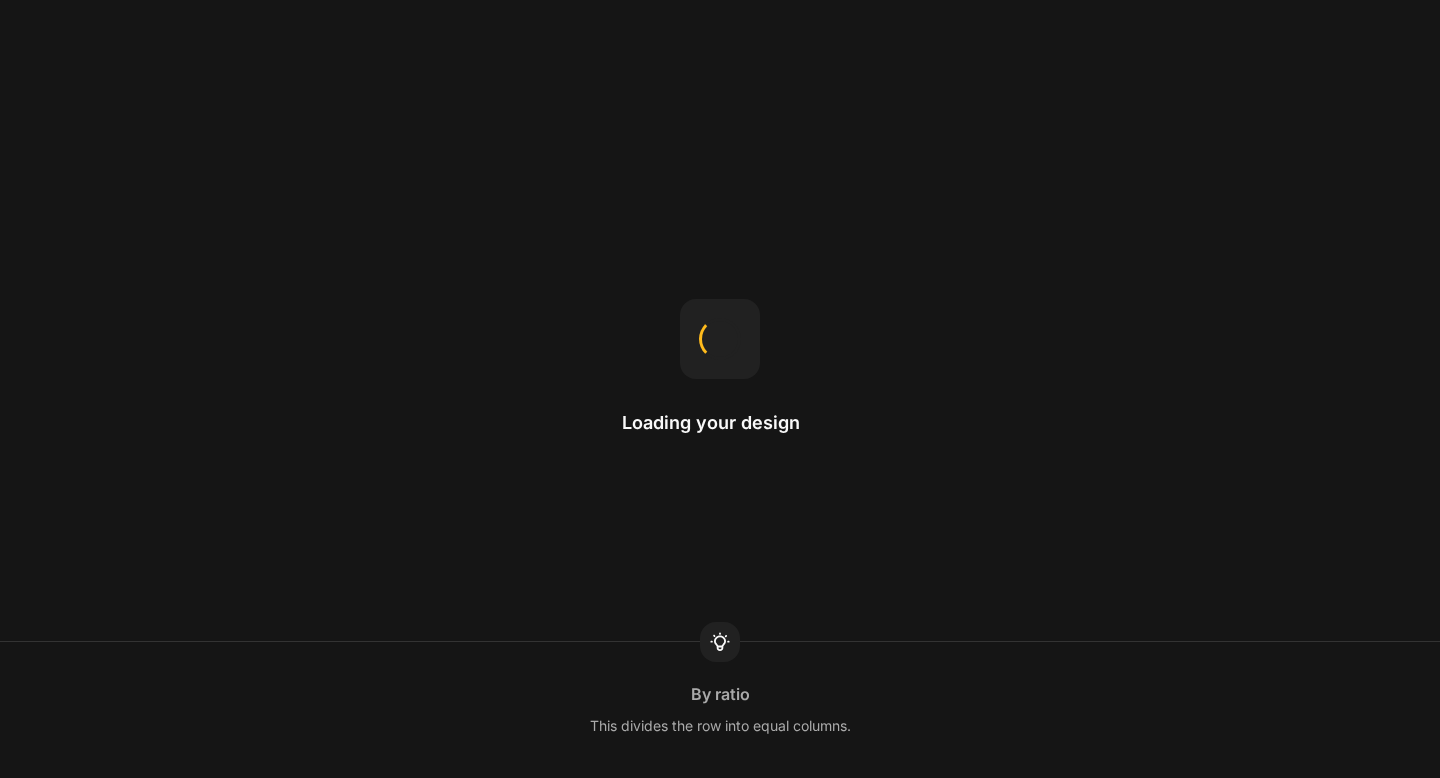 scroll, scrollTop: 0, scrollLeft: 0, axis: both 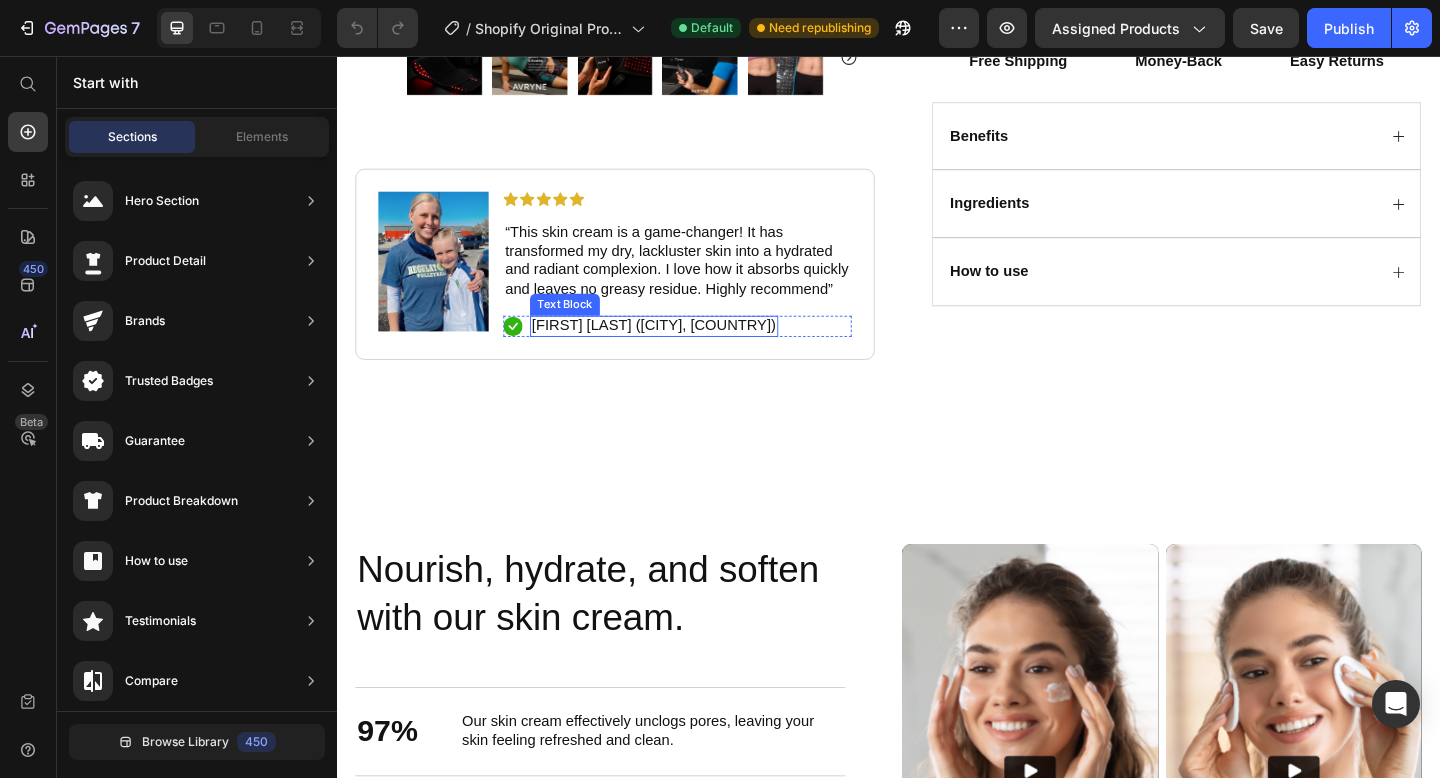click on "Laurie S. (Houston, USA)" at bounding box center (682, 349) 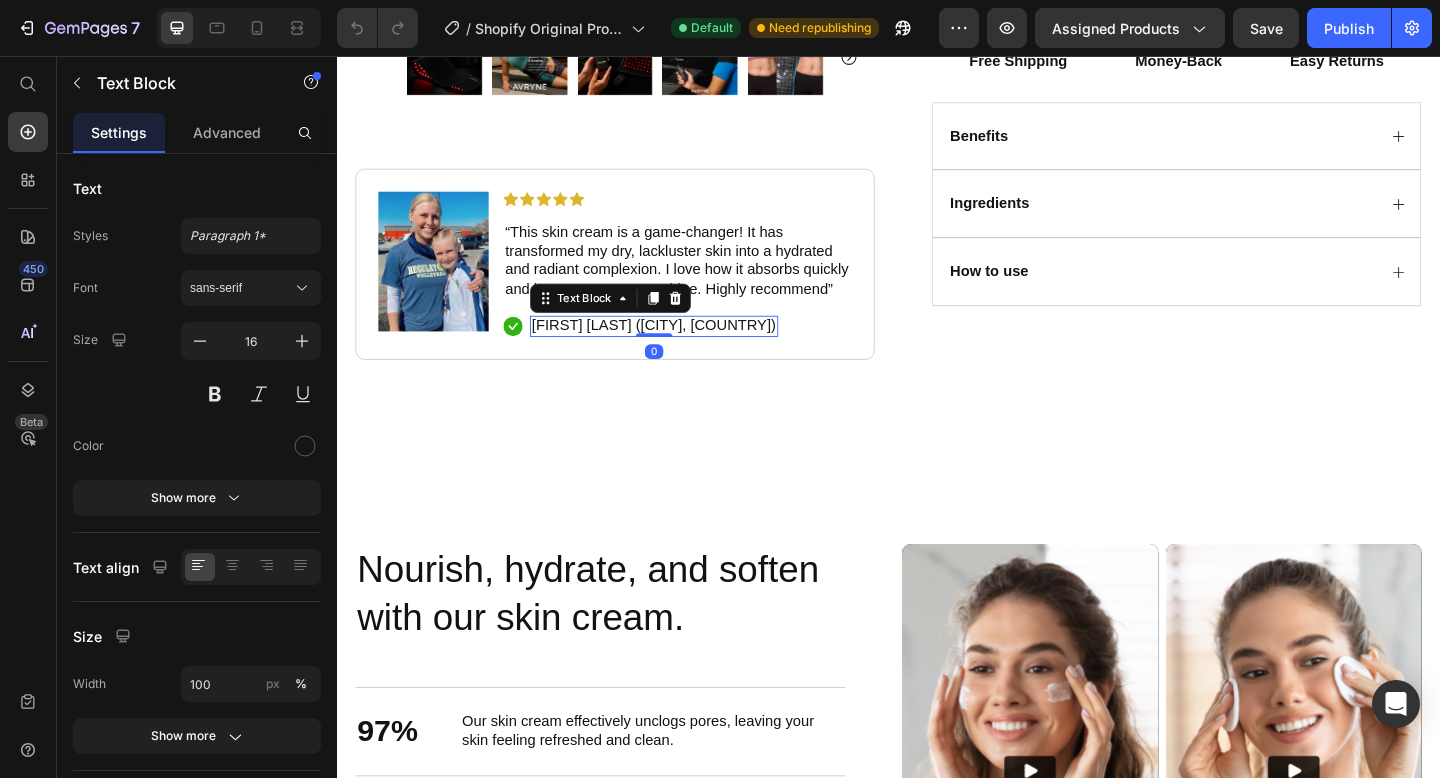 click on "Laurie S. (Houston, USA)" at bounding box center (682, 349) 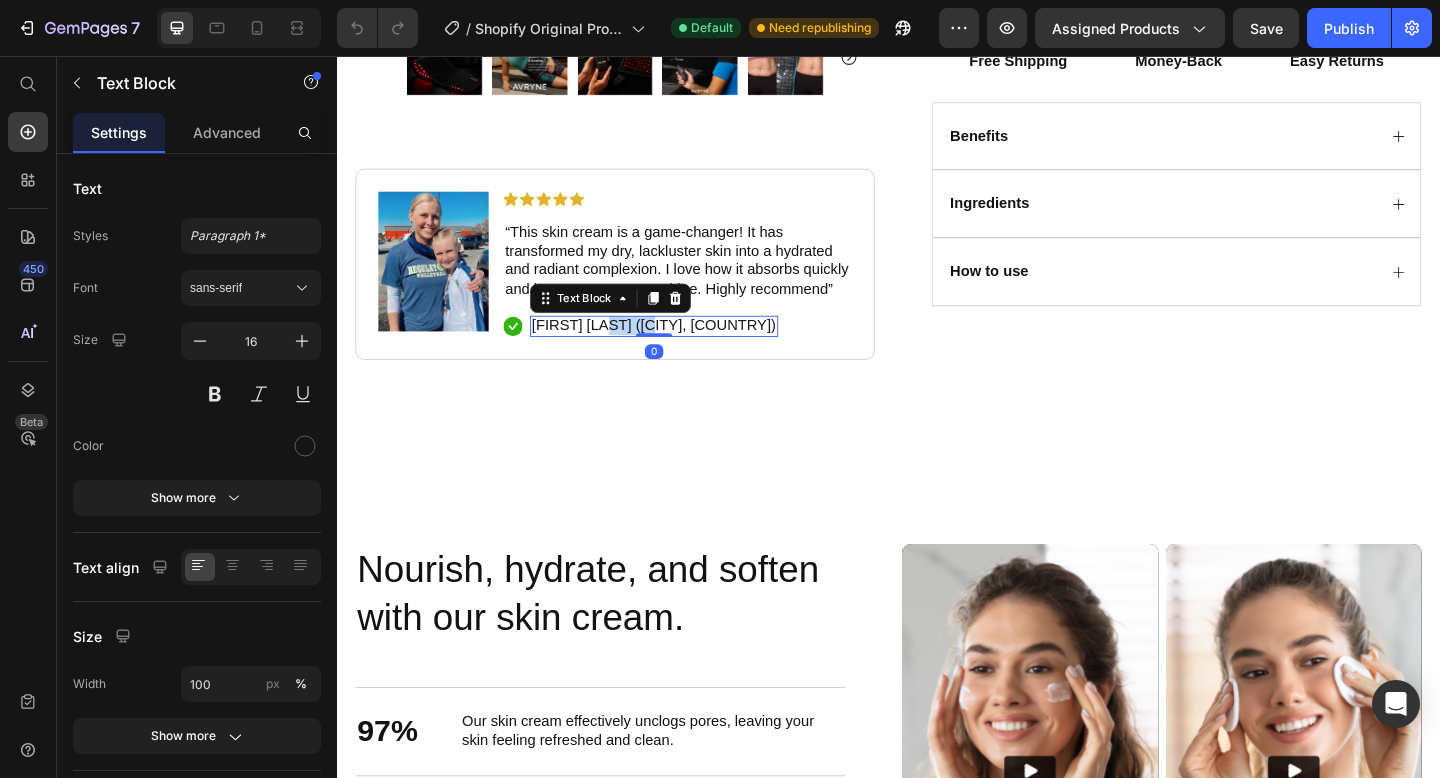 click on "Laurie S. (Houston, USA)" at bounding box center (682, 349) 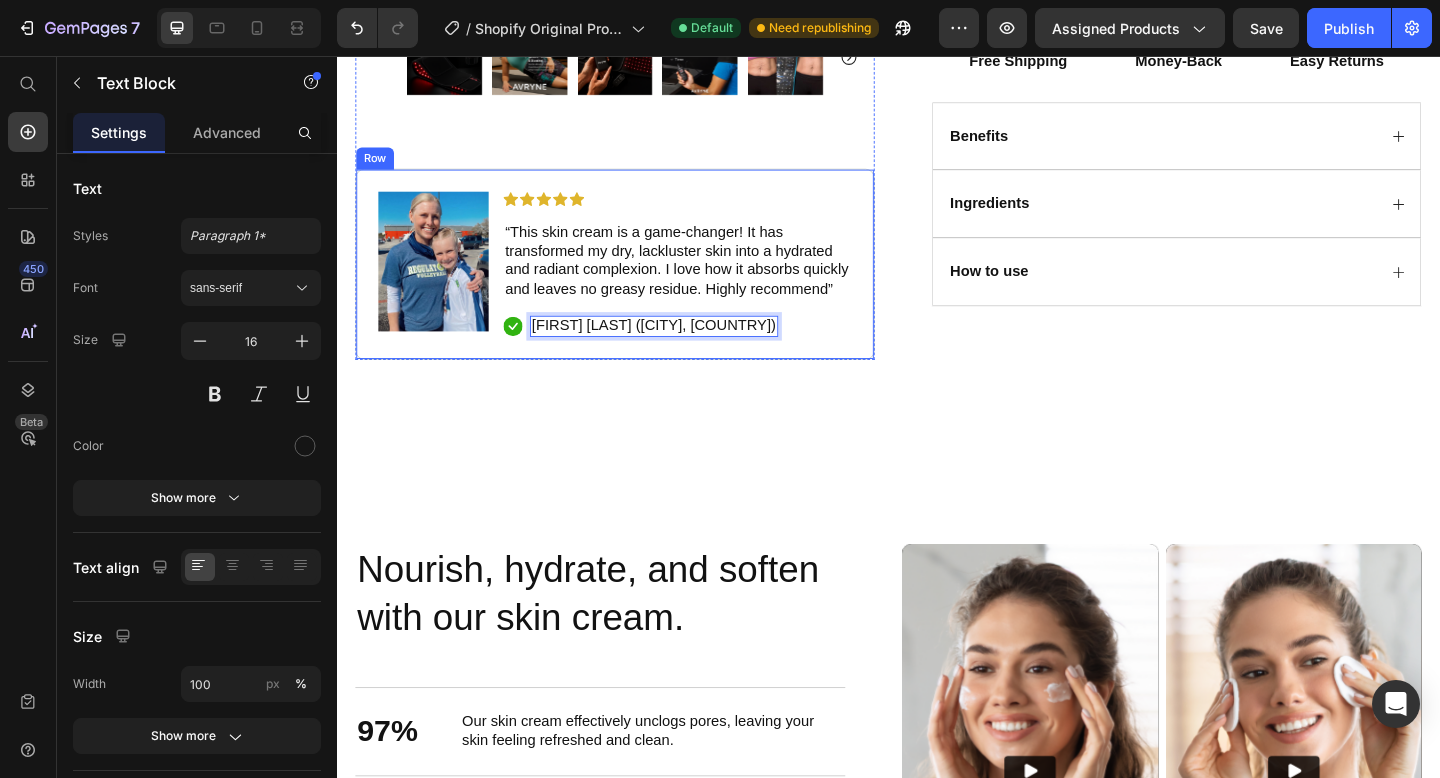 click on "Icon Free Shipping Today Only Text Block Row
Icon 84,000+ Happy Customer Text Block Row Carousel Row
Product Images Image Icon Icon Icon Icon Icon Icon List “This skin cream is a game-changer! It has transformed my dry, lackluster skin into a hydrated and radiant complexion. I love how it absorbs quickly and leaves no greasy residue. Highly recommend” Text Block
Icon Laurie S. (Austin, USA) Text Block   0 Row Row Row Icon Icon Icon Icon Icon Icon List (1349 Reviews) Text Block Row Avryne™ Revive Pro Product Title The 2023 Rated Innovation in Cosmetics Text Block Hydrate, rejuvenate, and glow with our revolutionary cream. Unleash your skin's potential today. Text Block
Intense Hydration
Environmentally Friendly
Made in Germany Item List Kaching Bundles Kaching Bundles
Icon Sale Ends In 2 Hours | Limited Time Offer Text Block Row add to cart Add to Cart
Icon Free Shipping Text Block" at bounding box center (937, -85) 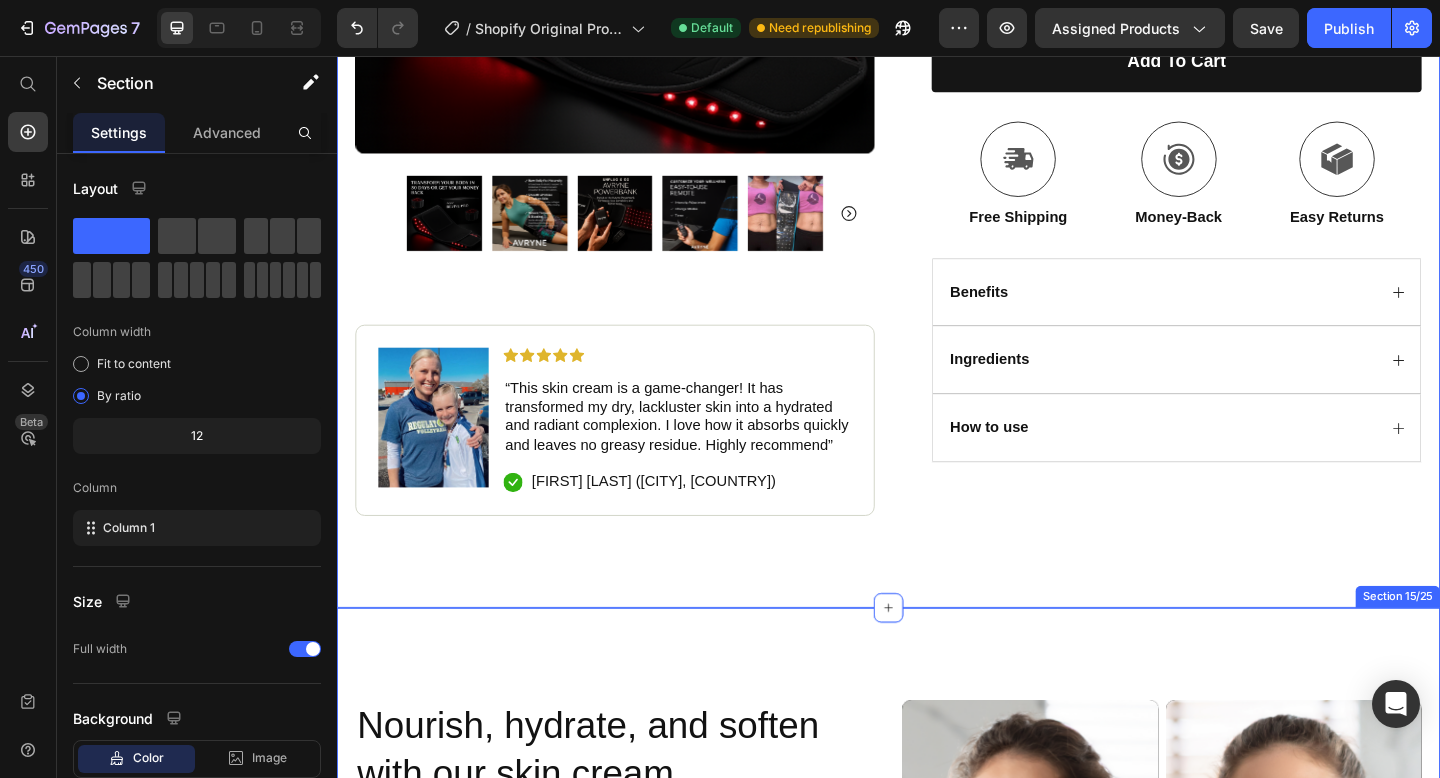 scroll, scrollTop: 1851, scrollLeft: 0, axis: vertical 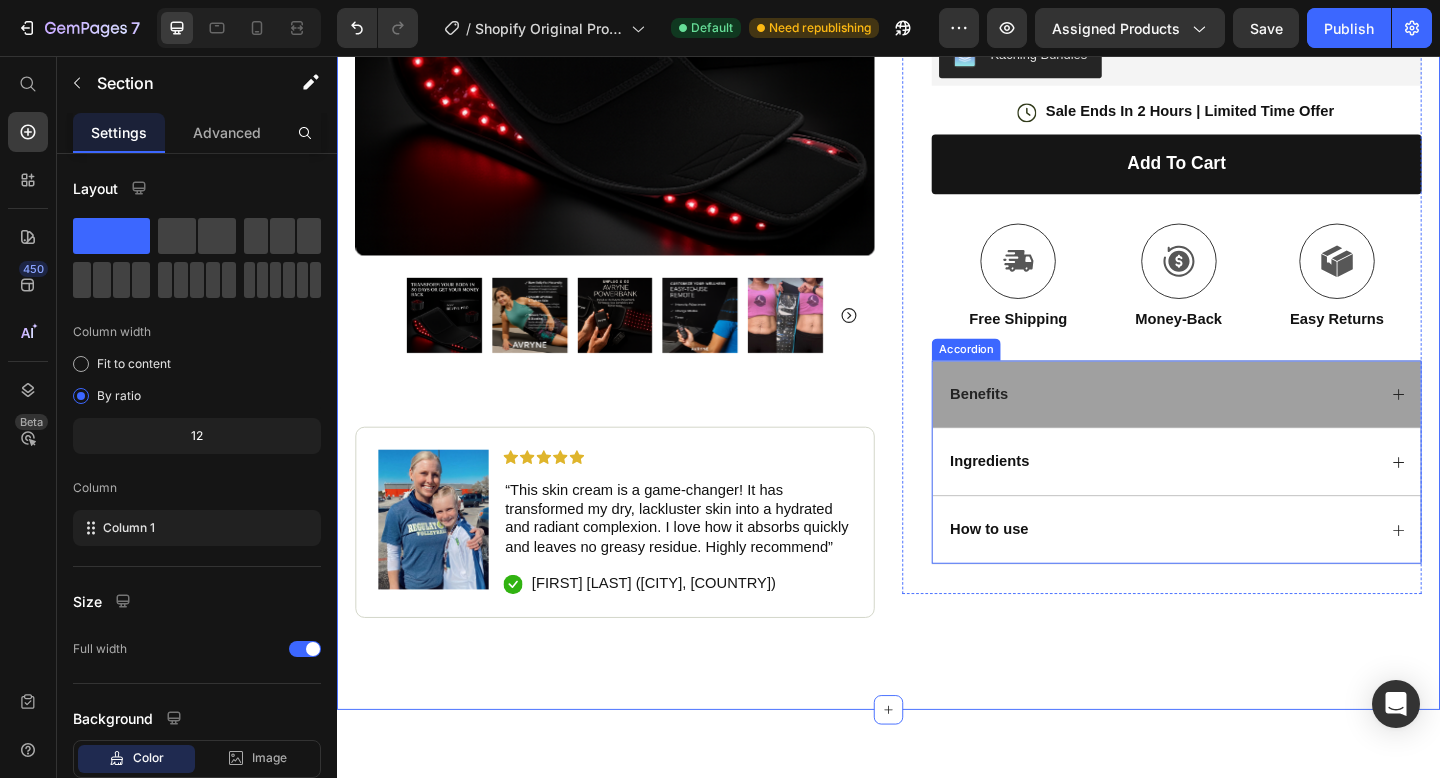click on "Benefits" at bounding box center [1250, 425] 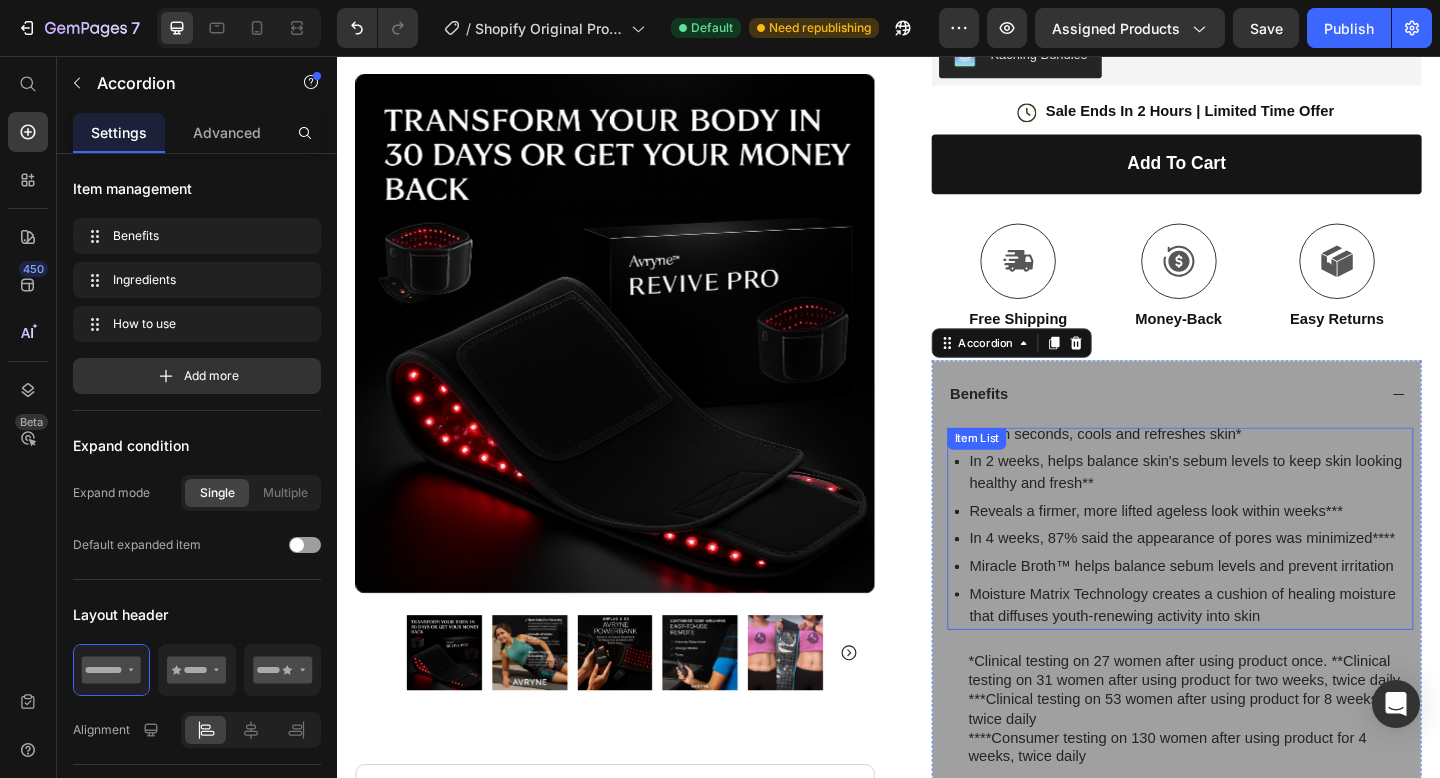 click on "Within seconds, cools and refreshes skin*" at bounding box center (1265, 468) 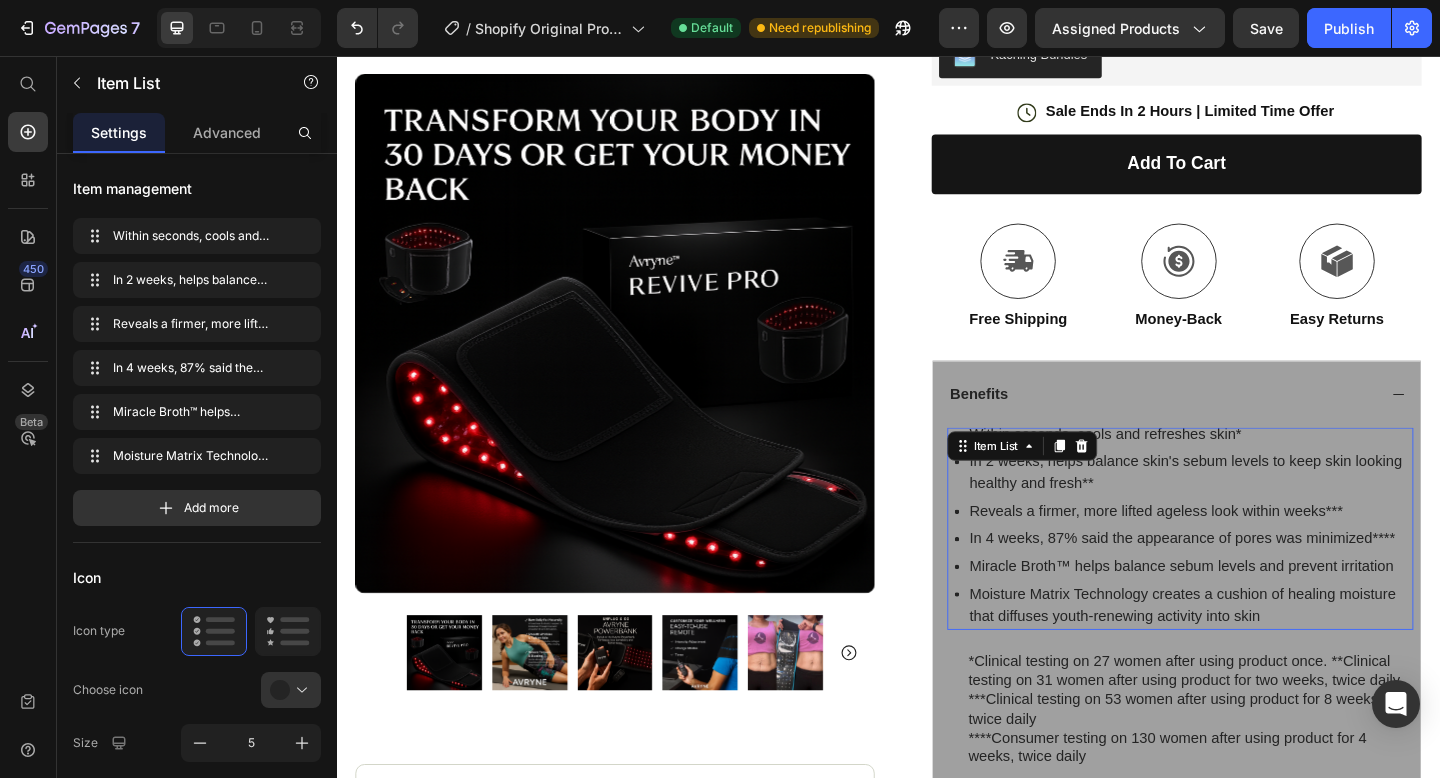 click 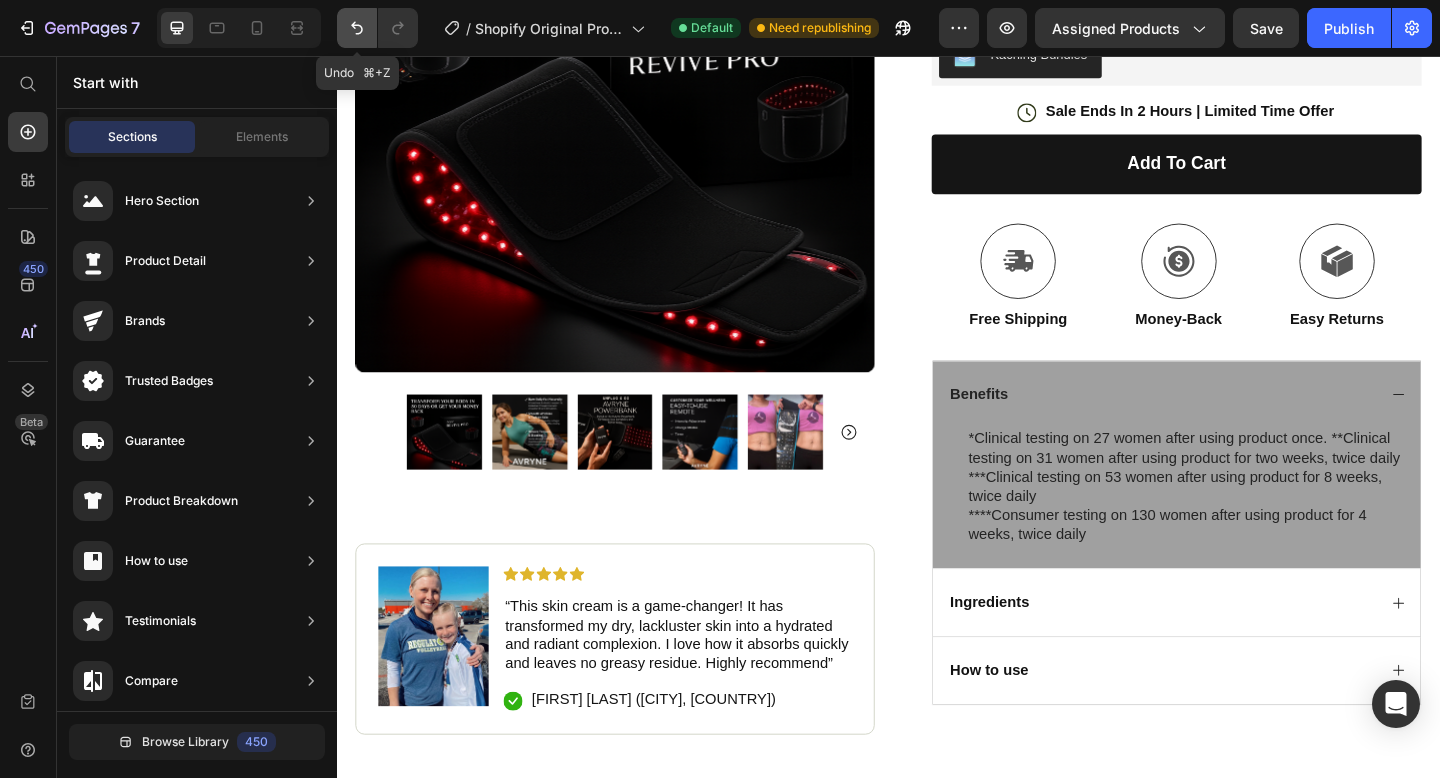 click 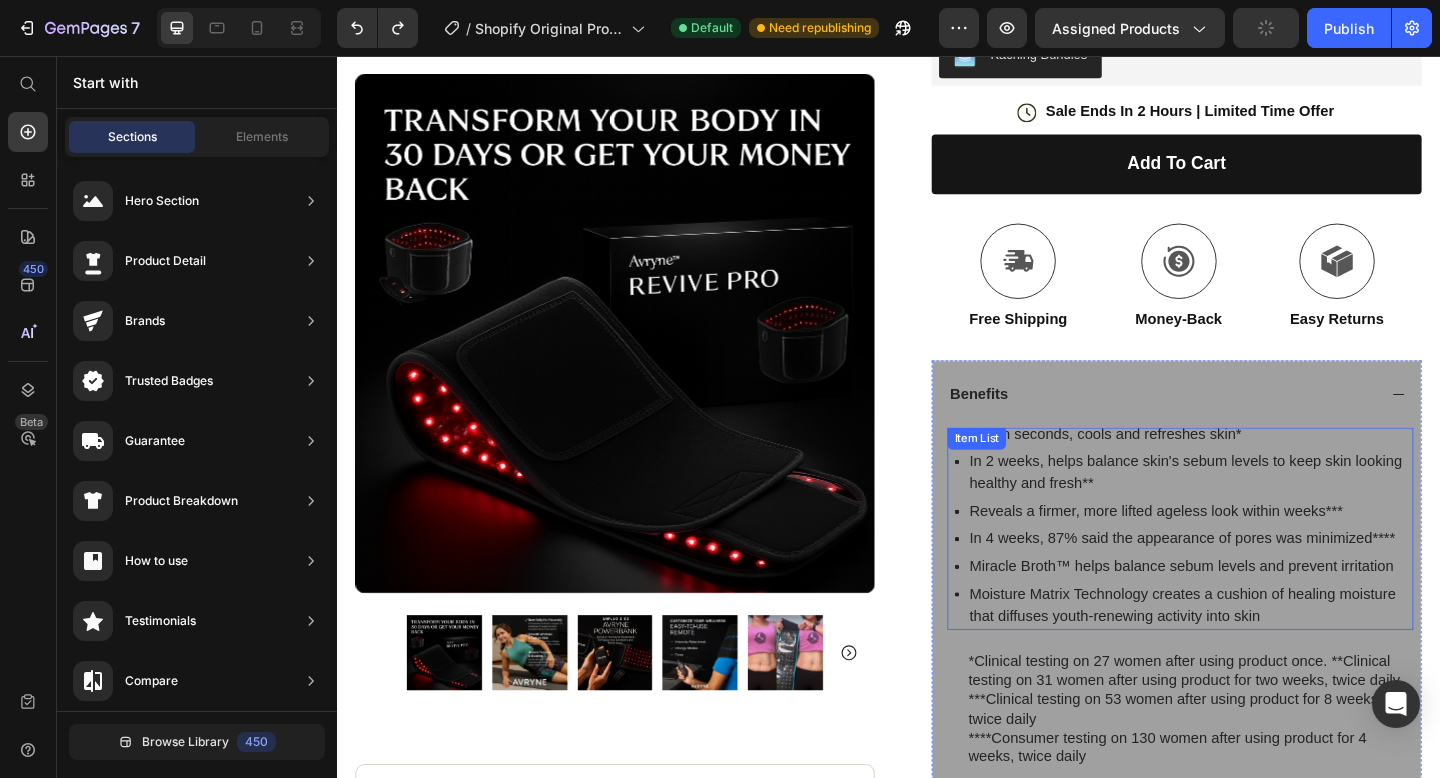 click on "Within seconds, cools and refreshes skin*" at bounding box center [1265, 468] 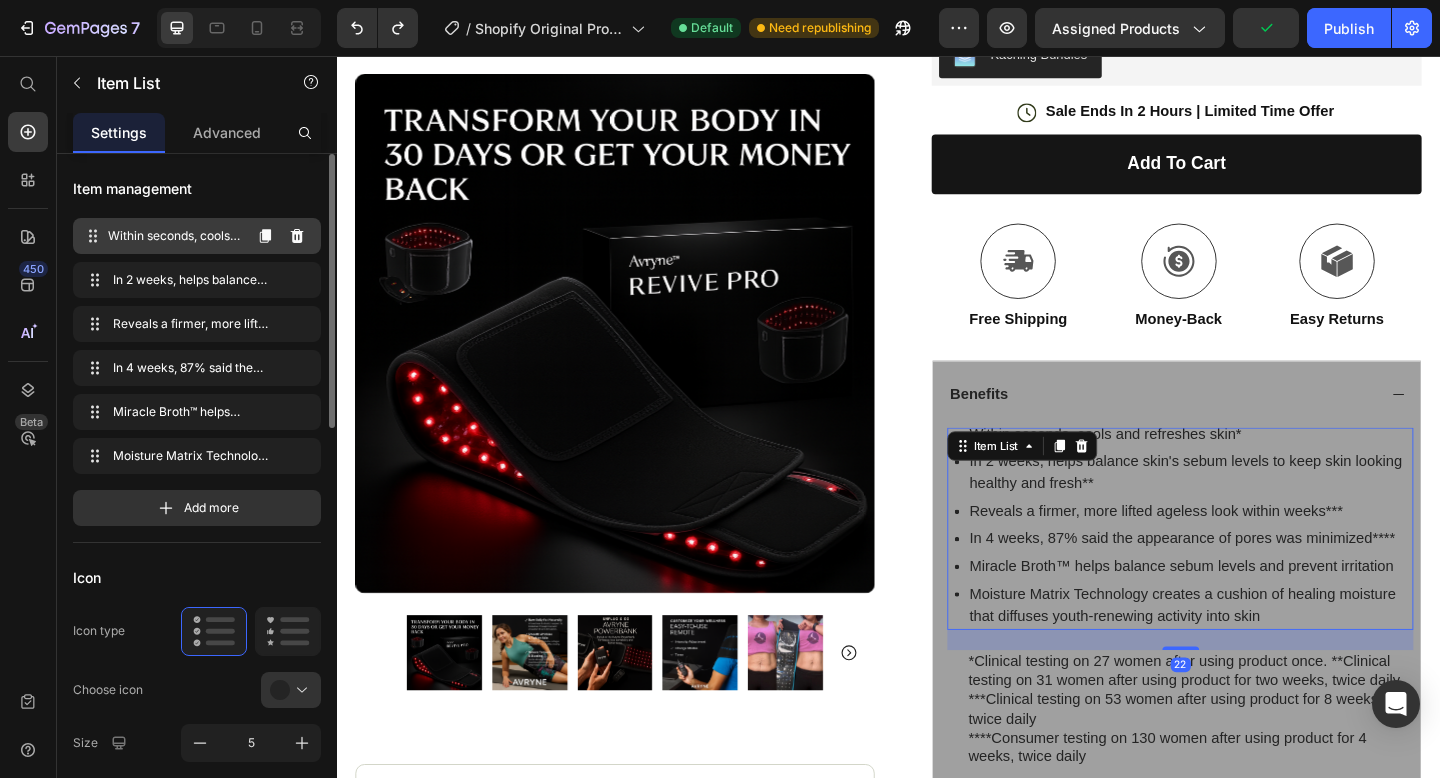 click on "Within seconds, cools and refreshes skin*" at bounding box center (174, 236) 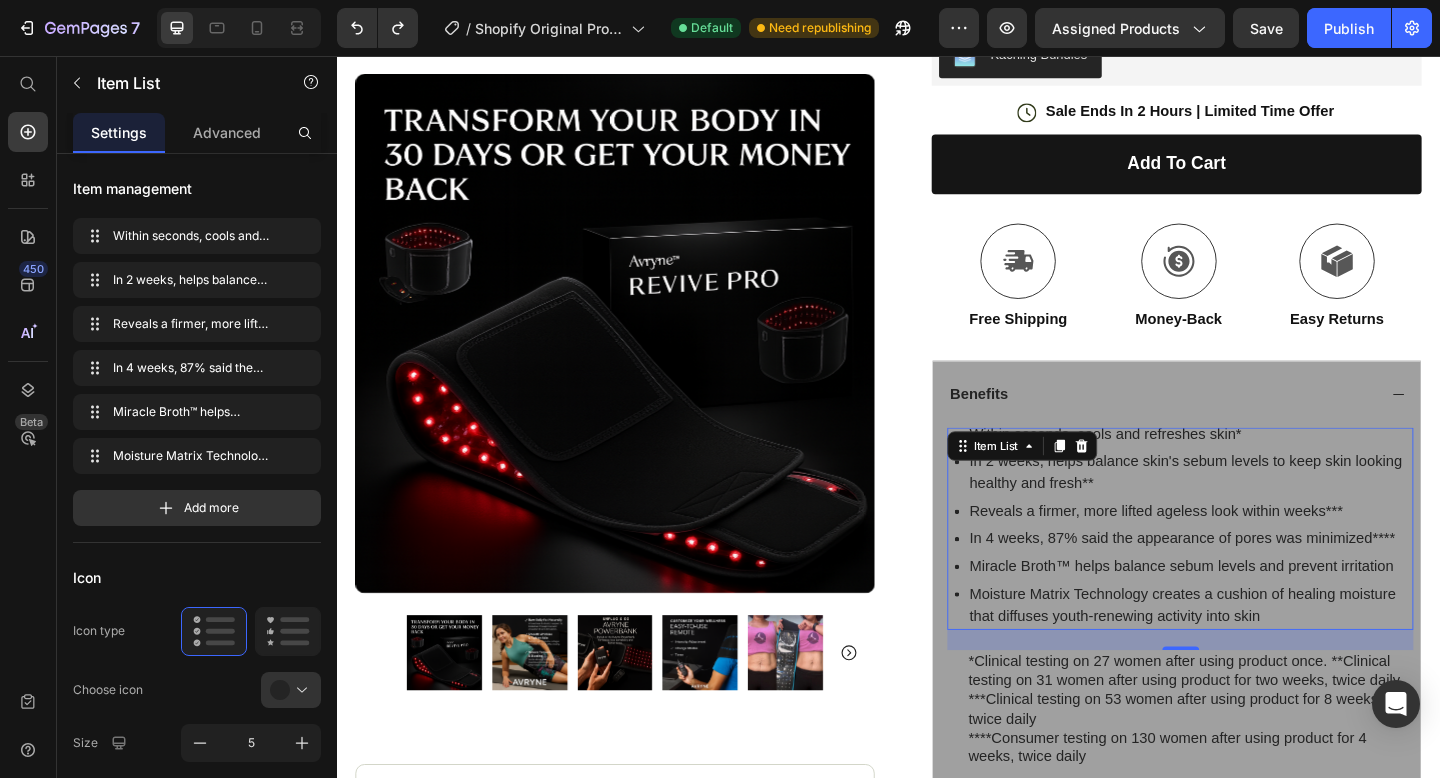 click on "Miracle Broth™ helps balance sebum levels and prevent irritation" at bounding box center [1265, 612] 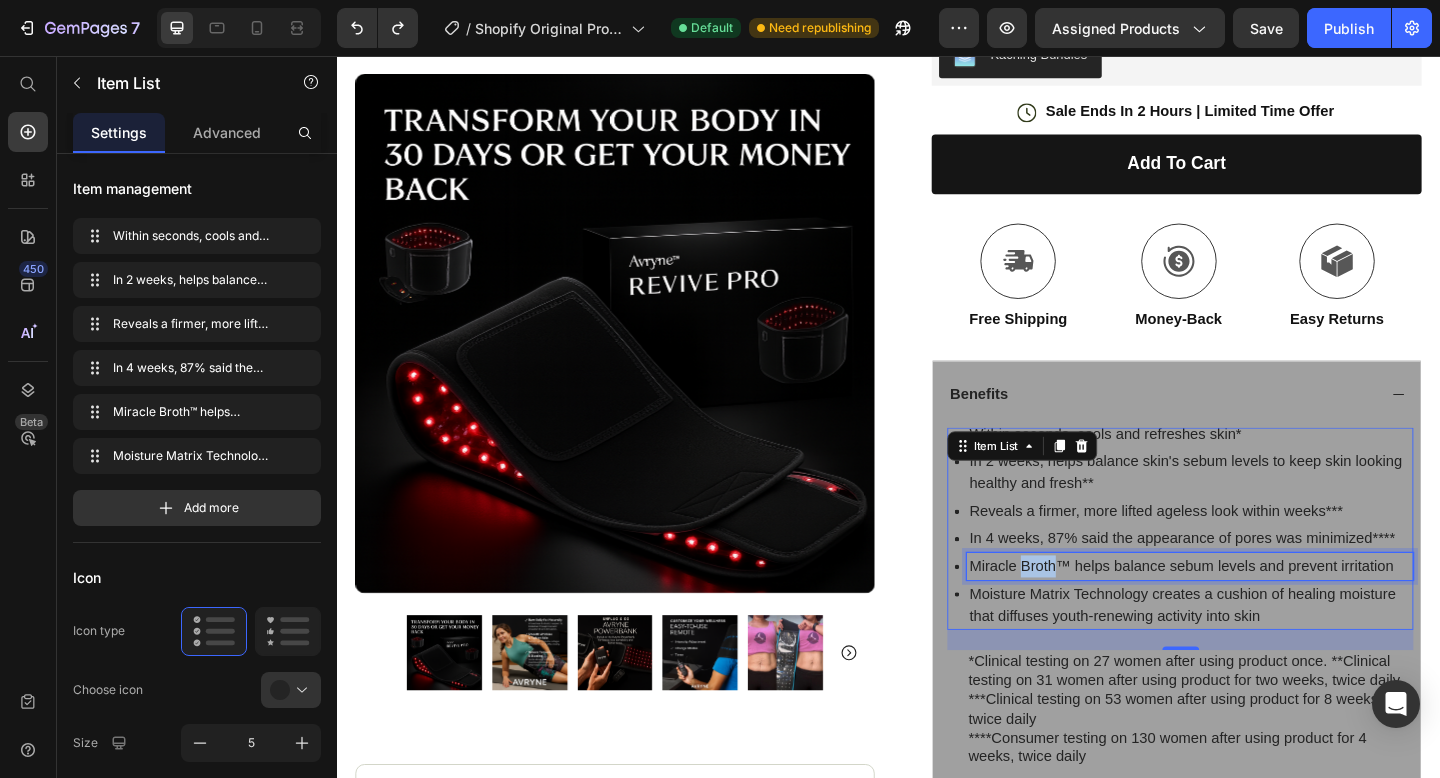 click on "Miracle Broth™ helps balance sebum levels and prevent irritation" at bounding box center [1265, 612] 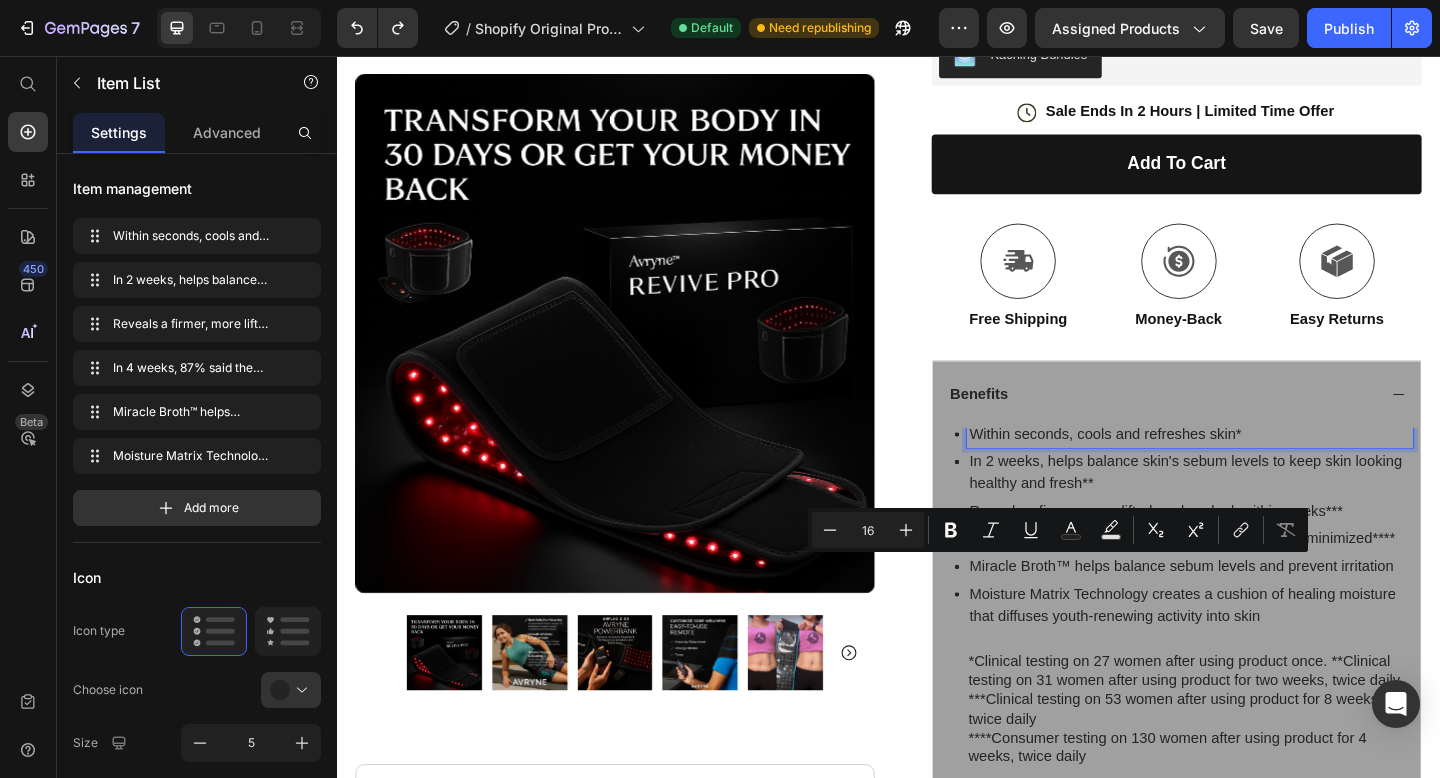 click on "Within seconds, cools and refreshes skin*" at bounding box center (1265, 468) 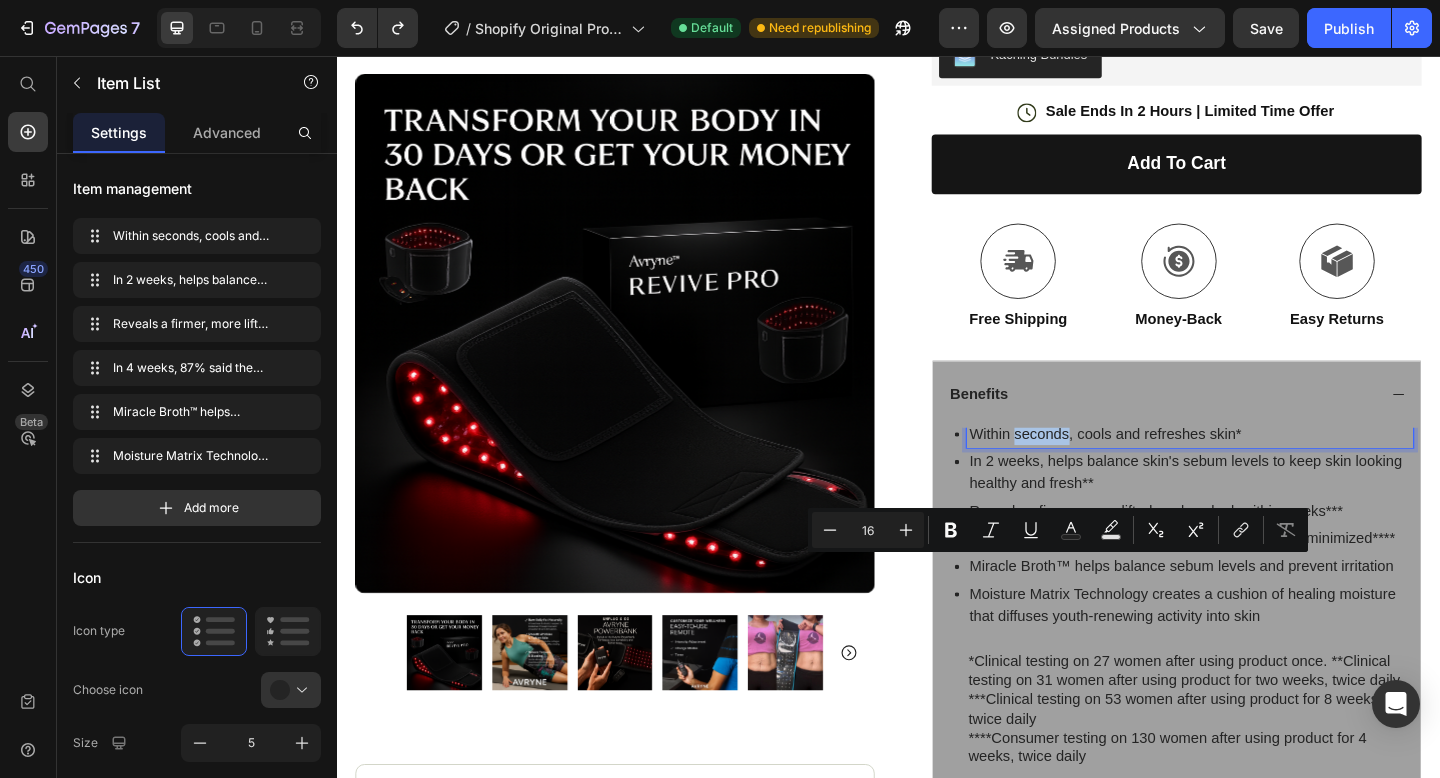 click on "Within seconds, cools and refreshes skin*" at bounding box center (1265, 468) 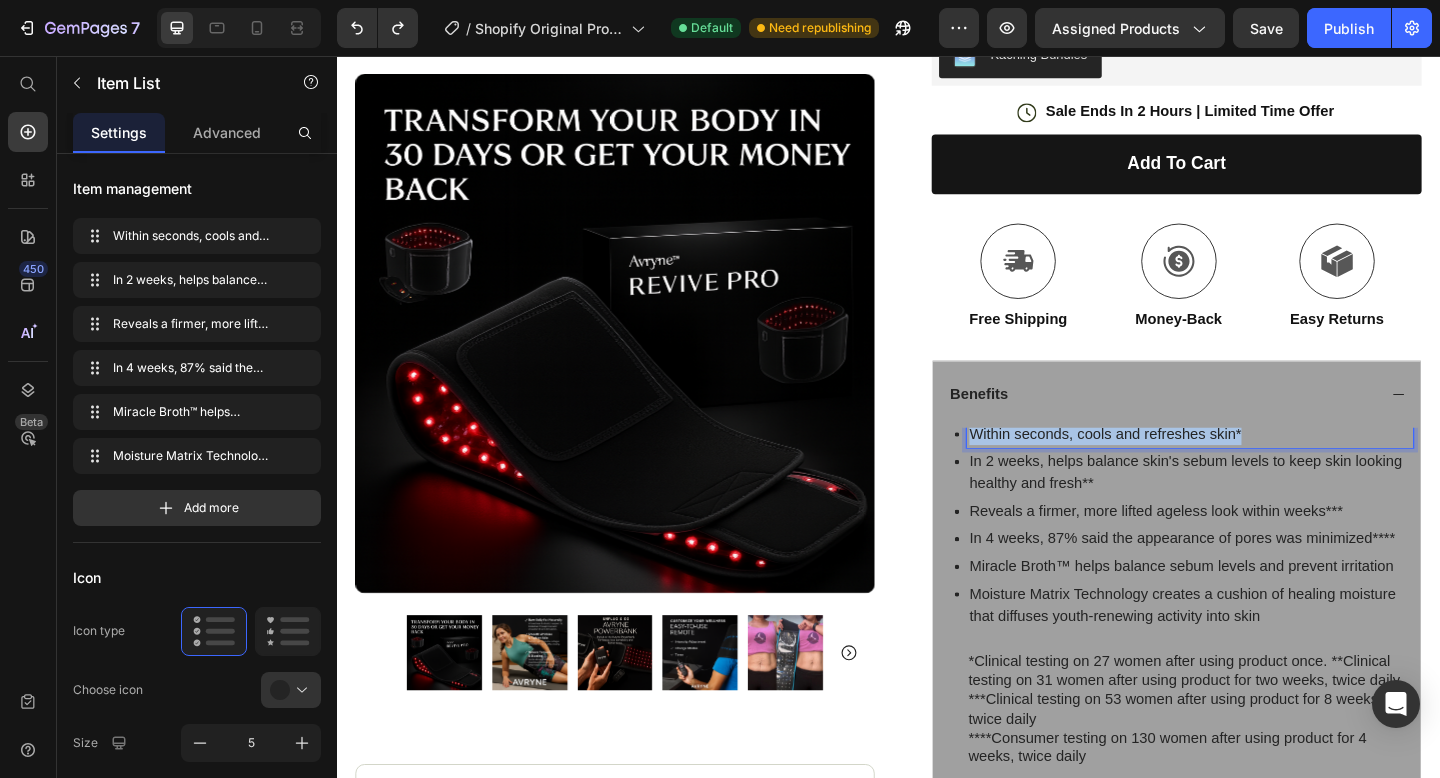 click on "Within seconds, cools and refreshes skin*" at bounding box center (1265, 468) 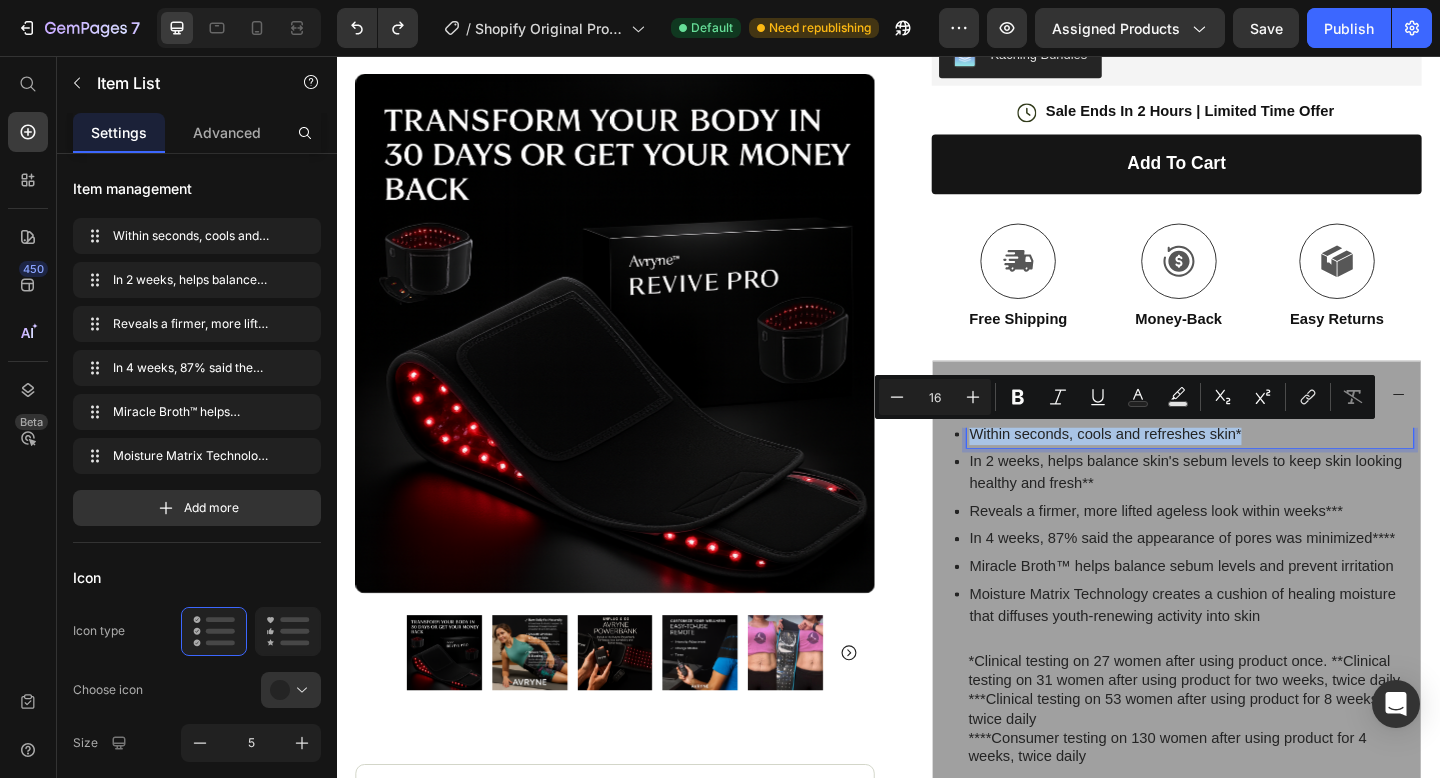 click on "Within seconds, cools and refreshes skin*" at bounding box center [1265, 468] 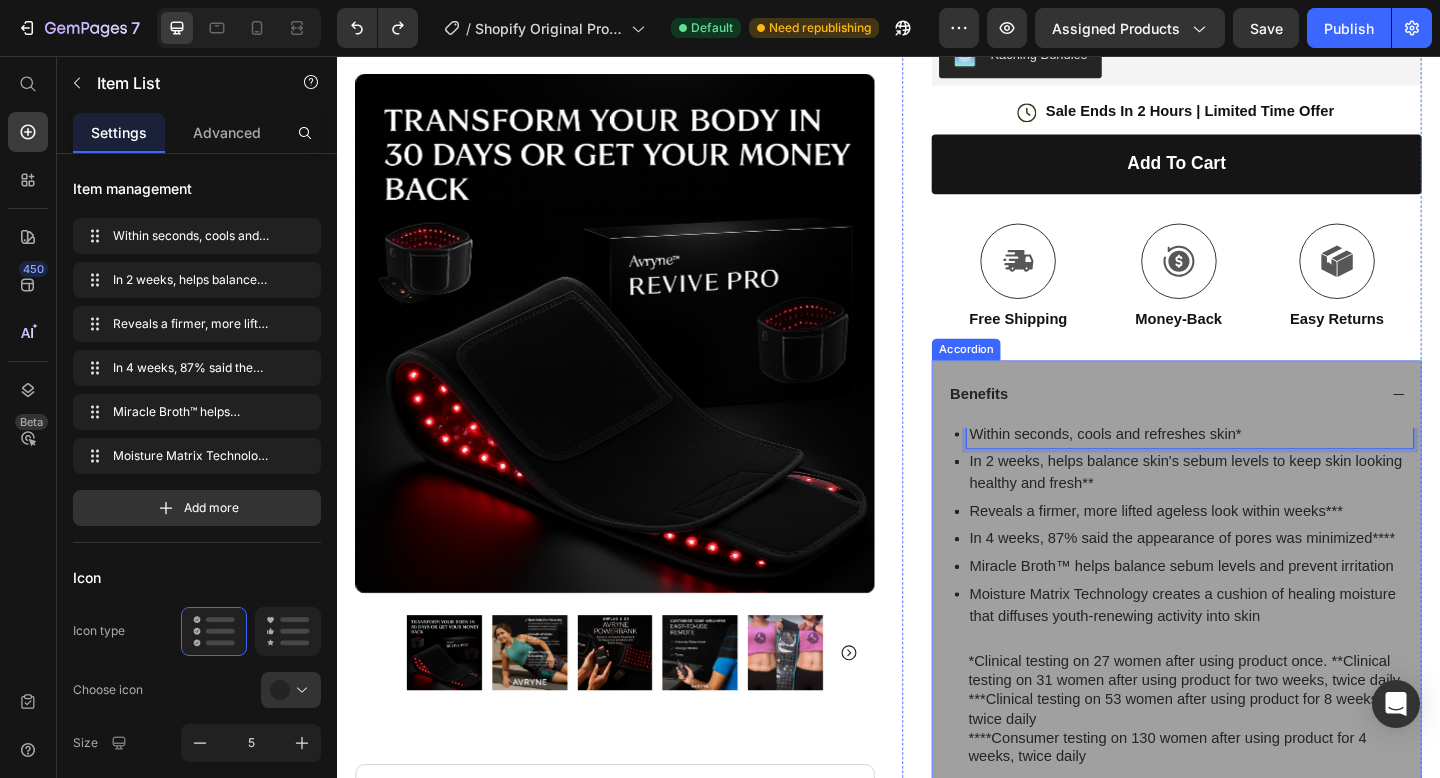 click on "Benefits" at bounding box center (1234, 425) 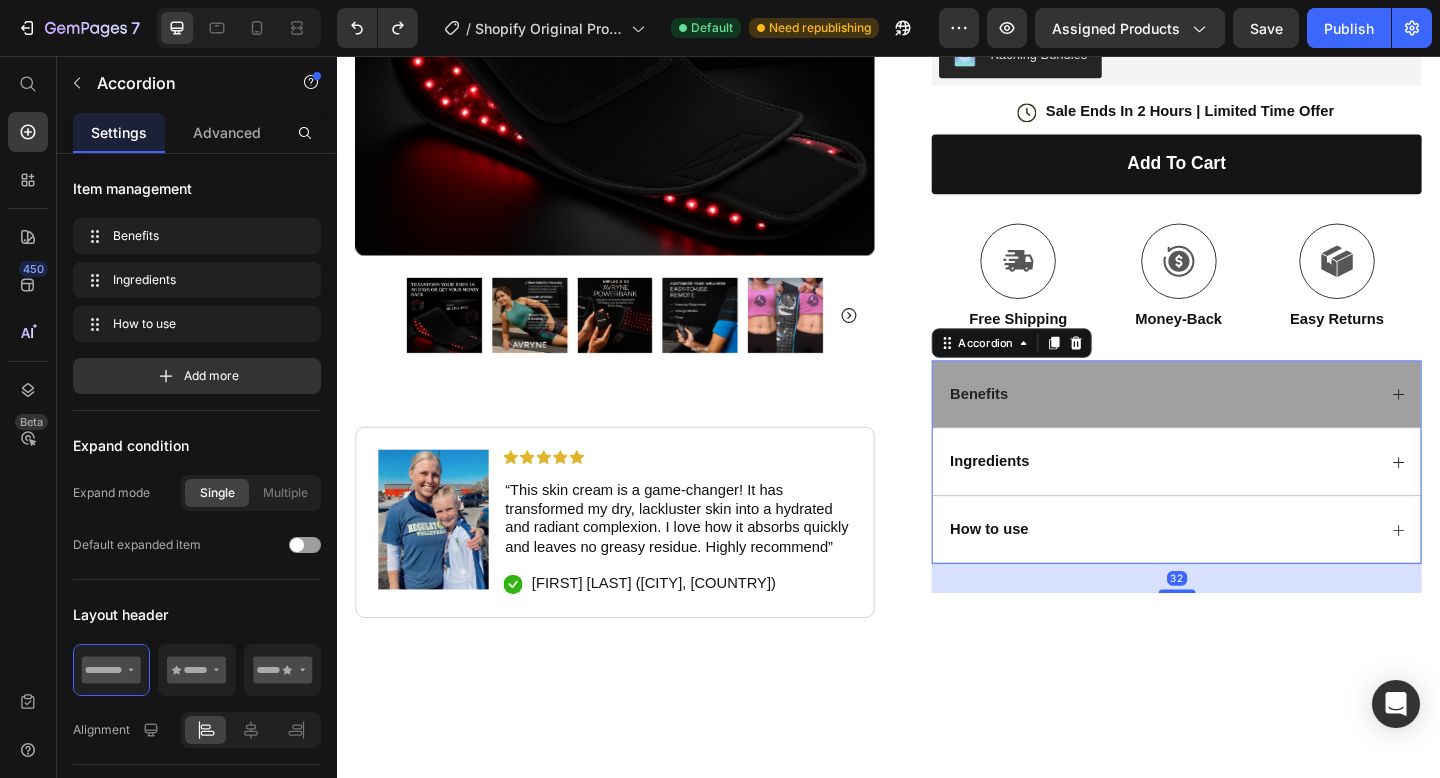 click on "Benefits" at bounding box center [1234, 425] 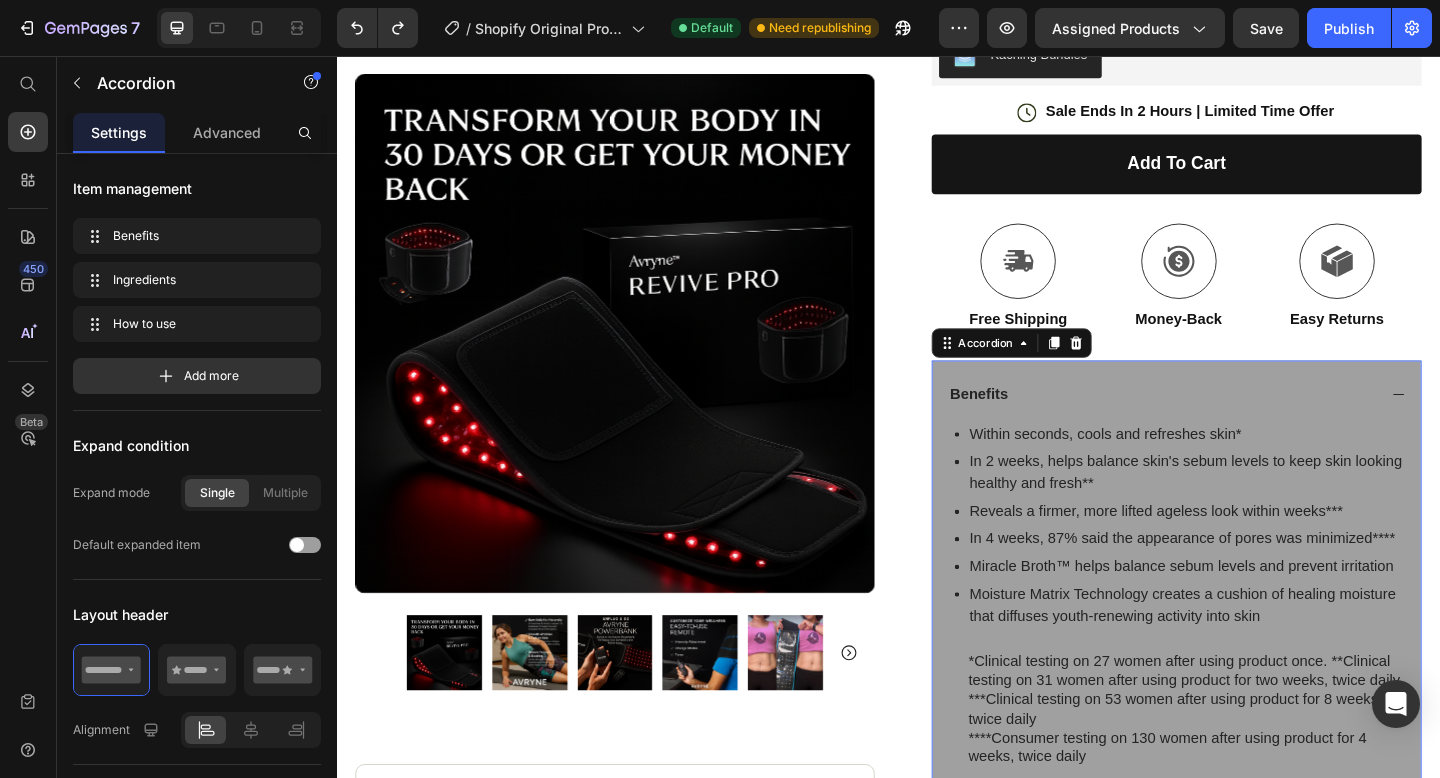 click on "Benefits" at bounding box center [1234, 425] 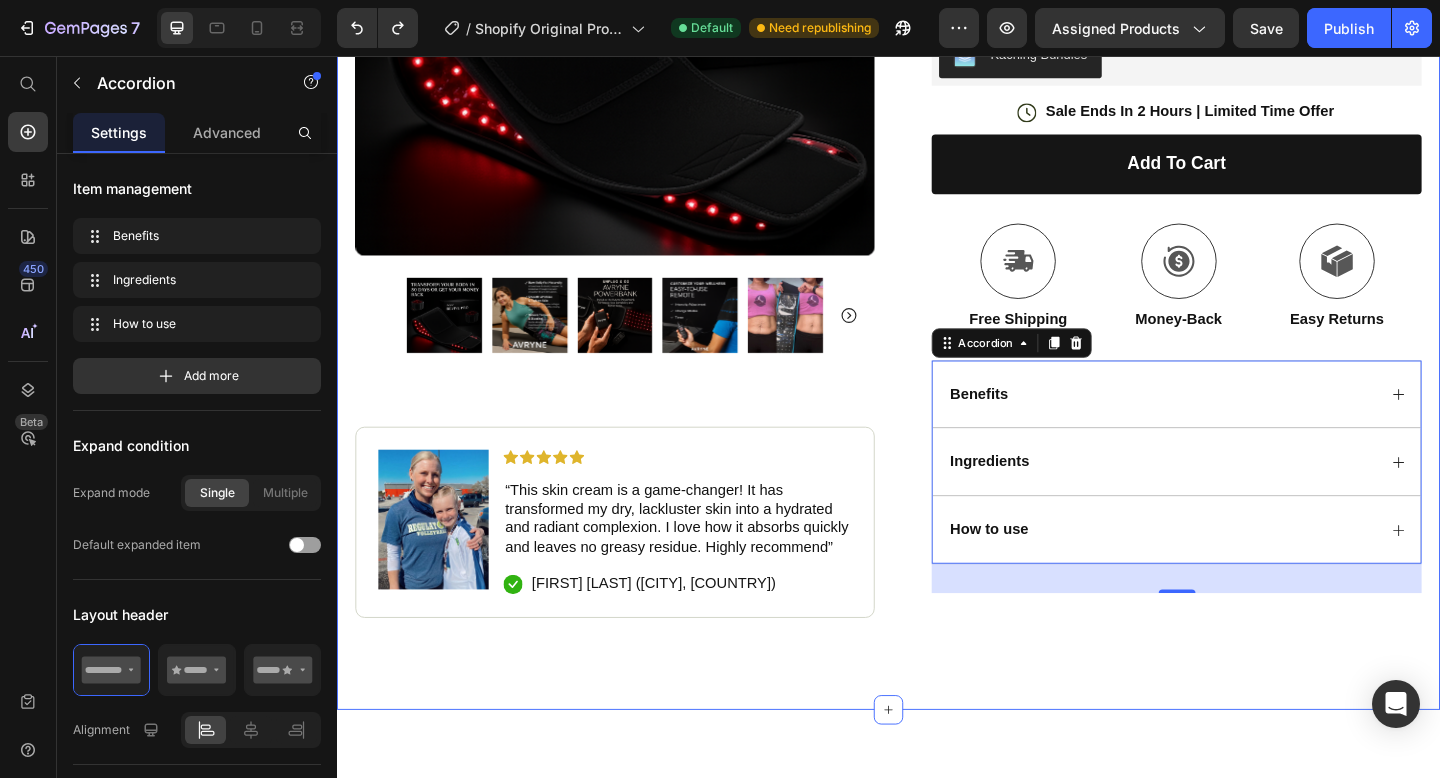 click on "Icon Free Shipping Today Only Text Block Row
Icon 84,000+ Happy Customer Text Block Row Carousel Row
Product Images Image Icon Icon Icon Icon Icon Icon List “This skin cream is a game-changer! It has transformed my dry, lackluster skin into a hydrated and radiant complexion. I love how it absorbs quickly and leaves no greasy residue. Highly recommend” Text Block
Icon Laurie S. (Austin, USA) Text Block Row Row Row Icon Icon Icon Icon Icon Icon List (1349 Reviews) Text Block Row Avryne™ Revive Pro Product Title The 2023 Rated Innovation in Cosmetics Text Block Hydrate, rejuvenate, and glow with our revolutionary cream. Unleash your skin's potential today. Text Block
Intense Hydration
Environmentally Friendly
Made in Germany Item List Kaching Bundles Kaching Bundles
Icon Sale Ends In 2 Hours | Limited Time Offer Text Block Row add to cart Add to Cart
Icon Free Shipping Text Block" at bounding box center (937, 196) 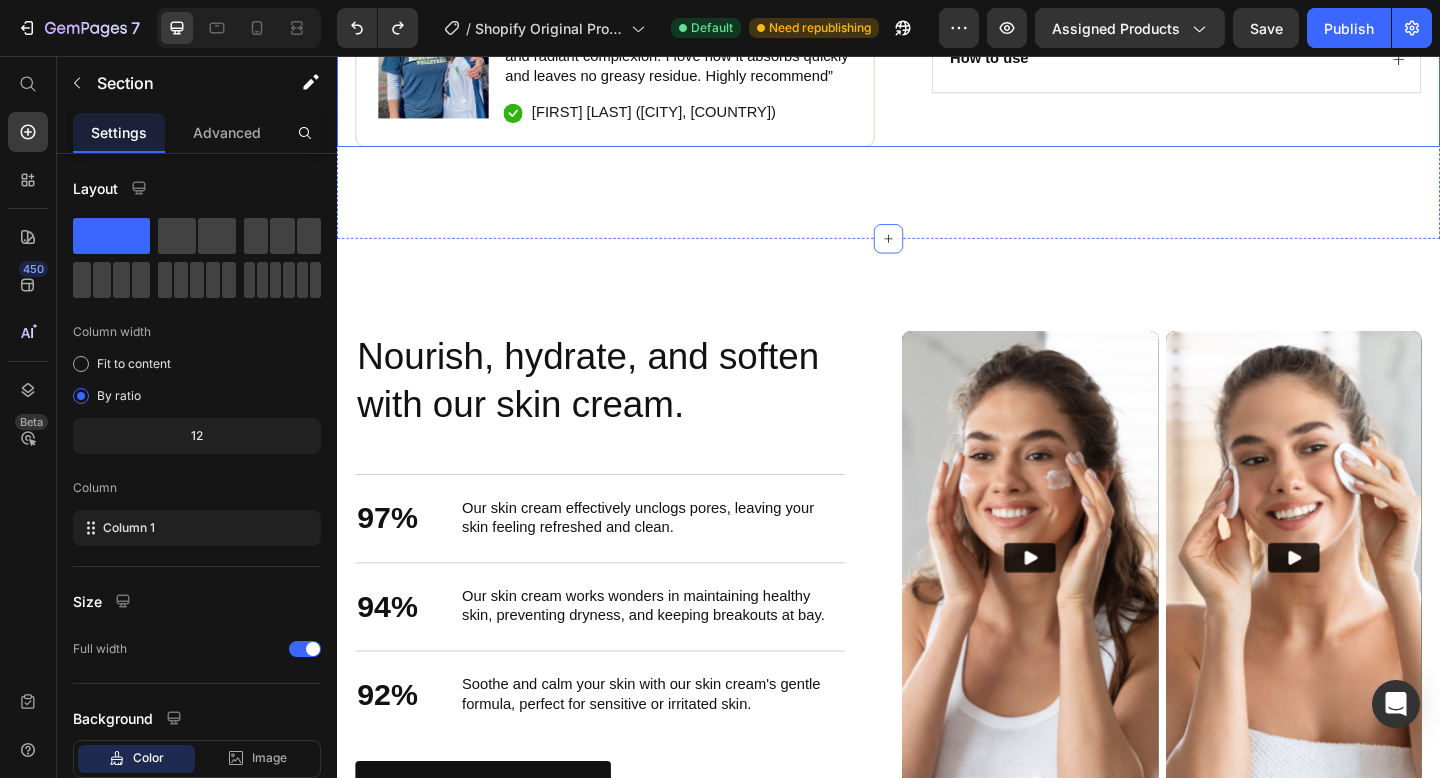 scroll, scrollTop: 2340, scrollLeft: 0, axis: vertical 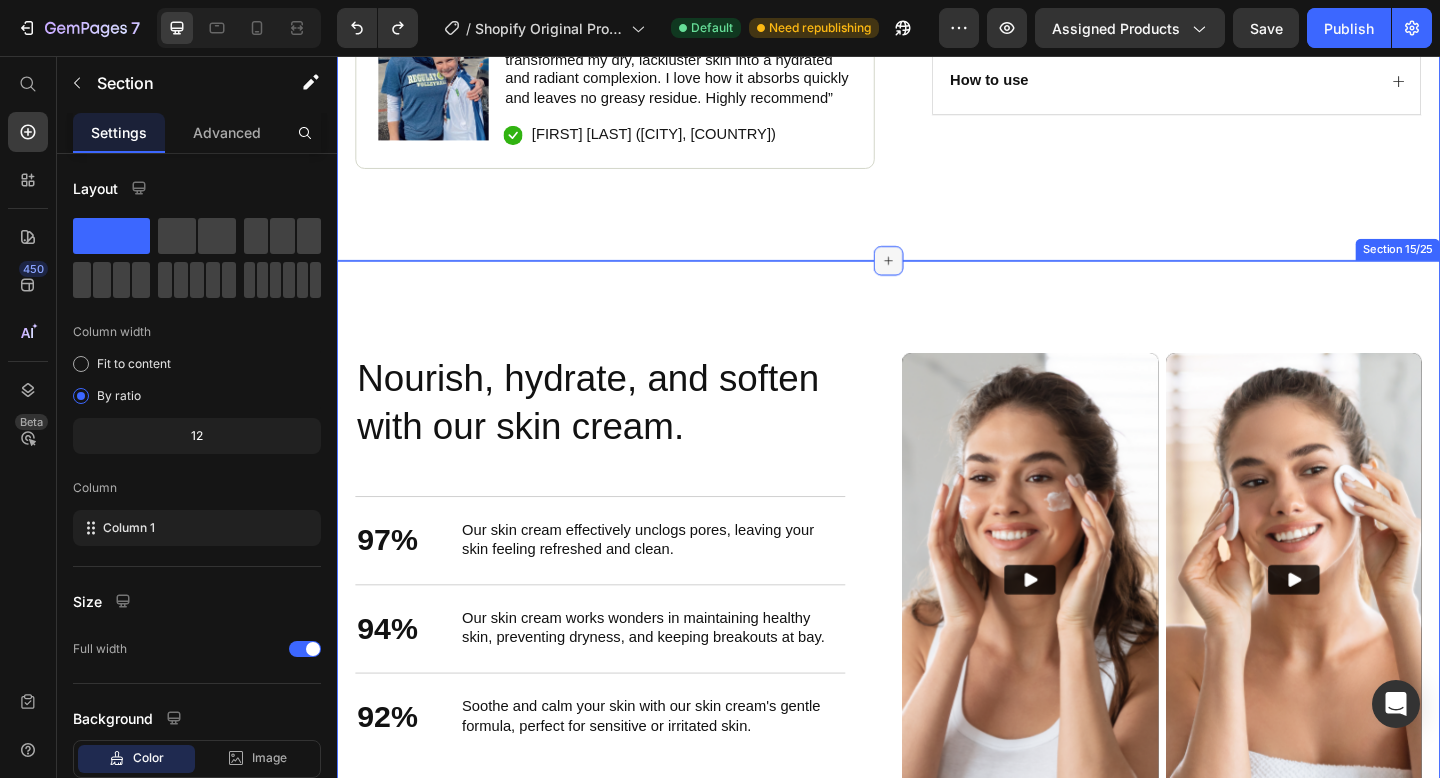 click 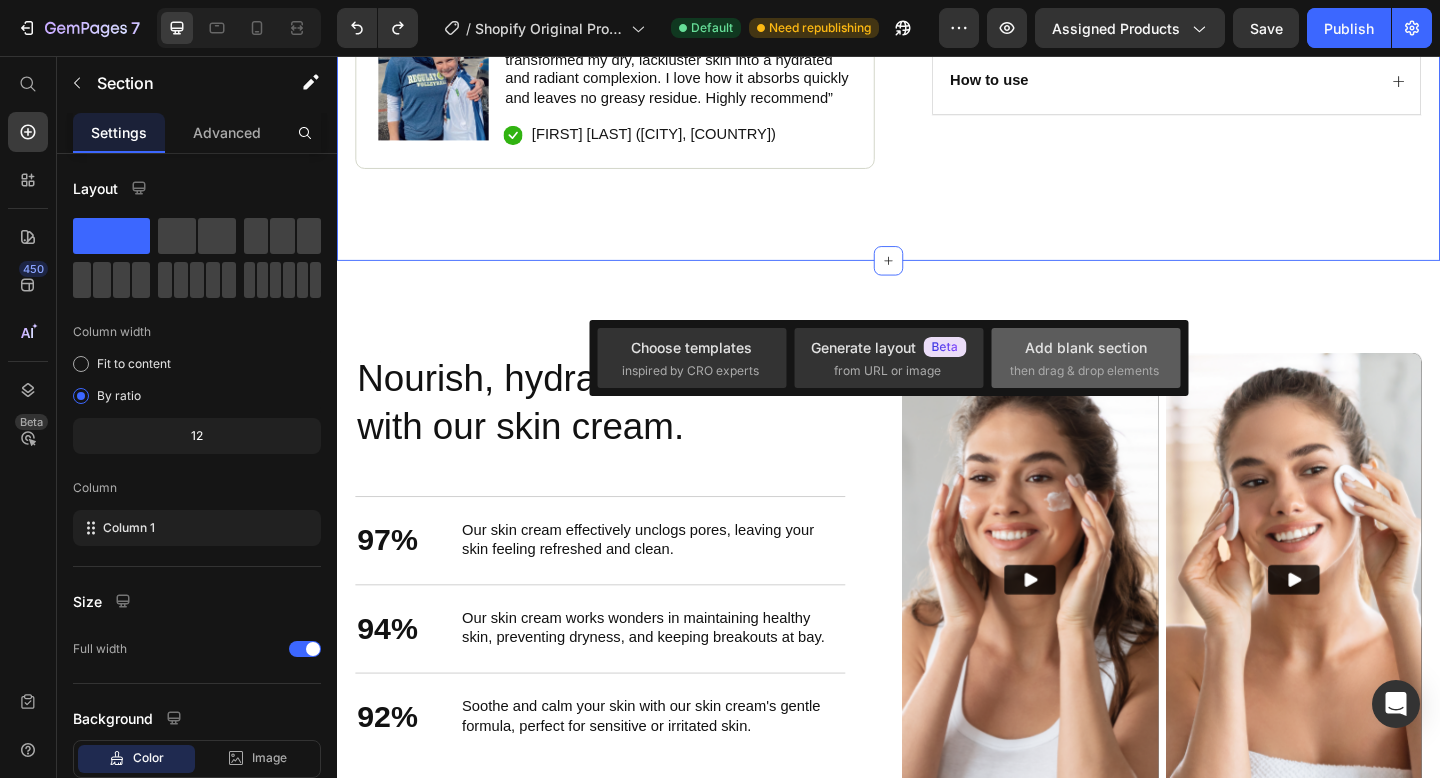 click on "Add blank section" at bounding box center (1086, 347) 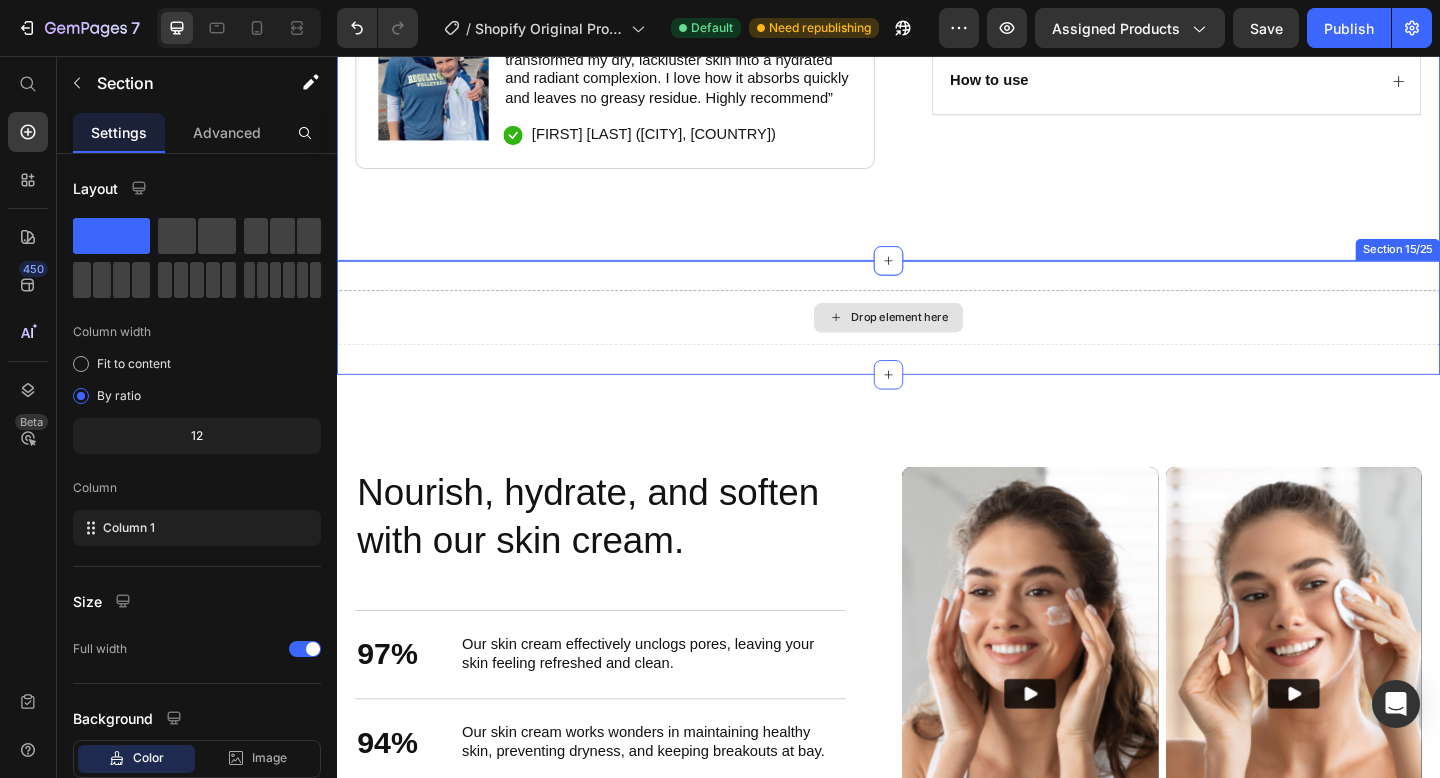 click on "Drop element here" at bounding box center [949, 341] 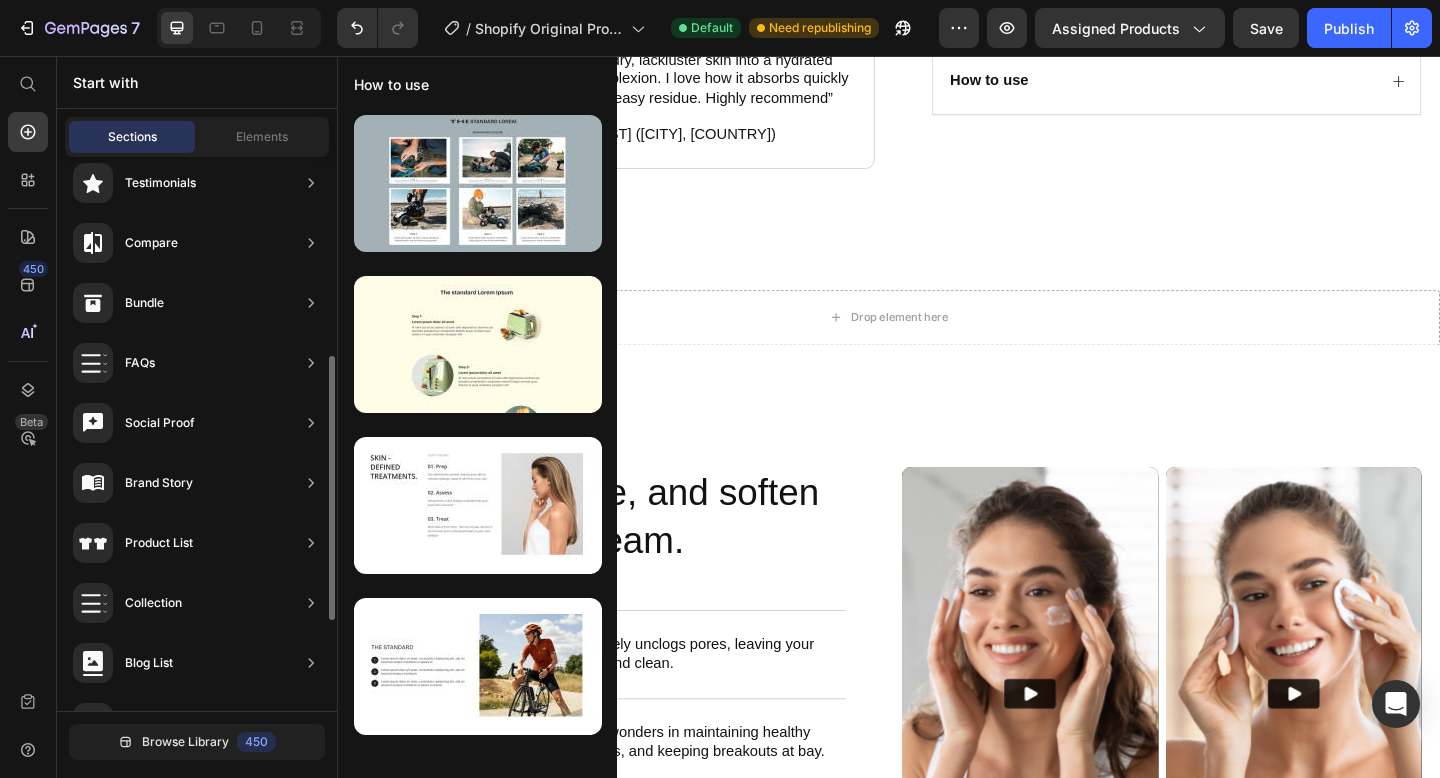 scroll, scrollTop: 440, scrollLeft: 0, axis: vertical 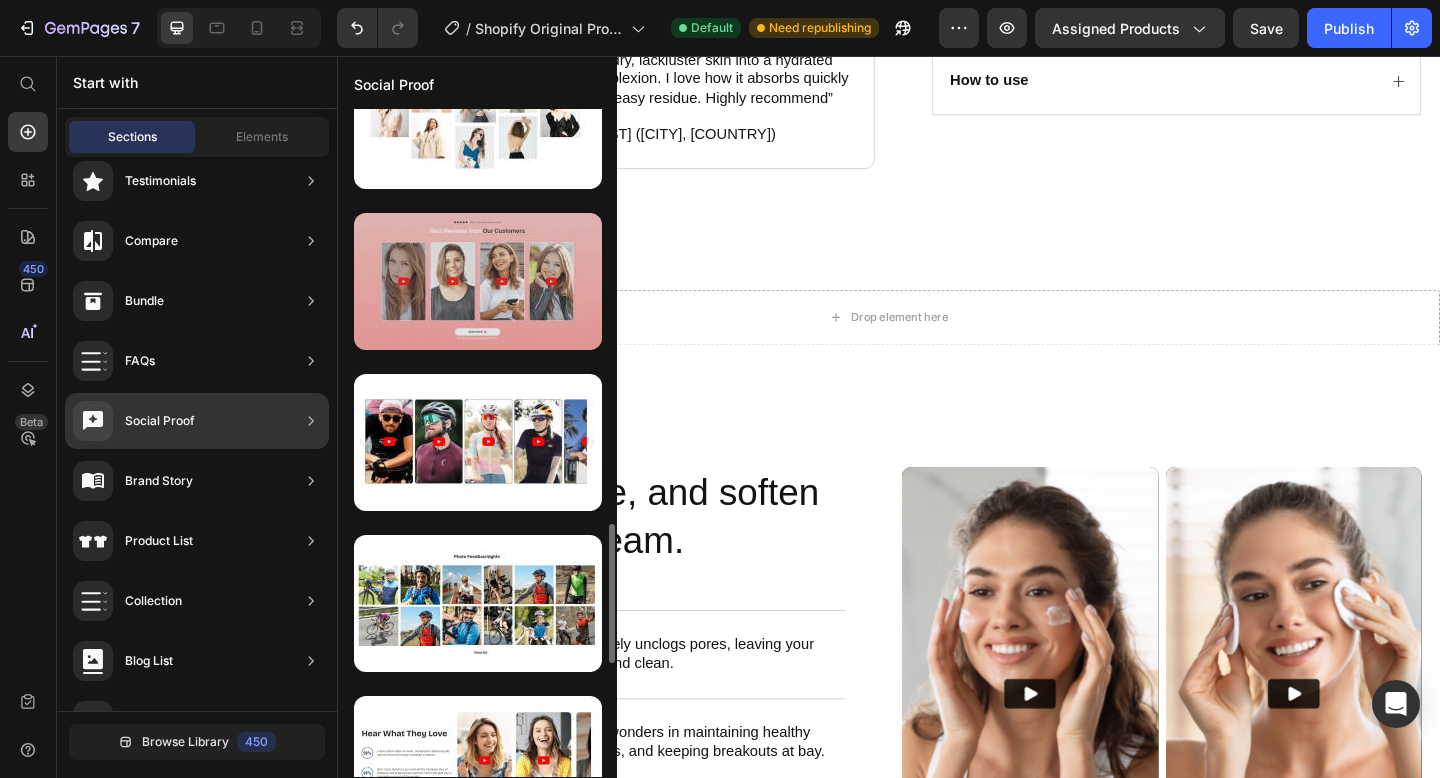 click at bounding box center (478, 281) 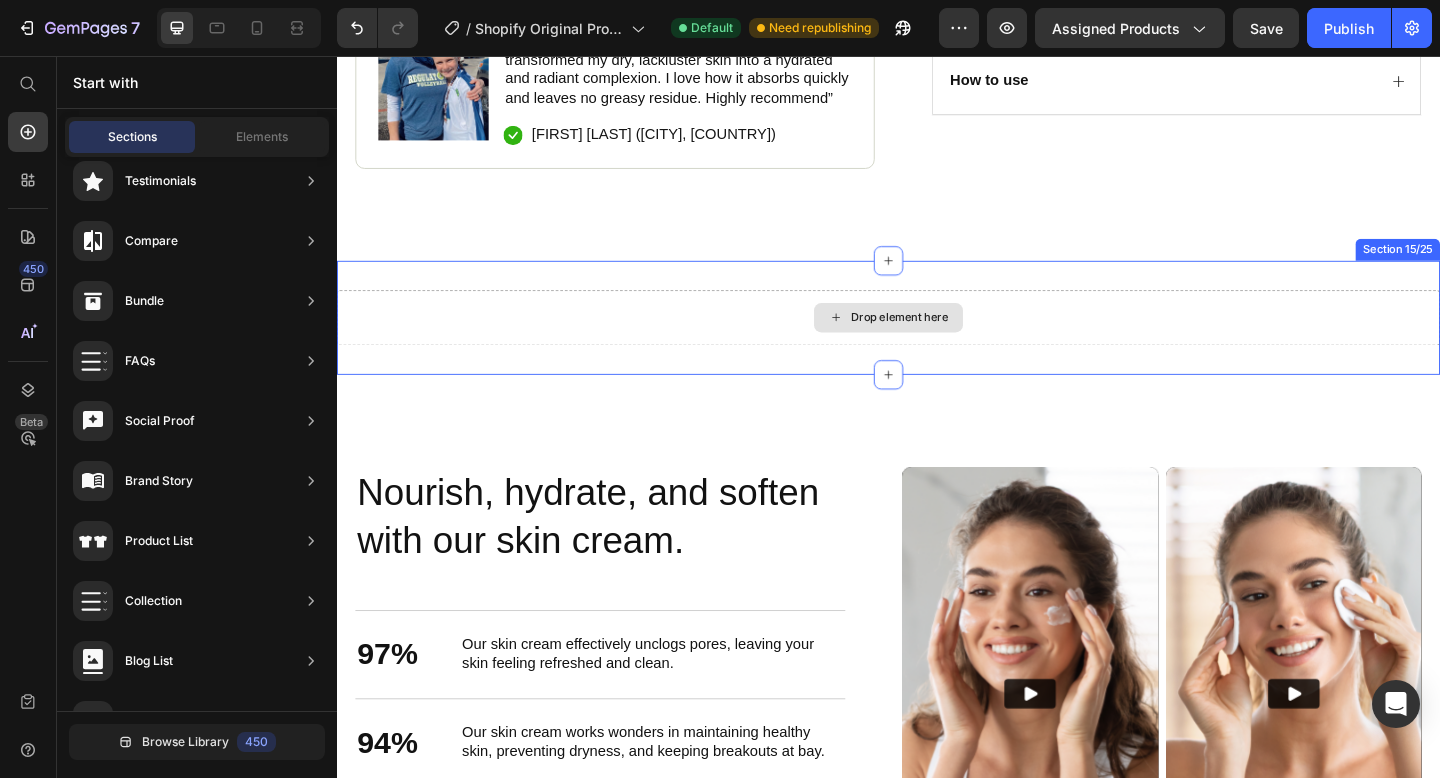 click on "Drop element here" at bounding box center [949, 341] 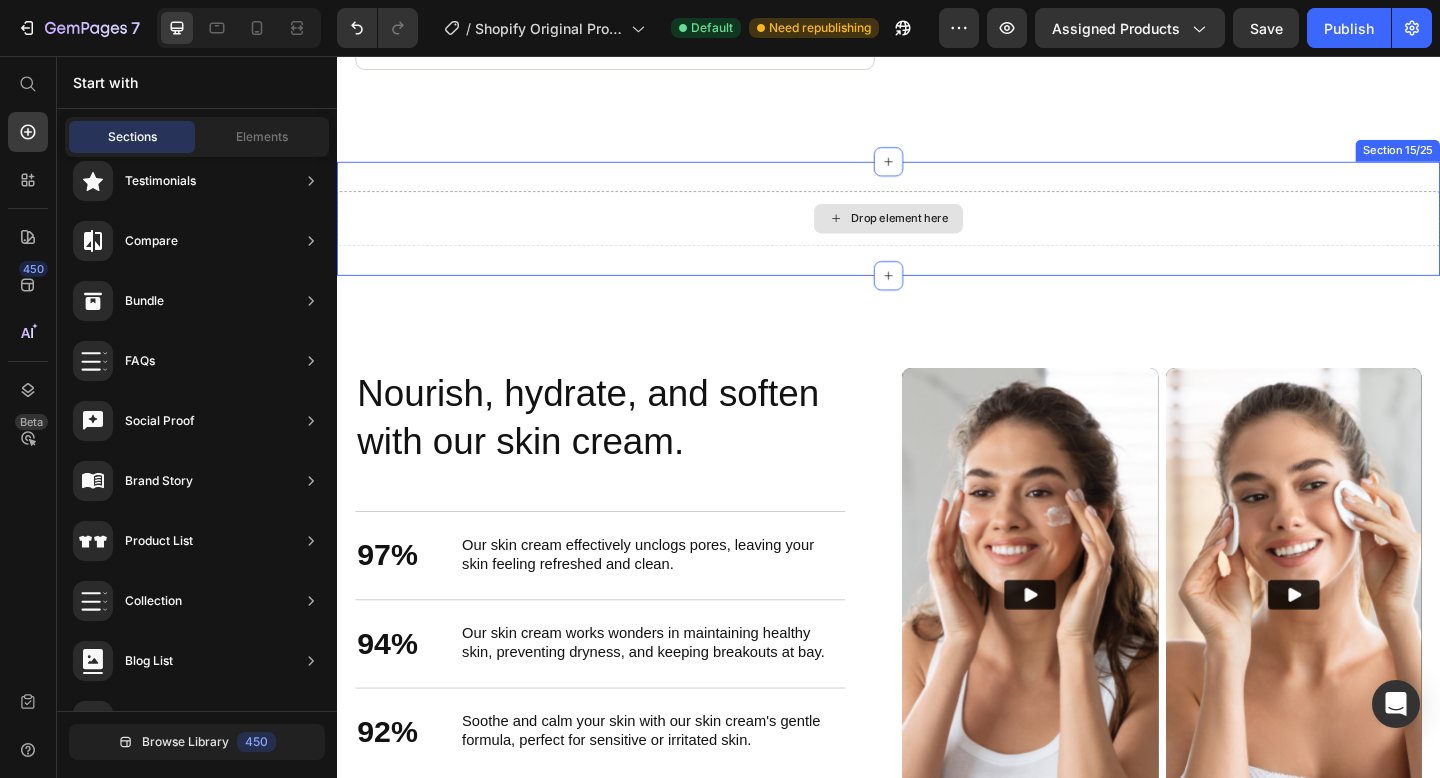 scroll, scrollTop: 2489, scrollLeft: 0, axis: vertical 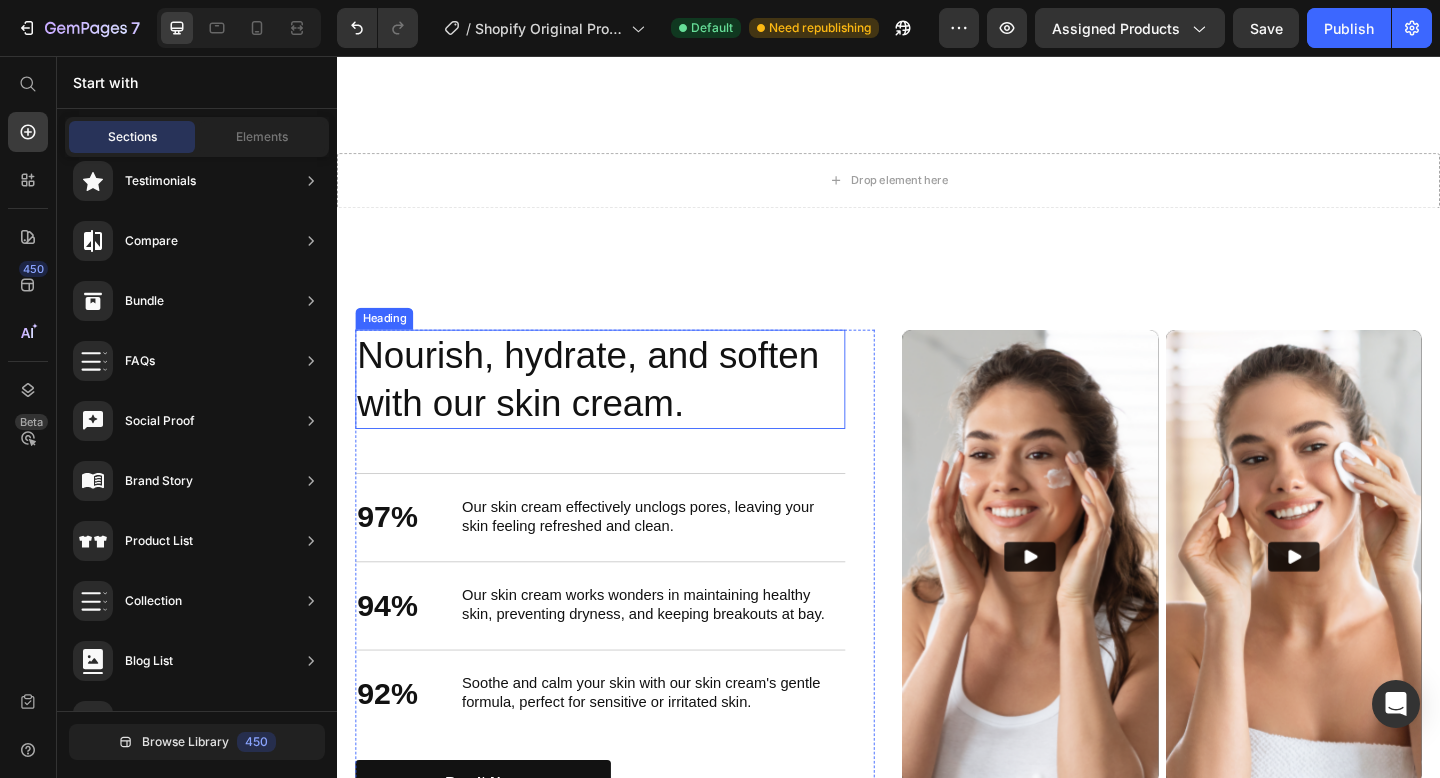 click on "Nourish, hydrate, and soften with our skin cream." at bounding box center (623, 408) 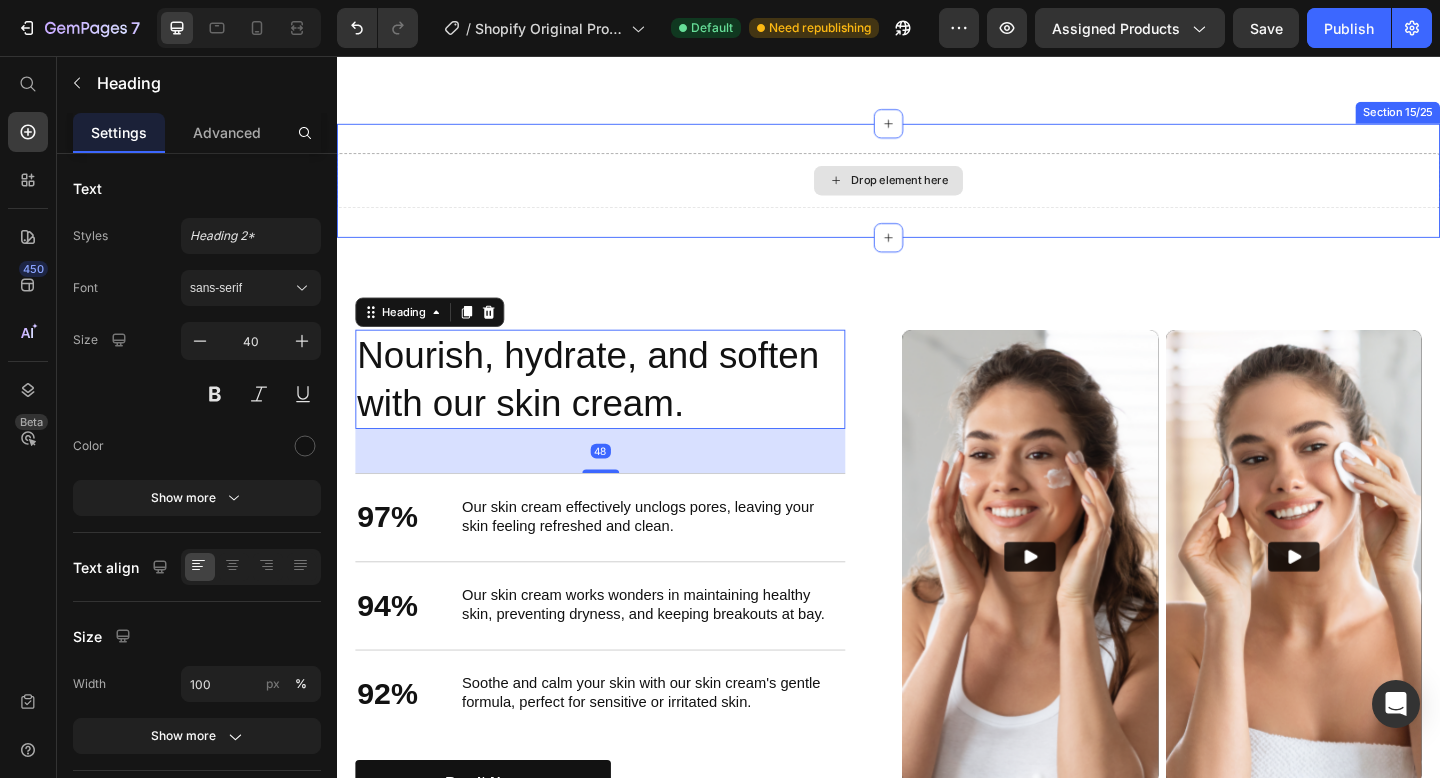 click on "Drop element here" at bounding box center [949, 192] 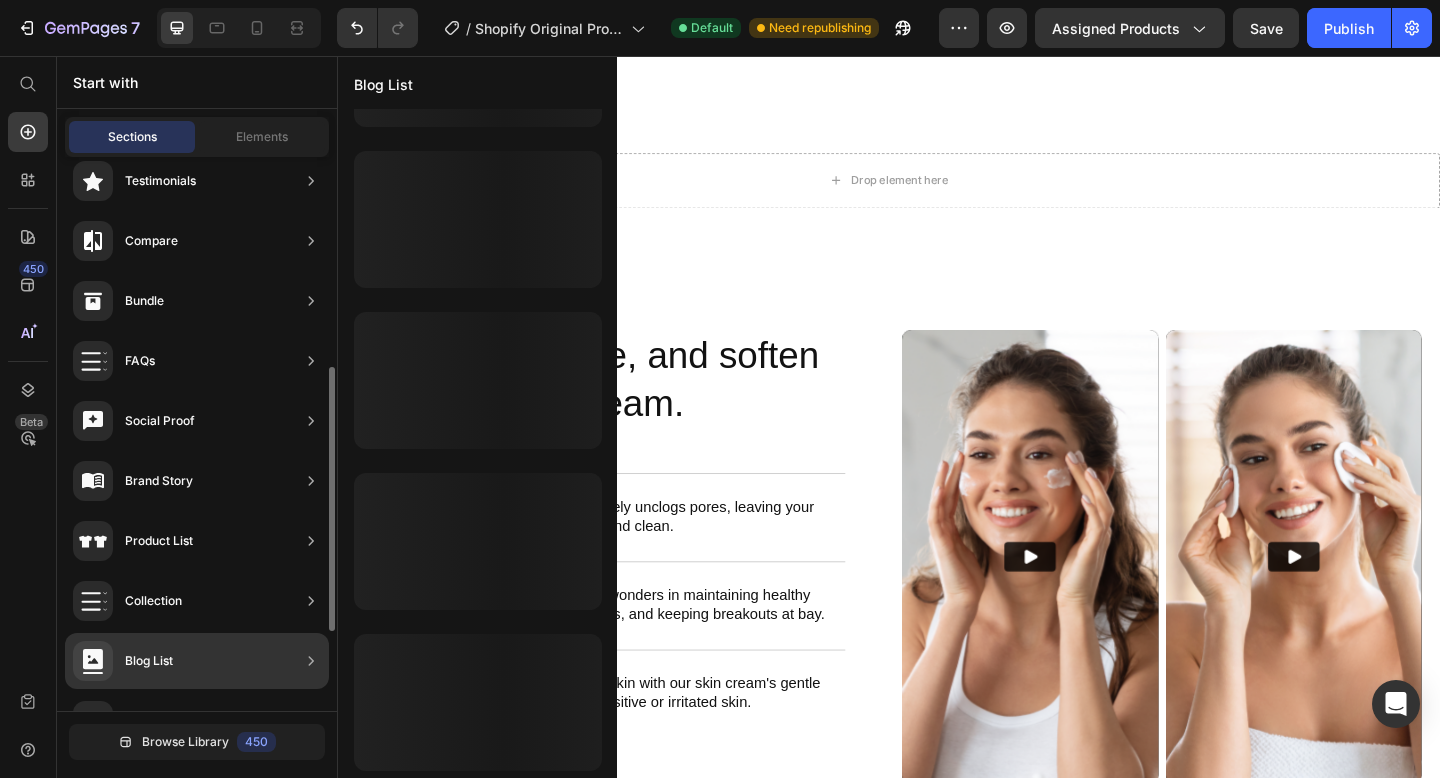 scroll, scrollTop: 0, scrollLeft: 0, axis: both 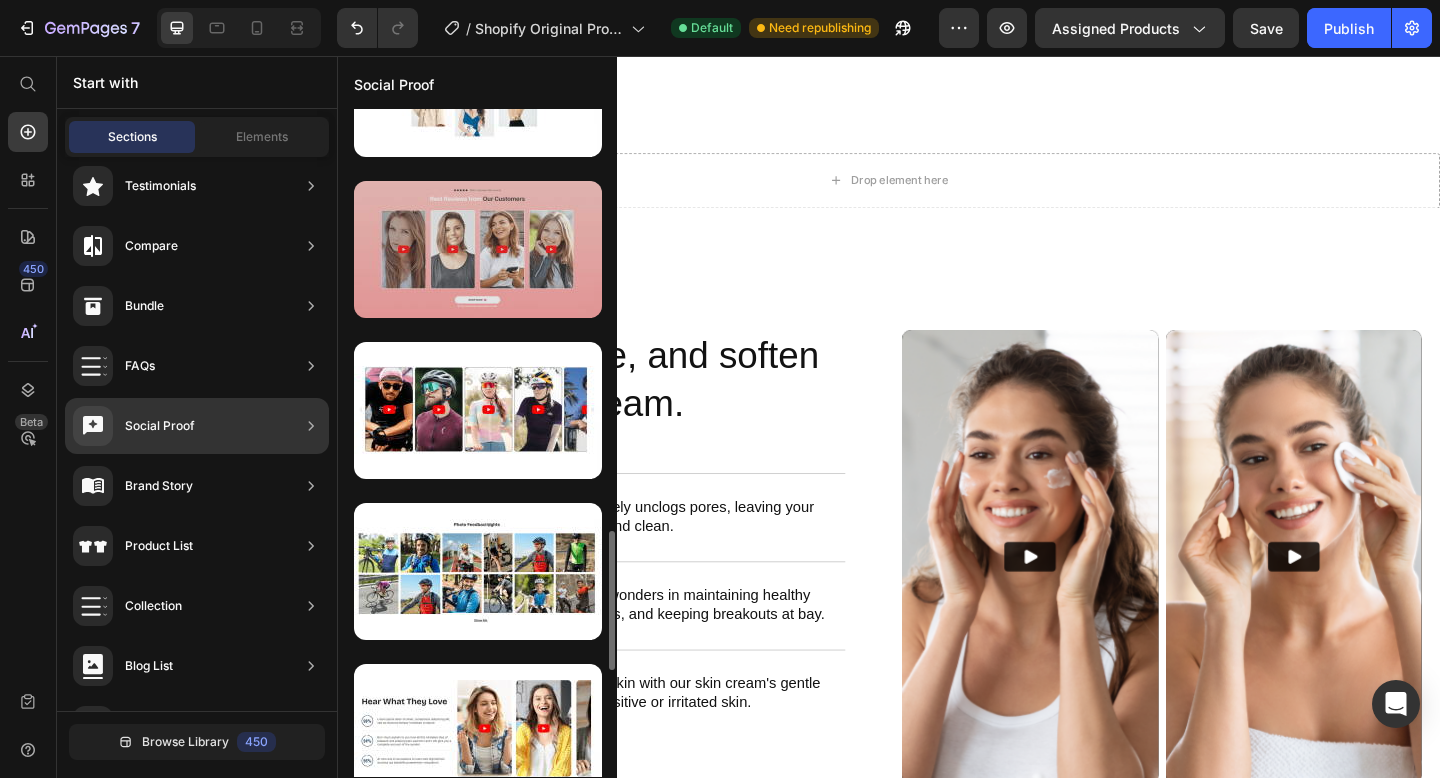 click at bounding box center (478, 249) 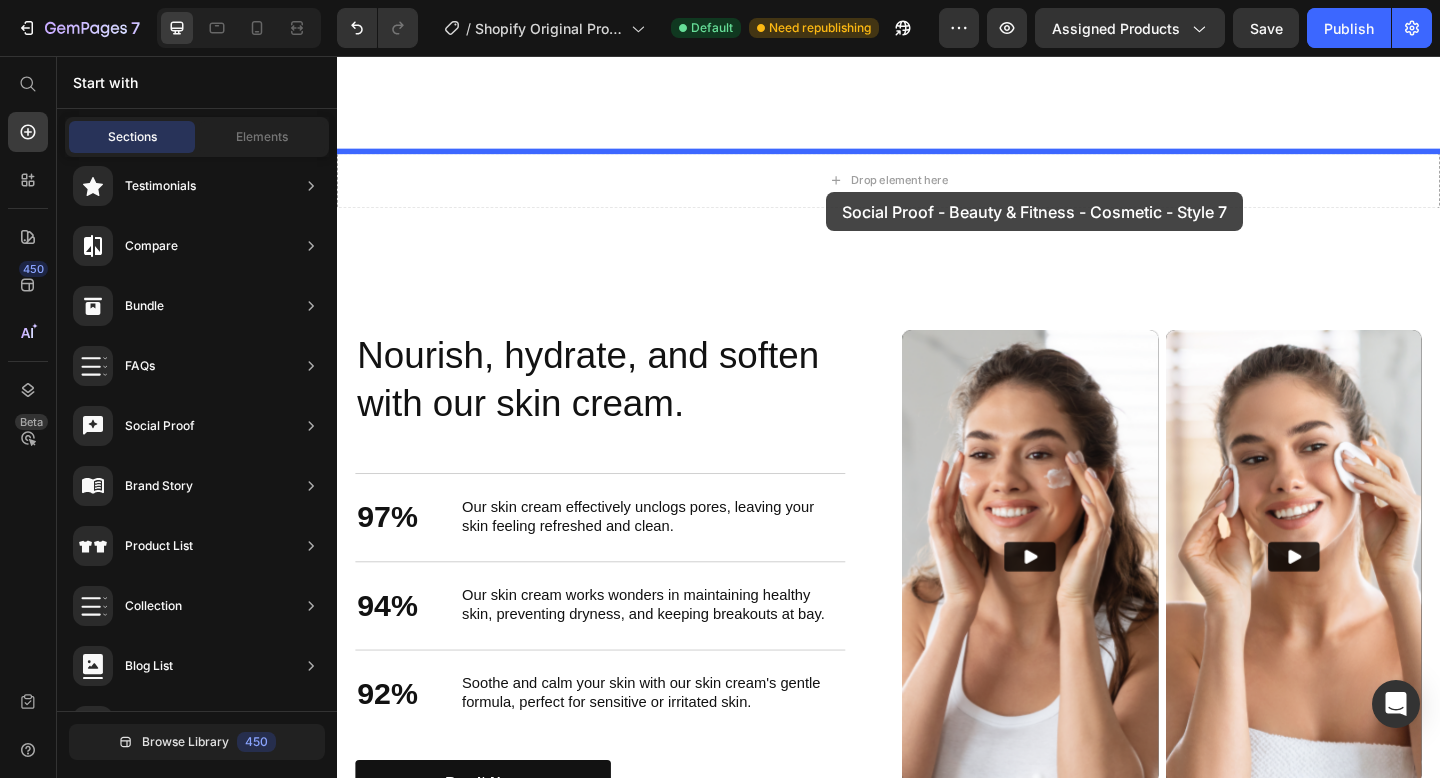 drag, startPoint x: 844, startPoint y: 358, endPoint x: 871, endPoint y: 209, distance: 151.42654 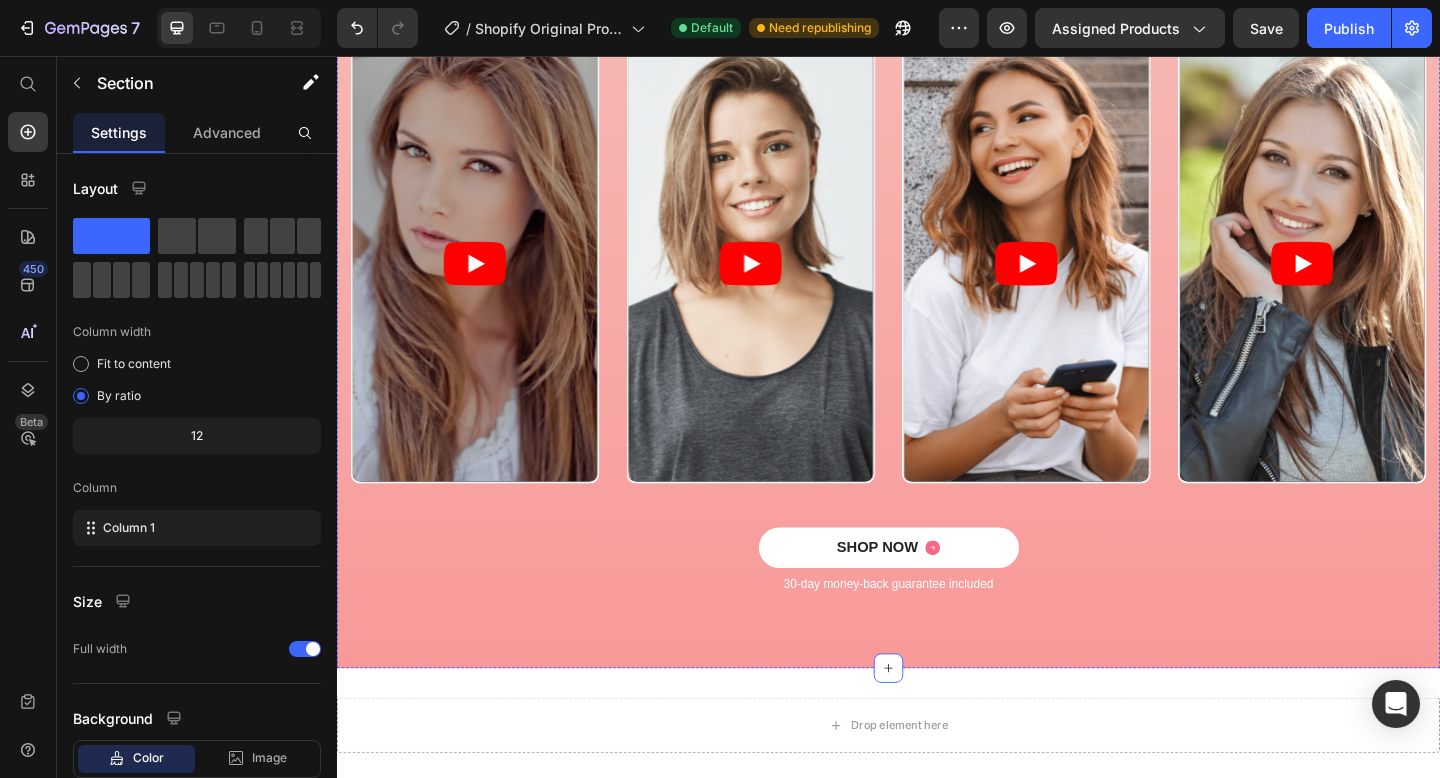 scroll, scrollTop: 2792, scrollLeft: 0, axis: vertical 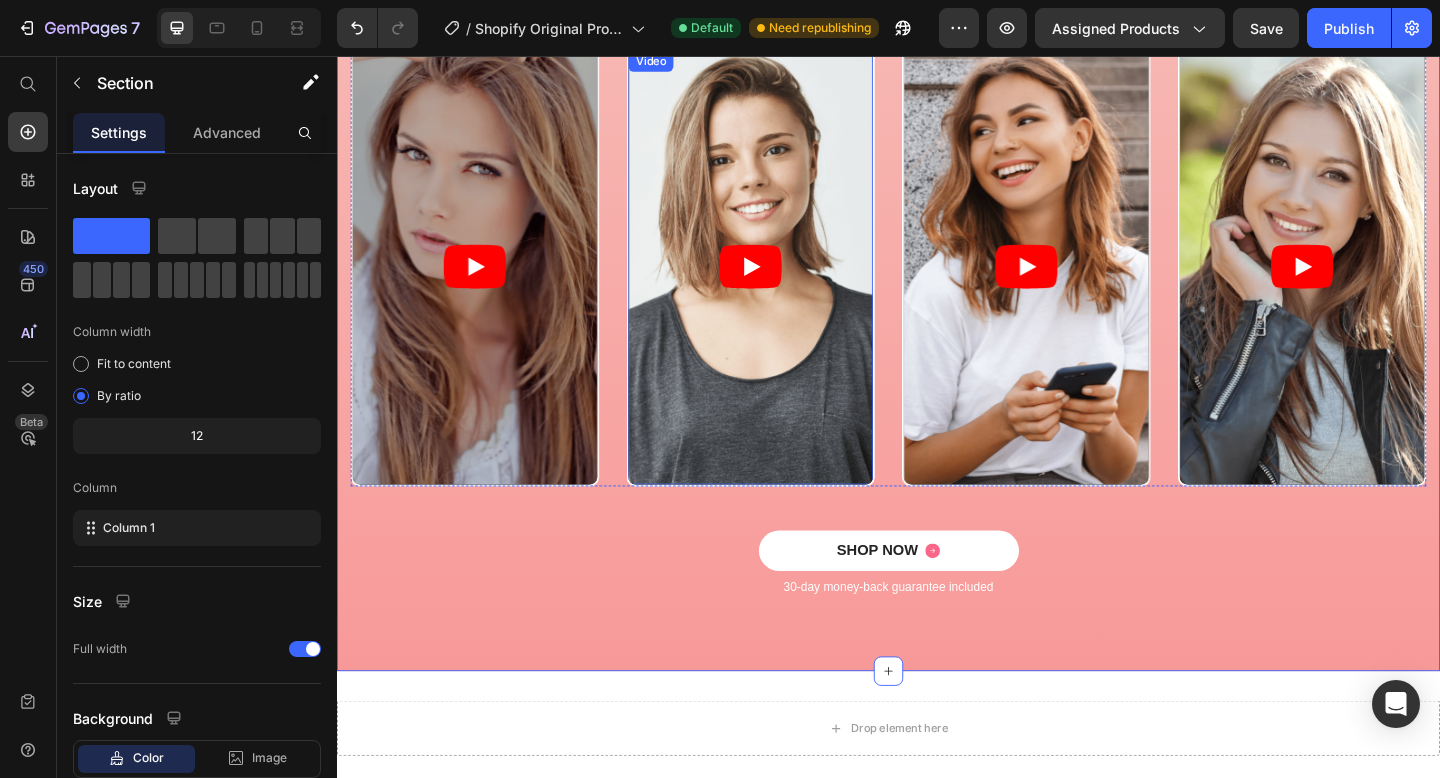 click at bounding box center (487, 286) 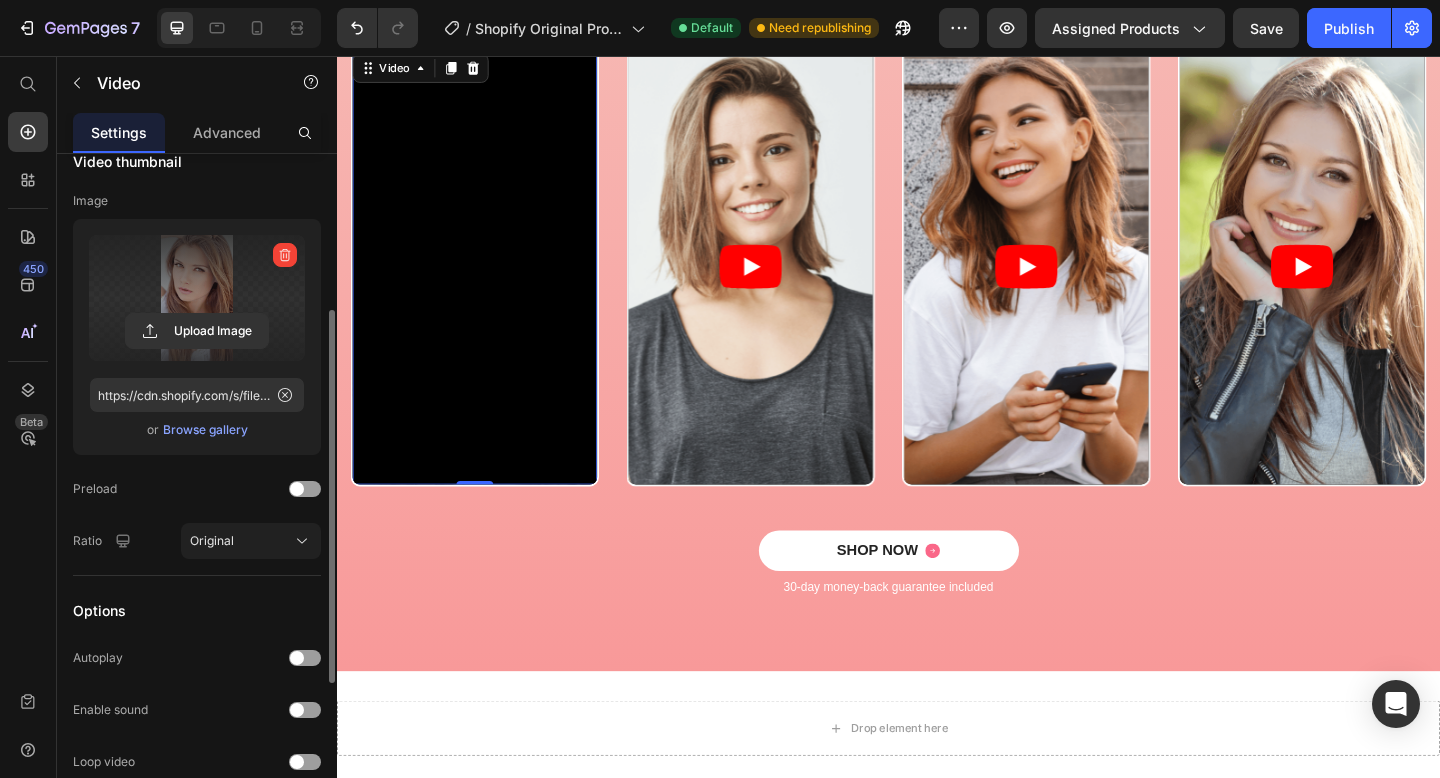 scroll, scrollTop: 0, scrollLeft: 0, axis: both 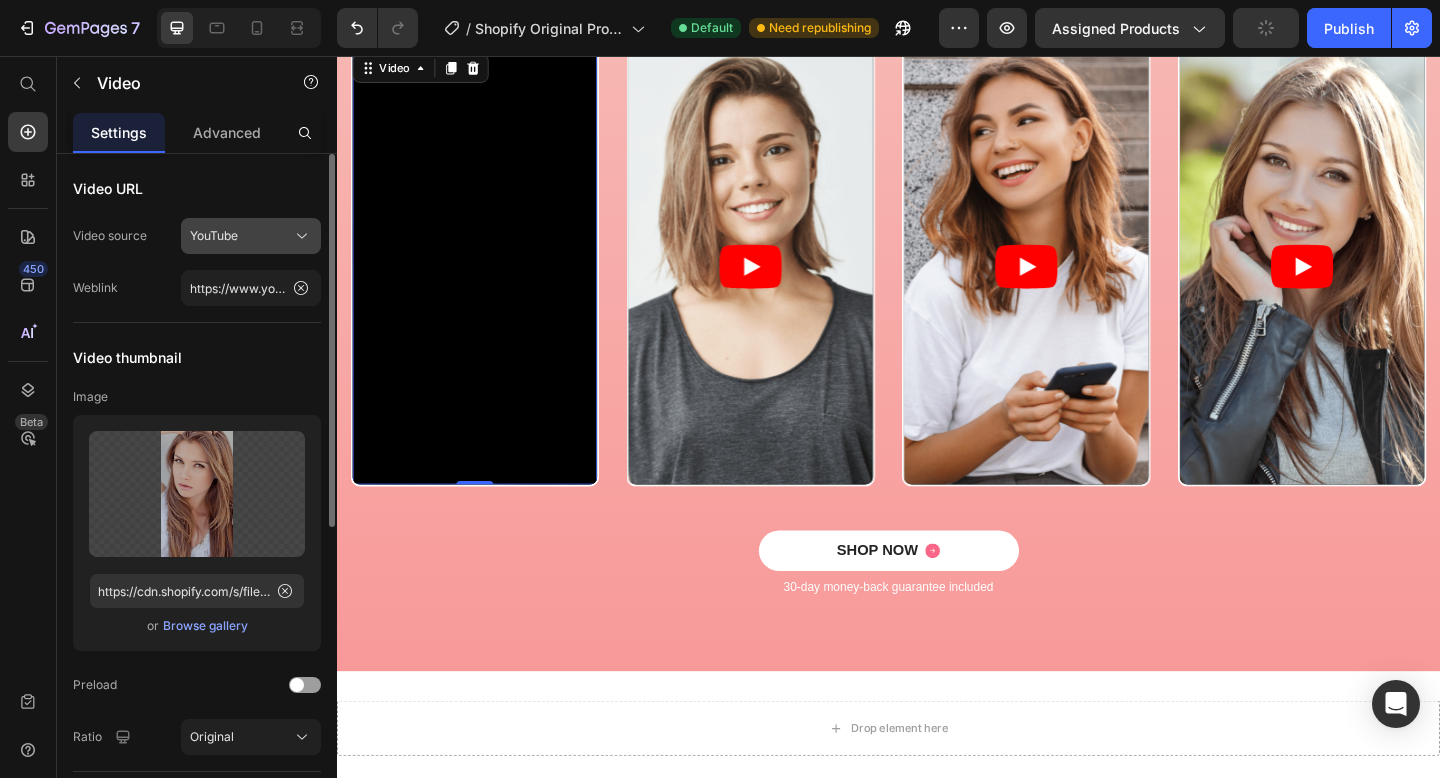 click on "YouTube" at bounding box center [214, 236] 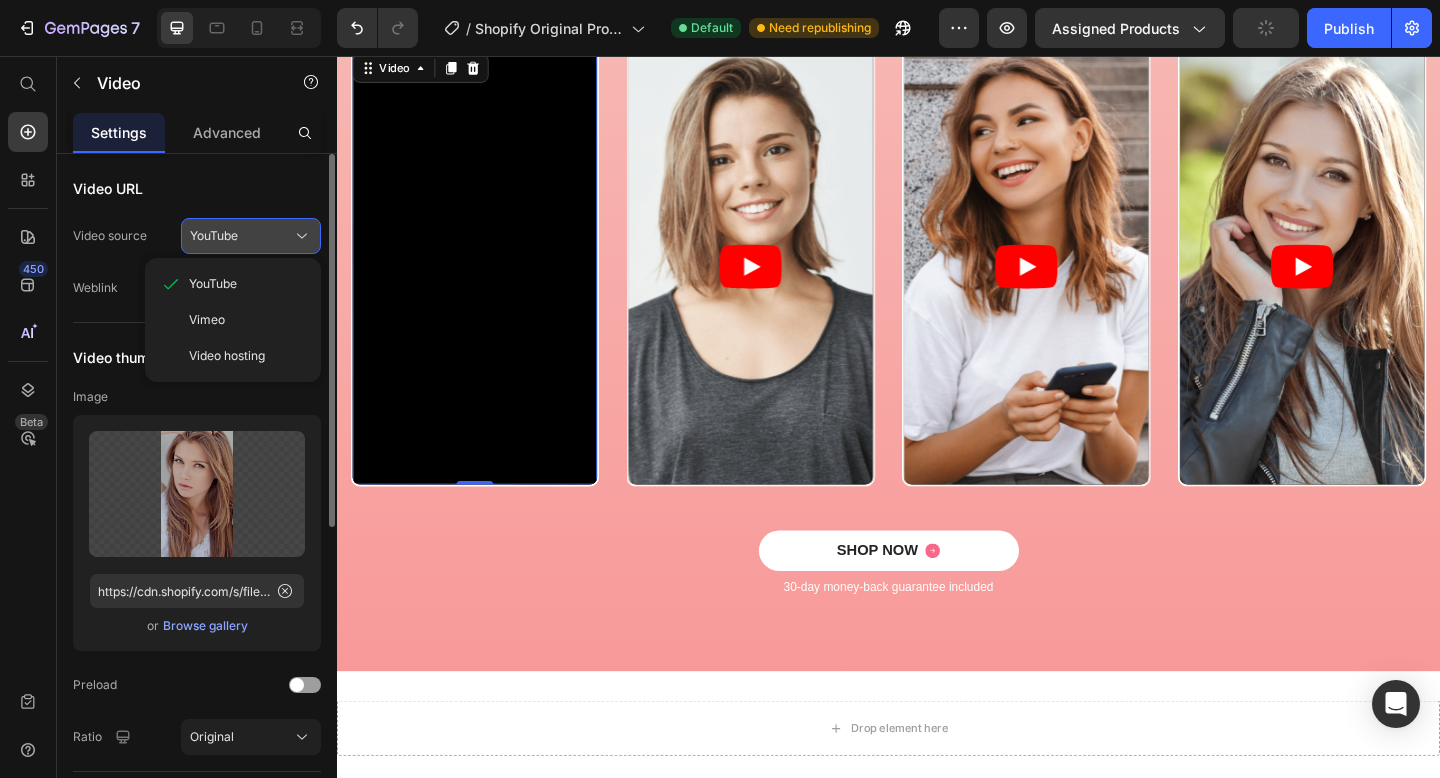 click on "YouTube" at bounding box center [214, 236] 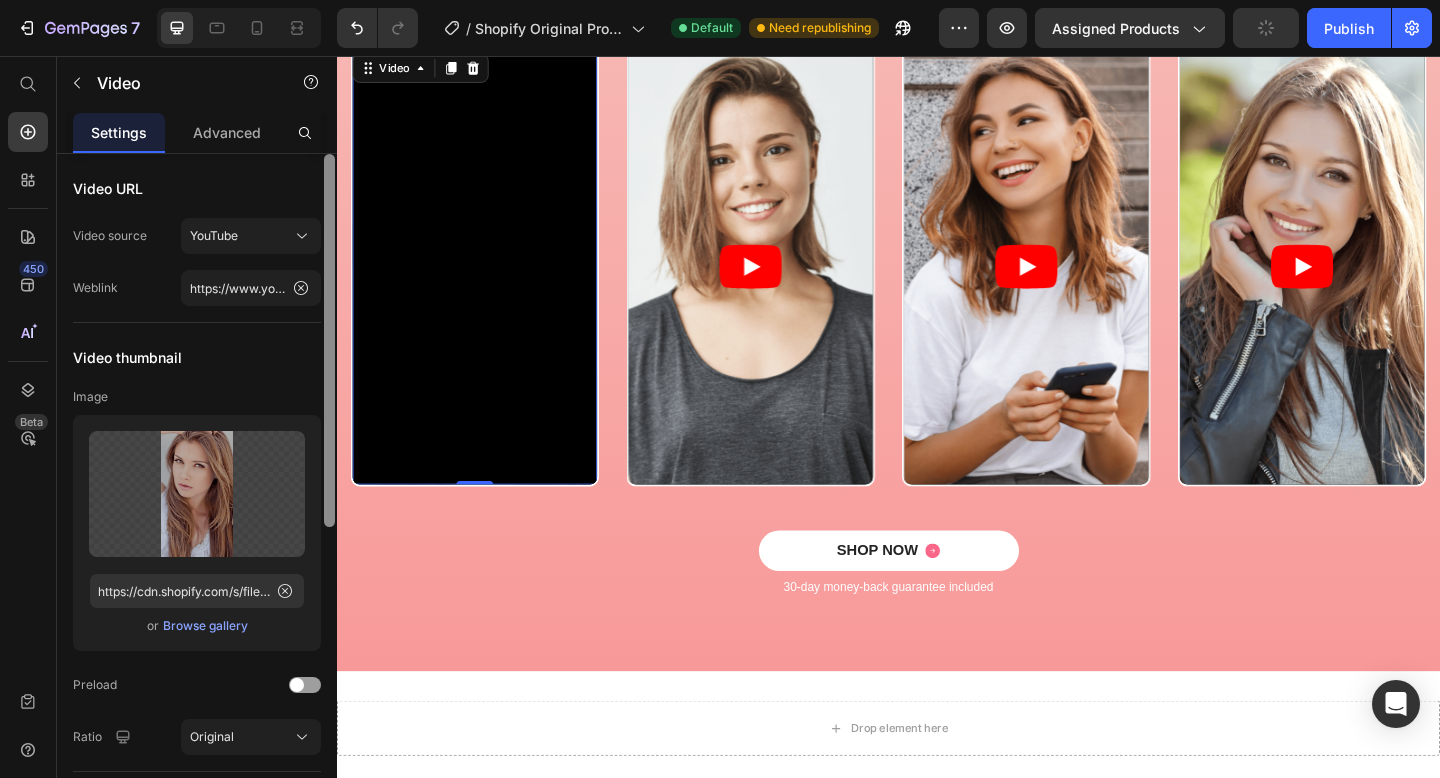 type on "https://cdn.shopify.com/s/files/1/0661/2123/6650/files/gempages_574893241258738917-8b770554-5e28-437b-b1fc-7af0e54f923f.png" 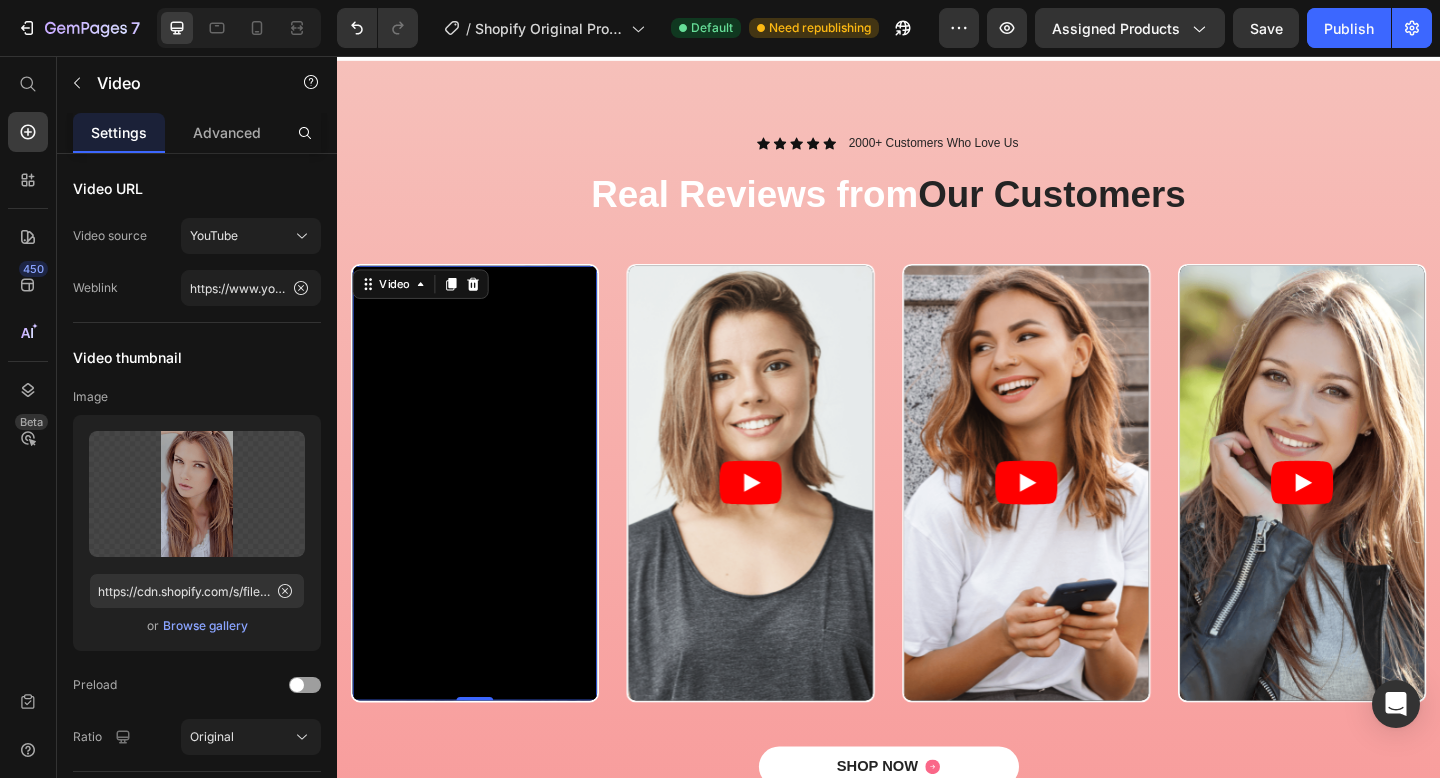 scroll, scrollTop: 2566, scrollLeft: 0, axis: vertical 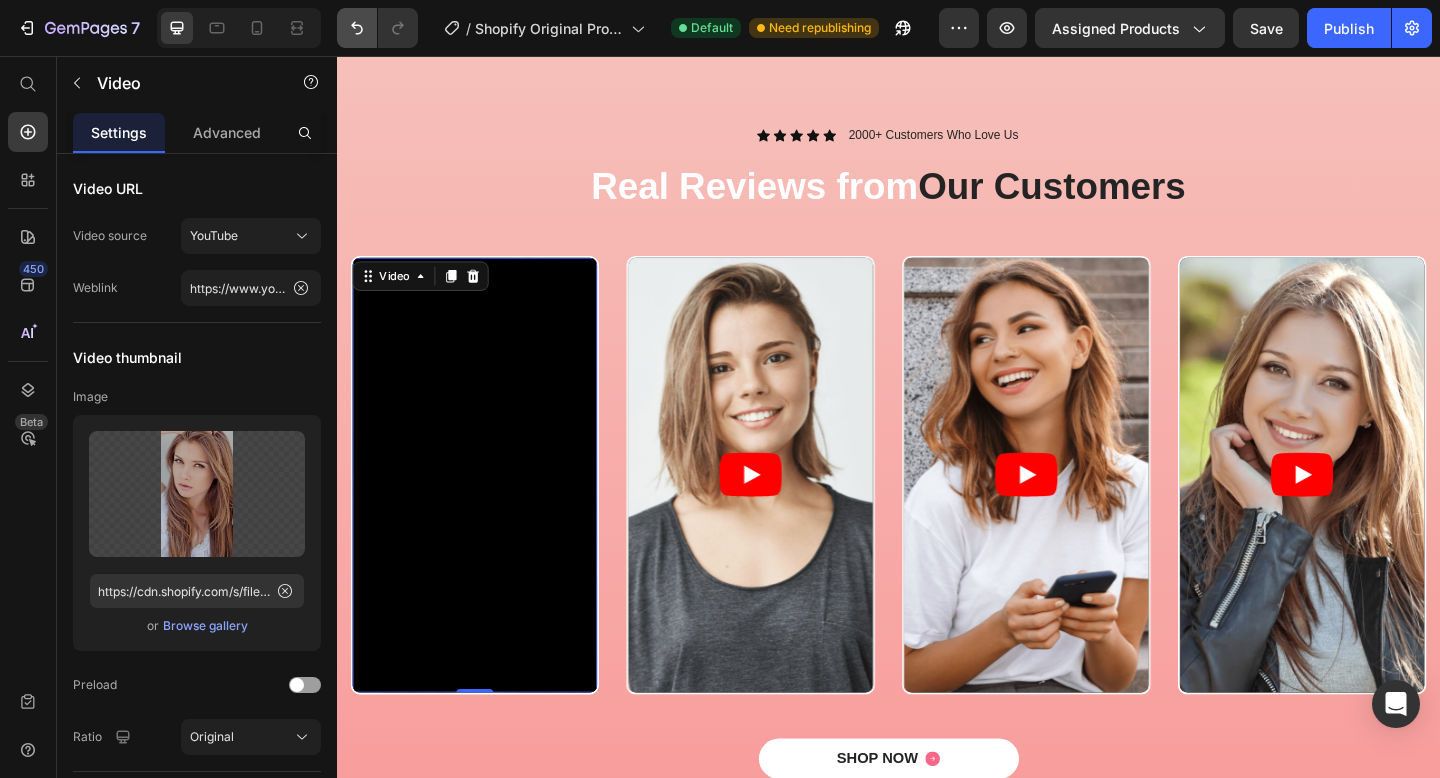 click 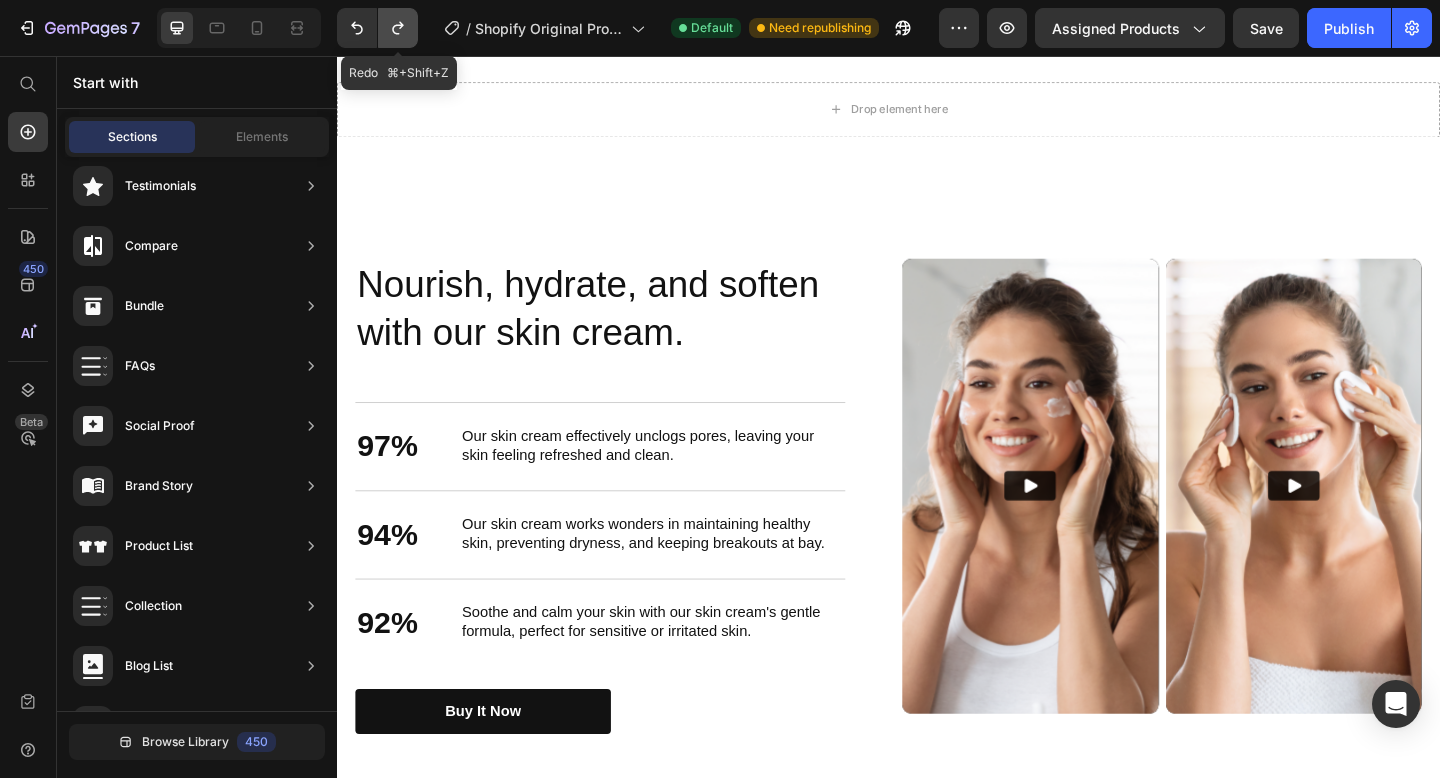 click 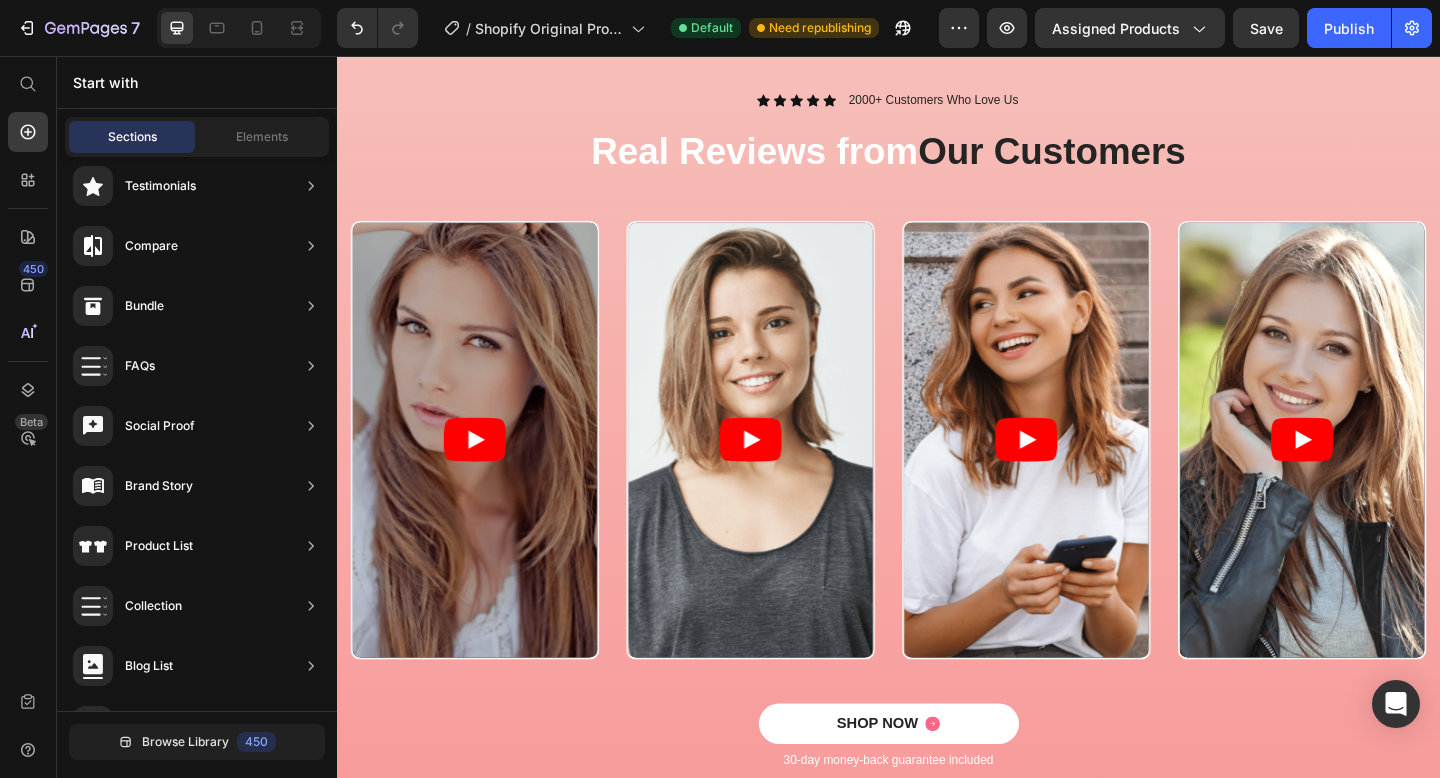 scroll, scrollTop: 2614, scrollLeft: 0, axis: vertical 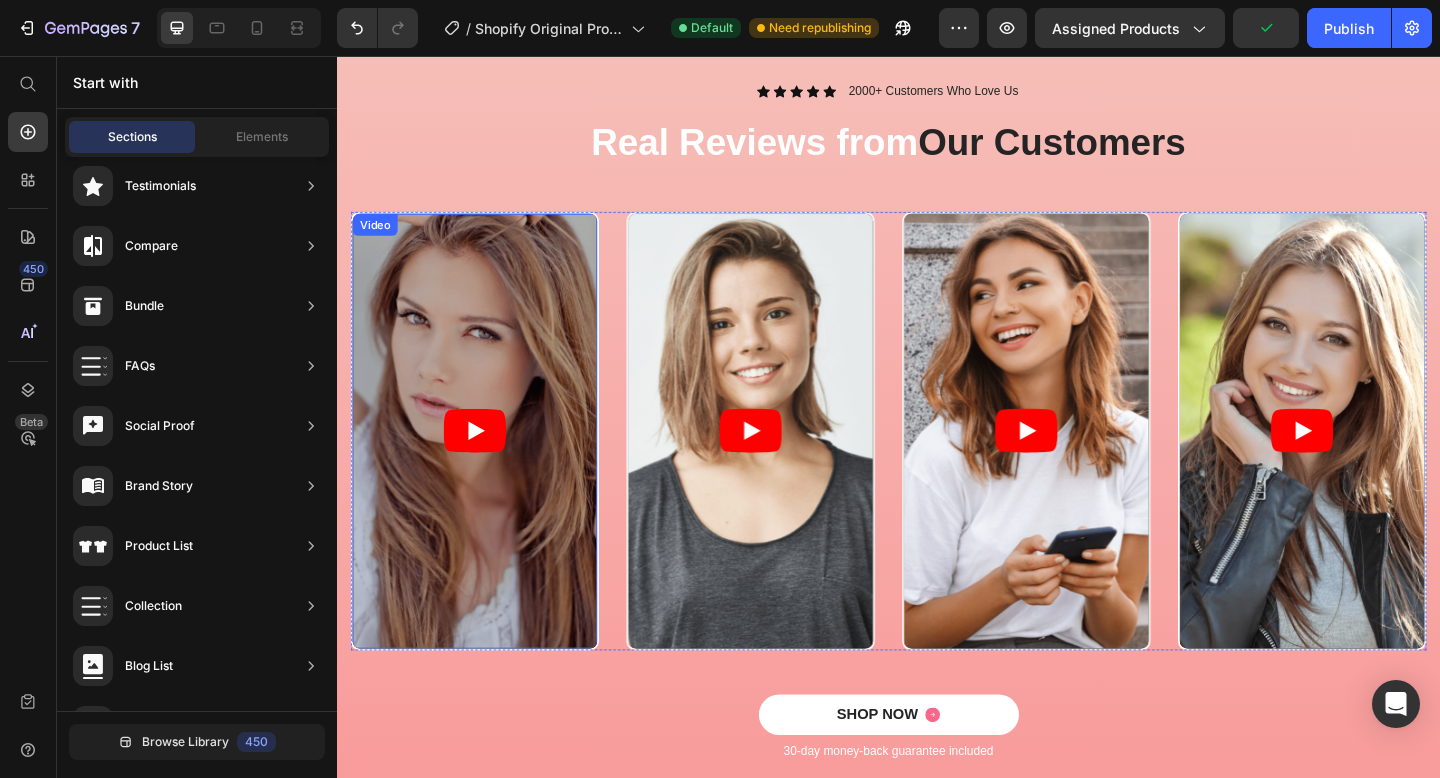 click at bounding box center [487, 464] 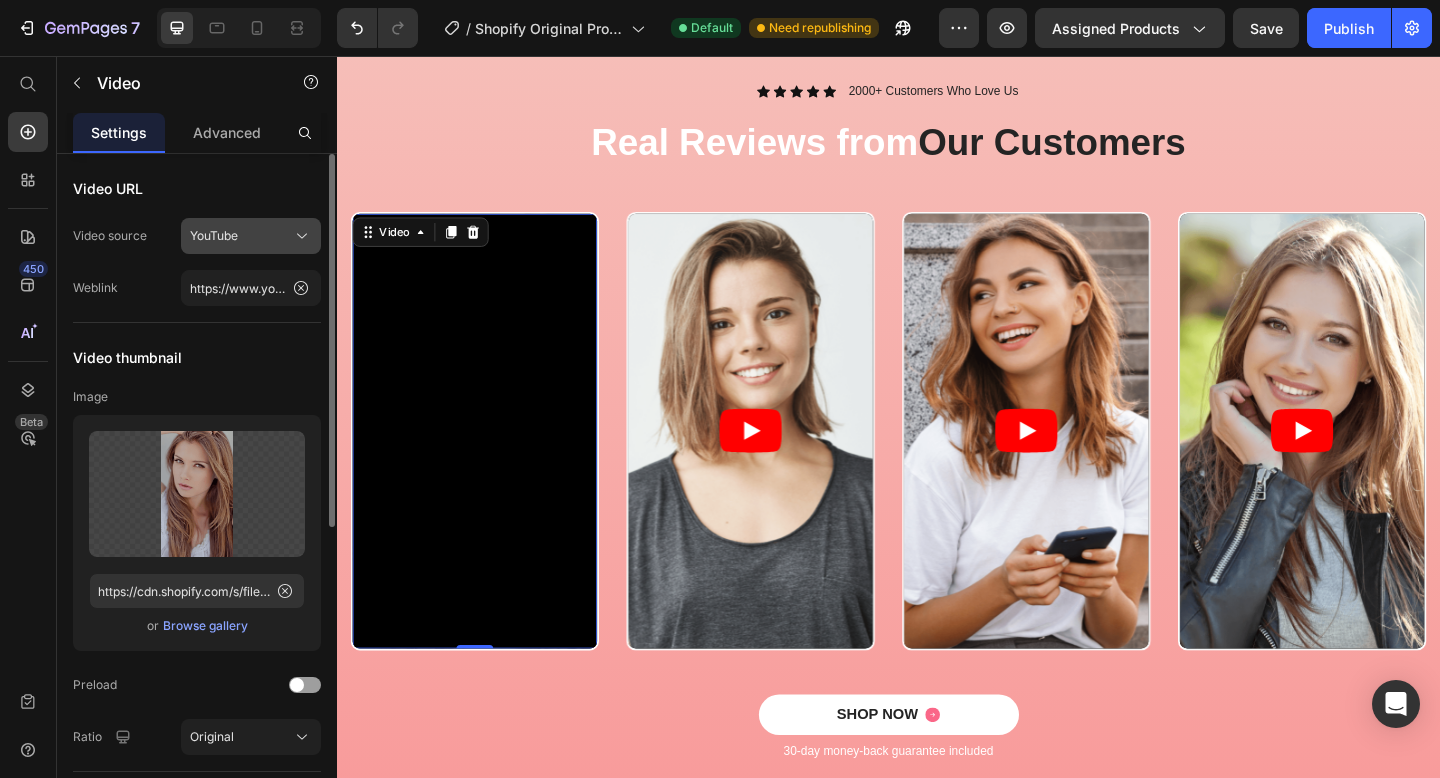 click on "YouTube" at bounding box center (251, 236) 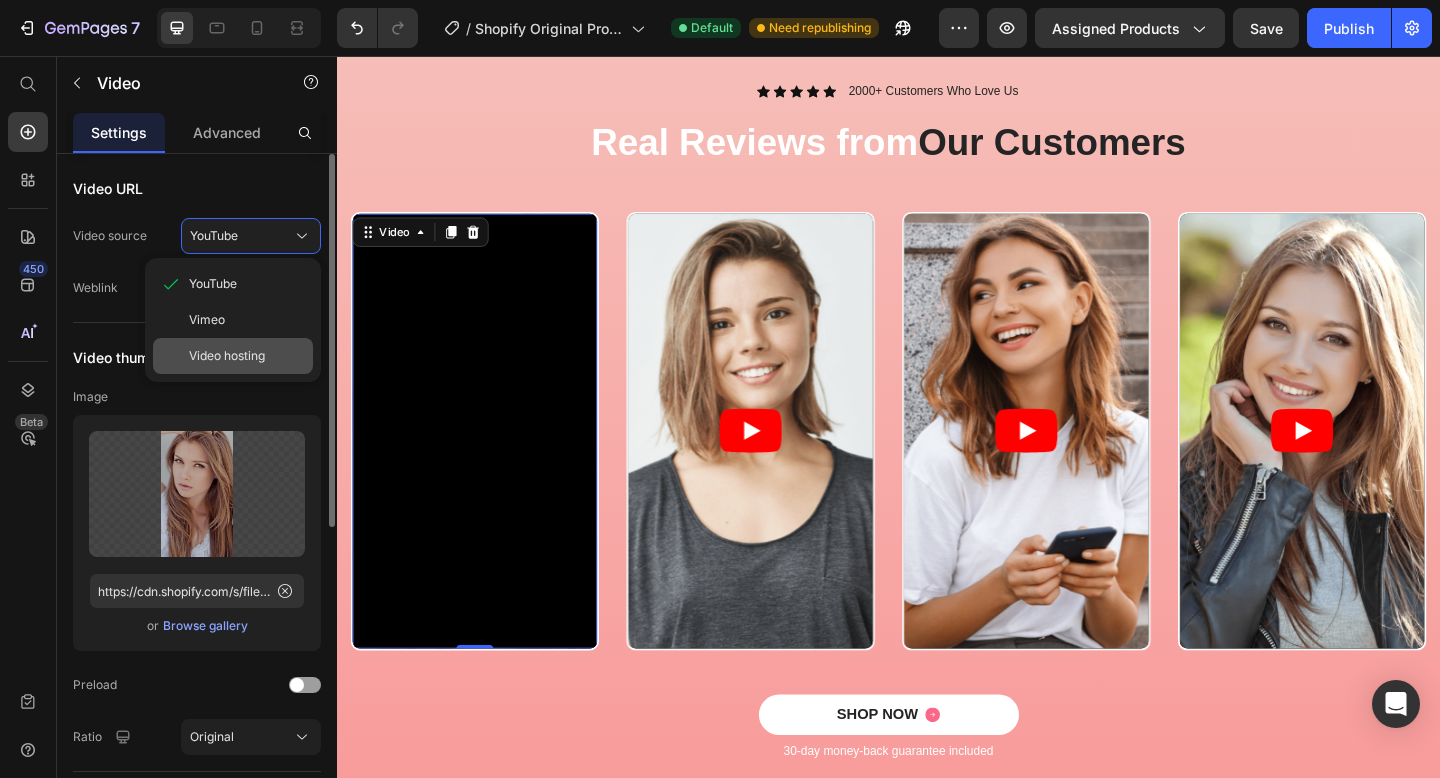 click on "Video hosting" at bounding box center (247, 356) 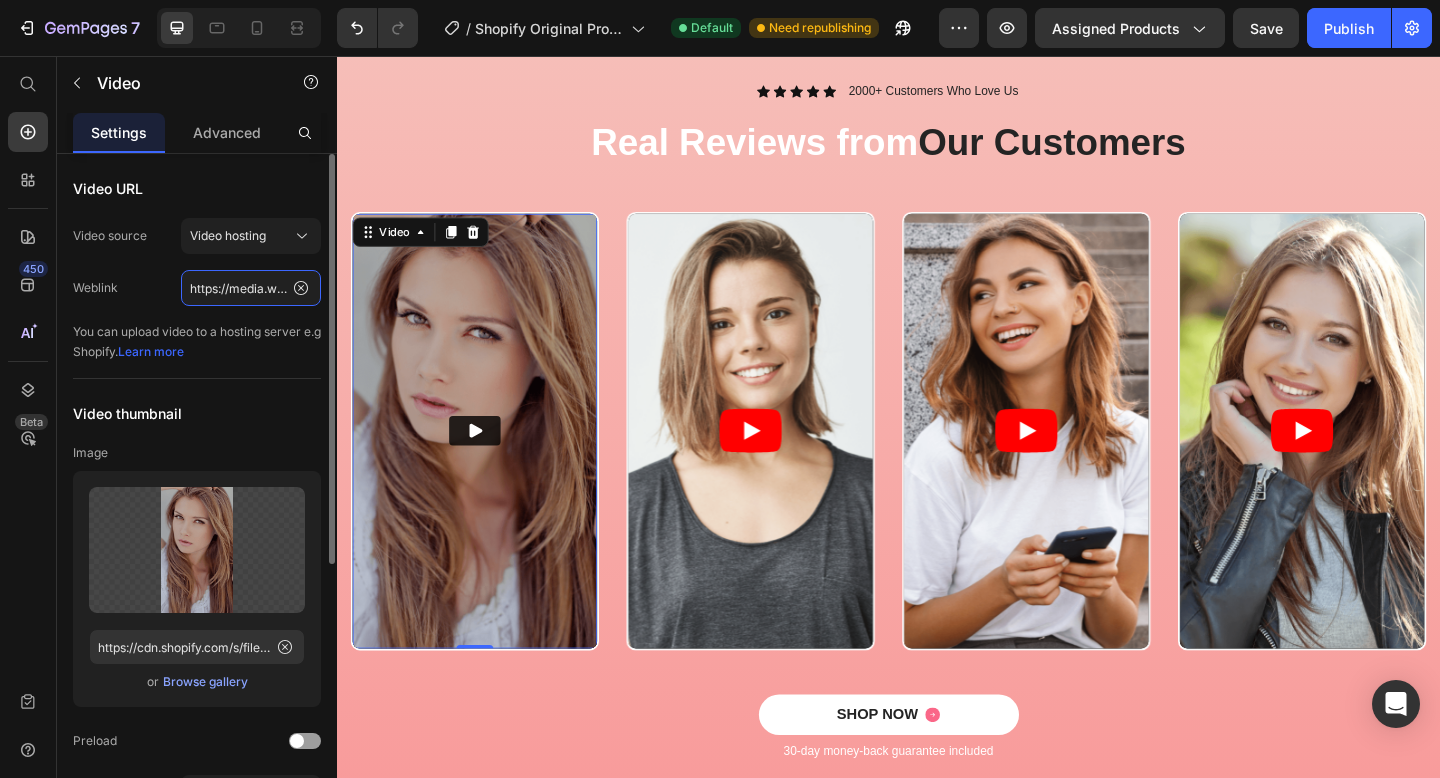 click on "https://media.w3.org/2010/05/sintel/trailer.mp4" 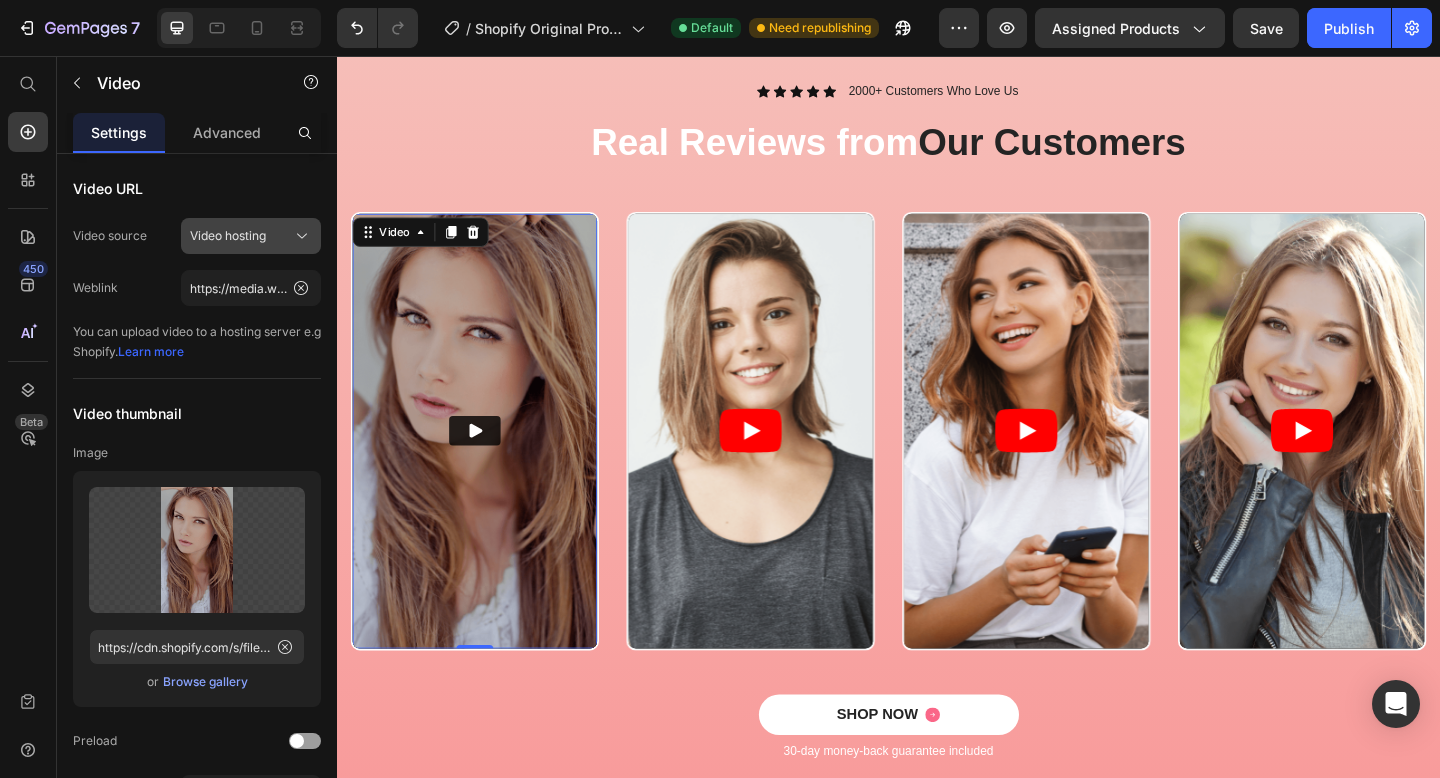 click on "Video hosting" at bounding box center [251, 236] 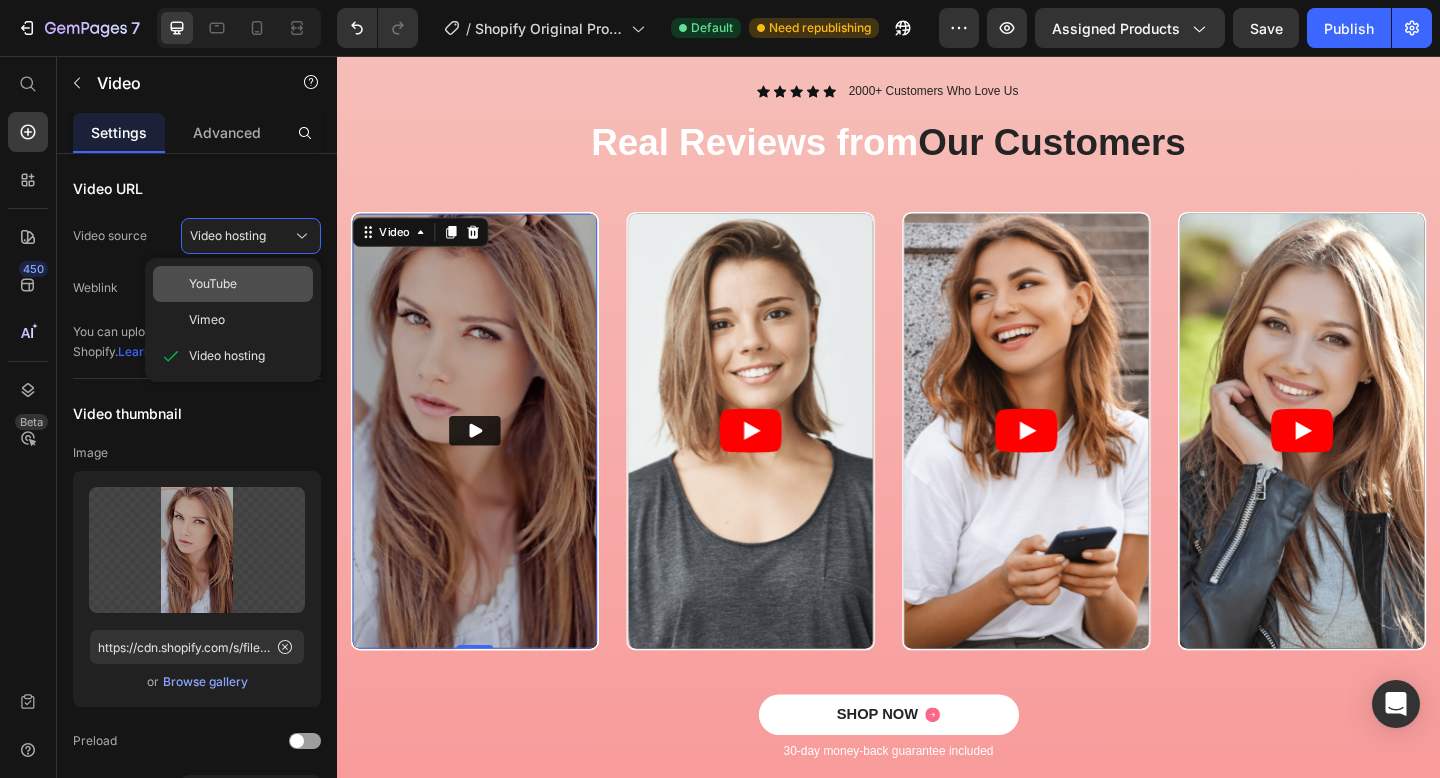 click on "YouTube" 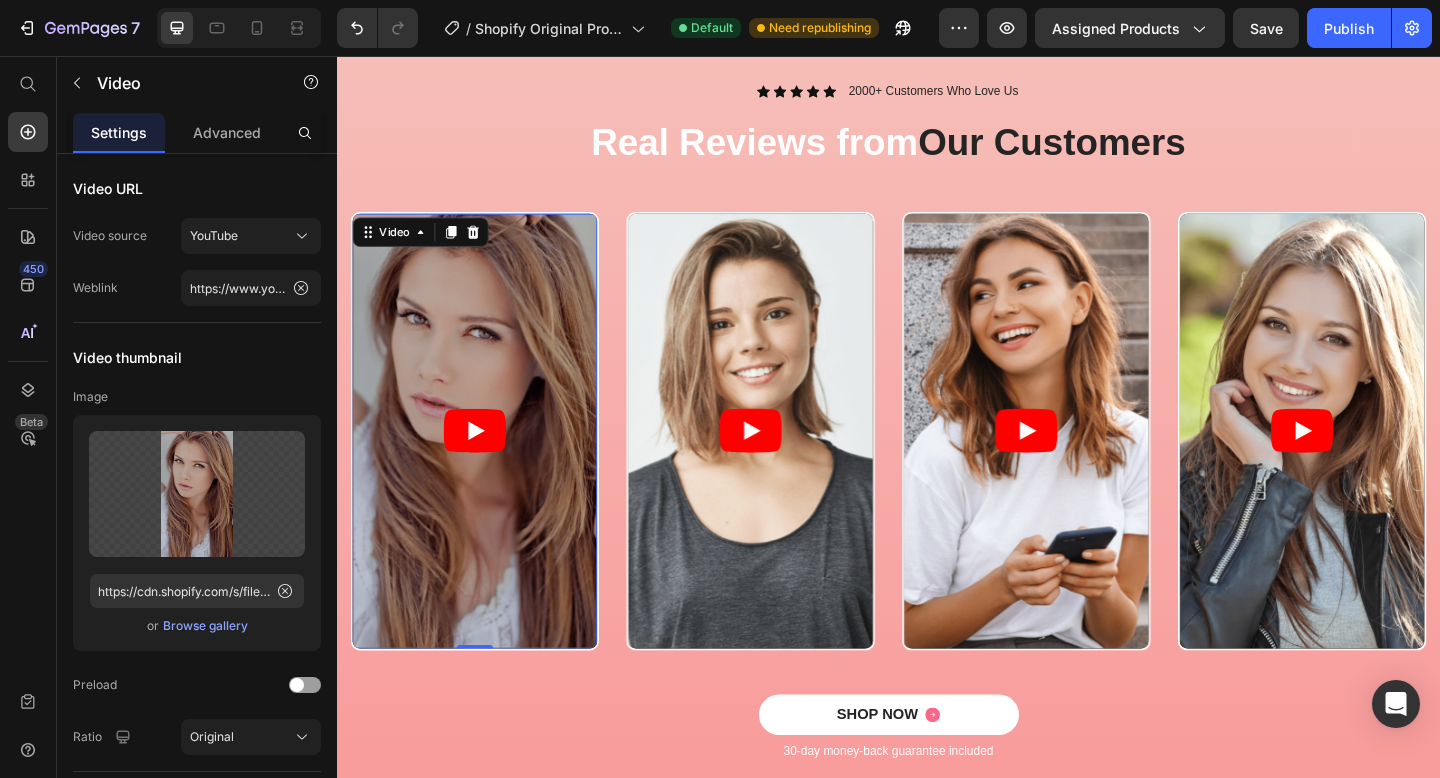 click at bounding box center [487, 464] 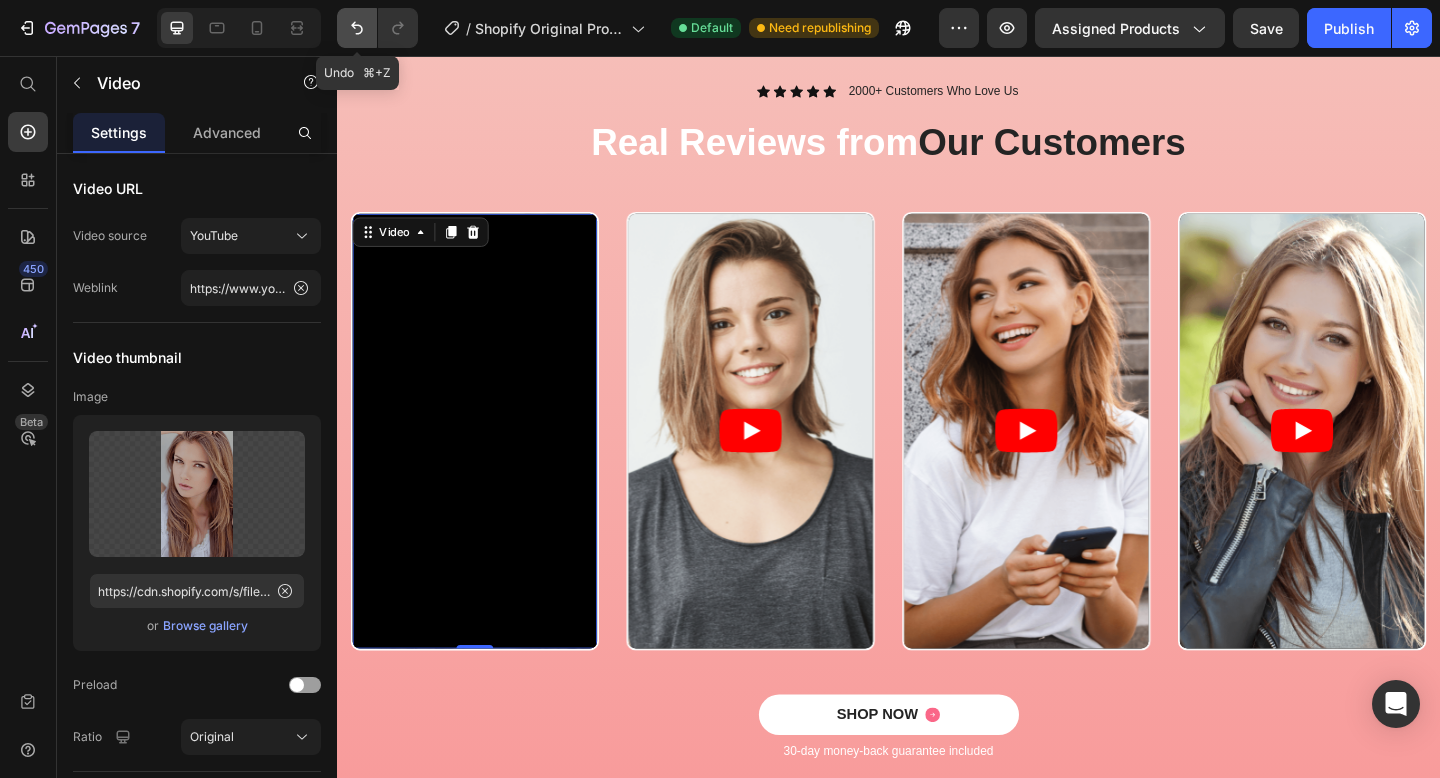 click 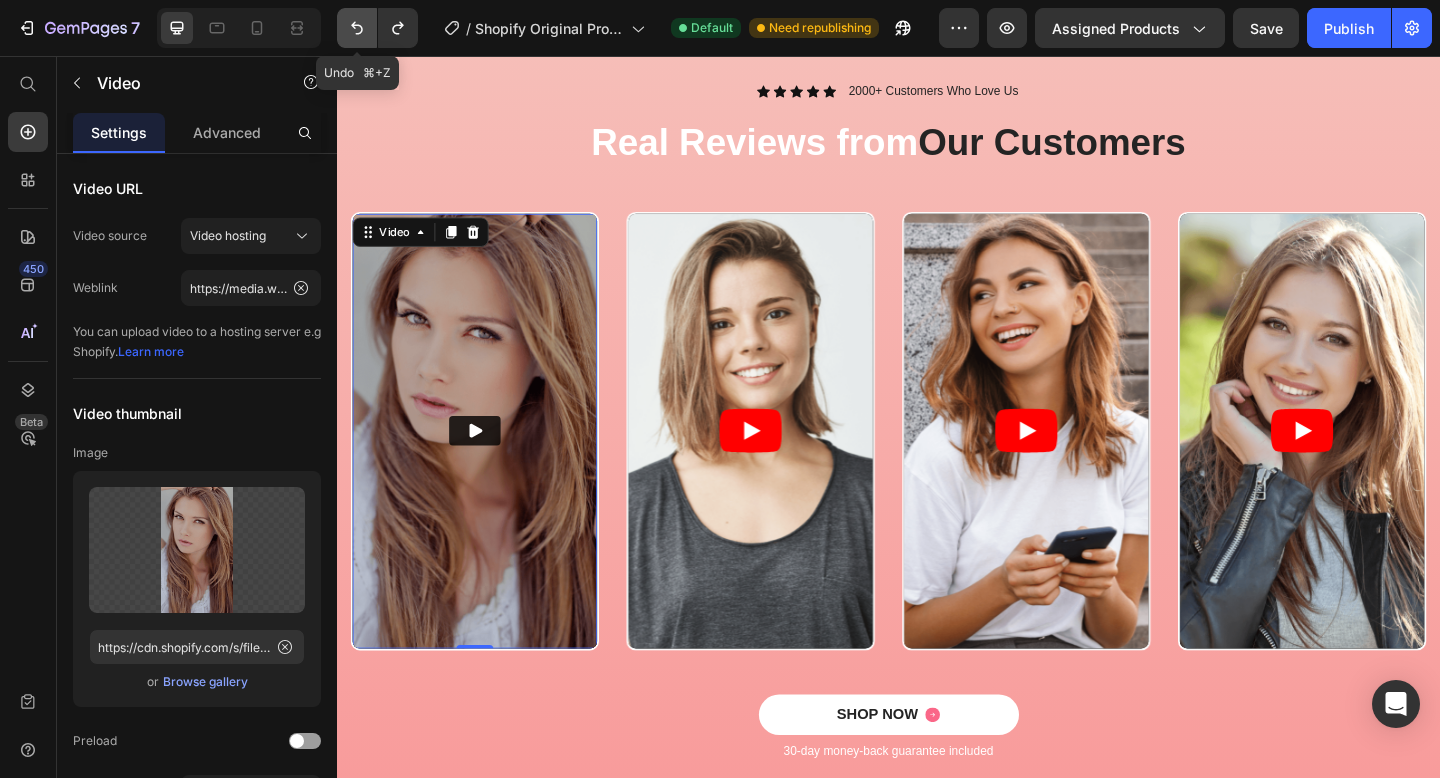 click 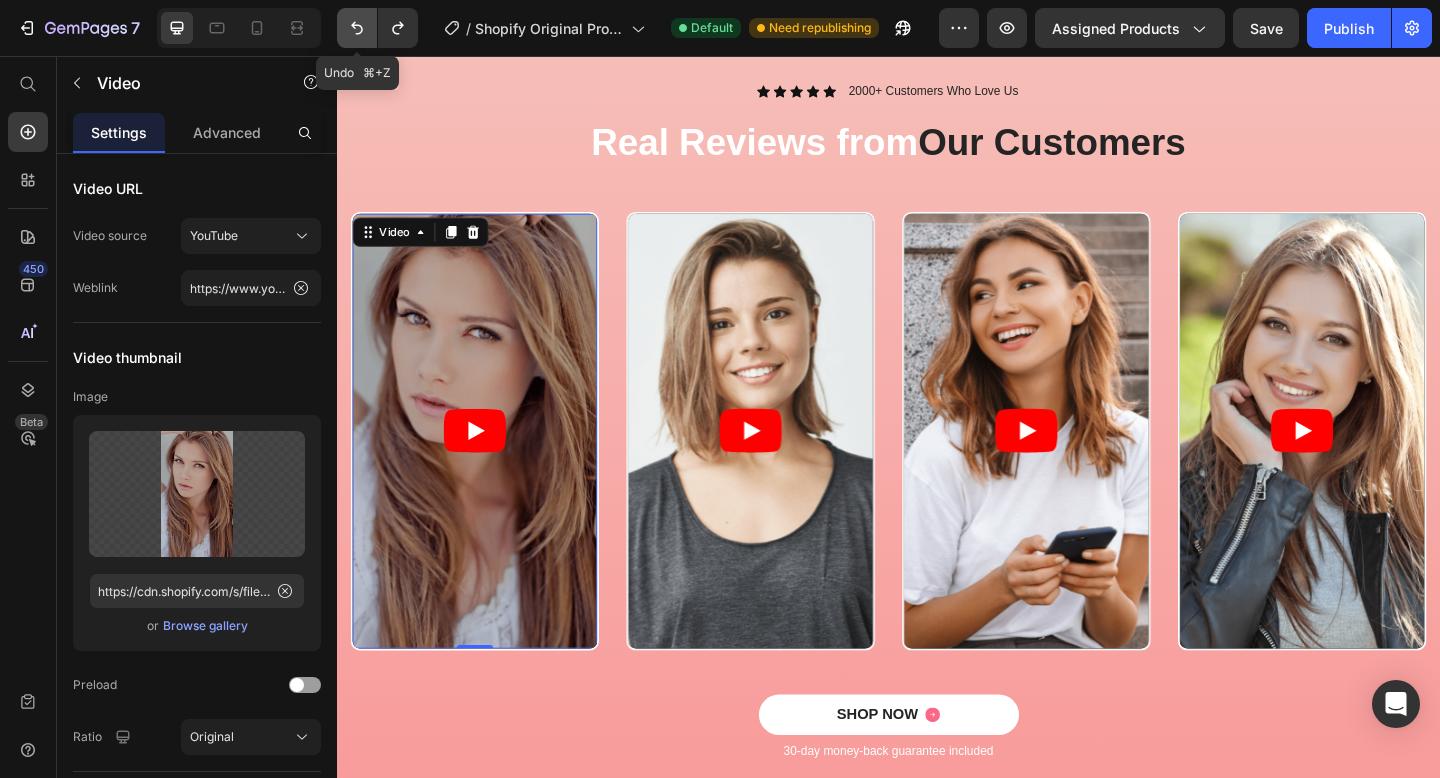 click 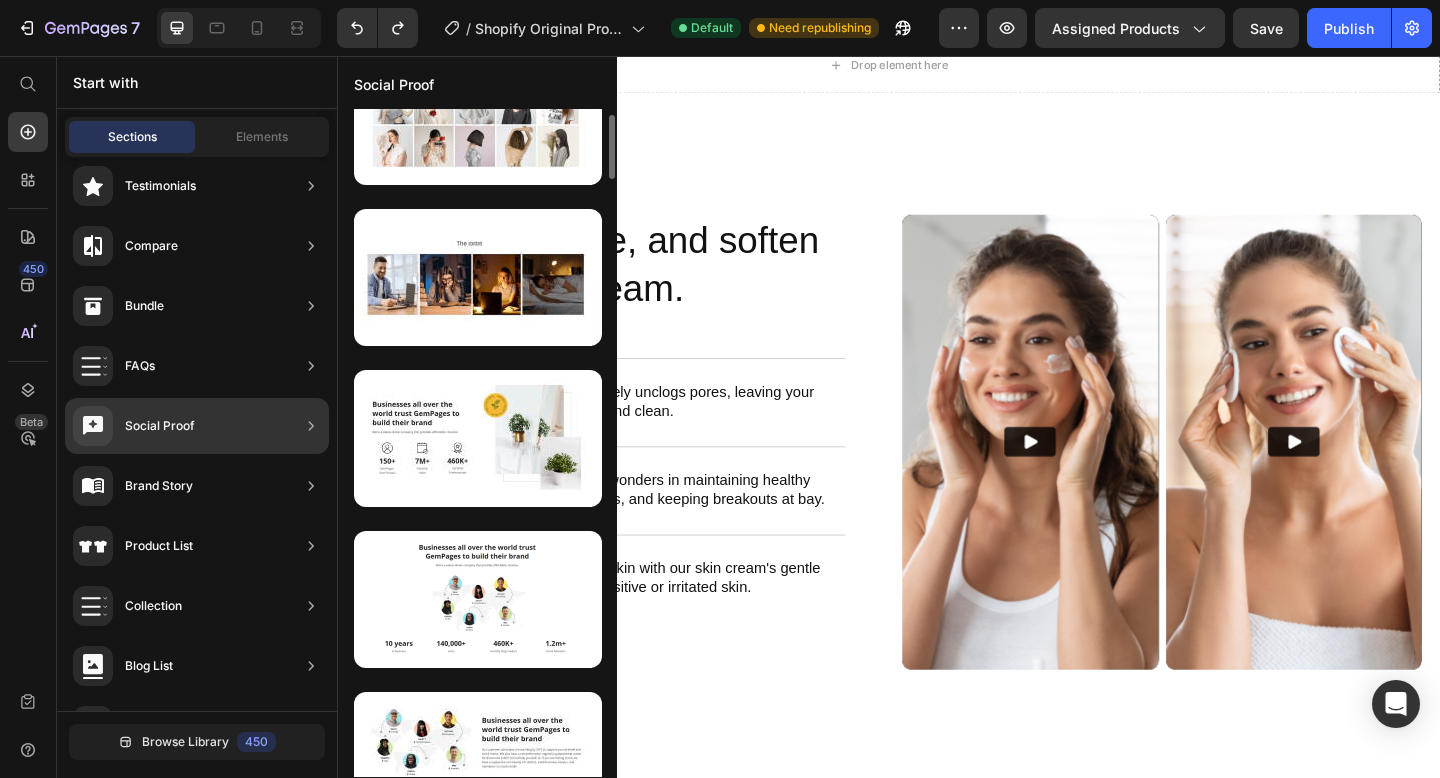 scroll, scrollTop: 0, scrollLeft: 0, axis: both 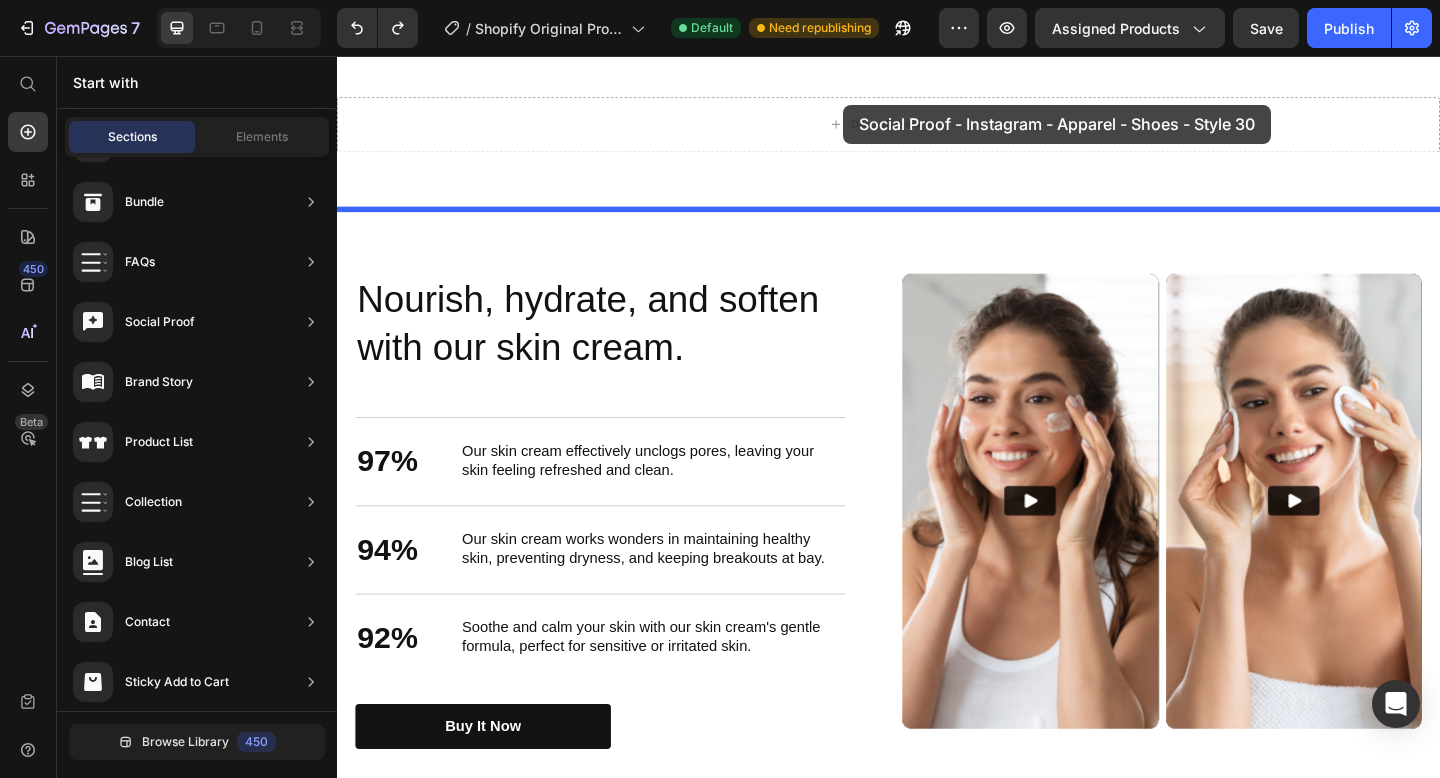 drag, startPoint x: 860, startPoint y: 710, endPoint x: 888, endPoint y: 109, distance: 601.6519 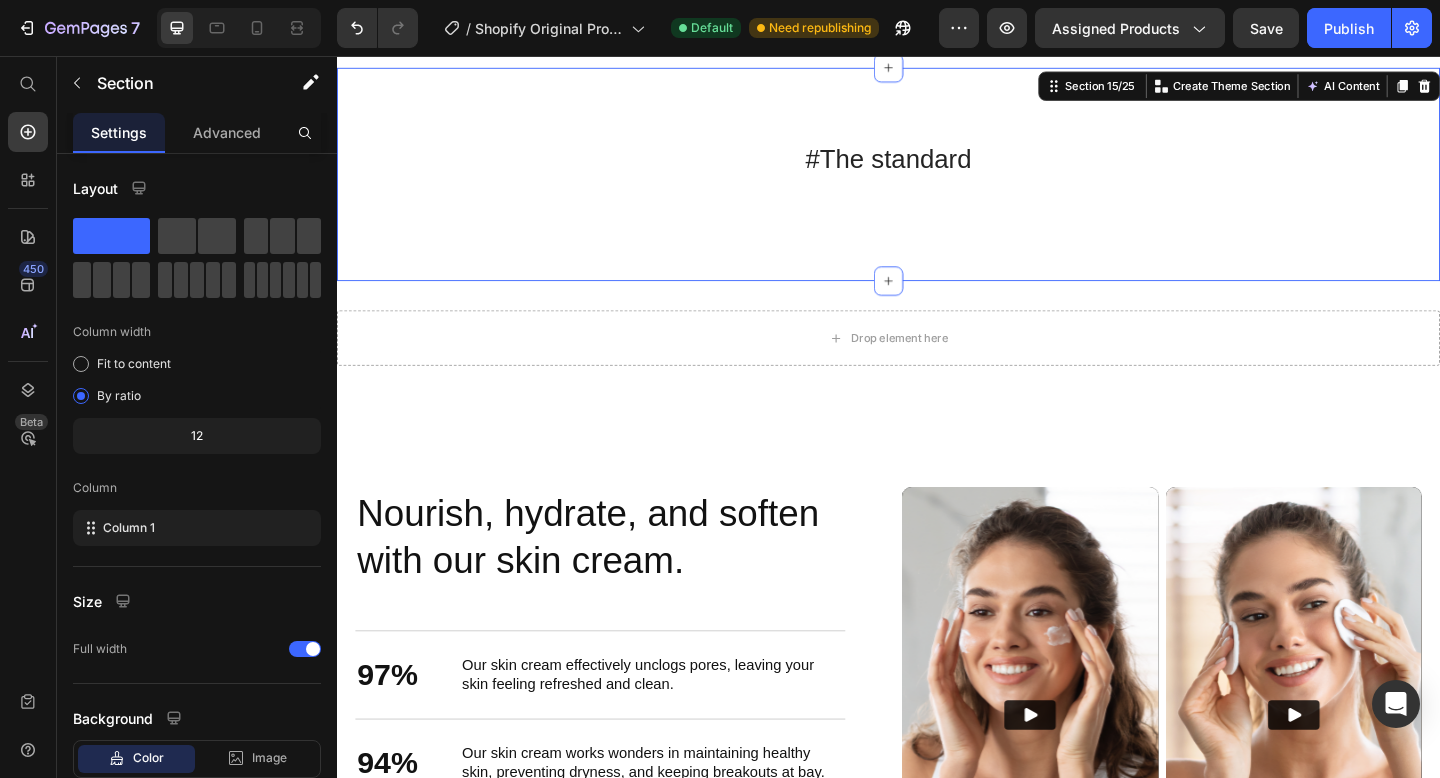 scroll, scrollTop: 2534, scrollLeft: 0, axis: vertical 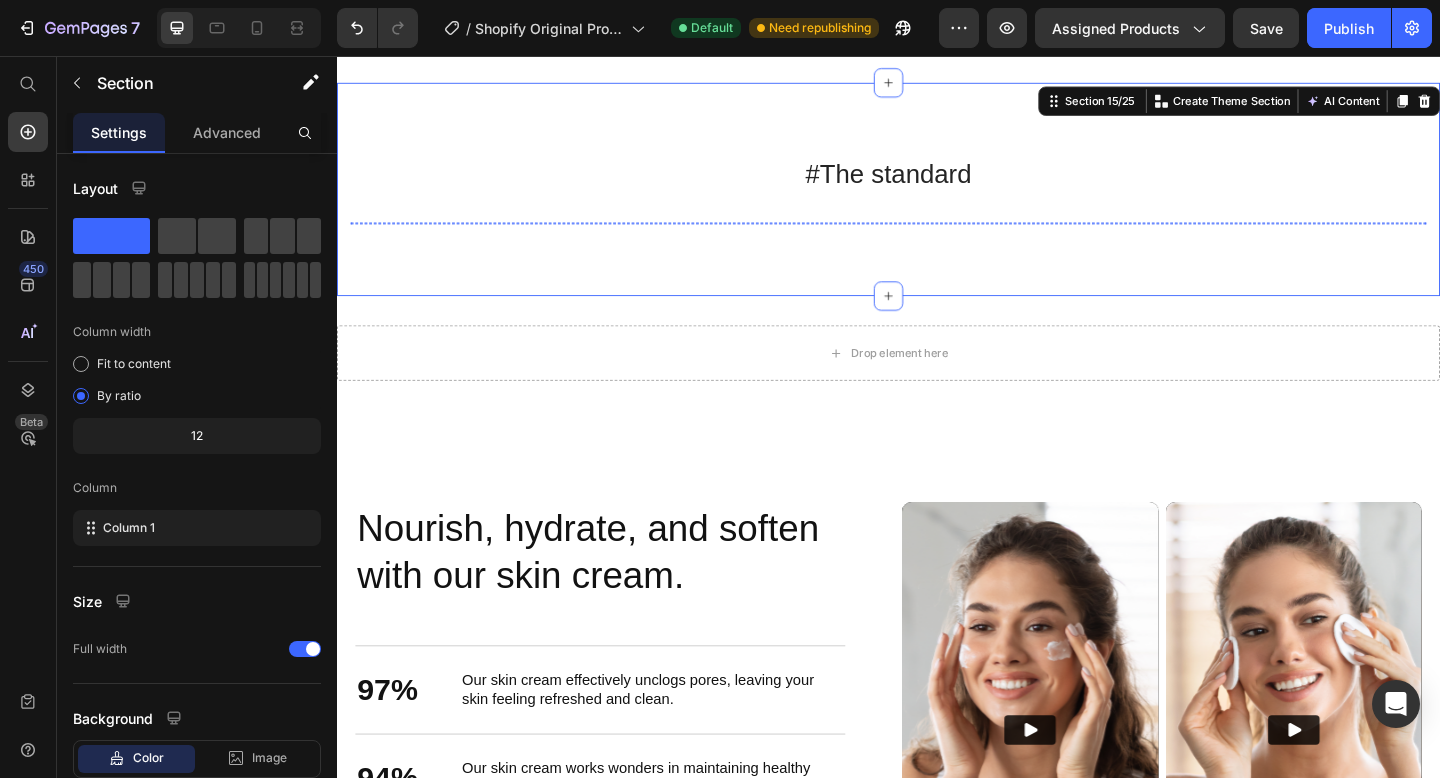 click at bounding box center [494, 237] 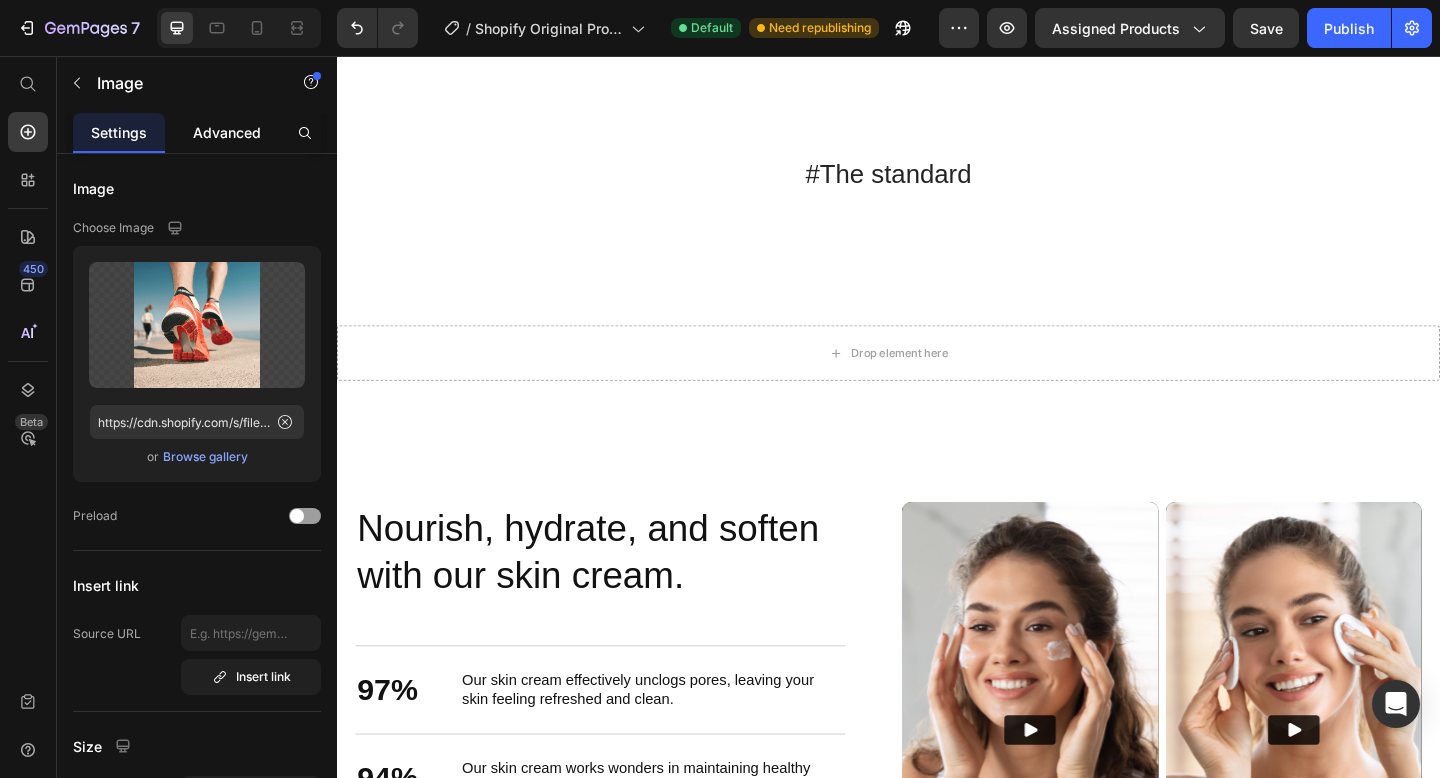 click on "Advanced" at bounding box center [227, 132] 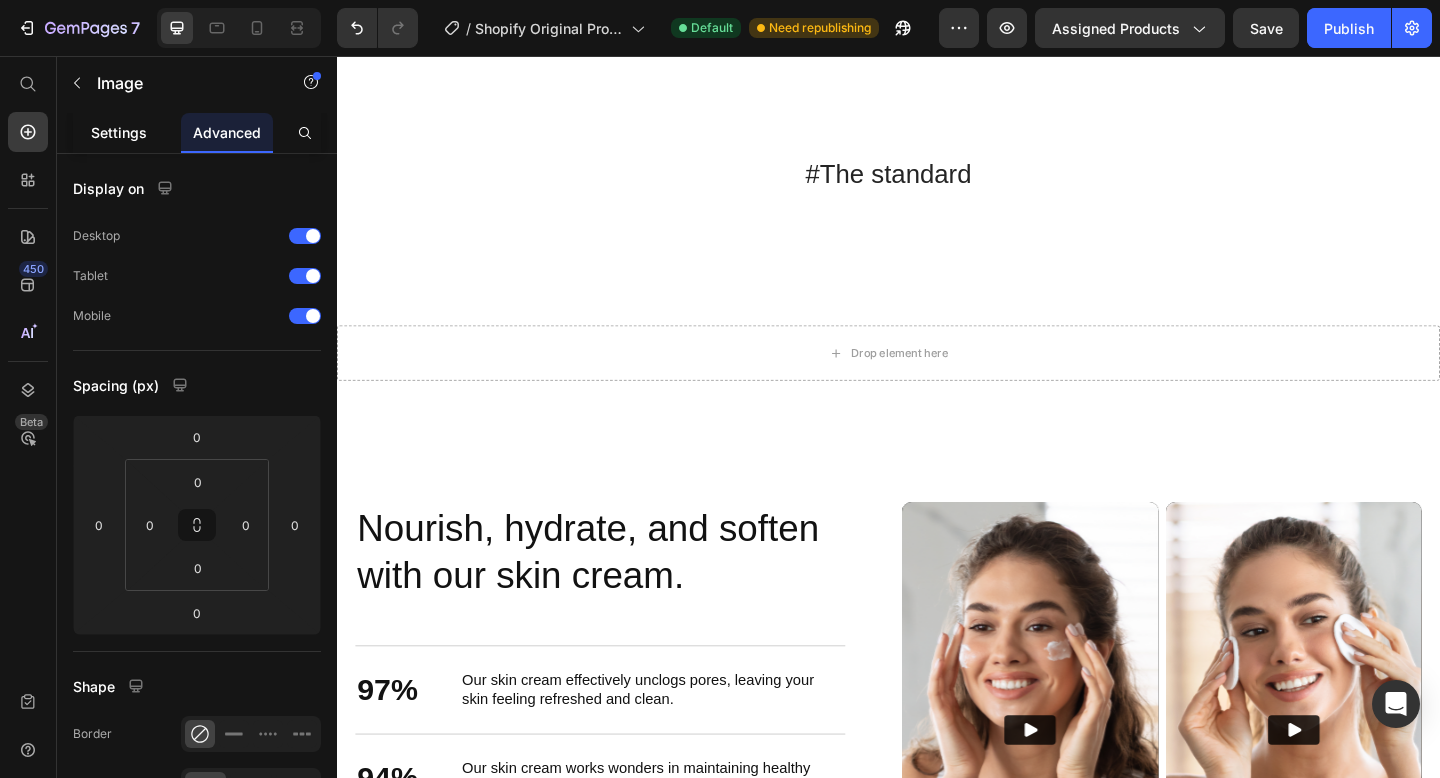 click on "Settings" at bounding box center [119, 132] 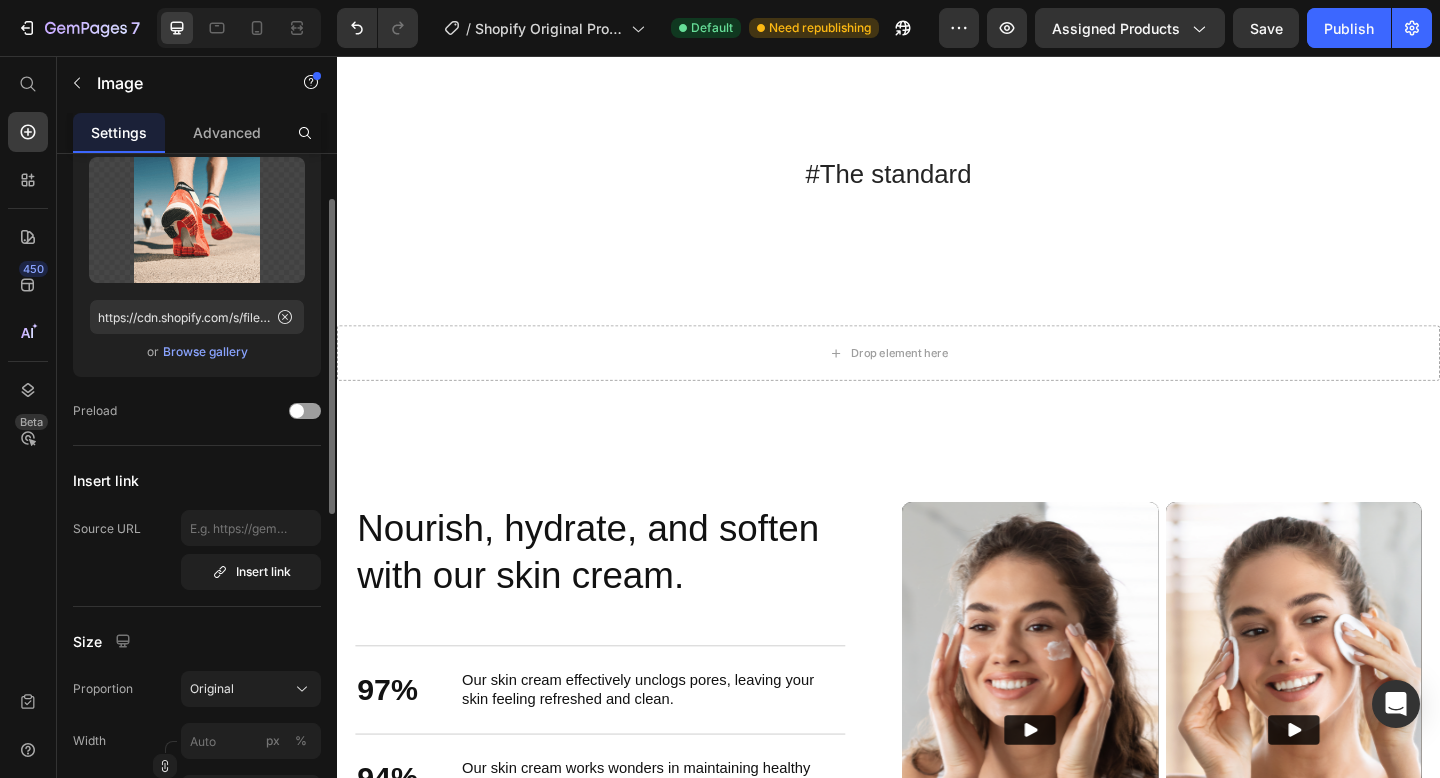 scroll, scrollTop: 142, scrollLeft: 0, axis: vertical 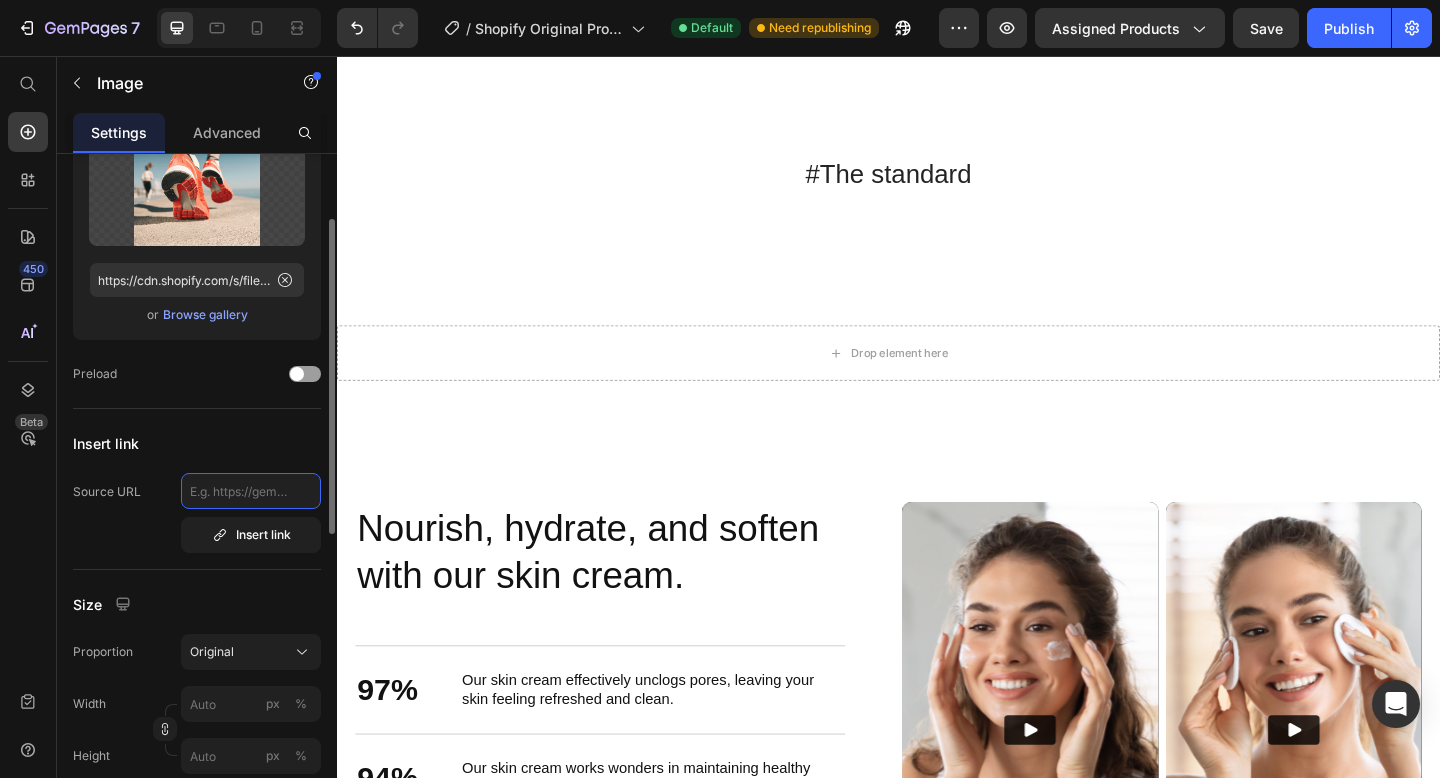 click 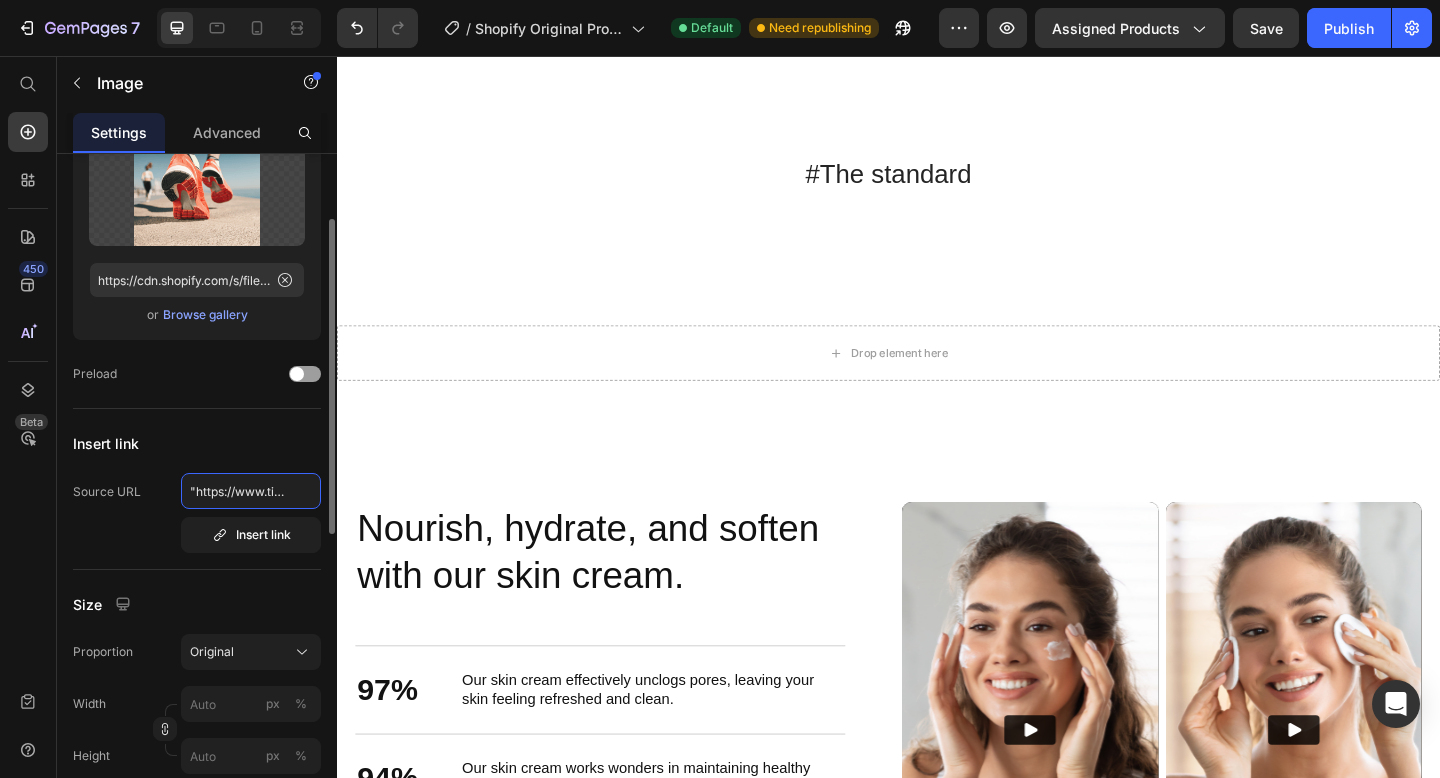 scroll, scrollTop: 0, scrollLeft: 506, axis: horizontal 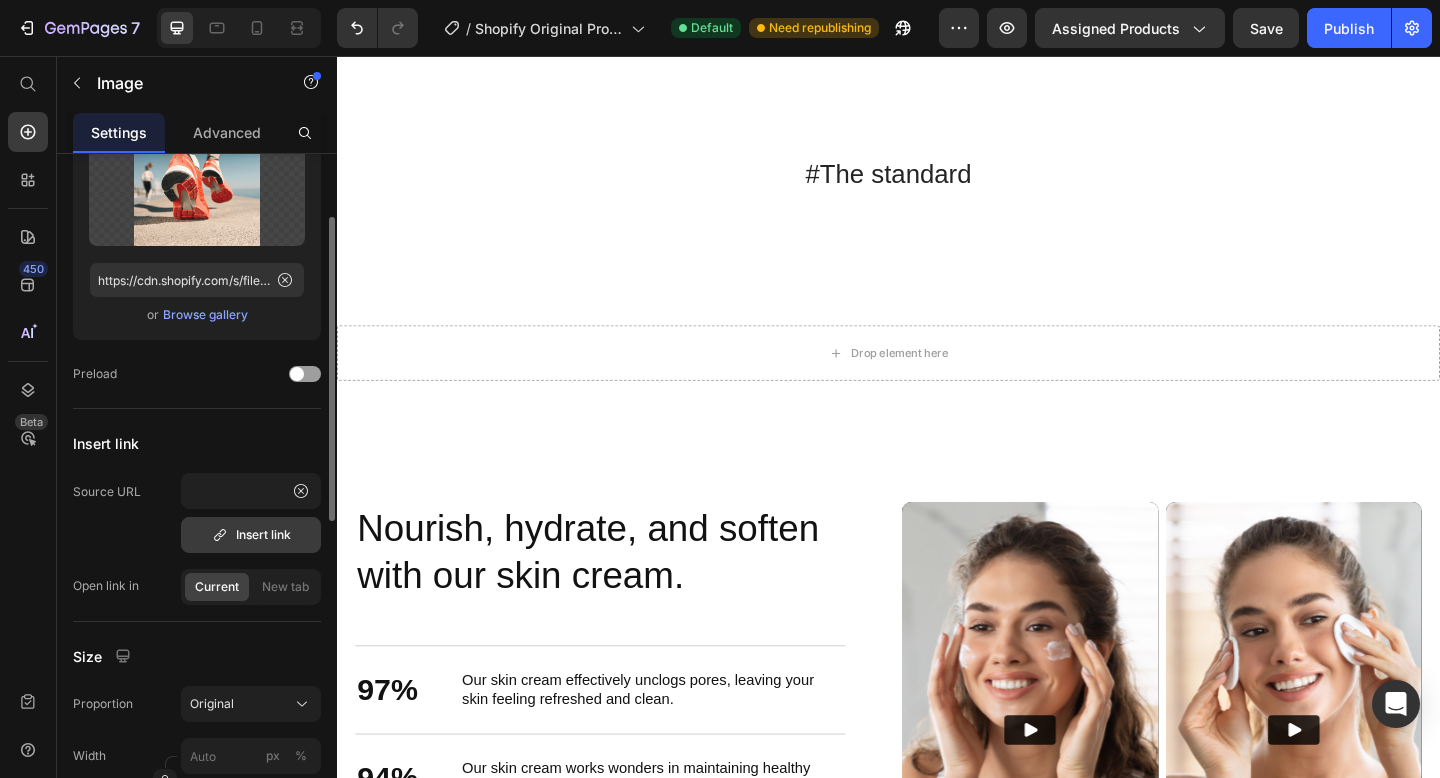 click on "Insert link" at bounding box center (251, 535) 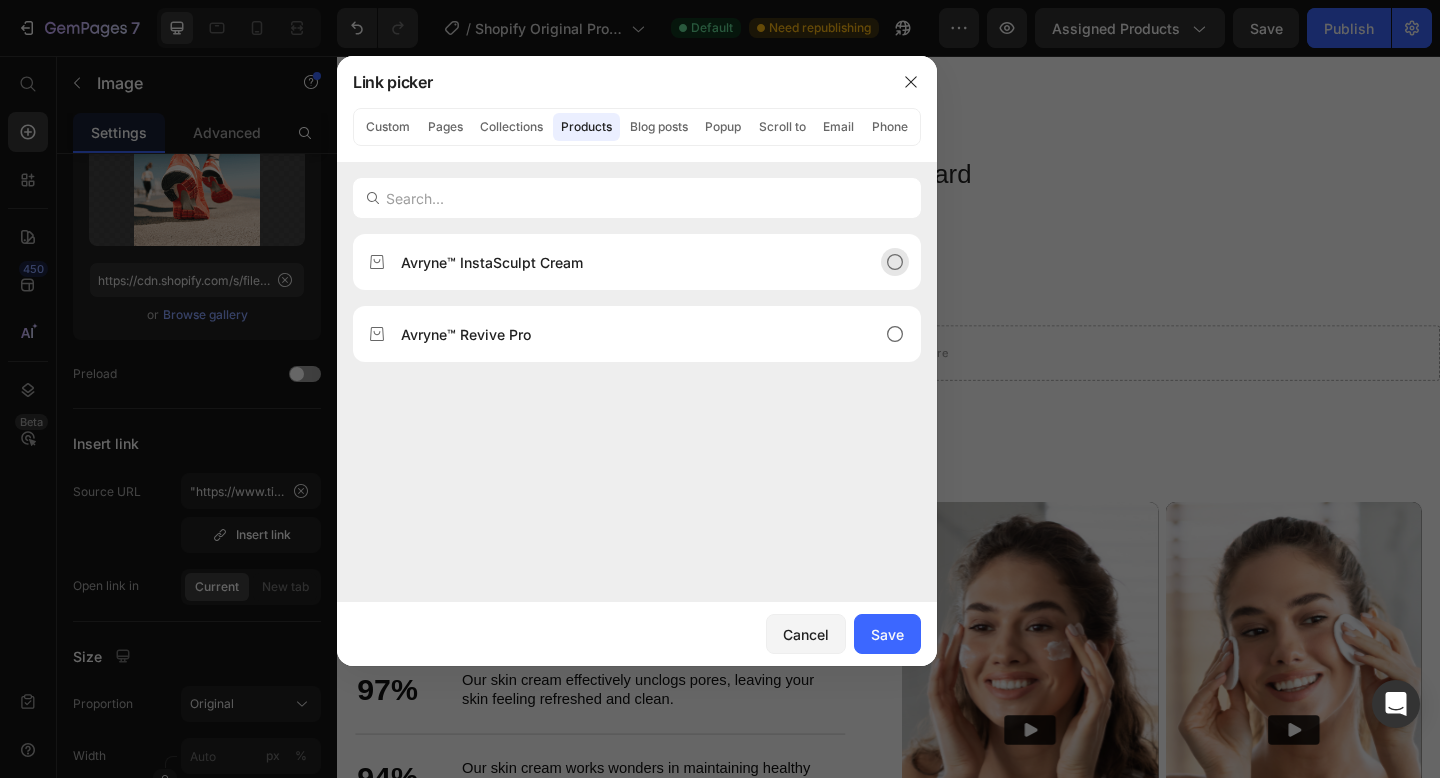click on "Avryne™ InstaSculpt Cream" 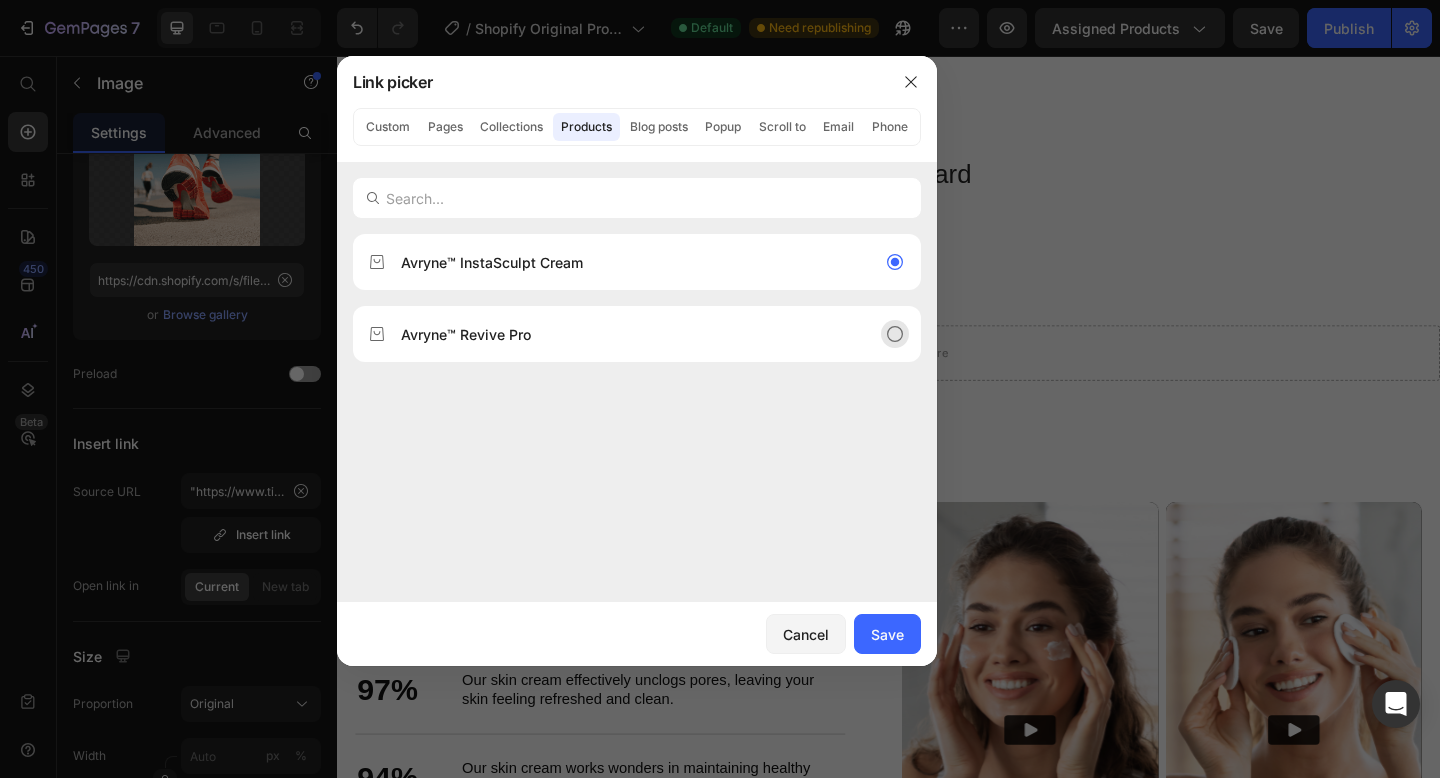 click on "Avryne™ Revive Pro" 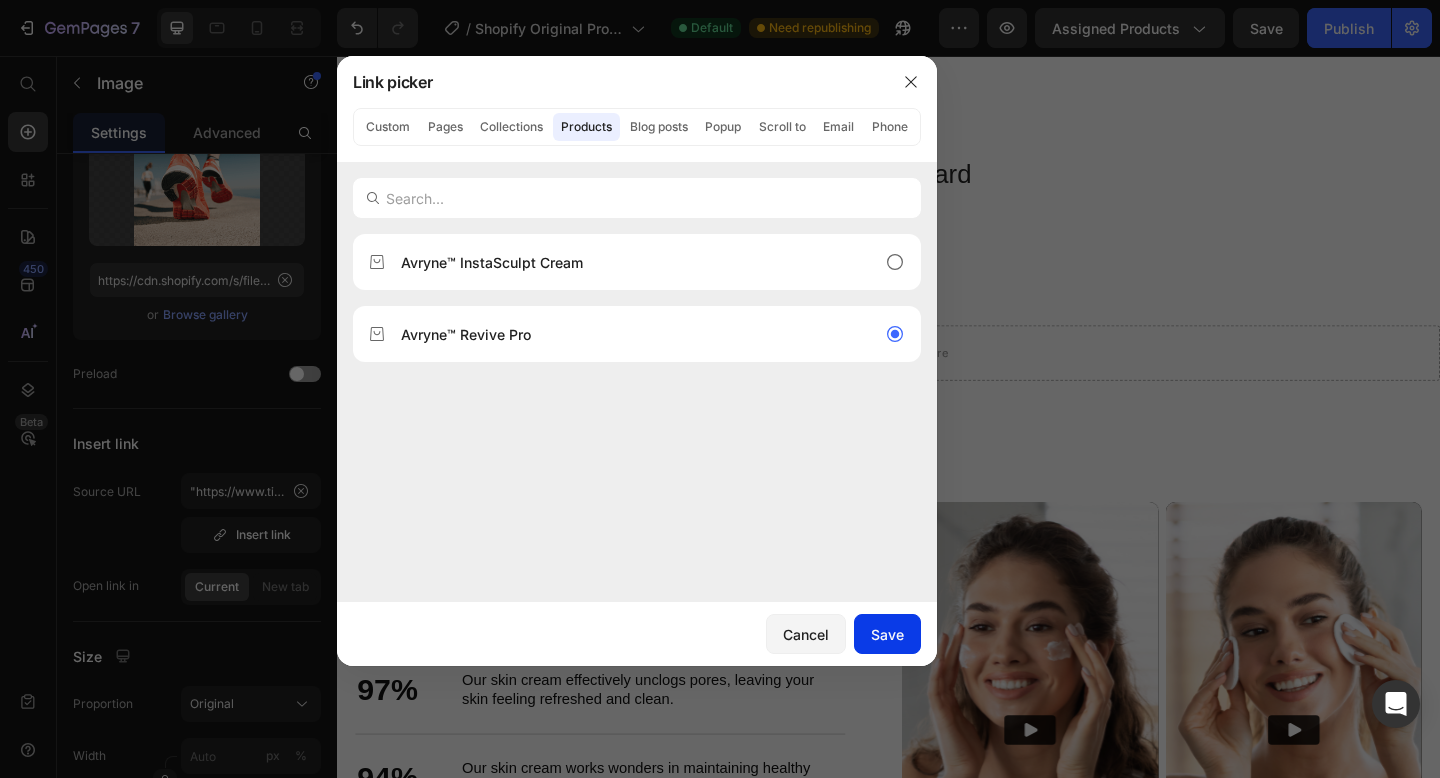 click on "Save" at bounding box center (887, 634) 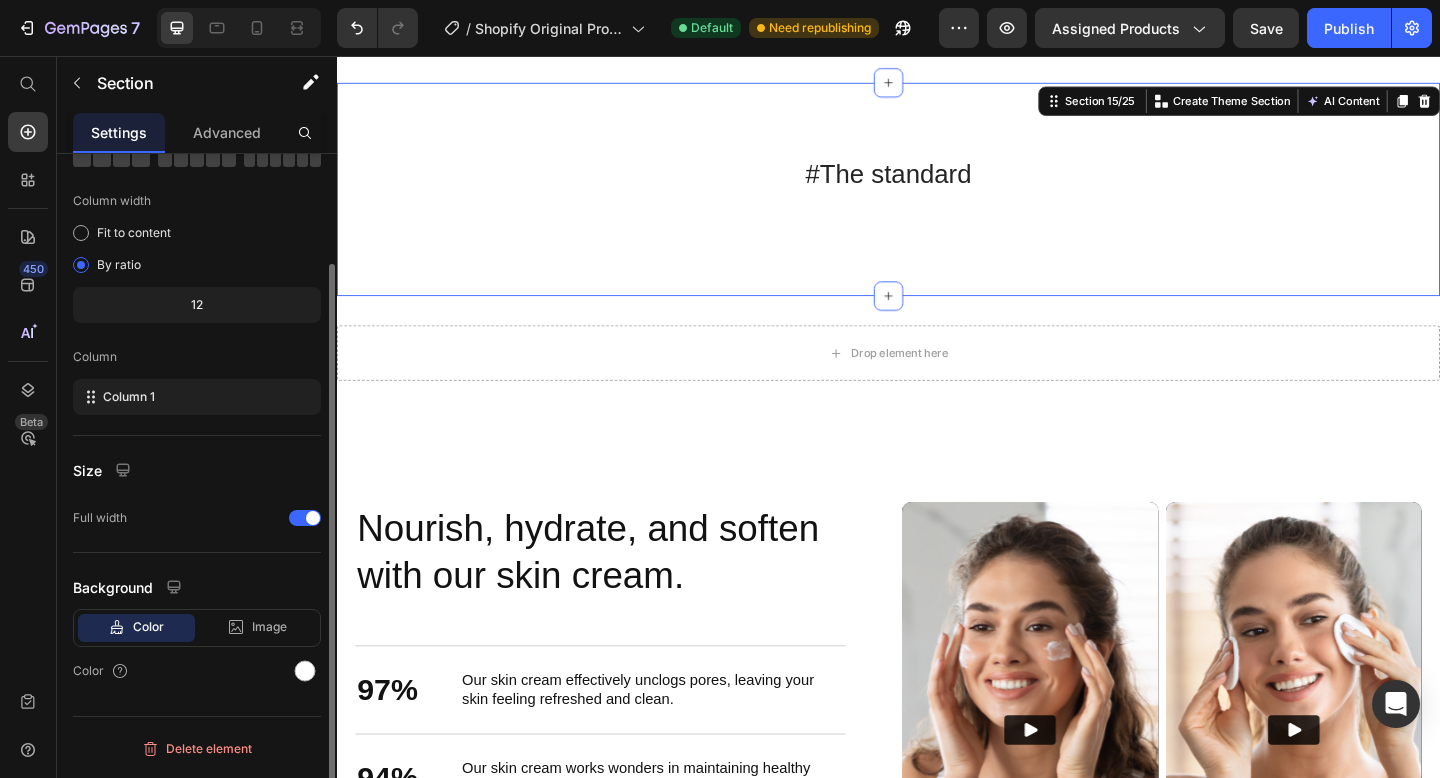 click on "#The standard Heading
Image Image Image Image Image
Carousel Row Section 15/25   You can create reusable sections Create Theme Section AI Content Write with GemAI What would you like to describe here? Tone and Voice Persuasive Product Show more Generate" at bounding box center (937, 201) 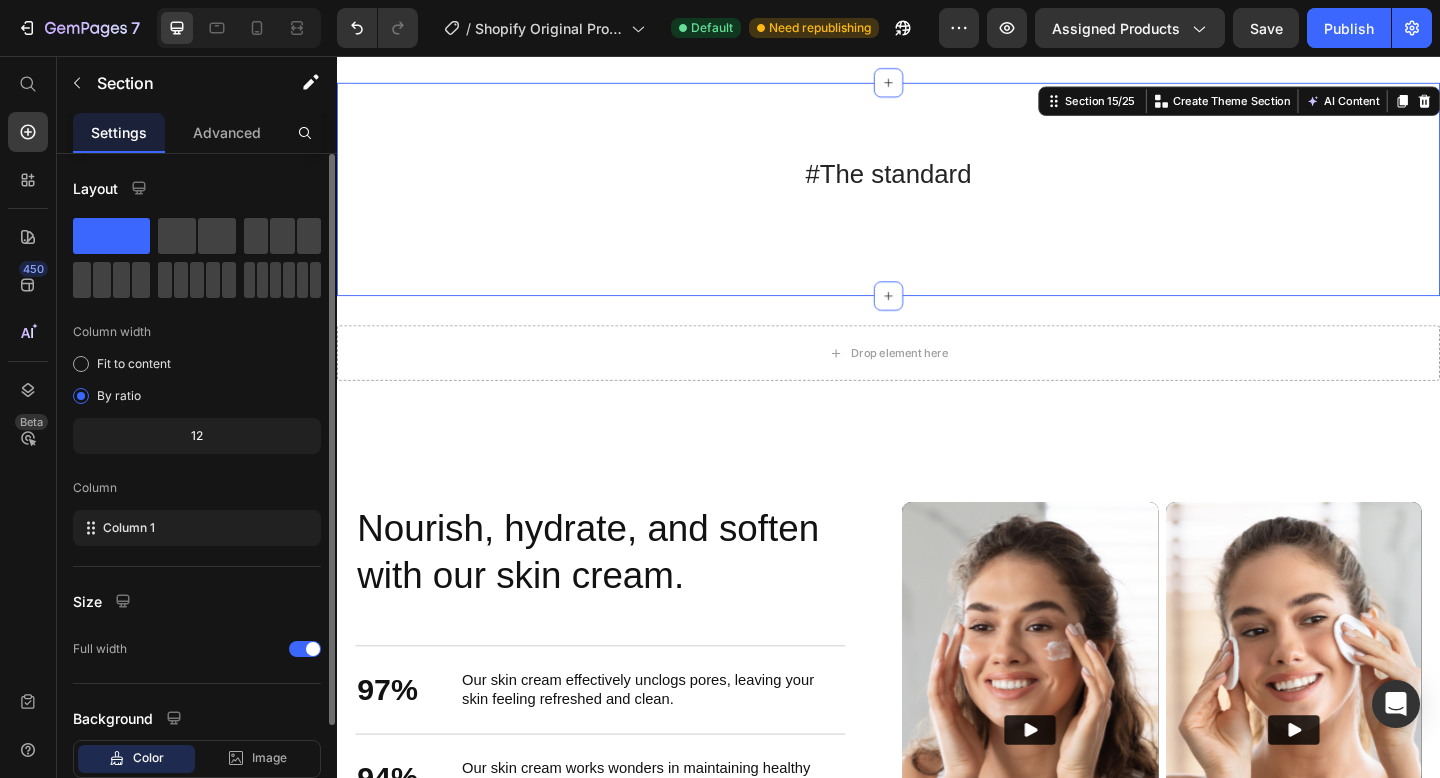 click at bounding box center [494, 237] 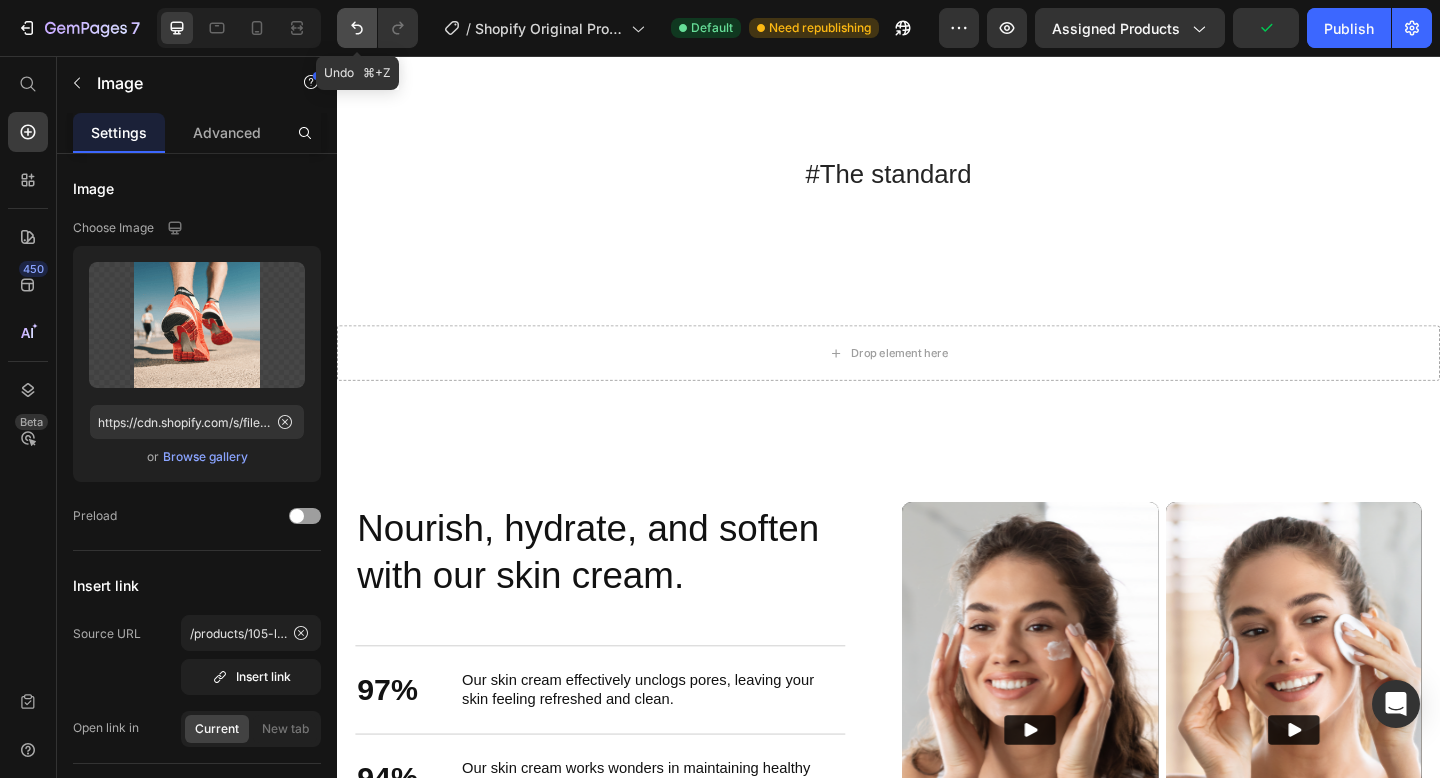 click 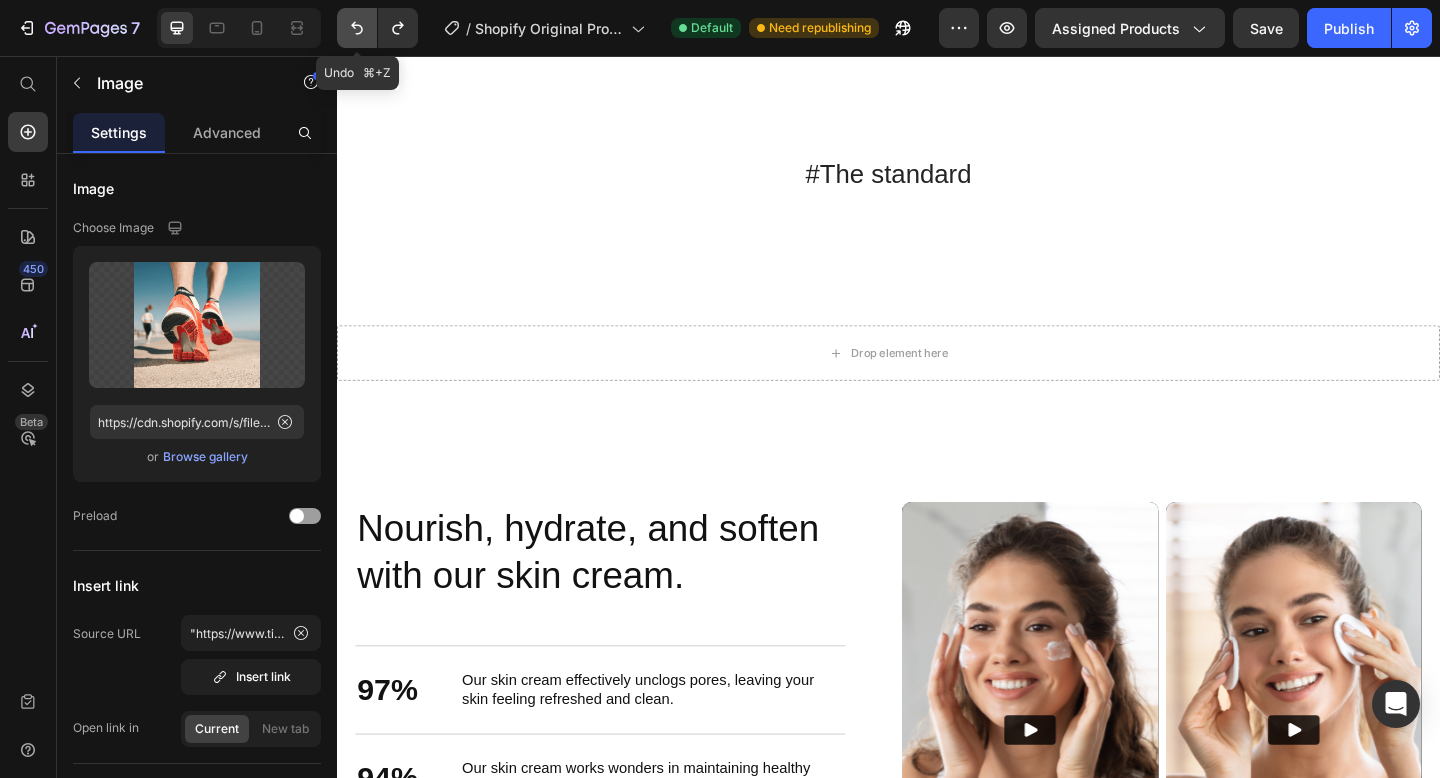 click 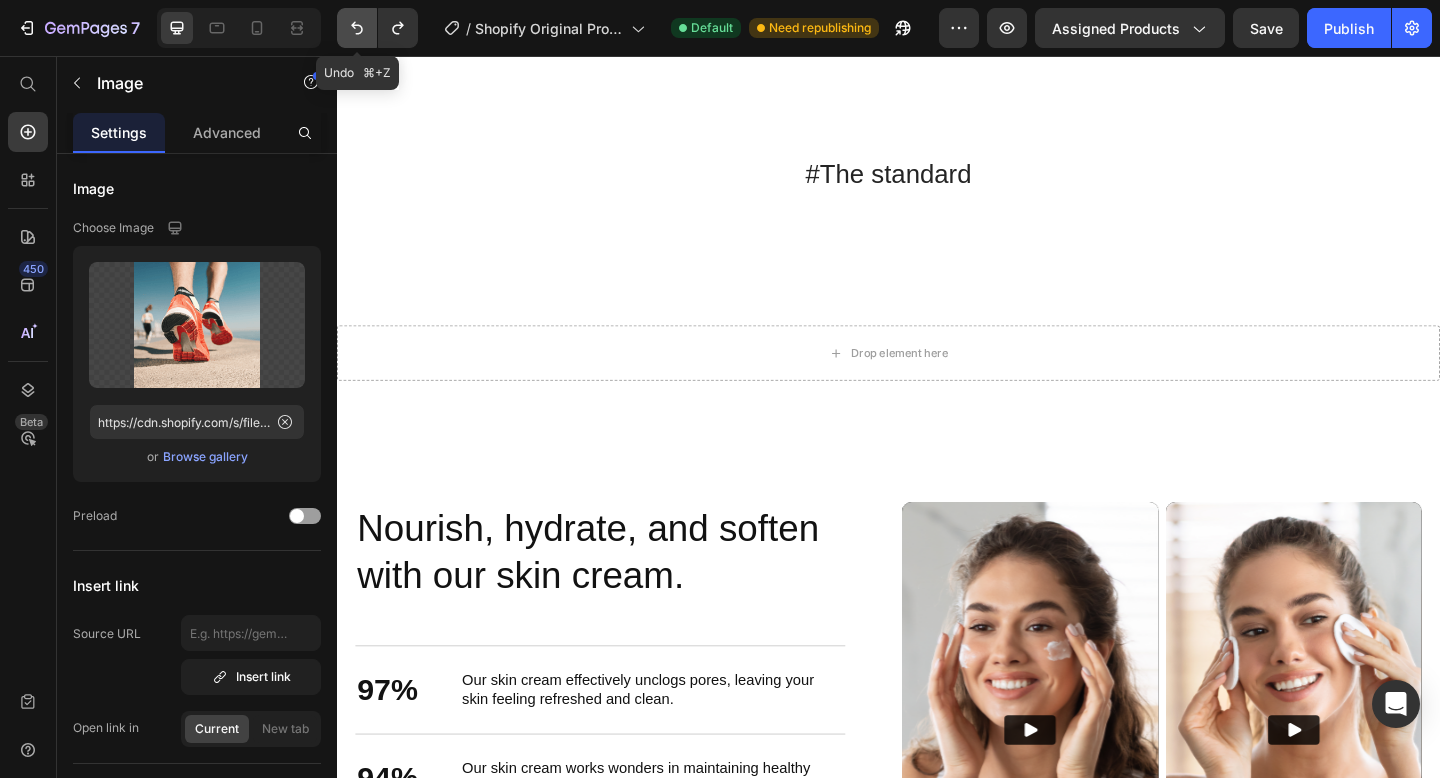 click 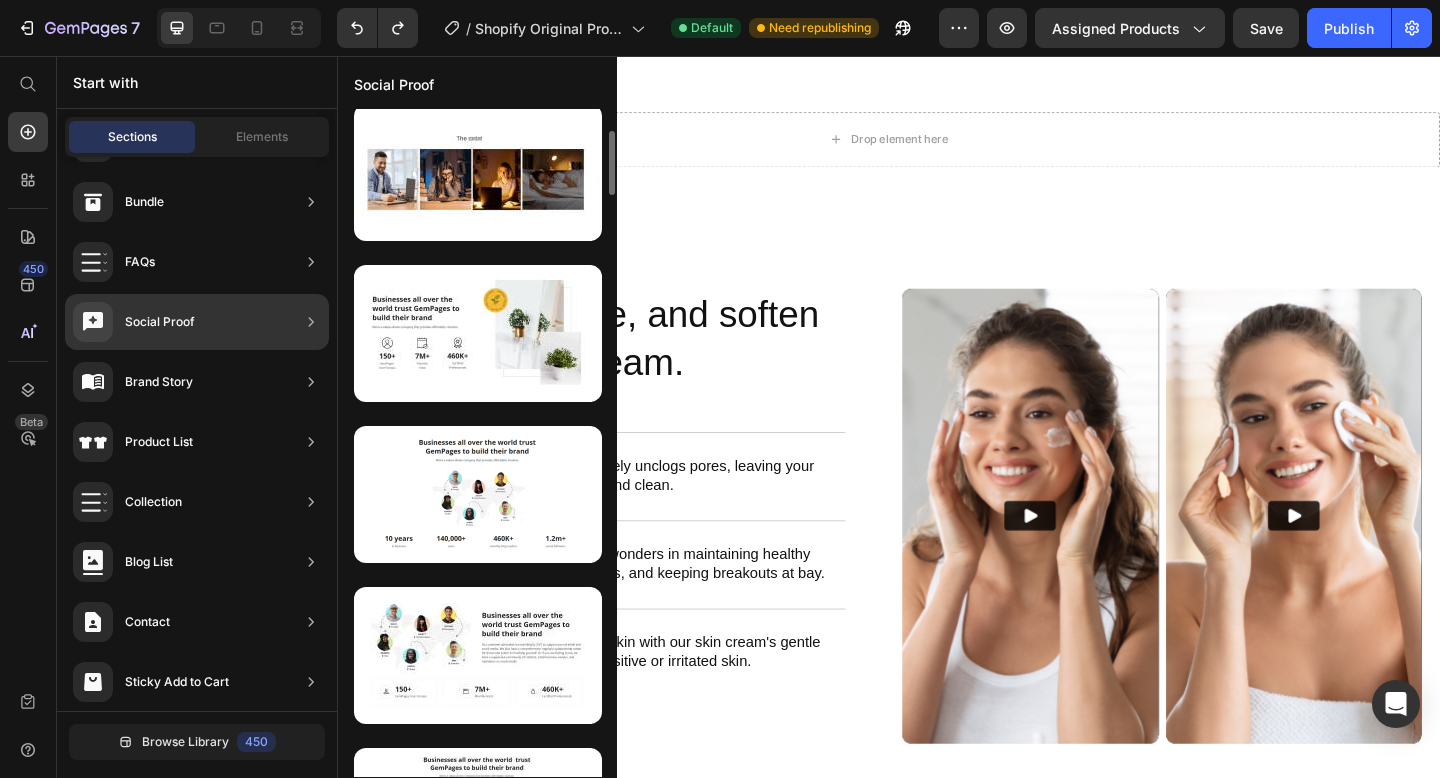 scroll, scrollTop: 0, scrollLeft: 0, axis: both 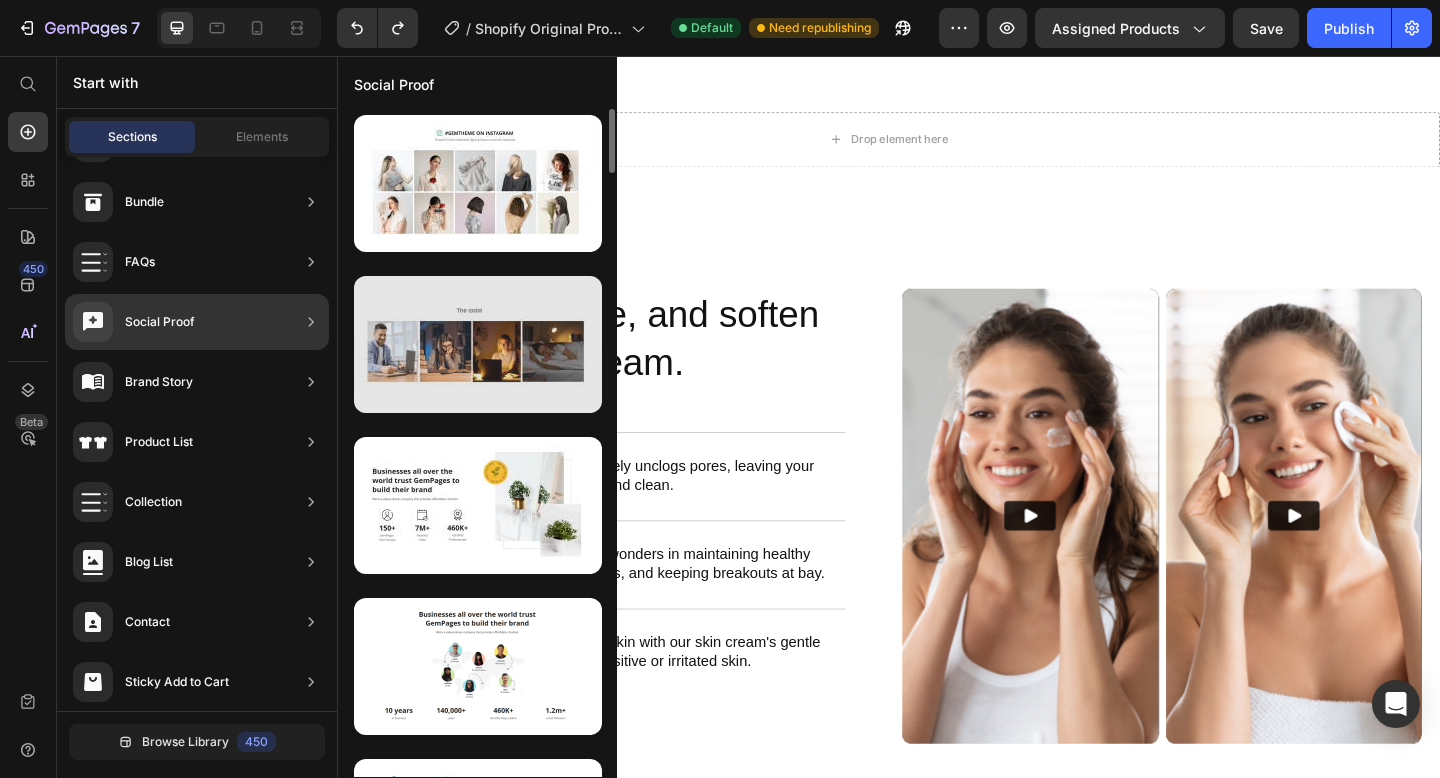 click at bounding box center [478, 344] 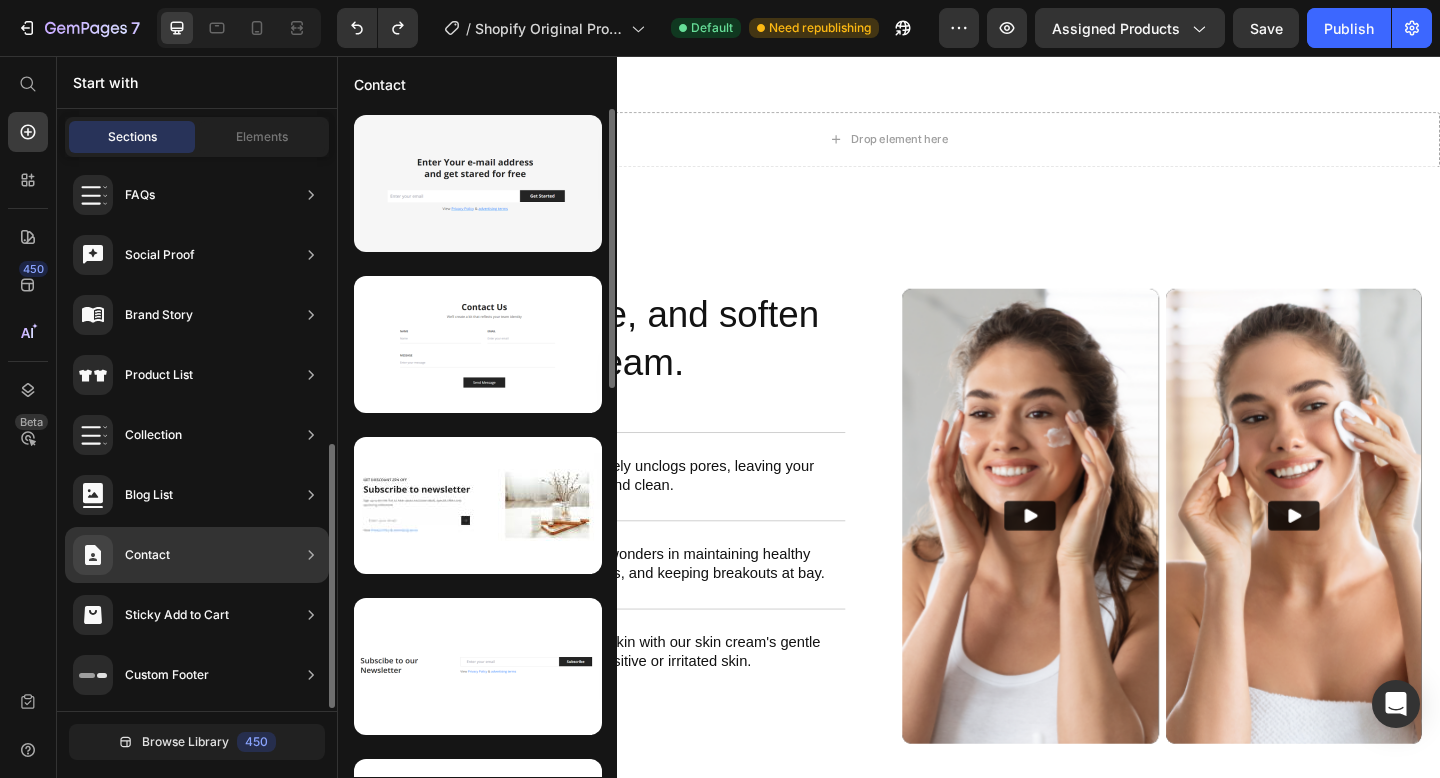 scroll, scrollTop: 602, scrollLeft: 0, axis: vertical 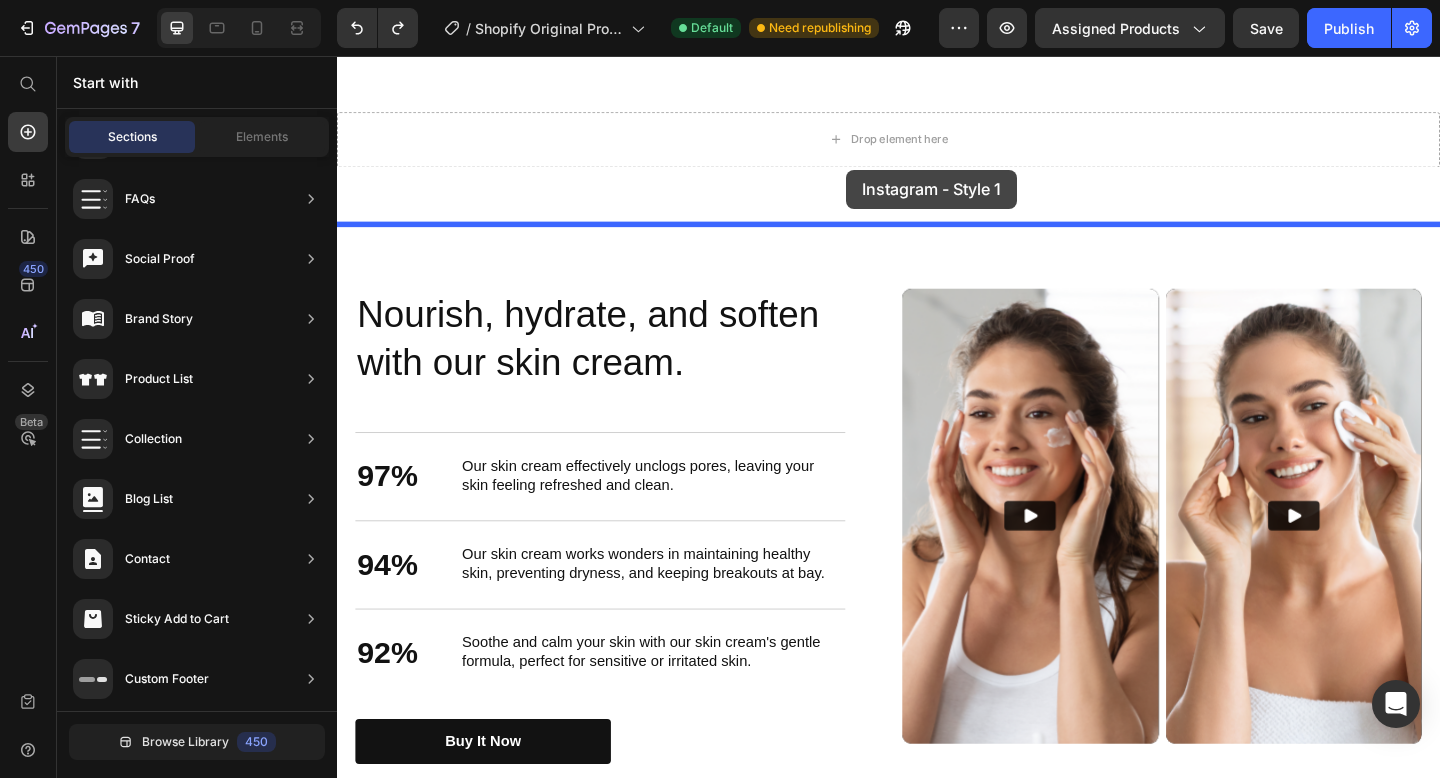 drag, startPoint x: 838, startPoint y: 263, endPoint x: 891, endPoint y: 180, distance: 98.478424 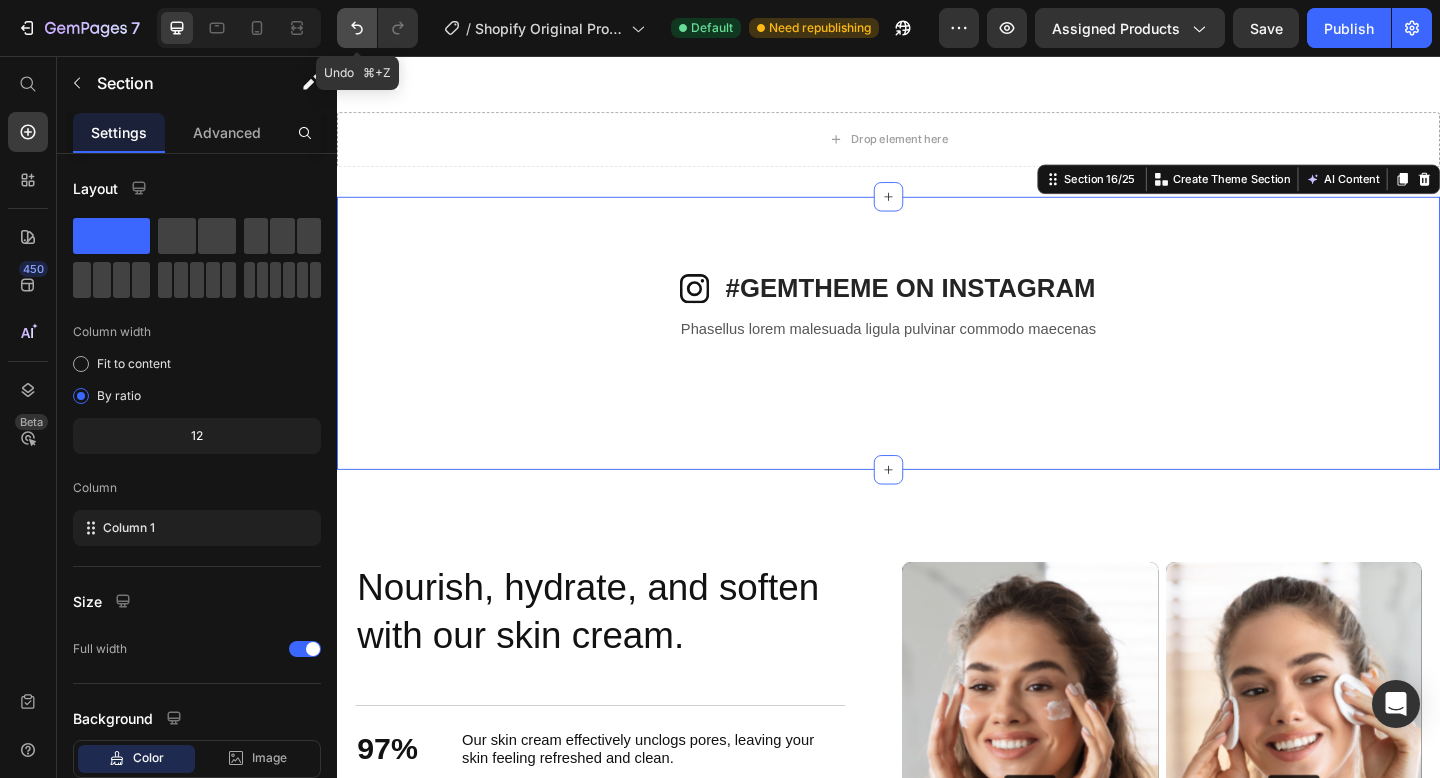 click 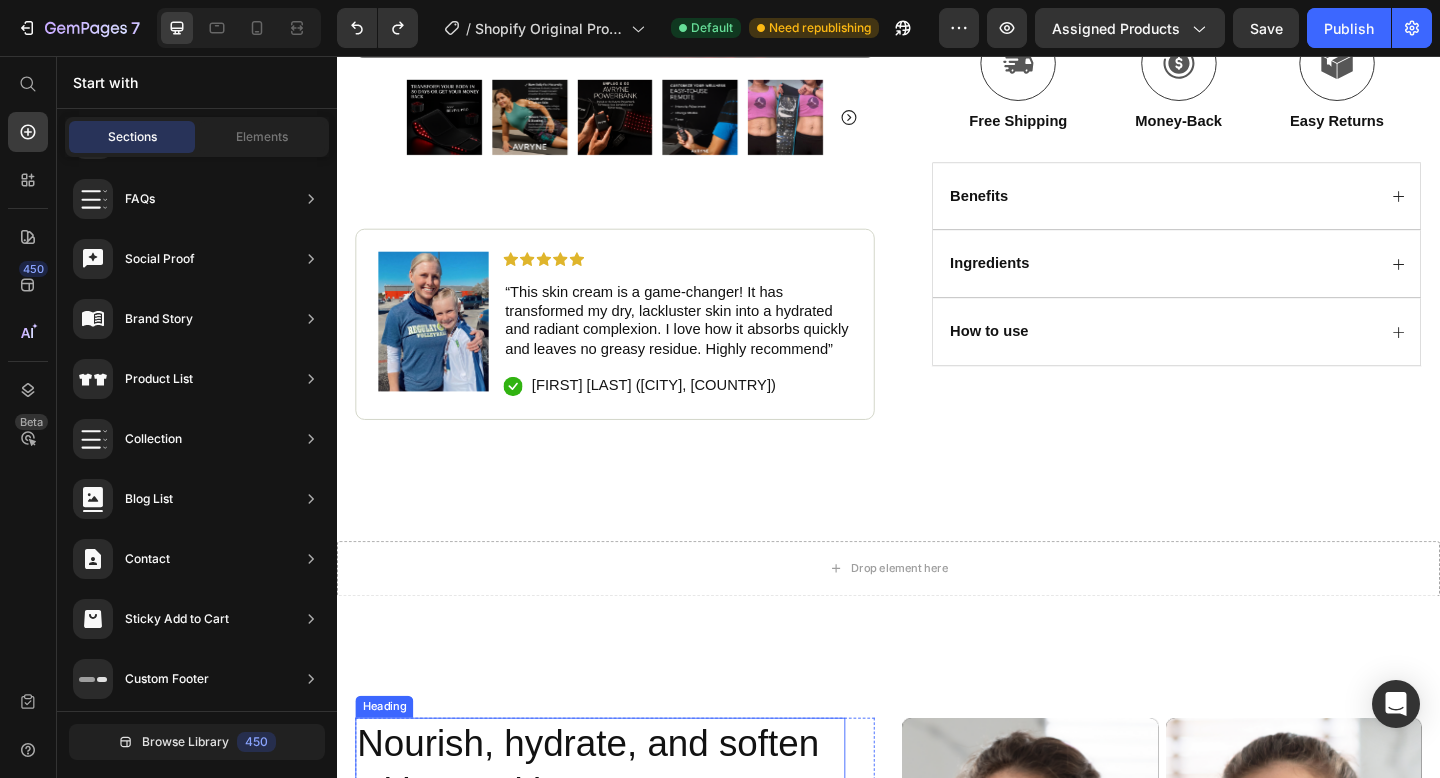 scroll, scrollTop: 2173, scrollLeft: 0, axis: vertical 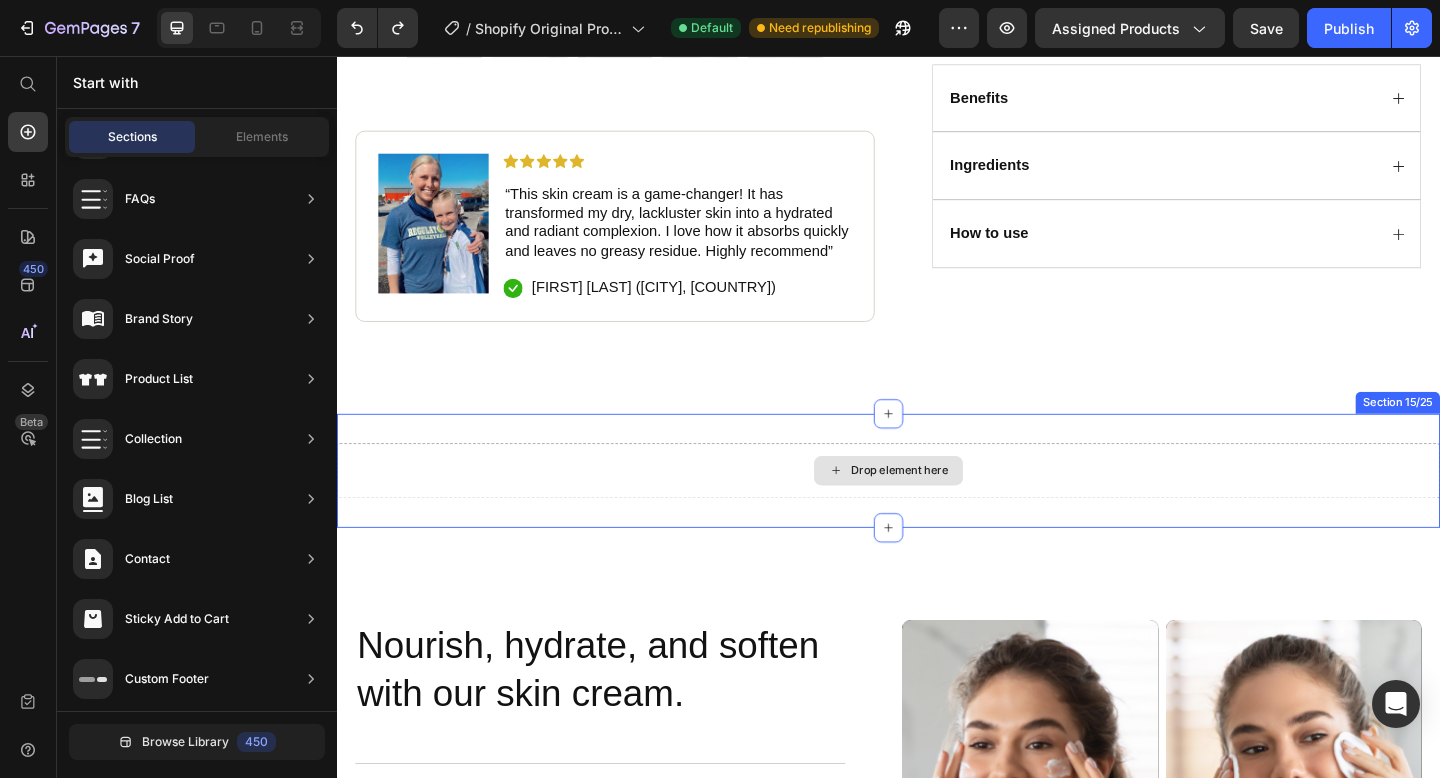 click on "Drop element here" at bounding box center (937, 508) 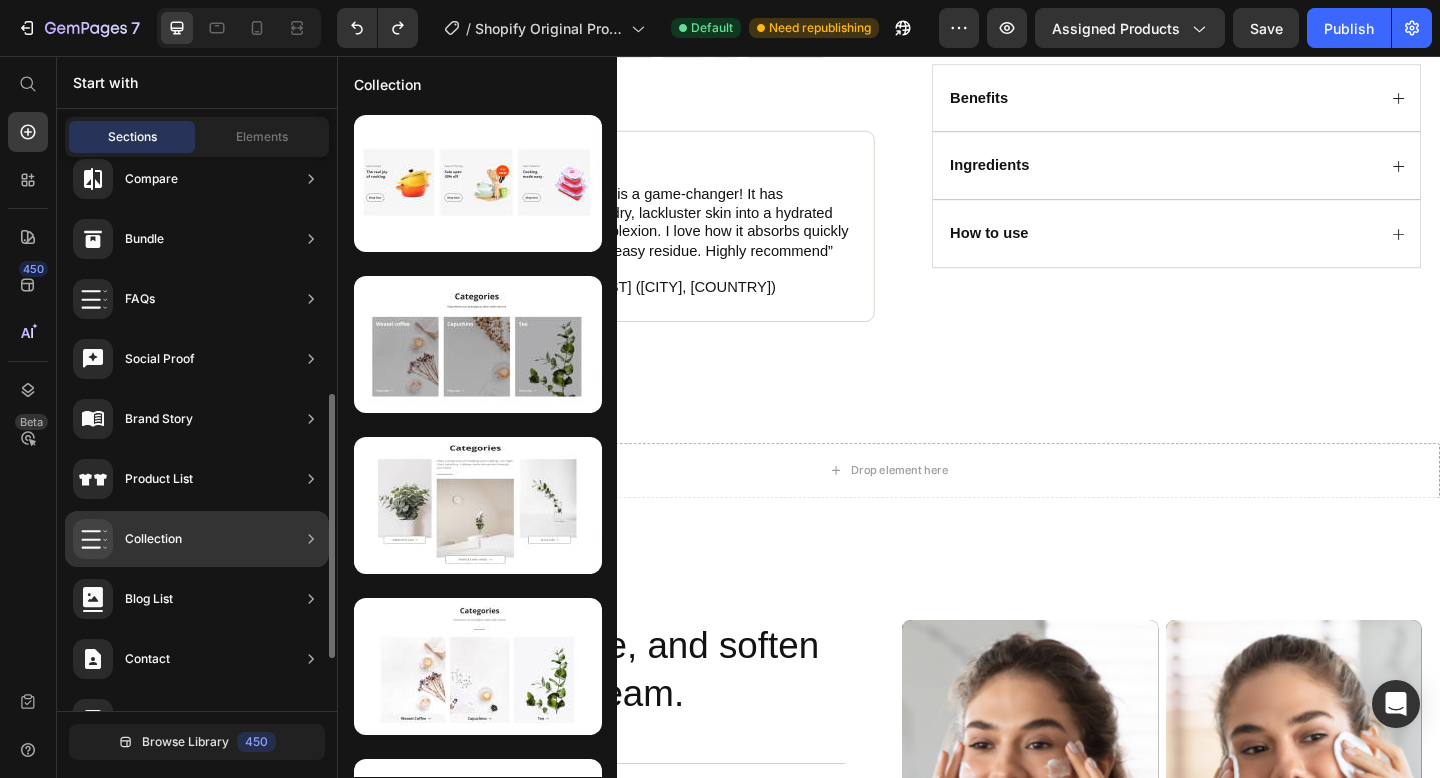 scroll, scrollTop: 500, scrollLeft: 0, axis: vertical 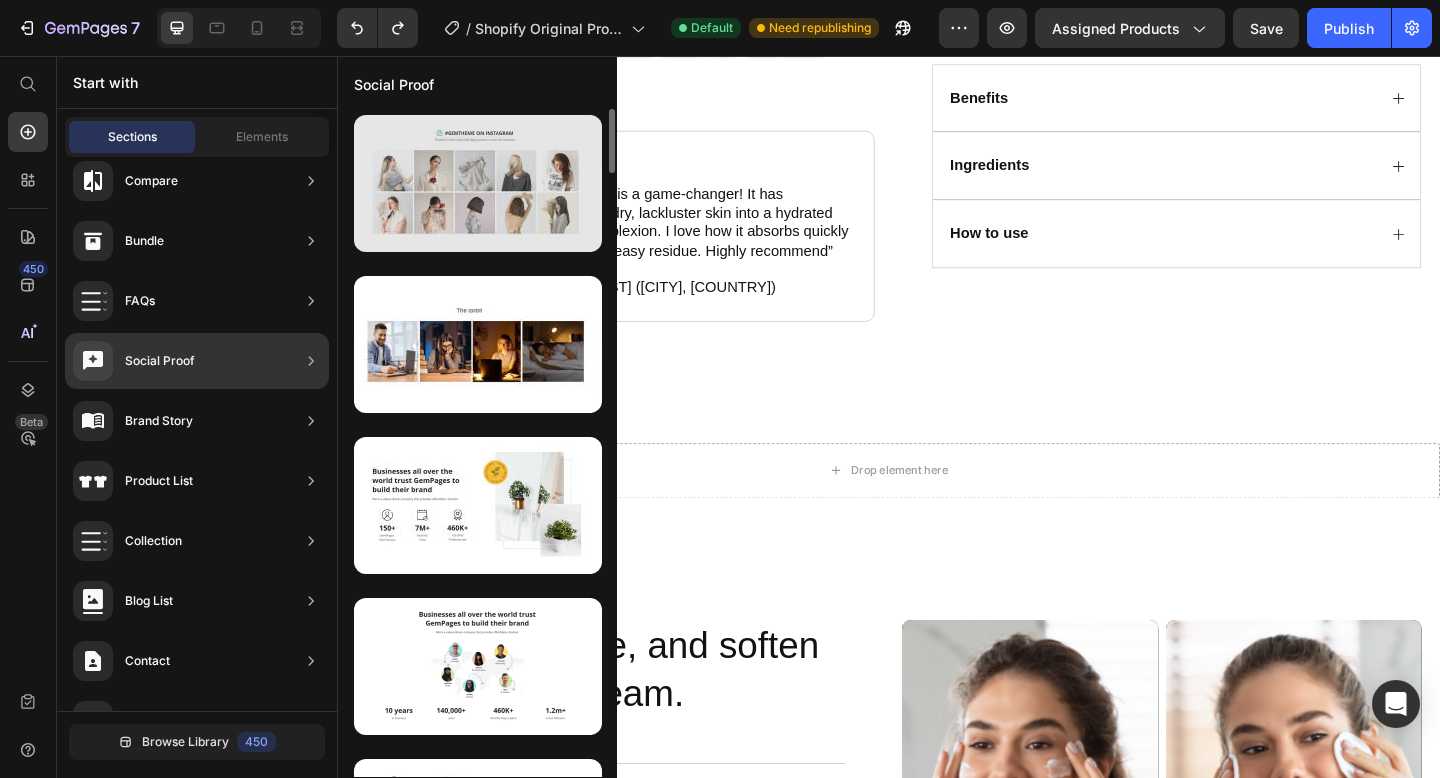 click at bounding box center [478, 183] 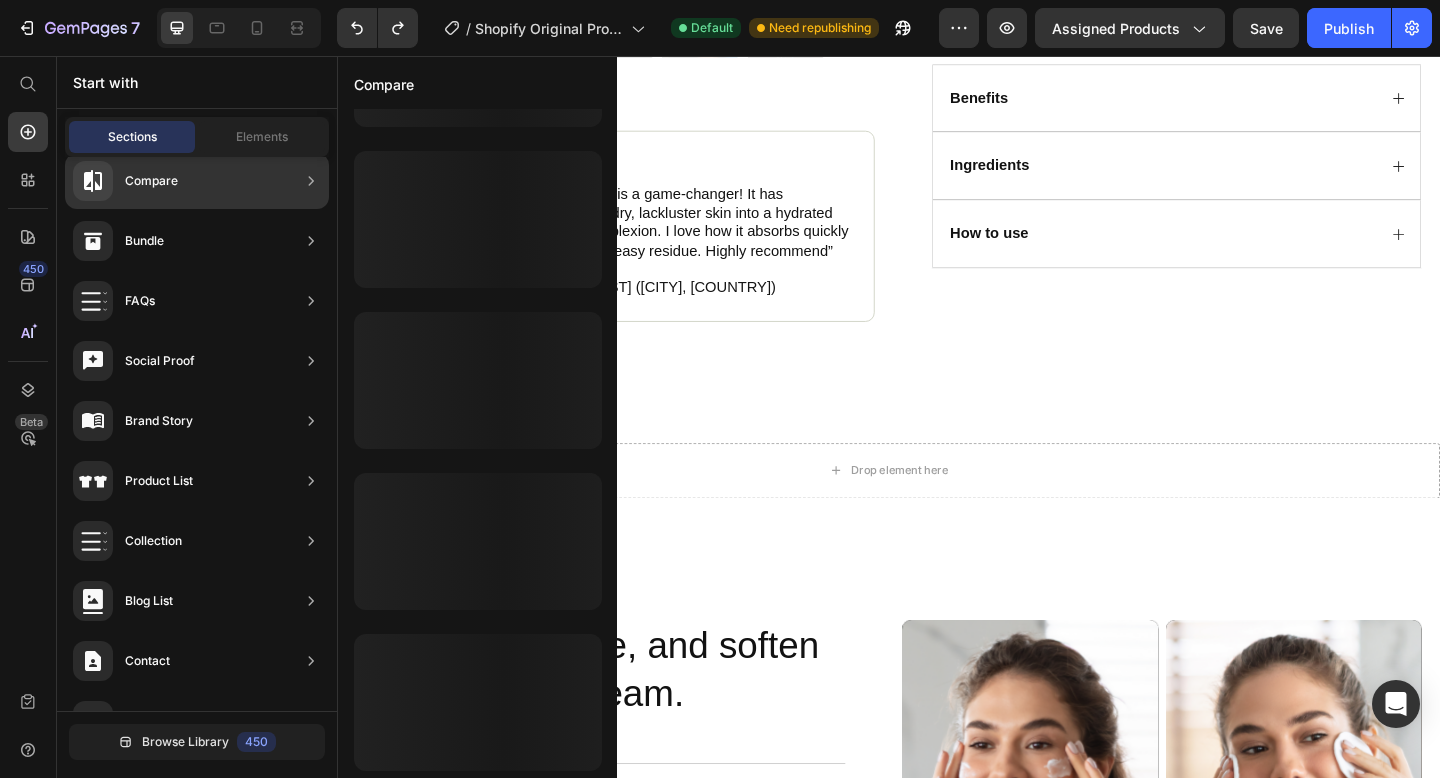 scroll, scrollTop: 0, scrollLeft: 0, axis: both 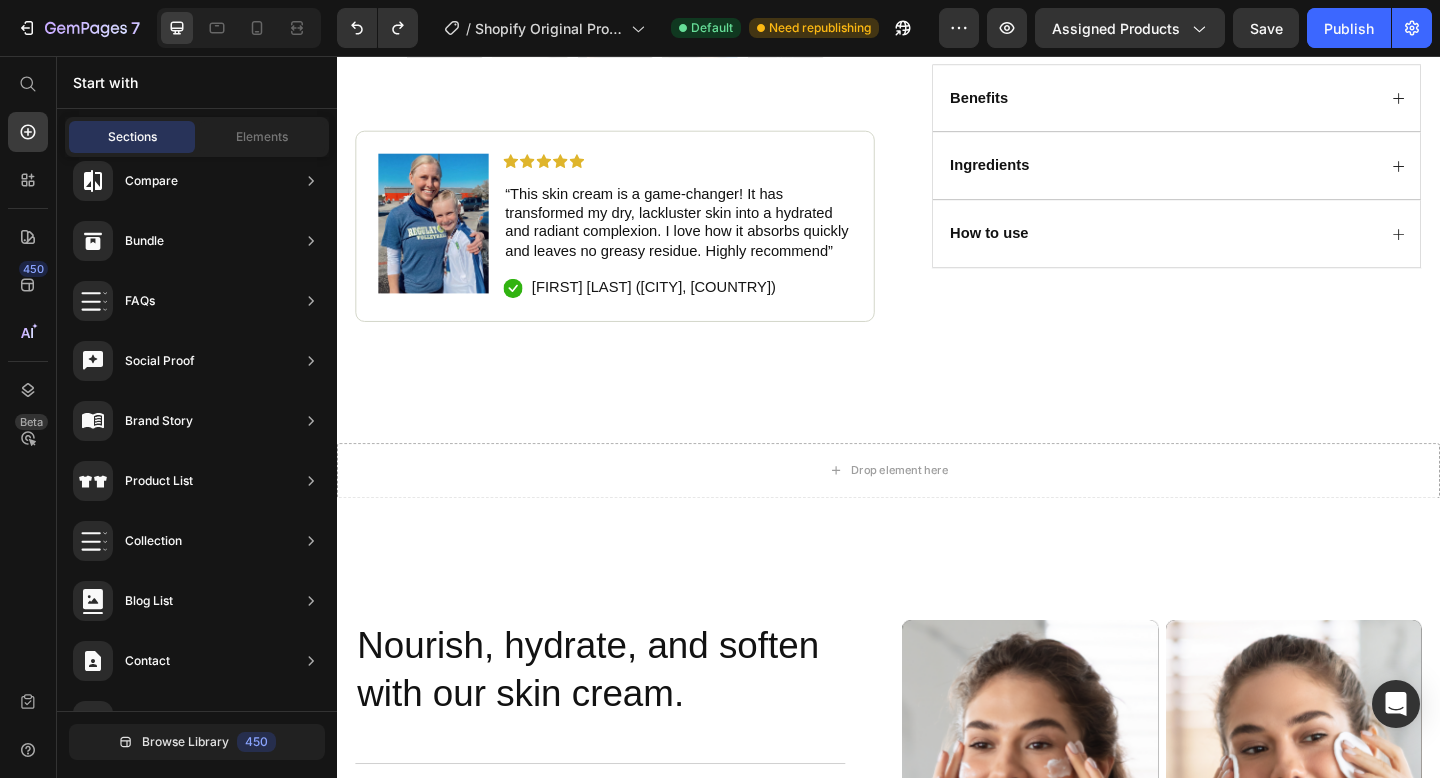 click on "Start with" at bounding box center (197, 82) 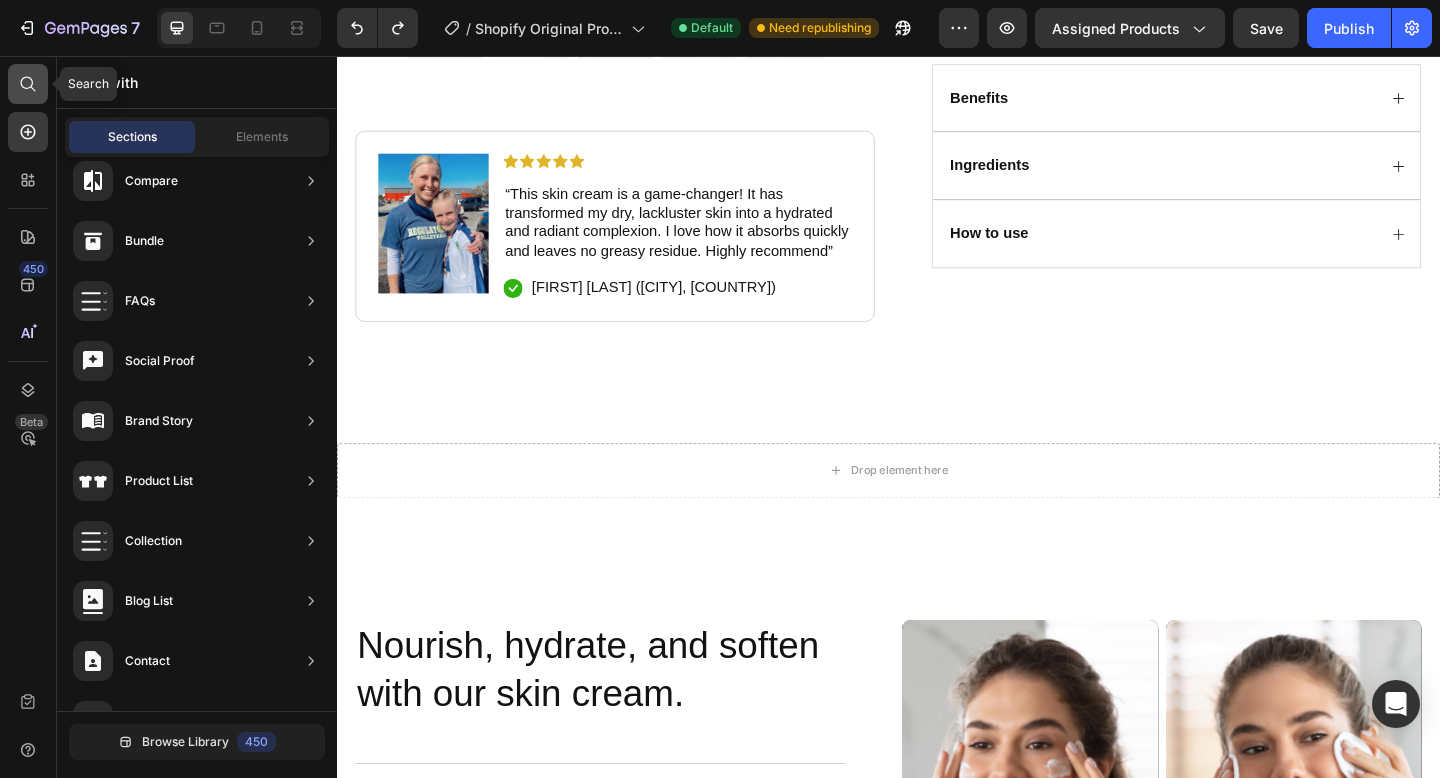 click 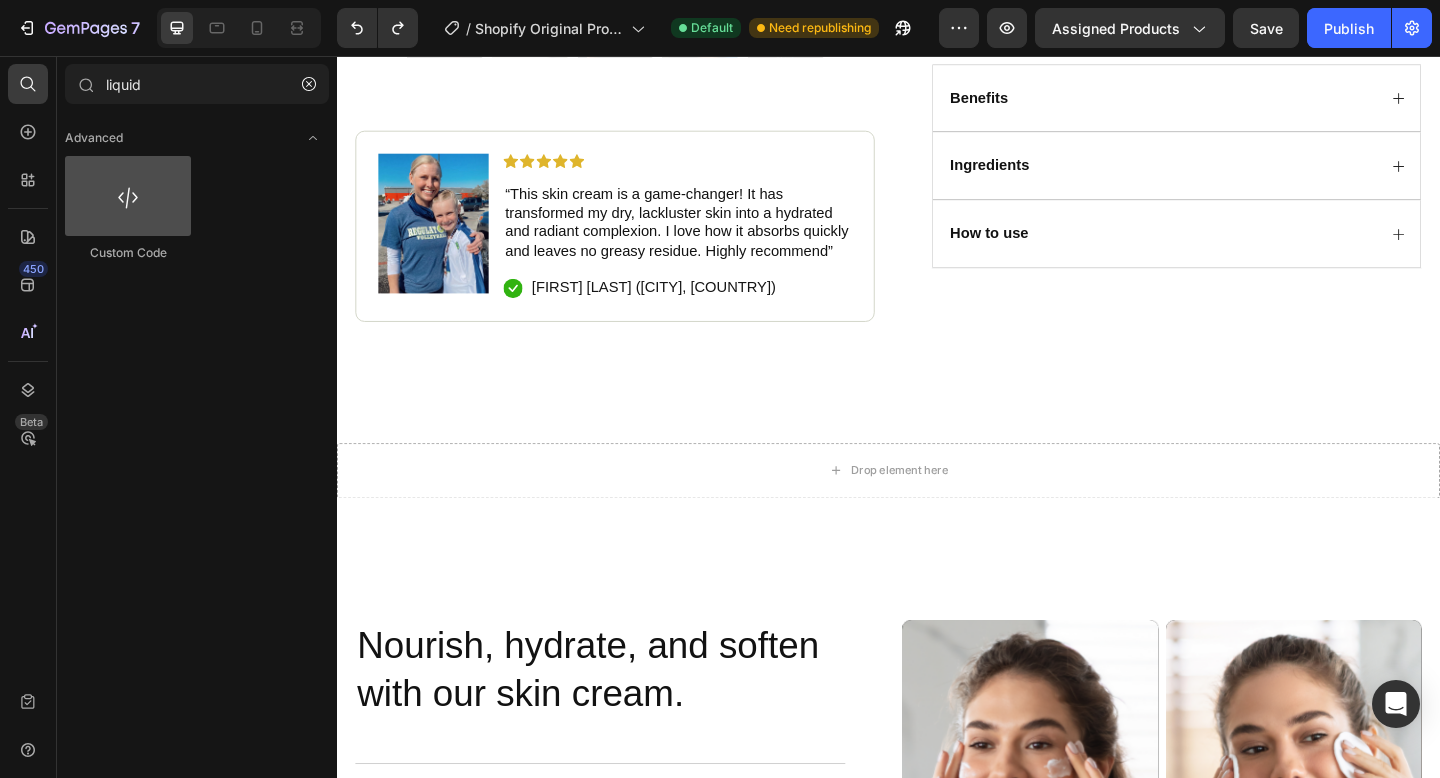 type on "liquid" 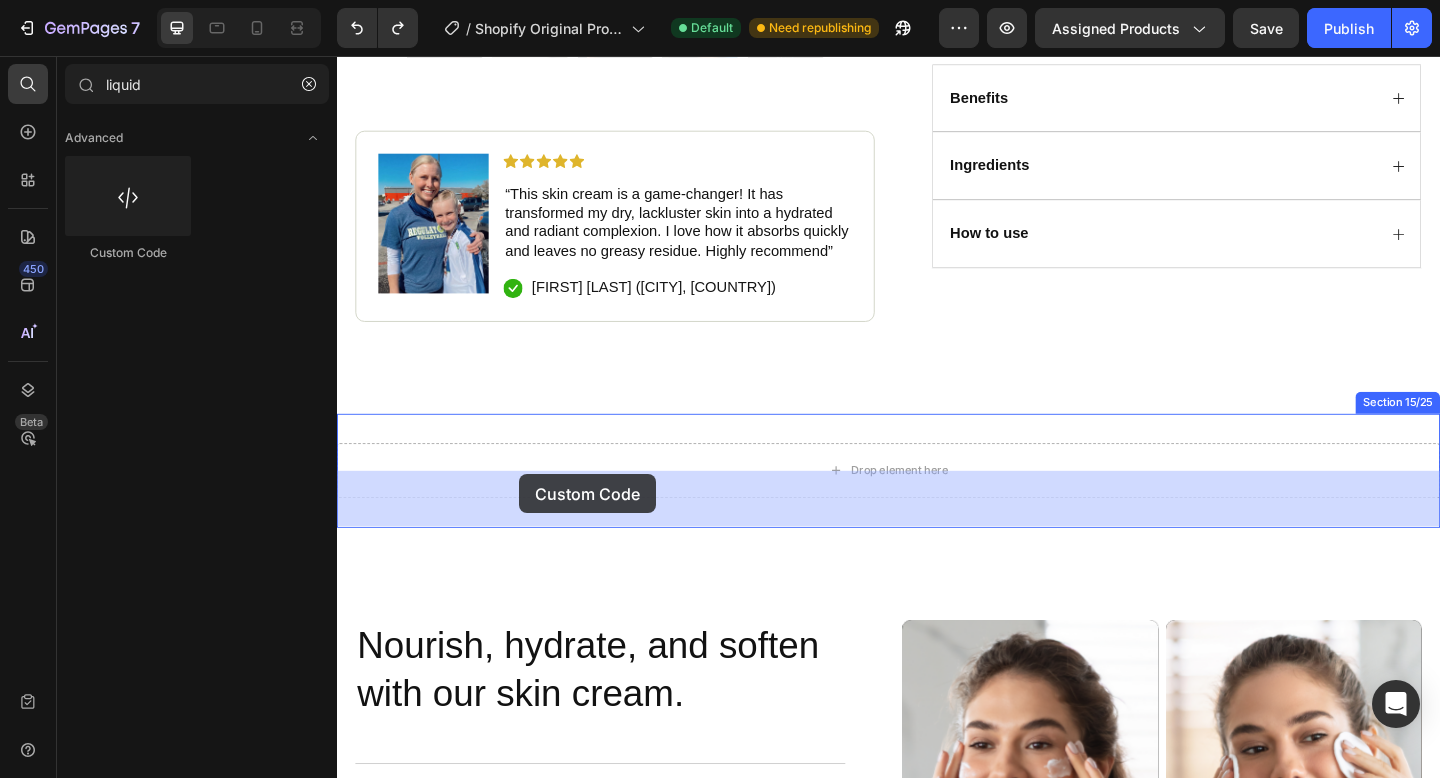 drag, startPoint x: 499, startPoint y: 255, endPoint x: 535, endPoint y: 509, distance: 256.53848 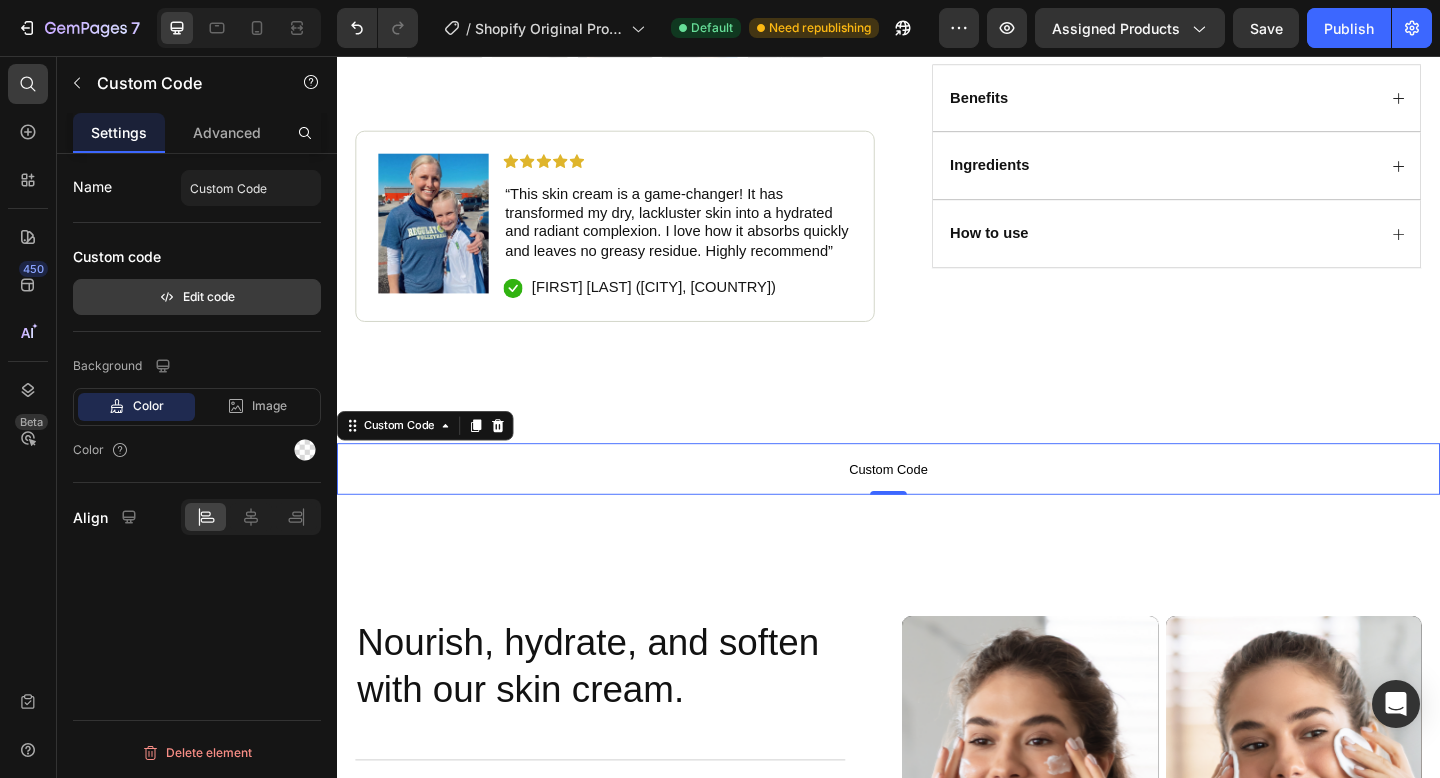 click on "Edit code" at bounding box center (197, 297) 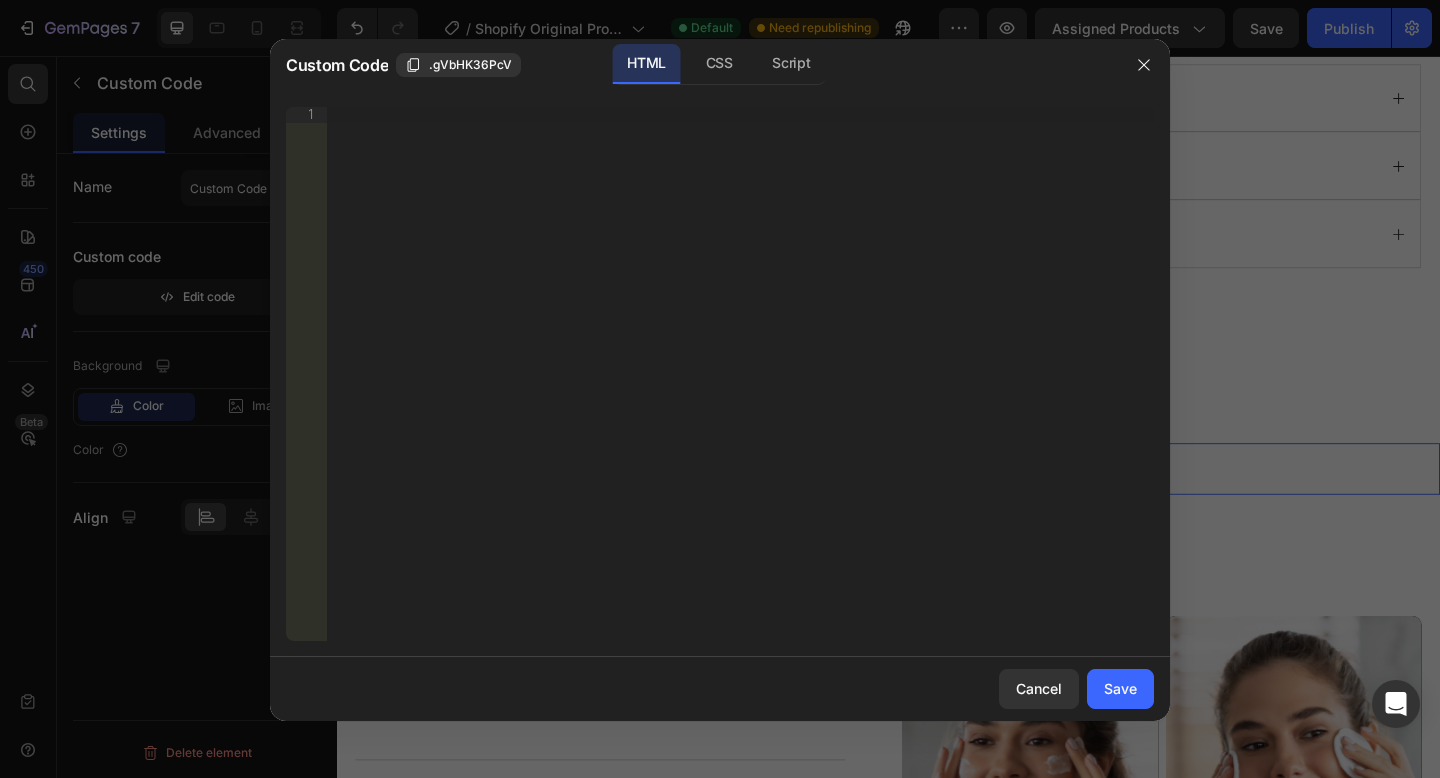 type 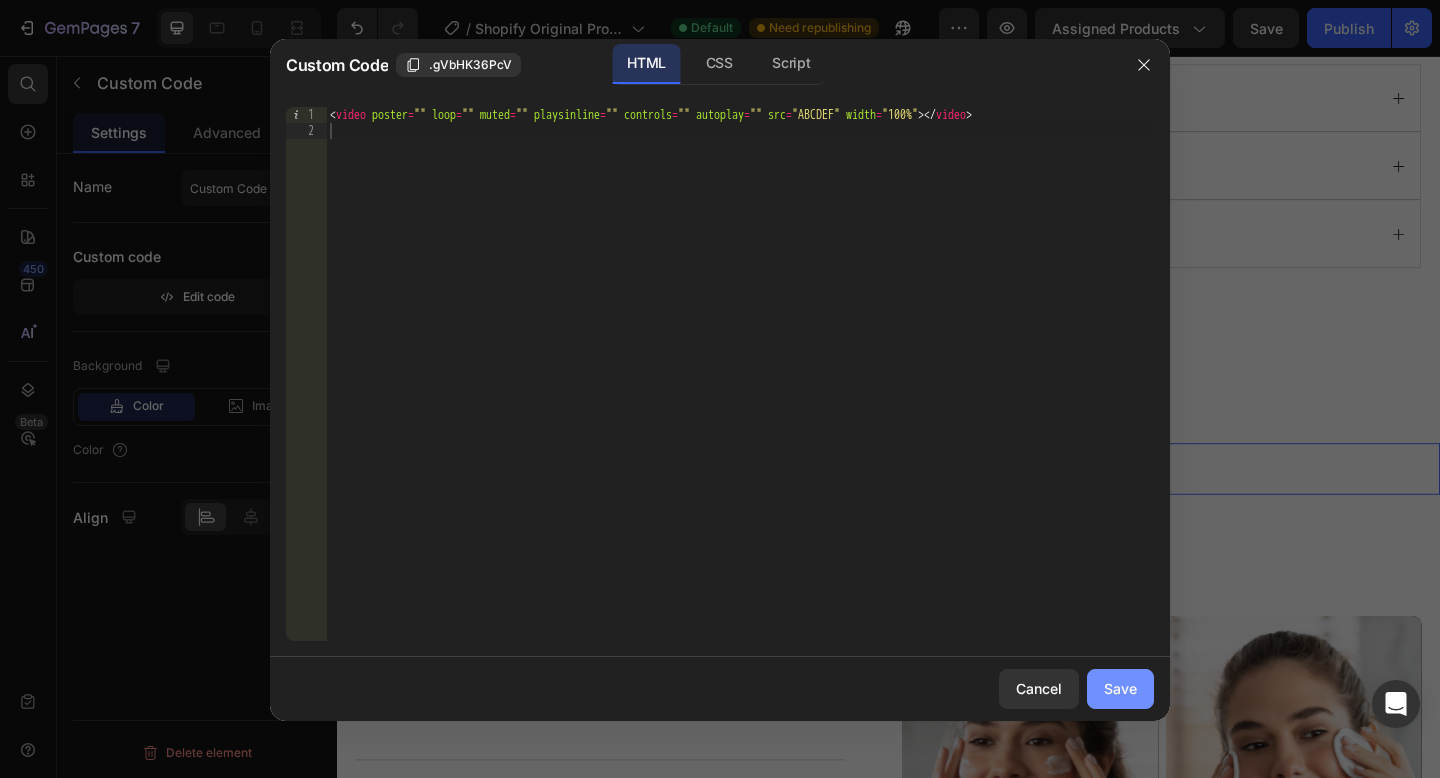 click on "Save" at bounding box center (1120, 688) 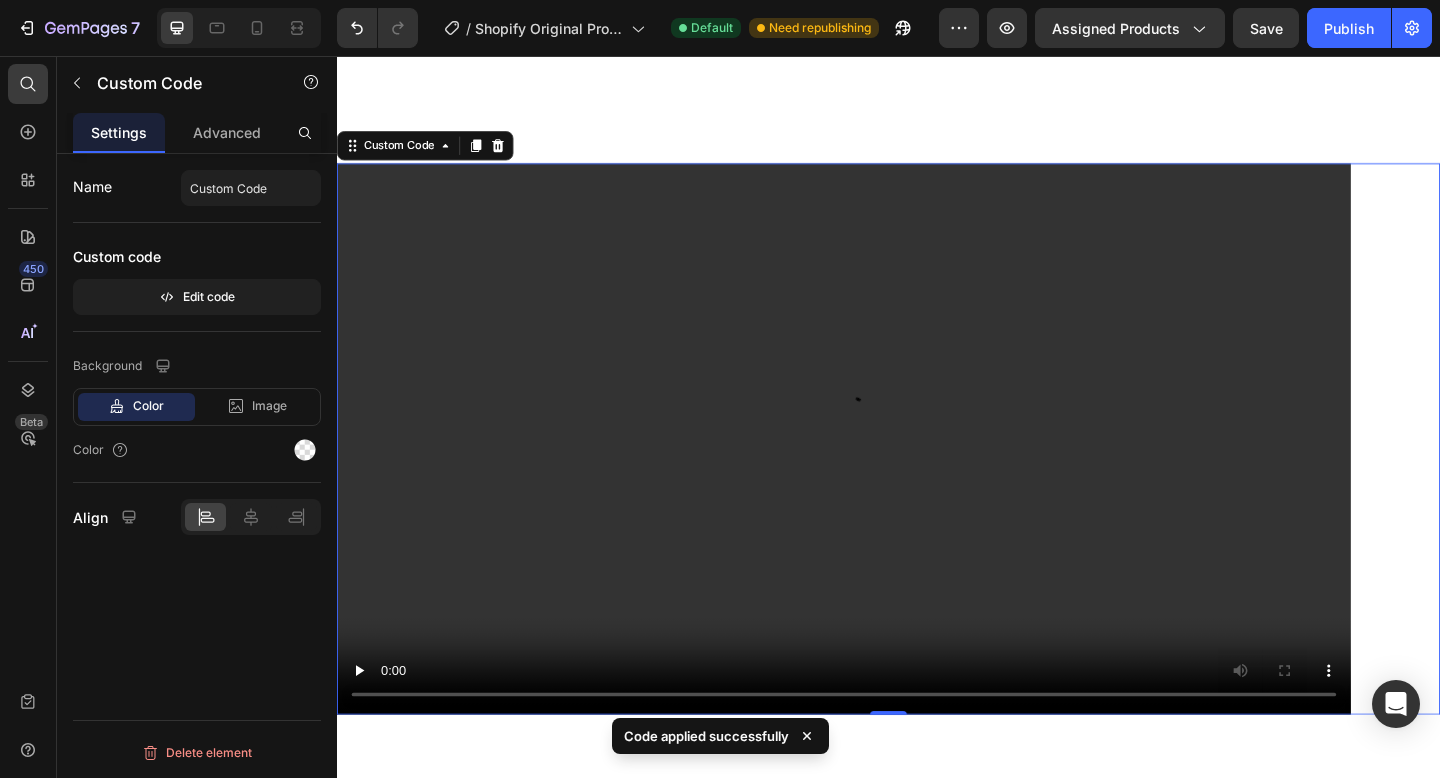 scroll, scrollTop: 2533, scrollLeft: 0, axis: vertical 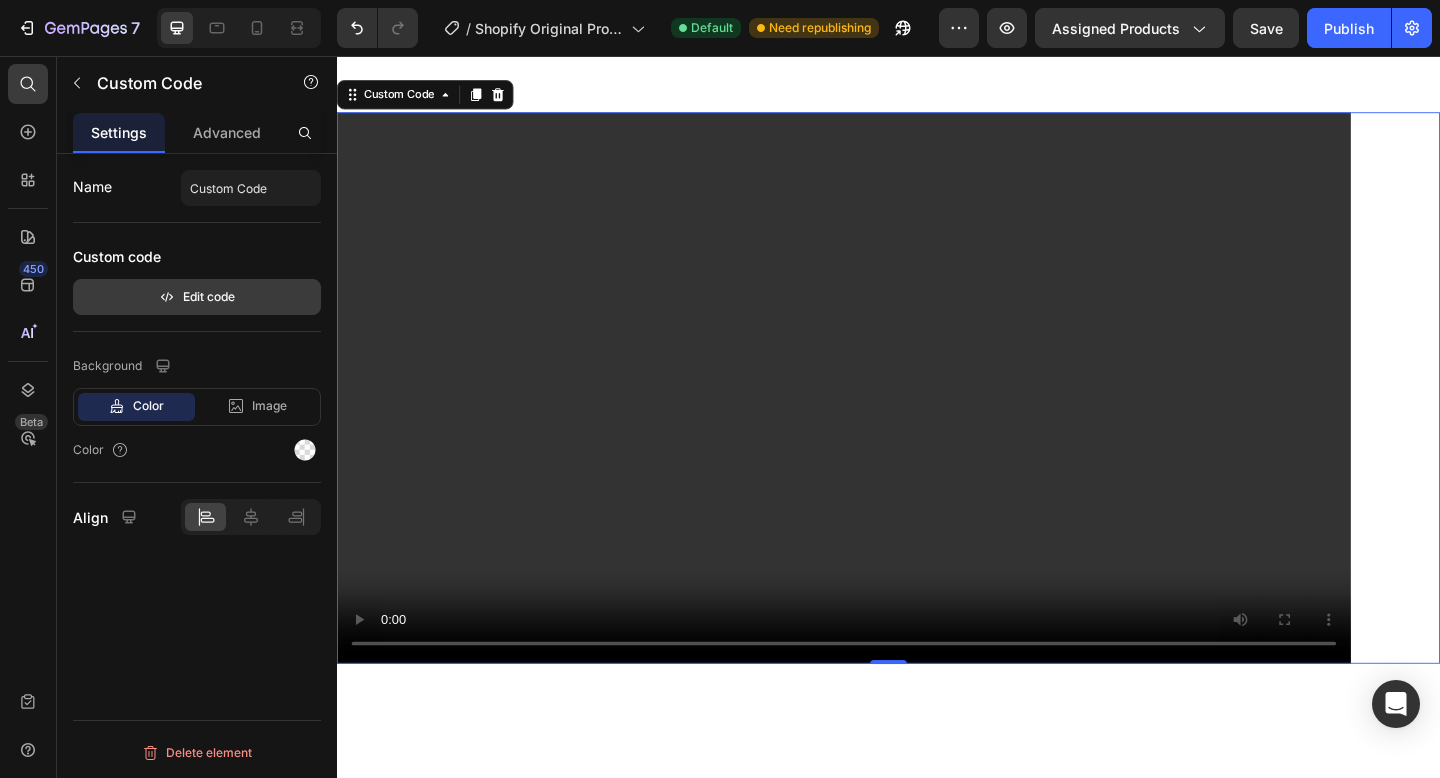 click on "Edit code" at bounding box center [197, 297] 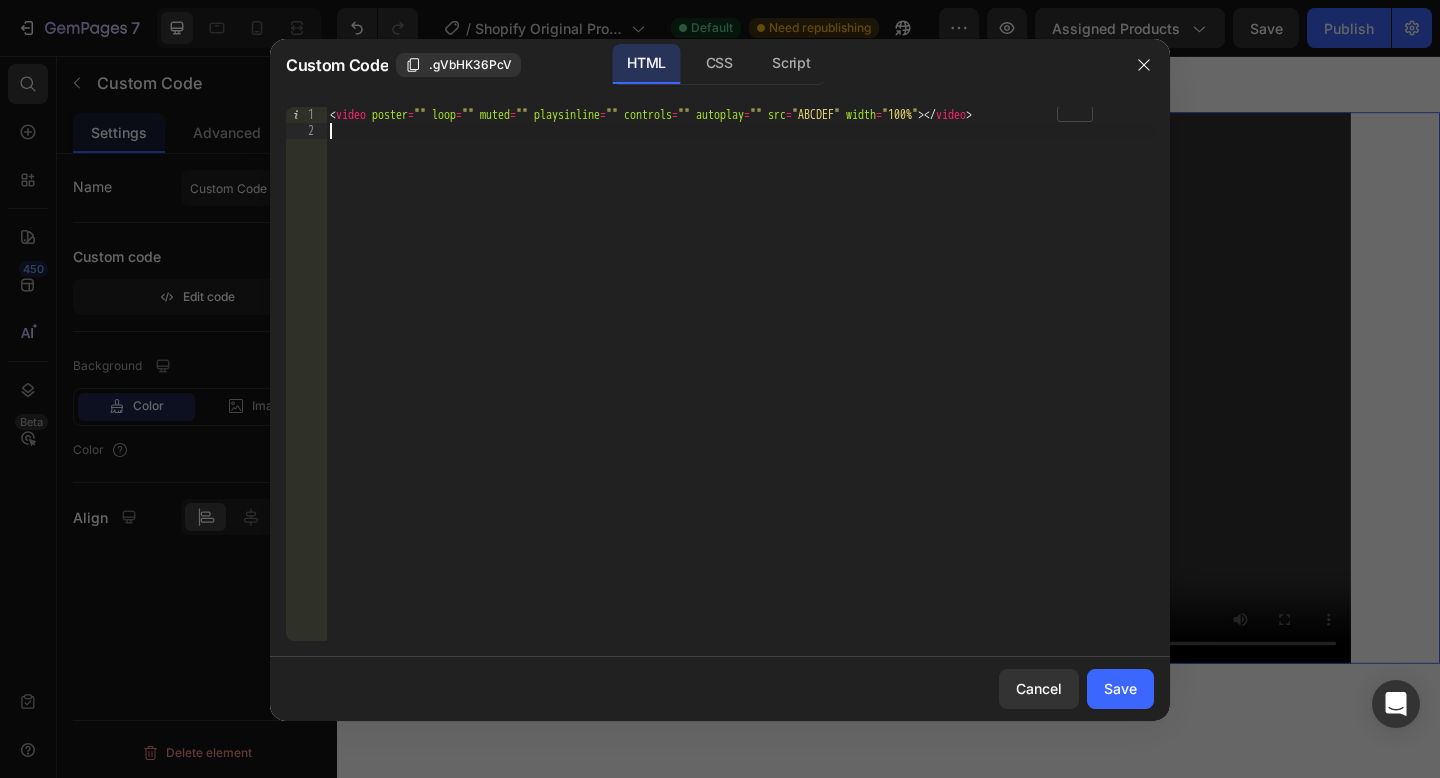 click on "< video   poster = ""   loop = ""   muted = ""   playsinline = ""   controls = ""   autoplay = ""   src = "ABCDEF"   width = "100%" > </ video >" at bounding box center [740, 390] 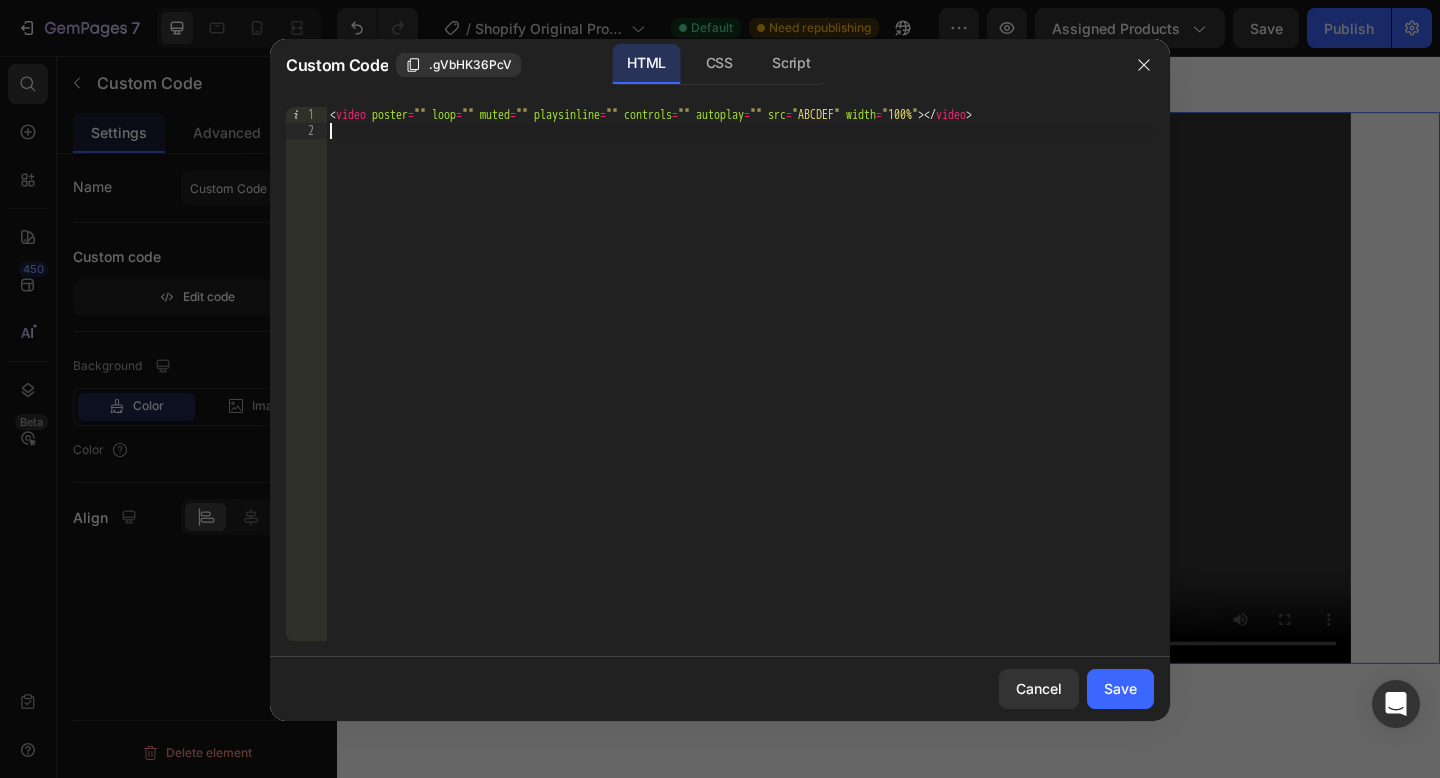 paste 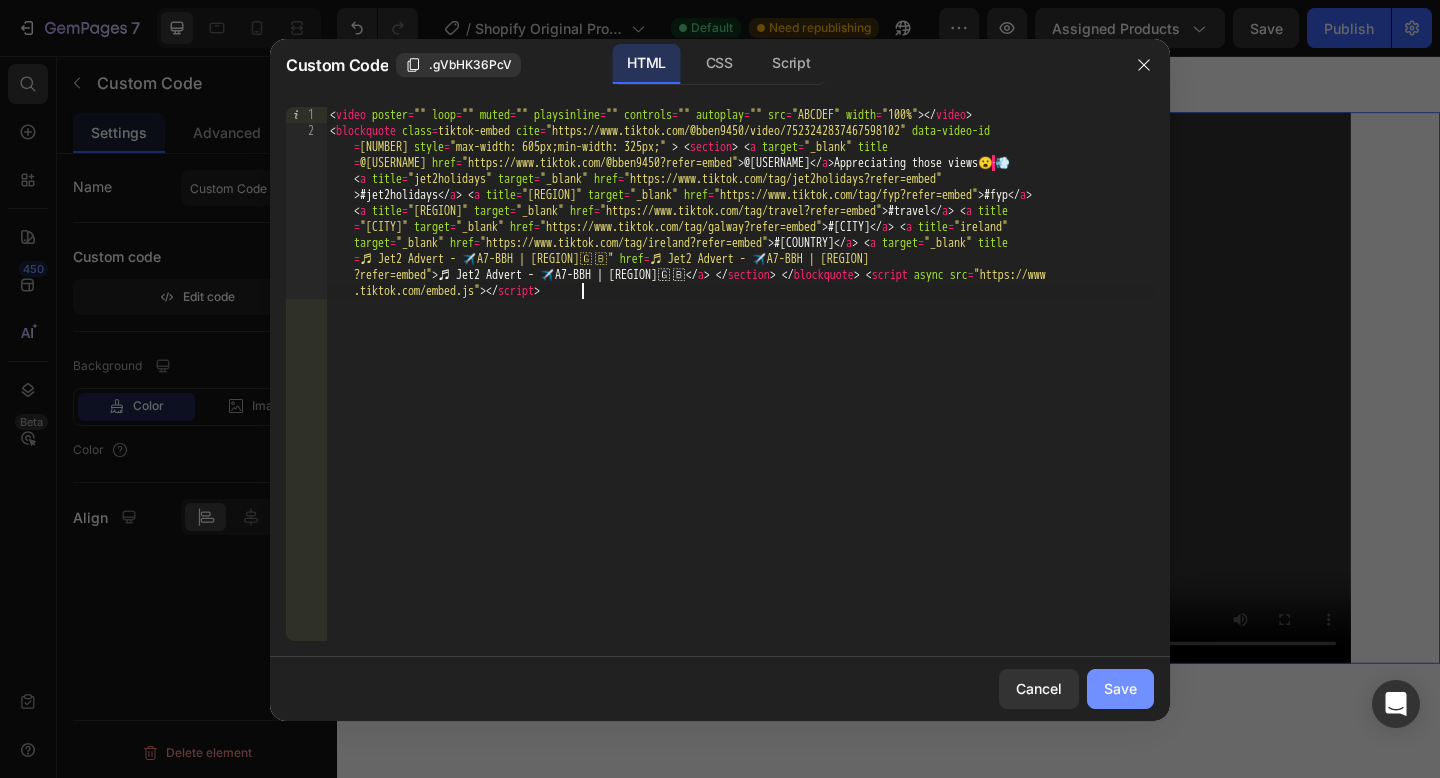 click on "Save" at bounding box center (1120, 688) 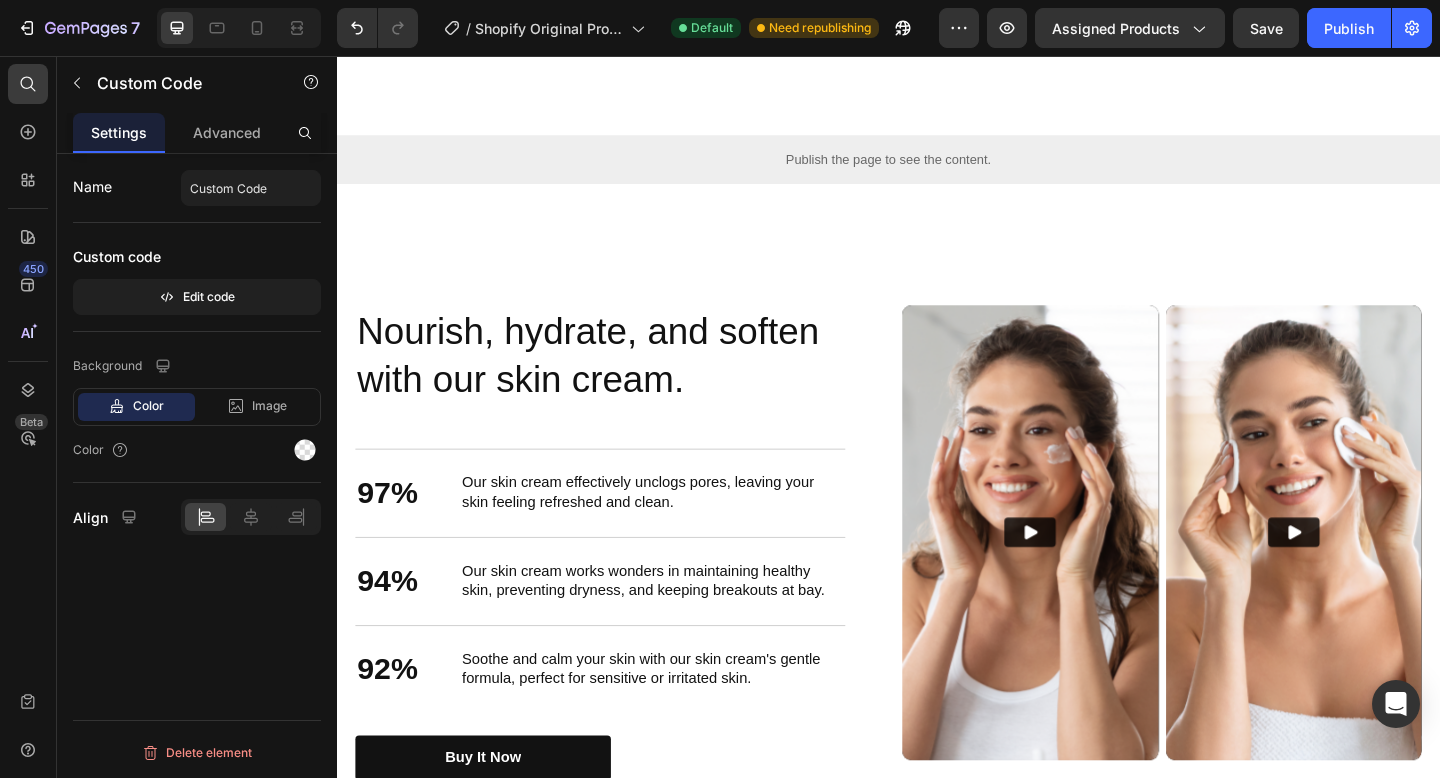scroll, scrollTop: 2531, scrollLeft: 0, axis: vertical 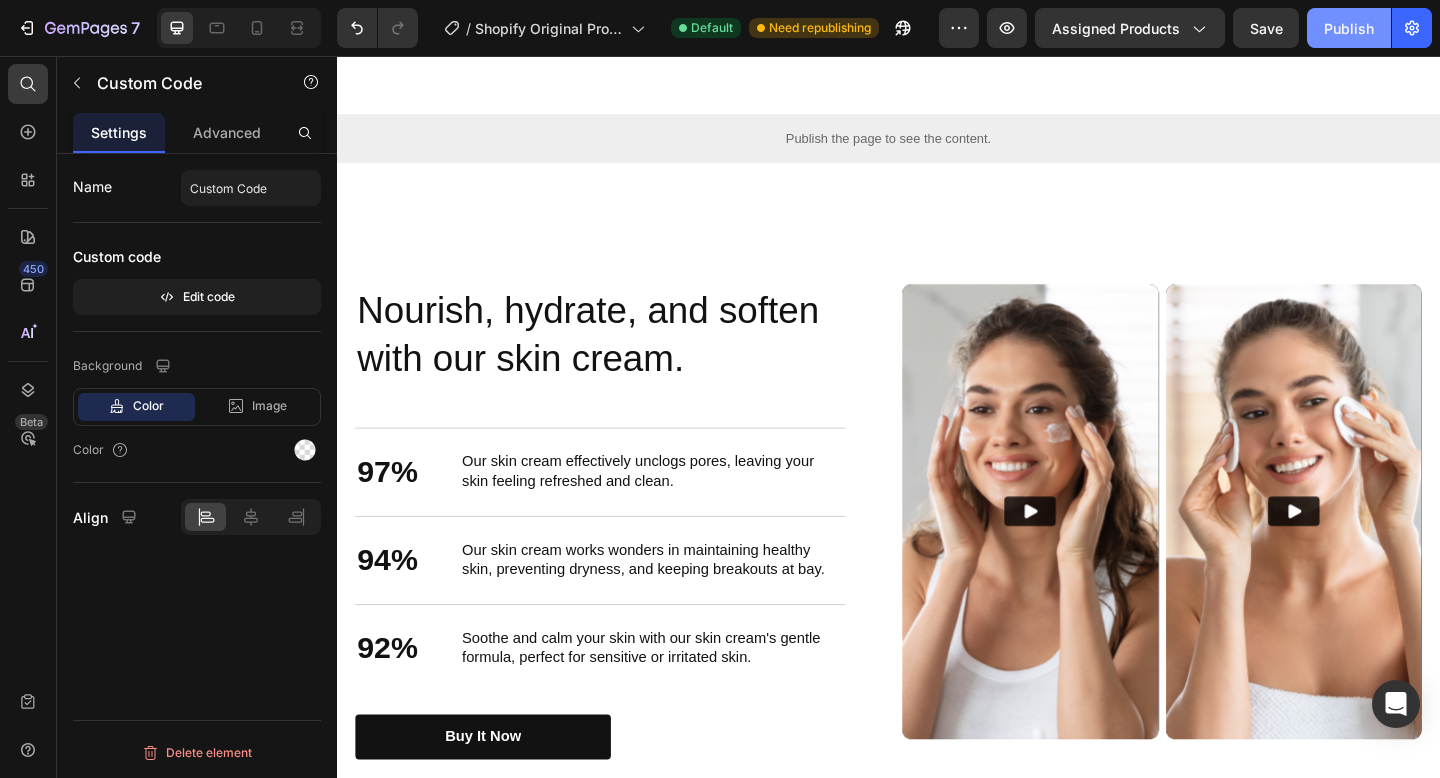 click on "Publish" at bounding box center [1349, 28] 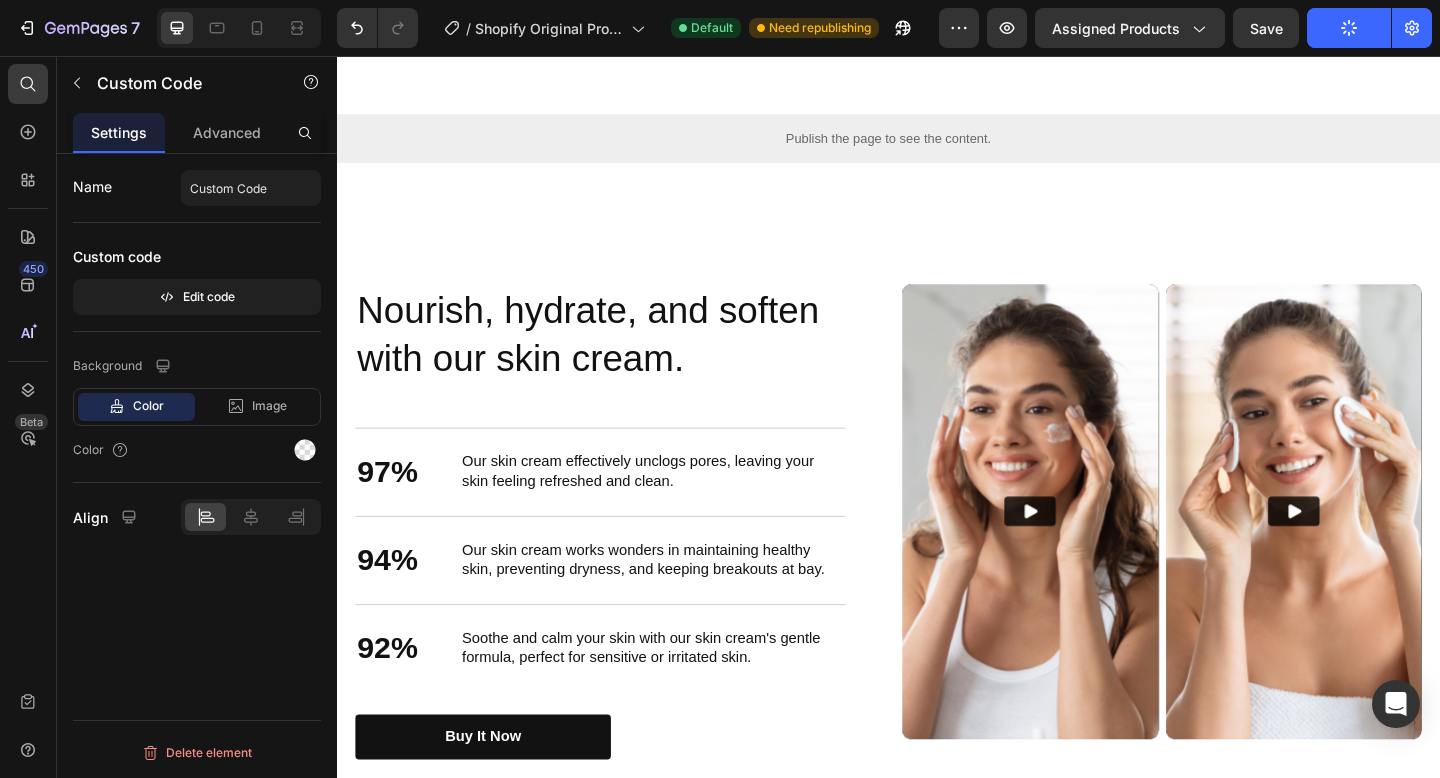 click on "Publish the page to see the content." at bounding box center [937, 146] 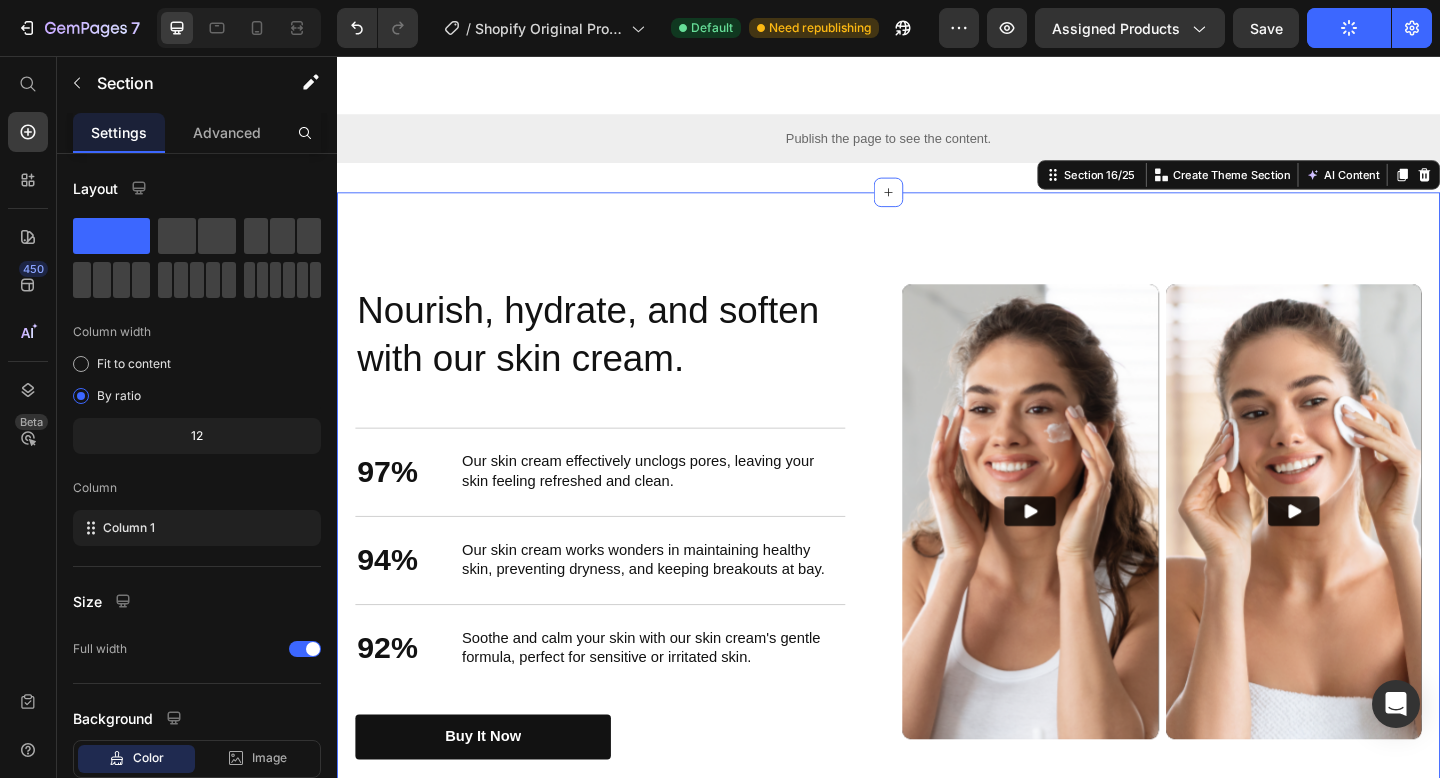 click on "Nourish, hydrate, and soften with our skin cream. Heading Nourish, hydrate, and soften with our skin cream. Heading 97% Text Block Our skin cream effectively unclogs pores, leaving your skin feeling refreshed and clean. Text Block Row 94% Text Block Our skin cream works wonders in maintaining healthy skin, preventing dryness, and keeping breakouts at bay. Text Block Row 92% Text Block Soothe and calm your skin with our skin cream's gentle formula, perfect for sensitive or irritated skin. Text Block Row buy it now Button Row Video Video Carousel Row Section 16/25   You can create reusable sections Create Theme Section AI Content Write with GemAI What would you like to describe here? Tone and Voice Persuasive Product Show more Generate" at bounding box center (937, 563) 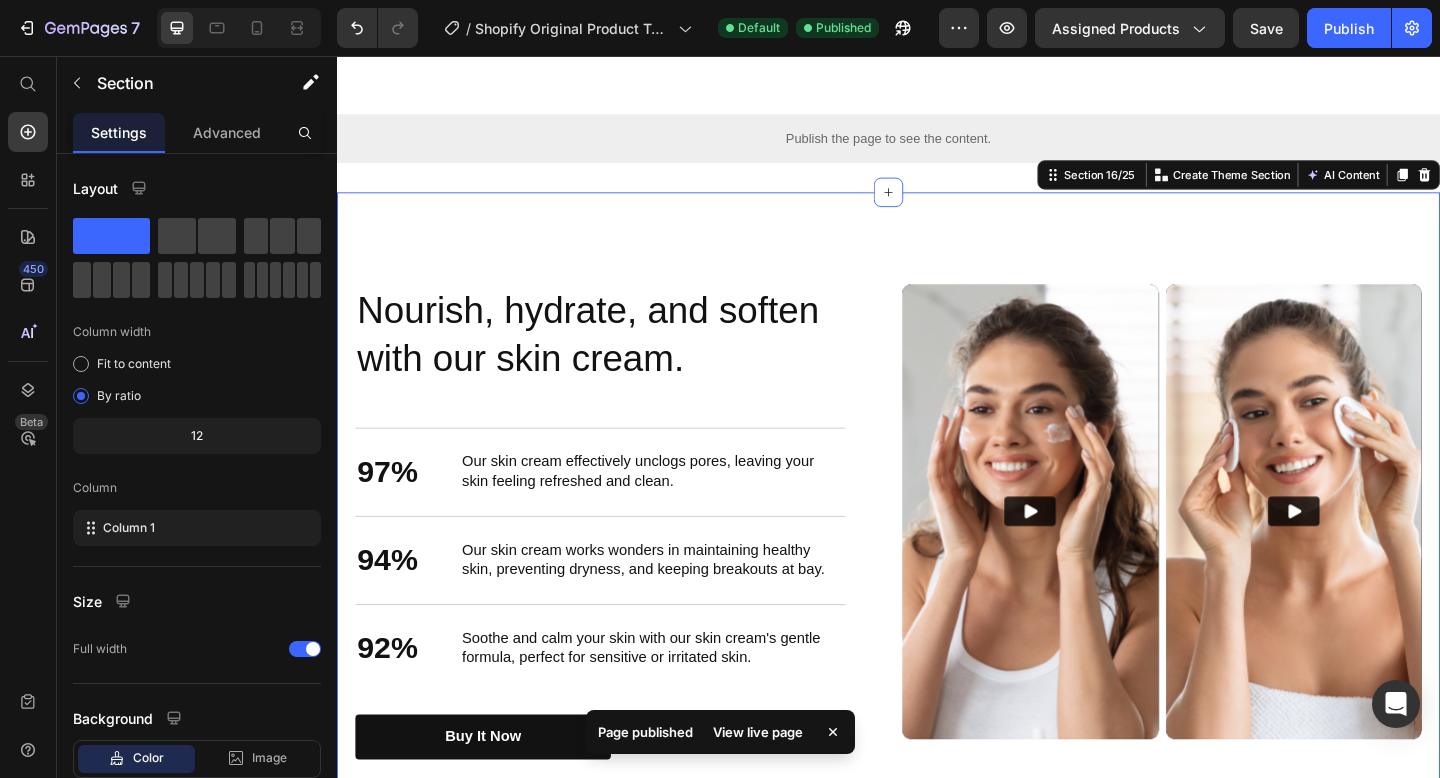 click on "Nourish, hydrate, and soften with our skin cream. Heading Nourish, hydrate, and soften with our skin cream. Heading 97% Text Block Our skin cream effectively unclogs pores, leaving your skin feeling refreshed and clean. Text Block Row 94% Text Block Our skin cream works wonders in maintaining healthy skin, preventing dryness, and keeping breakouts at bay. Text Block Row 92% Text Block Soothe and calm your skin with our skin cream's gentle formula, perfect for sensitive or irritated skin. Text Block Row buy it now Button Row Video Video Carousel Row Section 16/25   You can create reusable sections Create Theme Section AI Content Write with GemAI What would you like to describe here? Tone and Voice Persuasive Product Avryne™ InstaSculpt Cream Show more Generate" at bounding box center [937, 563] 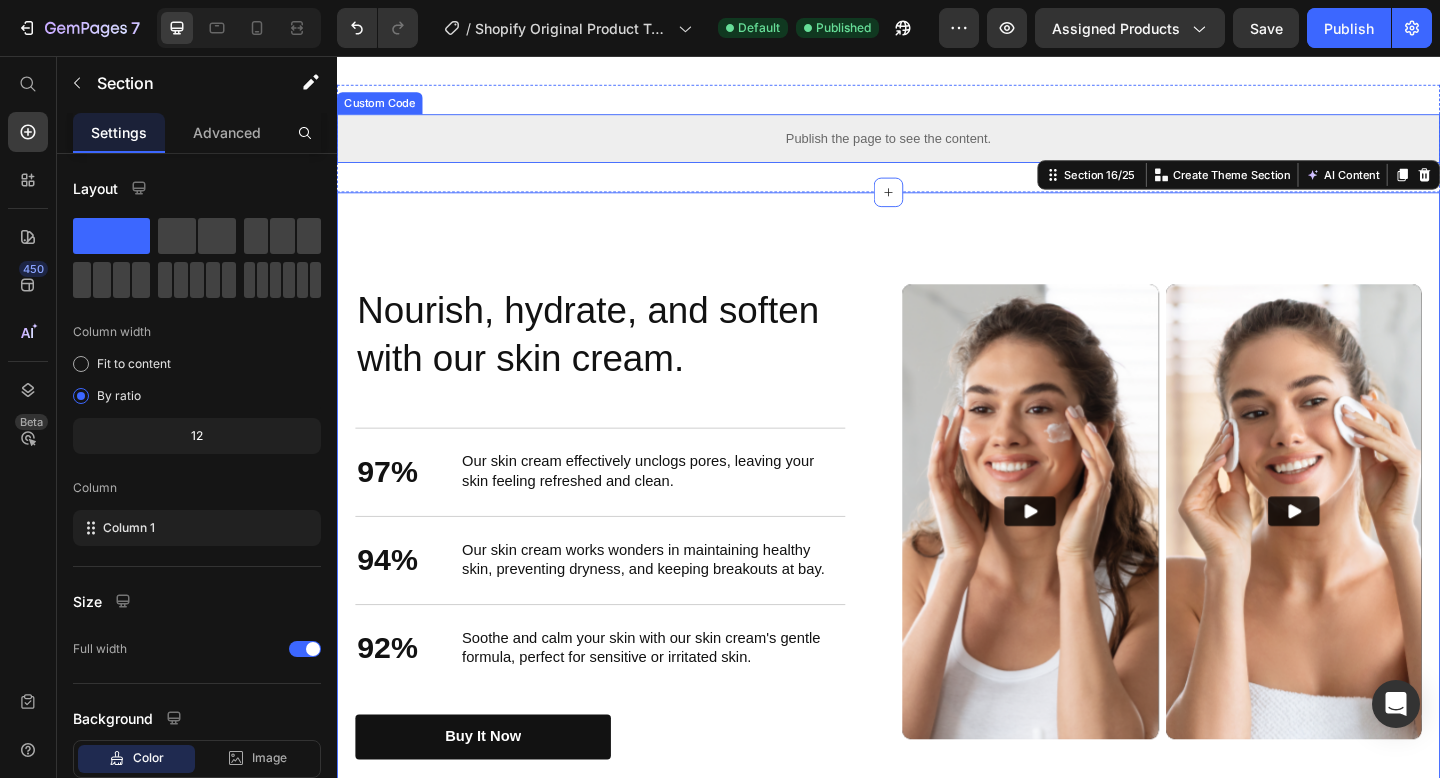 click on "Publish the page to see the content." at bounding box center (937, 146) 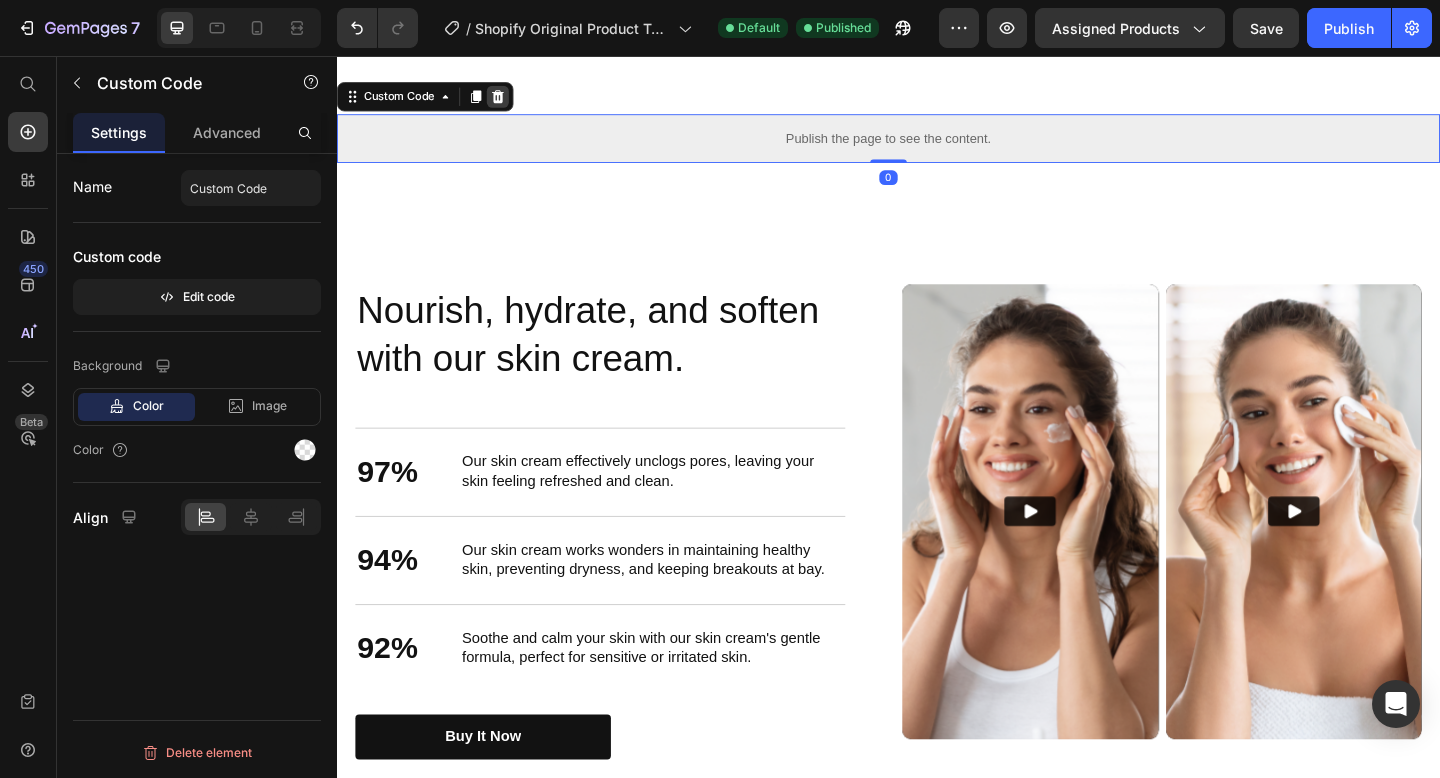 click 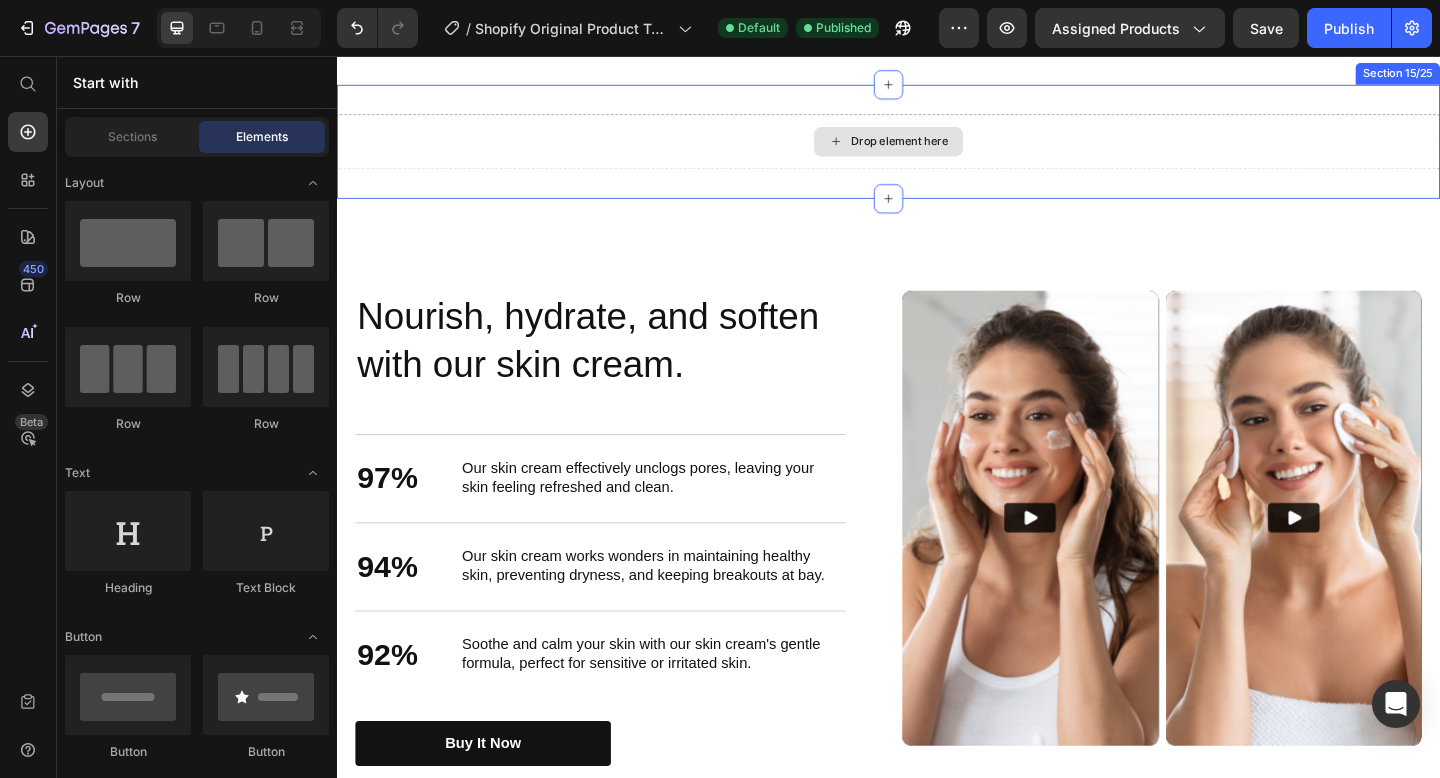 click on "Drop element here" at bounding box center [937, 150] 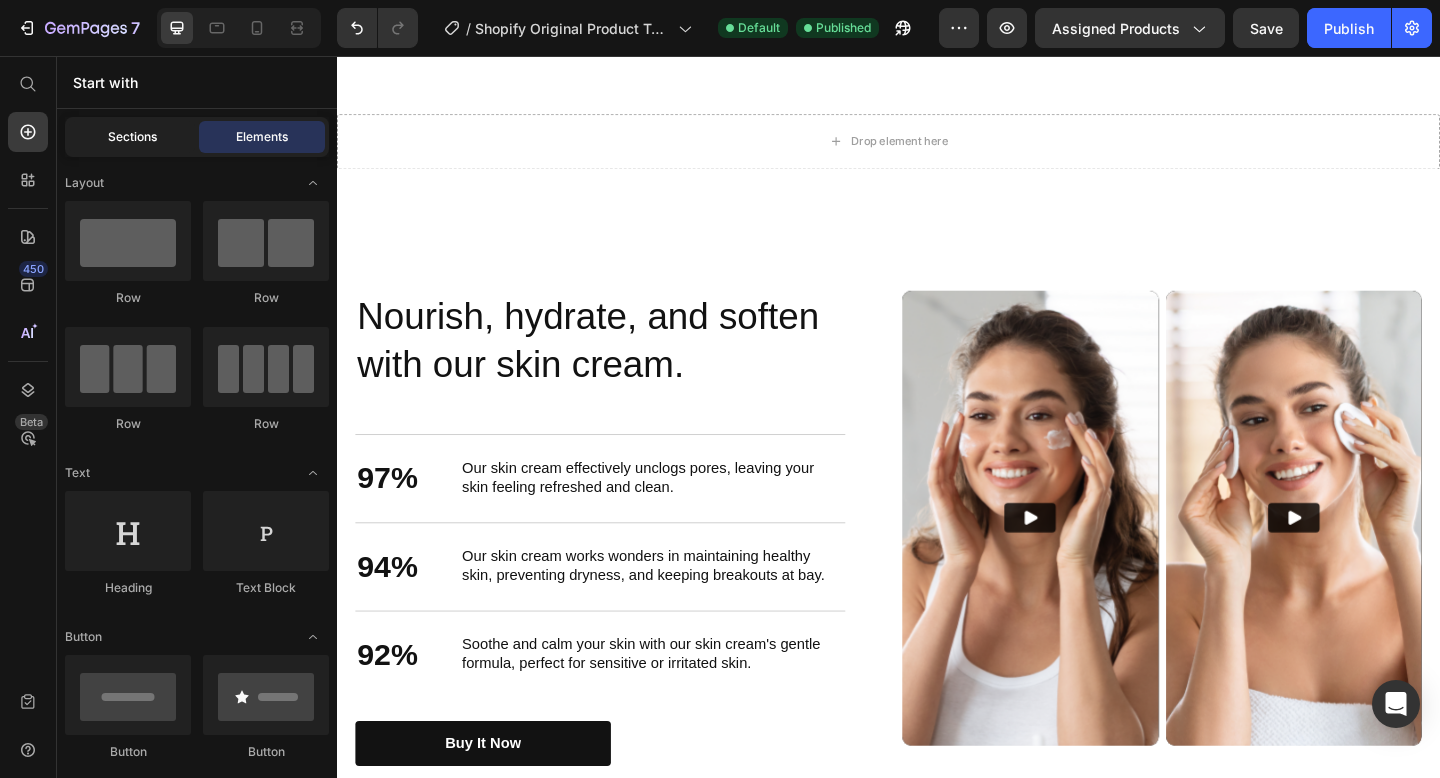 click on "Sections" 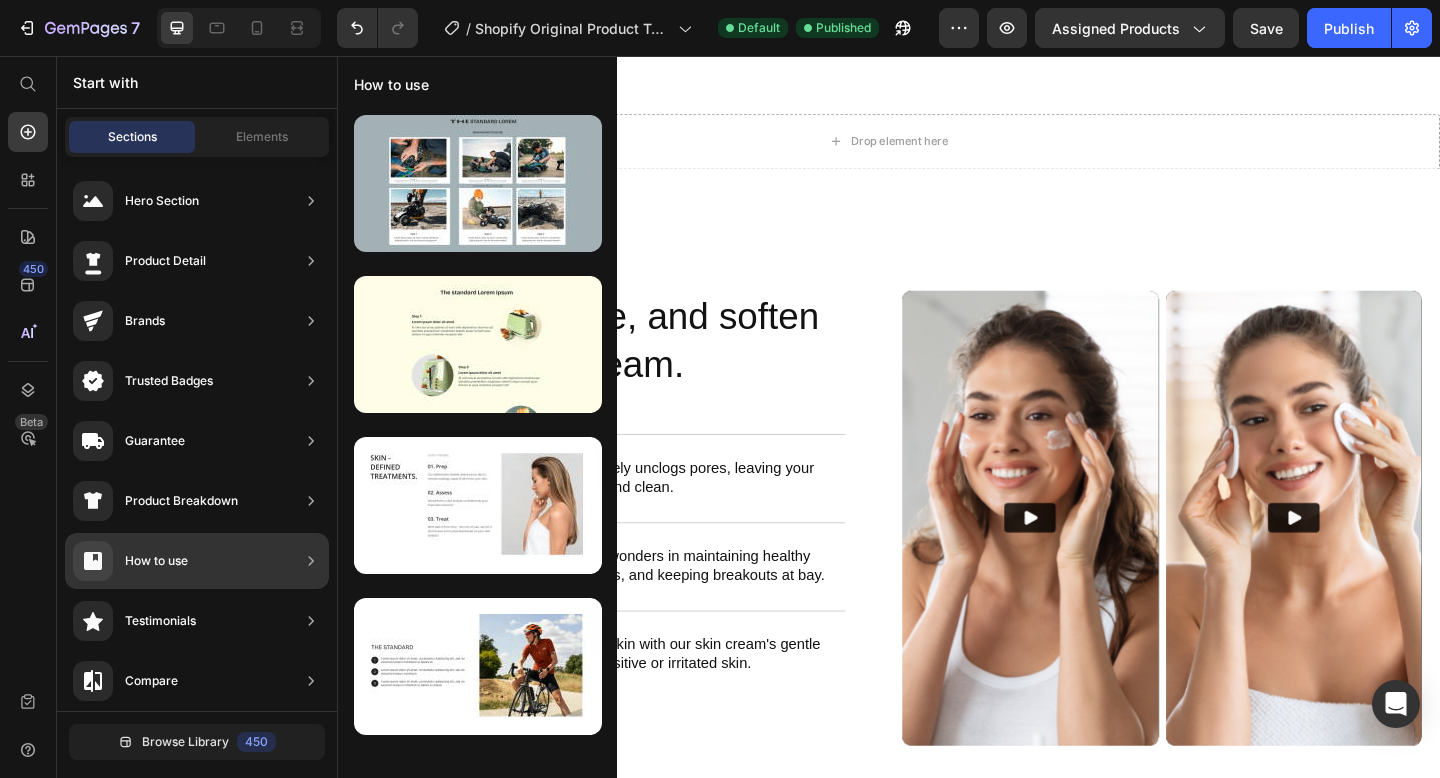 scroll, scrollTop: 0, scrollLeft: 0, axis: both 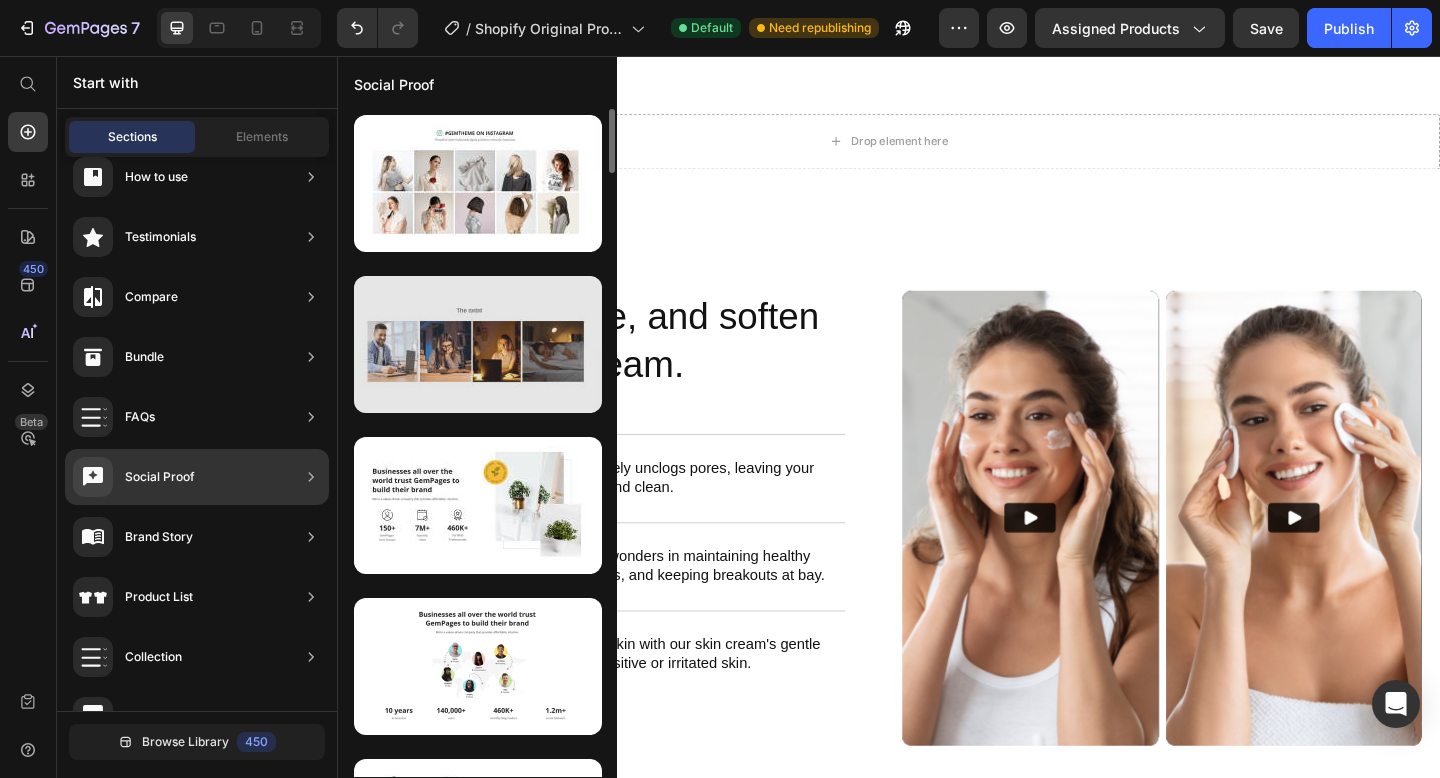 click at bounding box center [478, 344] 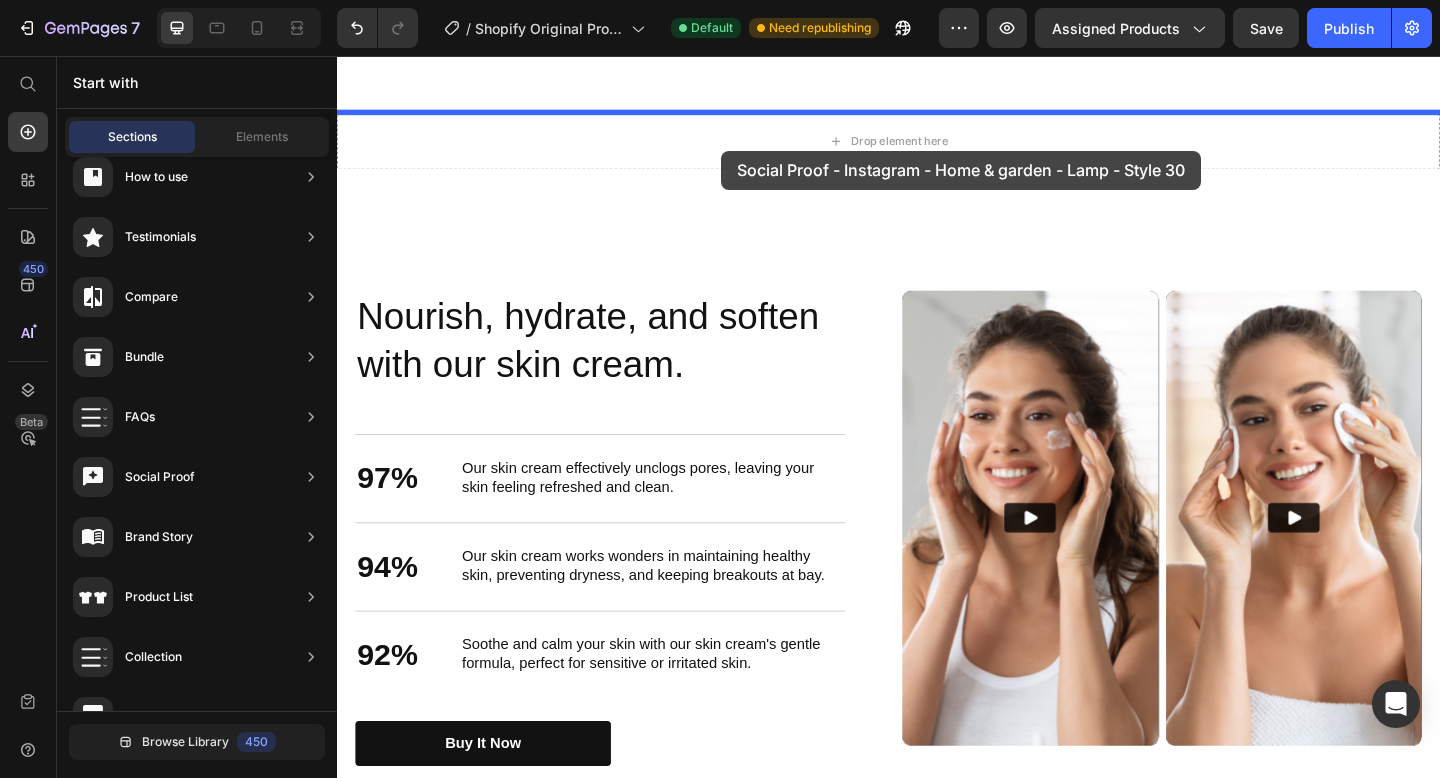 drag, startPoint x: 780, startPoint y: 419, endPoint x: 755, endPoint y: 159, distance: 261.19916 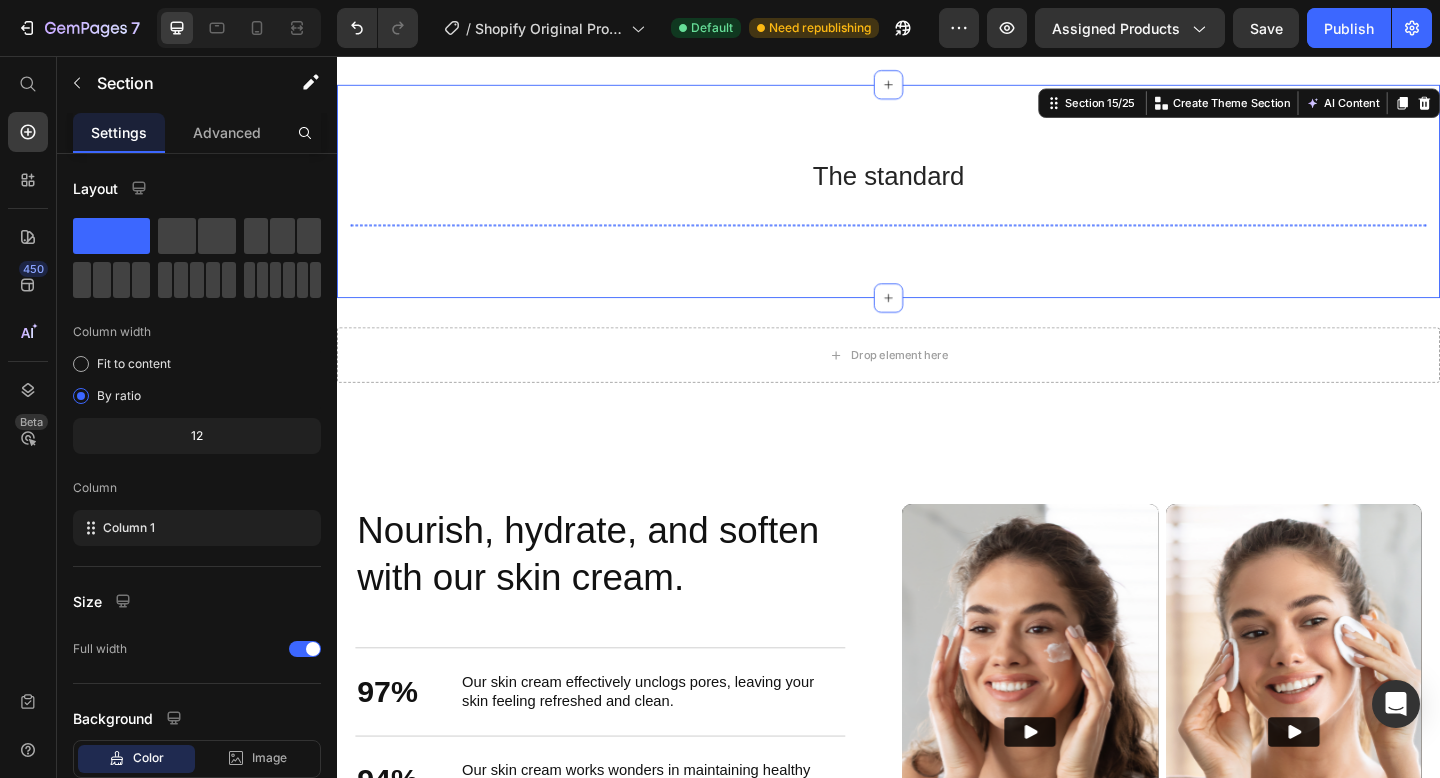 click at bounding box center [494, 240] 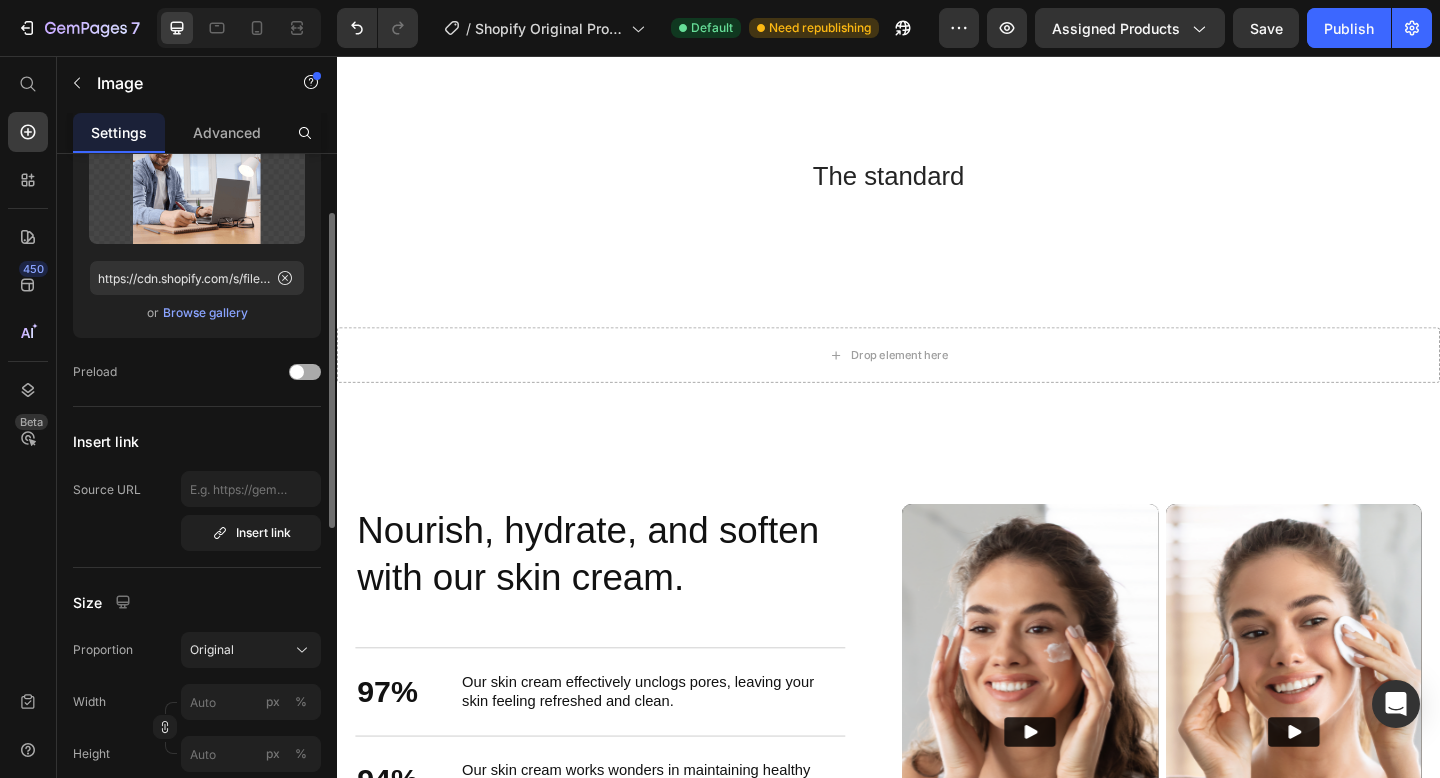 scroll, scrollTop: 146, scrollLeft: 0, axis: vertical 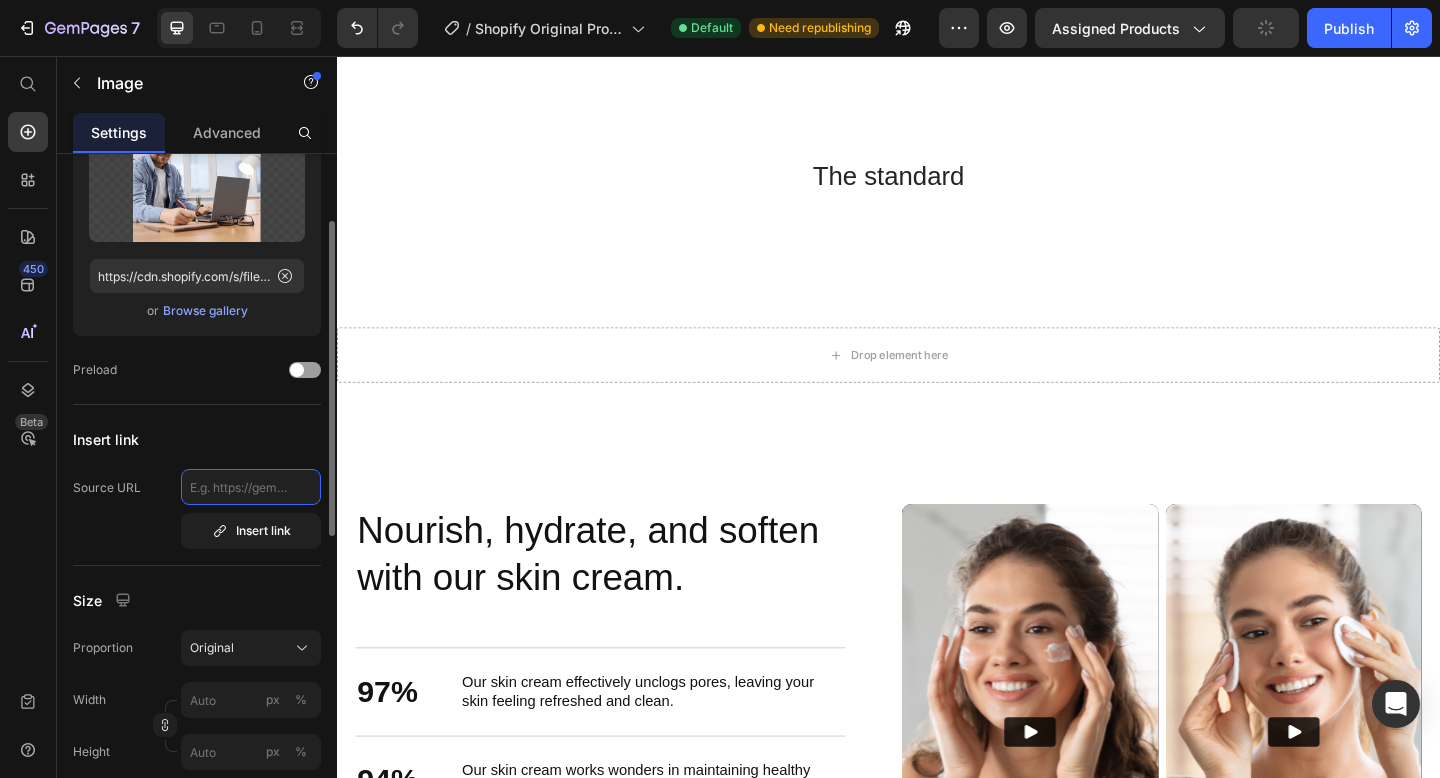 click 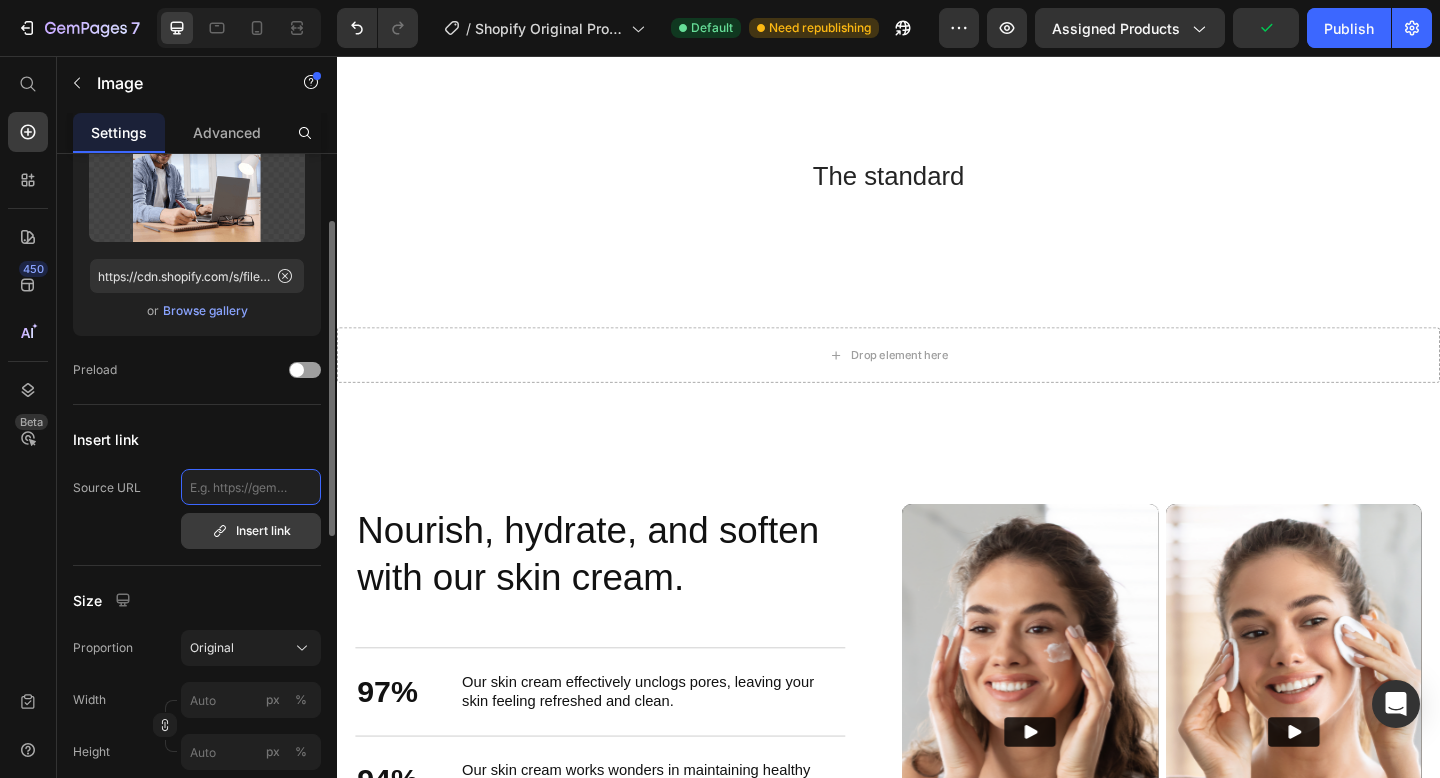 paste on "https://www.tiktok.com/@bben9450/video/7523242837467598102?is_from_webapp=1&sender_device=pc" 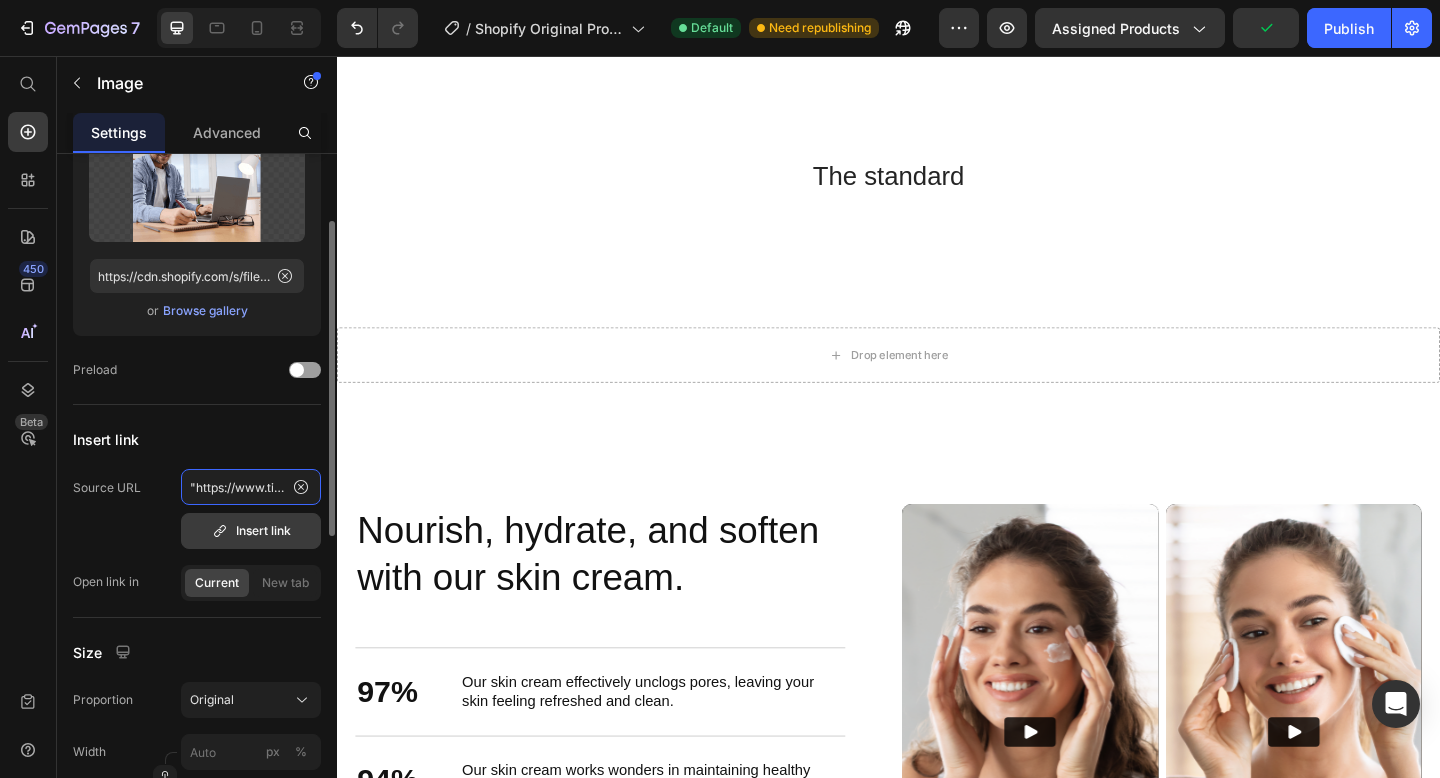 scroll, scrollTop: 0, scrollLeft: 506, axis: horizontal 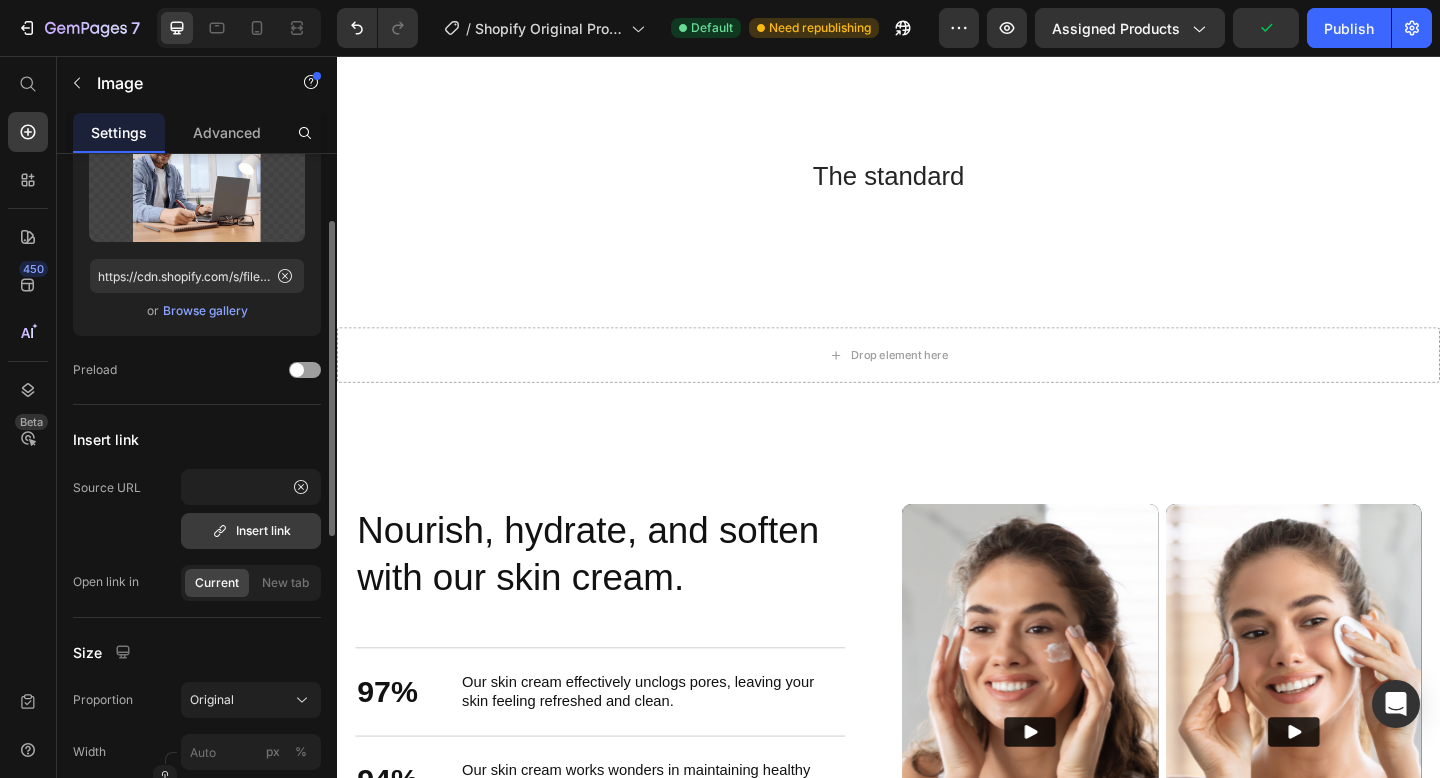 click on "Insert link" at bounding box center (251, 531) 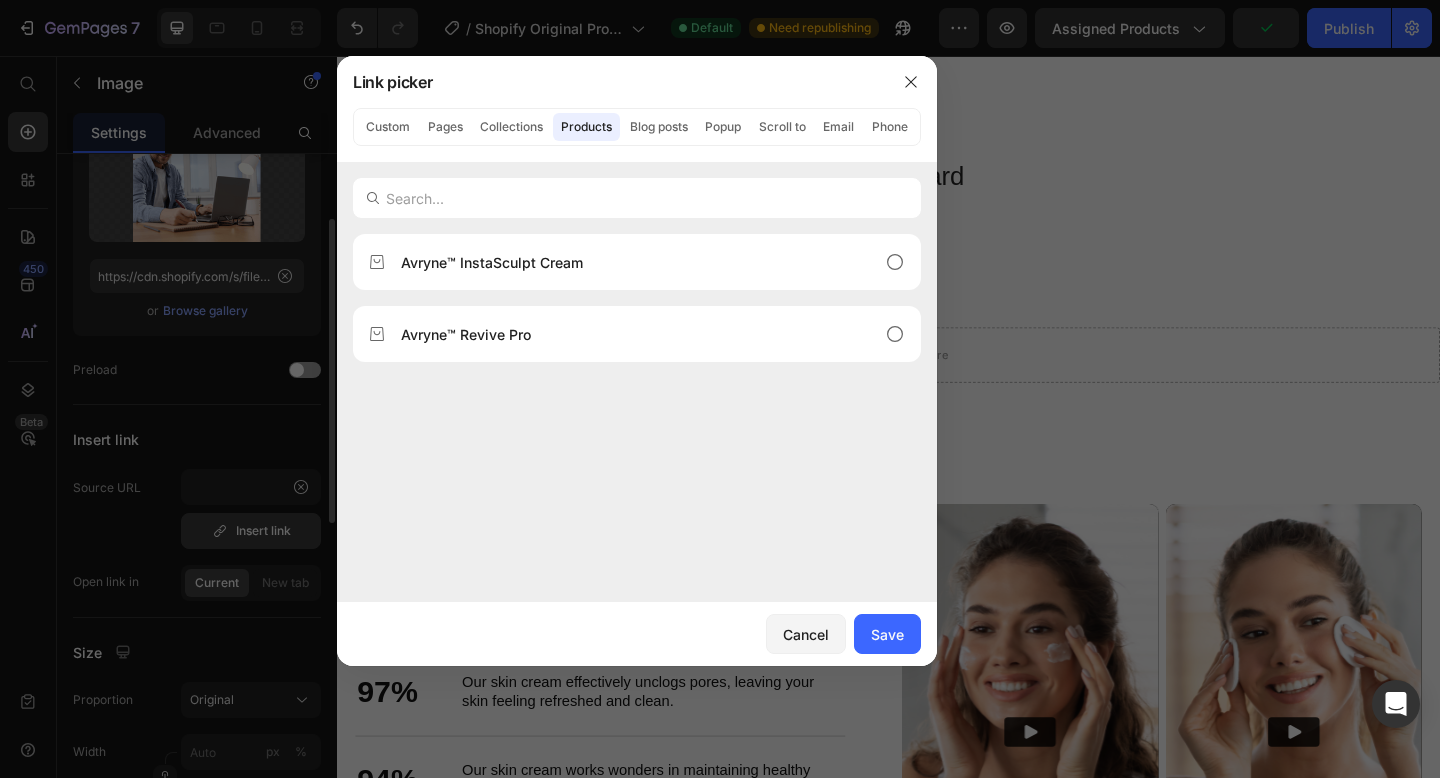 scroll, scrollTop: 0, scrollLeft: 0, axis: both 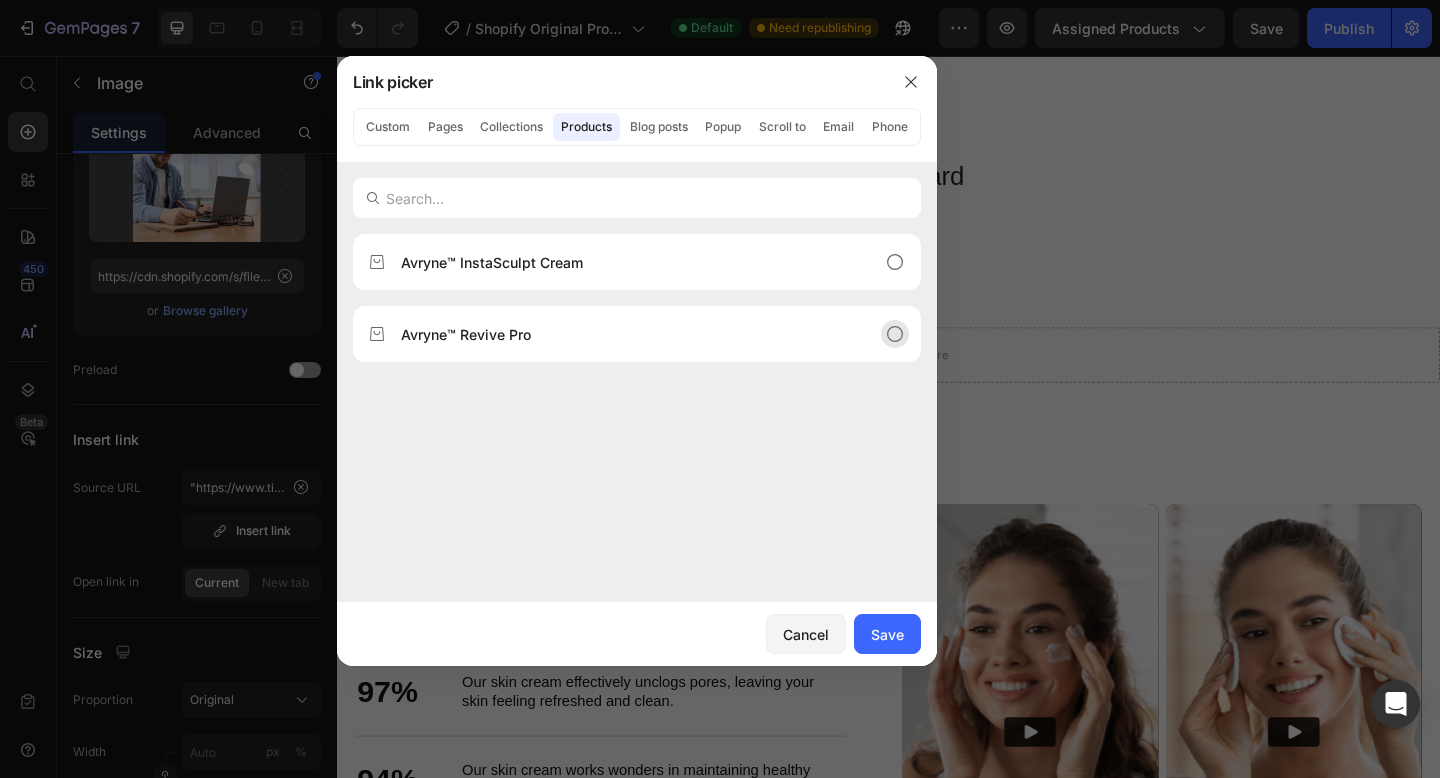 click on "Avryne™ Revive Pro" 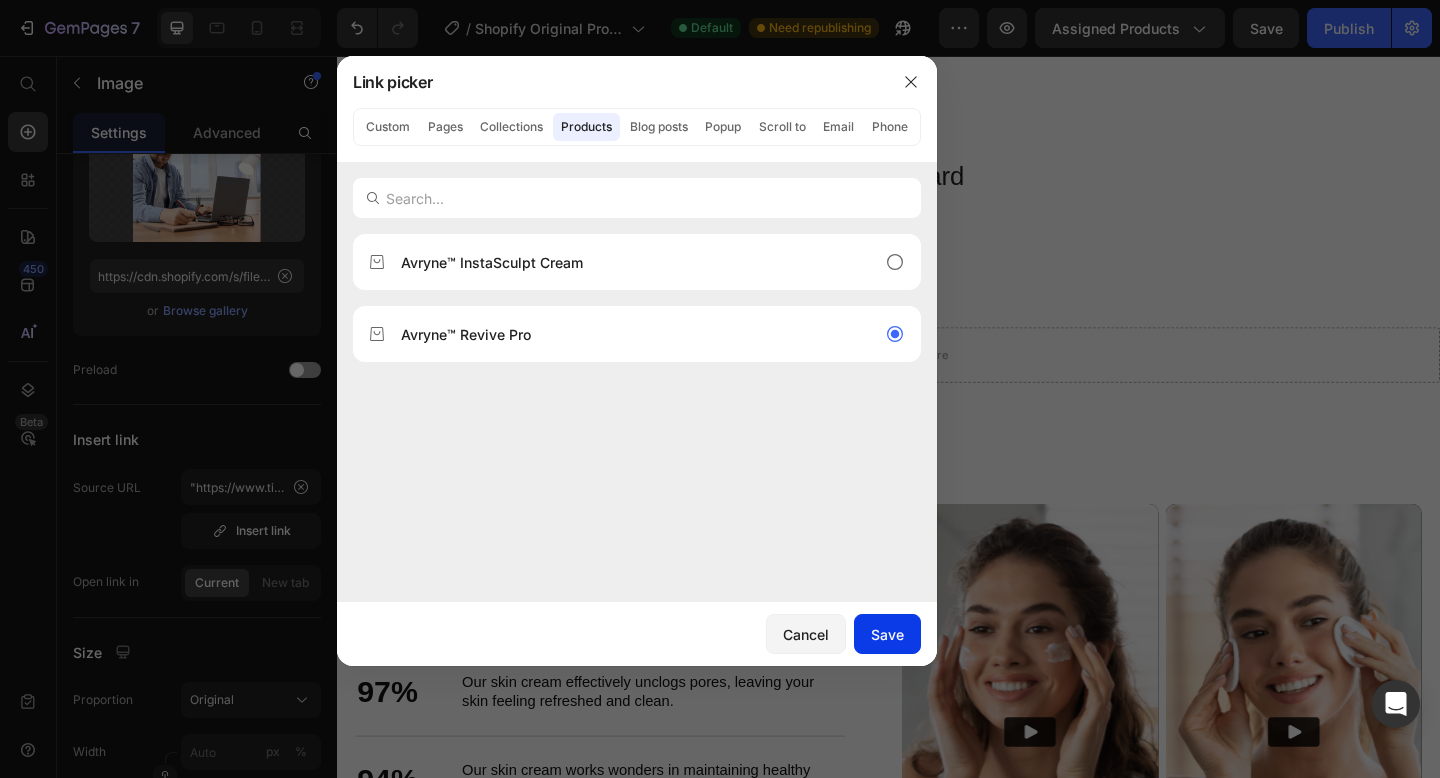 click on "Save" 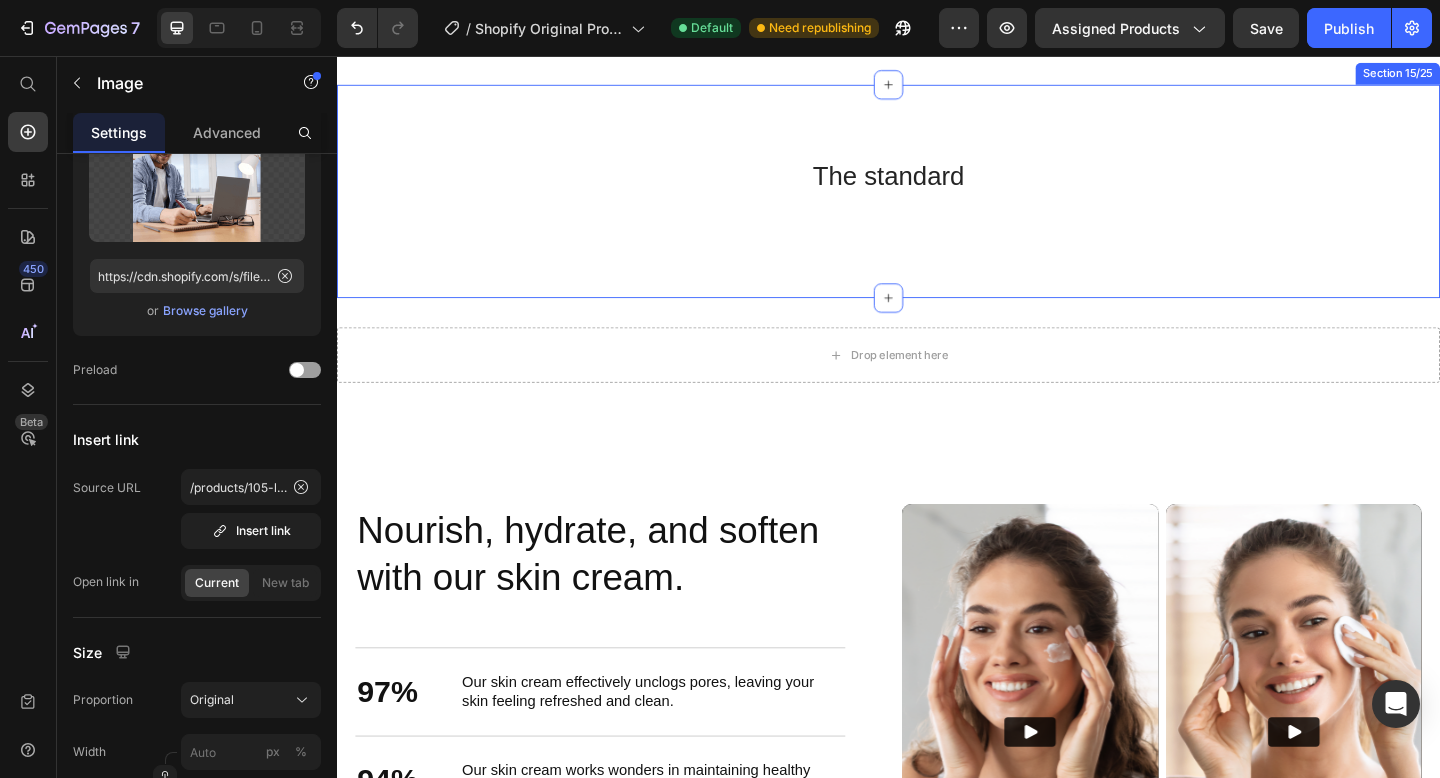 click on "The standard Heading Row Image   0 Image Image Image Carousel Section 15/25" at bounding box center [937, 204] 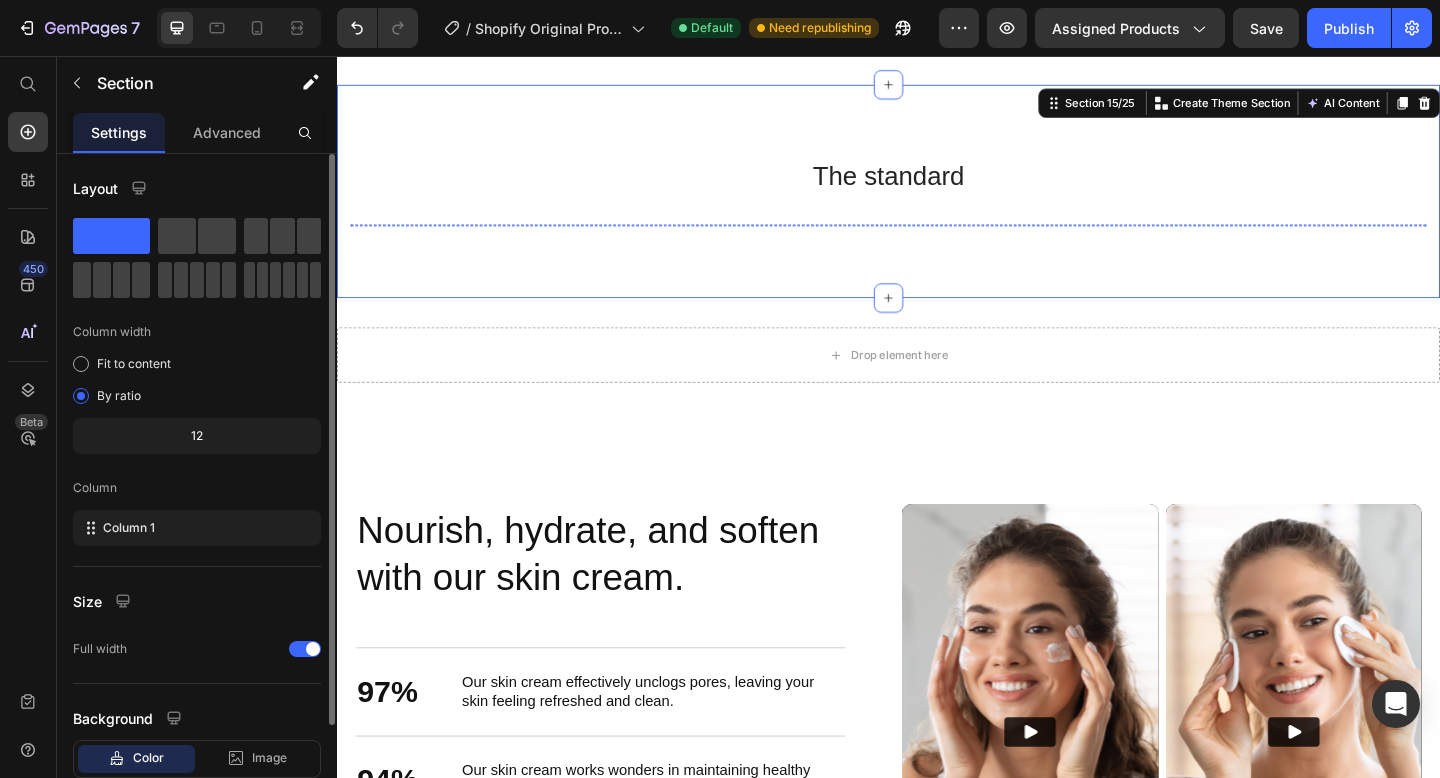 click at bounding box center [494, 240] 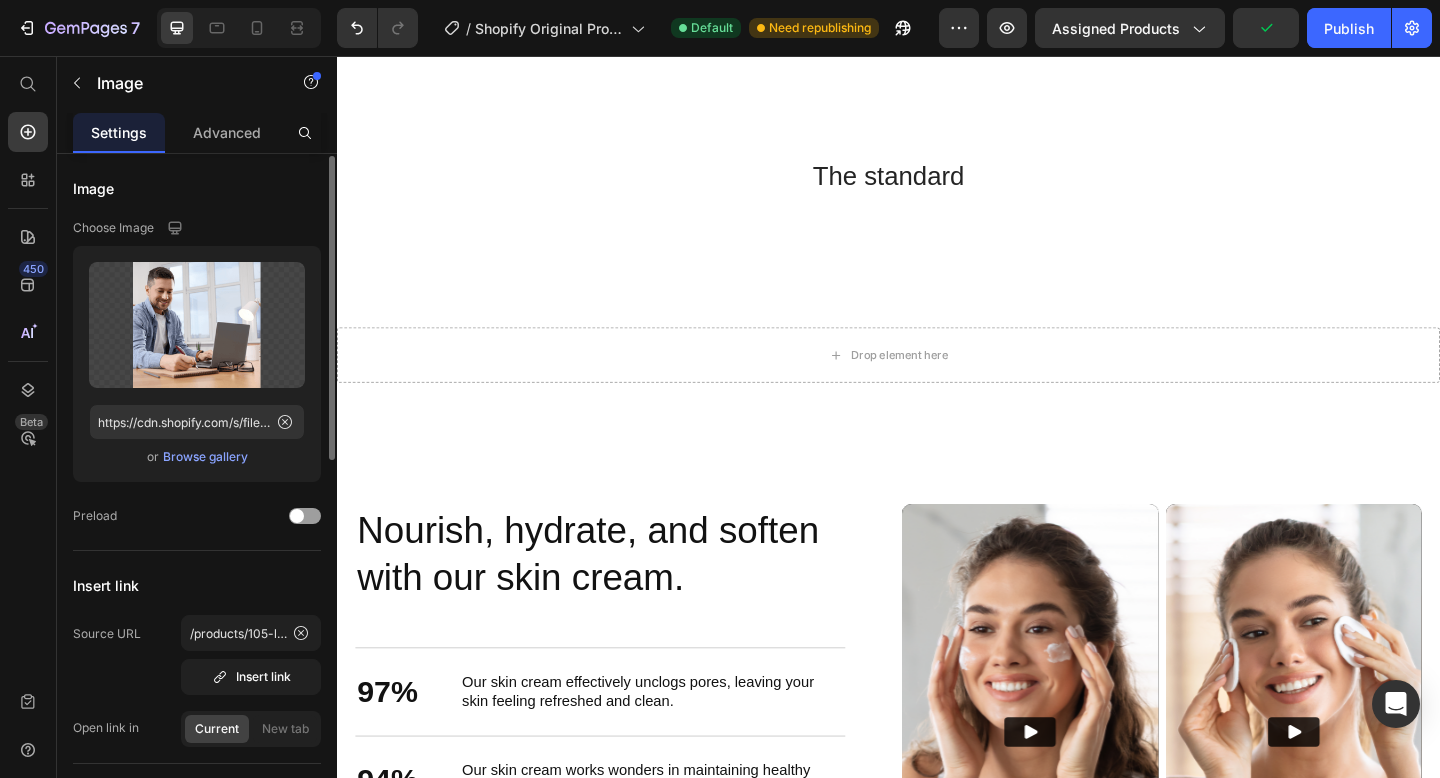 scroll, scrollTop: 4, scrollLeft: 0, axis: vertical 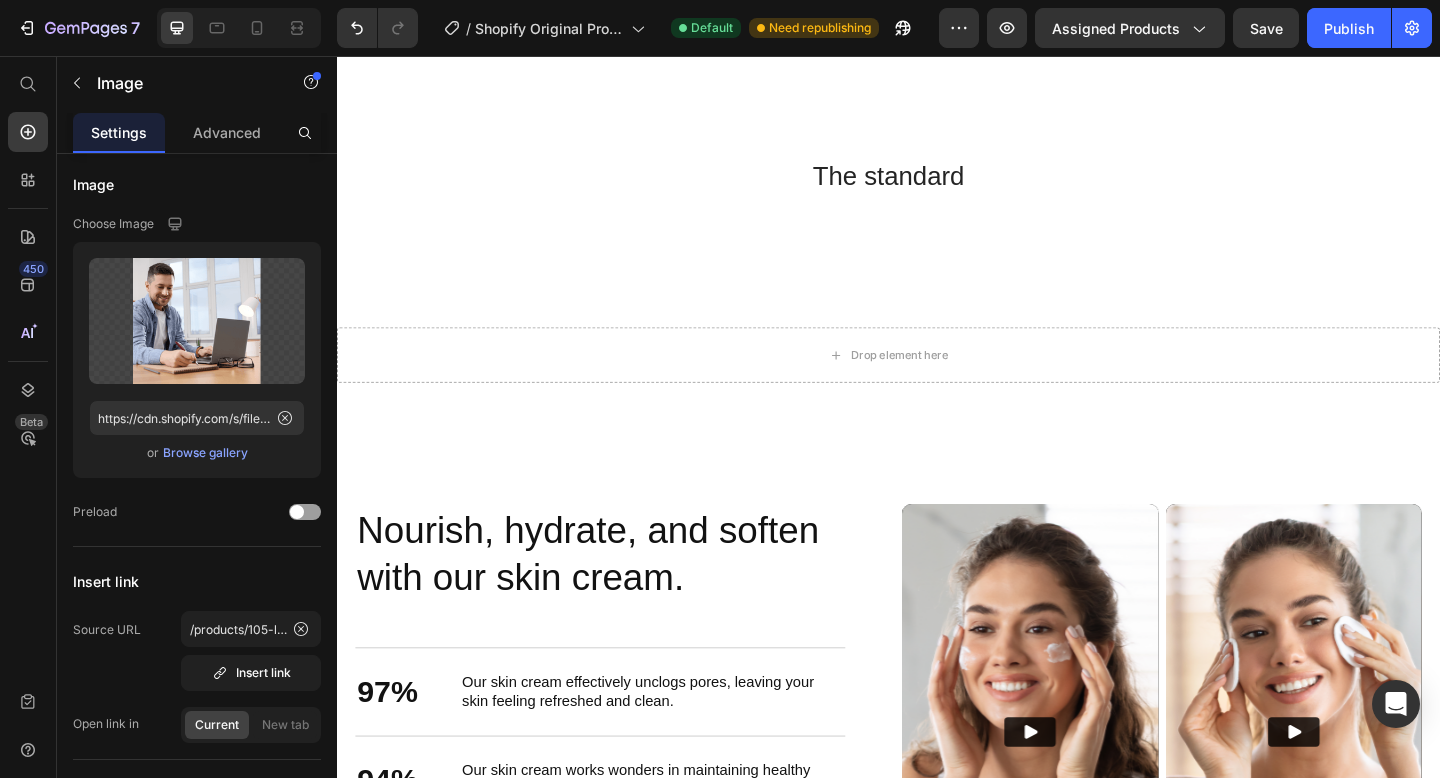 click at bounding box center [494, 240] 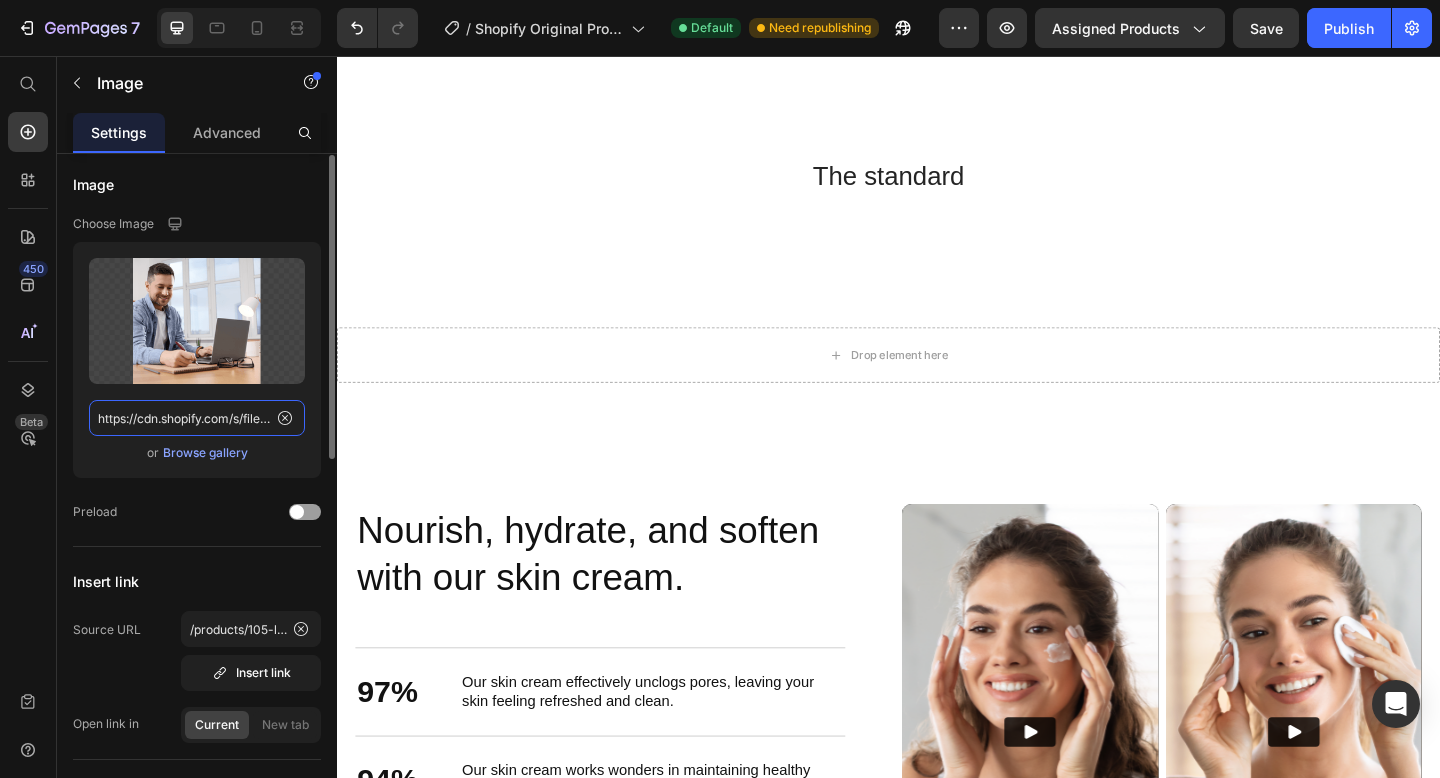 click on "https://cdn.shopify.com/s/files/1/2005/9307/files/gempages_432750572815254551-33b805a0-592b-4153-935b-00cc7795c2ca.png?v=1715622960" 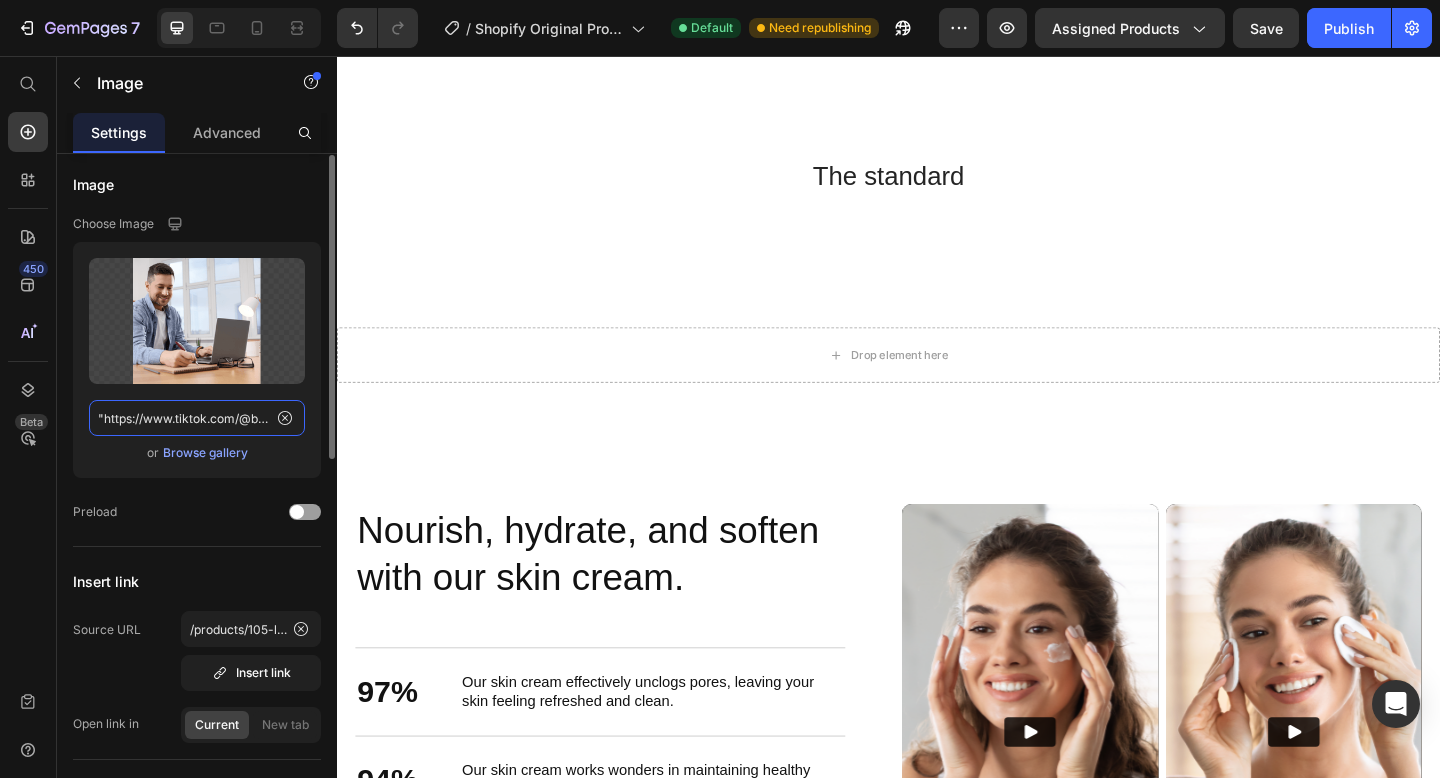 scroll, scrollTop: 0, scrollLeft: 430, axis: horizontal 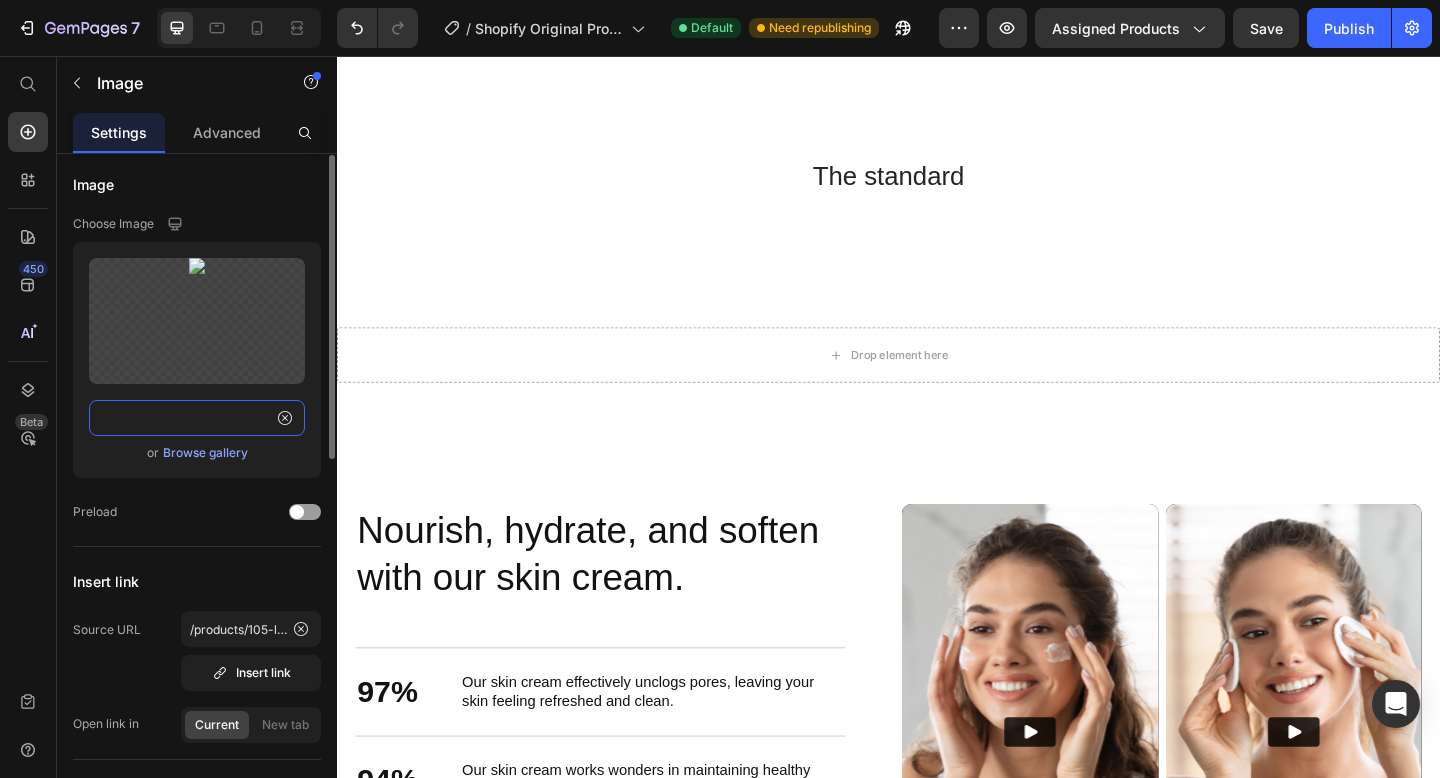 type on "https://www.tiktok.com/@bben9450/video/7523242837467598102?is_from_webapp=1&sender_device=pc" 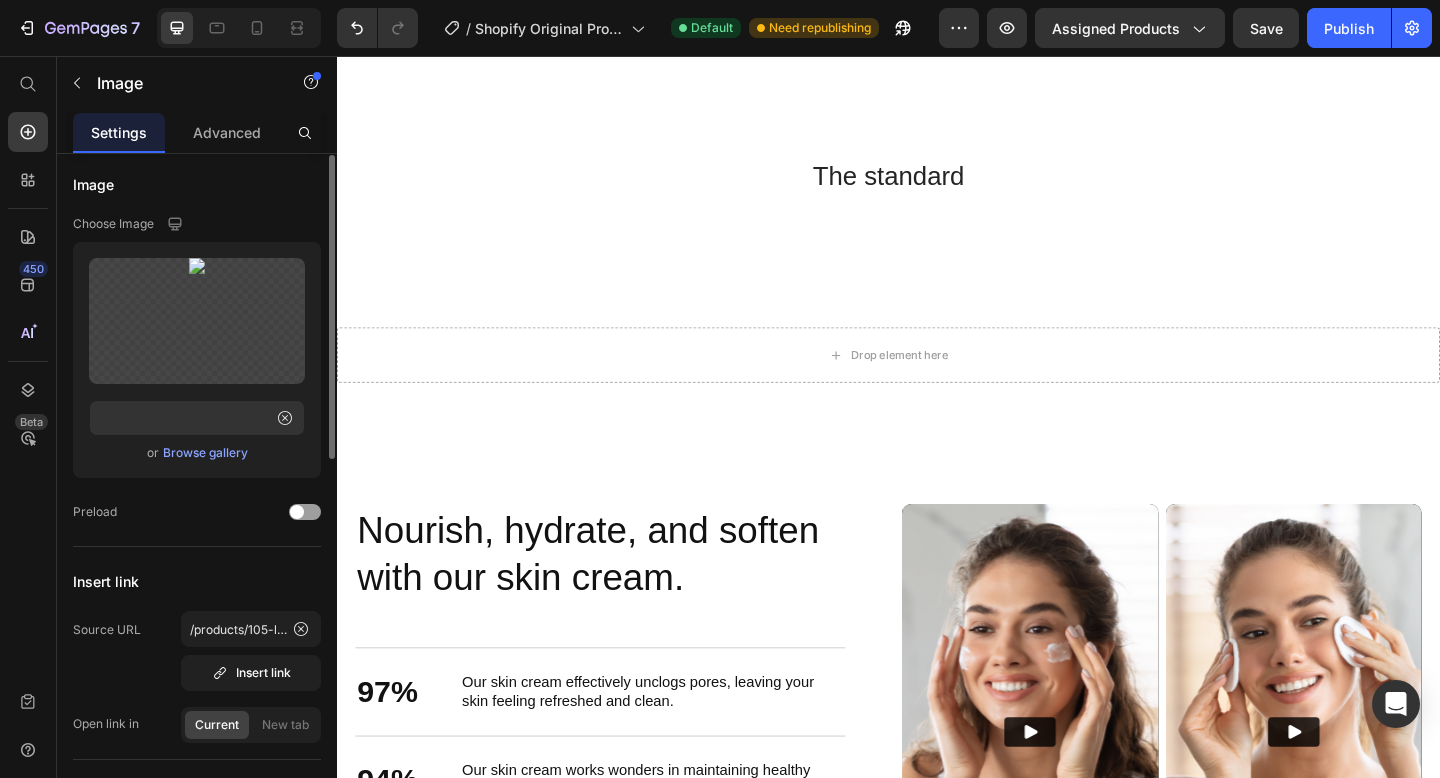 click on "Image Choose Image Upload Image https://www.tiktok.com/@bben9450/video/7523242837467598102?is_from_webapp=1&sender_device=pc  or   Browse gallery  Preload" 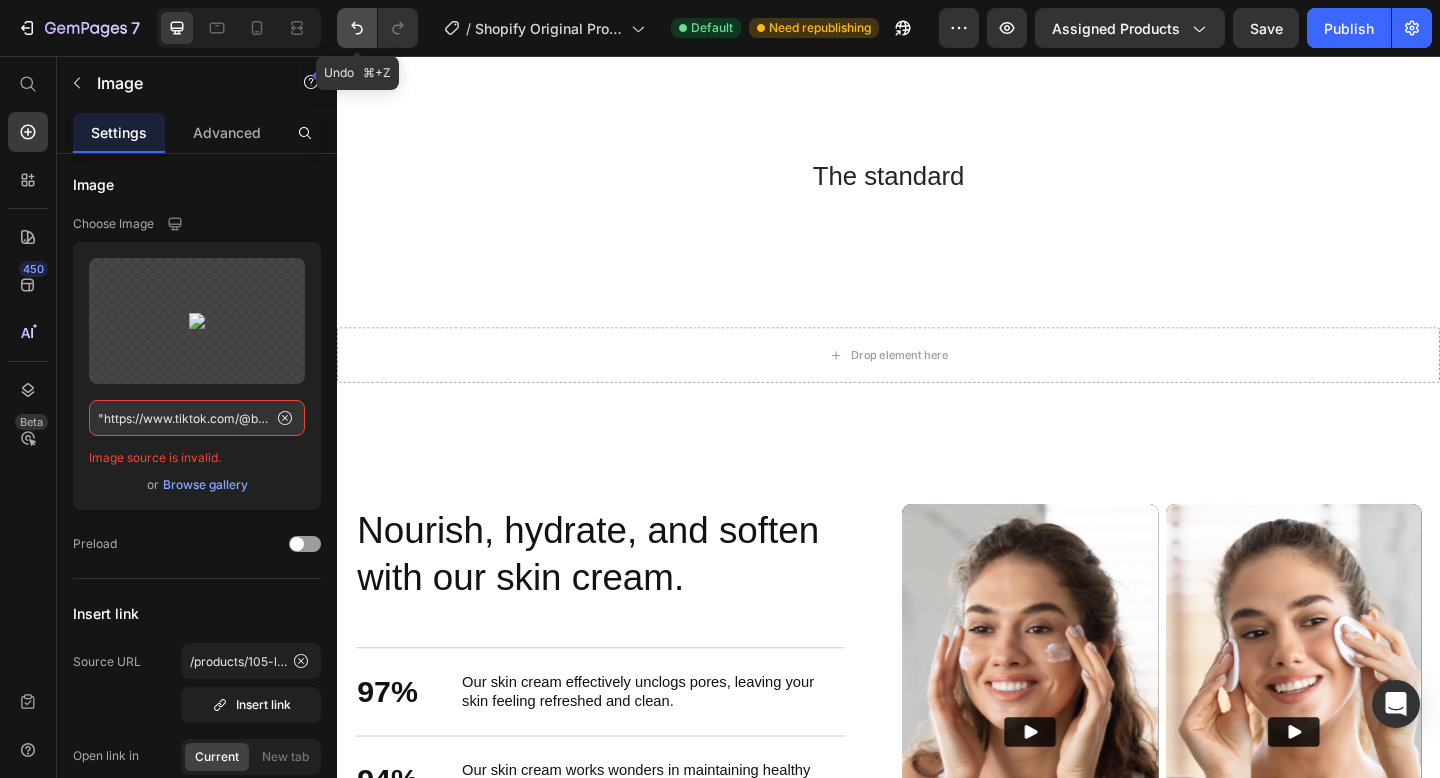 click 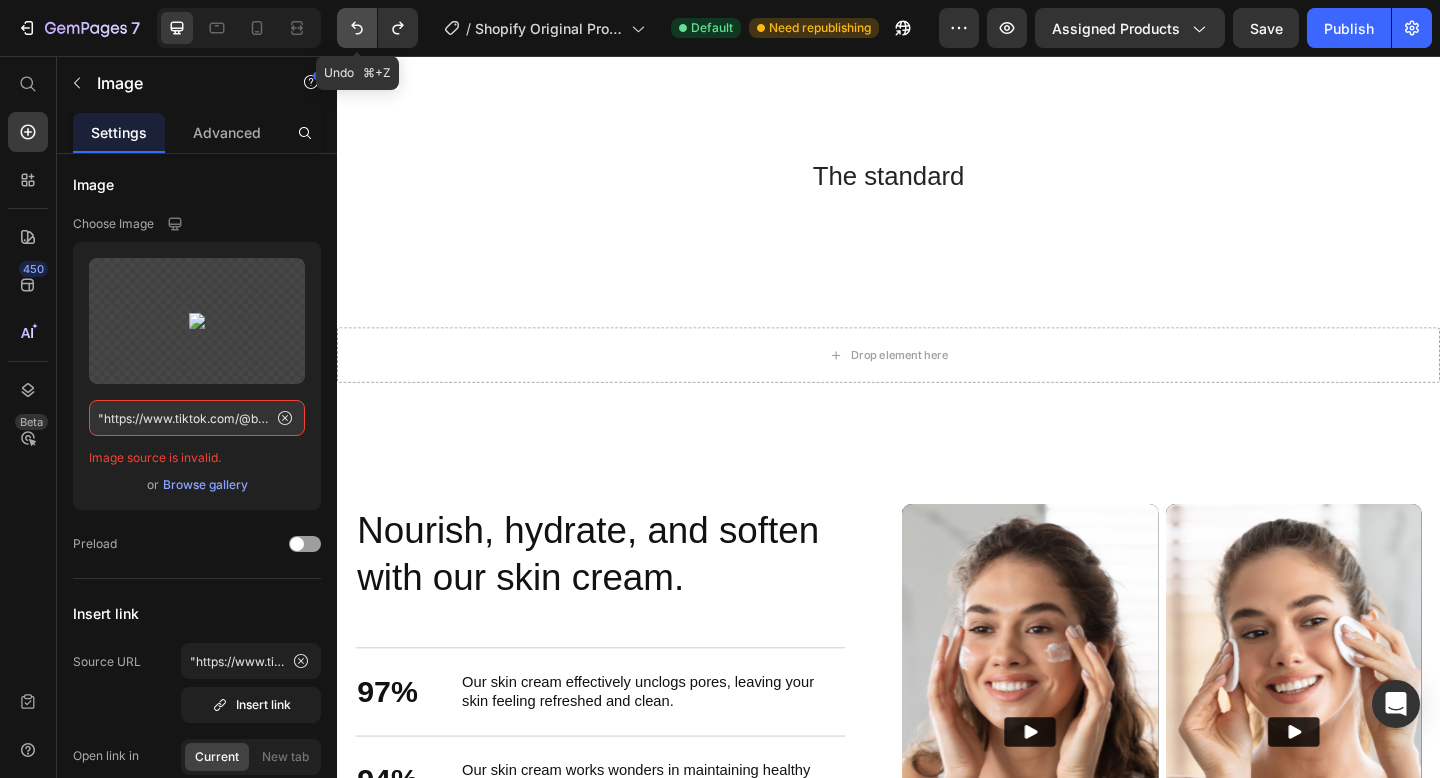 click 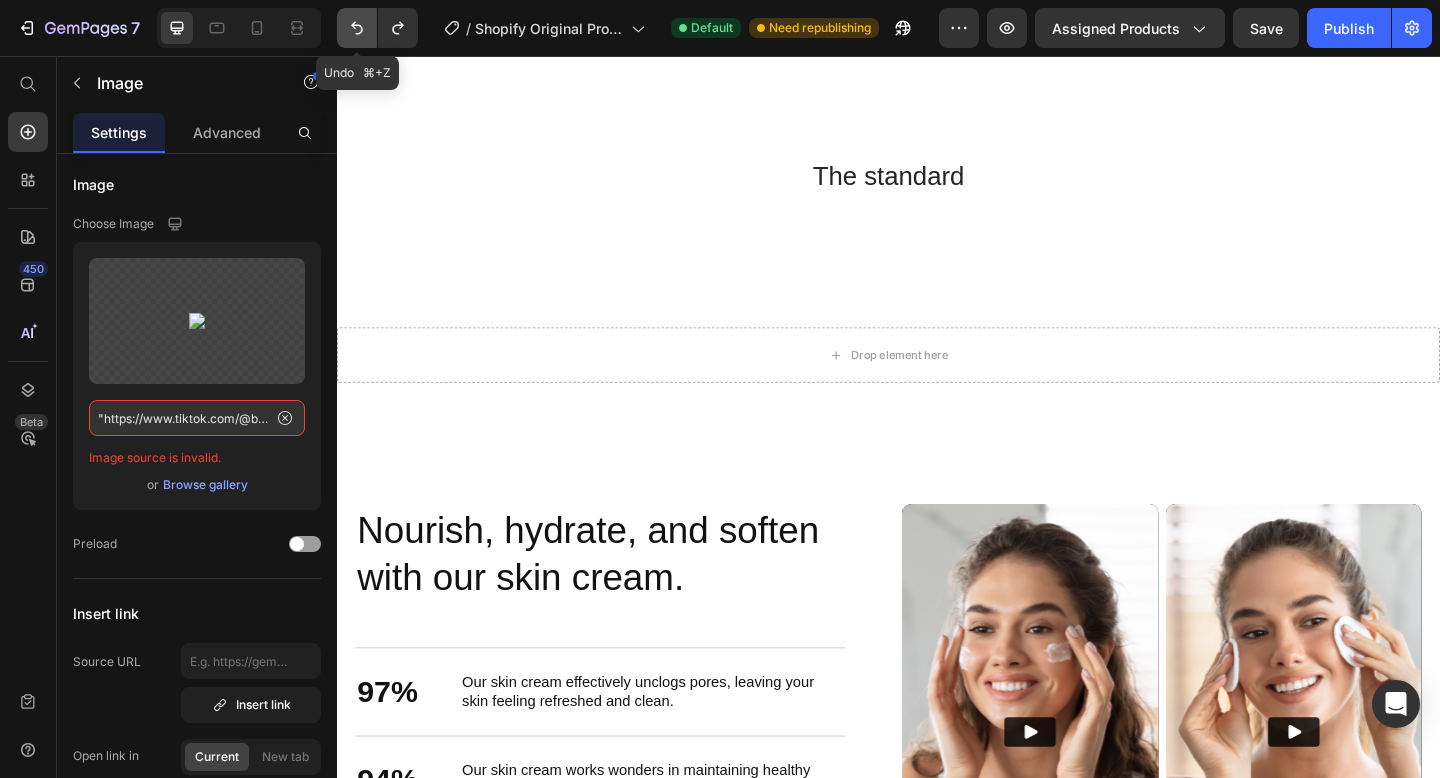 click 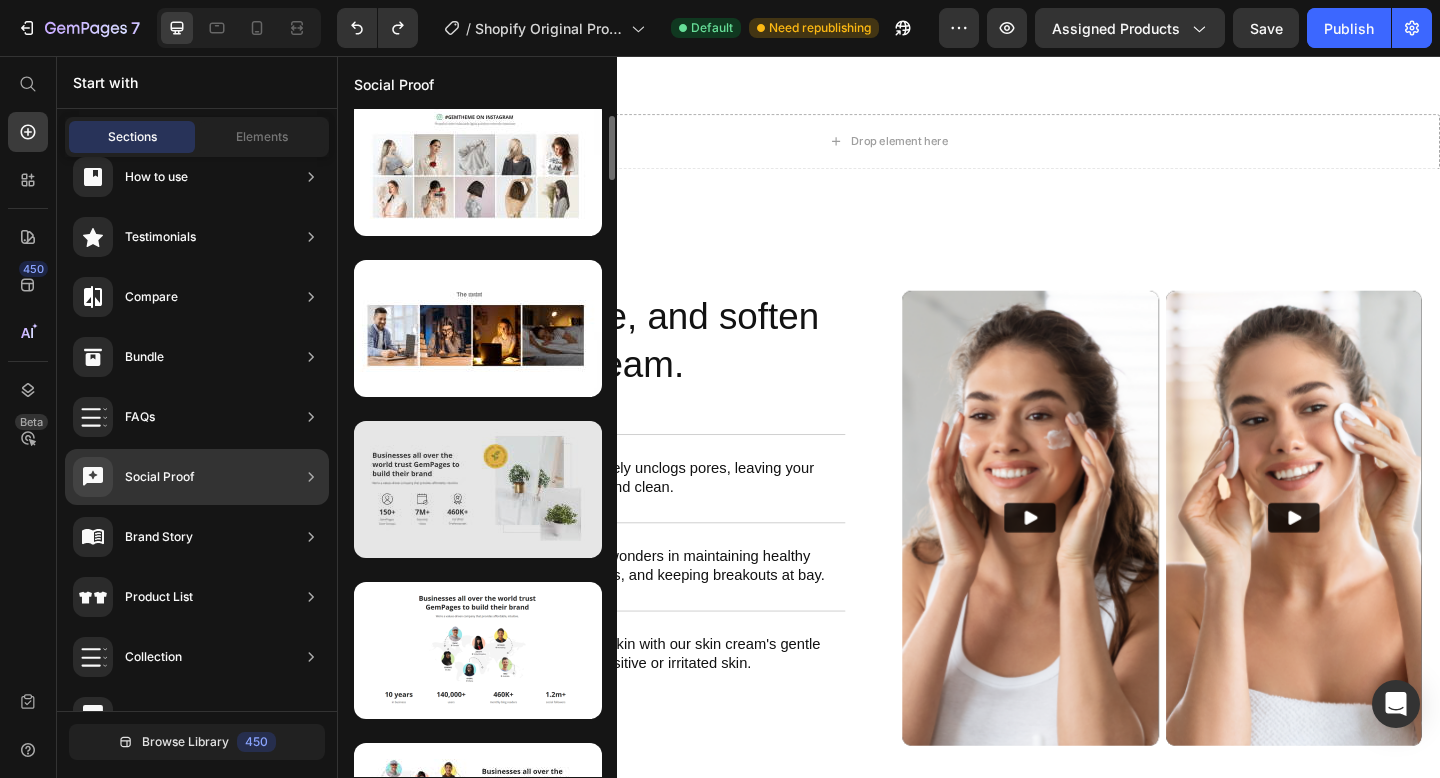 scroll, scrollTop: 26, scrollLeft: 0, axis: vertical 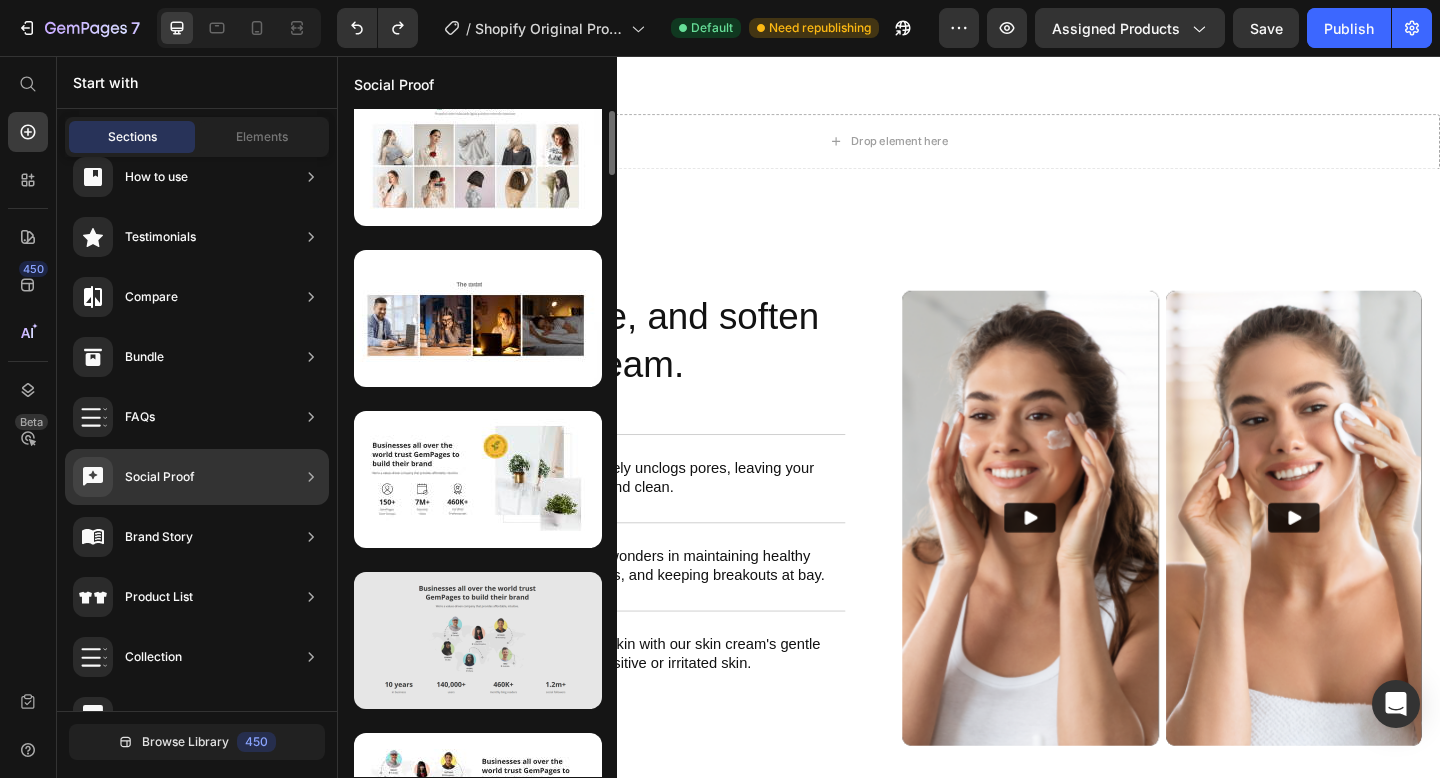 click at bounding box center (478, 640) 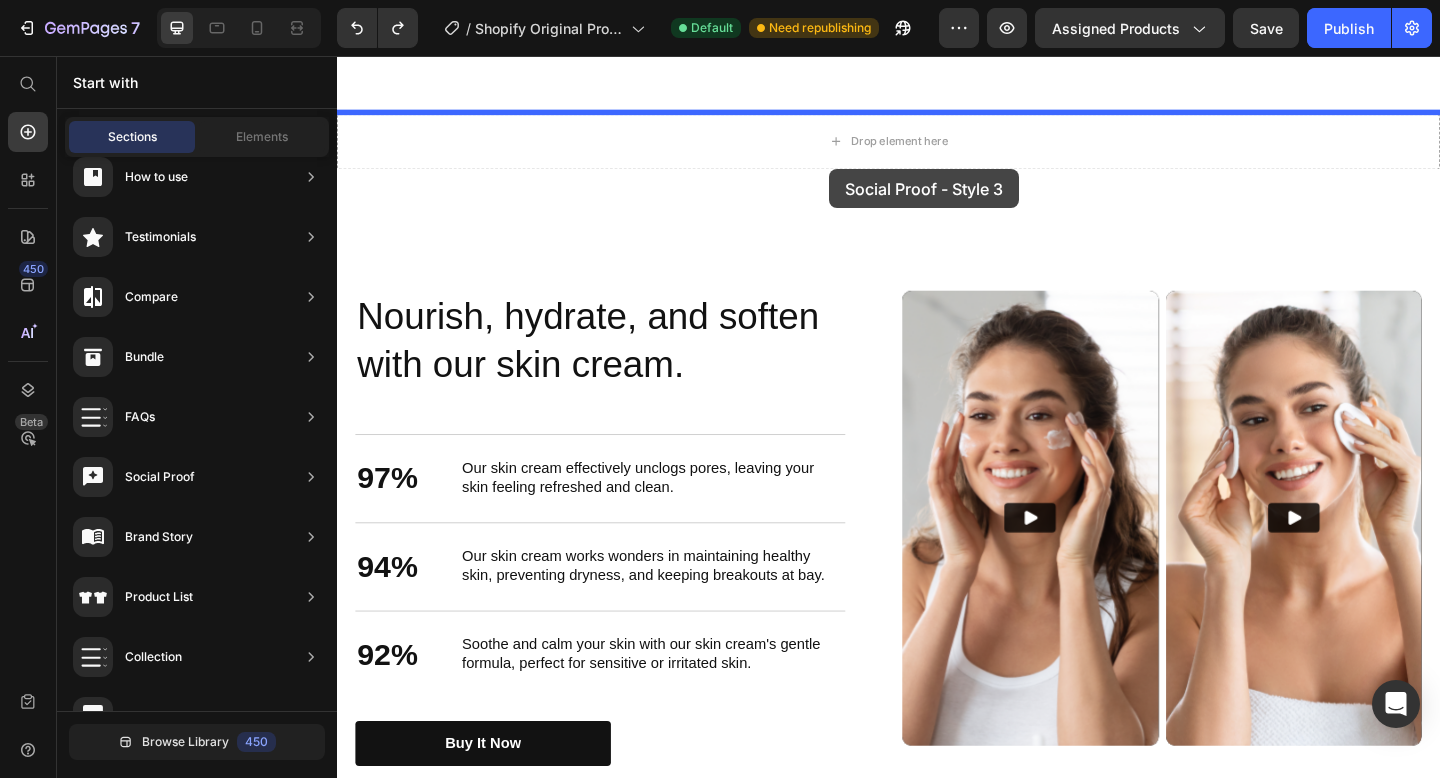 drag, startPoint x: 796, startPoint y: 665, endPoint x: 872, endPoint y: 179, distance: 491.9065 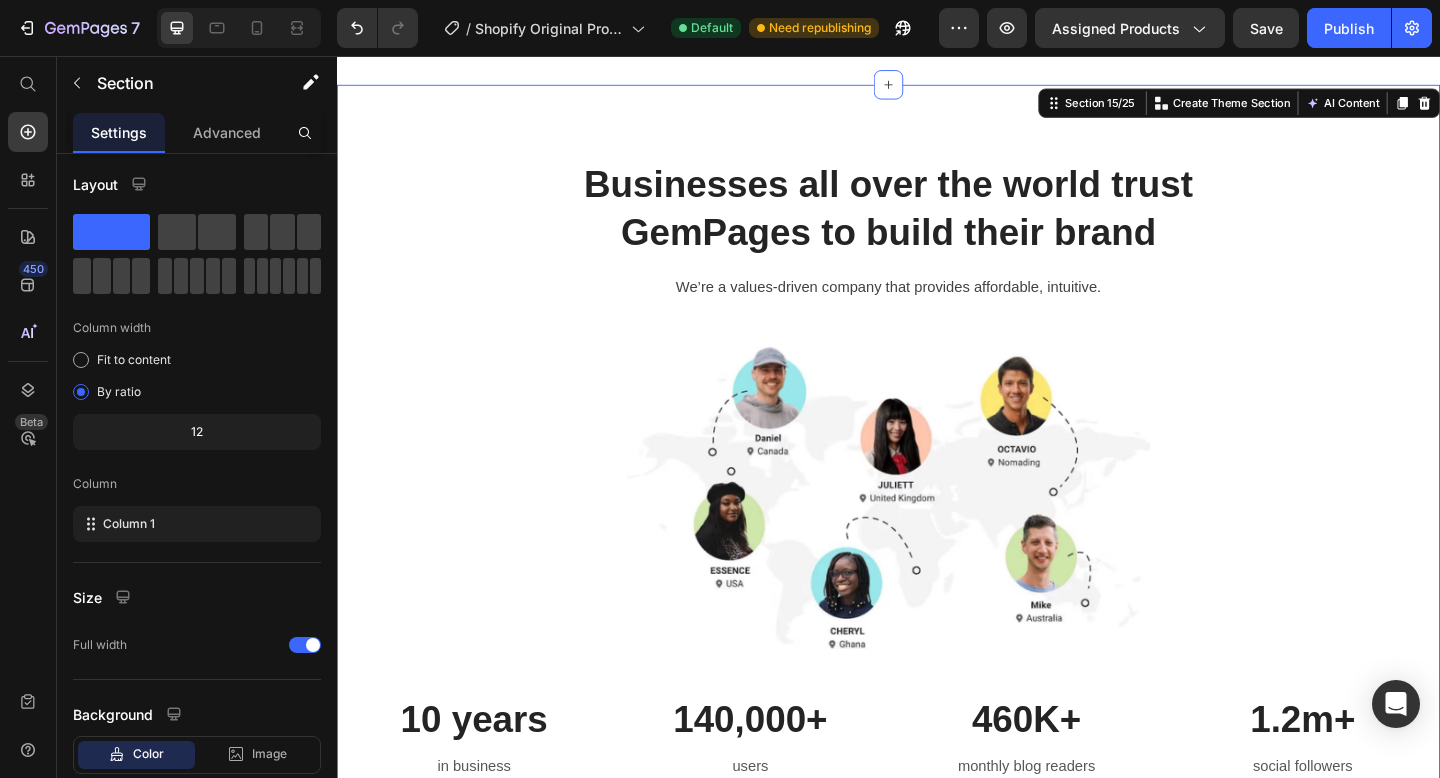 scroll, scrollTop: 0, scrollLeft: 0, axis: both 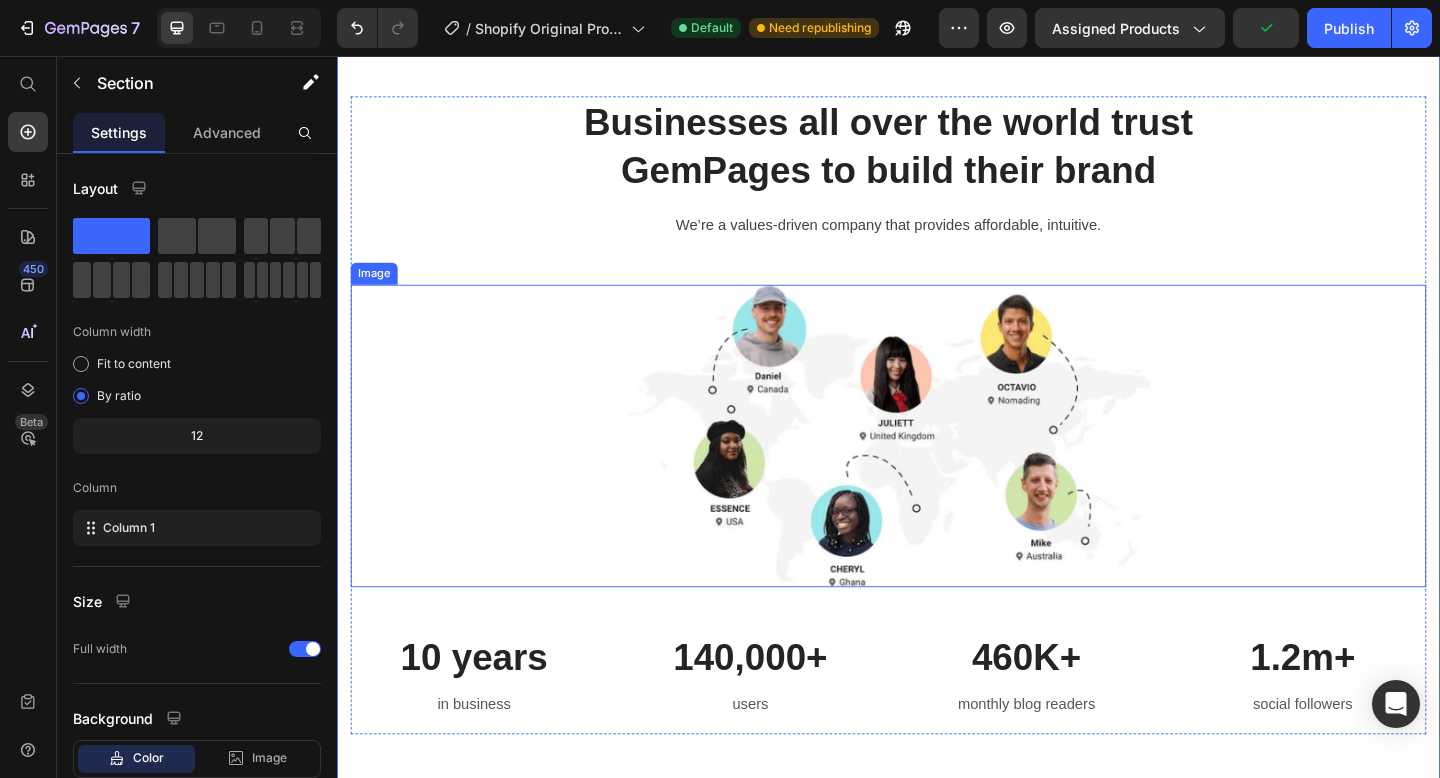 click at bounding box center (937, 469) 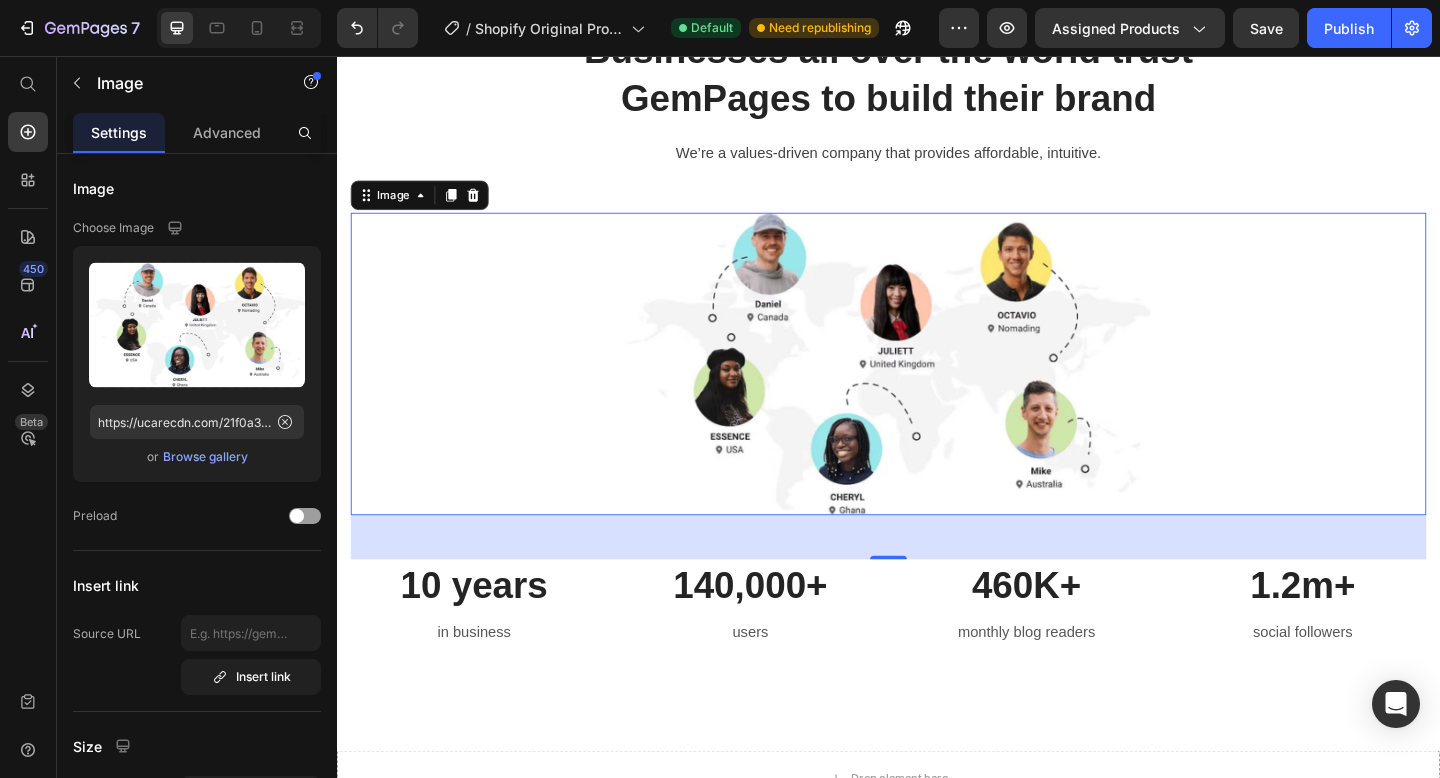 scroll, scrollTop: 2678, scrollLeft: 0, axis: vertical 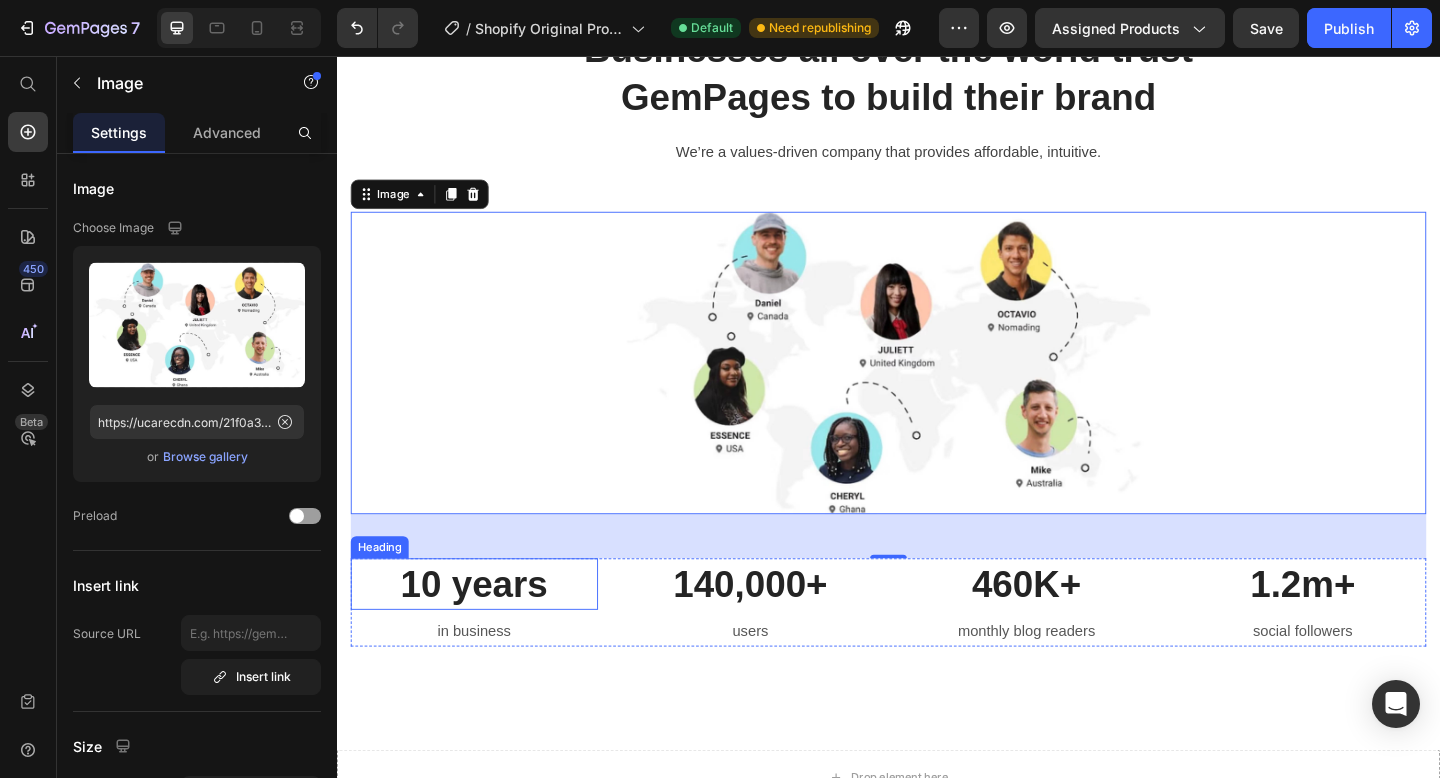 click on "10 years" at bounding box center [486, 631] 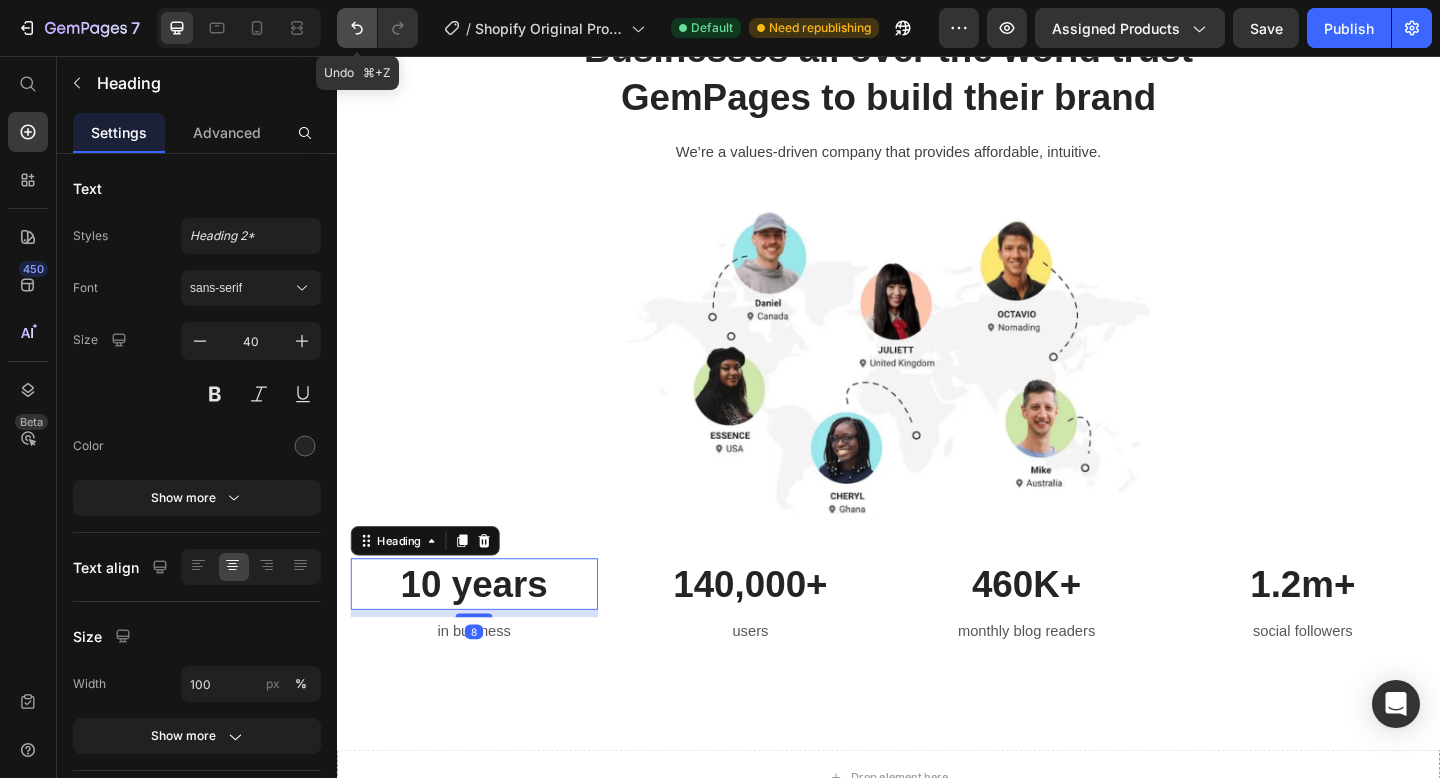 click 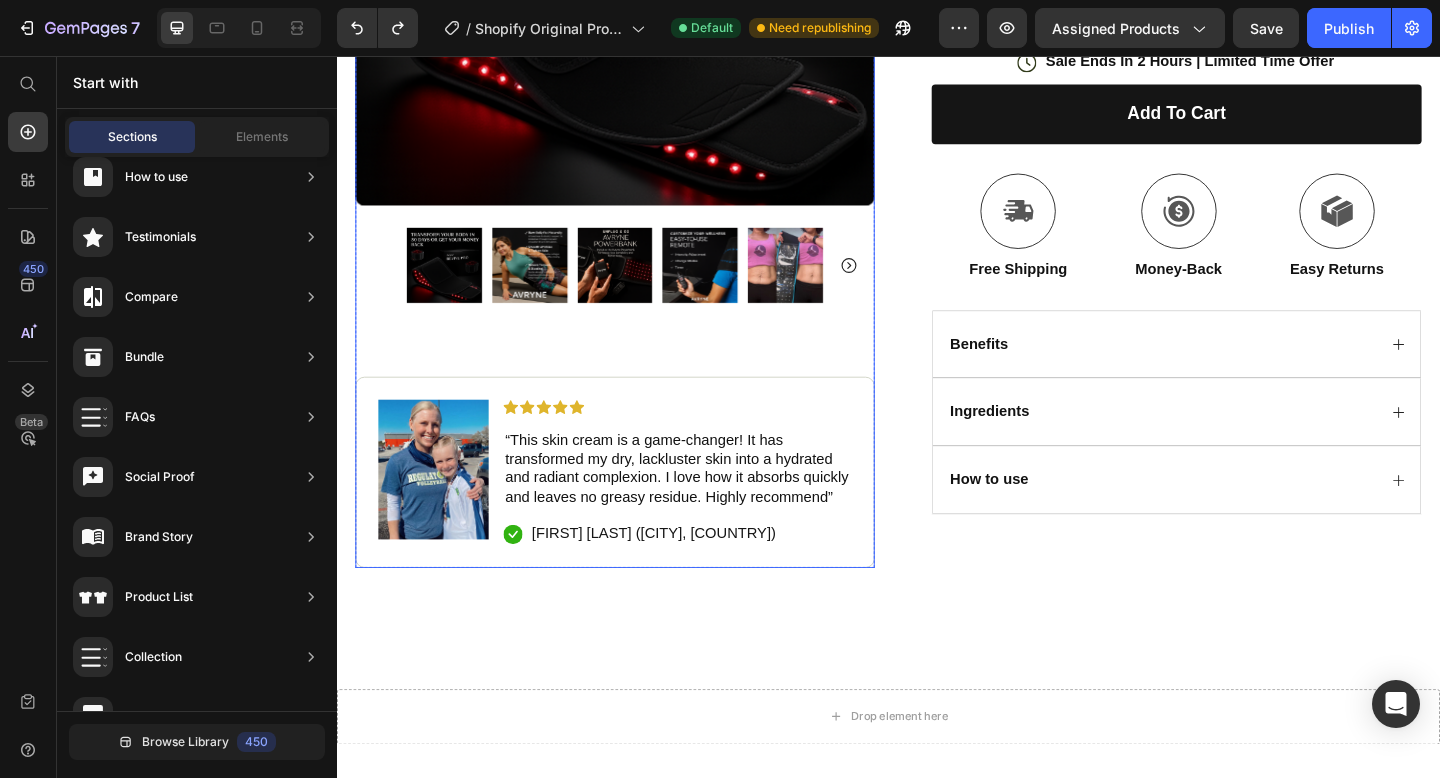 scroll, scrollTop: 1933, scrollLeft: 0, axis: vertical 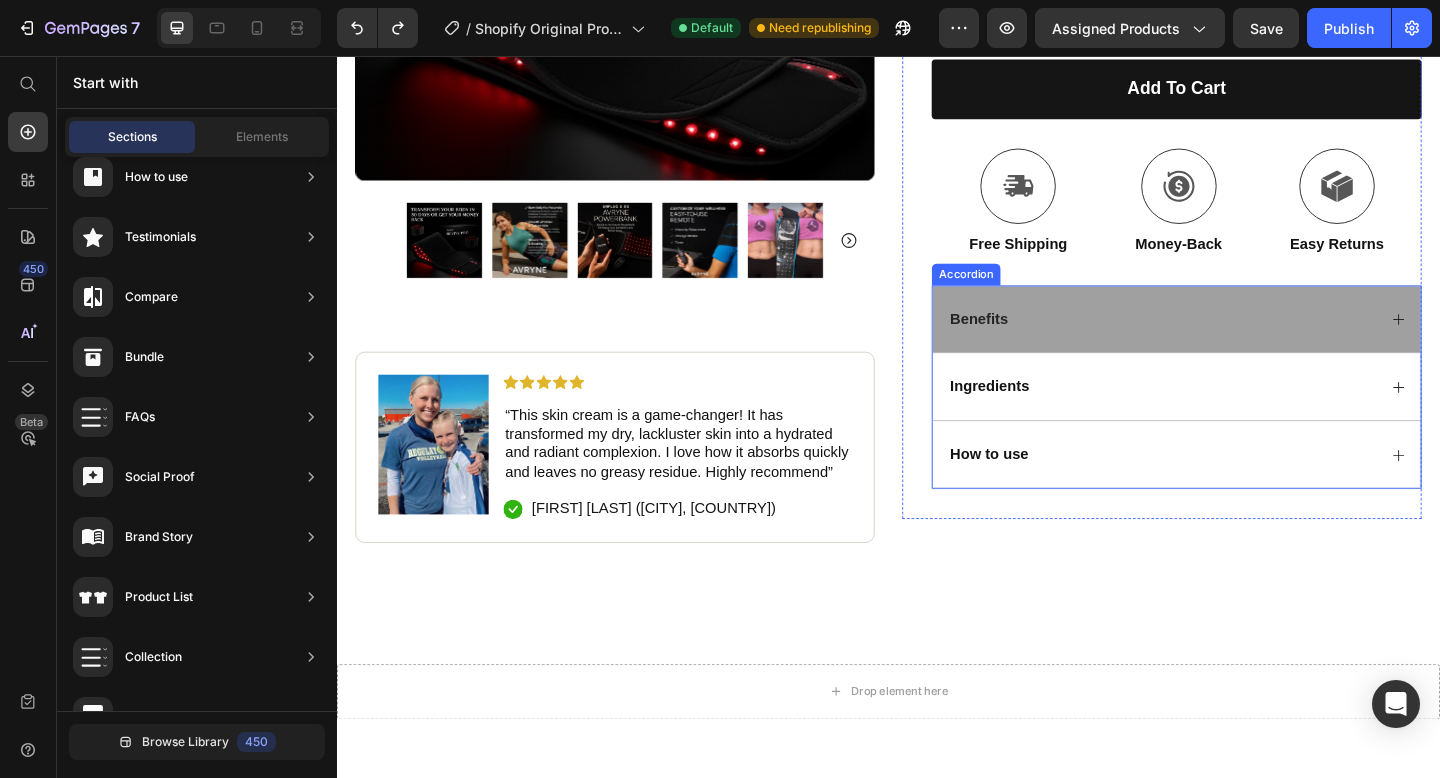 click on "Benefits" at bounding box center (1250, 343) 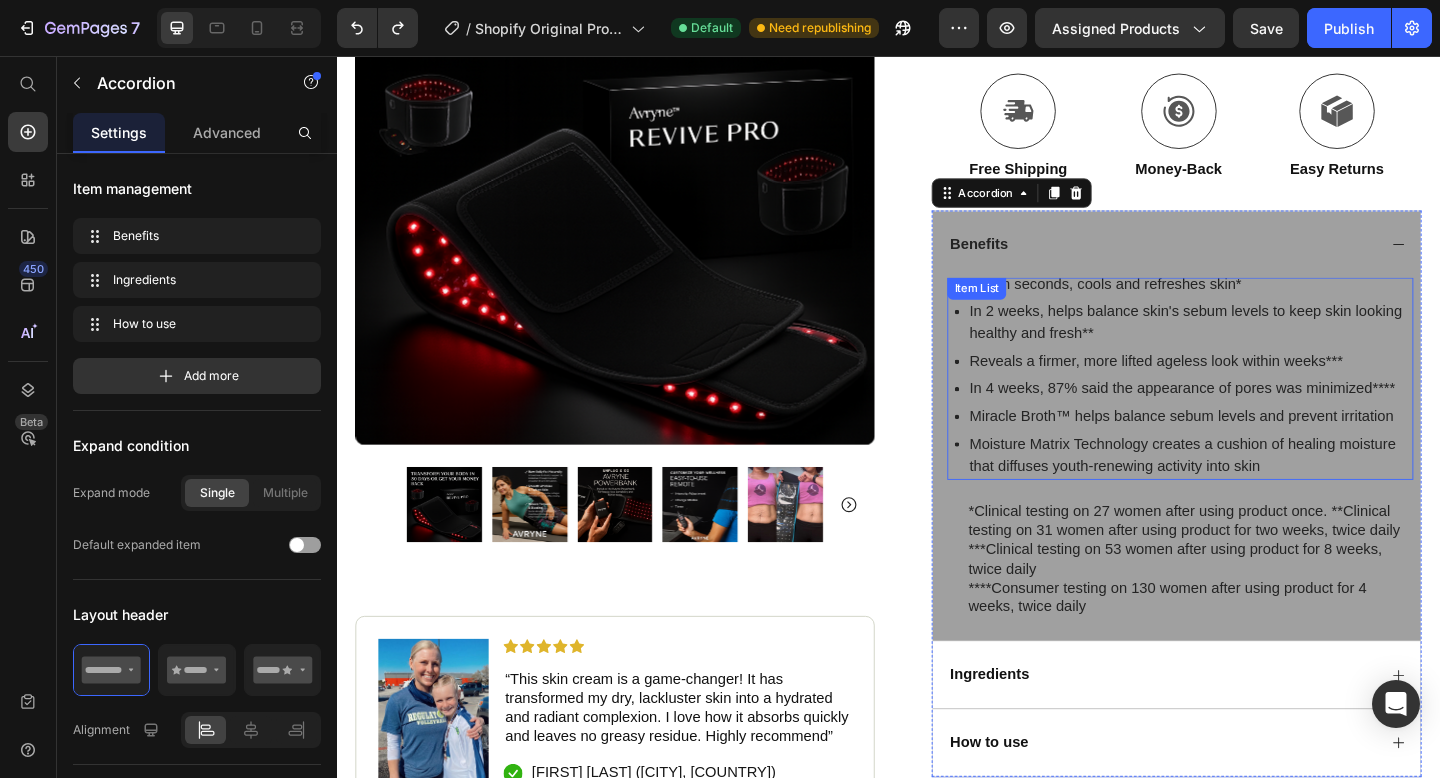 scroll, scrollTop: 2017, scrollLeft: 0, axis: vertical 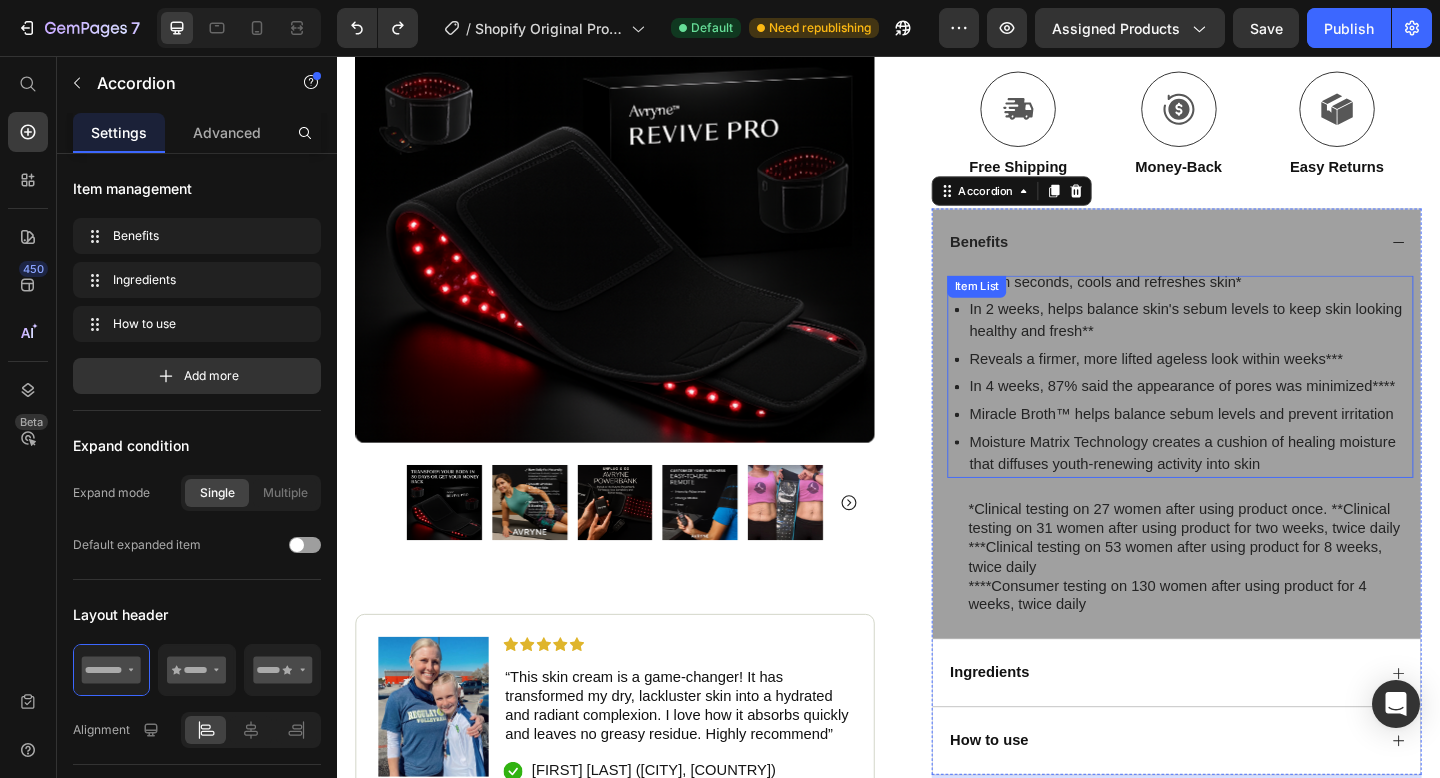 click on "In 2 weeks, helps balance skin's sebum levels to keep skin looking healthy and fresh**" at bounding box center (1265, 344) 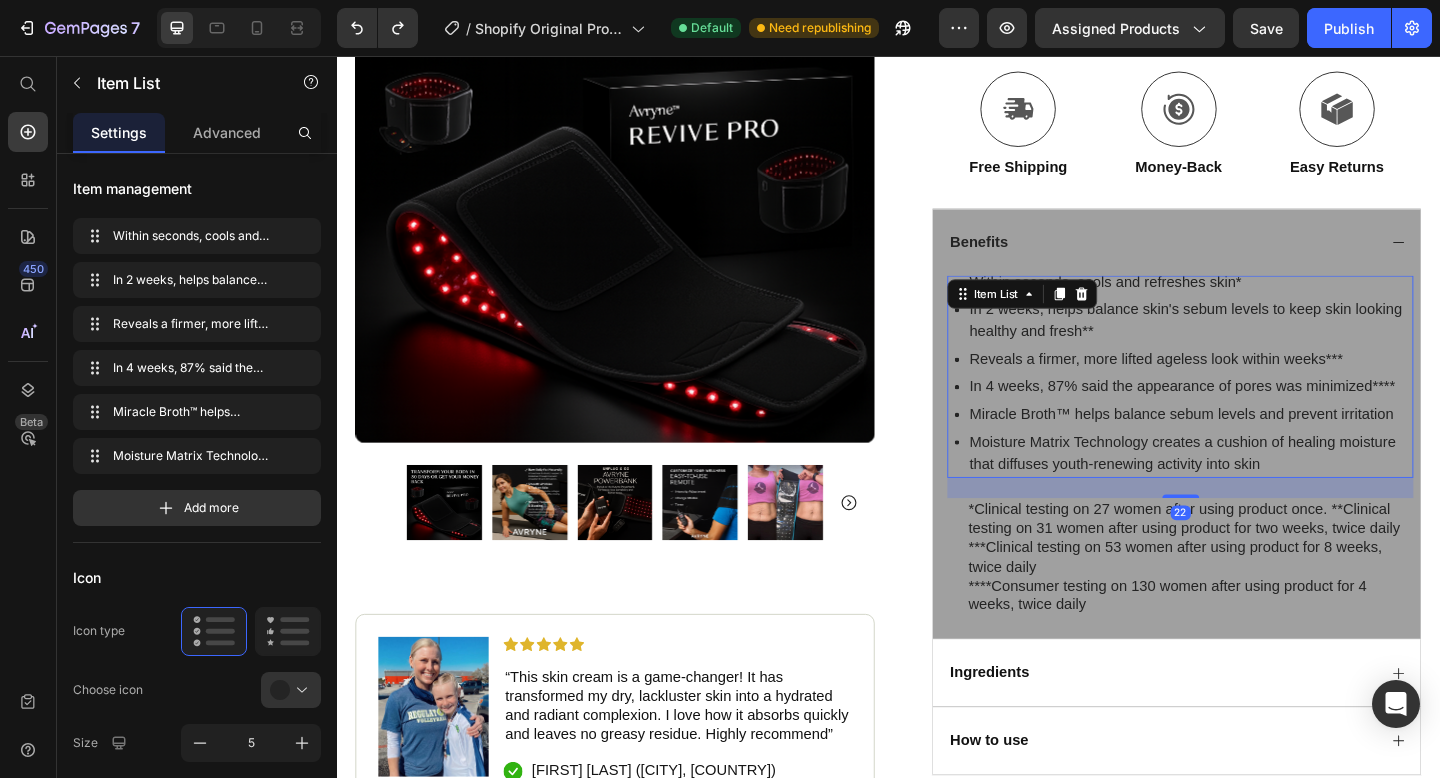 click on "Reveals a firmer, more lifted ageless look within weeks***" at bounding box center [1265, 386] 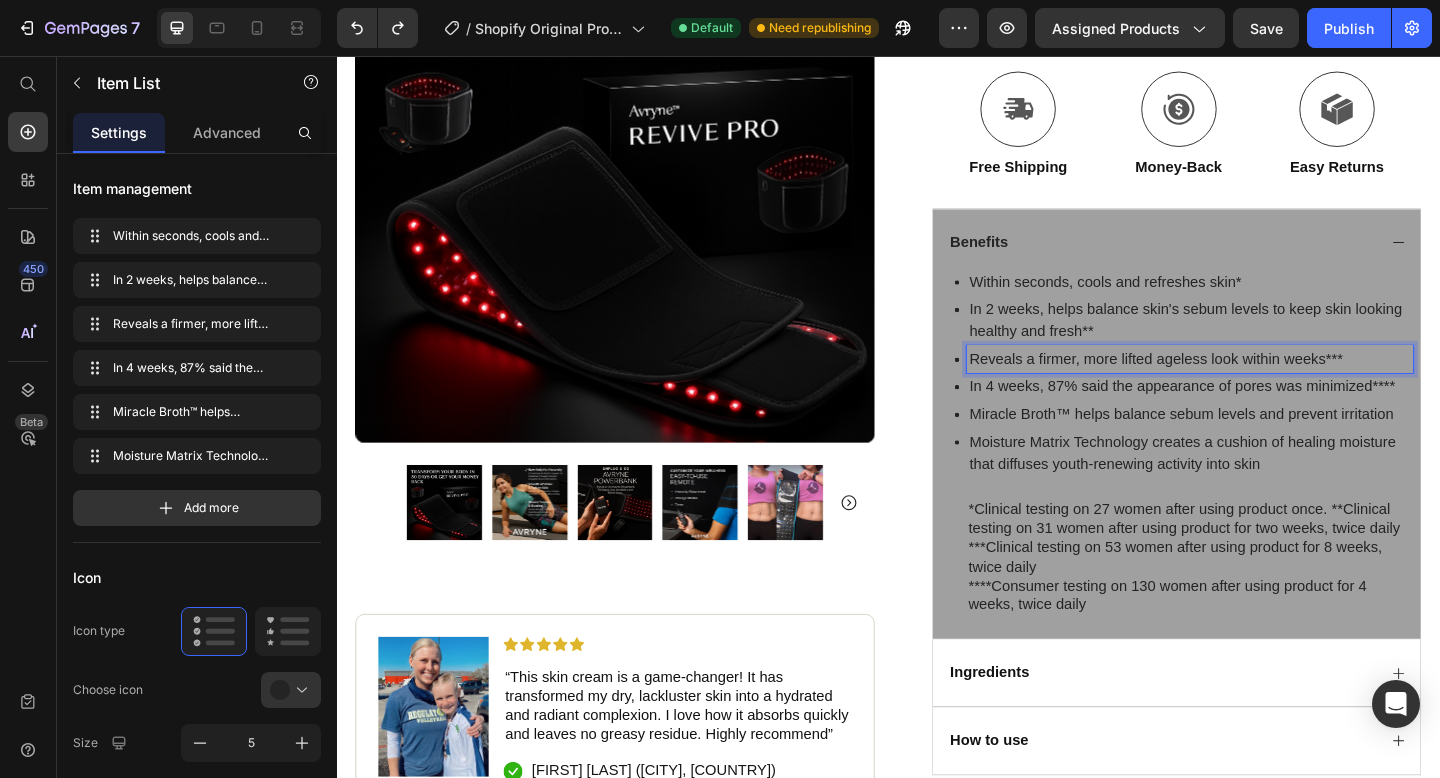 click on "Within seconds, cools and refreshes skin*" at bounding box center [1265, 302] 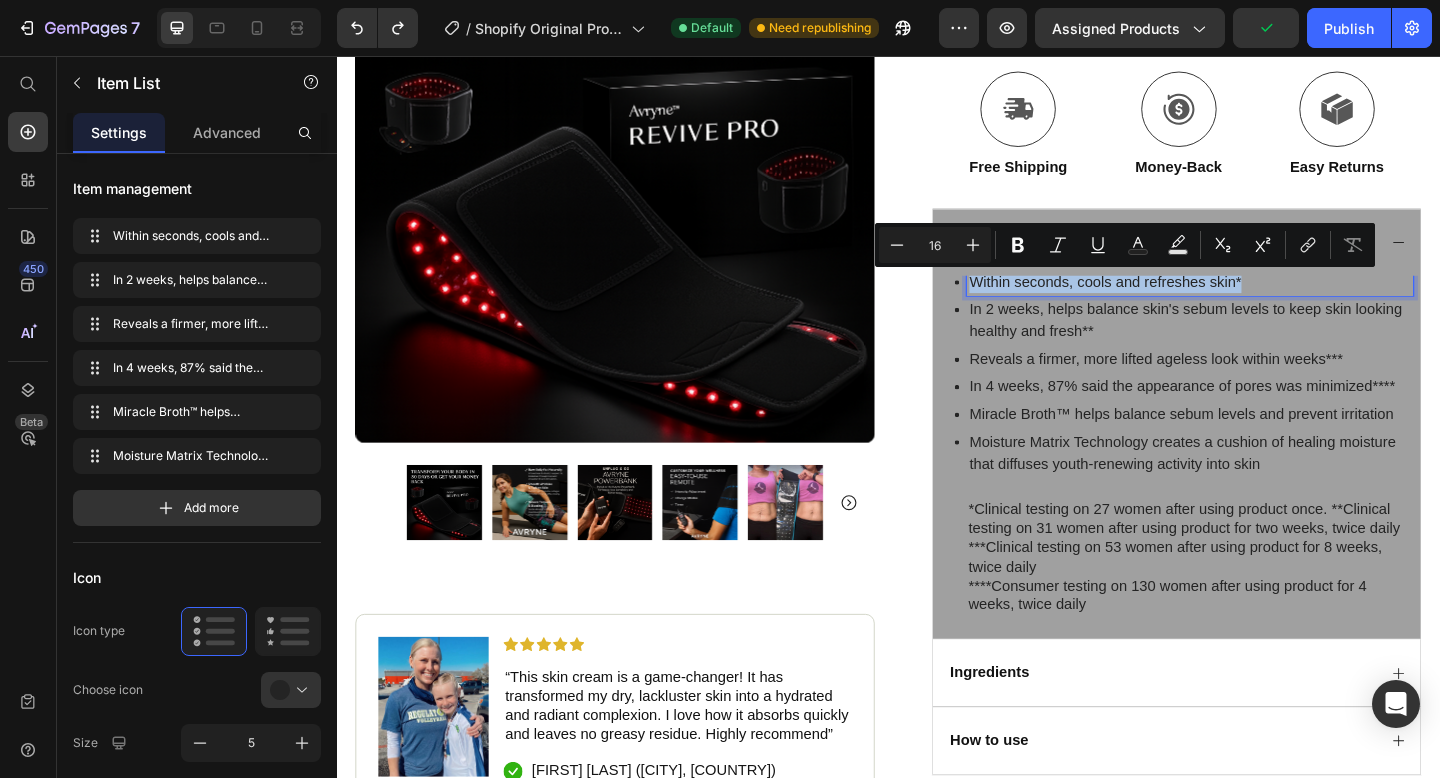 drag, startPoint x: 1028, startPoint y: 302, endPoint x: 1106, endPoint y: 371, distance: 104.13933 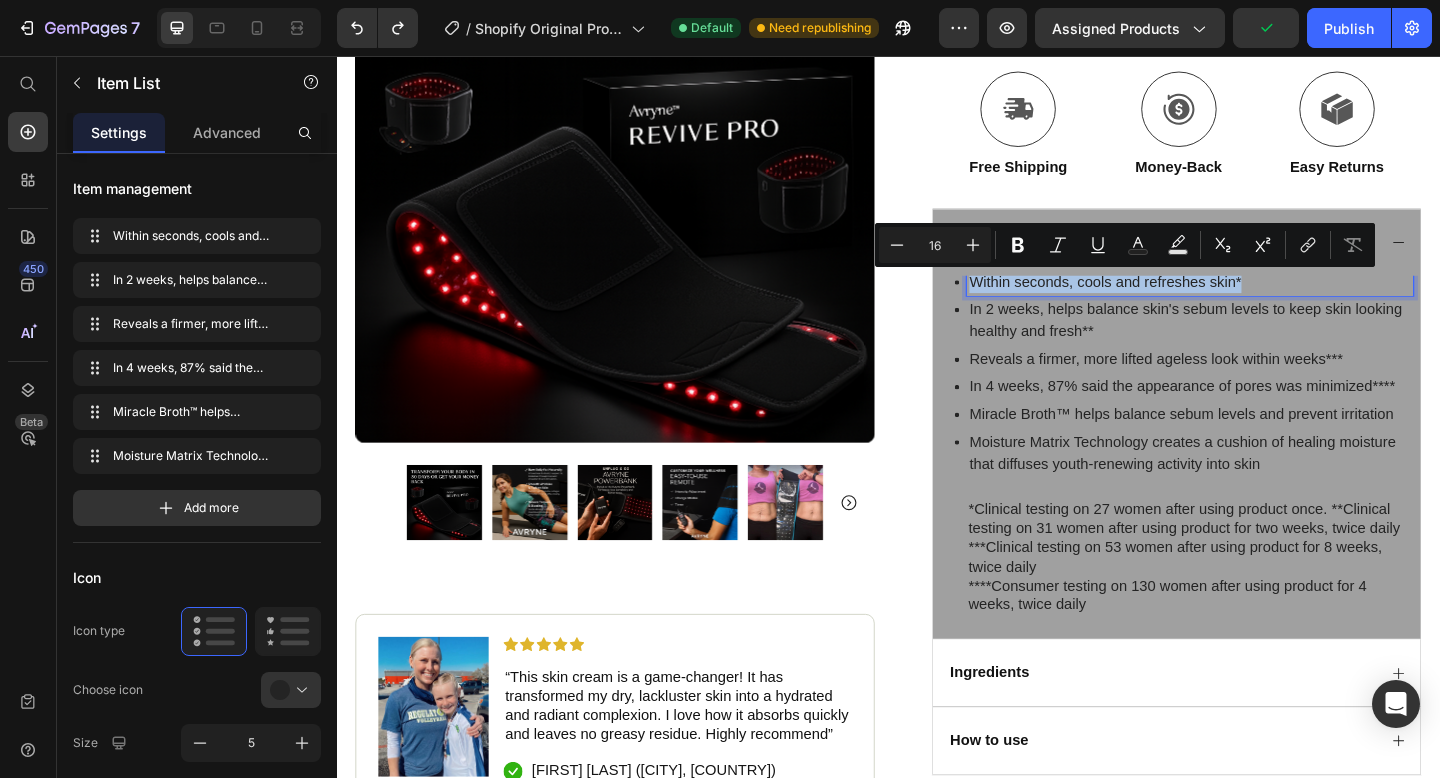 click on "Within seconds, cools and refreshes skin*
In 2 weeks, helps balance skin's sebum levels to keep skin looking healthy and fresh**
Reveals a firmer, more lifted ageless look within weeks***
In 4 weeks, 87% said the appearance of pores was minimized****
Miracle Broth™ helps balance sebum levels and prevent irritation
Moisture Matrix Technology creates a cushion of healing moisture that diffuses youth-renewing activity into skin" at bounding box center (1258, 401) 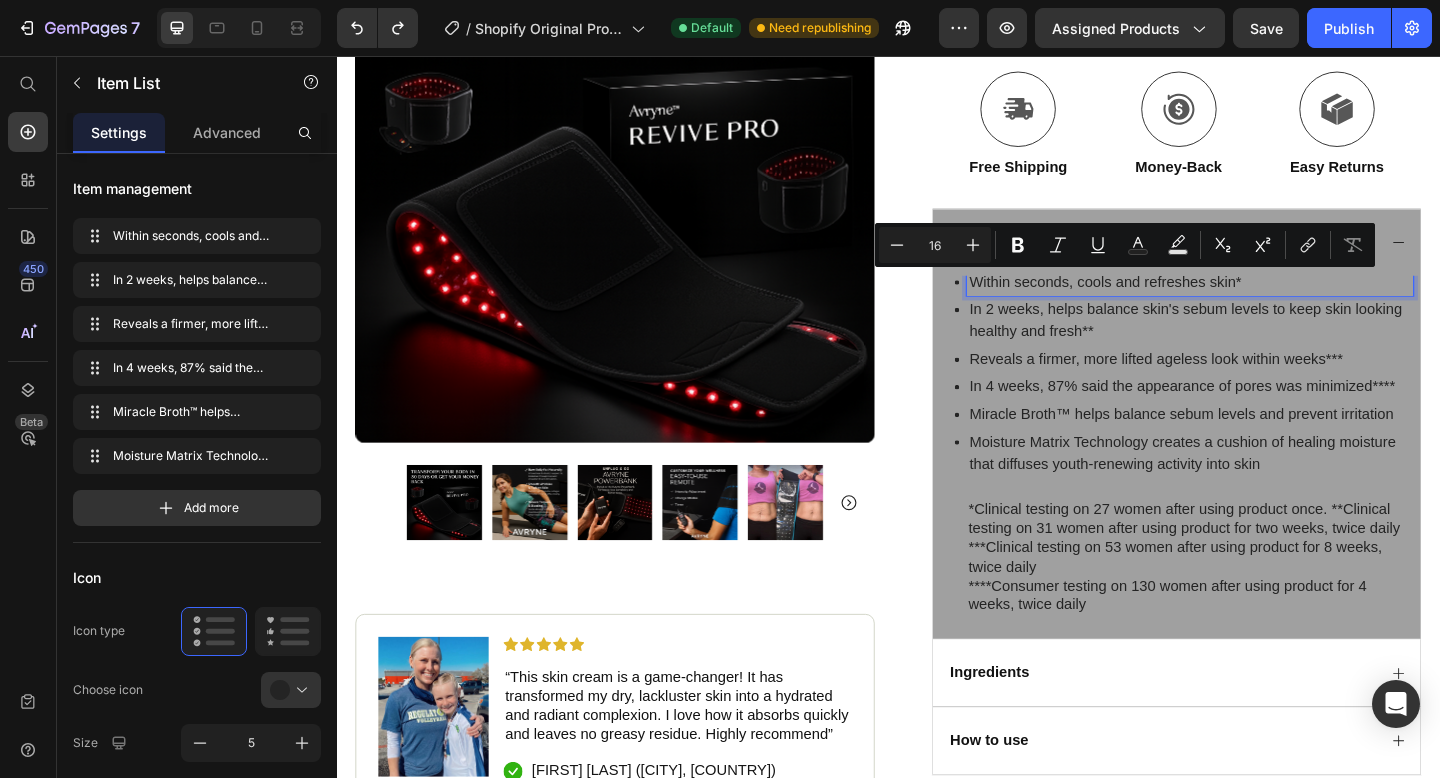 click on "In 2 weeks, helps balance skin's sebum levels to keep skin looking healthy and fresh**" at bounding box center [1265, 344] 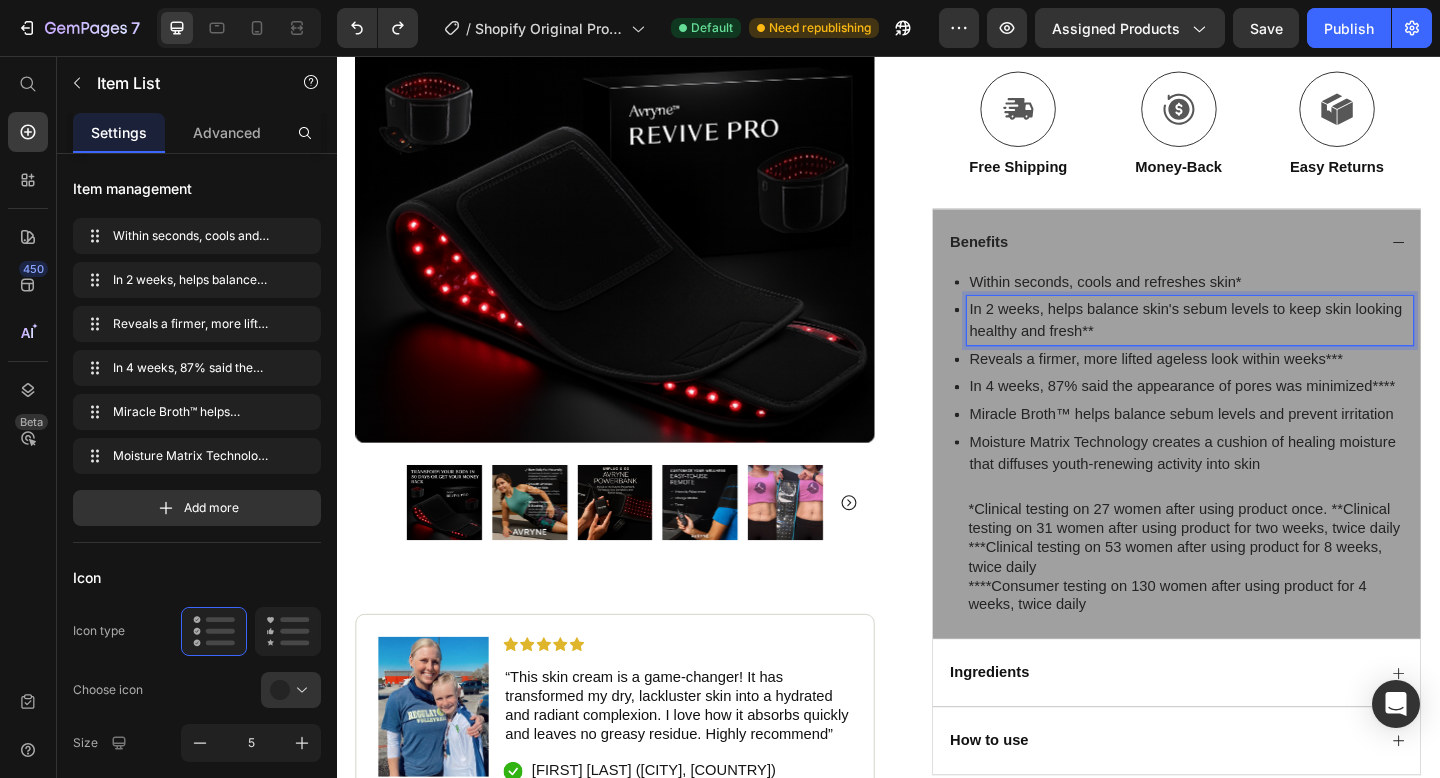 click on "Within seconds, cools and refreshes skin*" at bounding box center (1265, 302) 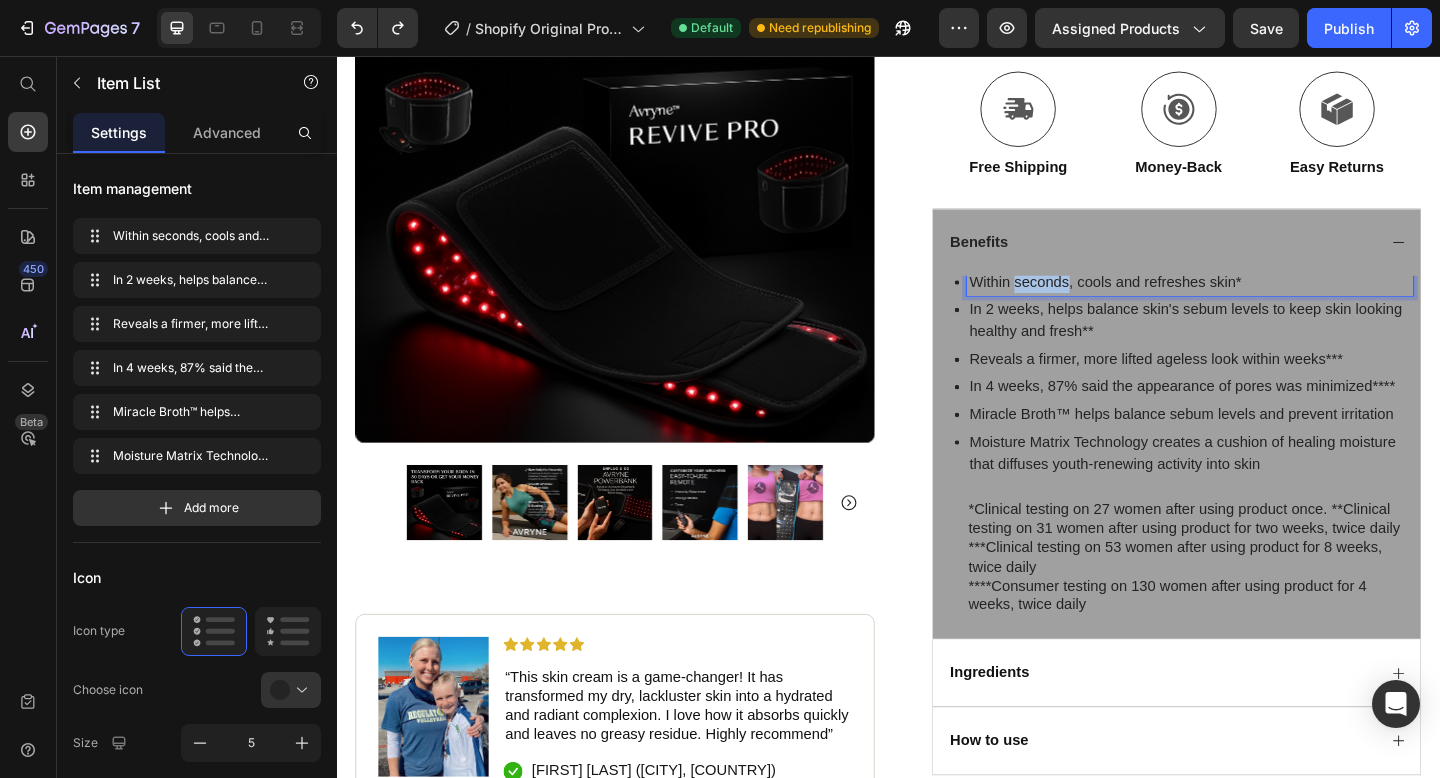 click on "Within seconds, cools and refreshes skin*" at bounding box center (1265, 302) 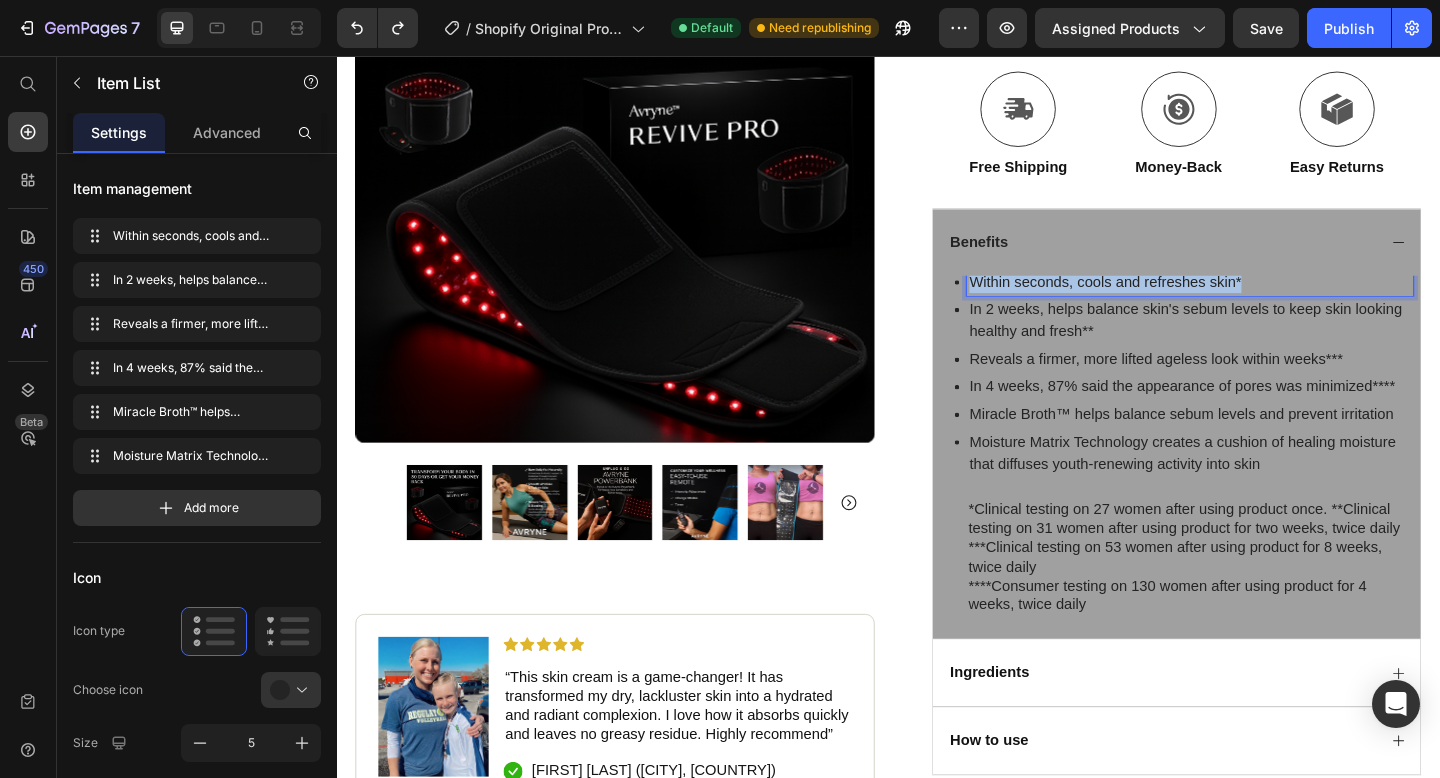 click on "Within seconds, cools and refreshes skin*" at bounding box center (1265, 302) 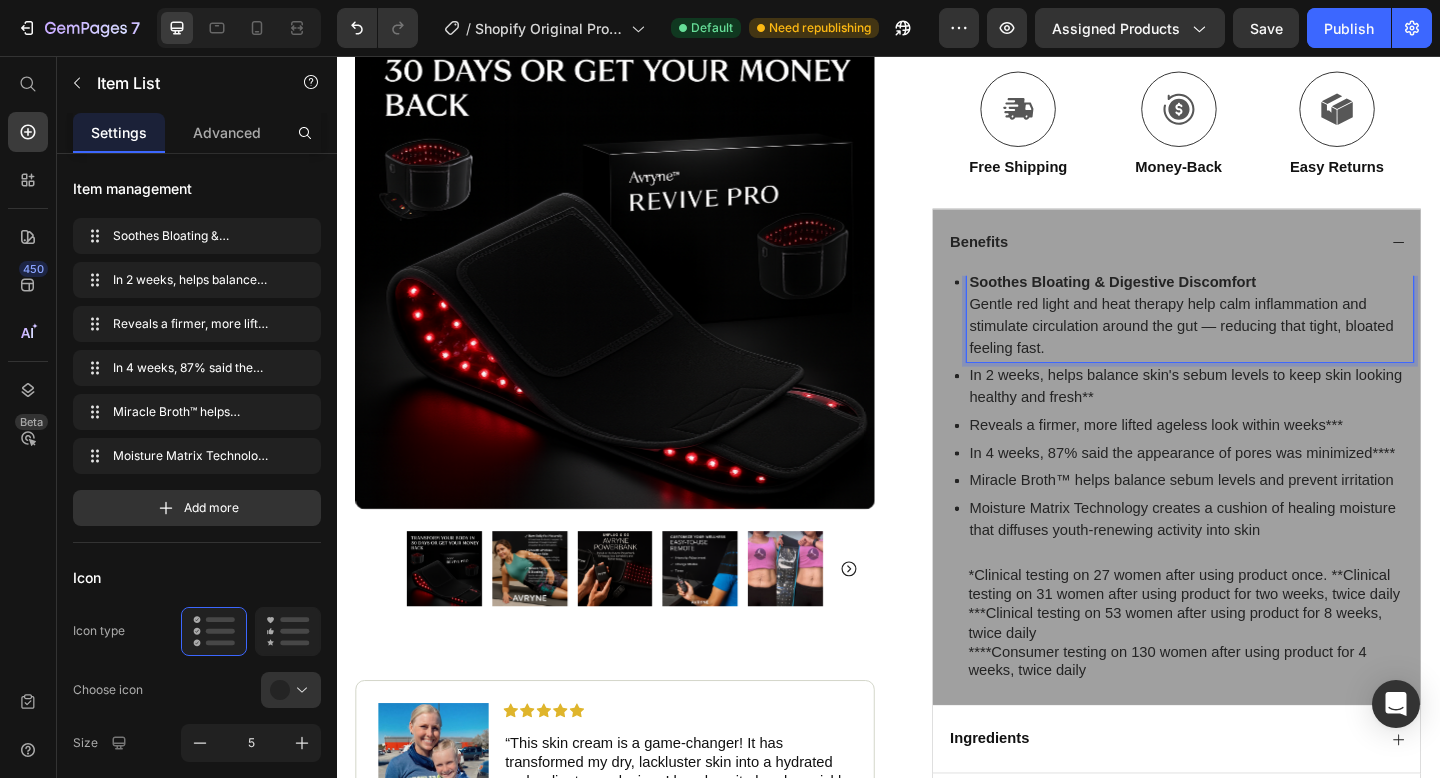 click on "In 2 weeks, helps balance skin's sebum levels to keep skin looking healthy and fresh**" at bounding box center [1265, 416] 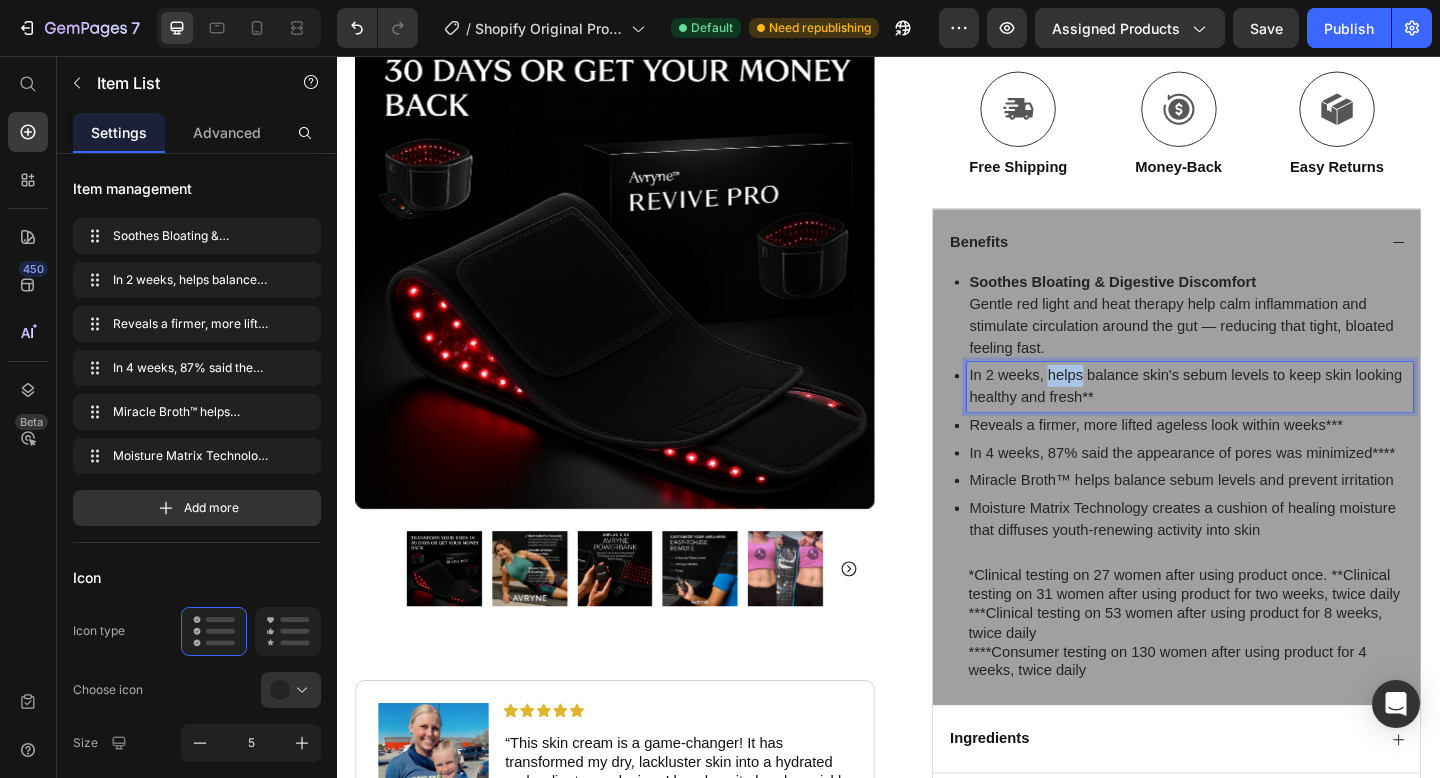 click on "In 2 weeks, helps balance skin's sebum levels to keep skin looking healthy and fresh**" at bounding box center [1265, 416] 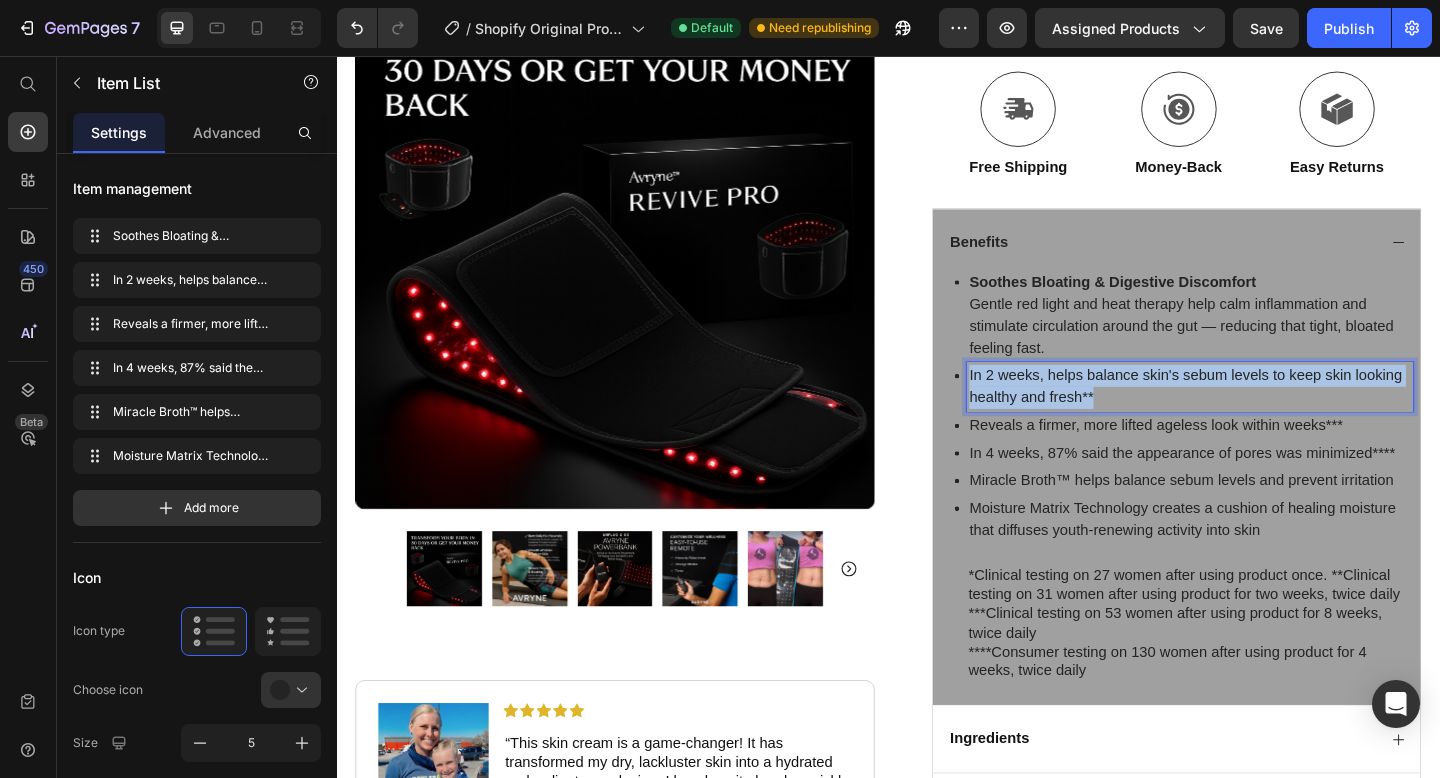 click on "In 2 weeks, helps balance skin's sebum levels to keep skin looking healthy and fresh**" at bounding box center [1265, 416] 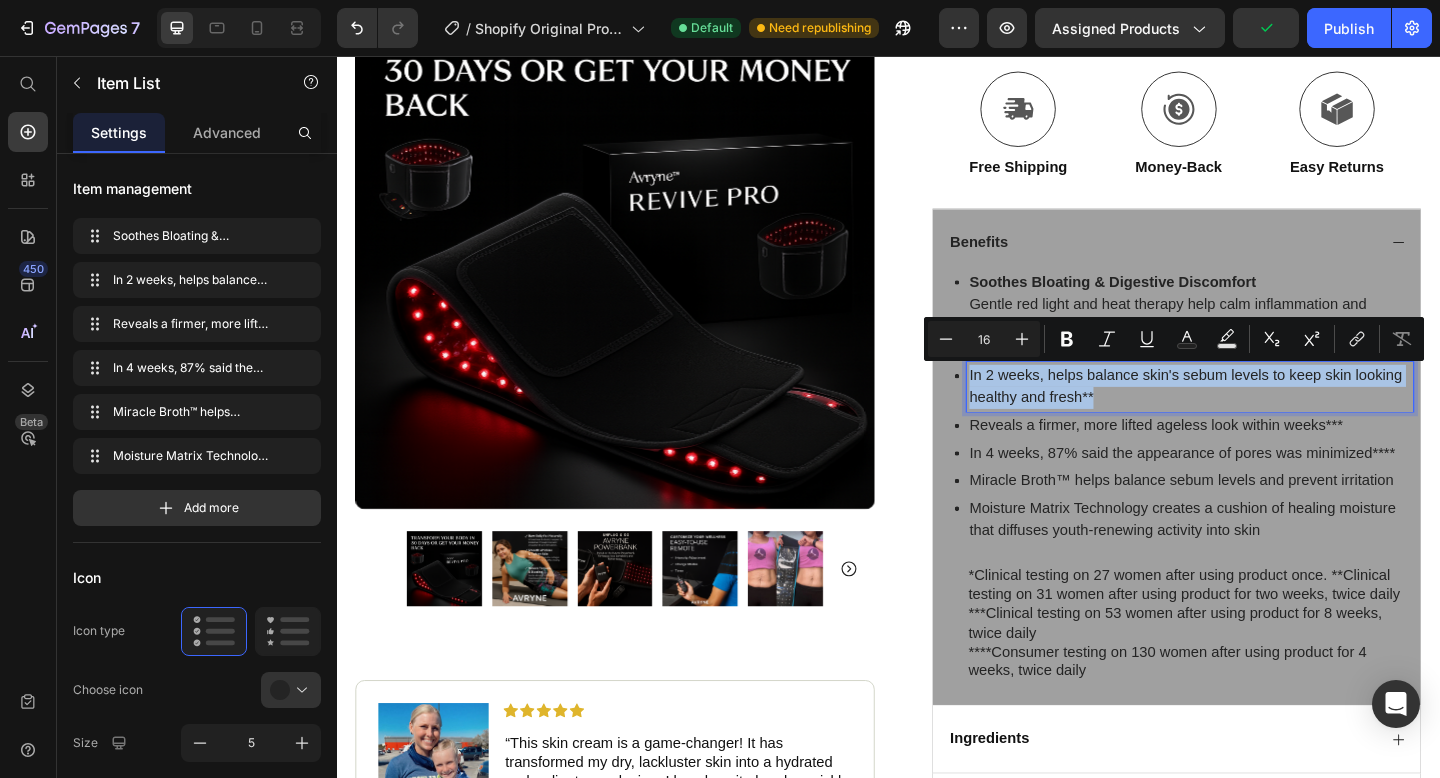 click on "Reveals a firmer, more lifted ageless look within weeks***" at bounding box center [1265, 458] 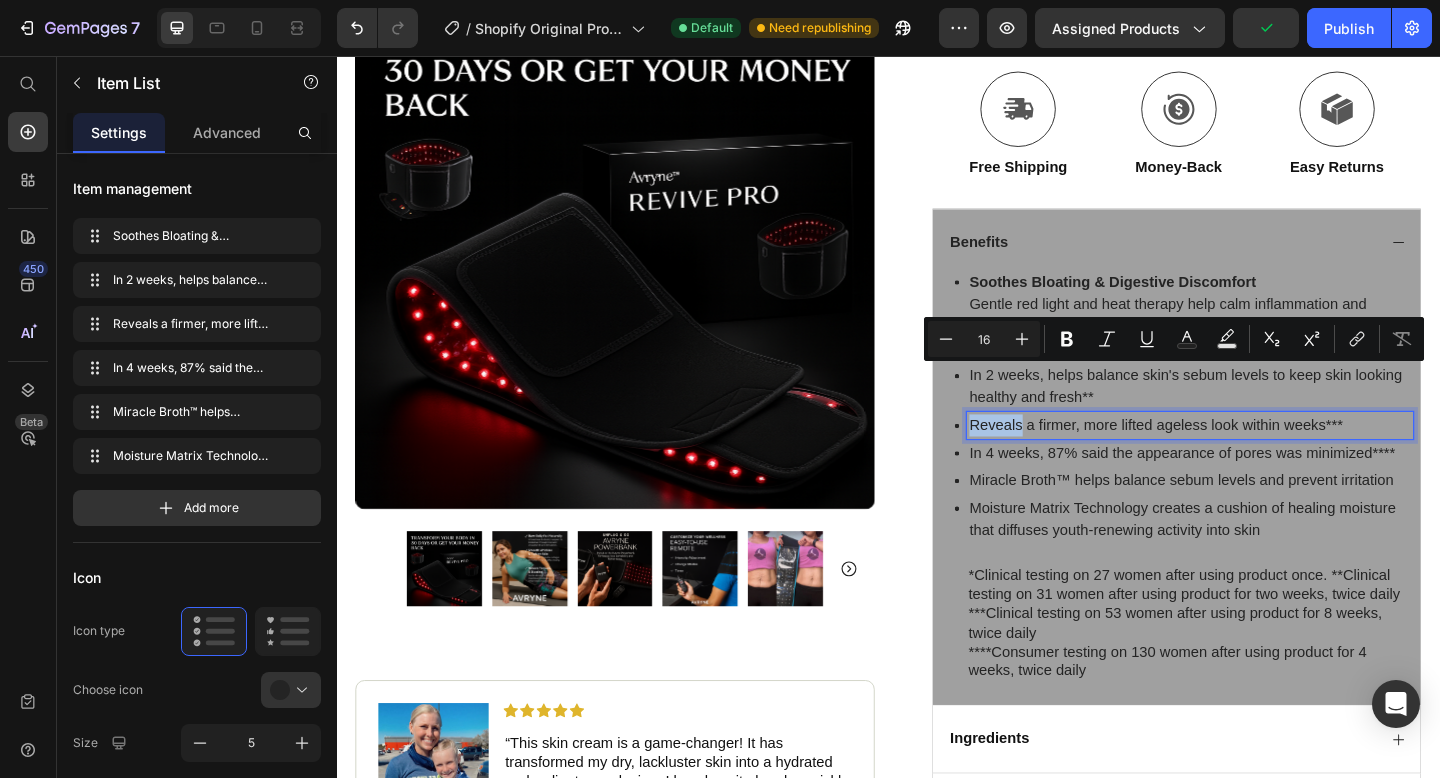 click on "Reveals a firmer, more lifted ageless look within weeks***" at bounding box center (1265, 458) 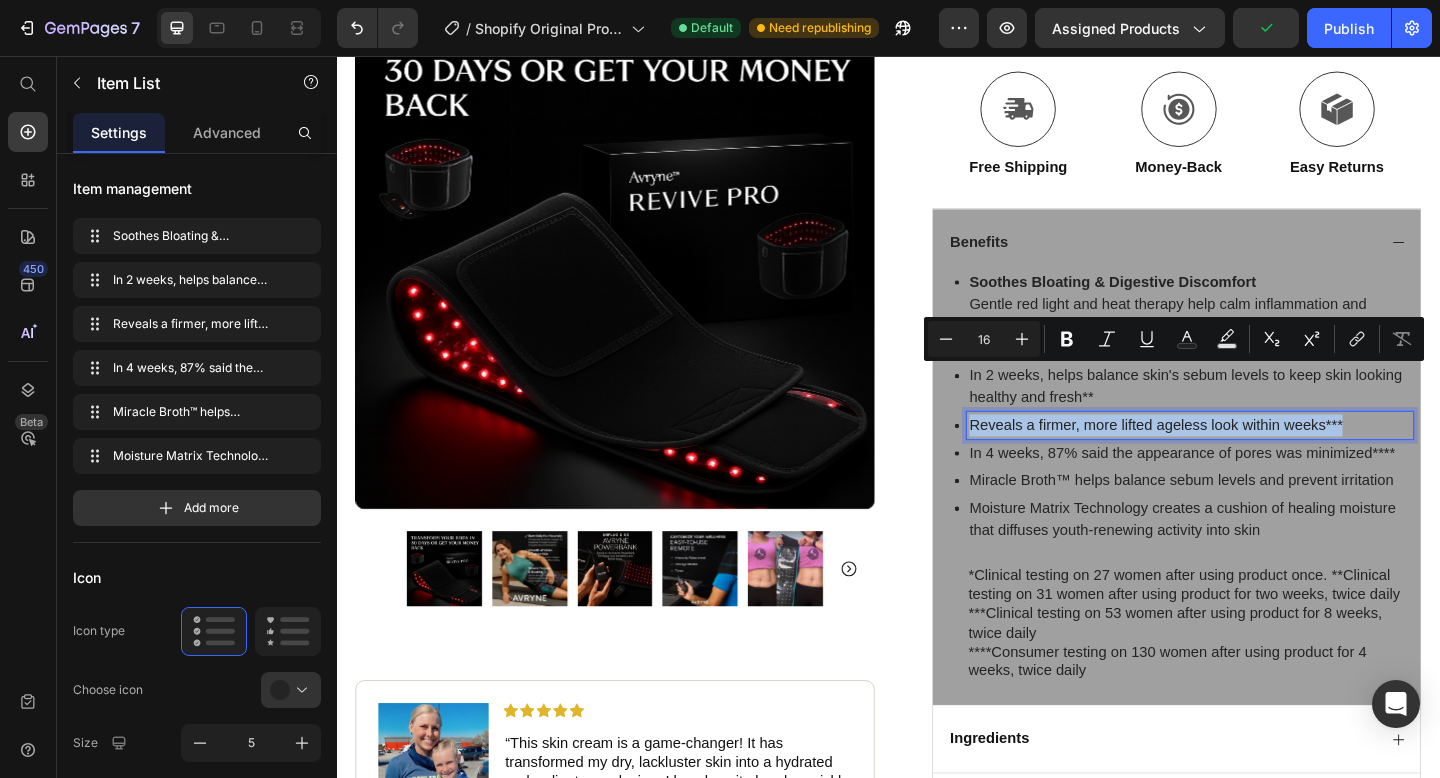 click on "Reveals a firmer, more lifted ageless look within weeks***" at bounding box center (1265, 458) 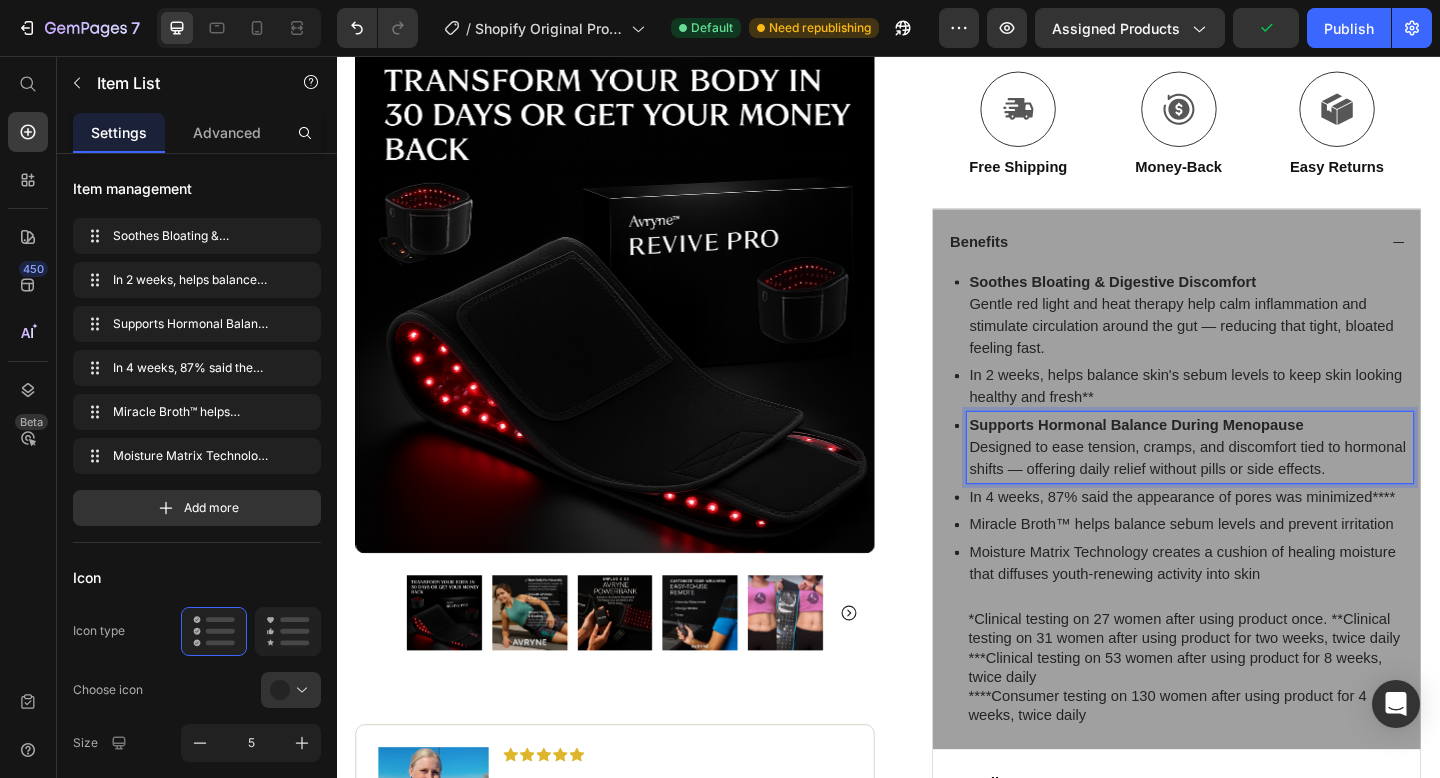 click on "In 2 weeks, helps balance skin's sebum levels to keep skin looking healthy and fresh**" at bounding box center [1265, 416] 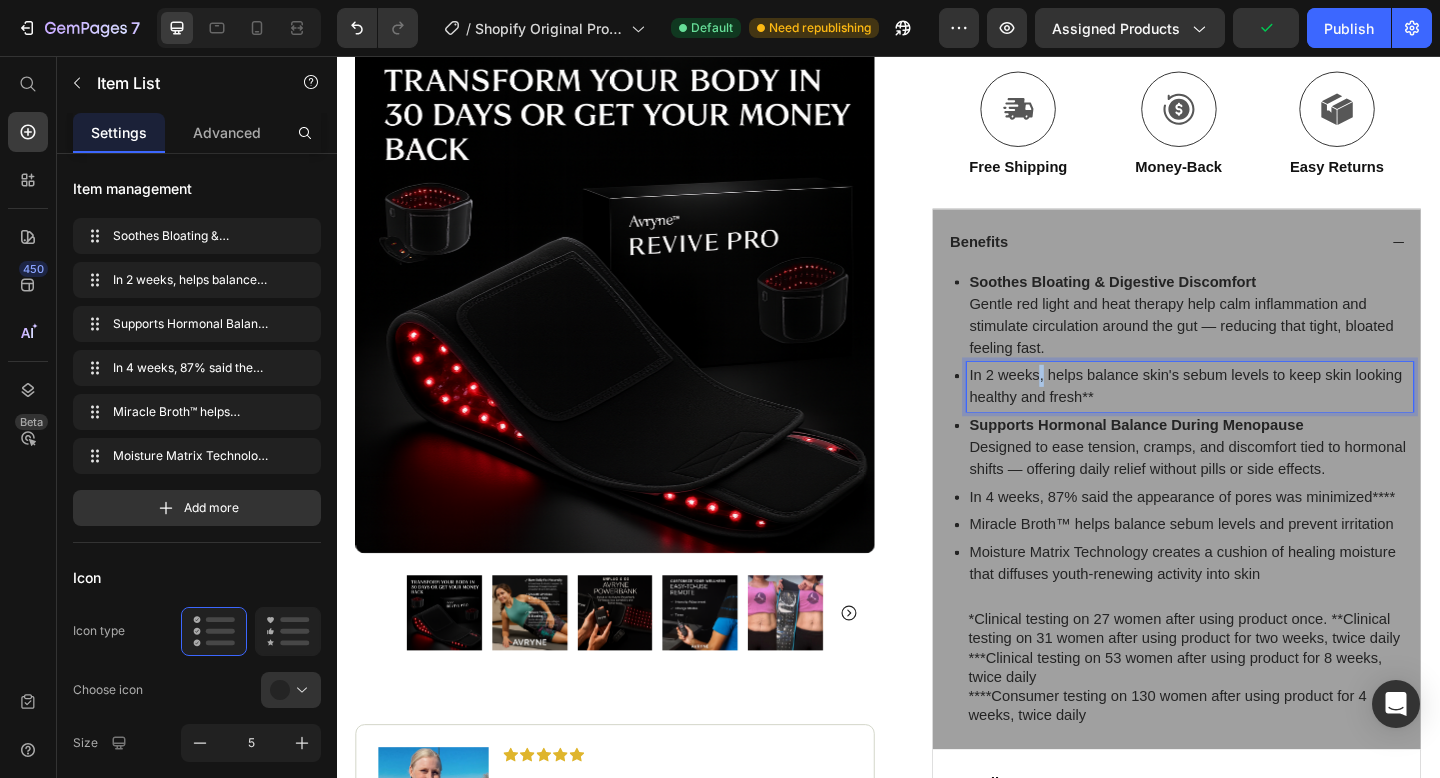 click on "In 2 weeks, helps balance skin's sebum levels to keep skin looking healthy and fresh**" at bounding box center [1265, 416] 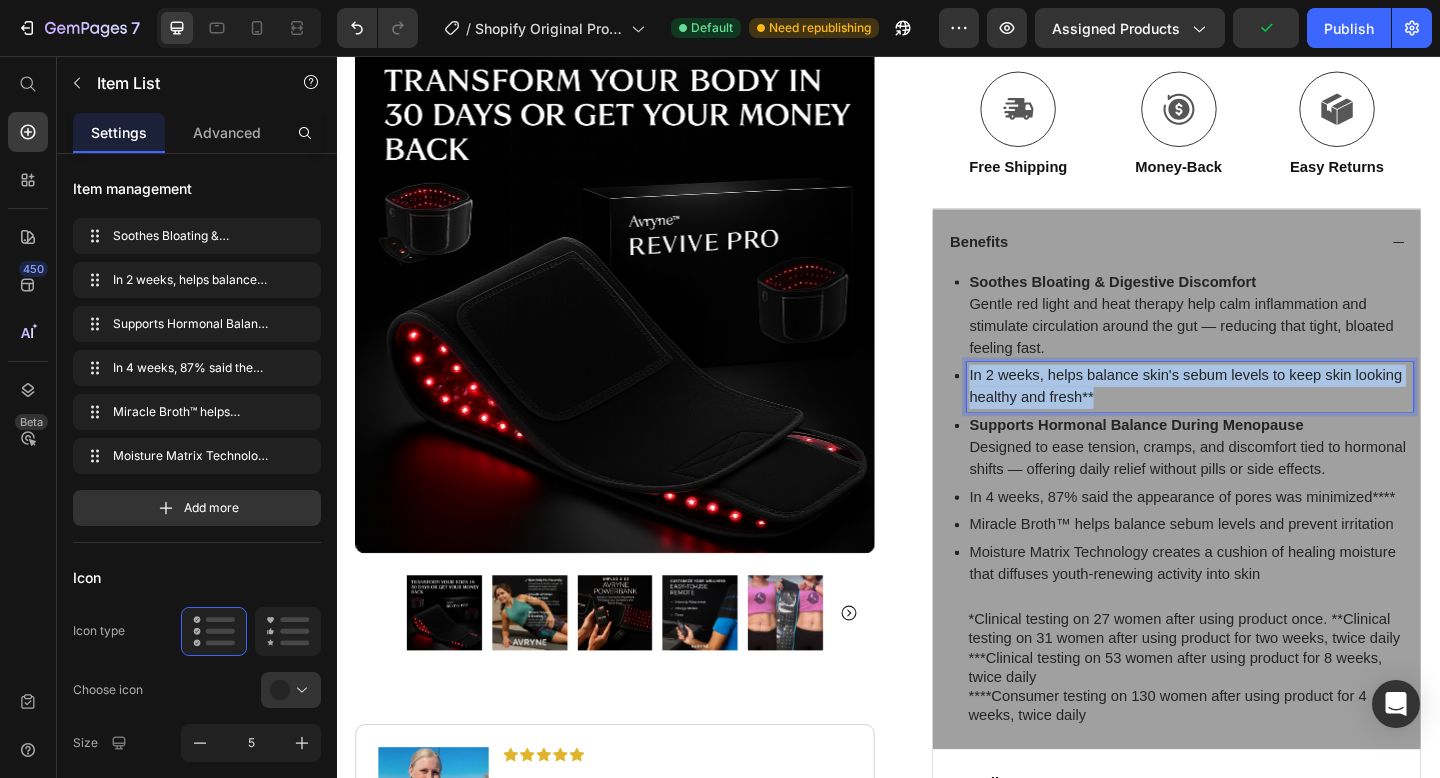 click on "In 2 weeks, helps balance skin's sebum levels to keep skin looking healthy and fresh**" at bounding box center (1265, 416) 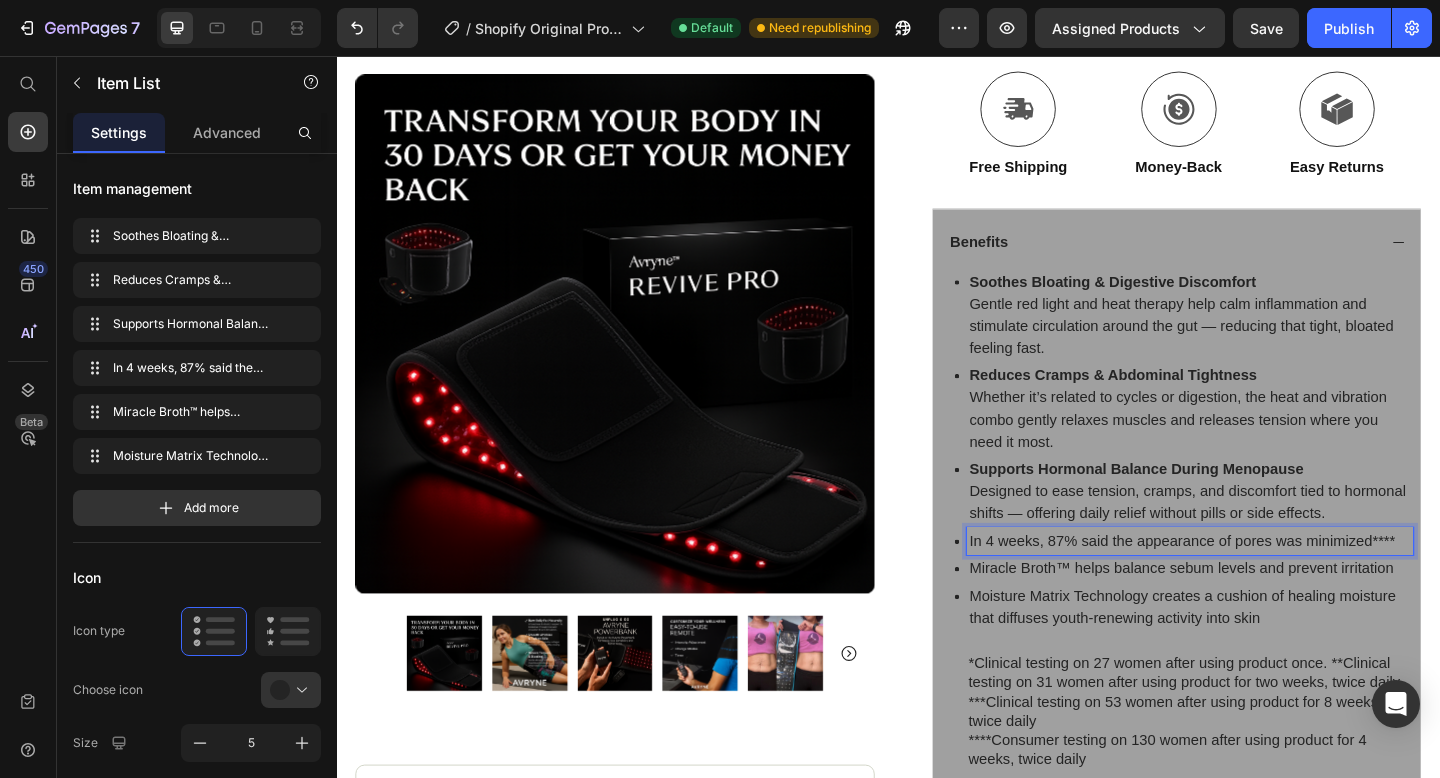 click on "In 4 weeks, 87% said the appearance of pores was minimized****" at bounding box center [1265, 584] 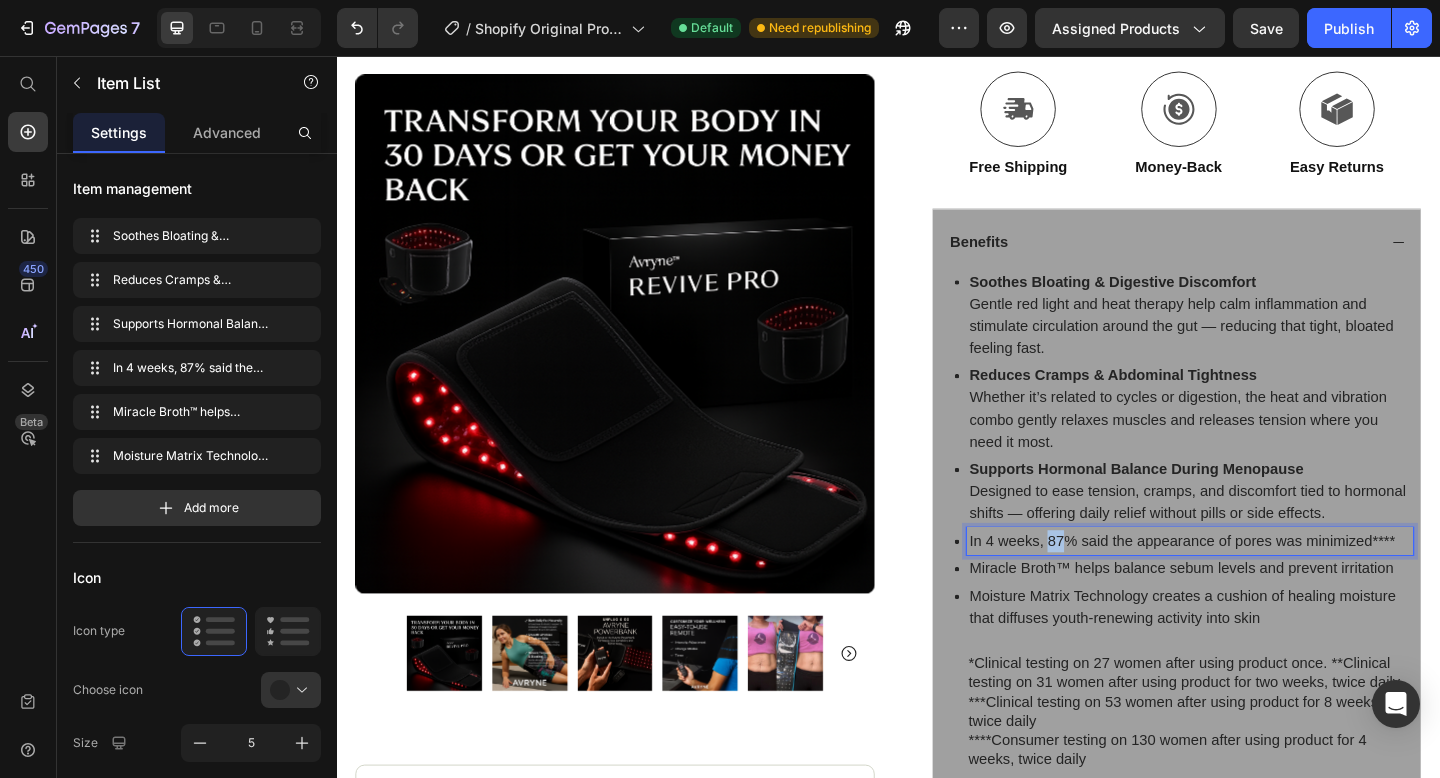 click on "In 4 weeks, 87% said the appearance of pores was minimized****" at bounding box center [1265, 584] 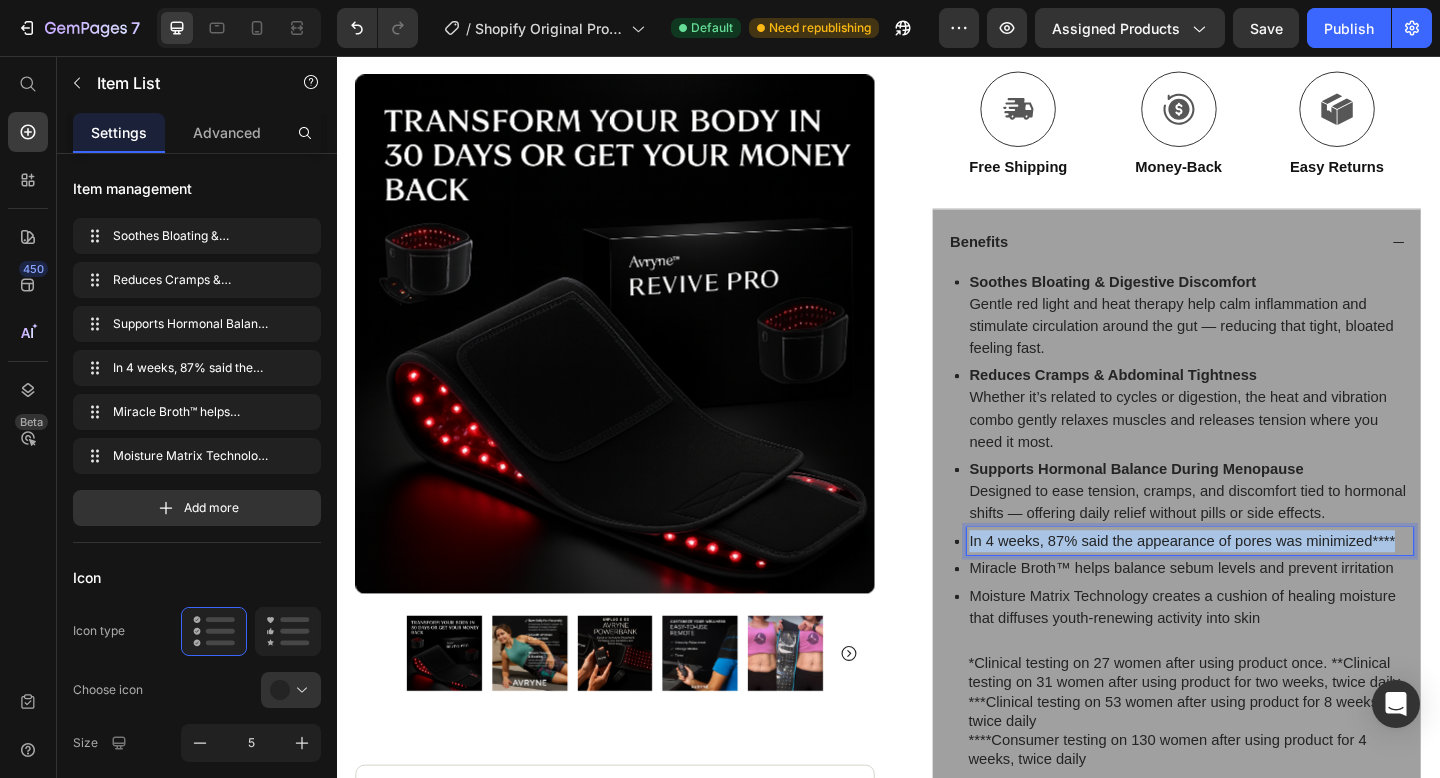 click on "In 4 weeks, 87% said the appearance of pores was minimized****" at bounding box center (1265, 584) 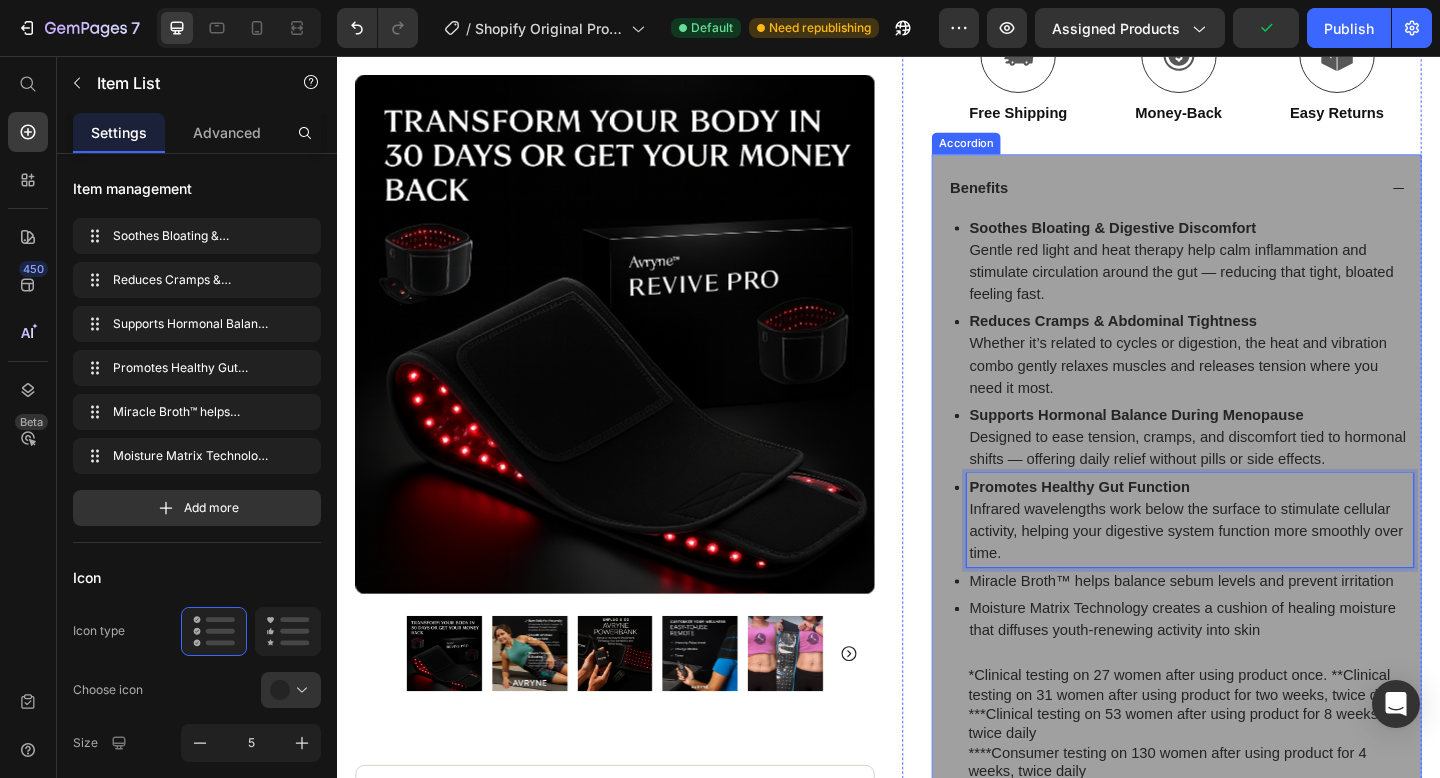 scroll, scrollTop: 2240, scrollLeft: 0, axis: vertical 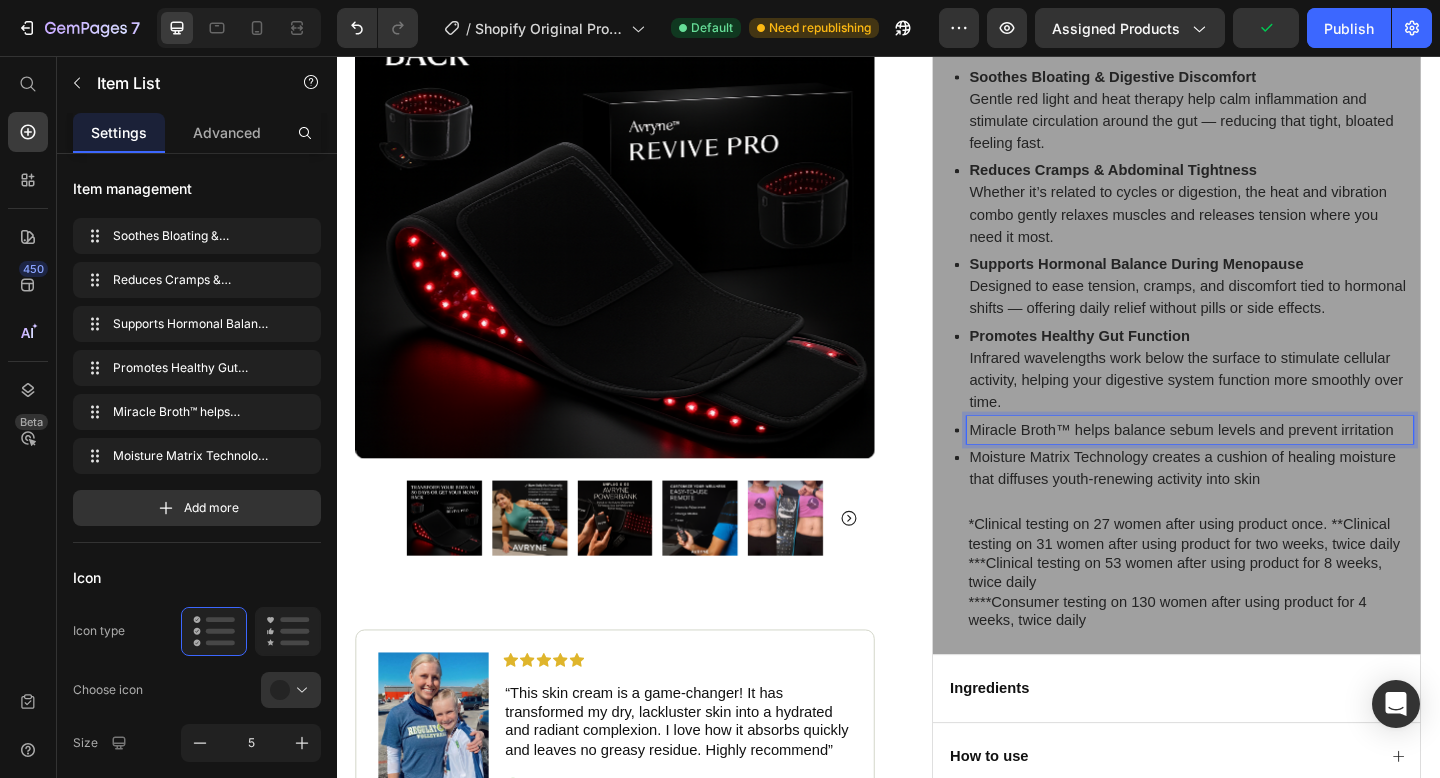 click on "Miracle Broth™ helps balance sebum levels and prevent irritation" at bounding box center (1265, 463) 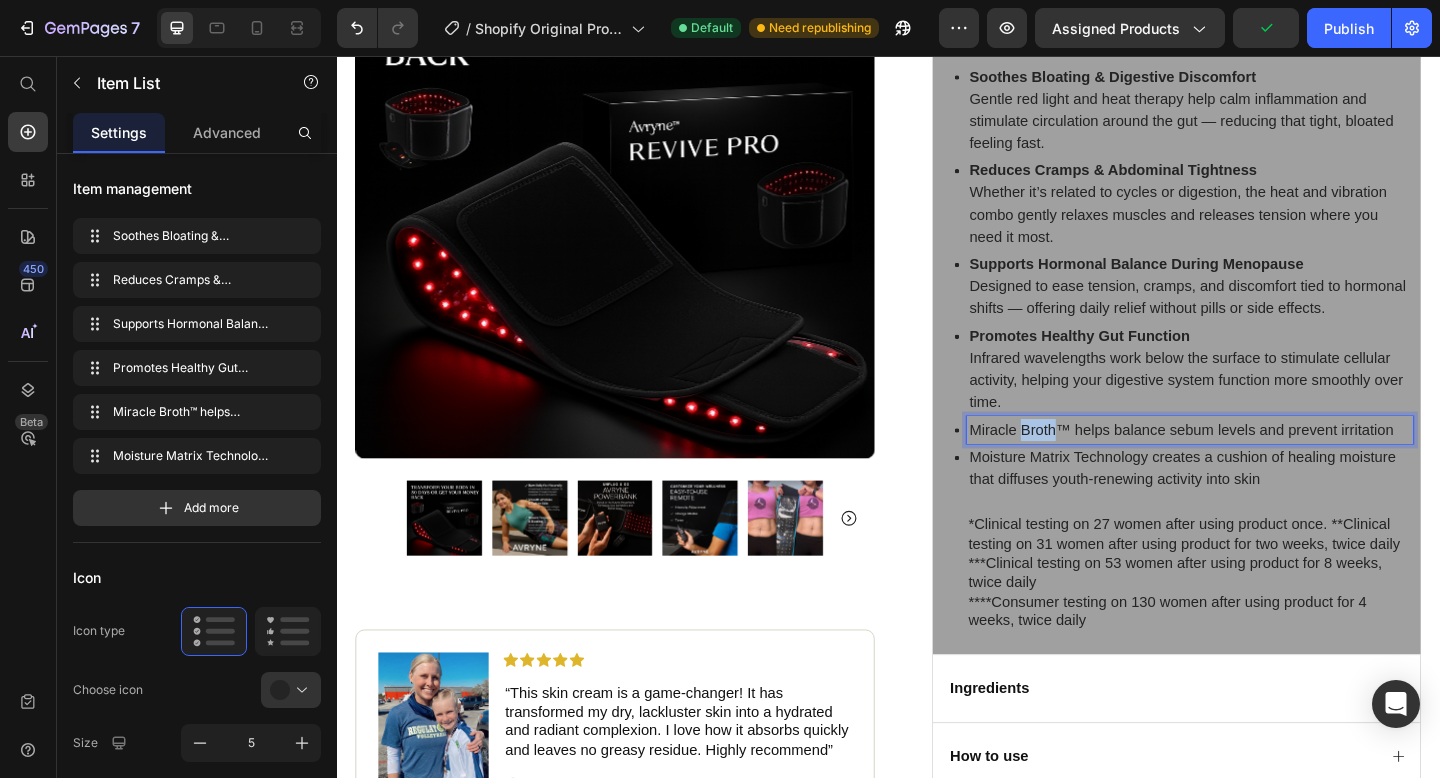 click on "Miracle Broth™ helps balance sebum levels and prevent irritation" at bounding box center [1265, 463] 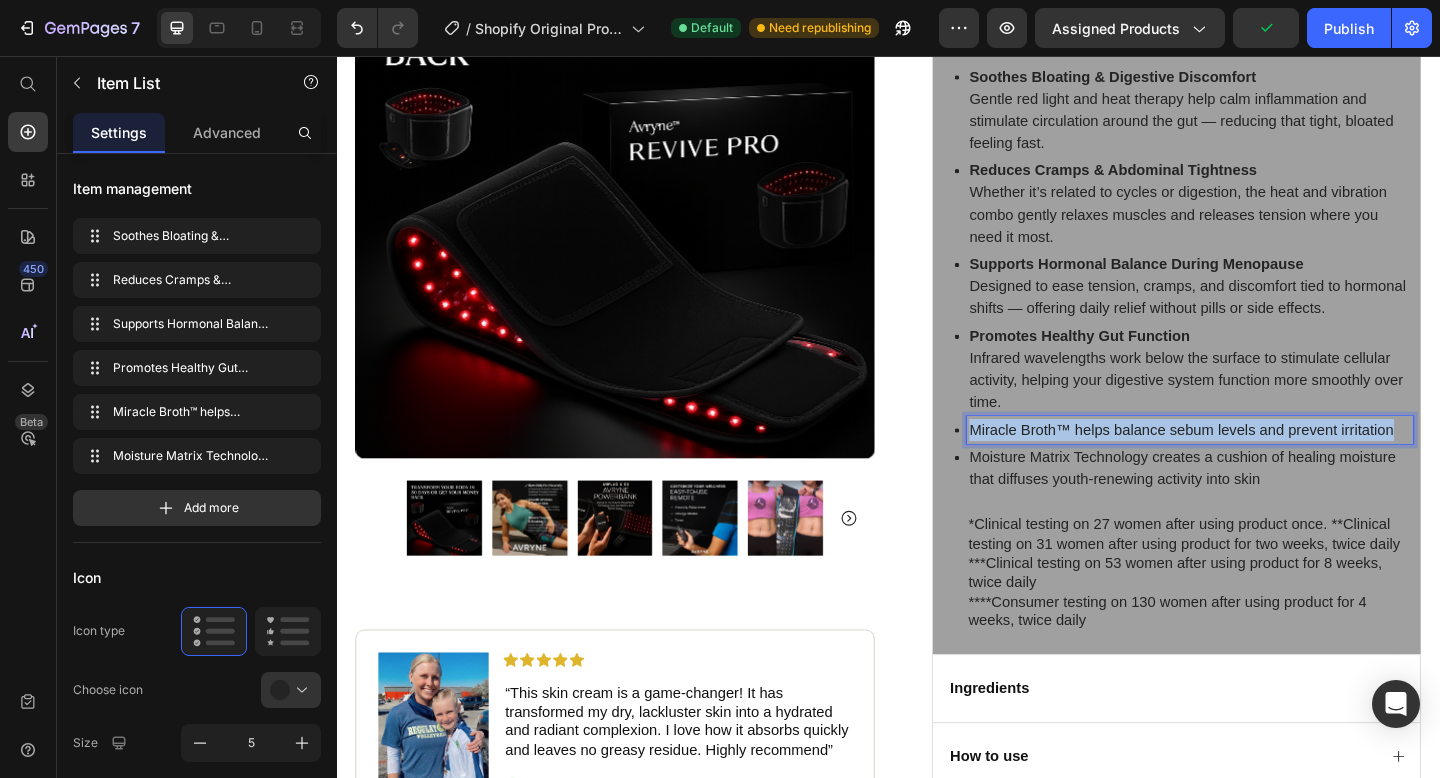 click on "Miracle Broth™ helps balance sebum levels and prevent irritation" at bounding box center (1265, 463) 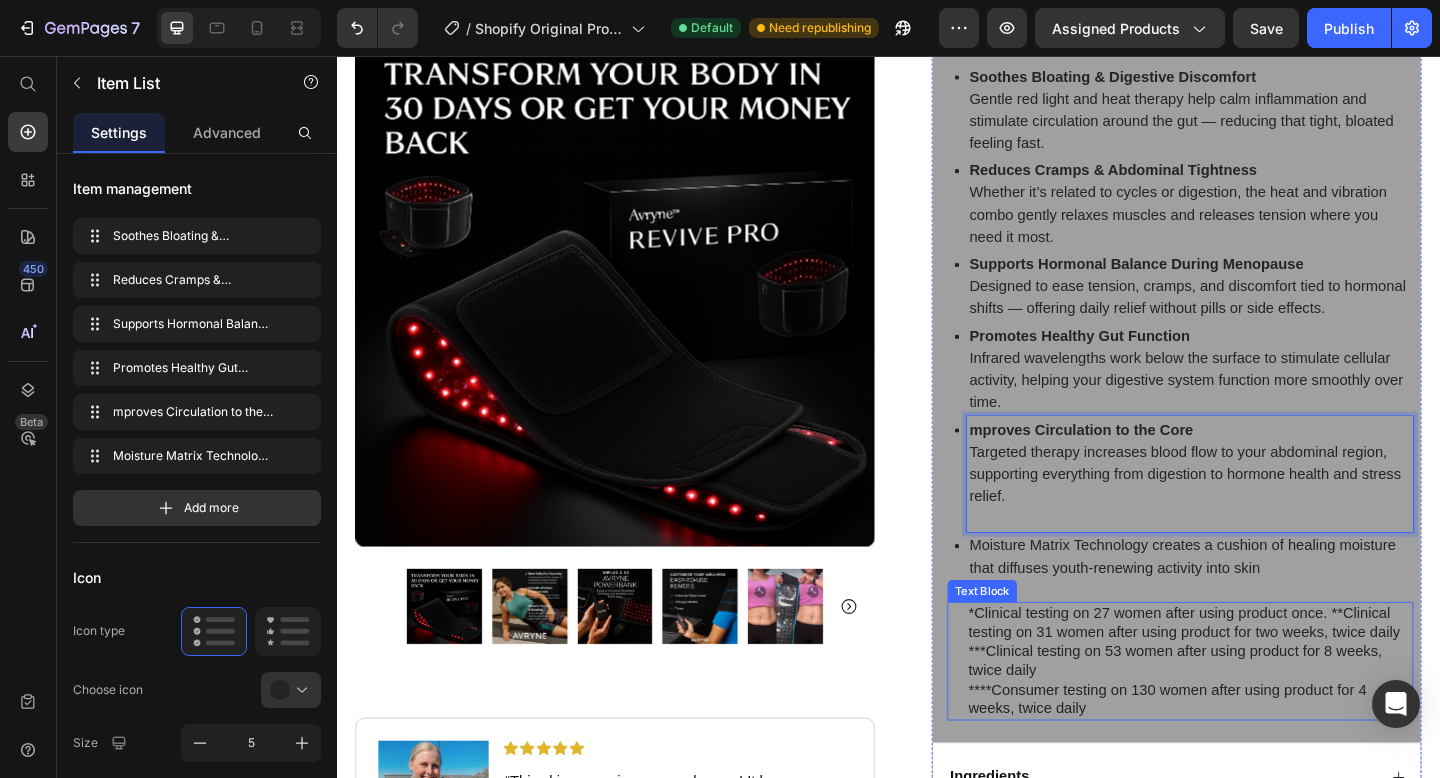 click on "*Clinical testing on 27 women after using product once. **Clinical testing on 31 women after using product for two weeks, twice daily" at bounding box center (1265, 673) 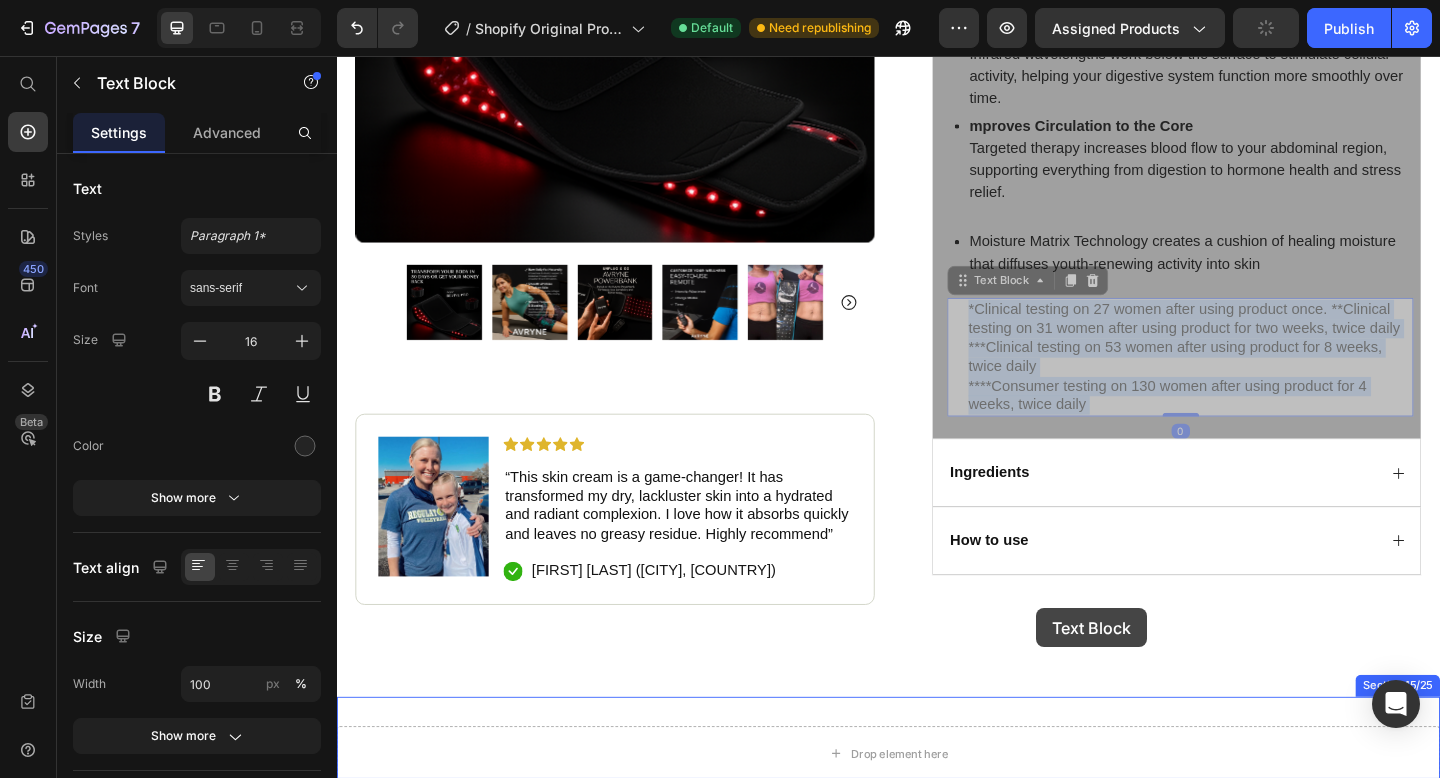 scroll, scrollTop: 2748, scrollLeft: 0, axis: vertical 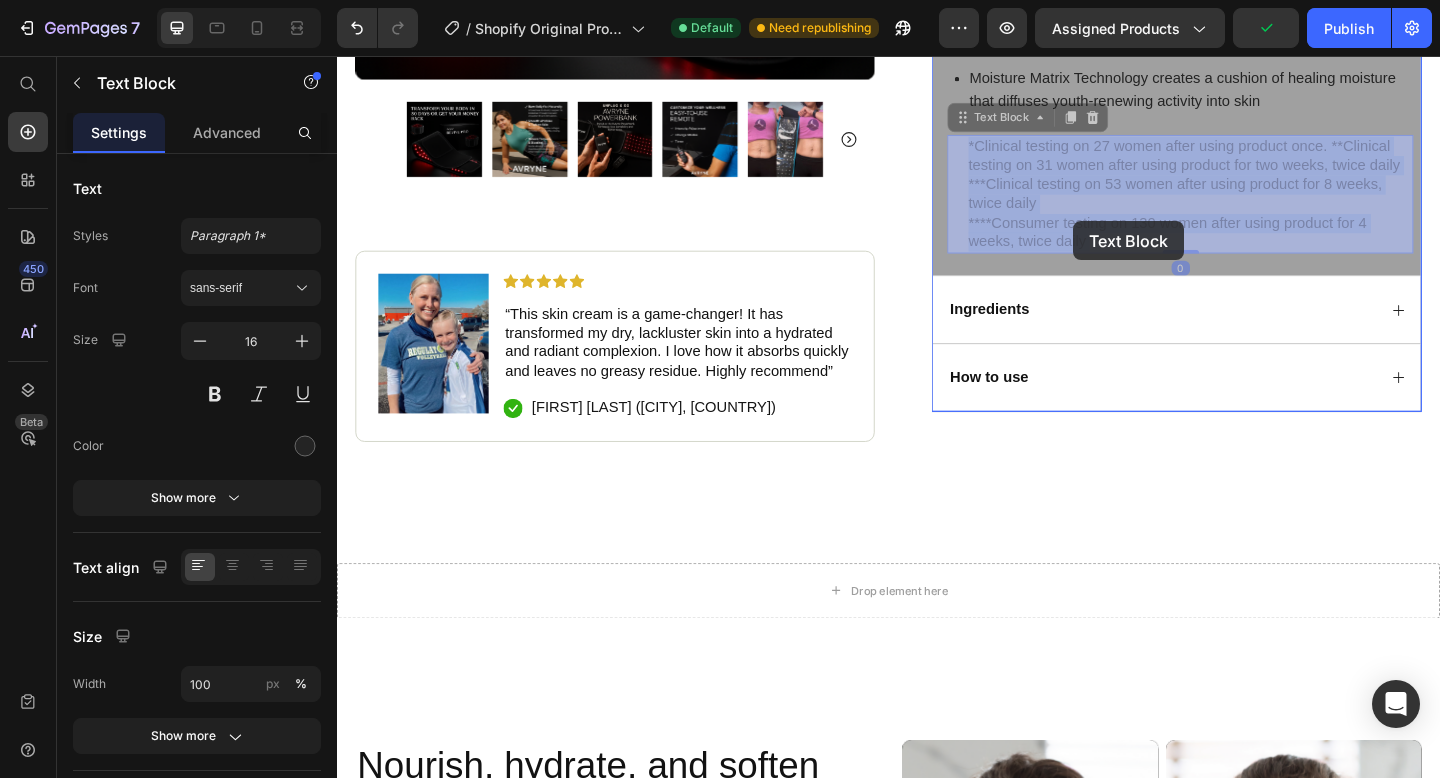 drag, startPoint x: 1023, startPoint y: 660, endPoint x: 1137, endPoint y: 236, distance: 439.05807 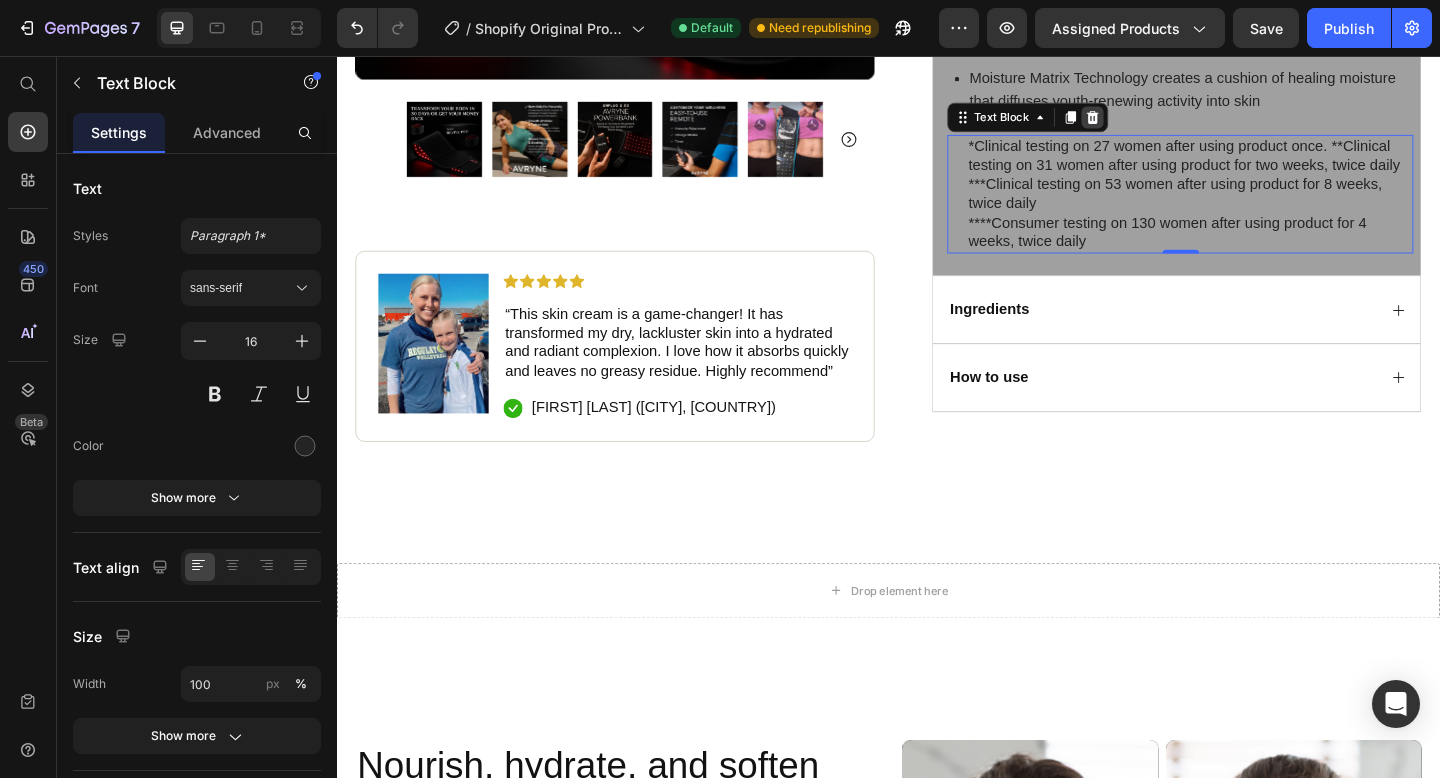 click 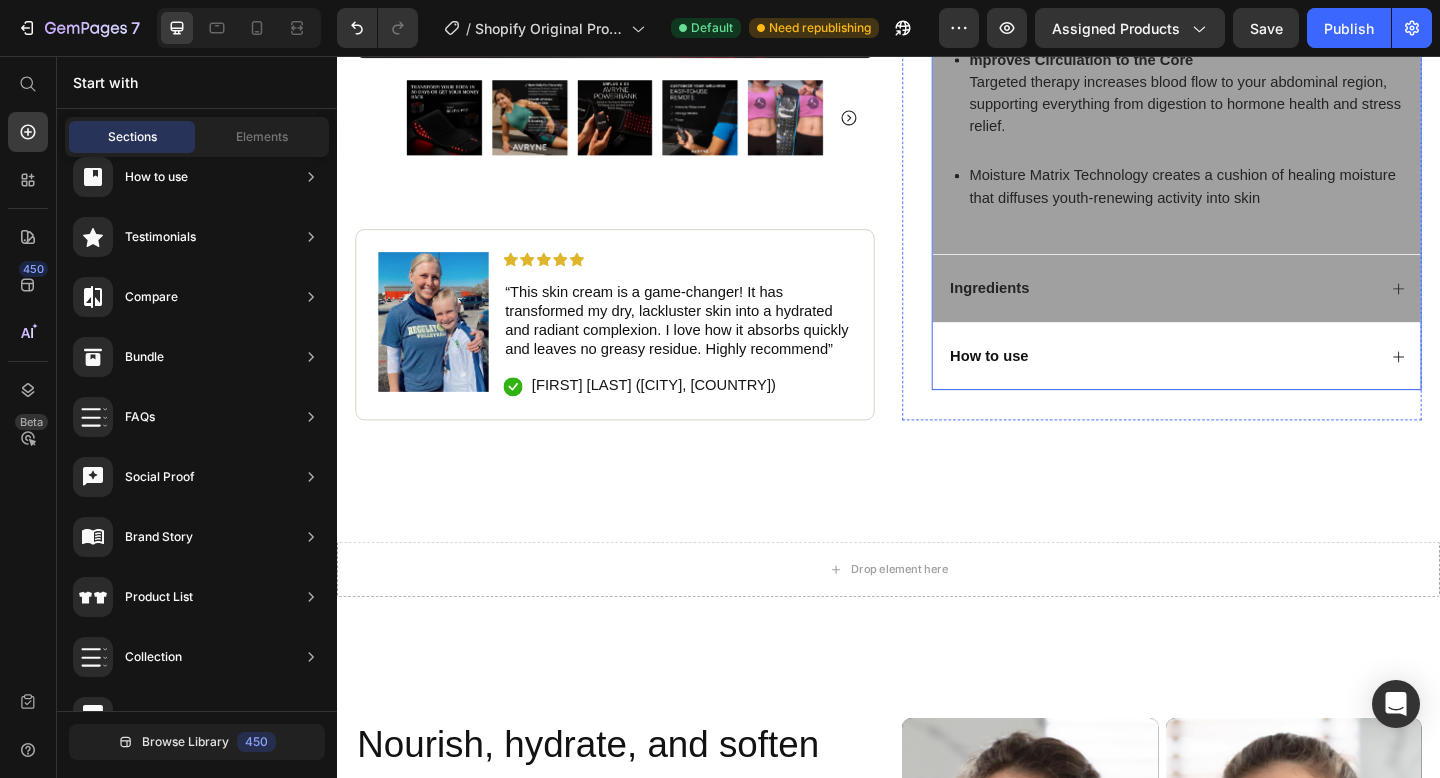 scroll, scrollTop: 2546, scrollLeft: 0, axis: vertical 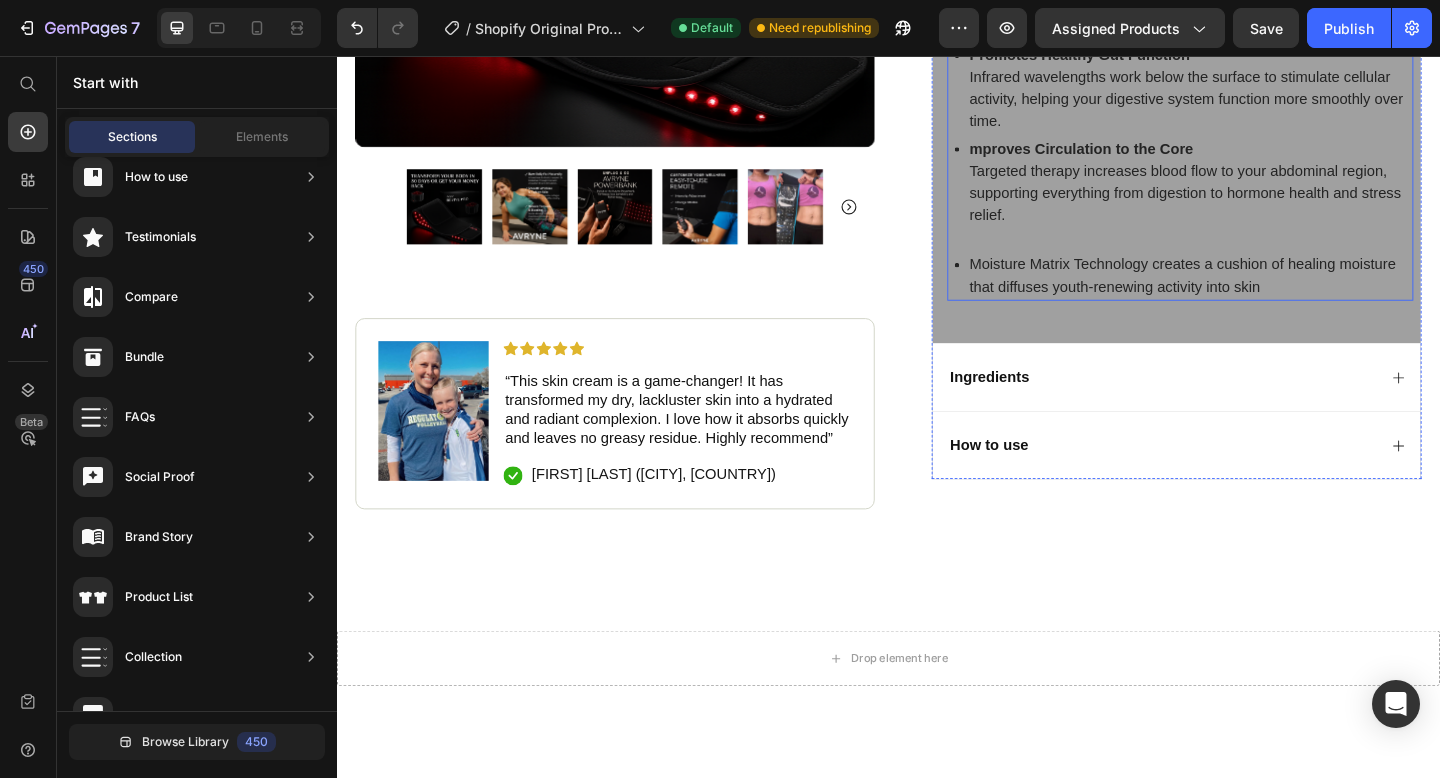 click on "Moisture Matrix Technology creates a cushion of healing moisture that diffuses youth-renewing activity into skin" at bounding box center [1265, 295] 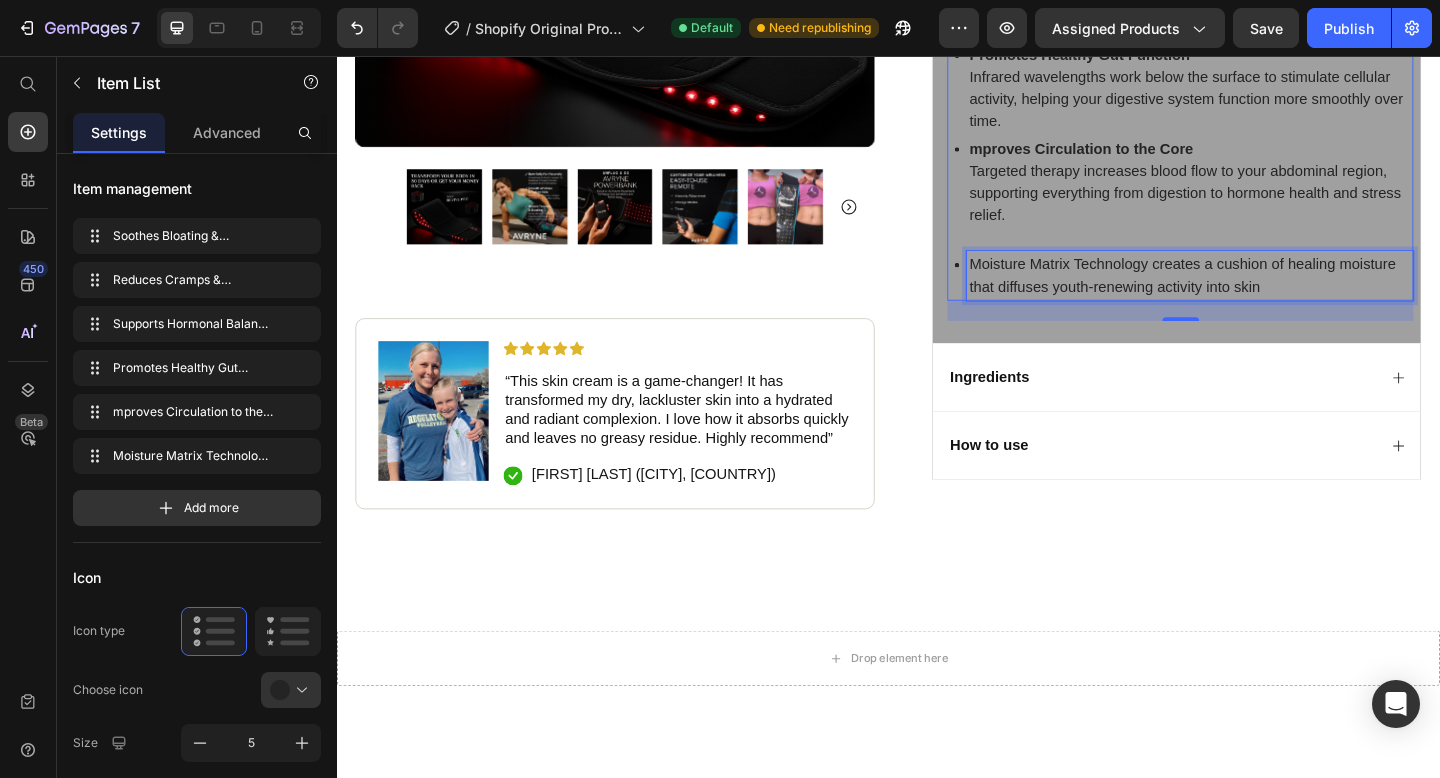 click on "Moisture Matrix Technology creates a cushion of healing moisture that diffuses youth-renewing activity into skin" at bounding box center (1265, 295) 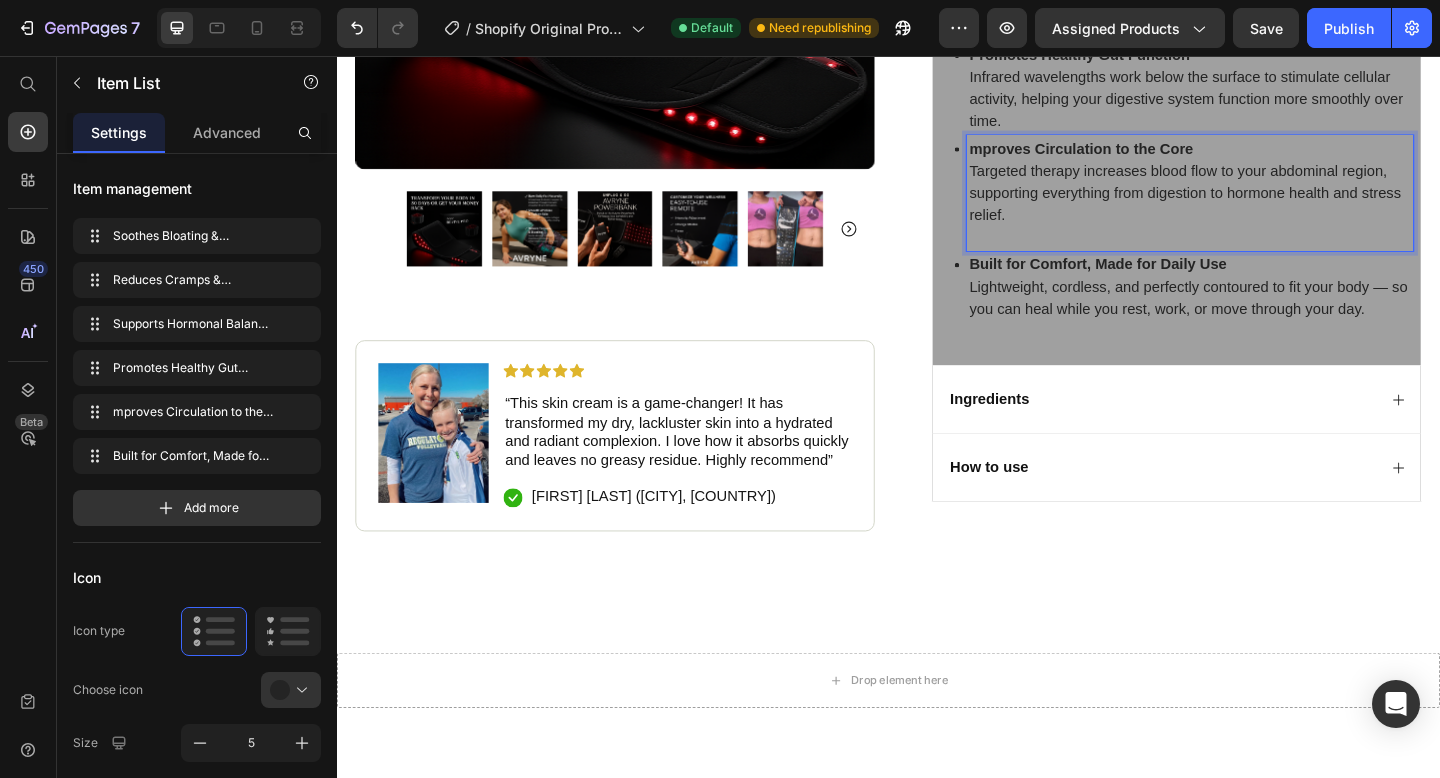 click on "mproves Circulation to the Core" at bounding box center [1147, 156] 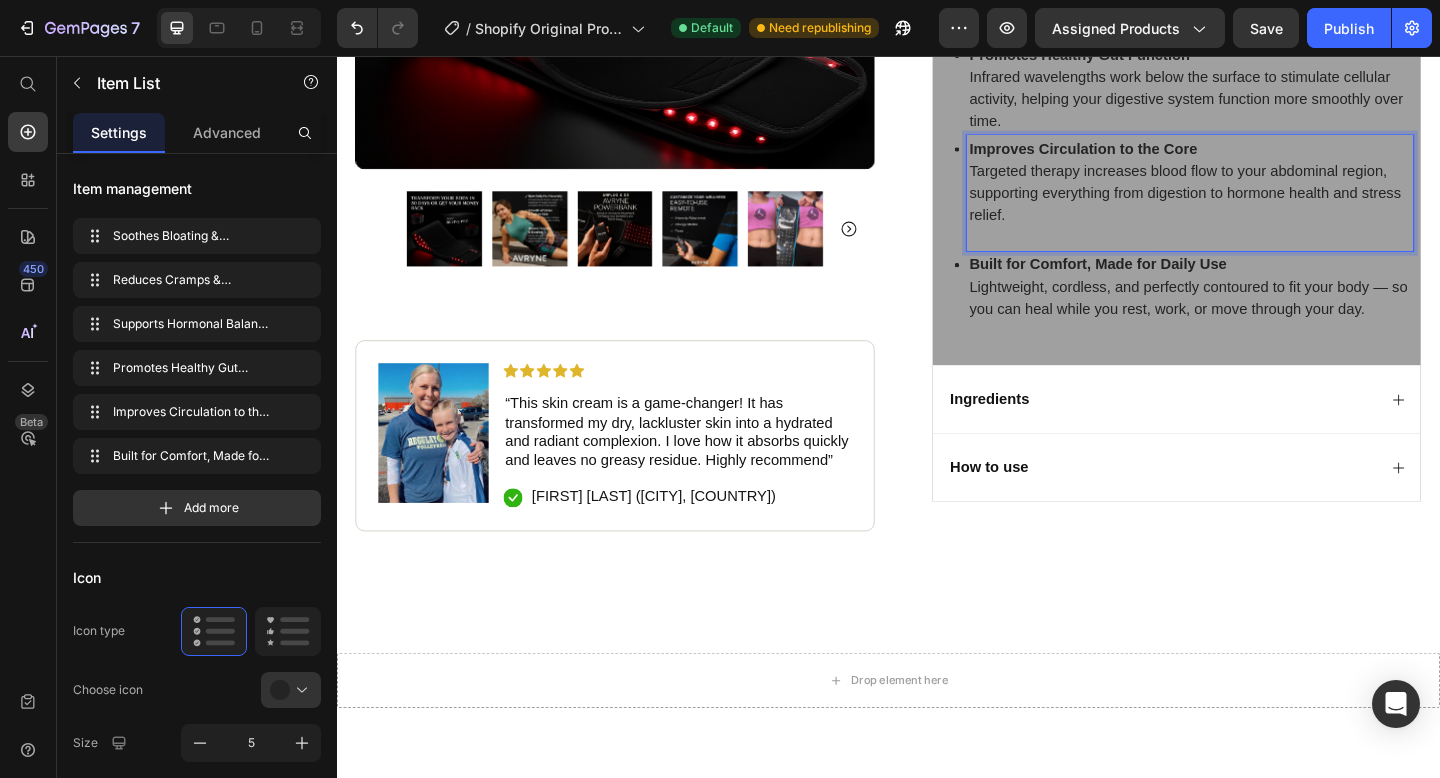 click on "Soothes Bloating & Digestive Discomfort Gentle red light and heat therapy help calm inflammation and stimulate circulation around the gut — reducing that tight, bloated feeling fast.
Reduces Cramps & Abdominal Tightness Whether it’s related to cycles or digestion, the heat and vibration combo gently relaxes muscles and releases tension where you need it most.
Supports Hormonal Balance During Menopause Designed to ease tension, cramps, and discomfort tied to hormonal shifts — offering daily relief without pills or side effects.
Promotes Healthy Gut Function Infrared wavelengths work below the surface to stimulate cellular activity, helping your digestive system function more smoothly over time.
Improves Circulation to the Core Targeted therapy increases blood flow to your abdominal region, supporting everything from digestion to hormone health and stress relief.
Built for Comfort, Made for Daily Use Item List   22" at bounding box center [1254, 67] 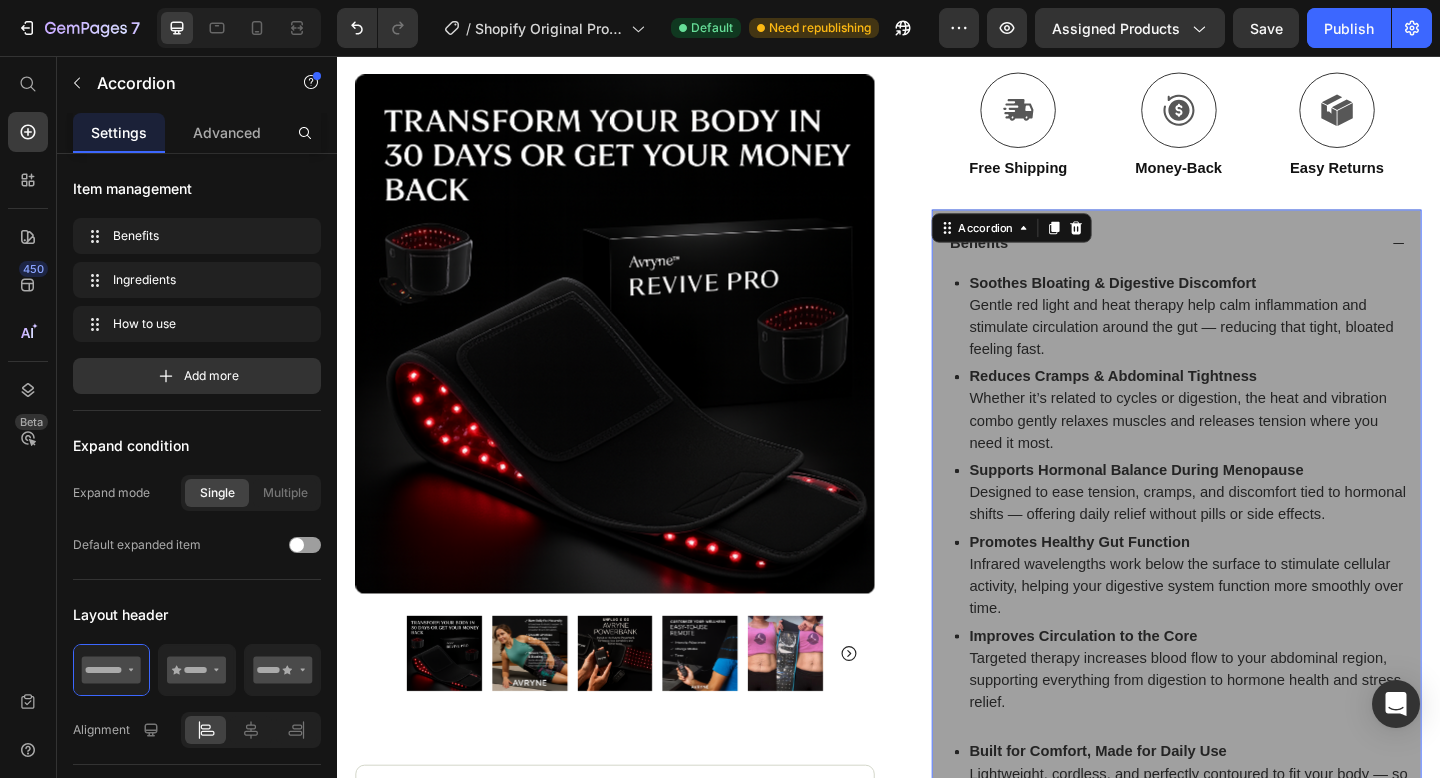 scroll, scrollTop: 2056, scrollLeft: 0, axis: vertical 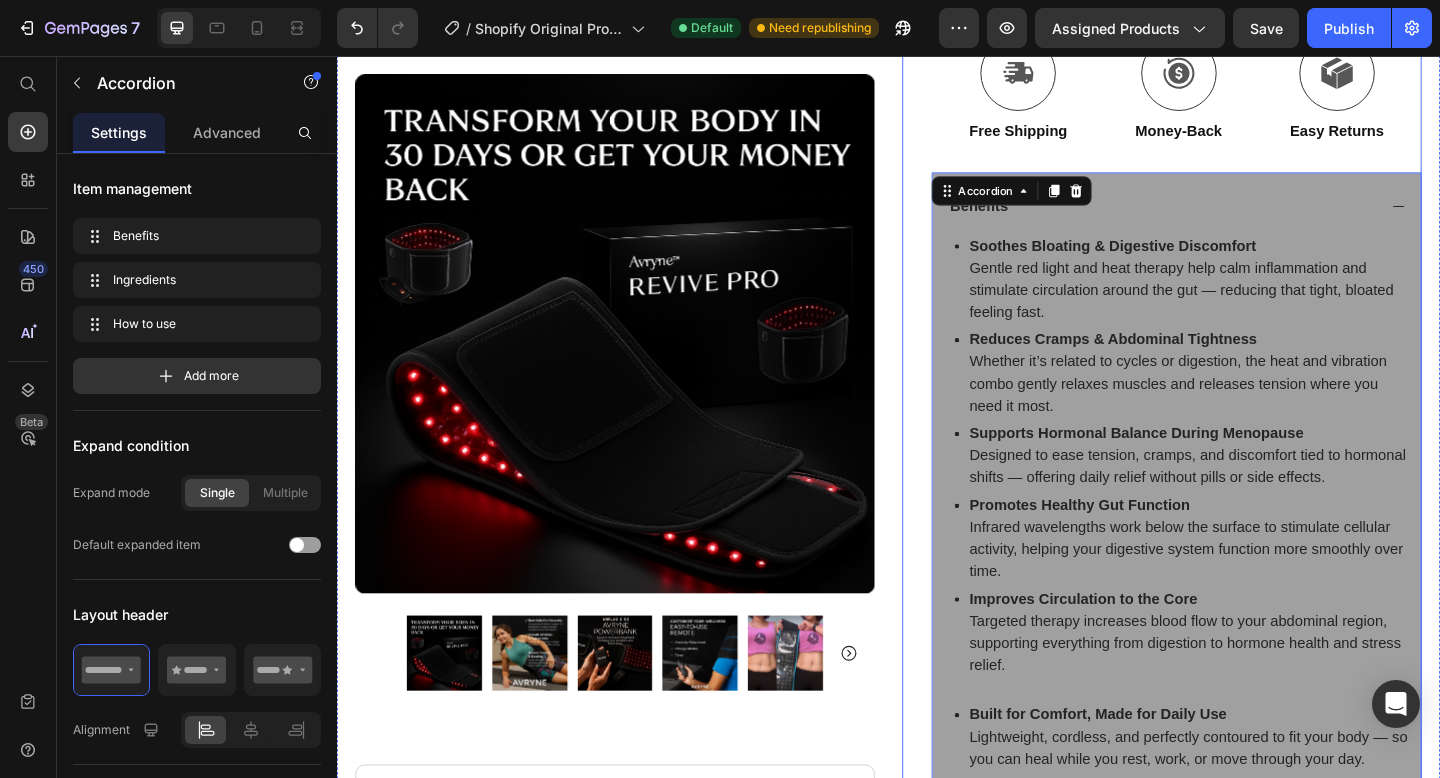 click on "Icon Icon Icon Icon Icon Icon List (1349 Reviews) Text Block Row Avryne™ Revive Pro Product Title The 2023 Rated Innovation in Cosmetics Text Block Hydrate, rejuvenate, and glow with our revolutionary cream. Unleash your skin's potential today. Text Block
Intense Hydration
Environmentally Friendly
Made in Germany Item List Kaching Bundles Kaching Bundles
Icon Sale Ends In 2 Hours | Limited Time Offer Text Block Row add to cart Add to Cart
Icon Free Shipping Text Block
Icon Money-Back Text Block
Icon Easy Returns Text Block Row Image Icon Icon Icon Icon Icon Icon List “This skin cream is a game-changer! It has transformed my dry, lackluster skin into a hydrated and radiant complexion. I love how it absorbs quickly and leaves no greasy residue. Highly recommend” Text Block
Icon Hannah N. (Houston, USA) Text Block Row Row
Benefits" at bounding box center [1234, 283] 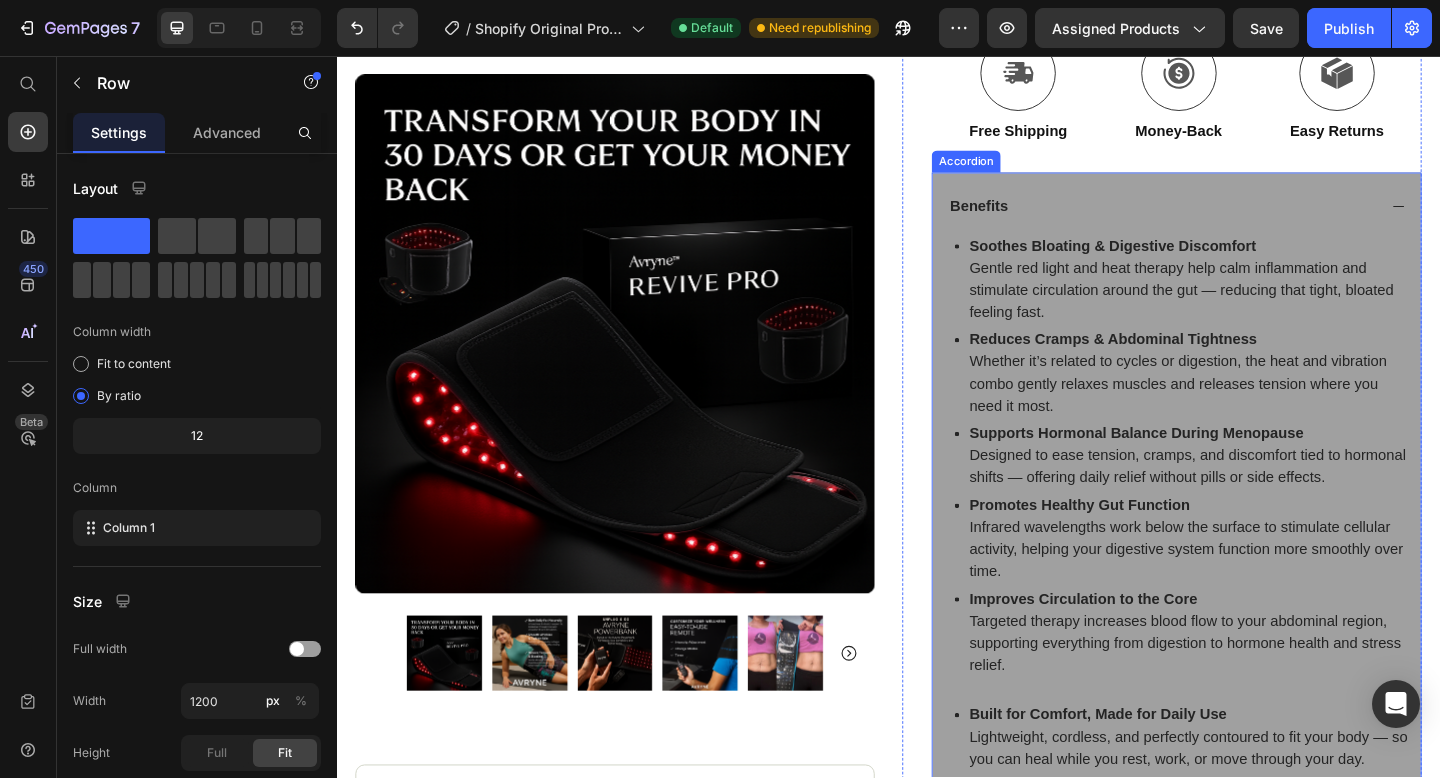 scroll, scrollTop: 2115, scrollLeft: 0, axis: vertical 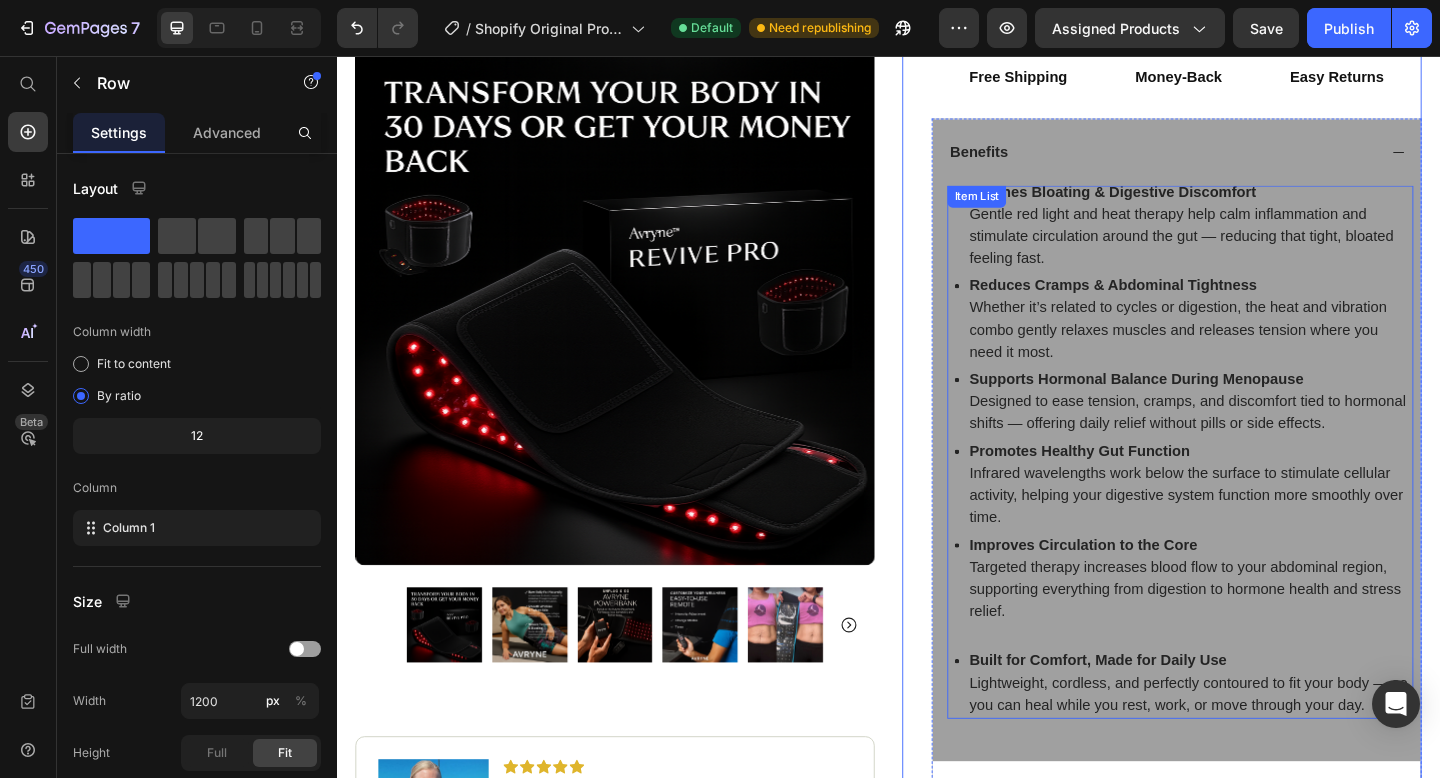 click on "Built for Comfort, Made for Daily Use Lightweight, cordless, and perfectly contoured to fit your body — so you can heal while you rest, work, or move through your day." at bounding box center [1265, 738] 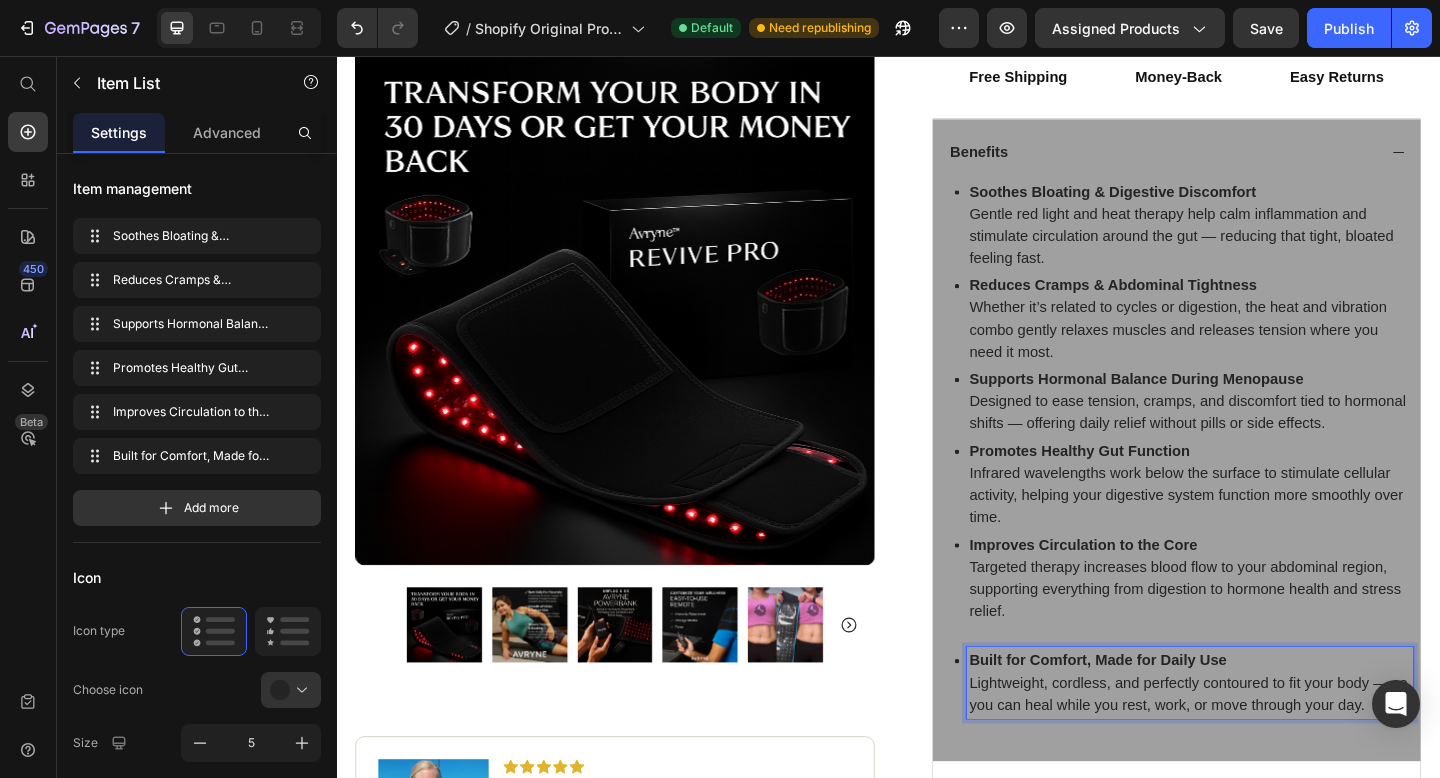 click on "Built for Comfort, Made for Daily Use Lightweight, cordless, and perfectly contoured to fit your body — so you can heal while you rest, work, or move through your day." at bounding box center (1265, 738) 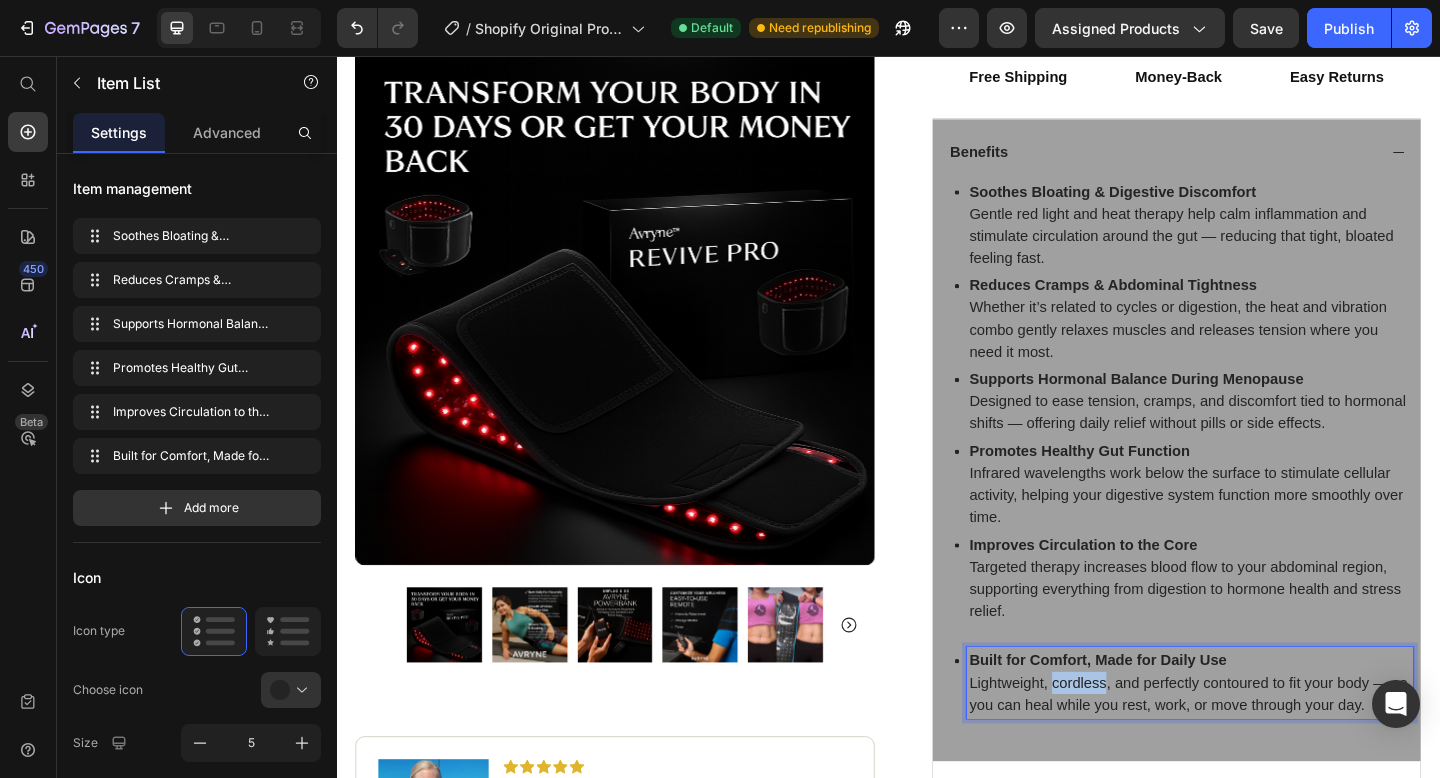 click on "Built for Comfort, Made for Daily Use Lightweight, cordless, and perfectly contoured to fit your body — so you can heal while you rest, work, or move through your day." at bounding box center (1265, 738) 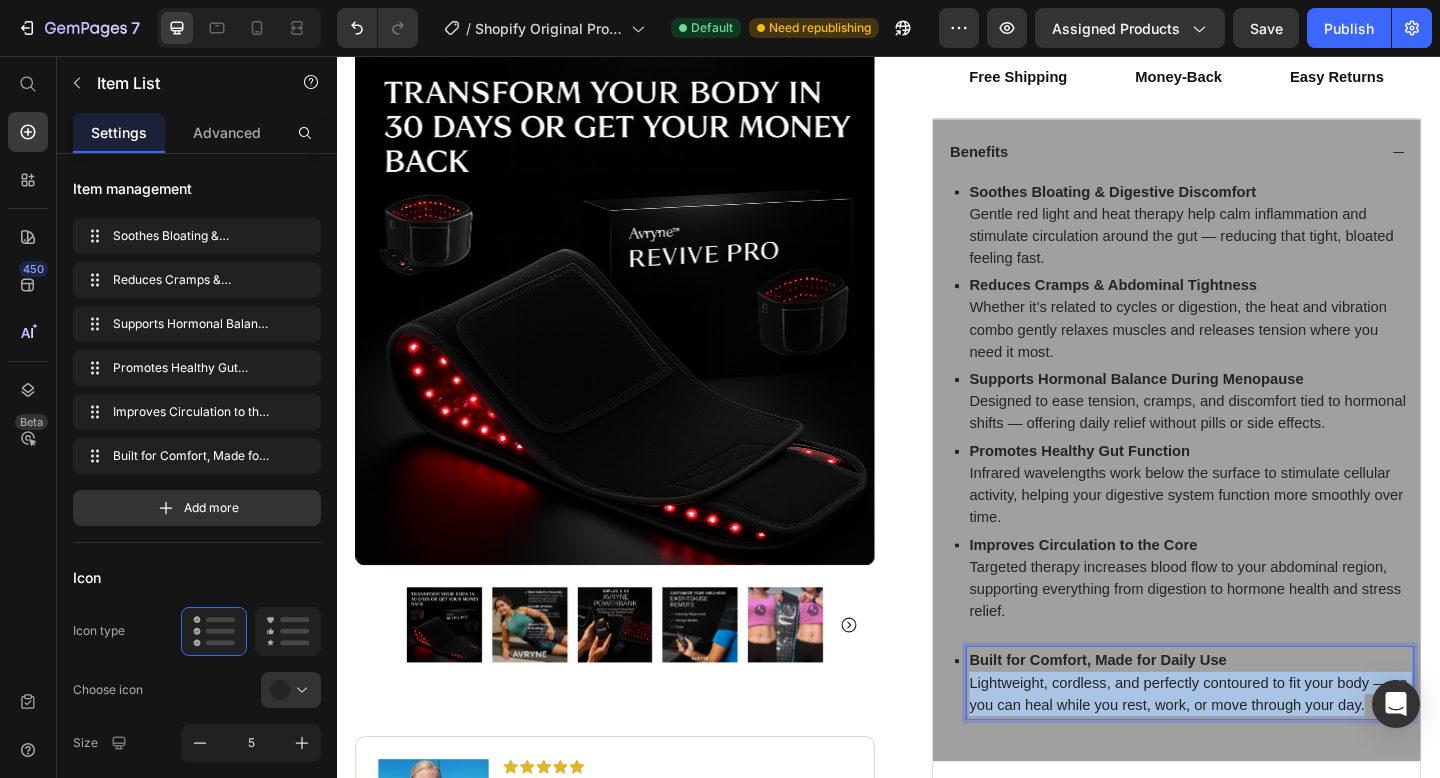 click on "Built for Comfort, Made for Daily Use Lightweight, cordless, and perfectly contoured to fit your body — so you can heal while you rest, work, or move through your day." at bounding box center (1265, 738) 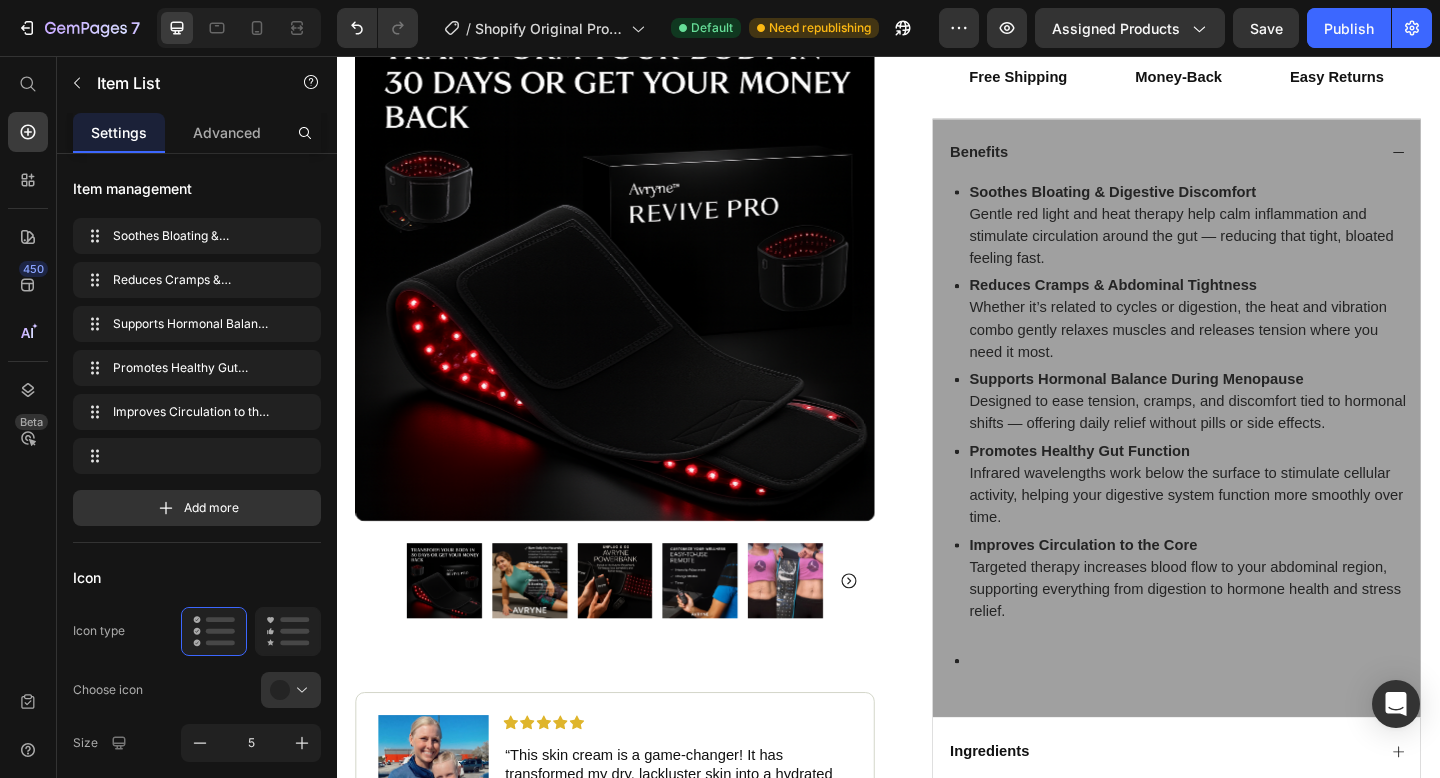 click 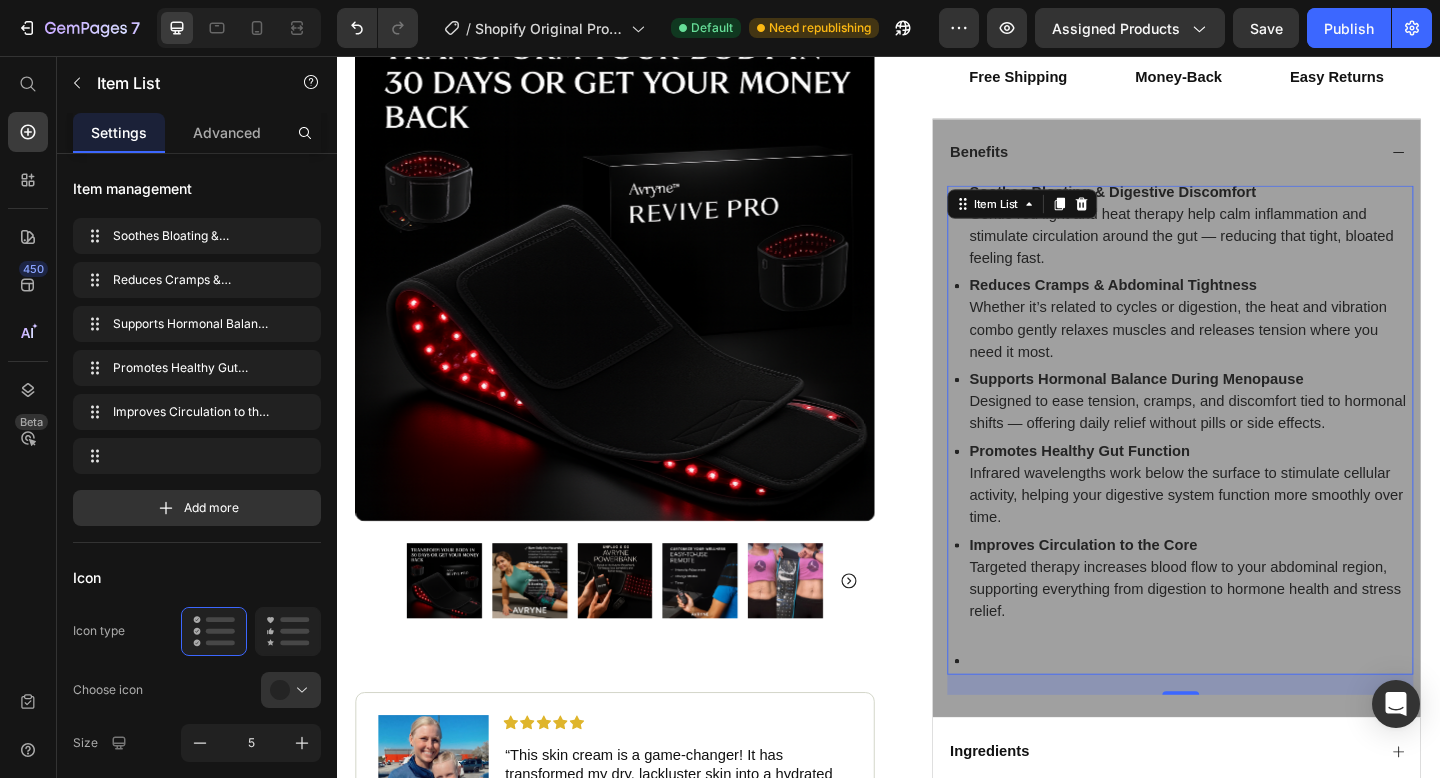 click at bounding box center (1258, 714) 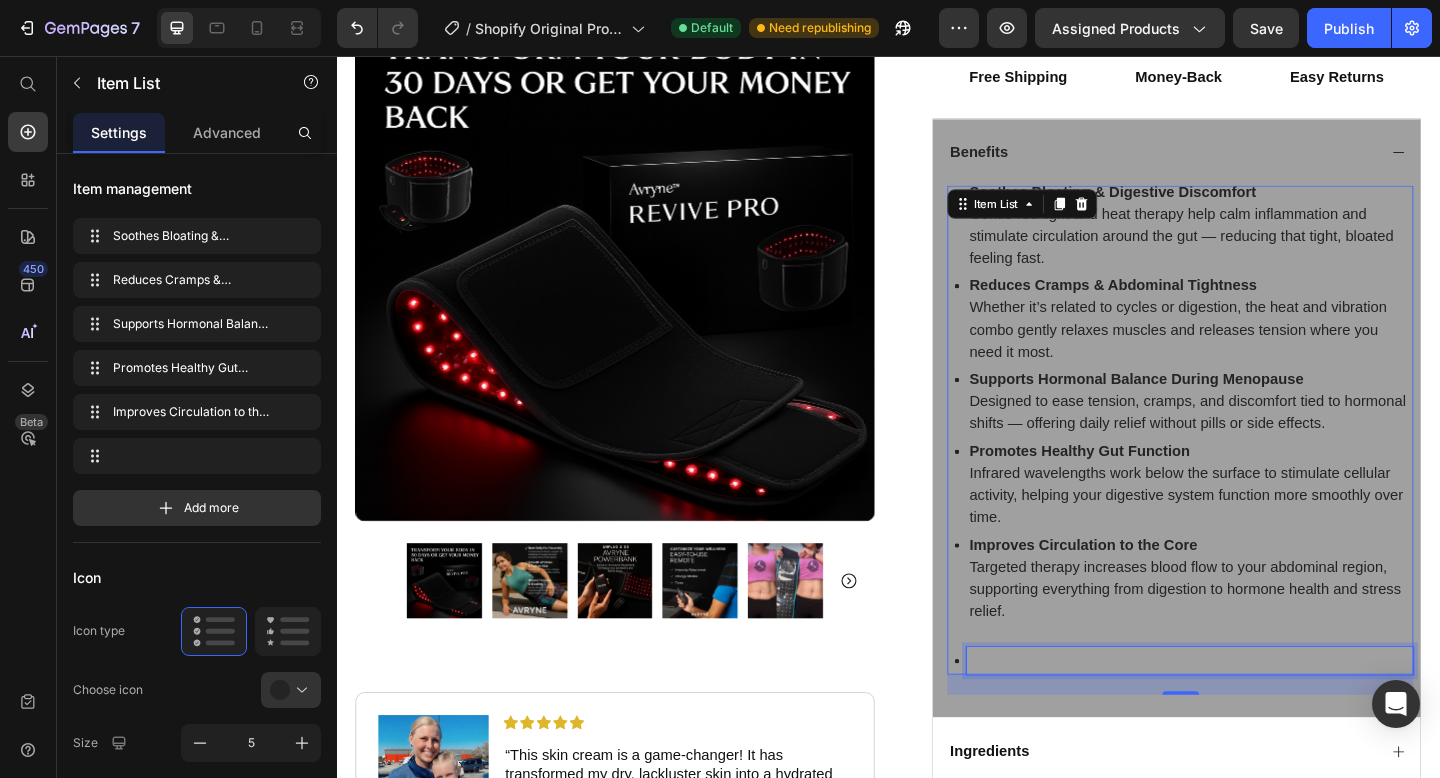 click at bounding box center [1265, 714] 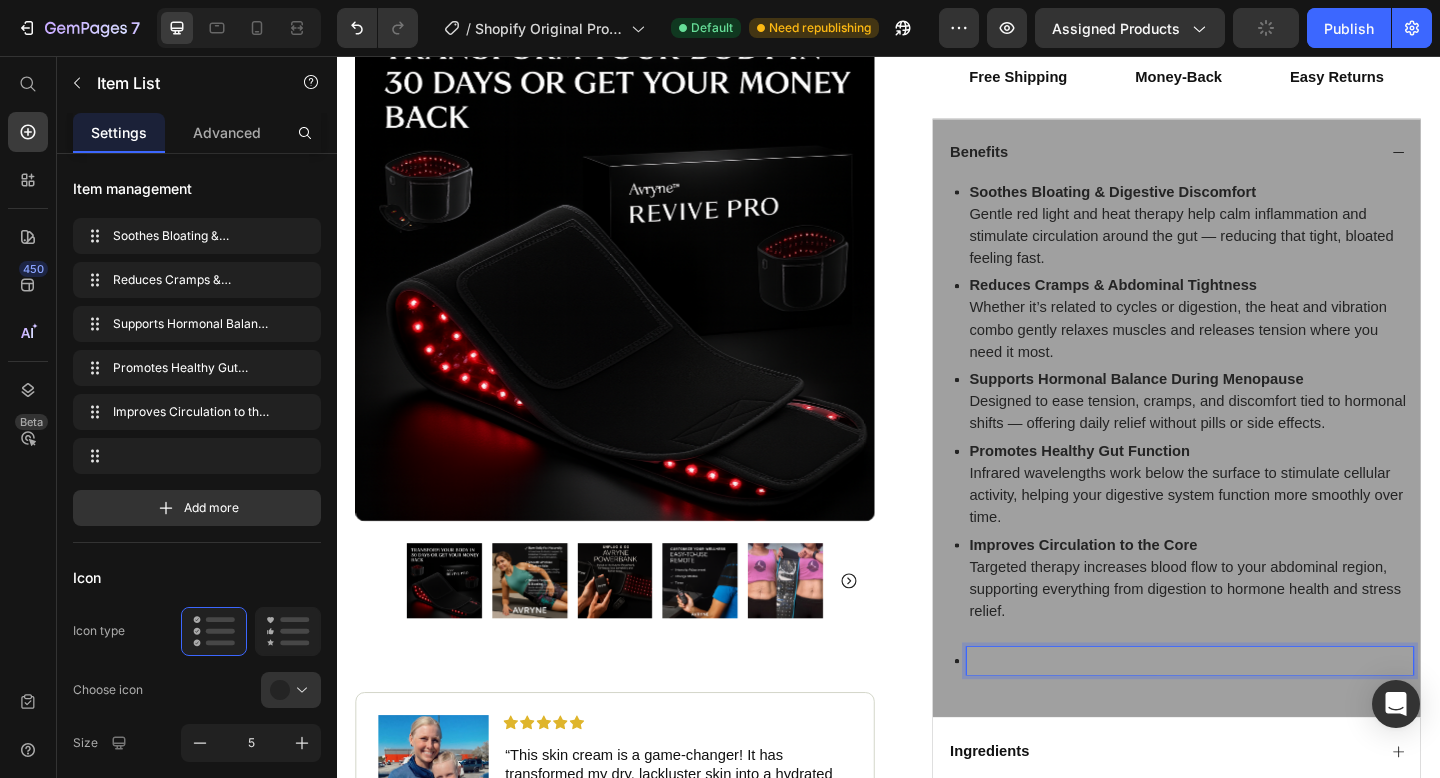 click on "Soothes Bloating & Digestive Discomfort Gentle red light and heat therapy help calm inflammation and stimulate circulation around the gut — reducing that tight, bloated feeling fast.
Reduces Cramps & Abdominal Tightness Whether it’s related to cycles or digestion, the heat and vibration combo gently relaxes muscles and releases tension where you need it most.
Supports Hormonal Balance During Menopause Designed to ease tension, cramps, and discomfort tied to hormonal shifts — offering daily relief without pills or side effects.
Promotes Healthy Gut Function Infrared wavelengths work below the surface to stimulate cellular activity, helping your digestive system function more smoothly over time.
Improves Circulation to the Core Targeted therapy increases blood flow to your abdominal region, supporting everything from digestion to hormone health and stress relief." at bounding box center [1254, 459] 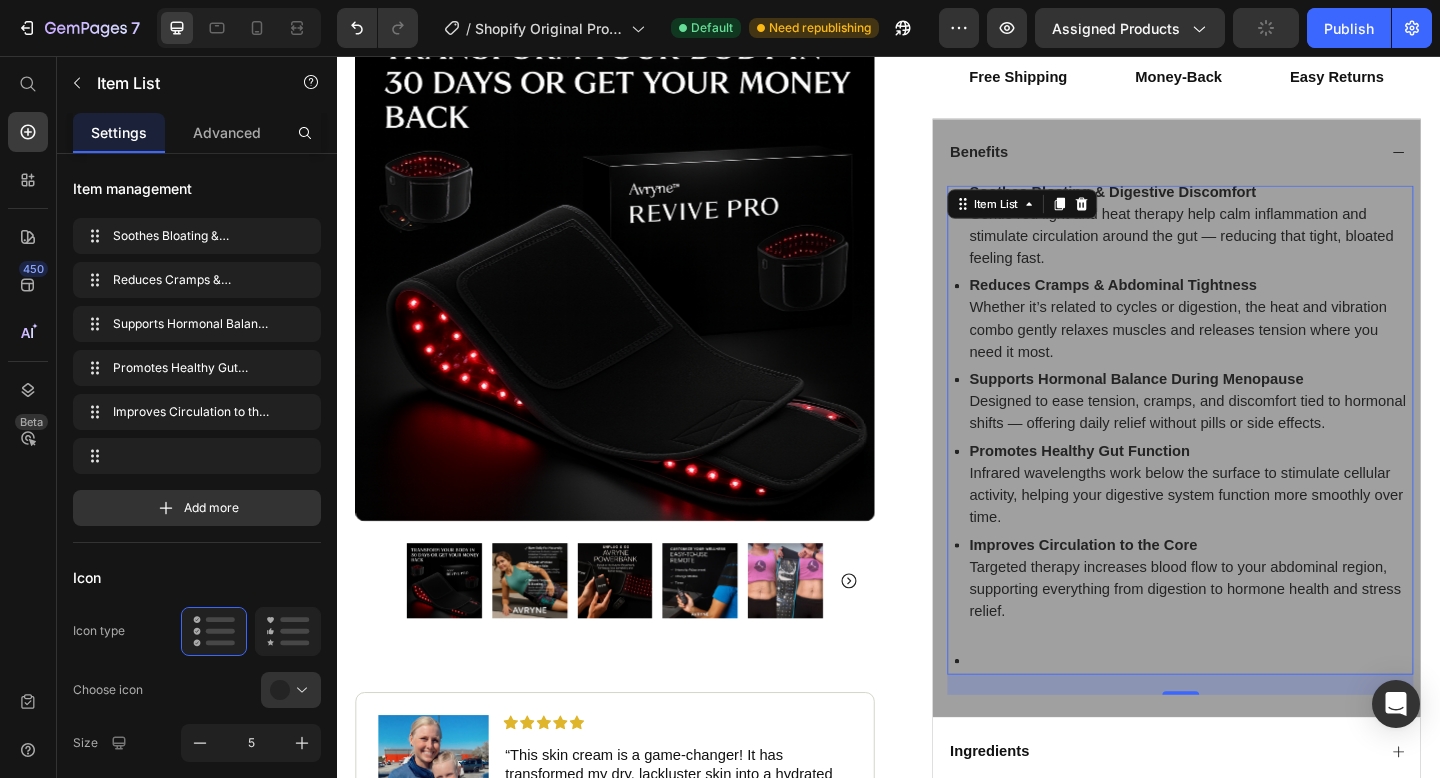 click on "Soothes Bloating & Digestive Discomfort Gentle red light and heat therapy help calm inflammation and stimulate circulation around the gut — reducing that tight, bloated feeling fast.
Reduces Cramps & Abdominal Tightness Whether it’s related to cycles or digestion, the heat and vibration combo gently relaxes muscles and releases tension where you need it most.
Supports Hormonal Balance During Menopause Designed to ease tension, cramps, and discomfort tied to hormonal shifts — offering daily relief without pills or side effects.
Promotes Healthy Gut Function Infrared wavelengths work below the surface to stimulate cellular activity, helping your digestive system function more smoothly over time.
Improves Circulation to the Core Targeted therapy increases blood flow to your abdominal region, supporting everything from digestion to hormone health and stress relief." at bounding box center [1254, 459] 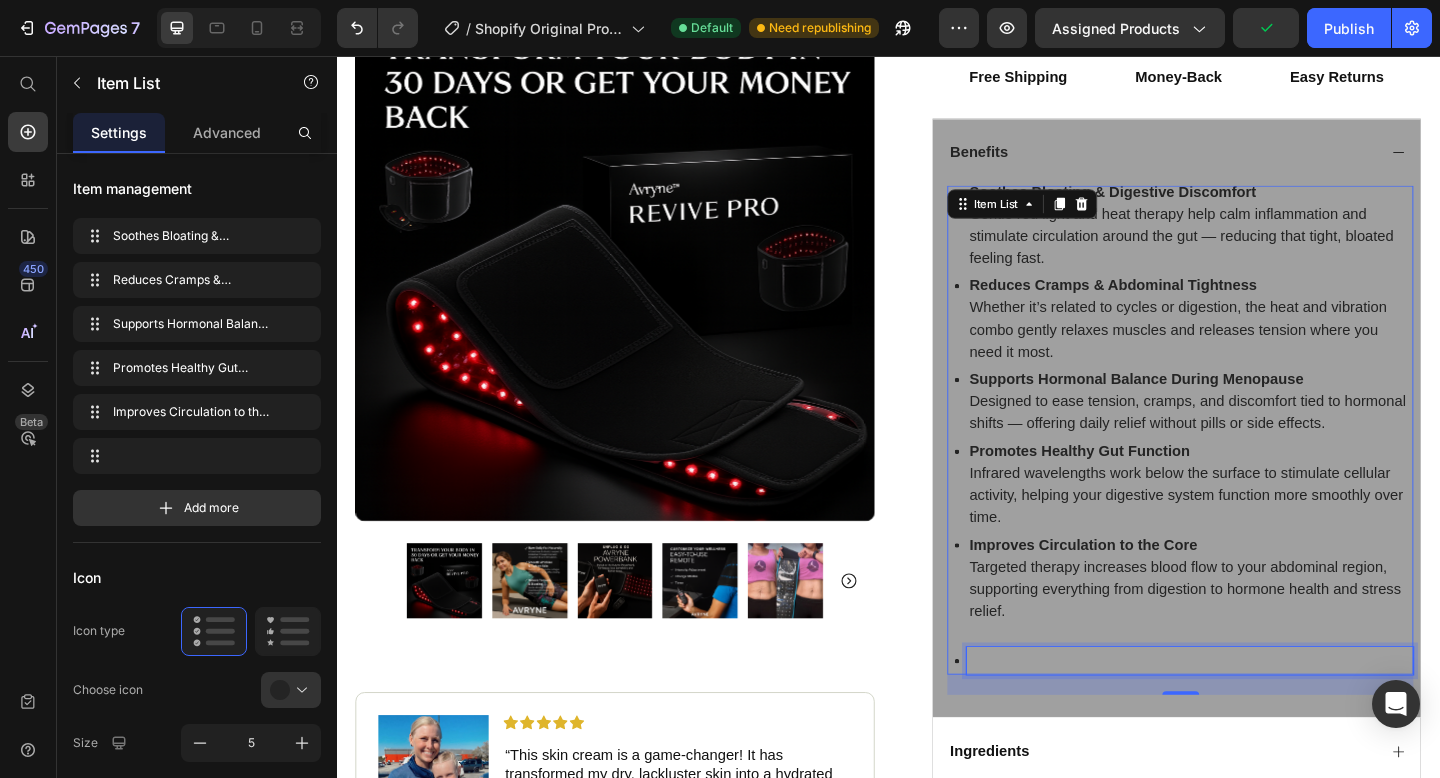 click at bounding box center [1265, 714] 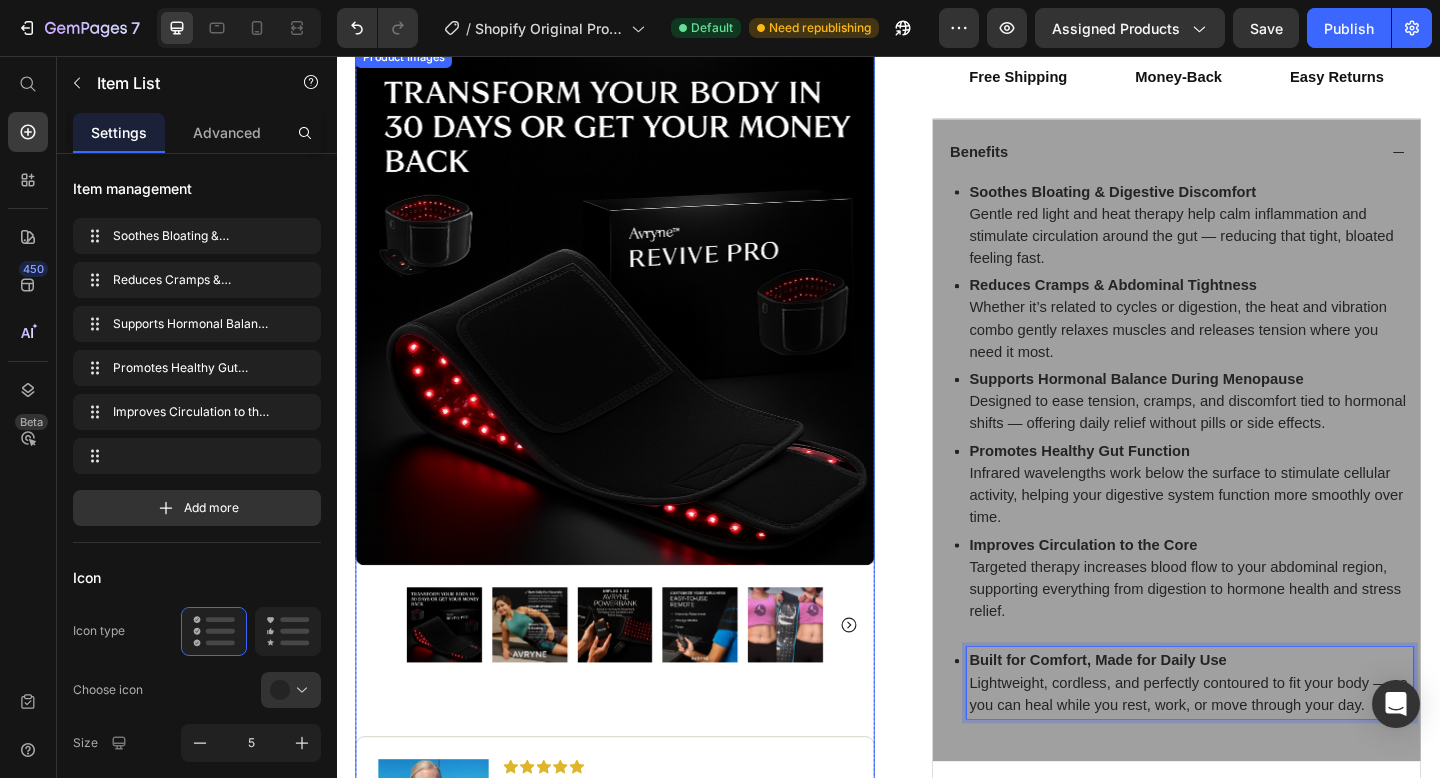 scroll, scrollTop: 13, scrollLeft: 0, axis: vertical 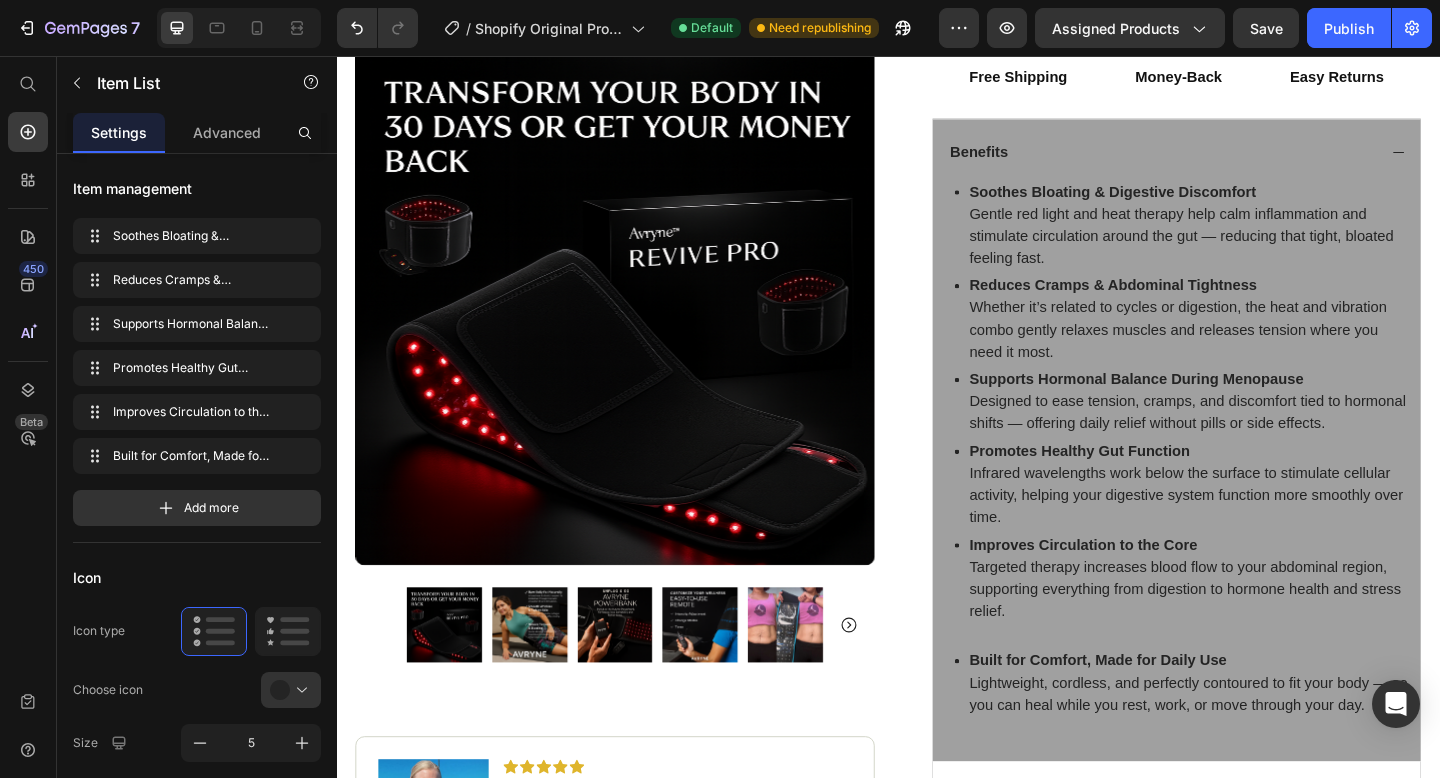 click at bounding box center [1265, 684] 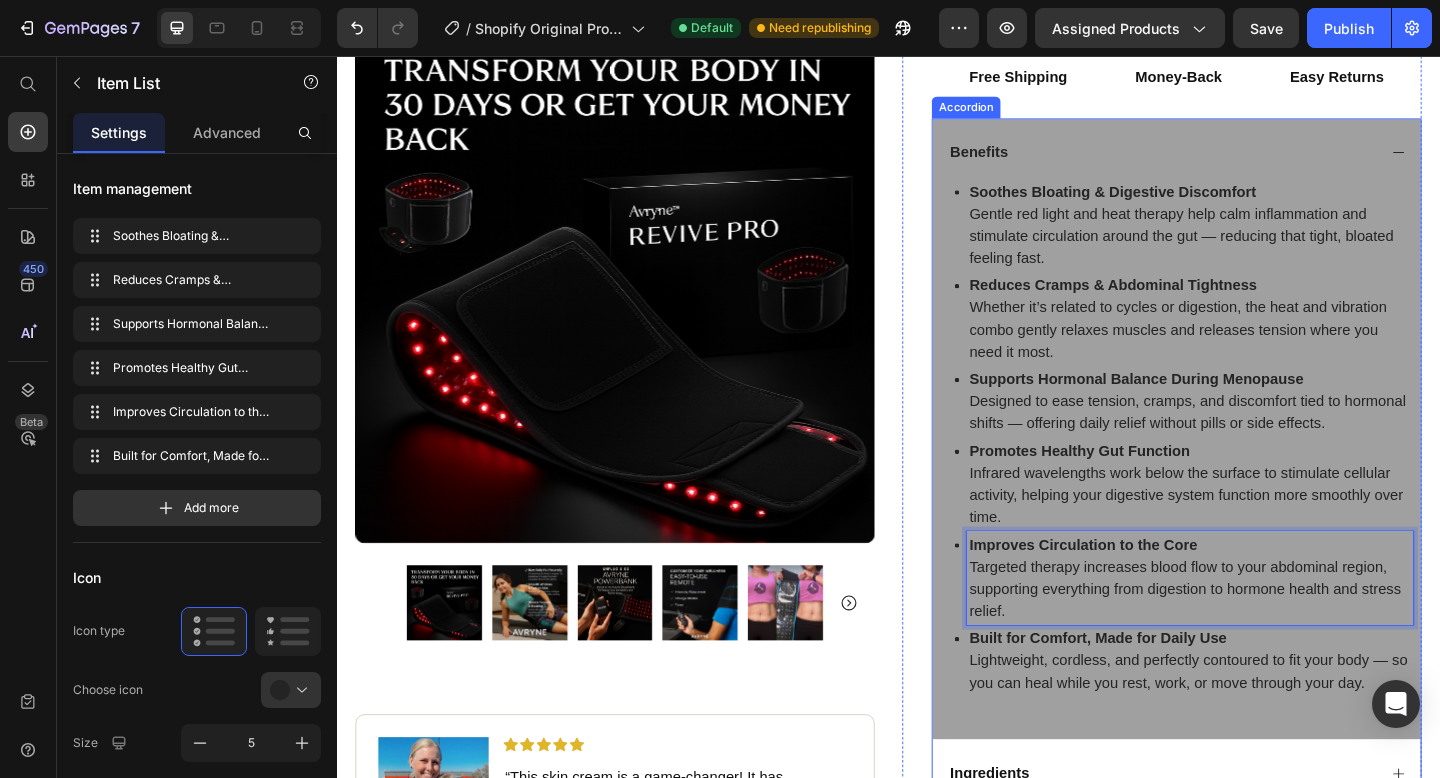 click on "Soothes Bloating & Digestive Discomfort Gentle red light and heat therapy help calm inflammation and stimulate circulation around the gut — reducing that tight, bloated feeling fast.
Reduces Cramps & Abdominal Tightness Whether it’s related to cycles or digestion, the heat and vibration combo gently relaxes muscles and releases tension where you need it most.
Supports Hormonal Balance During Menopause Designed to ease tension, cramps, and discomfort tied to hormonal shifts — offering daily relief without pills or side effects.
Promotes Healthy Gut Function Infrared wavelengths work below the surface to stimulate cellular activity, helping your digestive system function more smoothly over time.
Improves Circulation to the Core Targeted therapy increases blood flow to your abdominal region, supporting everything from digestion to hormone health and stress relief.
Built for Comfort, Made for Daily Use Item List   22" at bounding box center [1250, 498] 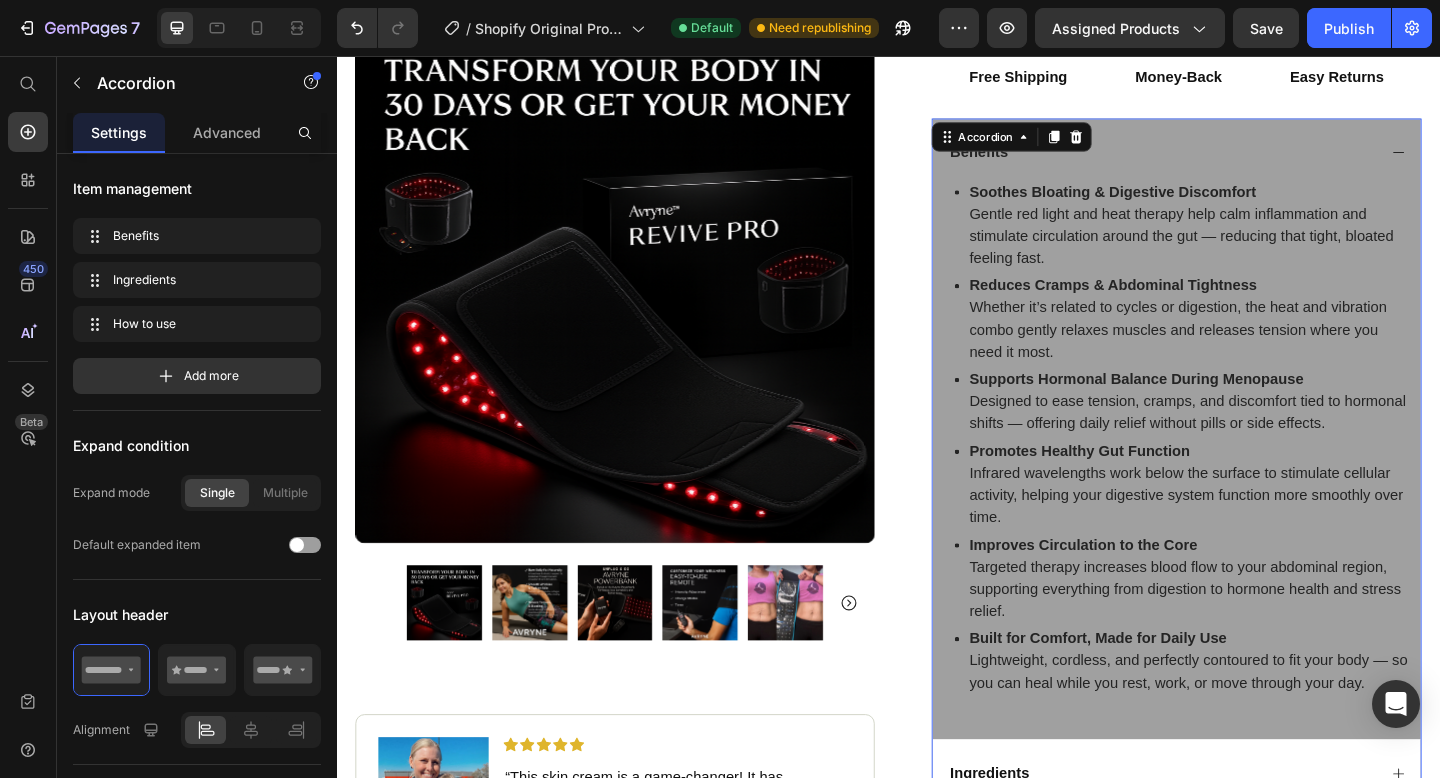 scroll, scrollTop: 0, scrollLeft: 0, axis: both 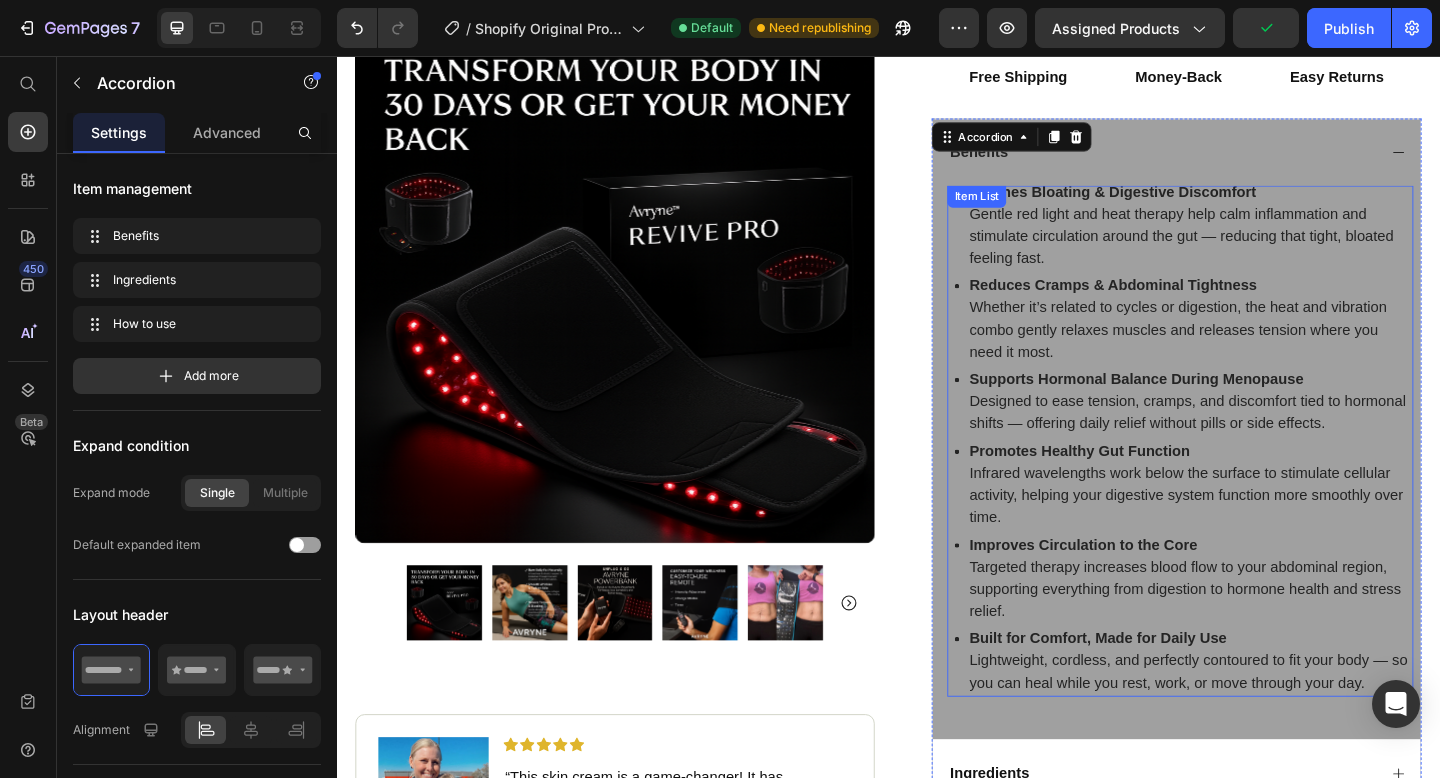 click on "Improves Circulation to the Core Targeted therapy increases blood flow to your abdominal region, supporting everything from digestion to hormone health and stress relief." at bounding box center [1265, 624] 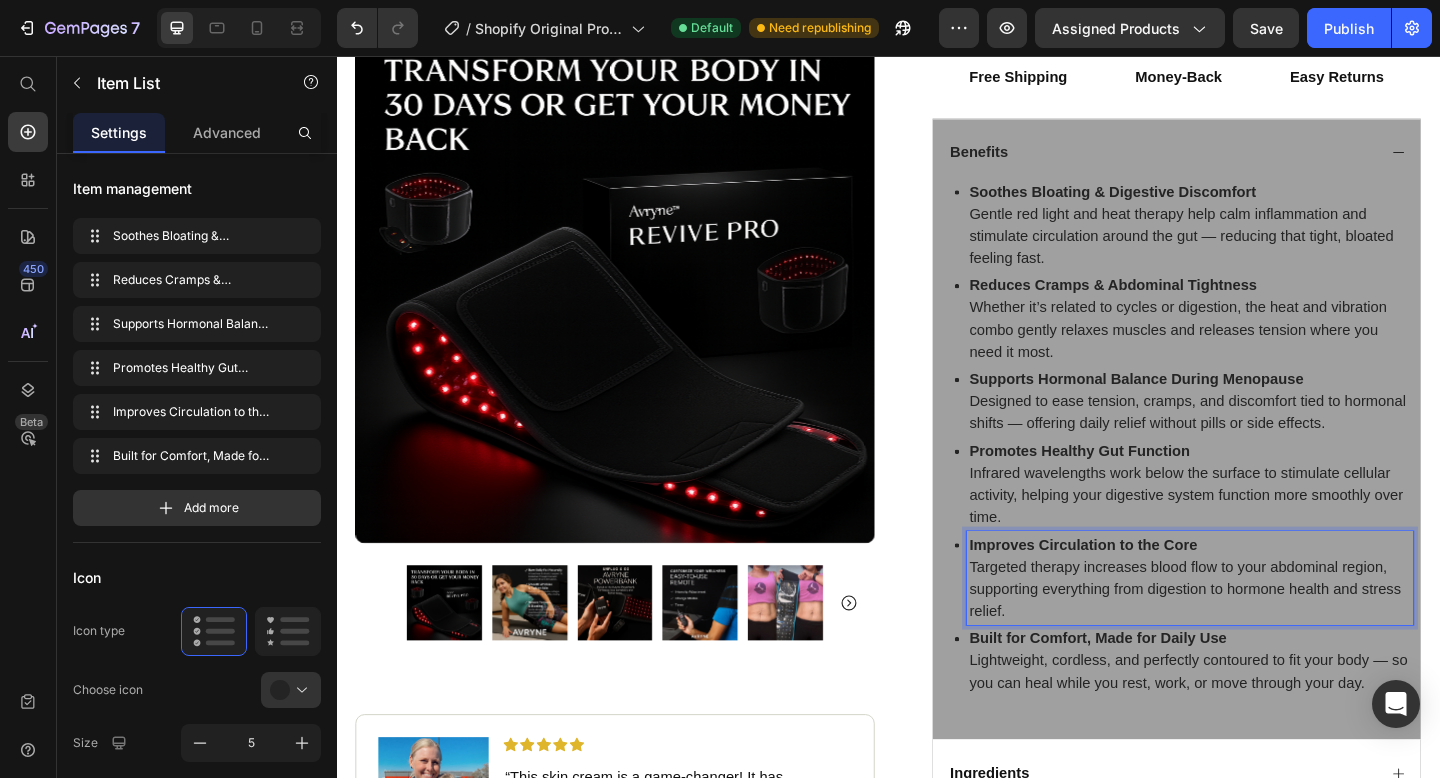 click on "Improves Circulation to the Core Targeted therapy increases blood flow to your abdominal region, supporting everything from digestion to hormone health and stress relief." at bounding box center [1265, 624] 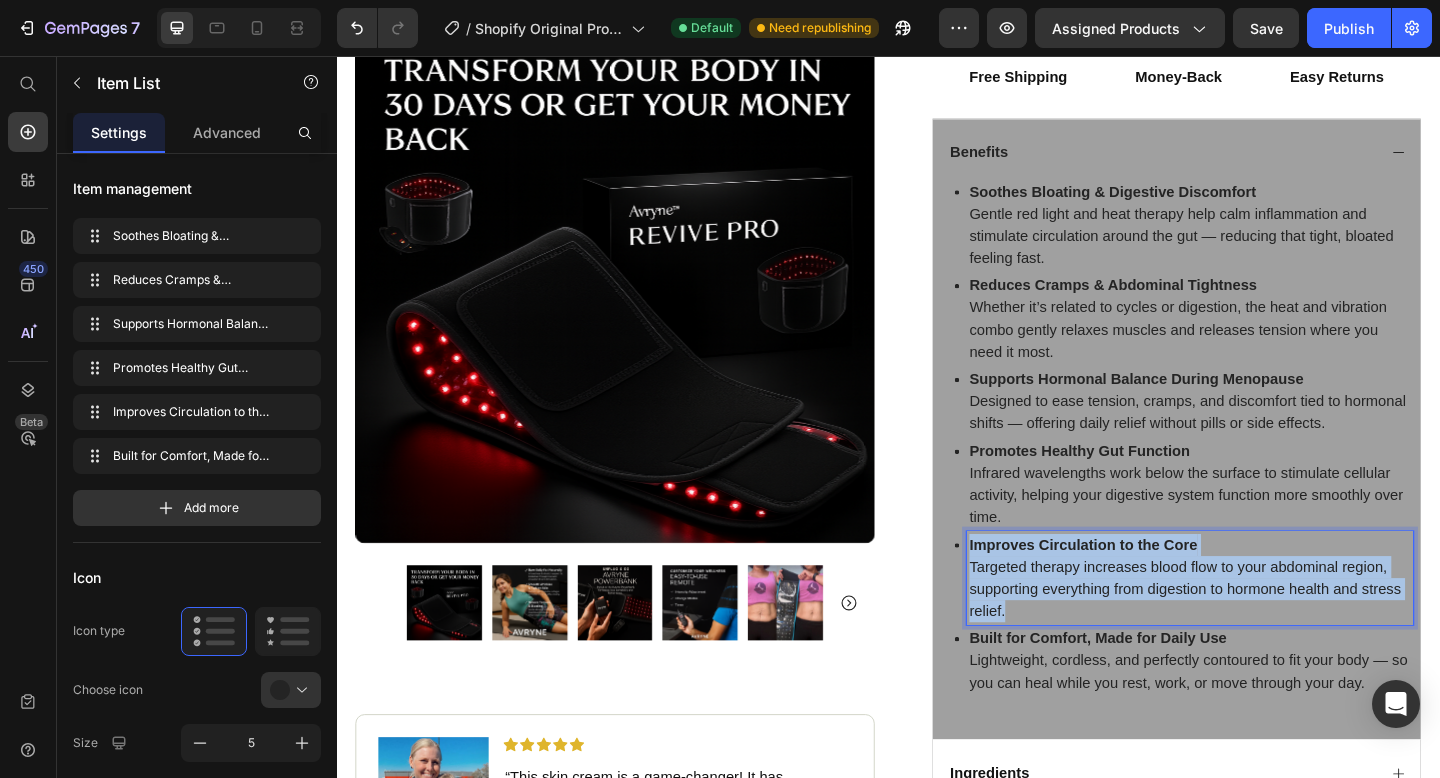 drag, startPoint x: 1081, startPoint y: 667, endPoint x: 1005, endPoint y: 570, distance: 123.22743 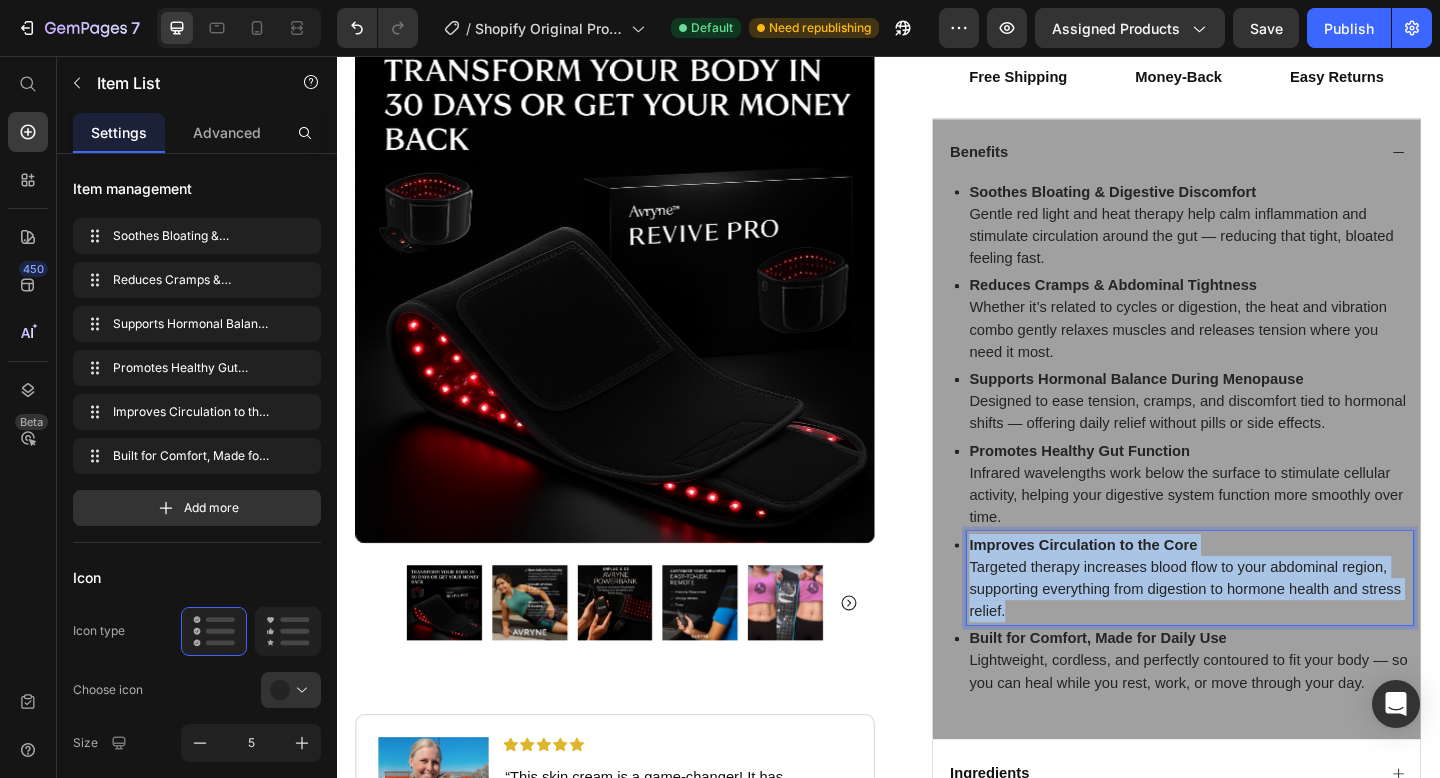 click on "Soothes Bloating & Digestive Discomfort Gentle red light and heat therapy help calm inflammation and stimulate circulation around the gut — reducing that tight, bloated feeling fast.
Reduces Cramps & Abdominal Tightness Whether it’s related to cycles or digestion, the heat and vibration combo gently relaxes muscles and releases tension where you need it most.
Supports Hormonal Balance During Menopause Designed to ease tension, cramps, and discomfort tied to hormonal shifts — offering daily relief without pills or side effects.
Promotes Healthy Gut Function Infrared wavelengths work below the surface to stimulate cellular activity, helping your digestive system function more smoothly over time.
Improves Circulation to the Core Targeted therapy increases blood flow to your abdominal region, supporting everything from digestion to hormone health and stress relief.
Built for Comfort, Made for Daily Use" at bounding box center (1254, 471) 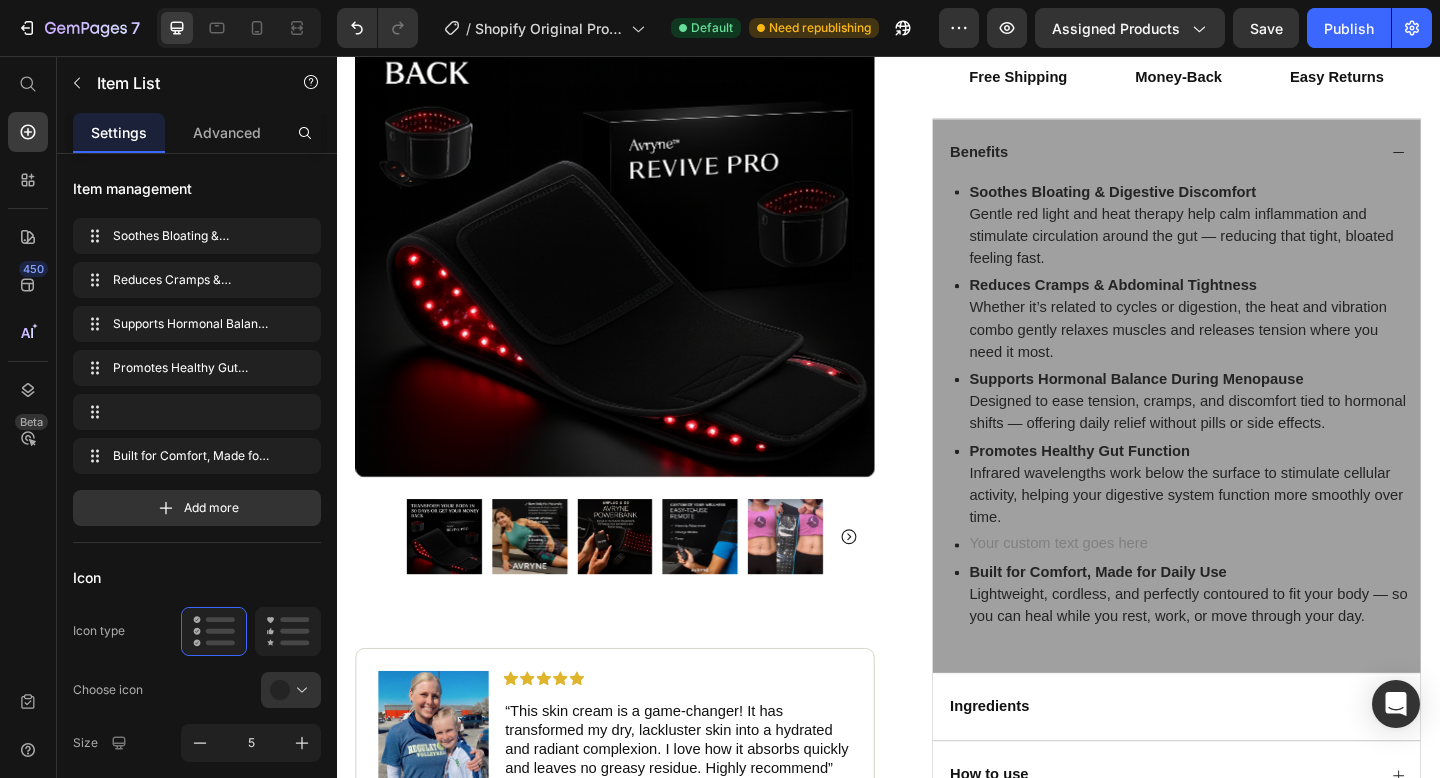 click on "Promotes Healthy Gut Function Infrared wavelengths work below the surface to stimulate cellular activity, helping your digestive system function more smoothly over time." at bounding box center (1265, 522) 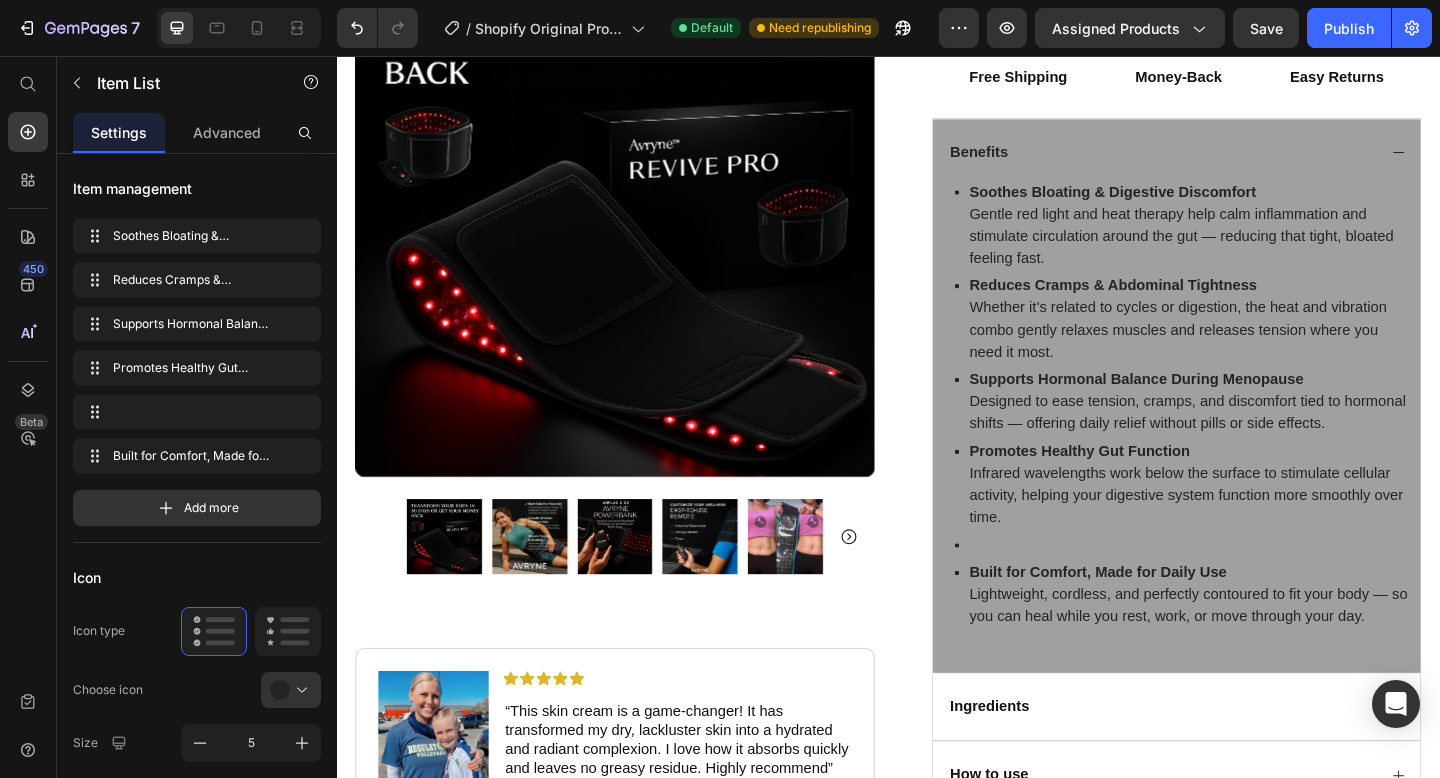 click at bounding box center (1258, 588) 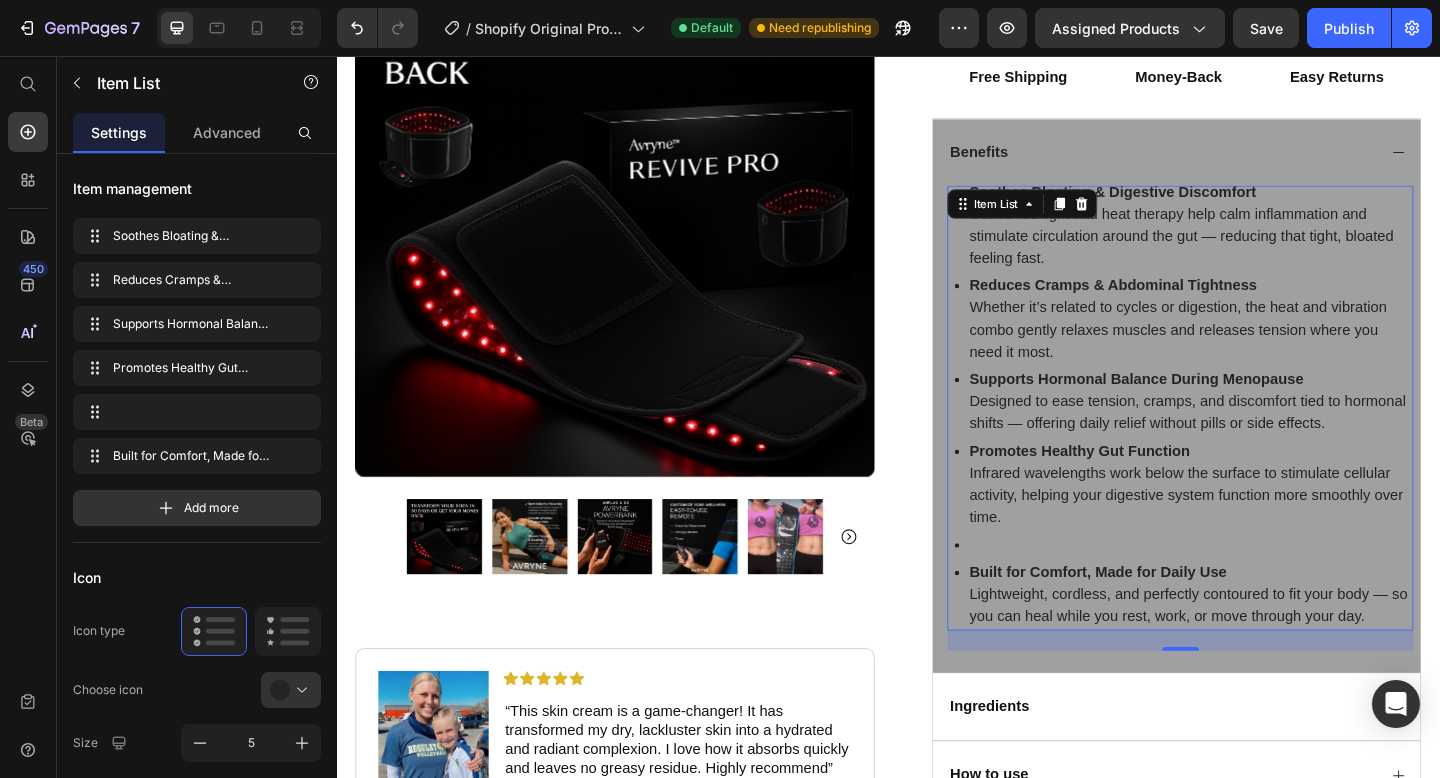 click at bounding box center [1265, 588] 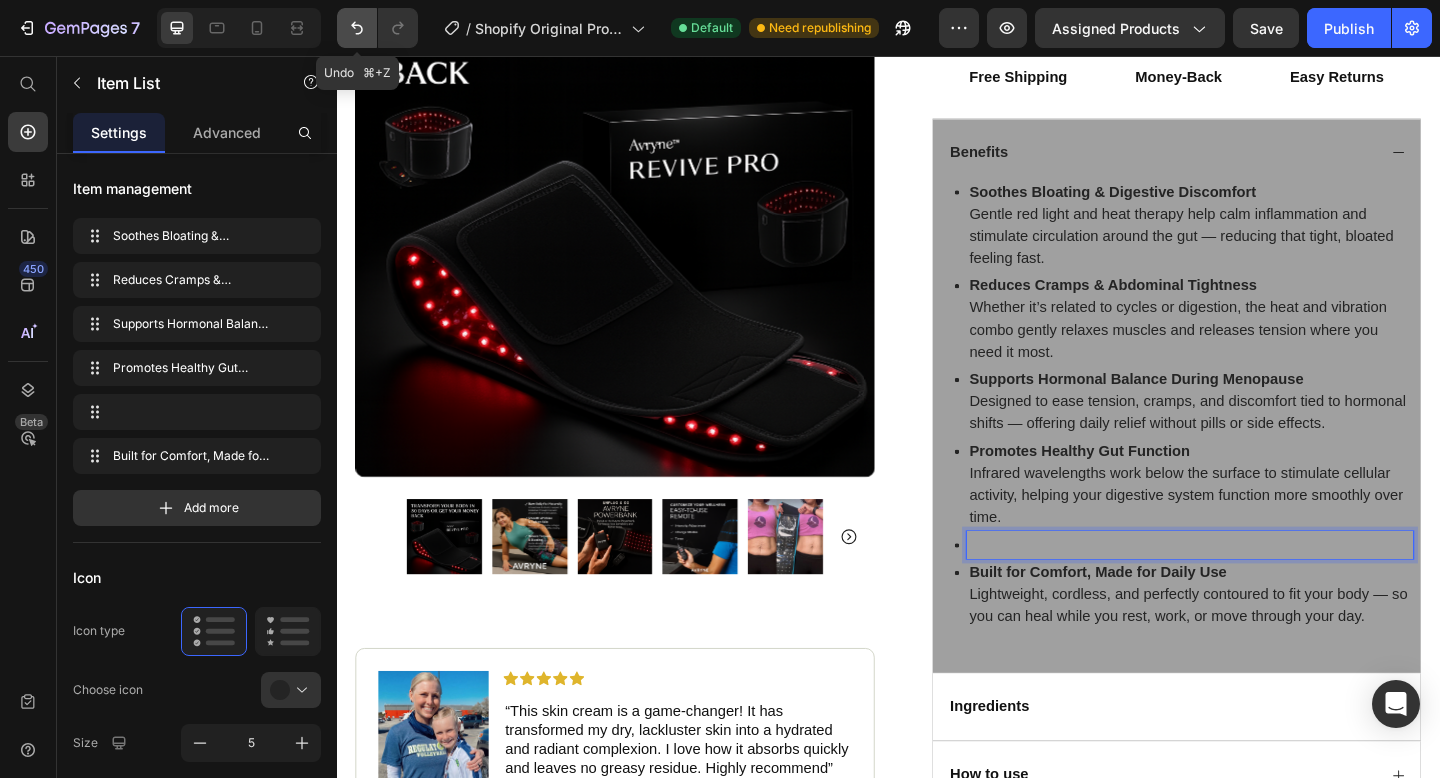 click 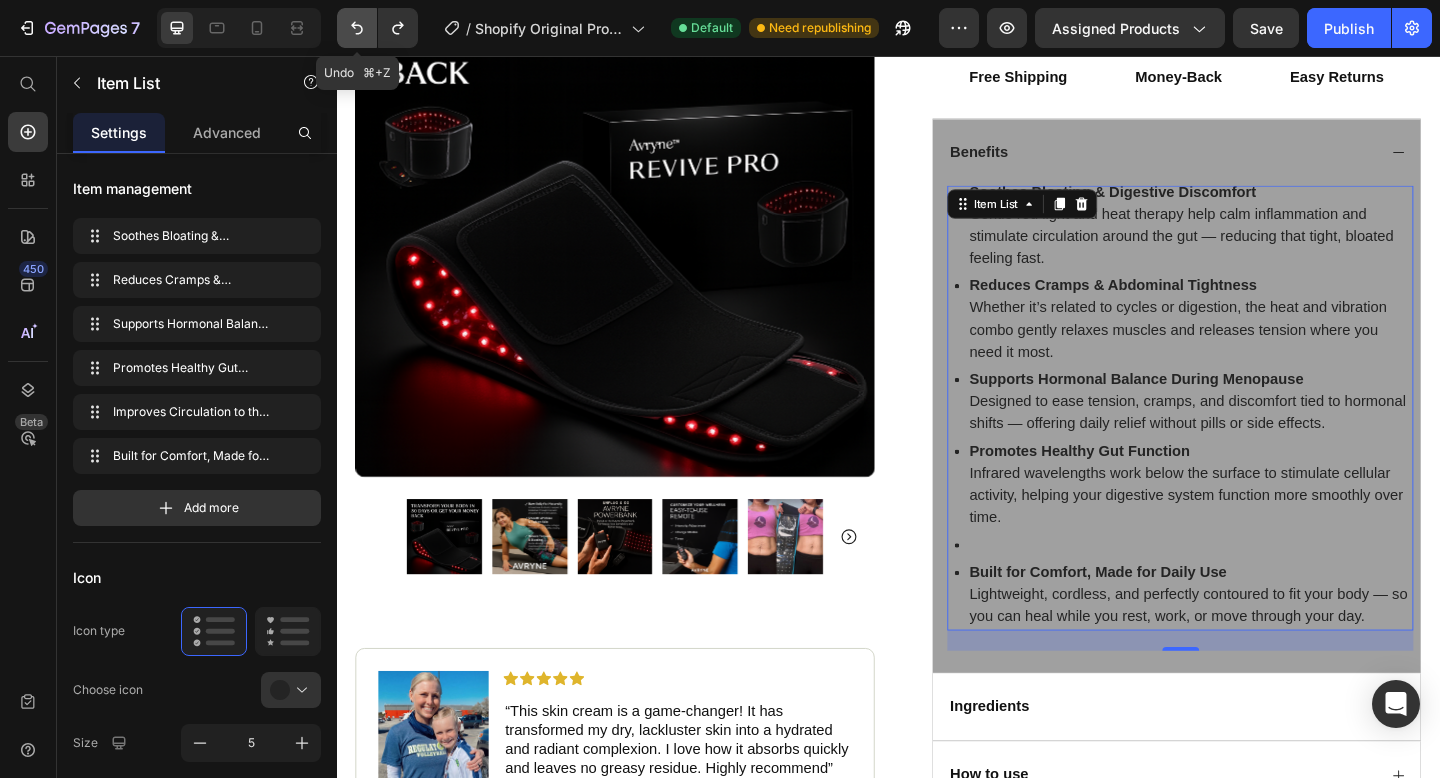 click 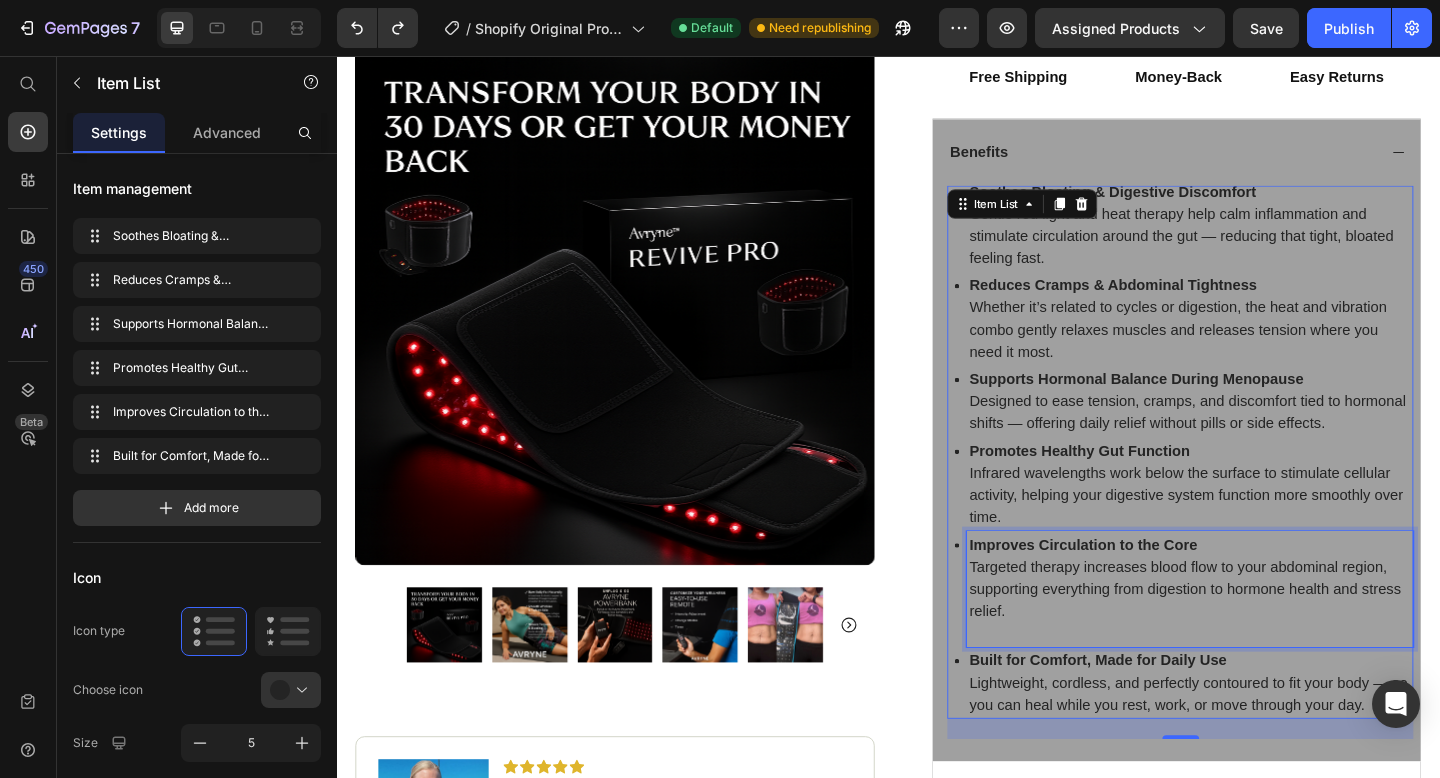 click at bounding box center [1265, 684] 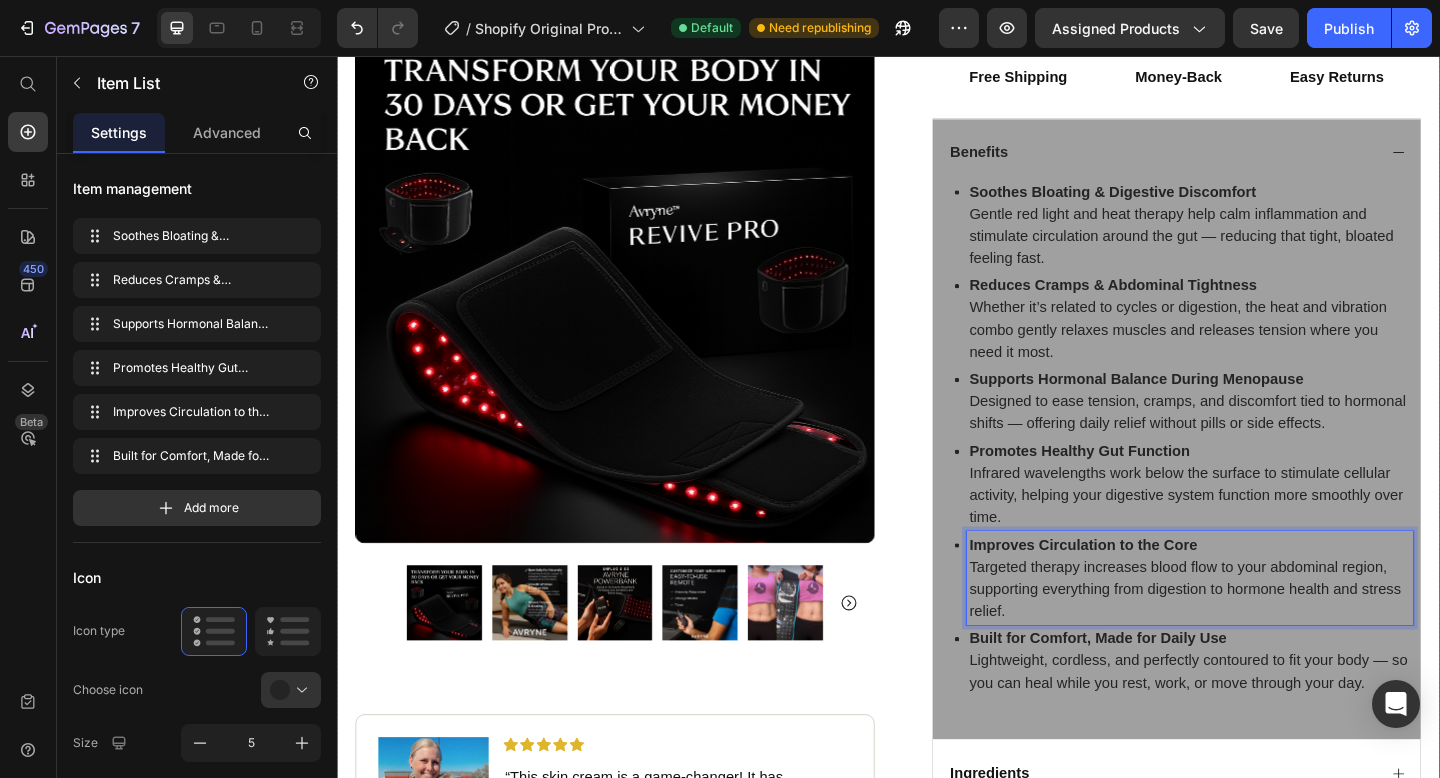 click on "Product Images Image Icon Icon Icon Icon Icon Icon List “This skin cream is a game-changer! It has transformed my dry, lackluster skin into a hydrated and radiant complexion. I love how it absorbs quickly and leaves no greasy residue. Highly recommend” Text Block
Icon Laurie S. (Austin, USA) Text Block Row Row Row Icon Icon Icon Icon Icon Icon List (1349 Reviews) Text Block Row Avryne™ Revive Pro Product Title The 2023 Rated Innovation in Cosmetics Text Block Hydrate, rejuvenate, and glow with our revolutionary cream. Unleash your skin's potential today. Text Block
Intense Hydration
Environmentally Friendly
Made in Germany Item List Kaching Bundles Kaching Bundles
Icon Sale Ends In 2 Hours | Limited Time Offer Text Block Row add to cart Add to Cart
Icon Free Shipping Text Block
Icon Money-Back Text Block
Icon Easy Returns Text Block Row Image Icon" at bounding box center (937, 188) 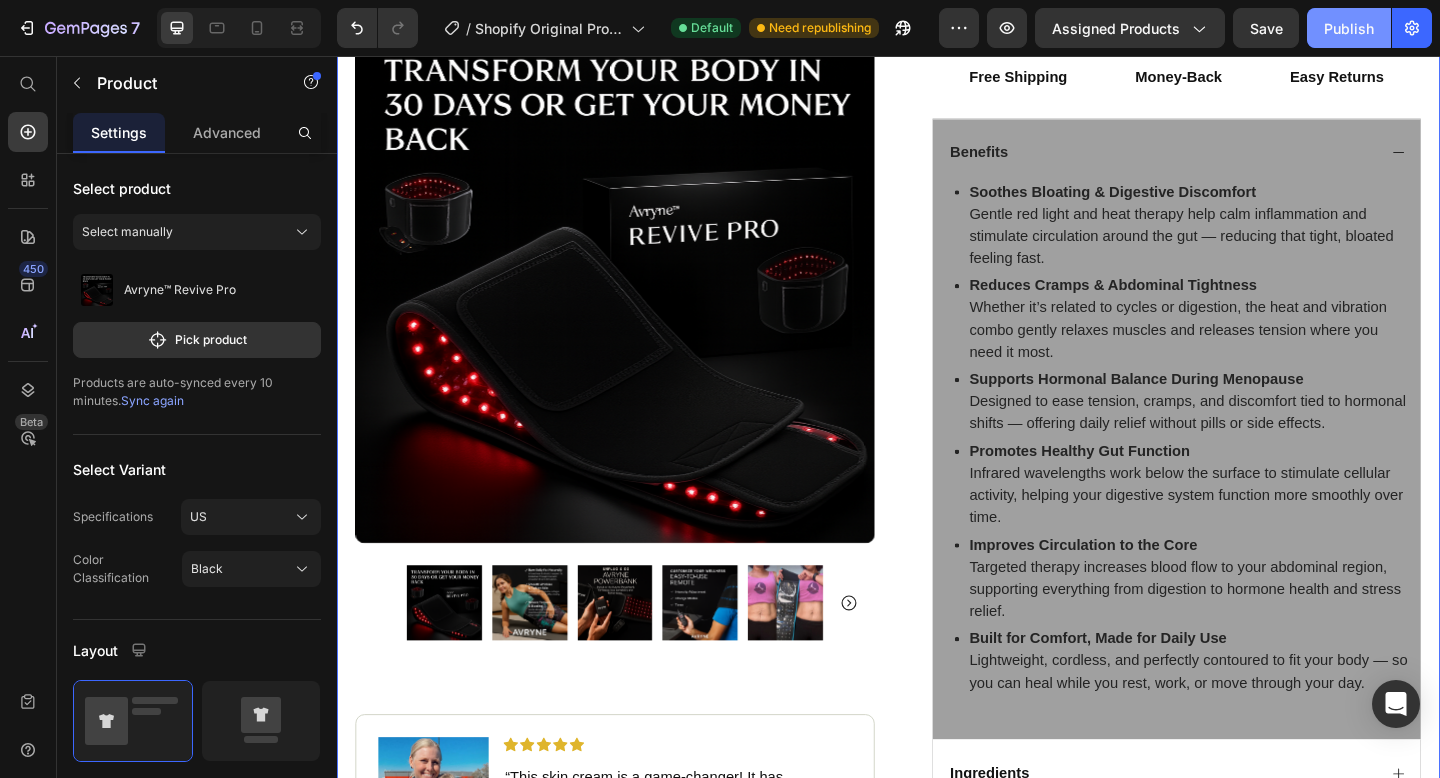 click on "Publish" at bounding box center [1349, 28] 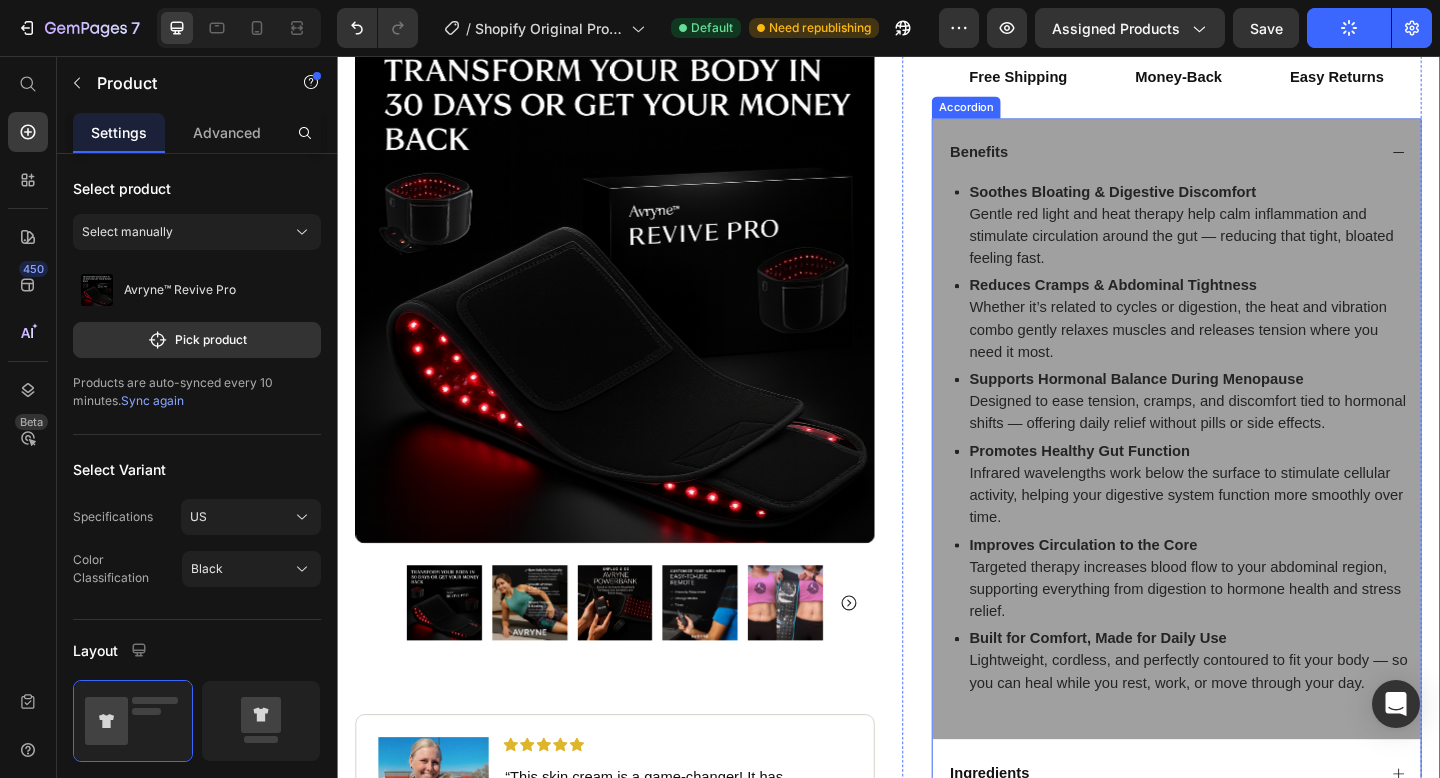 click on "Benefits" at bounding box center (1250, 161) 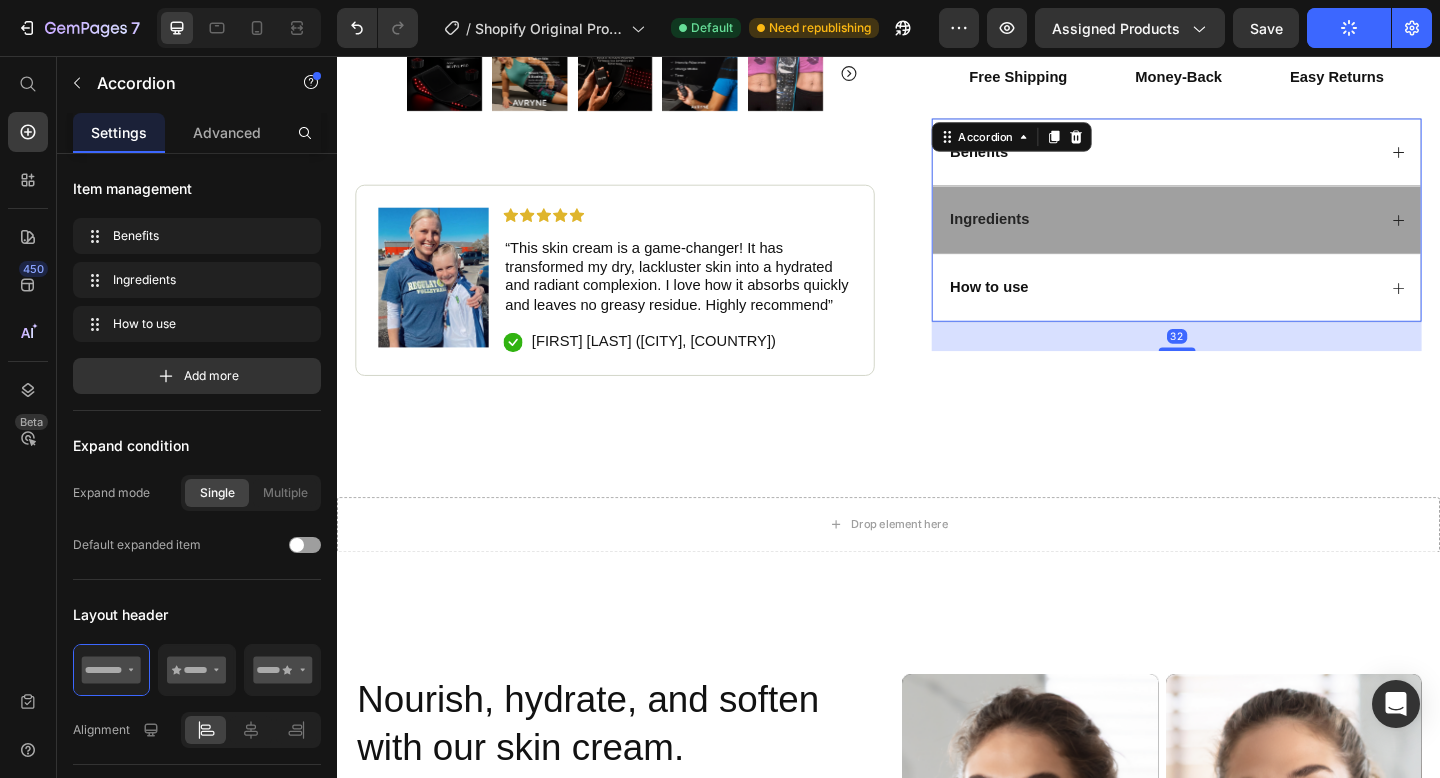 click on "Ingredients" at bounding box center [1234, 234] 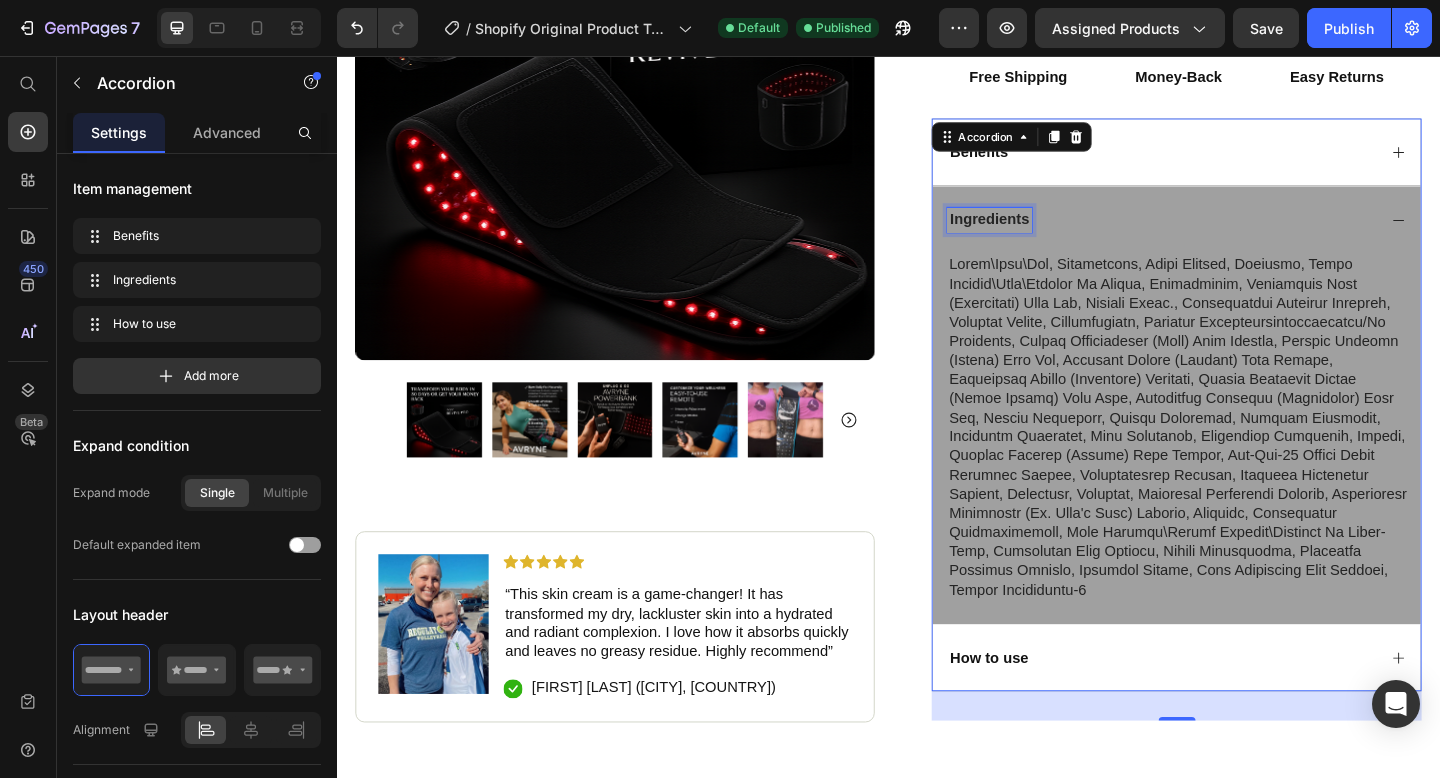 click on "Ingredients" at bounding box center (1047, 234) 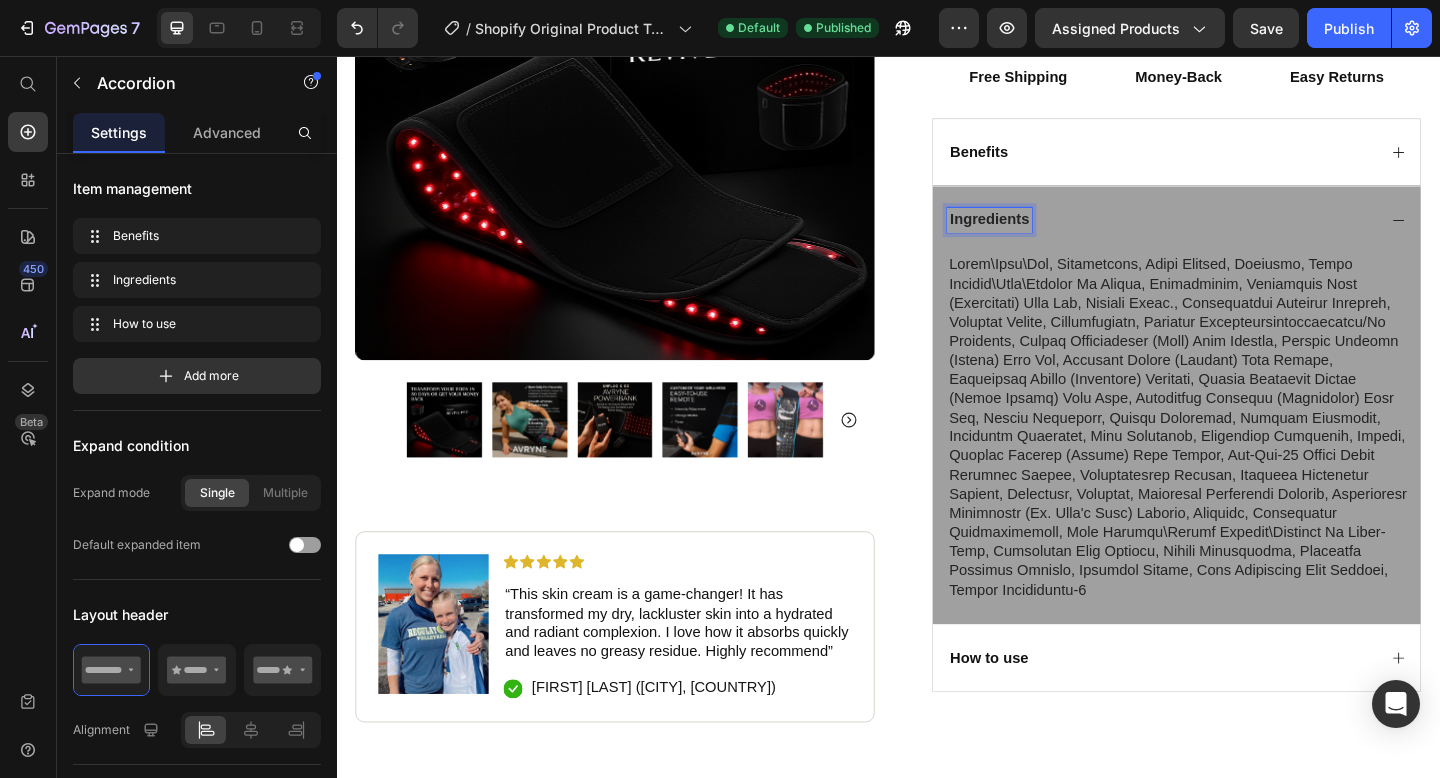 click on "Ingredients" at bounding box center [1047, 234] 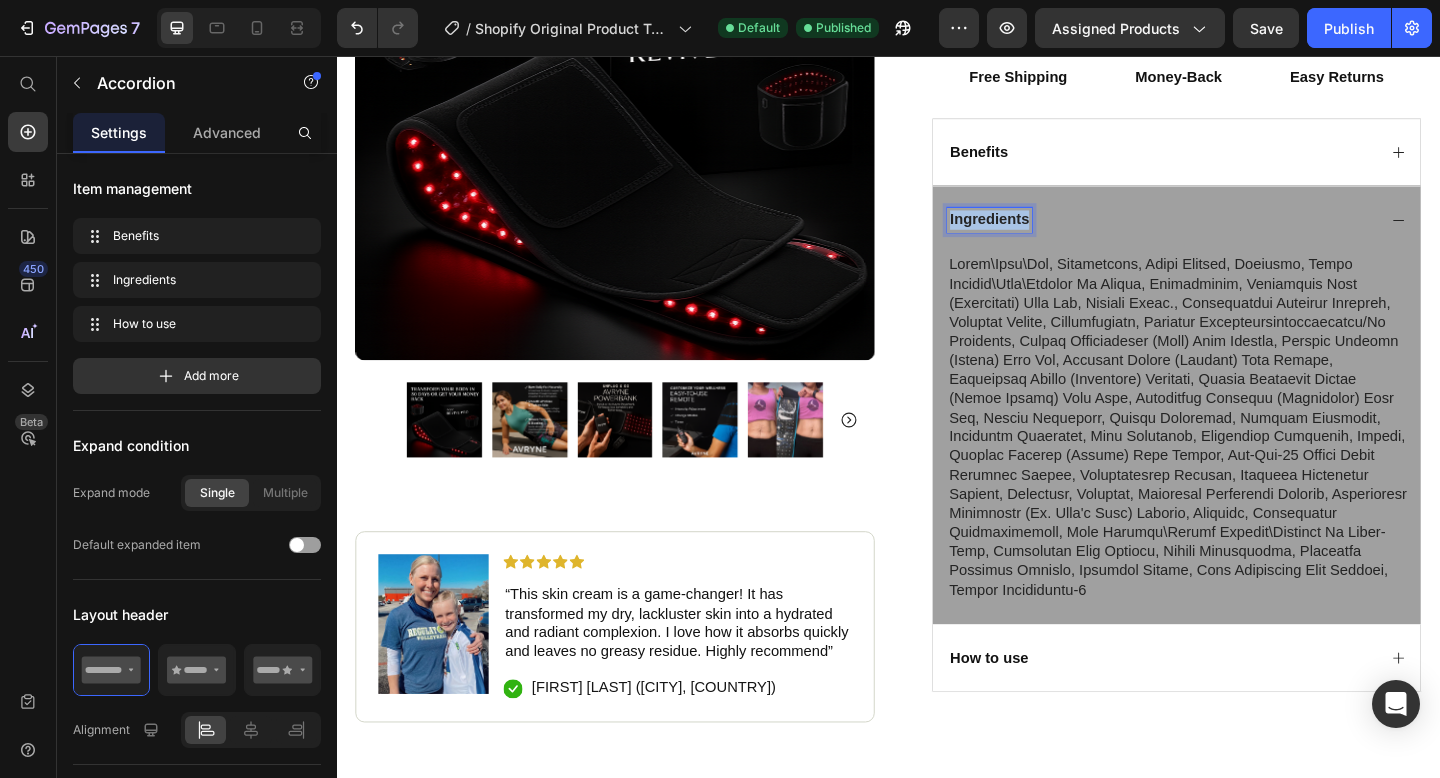 click on "Ingredients" at bounding box center (1047, 234) 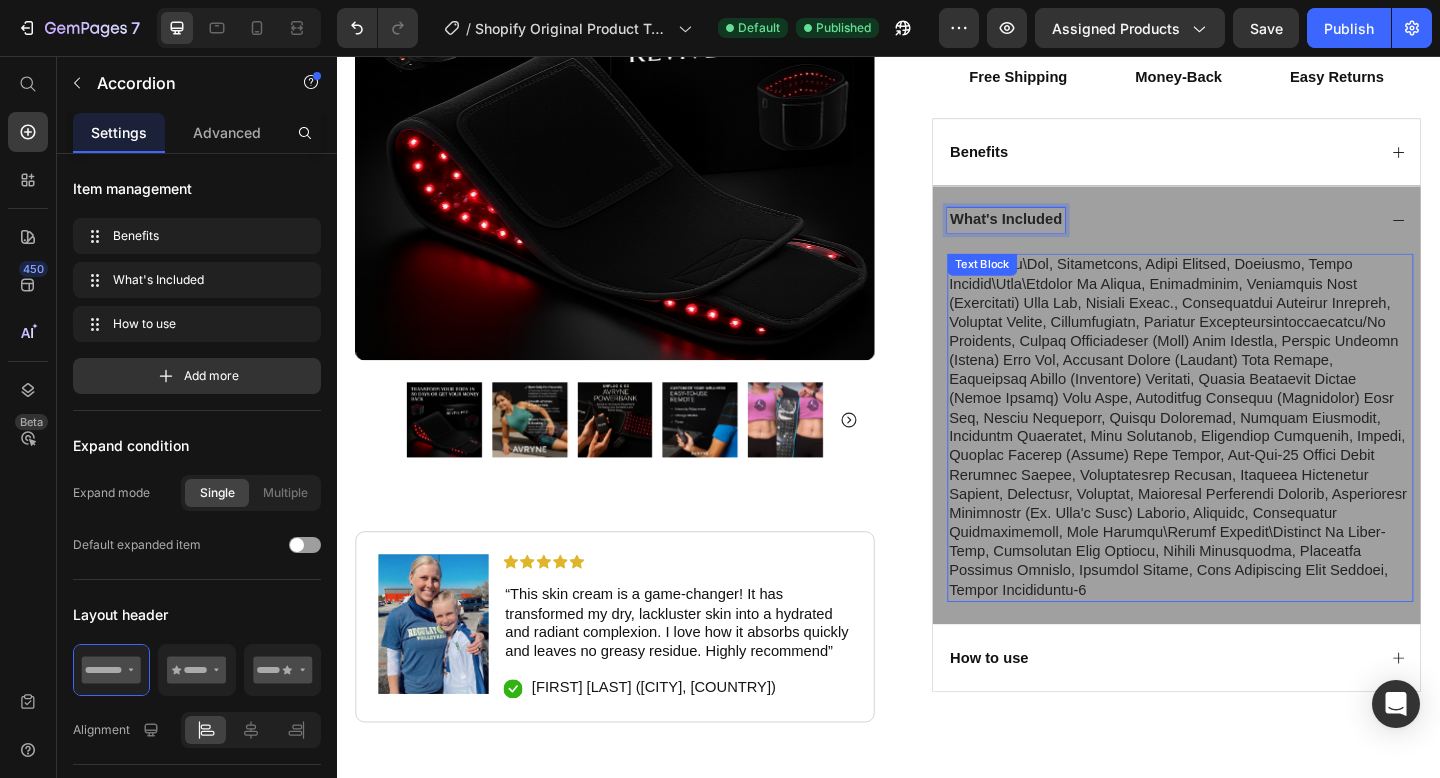 click at bounding box center (1254, 460) 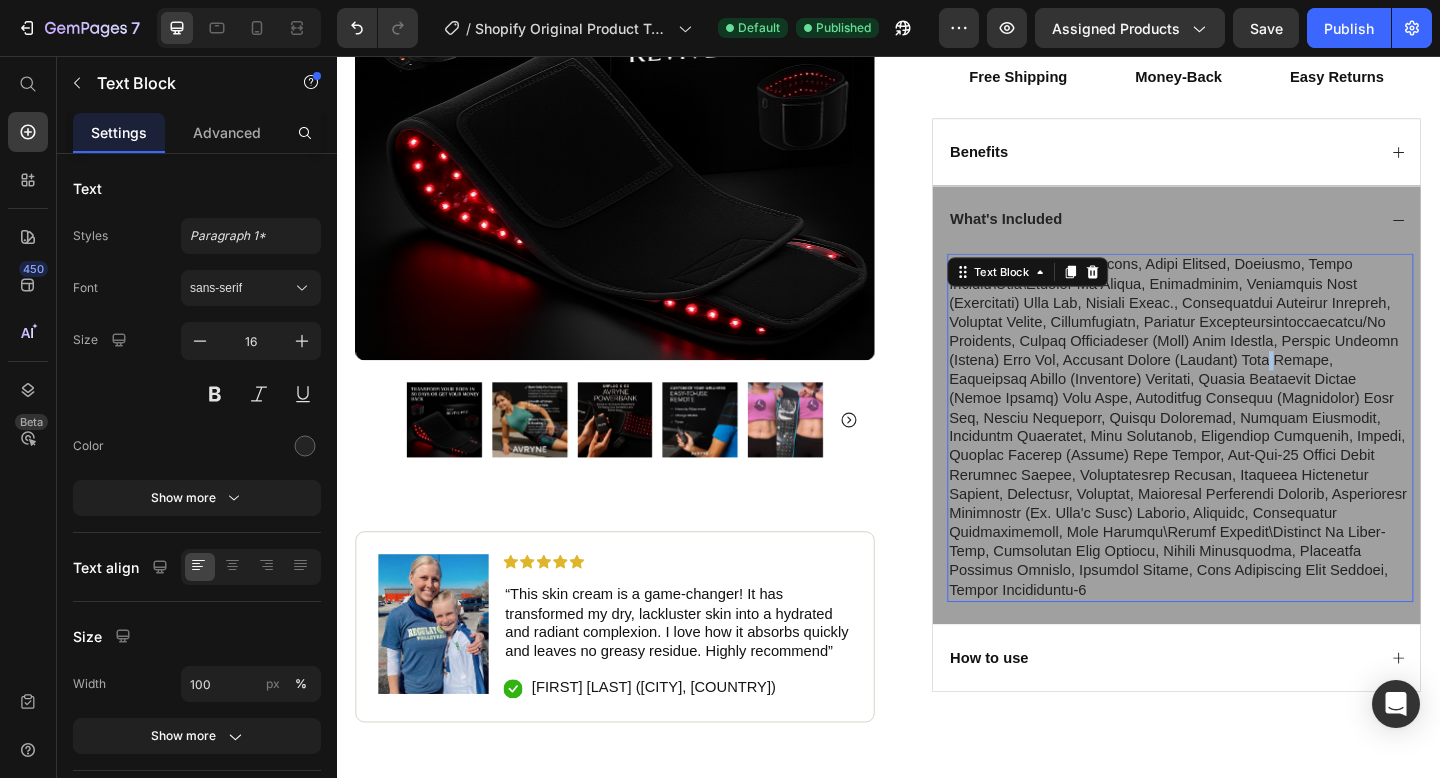 click at bounding box center (1254, 460) 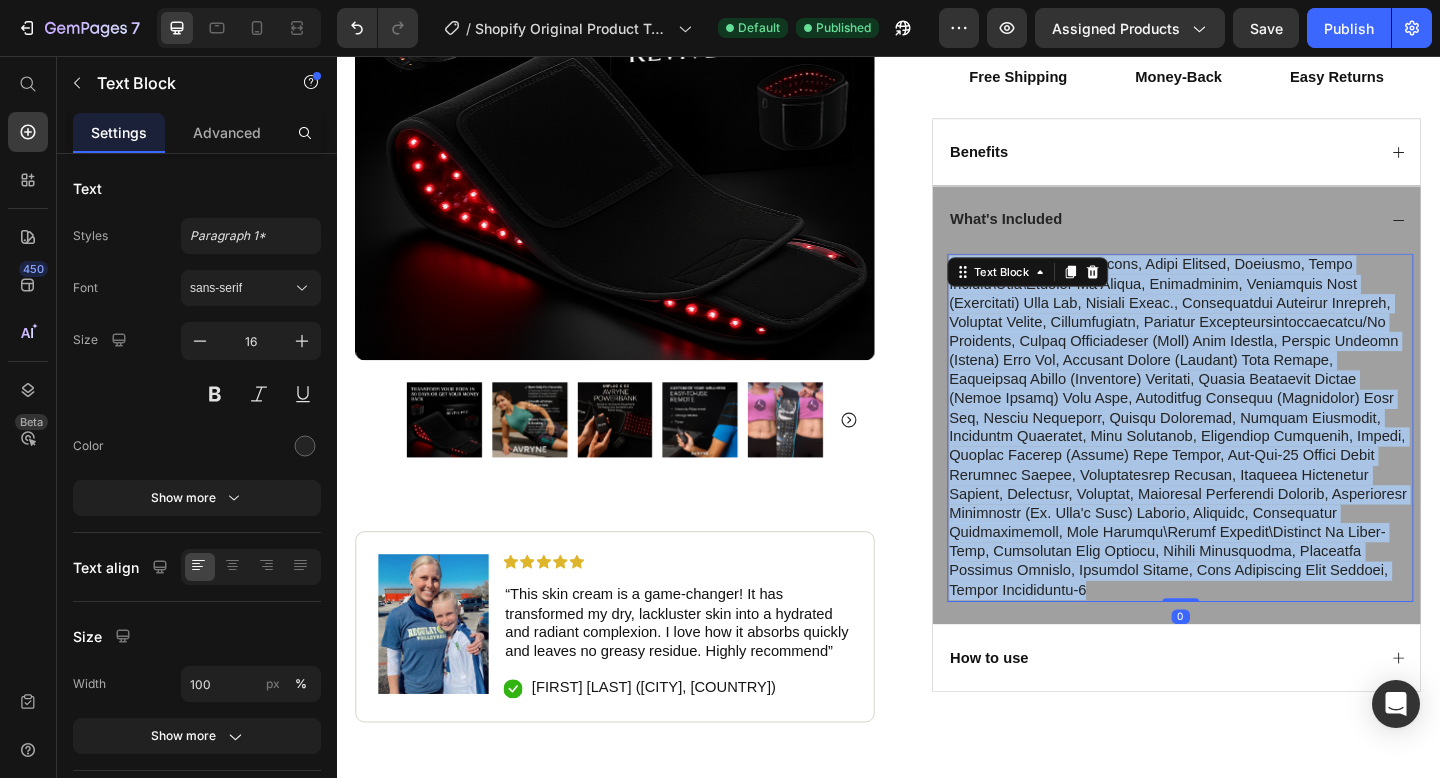 click at bounding box center (1254, 460) 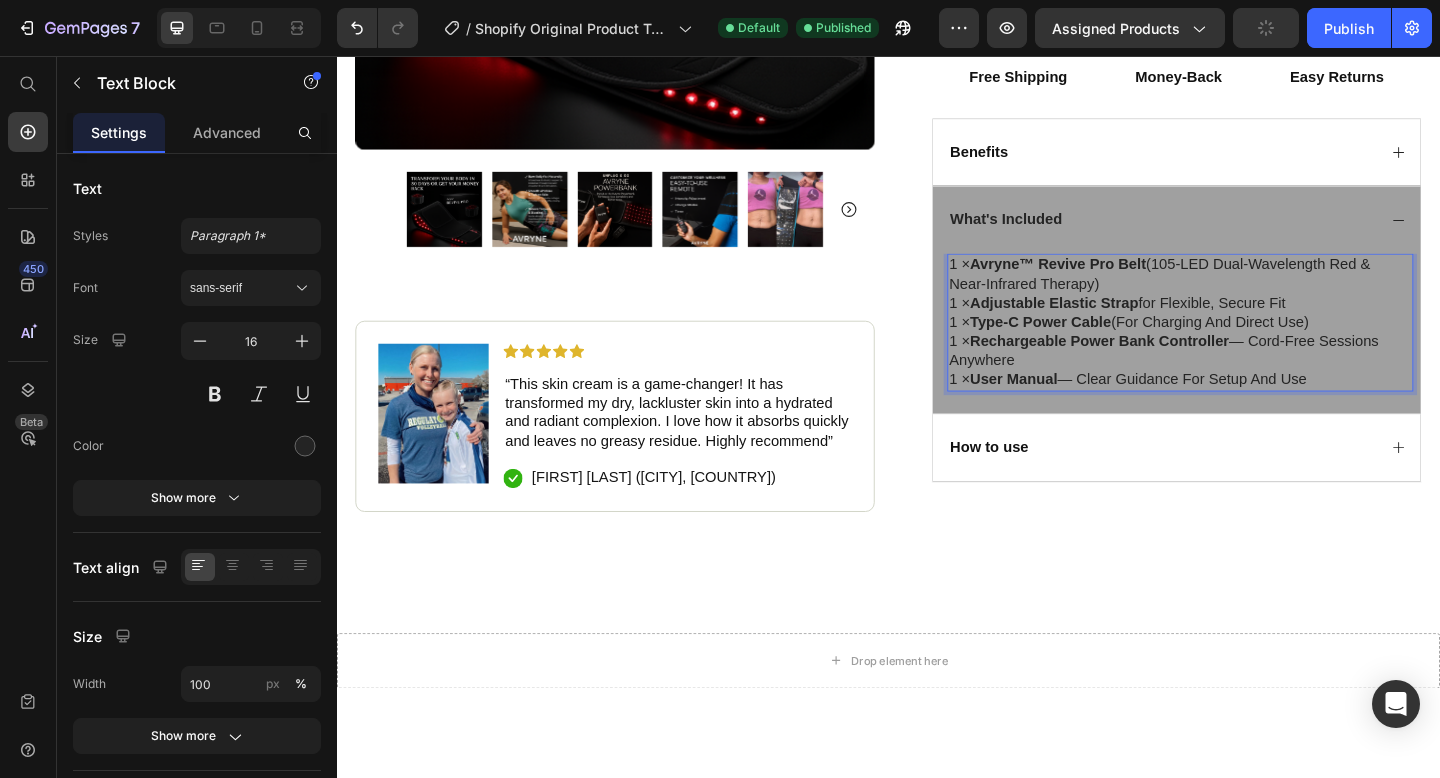 click on "1 ×  Avryne™ Revive Pro Belt  (105‑LED dual-wavelength red & near‑infrared therapy)" at bounding box center (1254, 294) 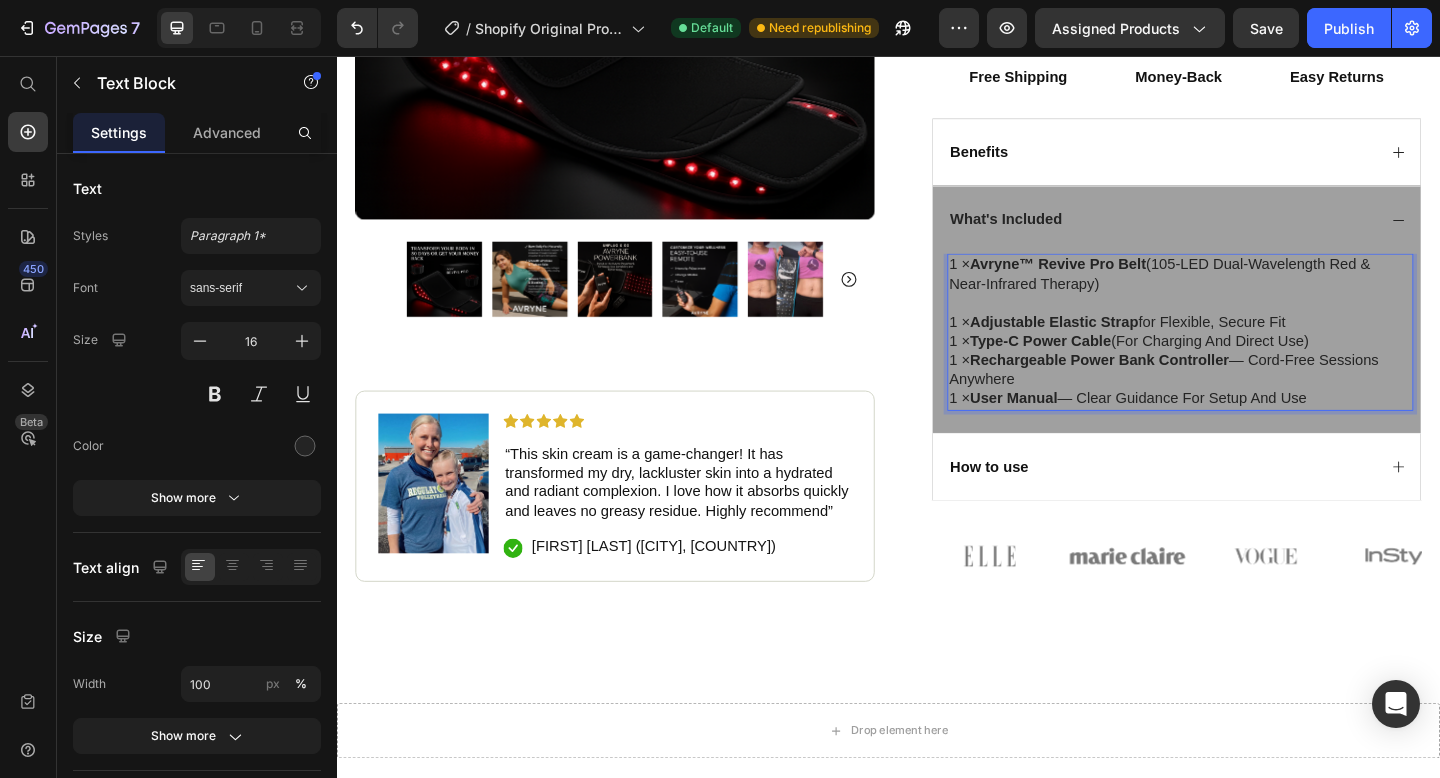 click on "1 ×  Adjustable Elastic Strap  for flexible, secure fit" at bounding box center [1254, 346] 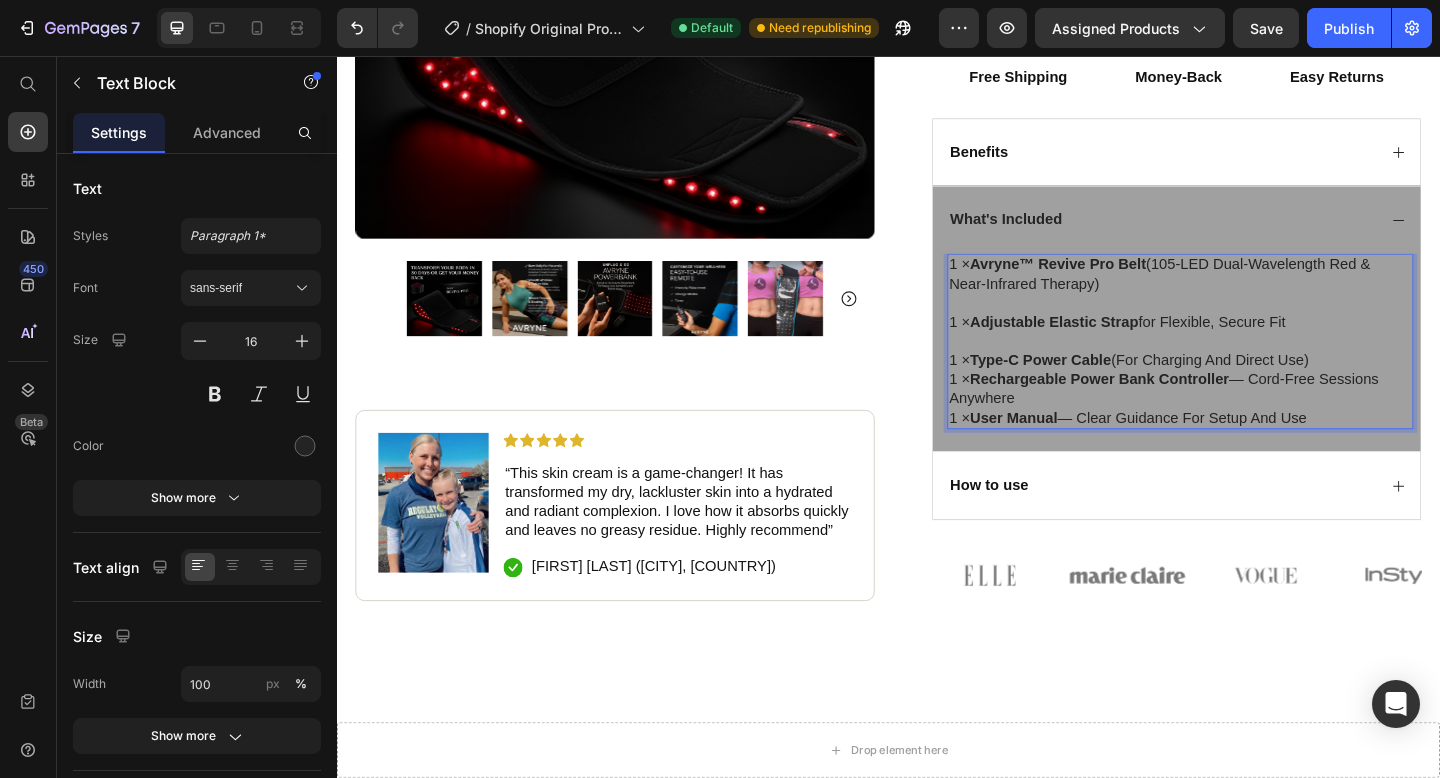 click on "1 ×  Type‑C Power Cable  (for charging and direct use)" at bounding box center (1254, 387) 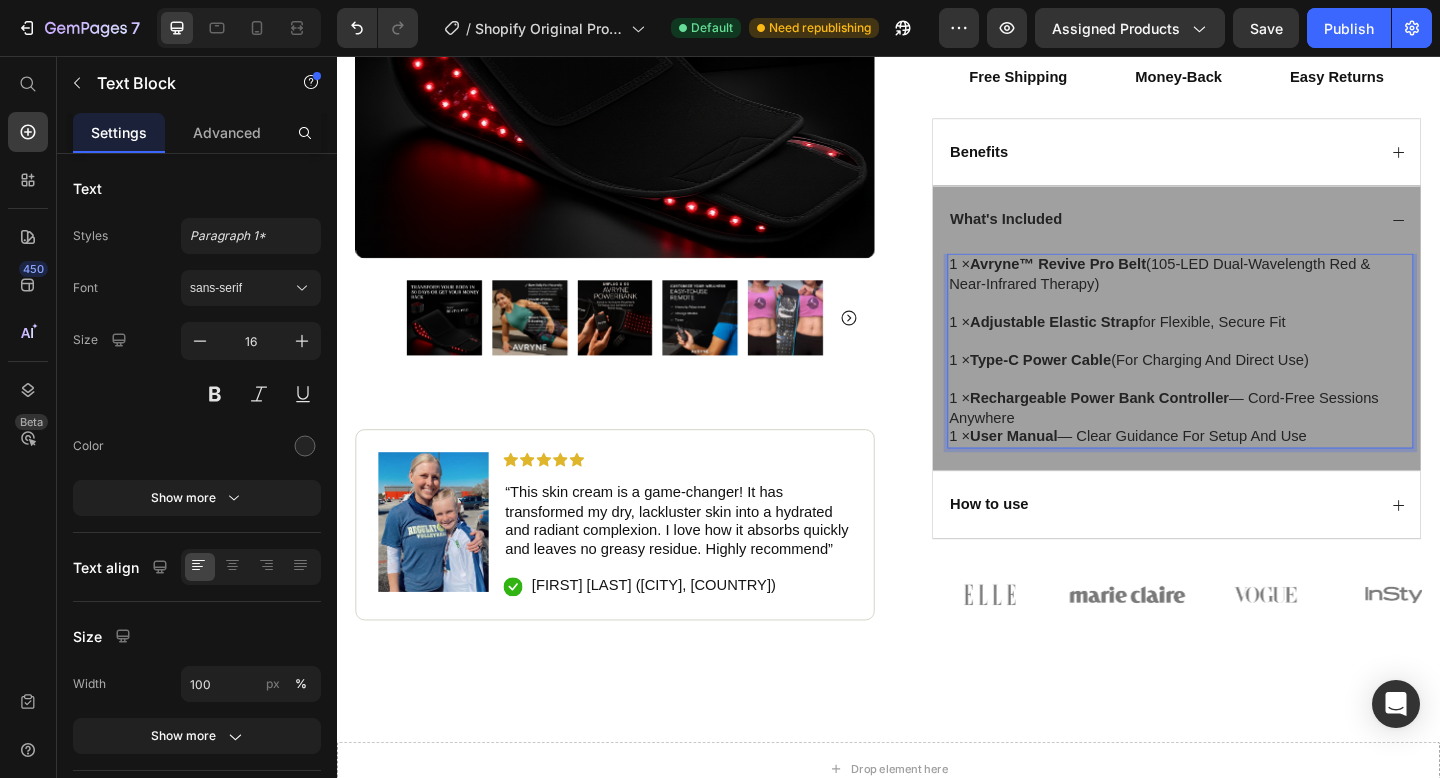 click on "1 ×  Rechargeable Power Bank Controller  — cord‑free sessions anywhere" at bounding box center [1254, 440] 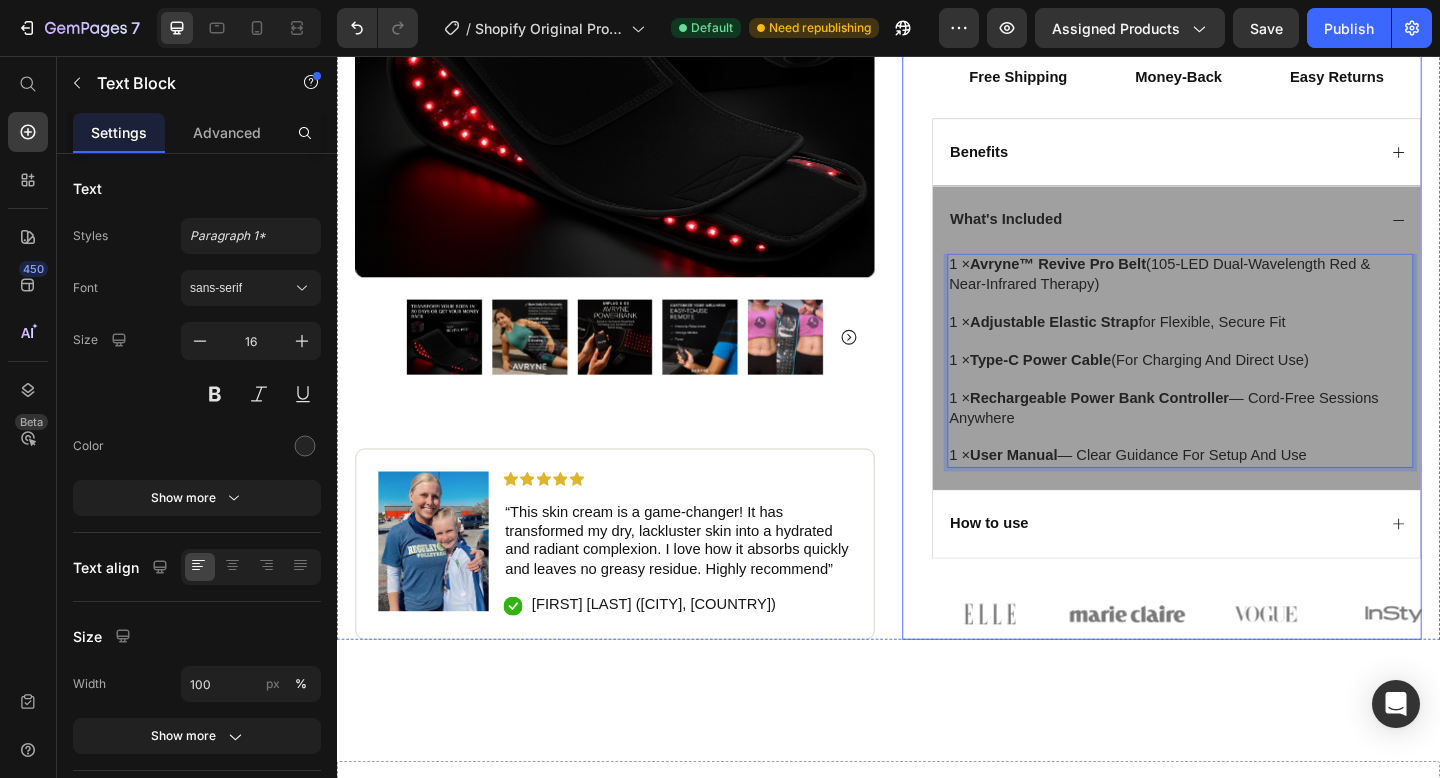 click on "Product Images Image Icon Icon Icon Icon Icon Icon List “This skin cream is a game-changer! It has transformed my dry, lackluster skin into a hydrated and radiant complexion. I love how it absorbs quickly and leaves no greasy residue. Highly recommend” Text Block
Icon Laurie S. (Austin, USA) Text Block Row Row" at bounding box center (639, 211) 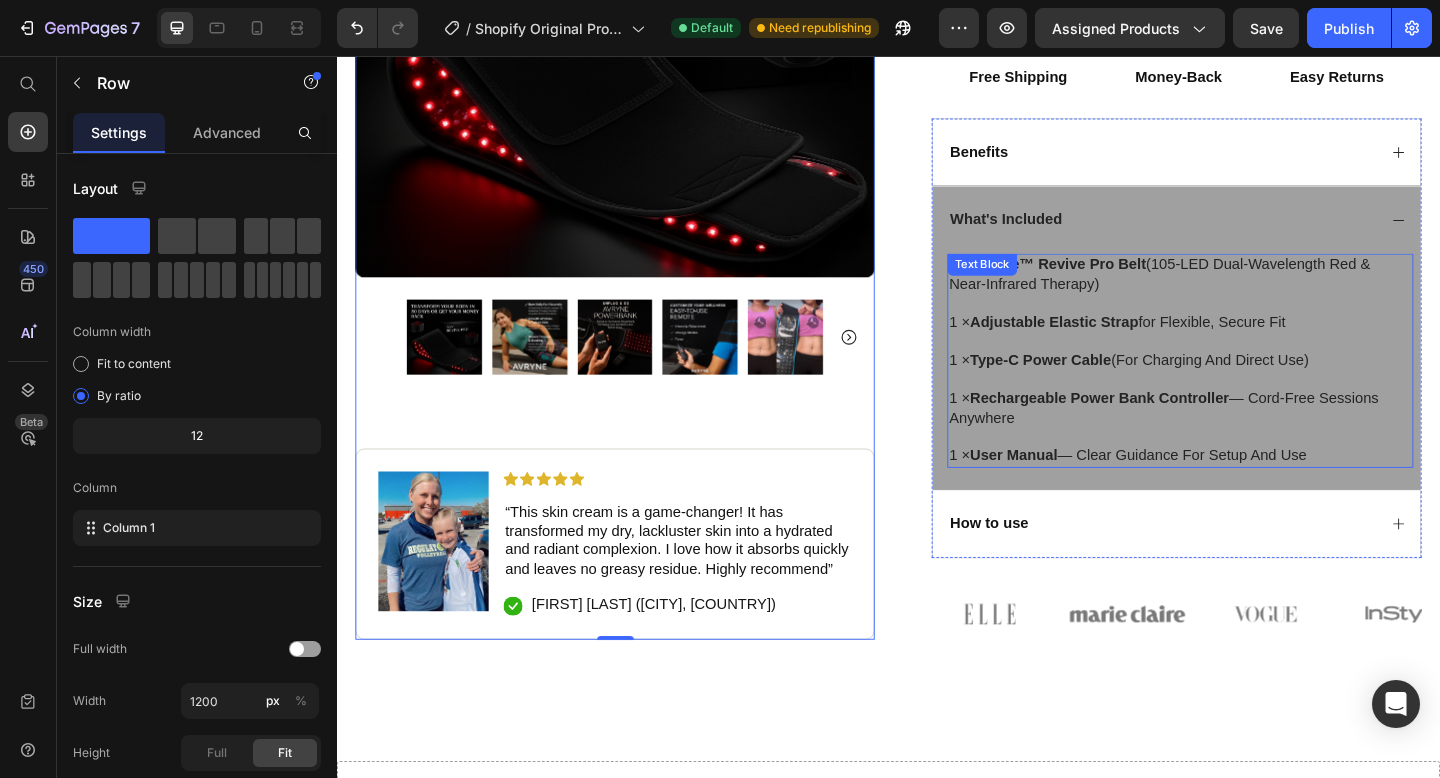 click on "1 ×  Rechargeable Power Bank Controller  — cord‑free sessions anywhere" at bounding box center [1254, 440] 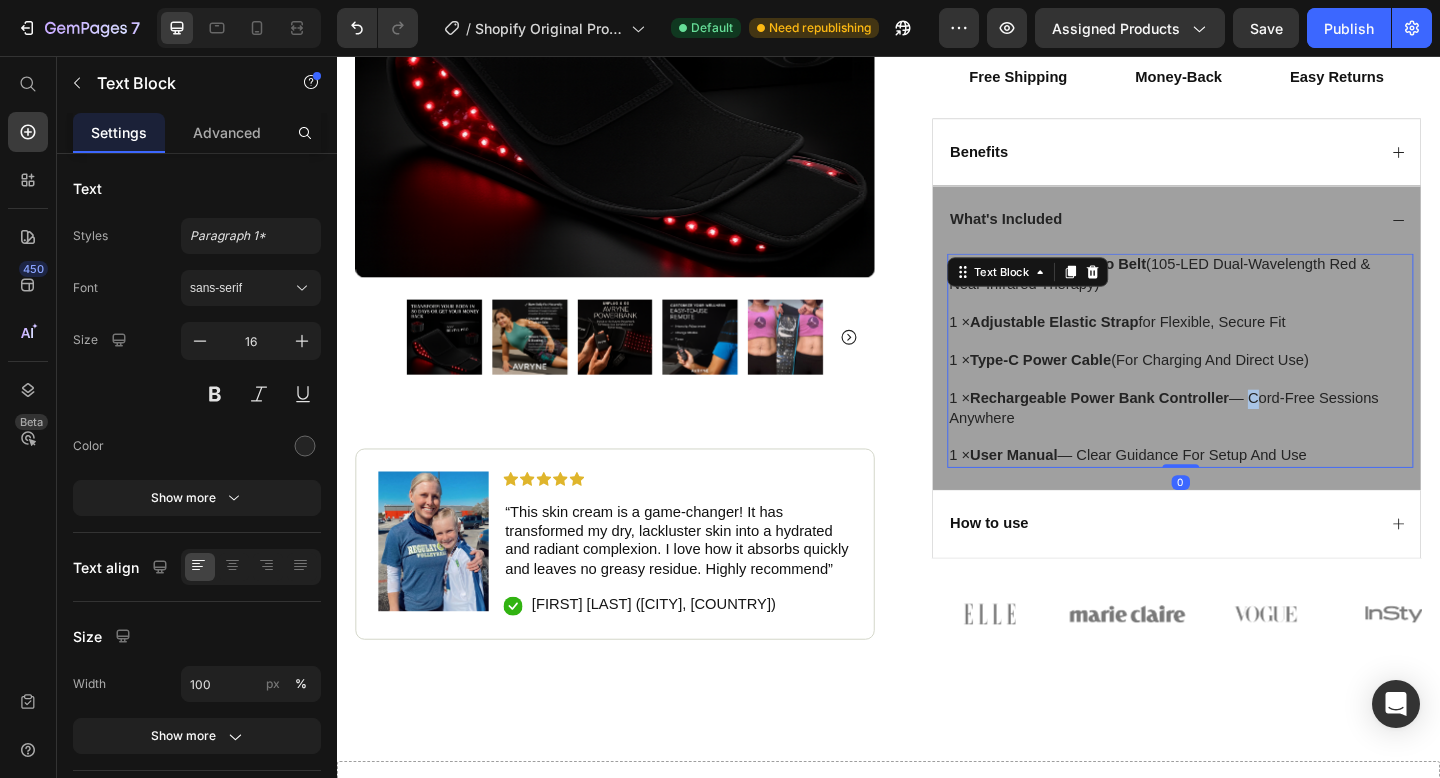 click on "1 ×  Rechargeable Power Bank Controller  — cord‑free sessions anywhere" at bounding box center (1254, 440) 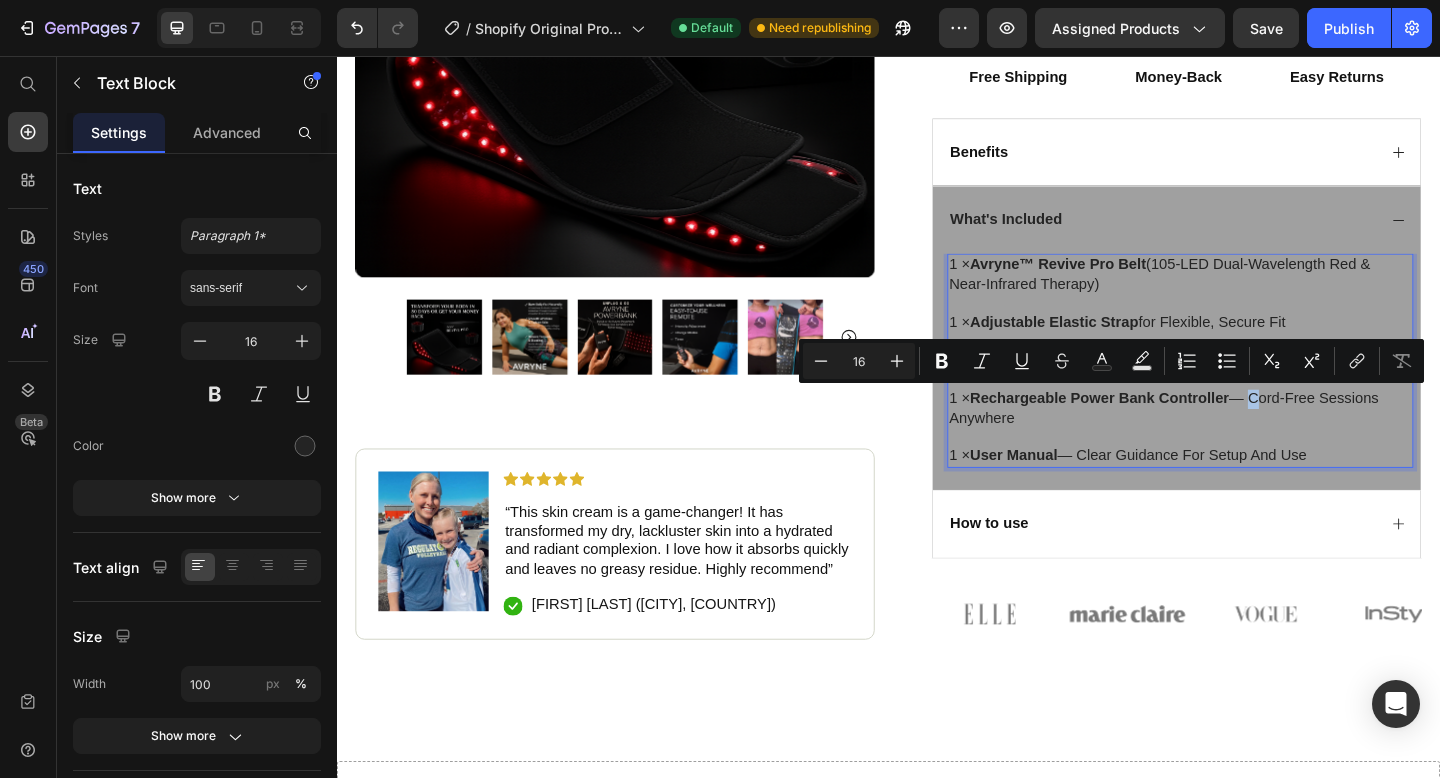 click on "1 ×  Rechargeable Power Bank Controller  — cord‑free sessions anywhere" at bounding box center (1254, 440) 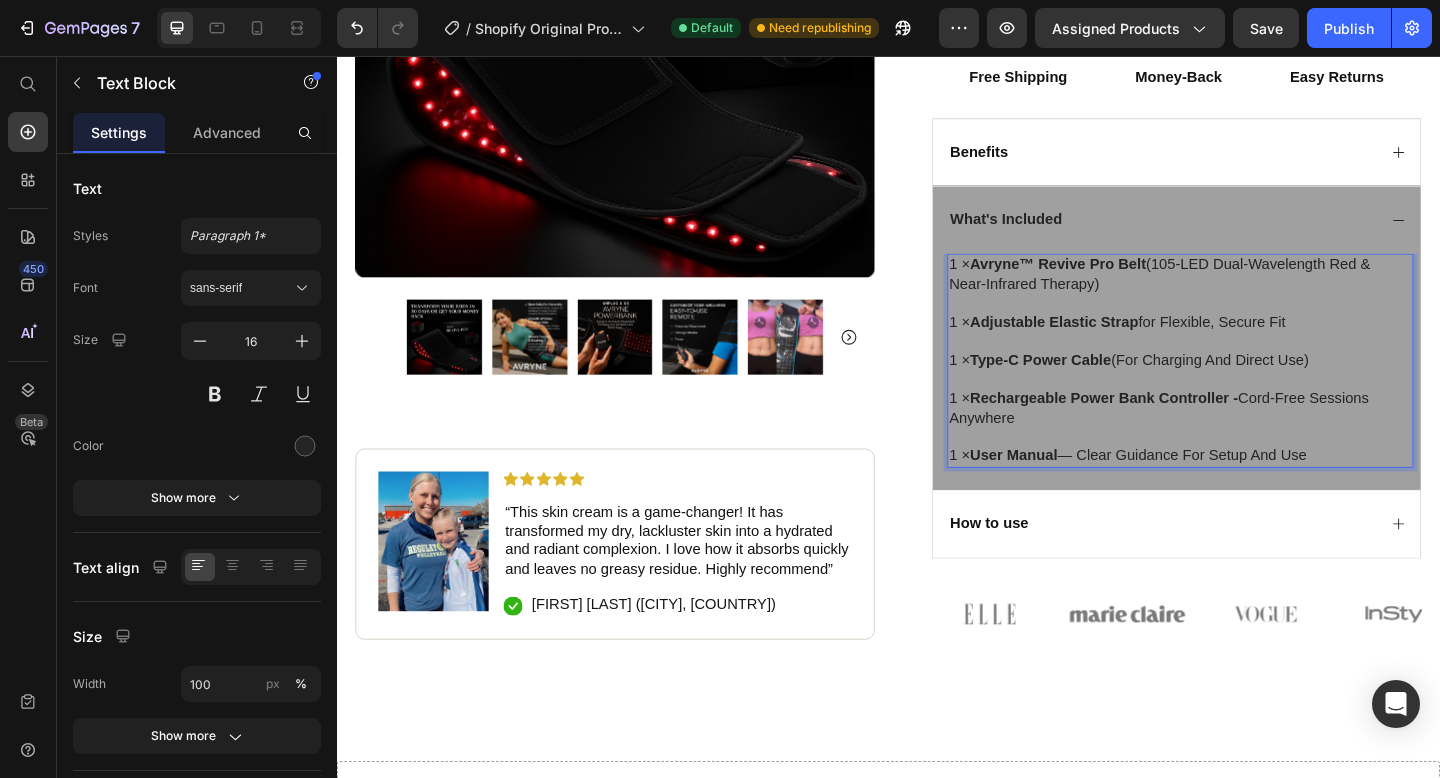 click on "1 ×  Rechargeable Power Bank Controller -  cord‑free sessions anywhere" at bounding box center (1254, 440) 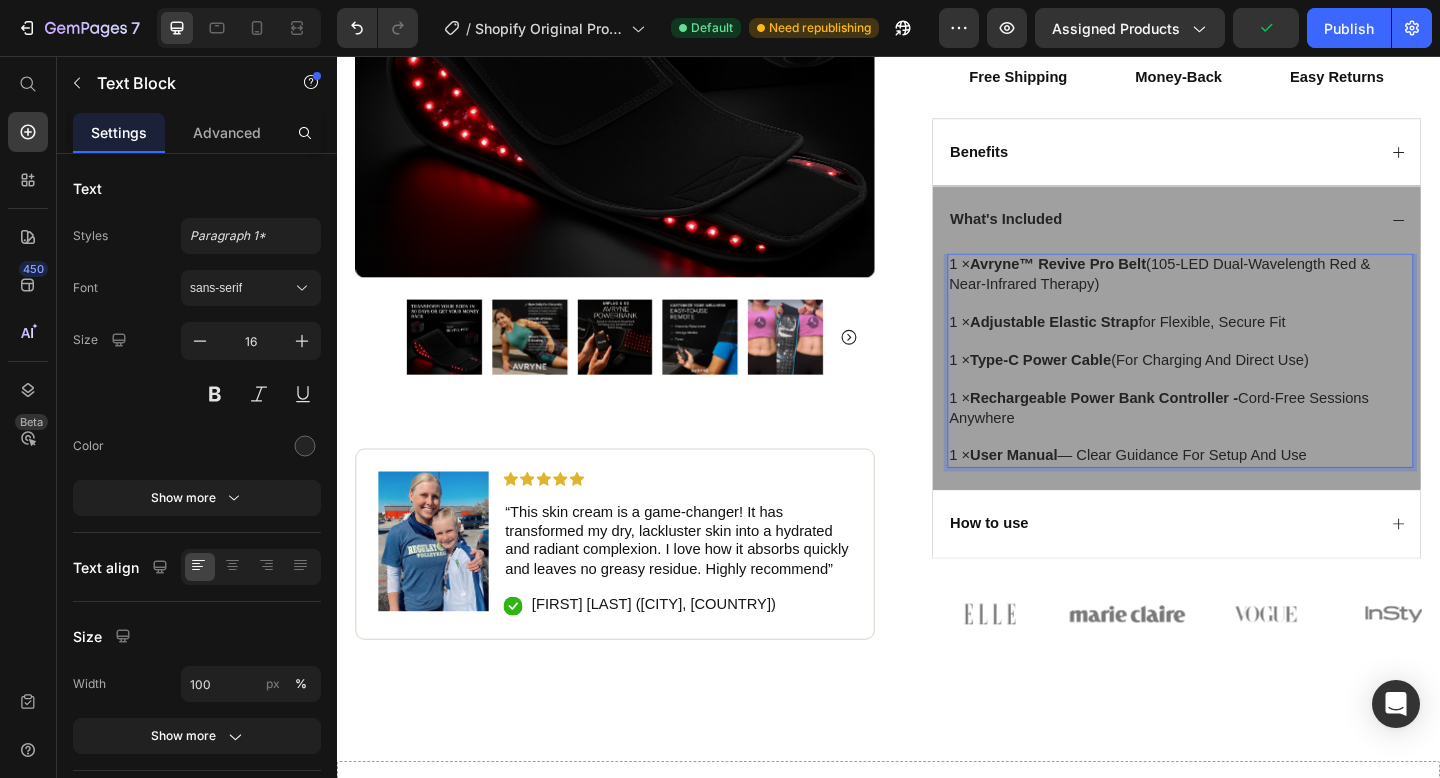 click on "1 ×  Type‑C Power Cable  (for charging and direct use)" at bounding box center [1254, 387] 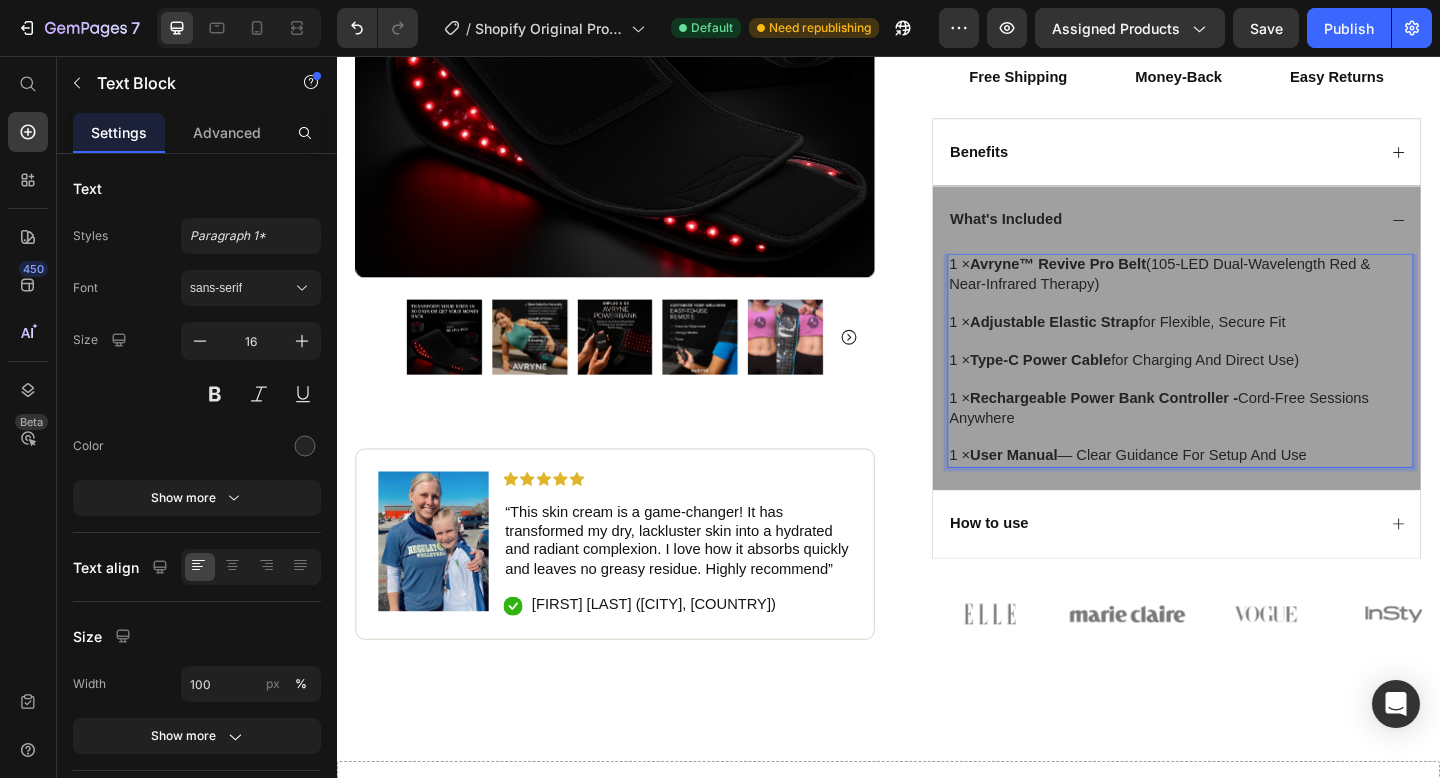 click on "1 ×  Type‑C Power Cable  for charging and direct use)" at bounding box center [1254, 387] 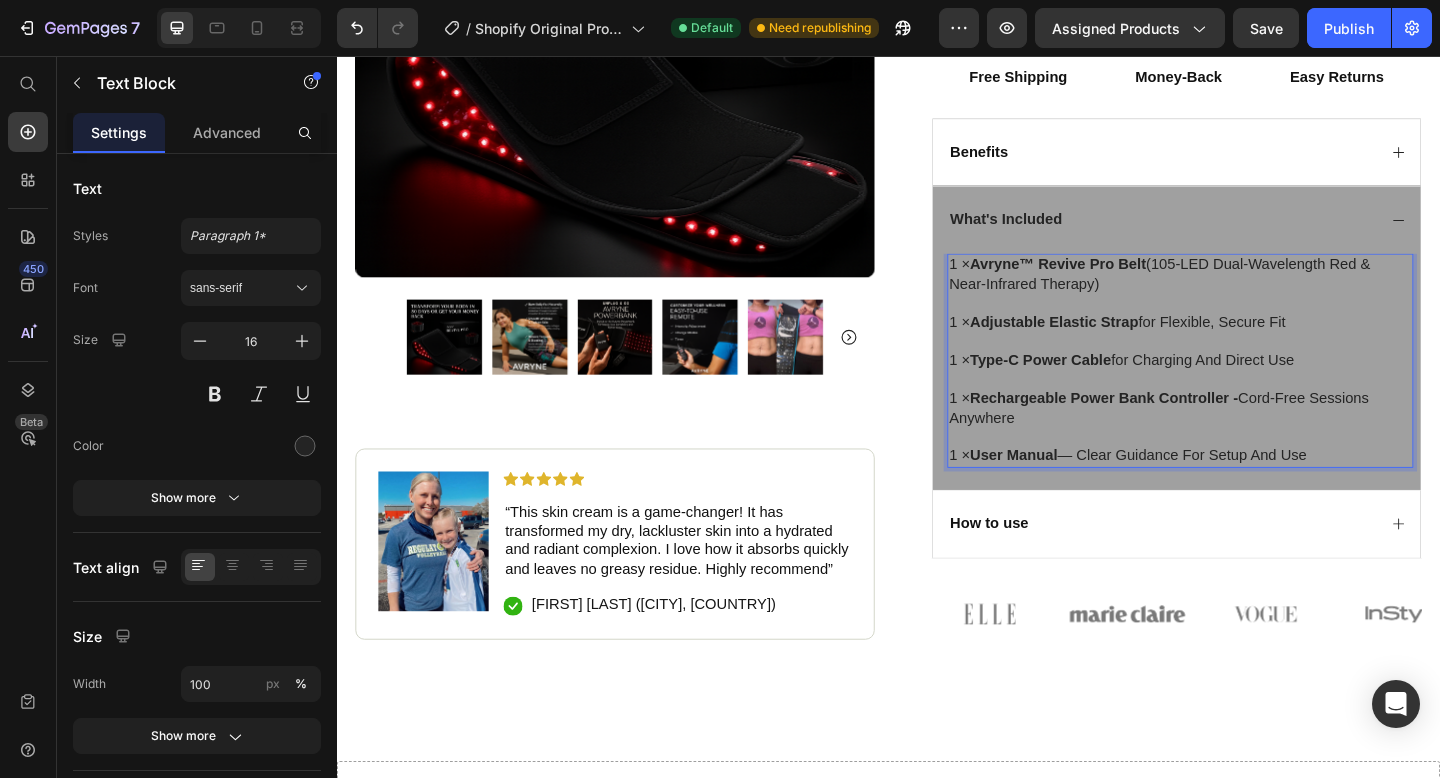 click on "1 ×  Avryne™ Revive Pro Belt  (105‑LED dual-wavelength red & near‑infrared therapy)" at bounding box center (1254, 294) 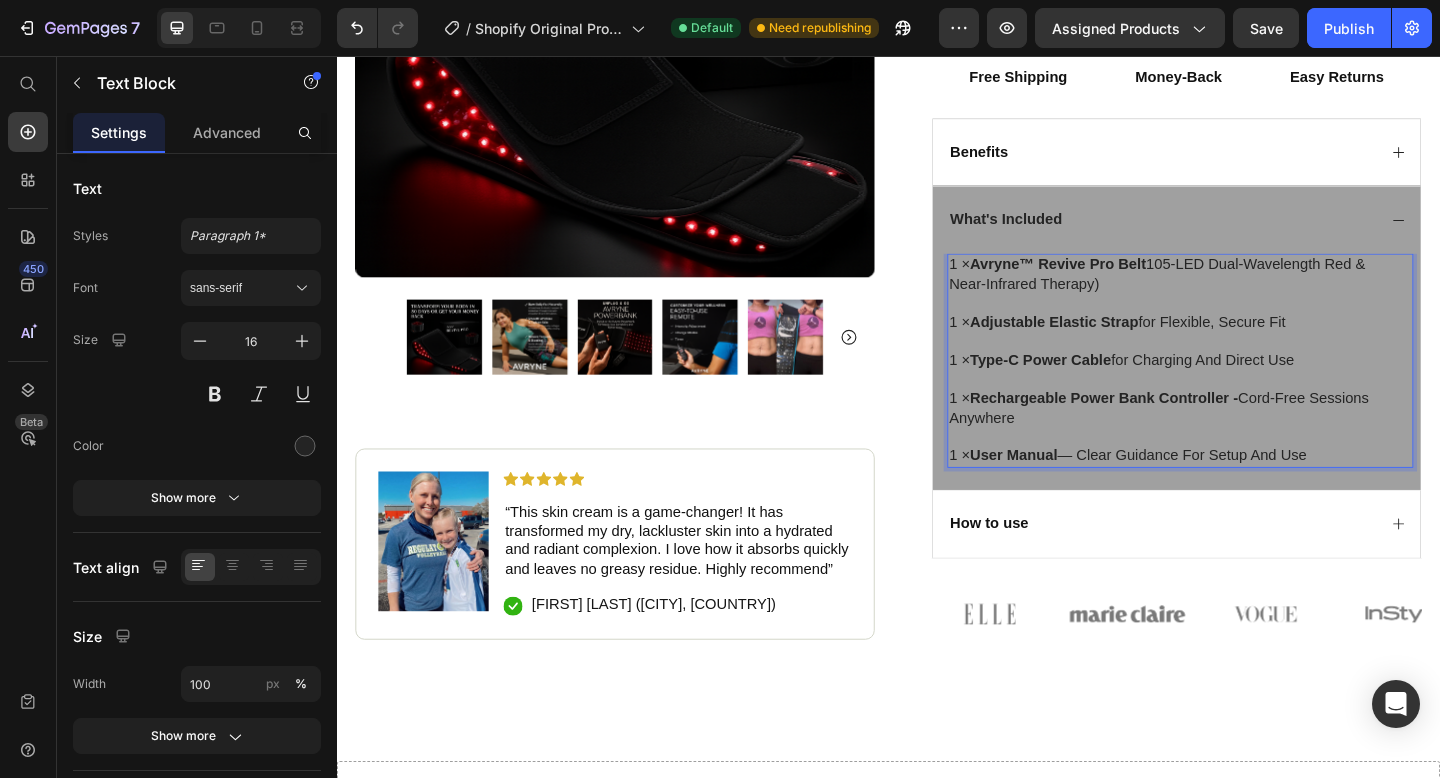click on "1 ×  Avryne™ Revive Pro Belt  105‑LED dual-wavelength red & near‑infrared therapy)" at bounding box center [1254, 294] 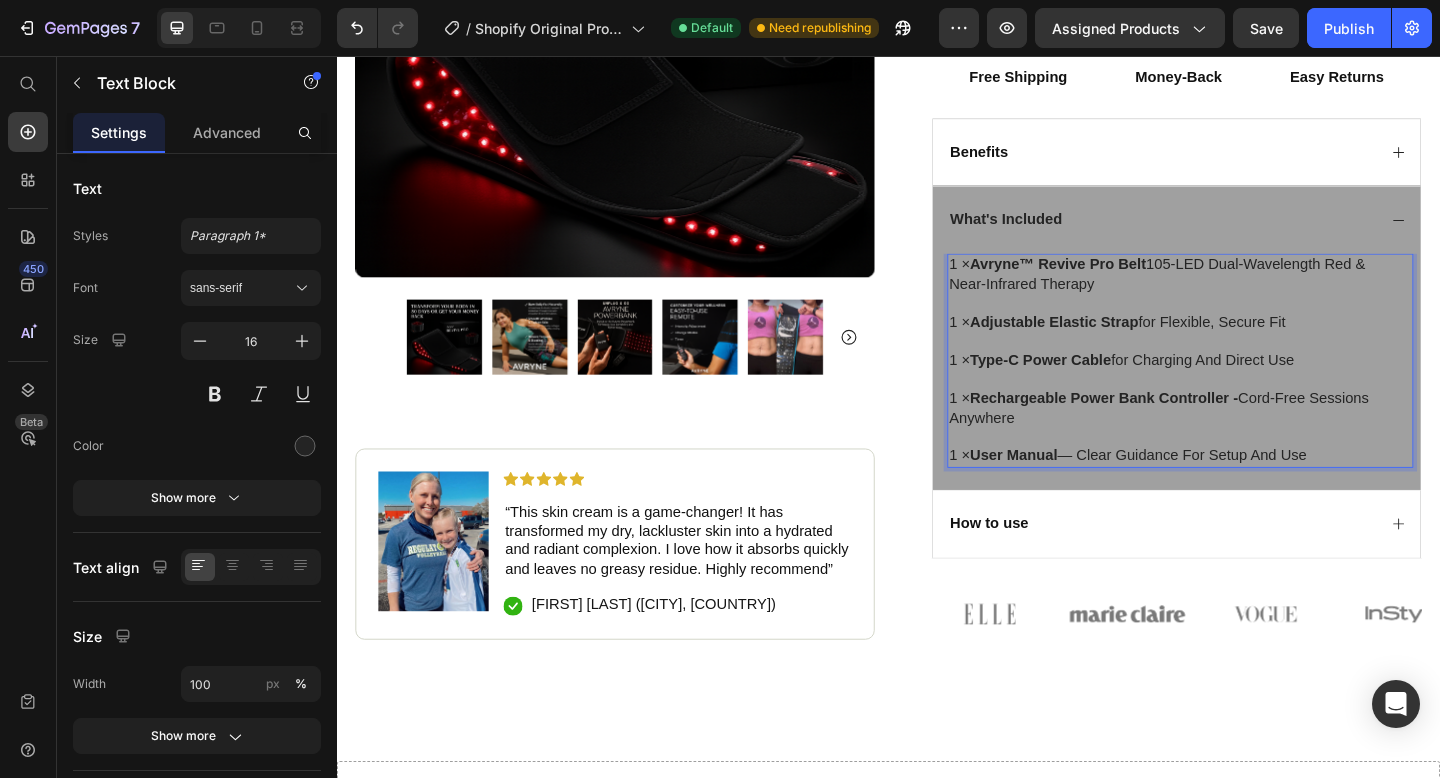 click on "1 ×  Rechargeable Power Bank Controller -  cord‑free sessions anywhere" at bounding box center (1254, 440) 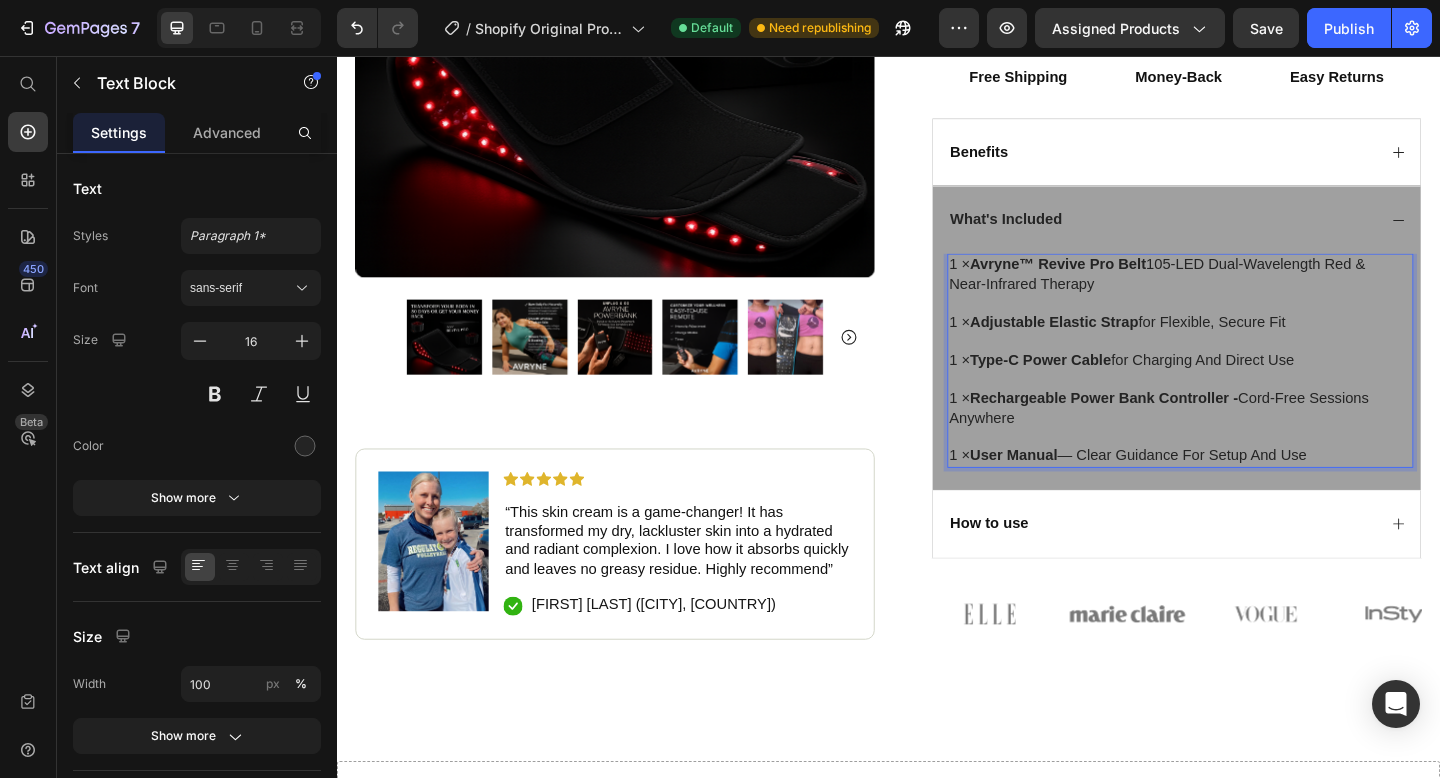 click on "1 ×  Rechargeable Power Bank Controller -  cord‑free sessions anywhere" at bounding box center (1254, 440) 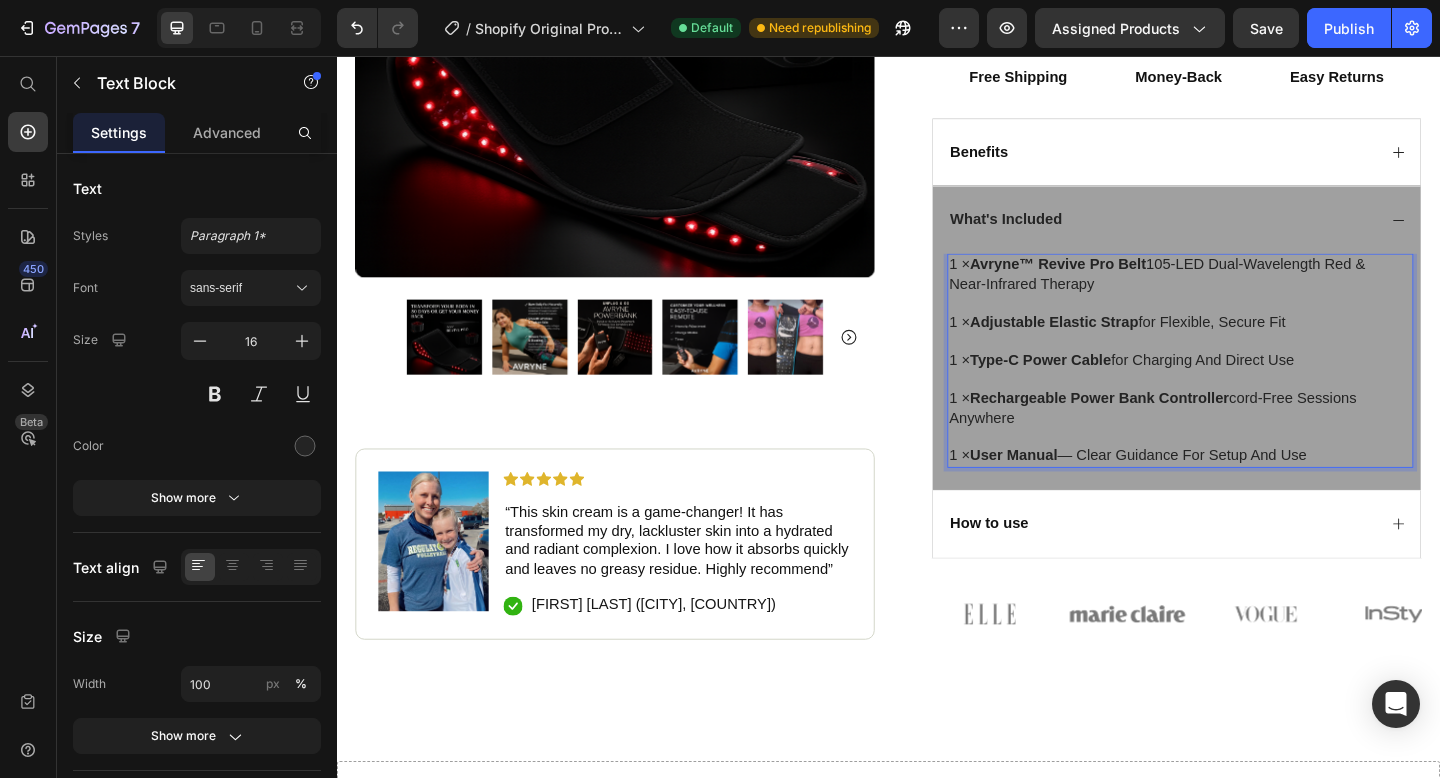 click on "1 ×  User Manual  — clear guidance for setup and use" at bounding box center [1254, 491] 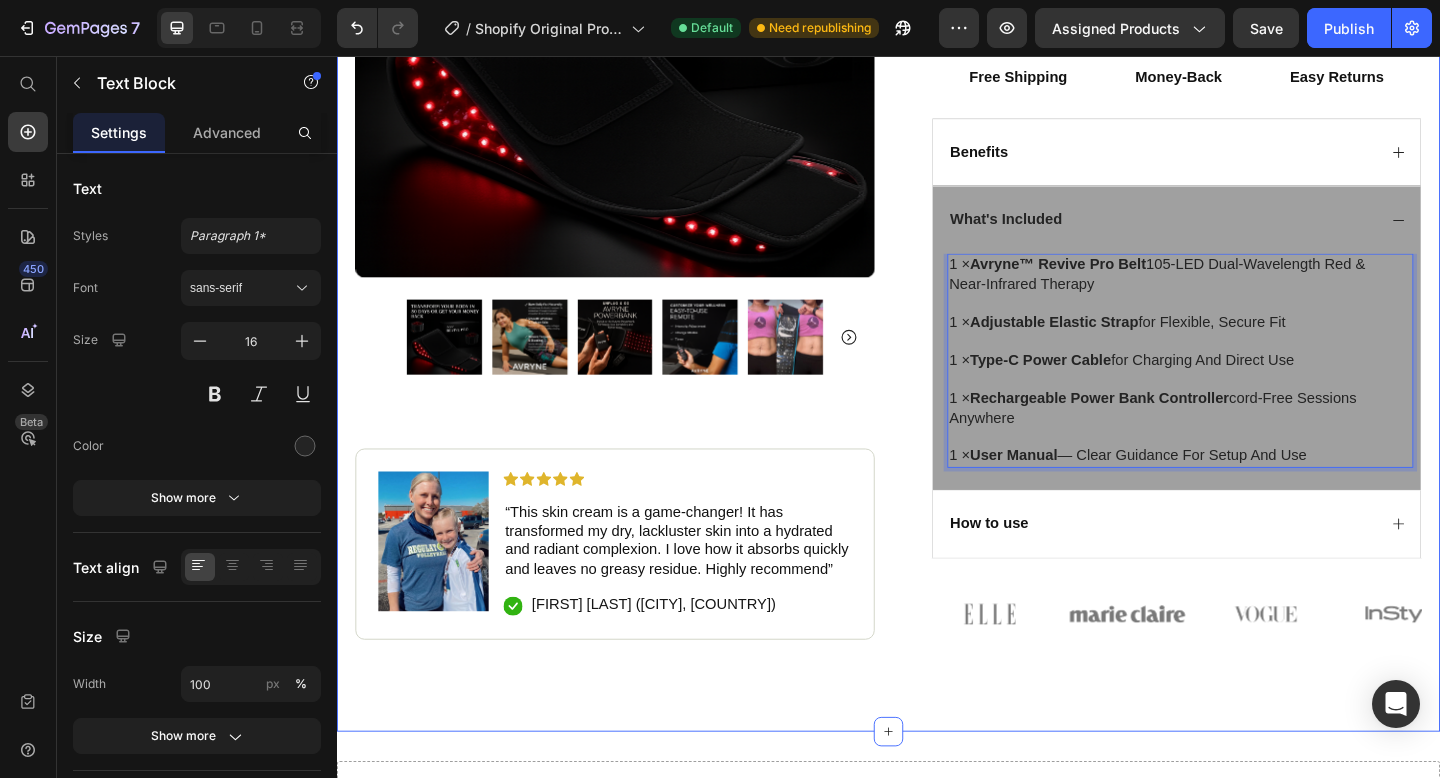 click on "Icon Free Shipping Today Only Text Block Row
Icon 84,000+ Happy Customer Text Block Row Carousel Row
Product Images Image Icon Icon Icon Icon Icon Icon List “This skin cream is a game-changer! It has transformed my dry, lackluster skin into a hydrated and radiant complexion. I love how it absorbs quickly and leaves no greasy residue. Highly recommend” Text Block
Icon Laurie S. (Austin, USA) Text Block Row Row Row Icon Icon Icon Icon Icon Icon List (1349 Reviews) Text Block Row Avryne™ Revive Pro Product Title The 2023 Rated Innovation in Cosmetics Text Block Hydrate, rejuvenate, and glow with our revolutionary cream. Unleash your skin's potential today. Text Block
Intense Hydration
Environmentally Friendly
Made in Germany Item List Kaching Bundles Kaching Bundles
Icon Sale Ends In 2 Hours | Limited Time Offer Text Block Row add to cart Add to Cart
Icon Free Shipping Text Block" at bounding box center (937, 75) 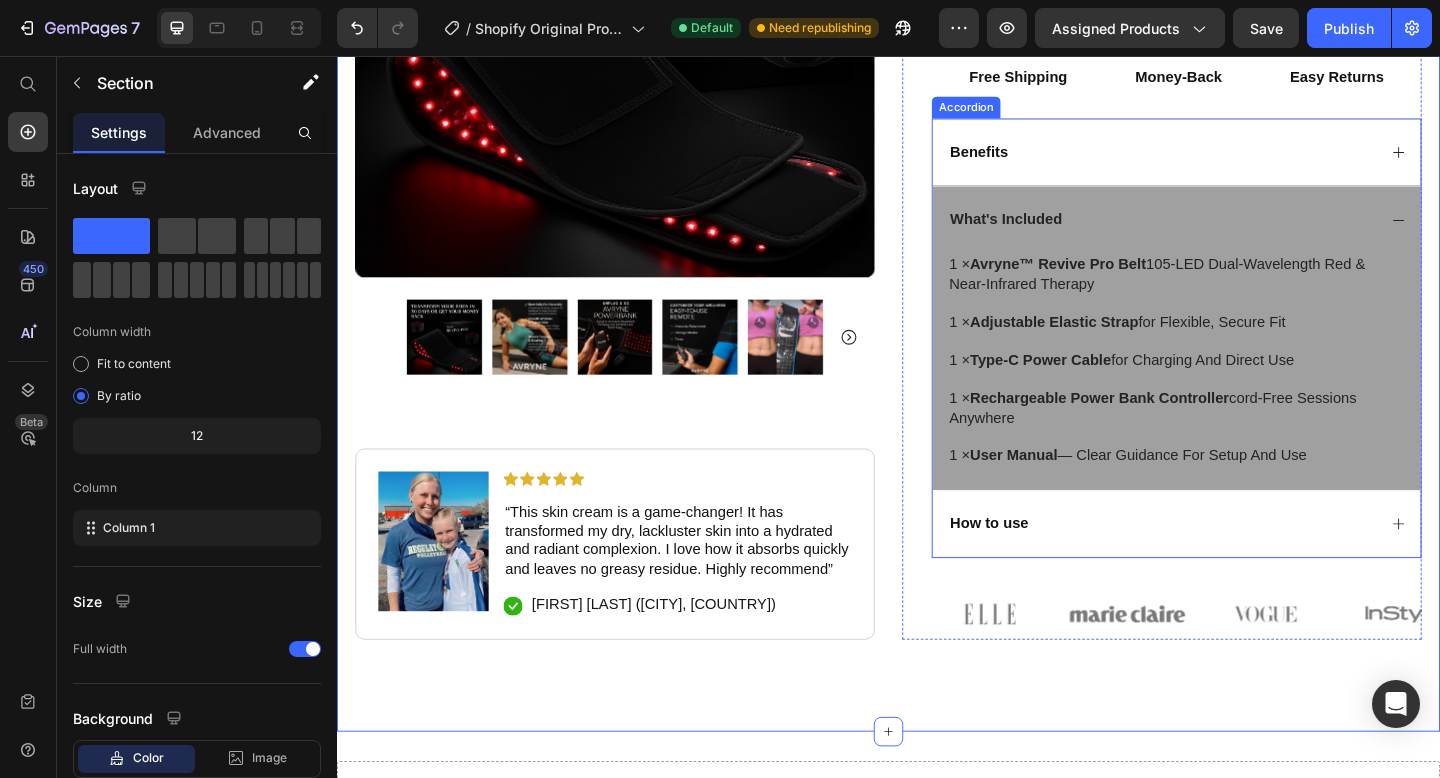 click 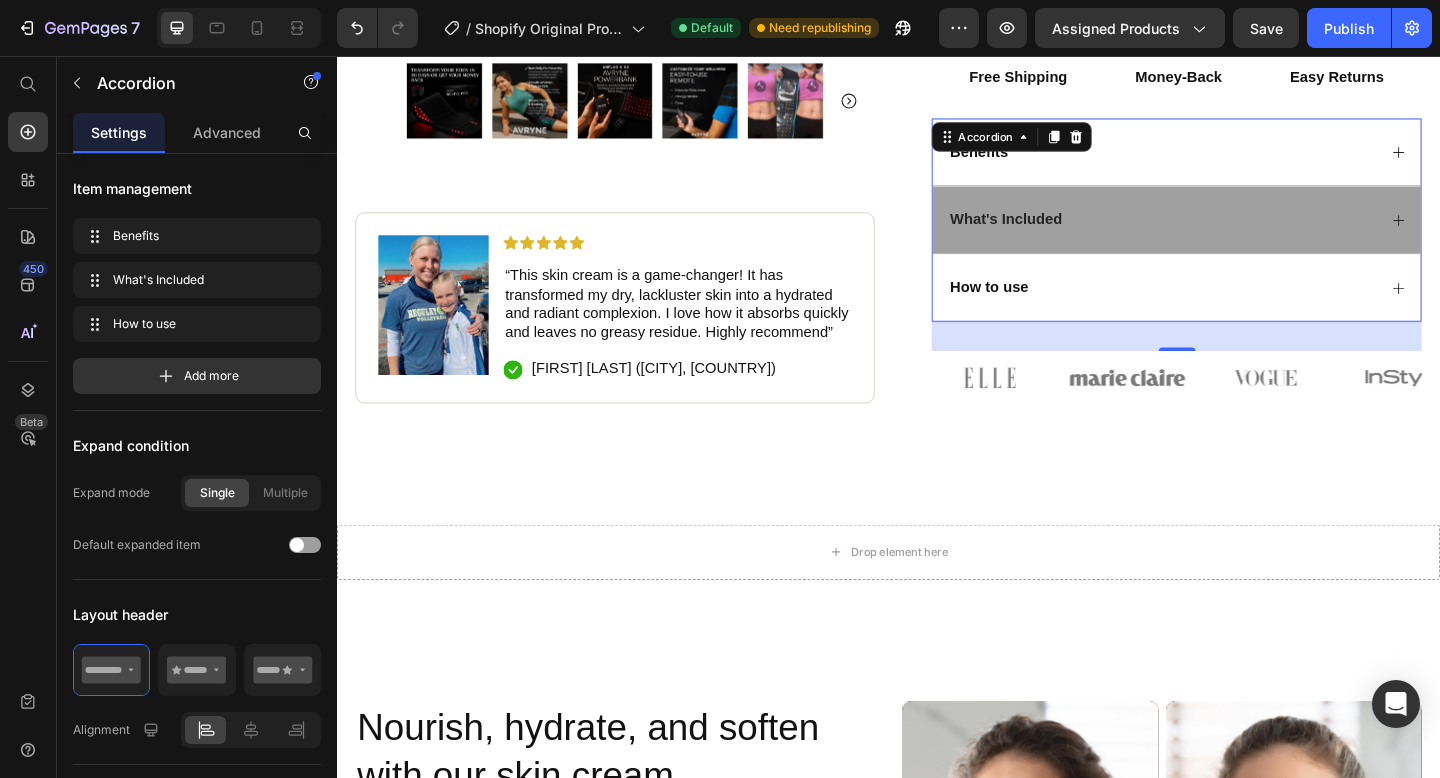 click on "What's Included" at bounding box center [1250, 234] 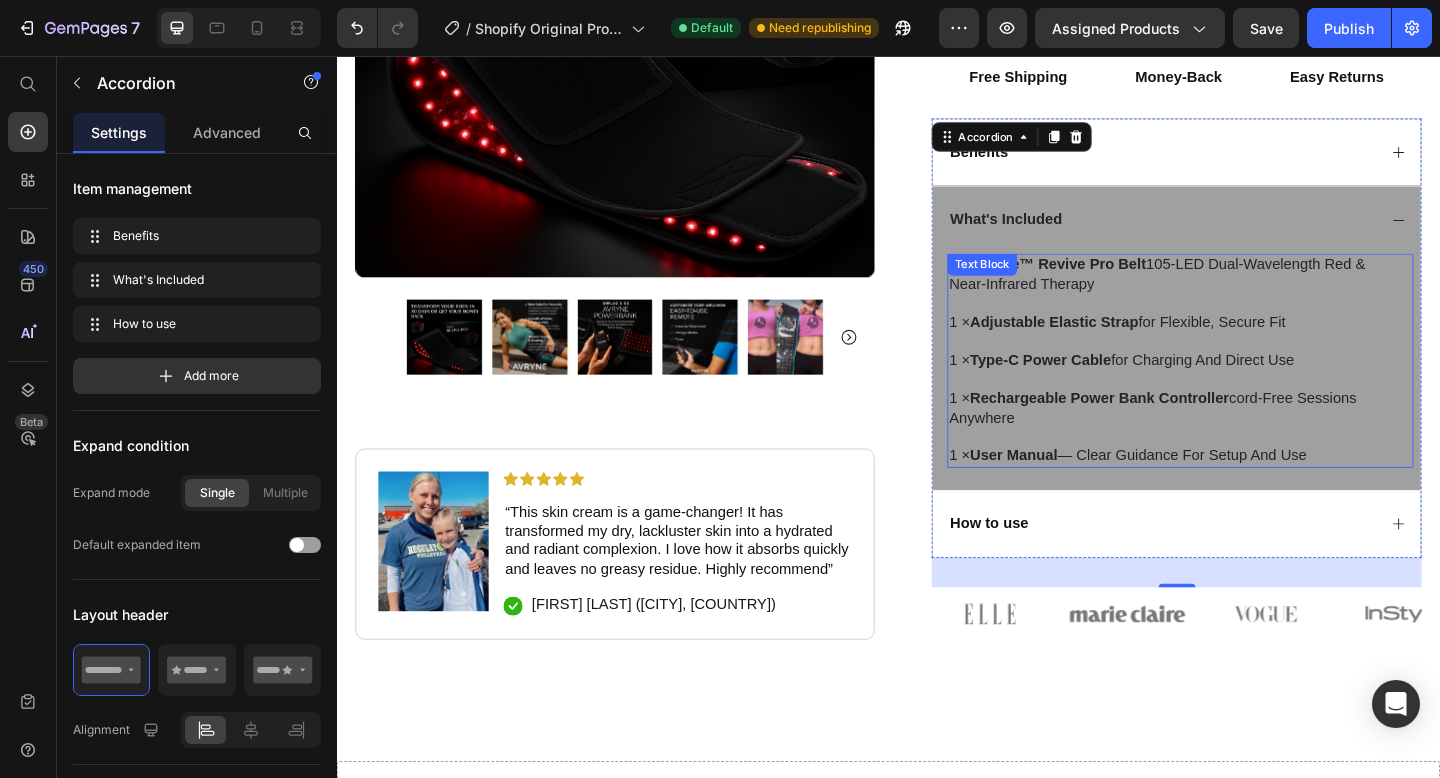 click on "1 ×  Adjustable Elastic Strap  for flexible, secure fit" at bounding box center (1254, 346) 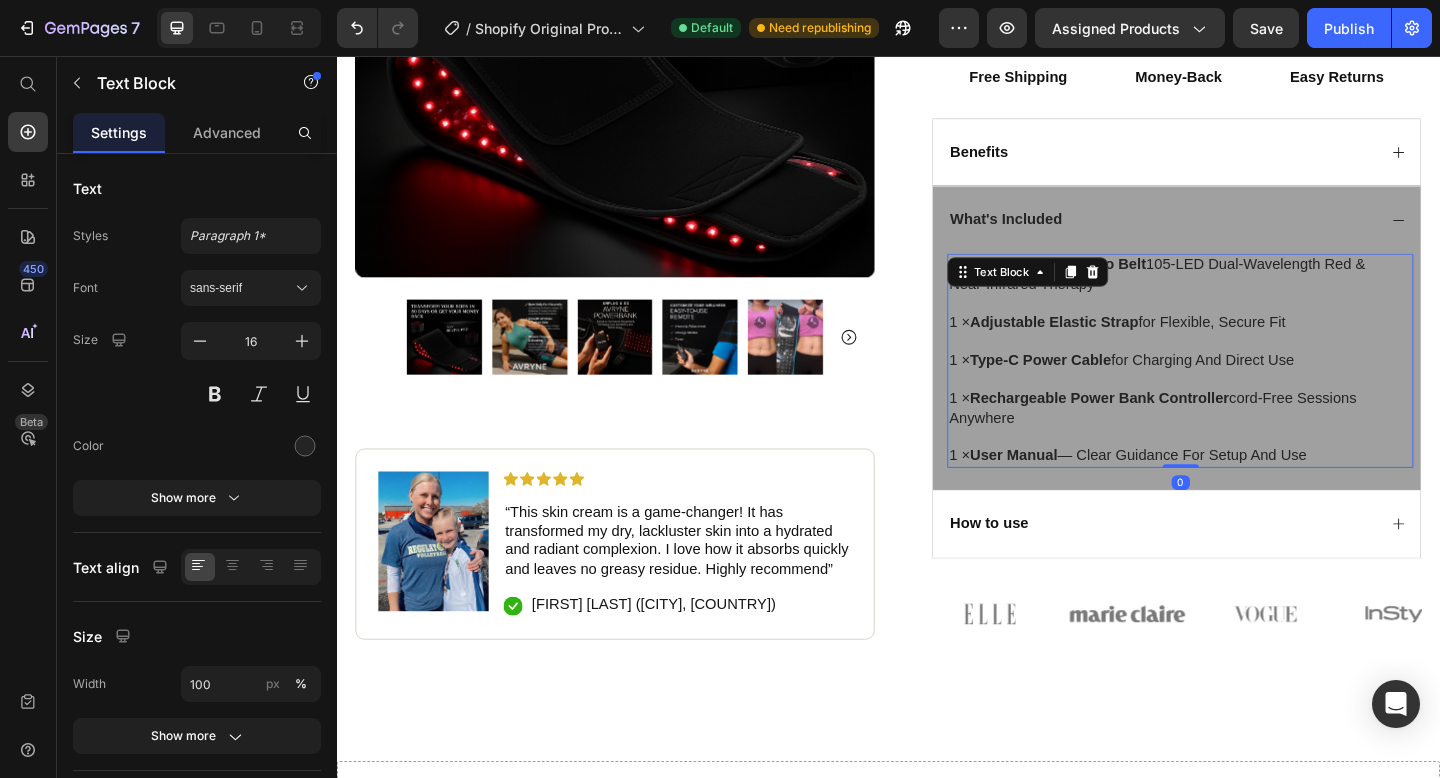 click on "1 ×  Avryne™ Revive Pro Belt  105‑LED dual-wavelength red & near‑infrared therapy" at bounding box center [1254, 294] 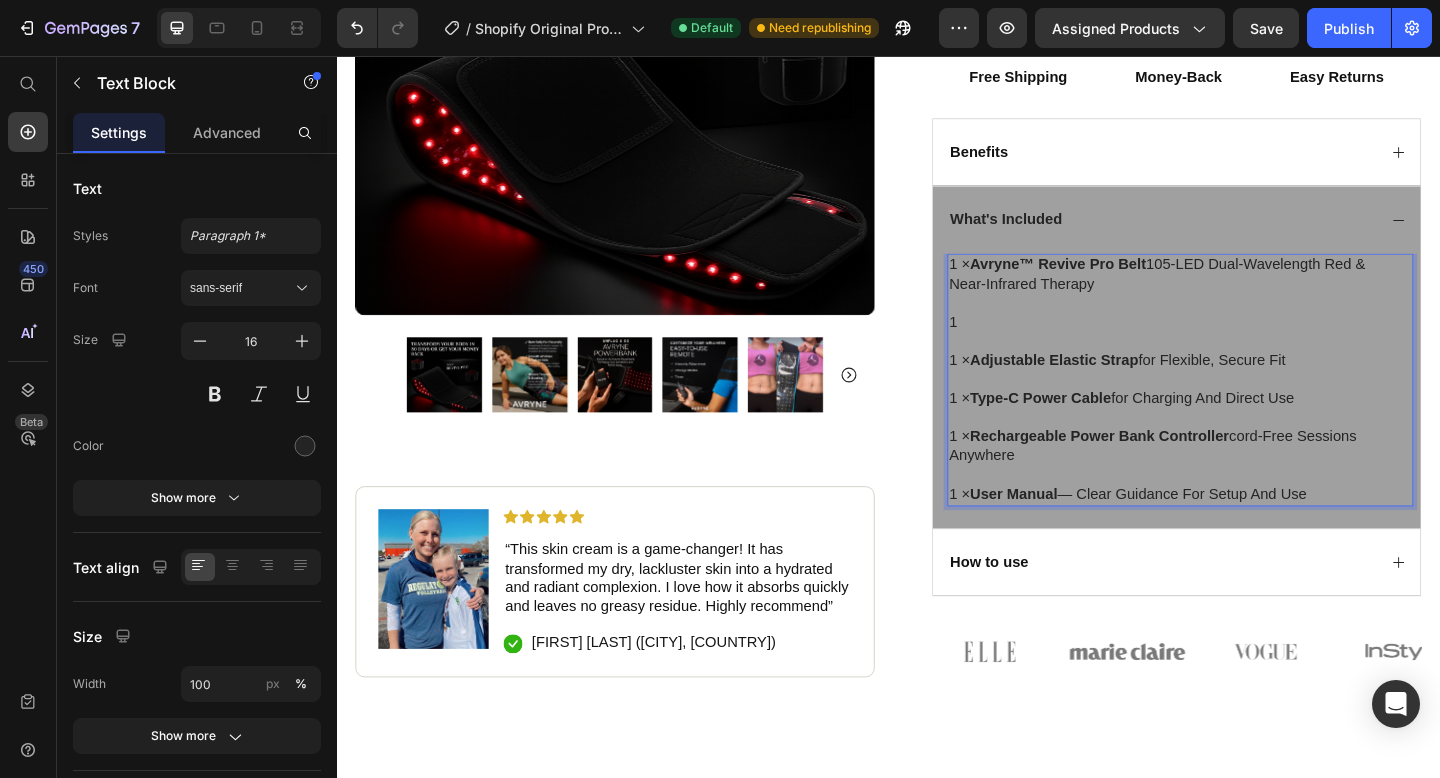 click on "1 ×  Avryne™ Revive Pro Belt  105‑LED dual-wavelength red & near‑infrared therapy" at bounding box center [1254, 294] 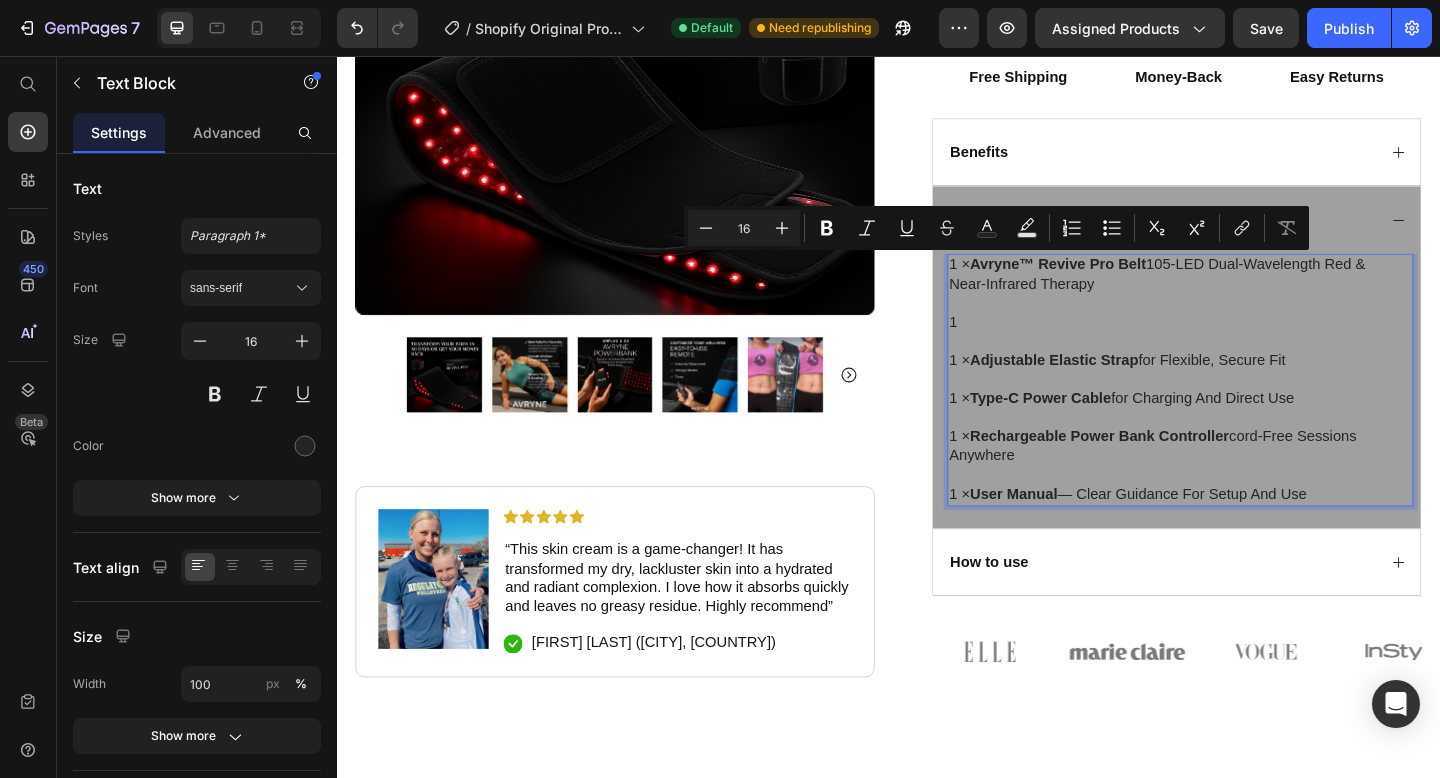 click on "1 ×  Avryne™ Revive Pro Belt  105‑LED dual-wavelength red & near‑infrared therapy" at bounding box center [1254, 294] 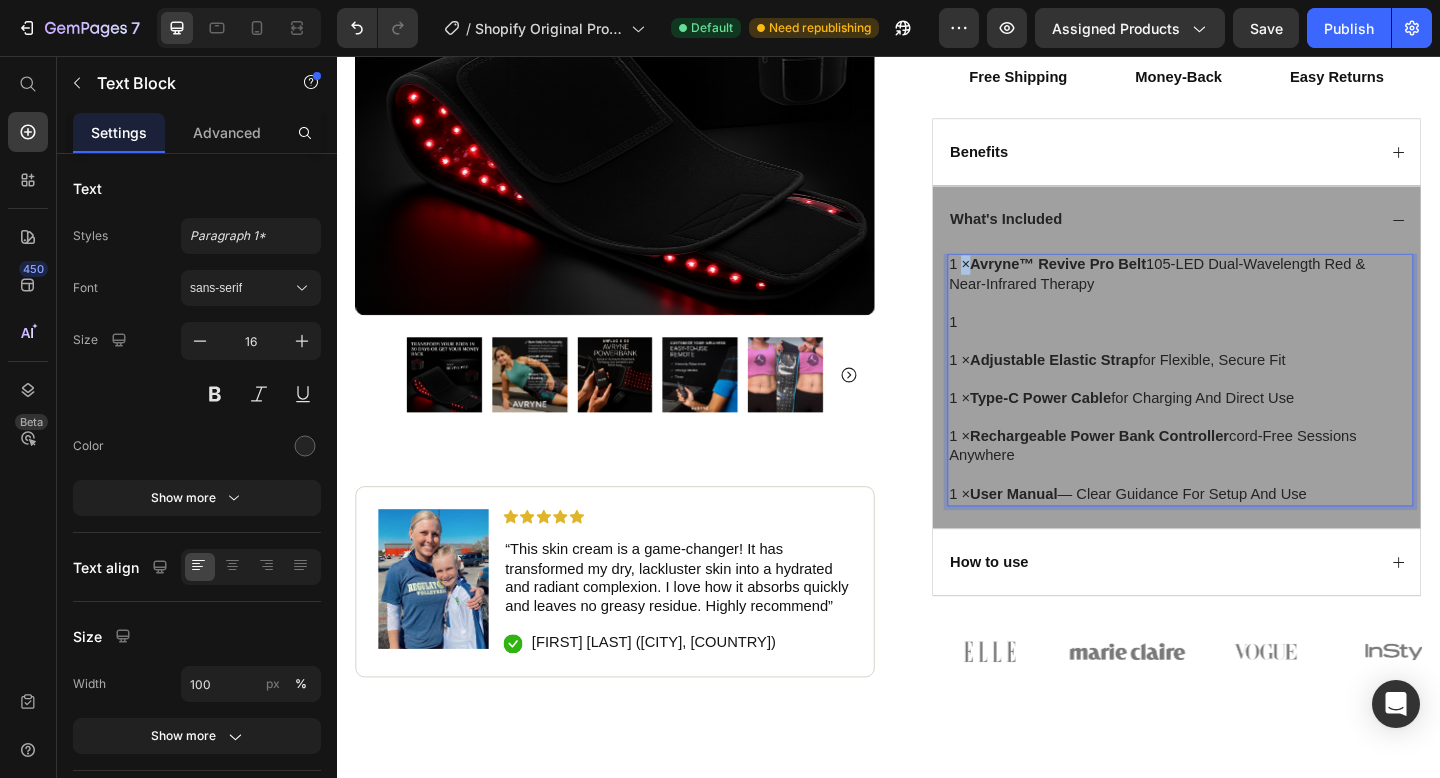 click on "1 ×  Avryne™ Revive Pro Belt  105‑LED dual-wavelength red & near‑infrared therapy" at bounding box center [1254, 294] 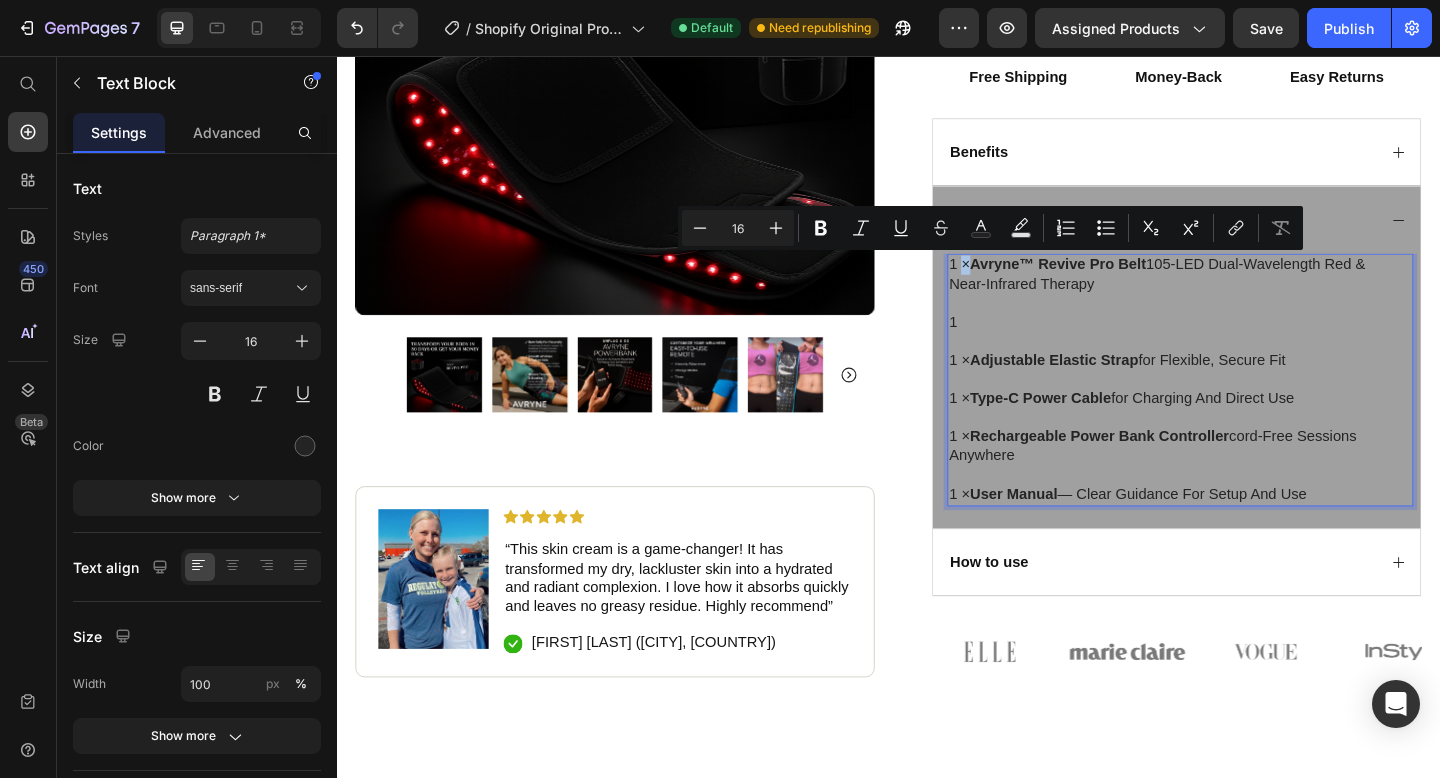 copy on "×" 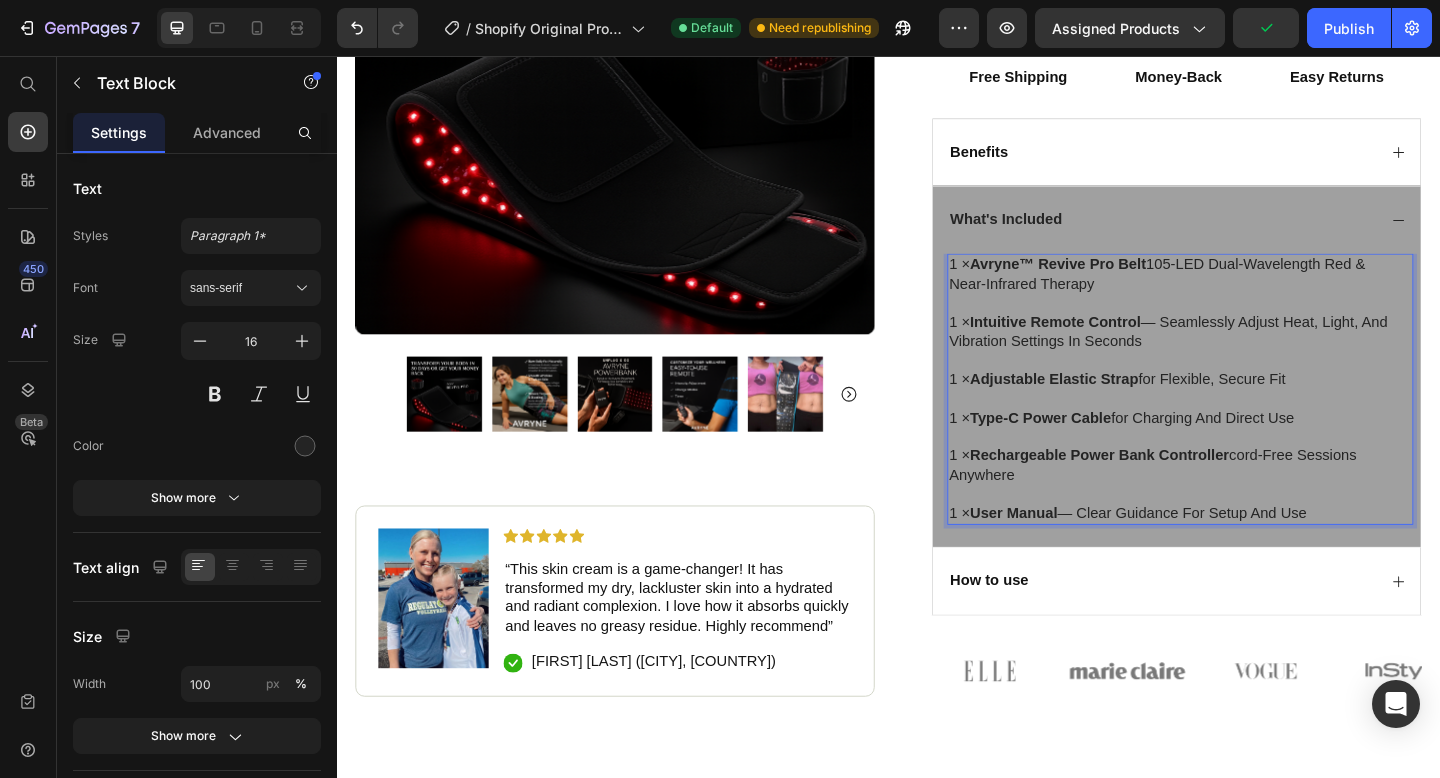 click on "1 ×  Rechargeable Power Bank Controller  cord‑free sessions anywhere" at bounding box center (1254, 502) 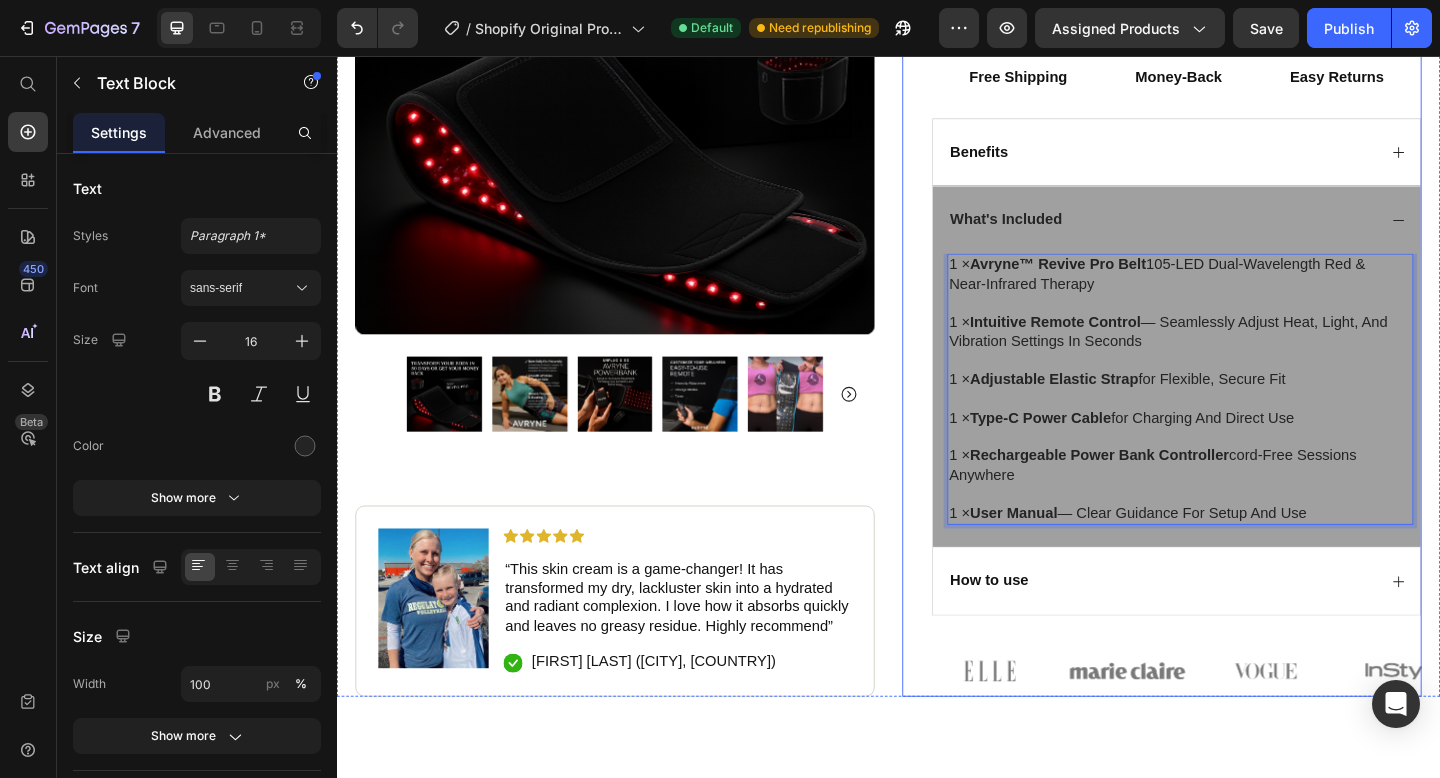 click on "Product Images Image Icon Icon Icon Icon Icon Icon List “This skin cream is a game-changer! It has transformed my dry, lackluster skin into a hydrated and radiant complexion. I love how it absorbs quickly and leaves no greasy residue. Highly recommend” Text Block
Icon Laurie S. (Austin, USA) Text Block Row Row Row Icon Icon Icon Icon Icon Icon List (1349 Reviews) Text Block Row Avryne™ Revive Pro Product Title The 2023 Rated Innovation in Cosmetics Text Block Hydrate, rejuvenate, and glow with our revolutionary cream. Unleash your skin's potential today. Text Block
Intense Hydration
Environmentally Friendly
Made in Germany Item List Kaching Bundles Kaching Bundles
Icon Sale Ends In 2 Hours | Limited Time Offer Text Block Row add to cart Add to Cart
Icon Free Shipping Text Block
Icon Money-Back Text Block
Icon Easy Returns Text Block Row Image Icon" at bounding box center (937, 75) 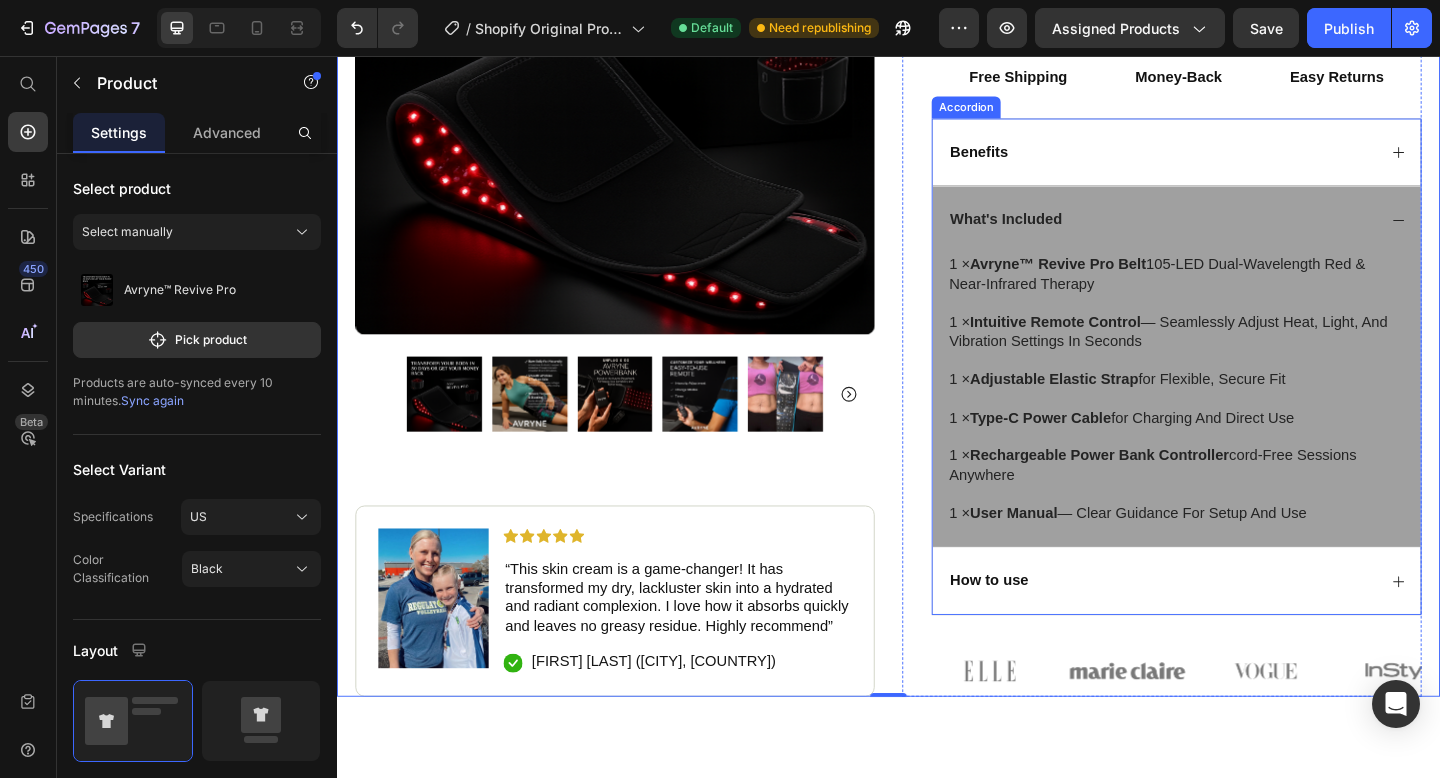 click on "What's Included" at bounding box center [1234, 234] 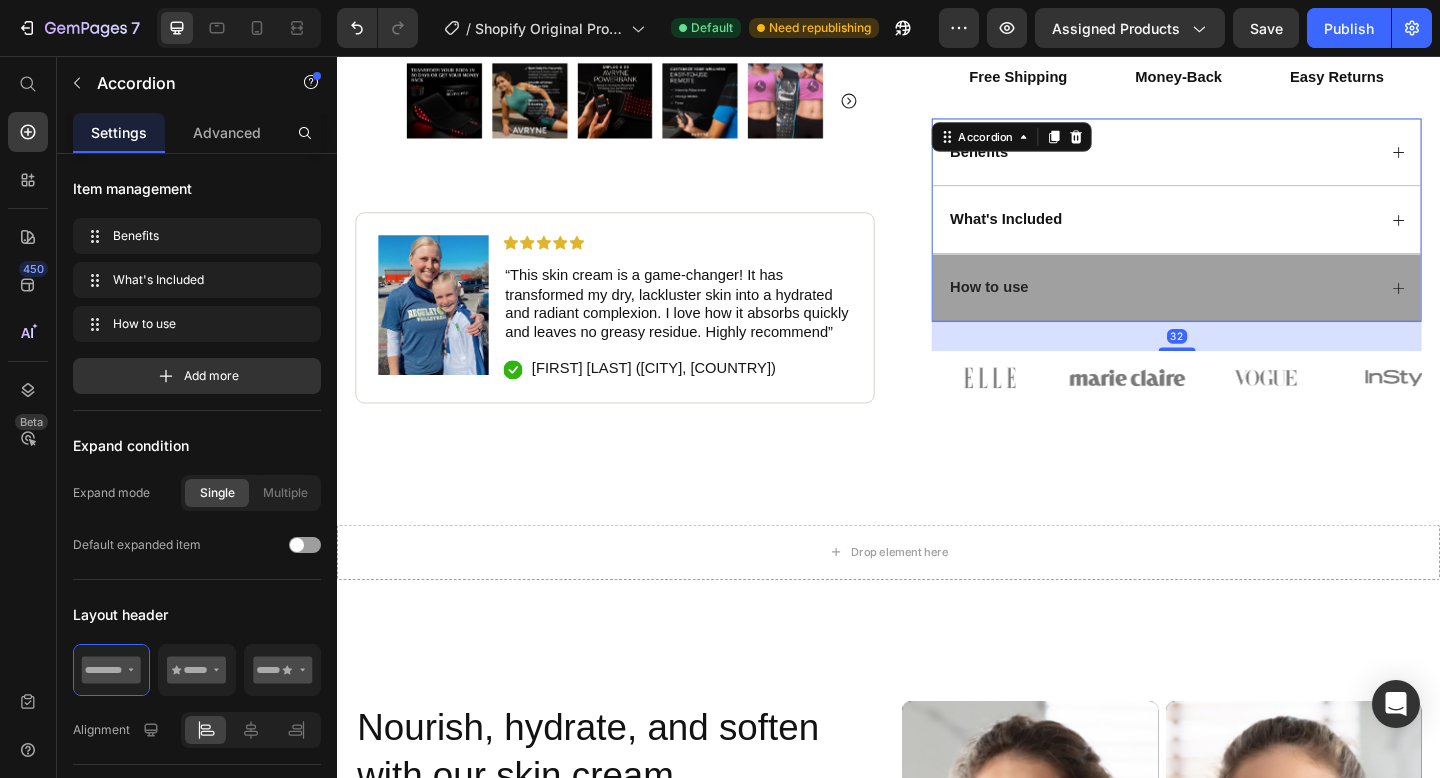 click on "How to use" at bounding box center (1234, 308) 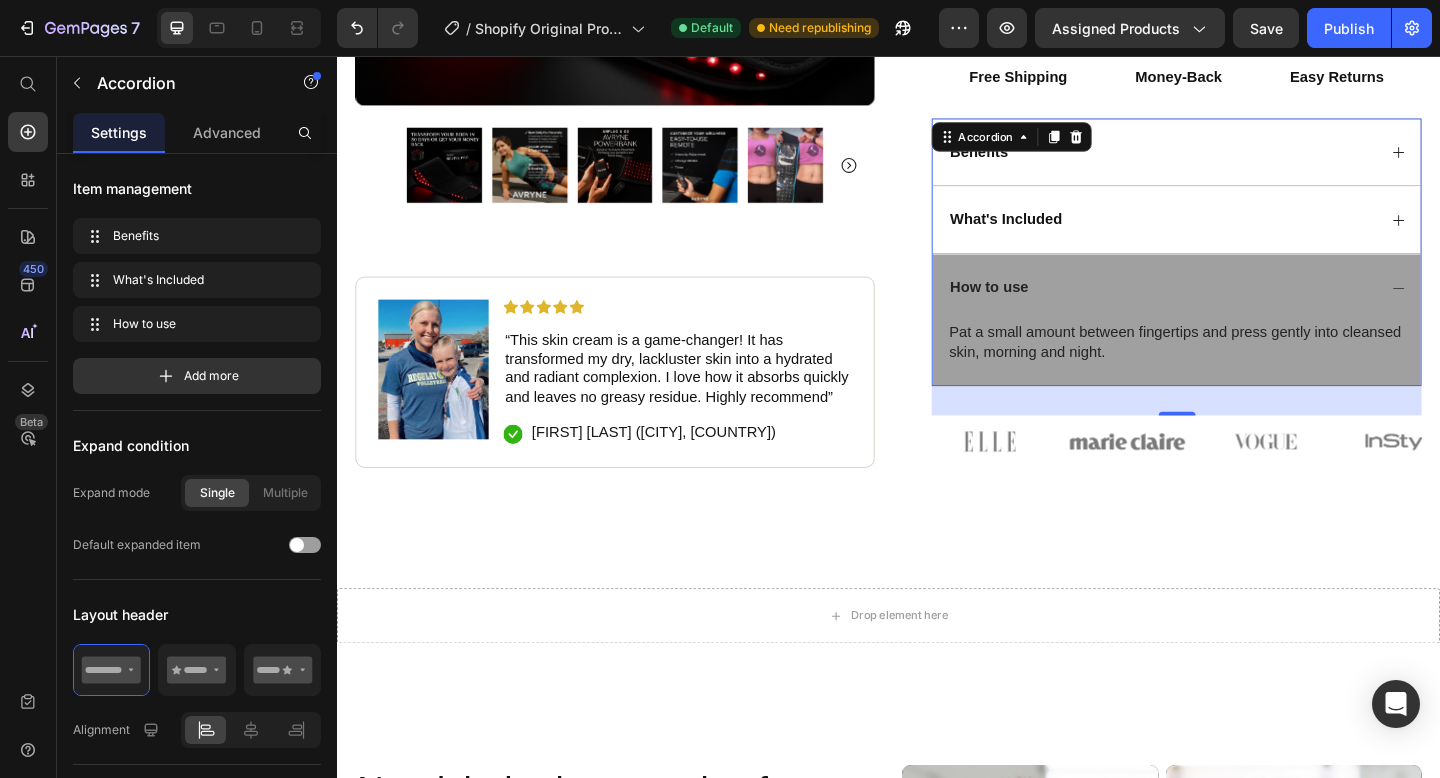 click on "Pat a small amount between fingertips and press gently into cleansed skin, morning and night." at bounding box center [1254, 368] 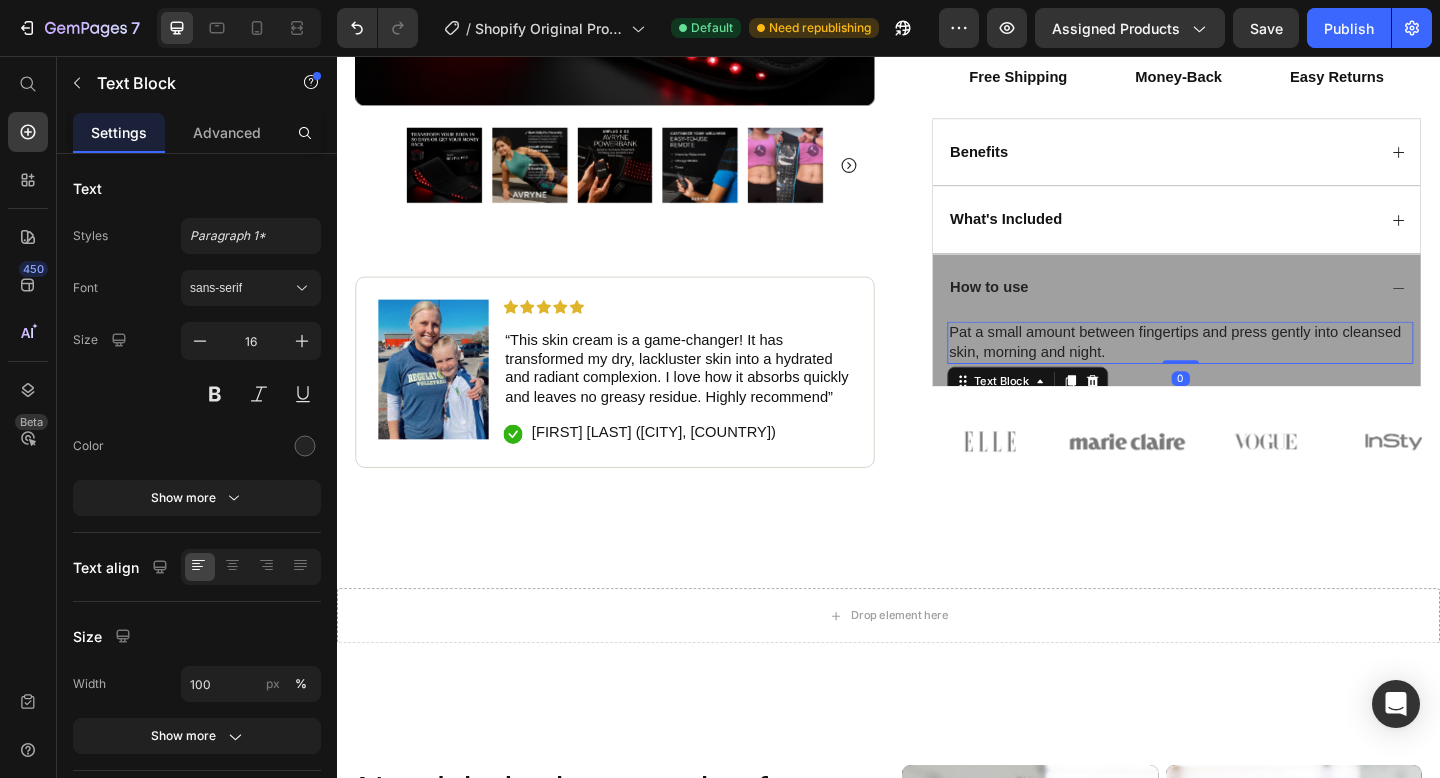 click on "Pat a small amount between fingertips and press gently into cleansed skin, morning and night." at bounding box center [1254, 368] 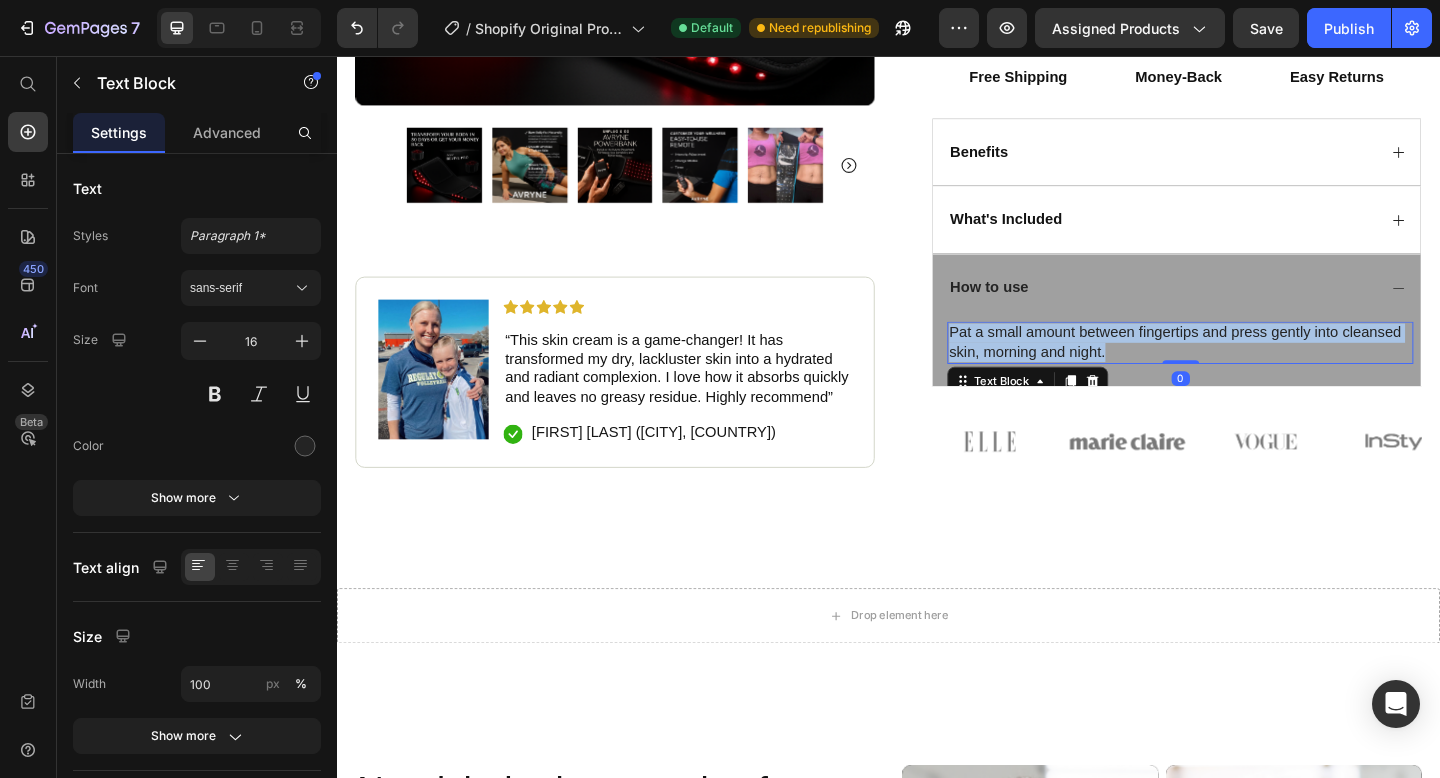 click on "Pat a small amount between fingertips and press gently into cleansed skin, morning and night." at bounding box center (1254, 368) 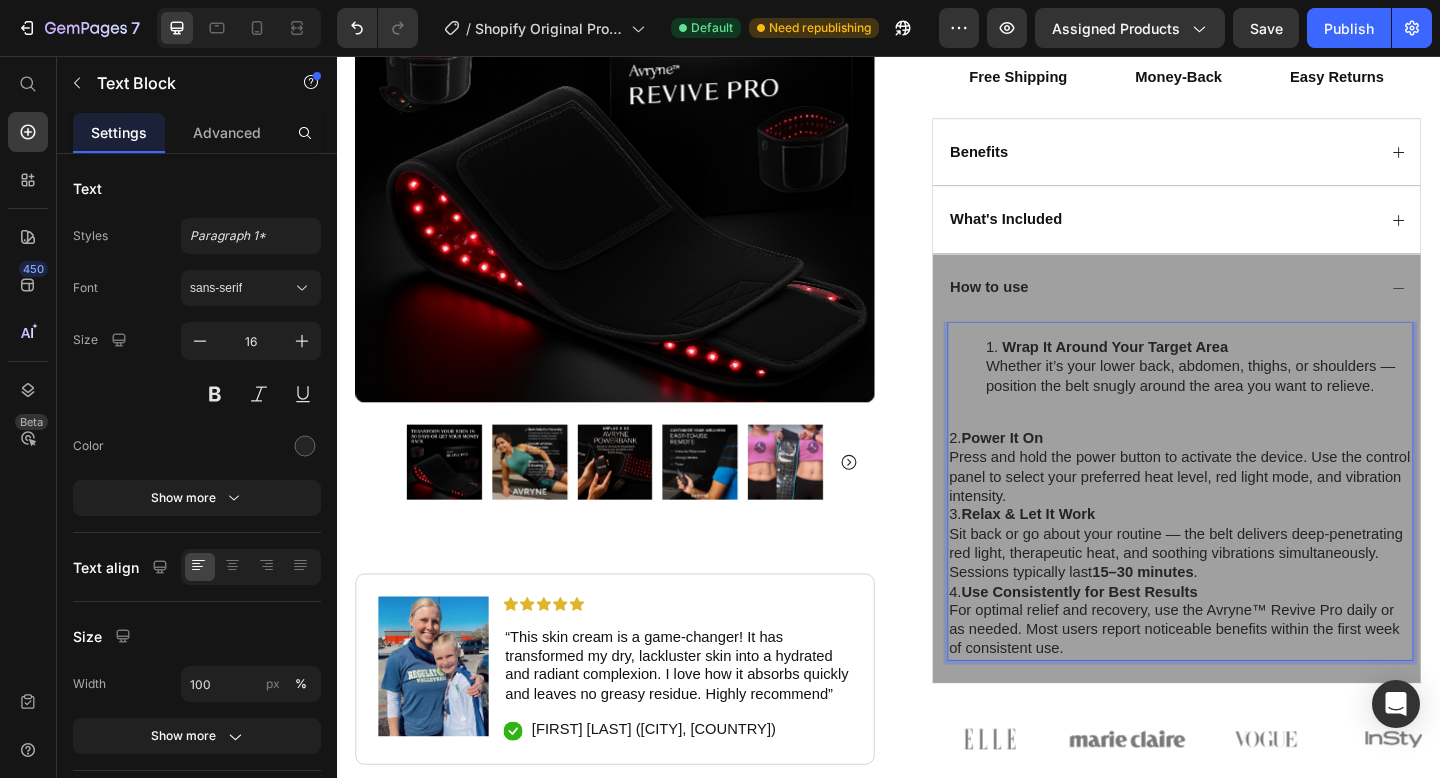 click on "Wrap It Around Your Target Area Whether it’s your lower back, abdomen, thighs, or shoulders — position the belt snugly around the area you want to relieve." at bounding box center (1254, 394) 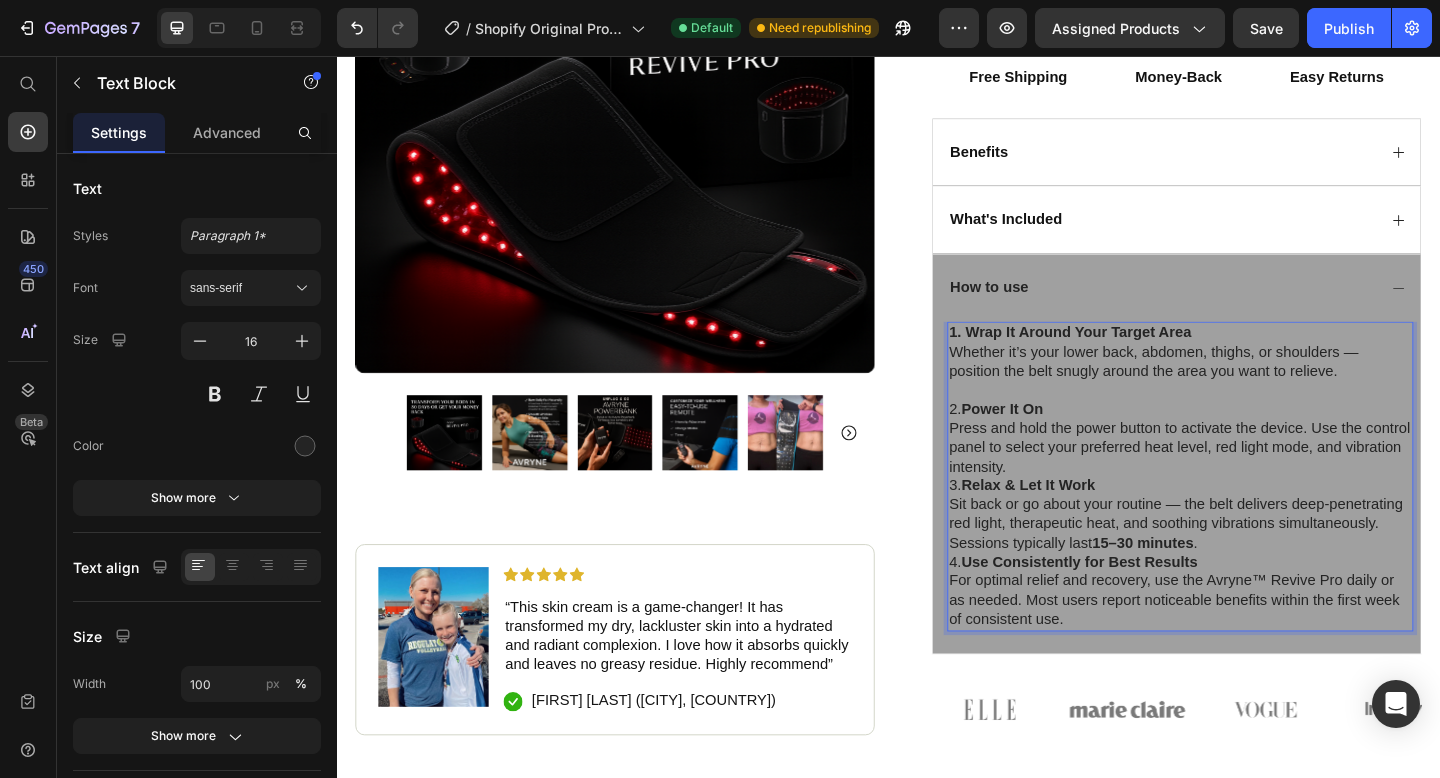 click on "2.  Power It On" at bounding box center [1254, 440] 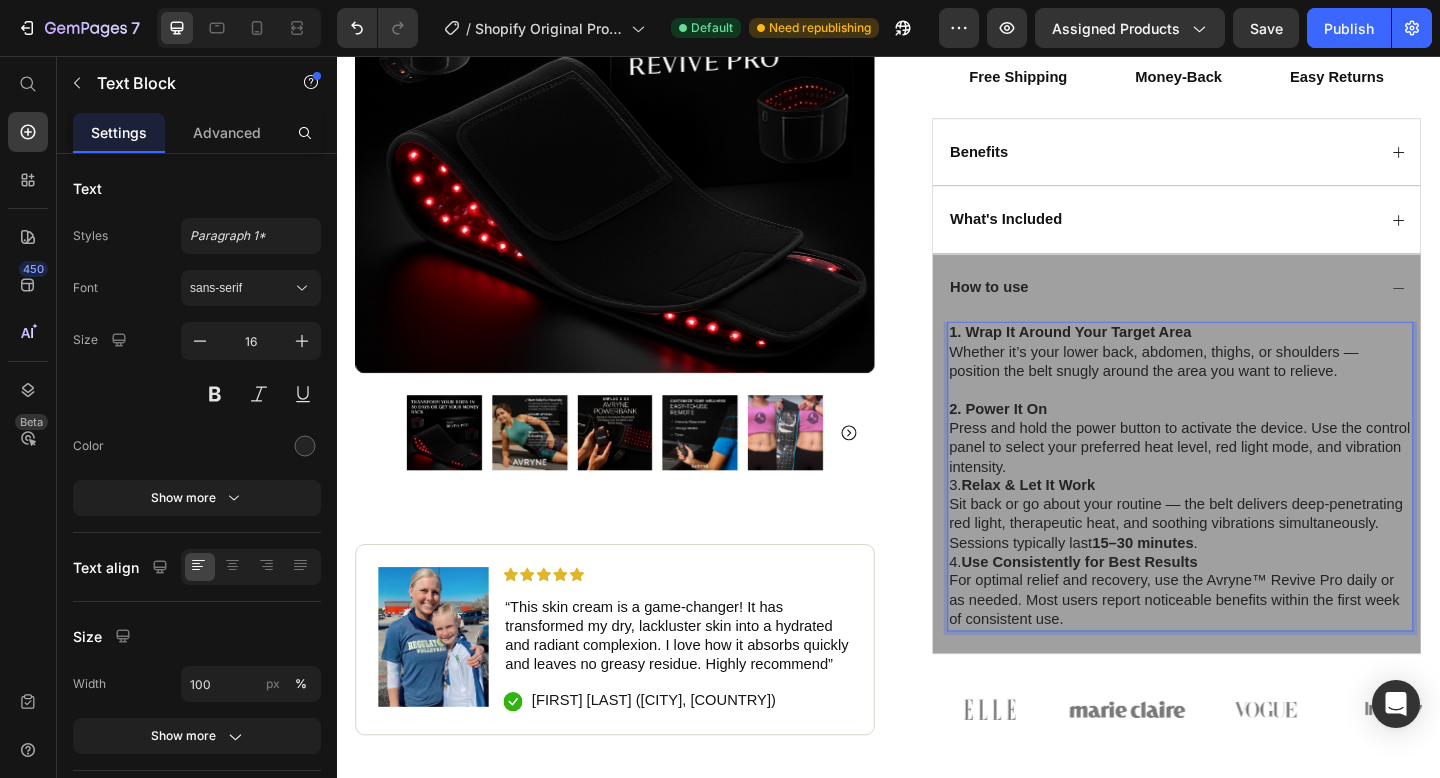 click on "Relax & Let It Work" at bounding box center (1089, 522) 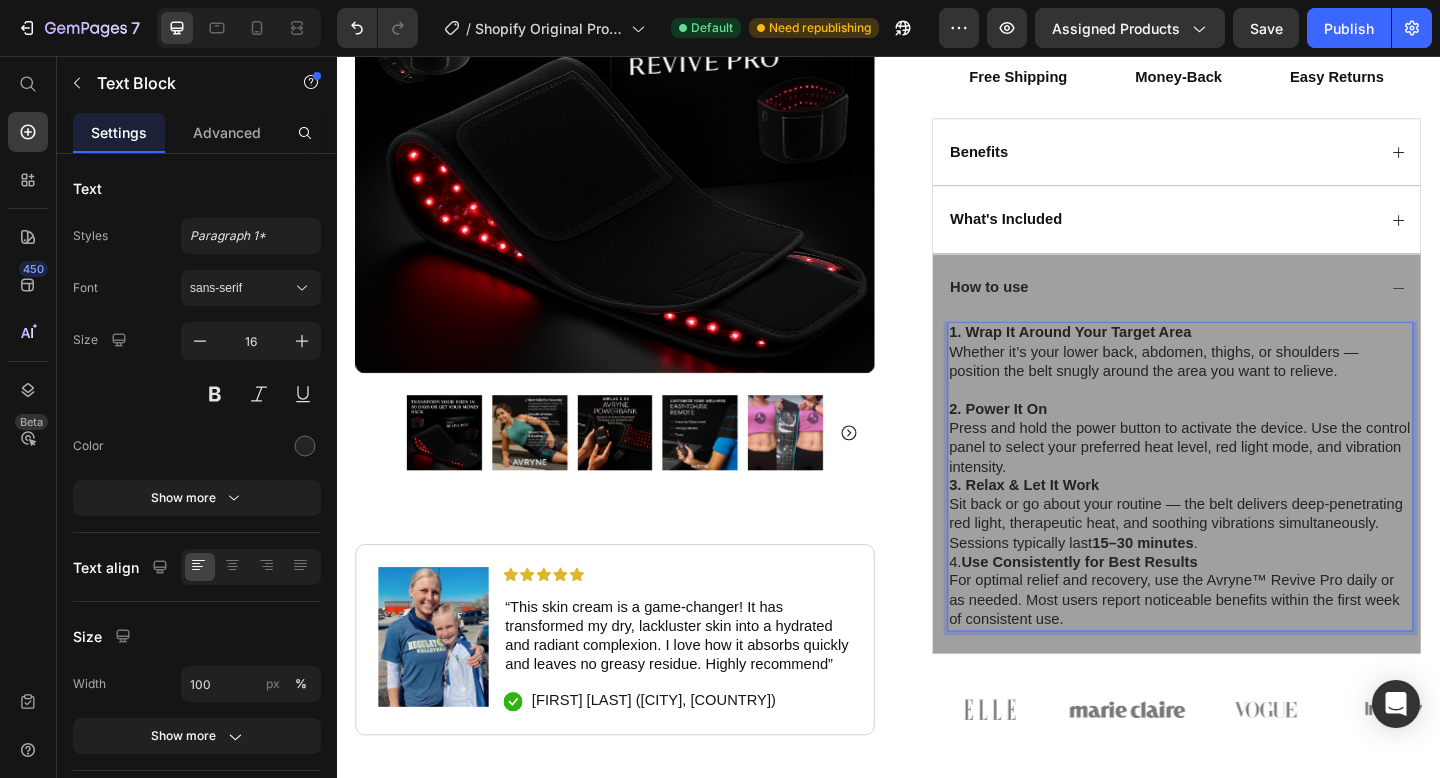 click on "Use Consistently for Best Results" at bounding box center (1144, 606) 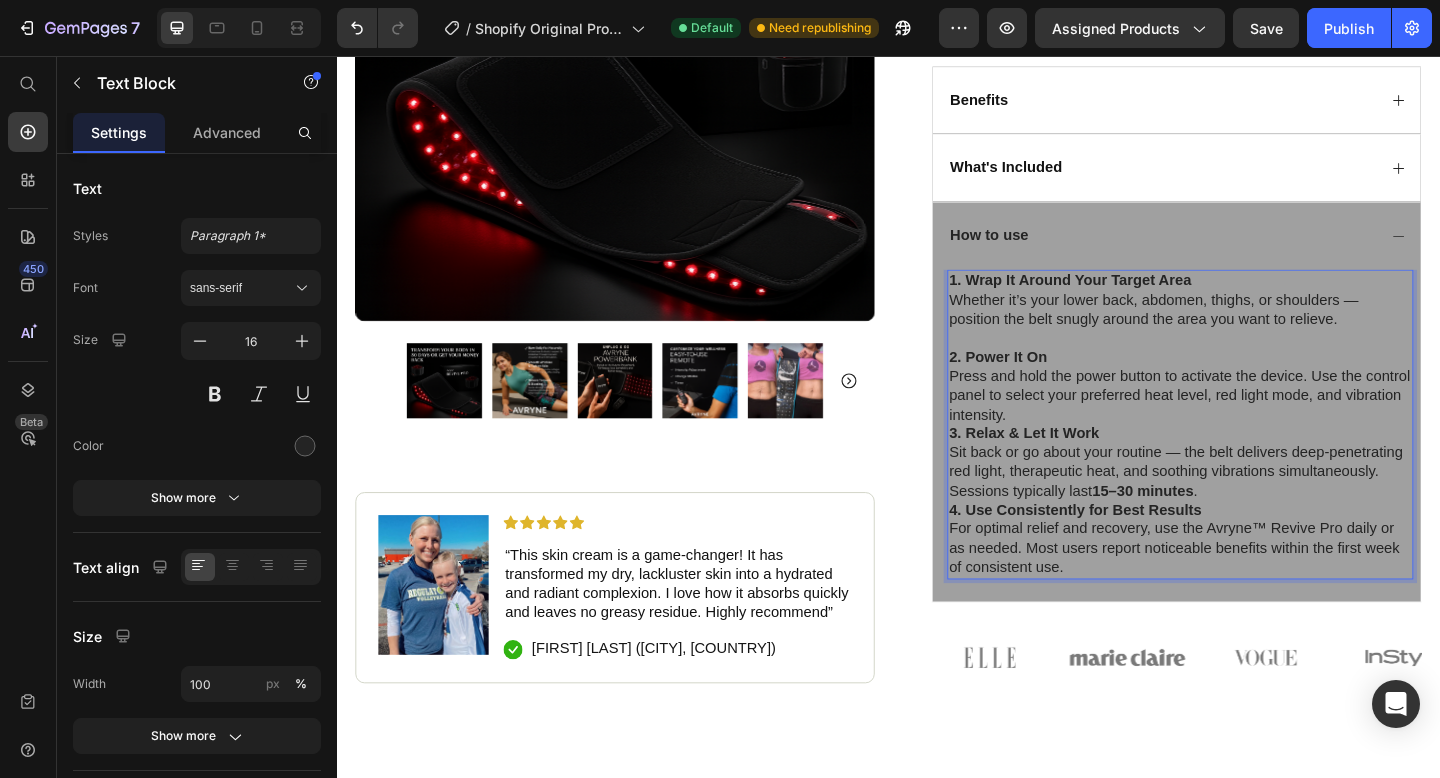 scroll, scrollTop: 2176, scrollLeft: 0, axis: vertical 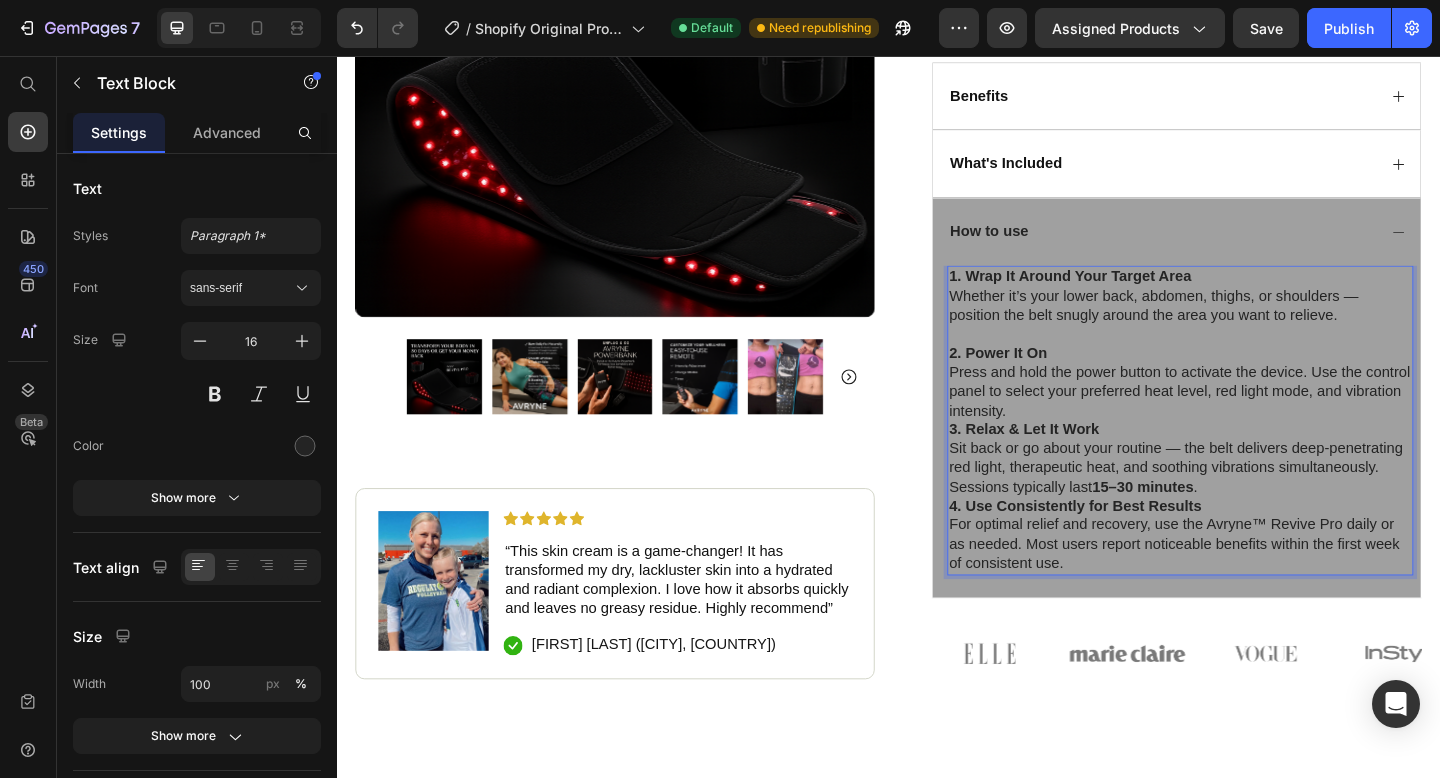 click on "Press and hold the power button to activate the device. Use the control panel to select your preferred heat level, red light mode, and vibration intensity." at bounding box center [1254, 421] 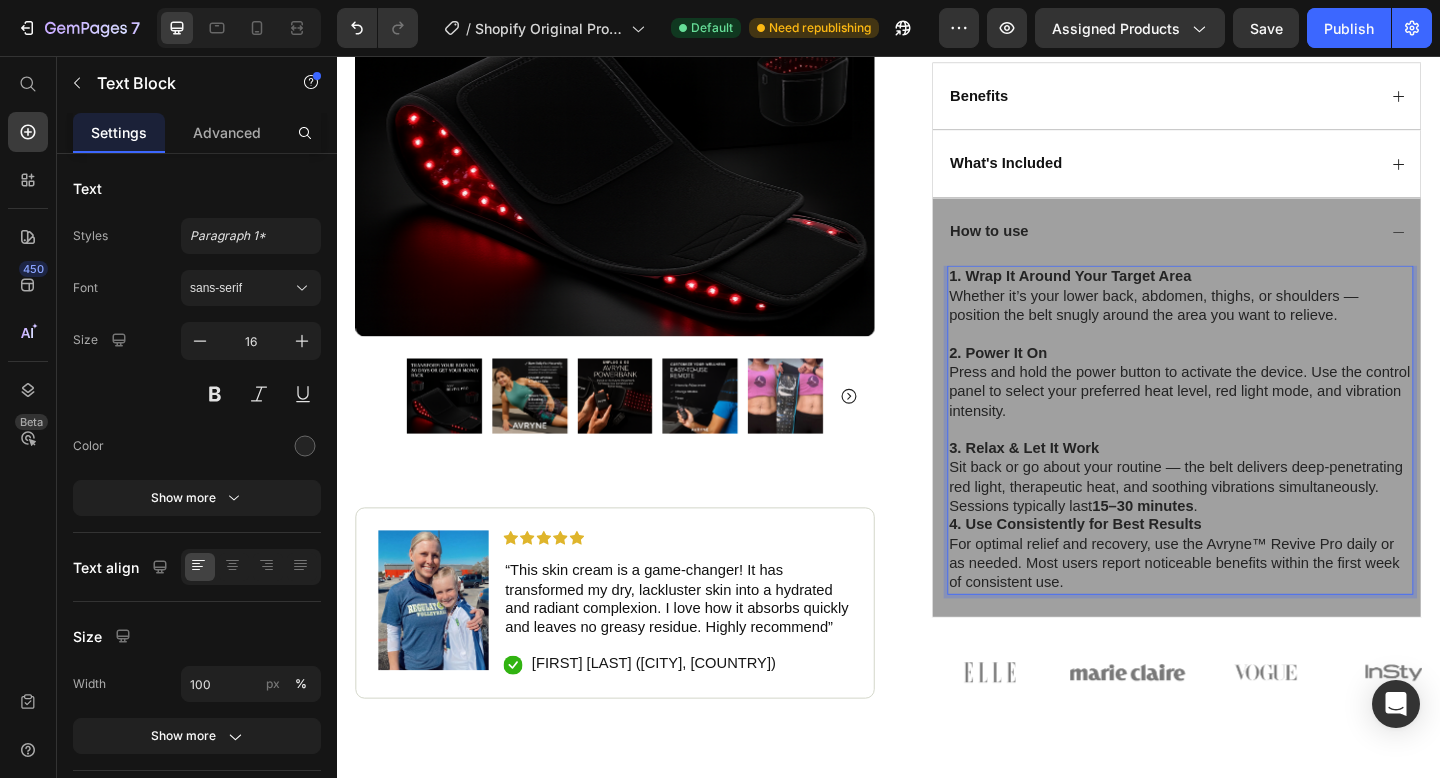 click on "Sit back or go about your routine — the belt delivers deep-penetrating red light, therapeutic heat, and soothing vibrations simultaneously. Sessions typically last  15–30 minutes ." at bounding box center (1254, 525) 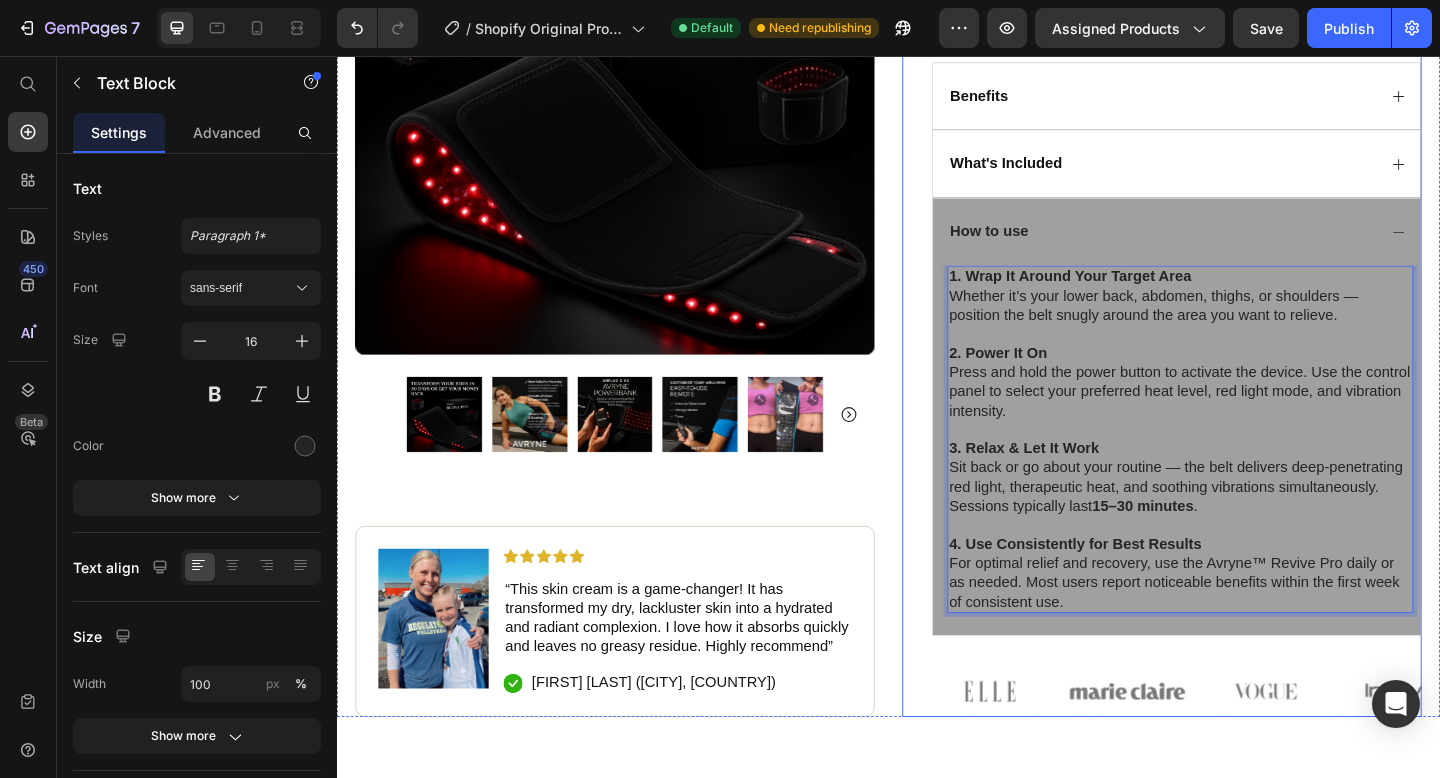 click on "Icon Icon Icon Icon Icon Icon List (1349 Reviews) Text Block Row Avryne™ Revive Pro Product Title The 2023 Rated Innovation in Cosmetics Text Block Hydrate, rejuvenate, and glow with our revolutionary cream. Unleash your skin's potential today. Text Block
Intense Hydration
Environmentally Friendly
Made in Germany Item List Kaching Bundles Kaching Bundles
Icon Sale Ends In 2 Hours | Limited Time Offer Text Block Row add to cart Add to Cart
Icon Free Shipping Text Block
Icon Money-Back Text Block
Icon Easy Returns Text Block Row Image Icon Icon Icon Icon Icon Icon List “This skin cream is a game-changer! It has transformed my dry, lackluster skin into a hydrated and radiant complexion. I love how it absorbs quickly and leaves no greasy residue. Highly recommend” Text Block
Icon Hannah N. (Houston, USA) Text Block Row Row
Benefits" at bounding box center (1250, 79) 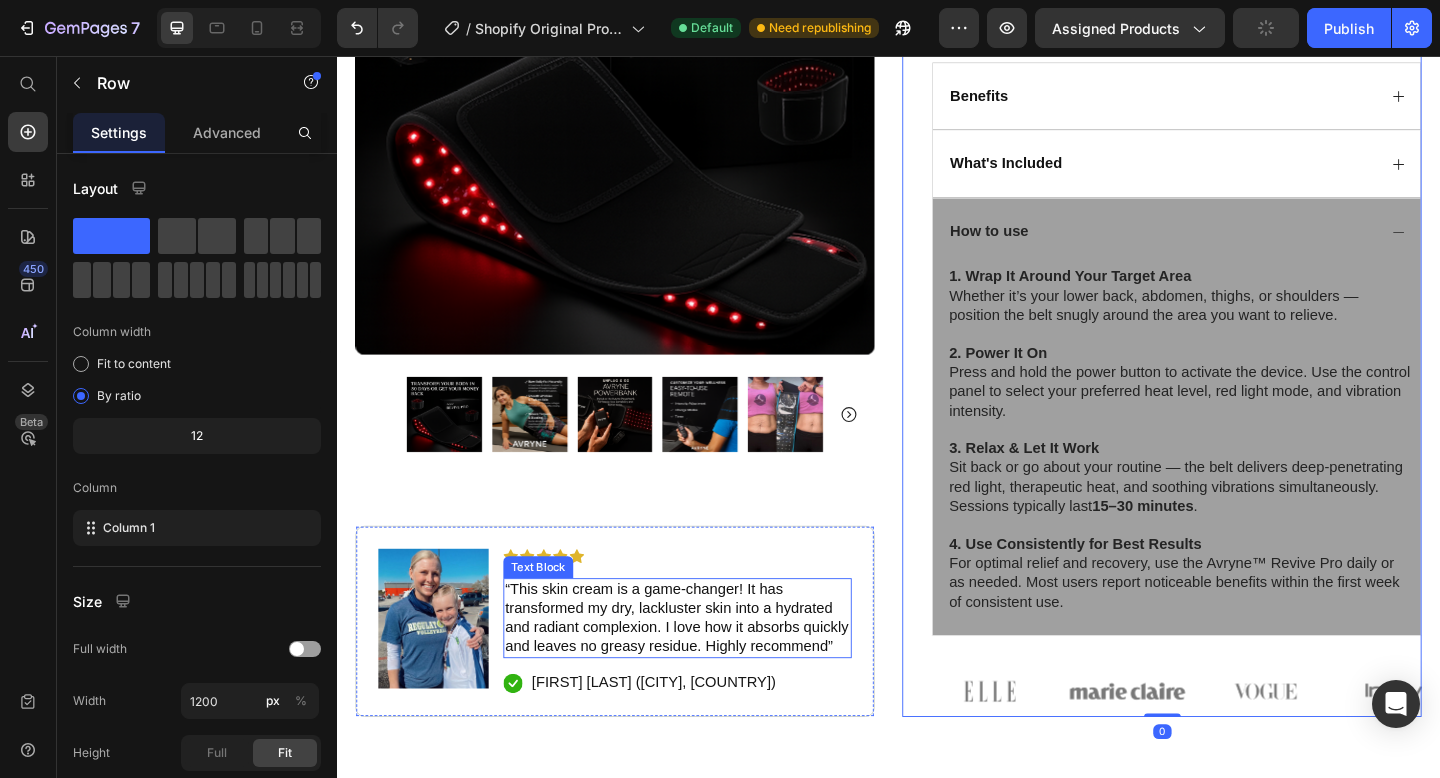 click on "“This skin cream is a game-changer! It has transformed my dry, lackluster skin into a hydrated and radiant complexion. I love how it absorbs quickly and leaves no greasy residue. Highly recommend”" at bounding box center [707, 667] 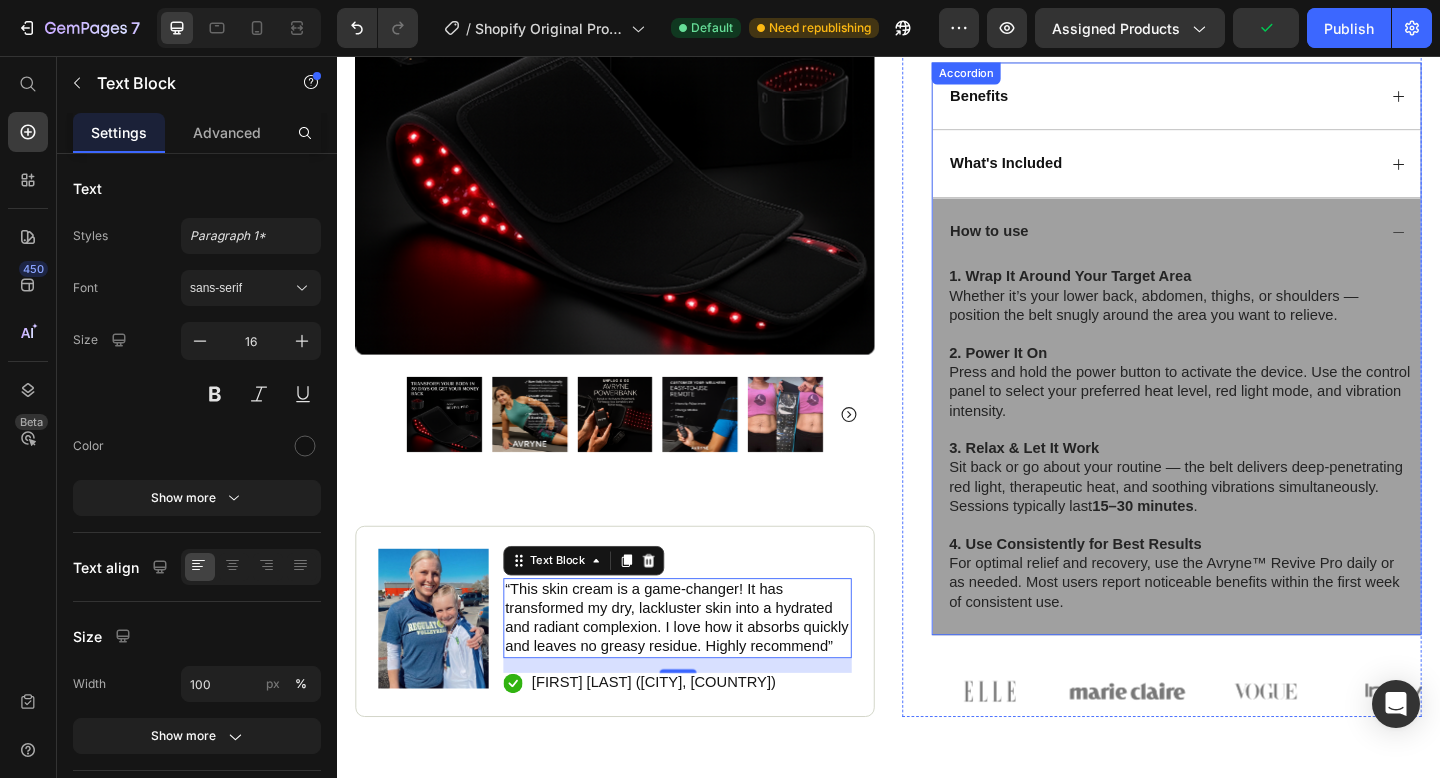 click on "How to use" at bounding box center [1250, 247] 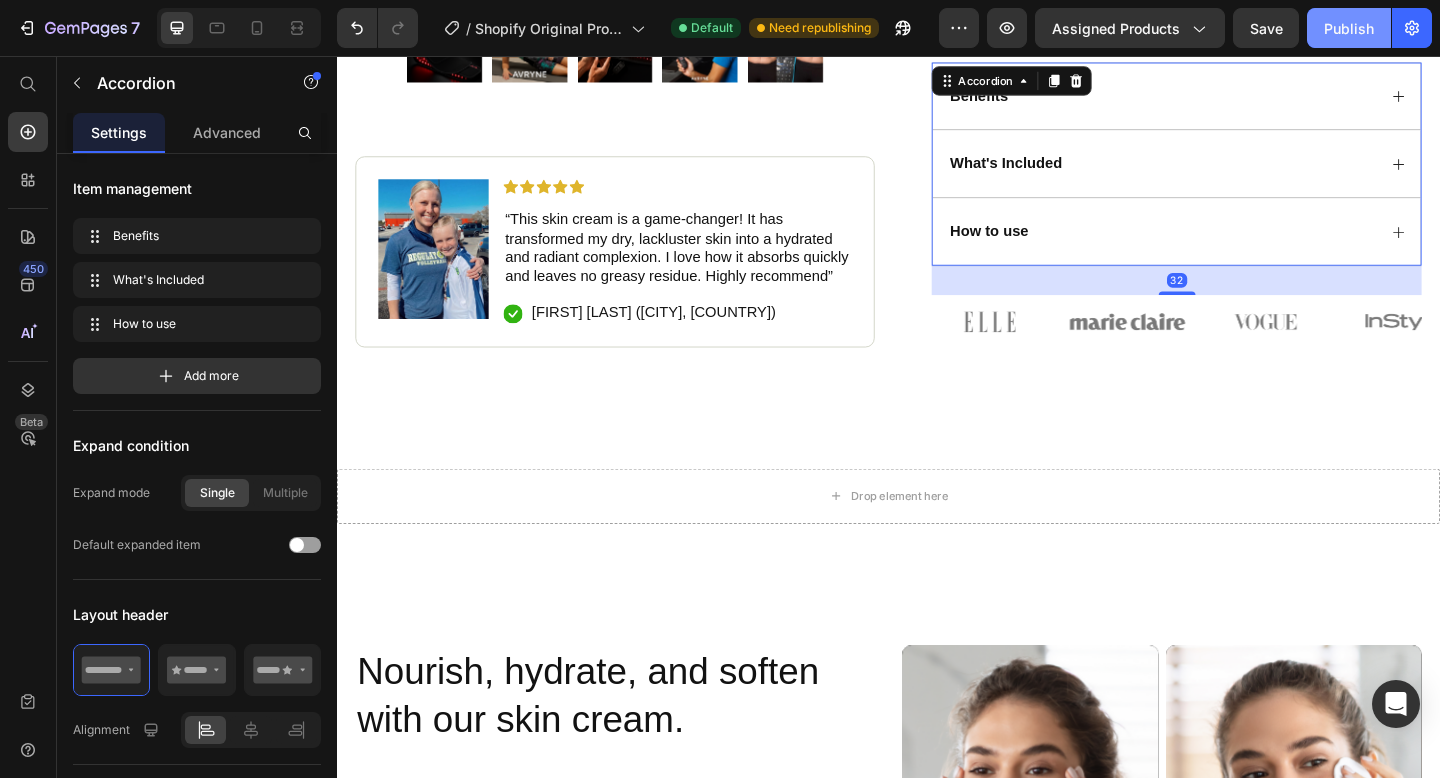 click on "Publish" 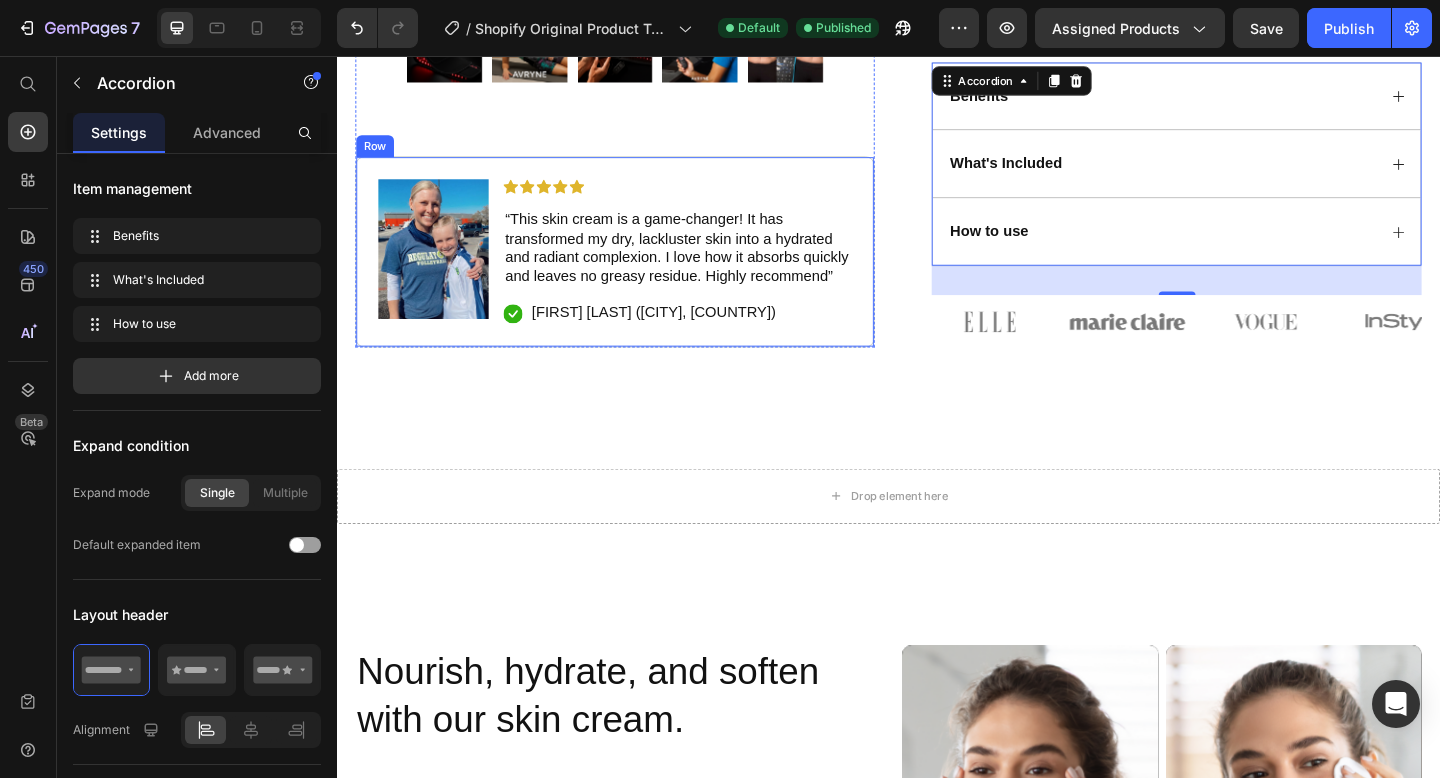 click on "“This skin cream is a game-changer! It has transformed my dry, lackluster skin into a hydrated and radiant complexion. I love how it absorbs quickly and leaves no greasy residue. Highly recommend”" at bounding box center (707, 265) 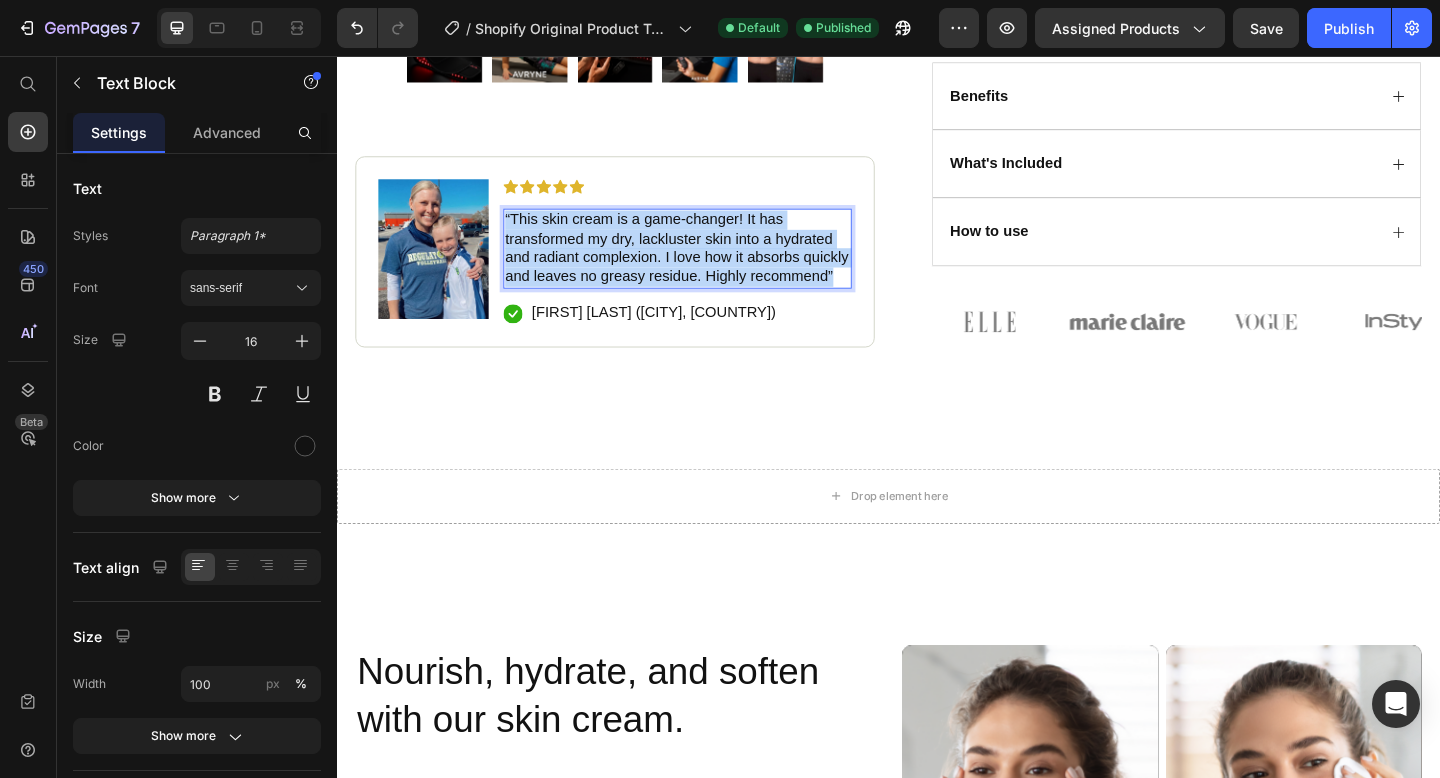 click on "“This skin cream is a game-changer! It has transformed my dry, lackluster skin into a hydrated and radiant complexion. I love how it absorbs quickly and leaves no greasy residue. Highly recommend”" at bounding box center [707, 265] 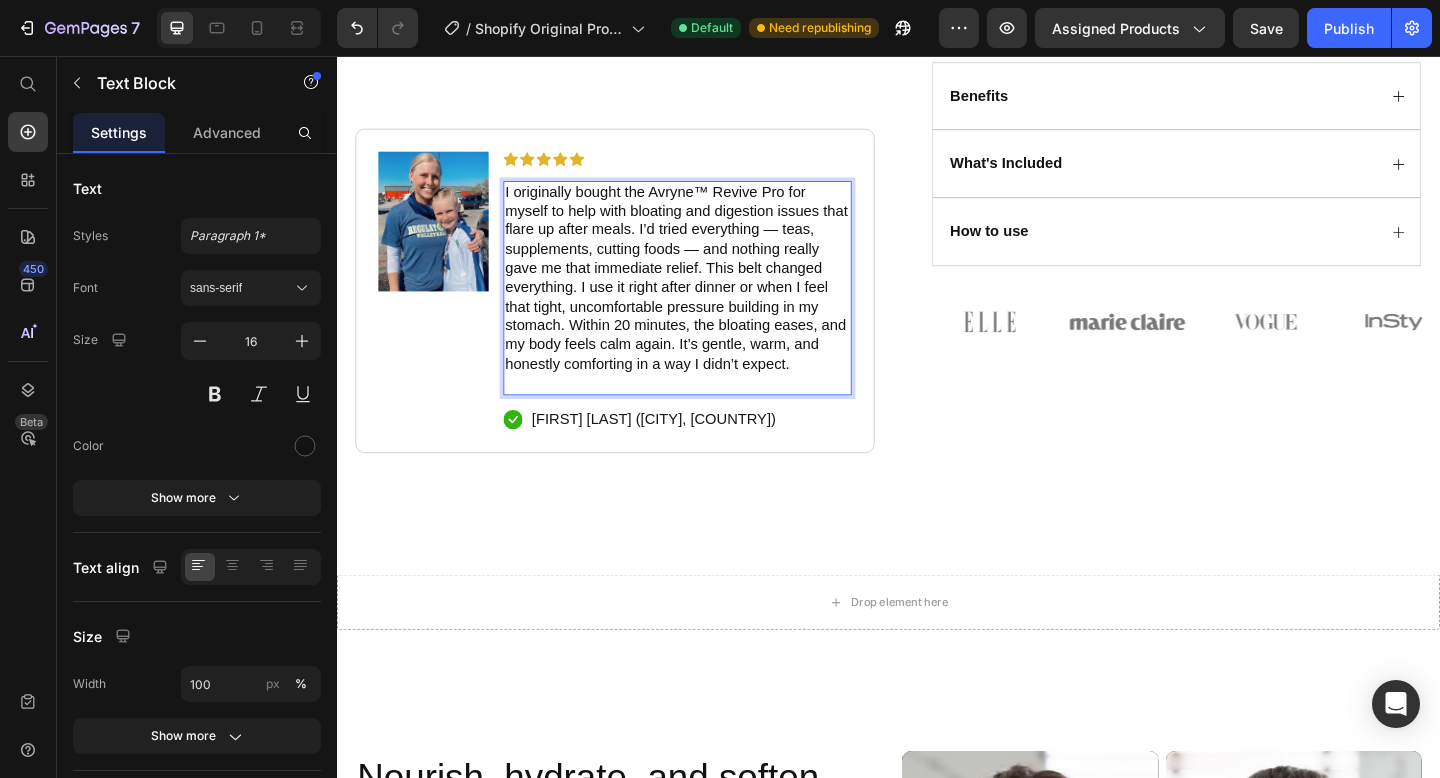 click on "I originally bought the Avryne™ Revive Pro for myself to help with bloating and digestion issues that flare up after meals. I’d tried everything — teas, supplements, cutting foods — and nothing really gave me that immediate relief. This belt changed everything. I use it right after dinner or when I feel that tight, uncomfortable pressure building in my stomach. Within 20 minutes, the bloating eases, and my body feels calm again. It’s gentle, warm, and honestly comforting in a way I didn’t expect." at bounding box center [707, 298] 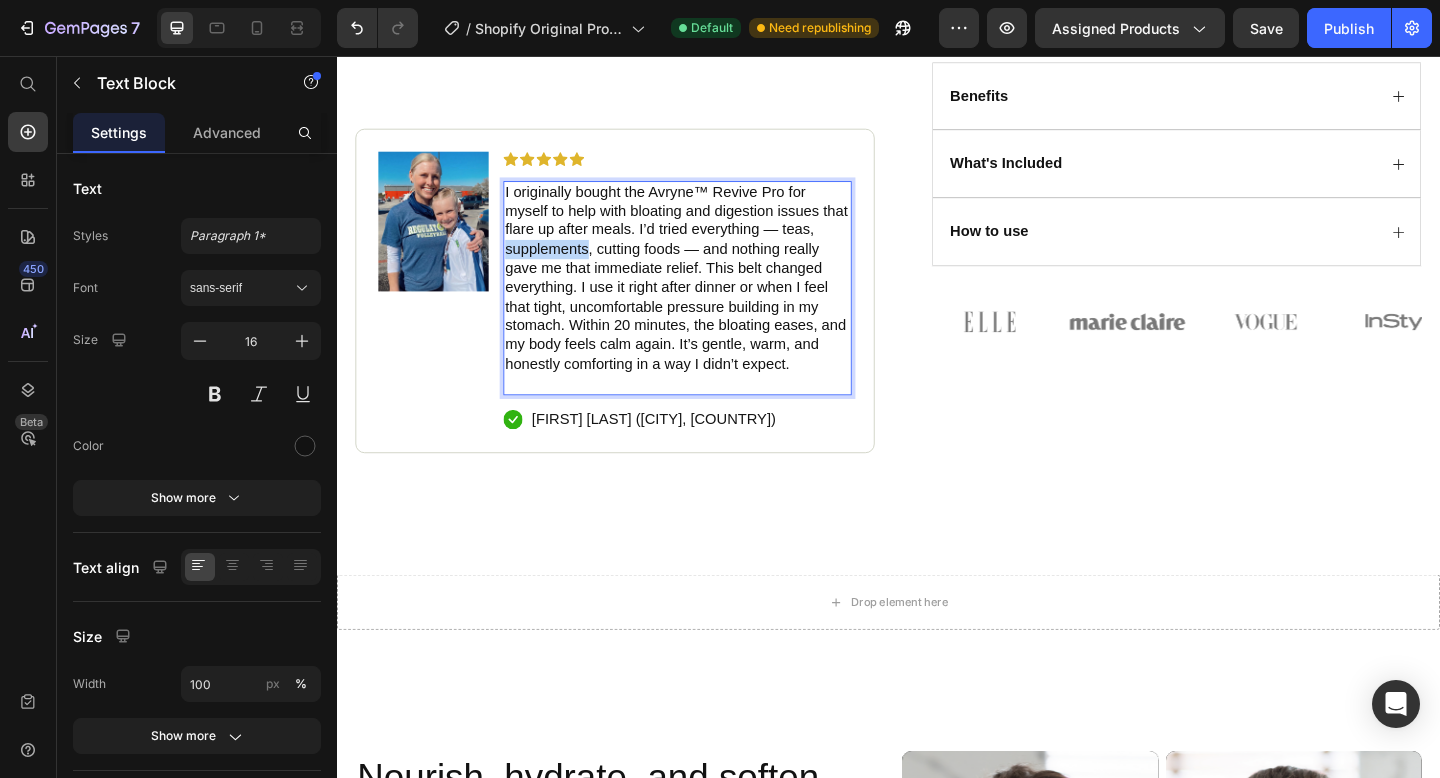 click on "I originally bought the Avryne™ Revive Pro for myself to help with bloating and digestion issues that flare up after meals. I’d tried everything — teas, supplements, cutting foods — and nothing really gave me that immediate relief. This belt changed everything. I use it right after dinner or when I feel that tight, uncomfortable pressure building in my stomach. Within 20 minutes, the bloating eases, and my body feels calm again. It’s gentle, warm, and honestly comforting in a way I didn’t expect." at bounding box center (707, 298) 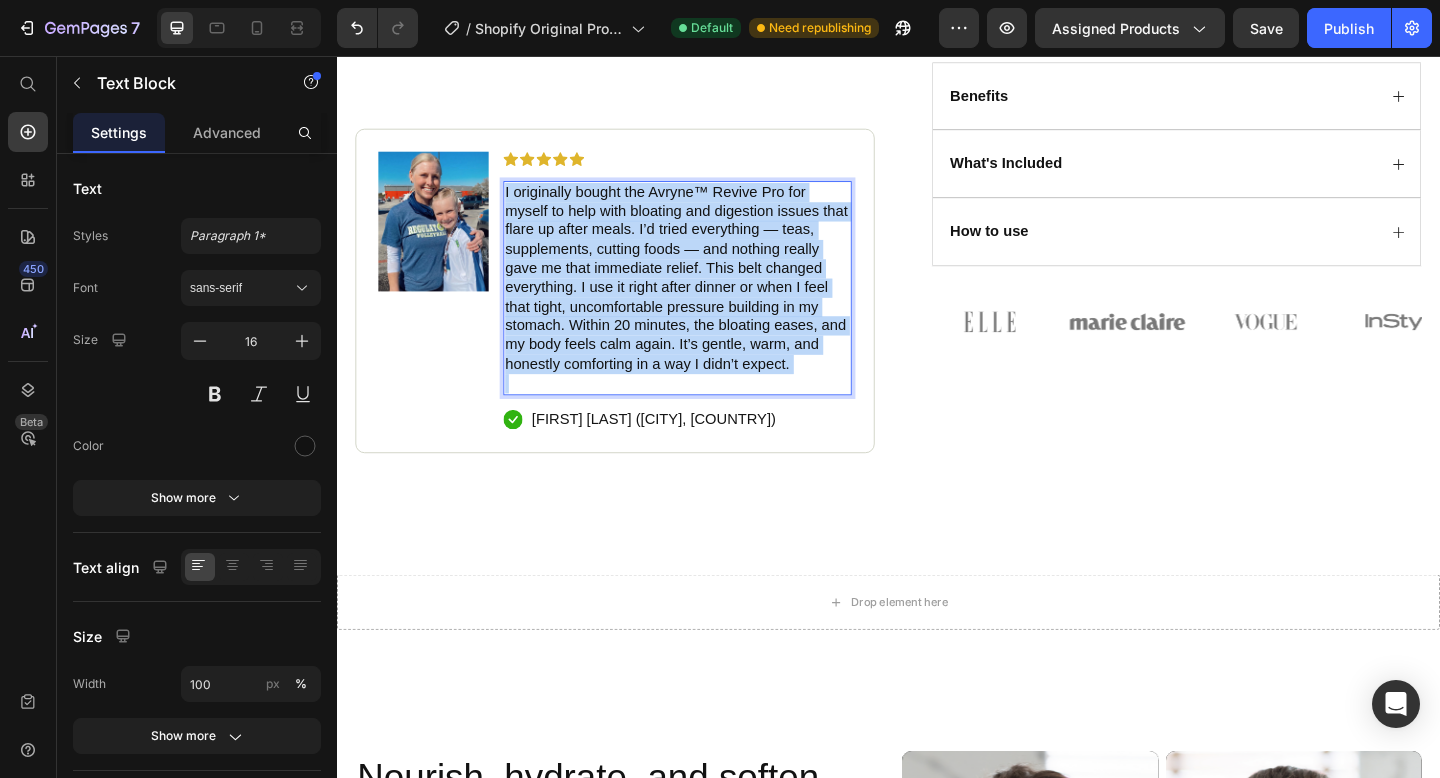click on "I originally bought the Avryne™ Revive Pro for myself to help with bloating and digestion issues that flare up after meals. I’d tried everything — teas, supplements, cutting foods — and nothing really gave me that immediate relief. This belt changed everything. I use it right after dinner or when I feel that tight, uncomfortable pressure building in my stomach. Within 20 minutes, the bloating eases, and my body feels calm again. It’s gentle, warm, and honestly comforting in a way I didn’t expect." at bounding box center (707, 298) 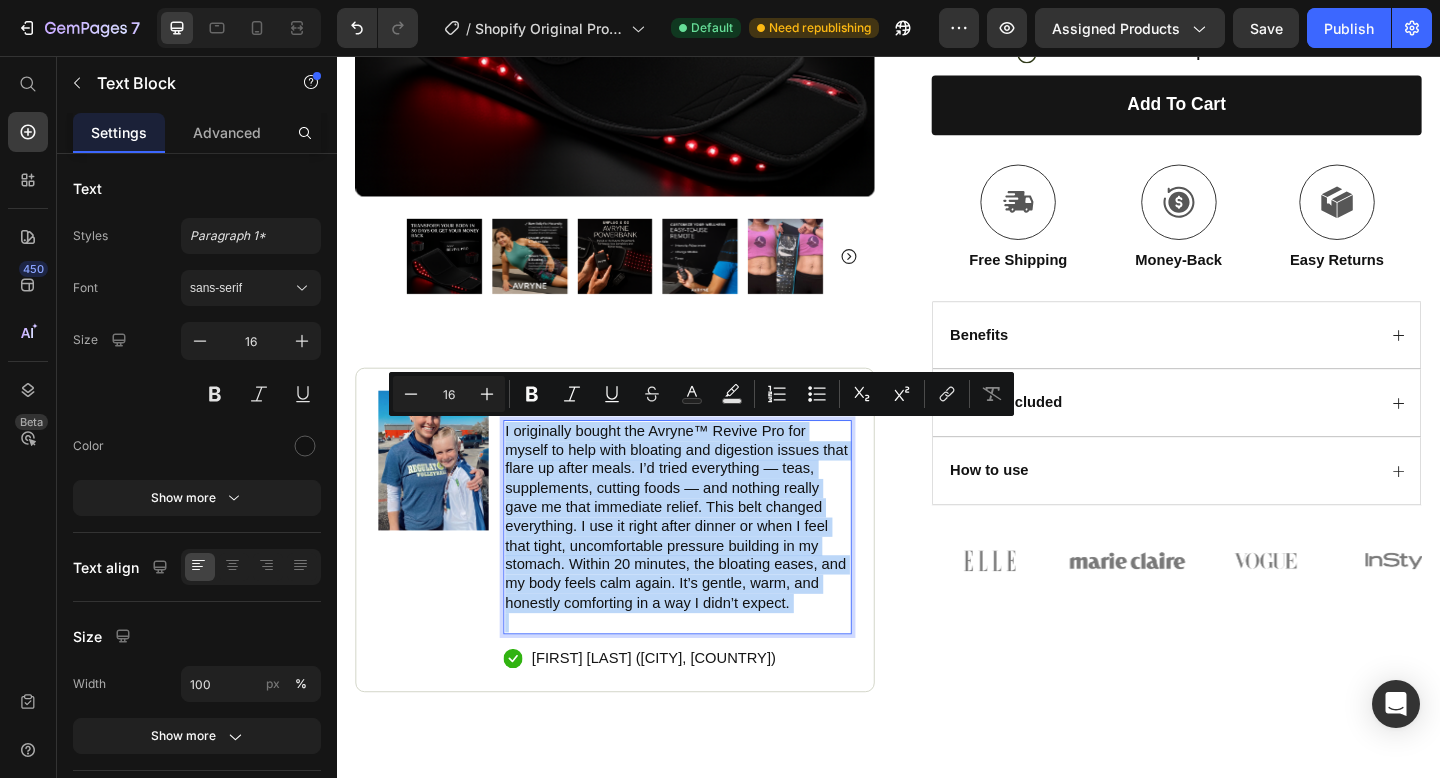 scroll, scrollTop: 1921, scrollLeft: 0, axis: vertical 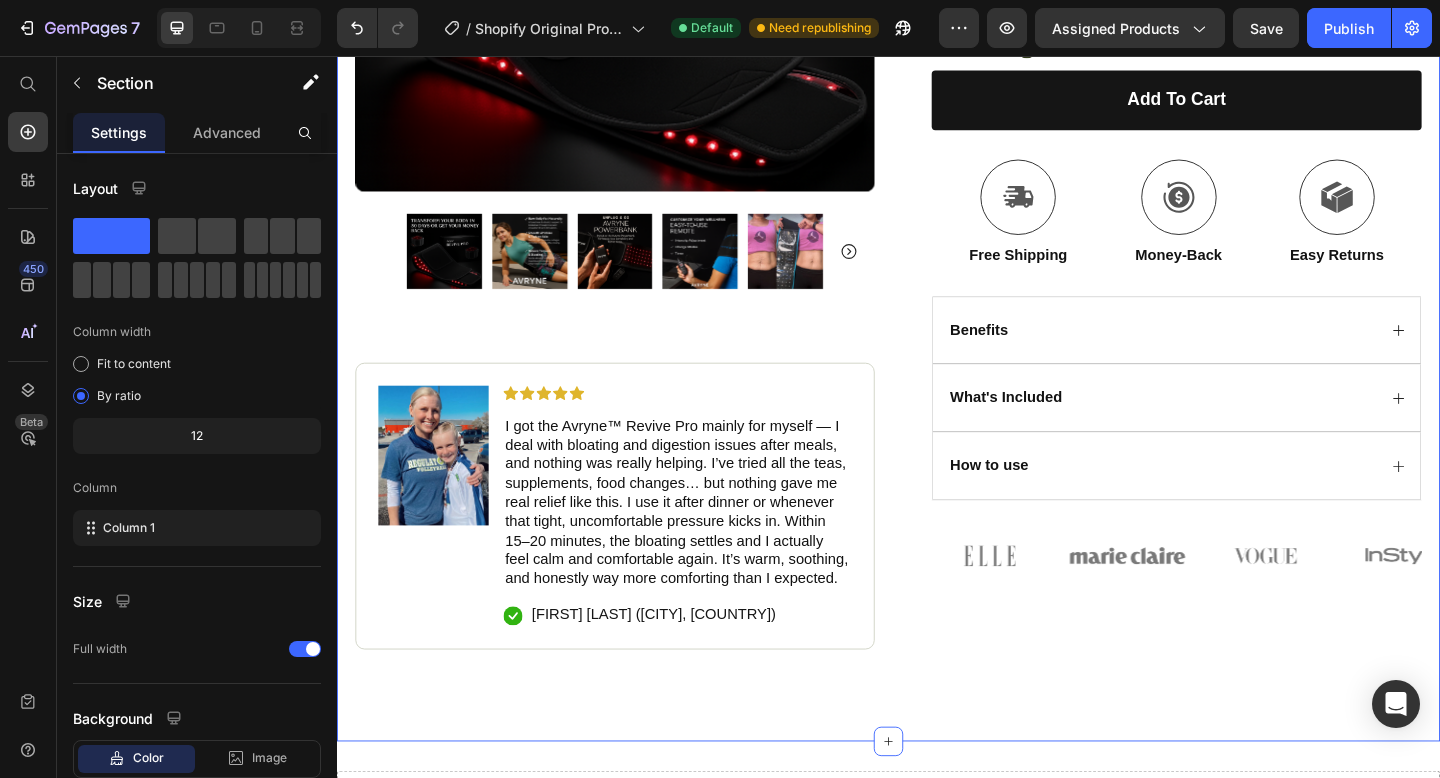 click on "Icon Free Shipping Today Only Text Block Row
Icon 84,000+ Happy Customer Text Block Row Carousel Row
Product Images Image Icon Icon Icon Icon Icon Icon List I got the Avryne™ Revive Pro mainly for myself — I deal with bloating and digestion issues after meals, and nothing was really helping. I’ve tried all the teas, supplements, food changes… but nothing gave me real relief like this. I use it after dinner or whenever that tight, uncomfortable pressure kicks in. Within 15–20 minutes, the bloating settles and I actually feel calm and comfortable again. It’s warm, soothing, and honestly way more comforting than I expected. Text Block
Icon [FIRST] [LAST] ([CITY], [STATE]) Text Block Row Row Row Icon Icon Icon Icon Icon Icon List (1349 Reviews) Text Block Row Avryne™ Revive Pro Product Title The 2023 Rated Innovation in Cosmetics Text Block Hydrate, rejuvenate, and glow with our revolutionary cream. Unleash your skin's potential today. Text Block" at bounding box center (937, 178) 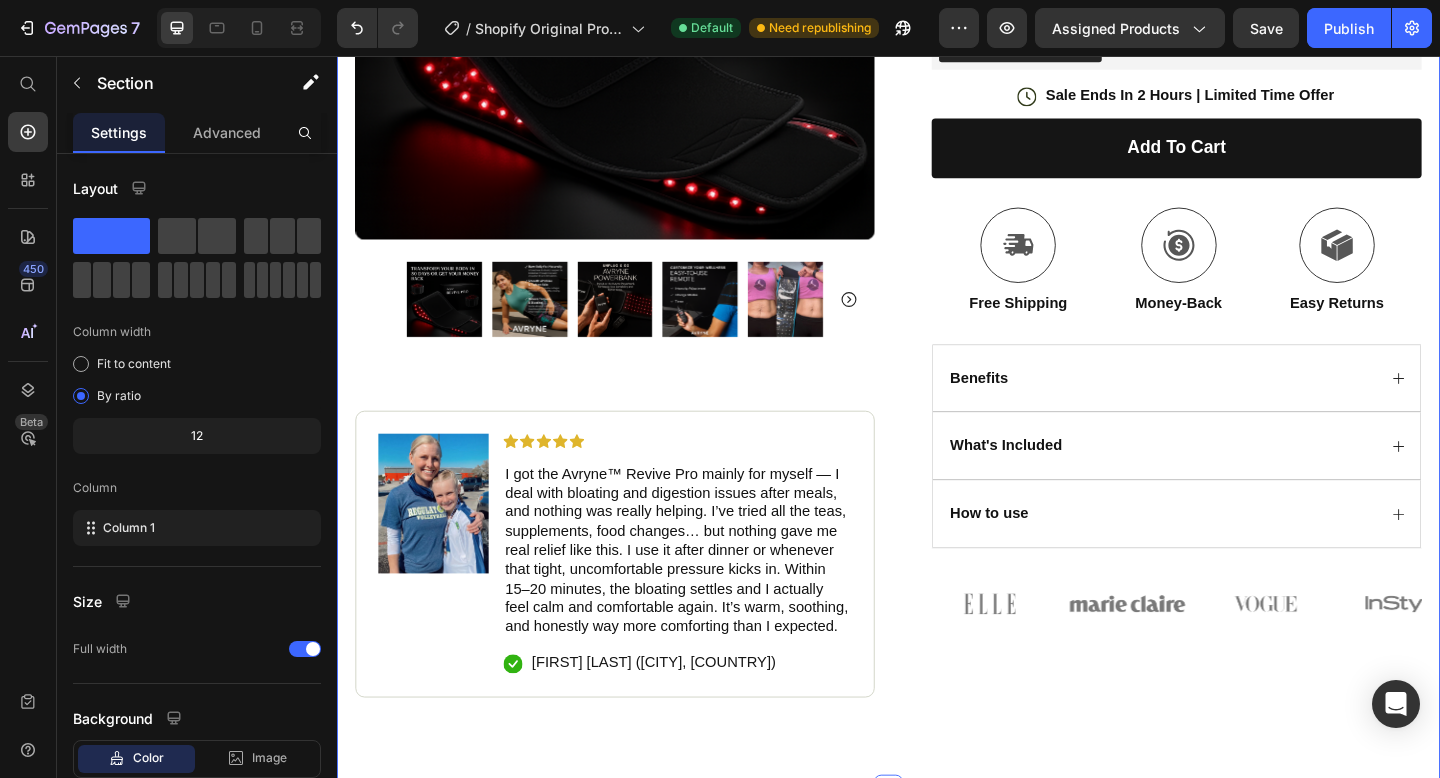 scroll, scrollTop: 1834, scrollLeft: 0, axis: vertical 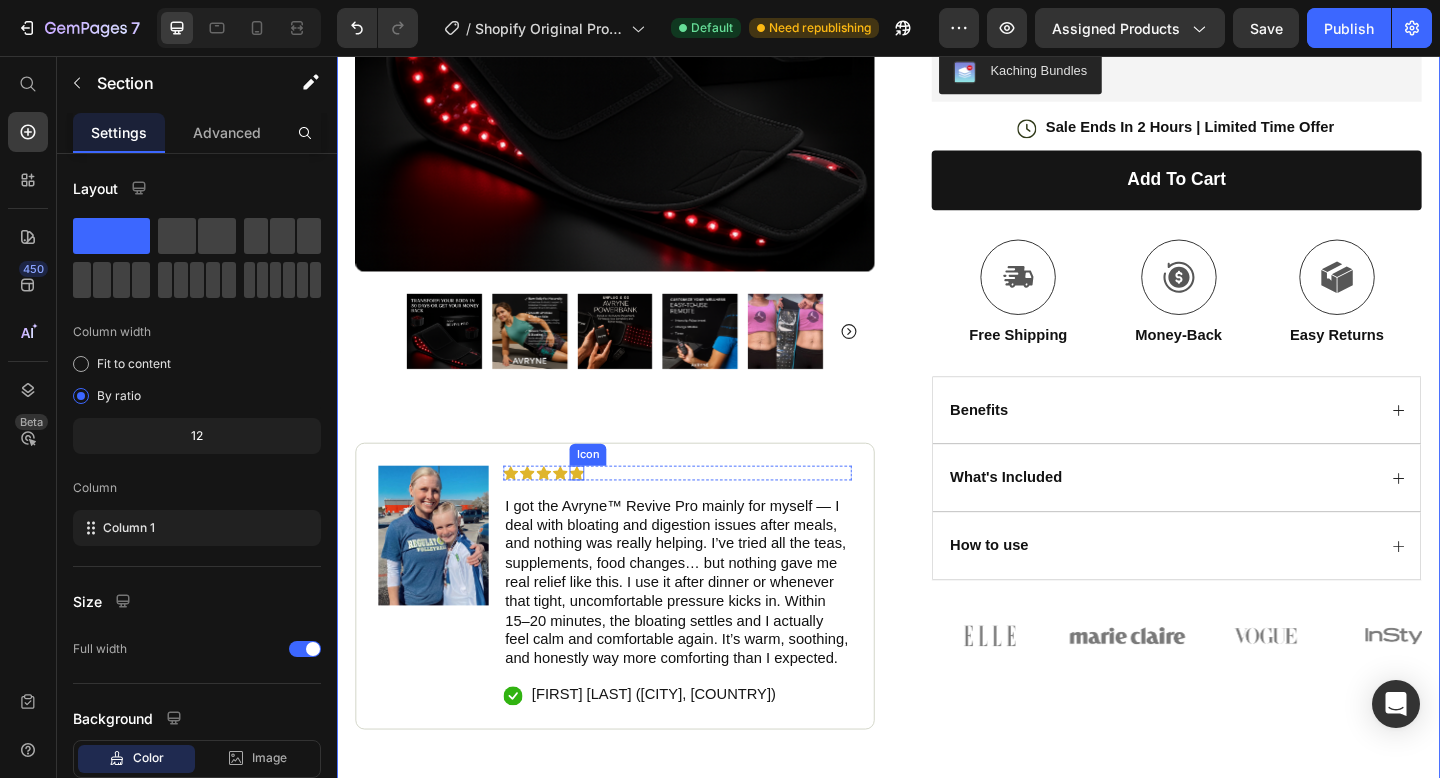 click 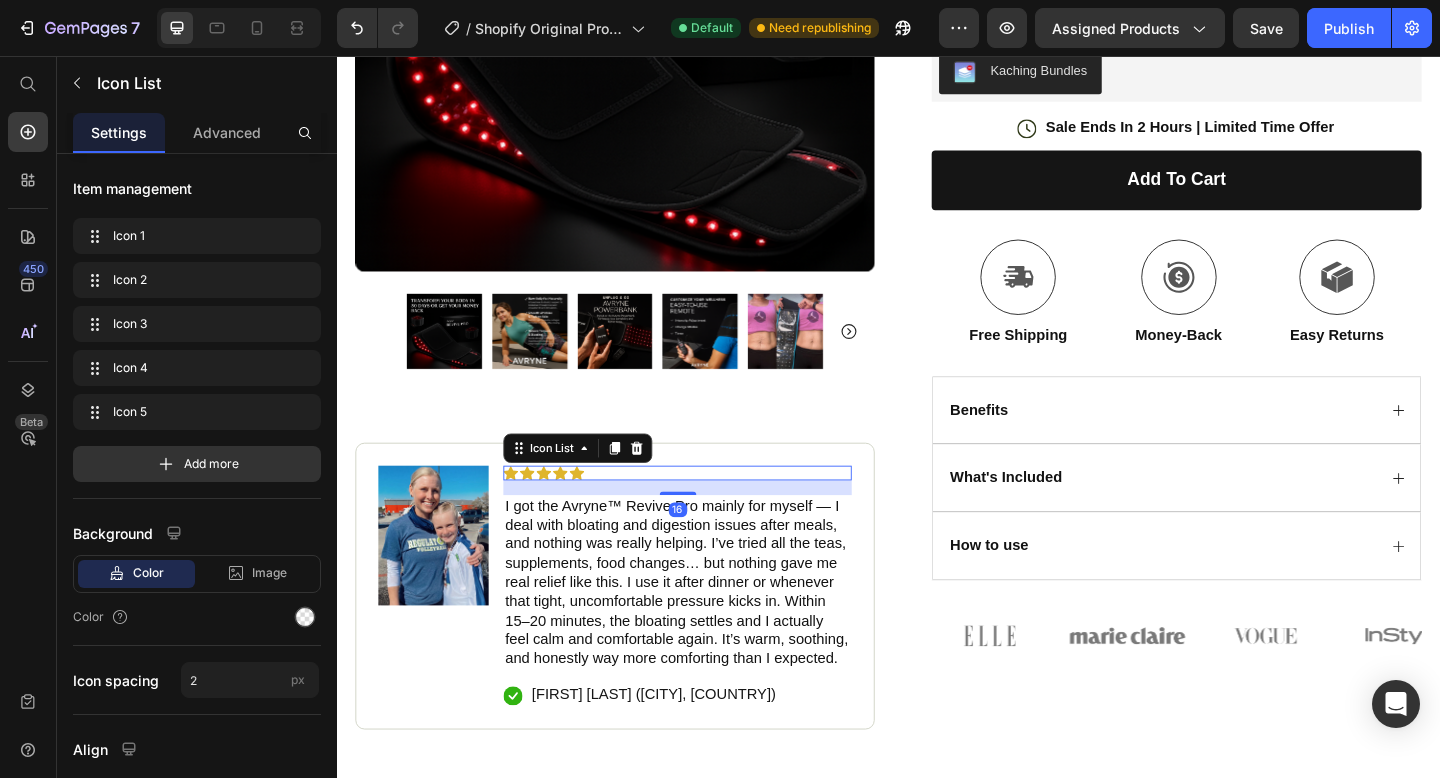 click on "Icon Icon Icon Icon Icon" at bounding box center [707, 510] 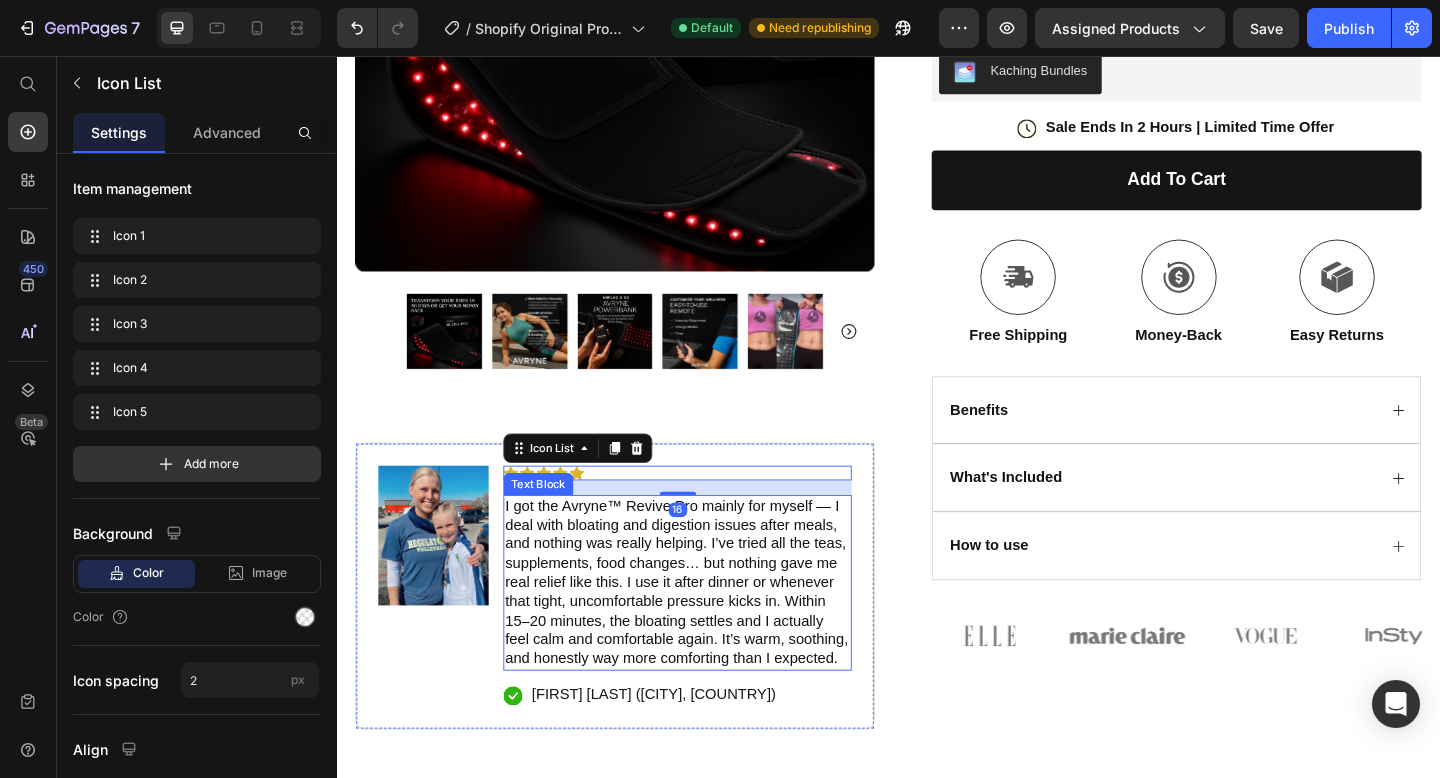 click on "I got the Avryne™ Revive Pro mainly for myself — I deal with bloating and digestion issues after meals, and nothing was really helping. I’ve tried all the teas, supplements, food changes… but nothing gave me real relief like this. I use it after dinner or whenever that tight, uncomfortable pressure kicks in. Within 15–20 minutes, the bloating settles and I actually feel calm and comfortable again. It’s warm, soothing, and honestly way more comforting than I expected." at bounding box center (707, 629) 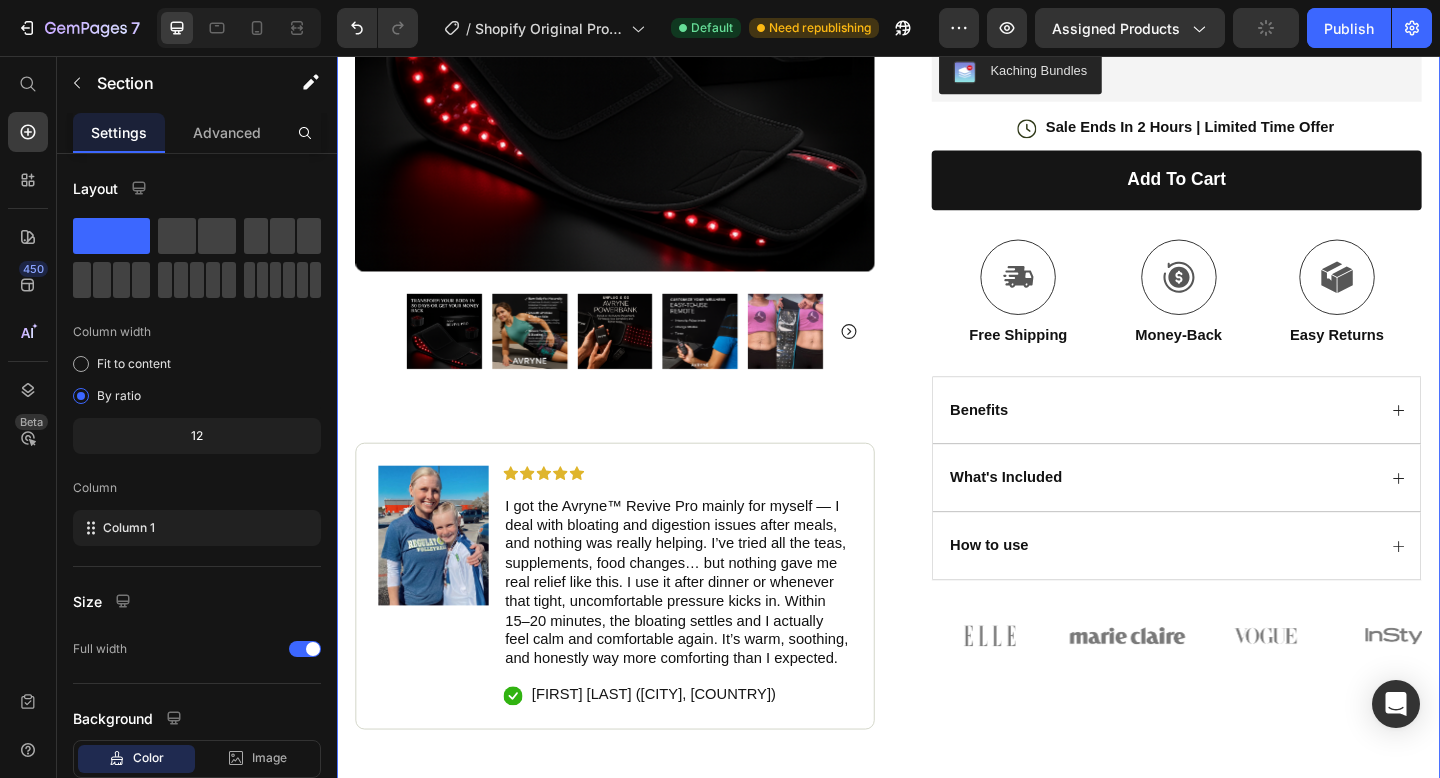 click on "Icon Free Shipping Today Only Text Block Row
Icon 84,000+ Happy Customer Text Block Row Carousel Row
Product Images Image Icon Icon Icon Icon Icon Icon List I got the Avryne™ Revive Pro mainly for myself — I deal with bloating and digestion issues after meals, and nothing was really helping. I’ve tried all the teas, supplements, food changes… but nothing gave me real relief like this. I use it after dinner or whenever that tight, uncomfortable pressure kicks in. Within 15–20 minutes, the bloating settles and I actually feel calm and comfortable again. It’s warm, soothing, and honestly way more comforting than I expected. Text Block
Icon [FIRST] [LAST] ([CITY], [STATE]) Text Block Row Row Row Icon Icon Icon Icon Icon Icon List (1349 Reviews) Text Block Row Avryne™ Revive Pro Product Title The 2023 Rated Innovation in Cosmetics Text Block Hydrate, rejuvenate, and glow with our revolutionary cream. Unleash your skin's potential today. Text Block" at bounding box center (937, 265) 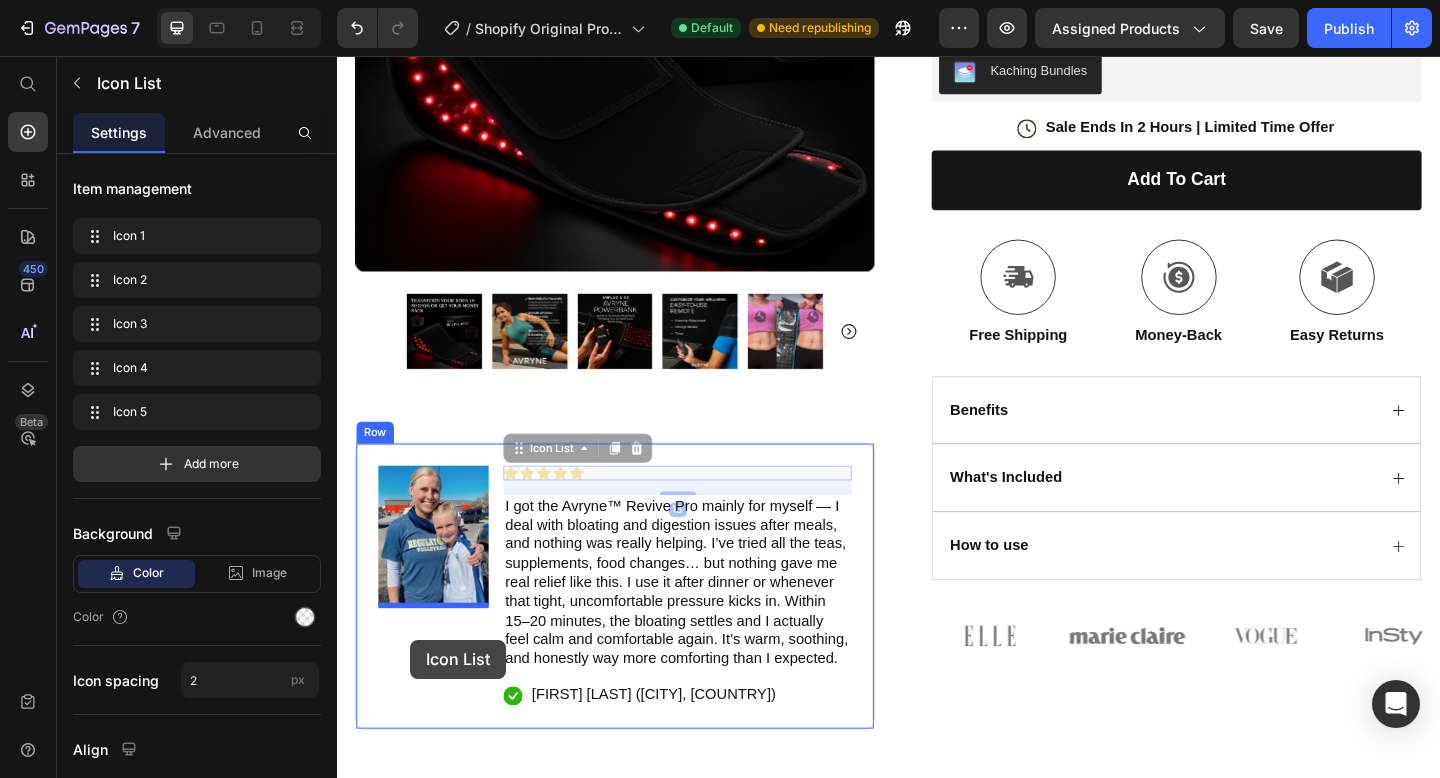drag, startPoint x: 635, startPoint y: 507, endPoint x: 416, endPoint y: 691, distance: 286.0367 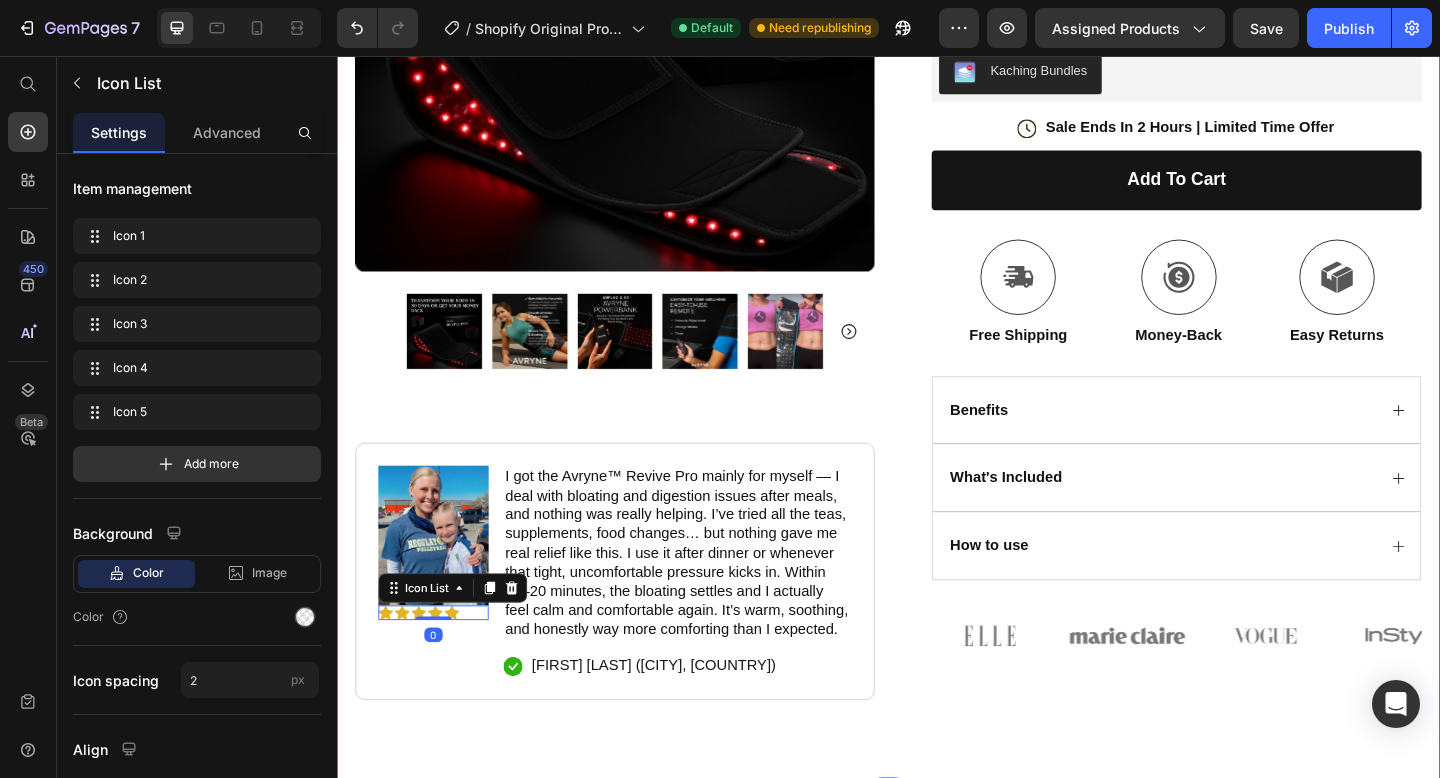 click on "Icon Free Shipping Today Only Text Block Row
Icon 84,000+ Happy Customer Text Block Row Carousel Row
Product Images Image Icon Icon Icon Icon Icon Icon List   0 I got the Avryne™ Revive Pro mainly for myself — I deal with bloating and digestion issues after meals, and nothing was really helping. I’ve tried all the teas, supplements, food changes… but nothing gave me real relief like this. I use it after dinner or whenever that tight, uncomfortable pressure kicks in. Within 15–20 minutes, the bloating settles and I actually feel calm and comfortable again. It’s warm, soothing, and honestly way more comforting than I expected. Text Block
Icon Laurie S. (Austin, USA) Text Block Row Row Row Icon Icon Icon Icon Icon Icon List (1349 Reviews) Text Block Row Avryne™ Revive Pro Product Title The 2023 Rated Innovation in Cosmetics Text Block Hydrate, rejuvenate, and glow with our revolutionary cream. Unleash your skin's potential today. Text Block" at bounding box center (937, 249) 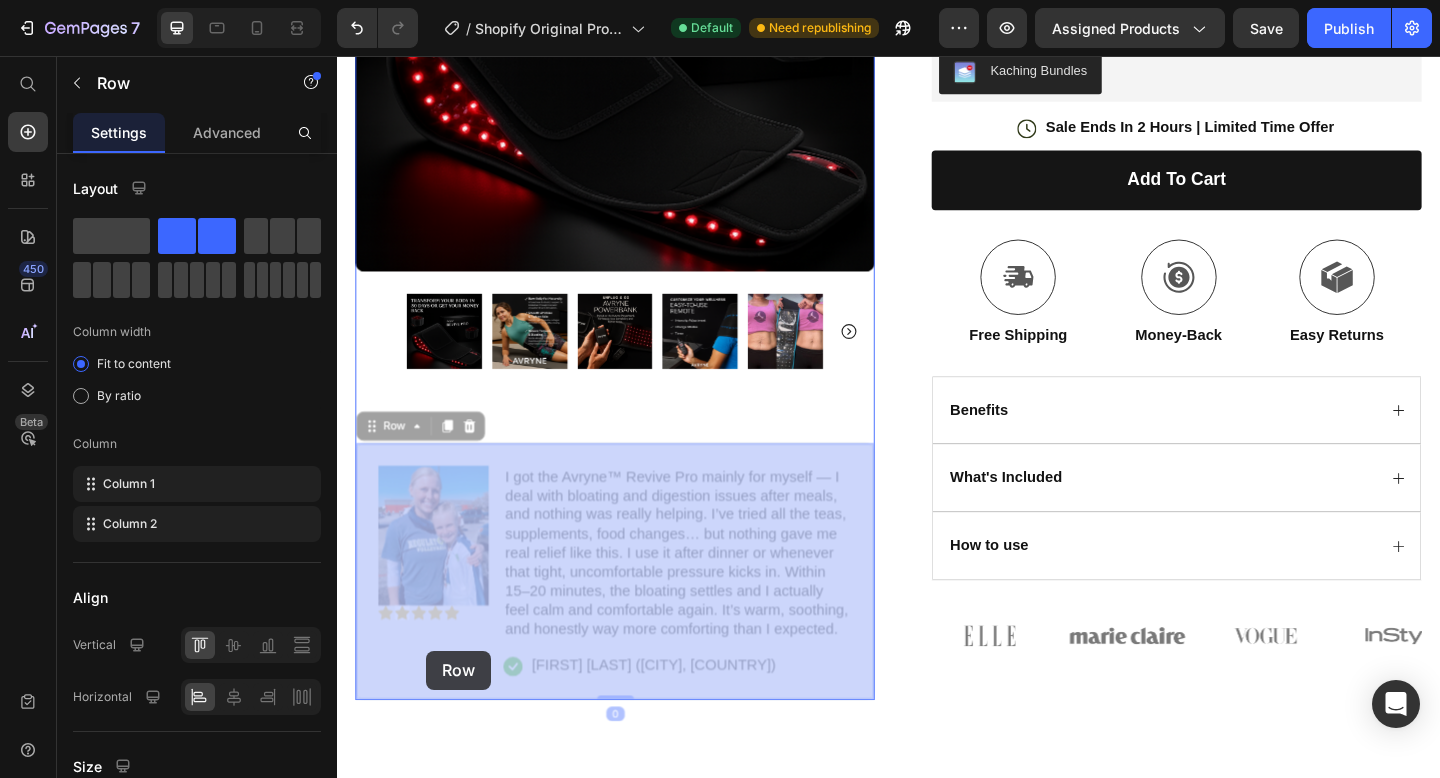 drag, startPoint x: 432, startPoint y: 671, endPoint x: 434, endPoint y: 703, distance: 32.06244 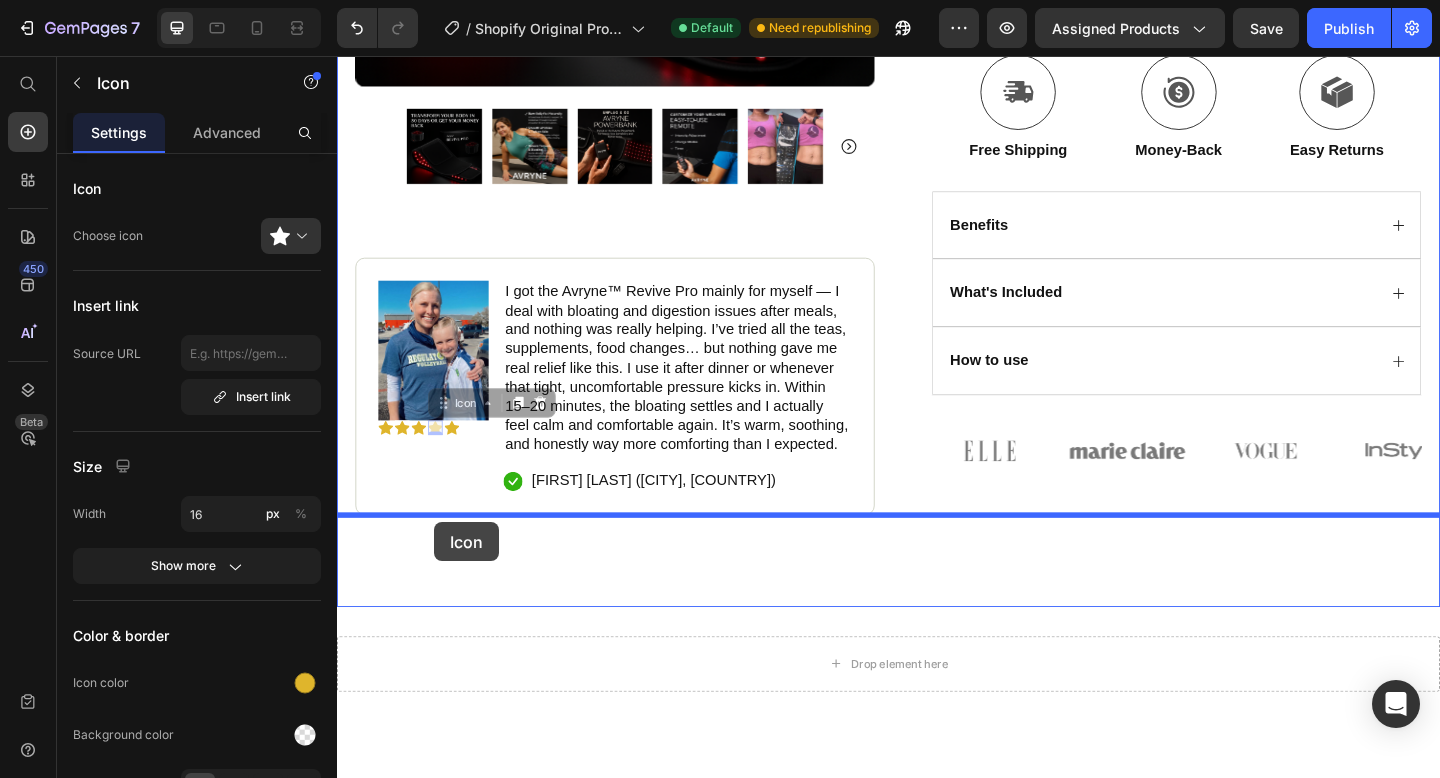 scroll, scrollTop: 2045, scrollLeft: 0, axis: vertical 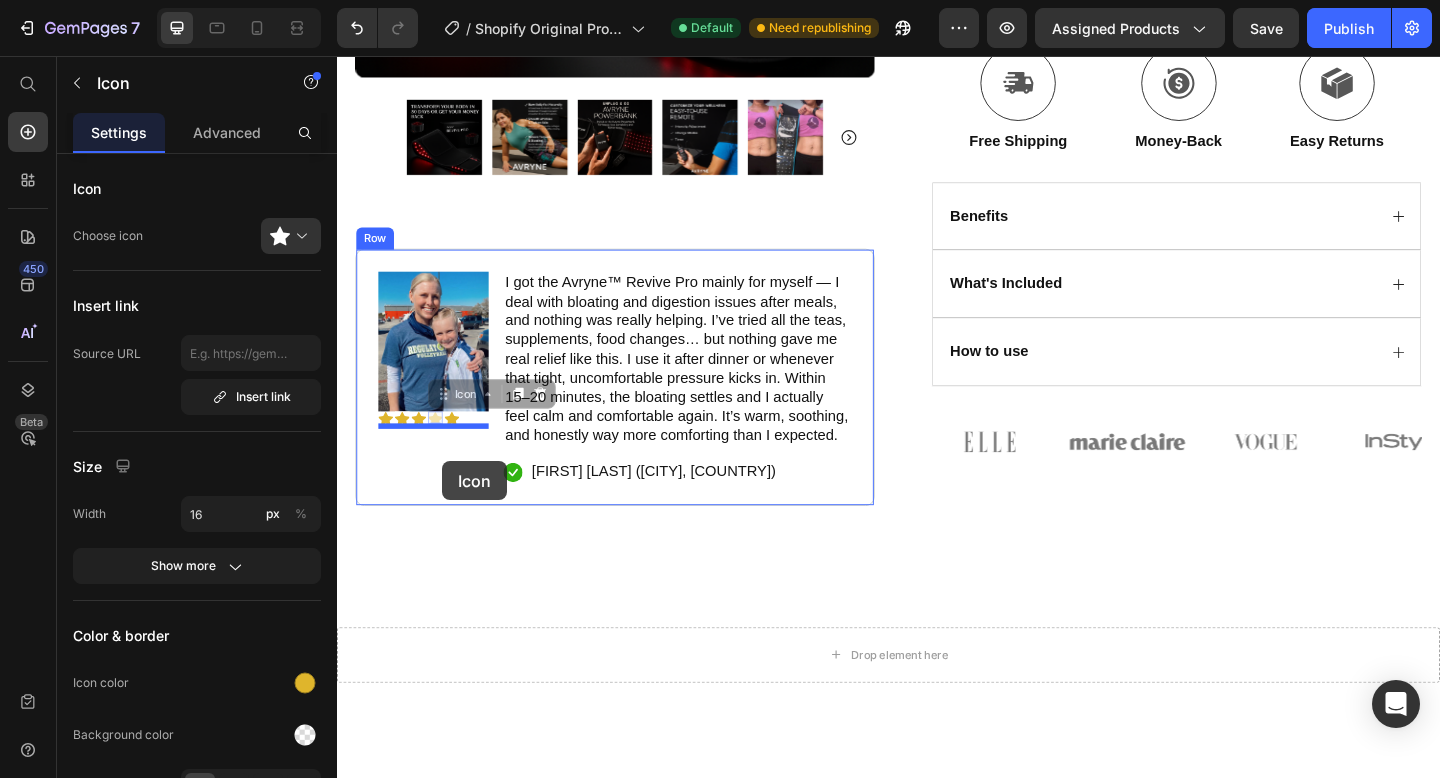 drag, startPoint x: 437, startPoint y: 664, endPoint x: 451, endPoint y: 497, distance: 167.5858 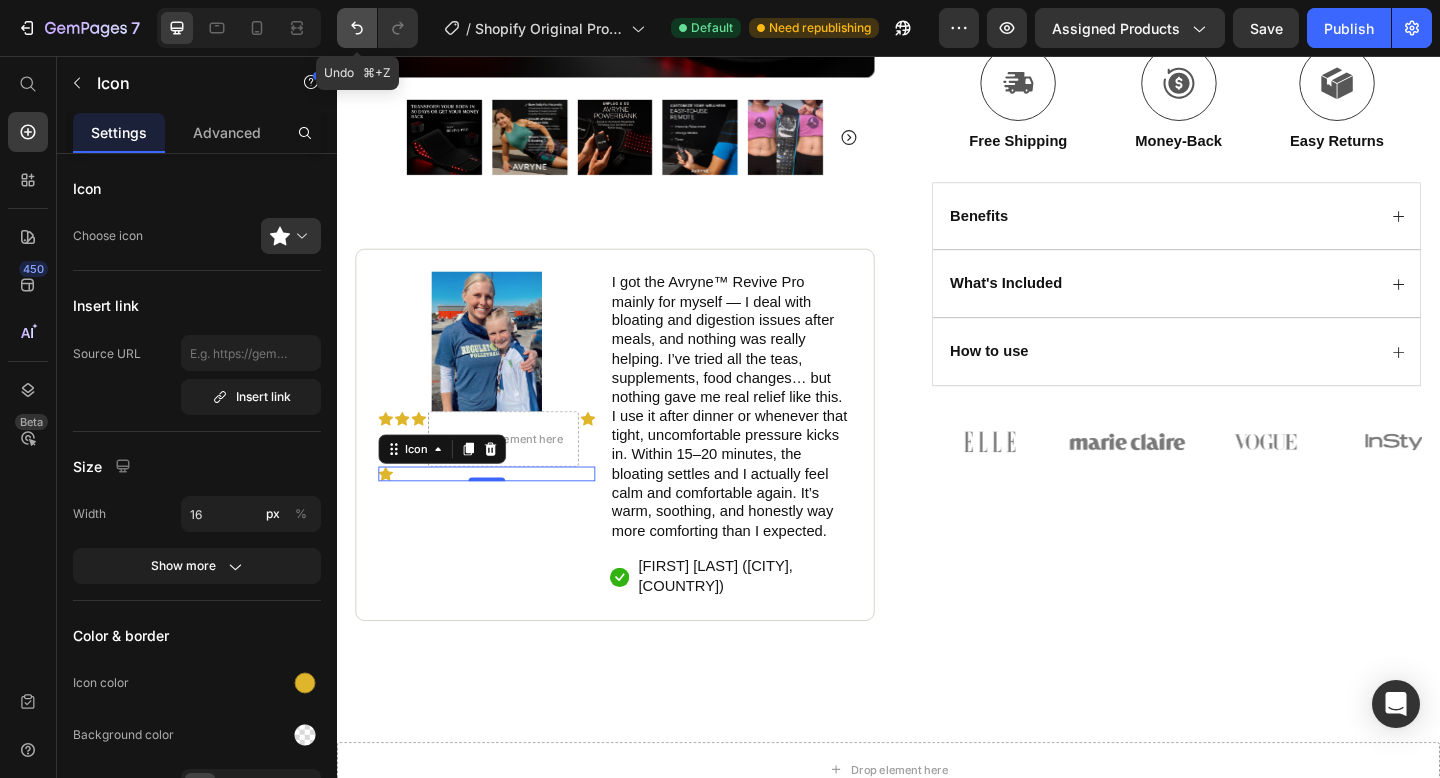 click 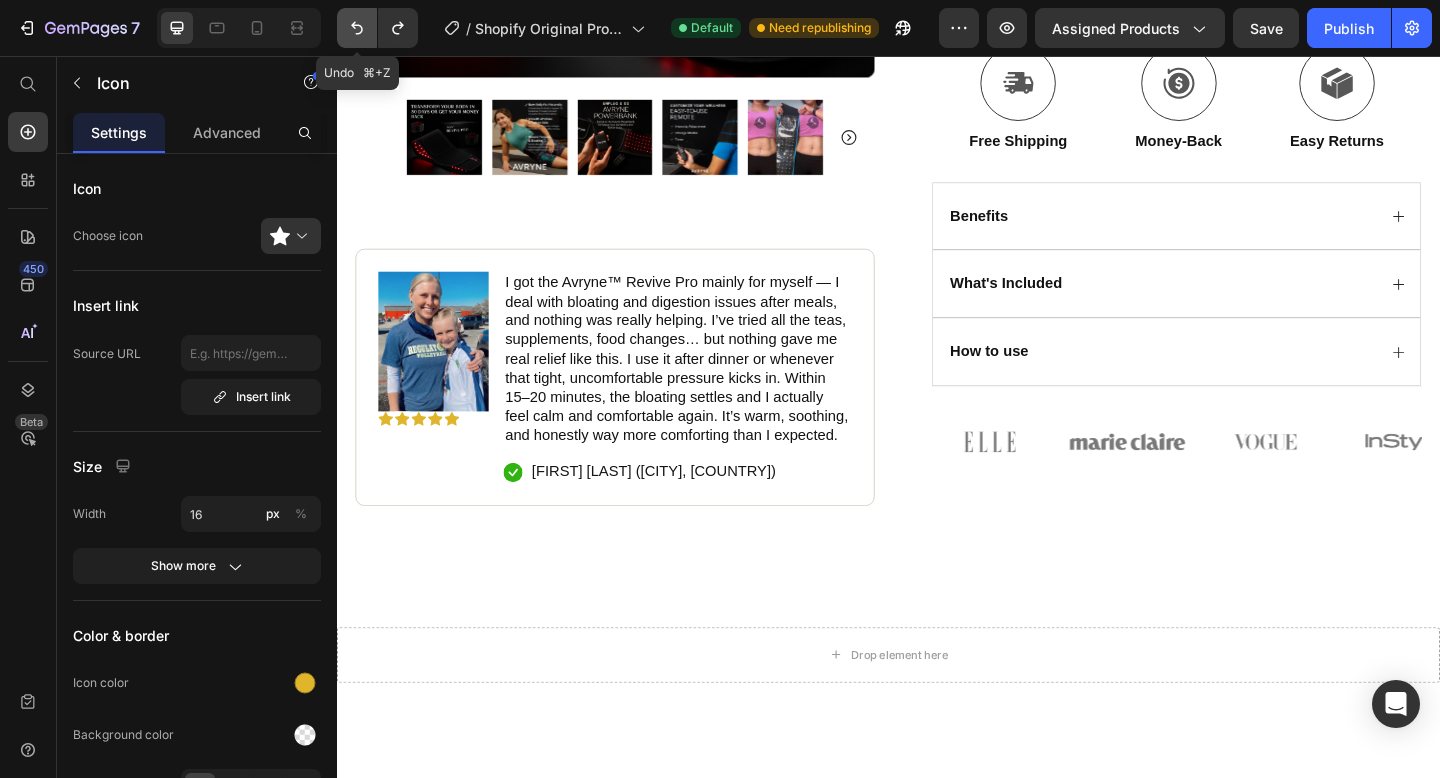 click 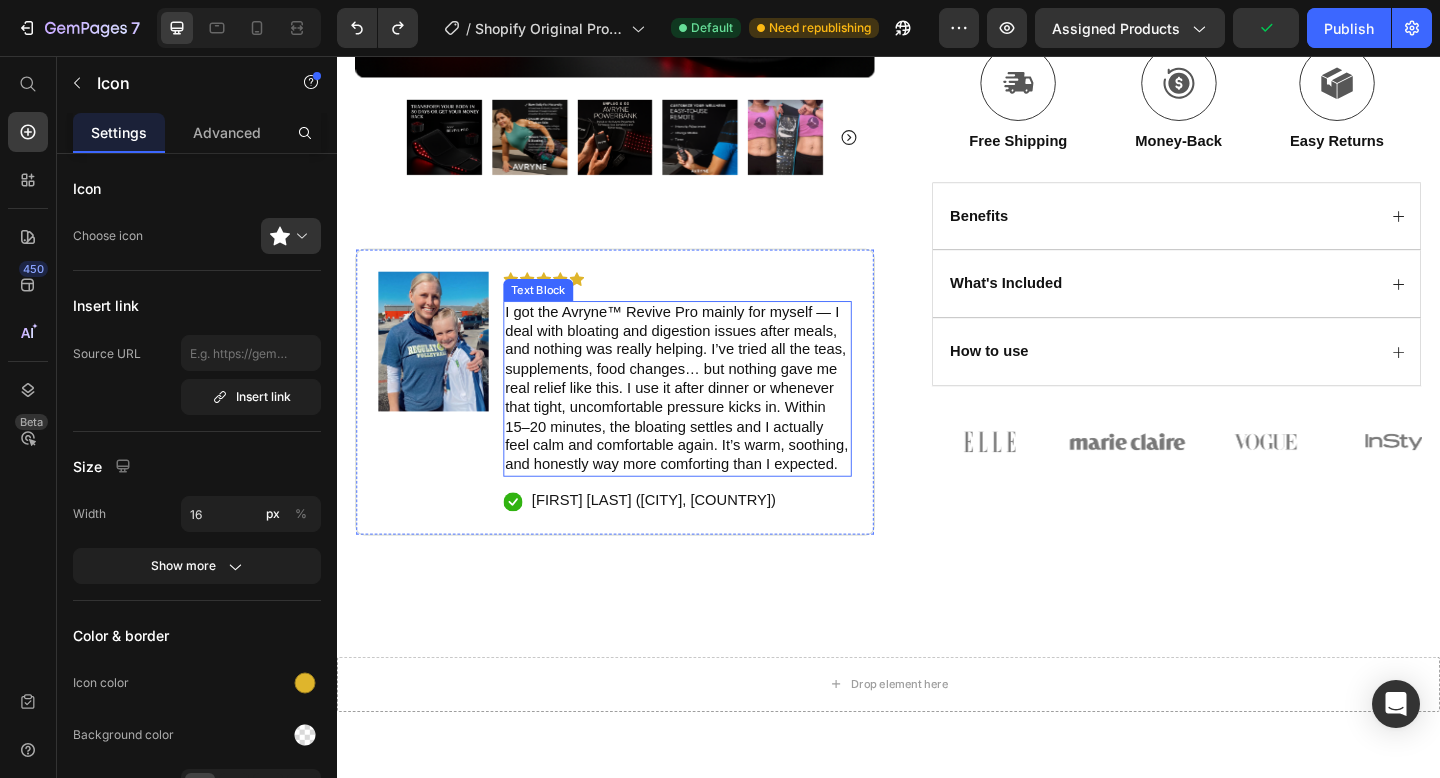 click on "I got the Avryne™ Revive Pro mainly for myself — I deal with bloating and digestion issues after meals, and nothing was really helping. I’ve tried all the teas, supplements, food changes… but nothing gave me real relief like this. I use it after dinner or whenever that tight, uncomfortable pressure kicks in. Within 15–20 minutes, the bloating settles and I actually feel calm and comfortable again. It’s warm, soothing, and honestly way more comforting than I expected." at bounding box center (707, 418) 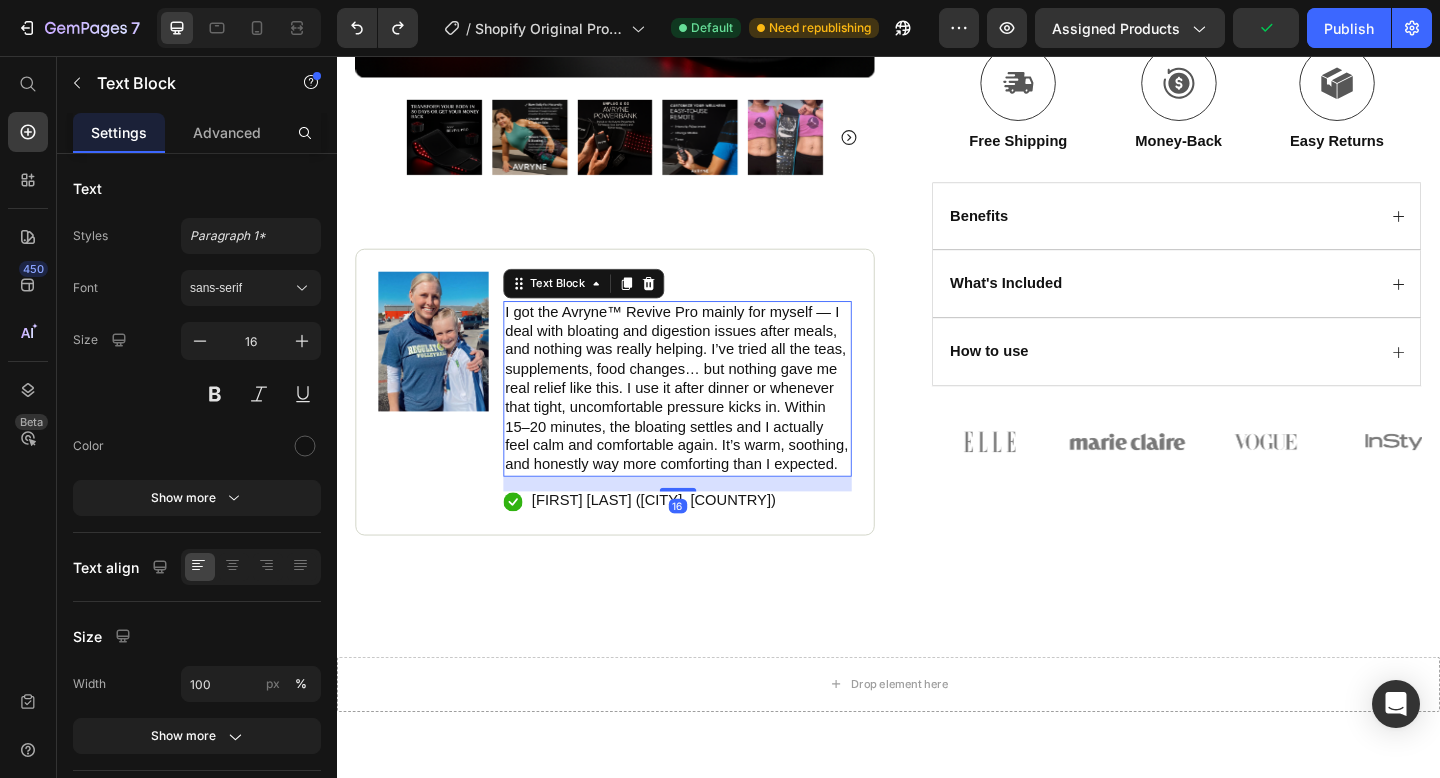 click on "Icon Free Shipping Today Only Text Block Row
Icon 84,000+ Happy Customer Text Block Row Carousel Row
Product Images Image Icon Icon Icon Icon Icon Icon List I got the Avryne™ Revive Pro mainly for myself — I deal with bloating and digestion issues after meals, and nothing was really helping. I’ve tried all the teas, supplements, food changes… but nothing gave me real relief like this. I use it after dinner or whenever that tight, uncomfortable pressure kicks in. Within 15–20 minutes, the bloating settles and I actually feel calm and comfortable again. It’s warm, soothing, and honestly way more comforting than I expected. Text Block   16
Icon Laurie S. (Austin, USA) Text Block Row Row Row Icon Icon Icon Icon Icon Icon List (1349 Reviews) Text Block Row Avryne™ Revive Pro Product Title The 2023 Rated Innovation in Cosmetics Text Block Hydrate, rejuvenate, and glow with our revolutionary cream. Unleash your skin's potential today. Text Block" at bounding box center [937, 54] 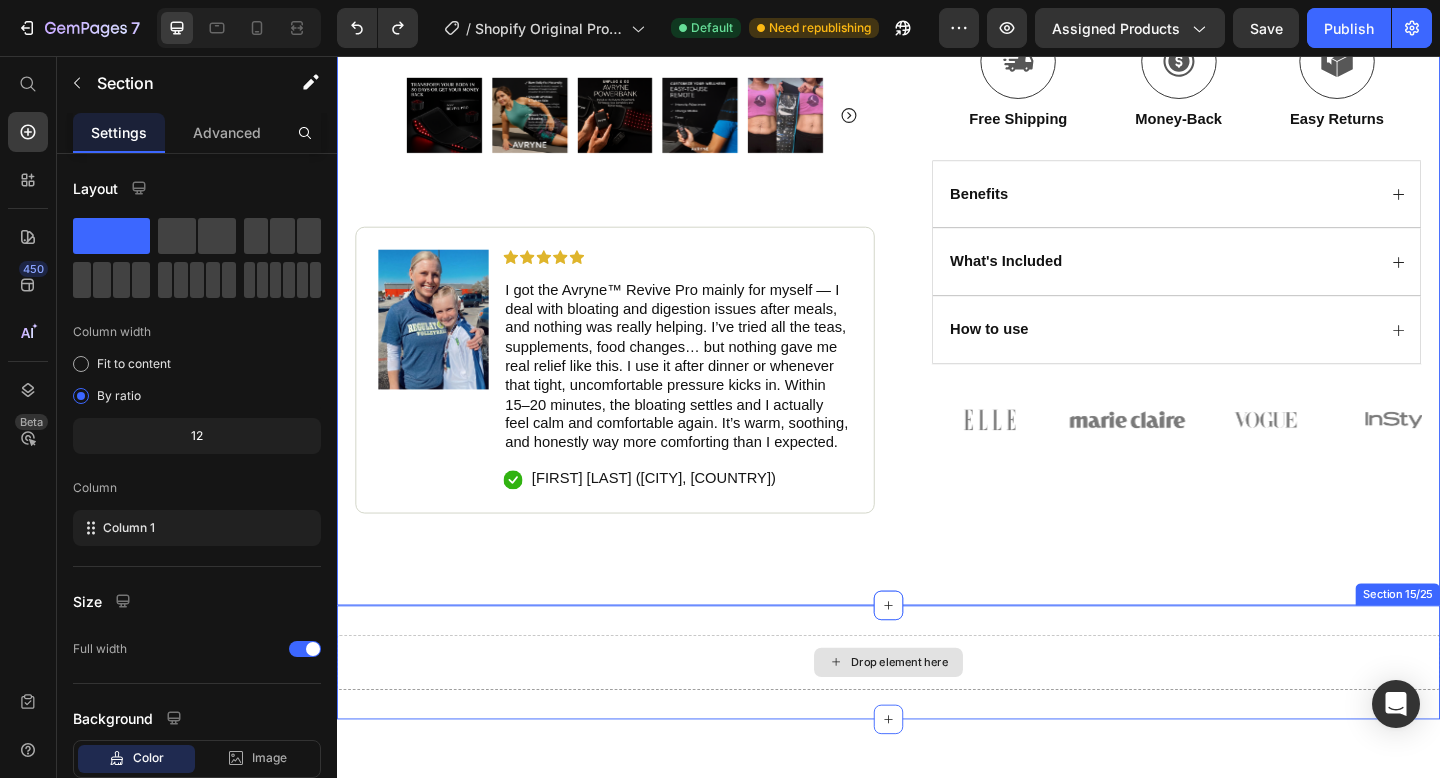 scroll, scrollTop: 2090, scrollLeft: 0, axis: vertical 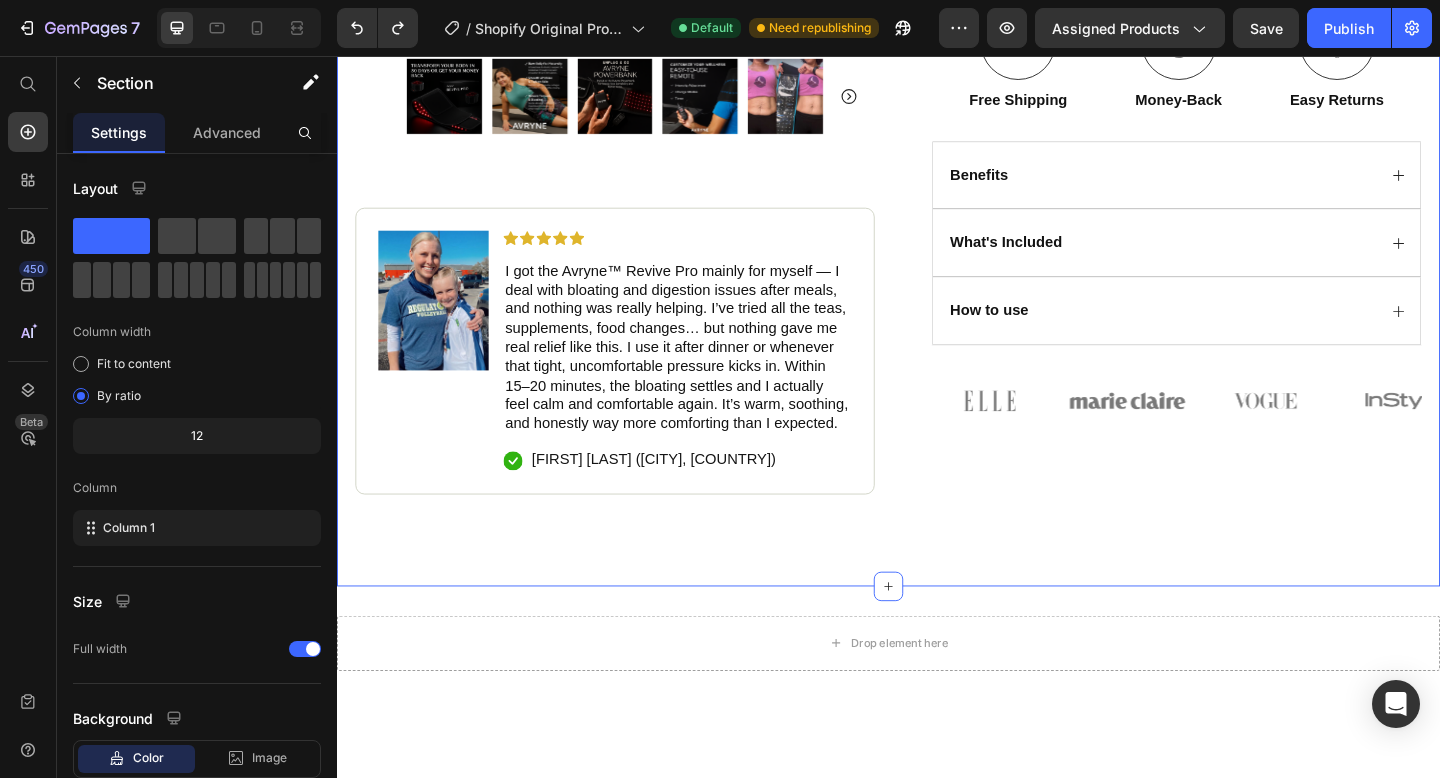 click on "Icon Free Shipping Today Only Text Block Row
Icon 84,000+ Happy Customer Text Block Row Carousel Row
Product Images Image Icon Icon Icon Icon Icon Icon List I got the Avryne™ Revive Pro mainly for myself — I deal with bloating and digestion issues after meals, and nothing was really helping. I’ve tried all the teas, supplements, food changes… but nothing gave me real relief like this. I use it after dinner or whenever that tight, uncomfortable pressure kicks in. Within 15–20 minutes, the bloating settles and I actually feel calm and comfortable again. It’s warm, soothing, and honestly way more comforting than I expected. Text Block
Icon [FIRST] [LAST] ([CITY], [STATE]) Text Block Row Row Row Icon Icon Icon Icon Icon Icon List (1349 Reviews) Text Block Row Avryne™ Revive Pro Product Title The 2023 Rated Innovation in Cosmetics Text Block Hydrate, rejuvenate, and glow with our revolutionary cream. Unleash your skin's potential today. Text Block" at bounding box center [937, 9] 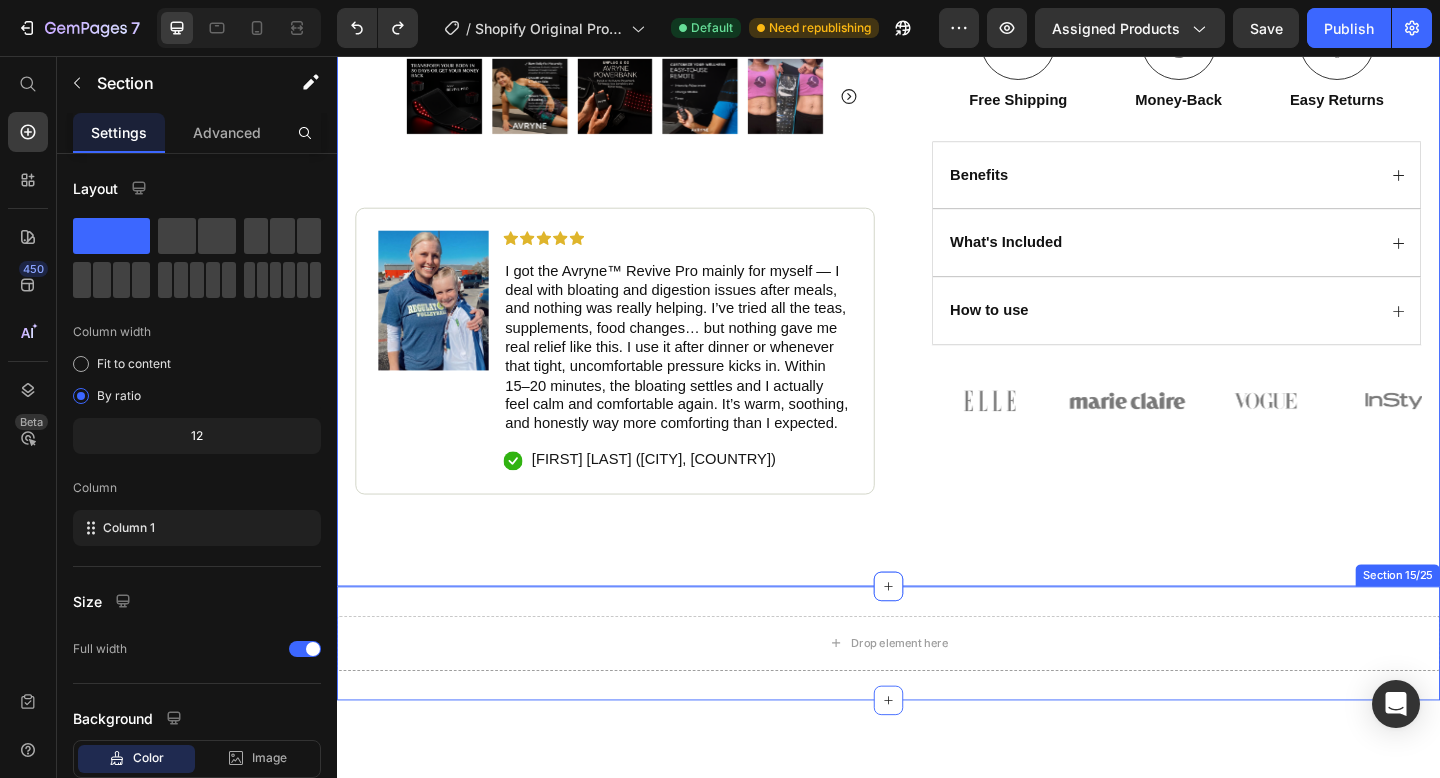 click on "Drop element here Section 15/25" at bounding box center (937, 695) 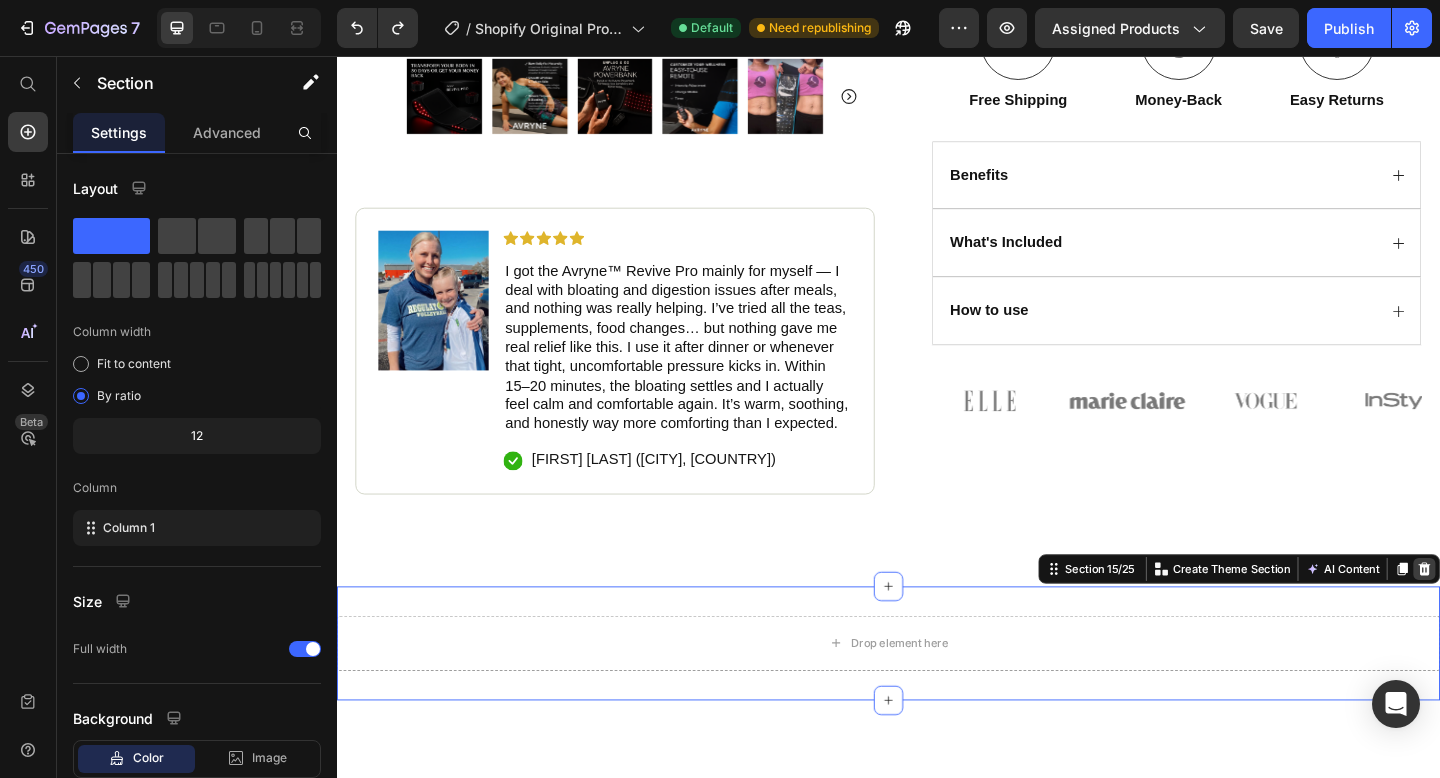 click 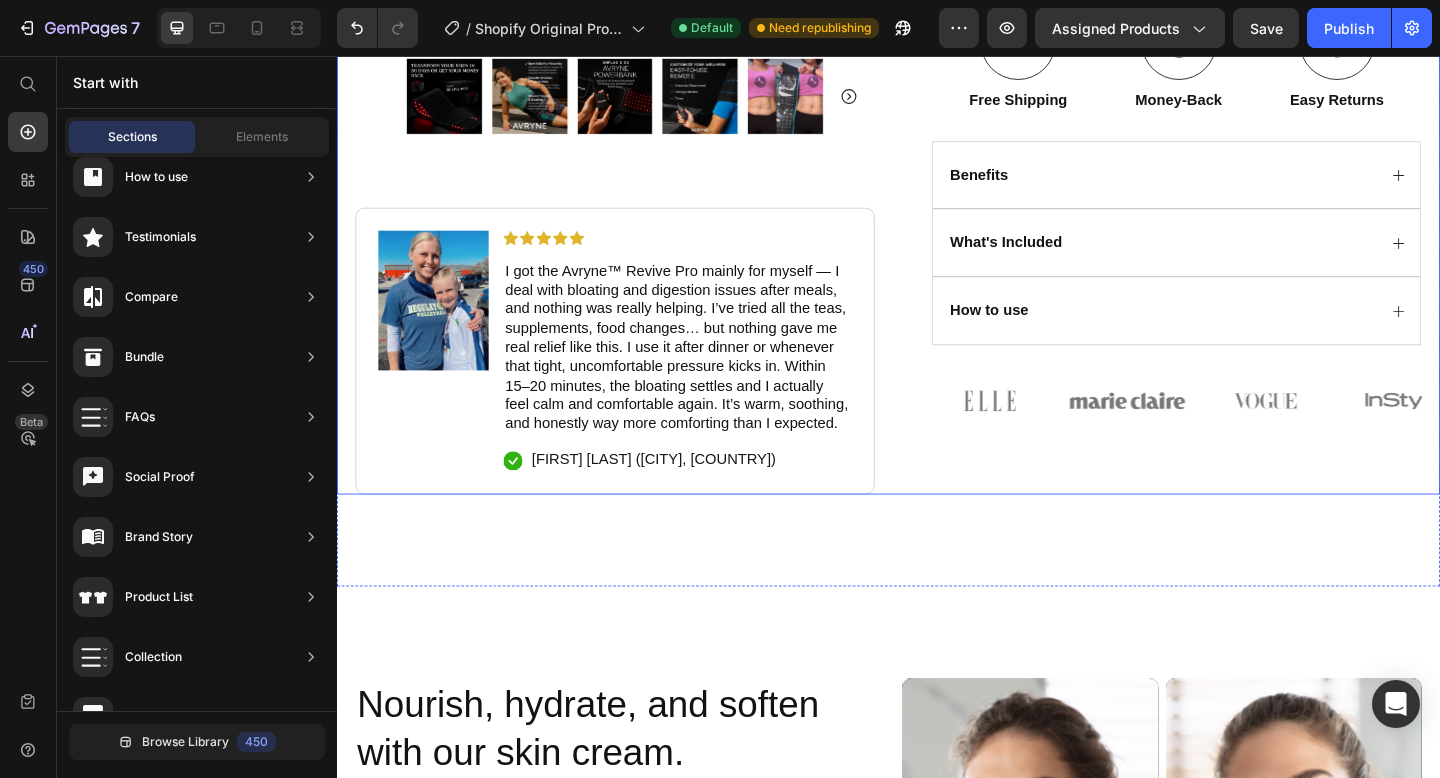 scroll, scrollTop: 2213, scrollLeft: 0, axis: vertical 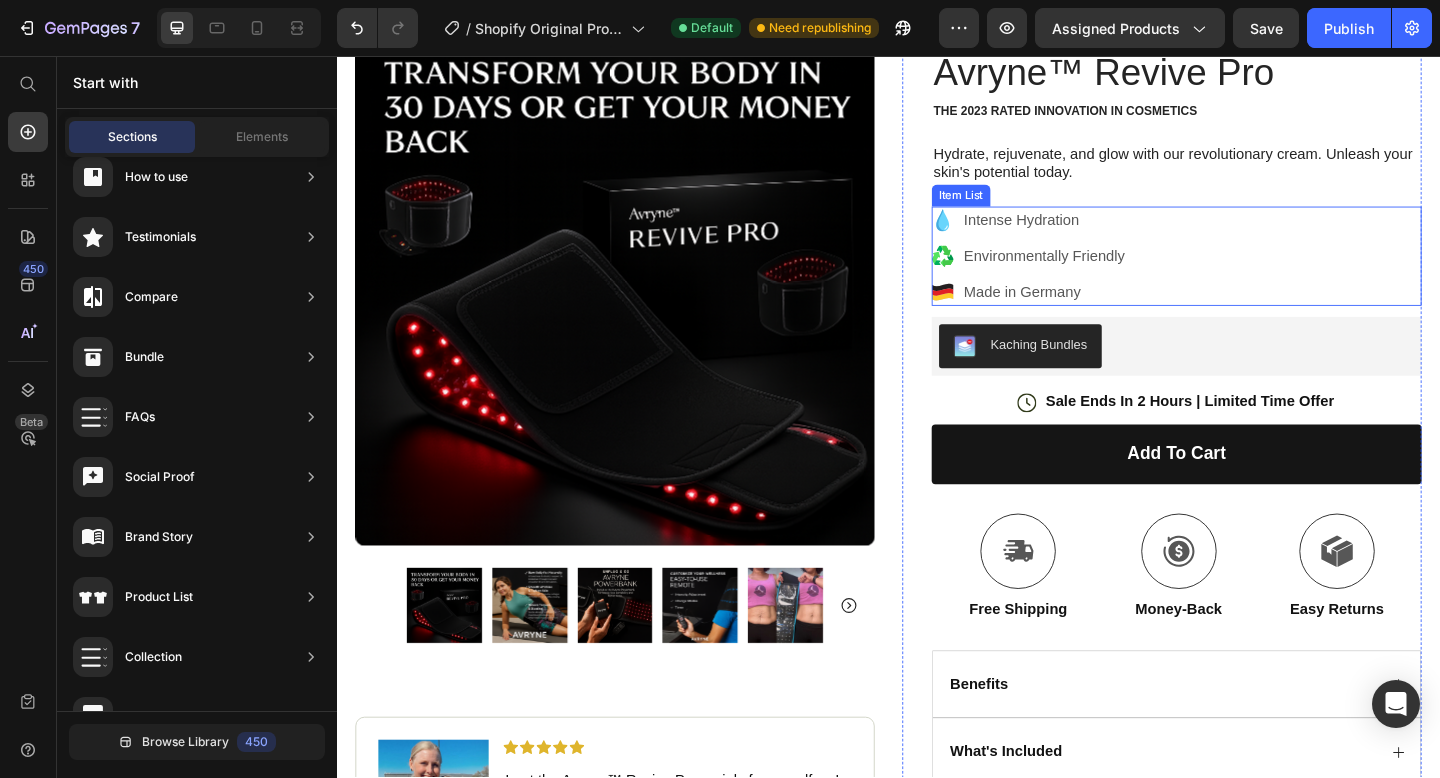 click on "Made in Germany" at bounding box center [1106, 313] 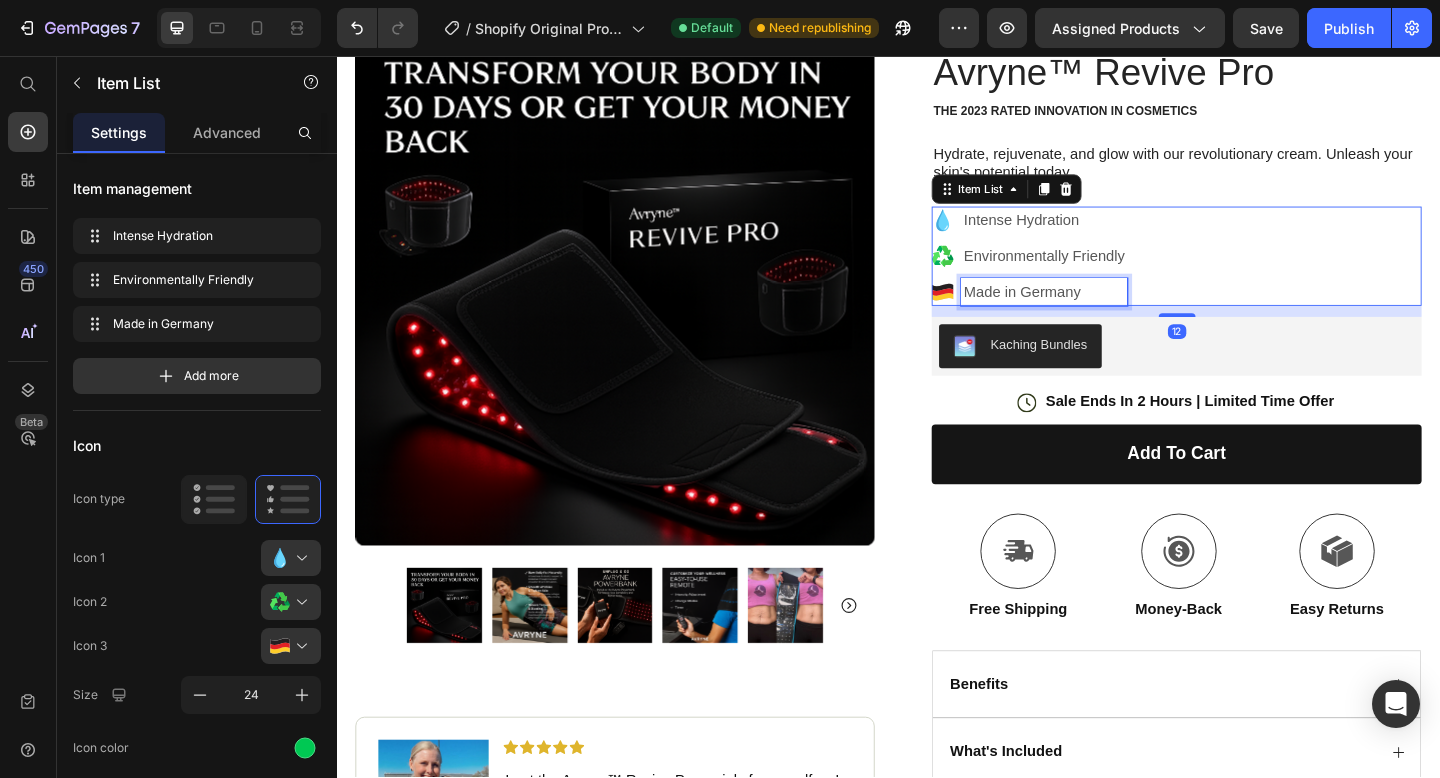 click on "Made in Germany" at bounding box center (1106, 313) 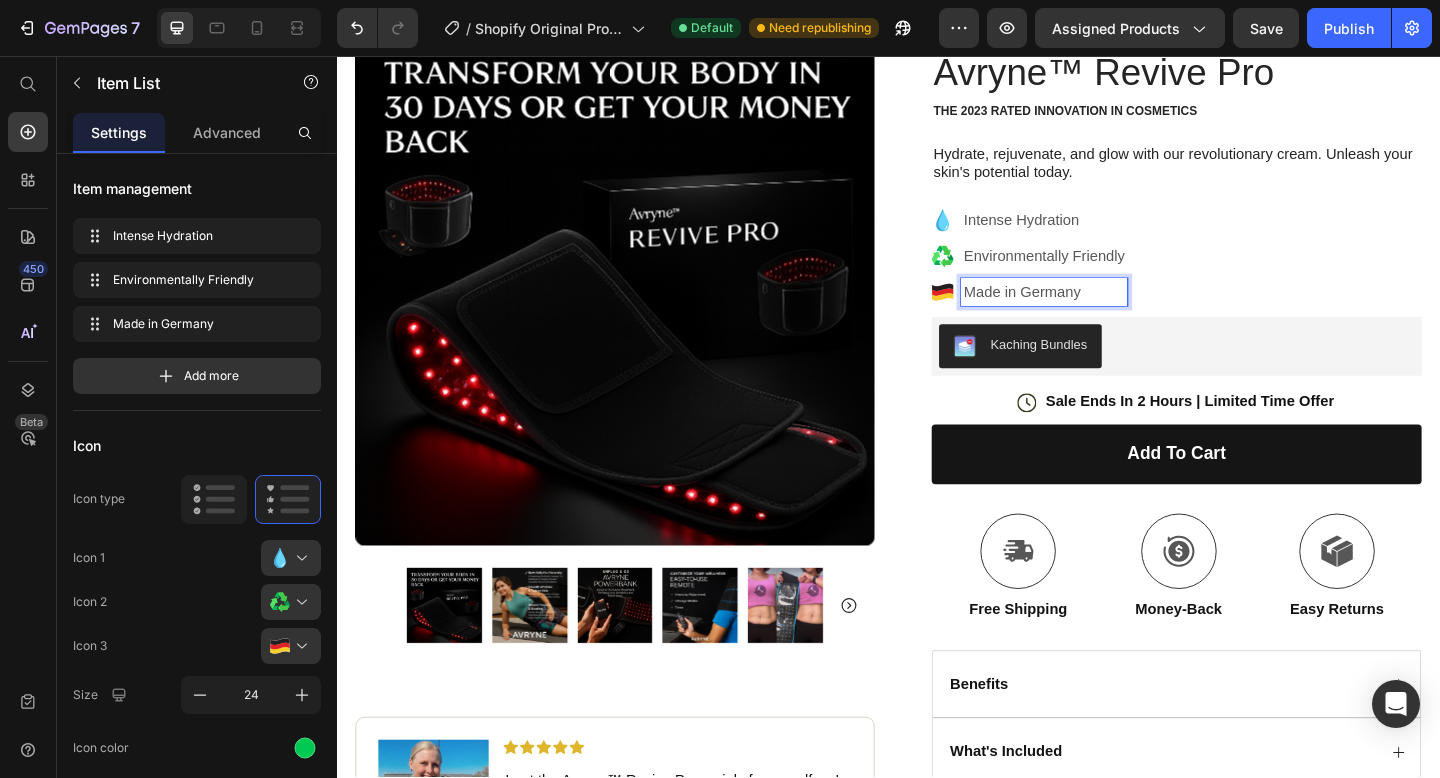 click on "Environmentally Friendly" at bounding box center (1106, 274) 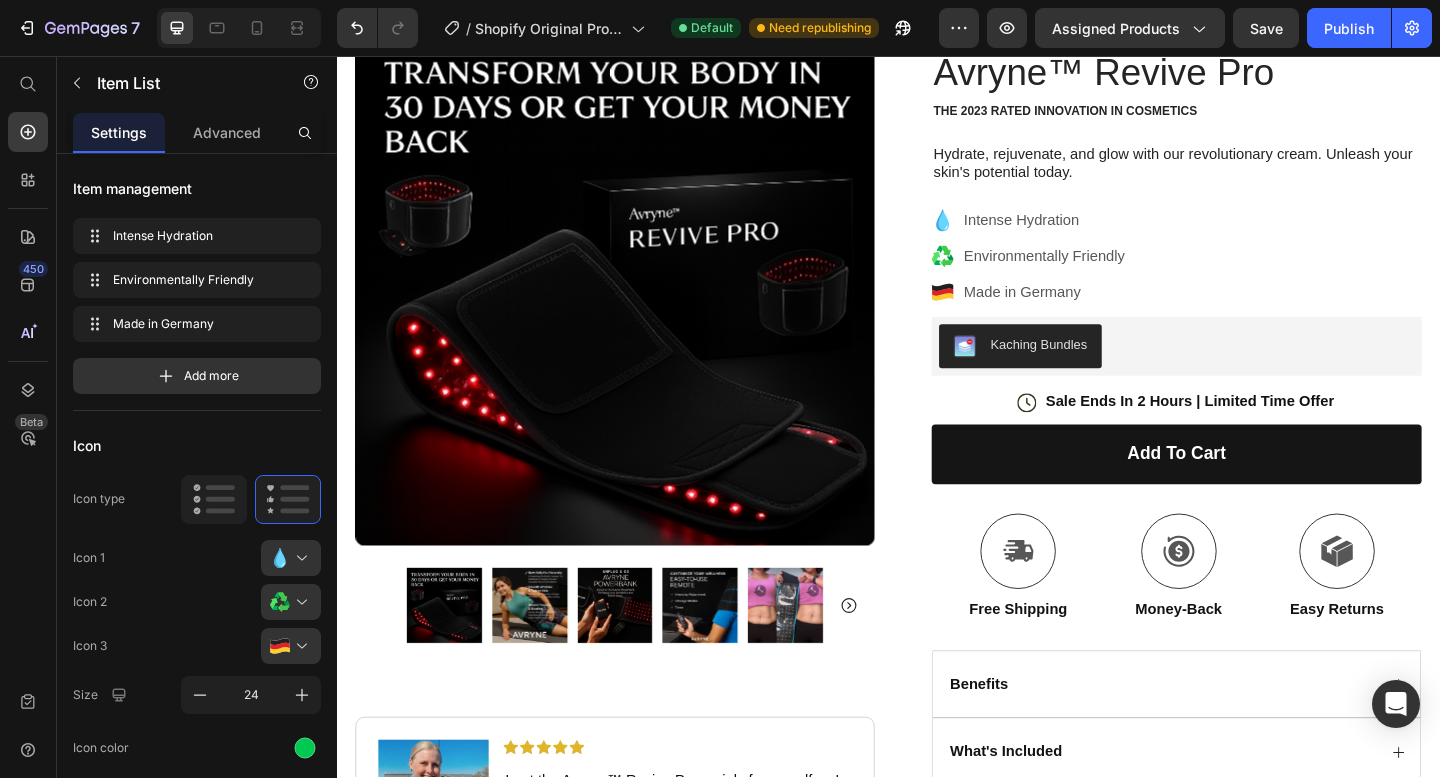 click 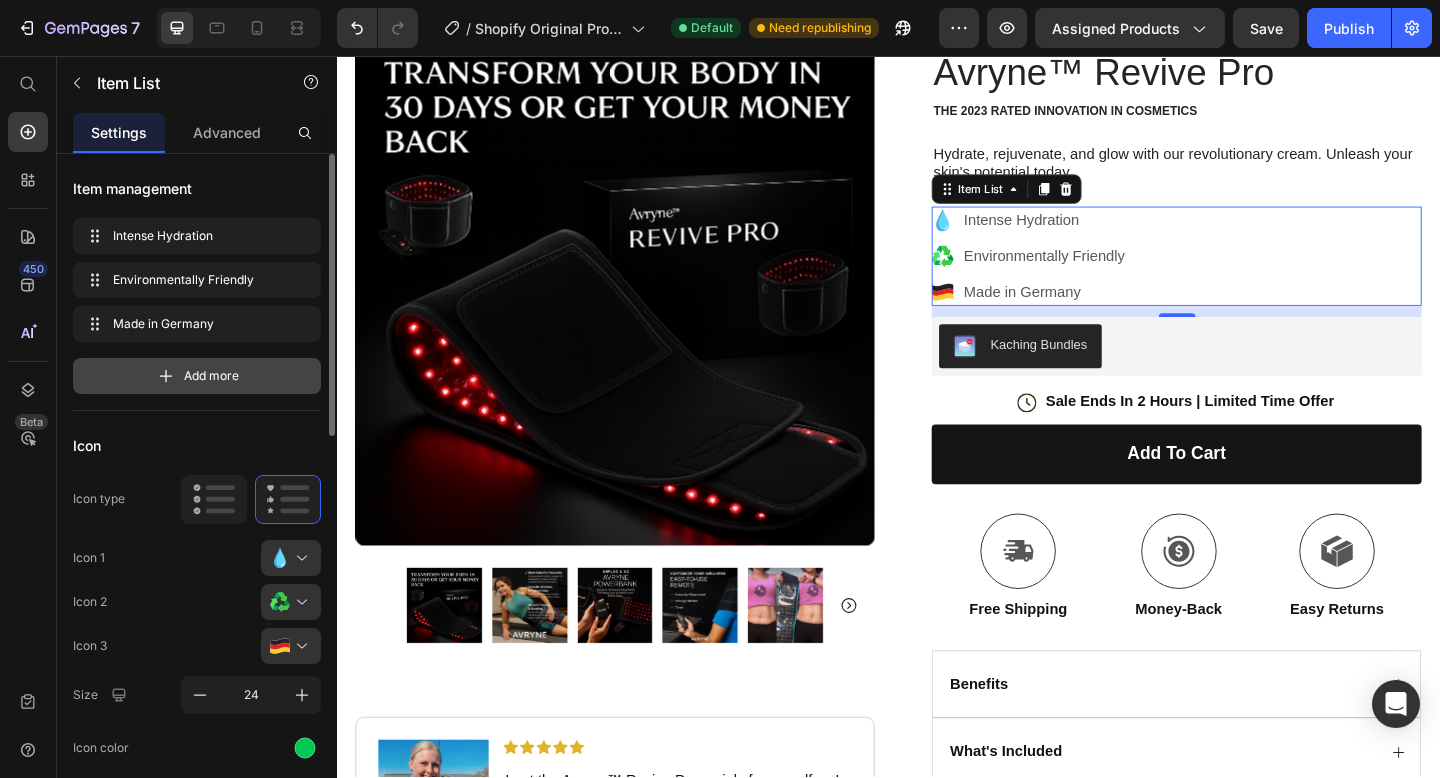 click on "Add more" at bounding box center (197, 376) 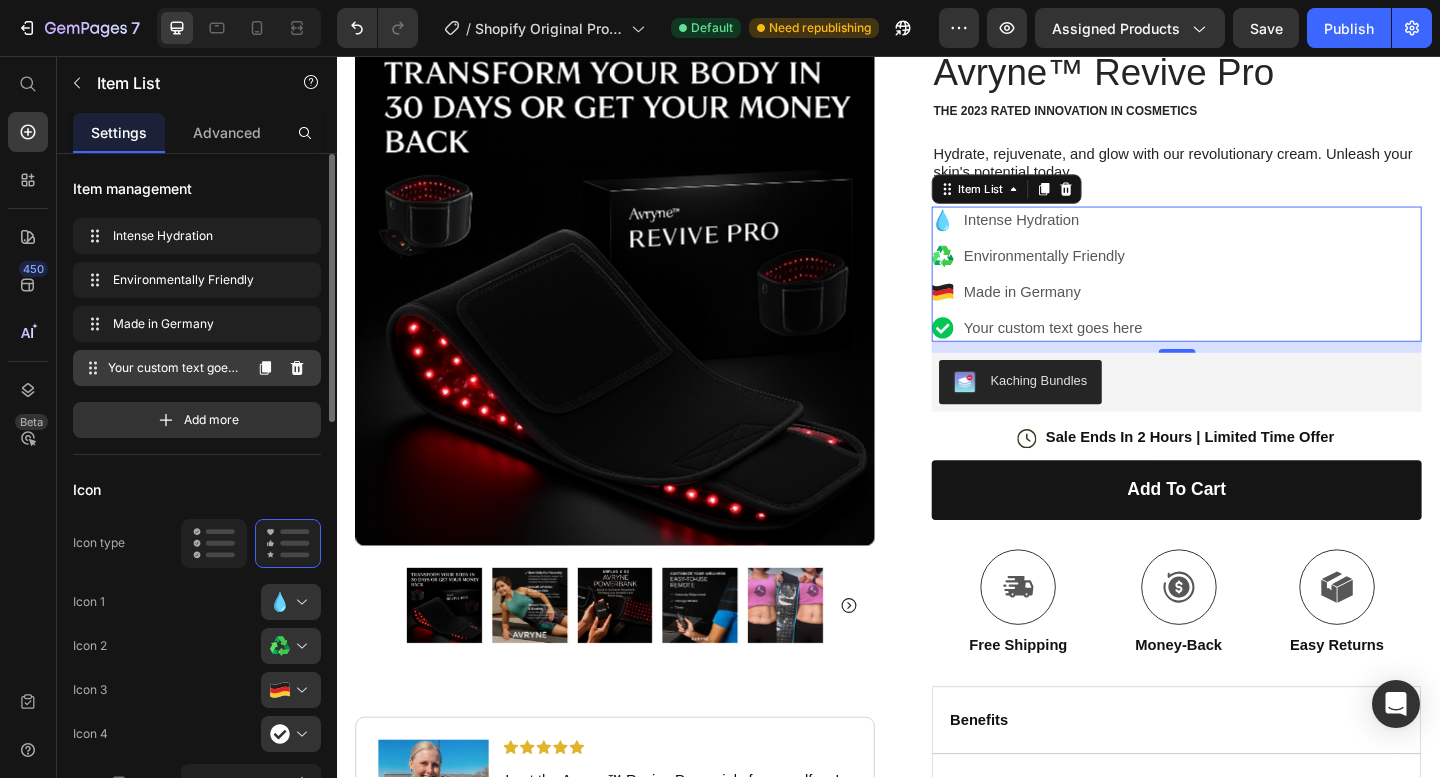click on "Your custom text goes here" at bounding box center [174, 368] 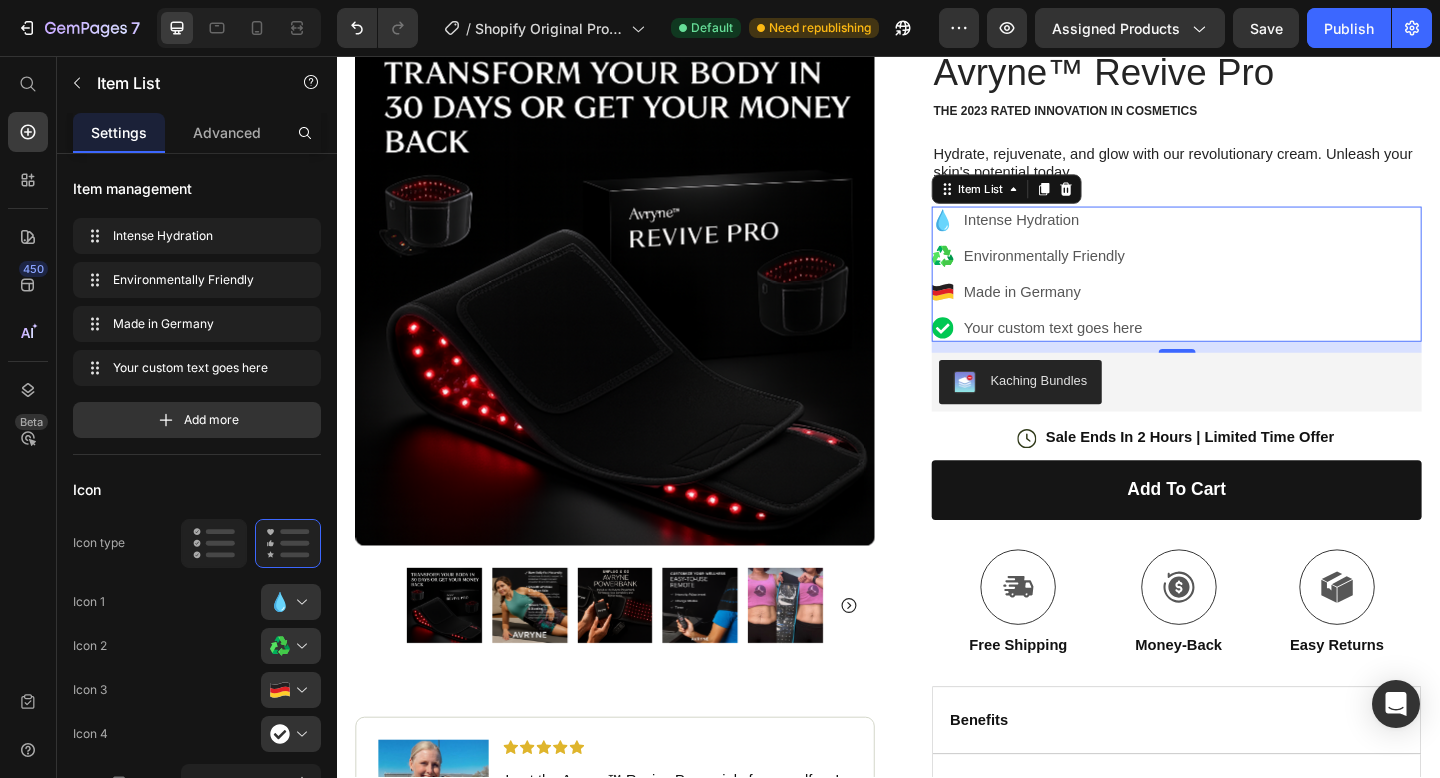 click 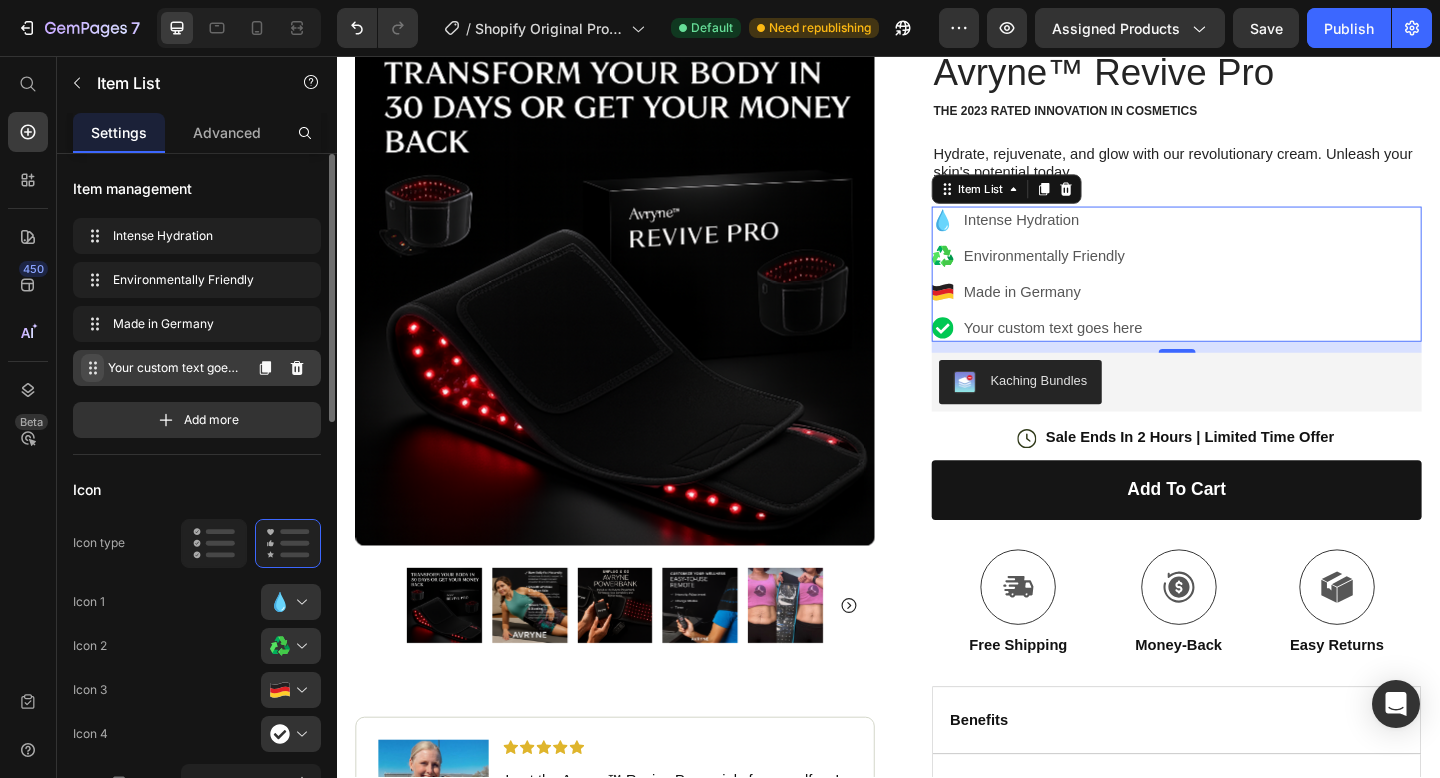click 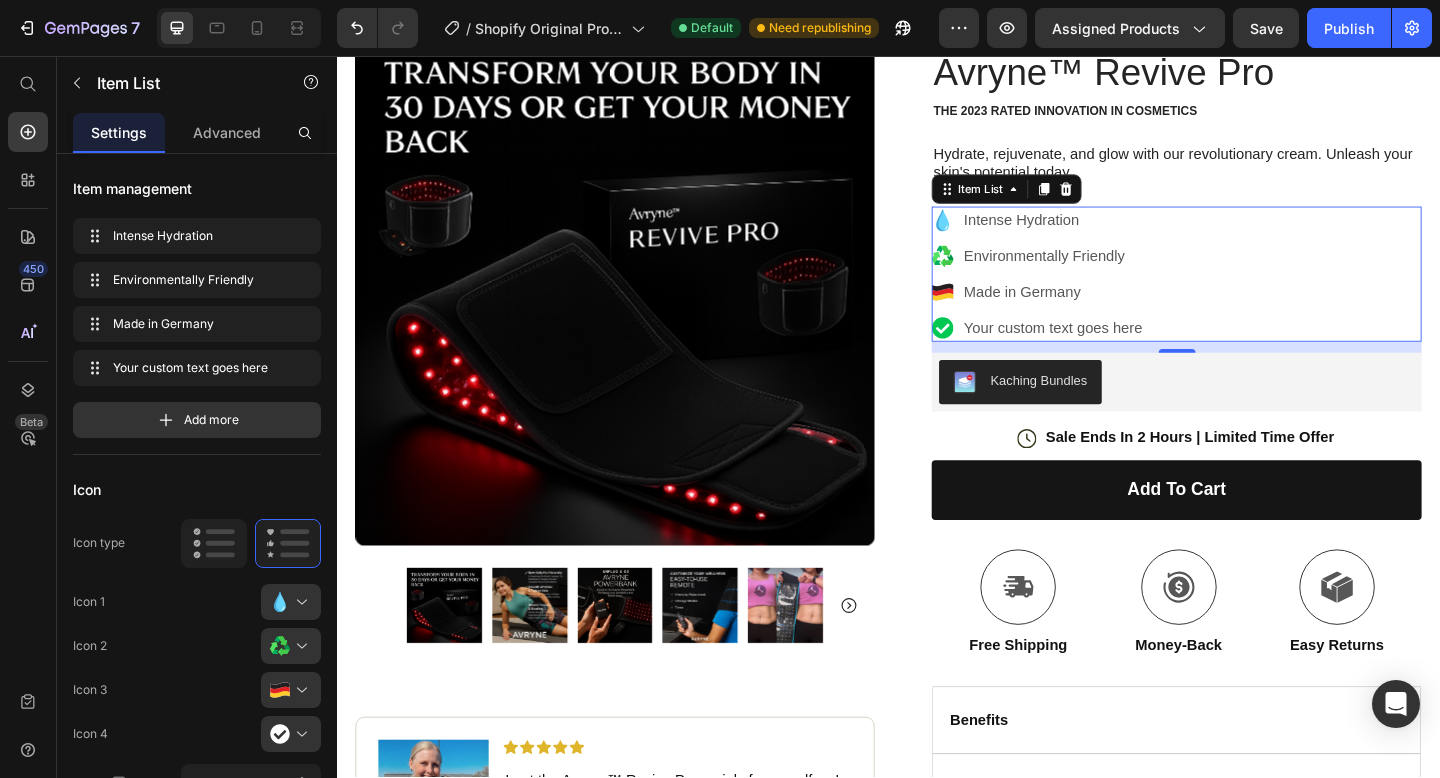 click on "Your custom text goes here" at bounding box center [1116, 352] 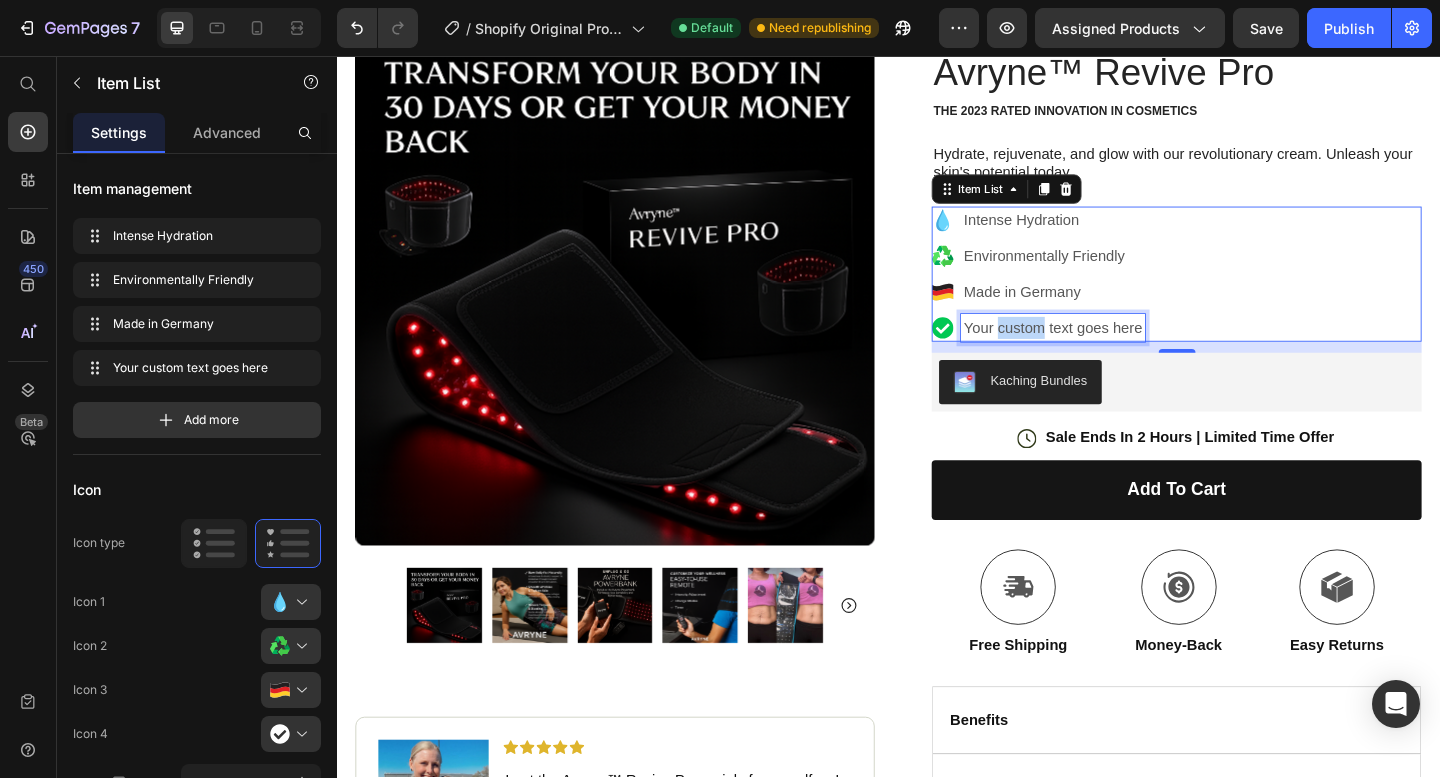 click on "Your custom text goes here" at bounding box center (1116, 352) 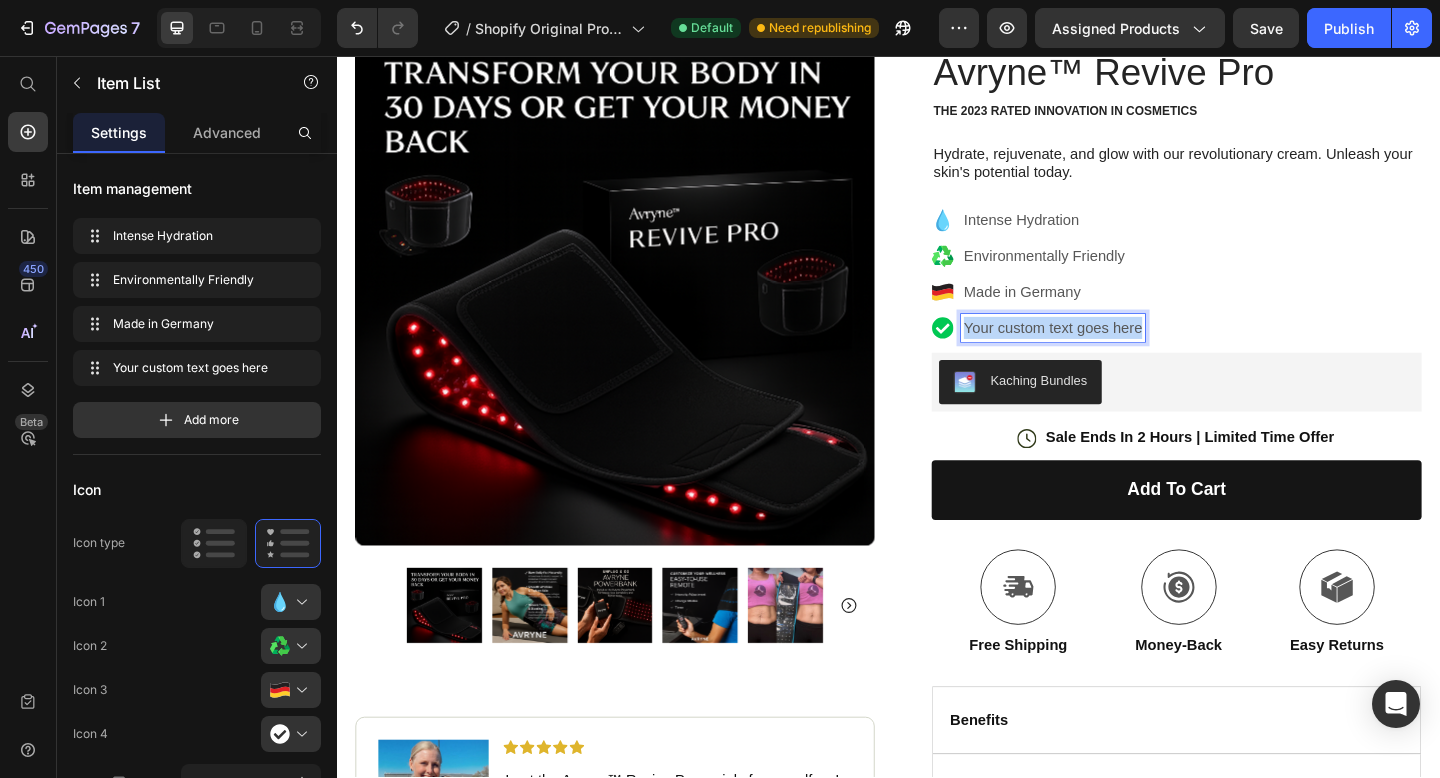 click on "Your custom text goes here" at bounding box center (1116, 352) 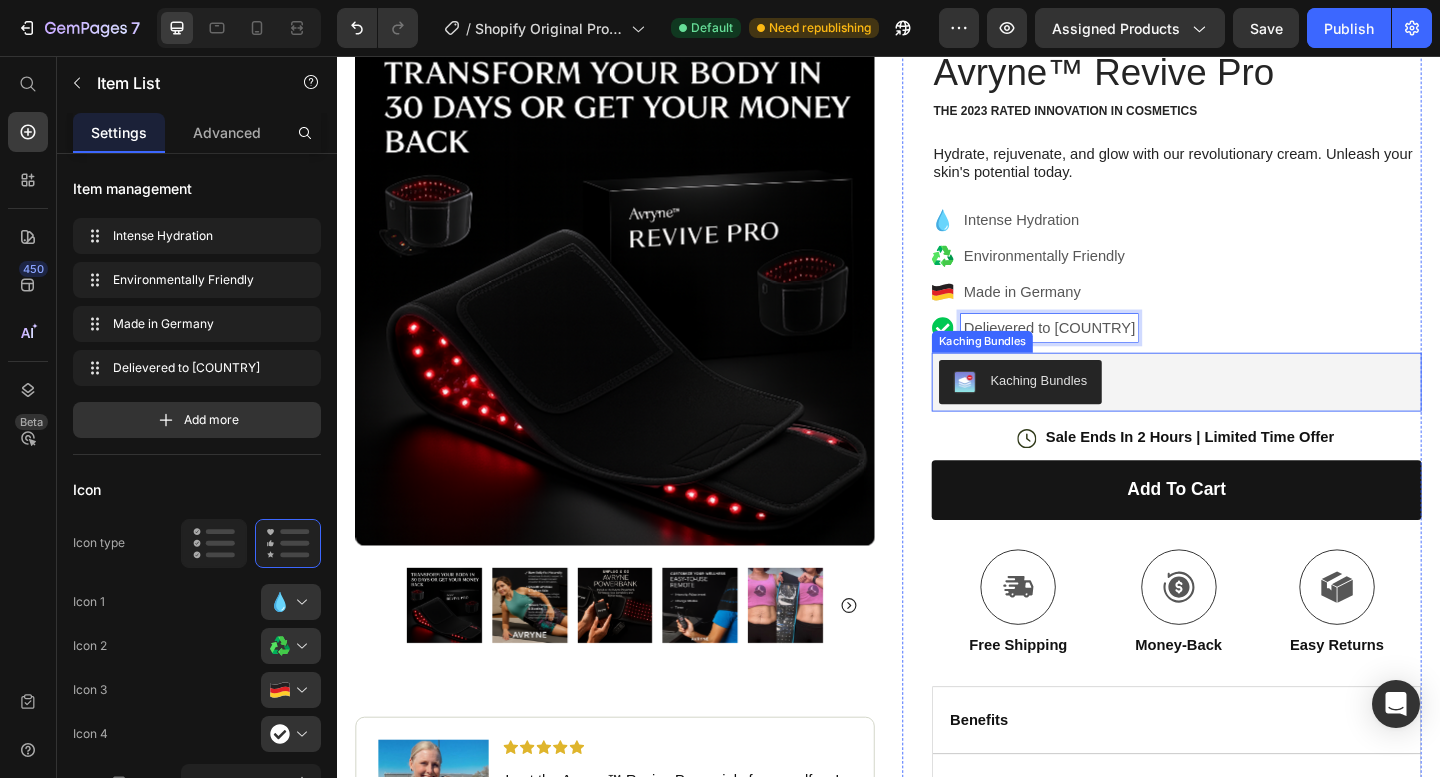 click on "Delievered to United States" at bounding box center (1112, 352) 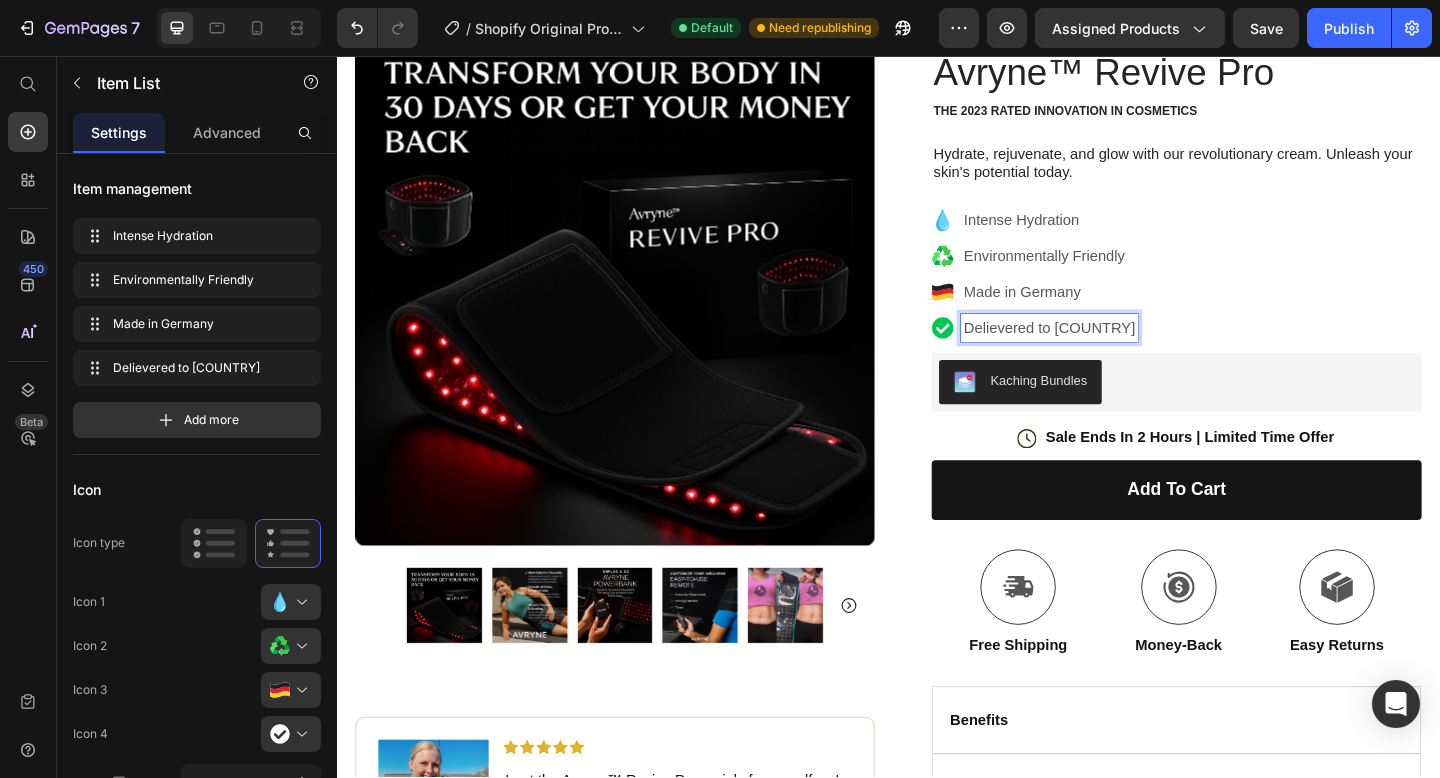 click on "Delievered to United States" at bounding box center (1112, 352) 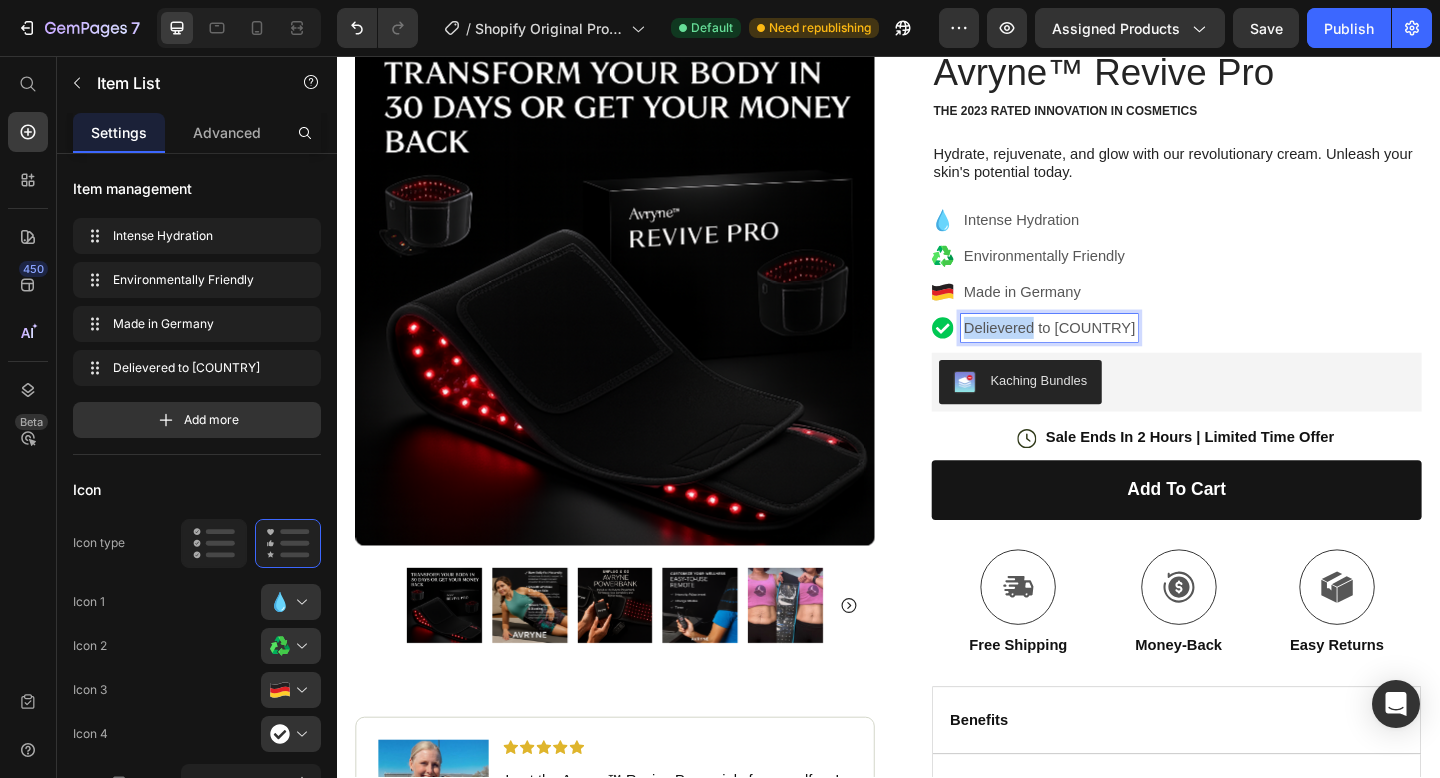 click on "Delievered to United States" at bounding box center (1112, 352) 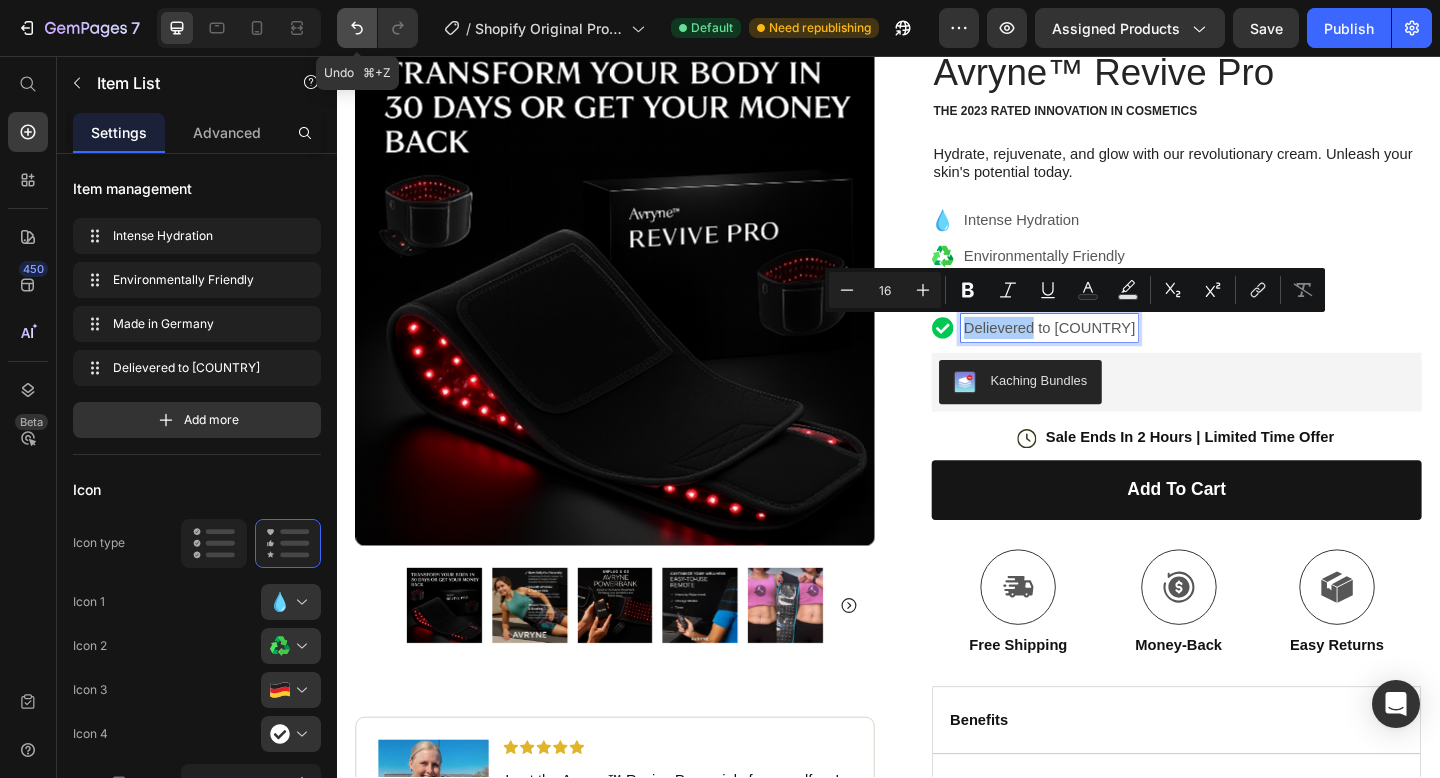 click 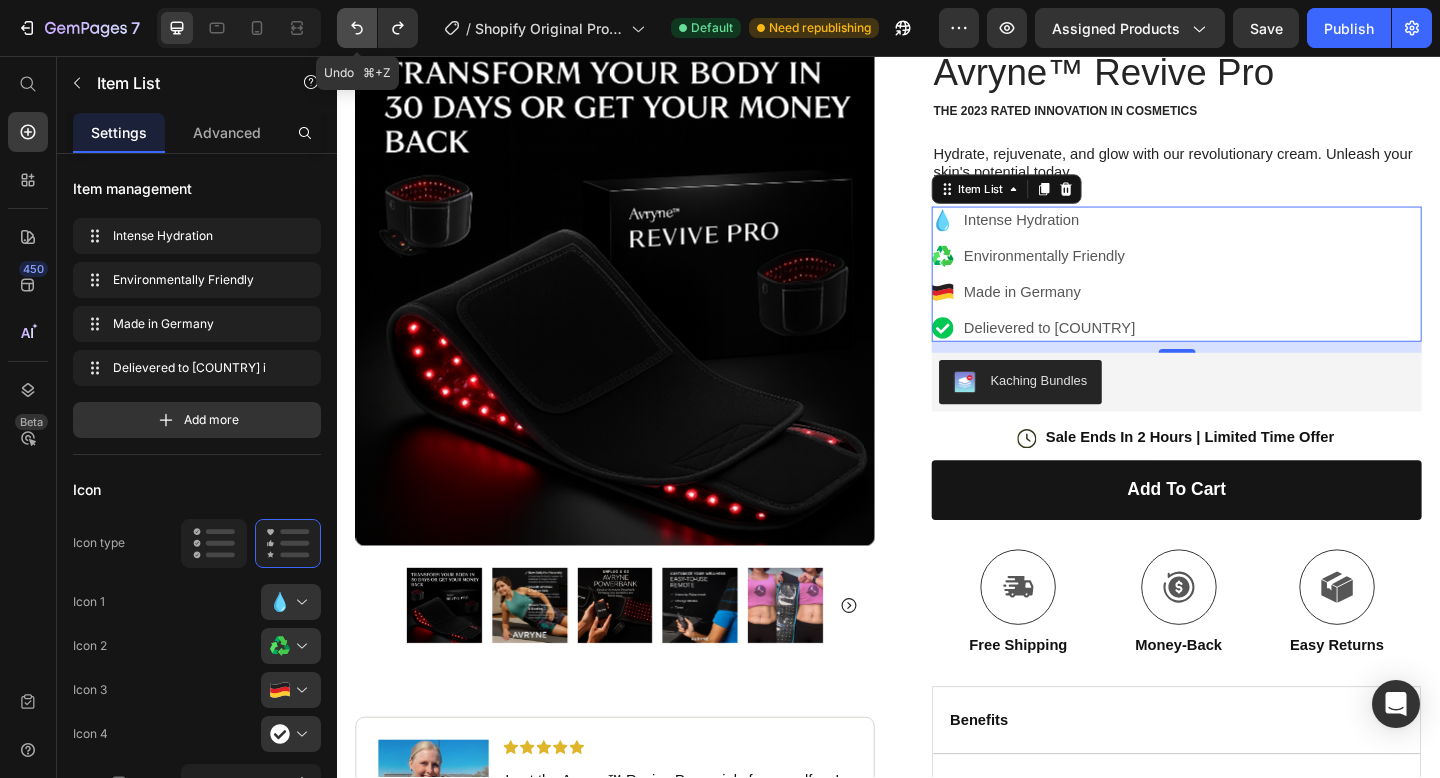 click 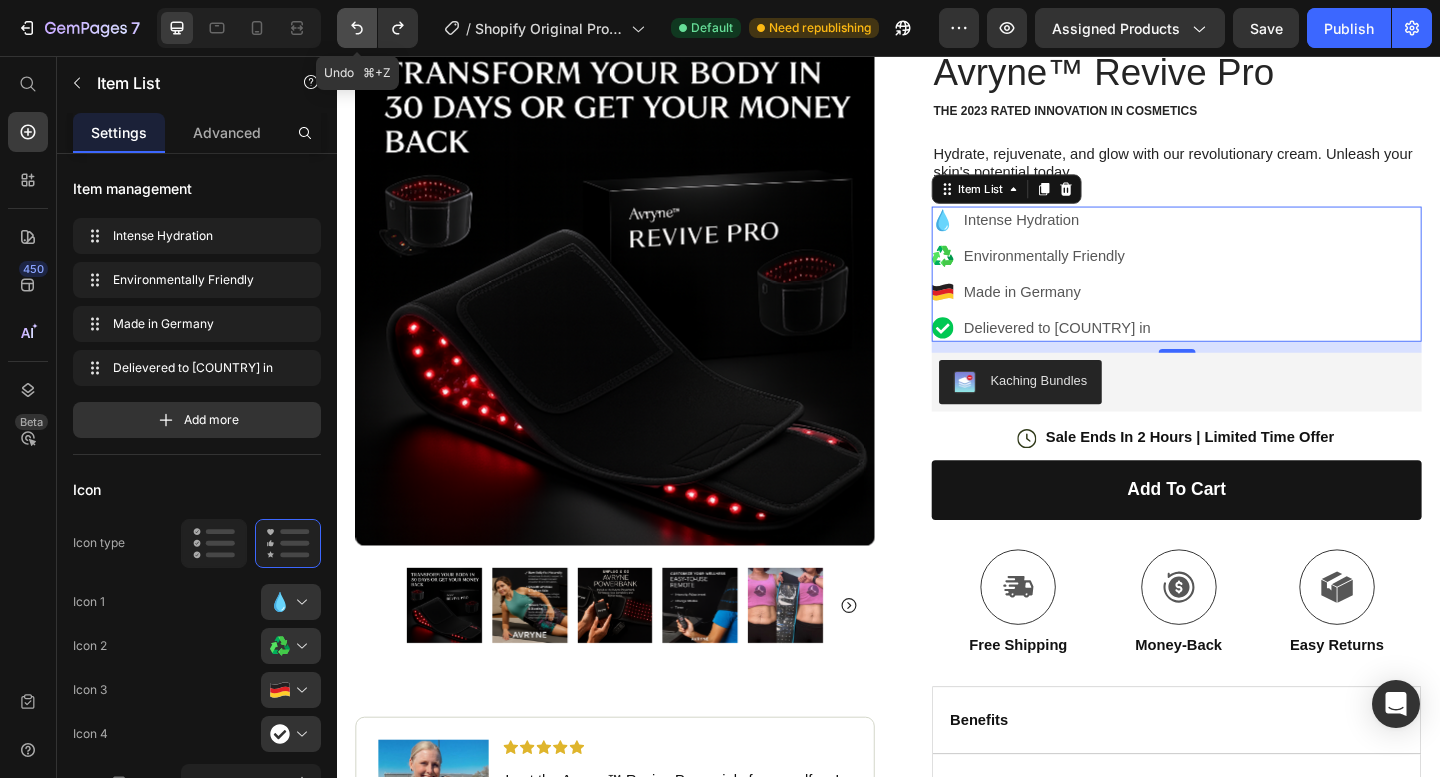 click 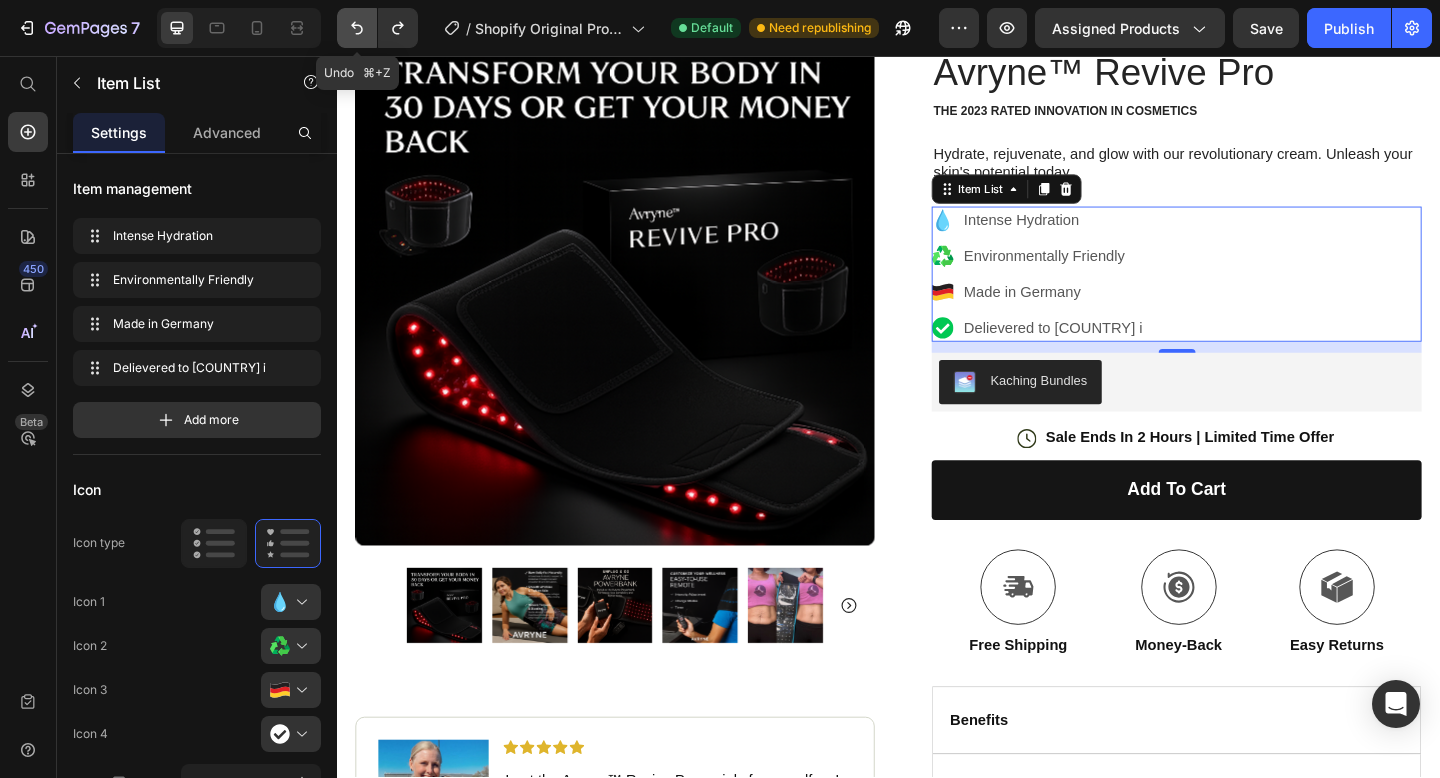 click 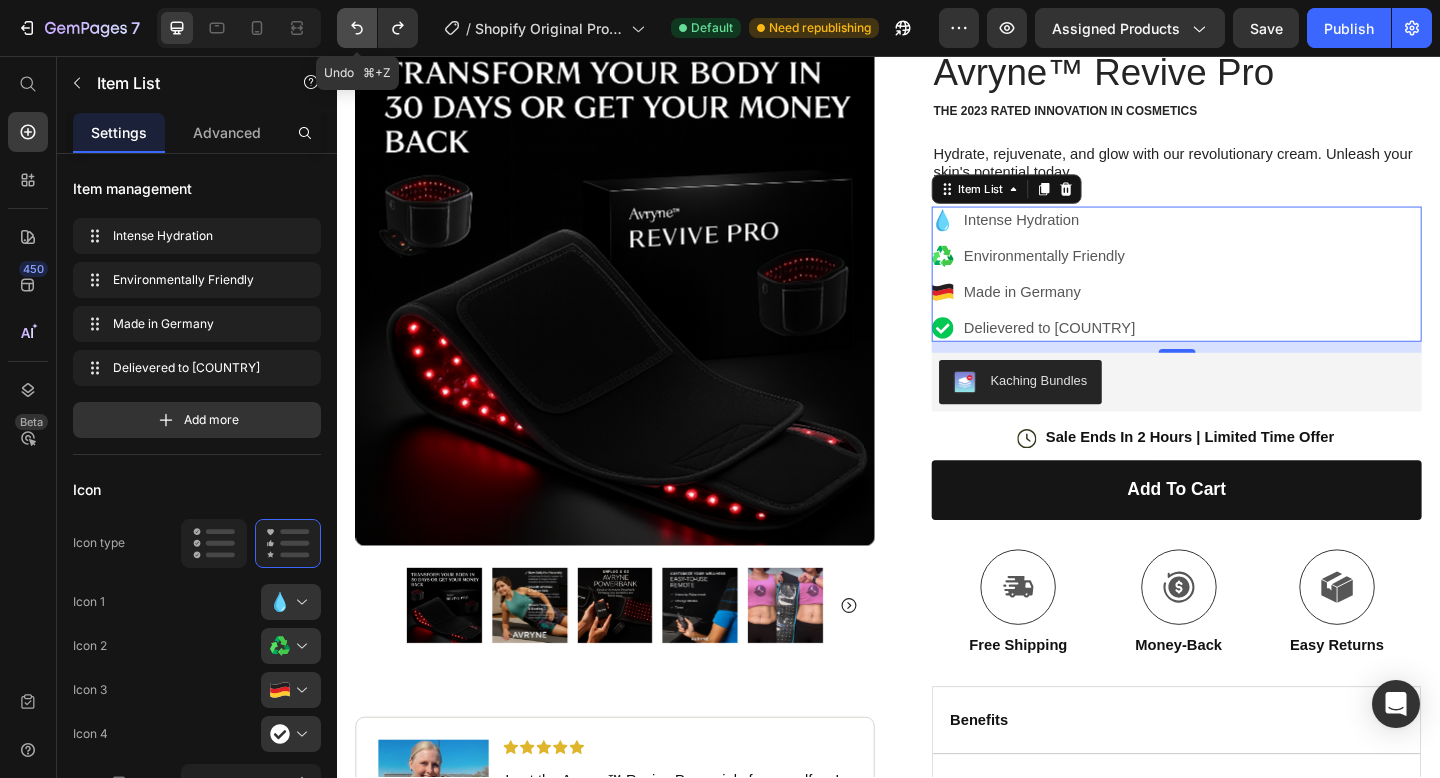 click 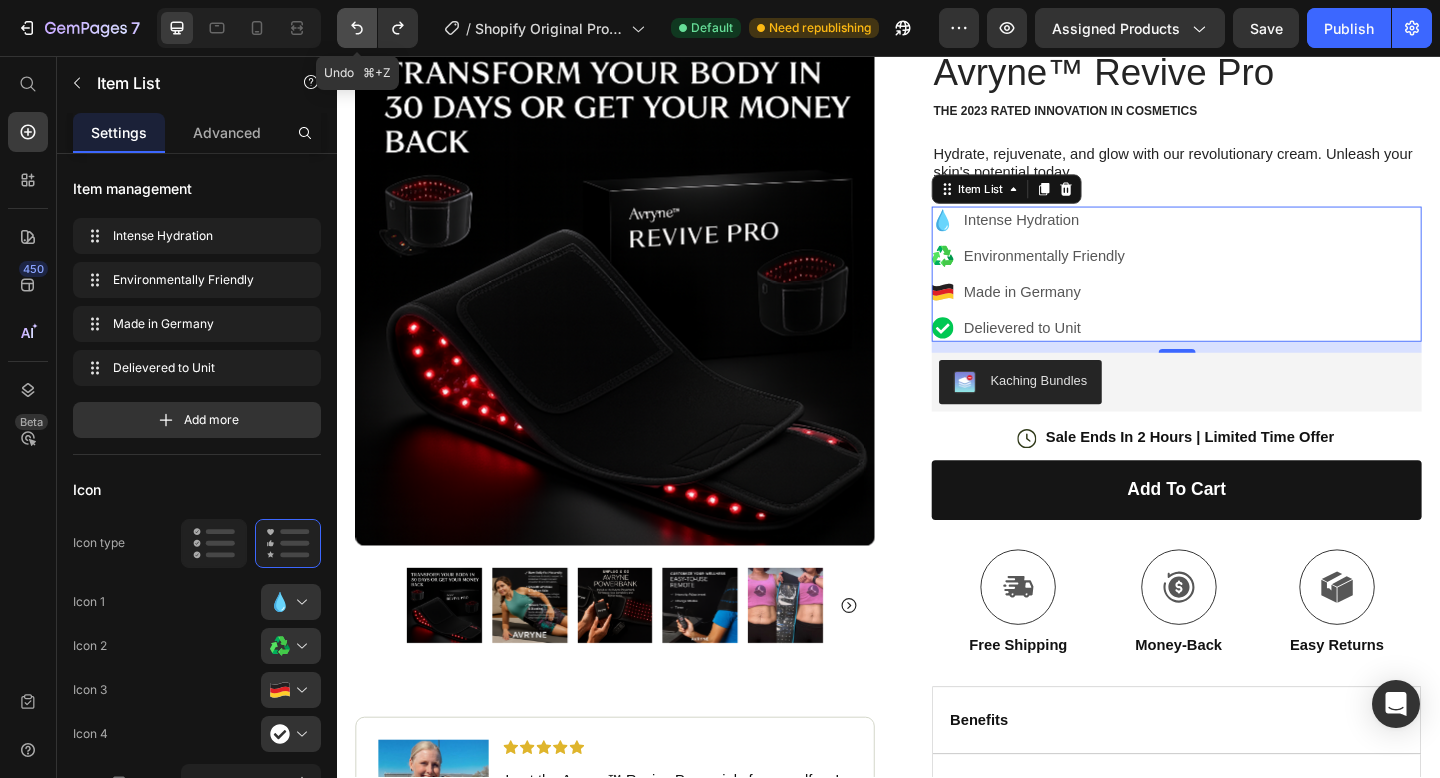 click 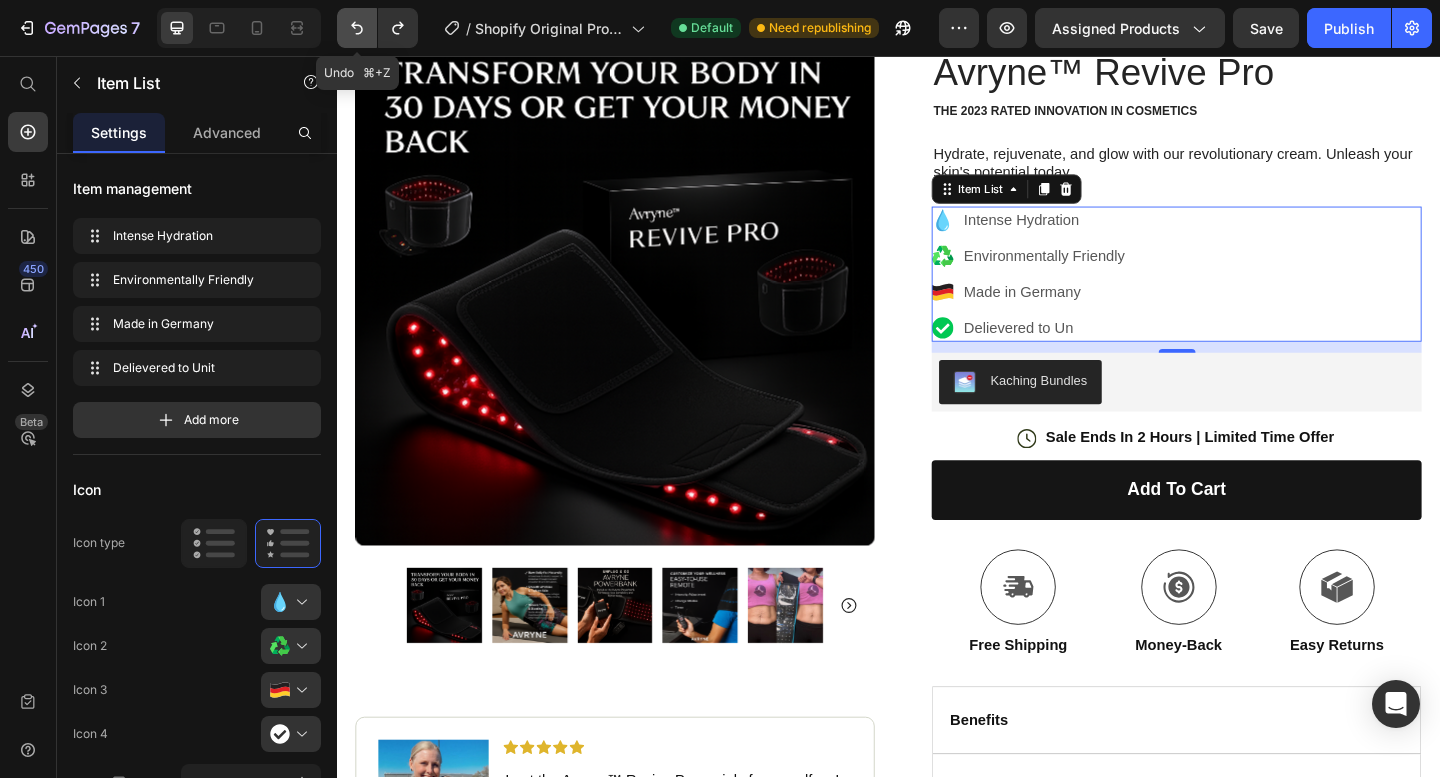 click 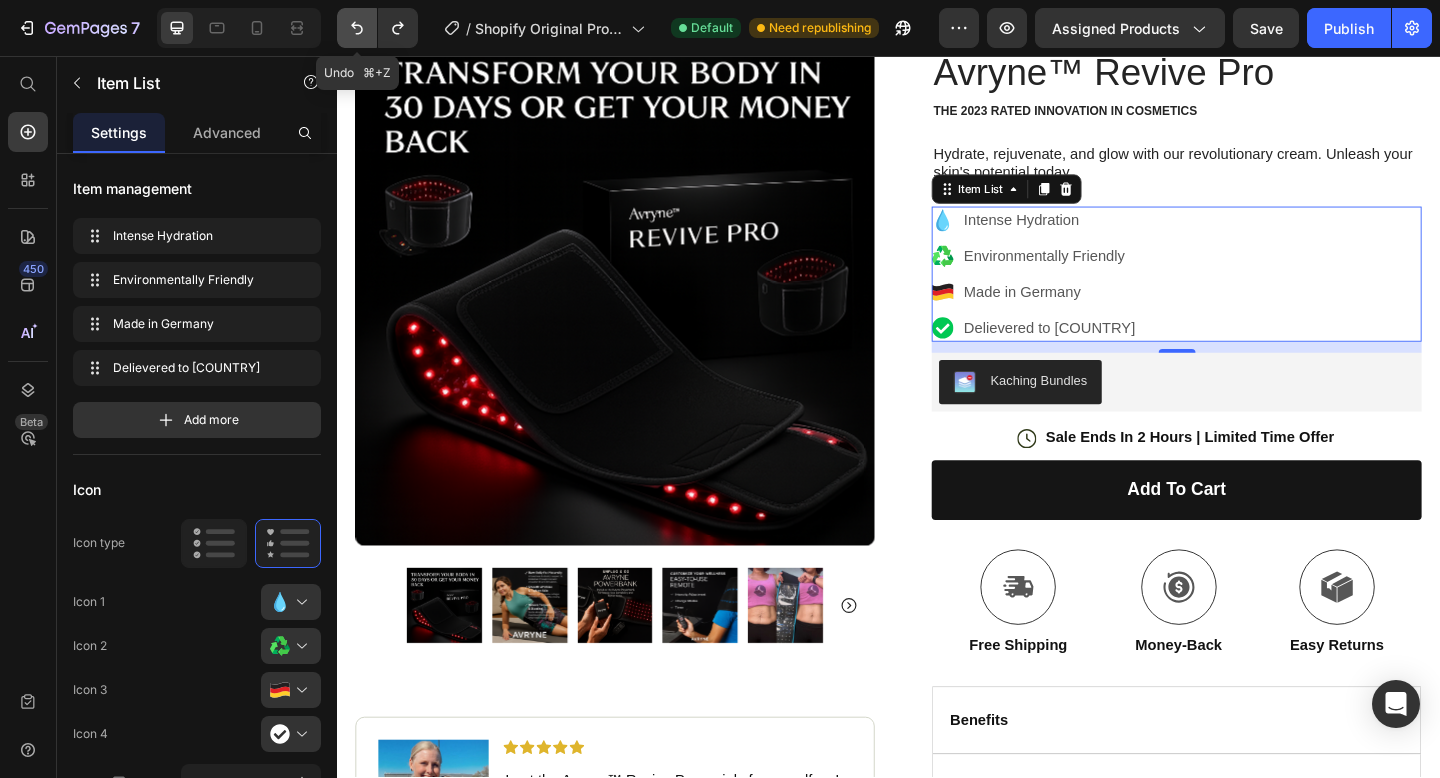 click 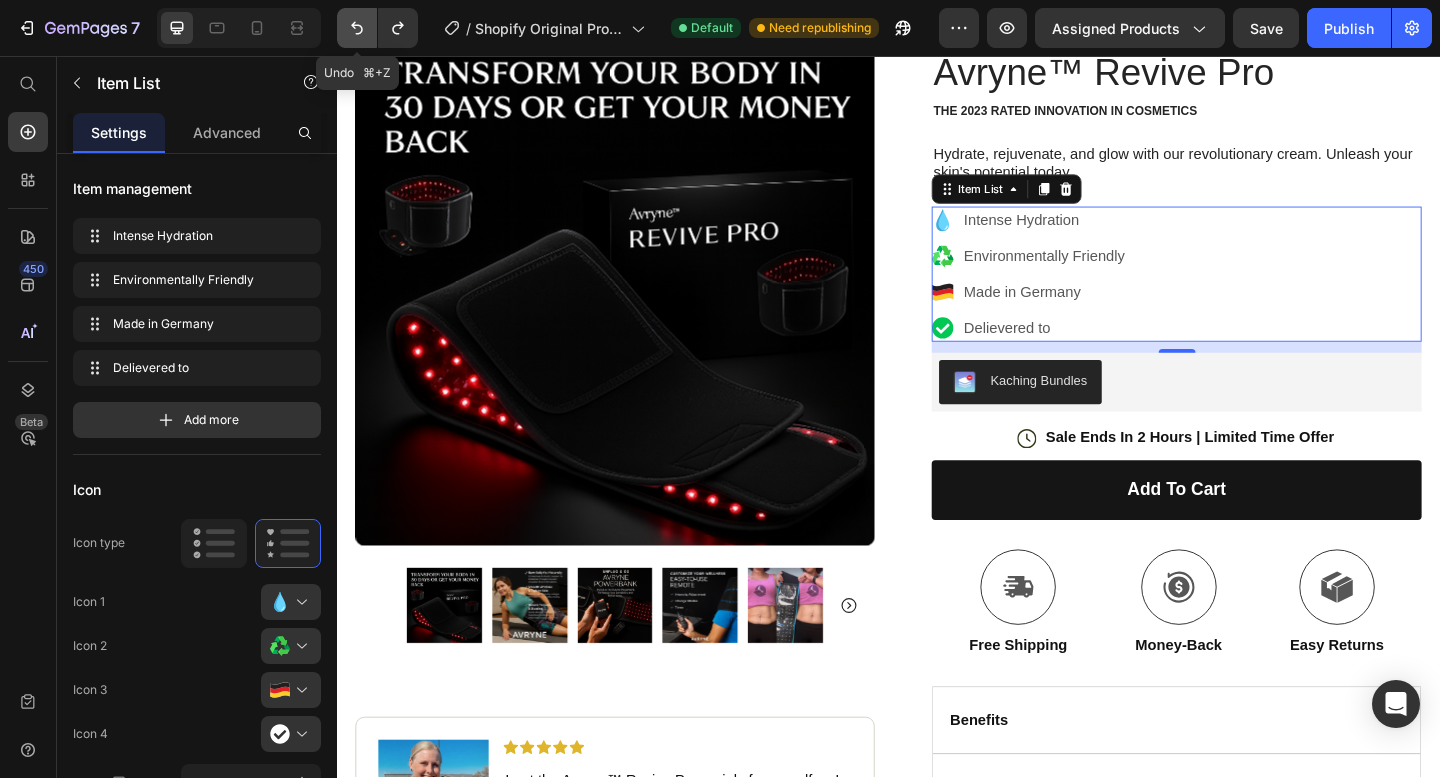 click 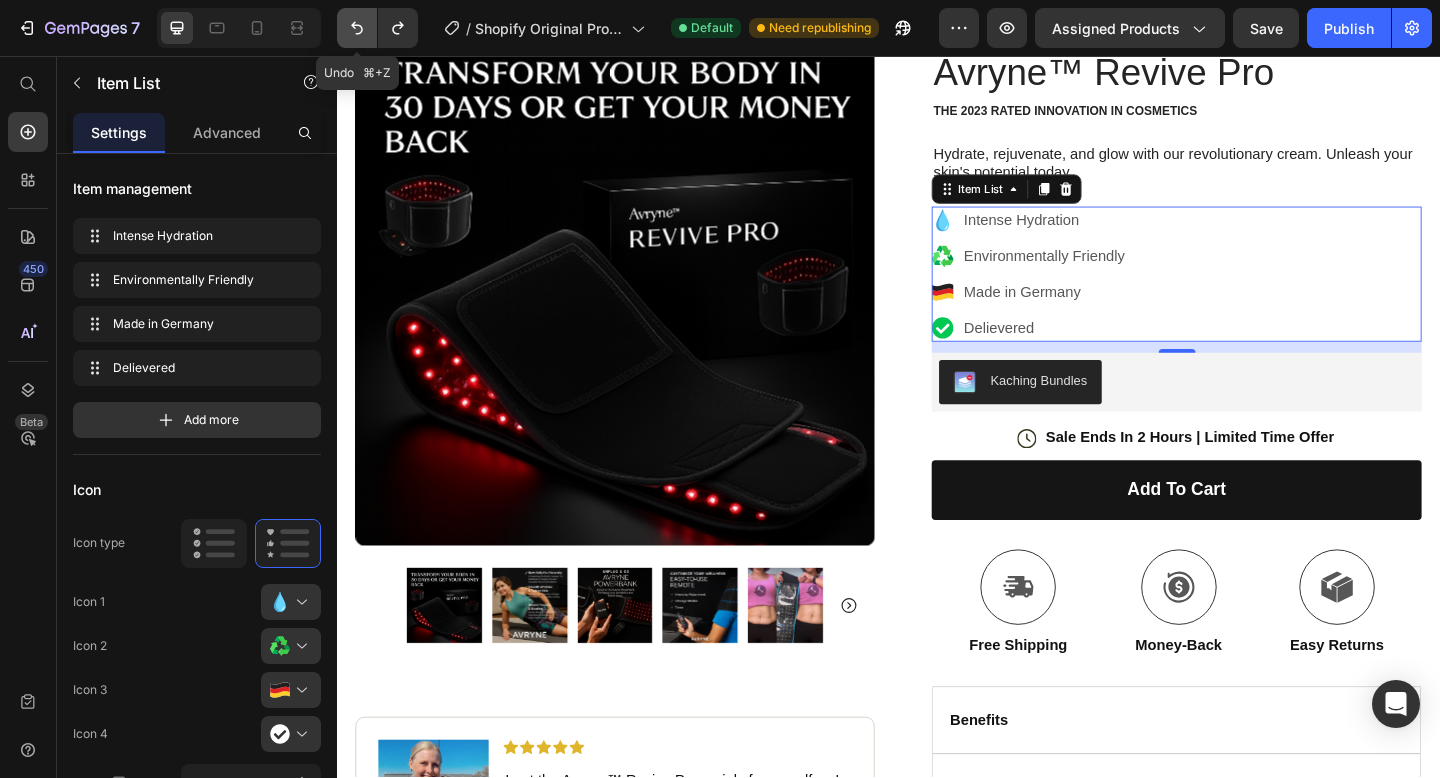 click 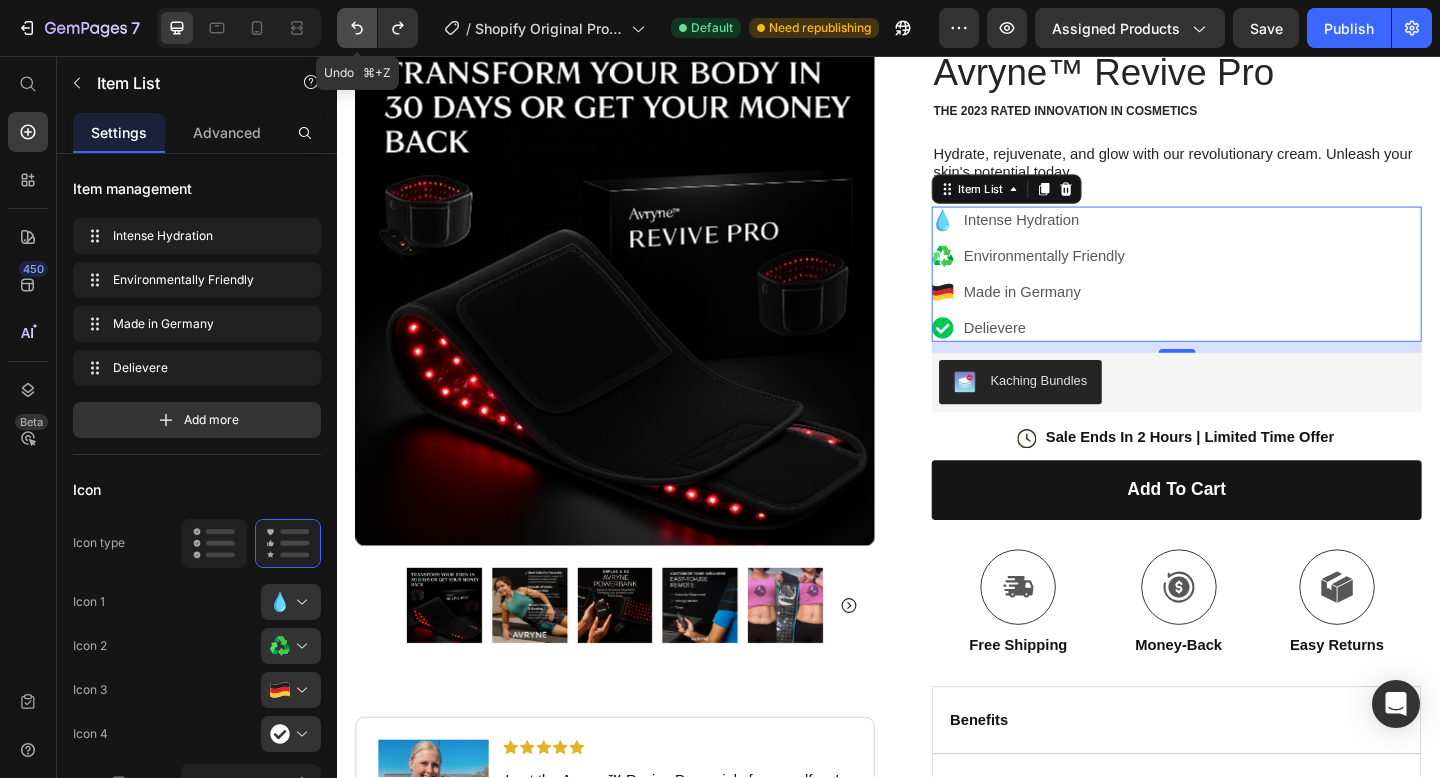 click 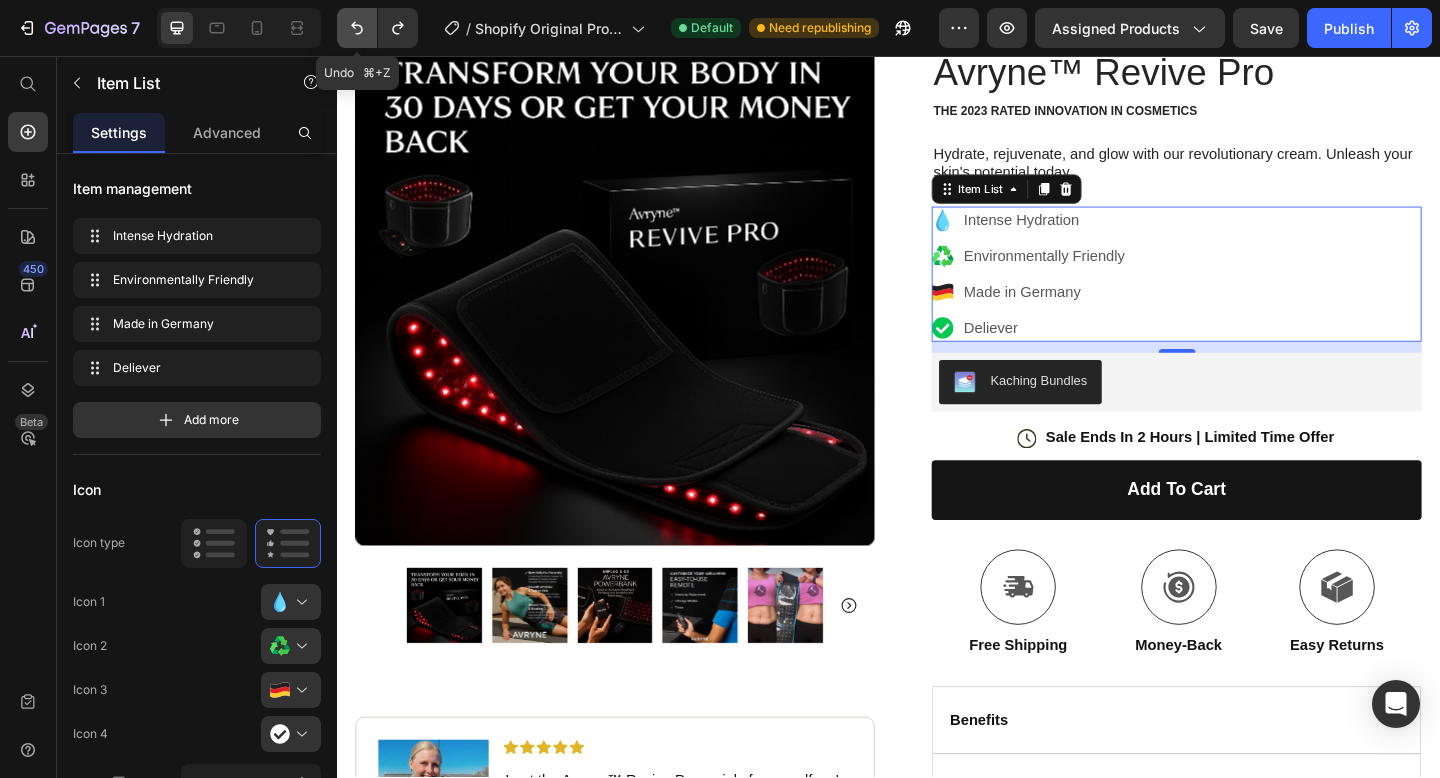 click 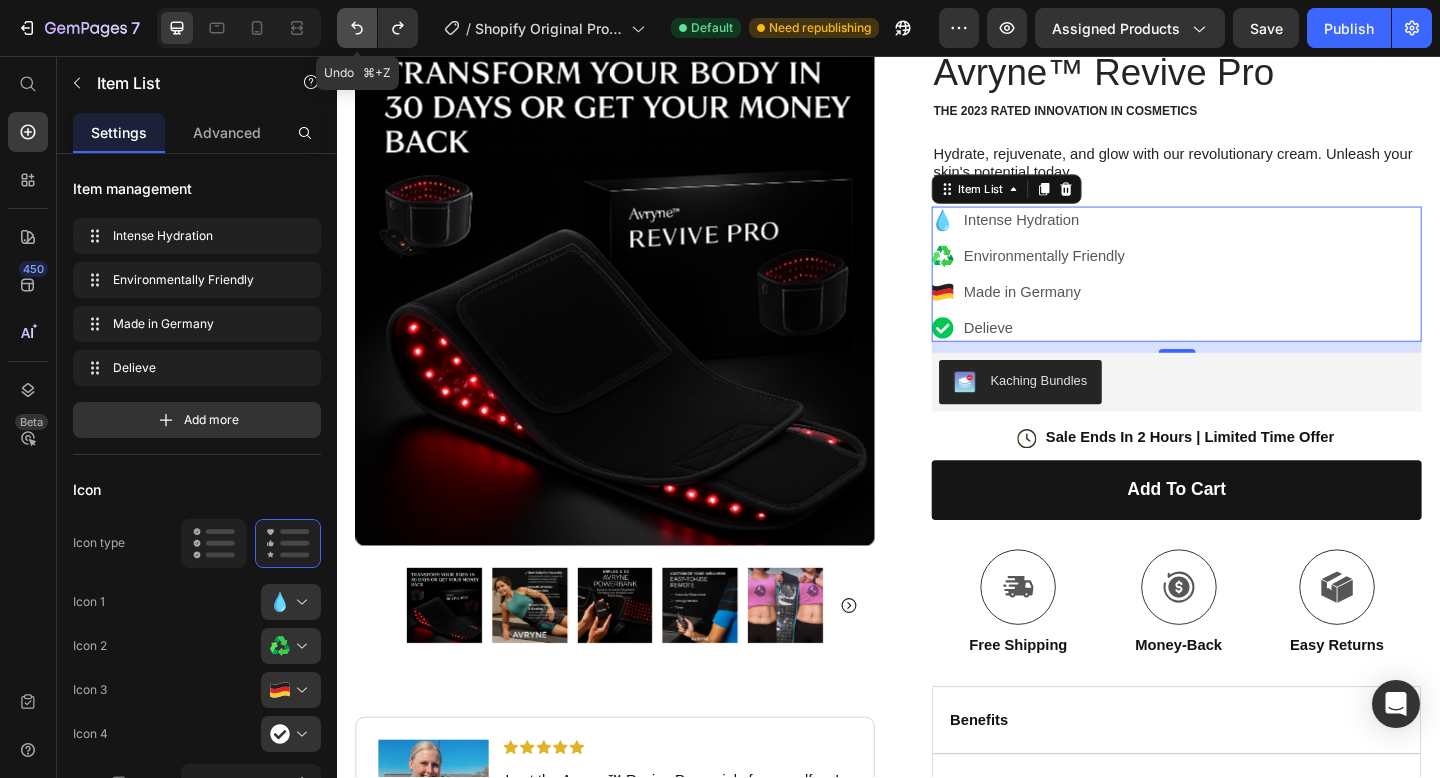 click 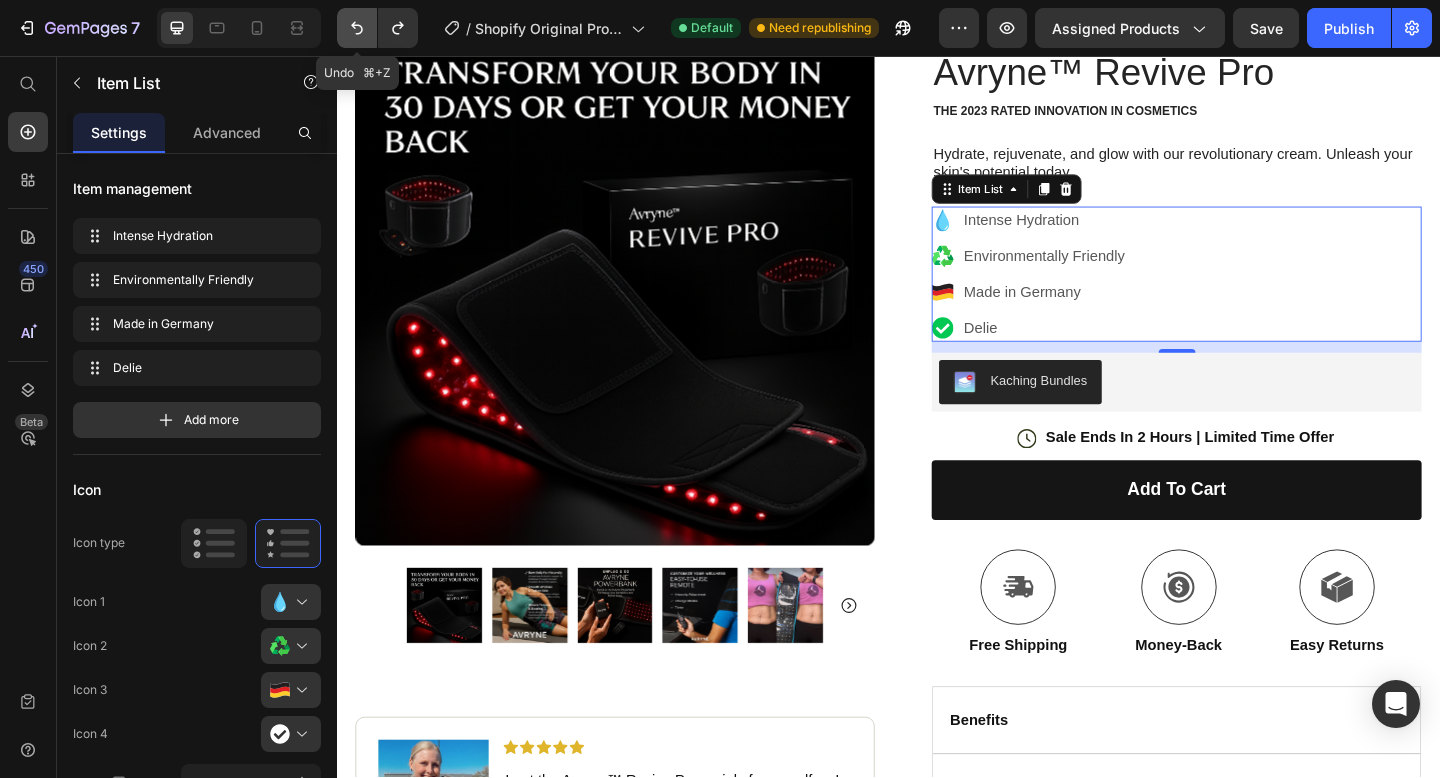 click 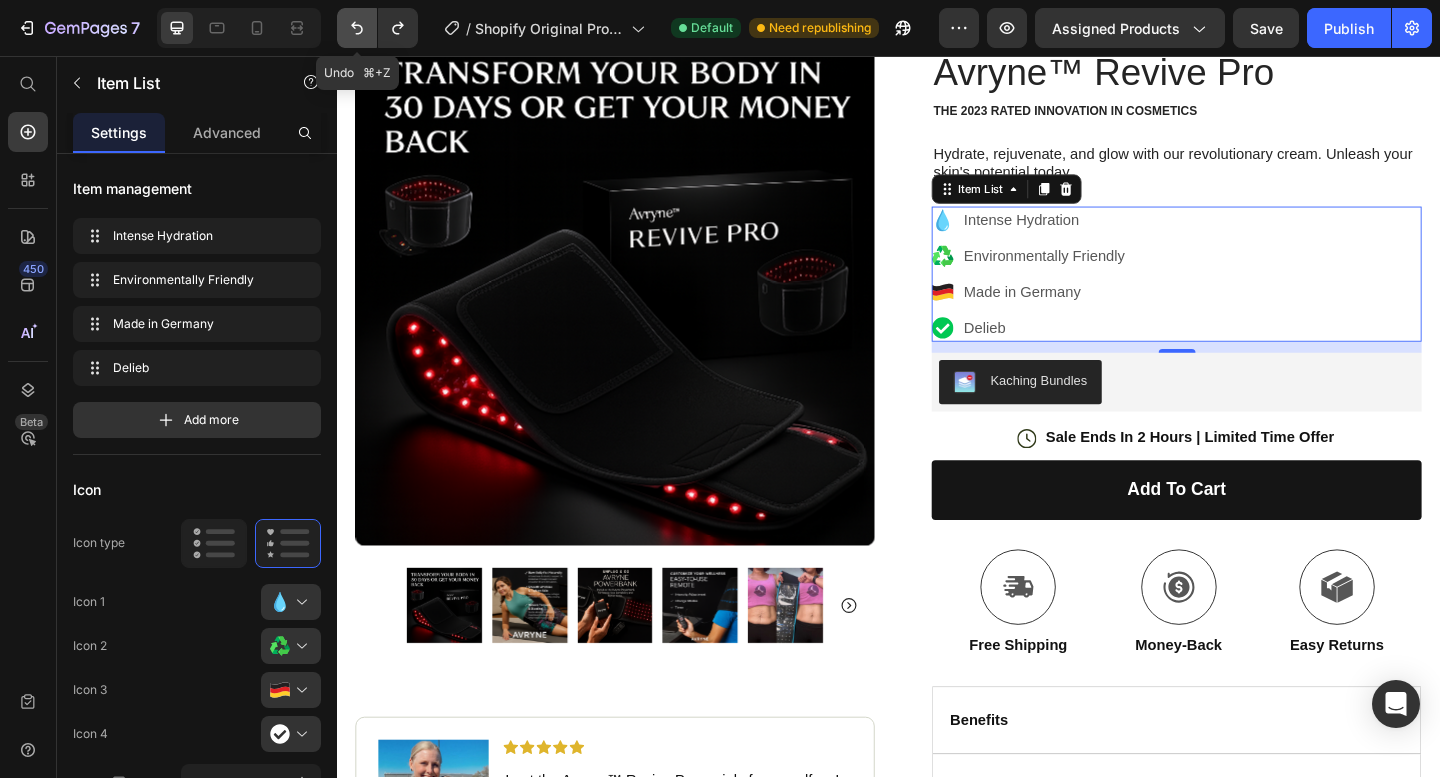 click 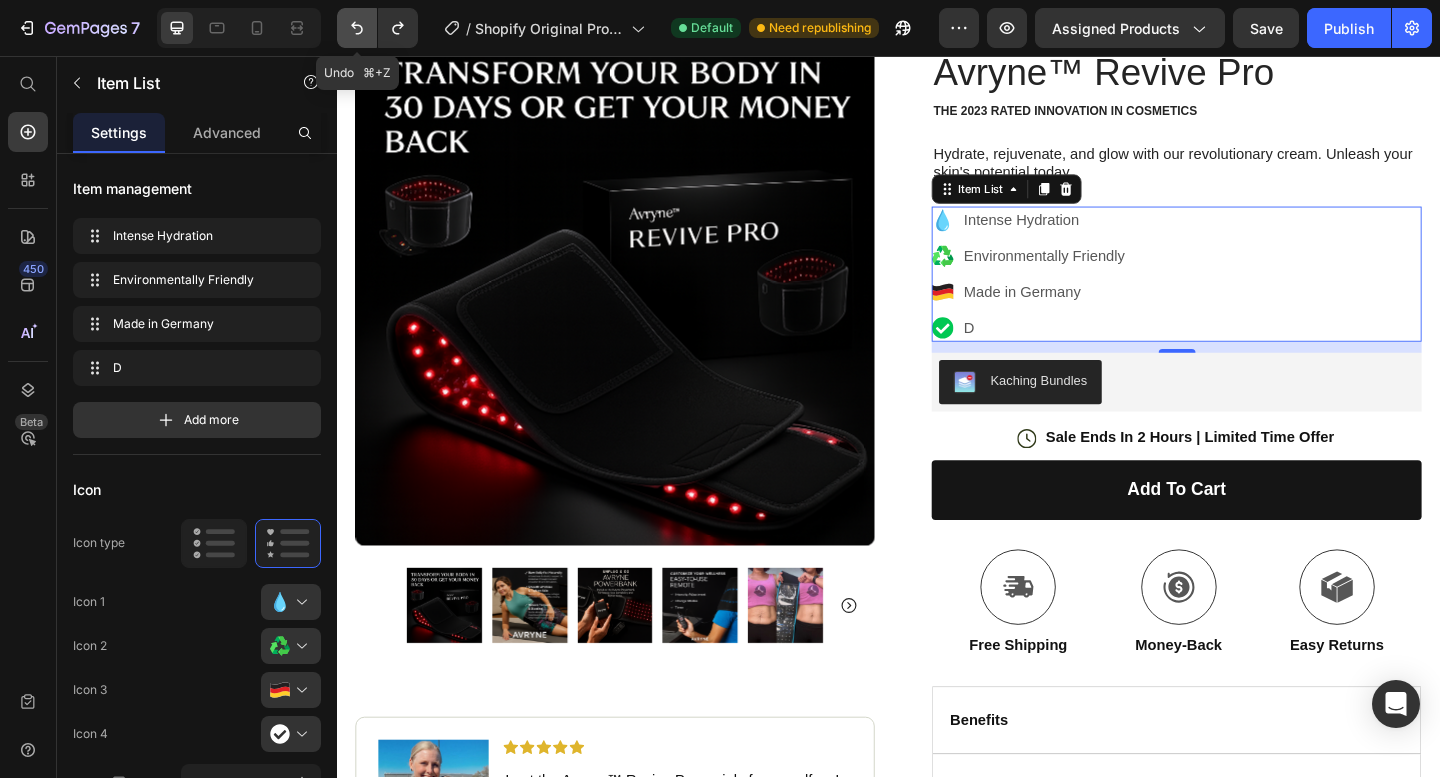 click 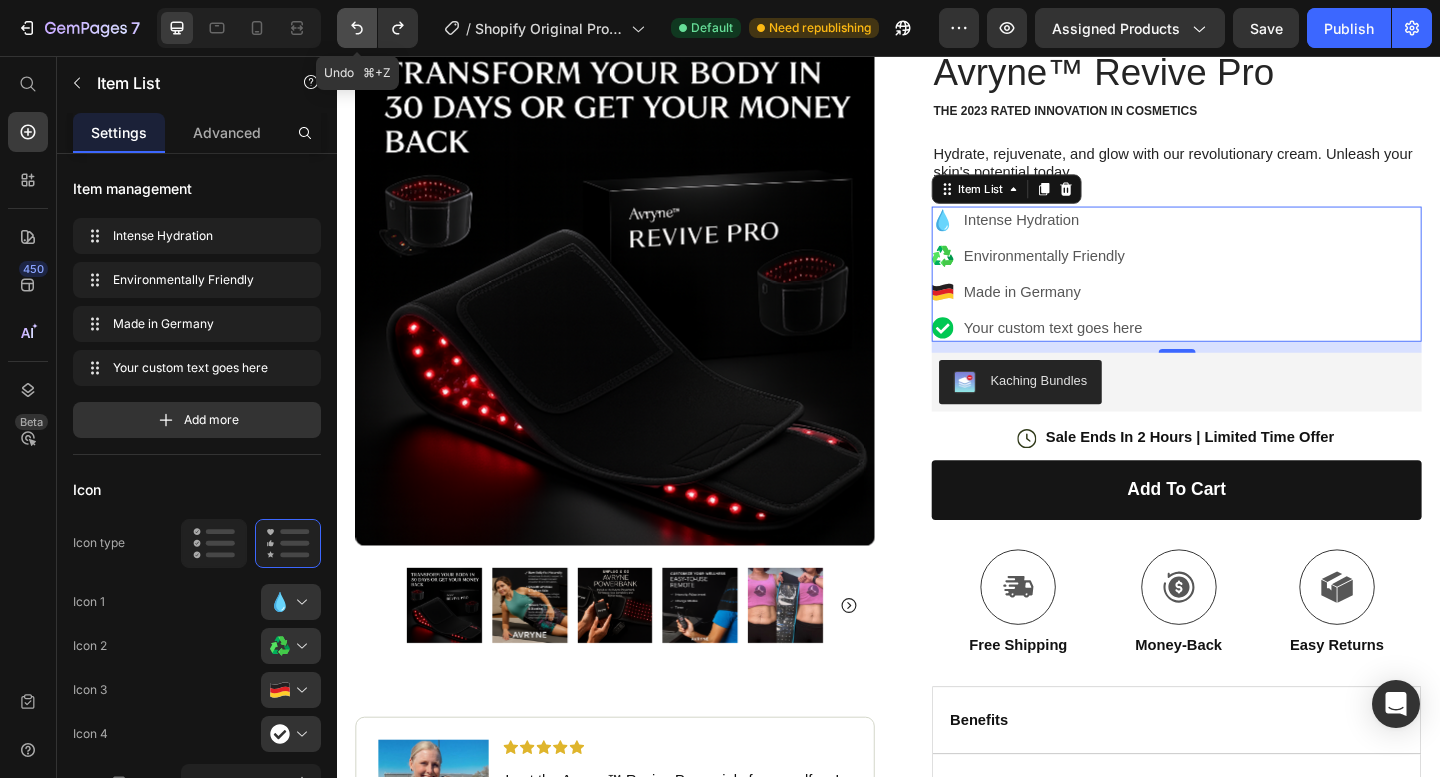 click 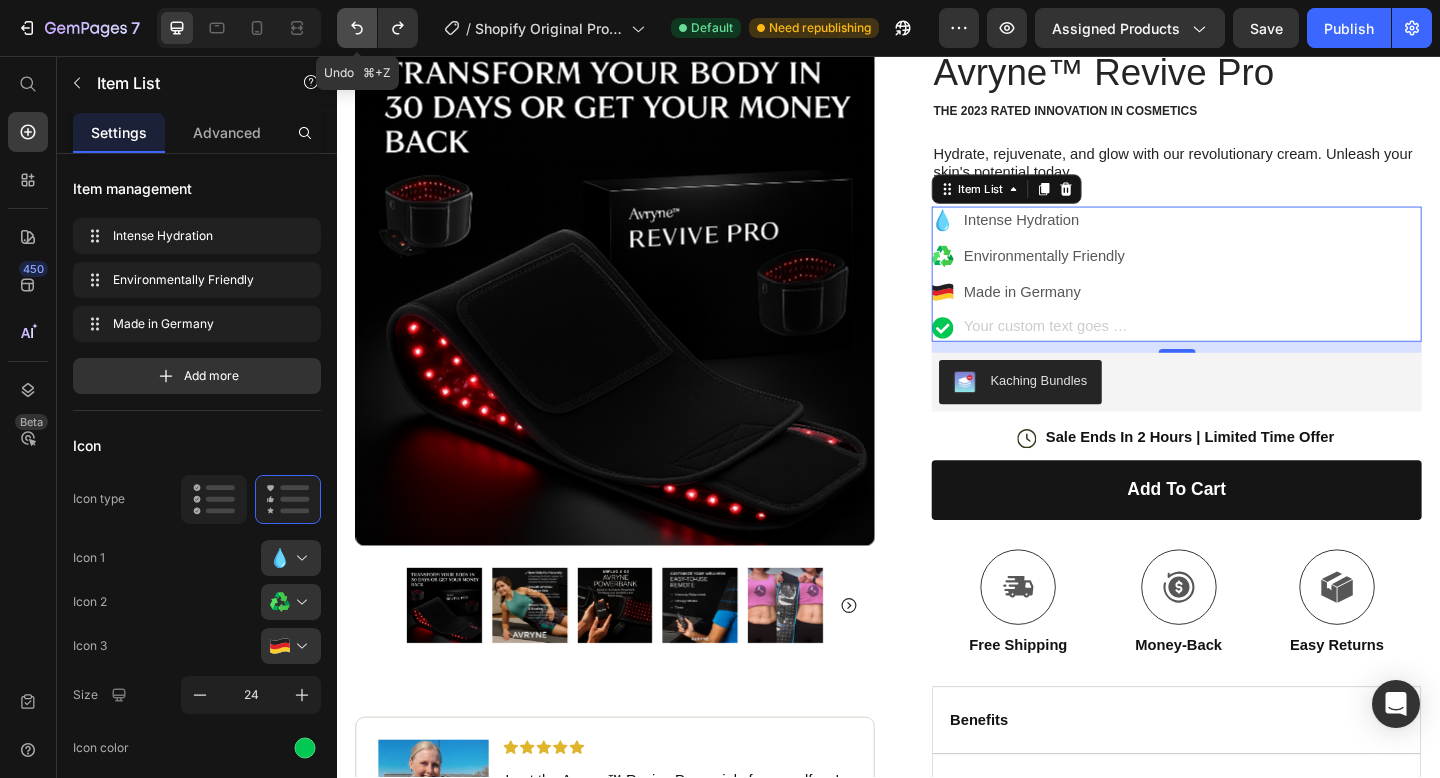 click 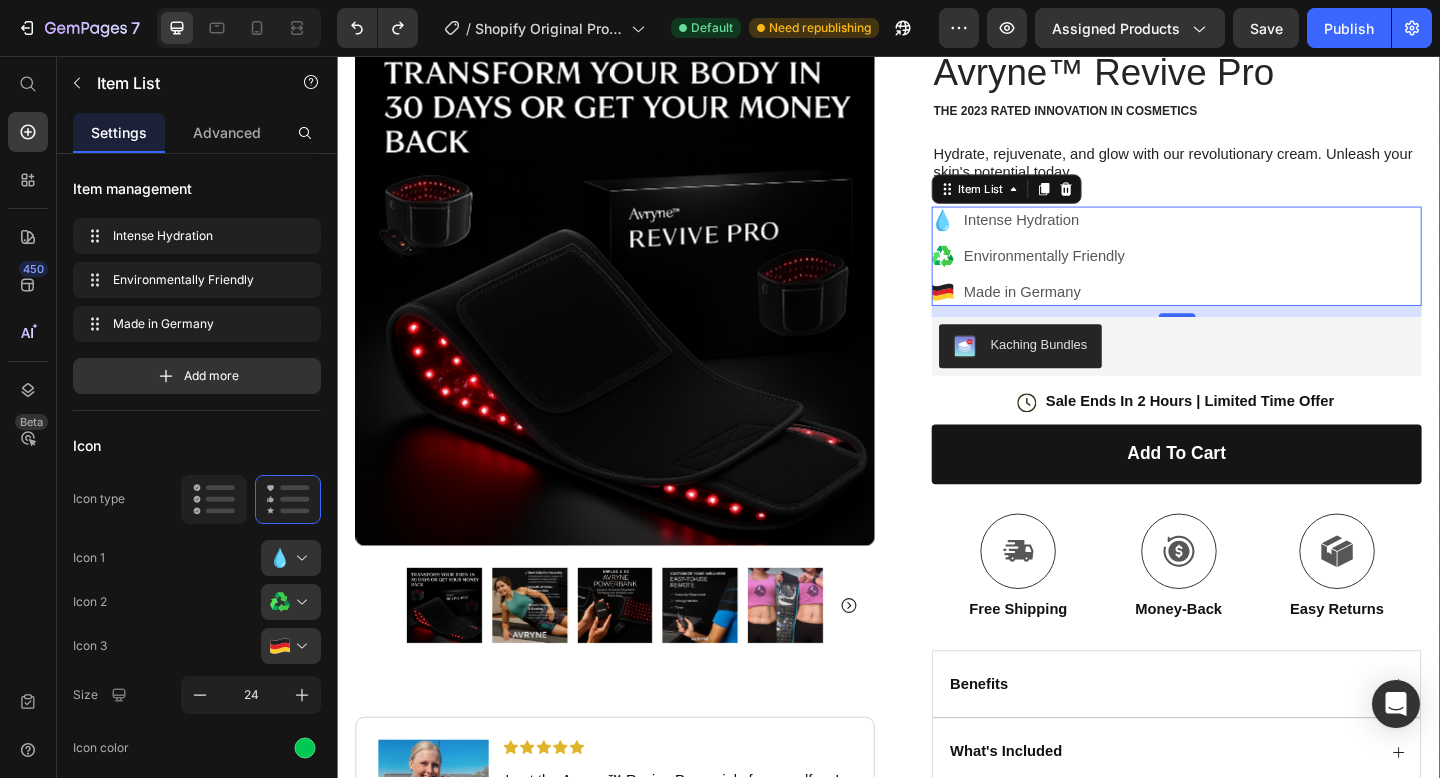 click on "Product Images Image Icon Icon Icon Icon Icon Icon List I got the Avryne™ Revive Pro mainly for myself — I deal with bloating and digestion issues after meals, and nothing was really helping. I’ve tried all the teas, supplements, food changes… but nothing gave me real relief like this. I use it after dinner or whenever that tight, uncomfortable pressure kicks in. Within 15–20 minutes, the bloating settles and I actually feel calm and comfortable again. It’s warm, soothing, and honestly way more comforting than I expected. Text Block
Icon Laurie S. (Austin, USA) Text Block Row Row Row Icon Icon Icon Icon Icon Icon List (1349 Reviews) Text Block Row Avryne™ Revive Pro Product Title The 2023 Rated Innovation in Cosmetics Text Block Hydrate, rejuvenate, and glow with our revolutionary cream. Unleash your skin's potential today. Text Block
Intense Hydration
Environmentally Friendly
Made in Germany Item List   12" at bounding box center (937, 531) 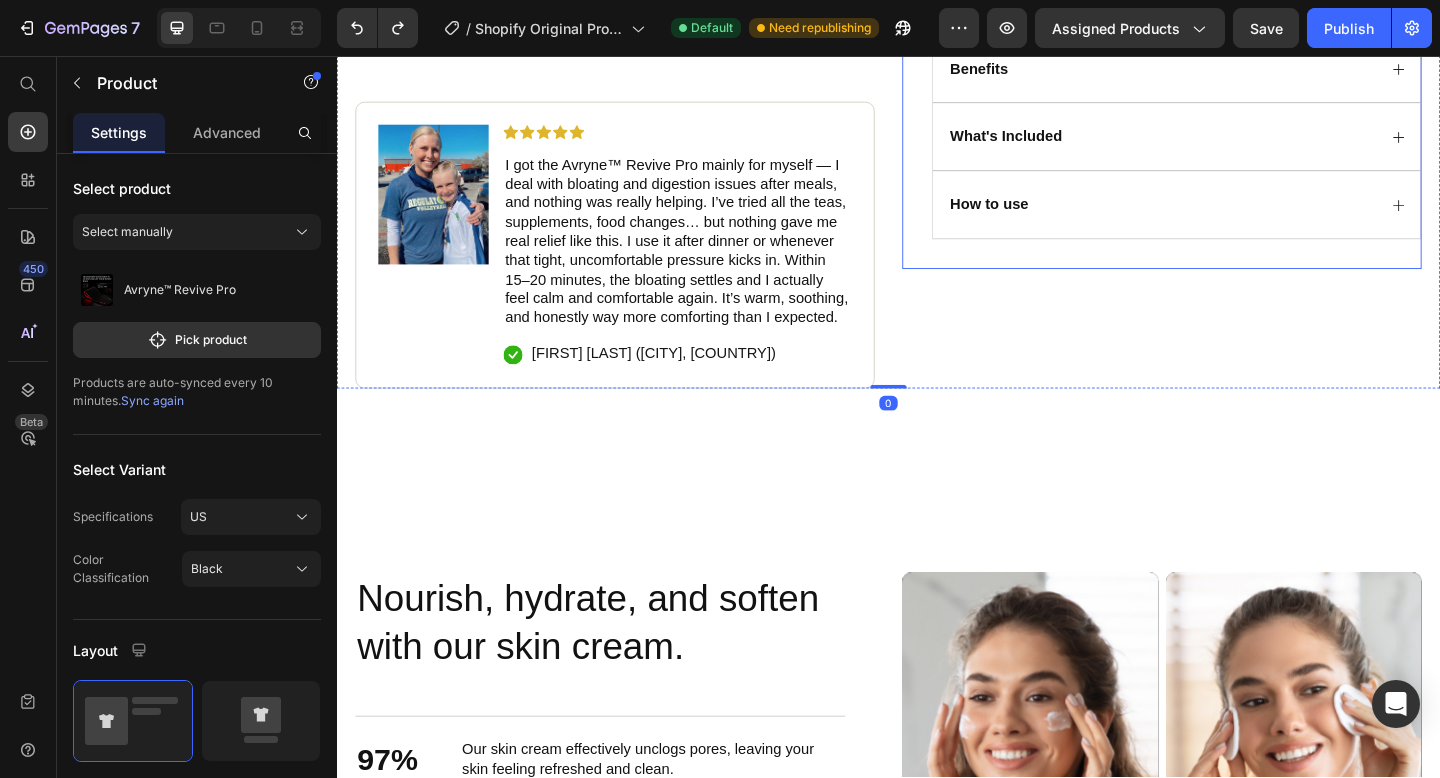 scroll, scrollTop: 2219, scrollLeft: 0, axis: vertical 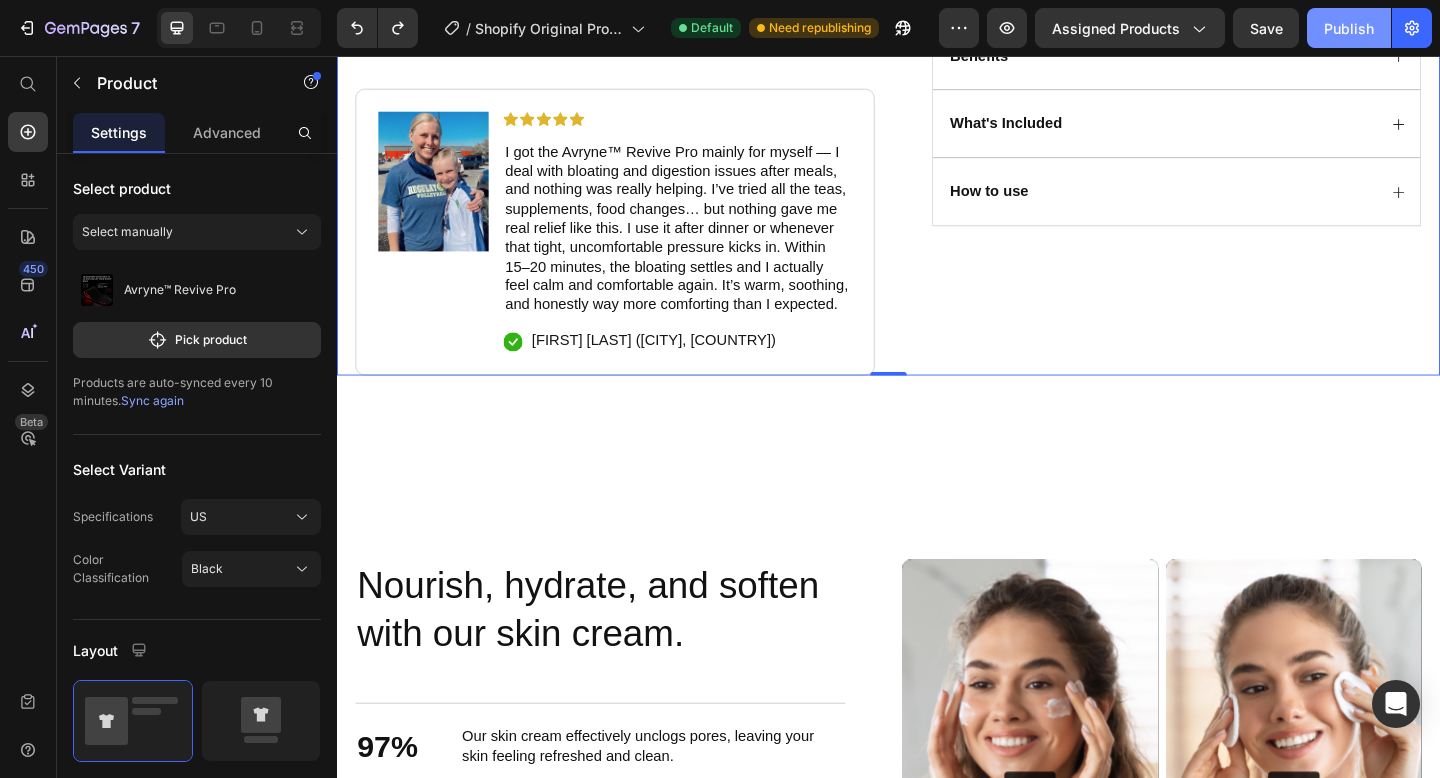 click on "Publish" at bounding box center (1349, 28) 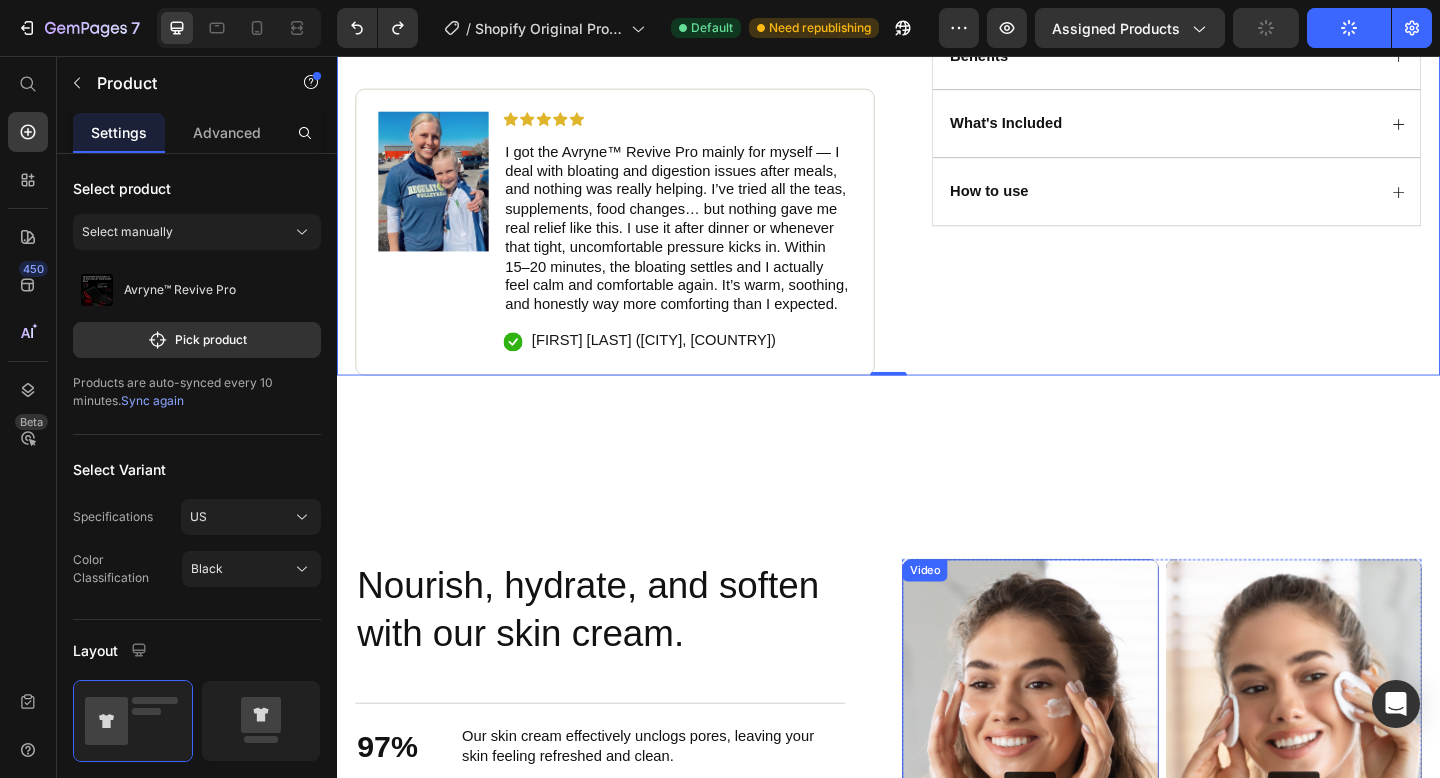 click on "Video" at bounding box center (1091, 851) 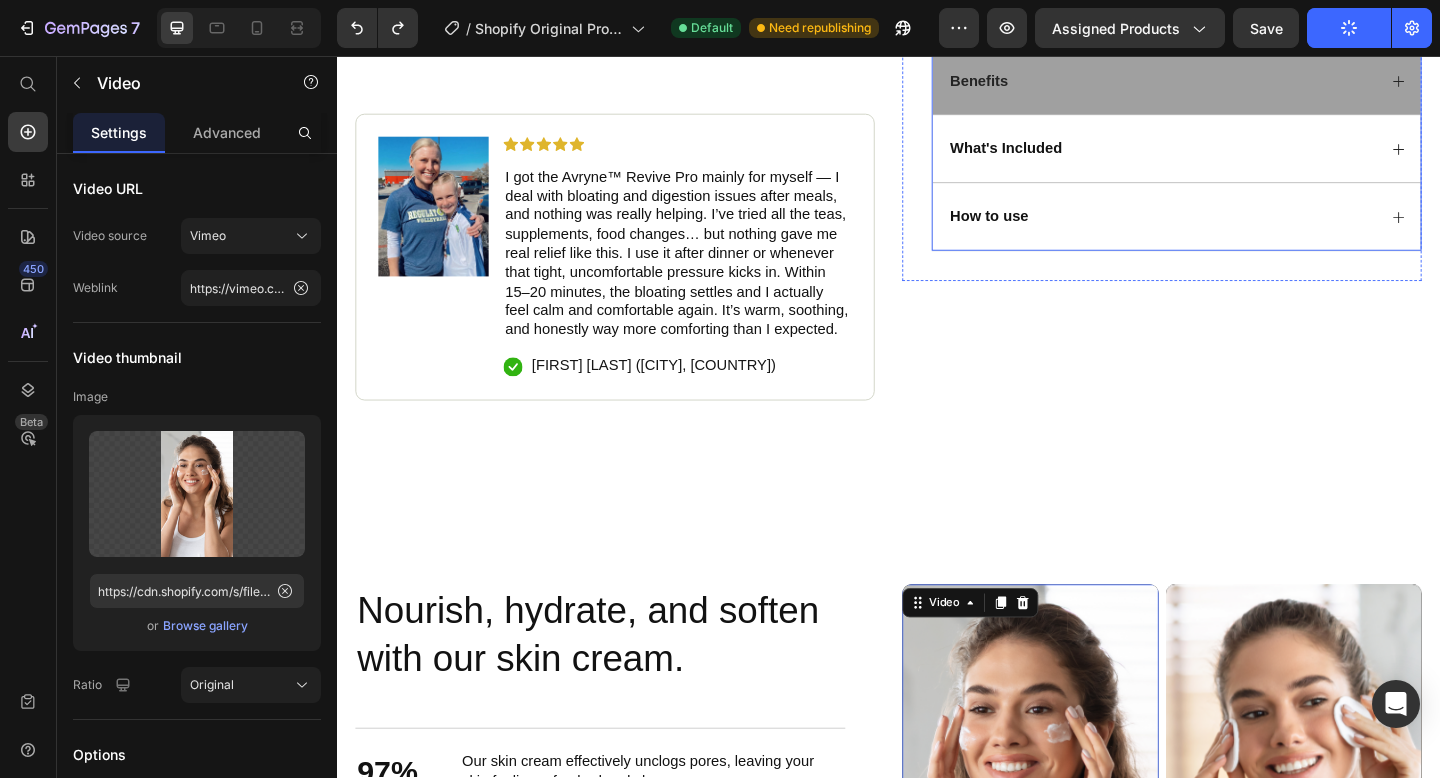scroll, scrollTop: 2303, scrollLeft: 0, axis: vertical 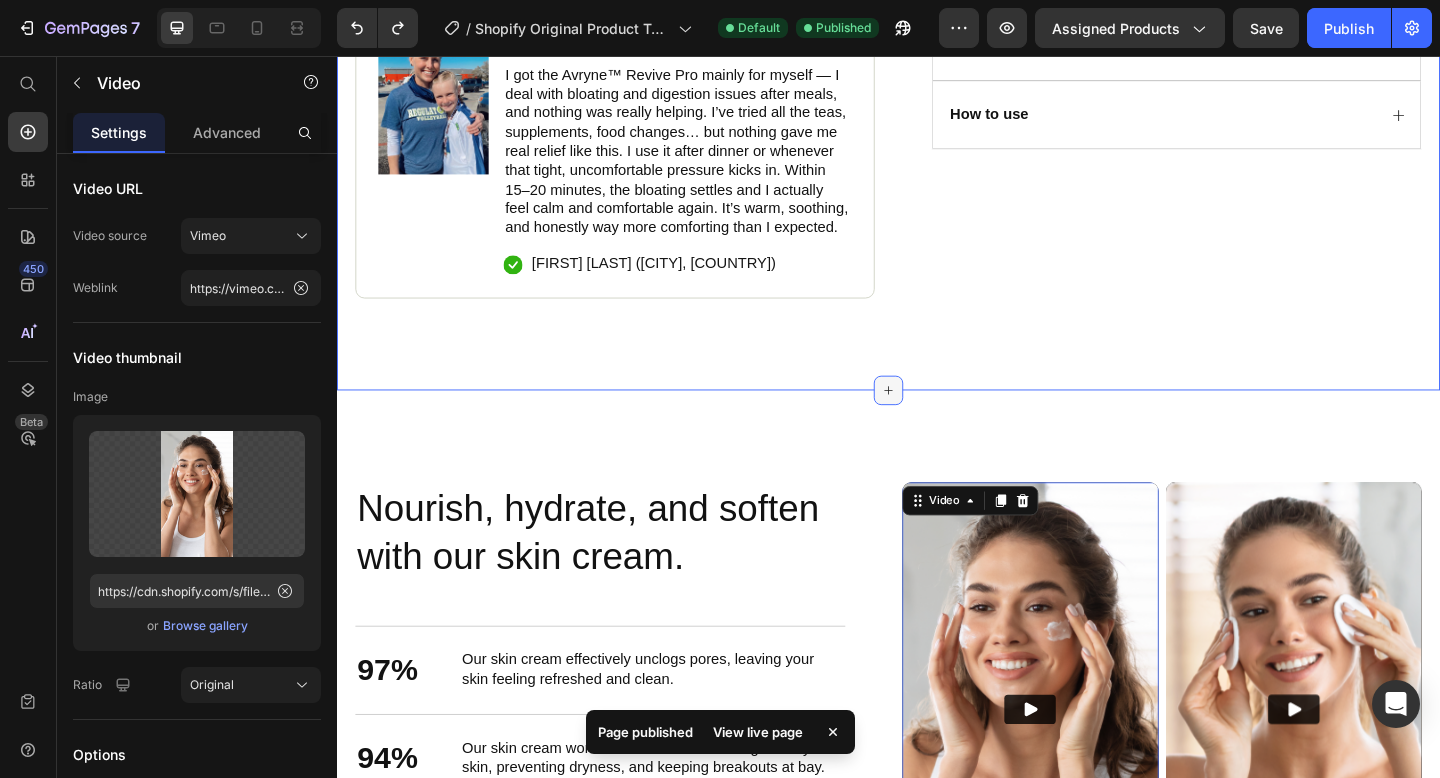 click 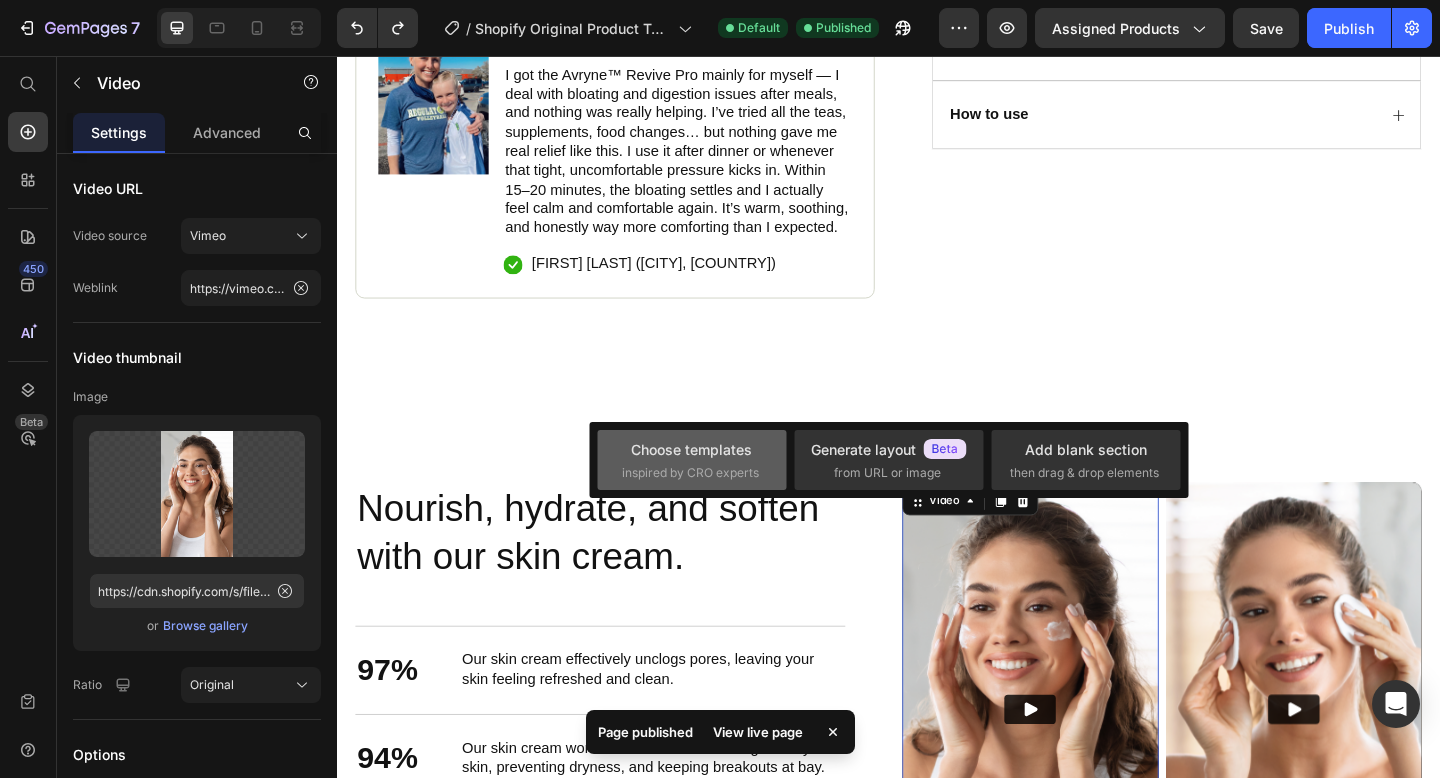click on "Choose templates" at bounding box center [691, 449] 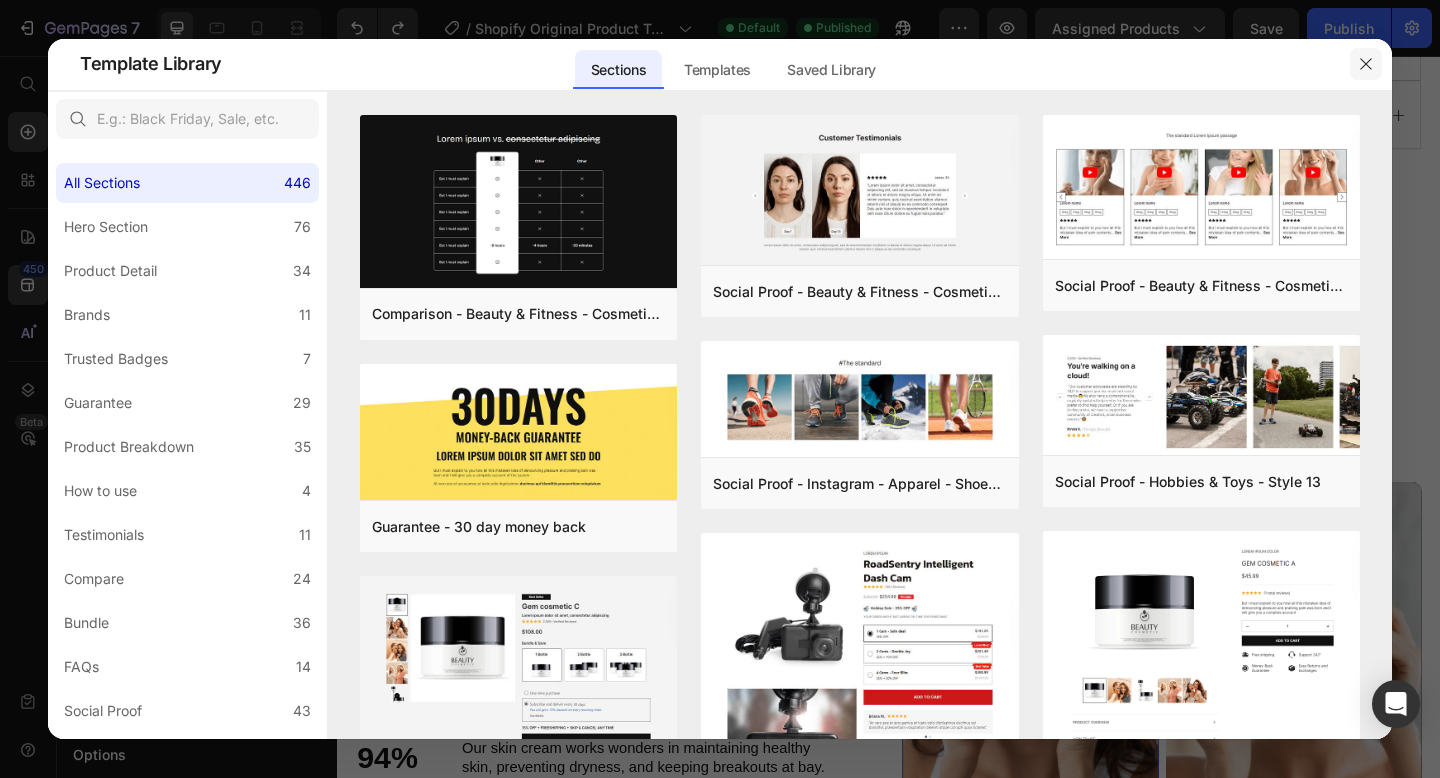 click 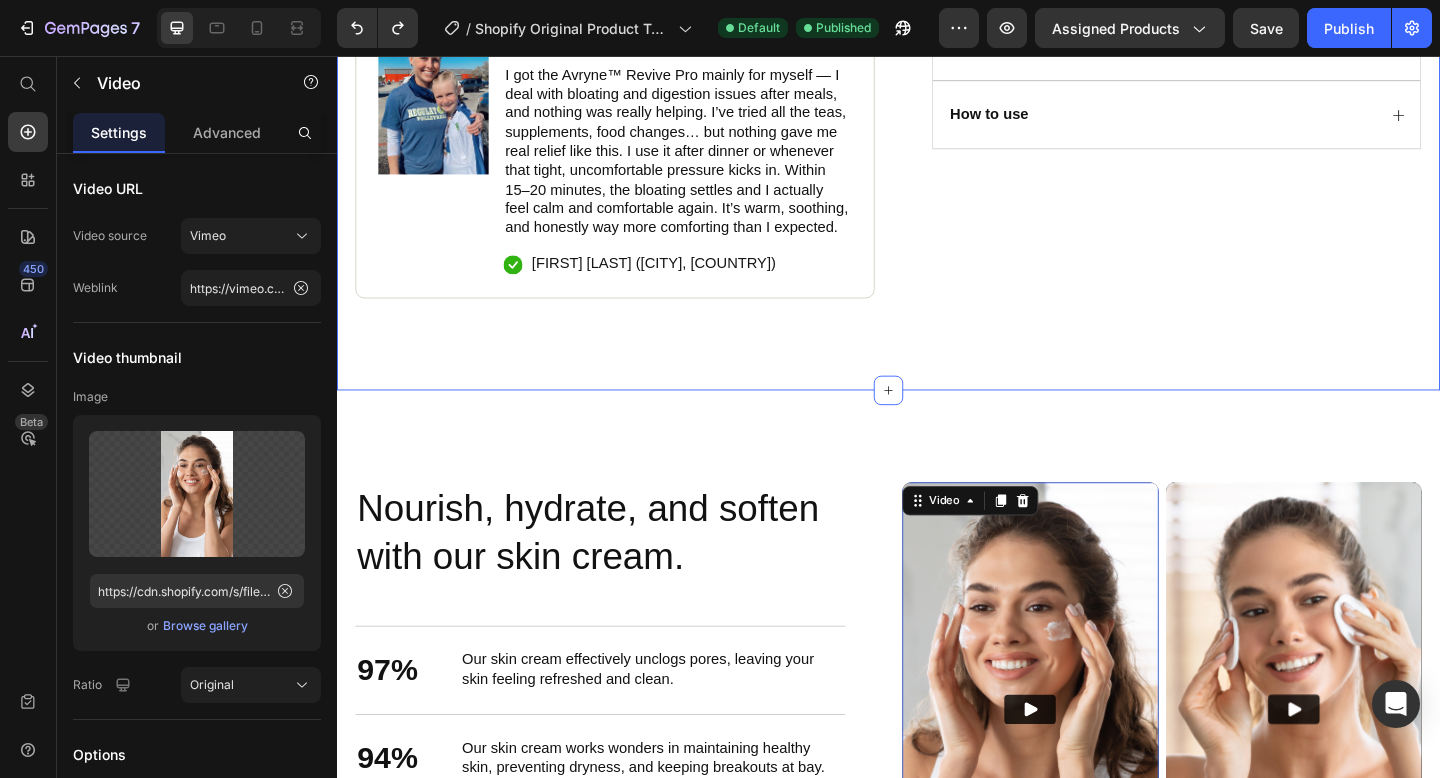 click on "Icon Free Shipping Today Only Text Block Row
Icon 84,000+ Happy Customer Text Block Row Carousel Row
Product Images Image Icon Icon Icon Icon Icon Icon List I got the Avryne™ Revive Pro mainly for myself — I deal with bloating and digestion issues after meals, and nothing was really helping. I’ve tried all the teas, supplements, food changes… but nothing gave me real relief like this. I use it after dinner or whenever that tight, uncomfortable pressure kicks in. Within 15–20 minutes, the bloating settles and I actually feel calm and comfortable again. It’s warm, soothing, and honestly way more comforting than I expected. Text Block
Icon [FIRST] [LAST] ([CITY], [STATE]) Text Block Row Row Row Icon Icon Icon Icon Icon Icon List (1349 Reviews) Text Block Row Avryne™ Revive Pro Product Title The 2023 Rated Innovation in Cosmetics Text Block Hydrate, rejuvenate, and glow with our revolutionary cream. Unleash your skin's potential today. Text Block" at bounding box center [937, -204] 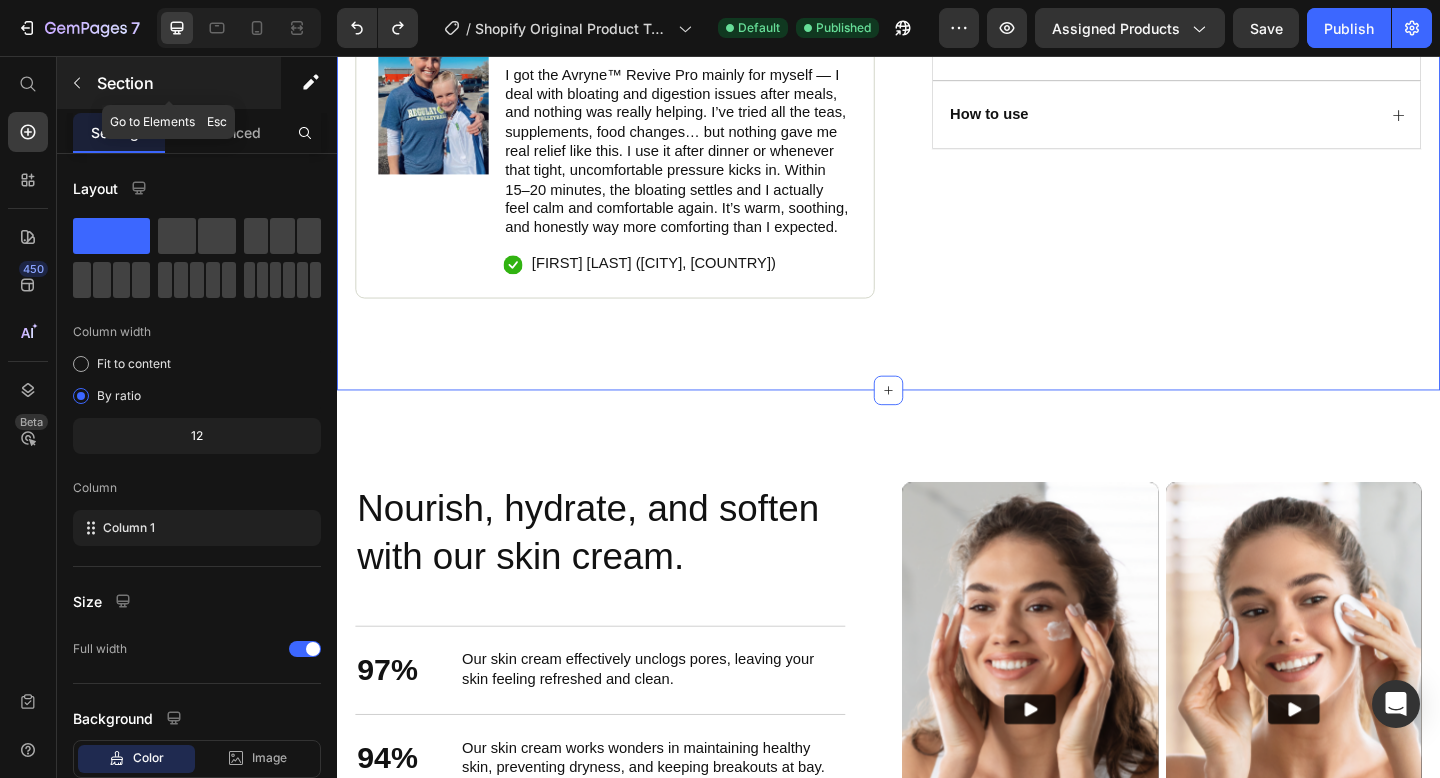 click 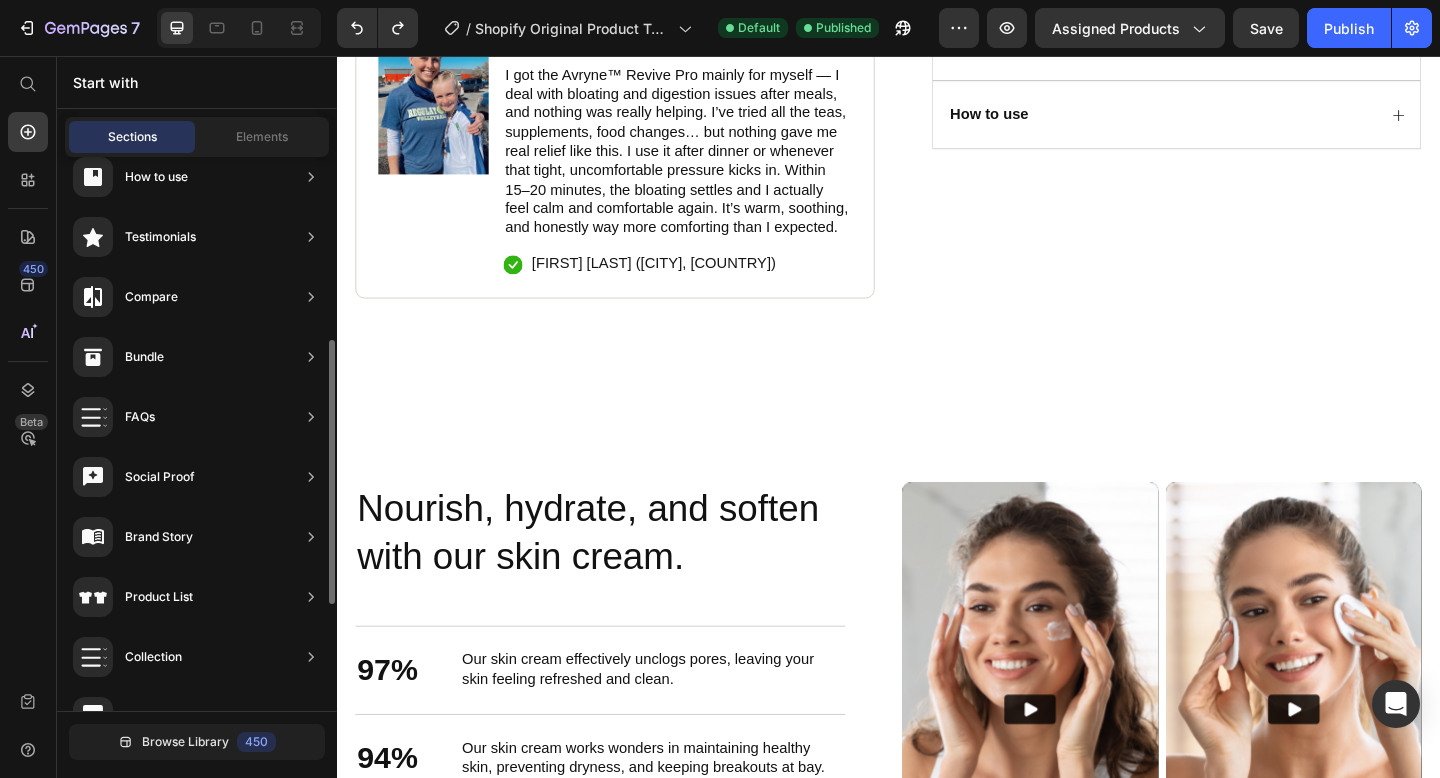 scroll, scrollTop: 0, scrollLeft: 0, axis: both 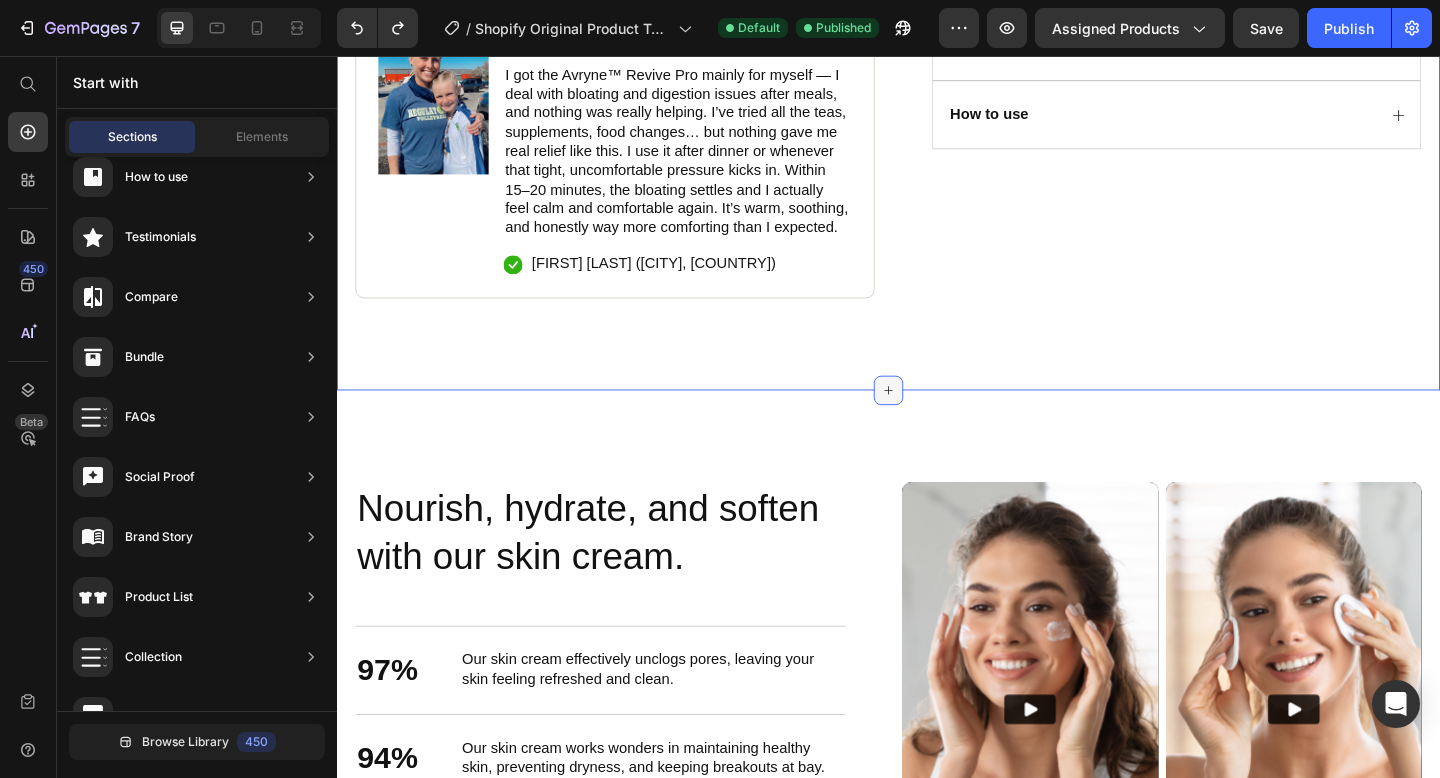 click at bounding box center (937, 420) 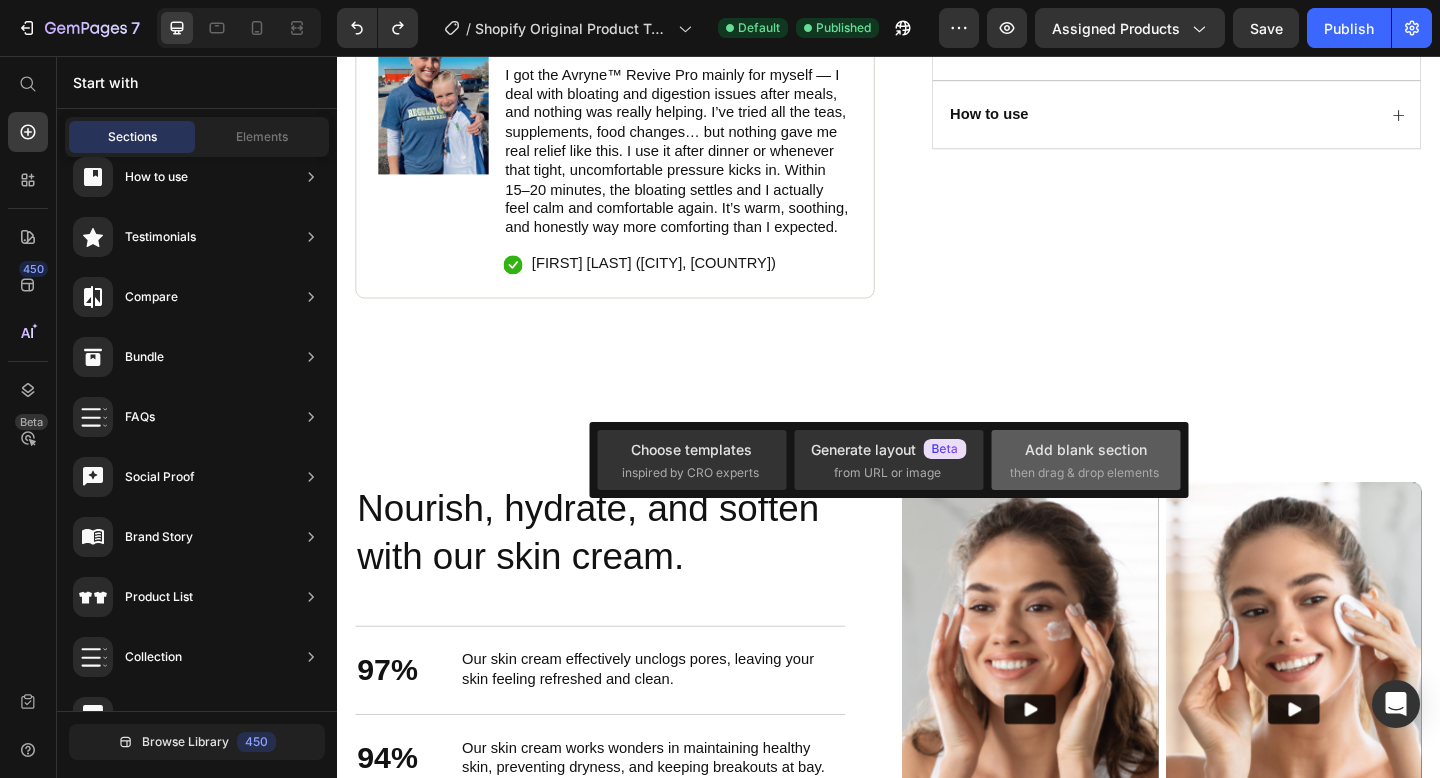 click on "Add blank section  then drag & drop elements" at bounding box center [1086, 460] 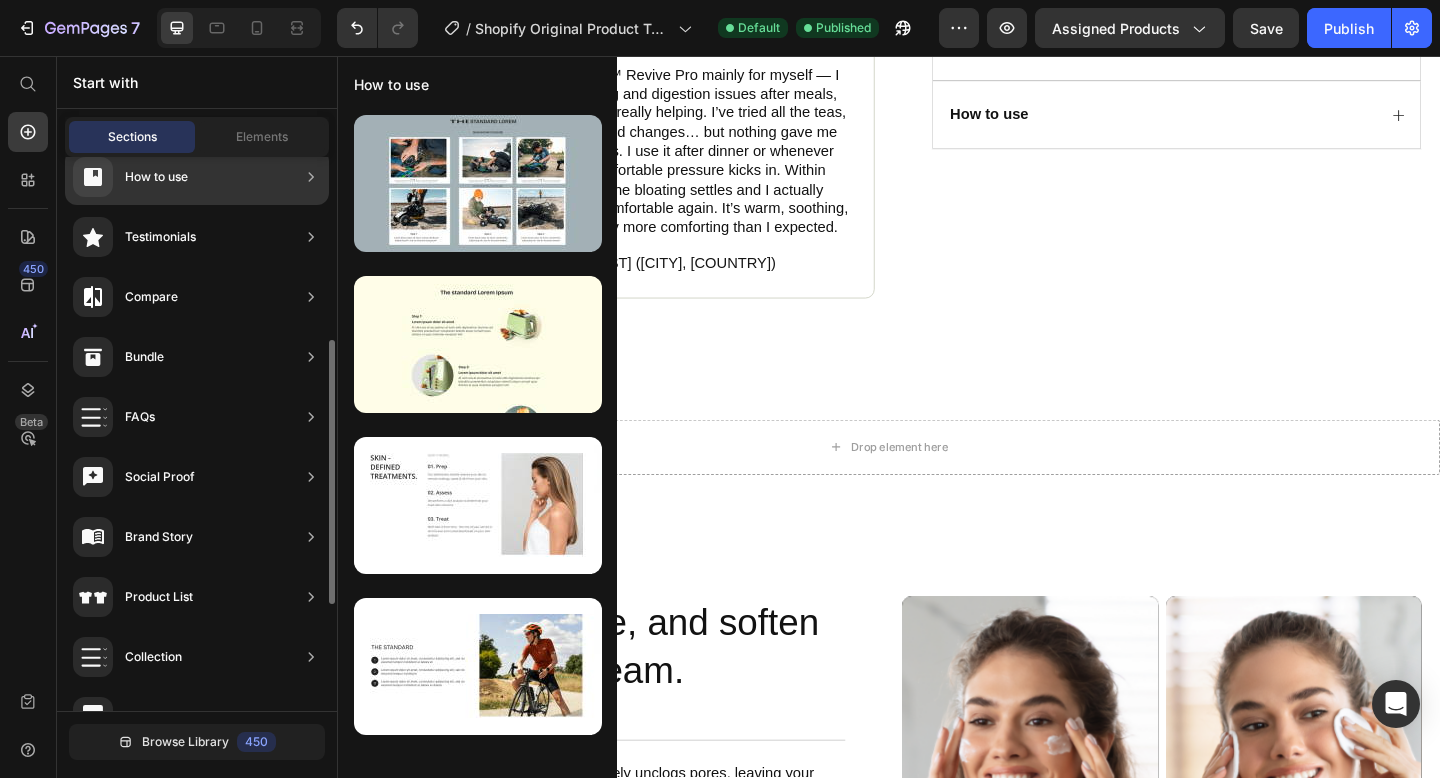 click on "Social Proof" 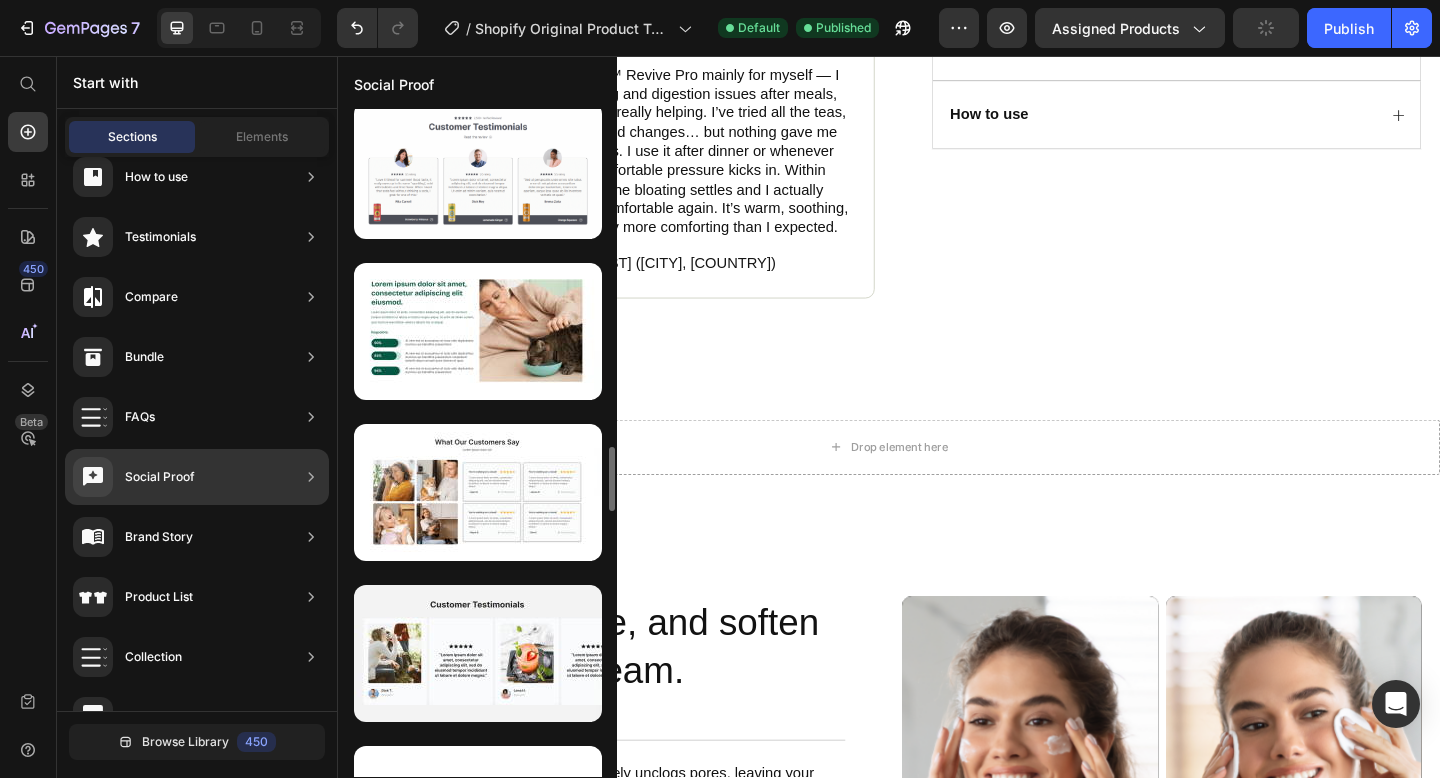 scroll, scrollTop: 3002, scrollLeft: 0, axis: vertical 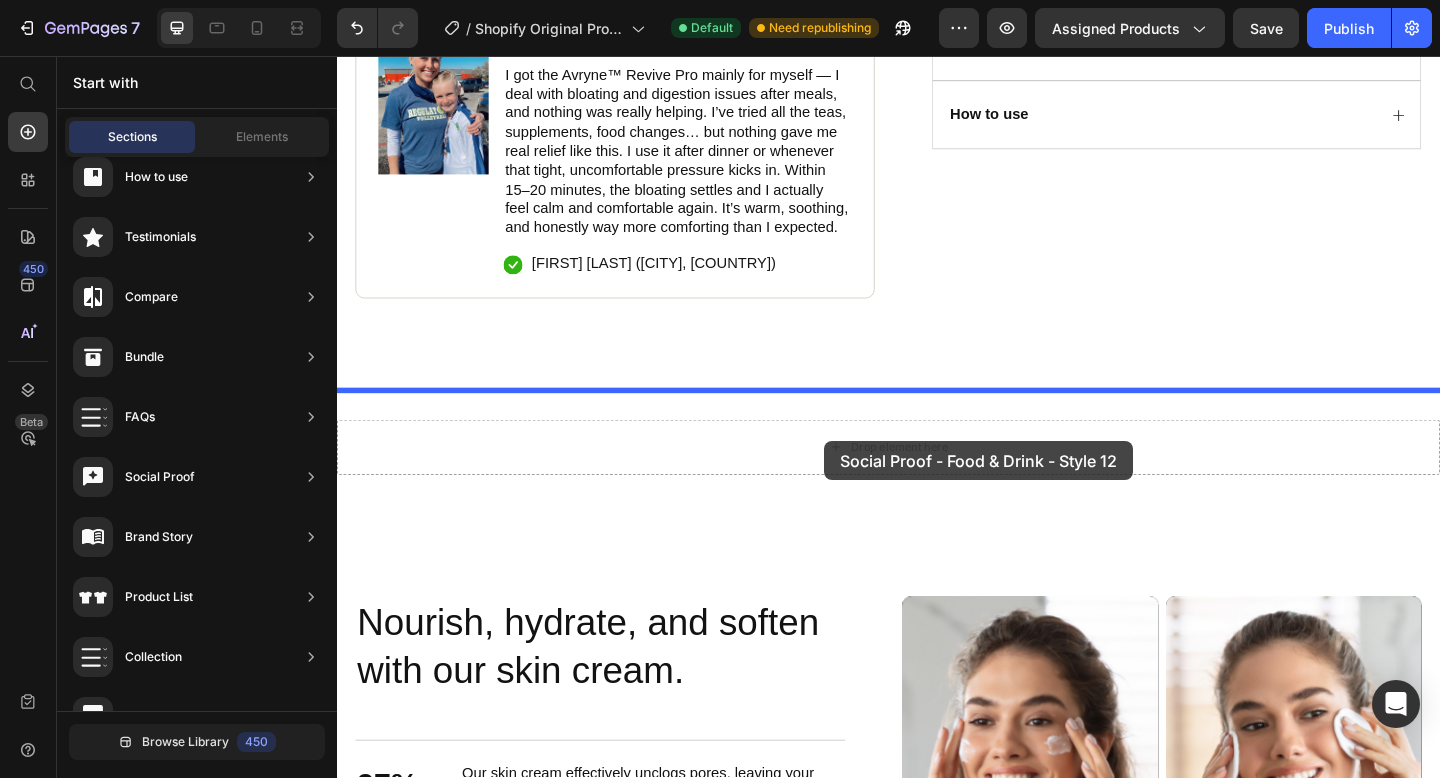 drag, startPoint x: 819, startPoint y: 421, endPoint x: 867, endPoint y: 474, distance: 71.50524 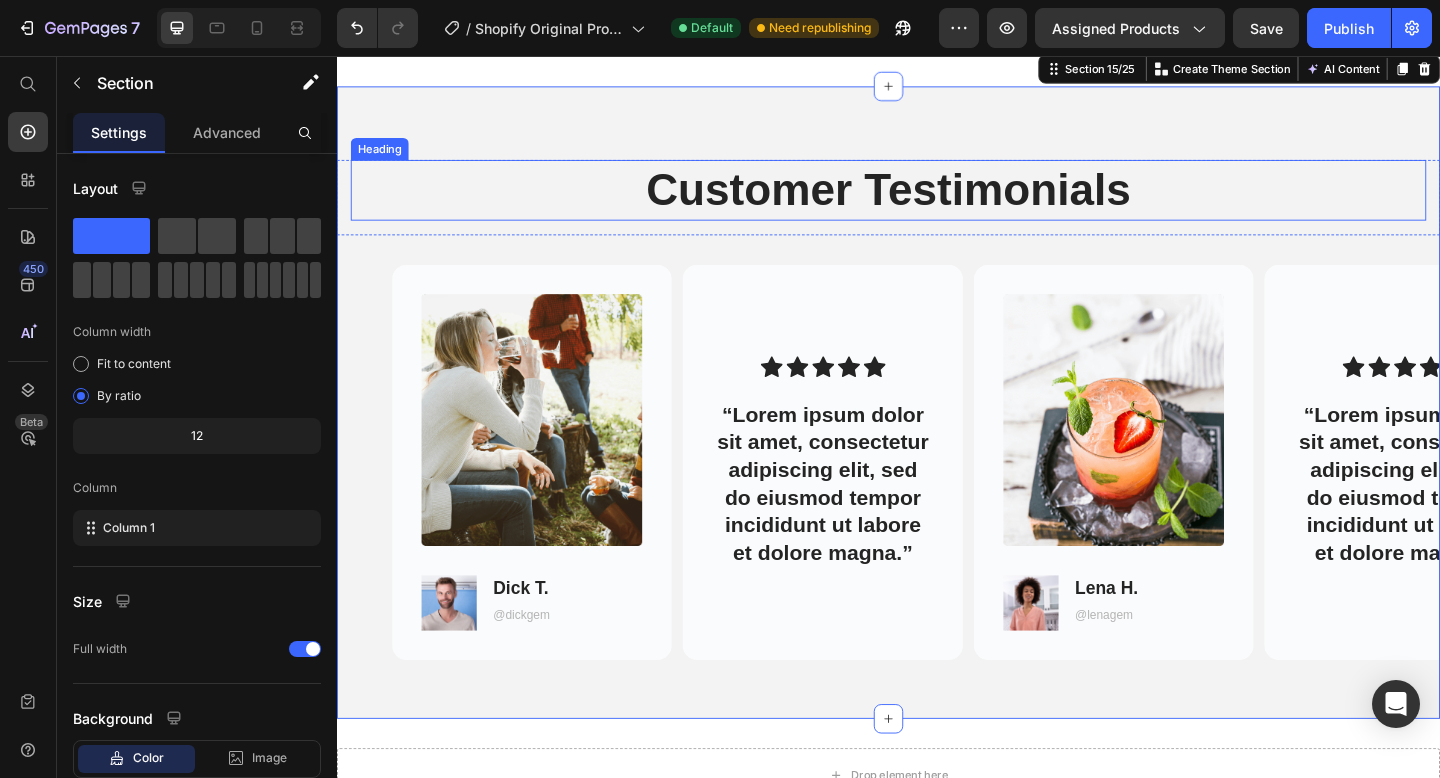 scroll, scrollTop: 2665, scrollLeft: 0, axis: vertical 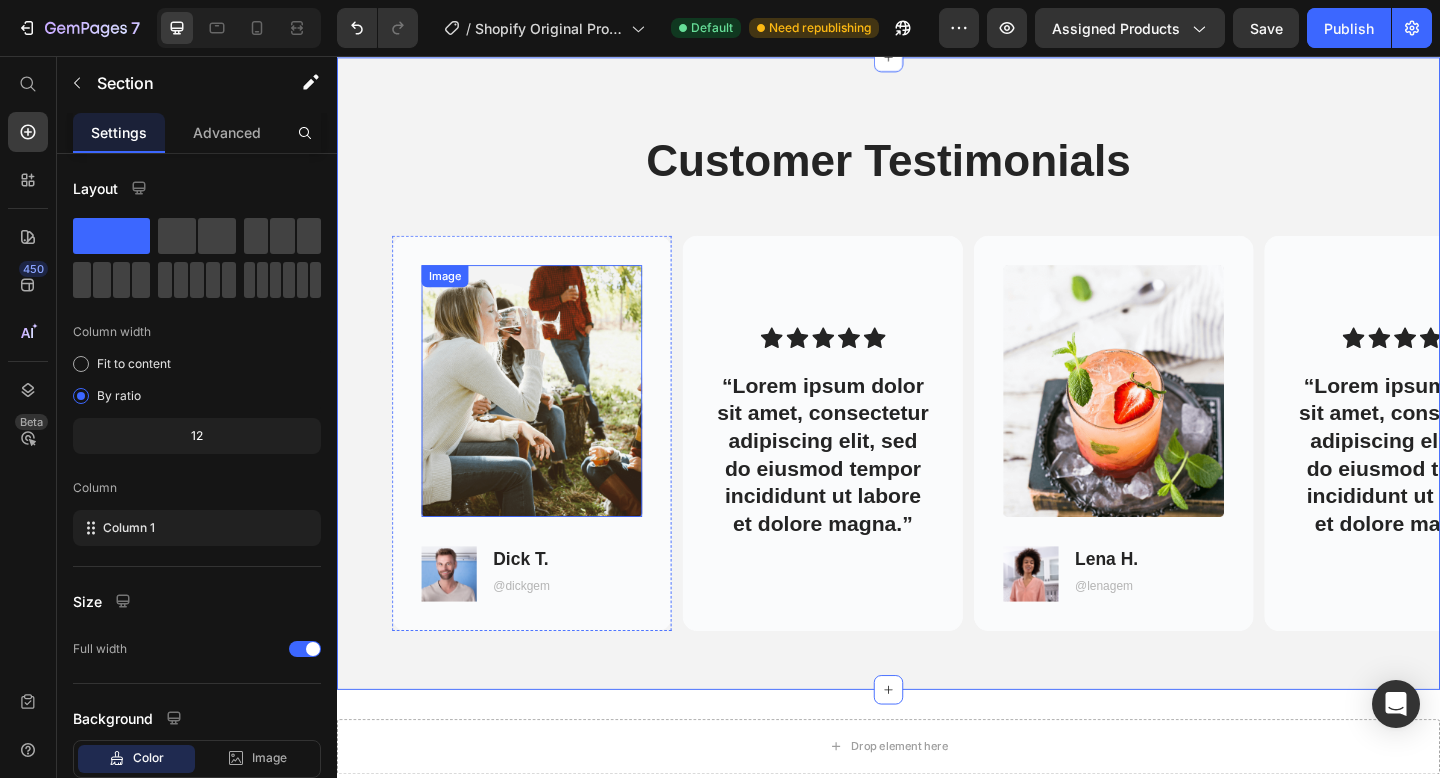 click at bounding box center (549, 421) 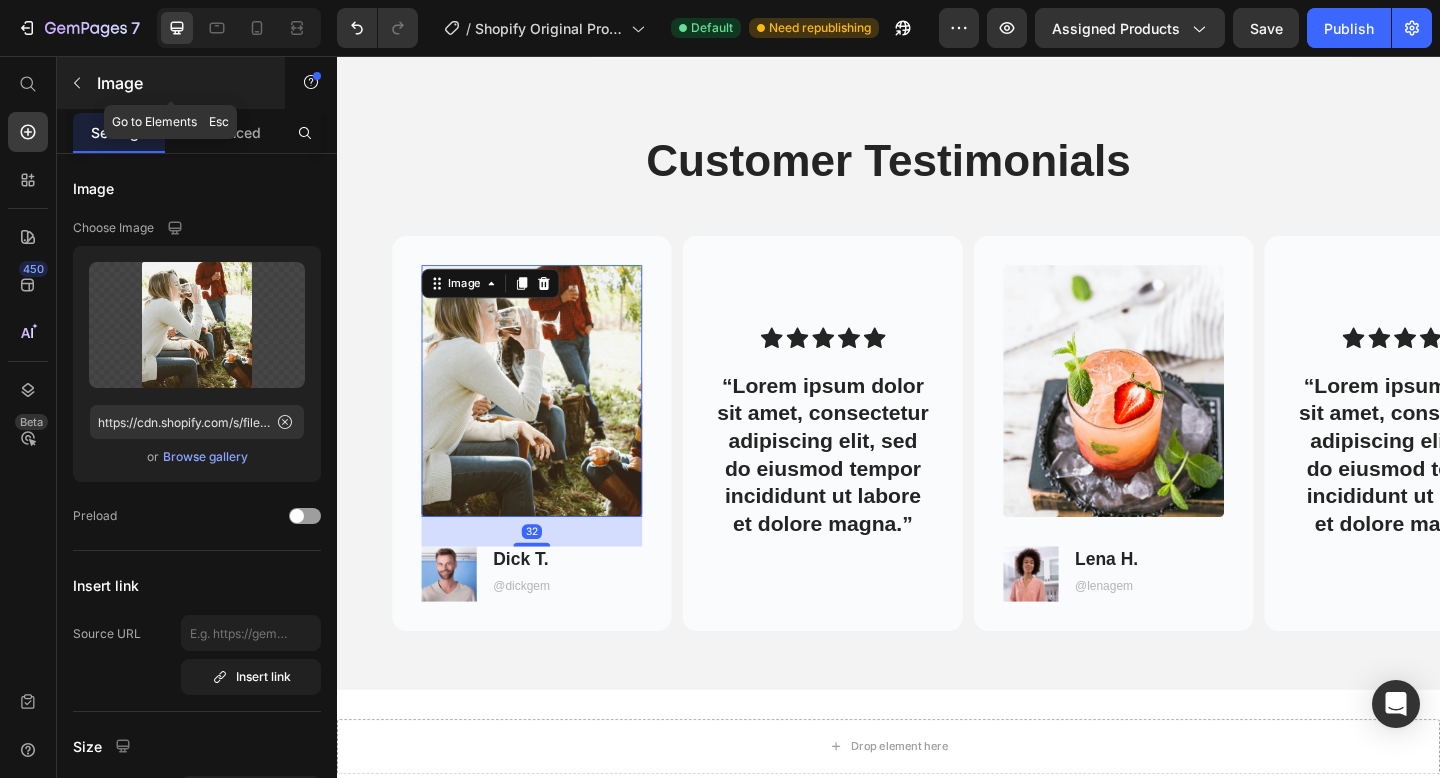 click 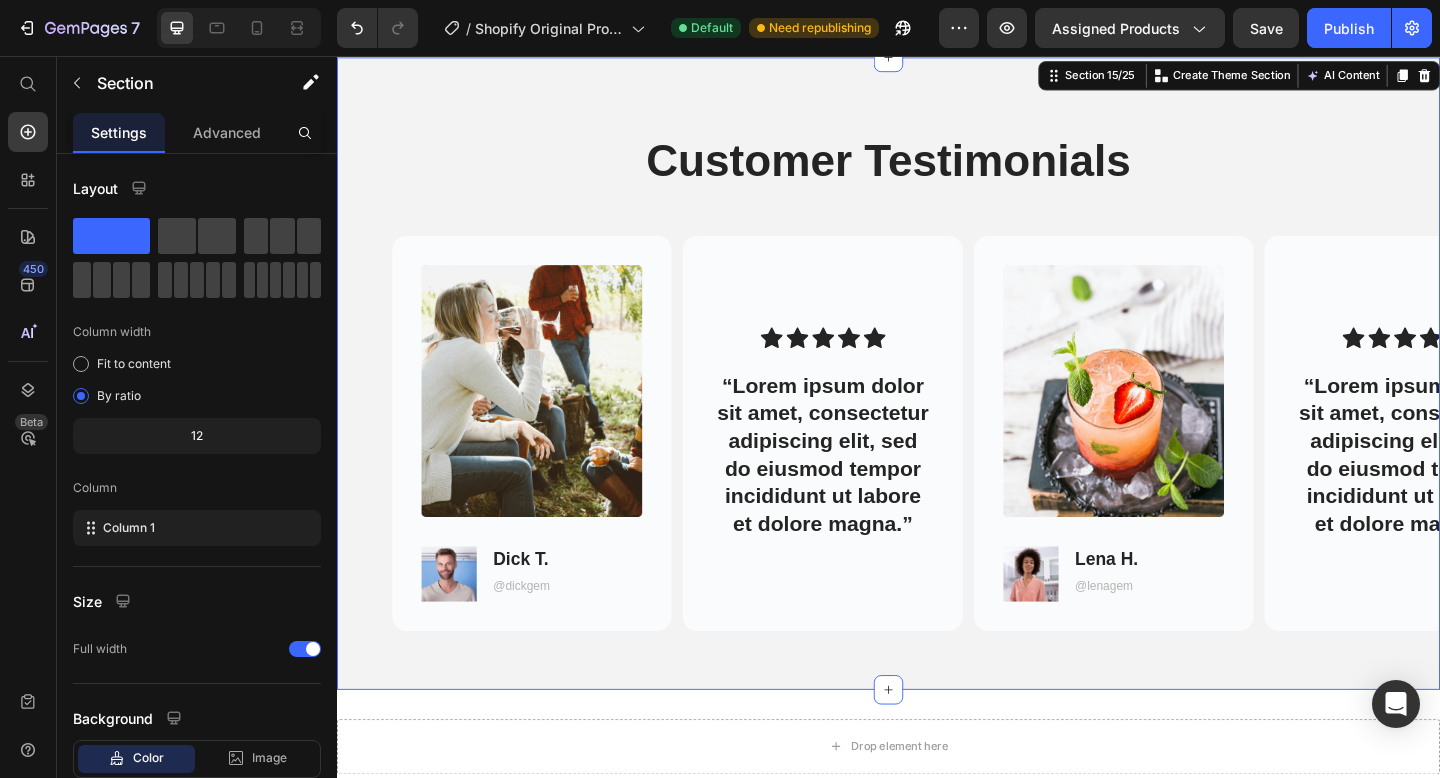 click on "Customer Testimonials Heading Row Image Image Dick T. Text Block @dickgem Text Block Row Hero Banner Icon Icon Icon Icon Icon Icon List “Lorem ipsum dolor sit amet, consectetur adipiscing elit, sed do eiusmod tempor incididunt ut labore et dolore magna.” Text Block Hero Banner Image Image Lena H. Text Block @lenagem Text Block Row Hero Banner Icon Icon Icon Icon Icon Icon List “Lorem ipsum dolor sit amet, consectetur adipiscing elit, sed do eiusmod tempor incididunt ut labore et dolore magna.” Text Block Hero Banner Carousel" at bounding box center [937, 410] 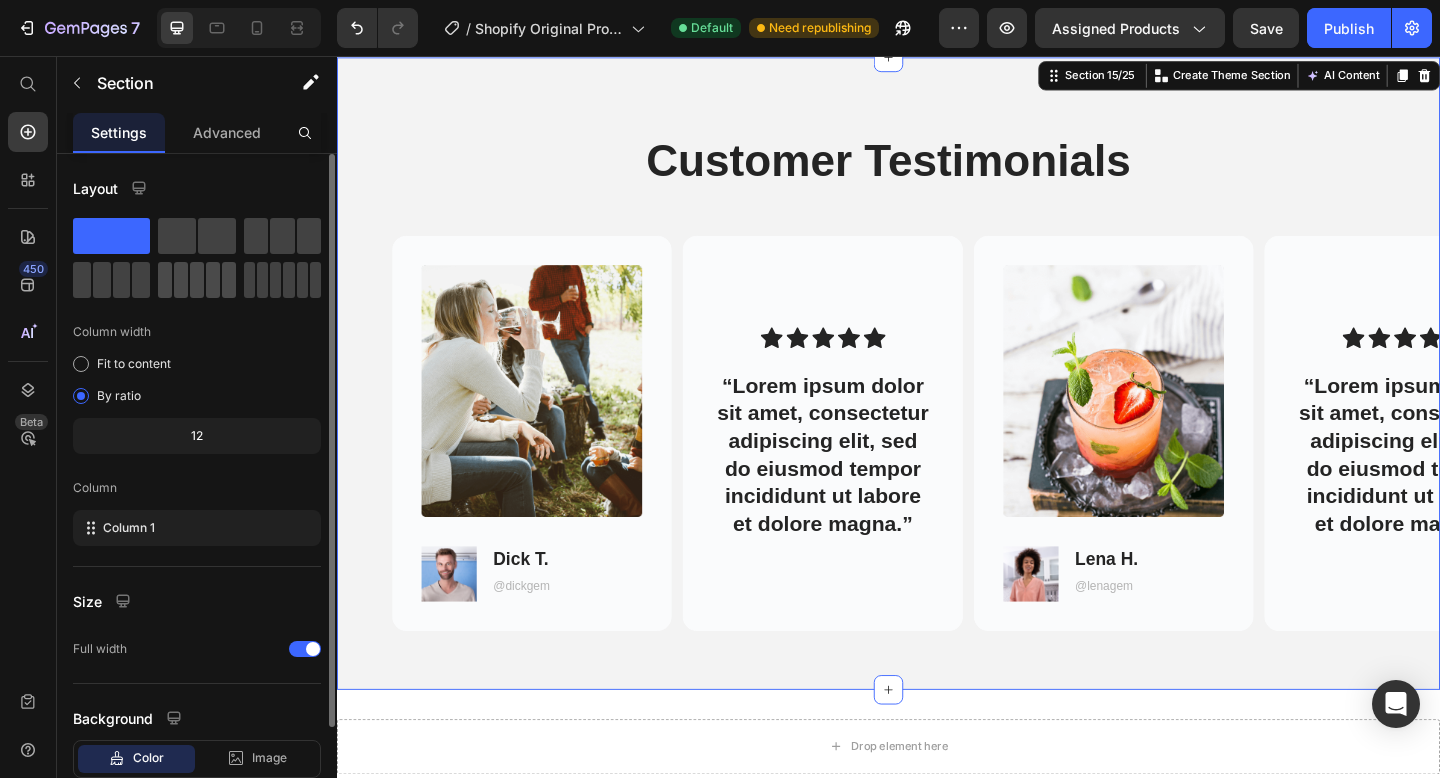 click 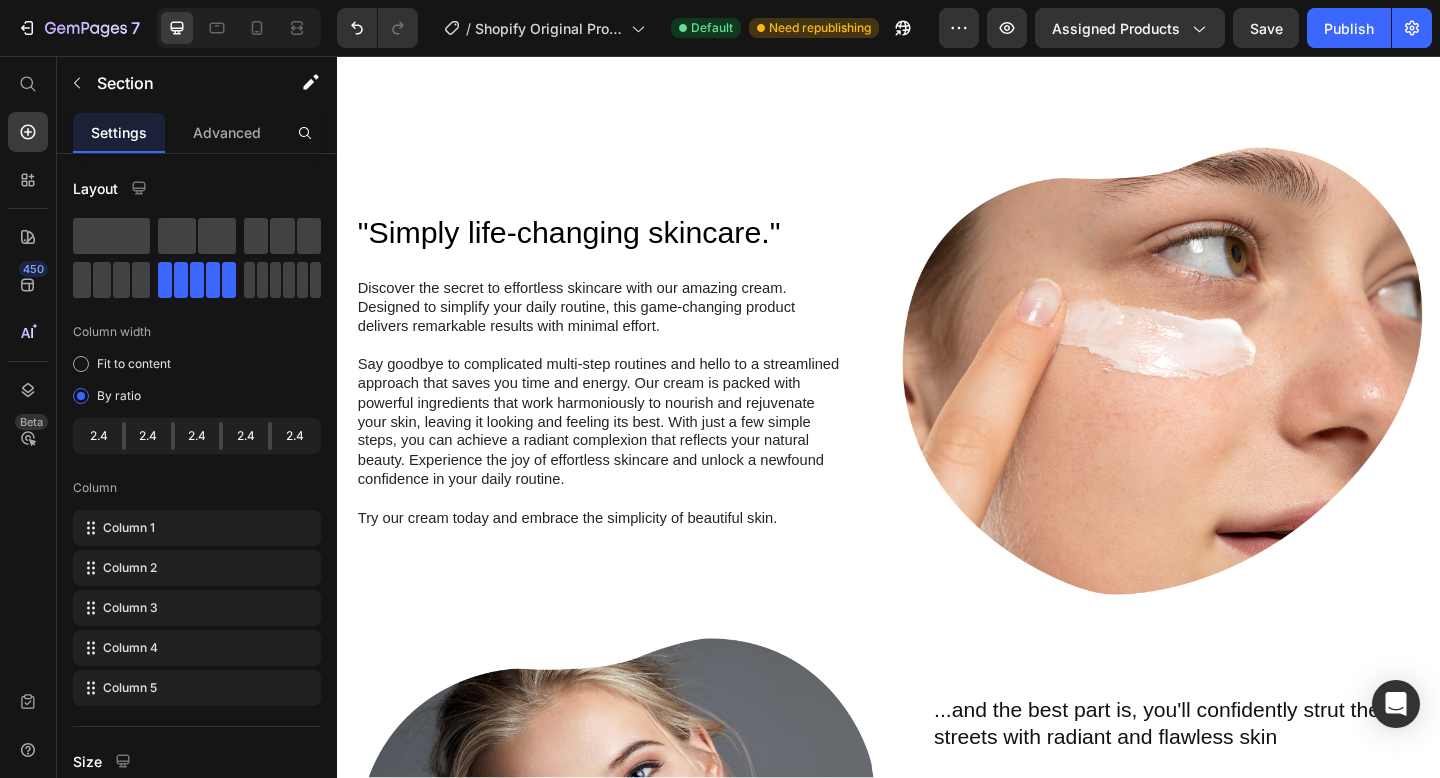 scroll, scrollTop: 6891, scrollLeft: 0, axis: vertical 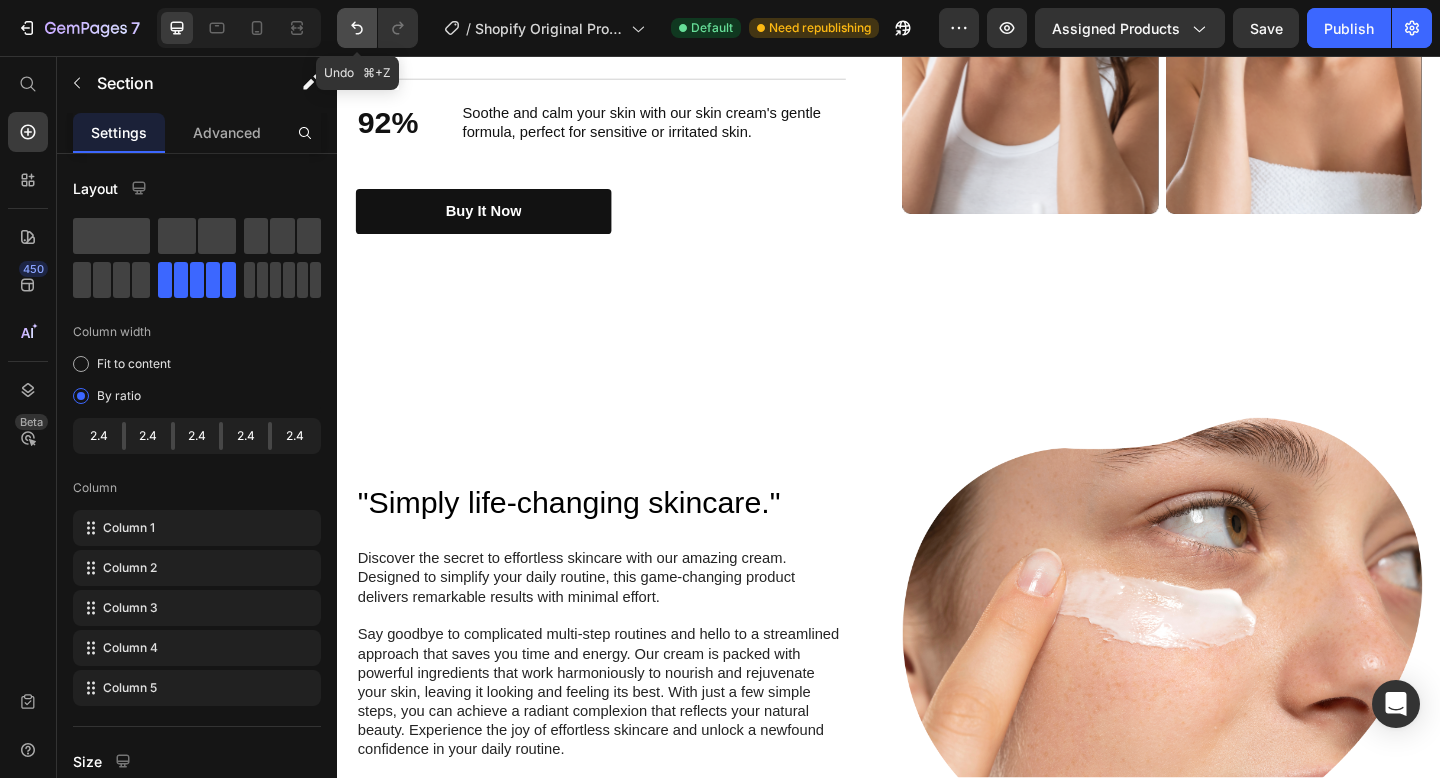 click 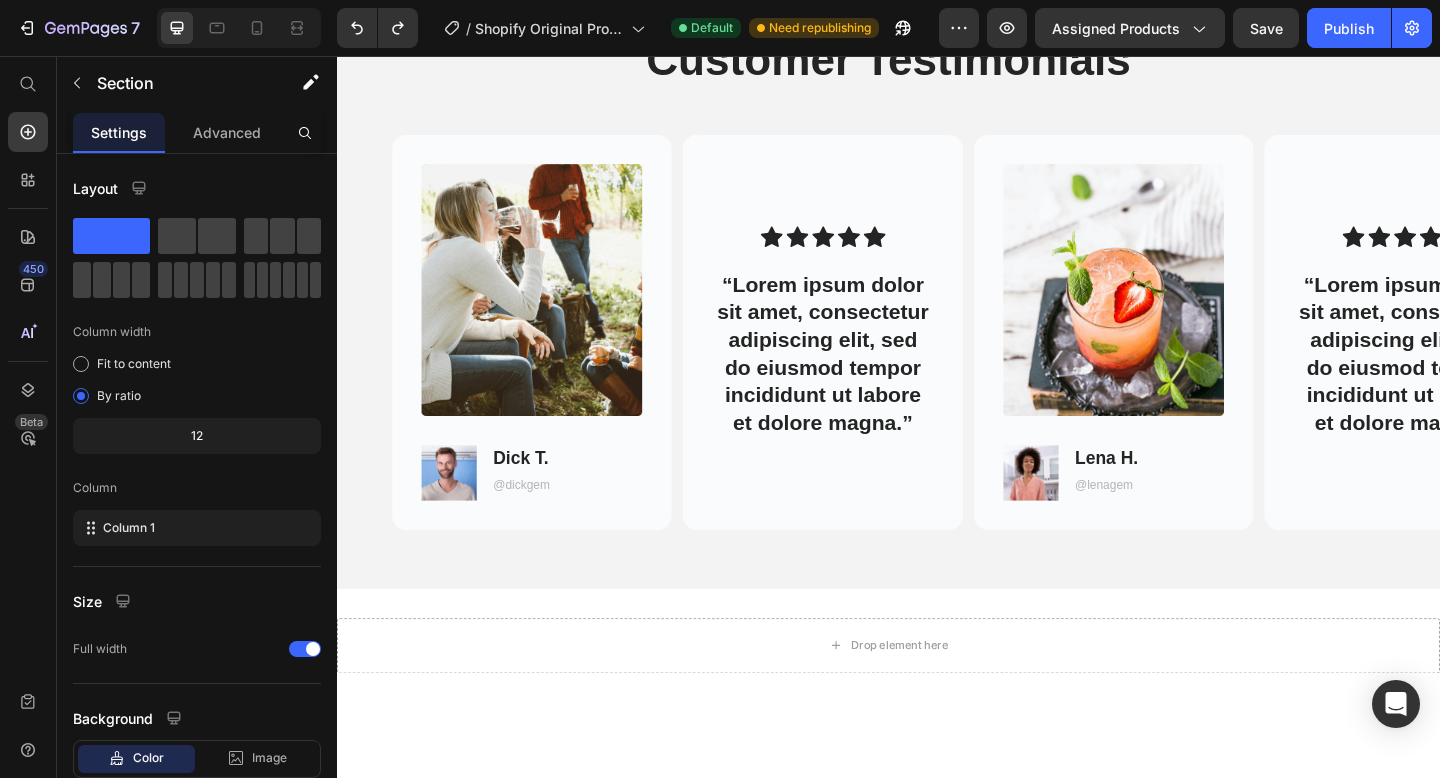 scroll, scrollTop: 2739, scrollLeft: 0, axis: vertical 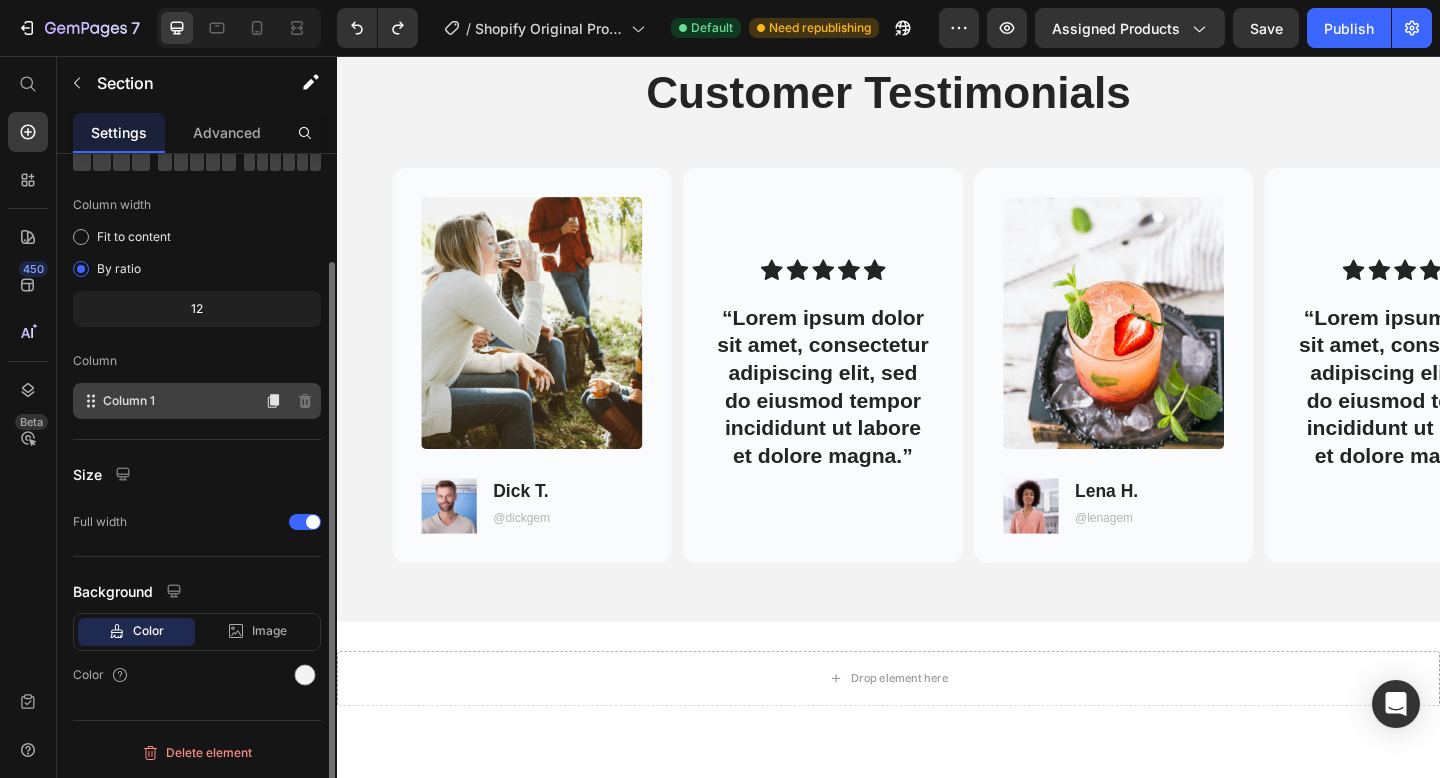 click on "Column 1" 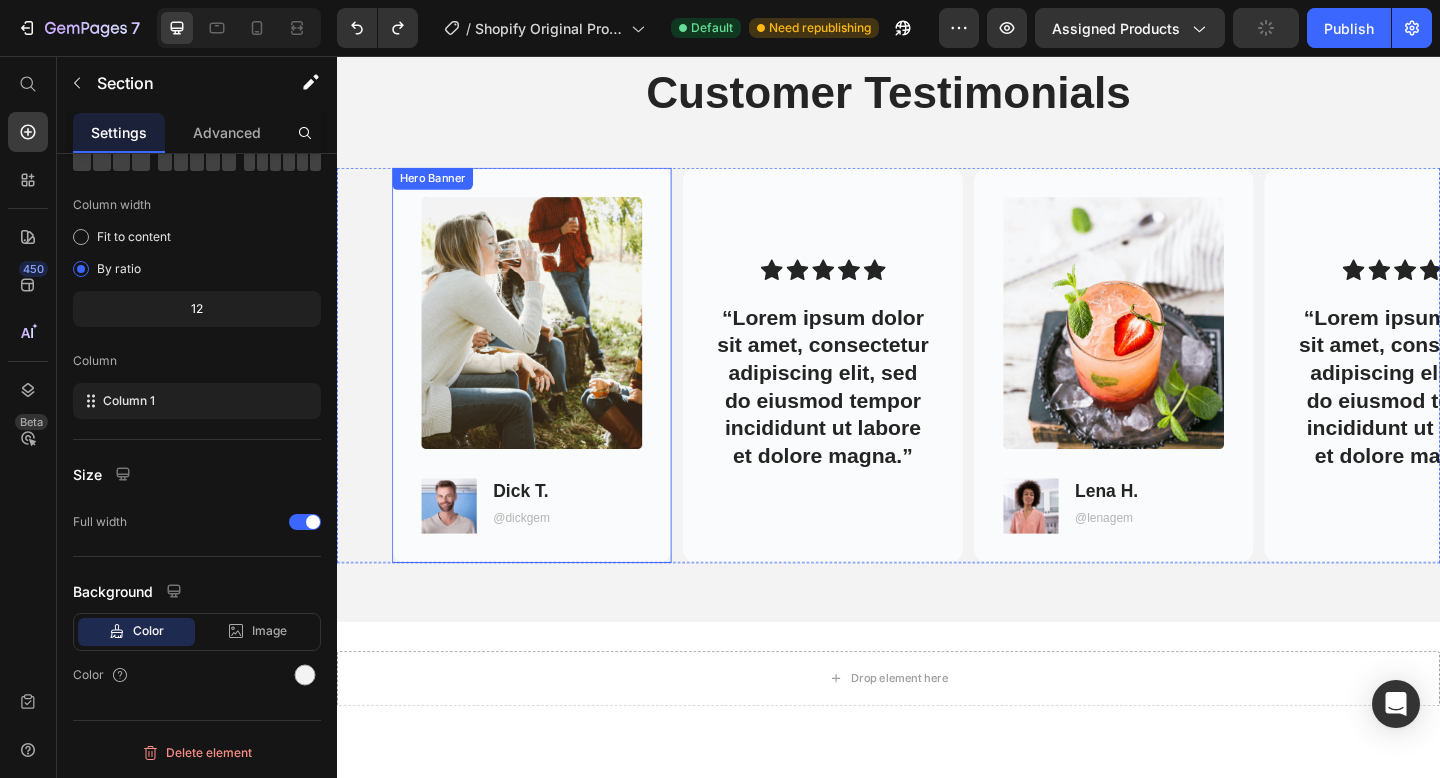 click on "Image Image Dick T. Text Block @dickgem Text Block Row" at bounding box center [549, 393] 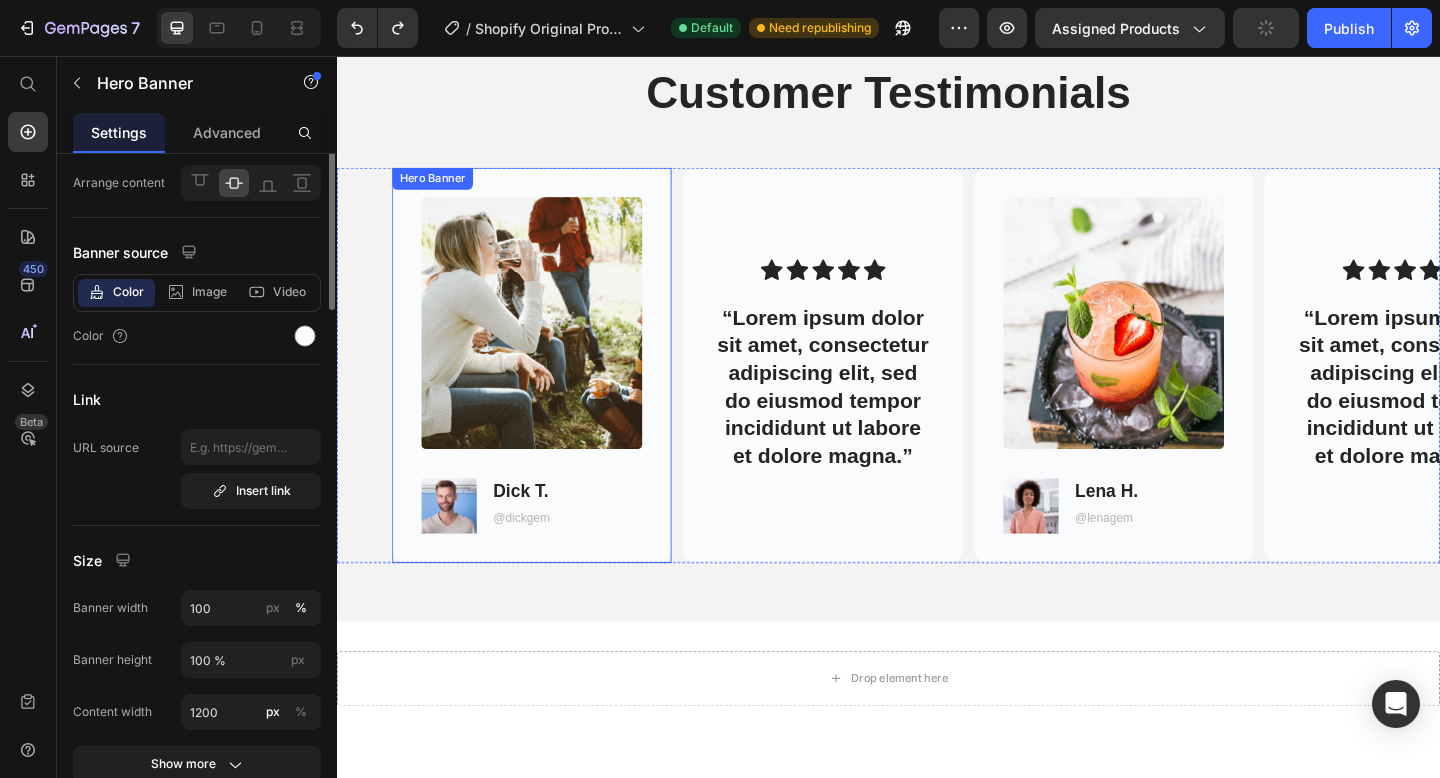 scroll, scrollTop: 0, scrollLeft: 0, axis: both 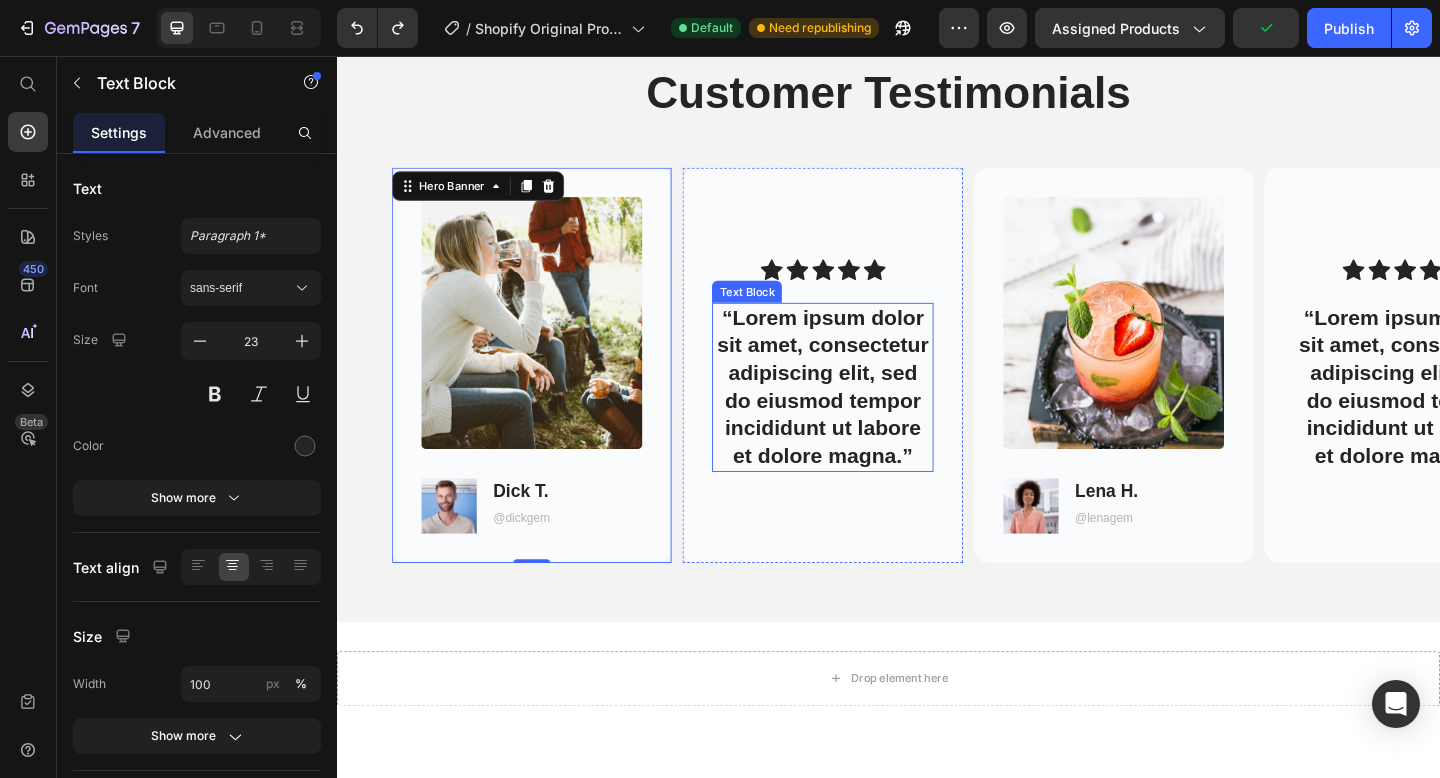click on "“Lorem ipsum dolor sit amet, consectetur adipiscing elit, sed do eiusmod tempor incididunt ut labore et dolore magna.”" at bounding box center [865, 416] 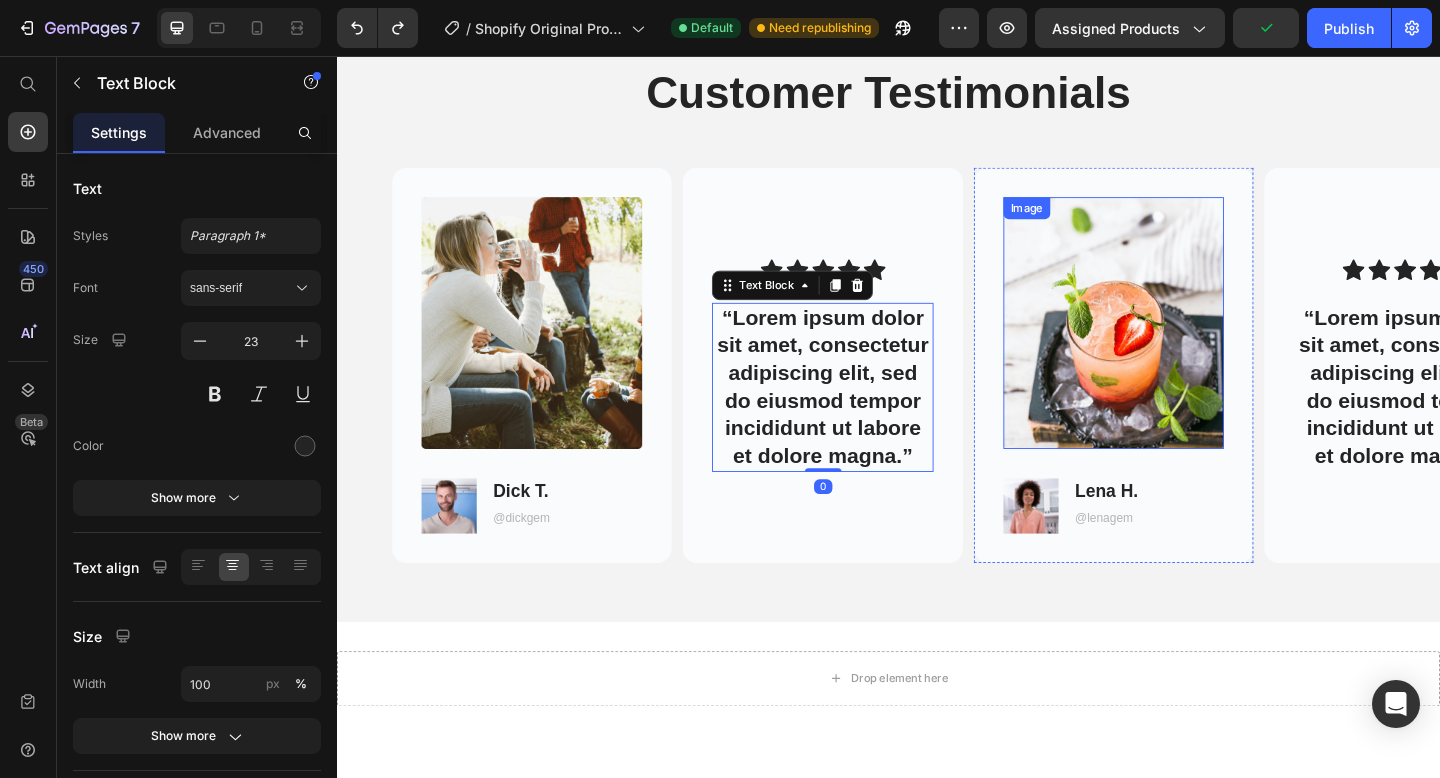 click at bounding box center (1182, 347) 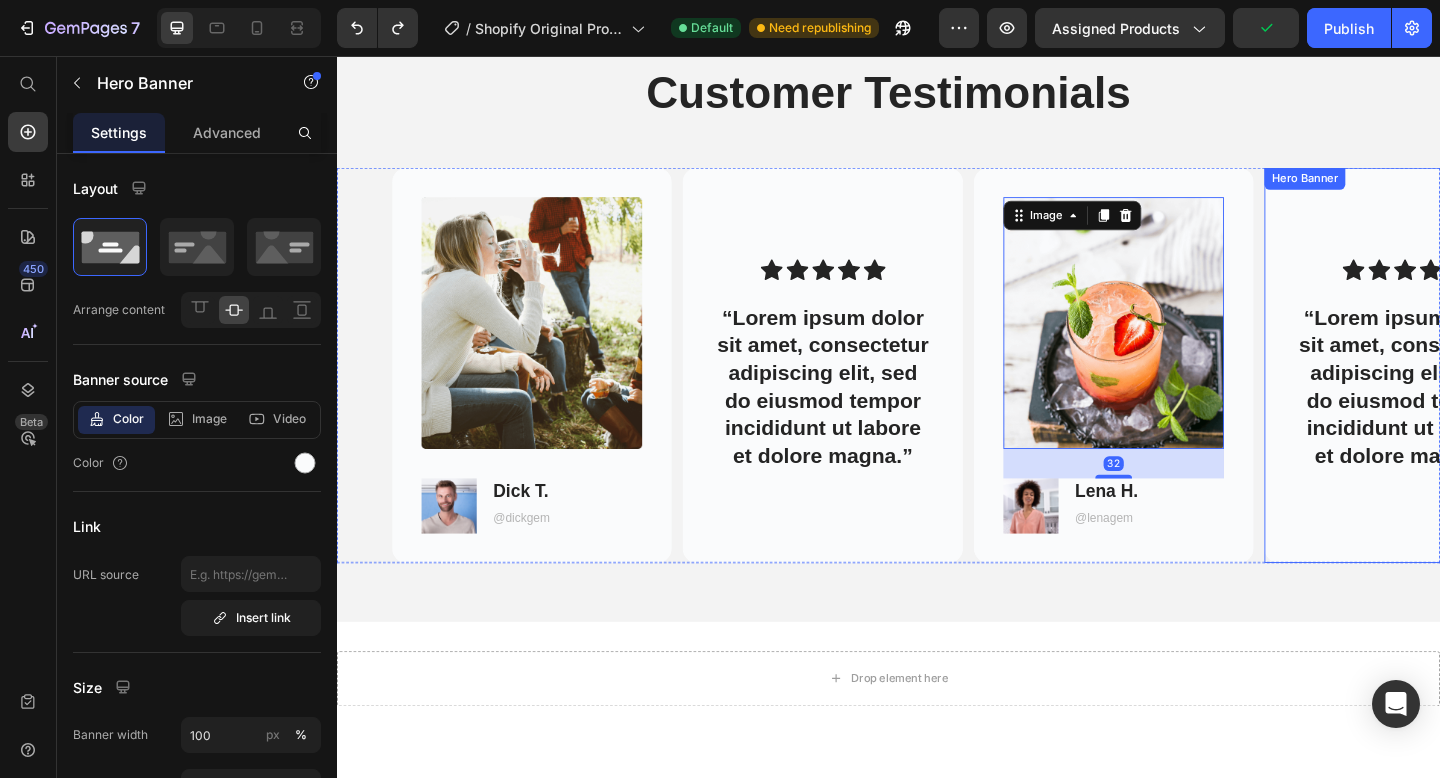 click on "Hero Banner" at bounding box center [1390, 190] 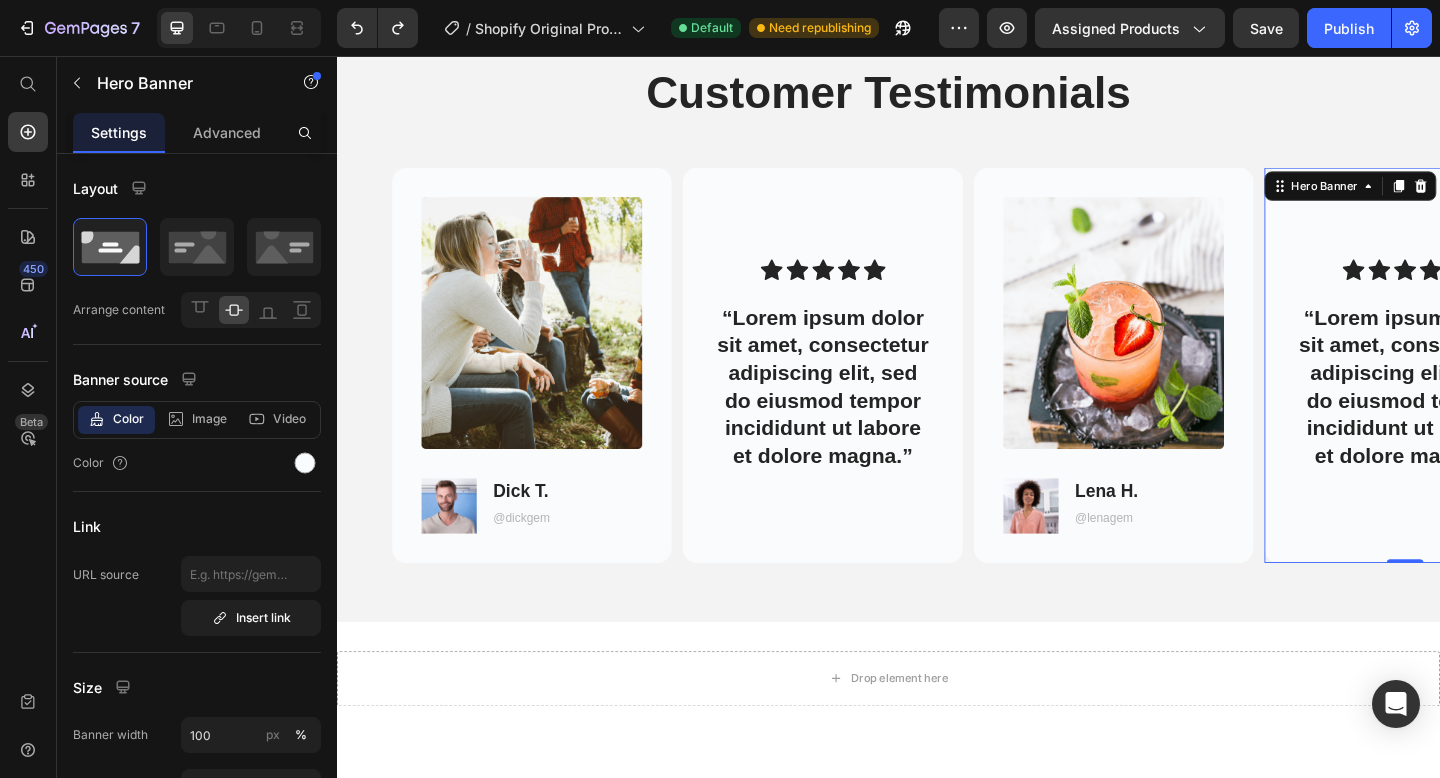 scroll, scrollTop: 2738, scrollLeft: 0, axis: vertical 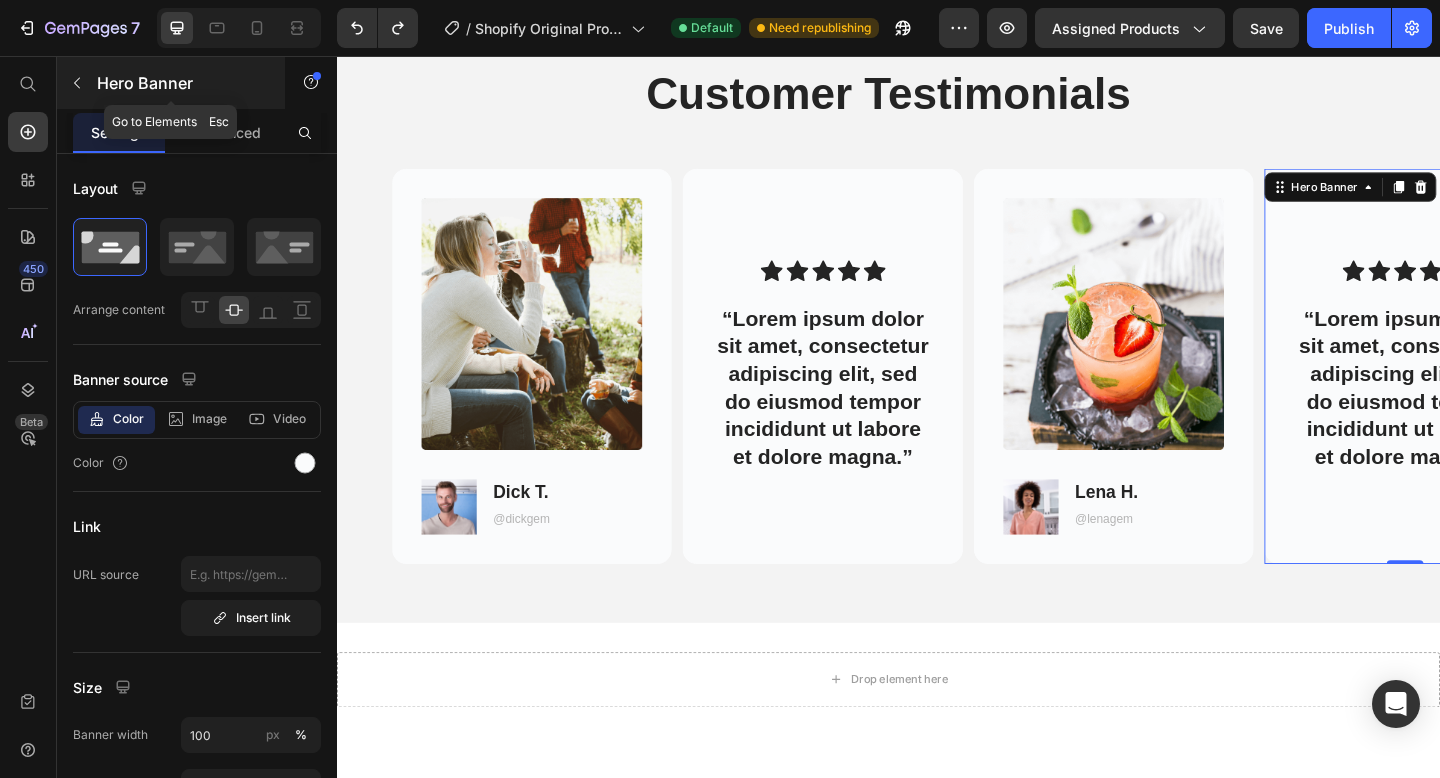 click at bounding box center (77, 83) 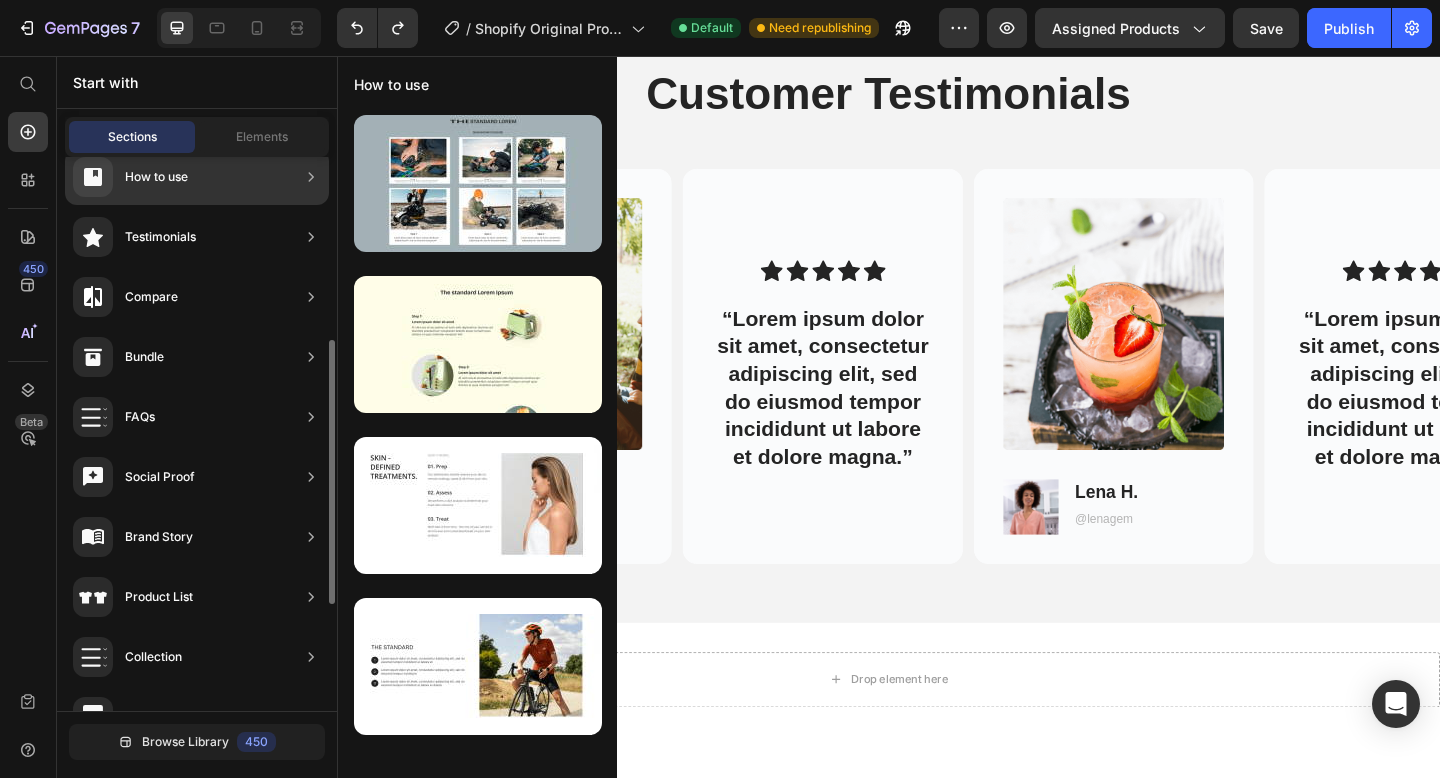 scroll, scrollTop: 0, scrollLeft: 0, axis: both 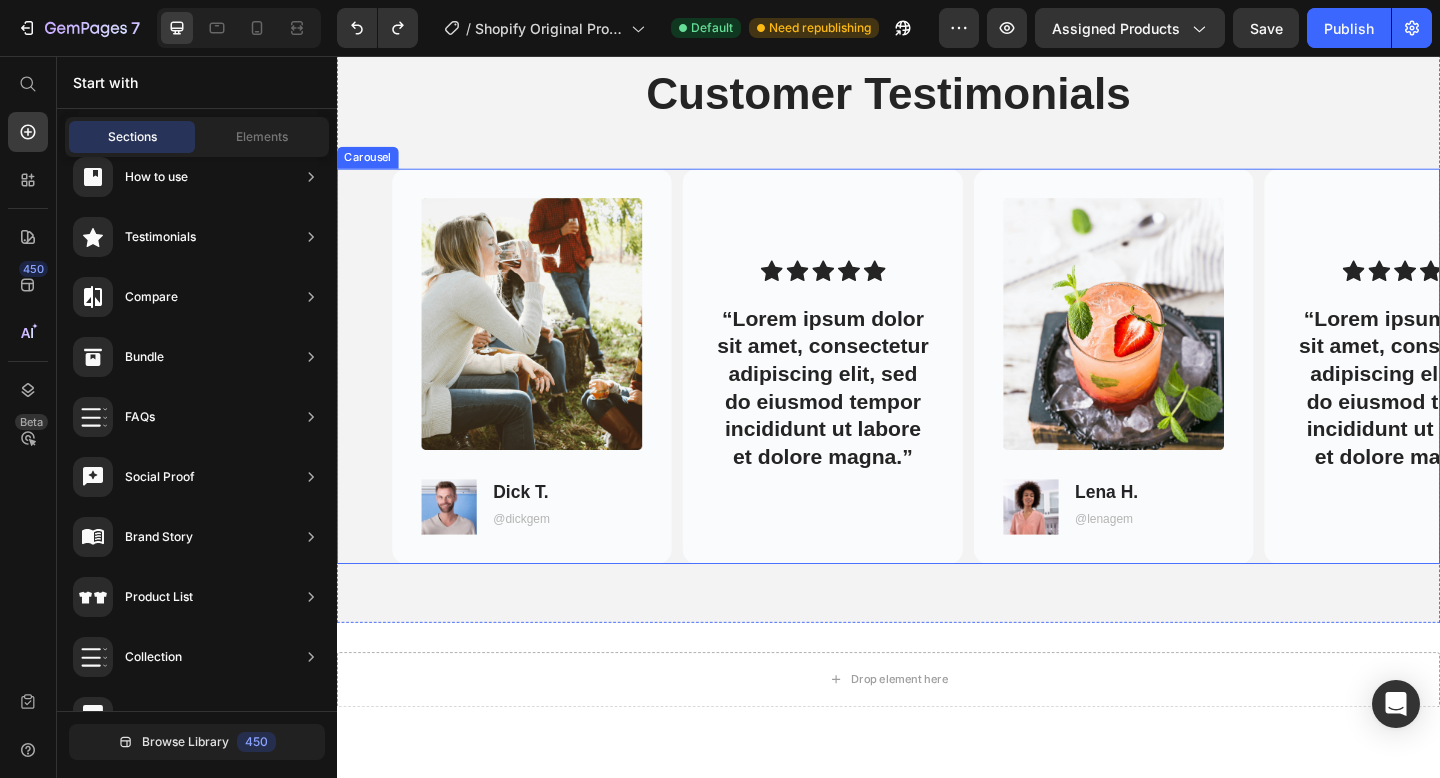 click on "Image Image Dick T. Text Block @dickgem Text Block Row Hero Banner Icon Icon Icon Icon Icon Icon List “Lorem ipsum dolor sit amet, consectetur adipiscing elit, sed do eiusmod tempor incididunt ut labore et dolore magna.” Text Block Hero Banner Image Image Lena H. Text Block @lenagem Text Block Row Hero Banner Icon Icon Icon Icon Icon Icon List “Lorem ipsum dolor sit amet, consectetur adipiscing elit, sed do eiusmod tempor incididunt ut labore et dolore magna.” Text Block Hero Banner Carousel" at bounding box center (937, 394) 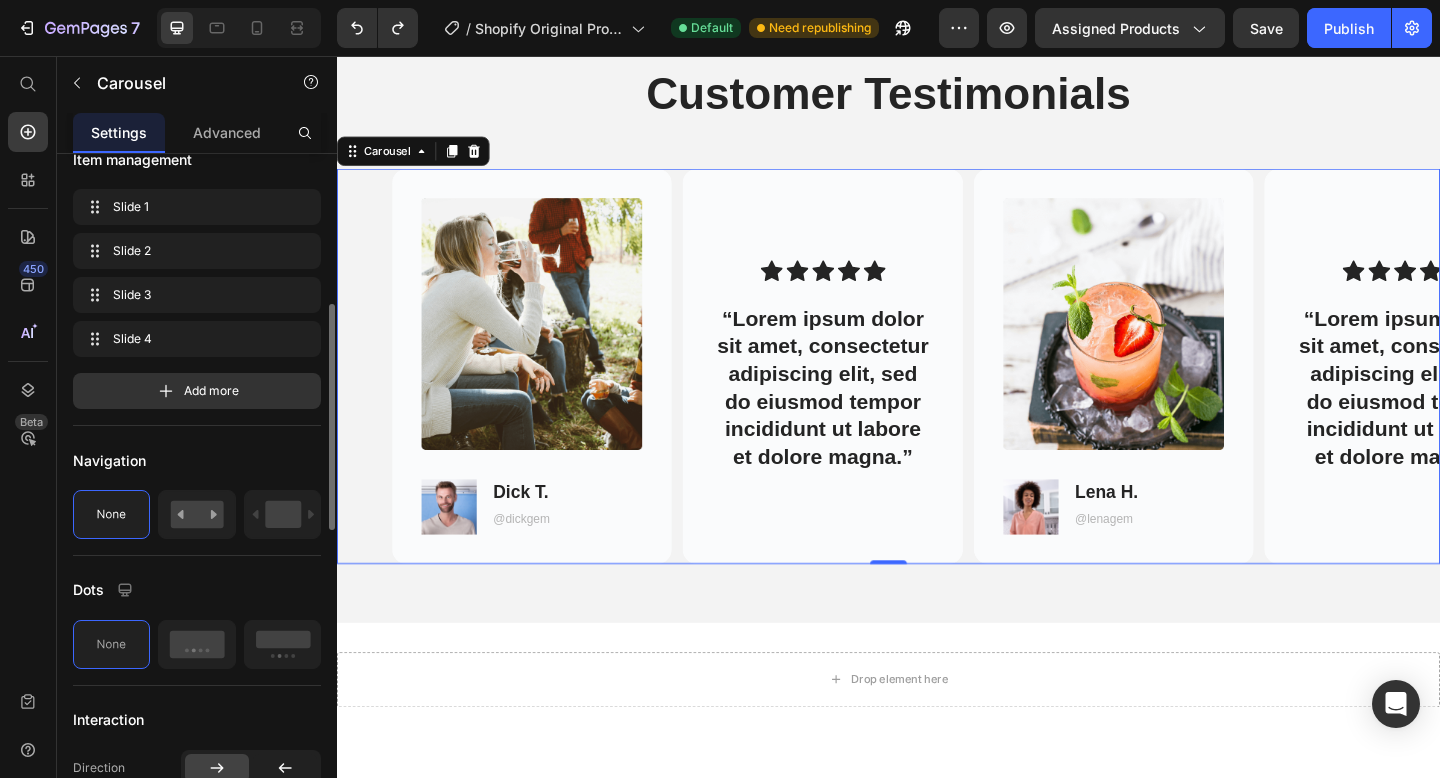 scroll, scrollTop: 449, scrollLeft: 0, axis: vertical 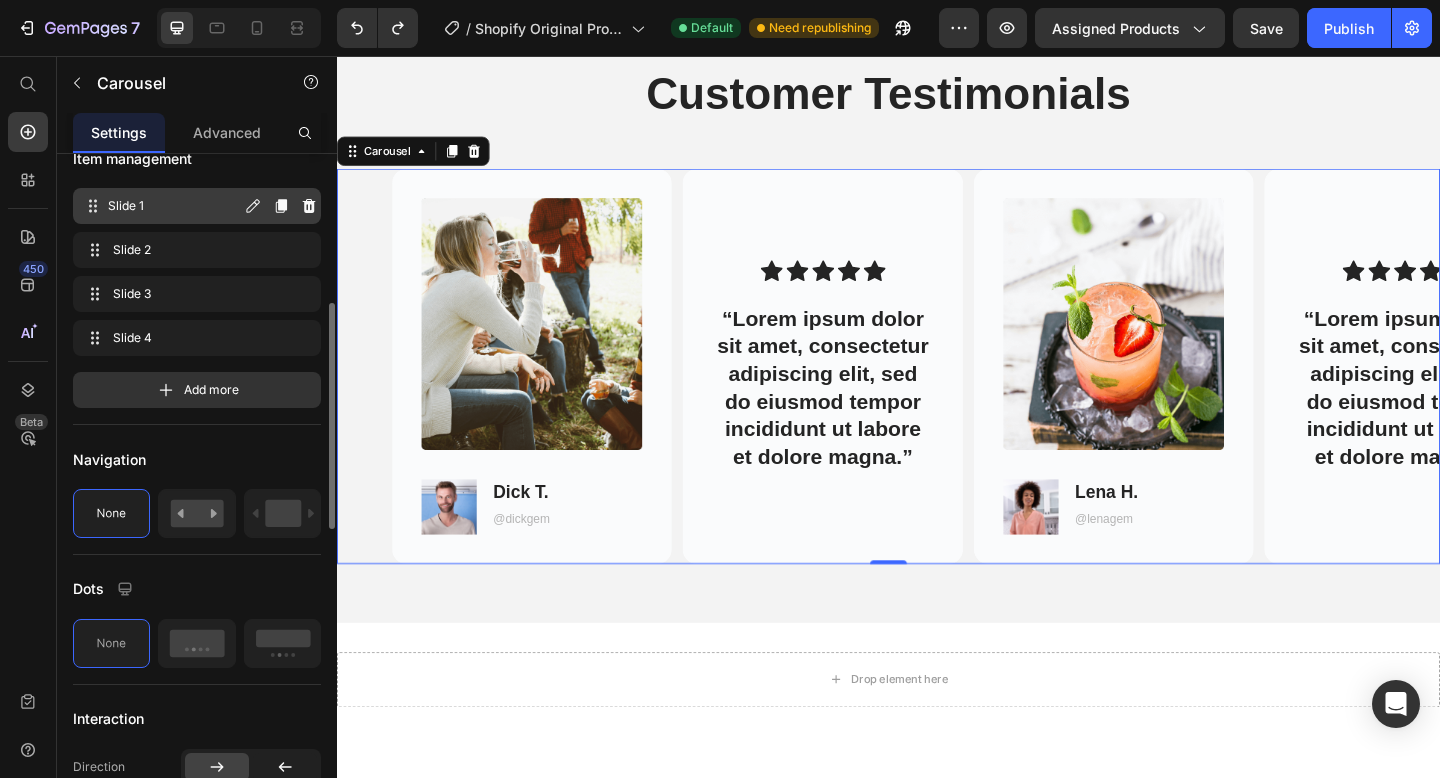 click on "Slide 1" at bounding box center (174, 206) 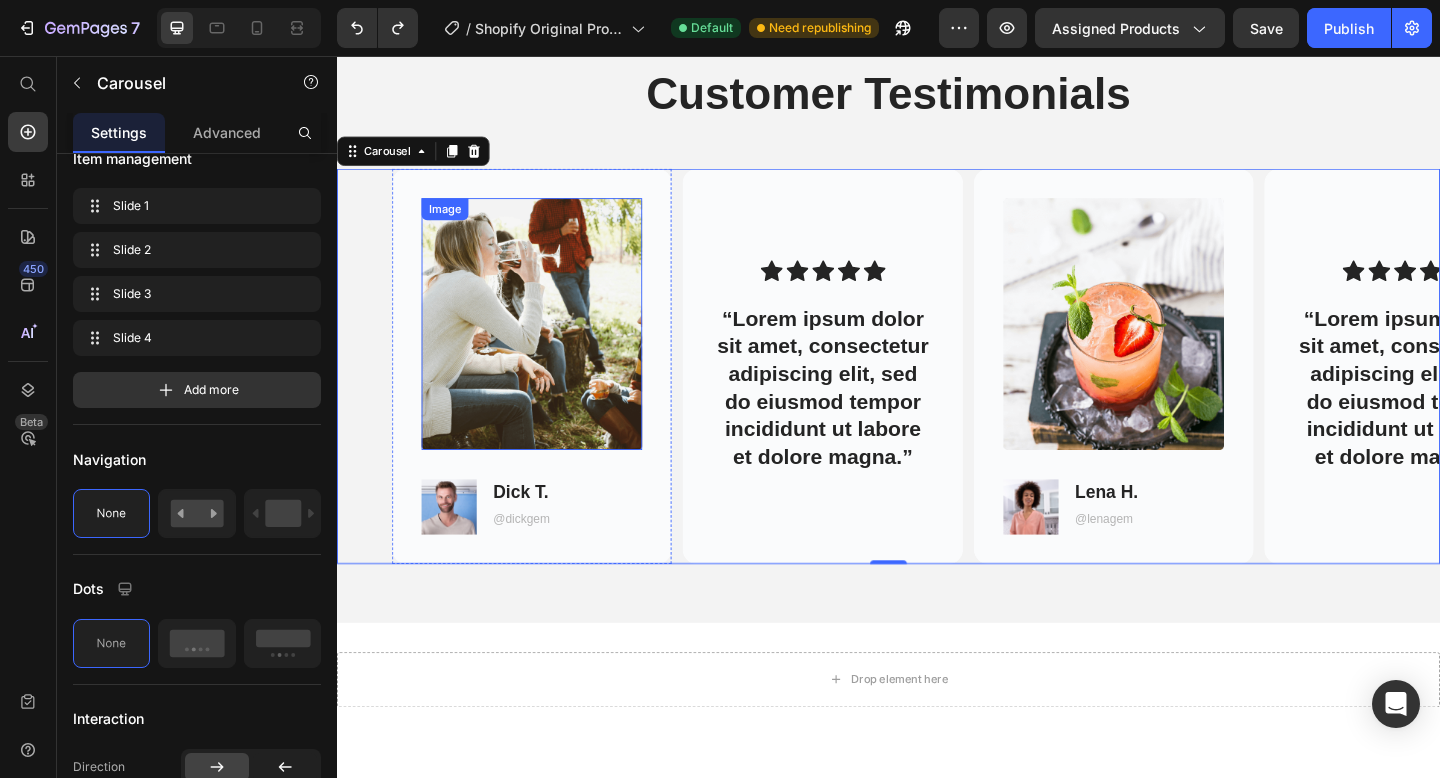 click at bounding box center [549, 348] 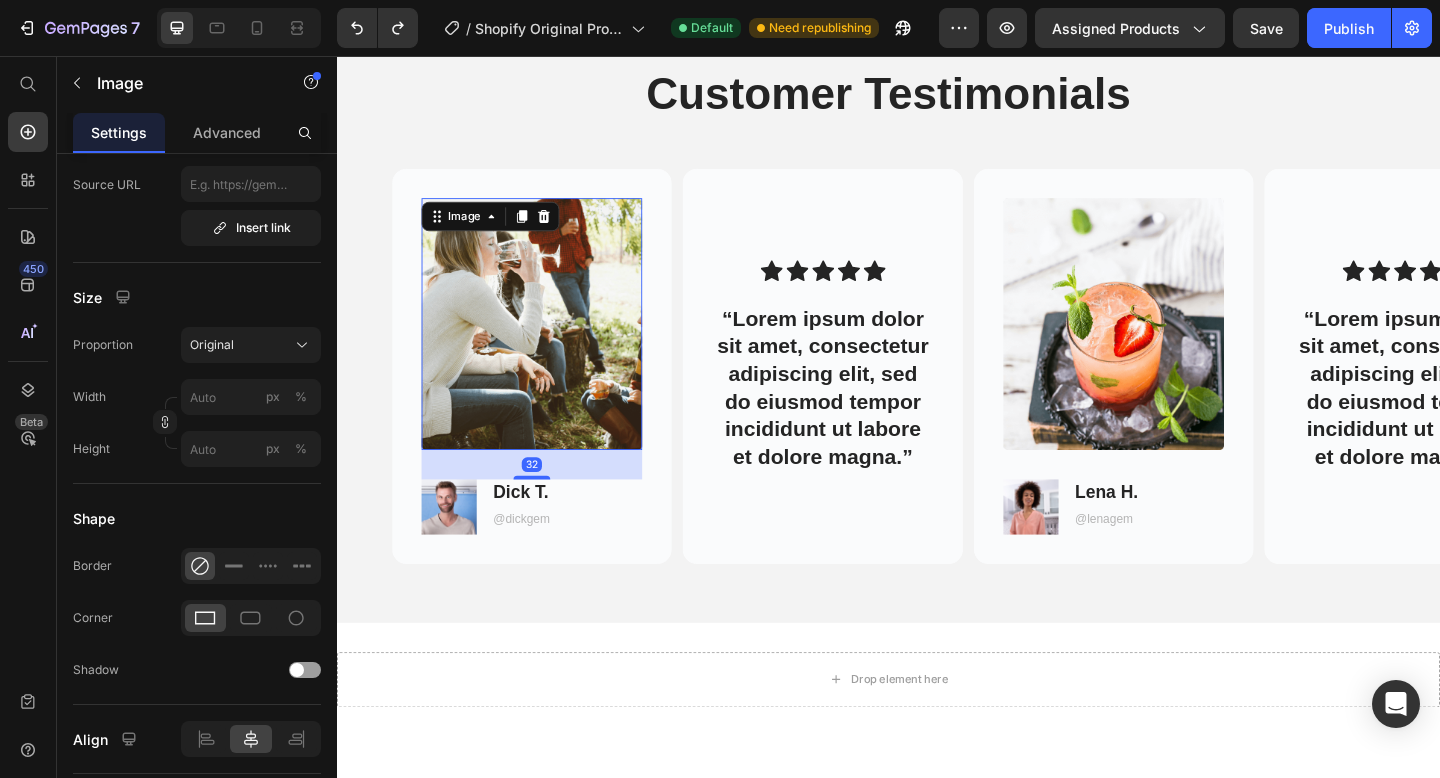 scroll, scrollTop: 0, scrollLeft: 0, axis: both 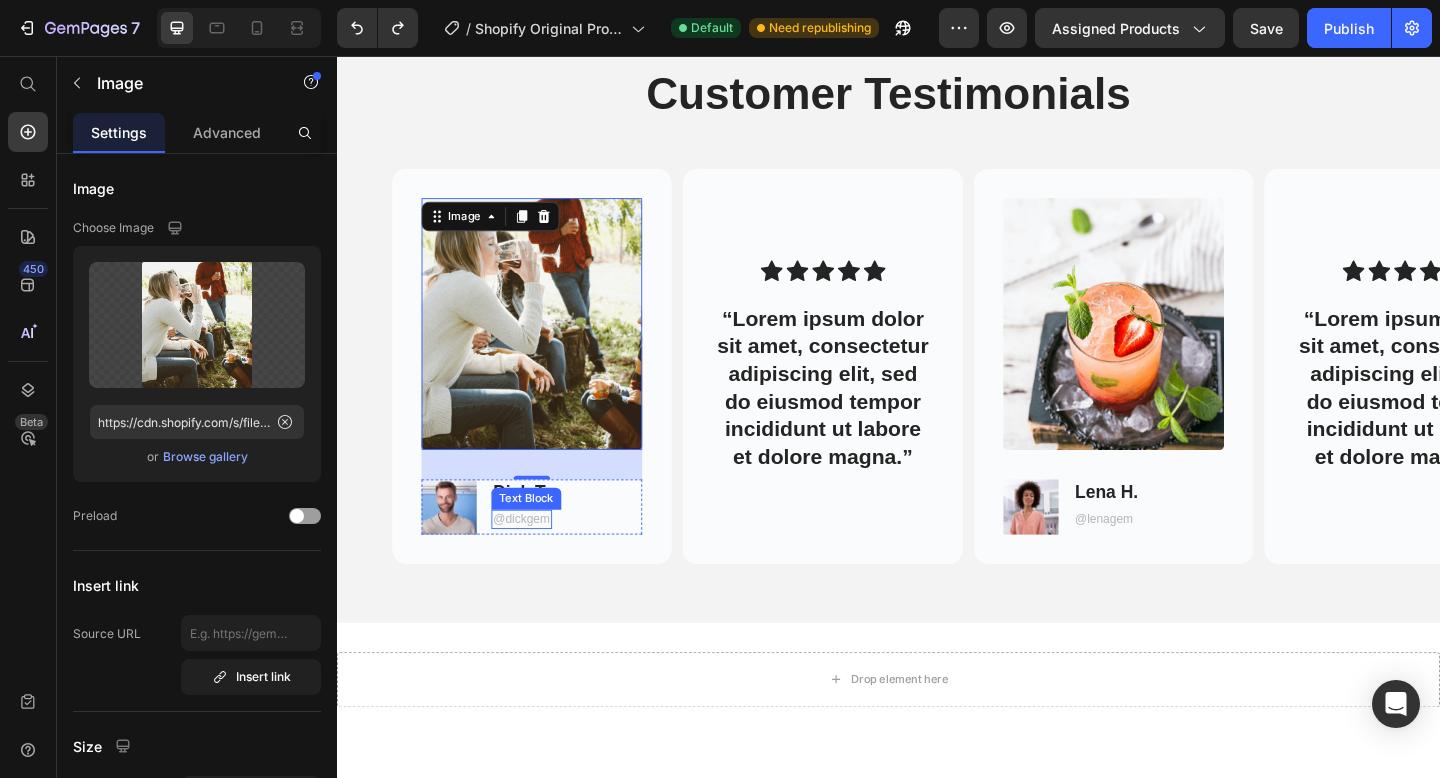 click on "@dickgem" at bounding box center (538, 560) 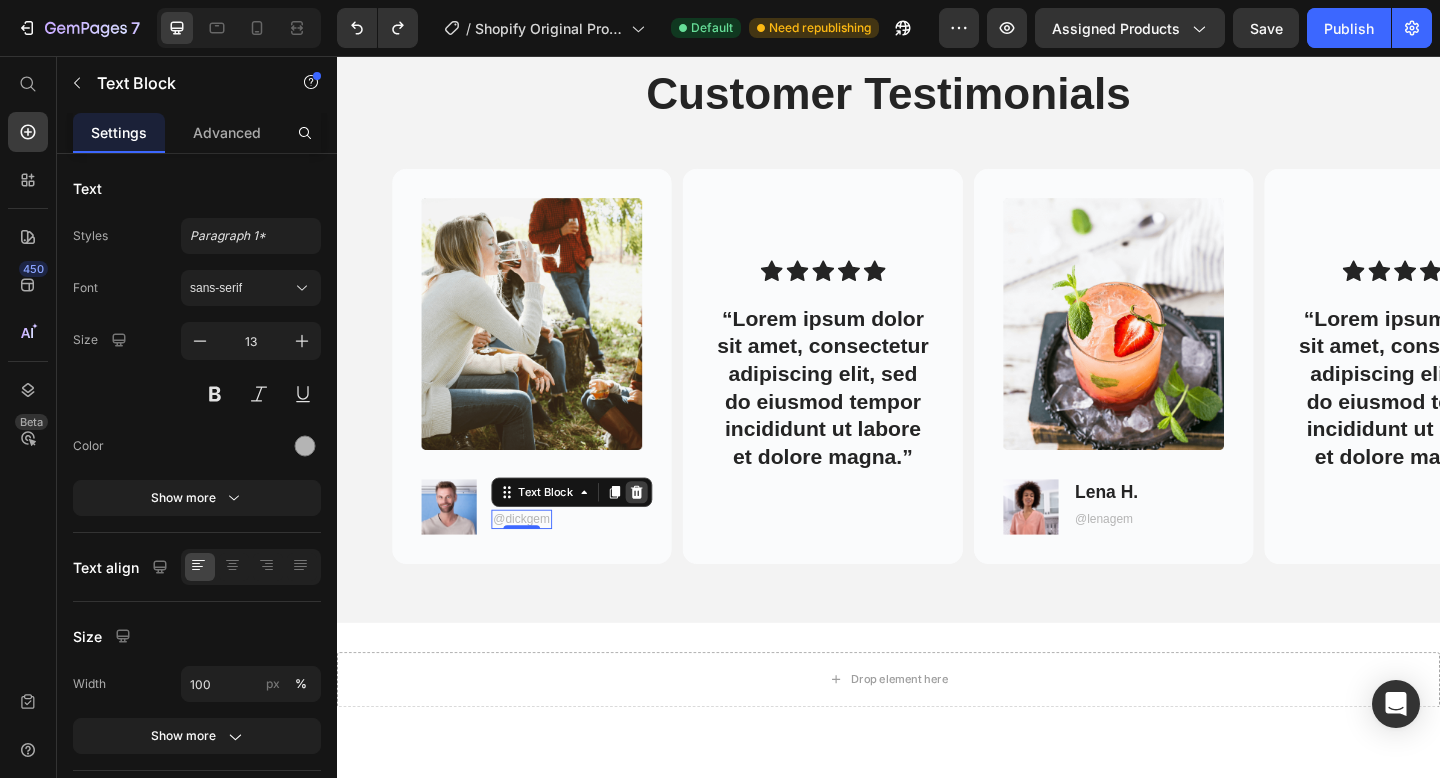 click 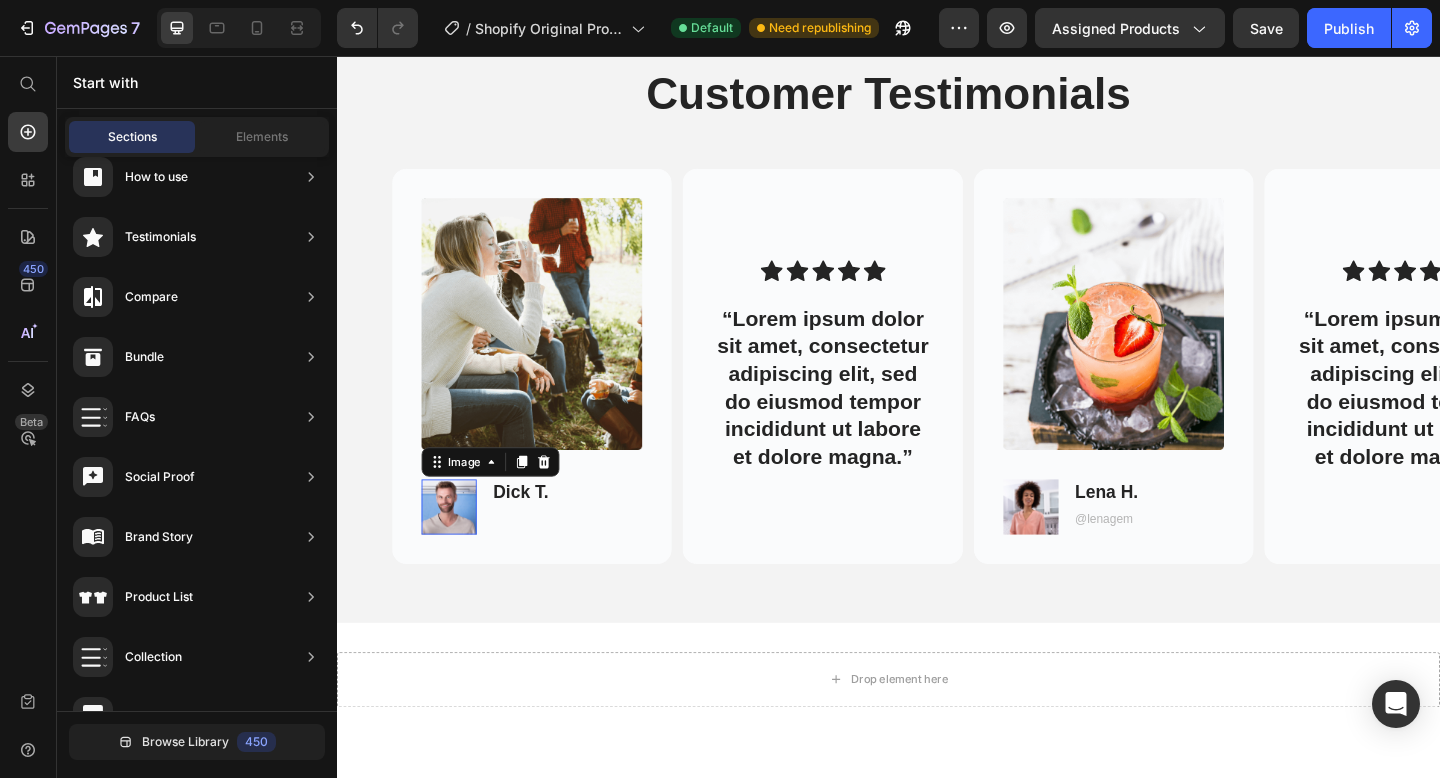 click at bounding box center (459, 547) 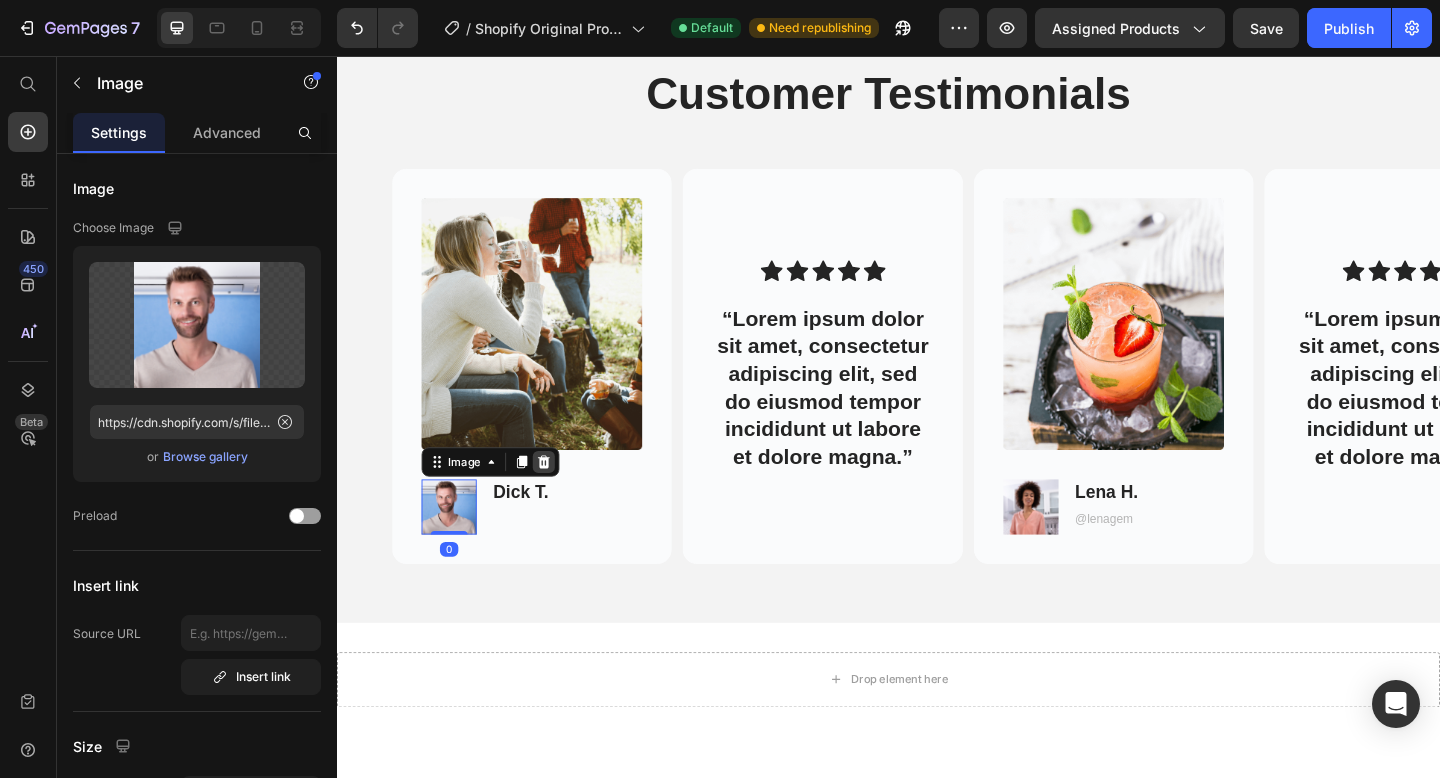 click 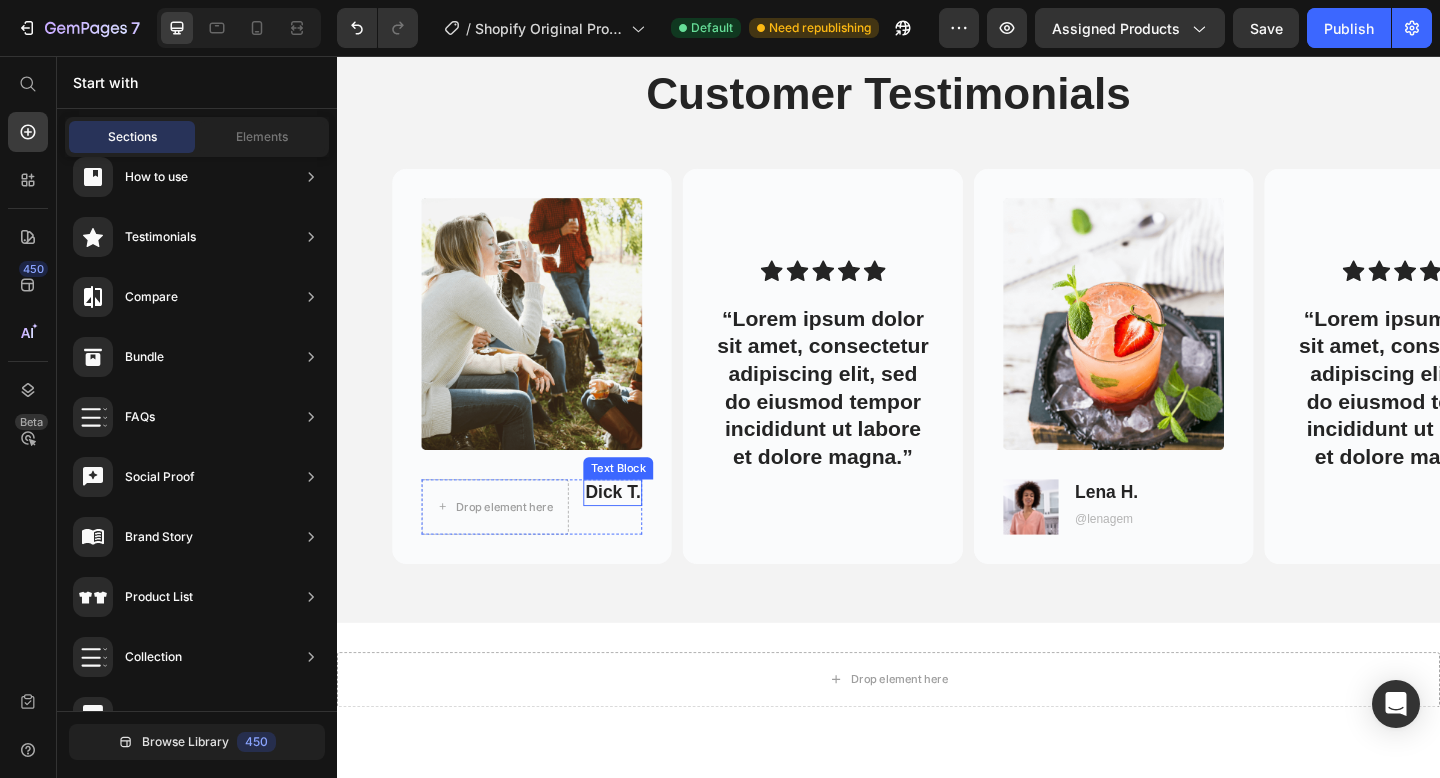 click on "Dick T." at bounding box center (637, 531) 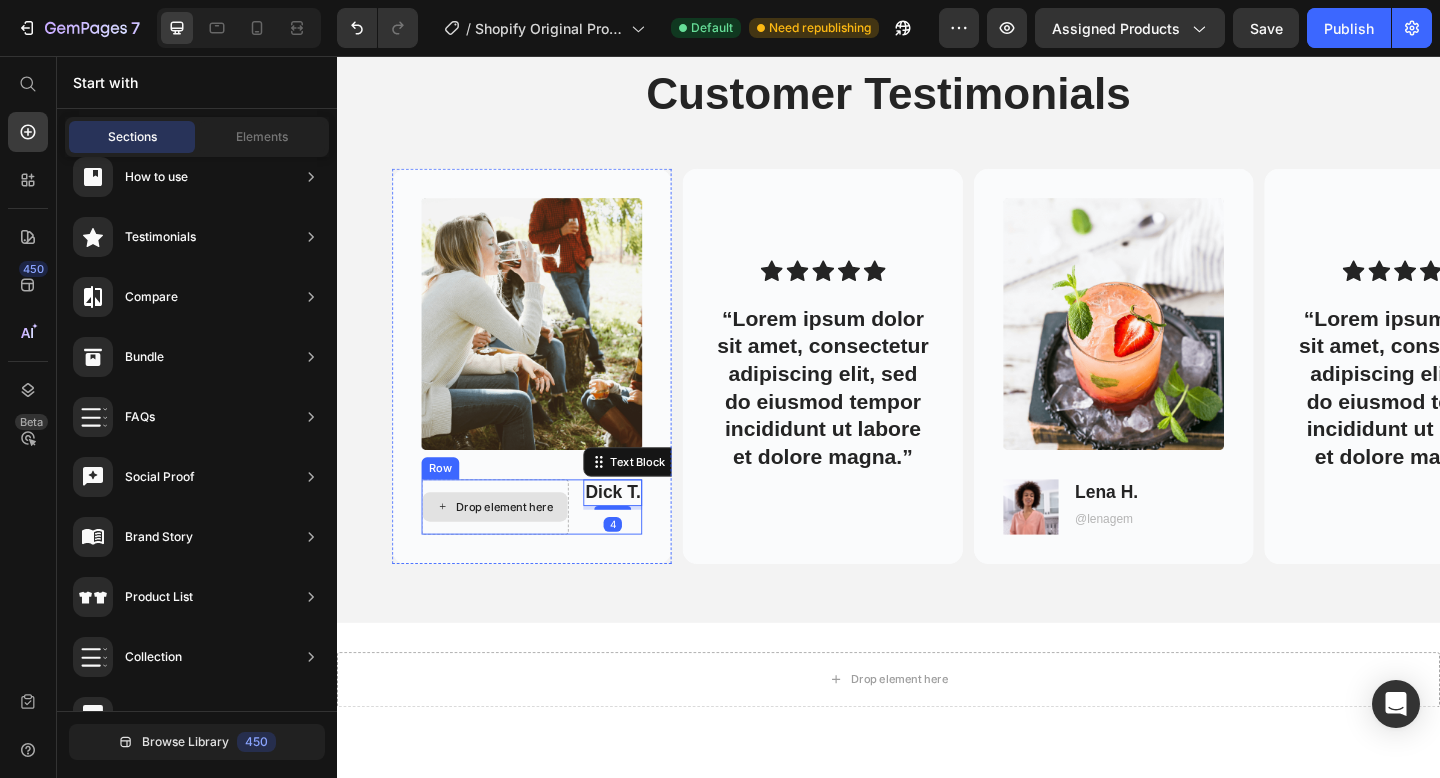click on "Drop element here" at bounding box center (509, 547) 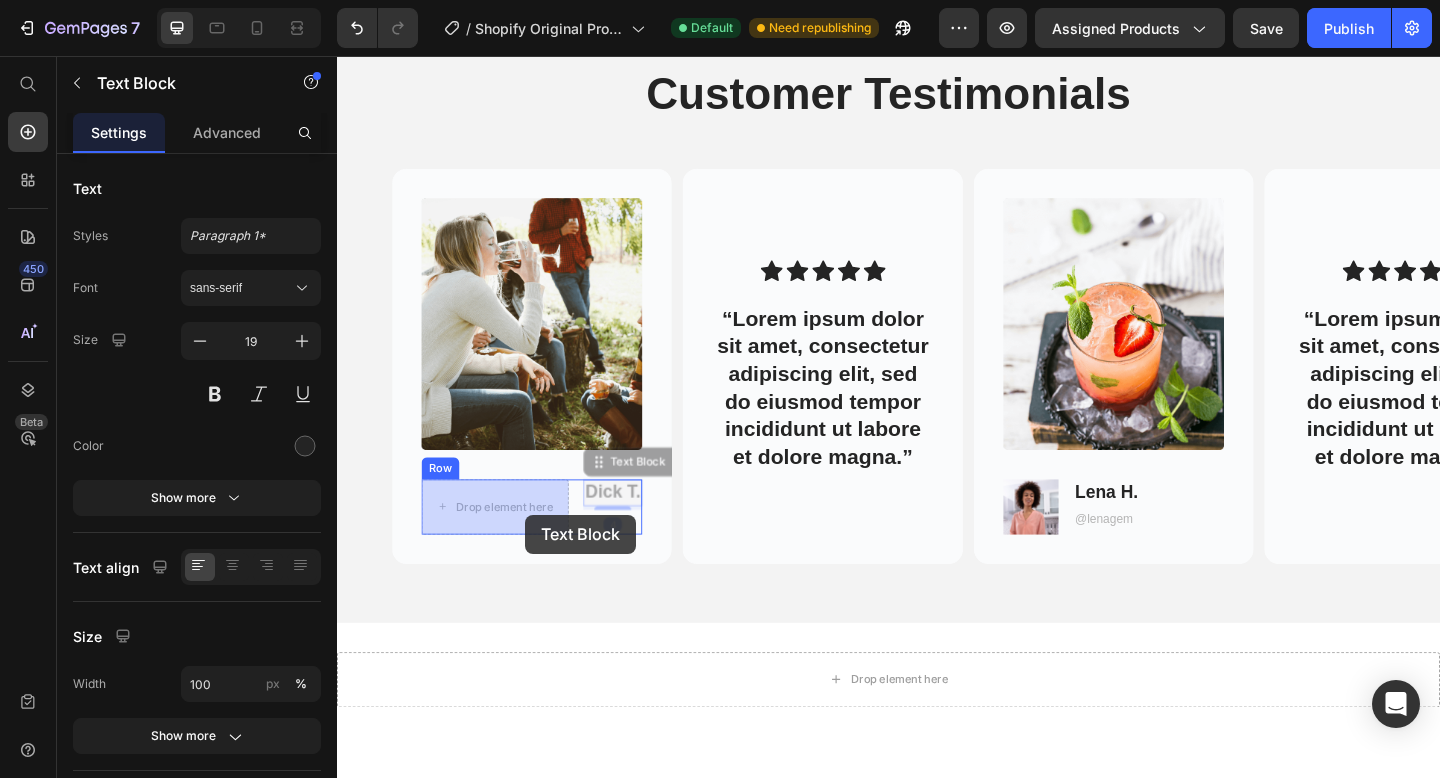 drag, startPoint x: 639, startPoint y: 526, endPoint x: 541, endPoint y: 555, distance: 102.20078 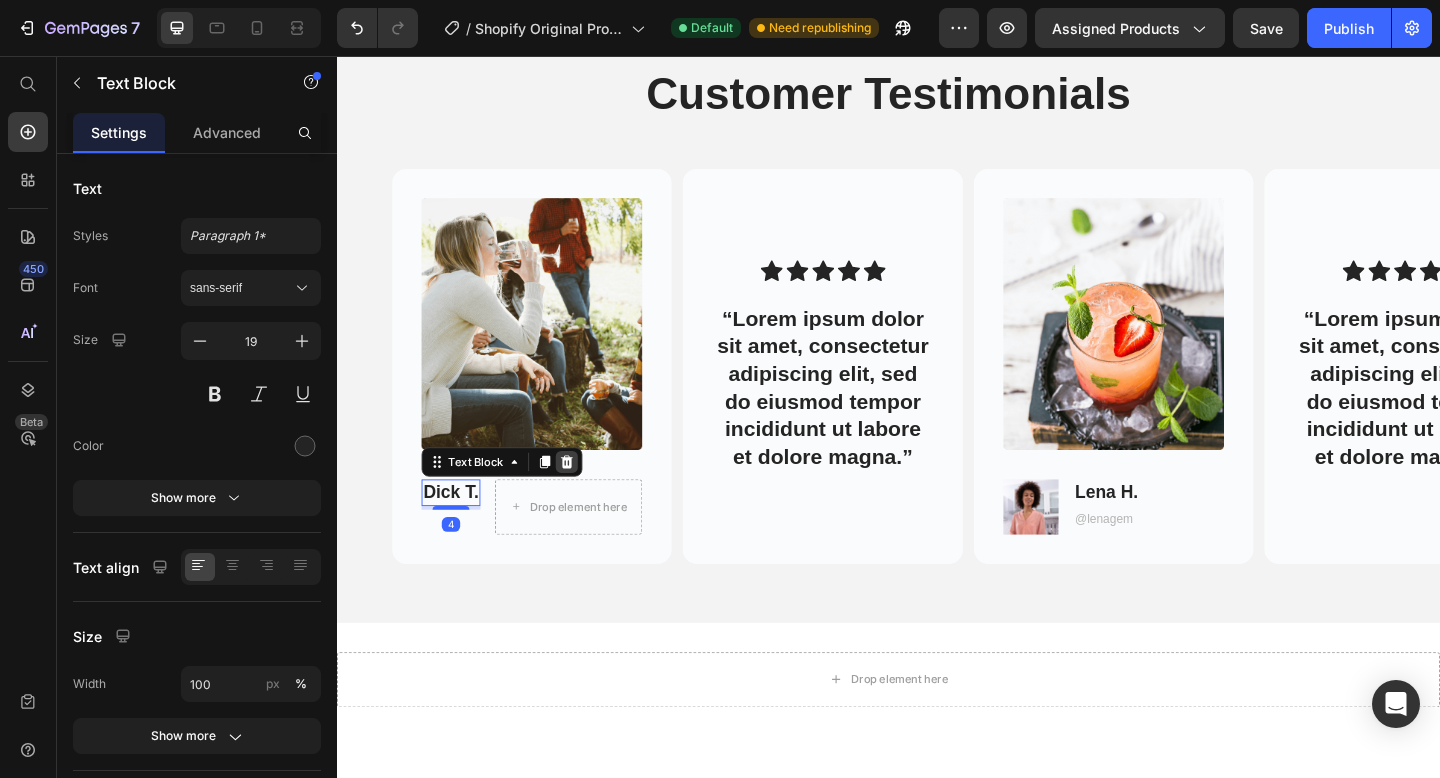 click 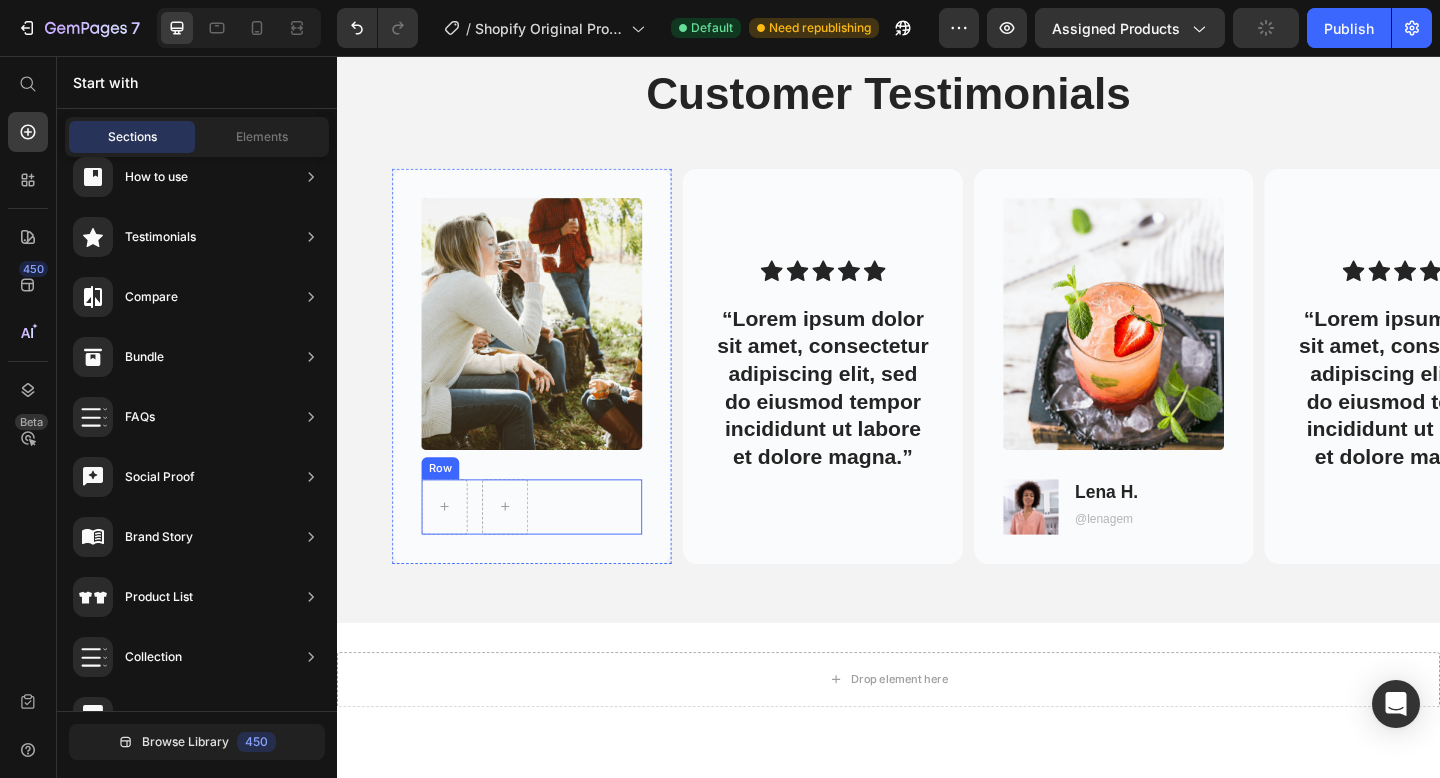 click on "Row" at bounding box center [549, 547] 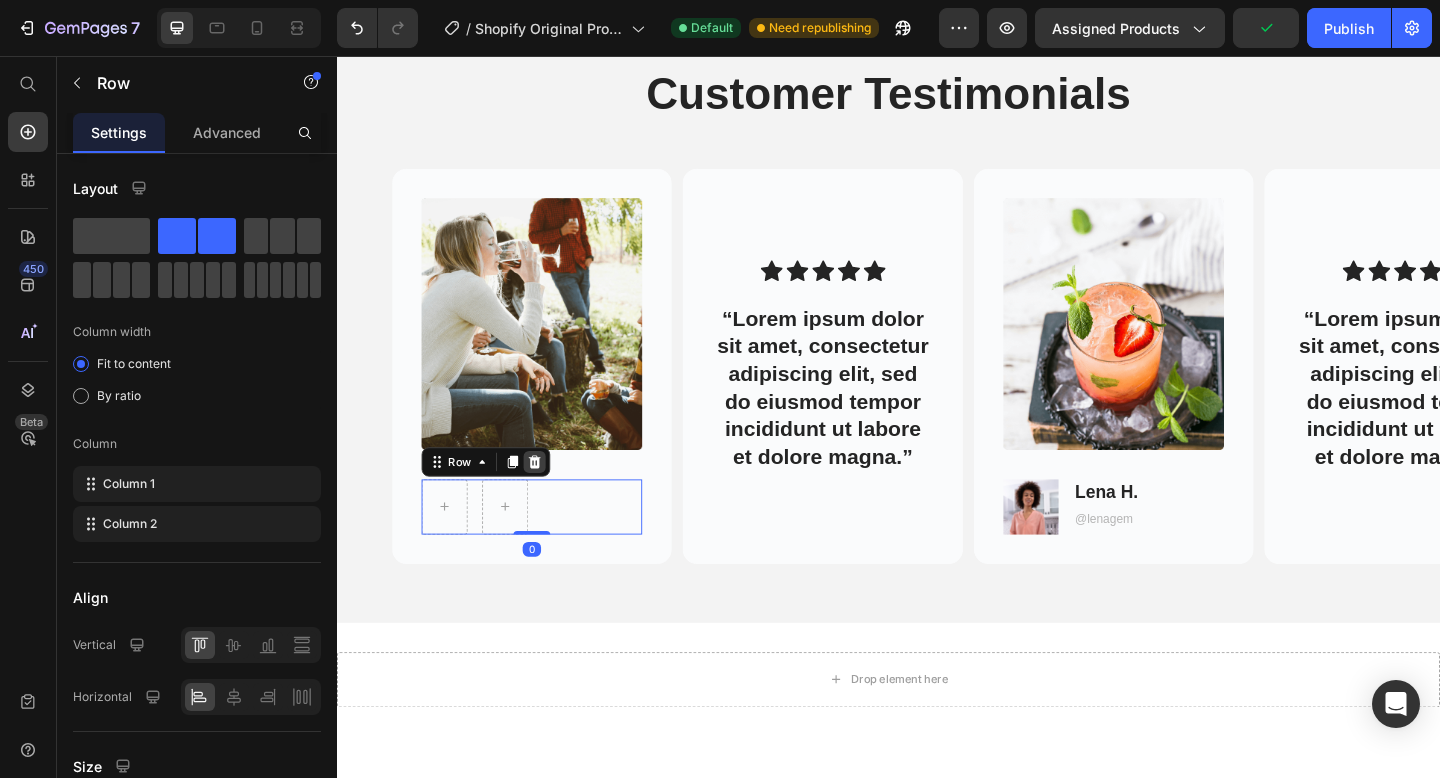 click at bounding box center [552, 498] 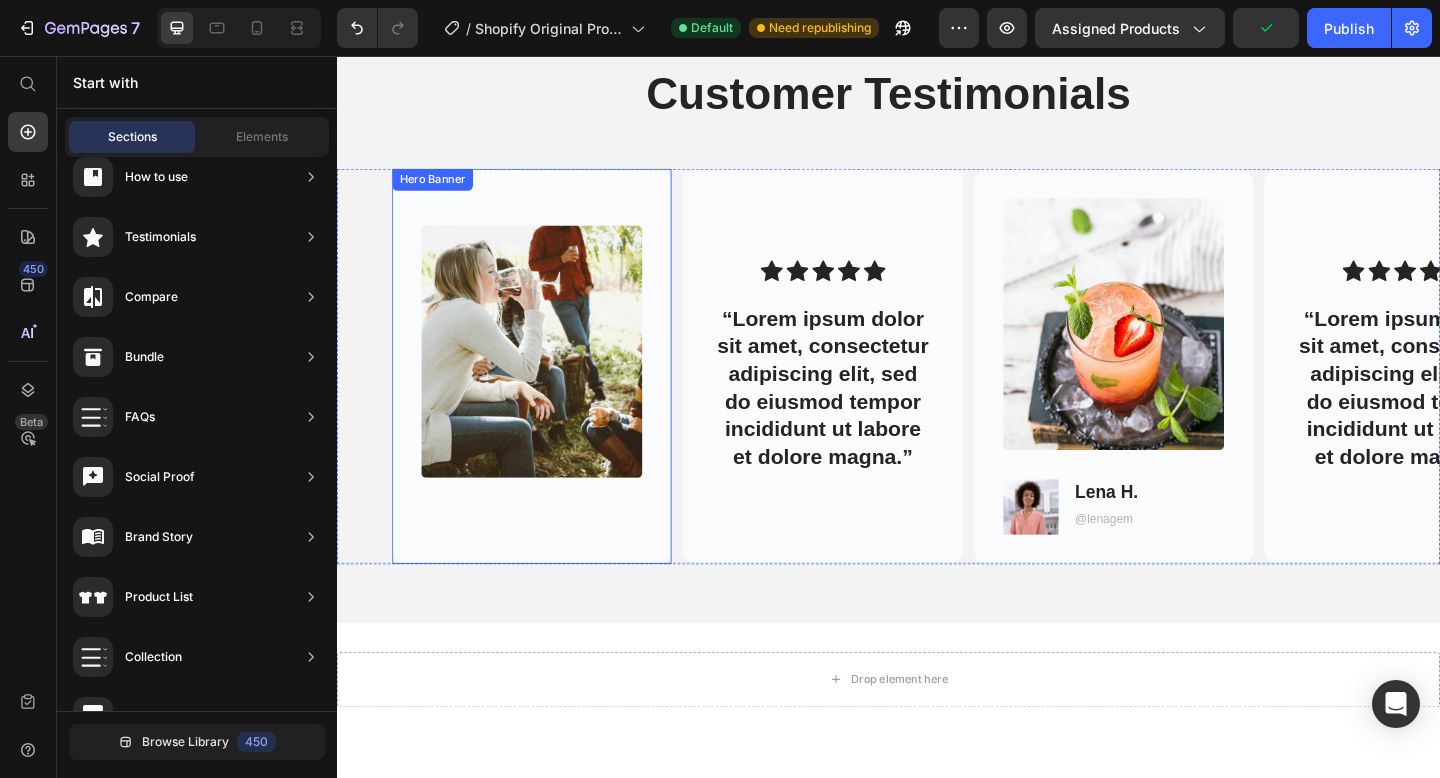 click on "Image" at bounding box center [549, 394] 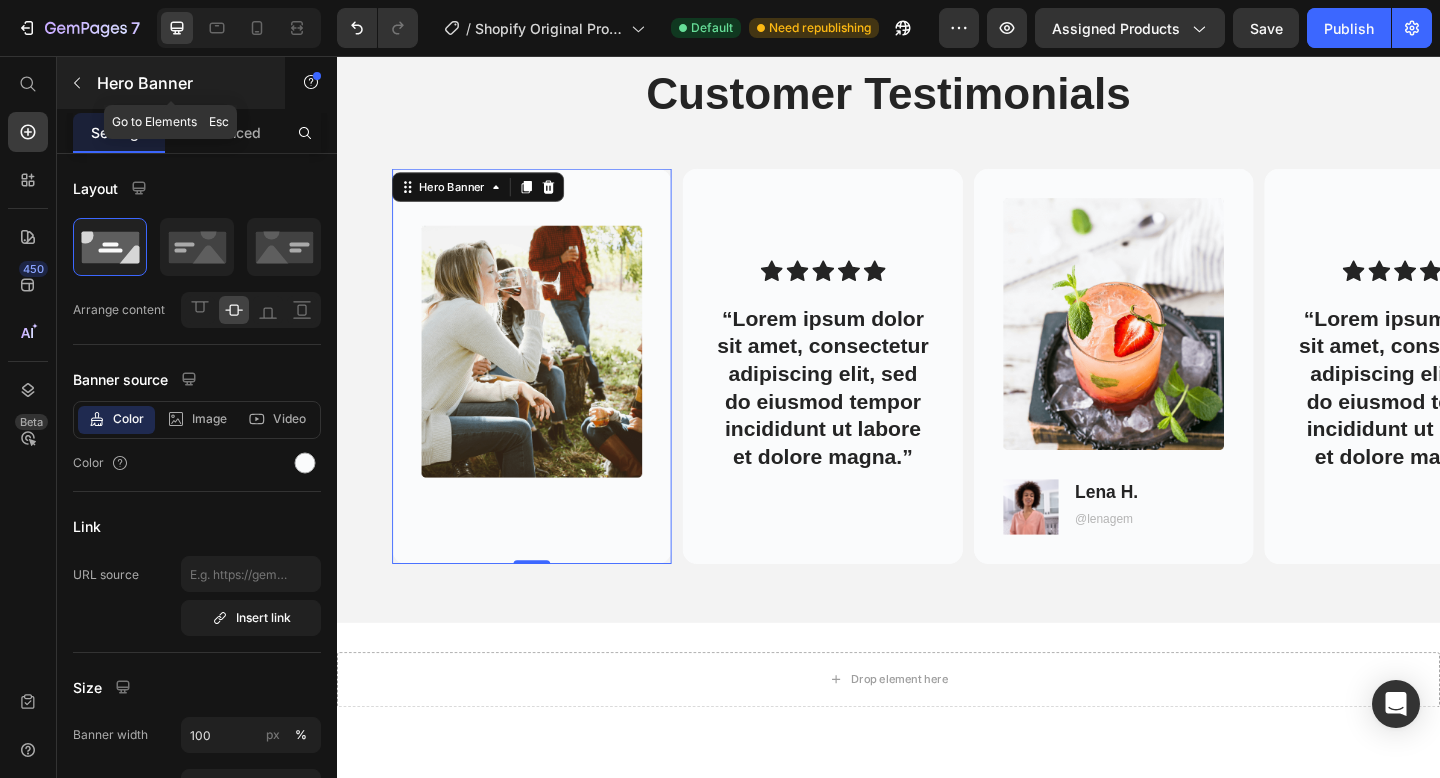 click at bounding box center [77, 83] 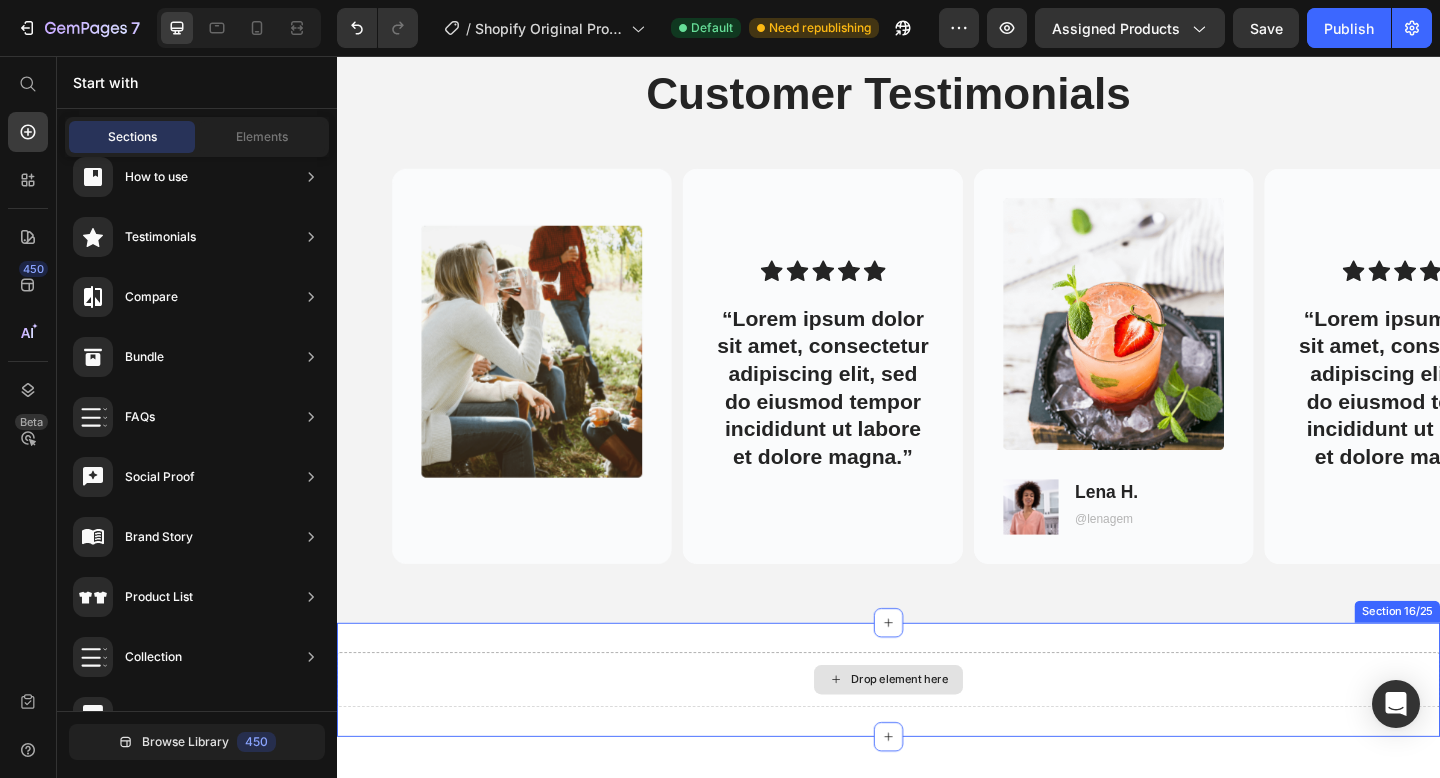 click 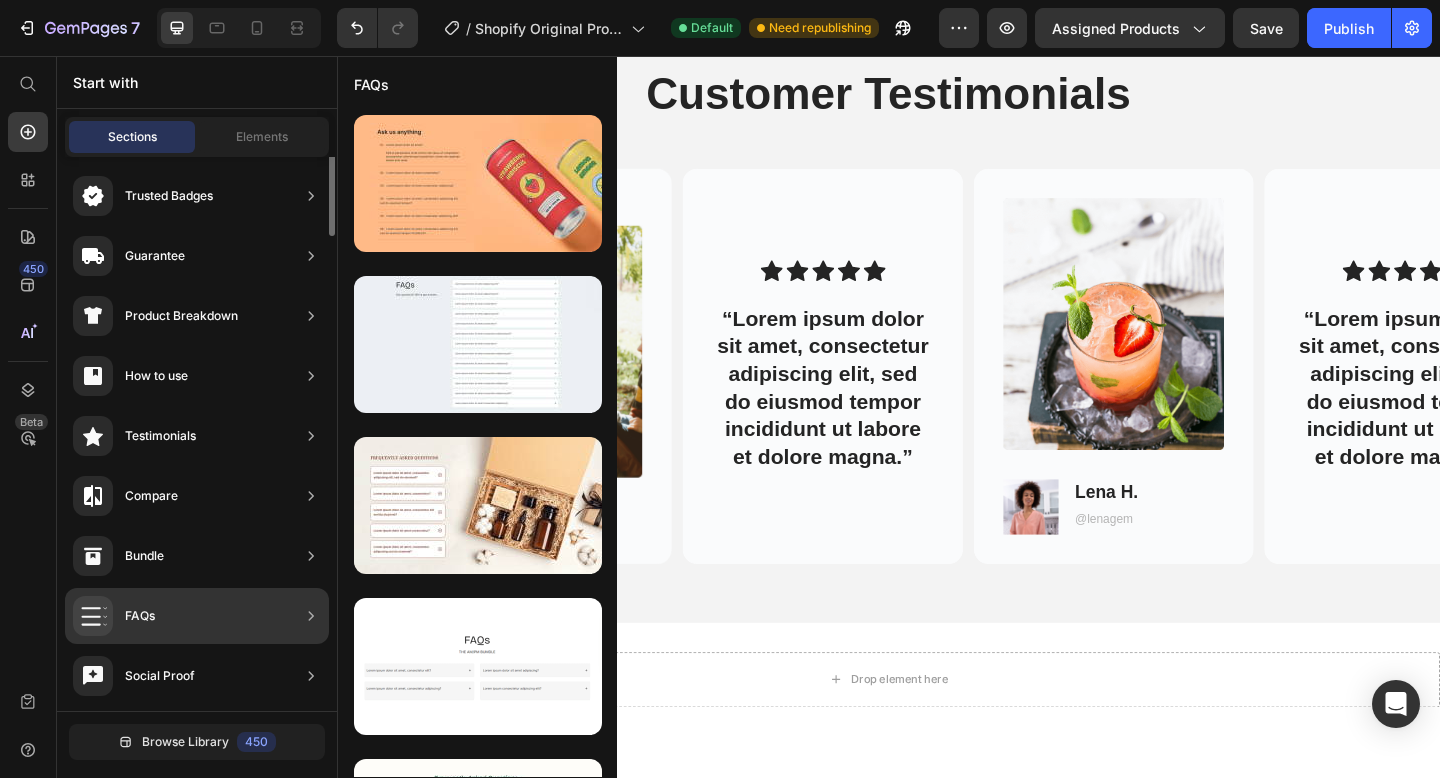 scroll, scrollTop: 0, scrollLeft: 0, axis: both 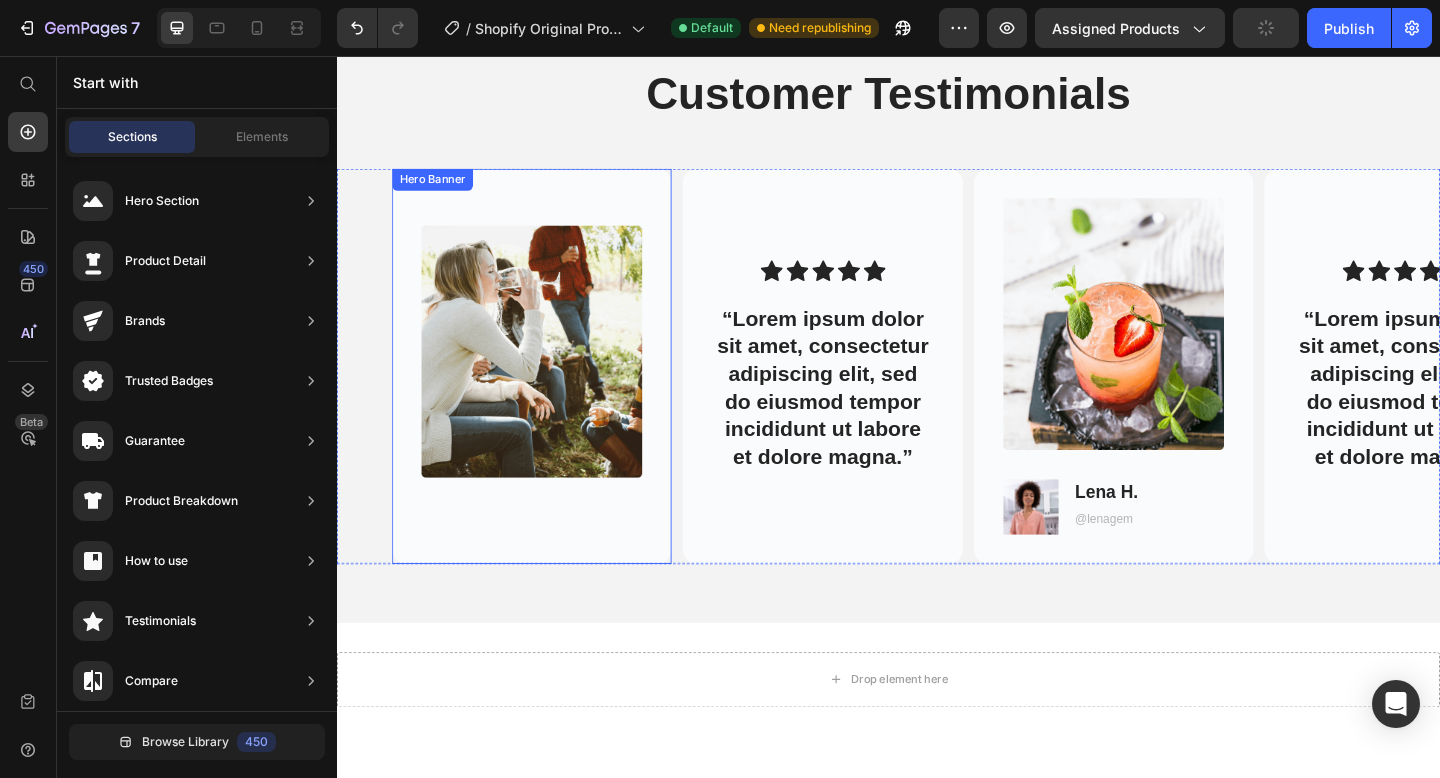 click on "Image" at bounding box center (549, 394) 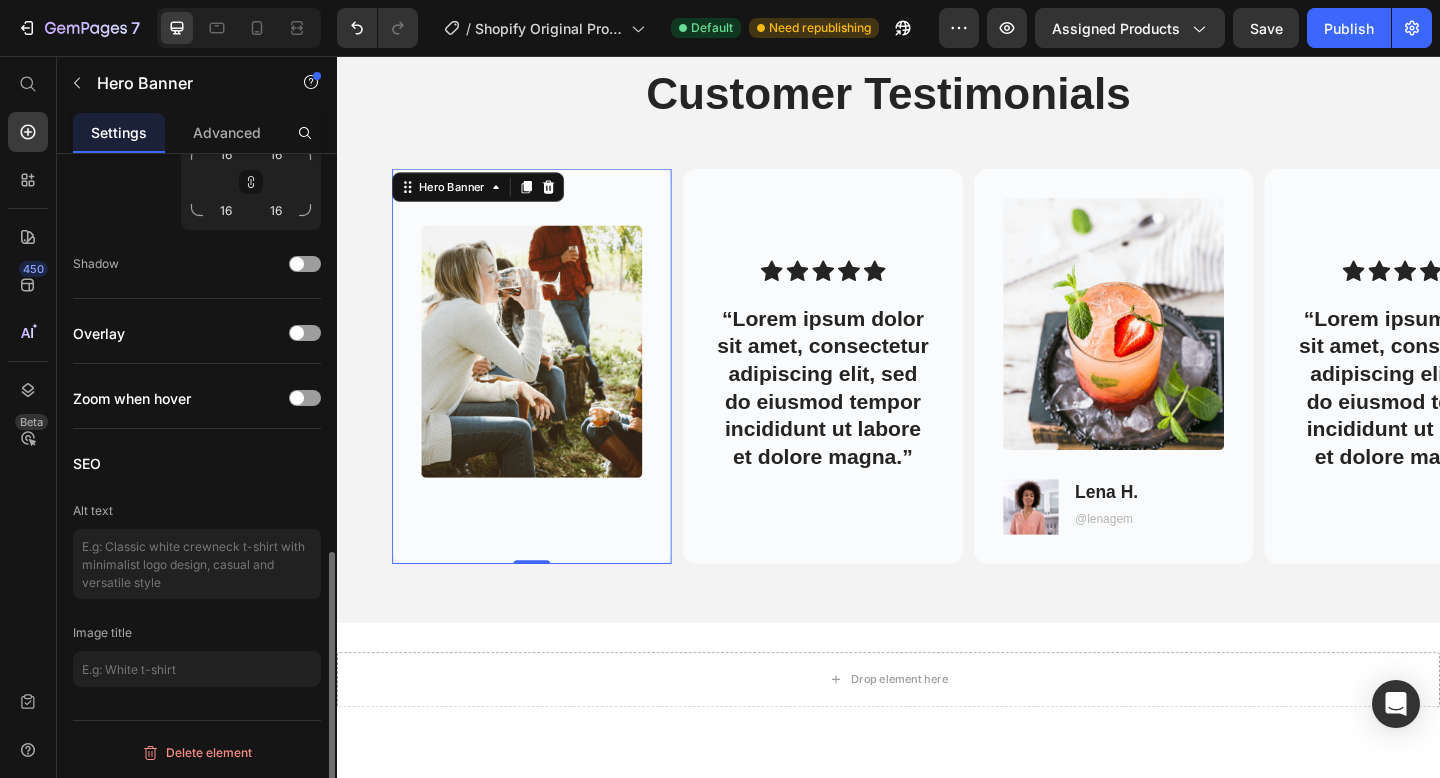 scroll, scrollTop: 0, scrollLeft: 0, axis: both 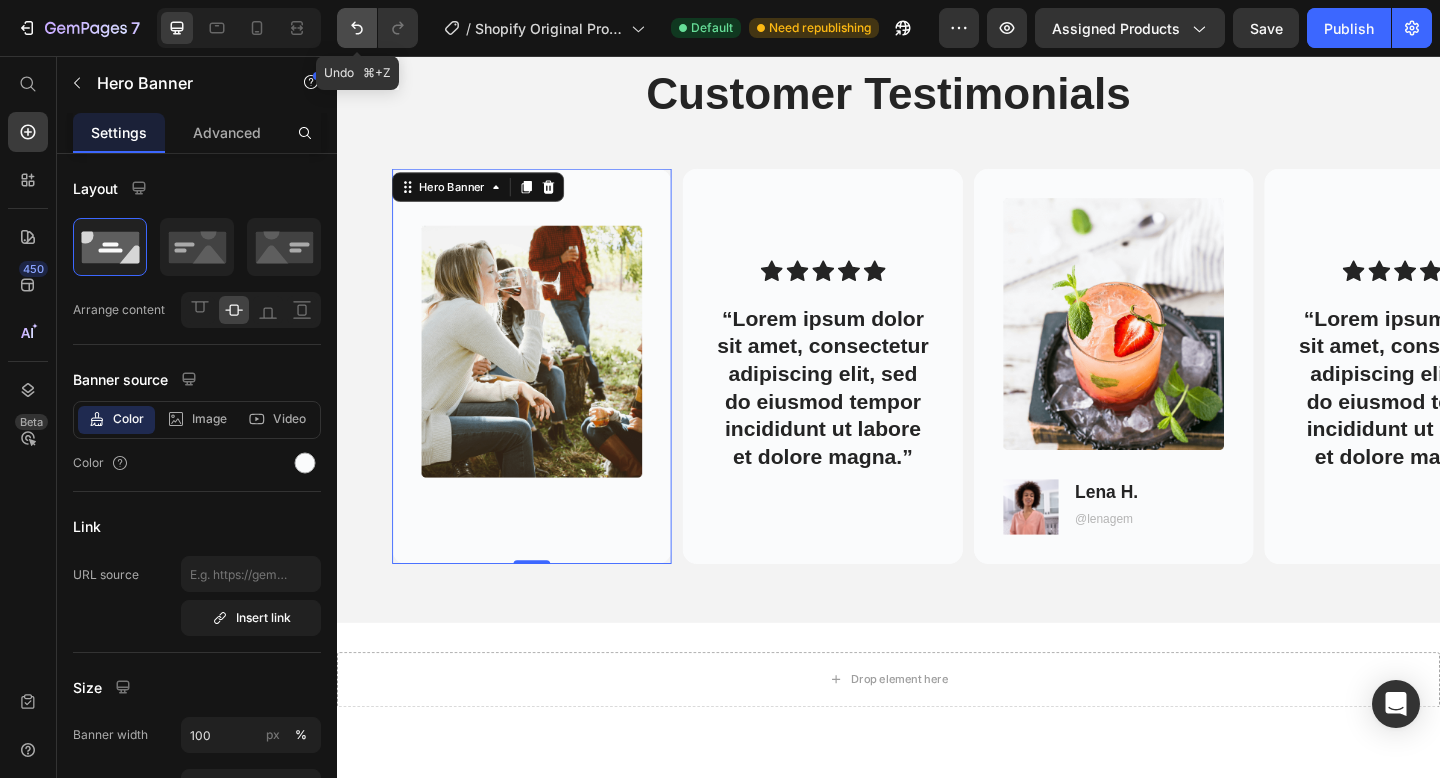 click 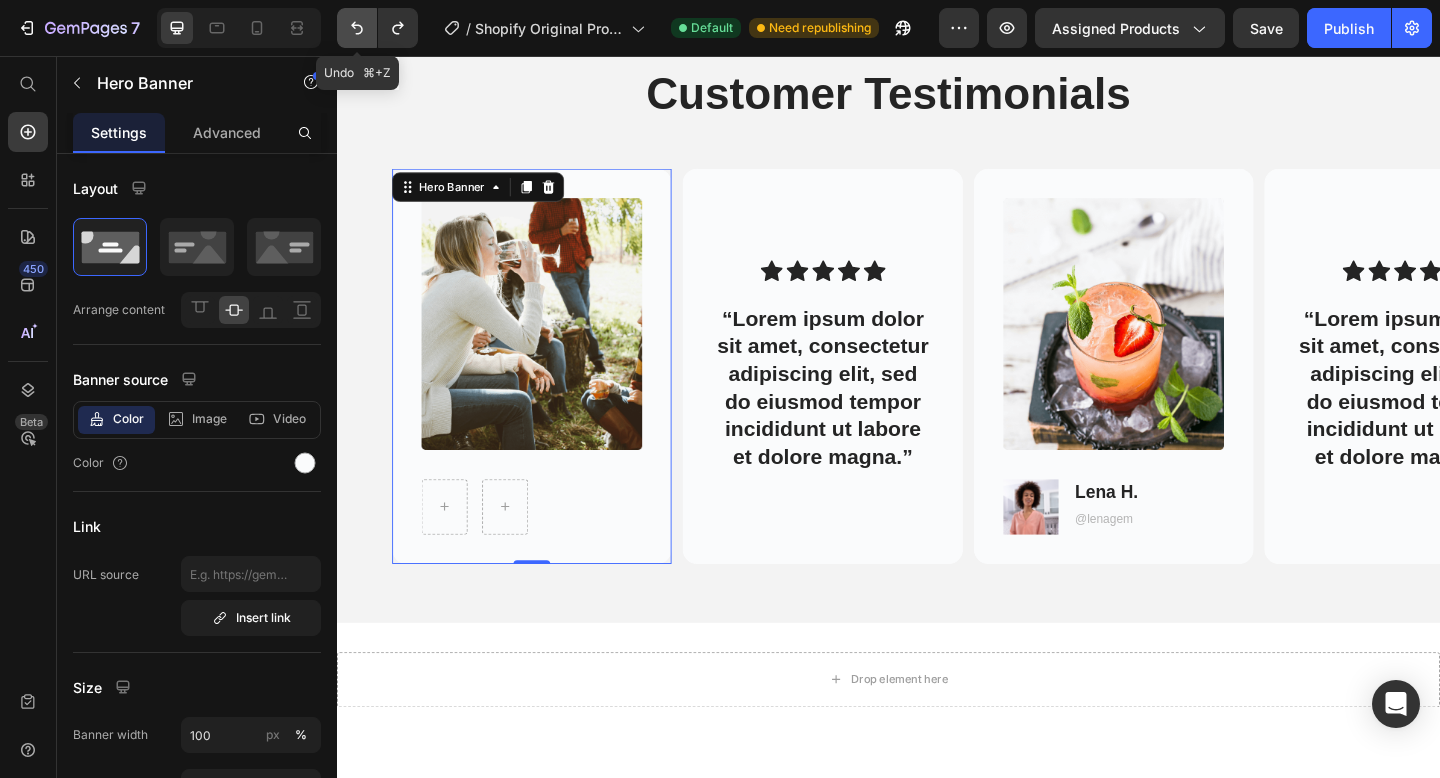 click 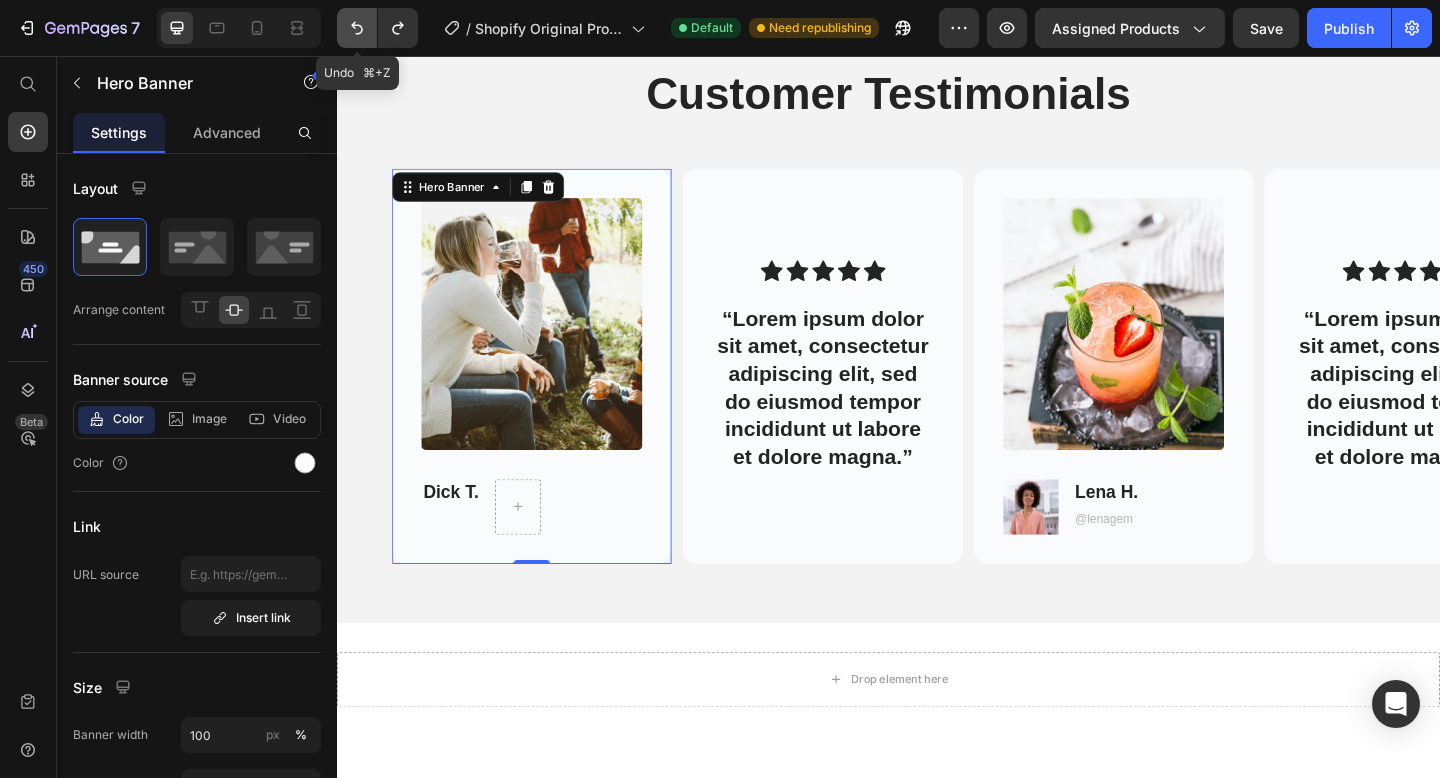 click 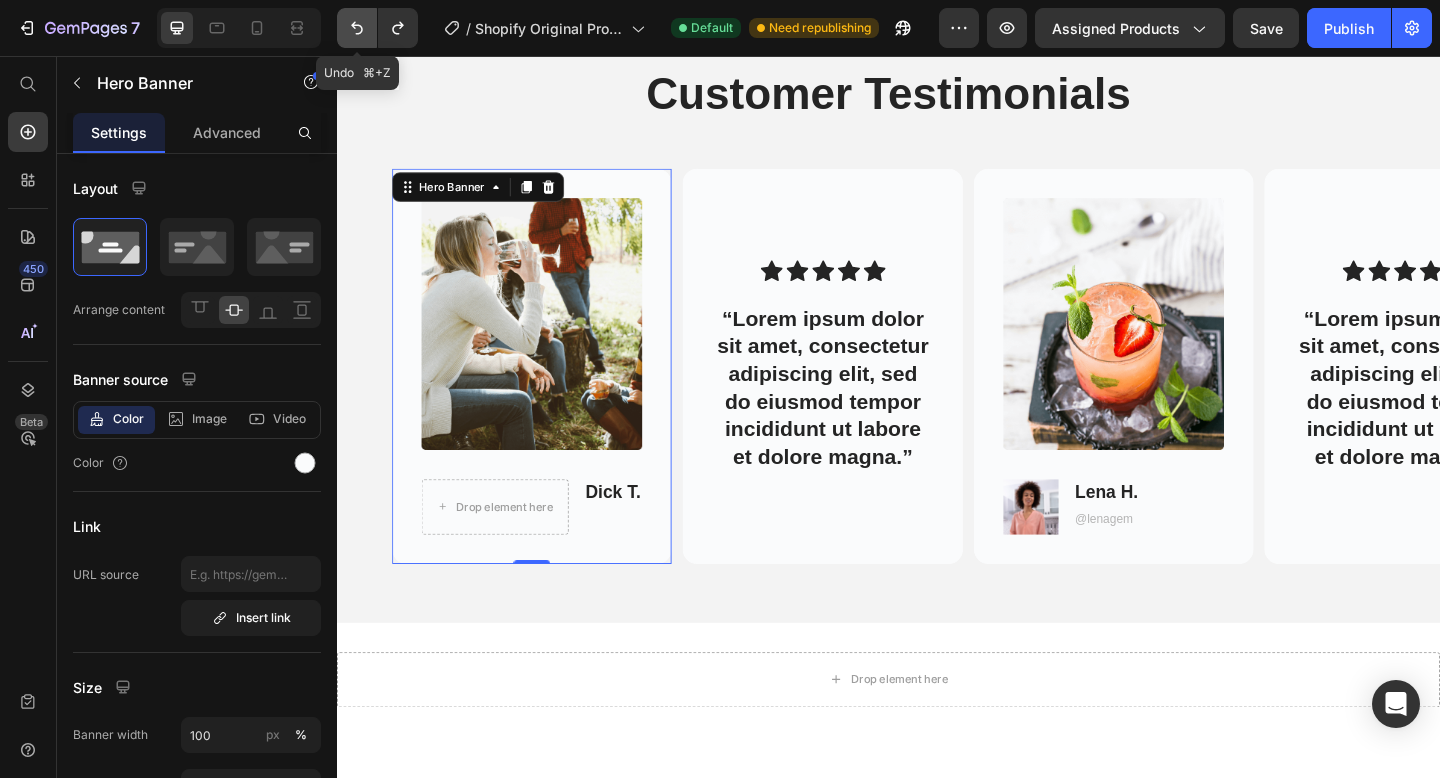 click 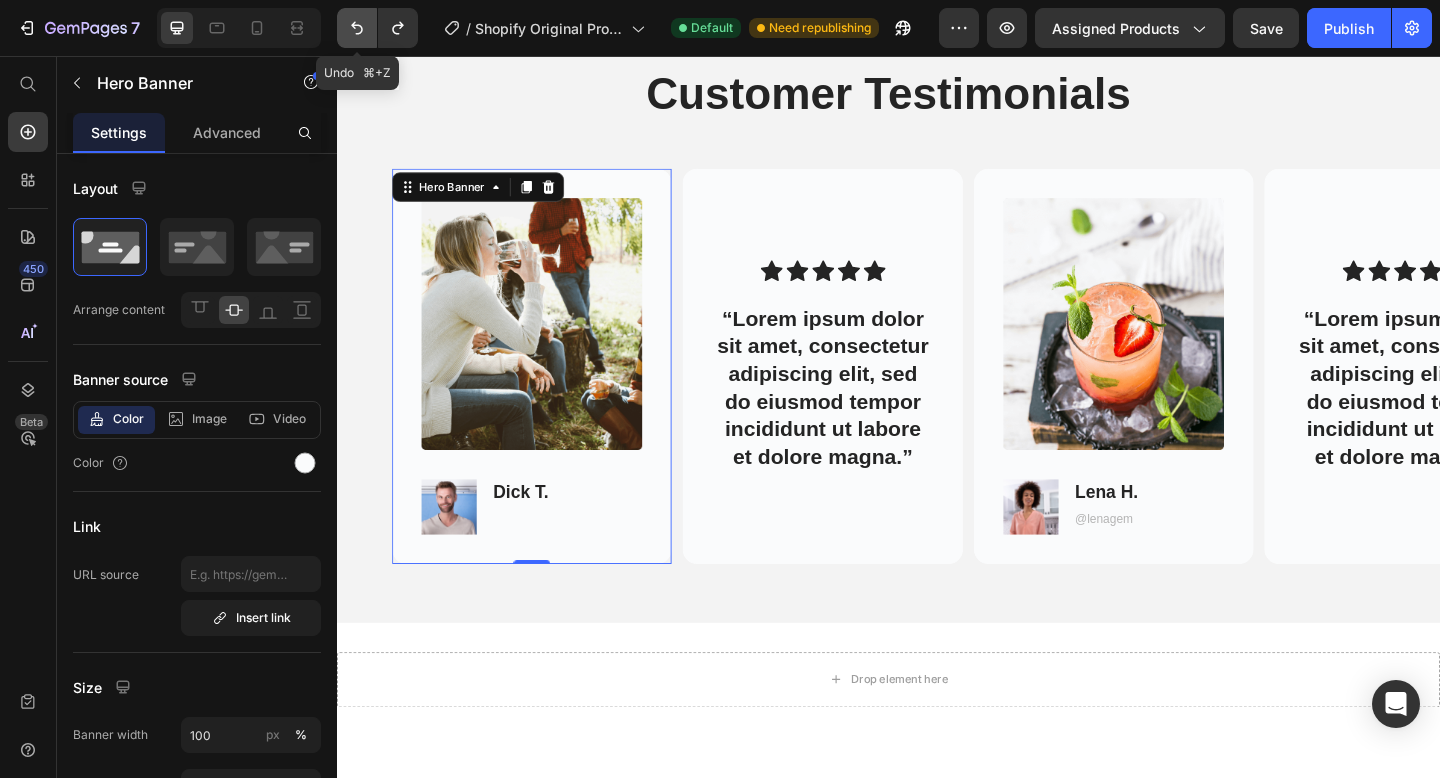 click 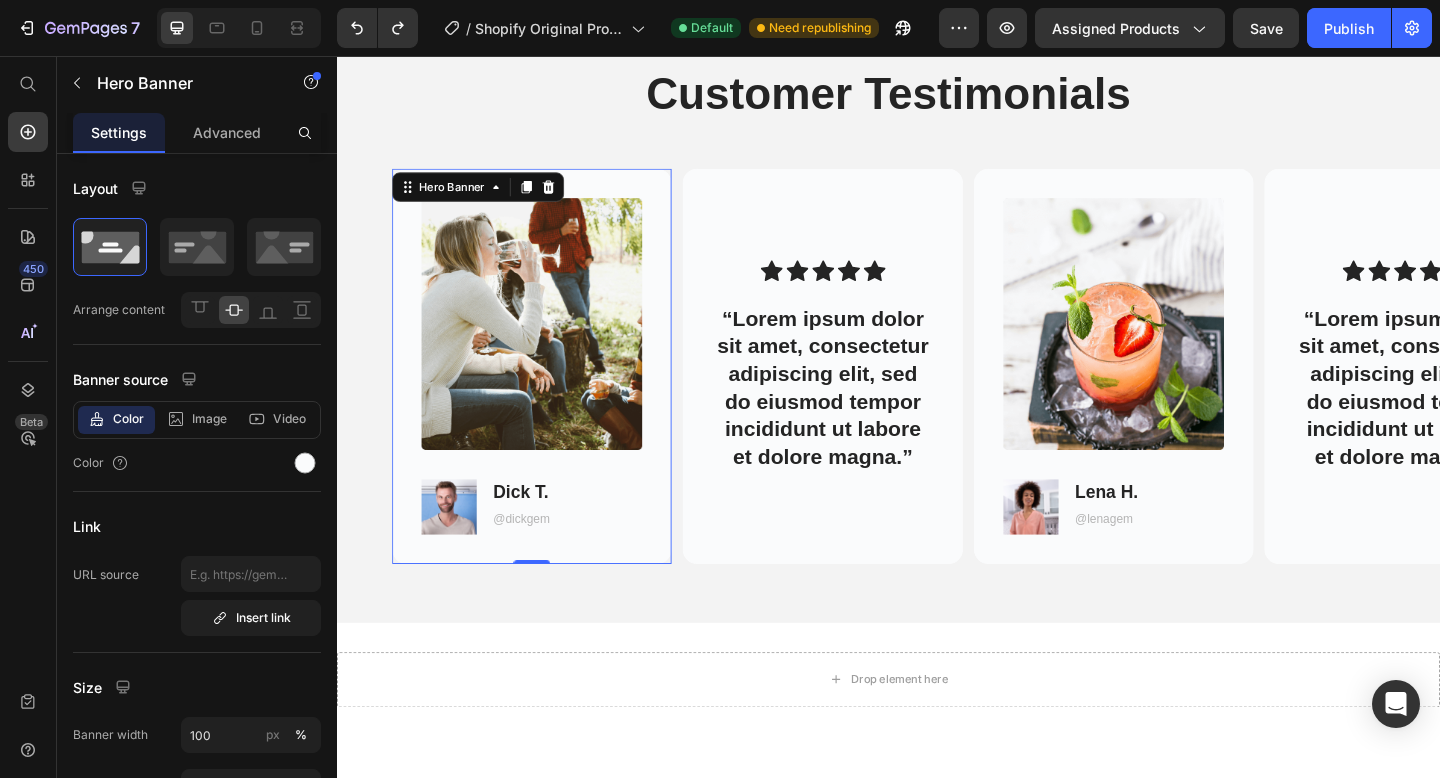 click on "Image Image Dick T. Text Block @dickgem Text Block Row" at bounding box center (549, 394) 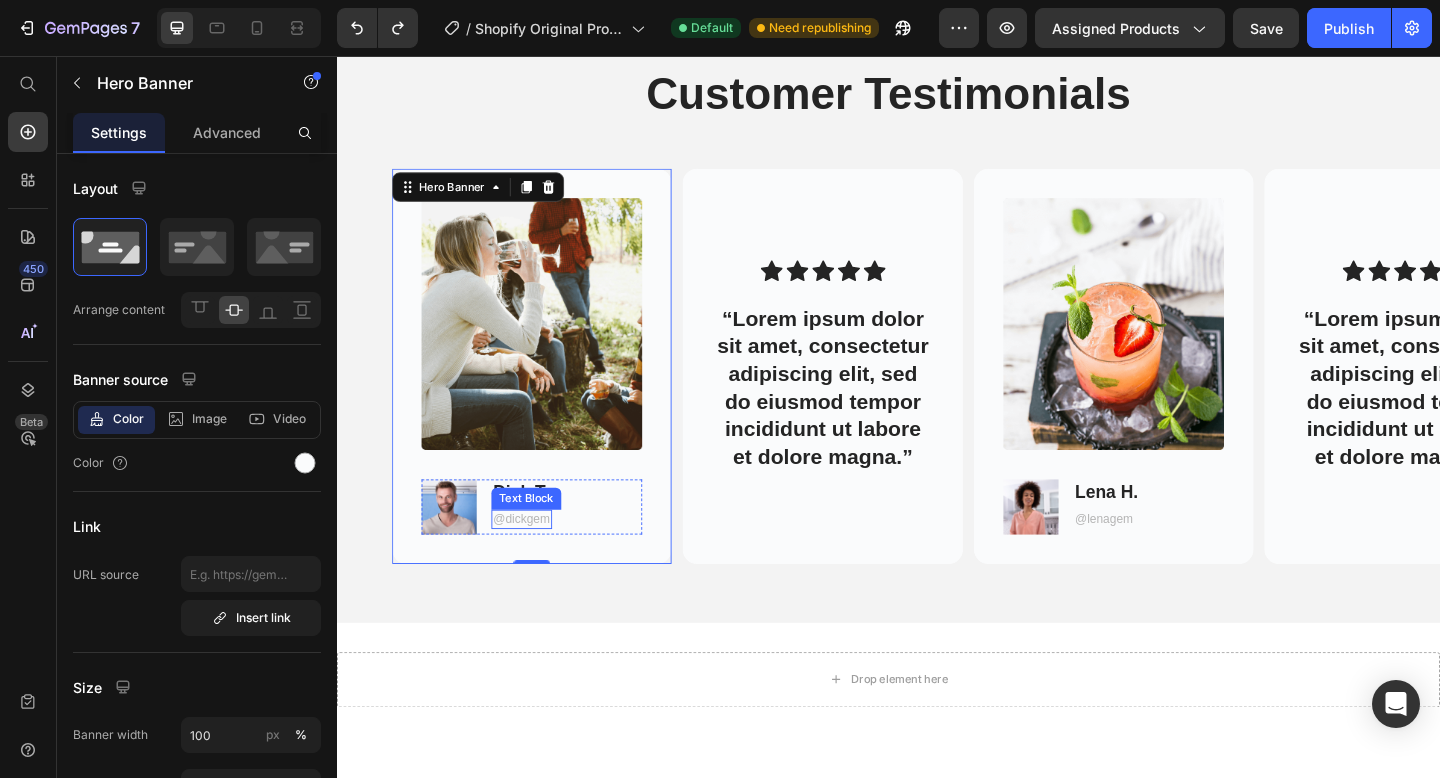 click on "Text Block" at bounding box center (543, 538) 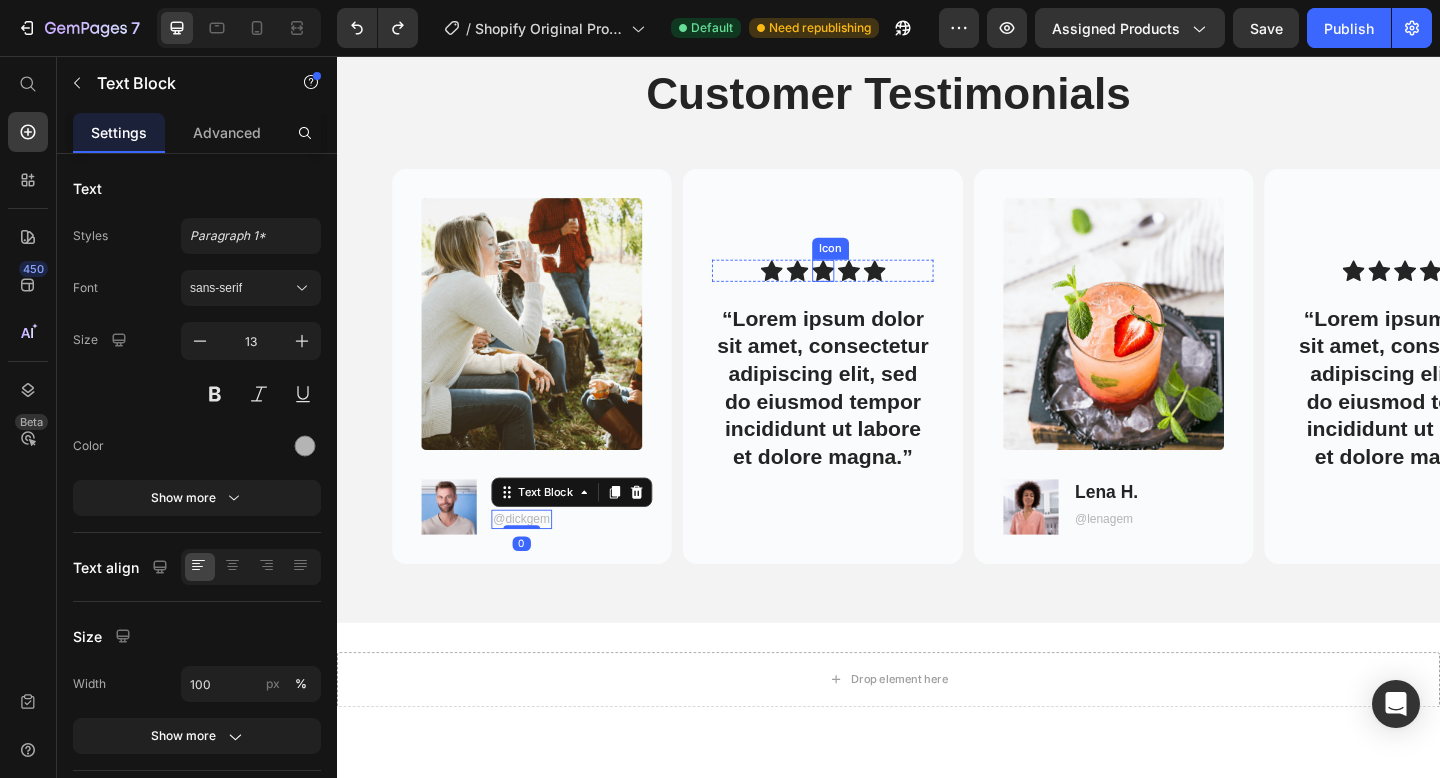click 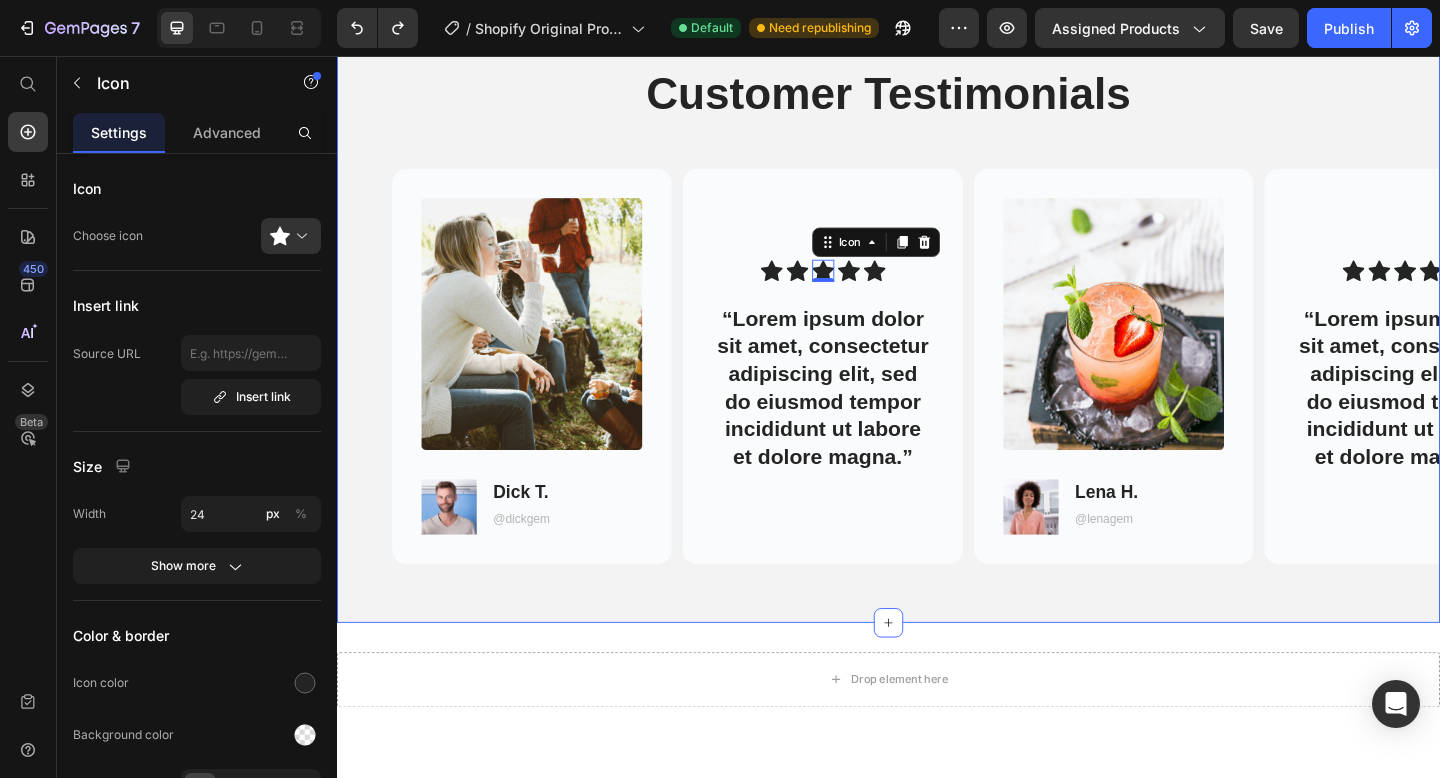 click on "Customer Testimonials Heading Row Image Image Dick T. Text Block @dickgem Text Block Row Hero Banner Icon Icon Icon   0 Icon Icon Icon List “Lorem ipsum dolor sit amet, consectetur adipiscing elit, sed do eiusmod tempor incididunt ut labore et dolore magna.” Text Block Hero Banner Image Image Lena H. Text Block @lenagem Text Block Row Hero Banner Icon Icon Icon Icon Icon Icon List “Lorem ipsum dolor sit amet, consectetur adipiscing elit, sed do eiusmod tempor incididunt ut labore et dolore magna.” Text Block Hero Banner Carousel Section 15/25" at bounding box center (937, 329) 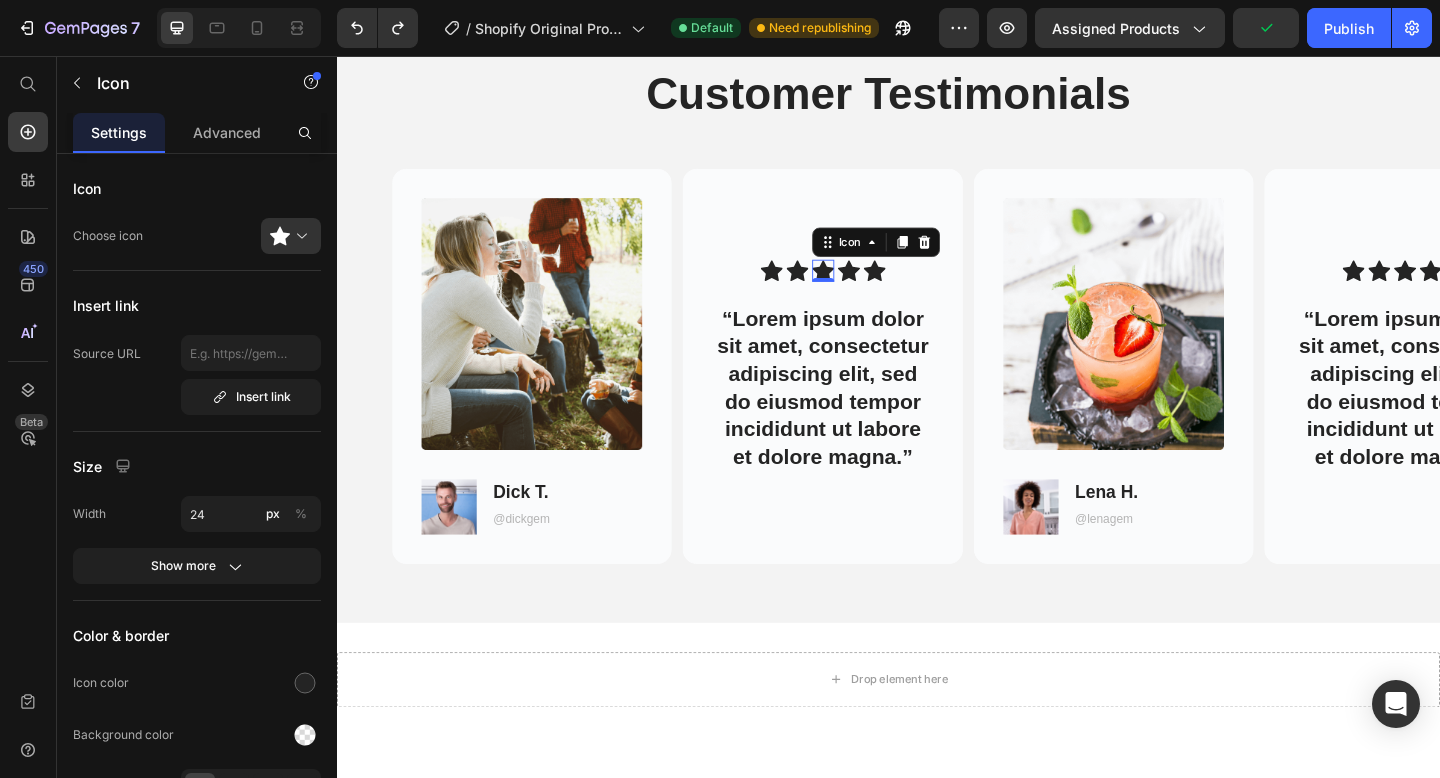 click 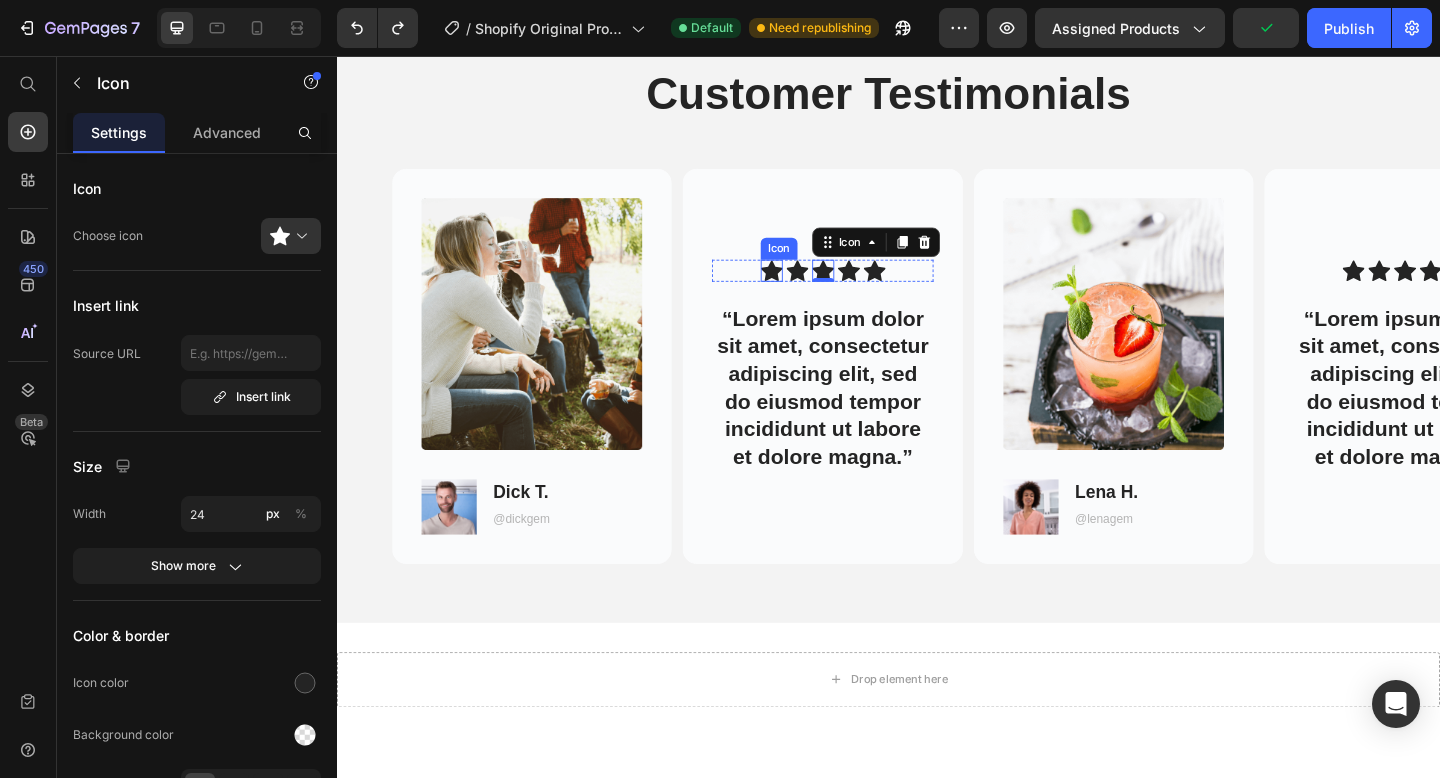 click 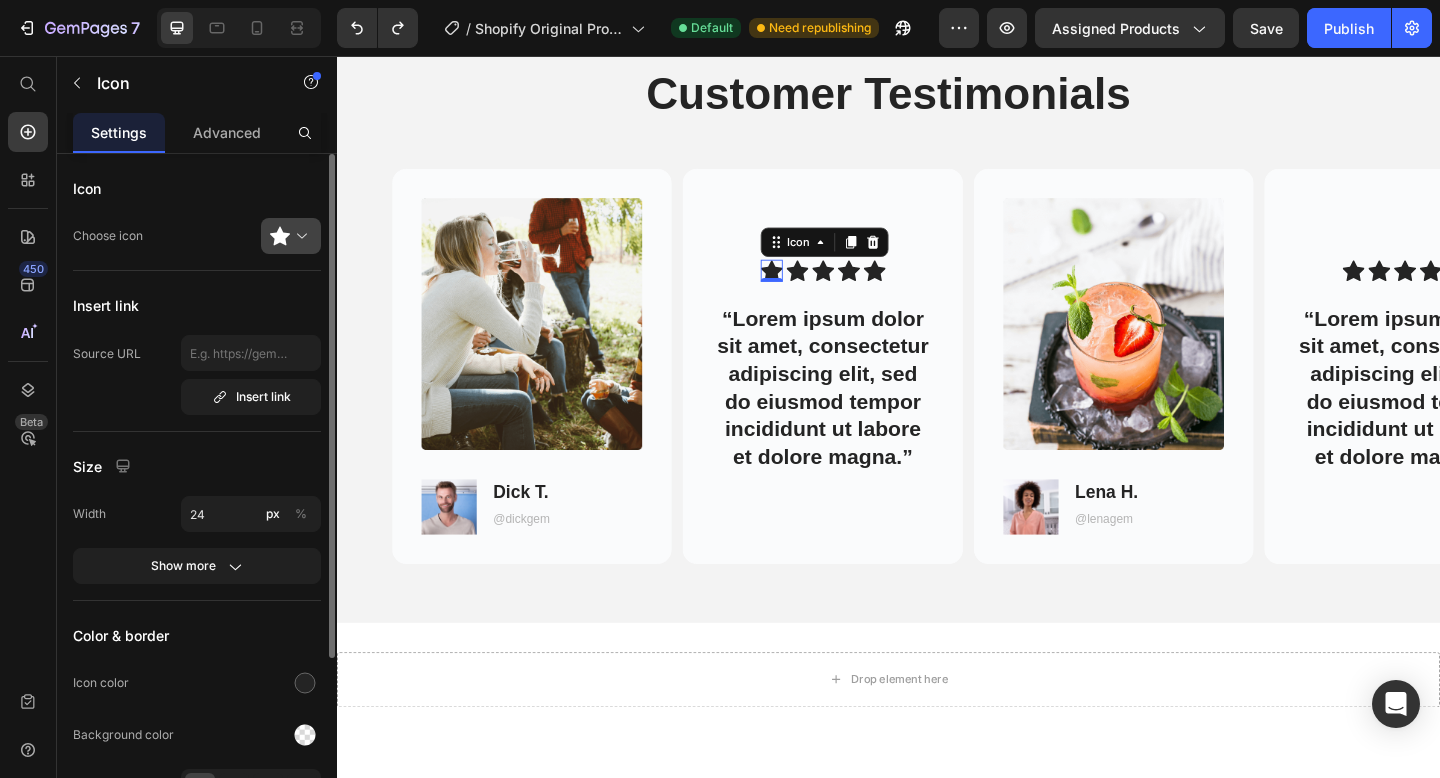 click at bounding box center (299, 236) 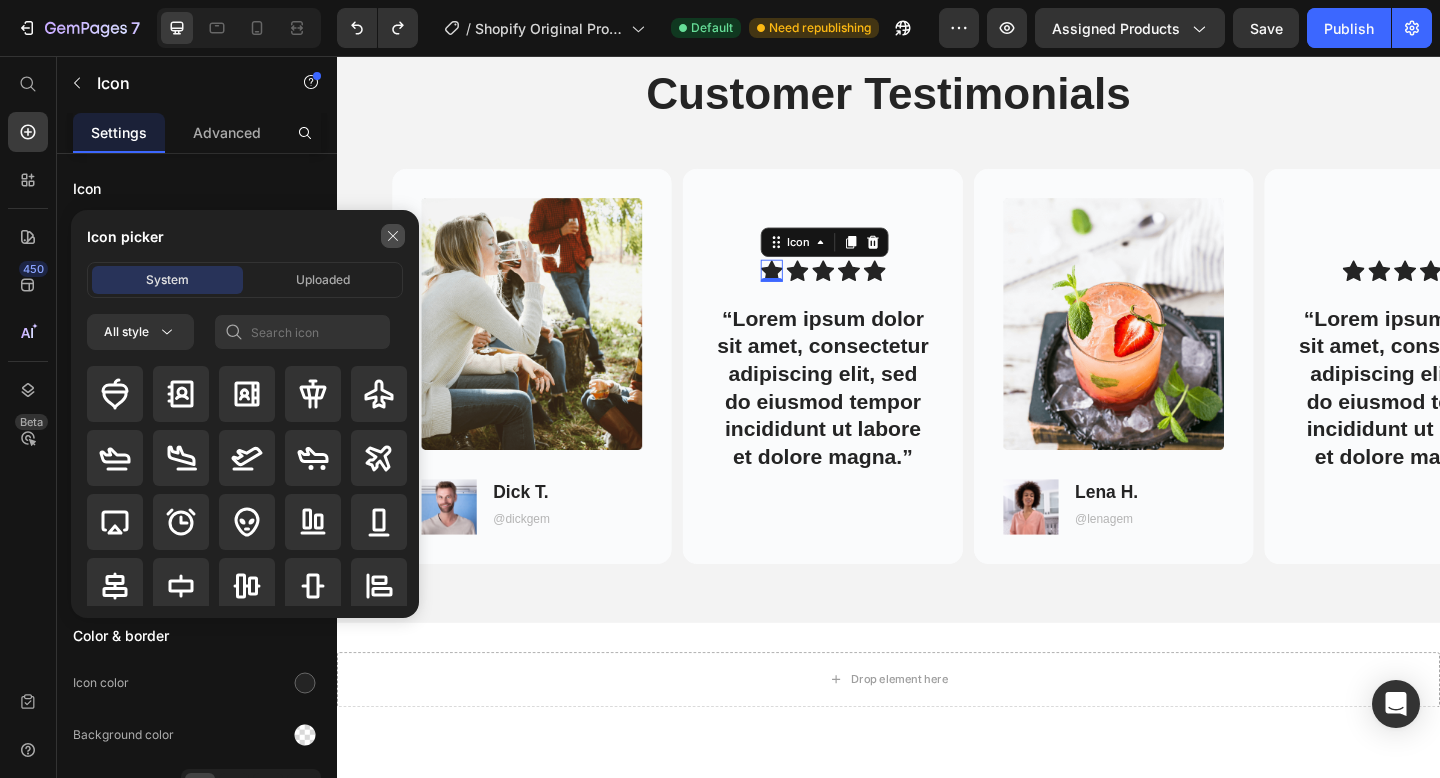 click 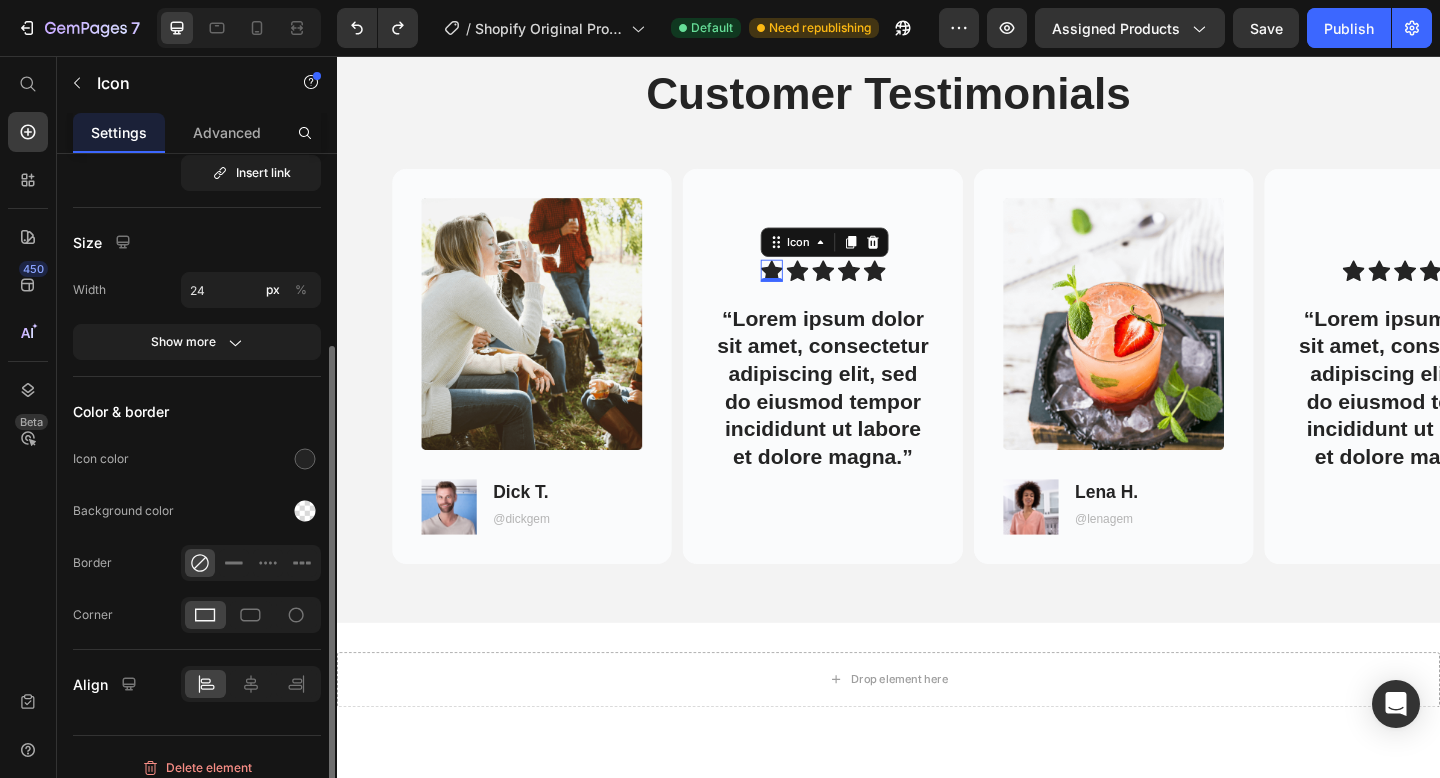 scroll, scrollTop: 239, scrollLeft: 0, axis: vertical 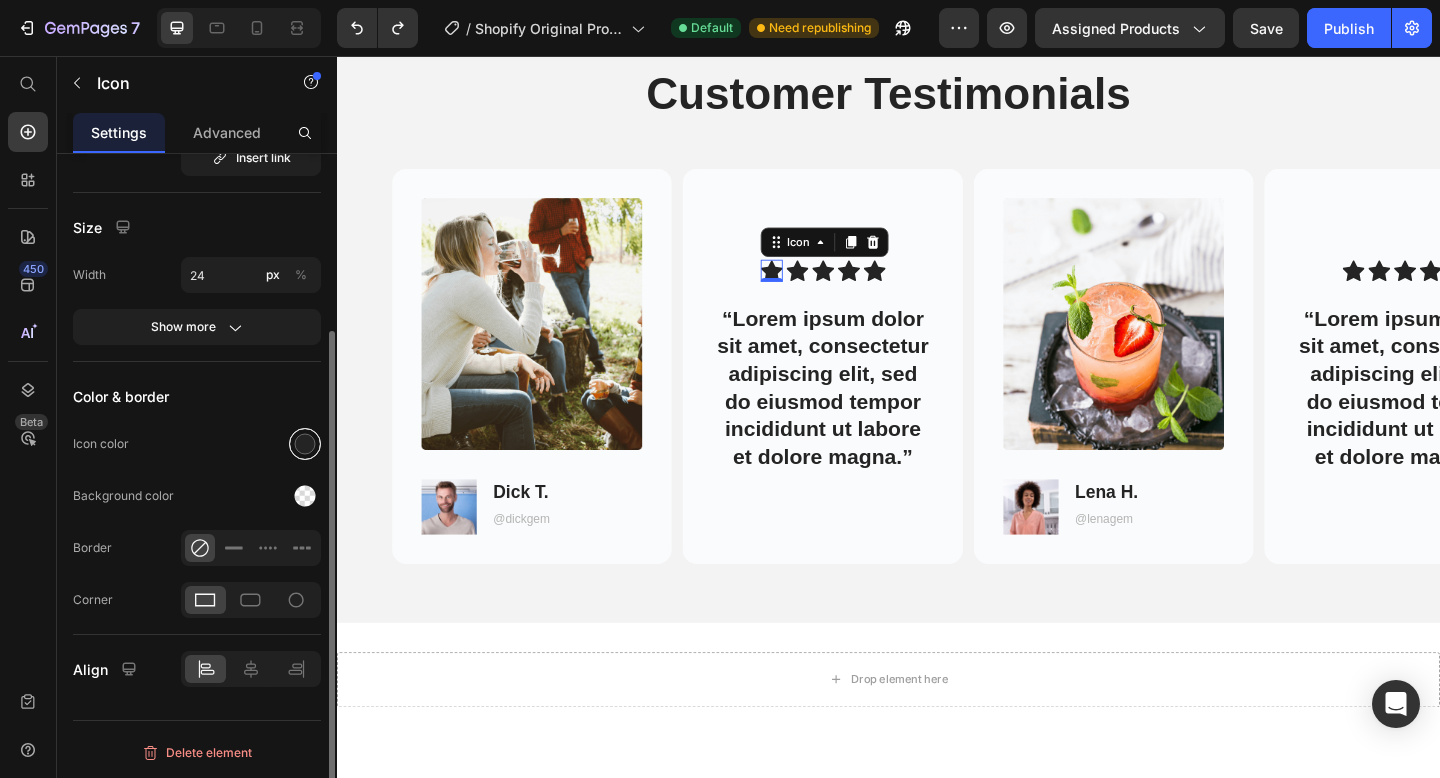 click at bounding box center [305, 444] 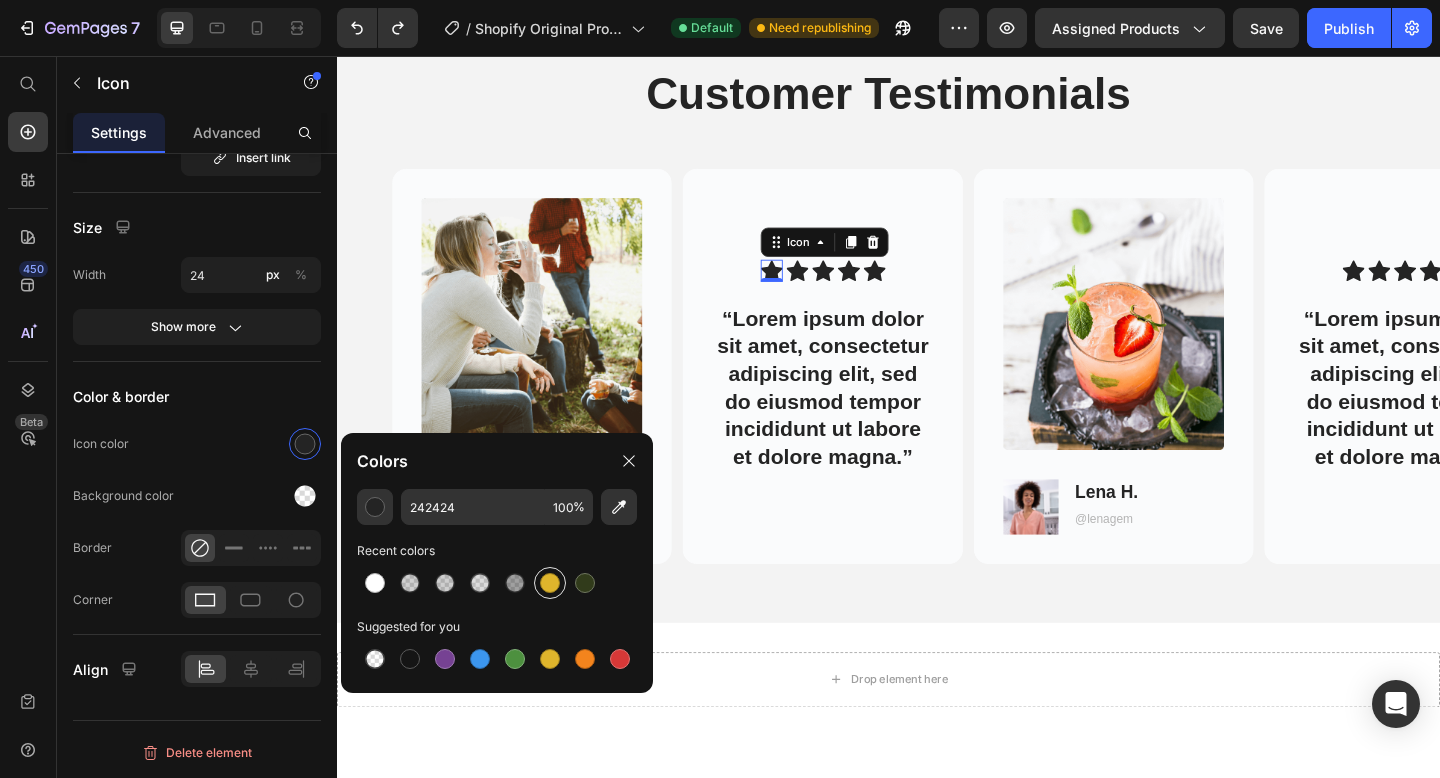 click at bounding box center [550, 583] 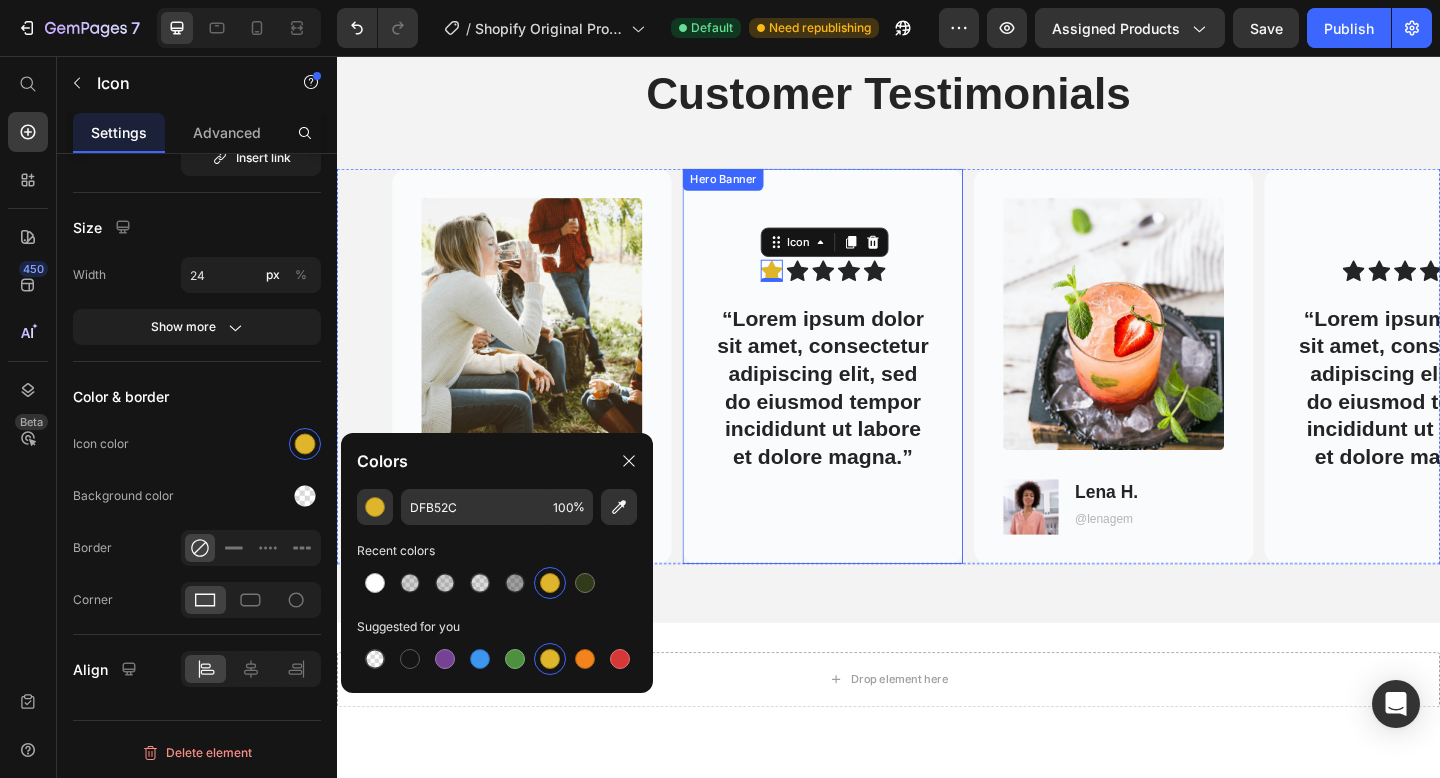 click on "Icon   0 Icon Icon Icon Icon Icon List “Lorem ipsum dolor sit amet, consectetur adipiscing elit, sed do eiusmod tempor incididunt ut labore et dolore magna.” Text Block" at bounding box center [865, 393] 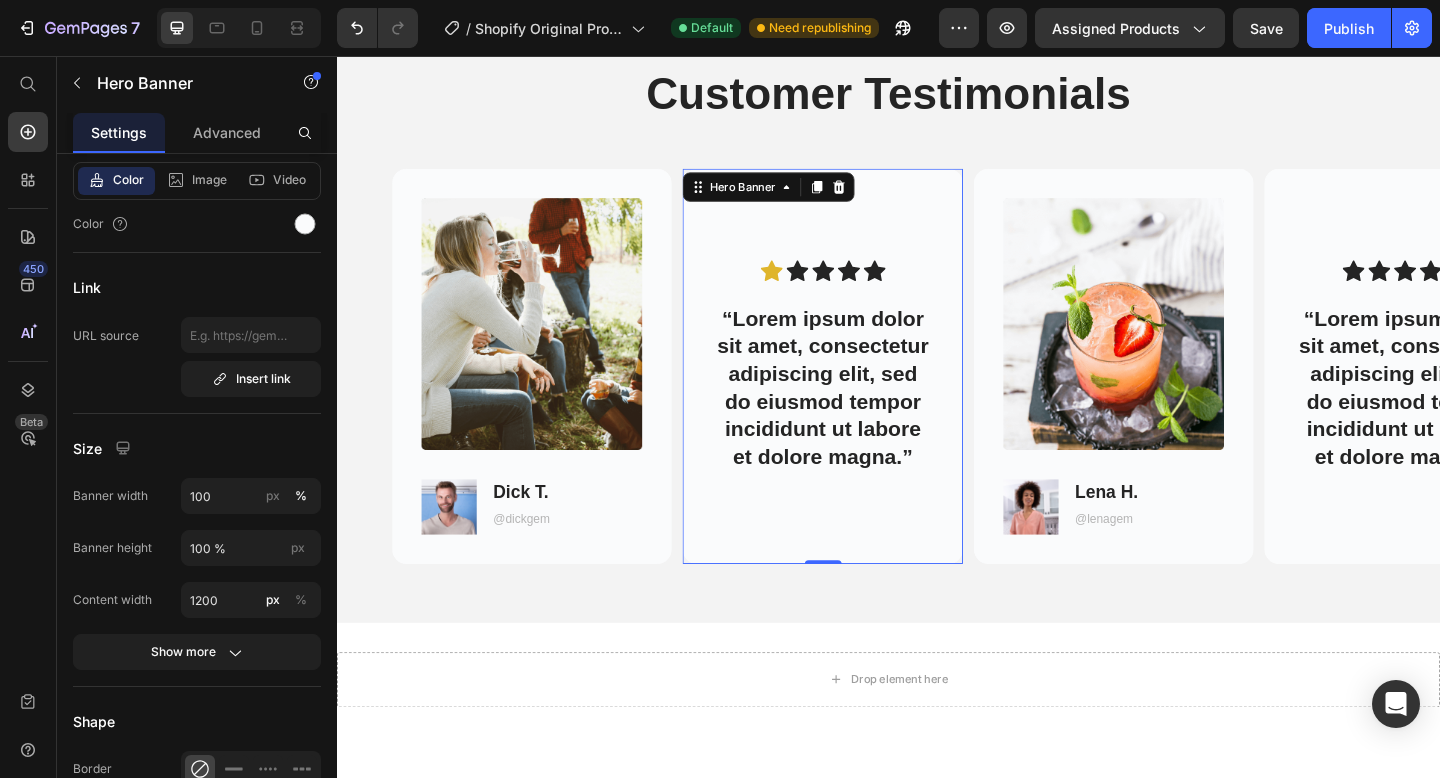 scroll, scrollTop: 0, scrollLeft: 0, axis: both 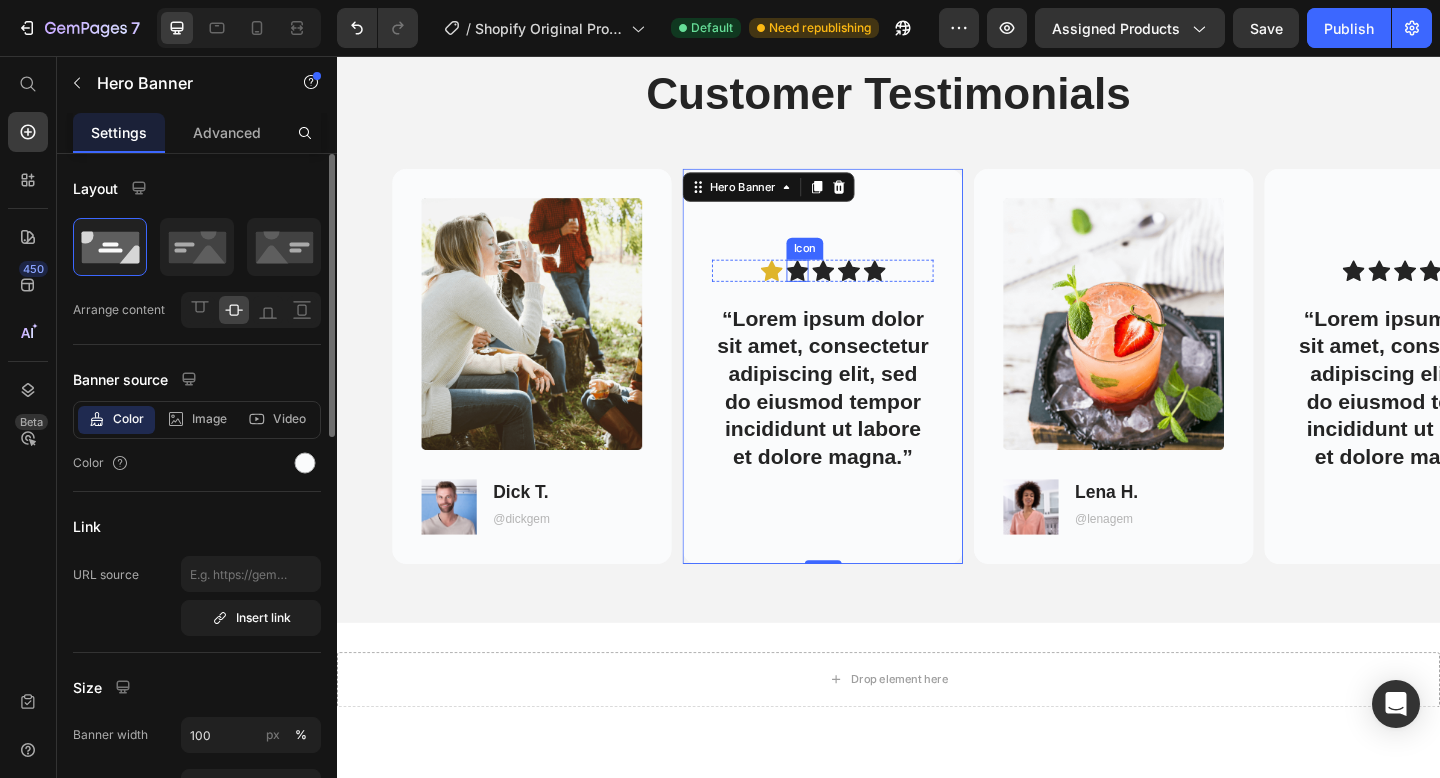 click 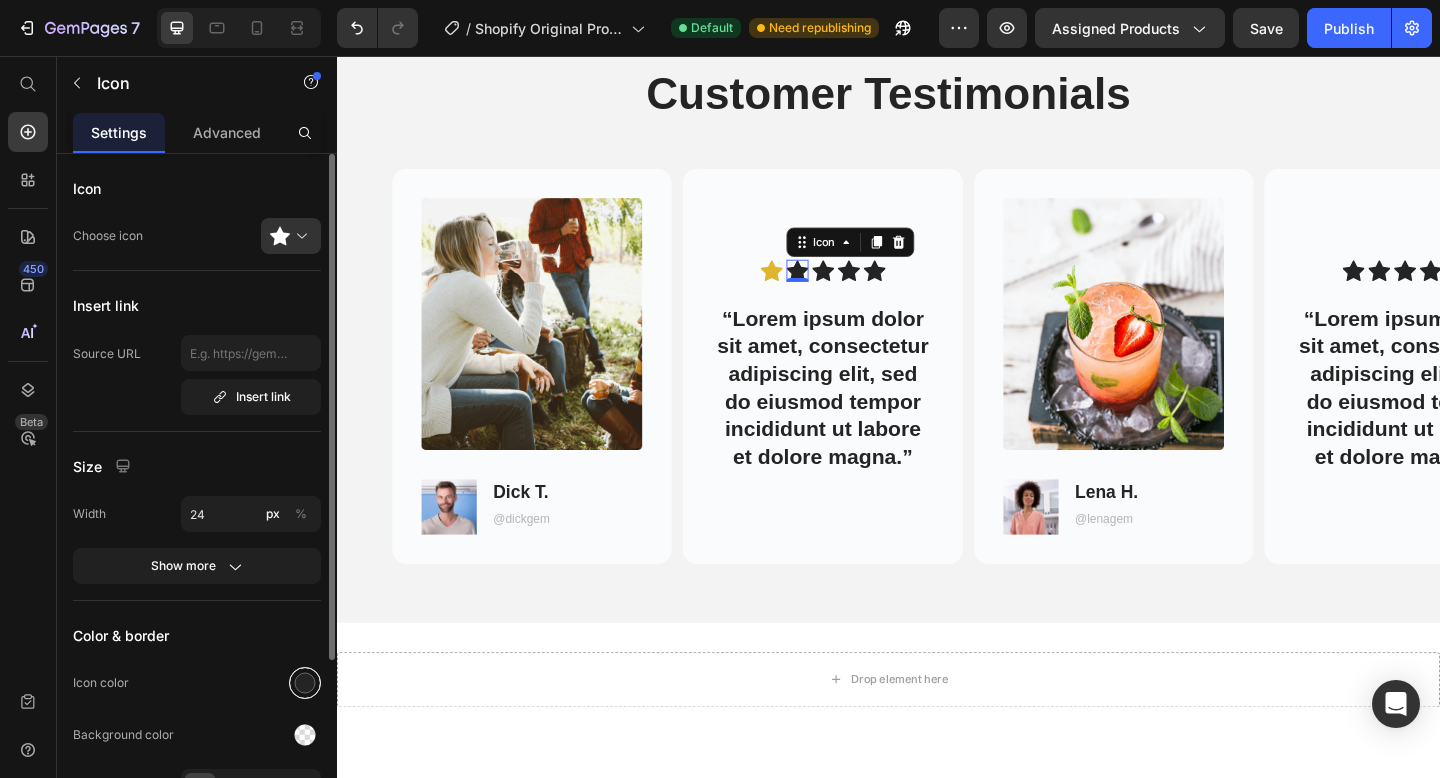click at bounding box center [305, 683] 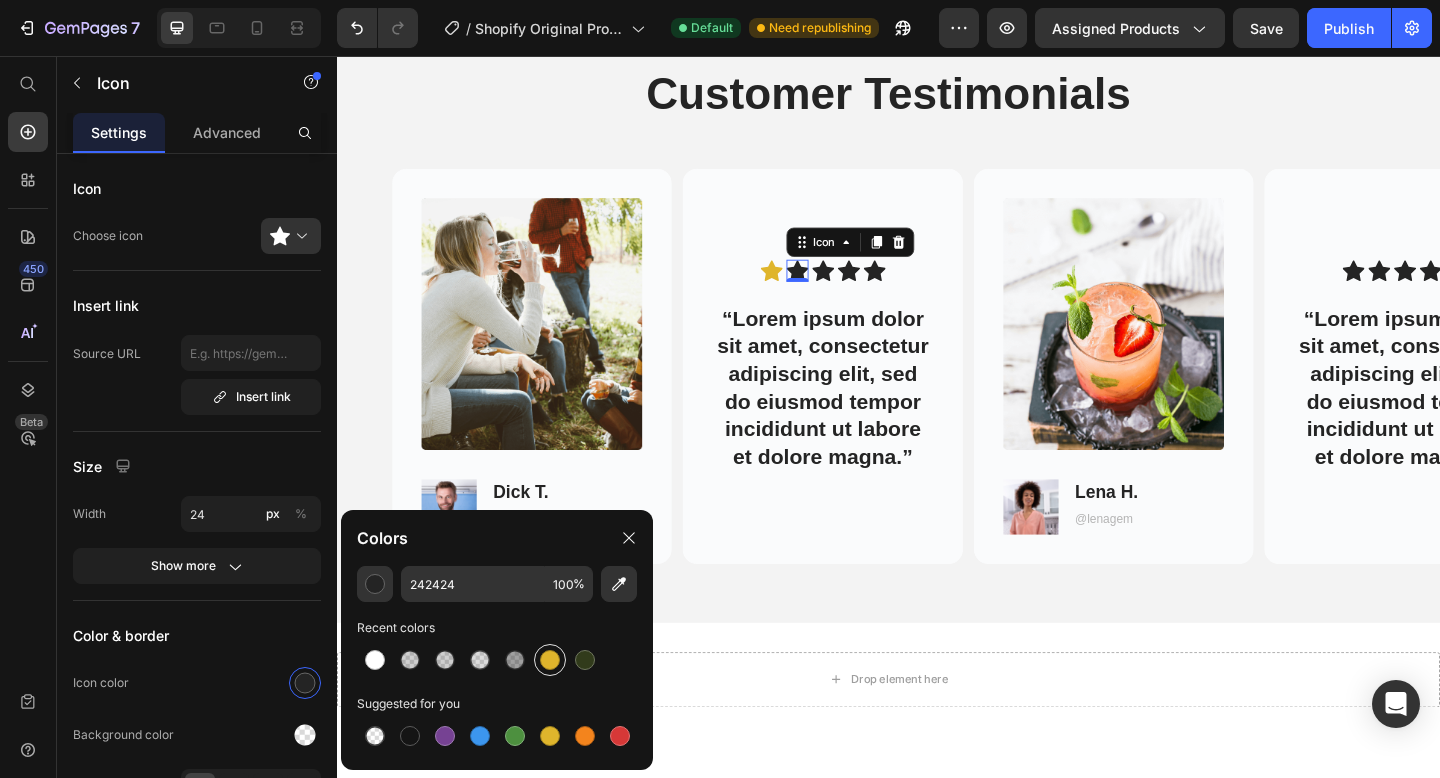 click at bounding box center (550, 660) 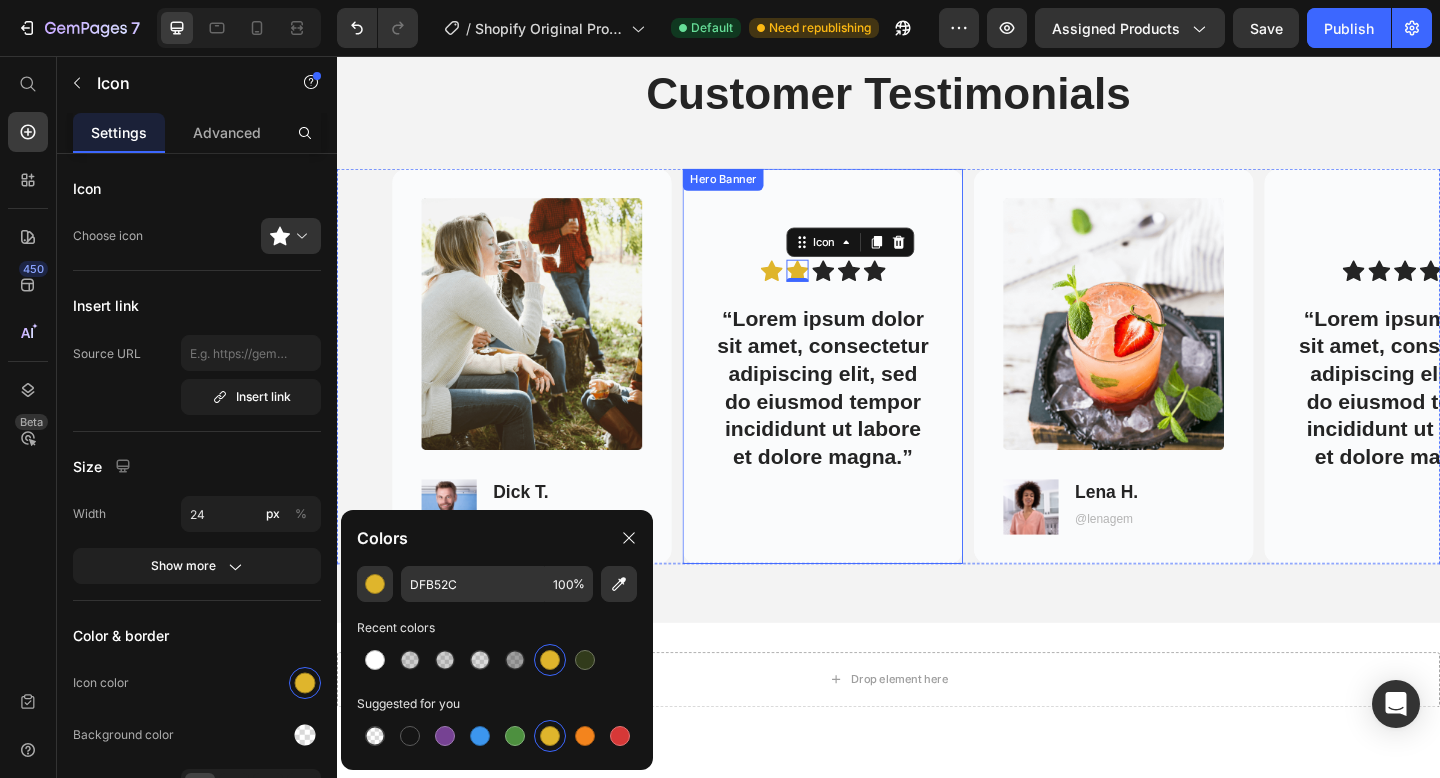 click 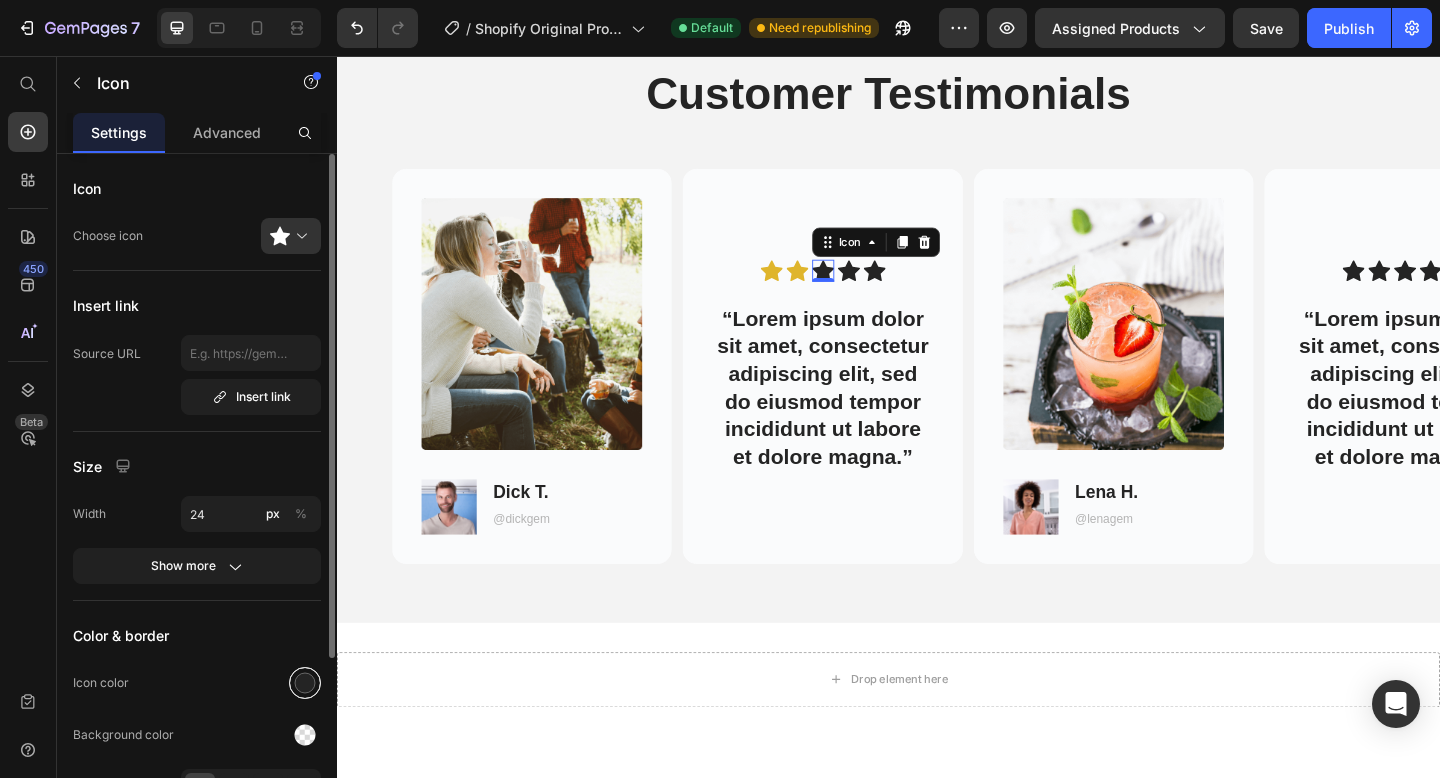 click at bounding box center (305, 683) 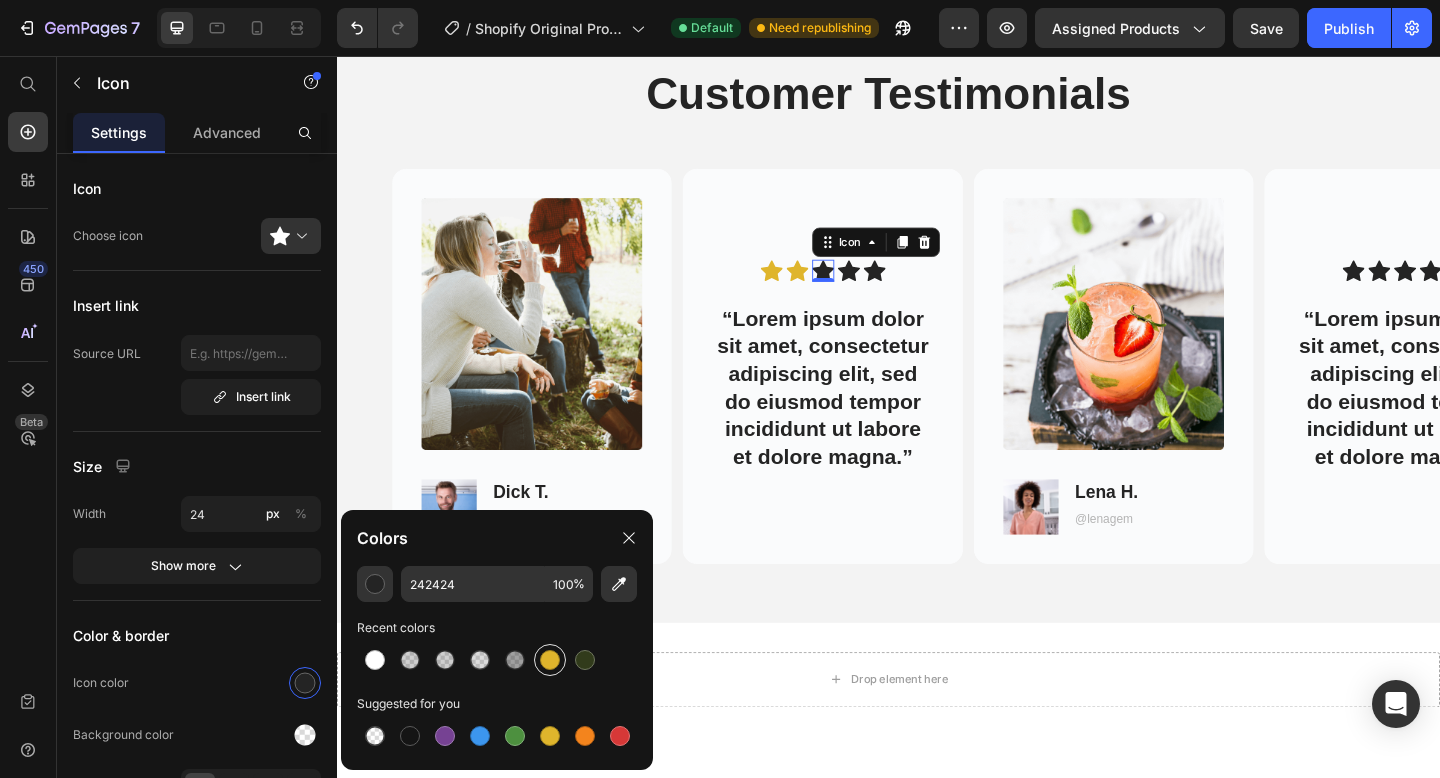 click at bounding box center [550, 660] 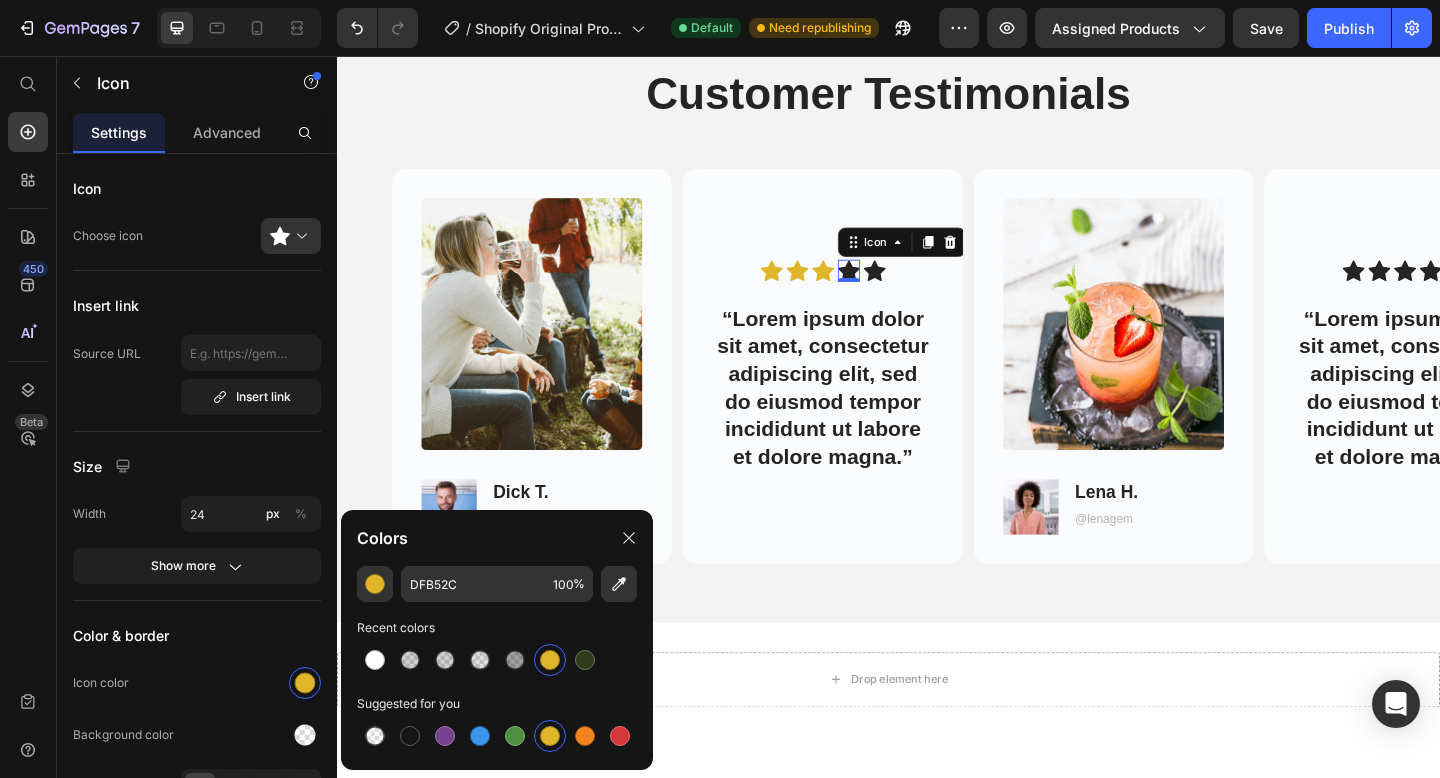 click 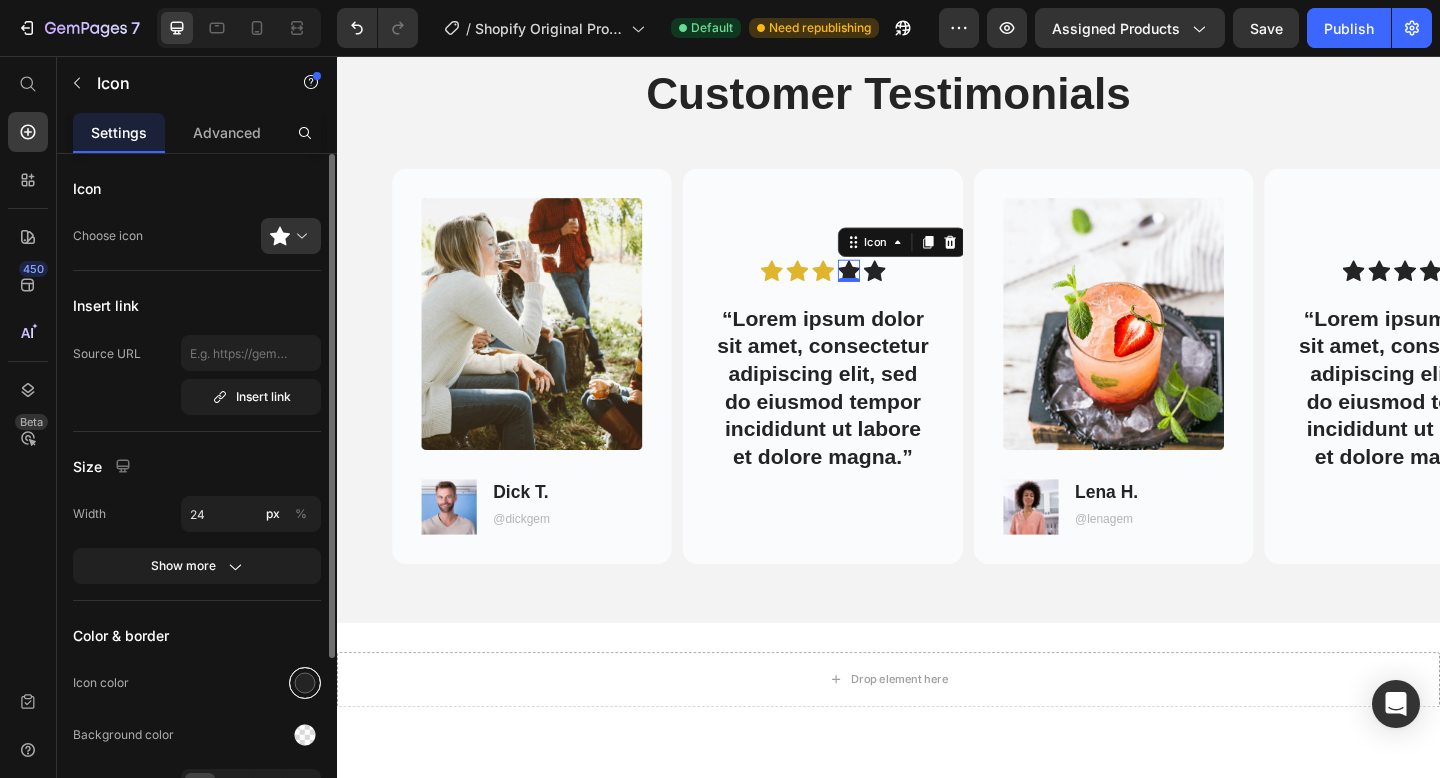 click at bounding box center (305, 683) 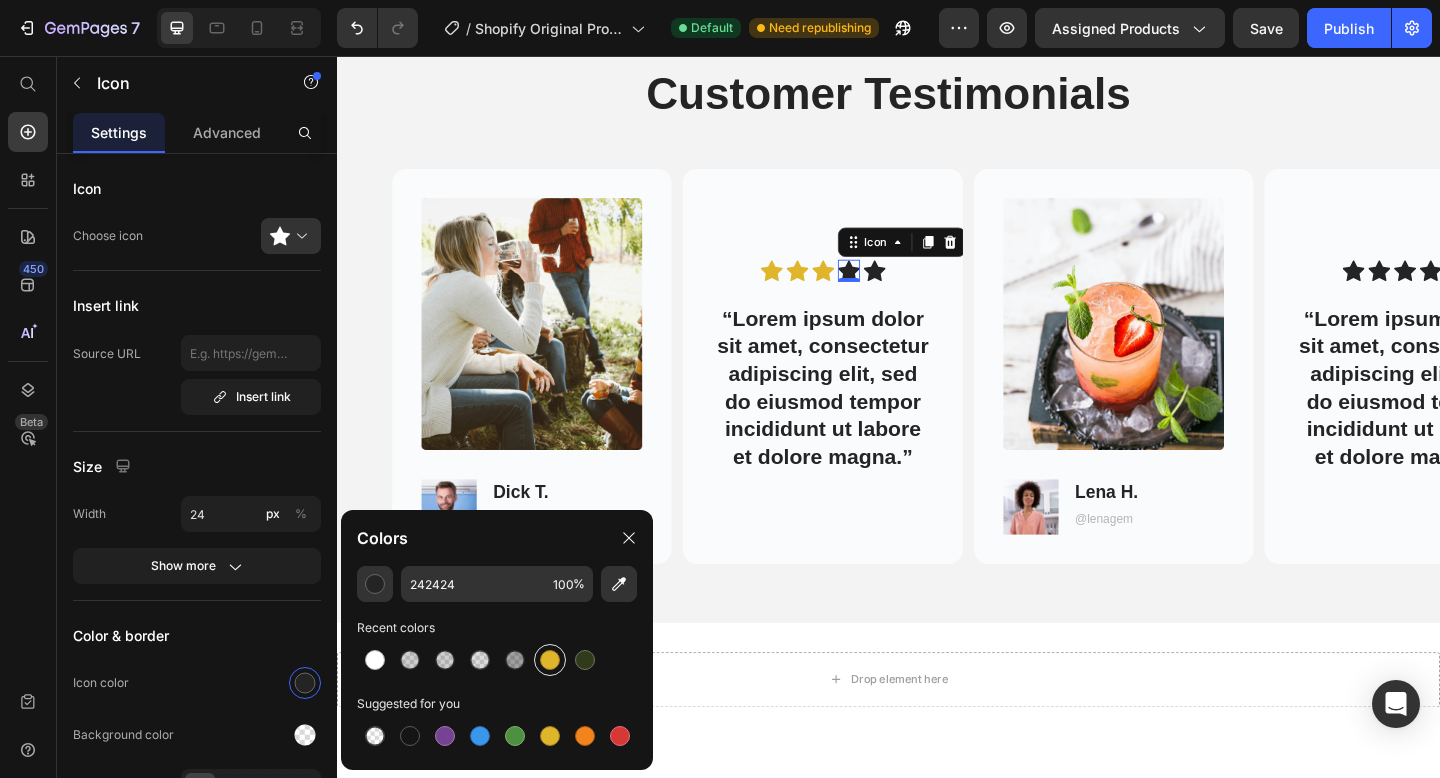 click at bounding box center [550, 660] 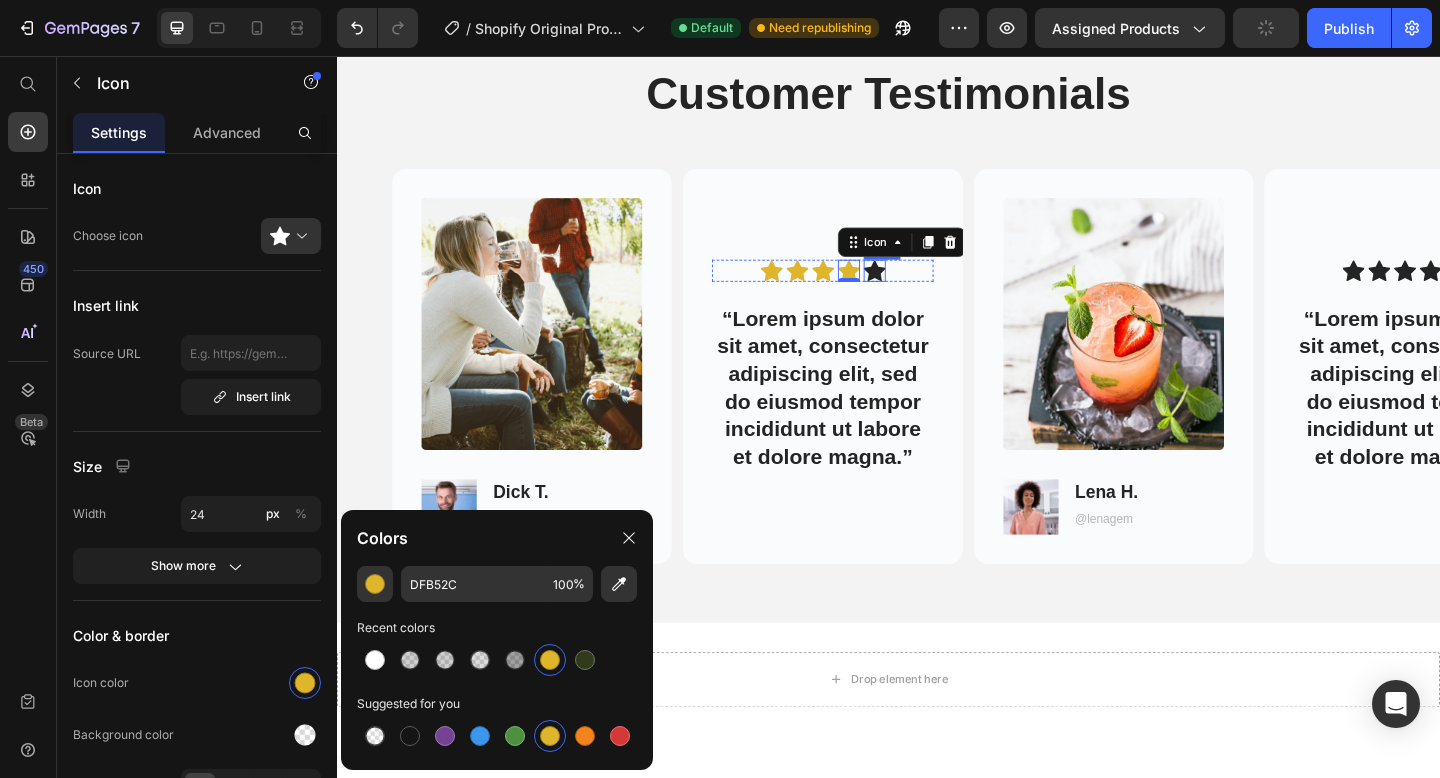 click 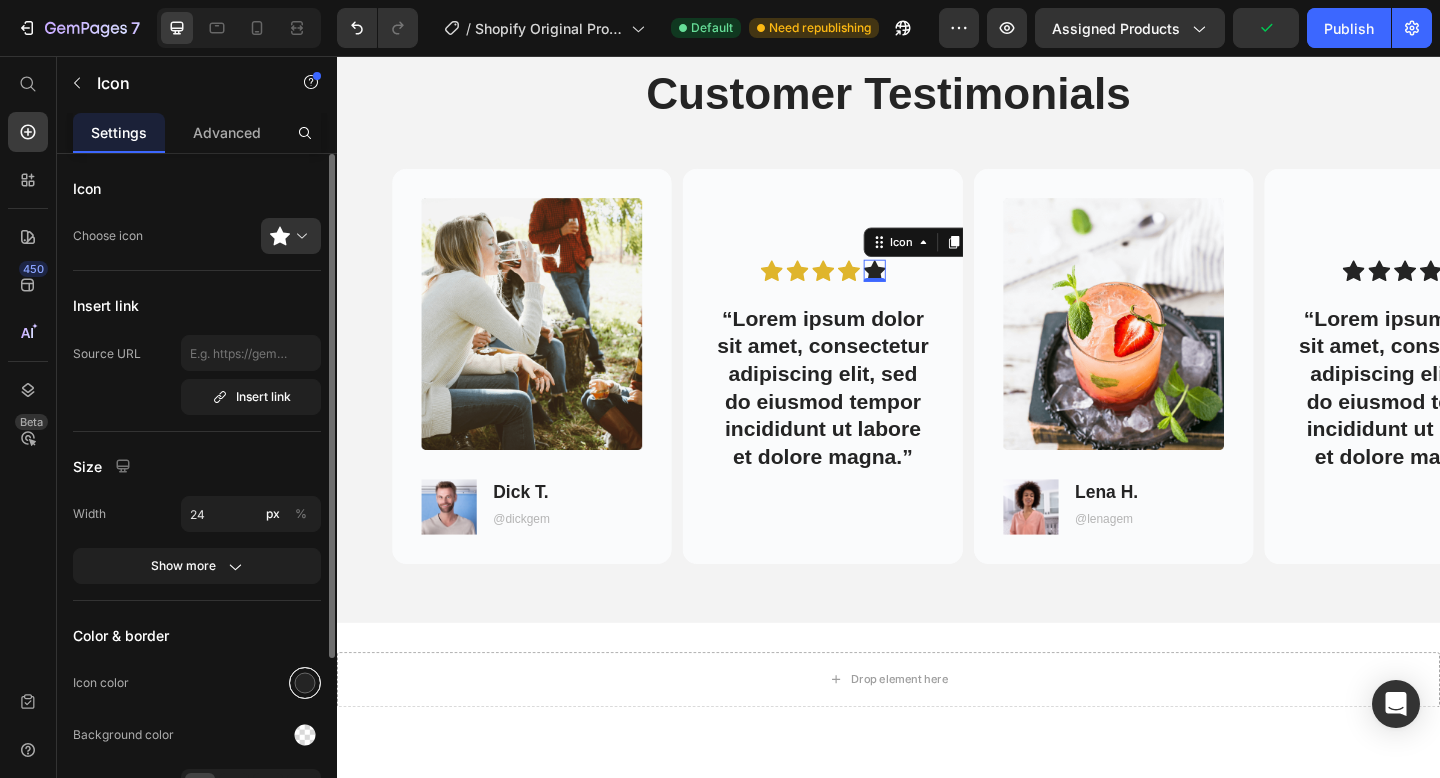 click at bounding box center (305, 683) 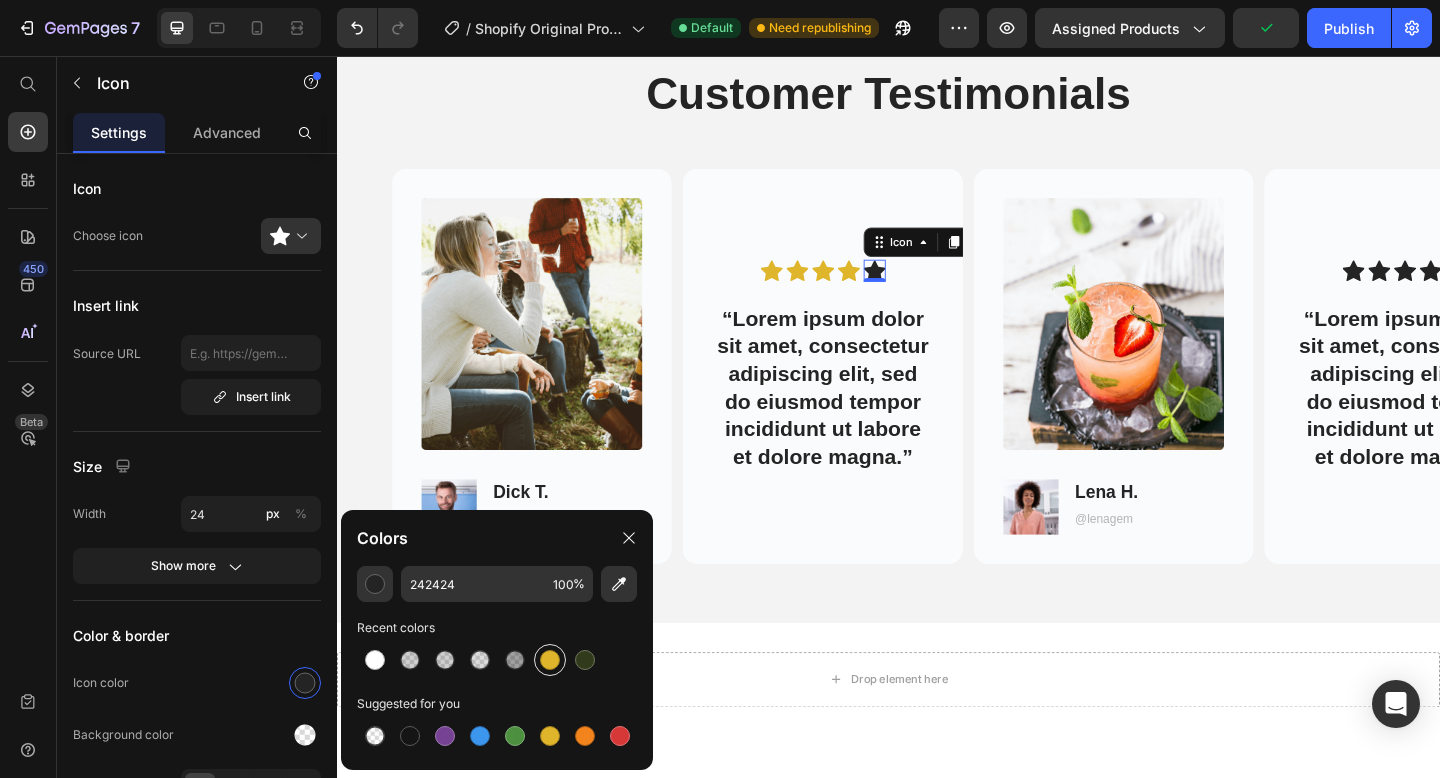 click at bounding box center (550, 660) 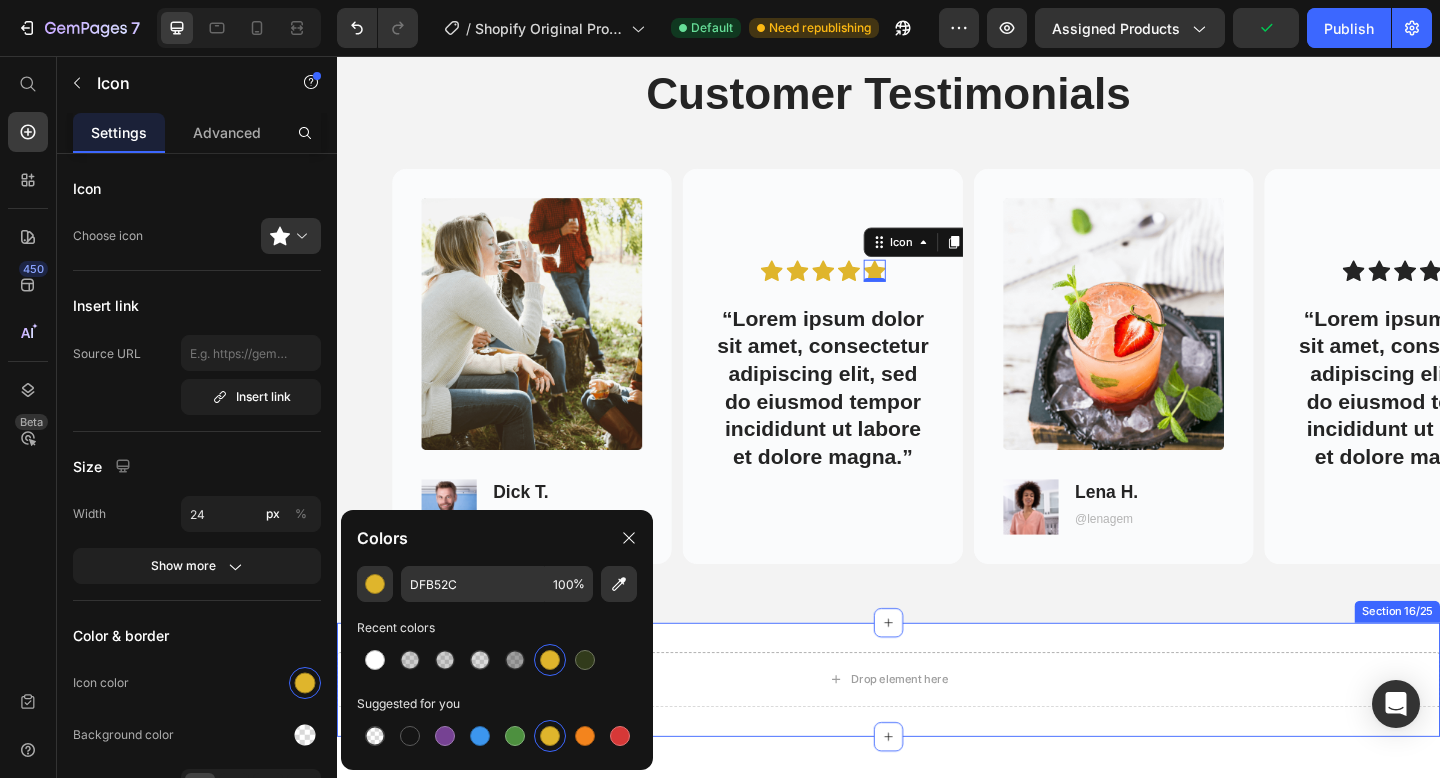 click at bounding box center [865, 394] 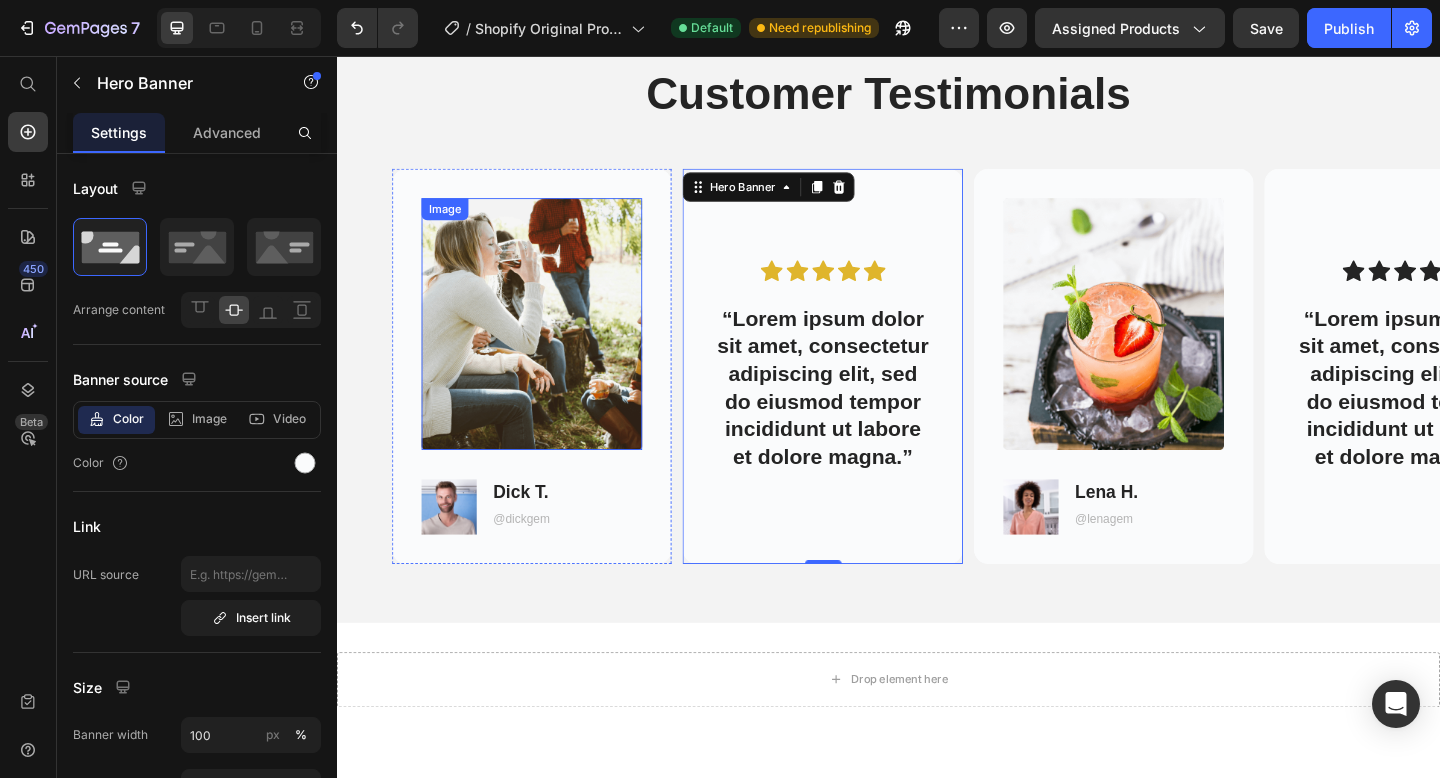 click at bounding box center (549, 348) 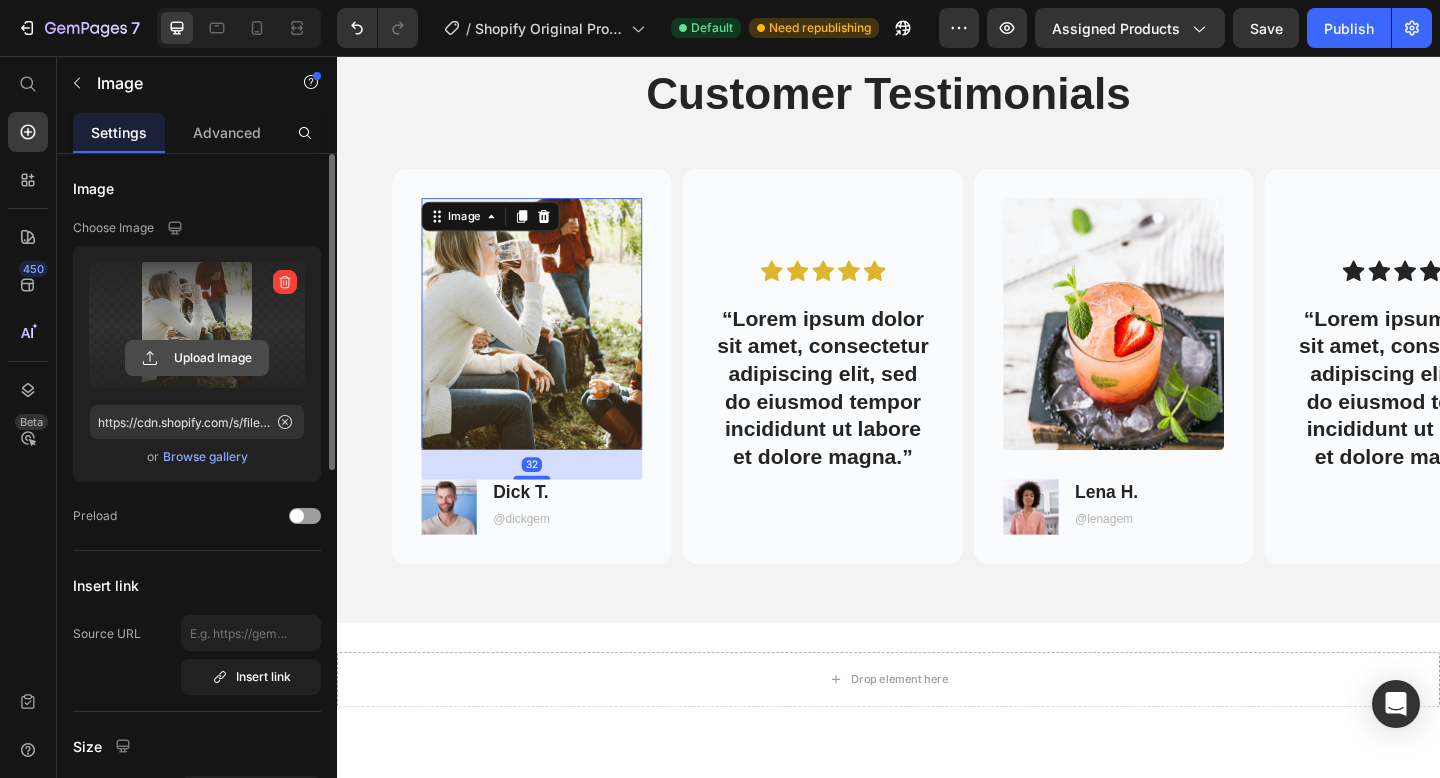 click 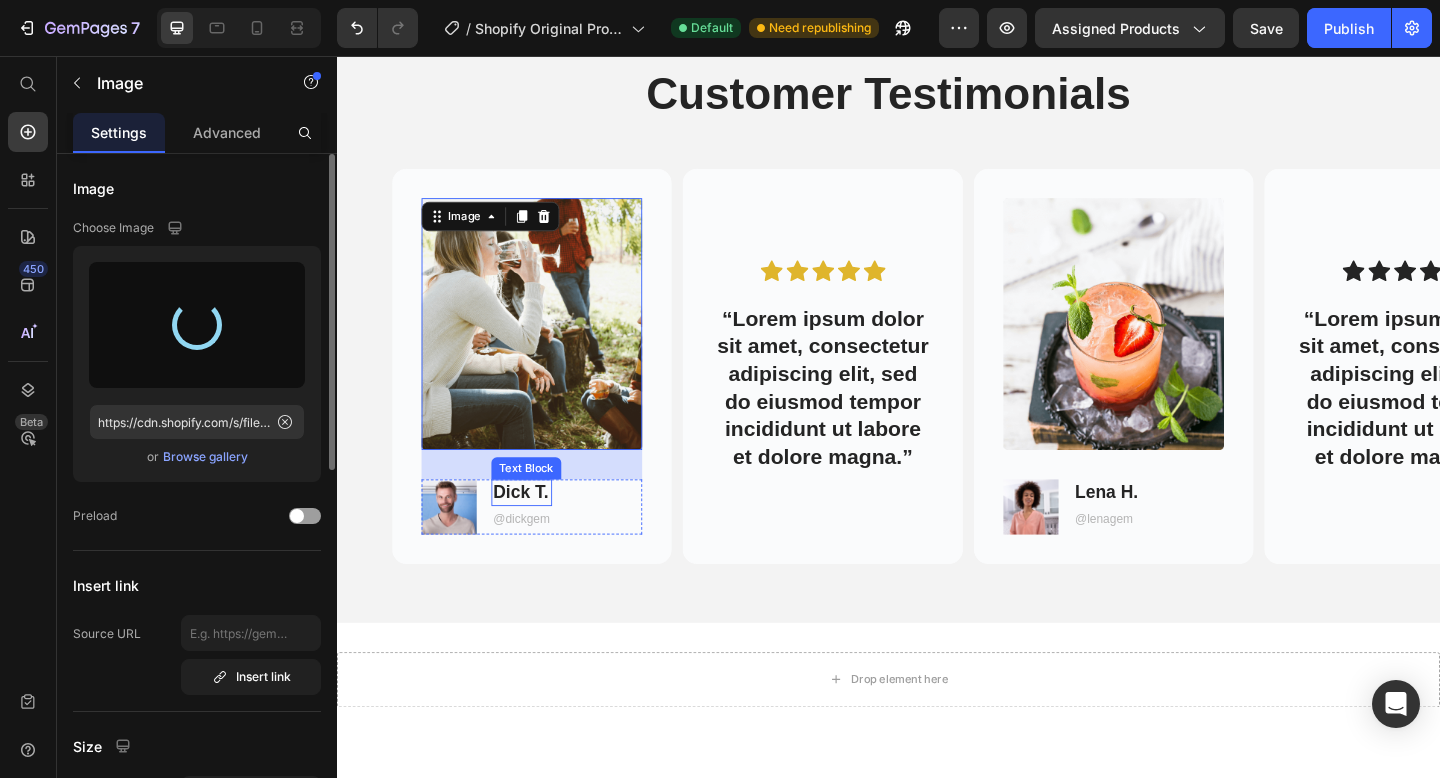 type on "https://cdn.shopify.com/s/files/1/0661/2123/6650/files/gempages_574893241258738917-1377585d-eb18-49d4-ba56-424faff6fc3c.webp" 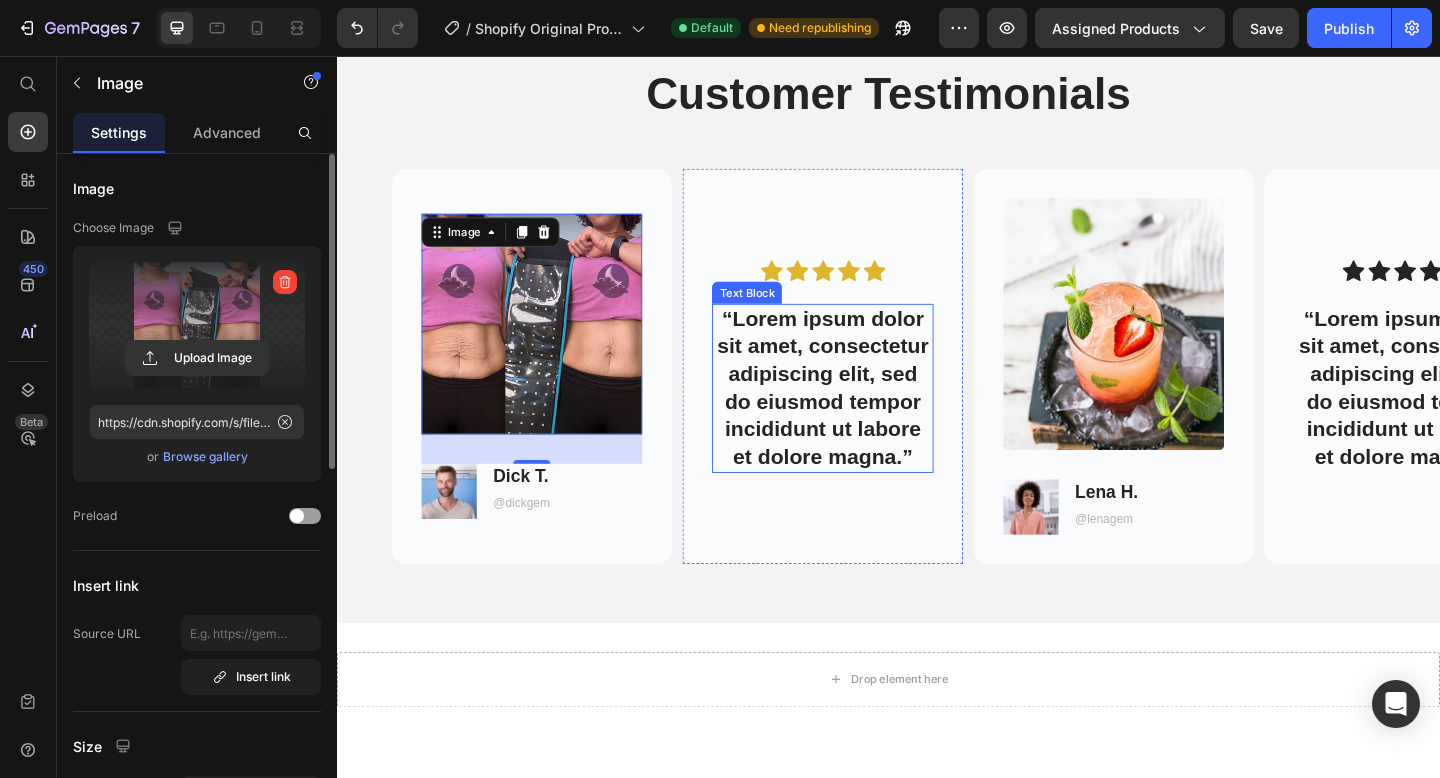 click on "“Lorem ipsum dolor sit amet, consectetur adipiscing elit, sed do eiusmod tempor incididunt ut labore et dolore magna.”" at bounding box center [865, 417] 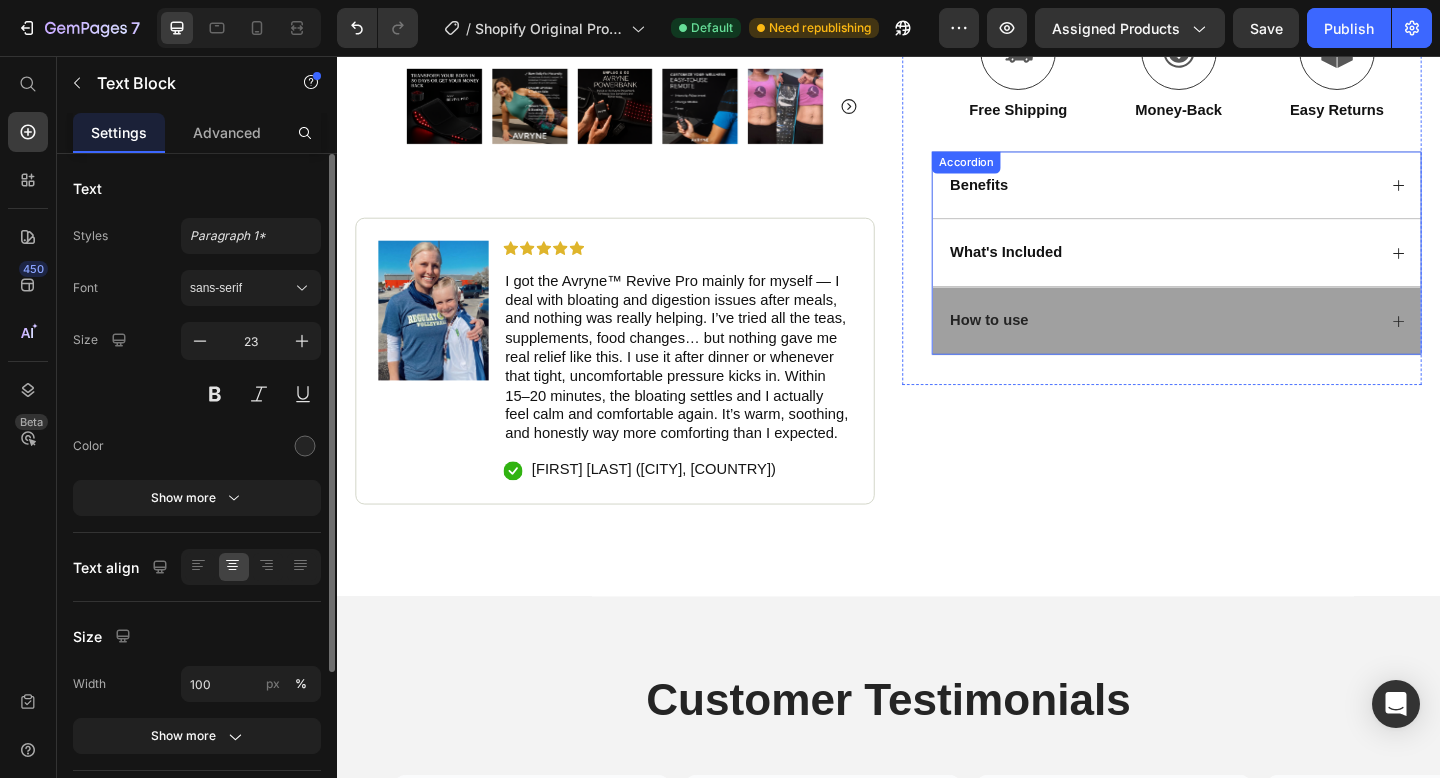 scroll, scrollTop: 2034, scrollLeft: 0, axis: vertical 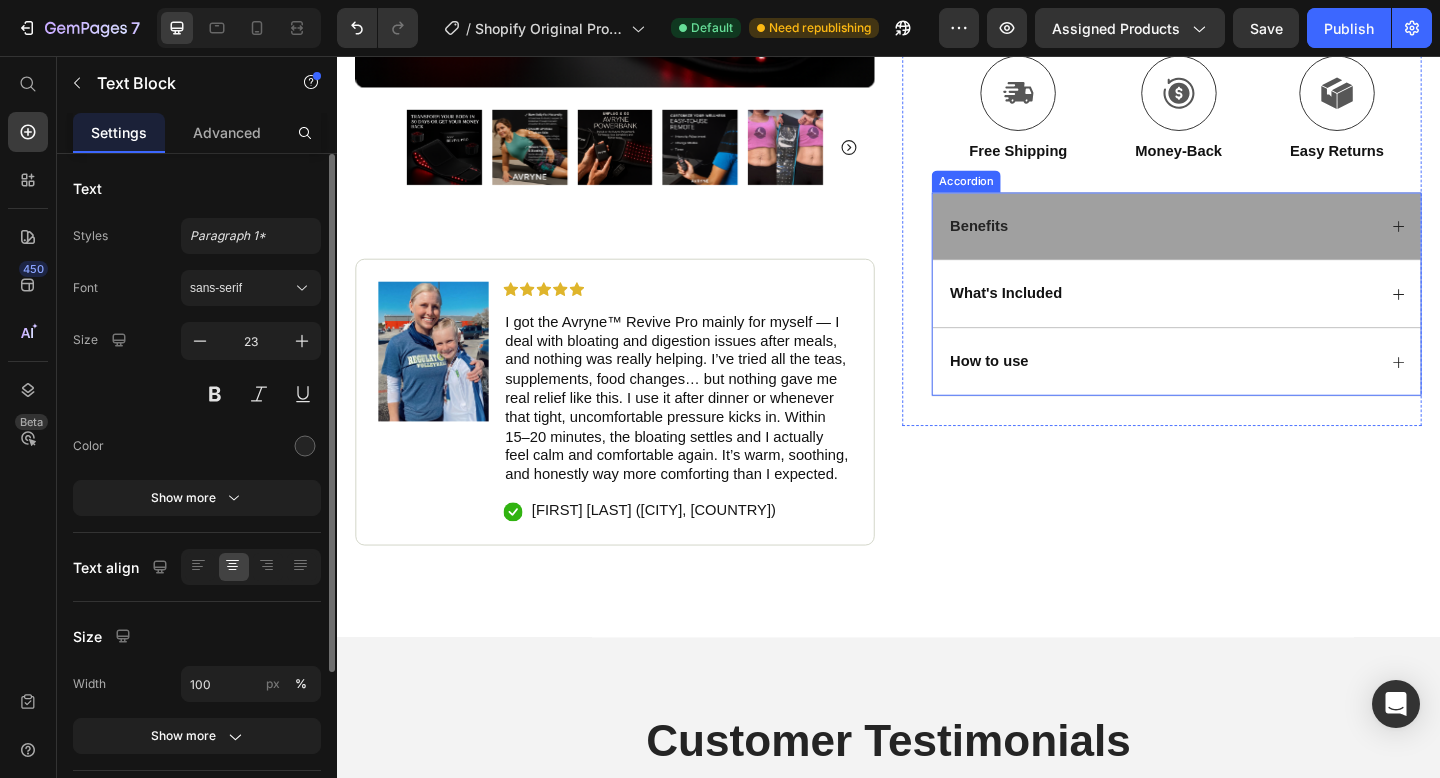click on "Benefits" at bounding box center (1234, 242) 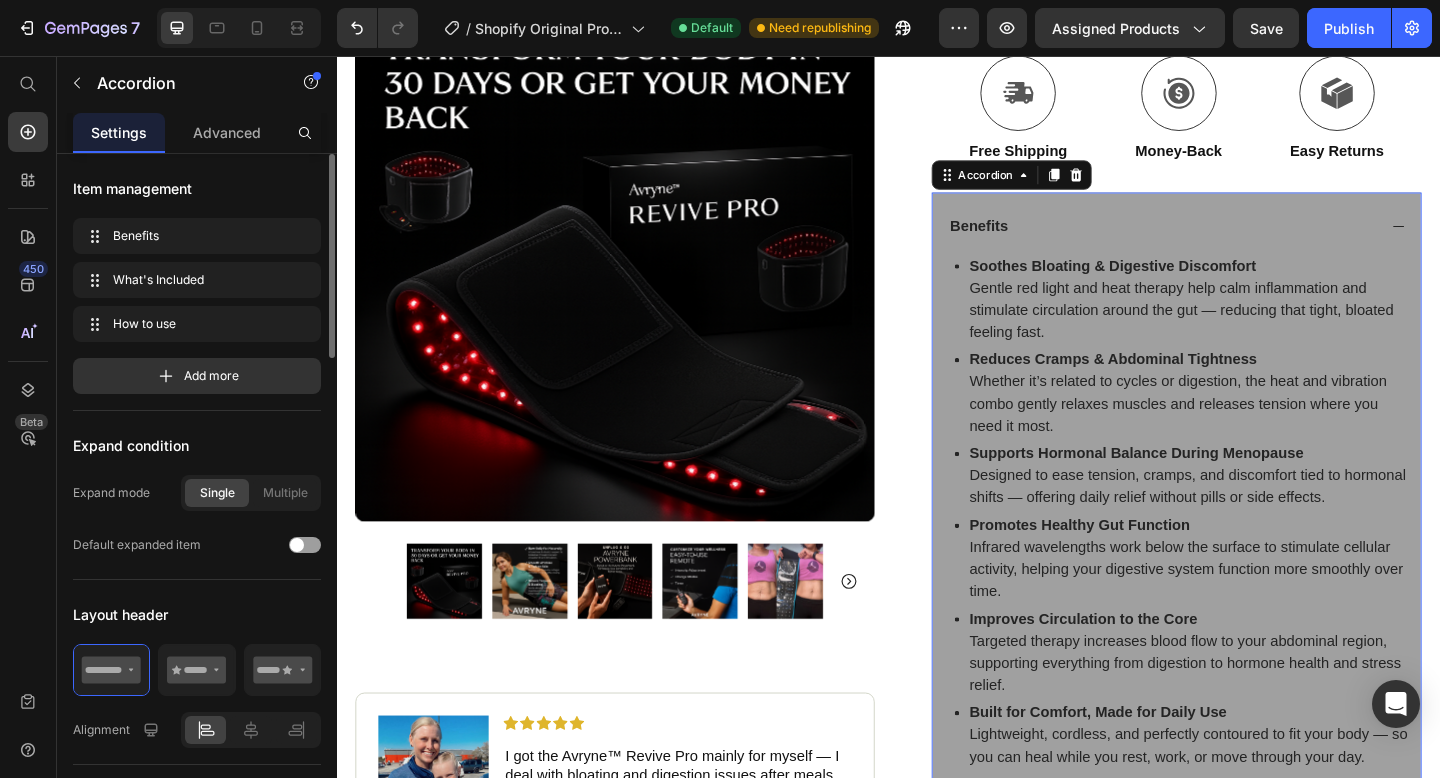 click on "Benefits" at bounding box center [1234, 242] 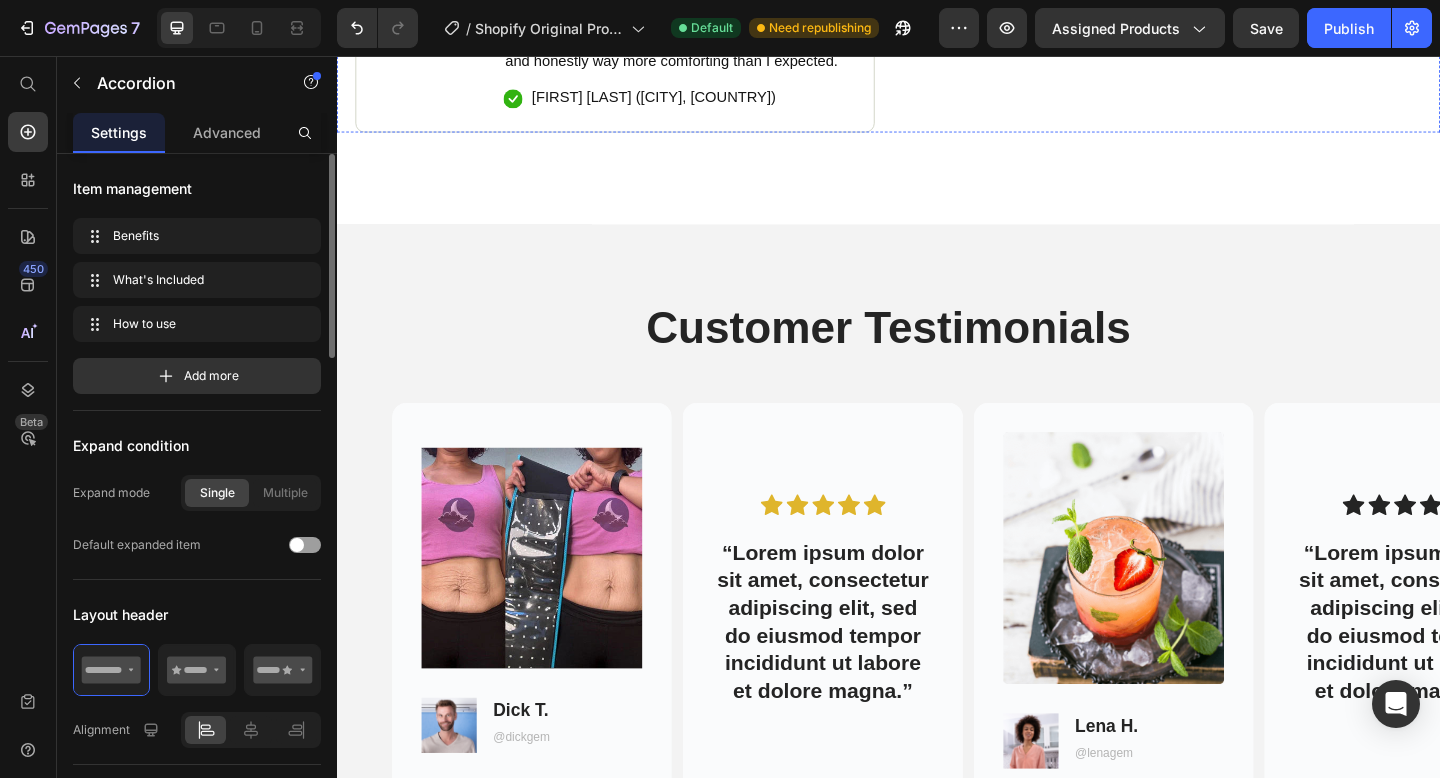 scroll, scrollTop: 2533, scrollLeft: 0, axis: vertical 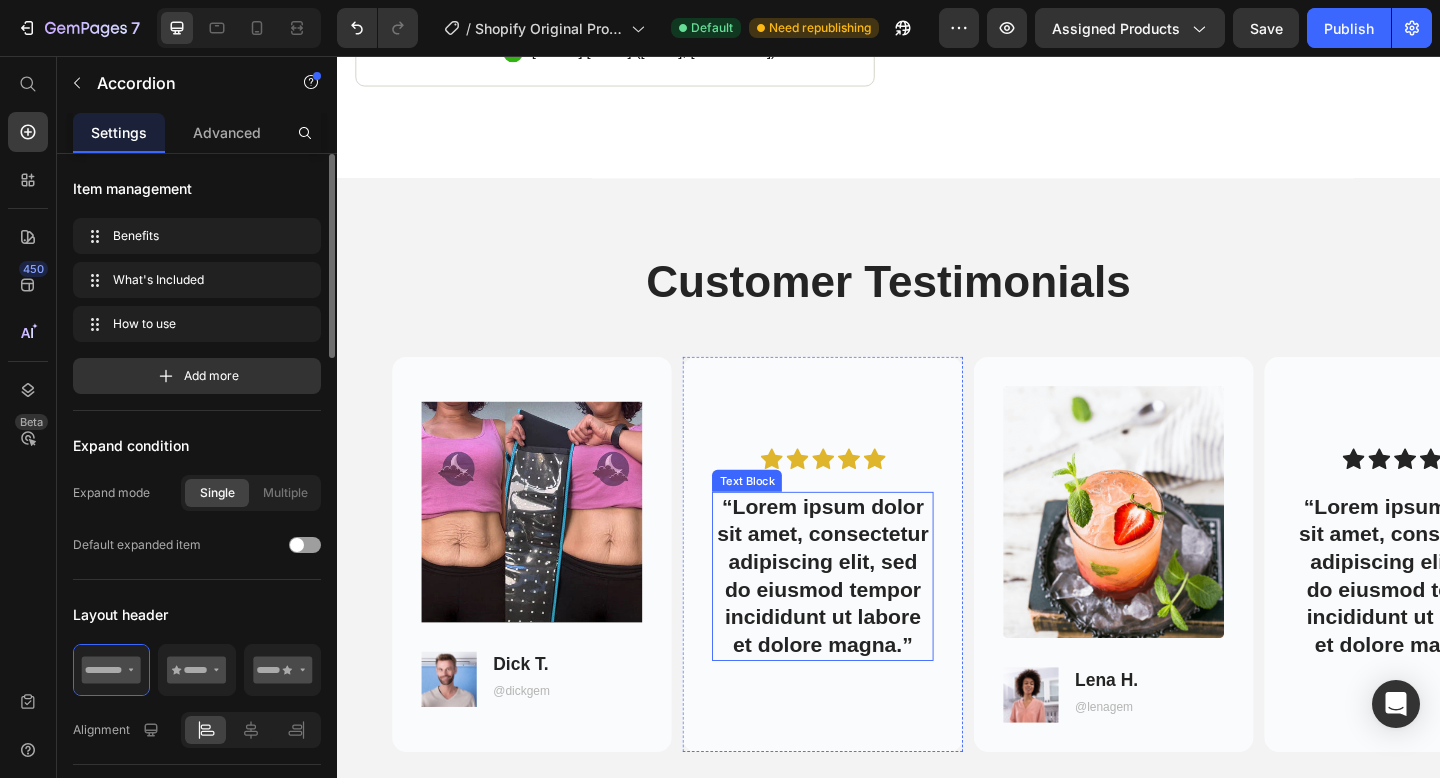 click on "“Lorem ipsum dolor sit amet, consectetur adipiscing elit, sed do eiusmod tempor incididunt ut labore et dolore magna.”" at bounding box center [865, 622] 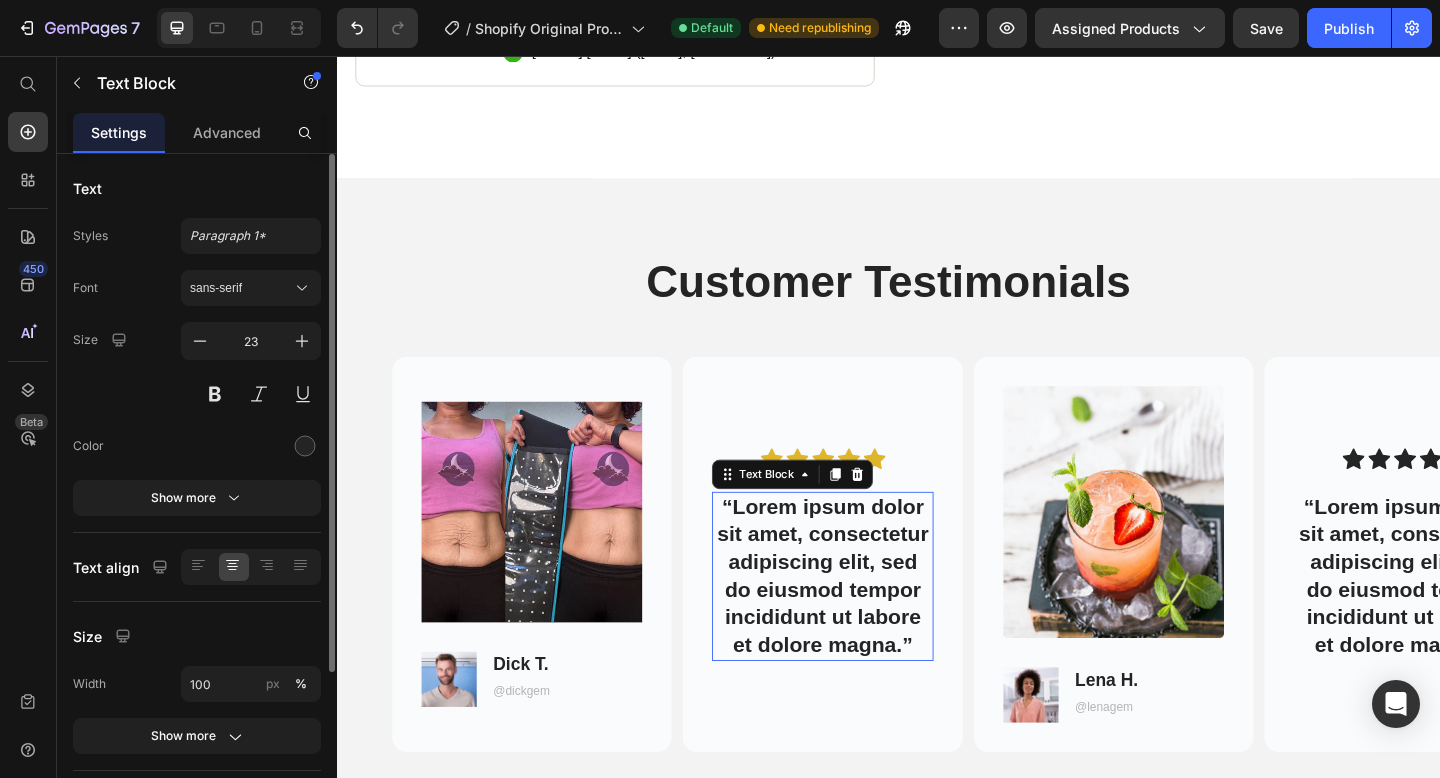 click on "“Lorem ipsum dolor sit amet, consectetur adipiscing elit, sed do eiusmod tempor incididunt ut labore et dolore magna.”" at bounding box center [865, 622] 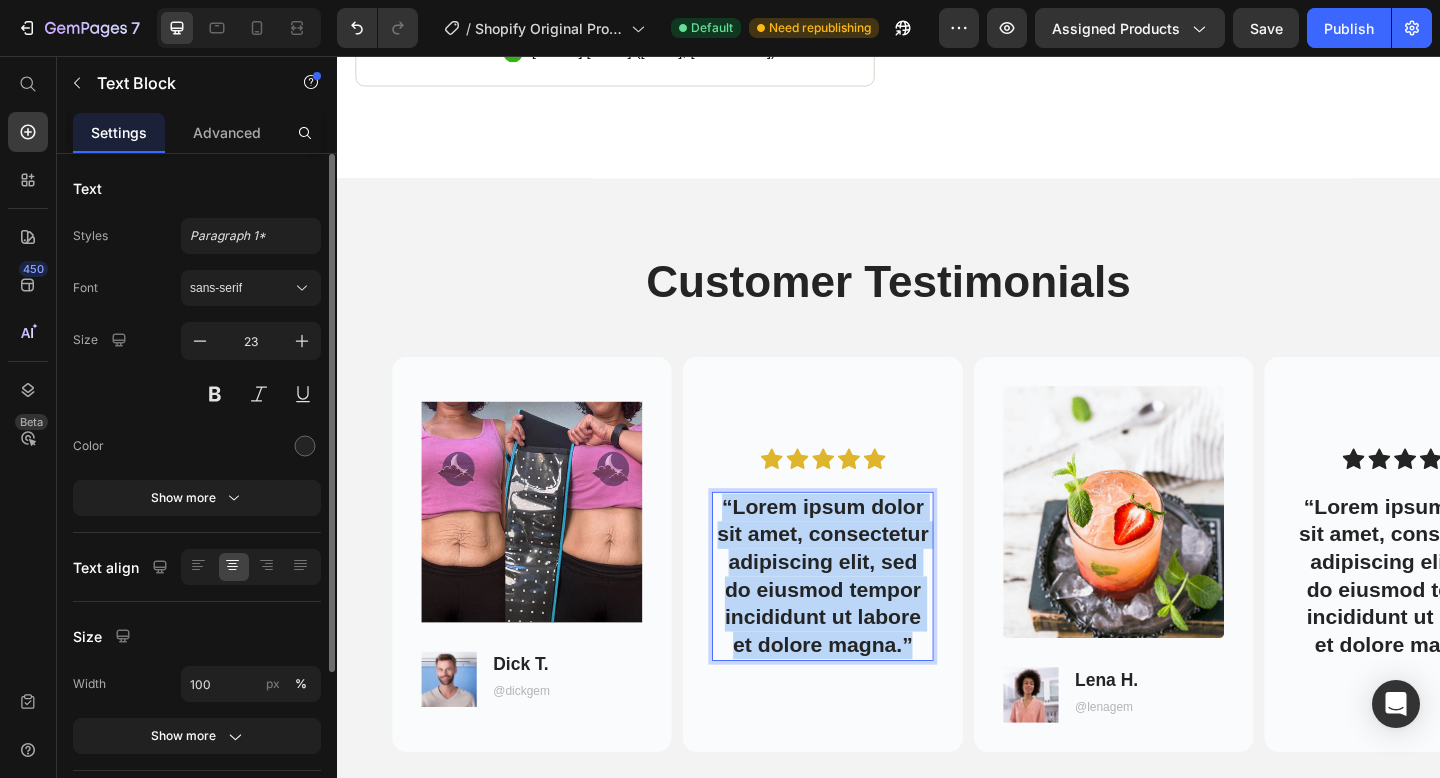click on "“Lorem ipsum dolor sit amet, consectetur adipiscing elit, sed do eiusmod tempor incididunt ut labore et dolore magna.”" at bounding box center [865, 622] 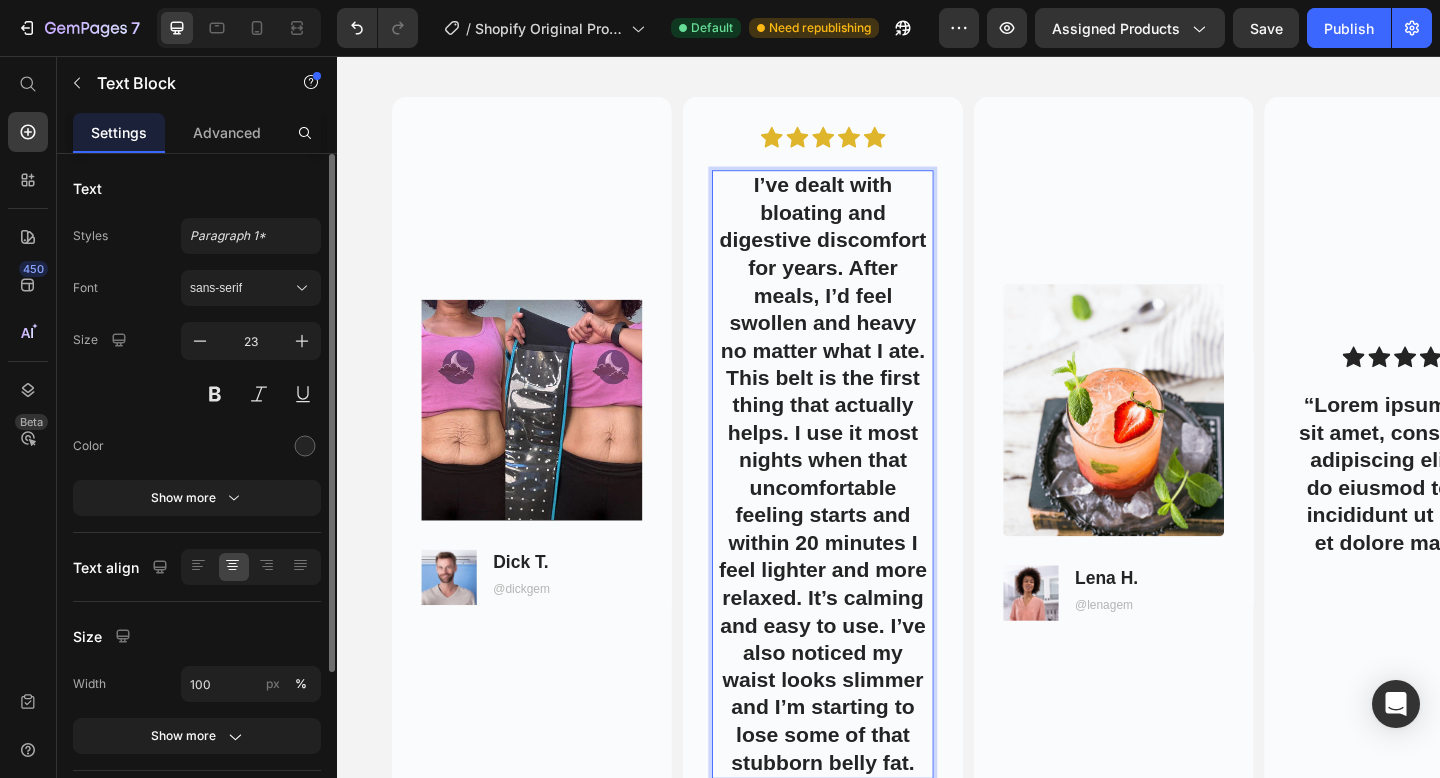 scroll, scrollTop: 2834, scrollLeft: 0, axis: vertical 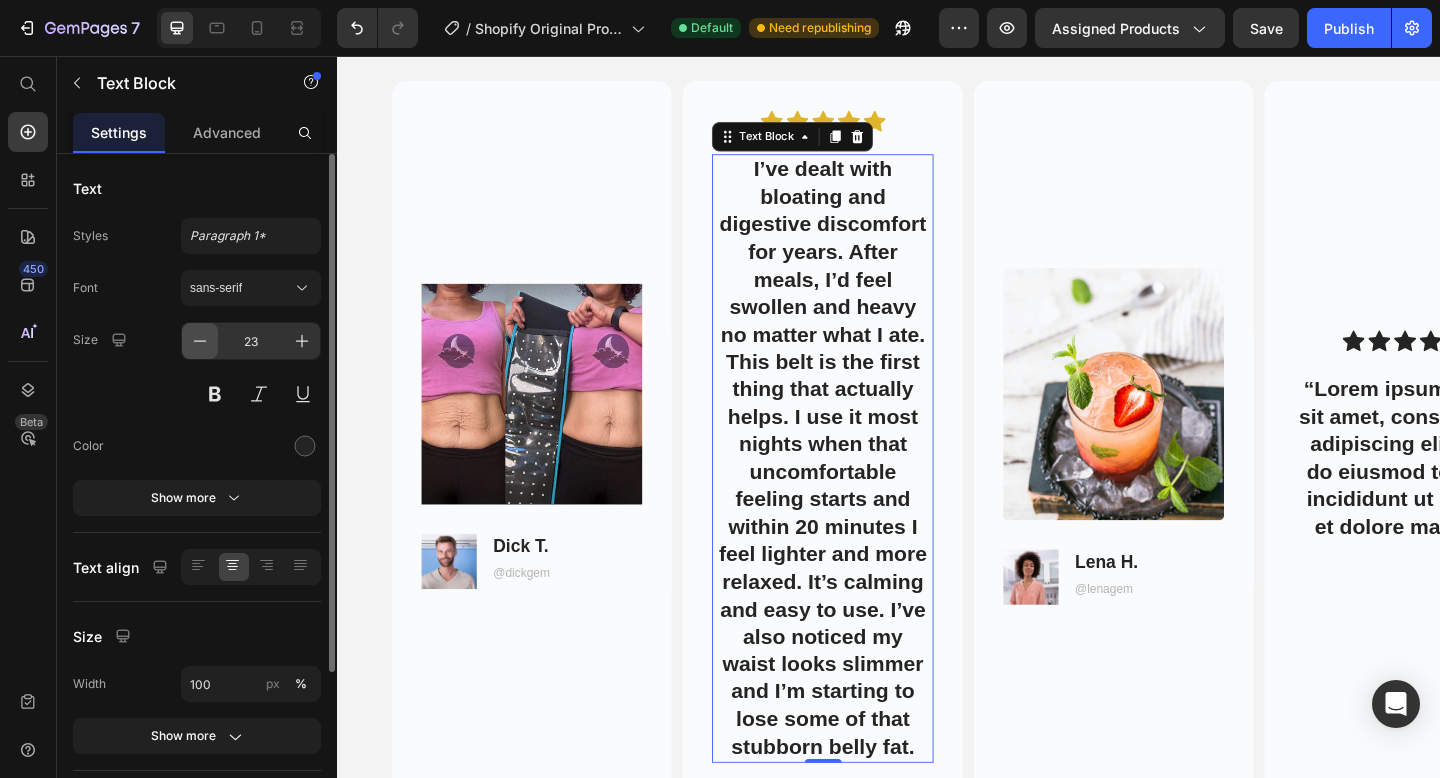 click 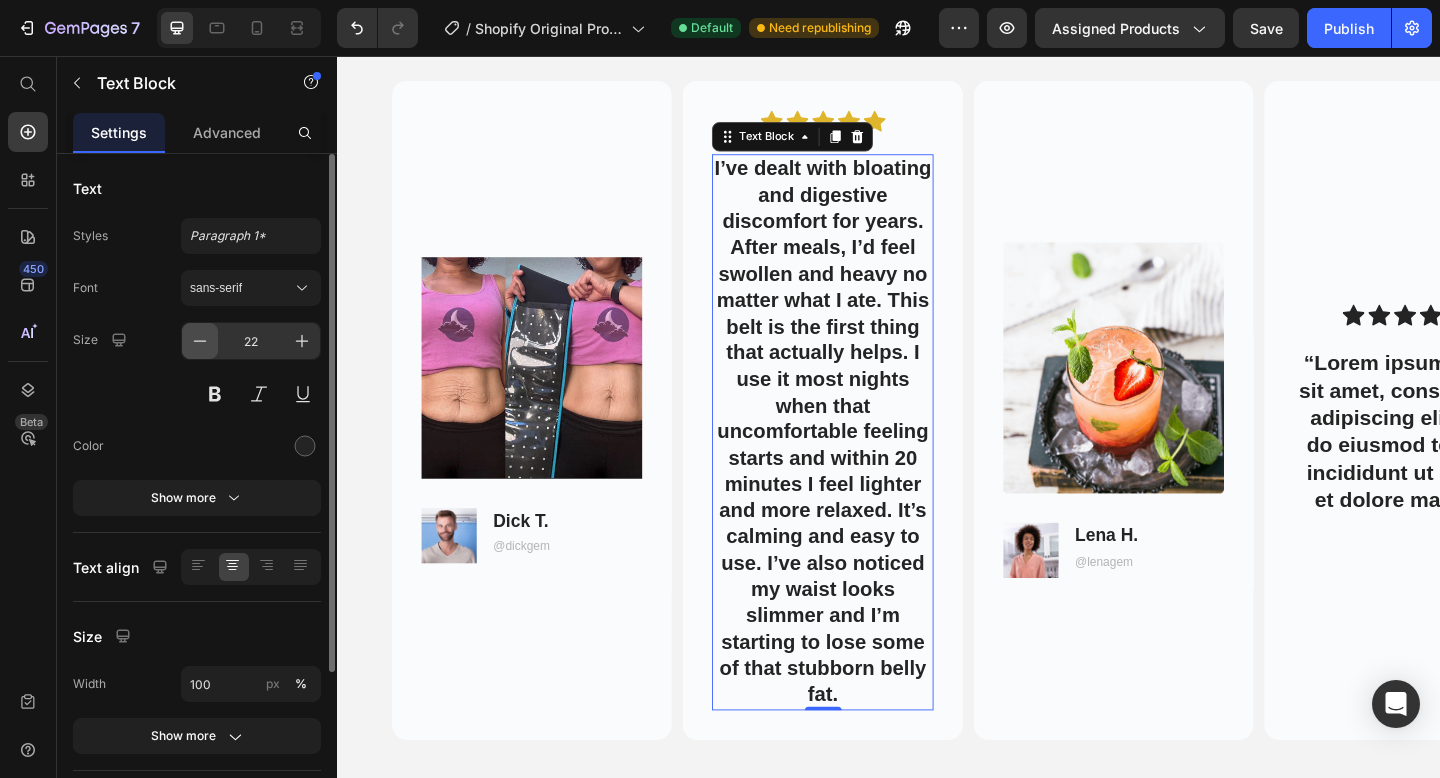 click 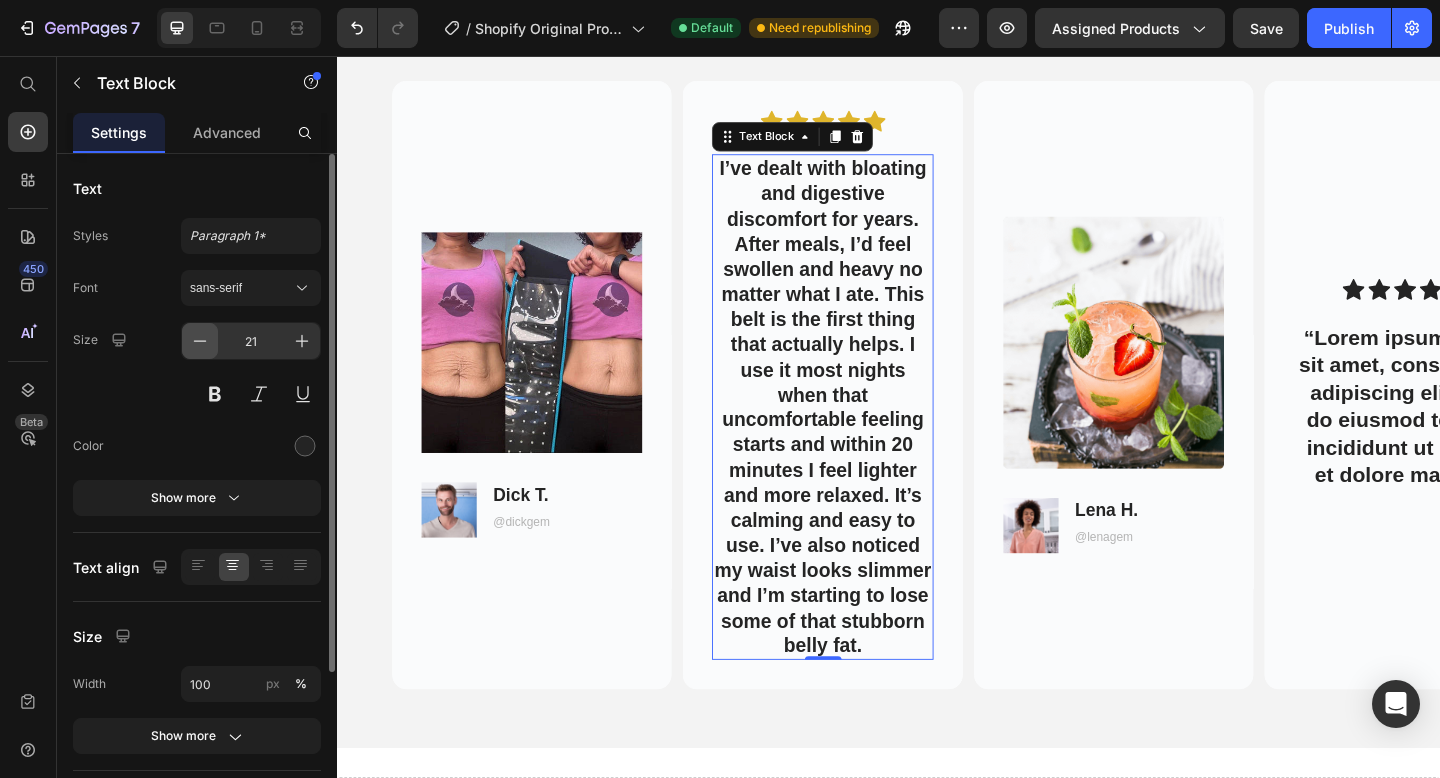 click 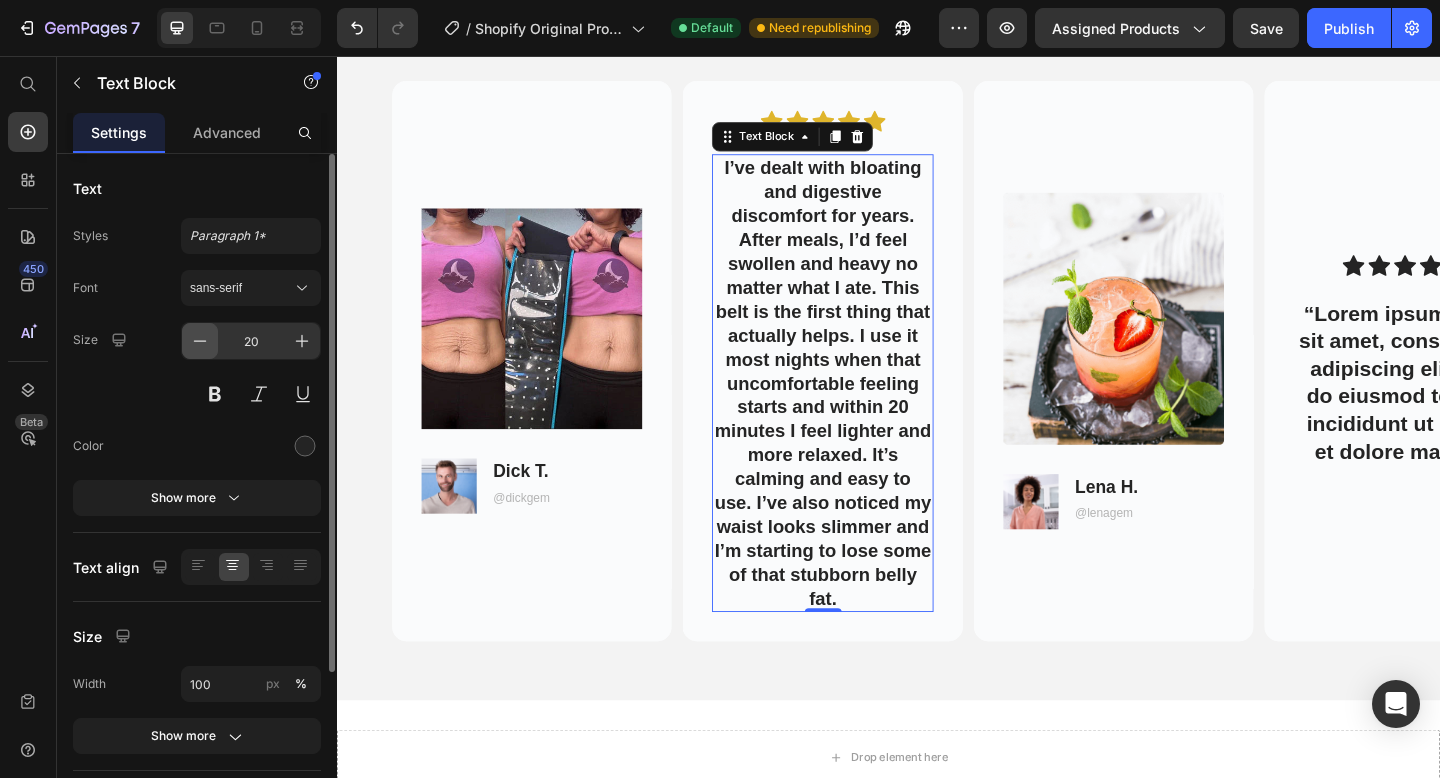 click 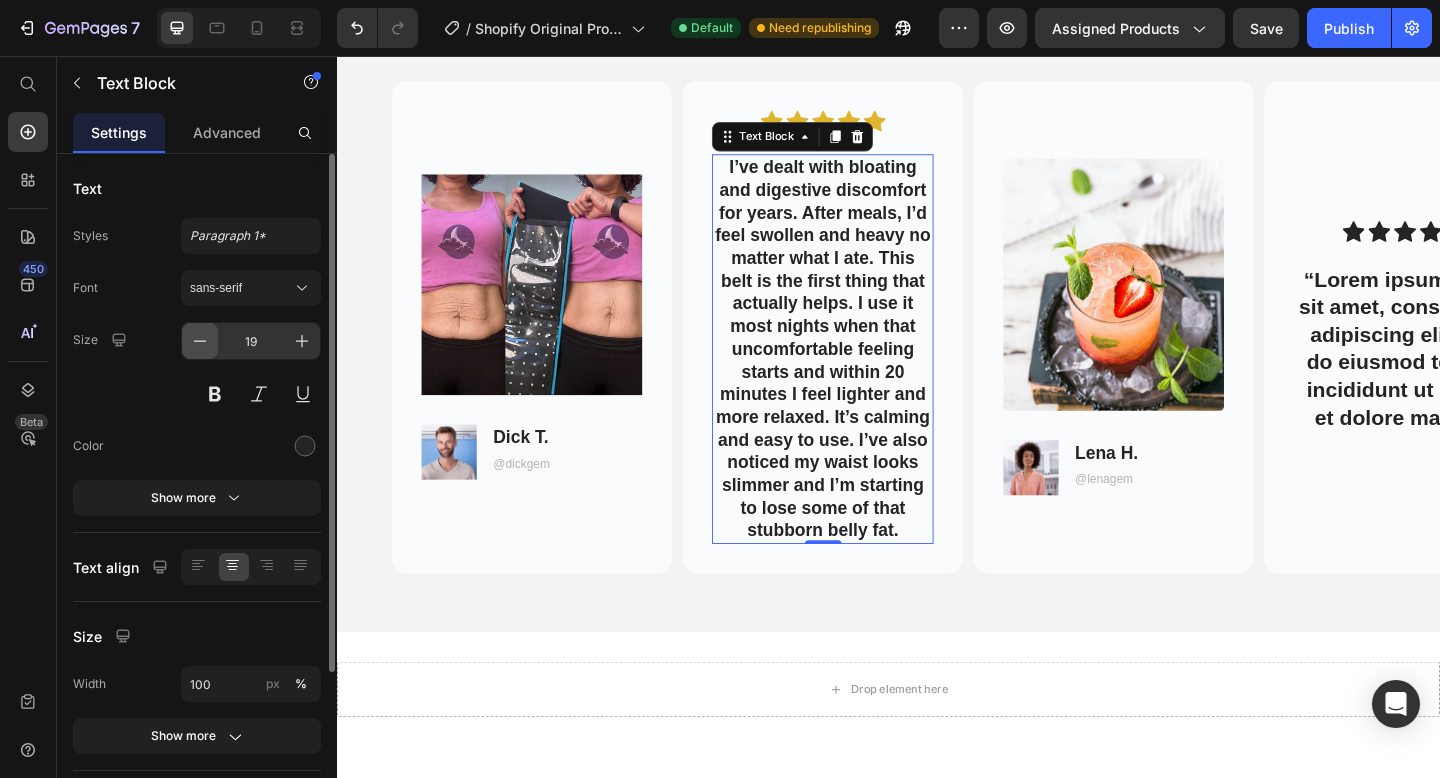 click 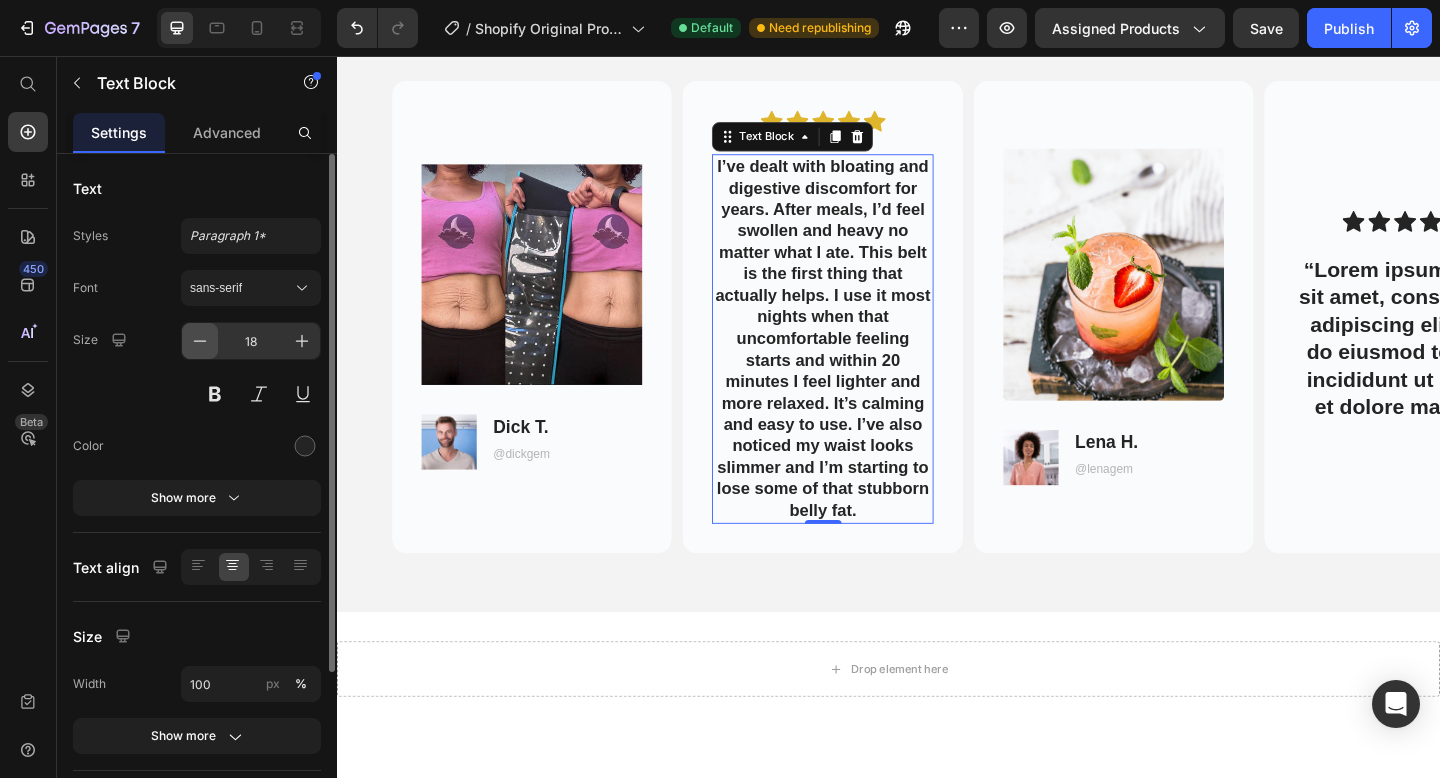 click 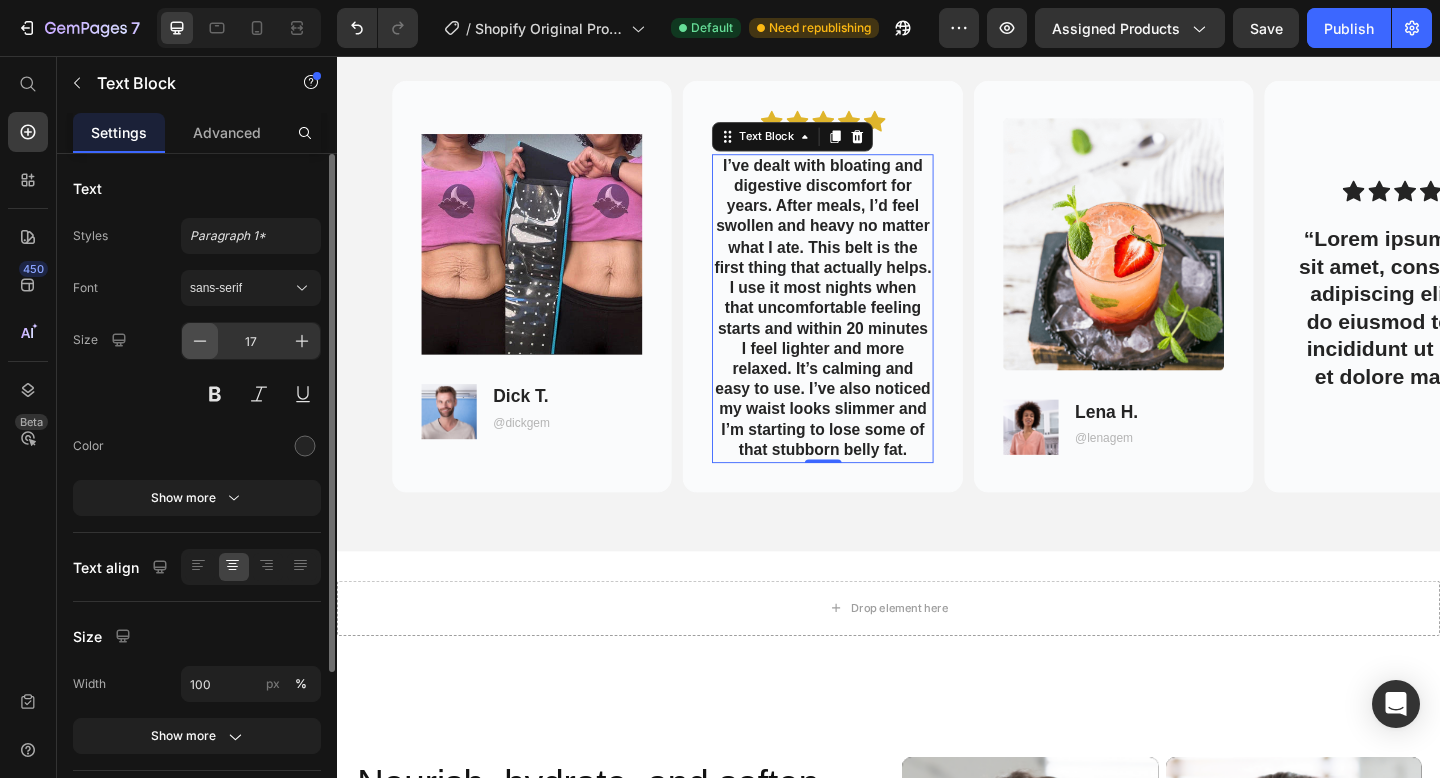 click 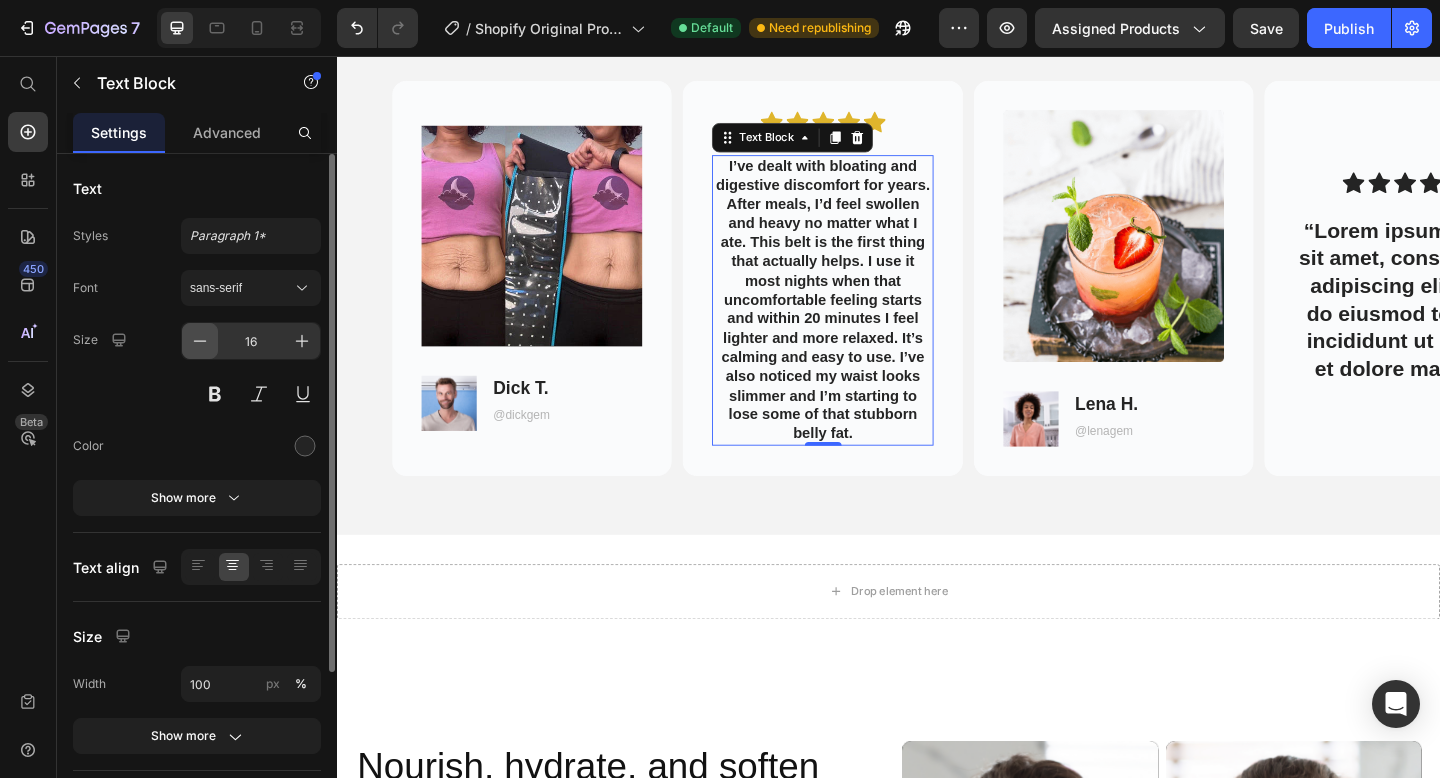 click 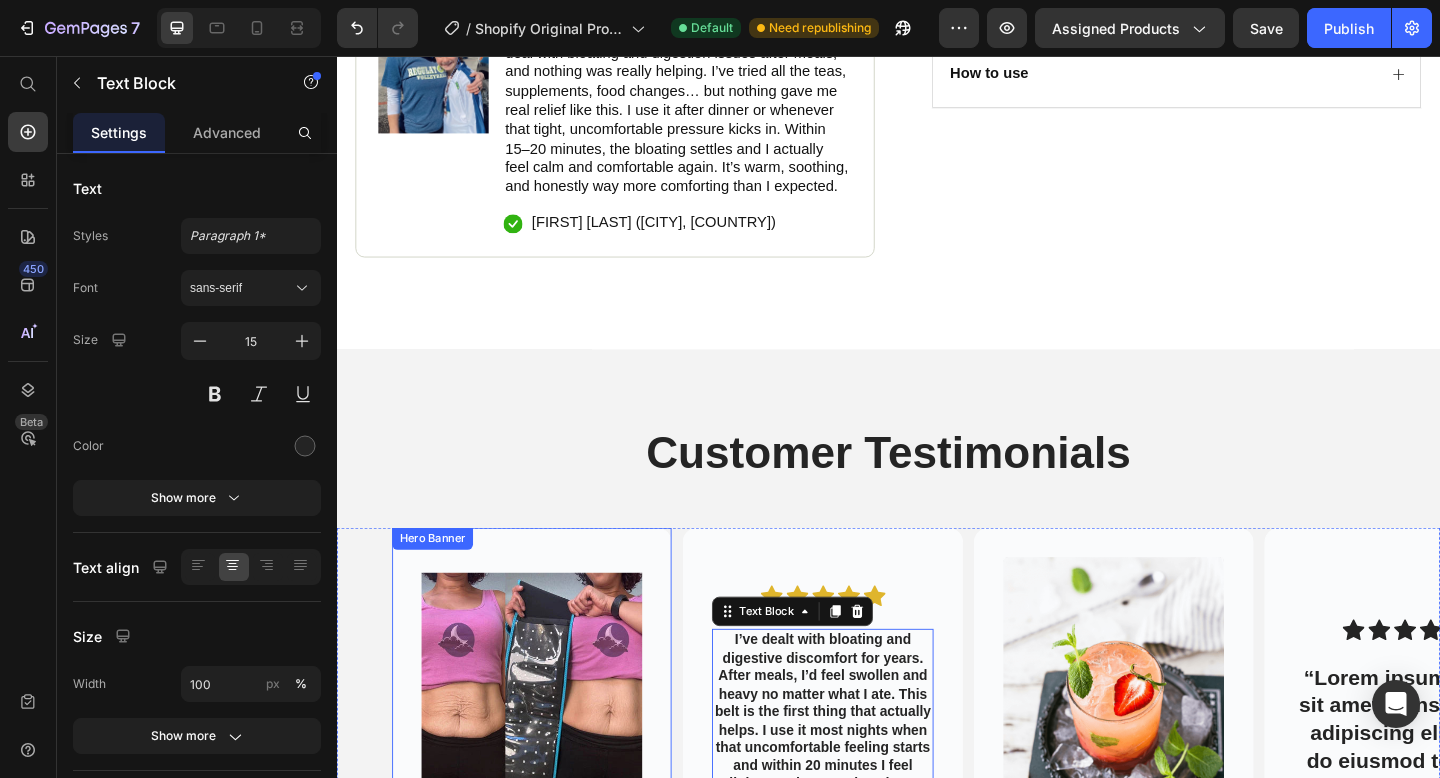 scroll, scrollTop: 2366, scrollLeft: 0, axis: vertical 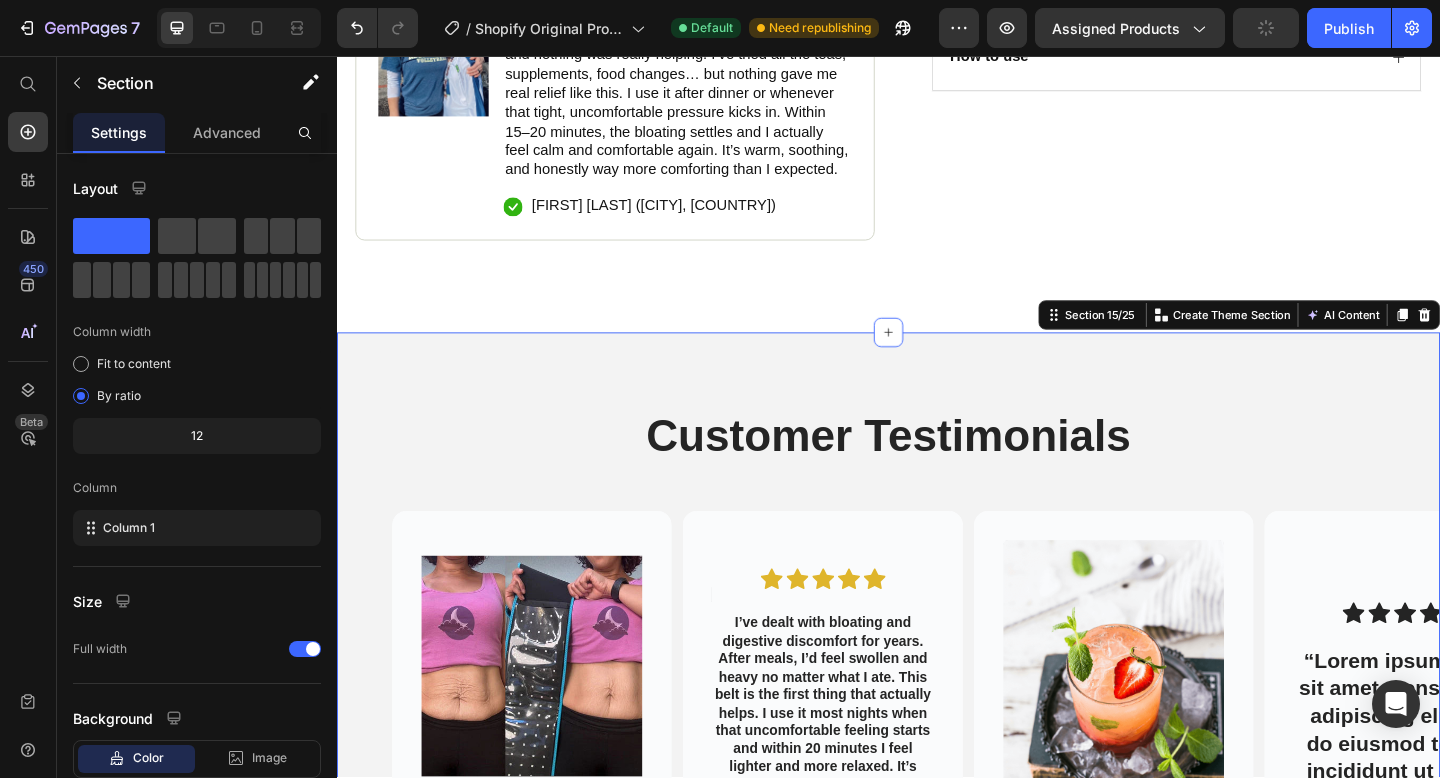 click on "Customer Testimonials Heading Row Image Image Dick T. Text Block @dickgem Text Block Row Hero Banner Icon Icon Icon Icon Icon Icon List I’ve dealt with bloating and digestive discomfort for years. After meals, I’d feel swollen and heavy no matter what I ate. This belt is the first thing that actually helps. I use it most nights when that uncomfortable feeling starts and within 20 minutes I feel lighter and more relaxed. It’s calming and easy to use. I’ve also noticed my waist looks slimmer and I’m starting to lose some of that stubborn belly fat. Text Block Hero Banner Image Image Lena H. Text Block @lenagem Text Block Row Hero Banner Icon Icon Icon Icon Icon Icon List “Lorem ipsum dolor sit amet, consectetur adipiscing elit, sed do eiusmod tempor incididunt ut labore et dolore magna.” Text Block Hero Banner Carousel Section 15/25   You can create reusable sections Create Theme Section AI Content Write with GemAI What would you like to describe here? Tone and Voice Persuasive Product Show more" at bounding box center (937, 701) 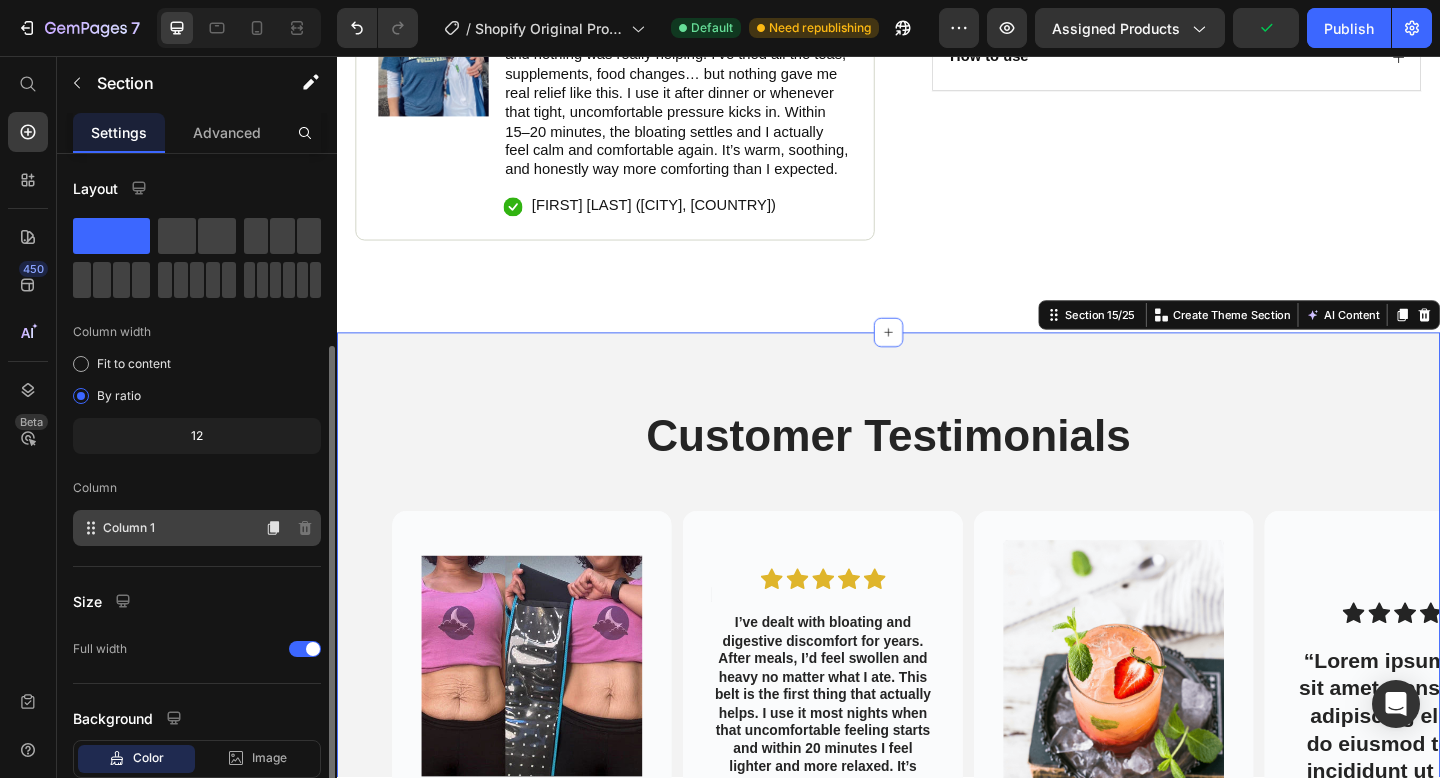 scroll, scrollTop: 127, scrollLeft: 0, axis: vertical 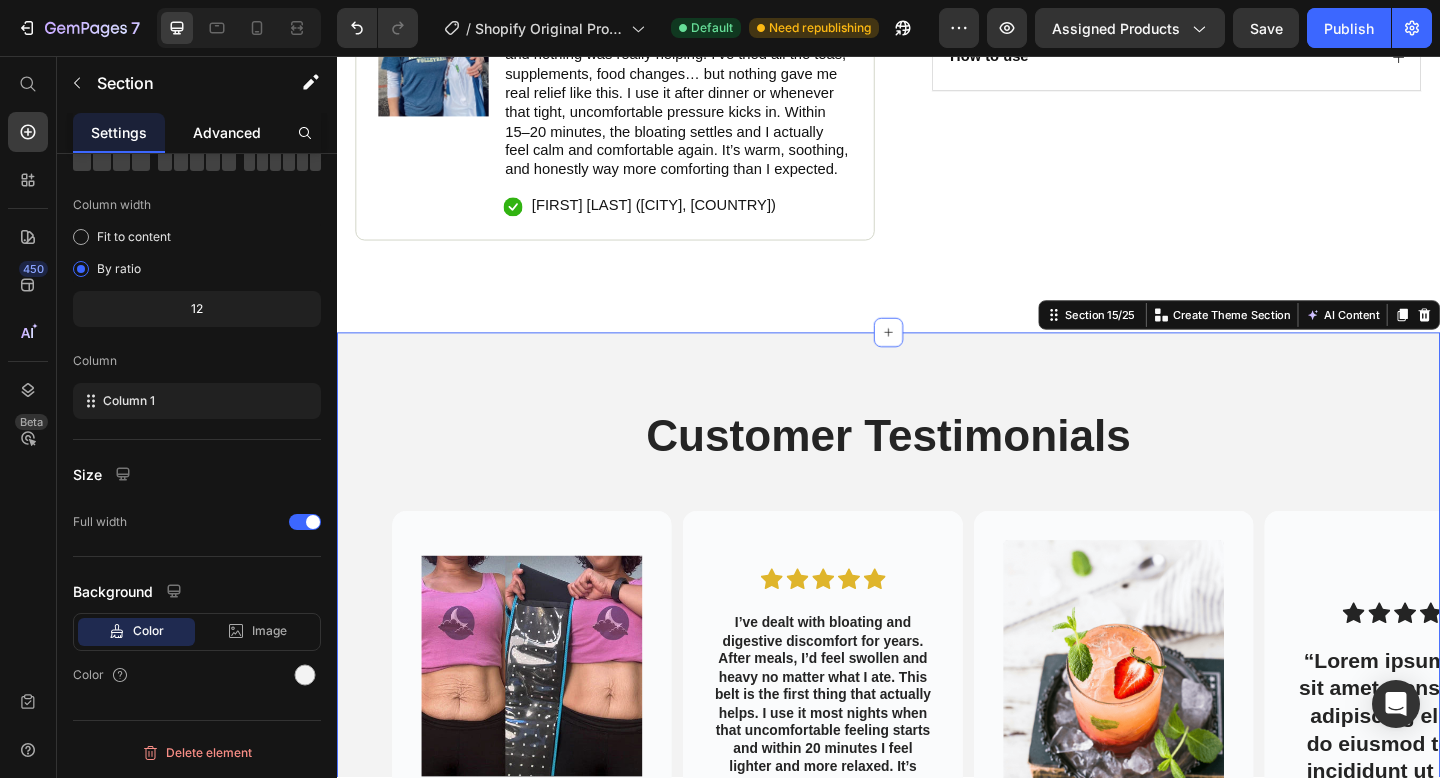 click on "Advanced" at bounding box center (227, 132) 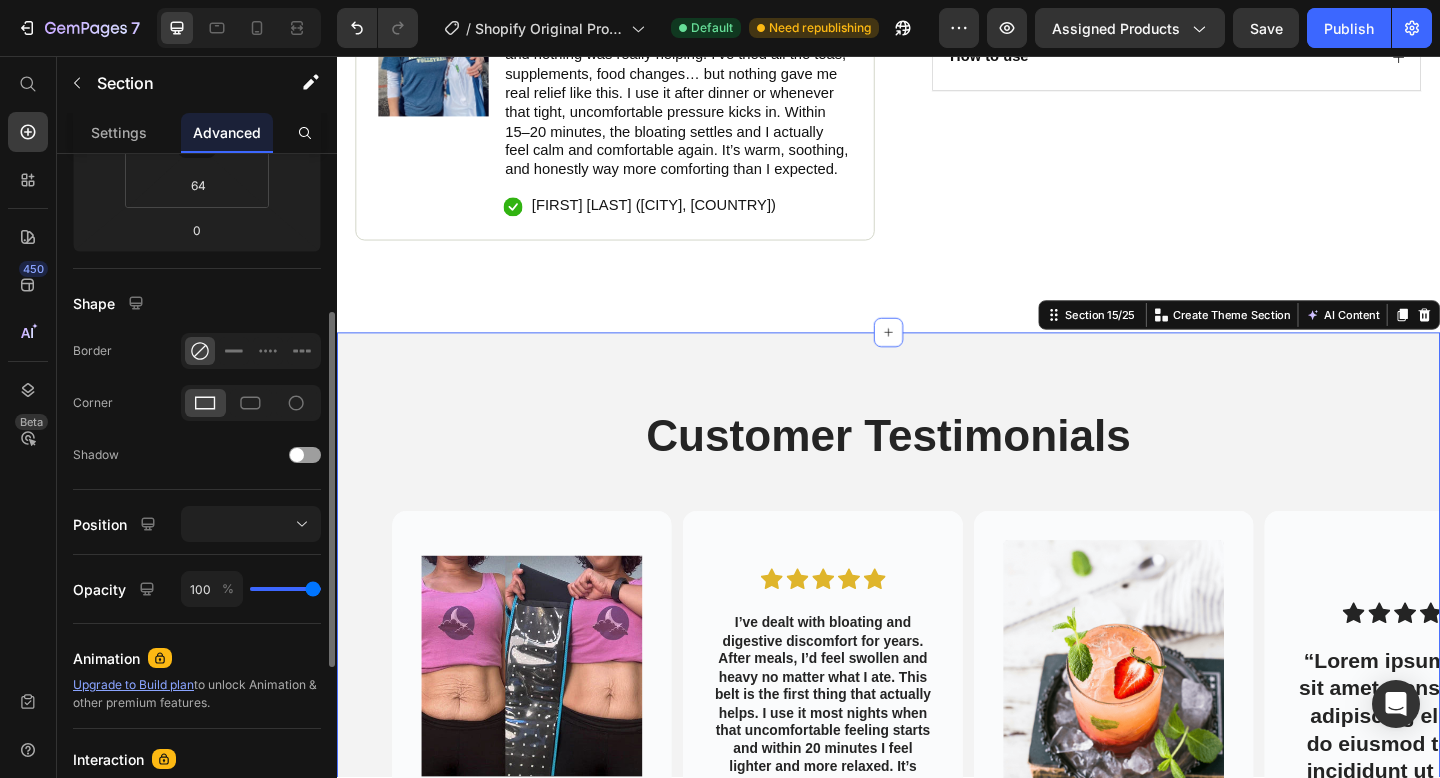 scroll, scrollTop: 224, scrollLeft: 0, axis: vertical 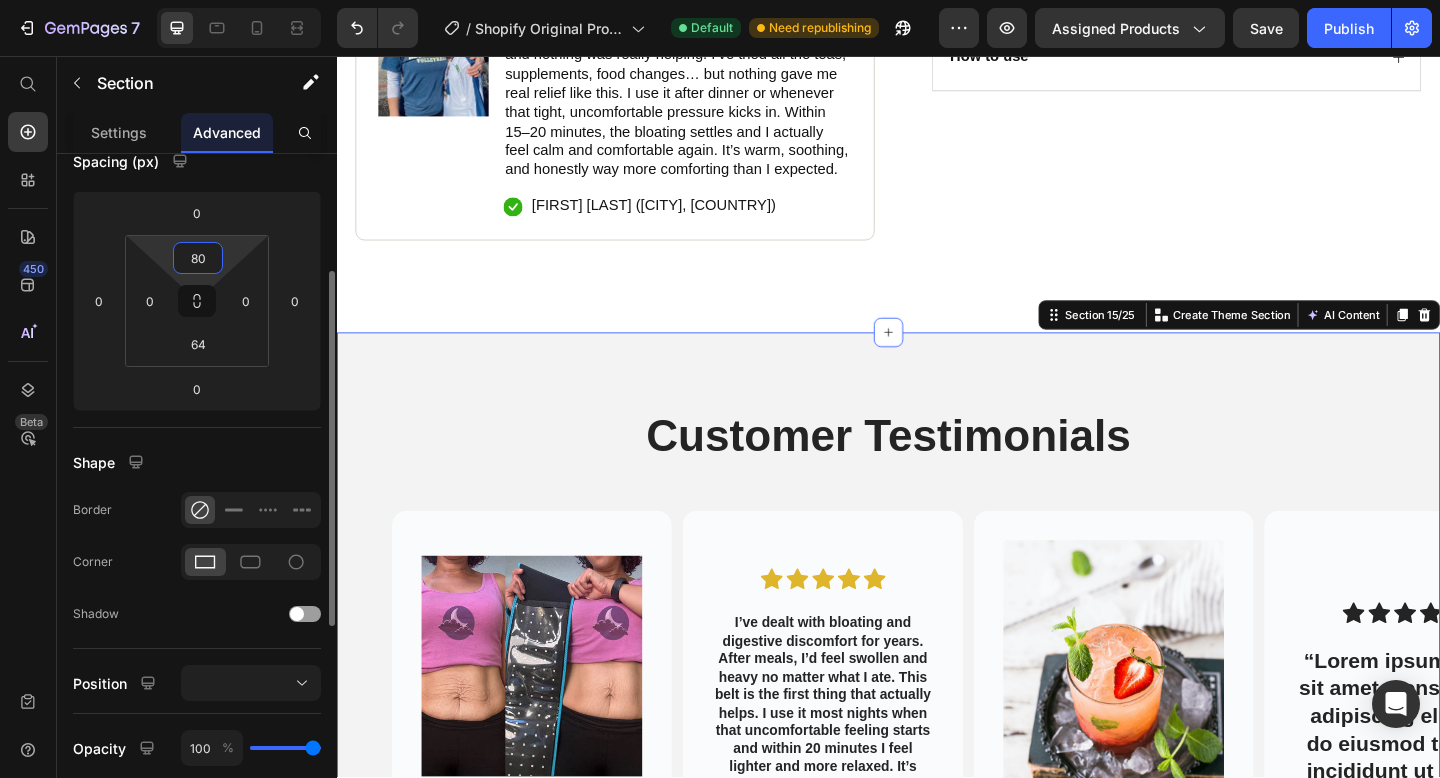 click on "80" at bounding box center (198, 258) 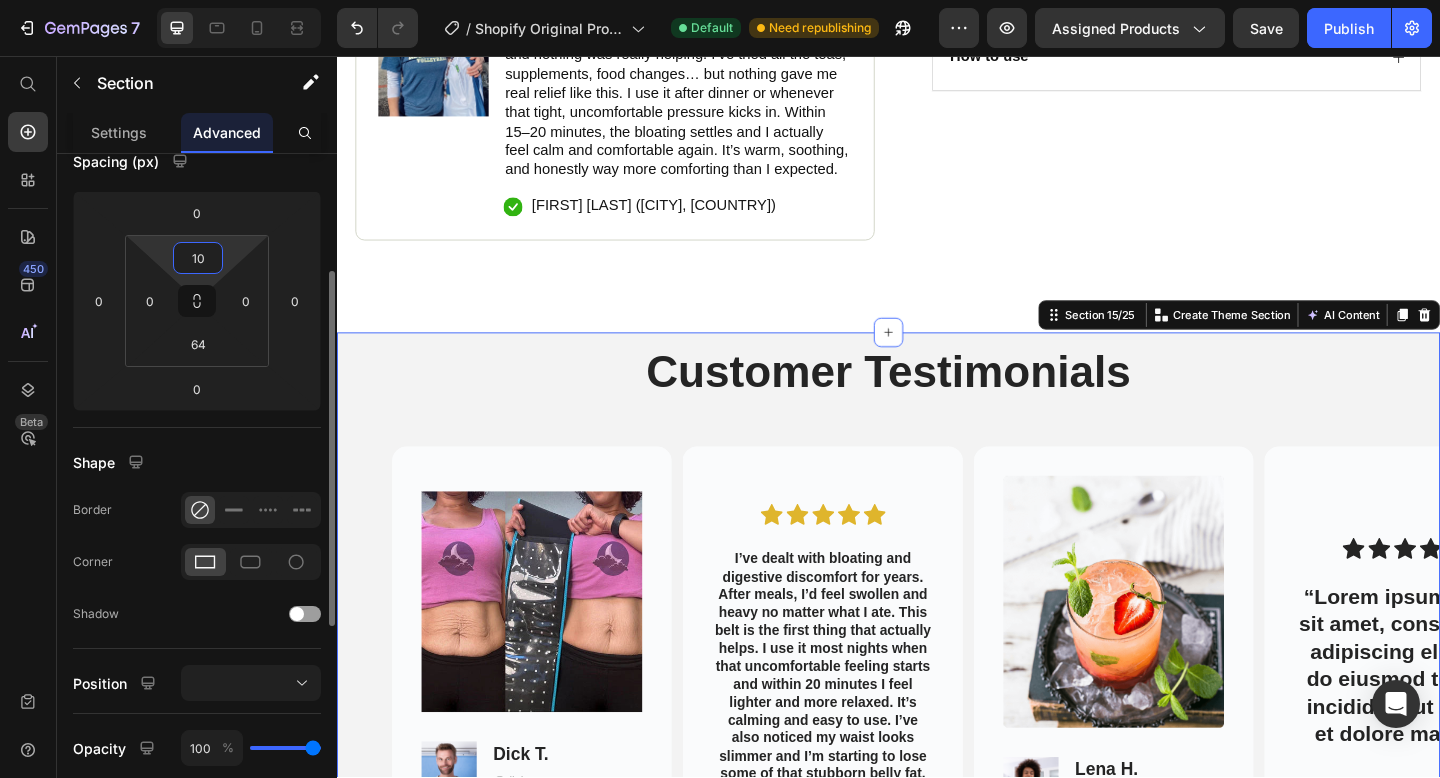 type on "1" 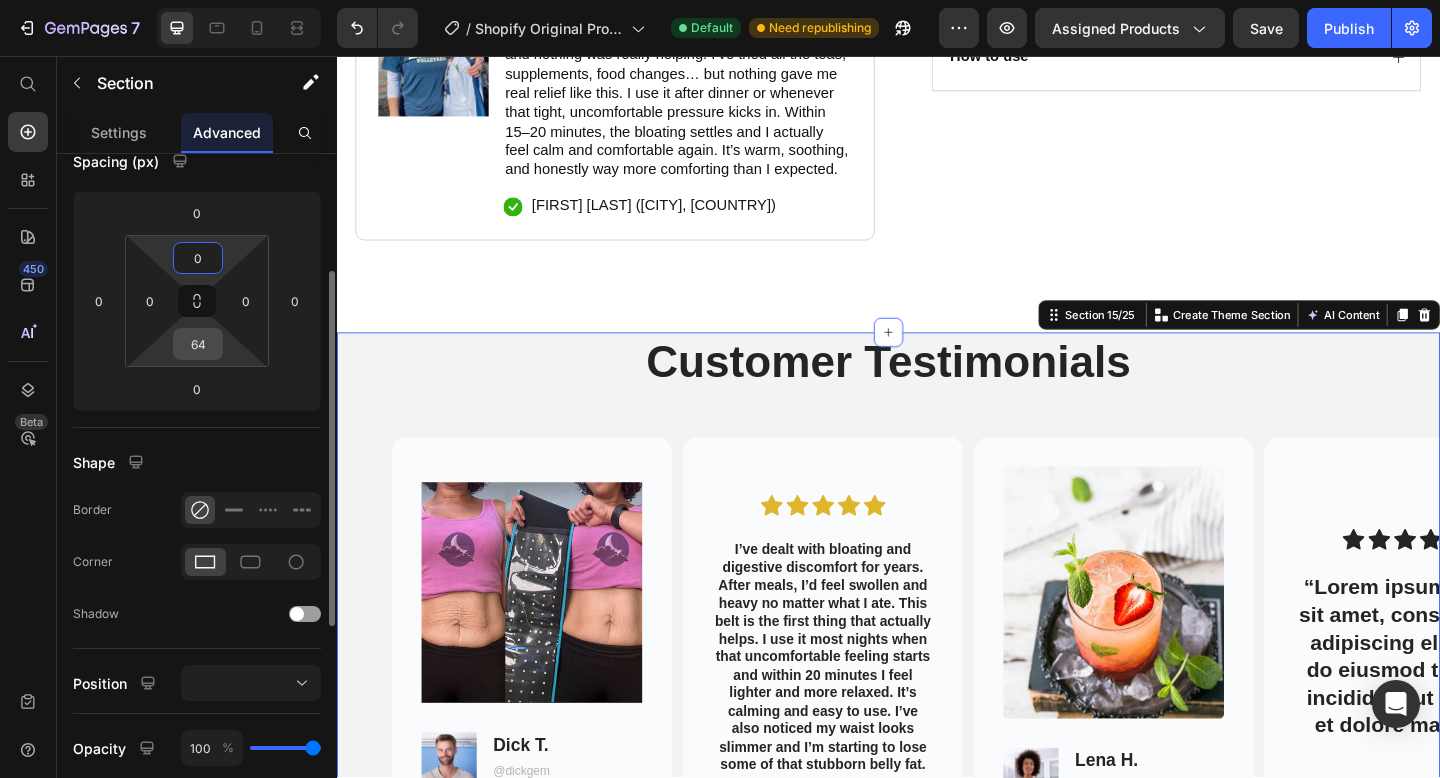 type on "0" 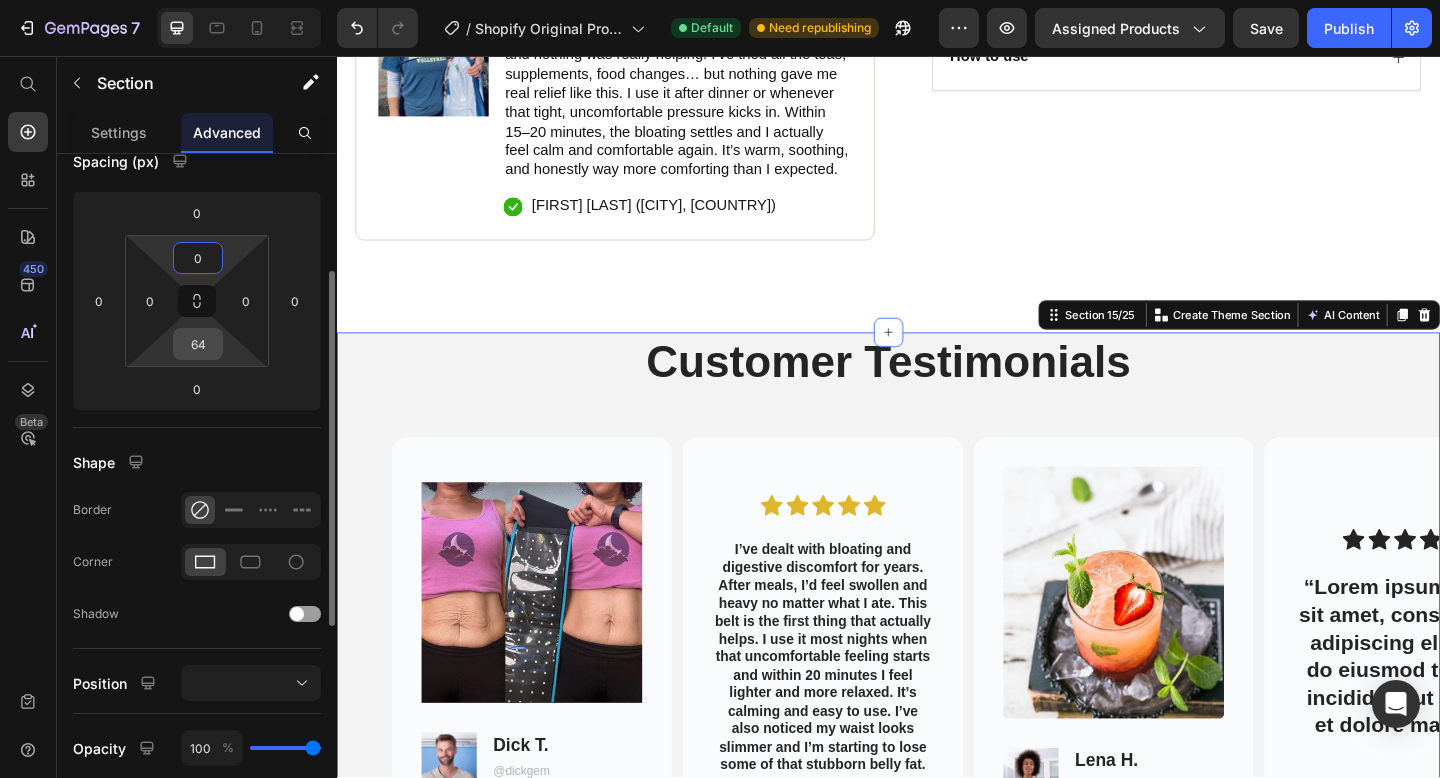 click on "64" at bounding box center (198, 344) 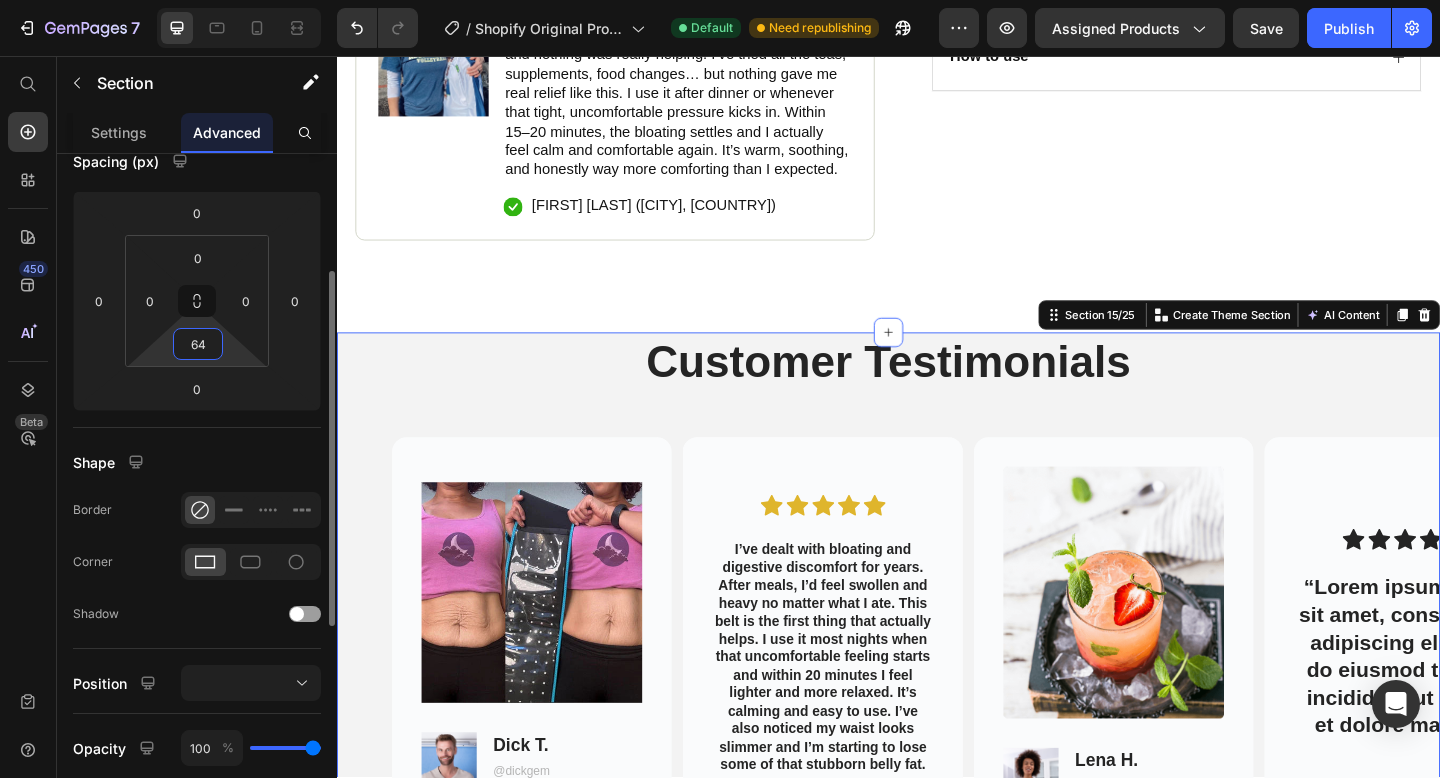click on "64" at bounding box center [198, 344] 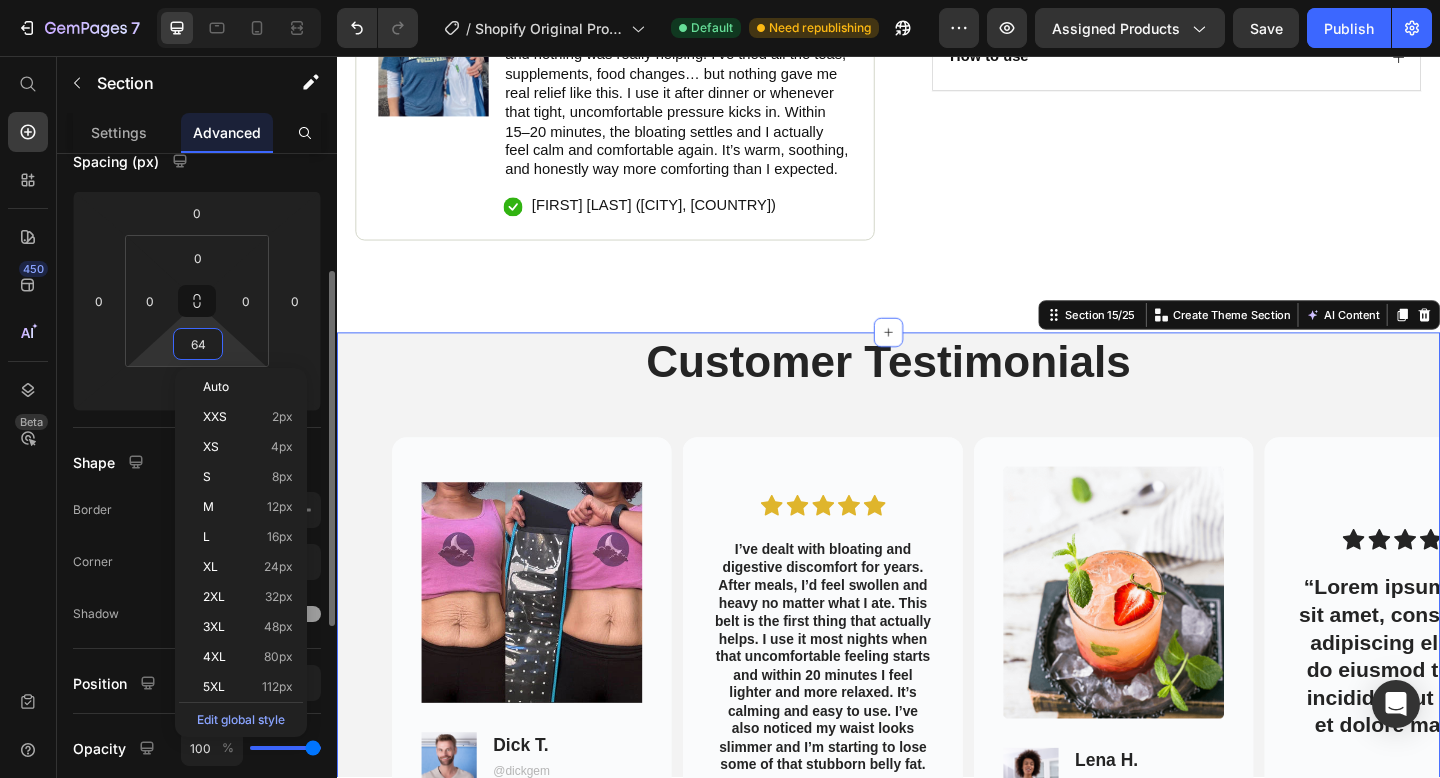 type on "0" 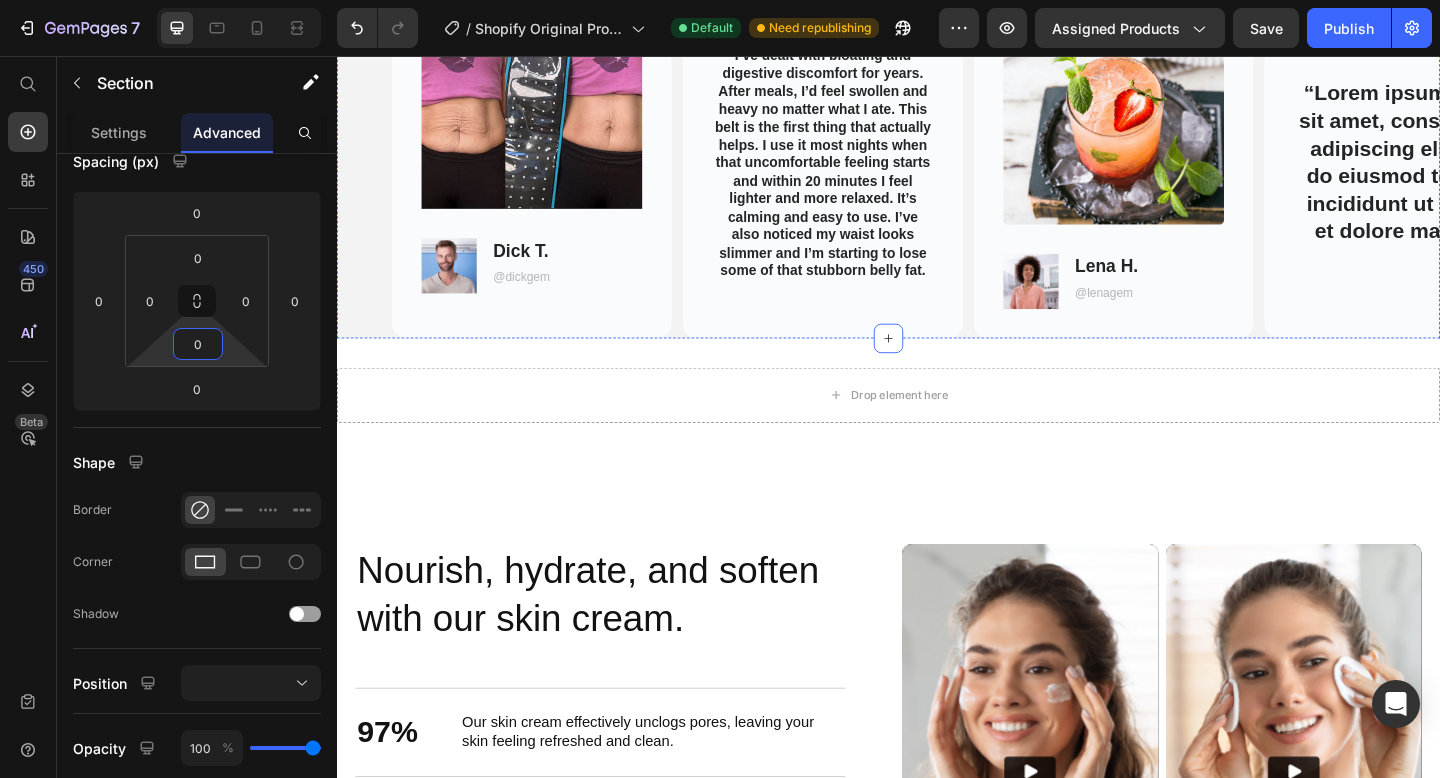 scroll, scrollTop: 2924, scrollLeft: 0, axis: vertical 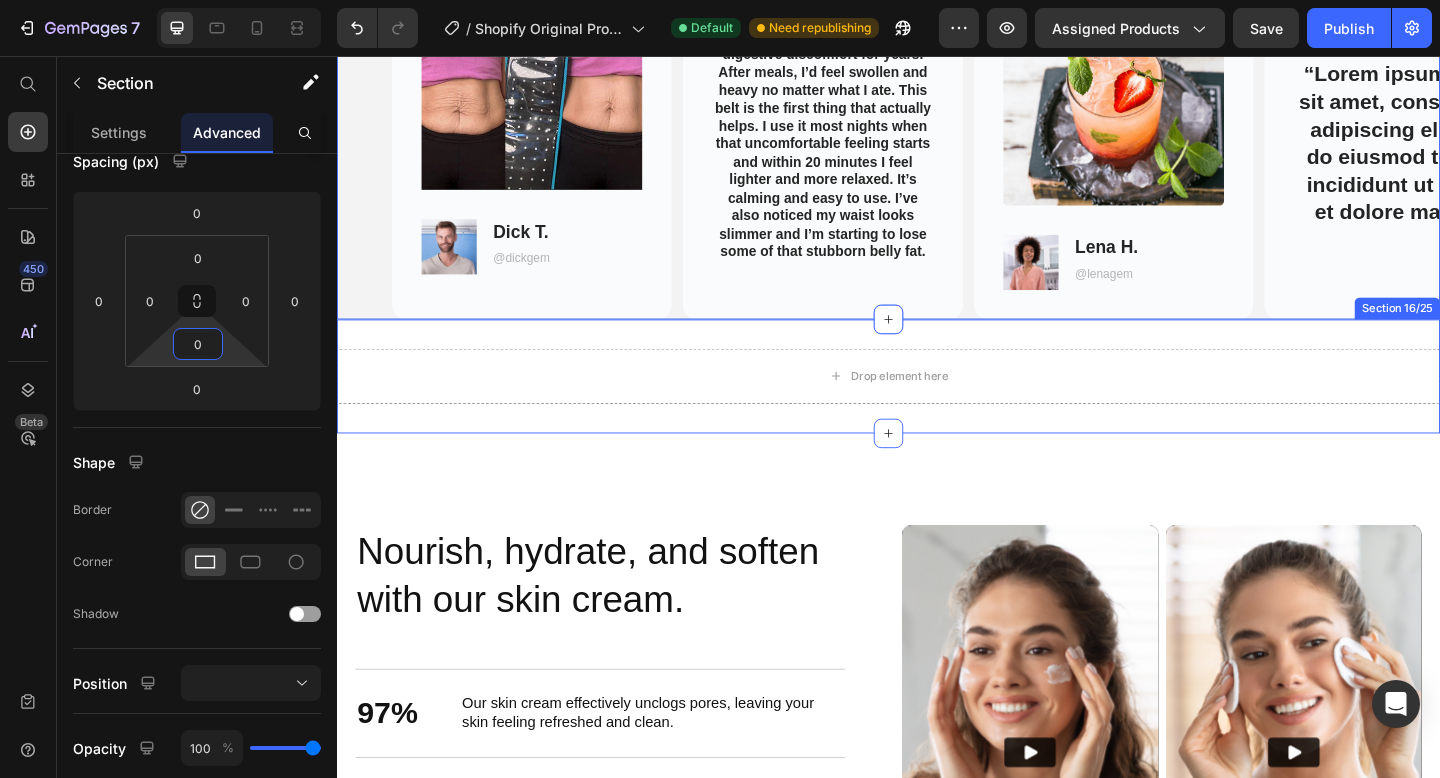 click on "Drop element here Section 16/25" at bounding box center [937, 405] 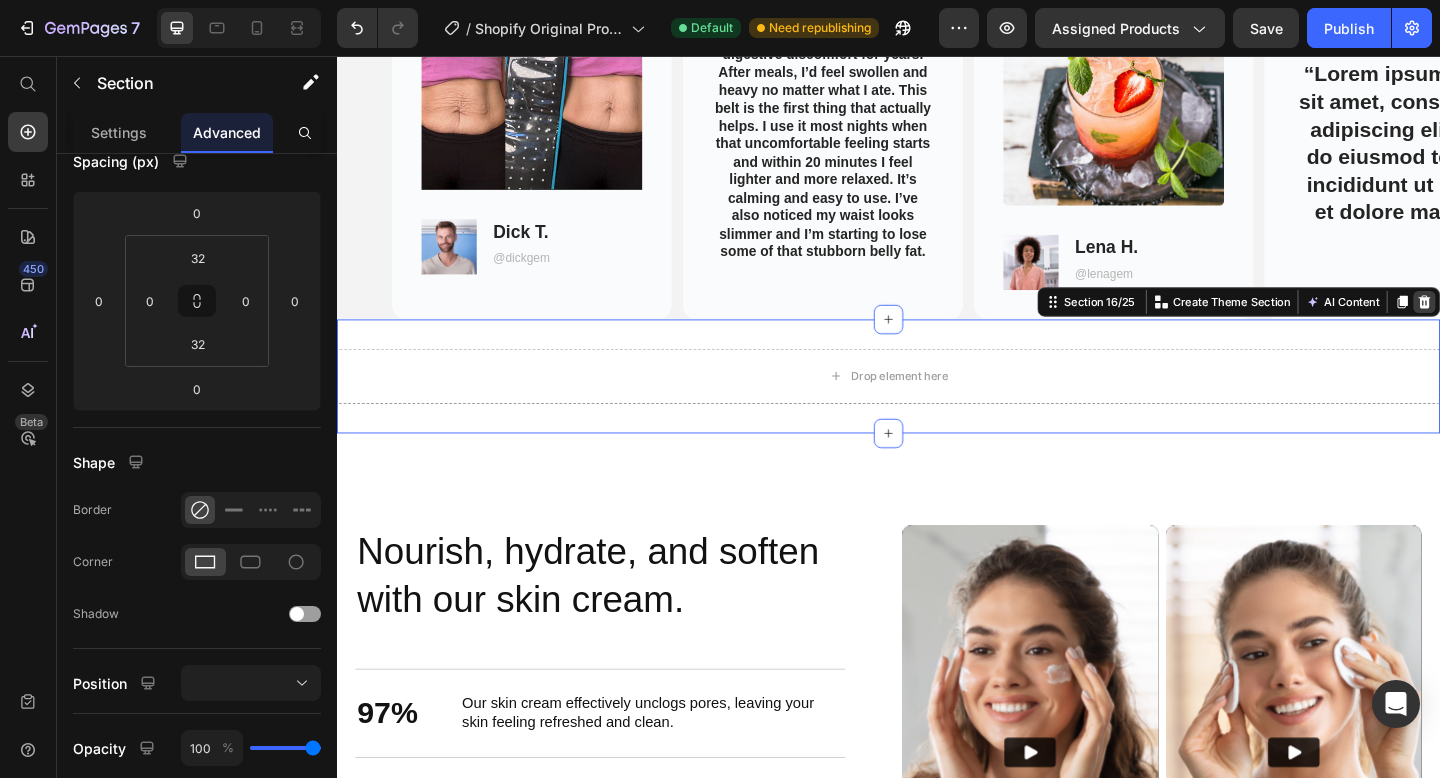 click 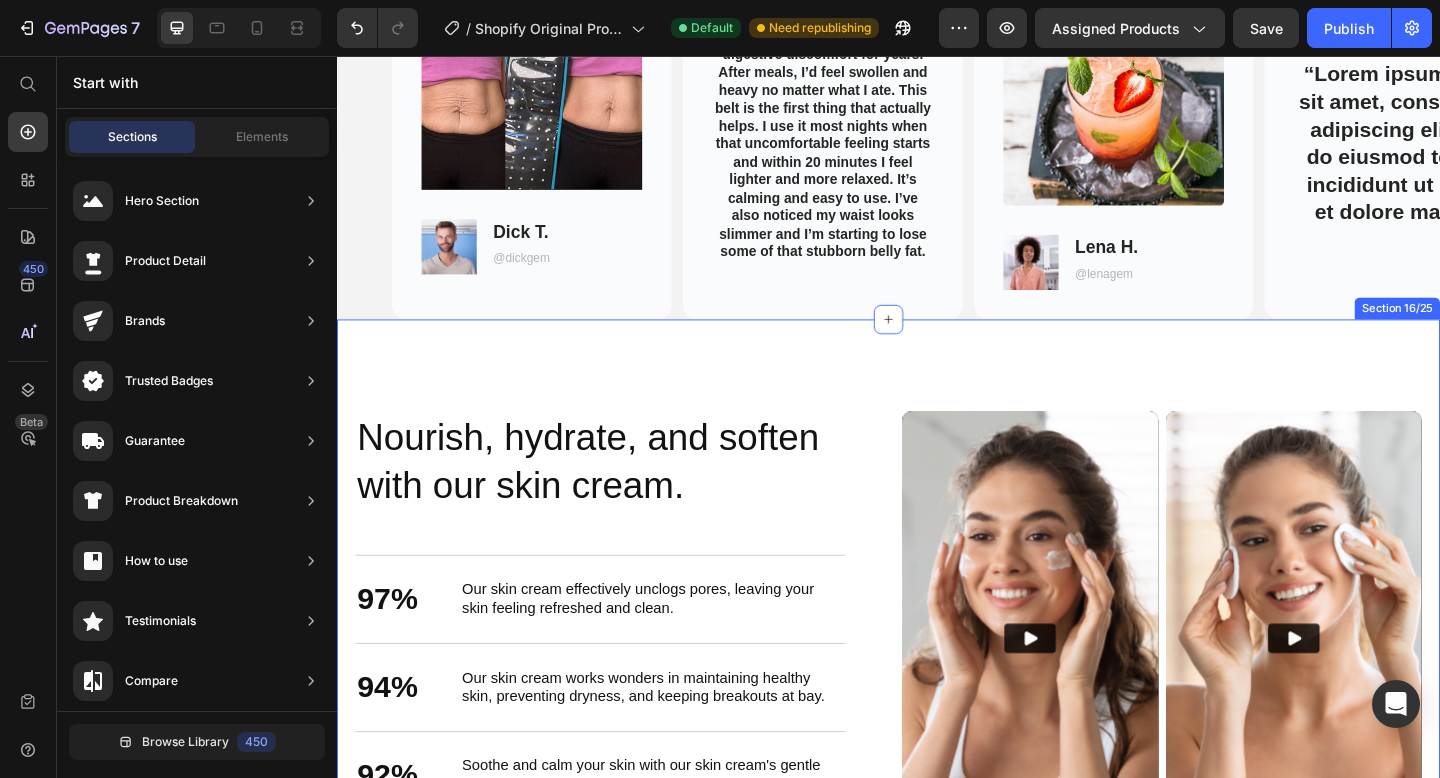 click on "Nourish, hydrate, and soften with our skin cream. Heading Nourish, hydrate, and soften with our skin cream. Heading 97% Text Block Our skin cream effectively unclogs pores, leaving your skin feeling refreshed and clean. Text Block Row 94% Text Block Our skin cream works wonders in maintaining healthy skin, preventing dryness, and keeping breakouts at bay. Text Block Row 92% Text Block Soothe and calm your skin with our skin cream's gentle formula, perfect for sensitive or irritated skin. Text Block Row buy it now Button Row Video Video Carousel Row Section 16/25" at bounding box center (937, 701) 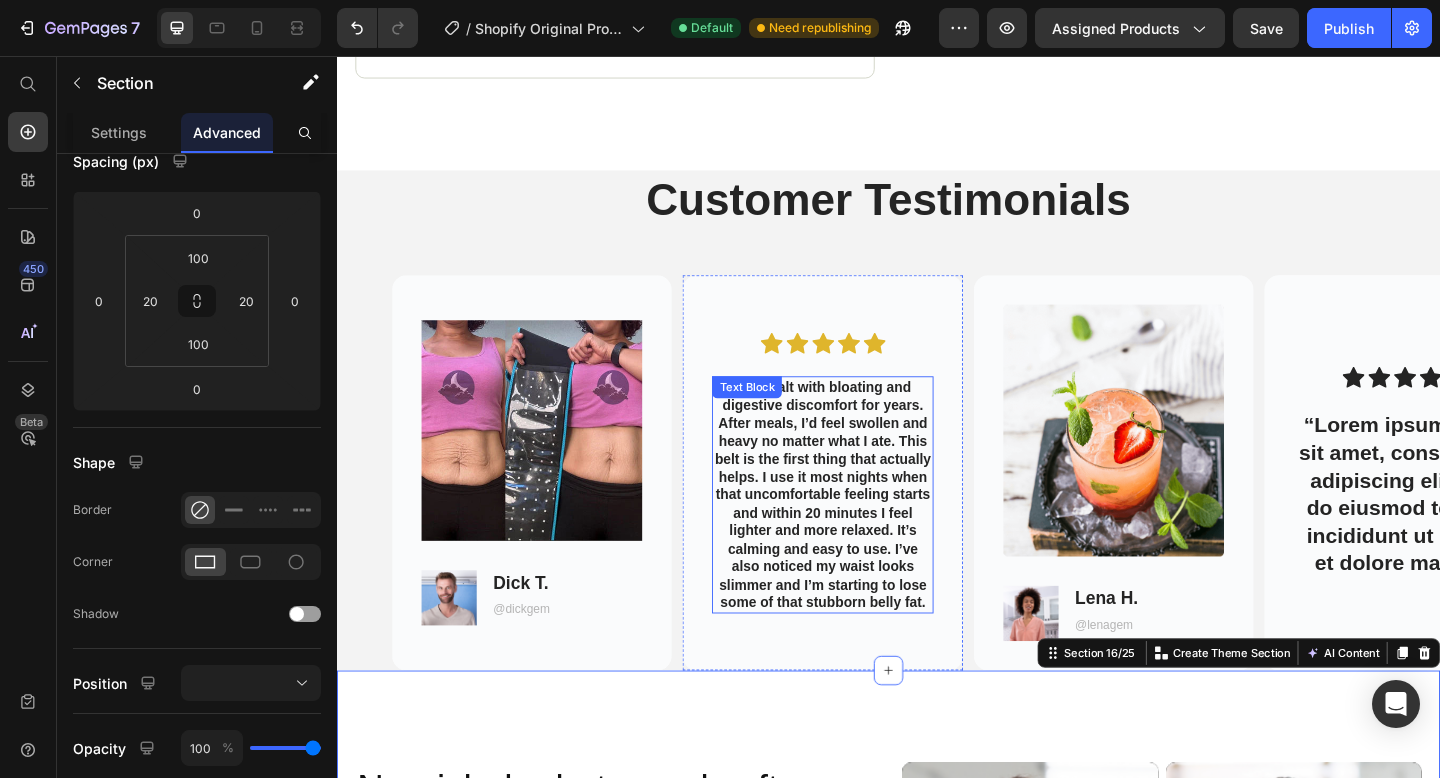 scroll, scrollTop: 2540, scrollLeft: 0, axis: vertical 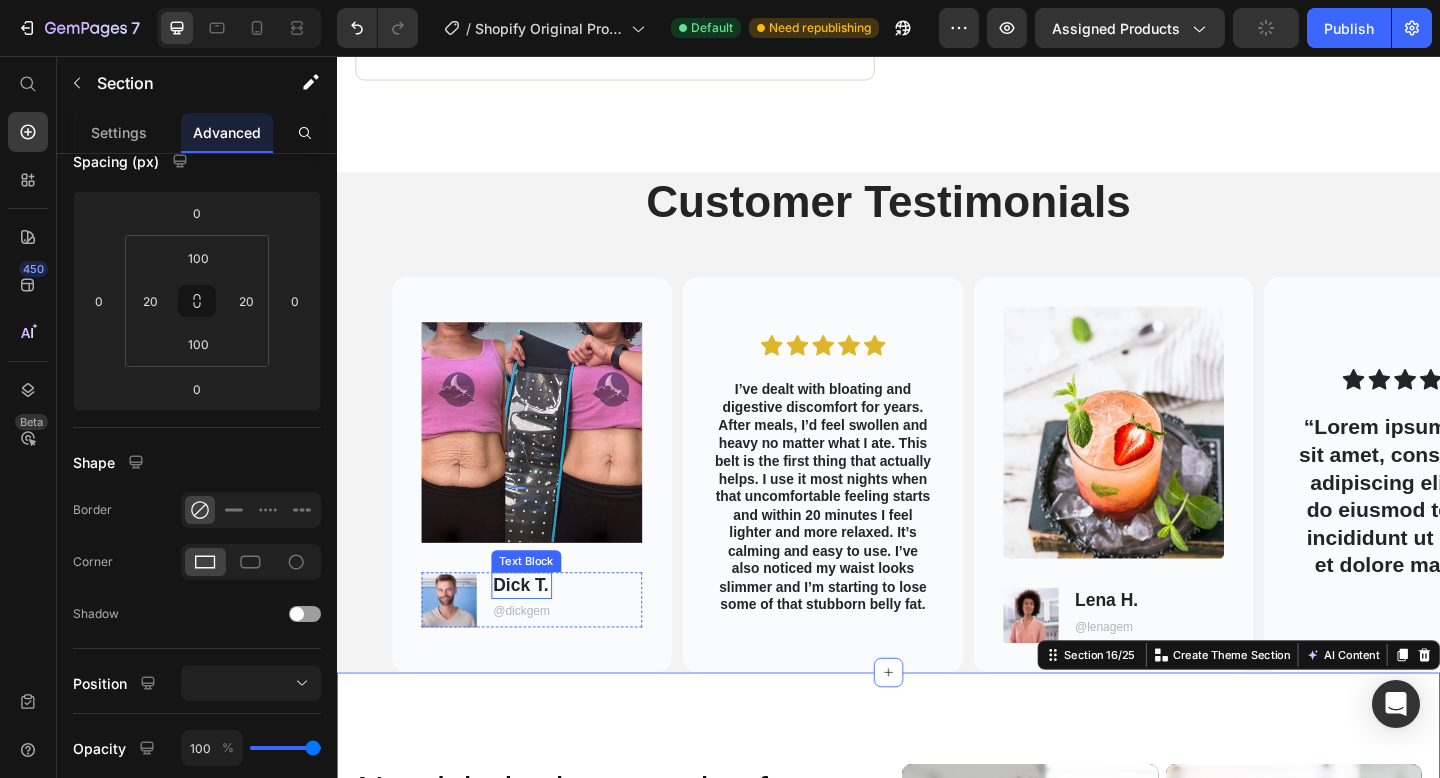 click on "Dick T." at bounding box center [538, 632] 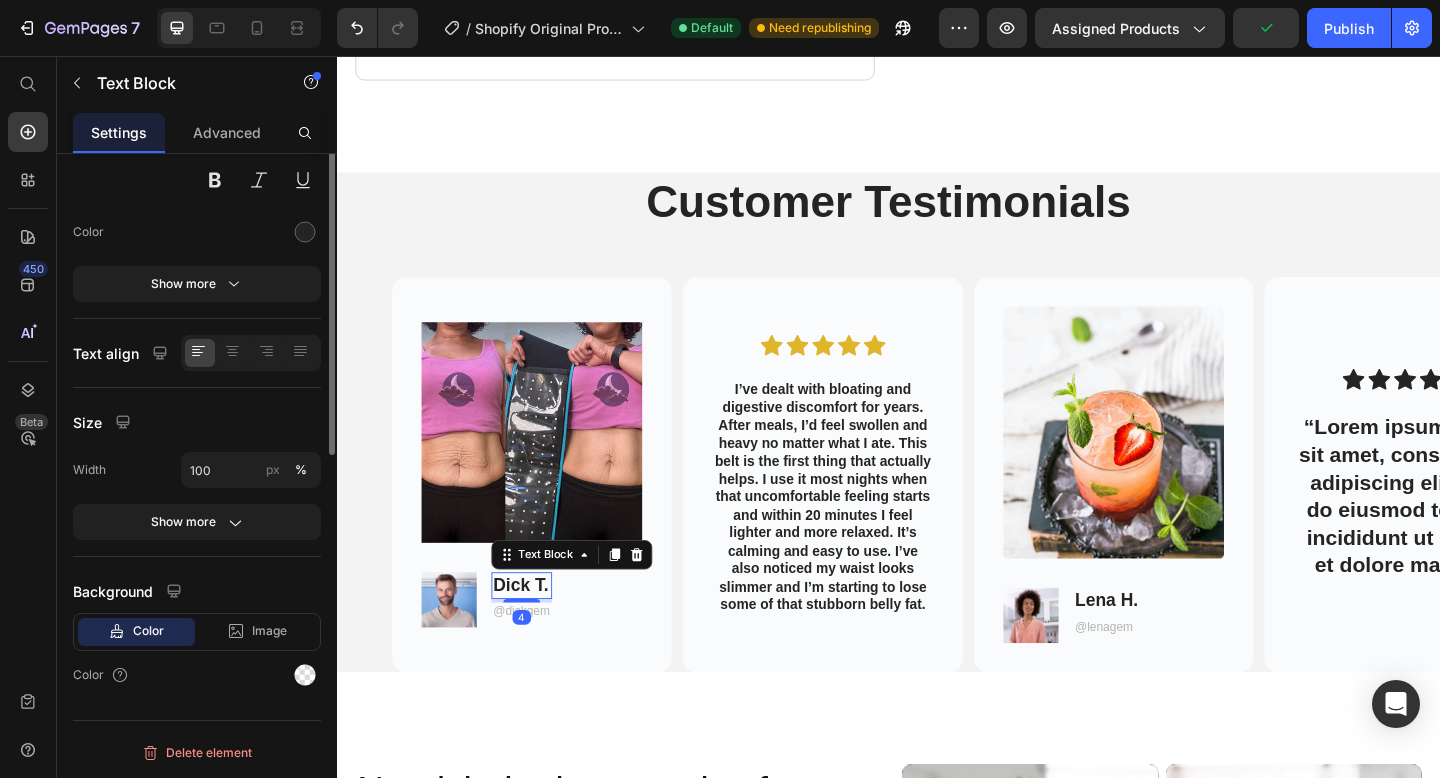 scroll, scrollTop: 0, scrollLeft: 0, axis: both 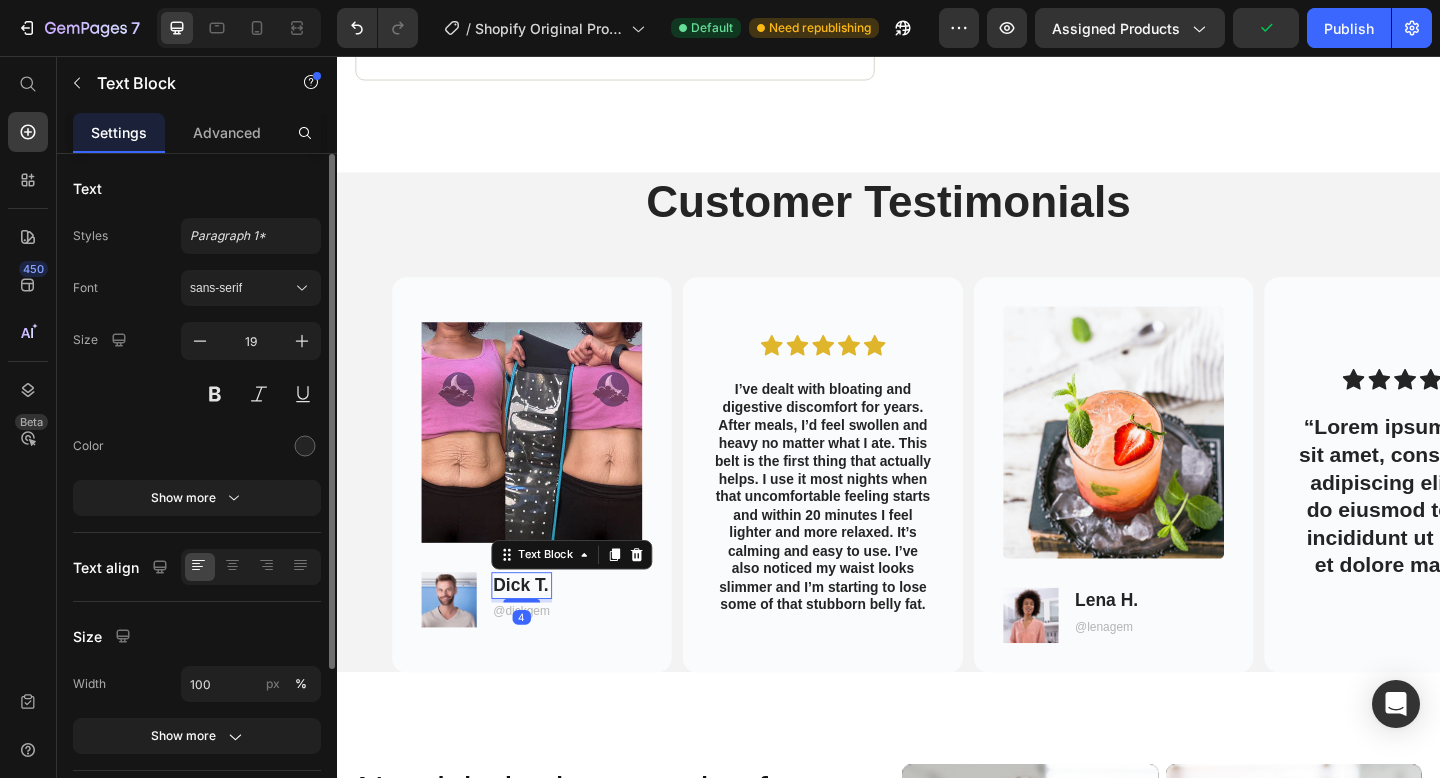 click on "Dick T." at bounding box center (538, 632) 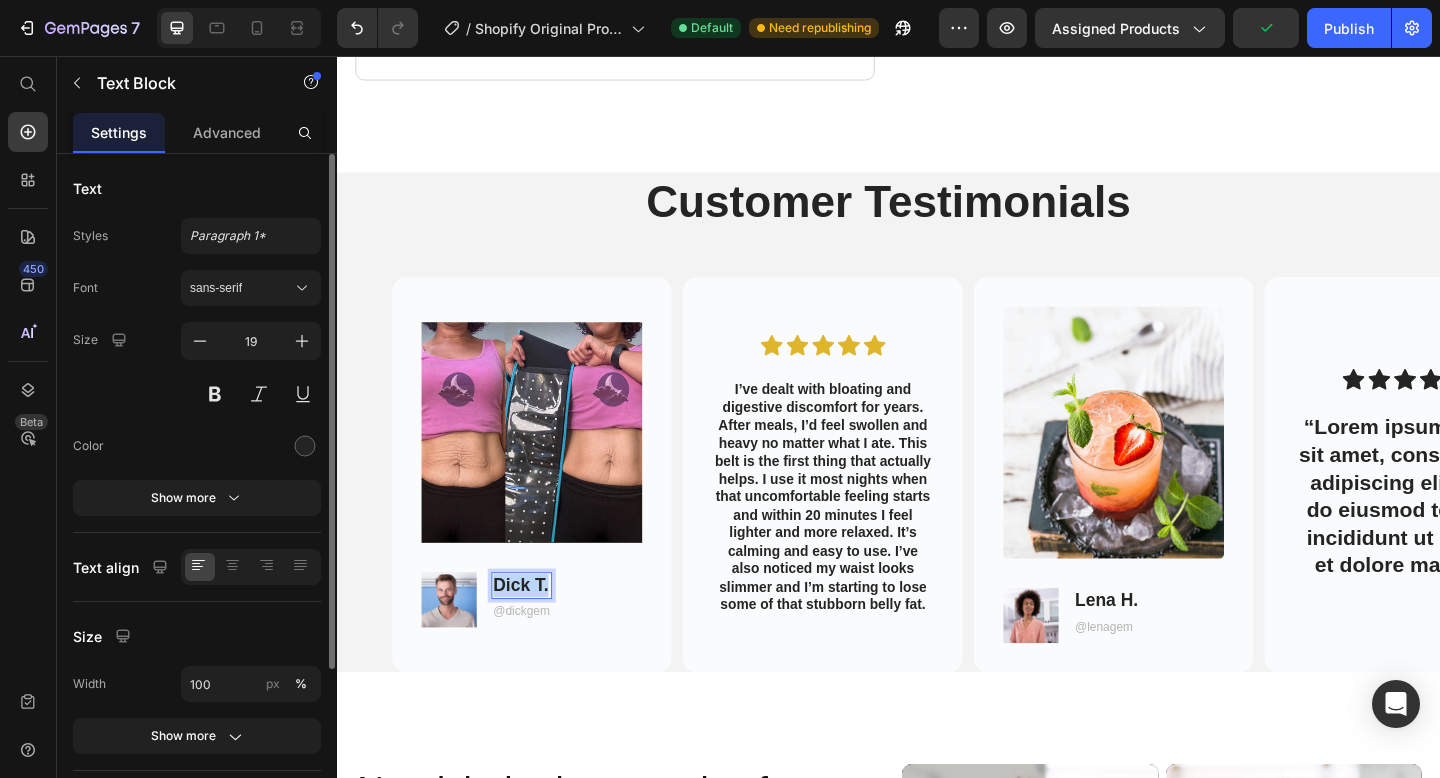 click on "Dick T." at bounding box center (538, 632) 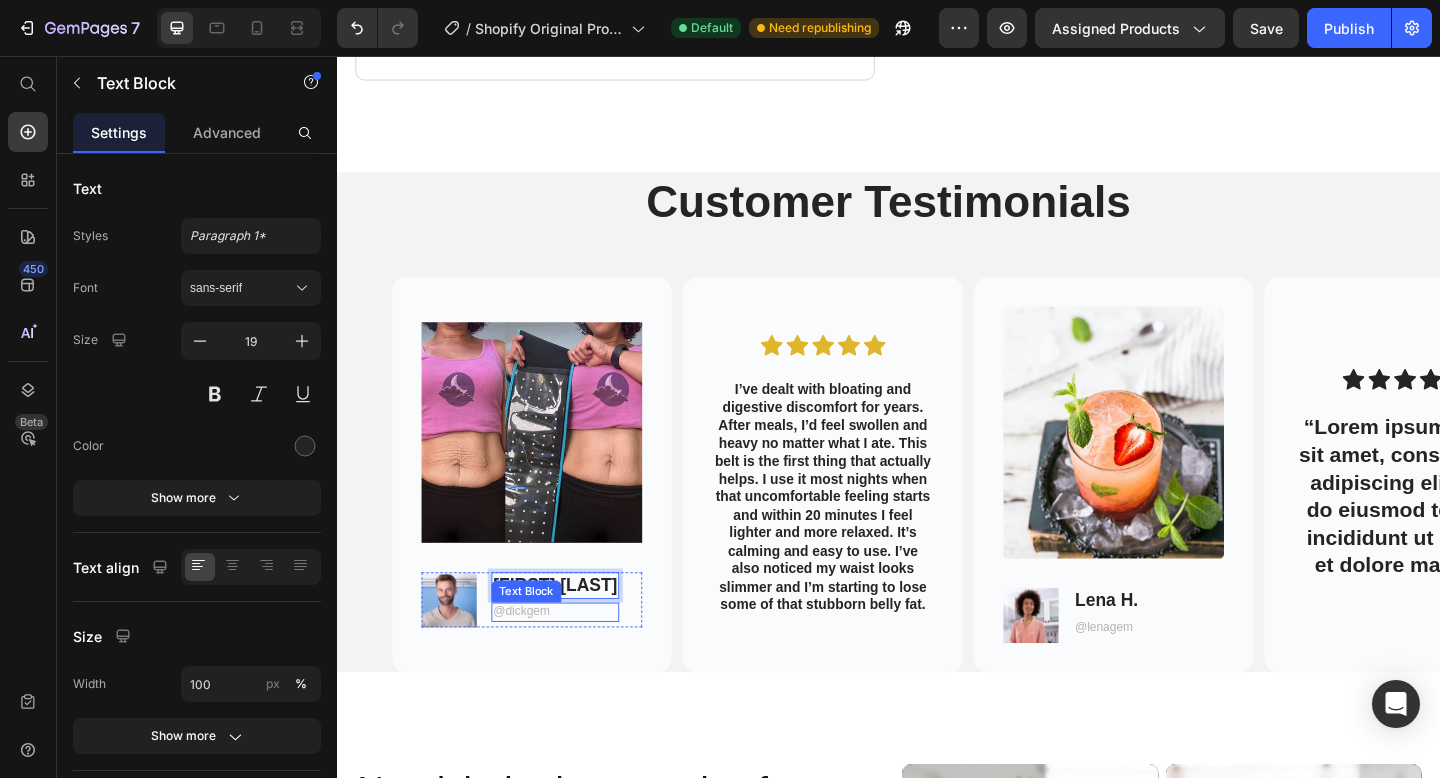 click on "@dickgem" at bounding box center (574, 661) 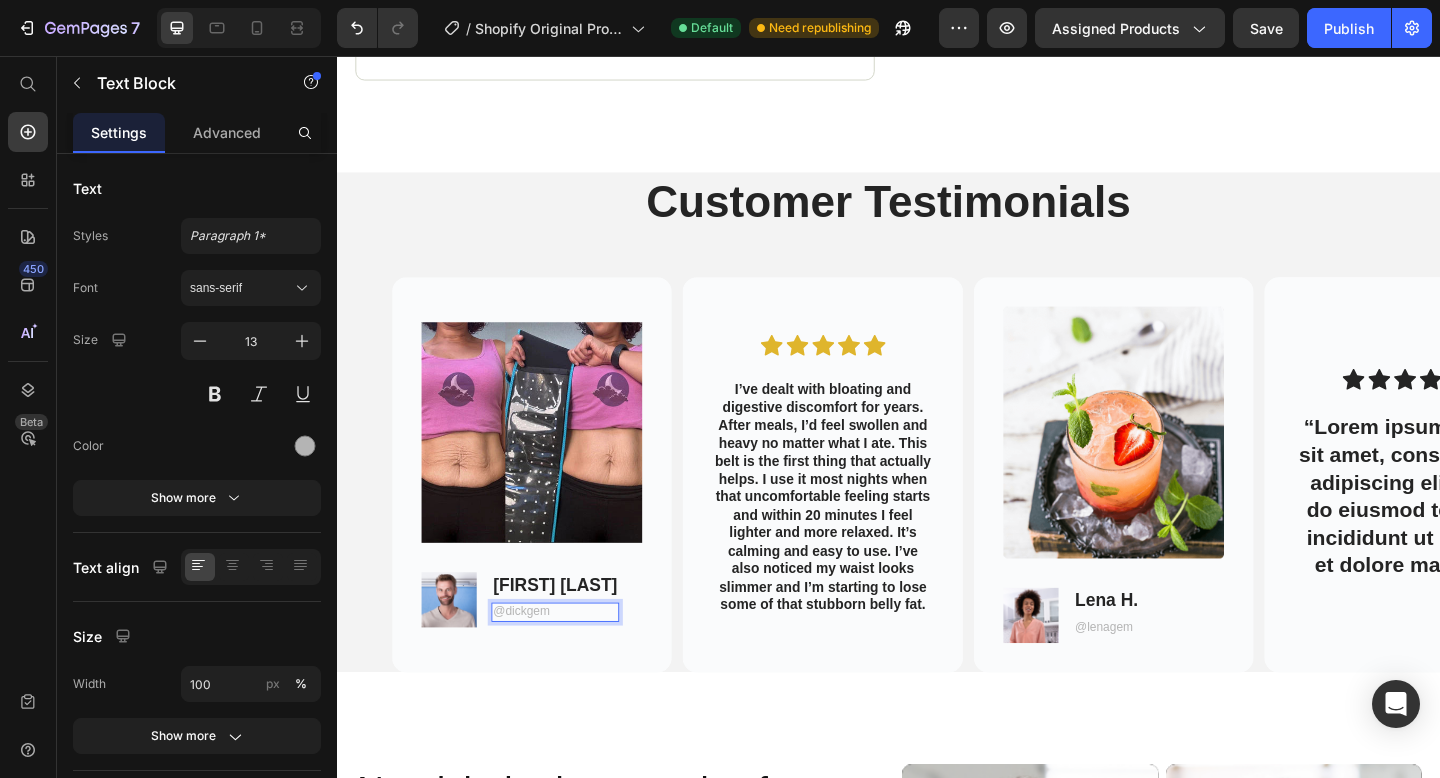 click on "@dickgem" at bounding box center (574, 661) 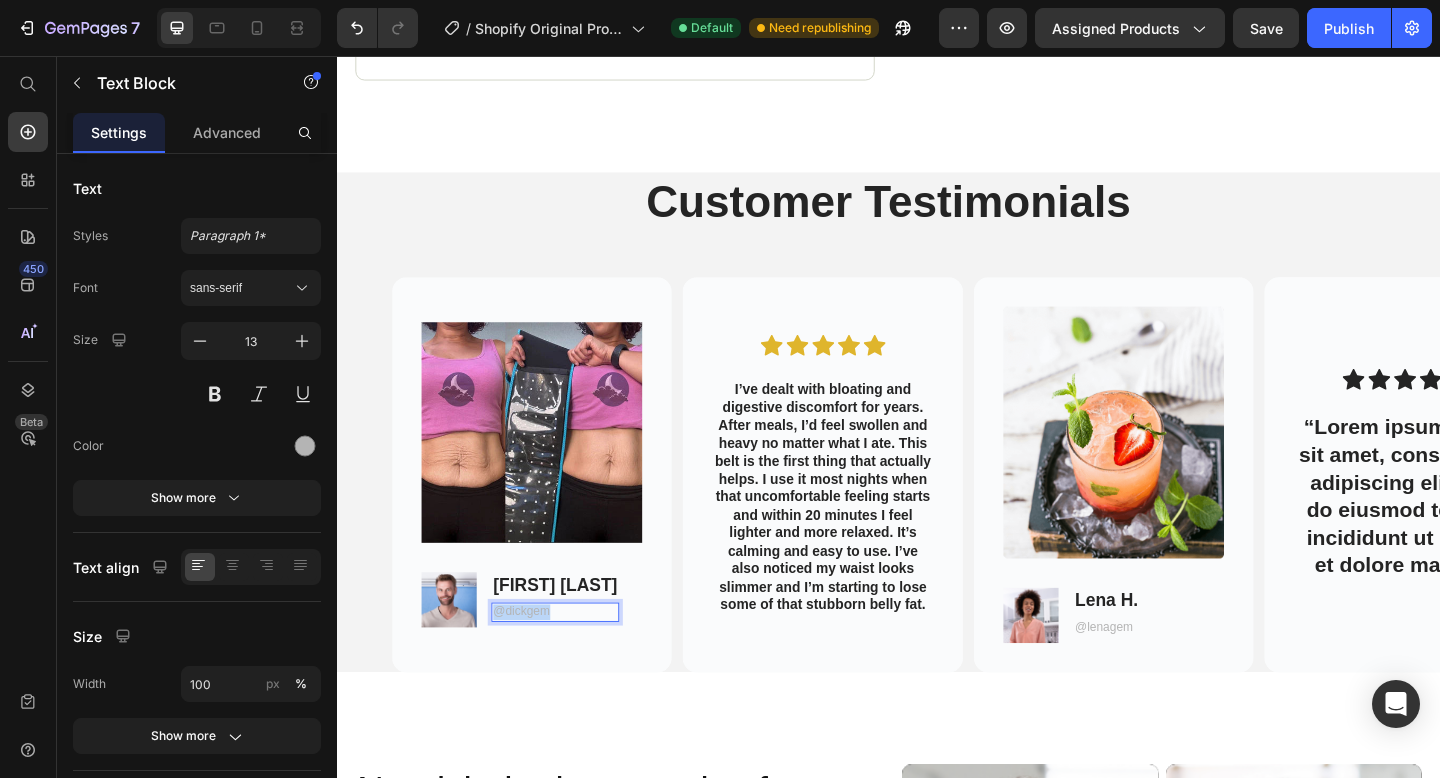 click on "@dickgem" at bounding box center [574, 661] 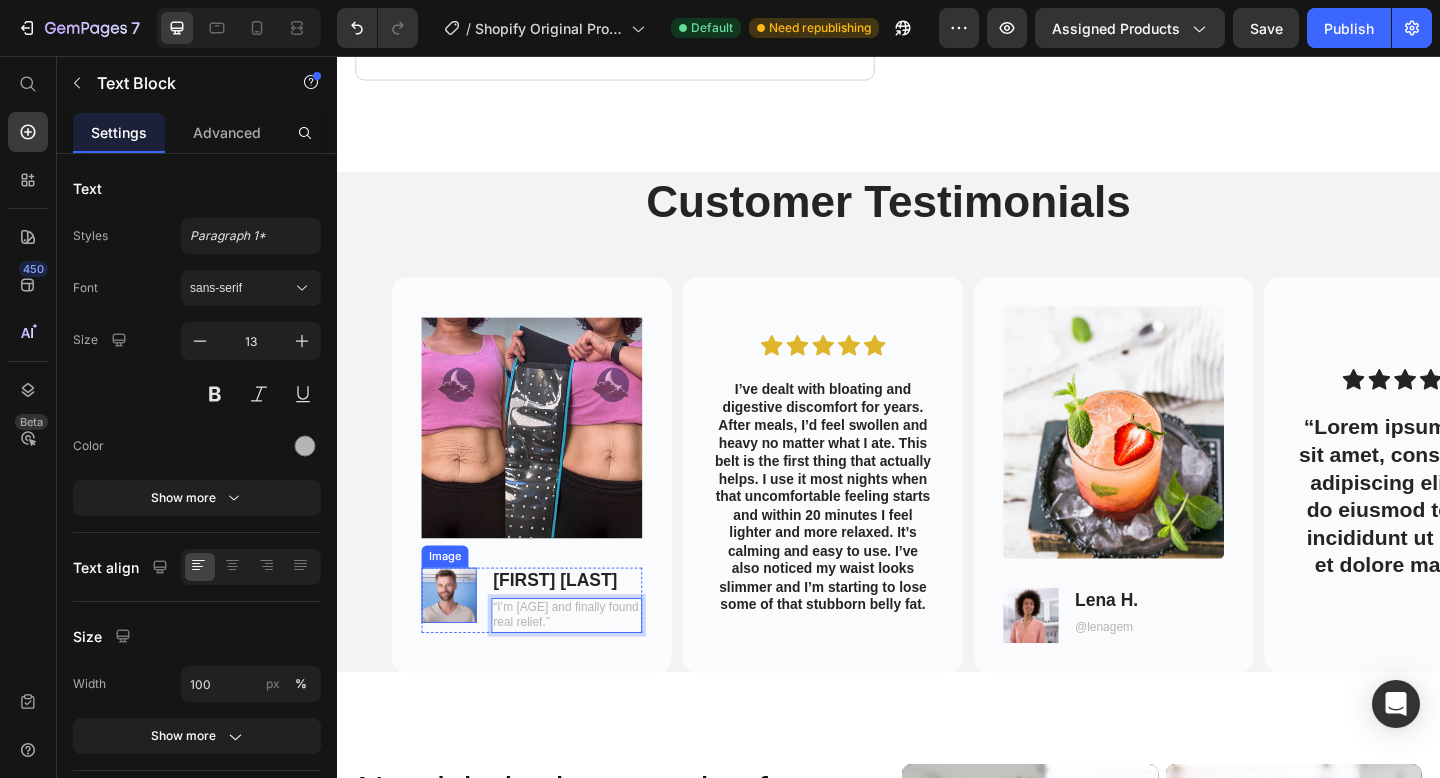 click at bounding box center [459, 643] 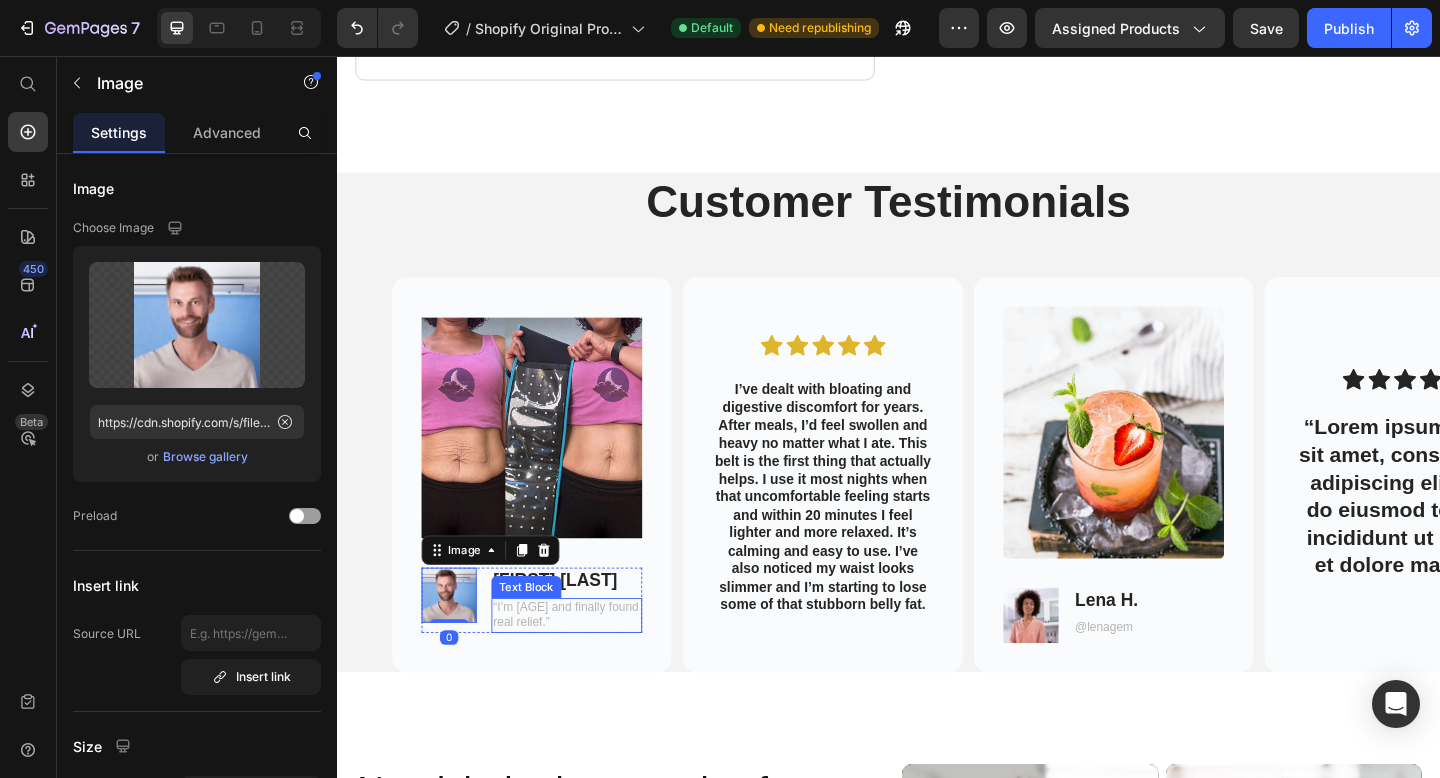 click on "“I’m 55 and finally found real relief.”" at bounding box center [587, 665] 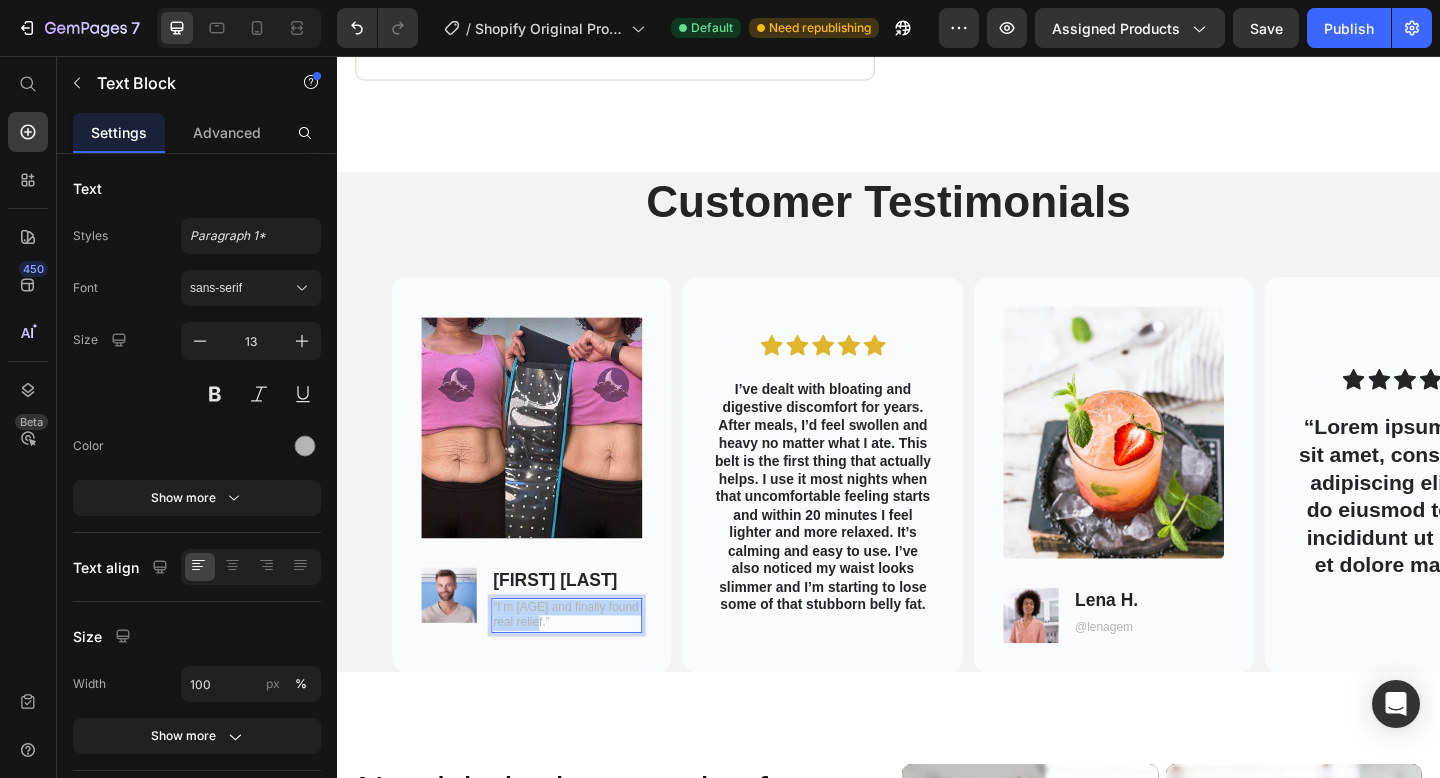 click on "“I’m 55 and finally found real relief.”" at bounding box center [587, 665] 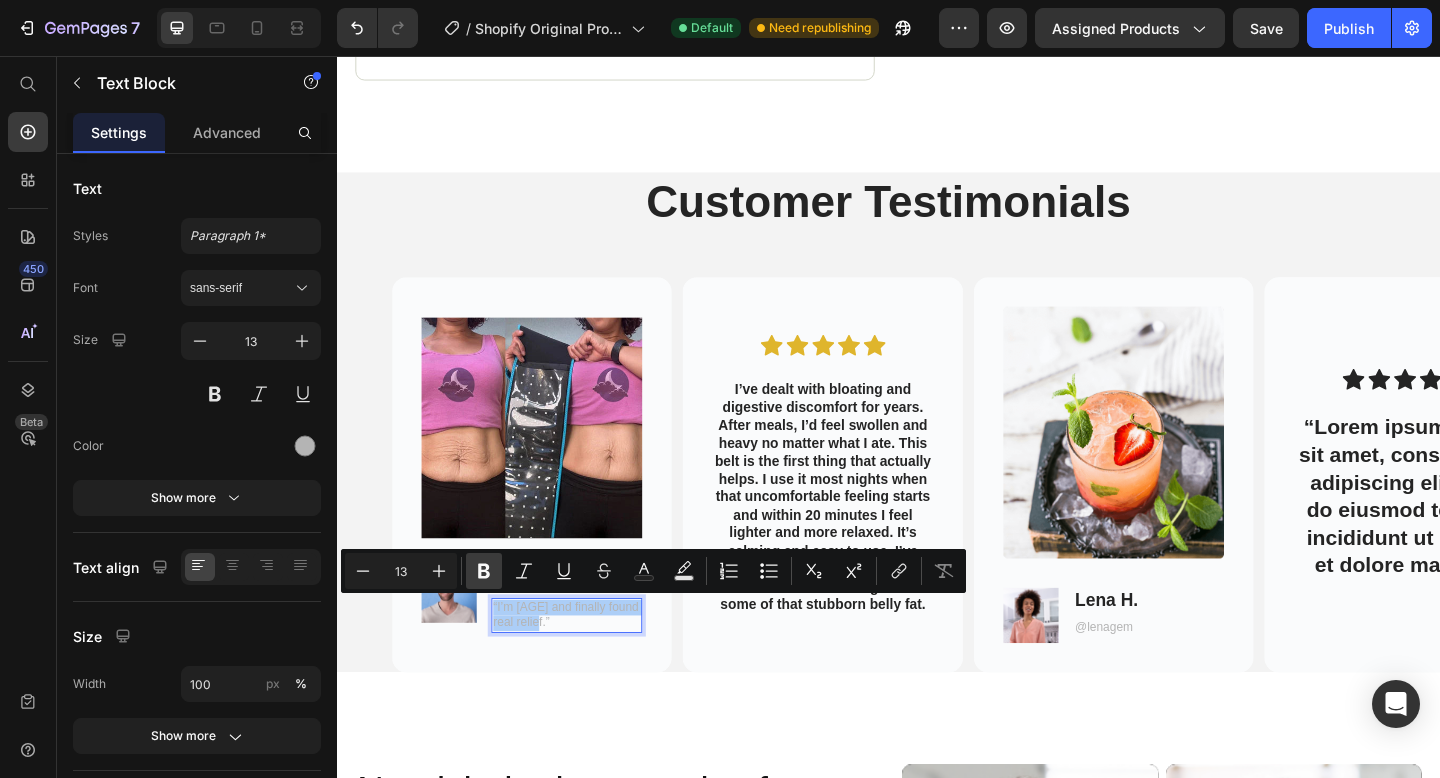 click 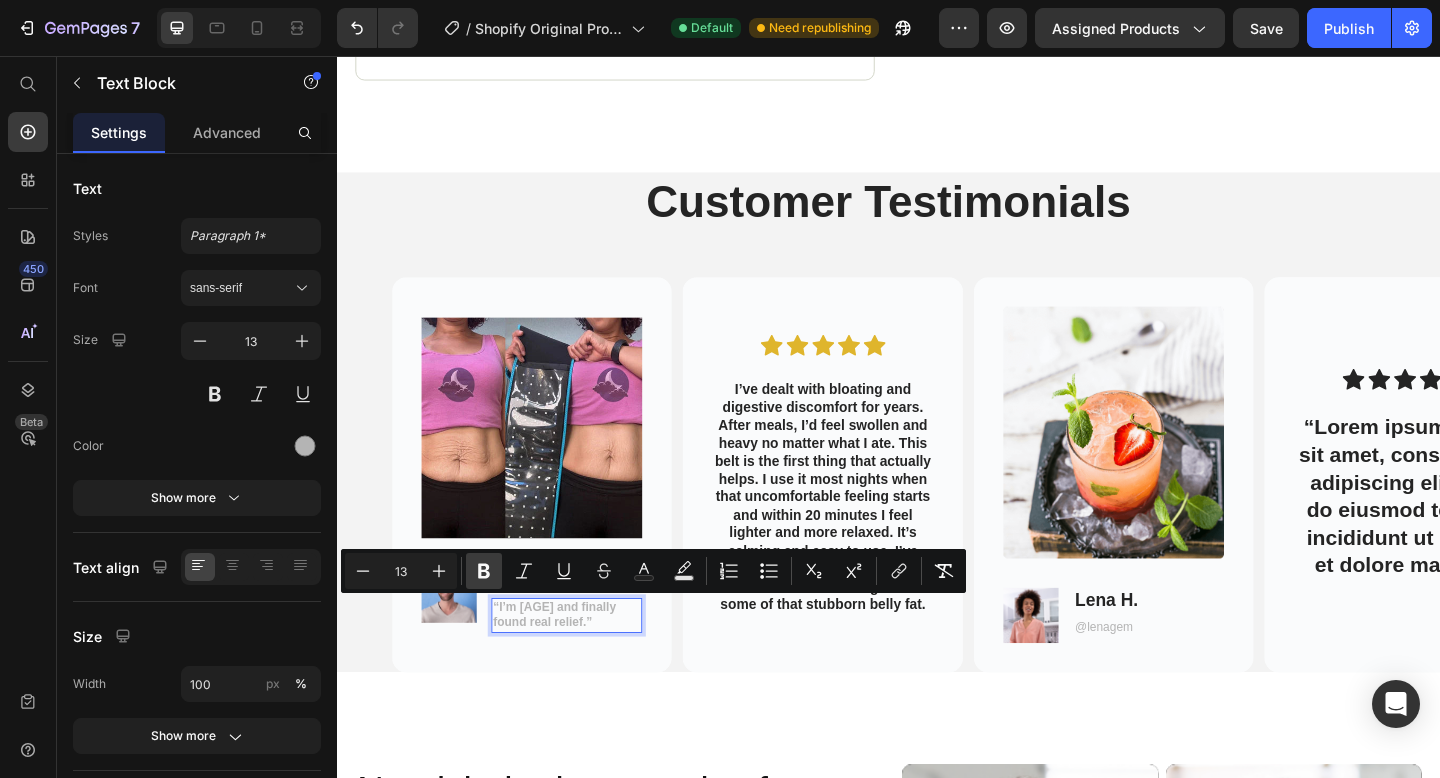 click 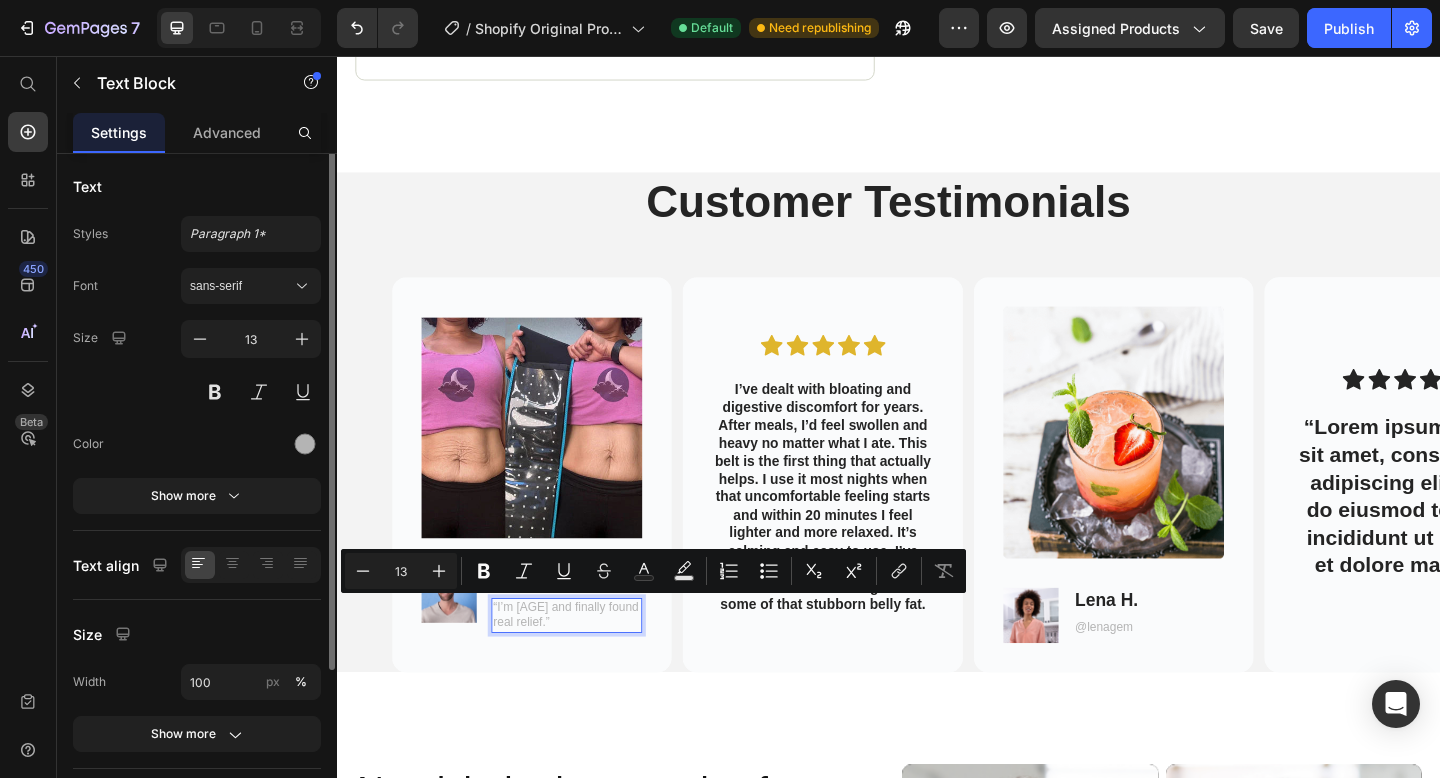 scroll, scrollTop: 0, scrollLeft: 0, axis: both 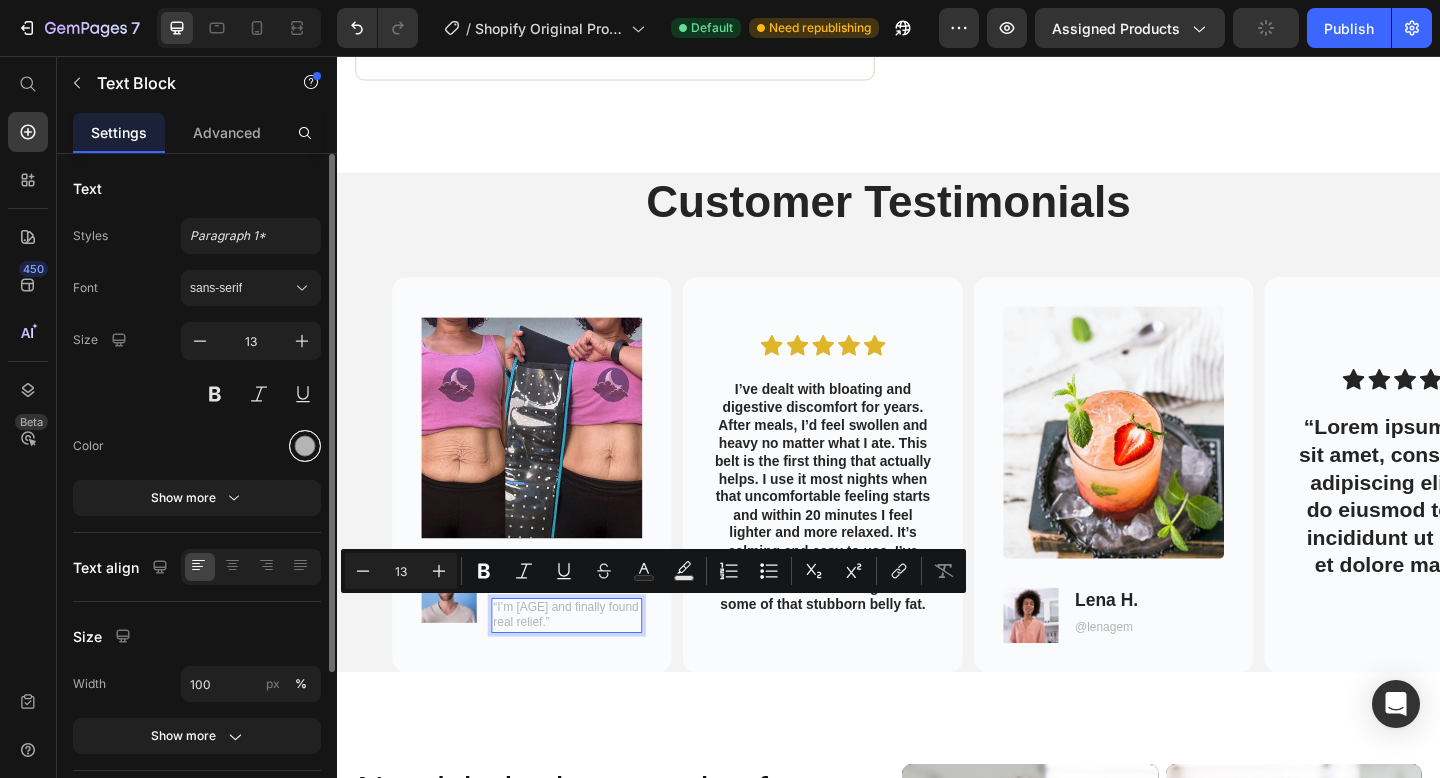 click at bounding box center (305, 446) 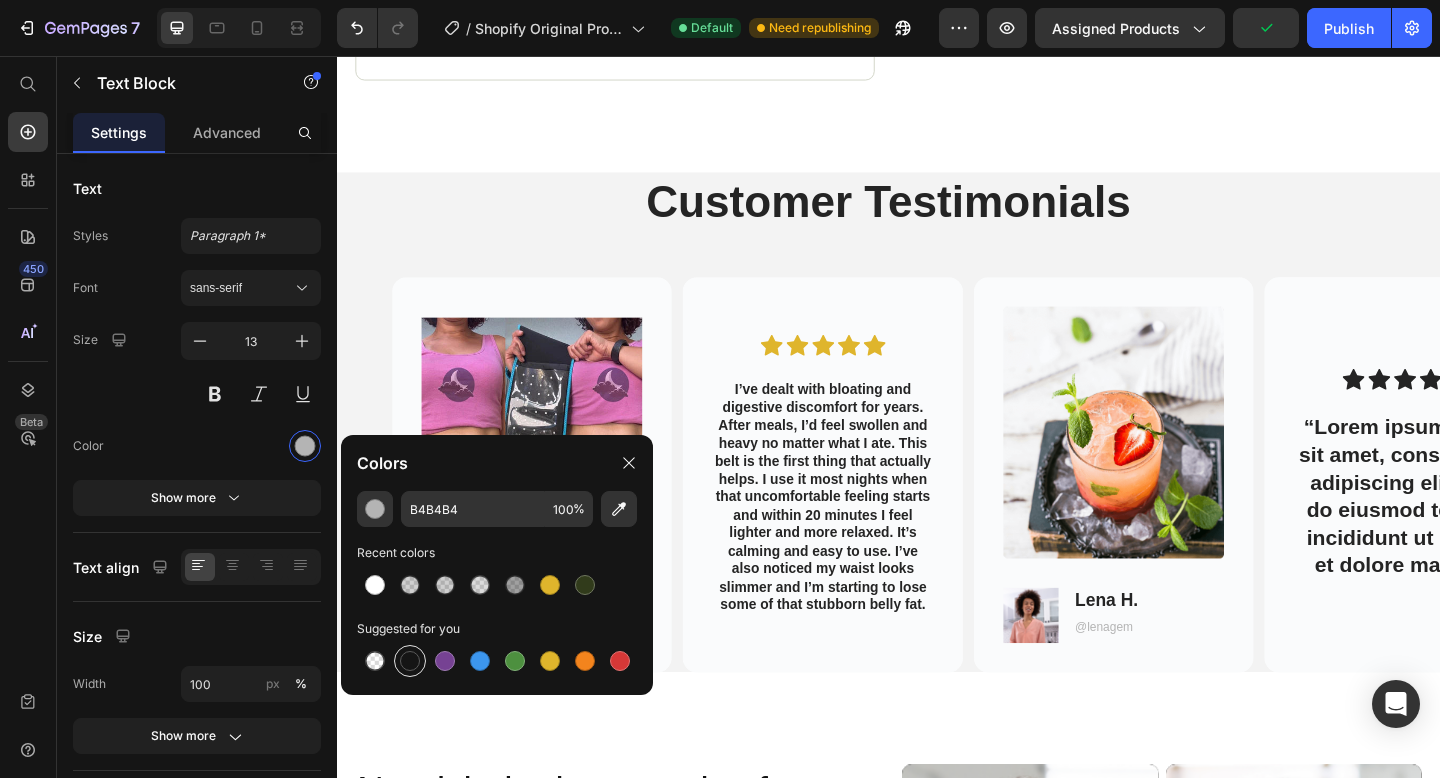 click at bounding box center [410, 661] 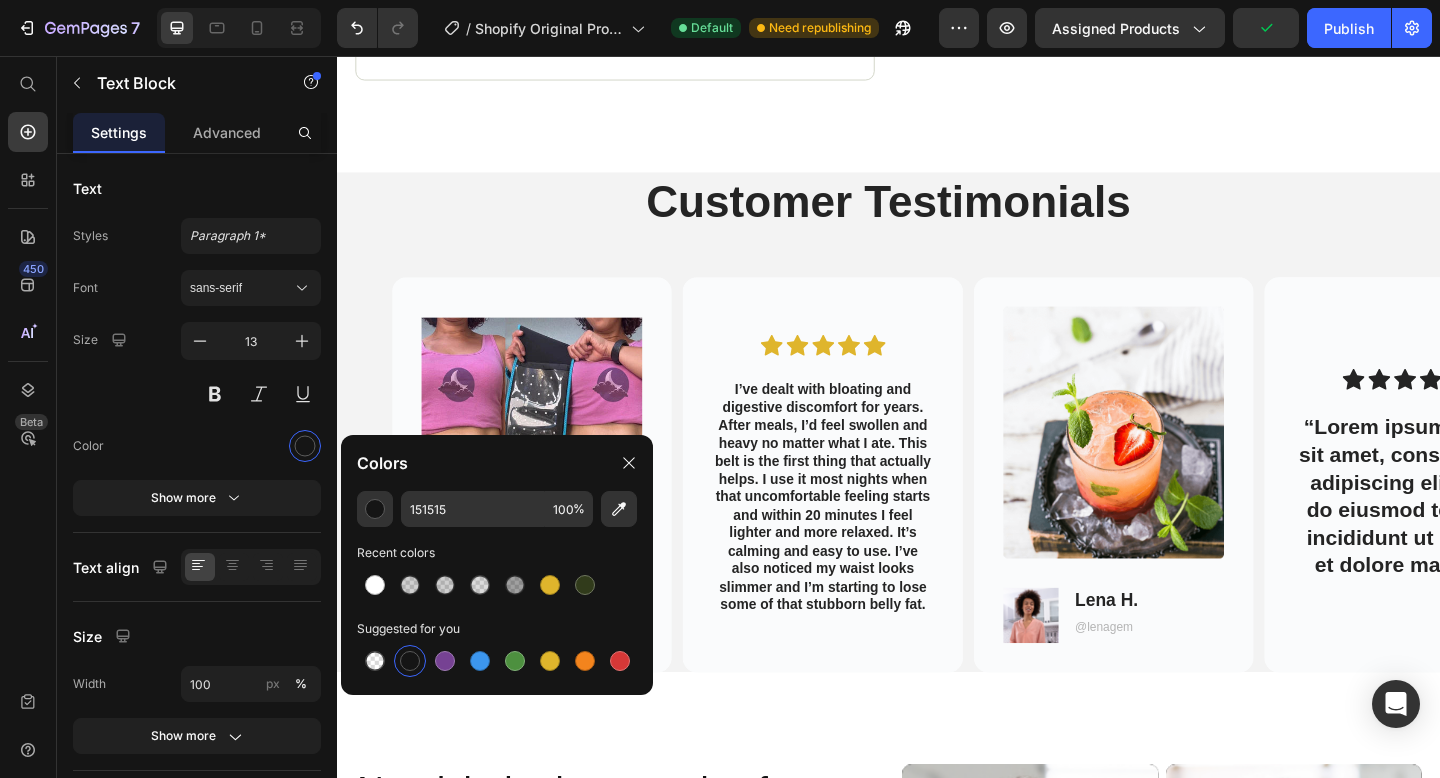 click on "Nourish, hydrate, and soften with our skin cream. Heading Nourish, hydrate, and soften with our skin cream. Heading 97% Text Block Our skin cream effectively unclogs pores, leaving your skin feeling refreshed and clean. Text Block Row 94% Text Block Our skin cream works wonders in maintaining healthy skin, preventing dryness, and keeping breakouts at bay. Text Block Row 92% Text Block Soothe and calm your skin with our skin cream's gentle formula, perfect for sensitive or irritated skin. Text Block Row buy it now Button Row Video Video Carousel Row Section 16/25" at bounding box center [937, 1085] 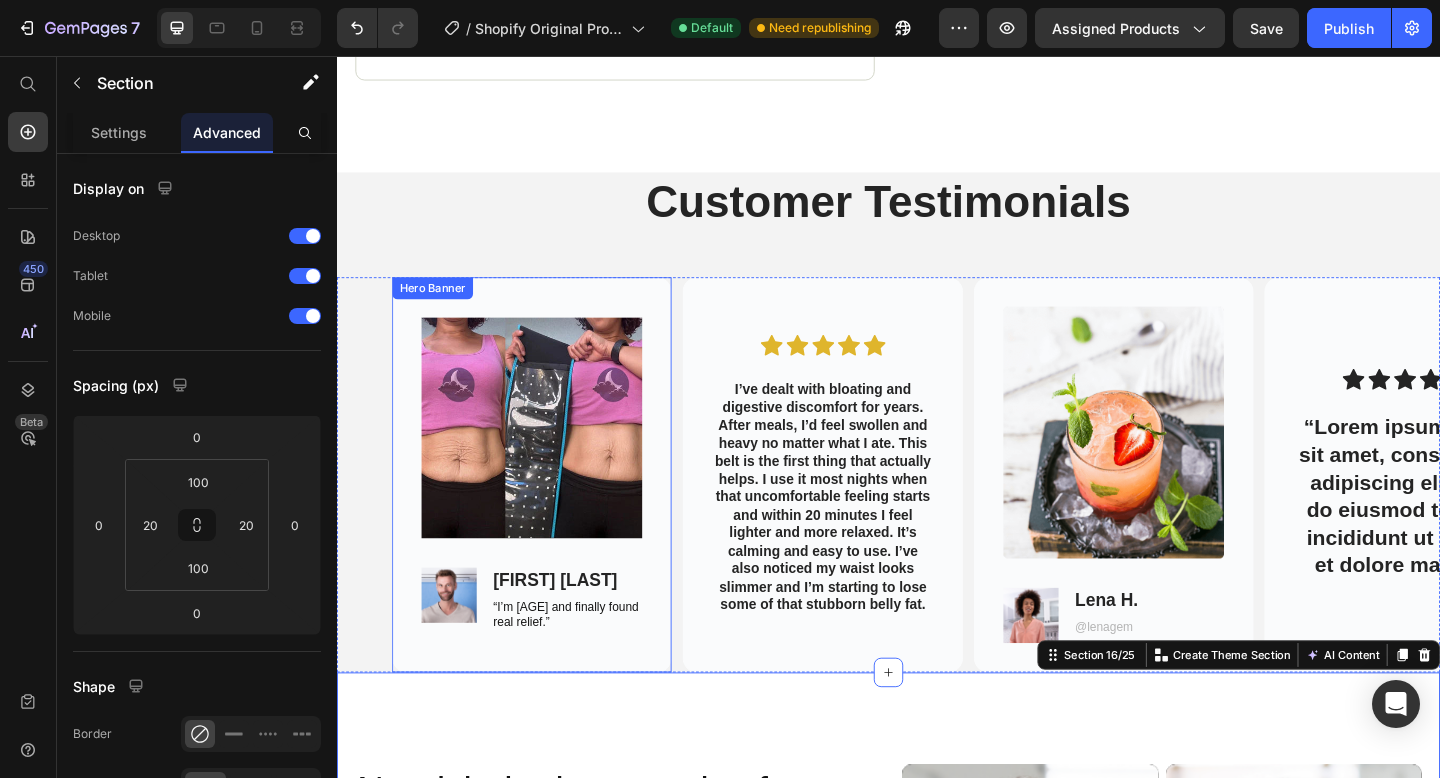 click on "“I’m 55 and finally found real relief.”" at bounding box center [587, 665] 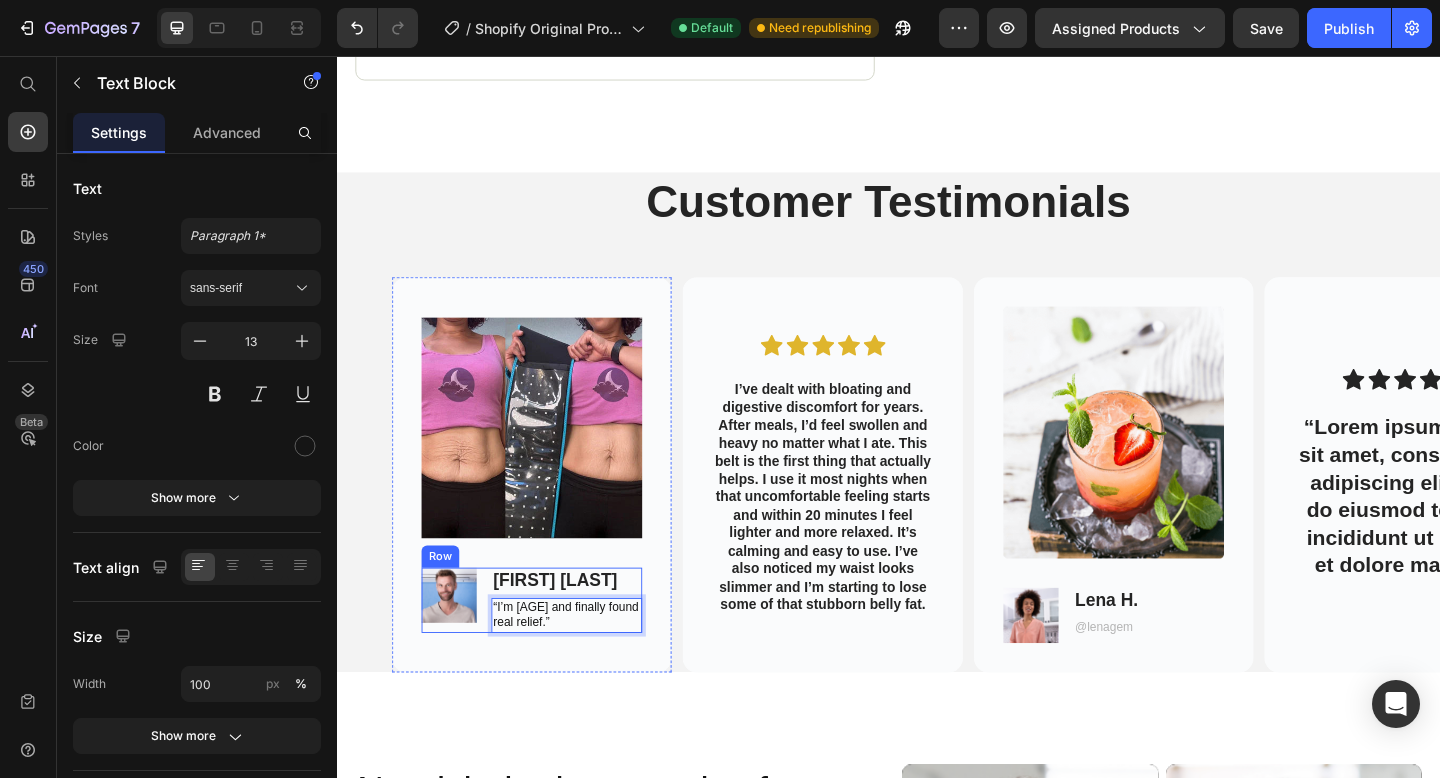 click at bounding box center [459, 643] 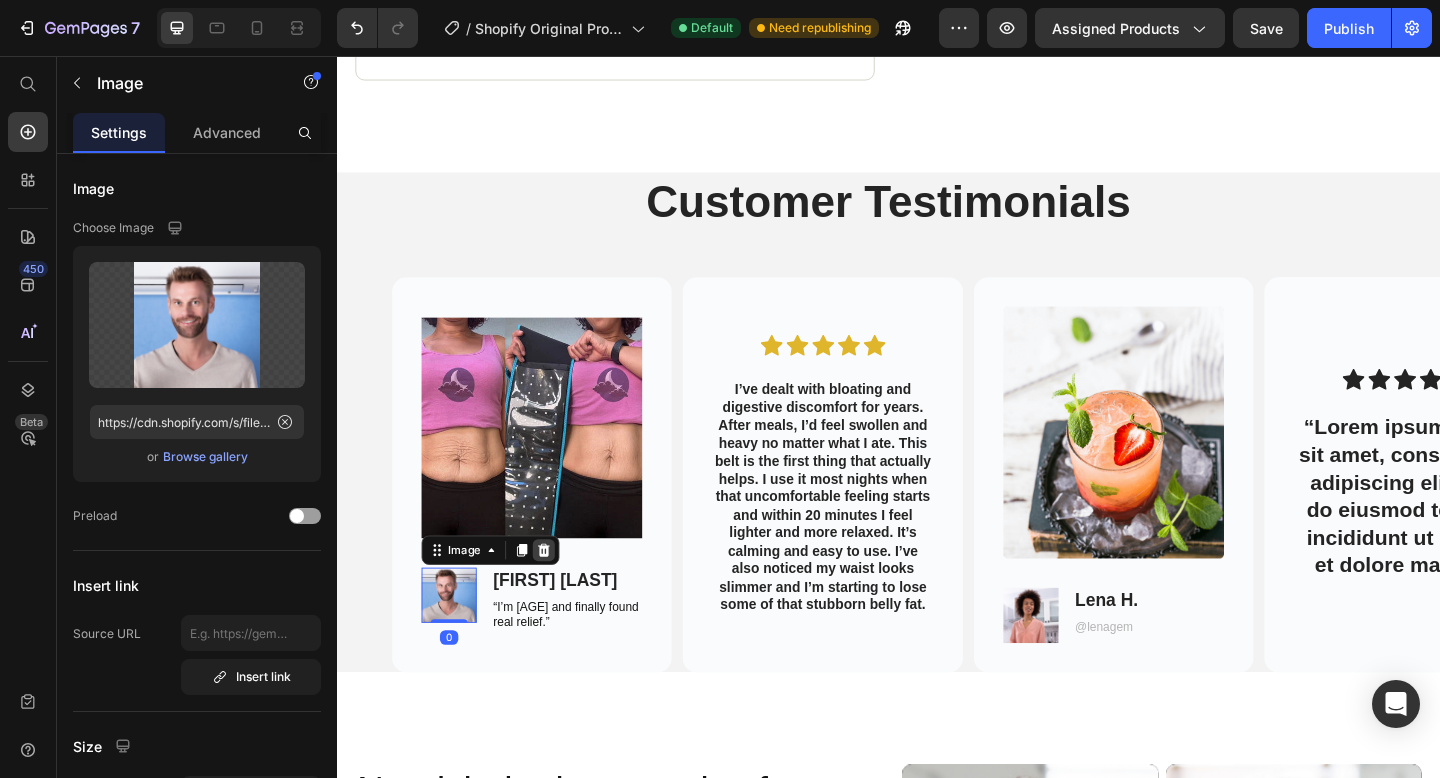 click 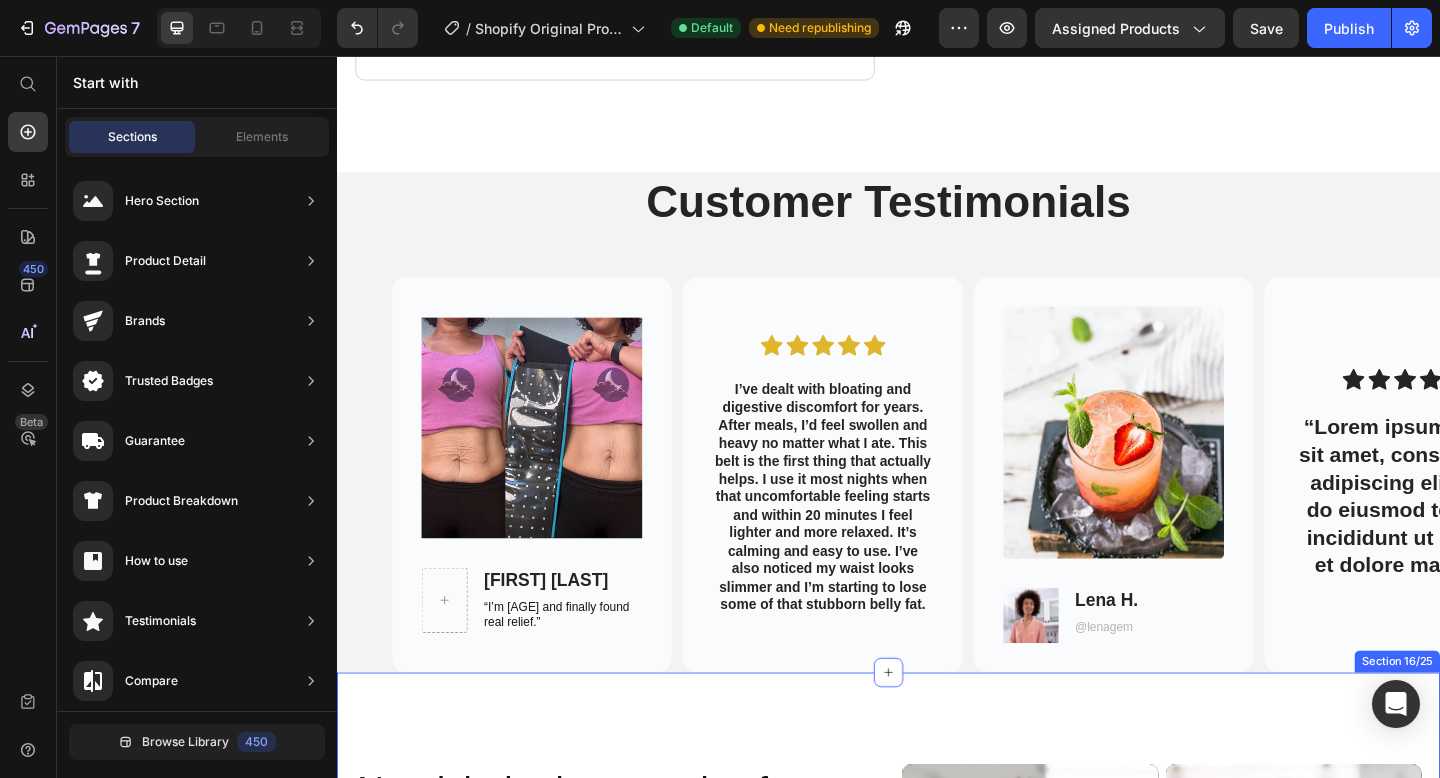click on "Nourish, hydrate, and soften with our skin cream. Heading Nourish, hydrate, and soften with our skin cream. Heading 97% Text Block Our skin cream effectively unclogs pores, leaving your skin feeling refreshed and clean. Text Block Row 94% Text Block Our skin cream works wonders in maintaining healthy skin, preventing dryness, and keeping breakouts at bay. Text Block Row 92% Text Block Soothe and calm your skin with our skin cream's gentle formula, perfect for sensitive or irritated skin. Text Block Row buy it now Button Row Video Video Carousel Row Section 16/25" at bounding box center [937, 1085] 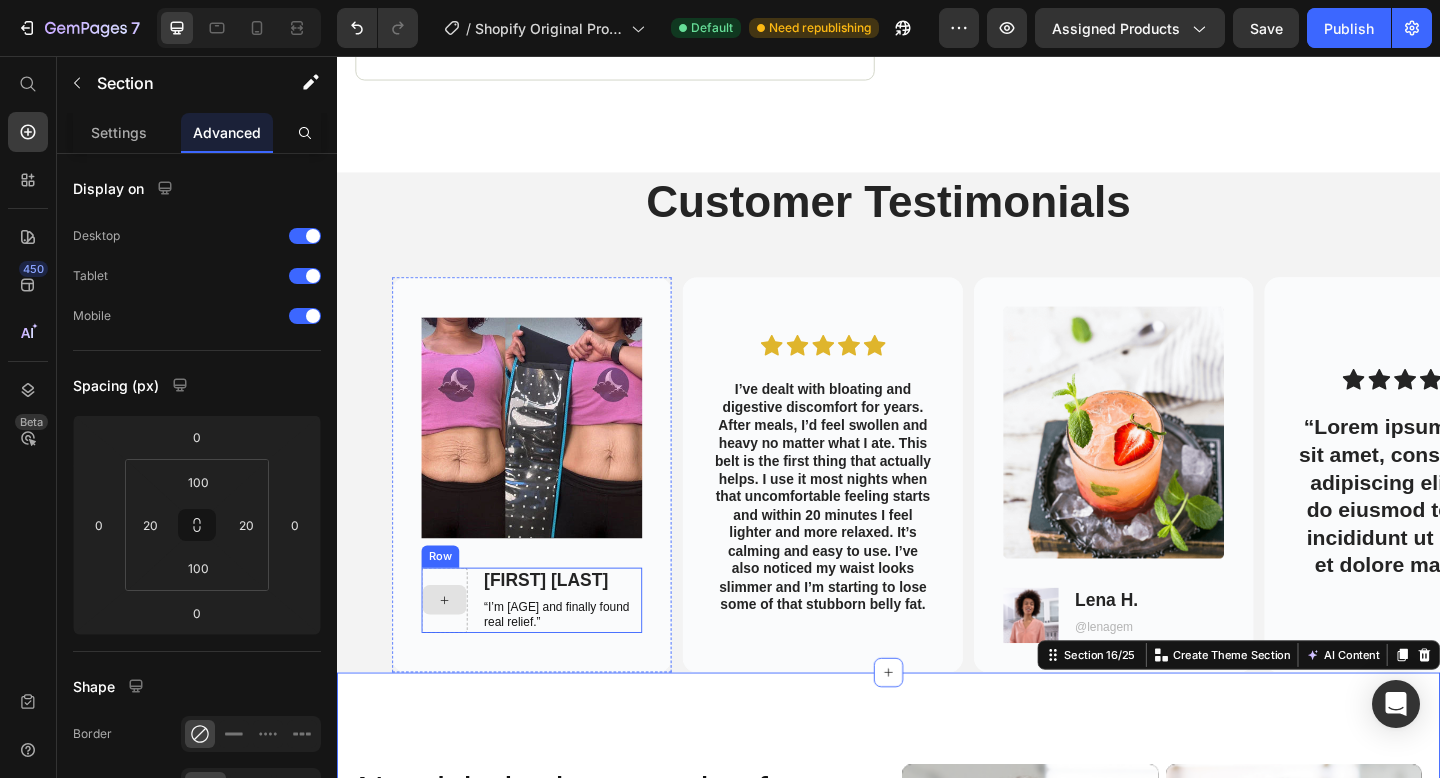 click at bounding box center [454, 648] 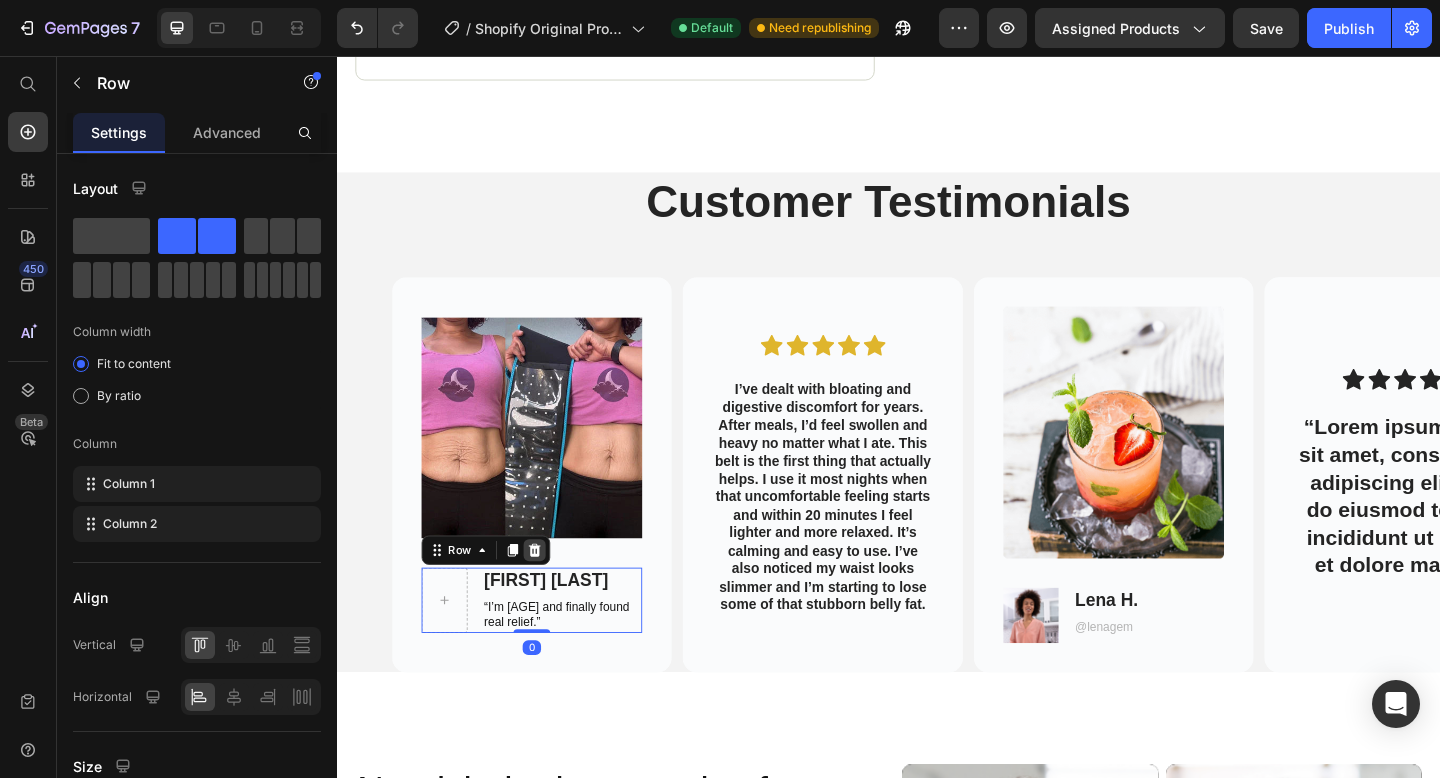 click 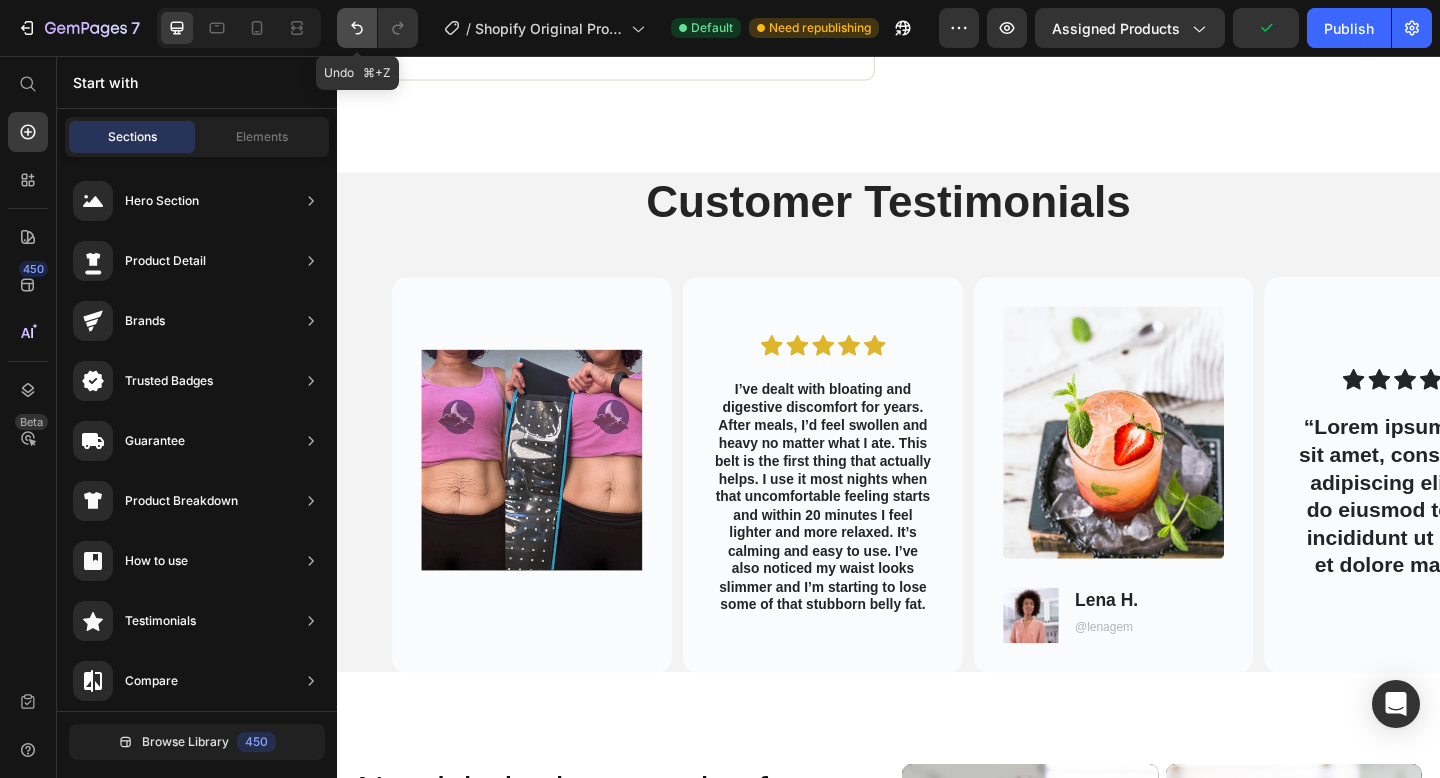 drag, startPoint x: 348, startPoint y: 23, endPoint x: 20, endPoint y: 6, distance: 328.44025 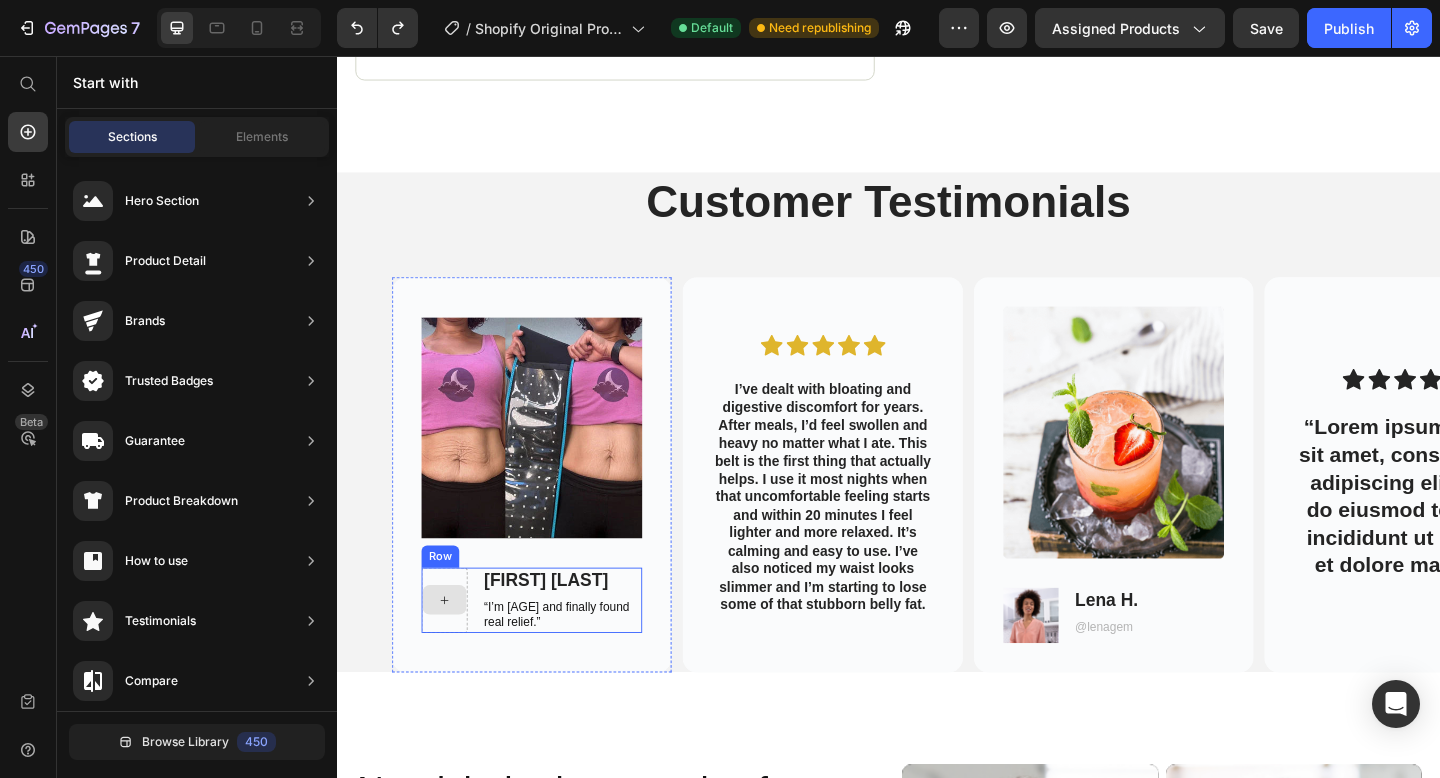 click 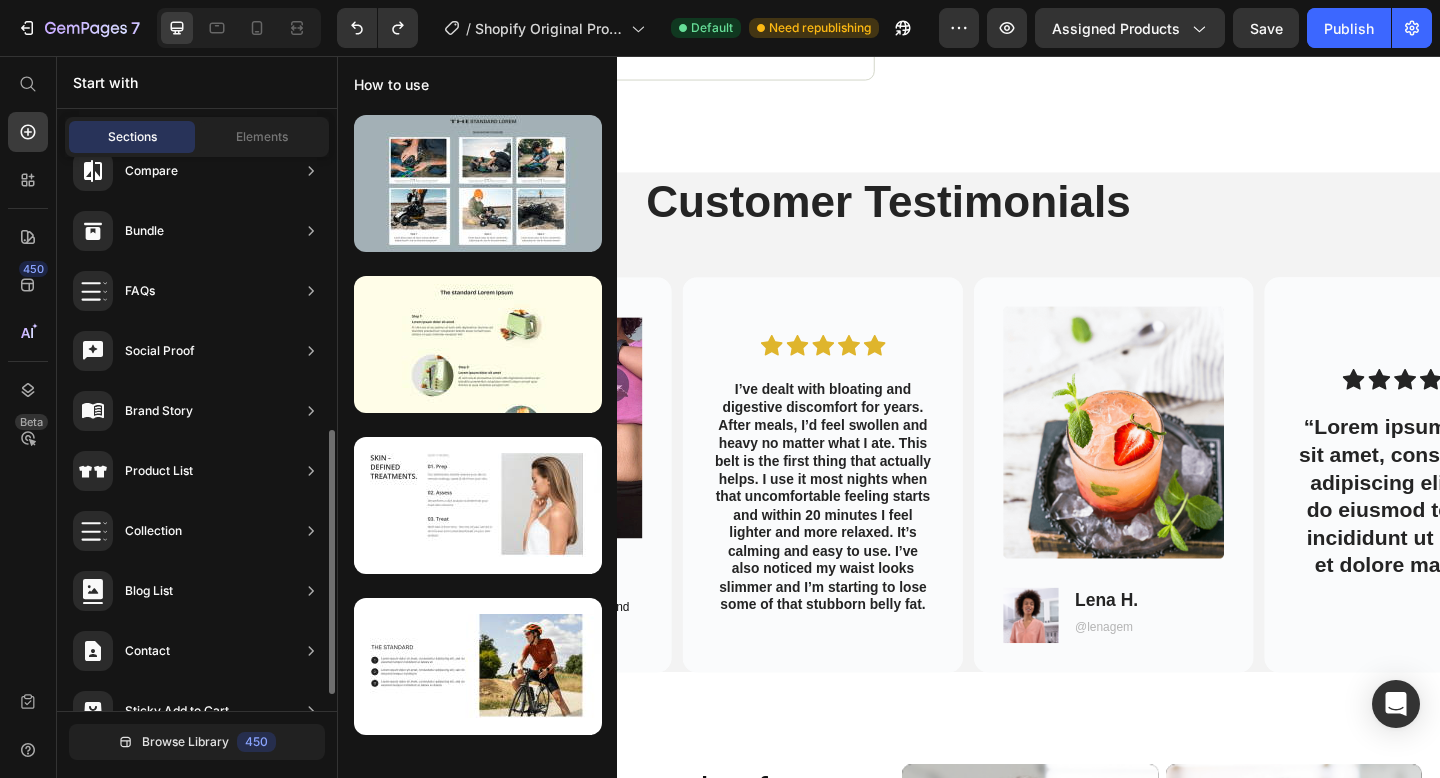 scroll, scrollTop: 606, scrollLeft: 0, axis: vertical 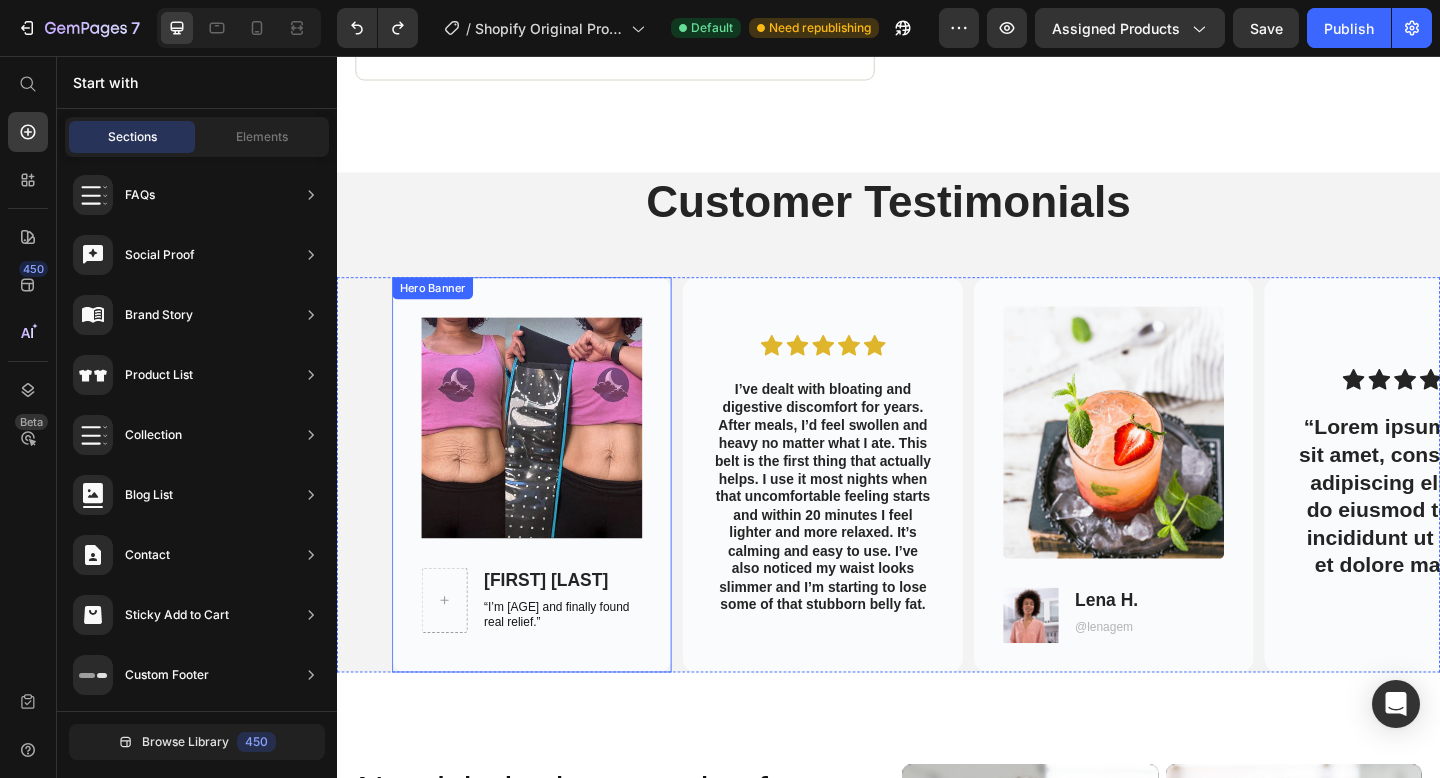 click on "Image
Katrina S. Text Block “I’m 55 and finally found real relief.” Text Block Row" at bounding box center [549, 512] 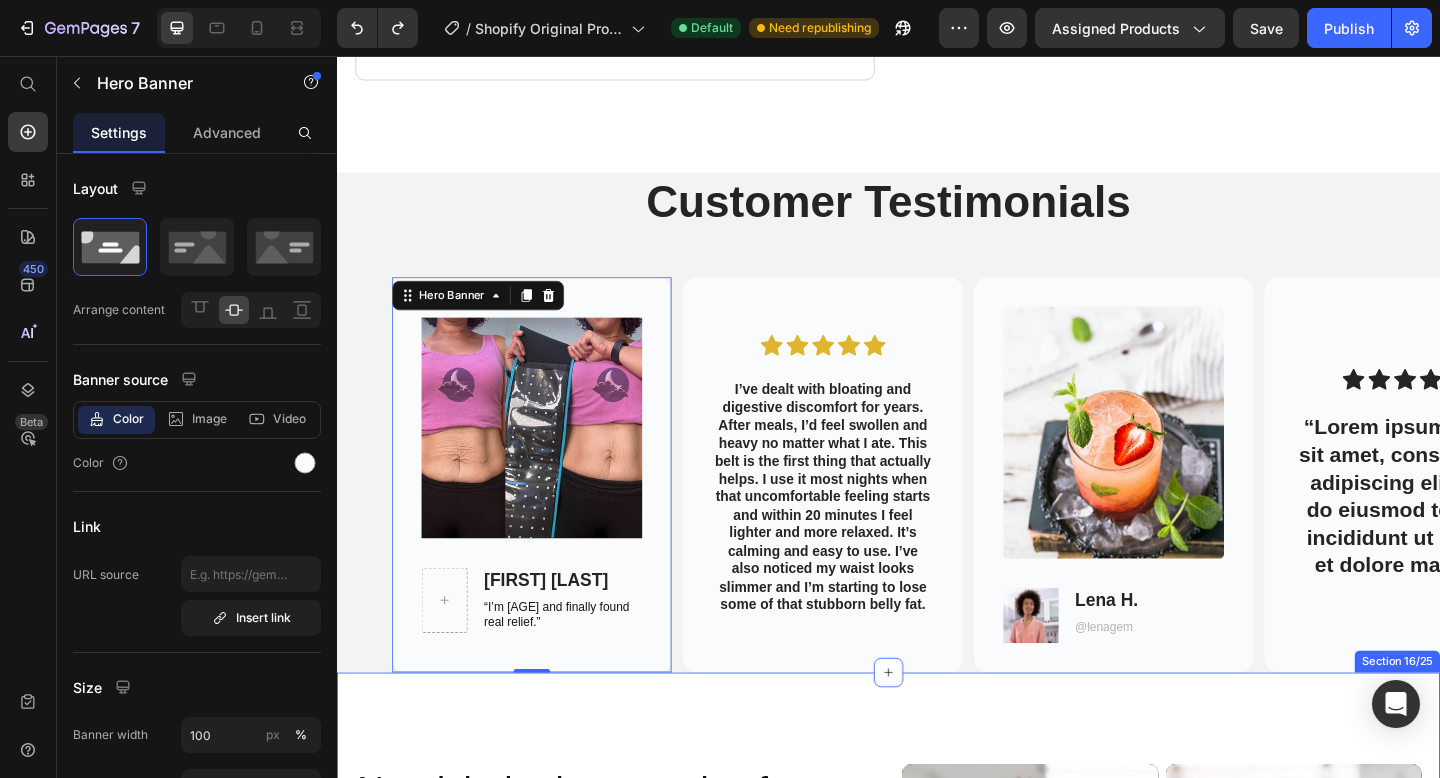 click on "Nourish, hydrate, and soften with our skin cream. Heading Nourish, hydrate, and soften with our skin cream. Heading 97% Text Block Our skin cream effectively unclogs pores, leaving your skin feeling refreshed and clean. Text Block Row 94% Text Block Our skin cream works wonders in maintaining healthy skin, preventing dryness, and keeping breakouts at bay. Text Block Row 92% Text Block Soothe and calm your skin with our skin cream's gentle formula, perfect for sensitive or irritated skin. Text Block Row buy it now Button Row Video Video Carousel Row Section 16/25" at bounding box center (937, 1085) 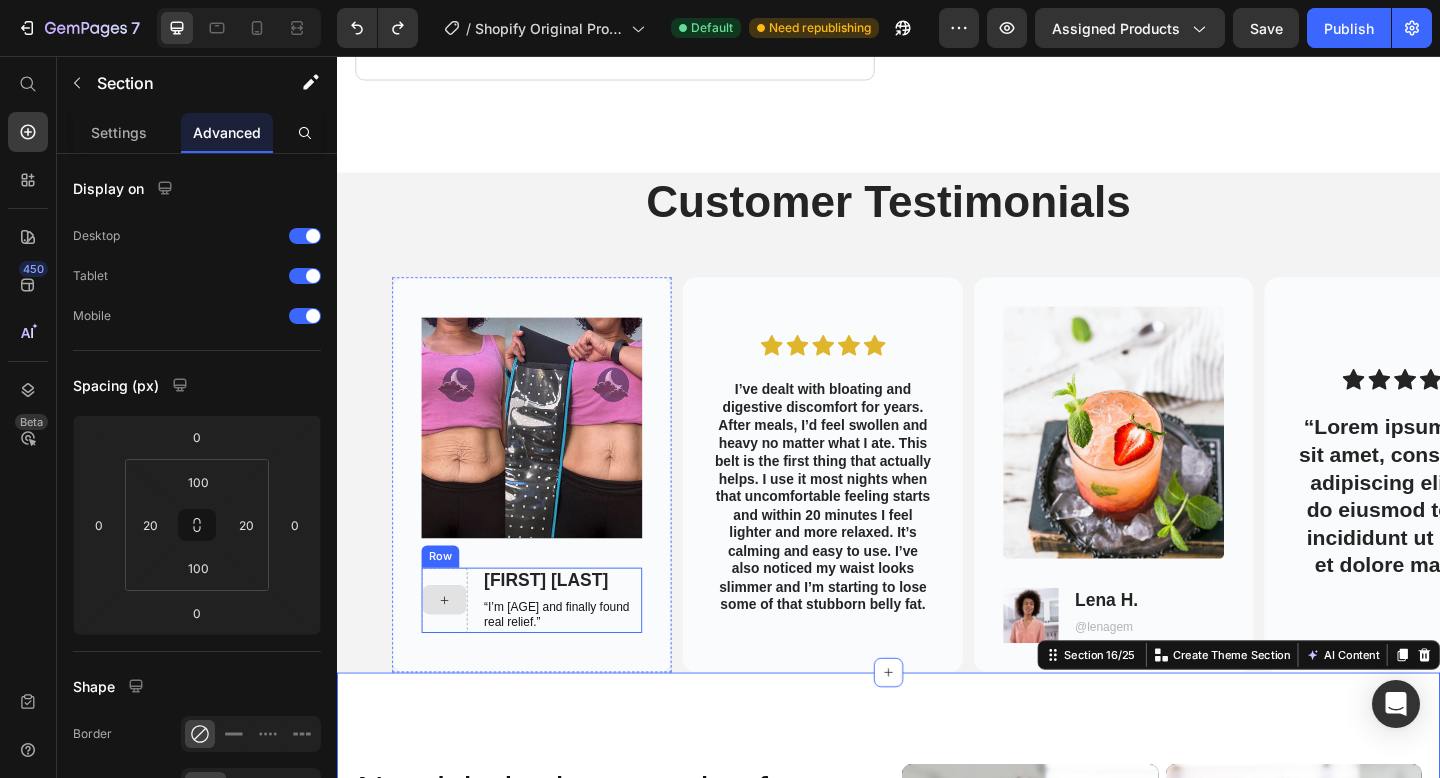 click at bounding box center (454, 648) 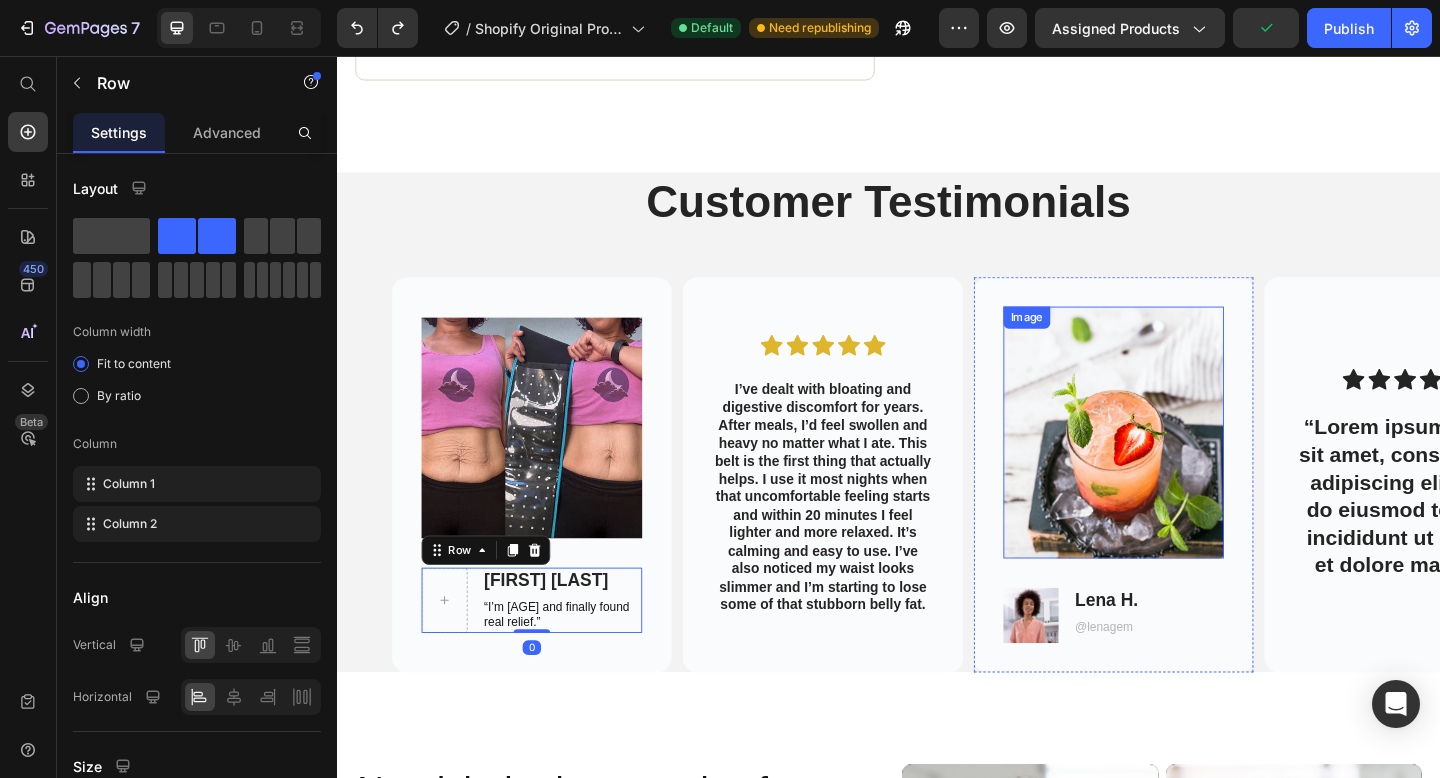 click at bounding box center (1182, 466) 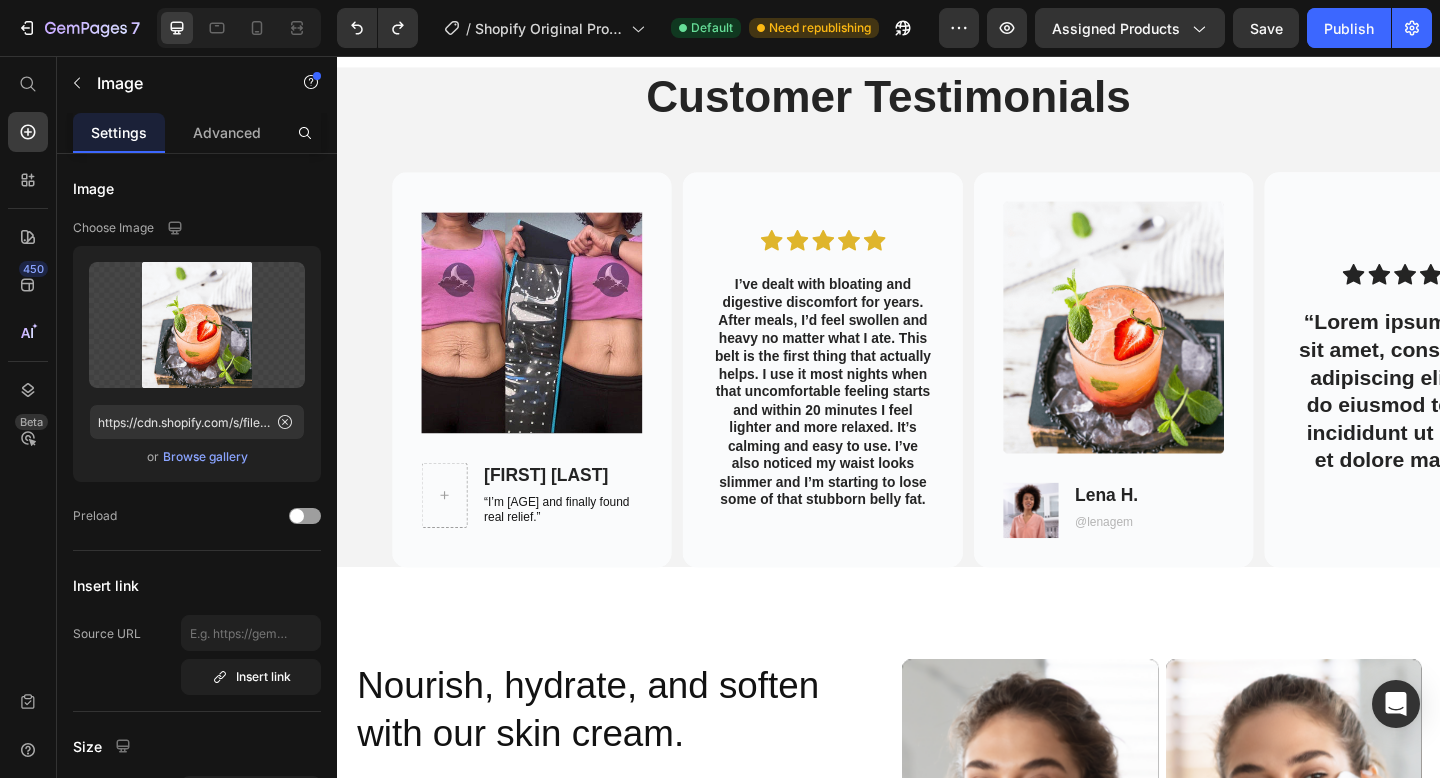 scroll, scrollTop: 2641, scrollLeft: 0, axis: vertical 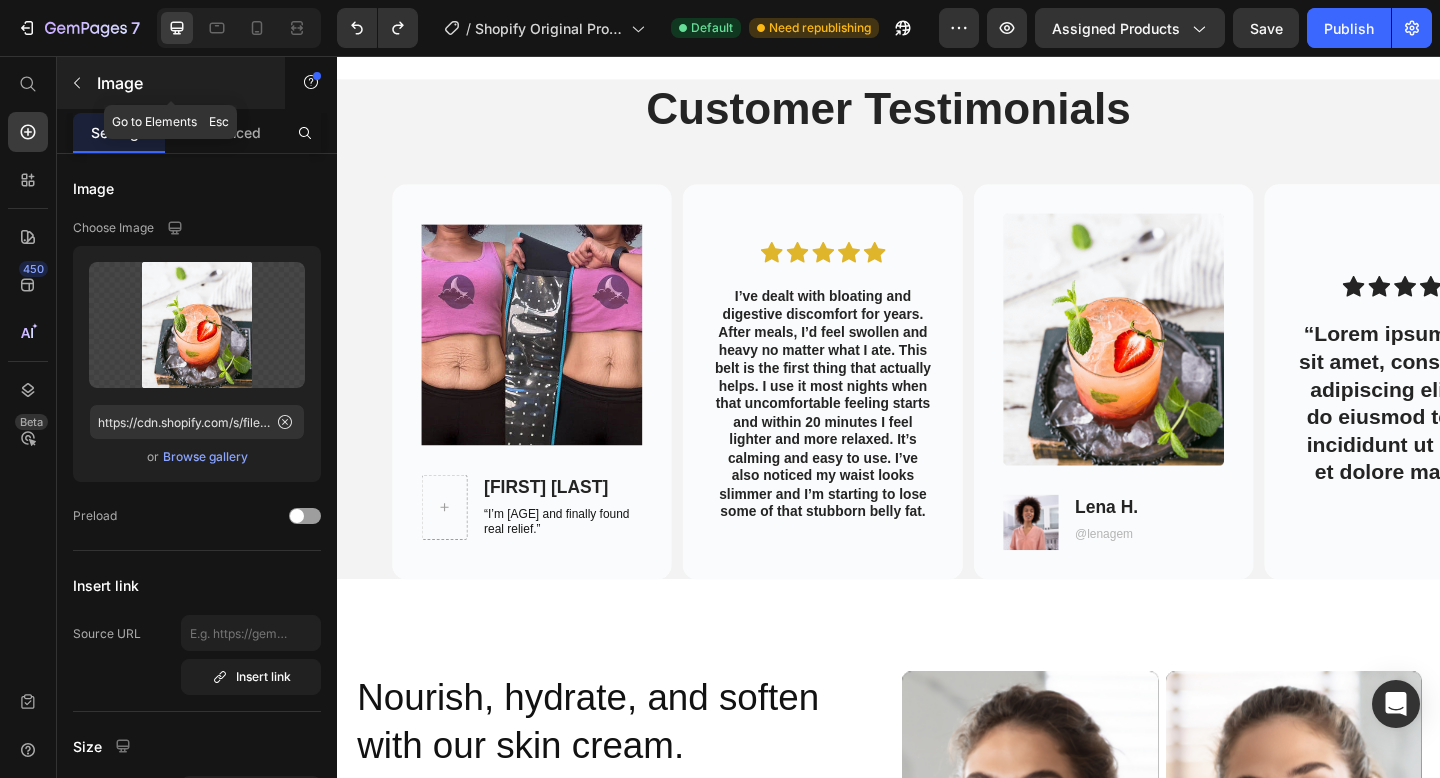 click at bounding box center [77, 83] 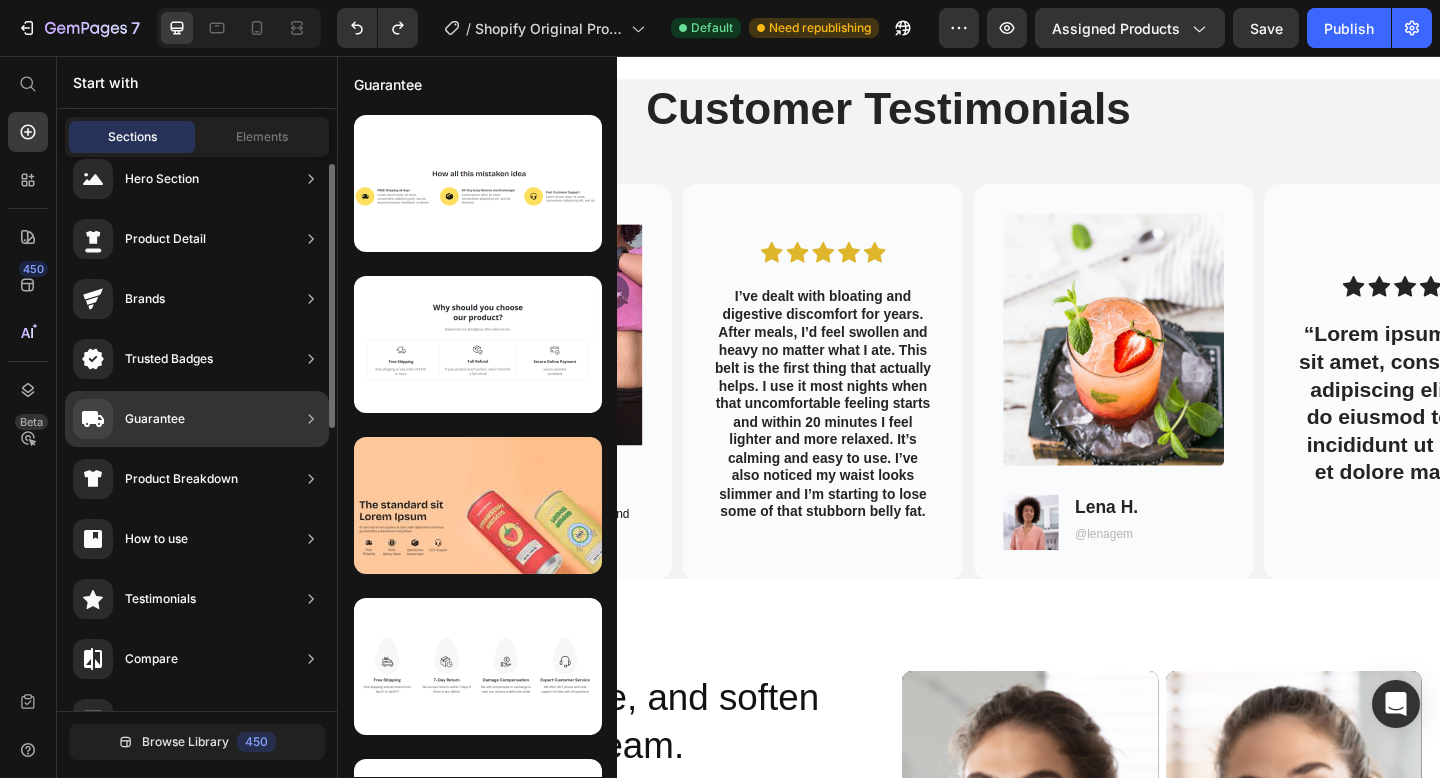 scroll, scrollTop: 0, scrollLeft: 0, axis: both 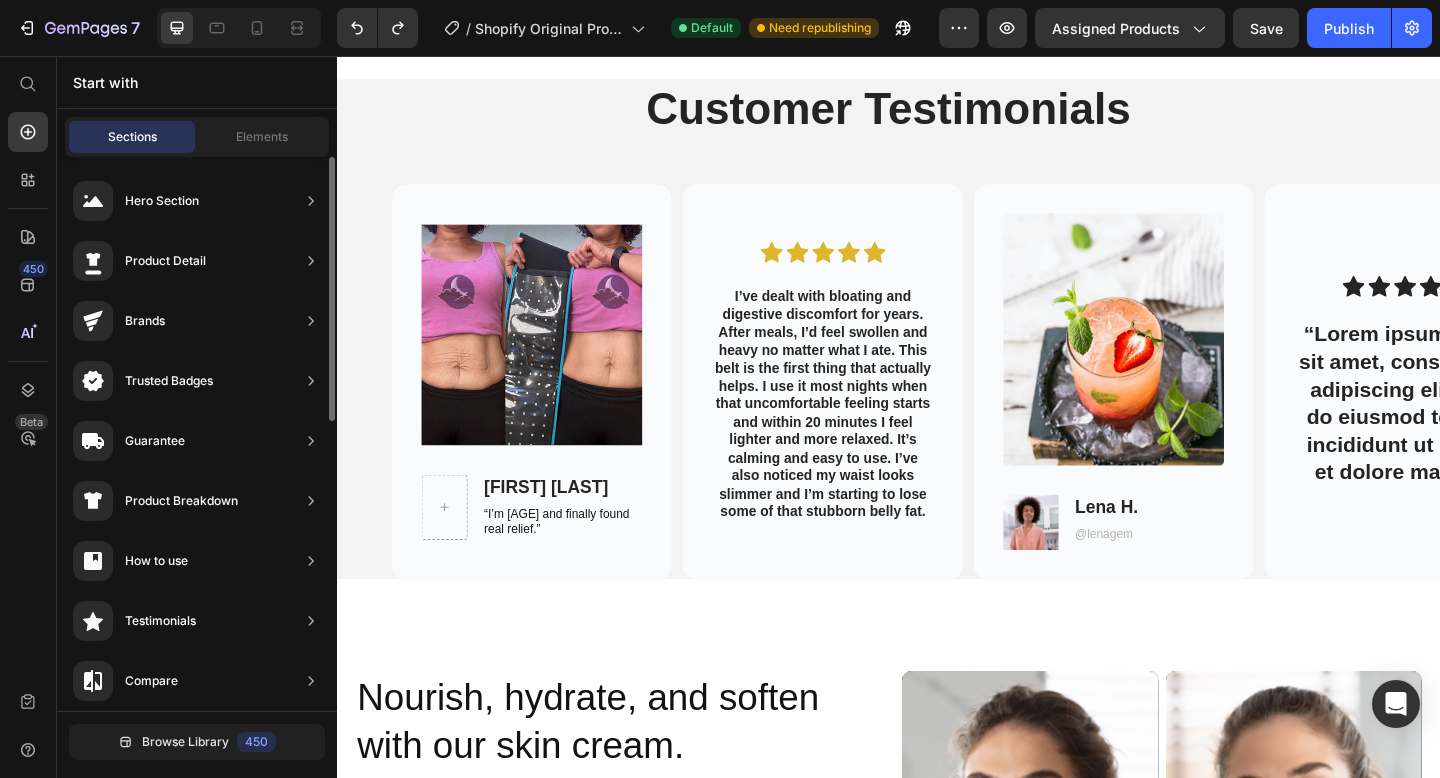 click on "Start with" at bounding box center (197, 82) 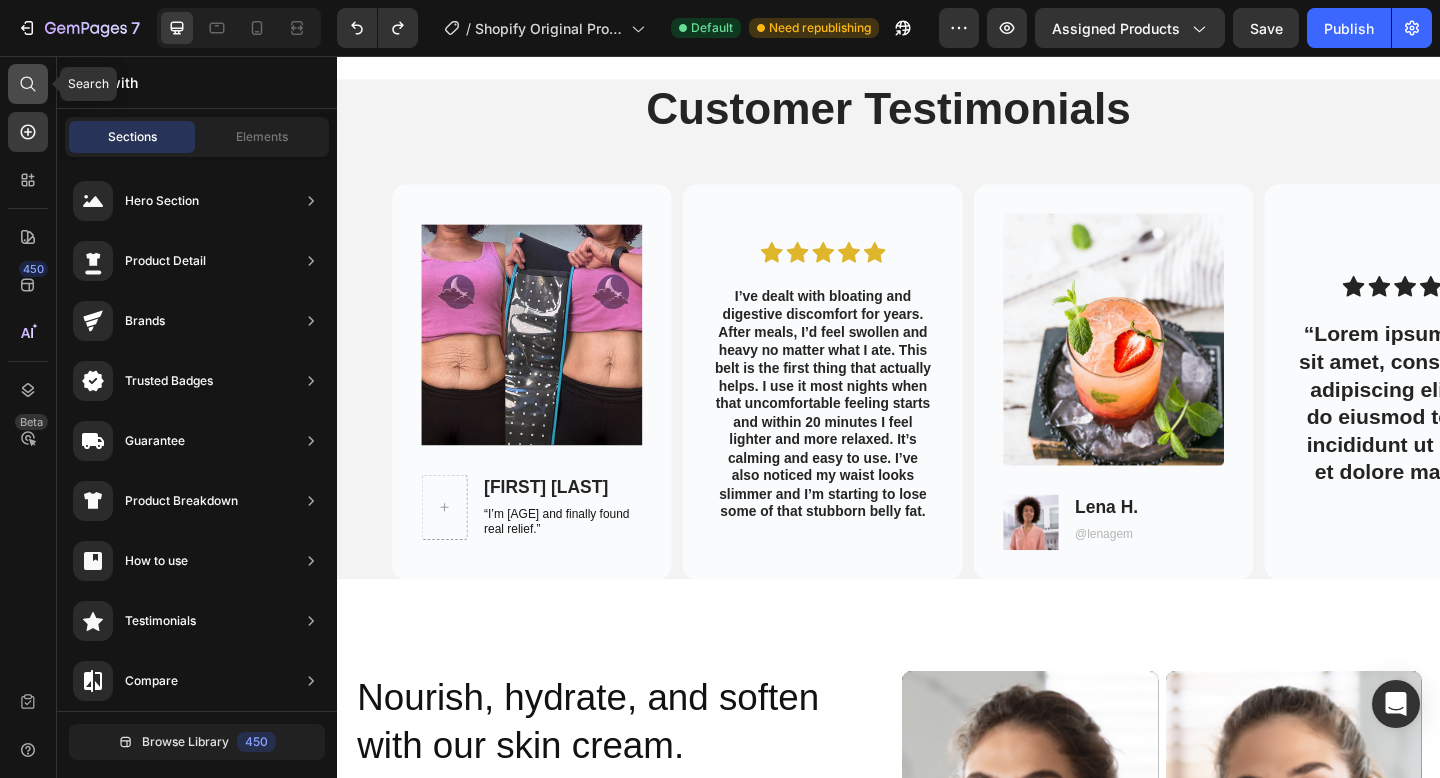 click 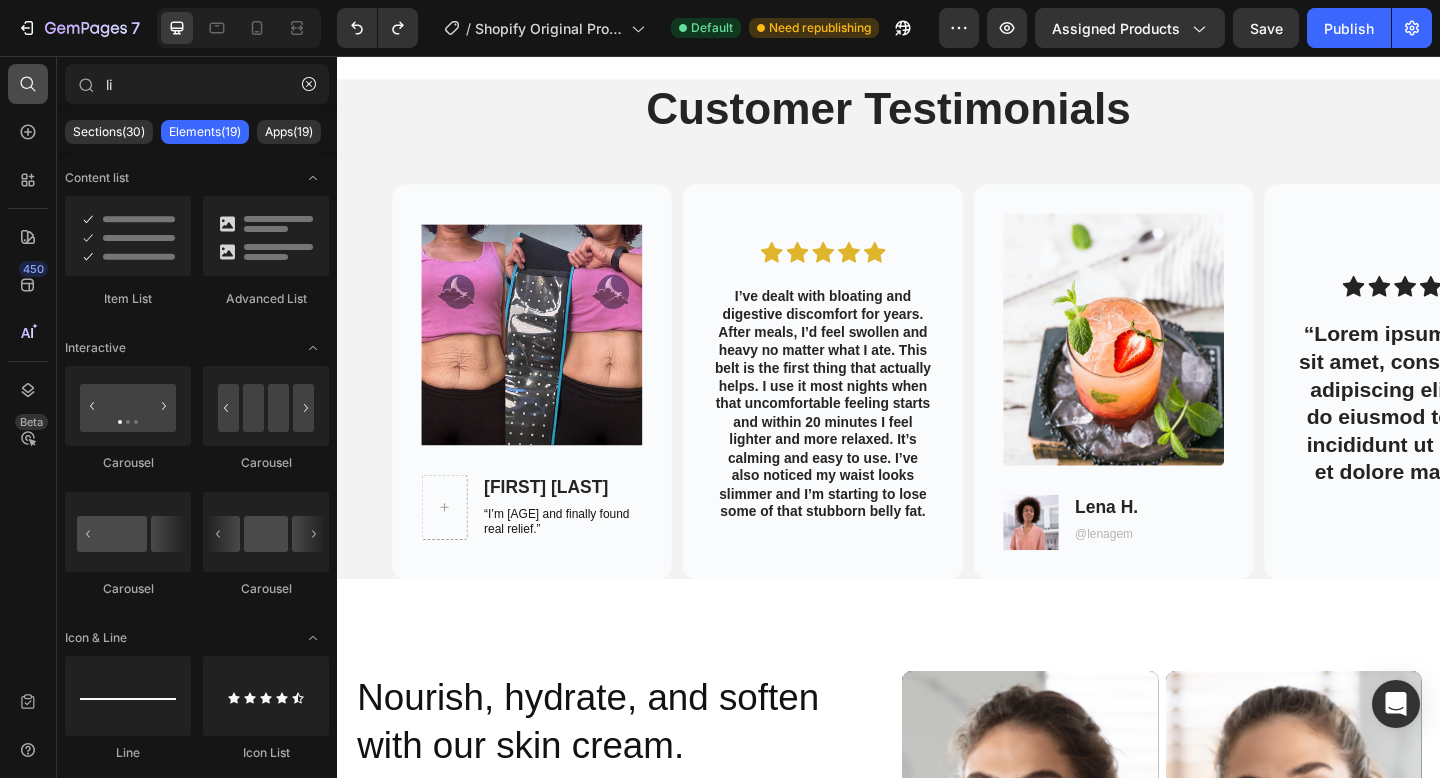 type on "l" 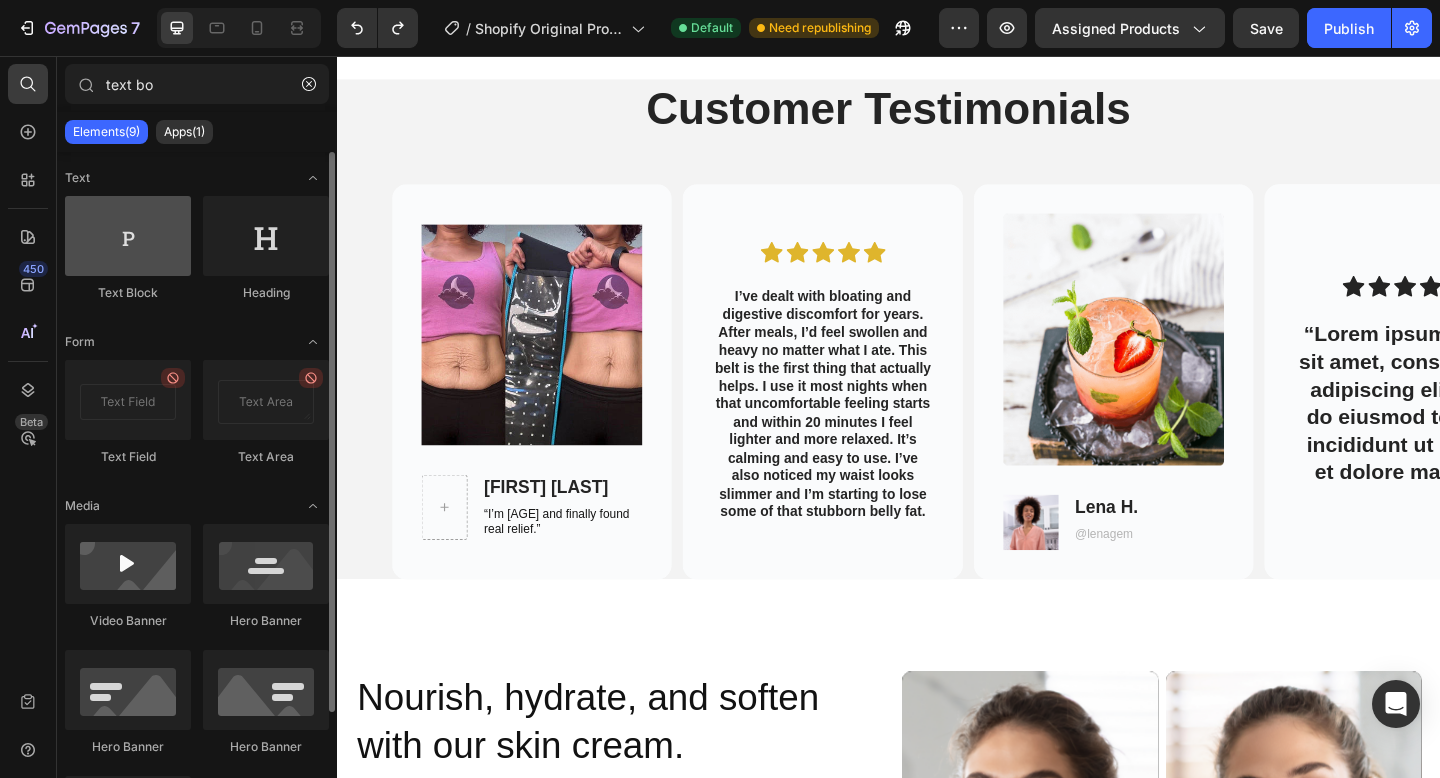 type on "text box" 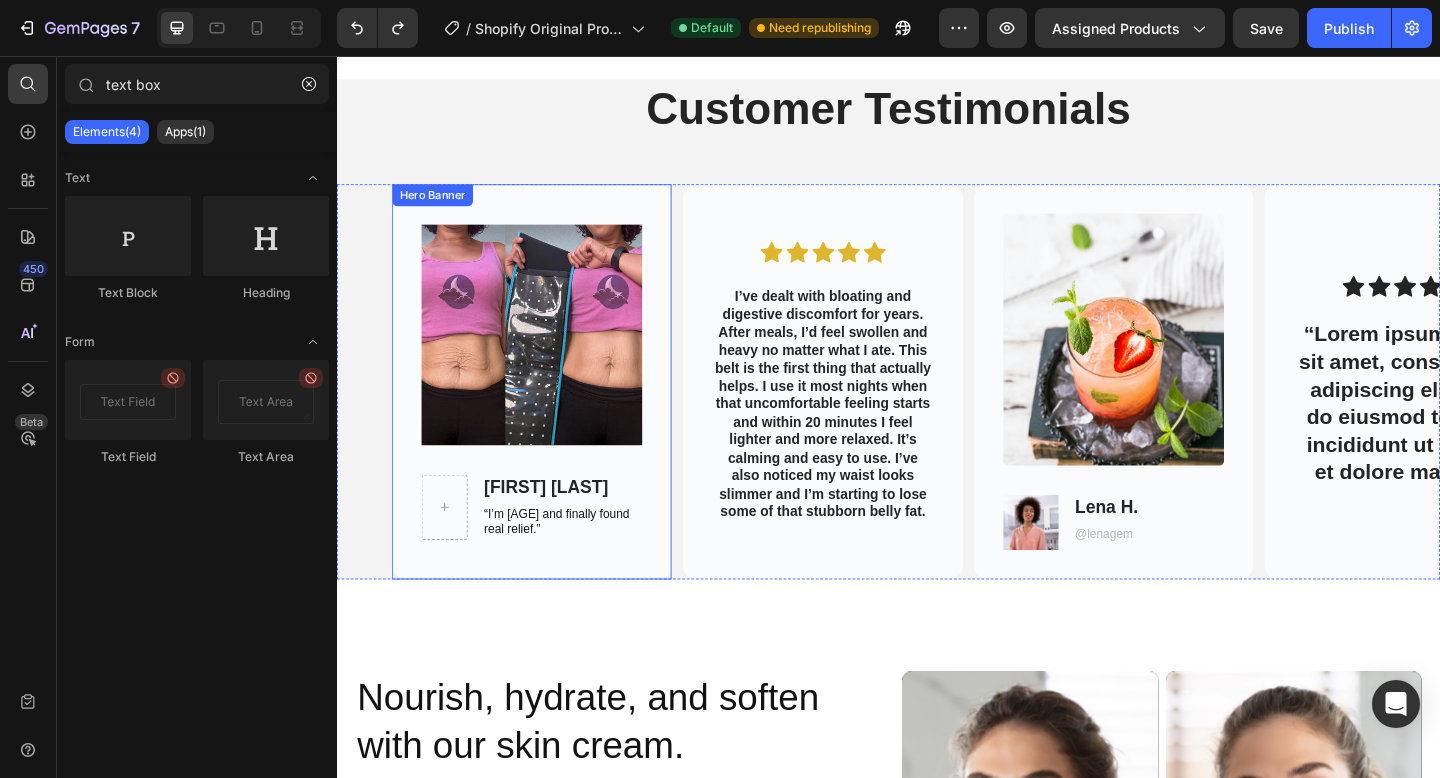 click on "Katrina S." at bounding box center (582, 526) 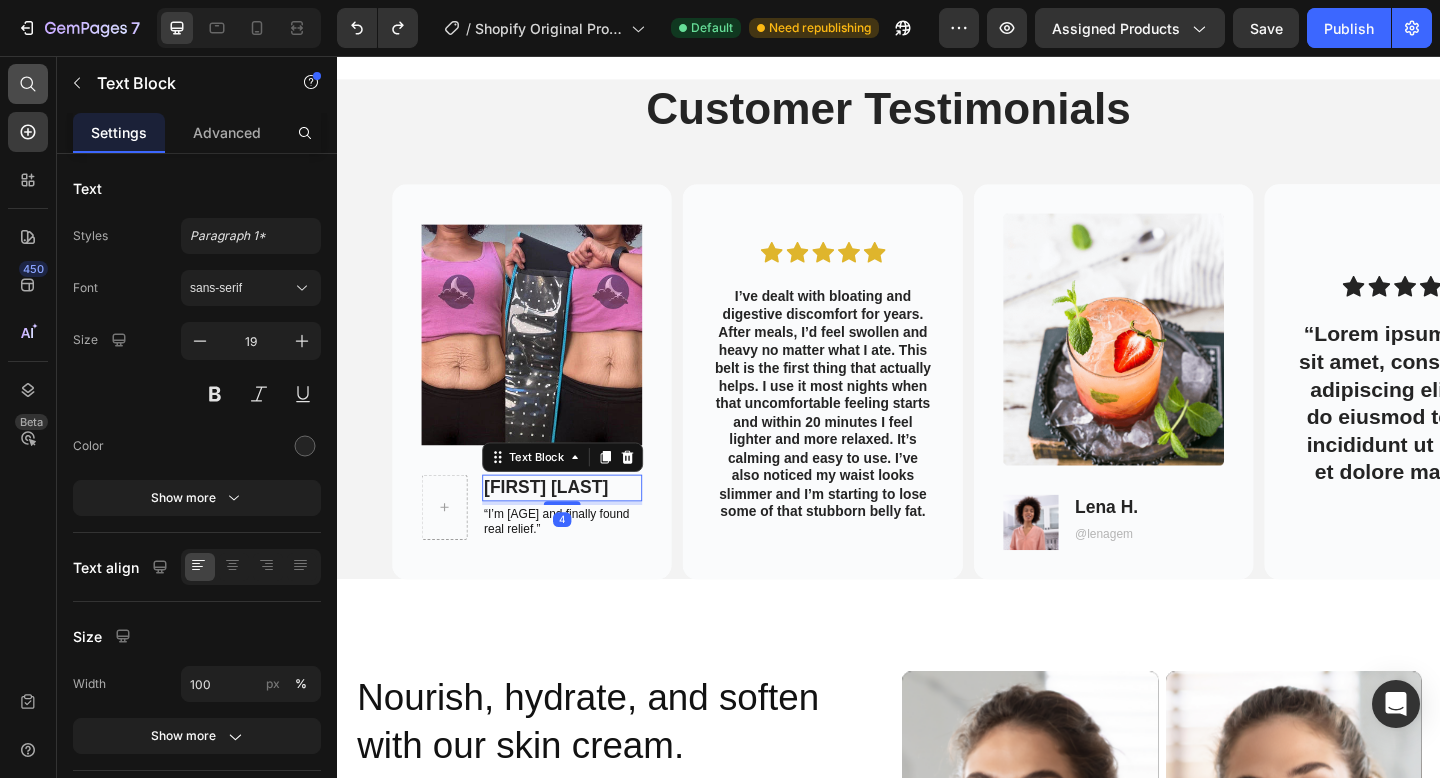 click 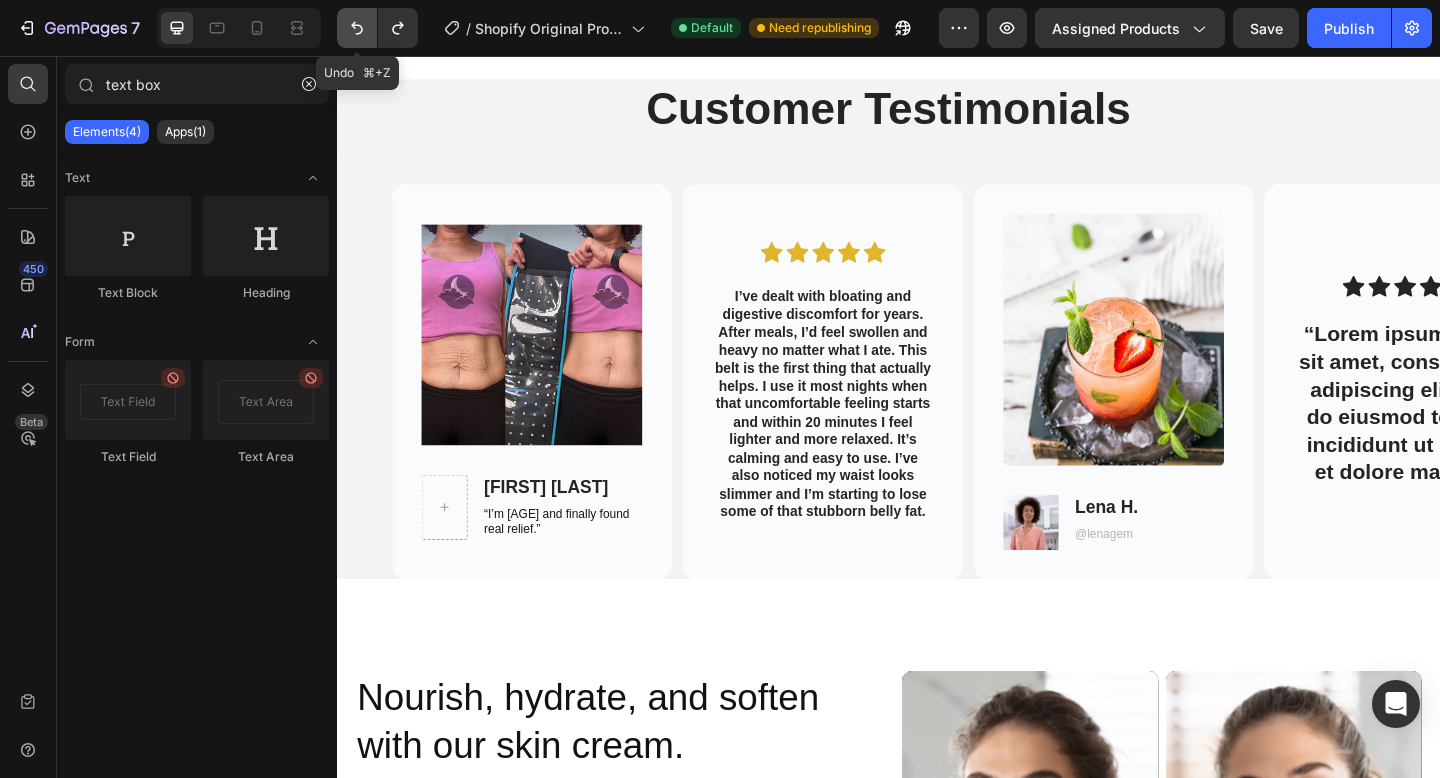 click 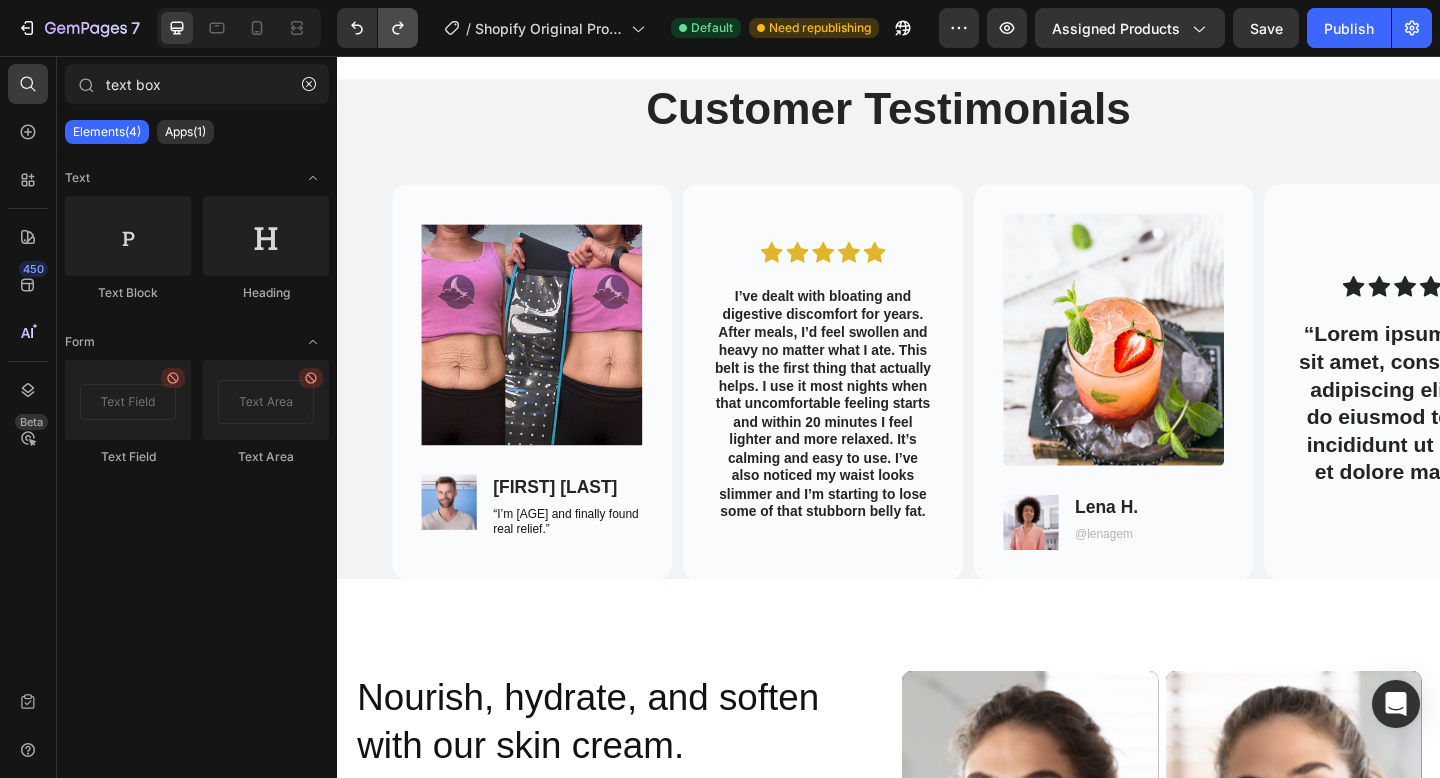click 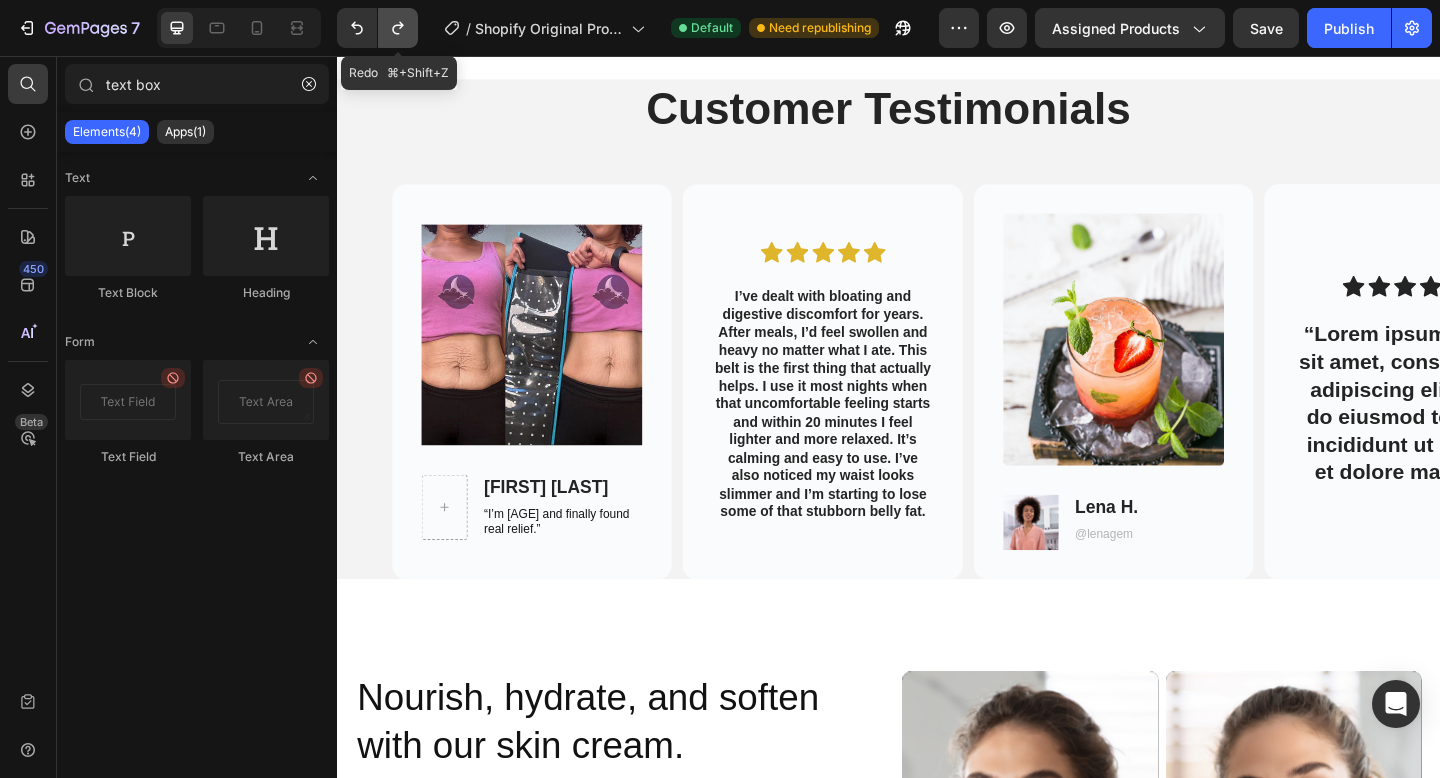 click 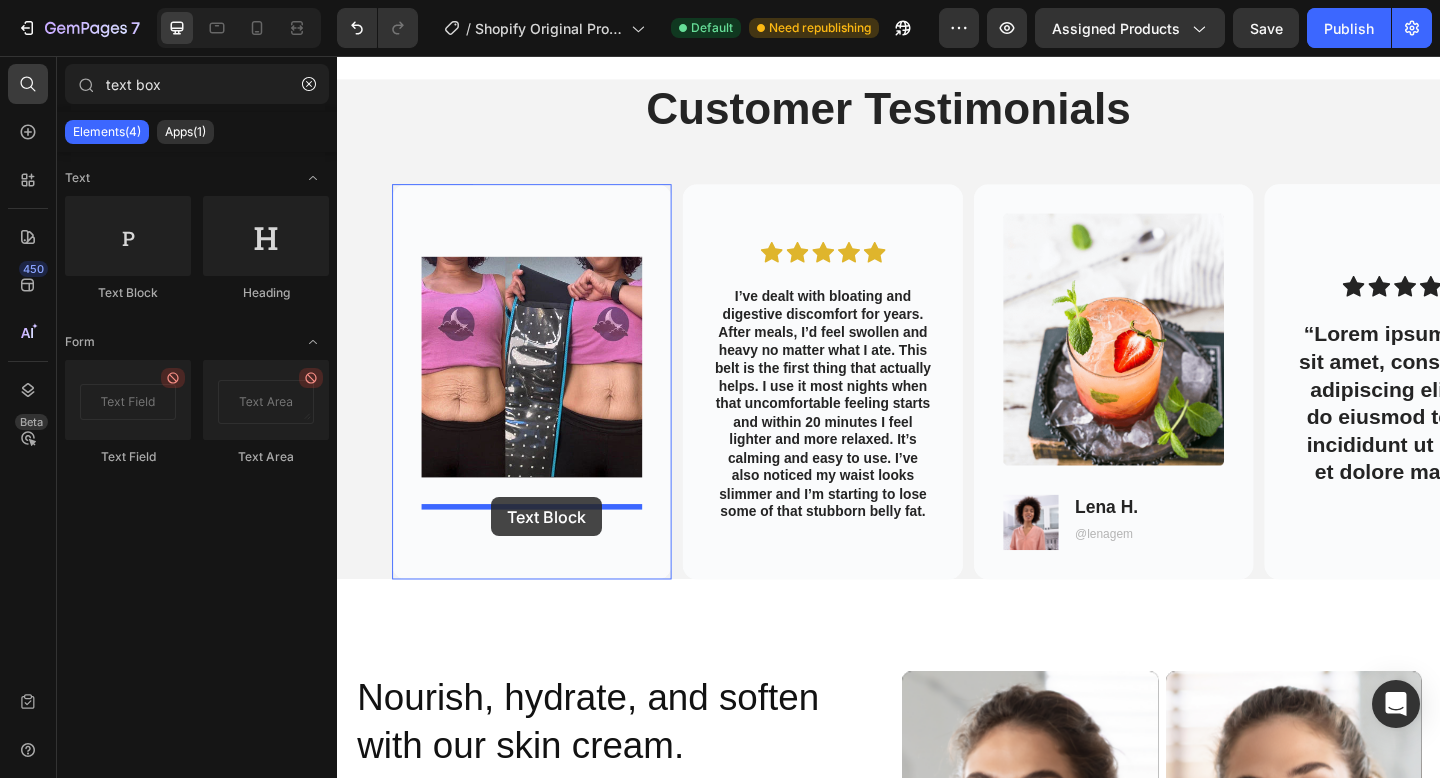 drag, startPoint x: 493, startPoint y: 297, endPoint x: 505, endPoint y: 536, distance: 239.30107 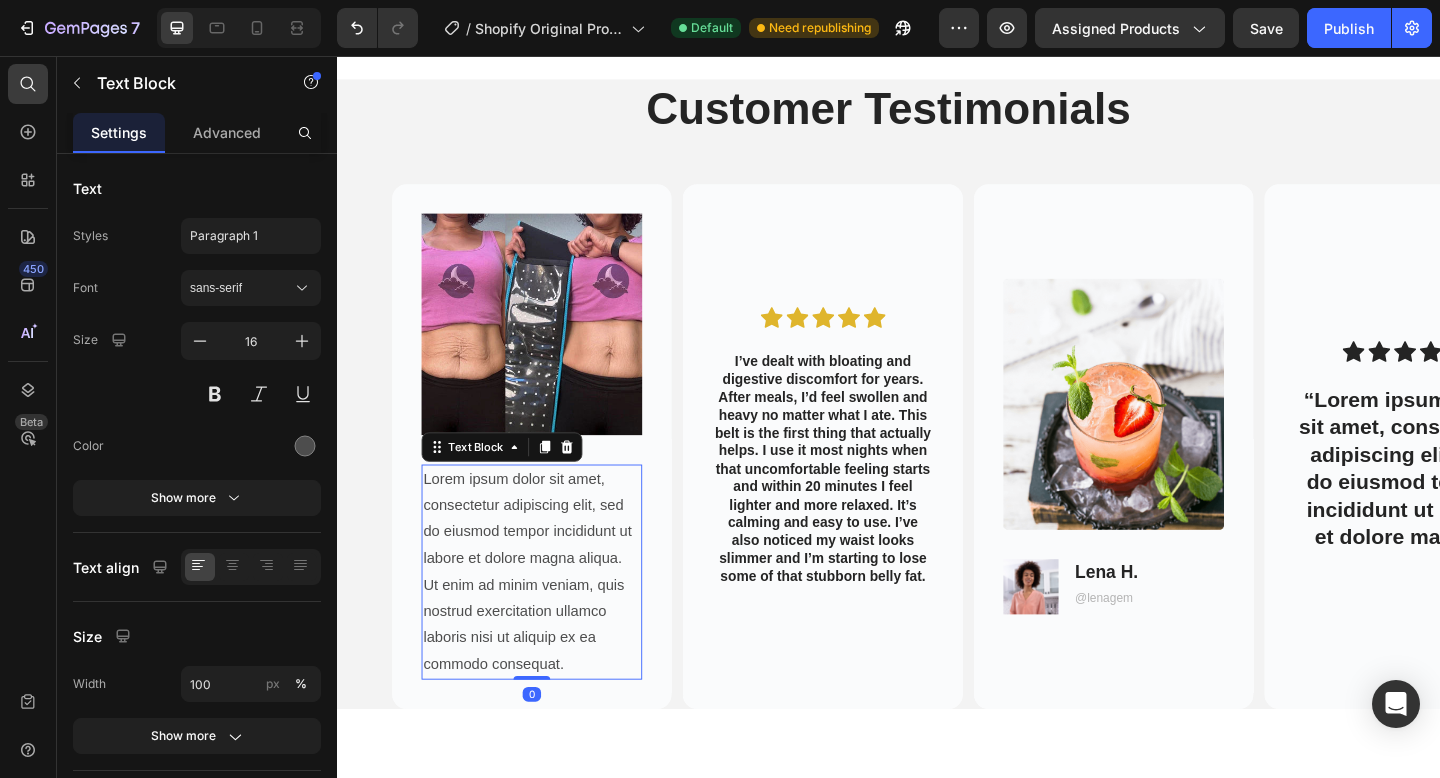 click on "Lorem ipsum dolor sit amet, consectetur adipiscing elit, sed do eiusmod tempor incididunt ut labore et dolore magna aliqua. Ut enim ad minim veniam, quis nostrud exercitation ullamco laboris nisi ut aliquip ex ea commodo consequat." at bounding box center (549, 618) 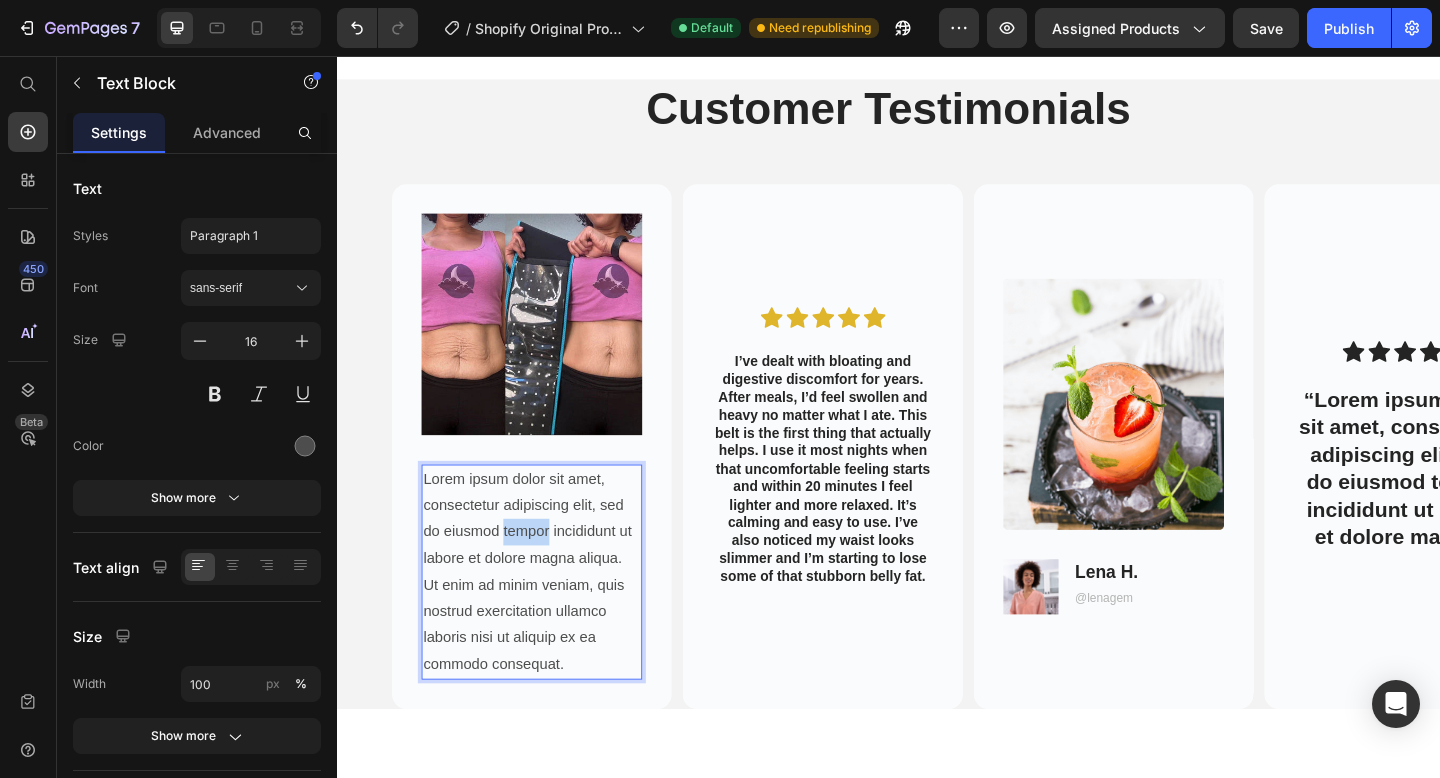click on "Lorem ipsum dolor sit amet, consectetur adipiscing elit, sed do eiusmod tempor incididunt ut labore et dolore magna aliqua. Ut enim ad minim veniam, quis nostrud exercitation ullamco laboris nisi ut aliquip ex ea commodo consequat." at bounding box center [549, 618] 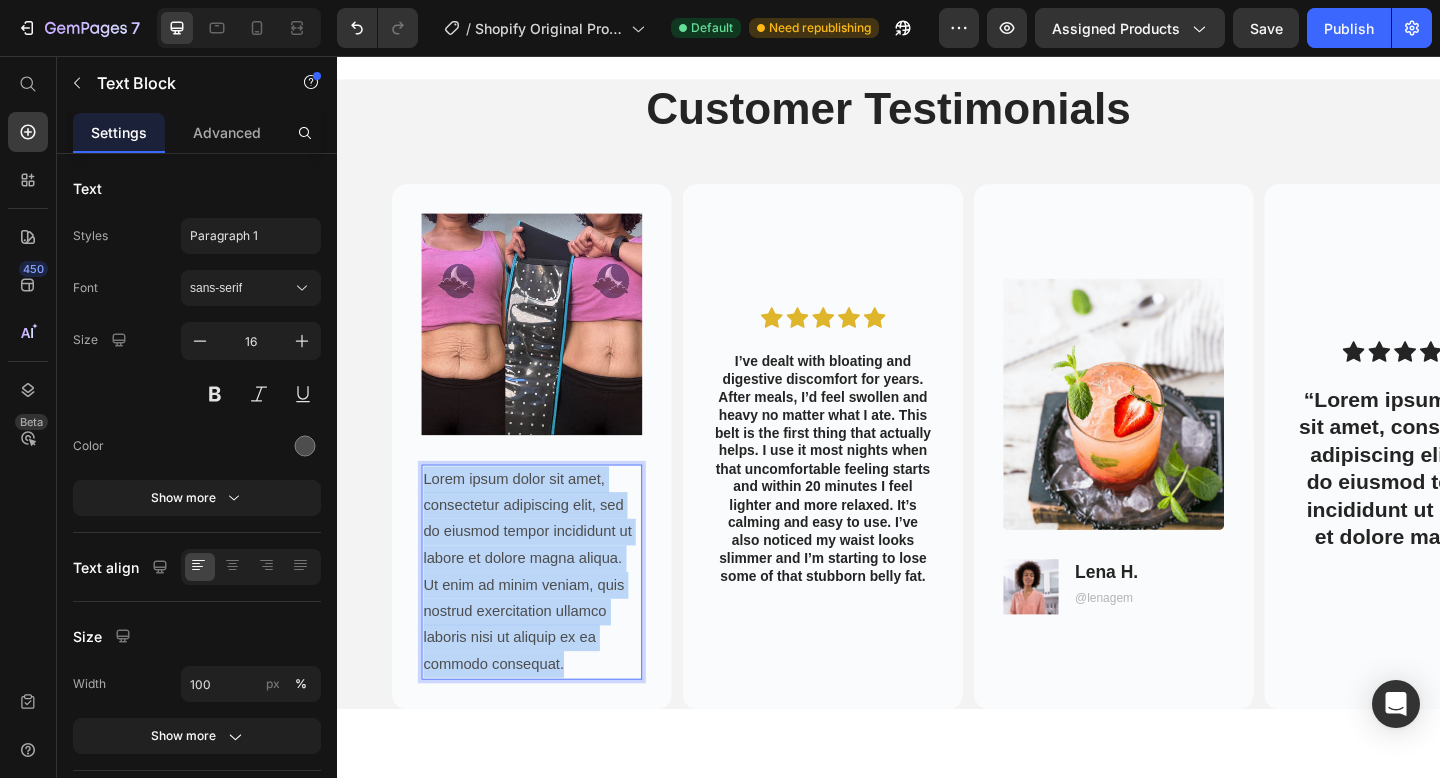 click on "Lorem ipsum dolor sit amet, consectetur adipiscing elit, sed do eiusmod tempor incididunt ut labore et dolore magna aliqua. Ut enim ad minim veniam, quis nostrud exercitation ullamco laboris nisi ut aliquip ex ea commodo consequat." at bounding box center (549, 618) 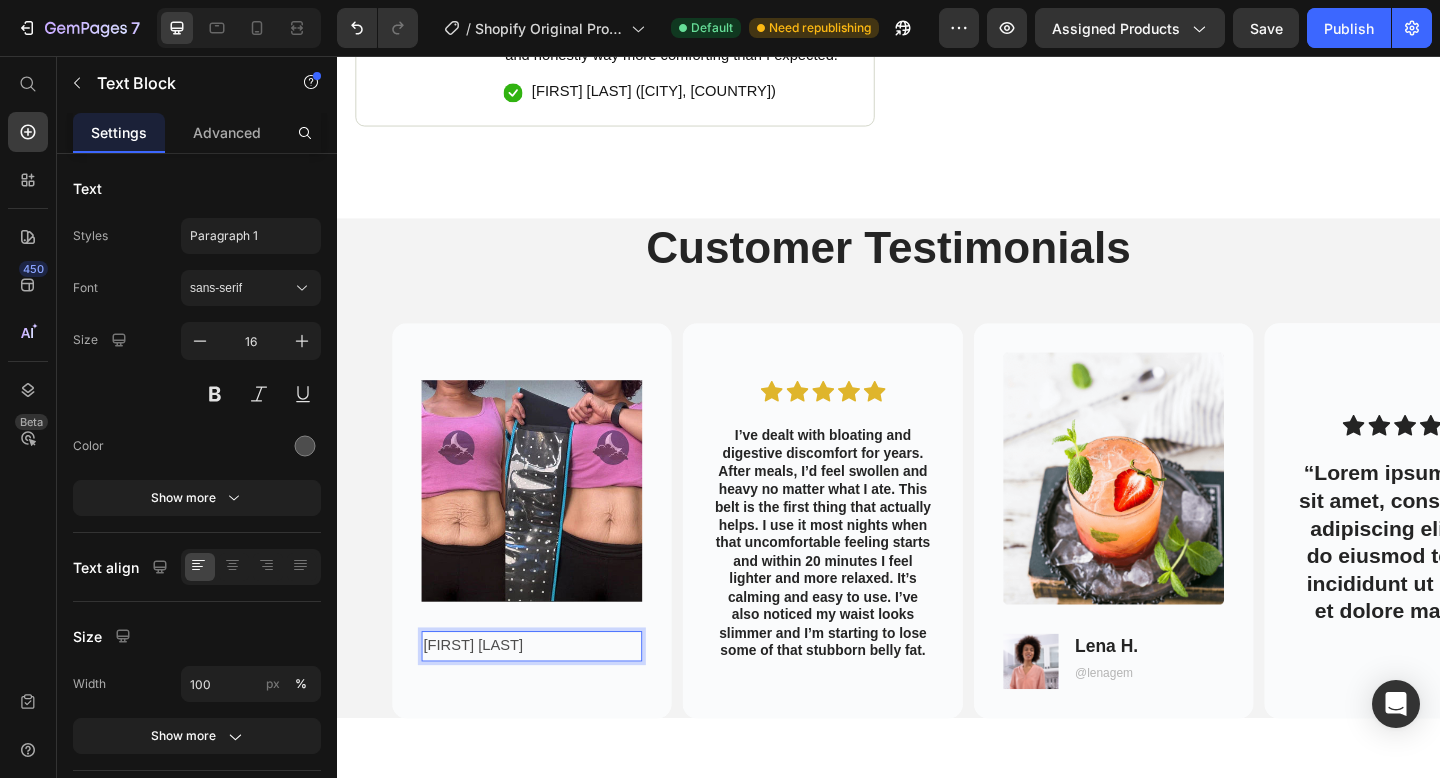 scroll, scrollTop: 2486, scrollLeft: 0, axis: vertical 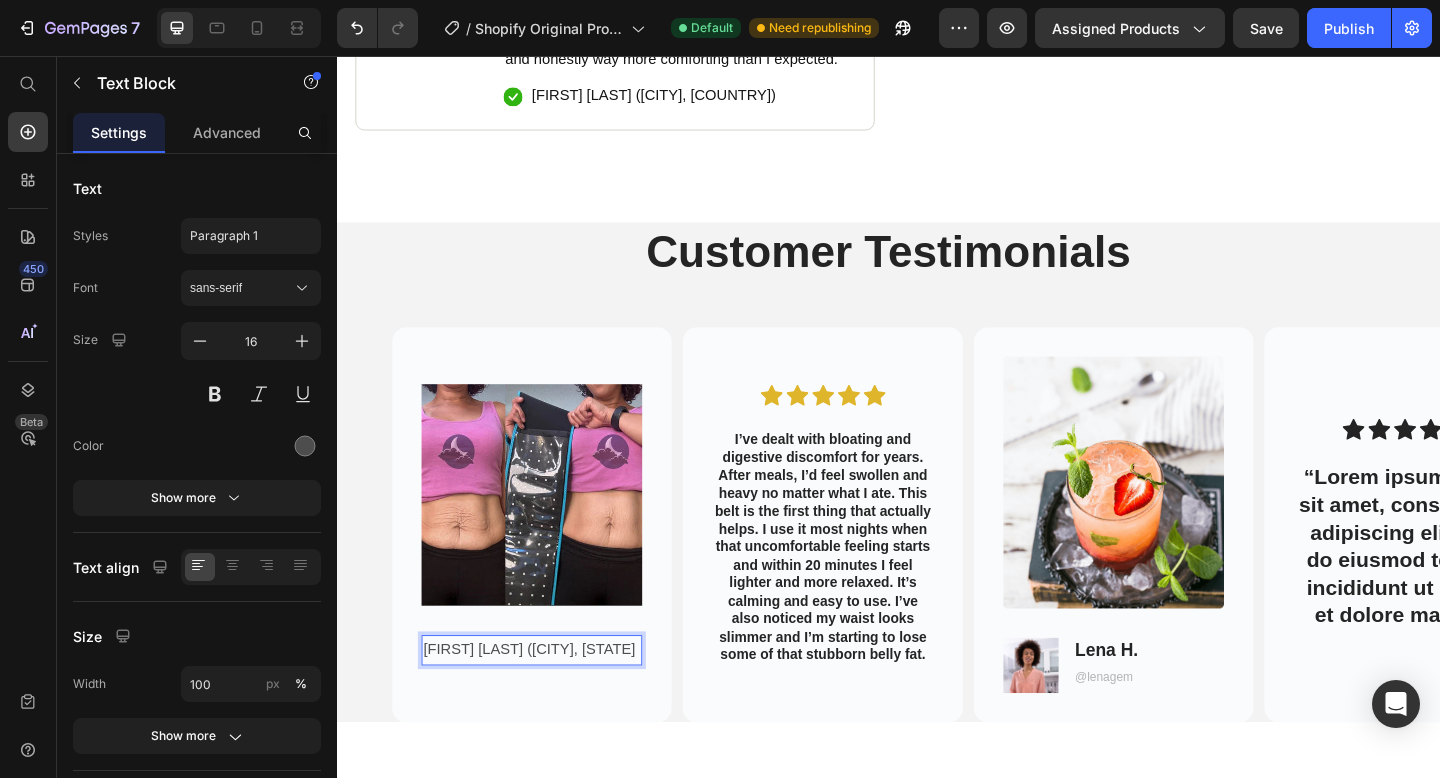 click on "[FIRST] [LAST] ([CITY], [STATE])" at bounding box center [549, 702] 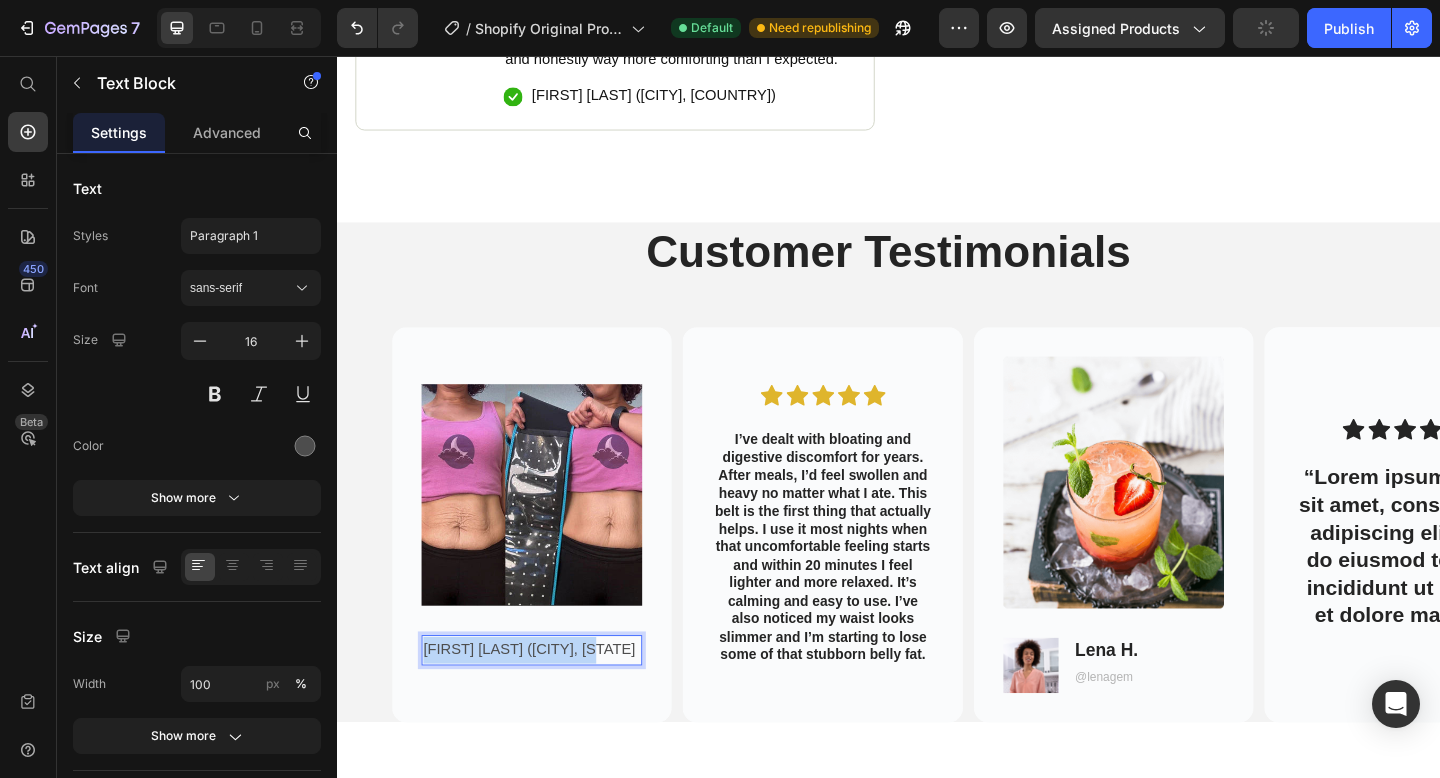 click on "[FIRST] [LAST] ([CITY], [STATE])" at bounding box center [549, 702] 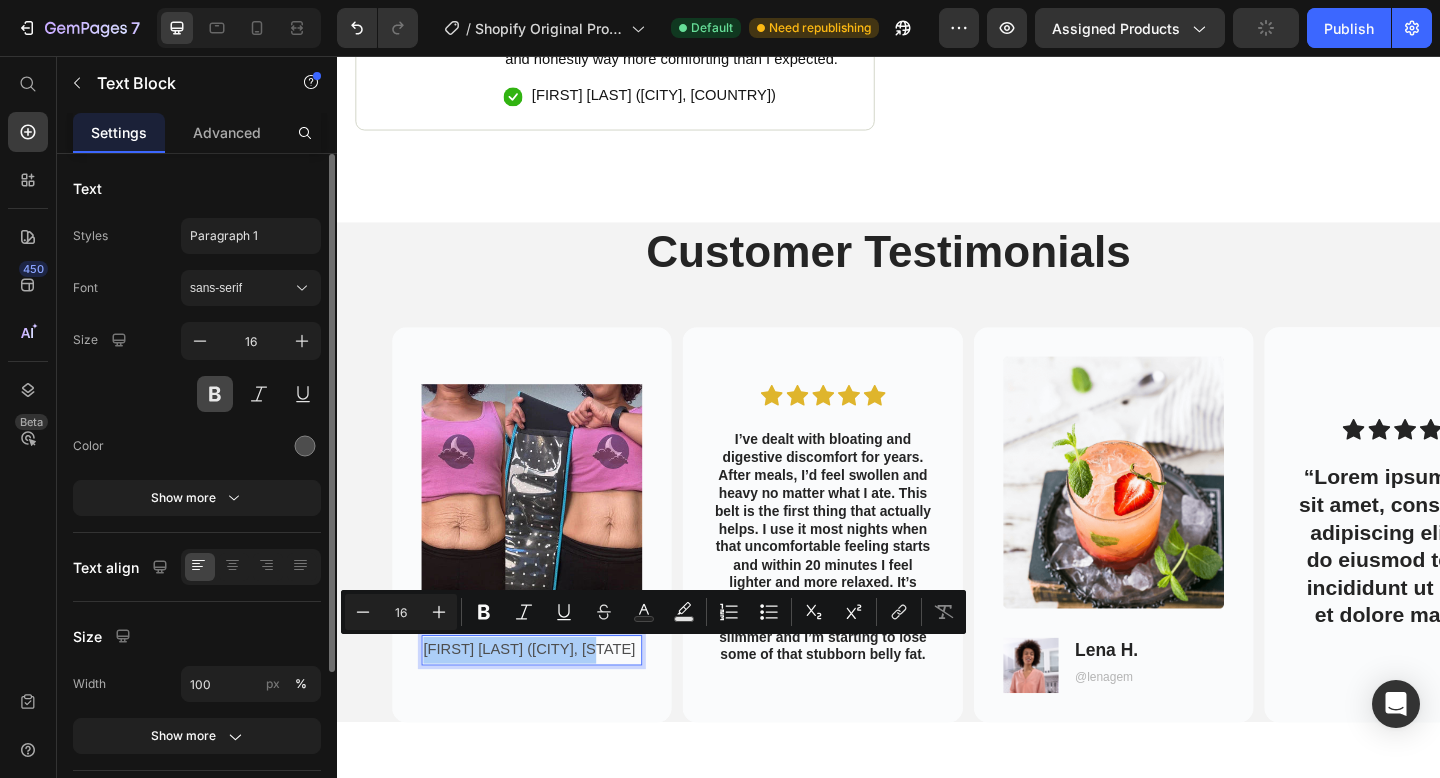 click at bounding box center [215, 394] 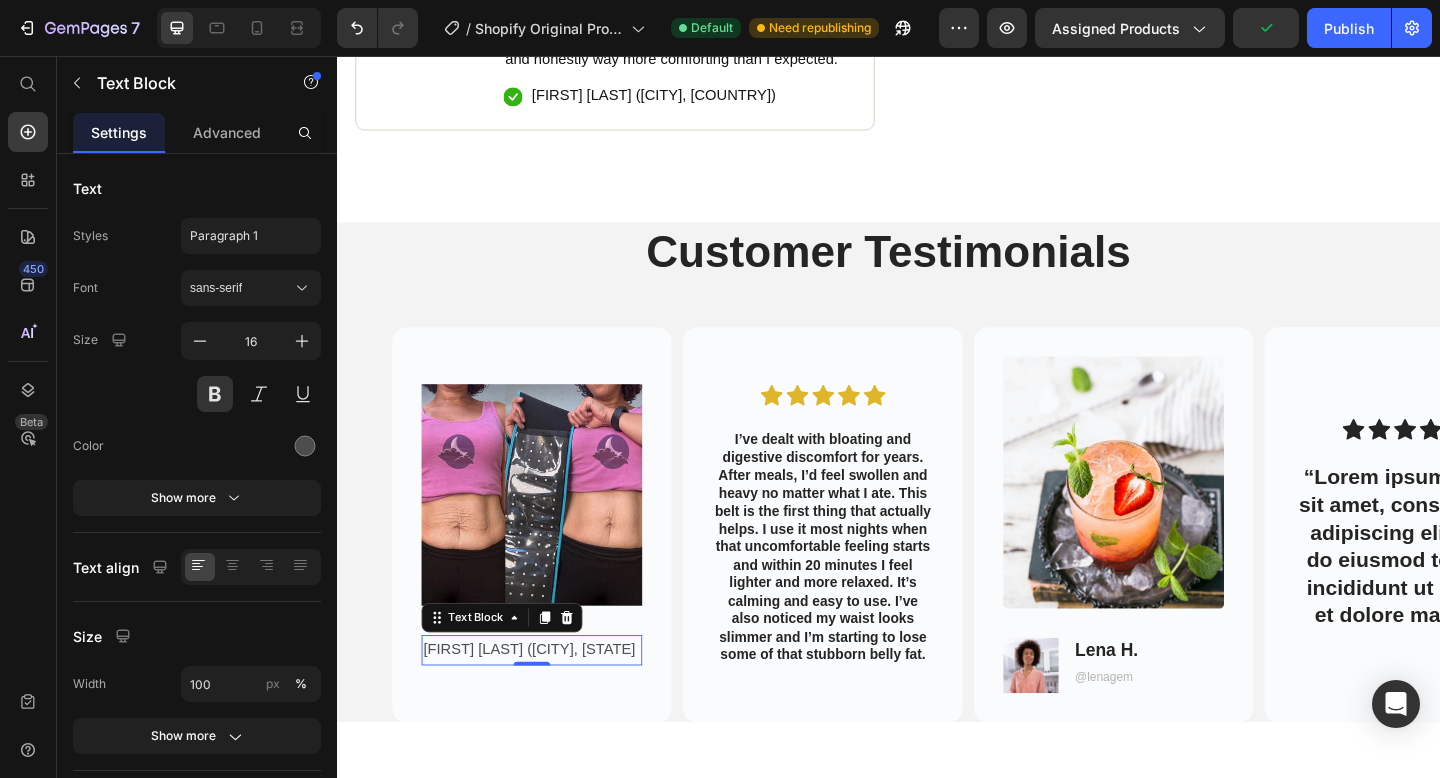 click on "[FIRST] [LAST] ([CITY], [STATE])" at bounding box center [549, 702] 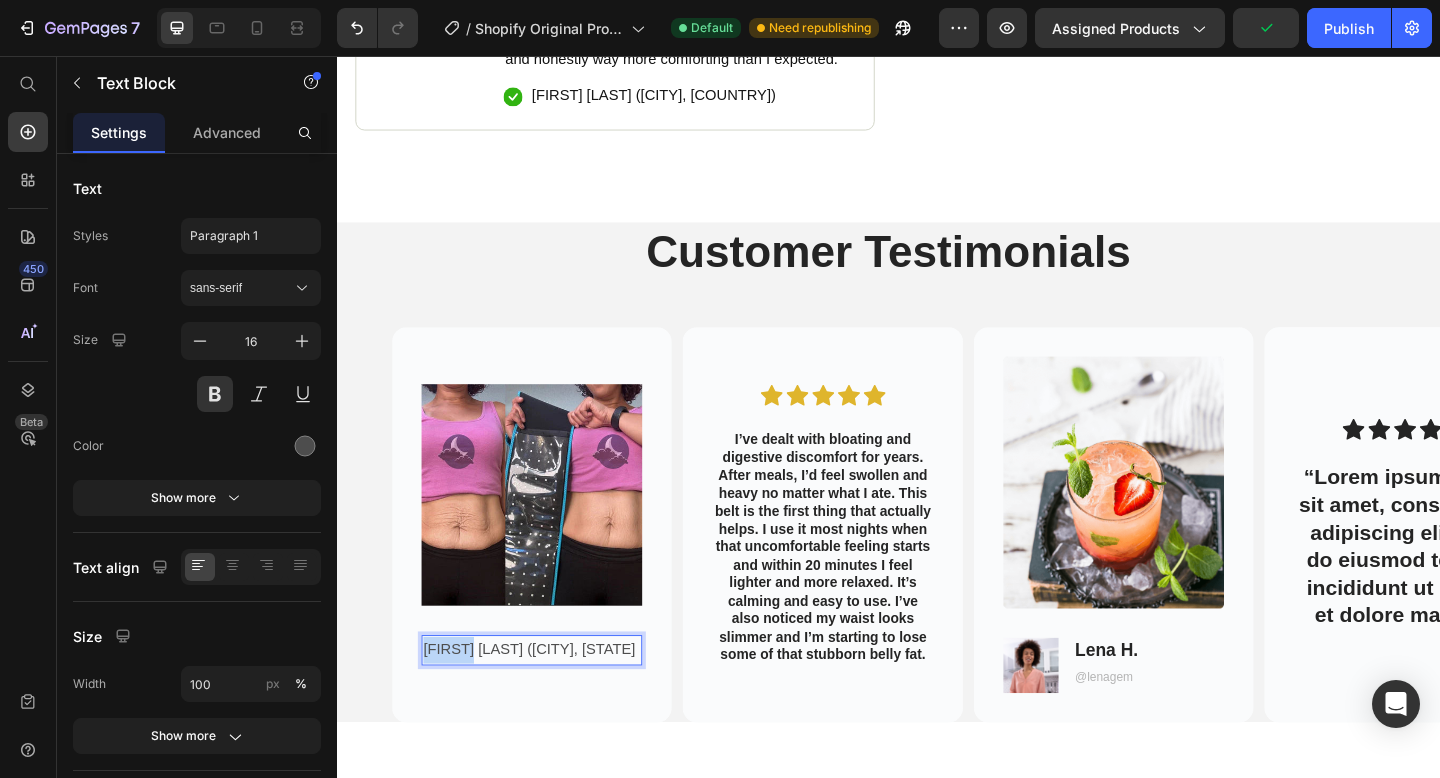 click on "[FIRST] [LAST] ([CITY], [STATE])" at bounding box center [549, 702] 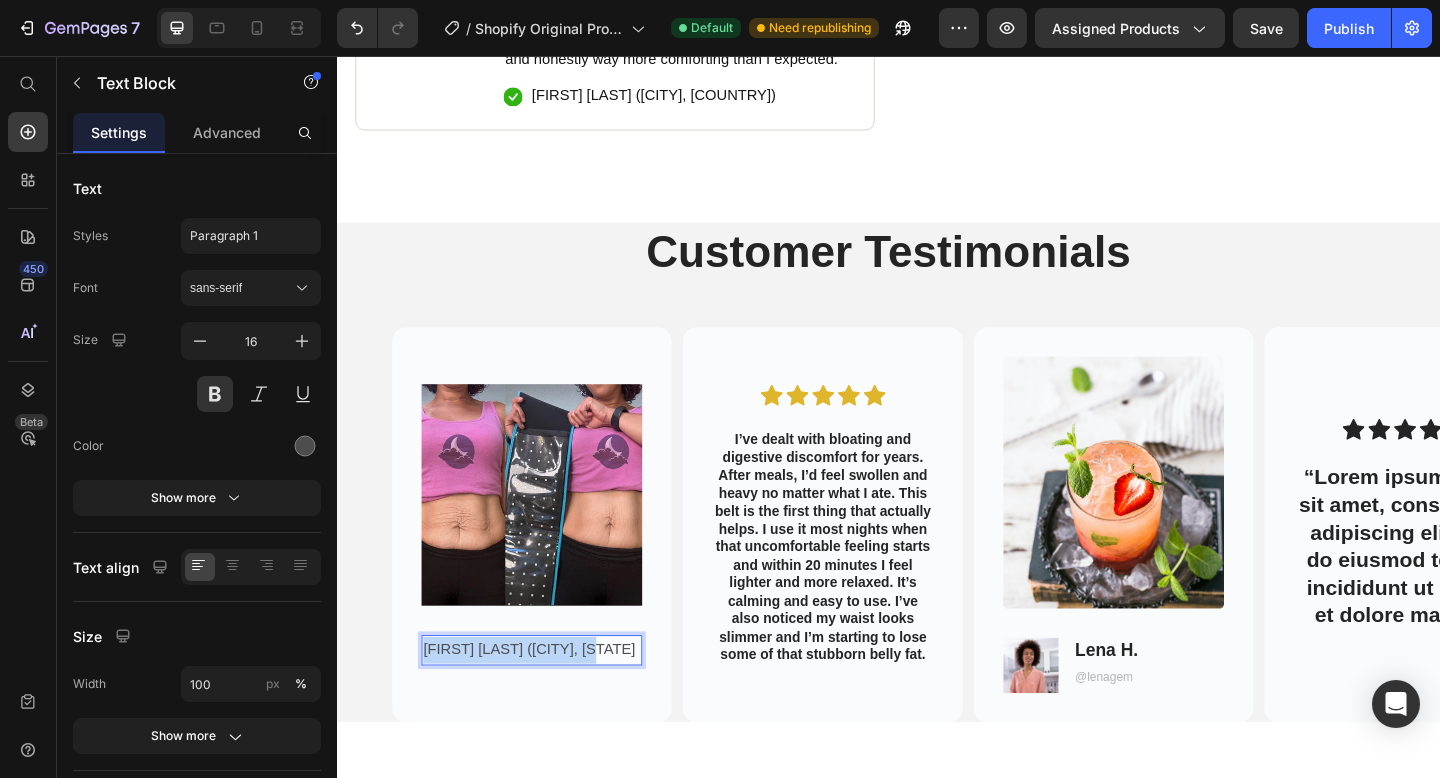 click on "[FIRST] [LAST] ([CITY], [STATE])" at bounding box center [549, 702] 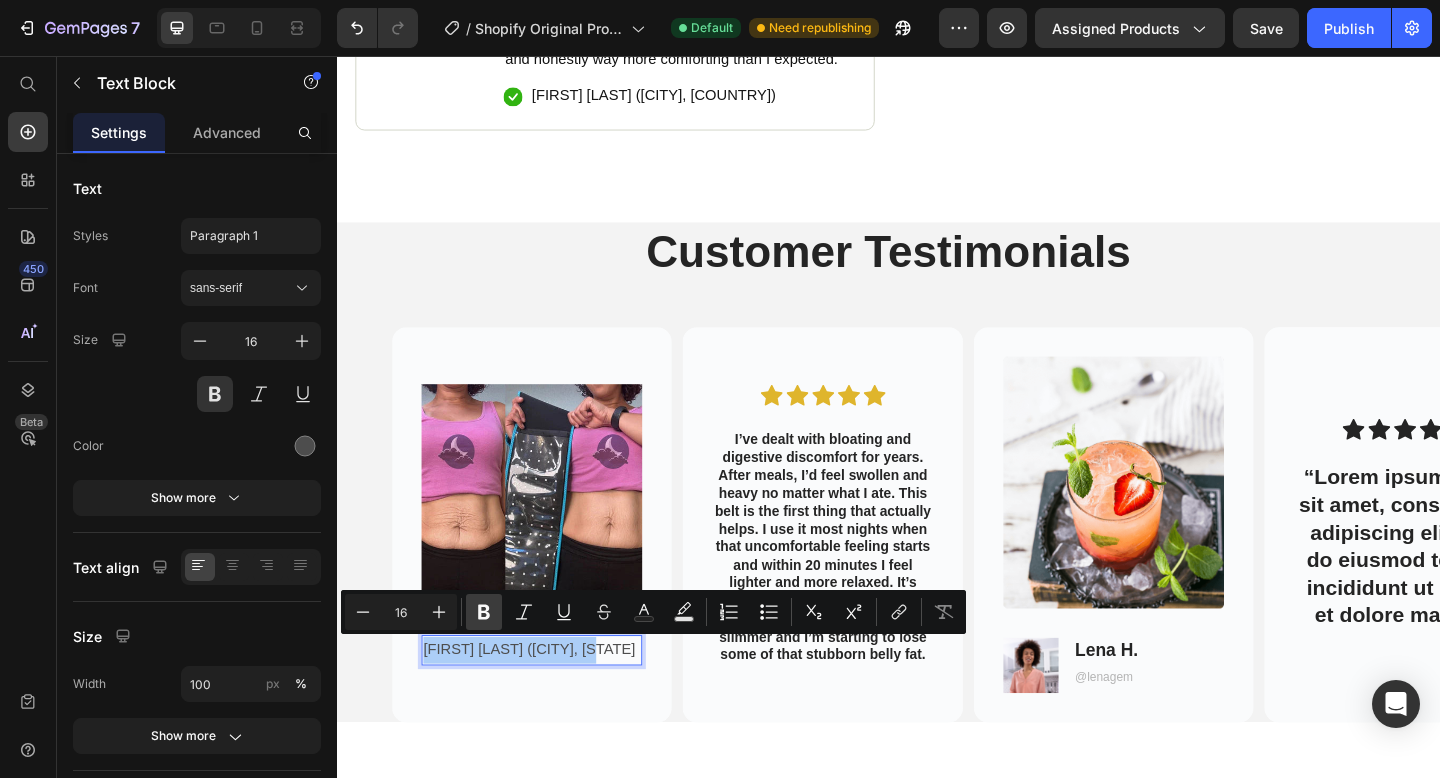 click 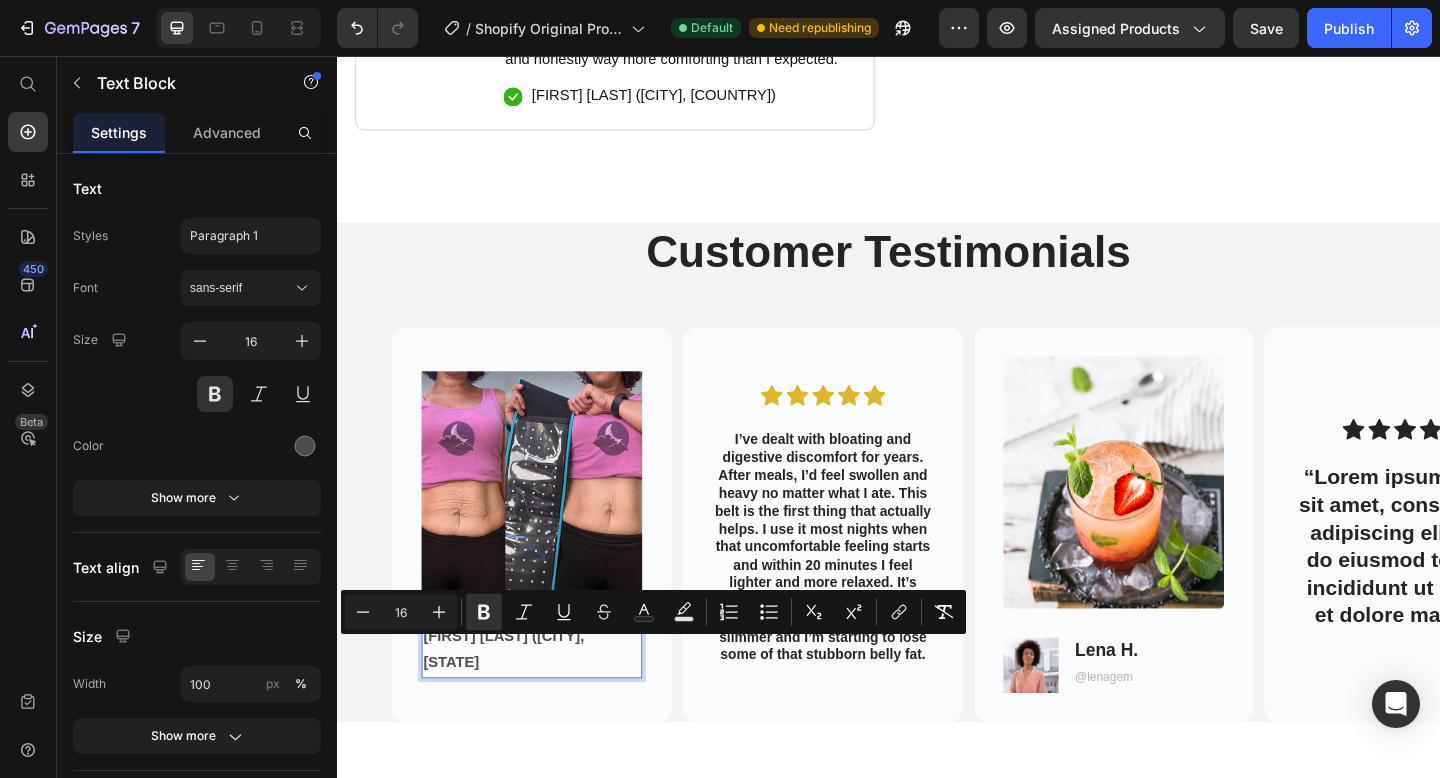 click at bounding box center (549, 566) 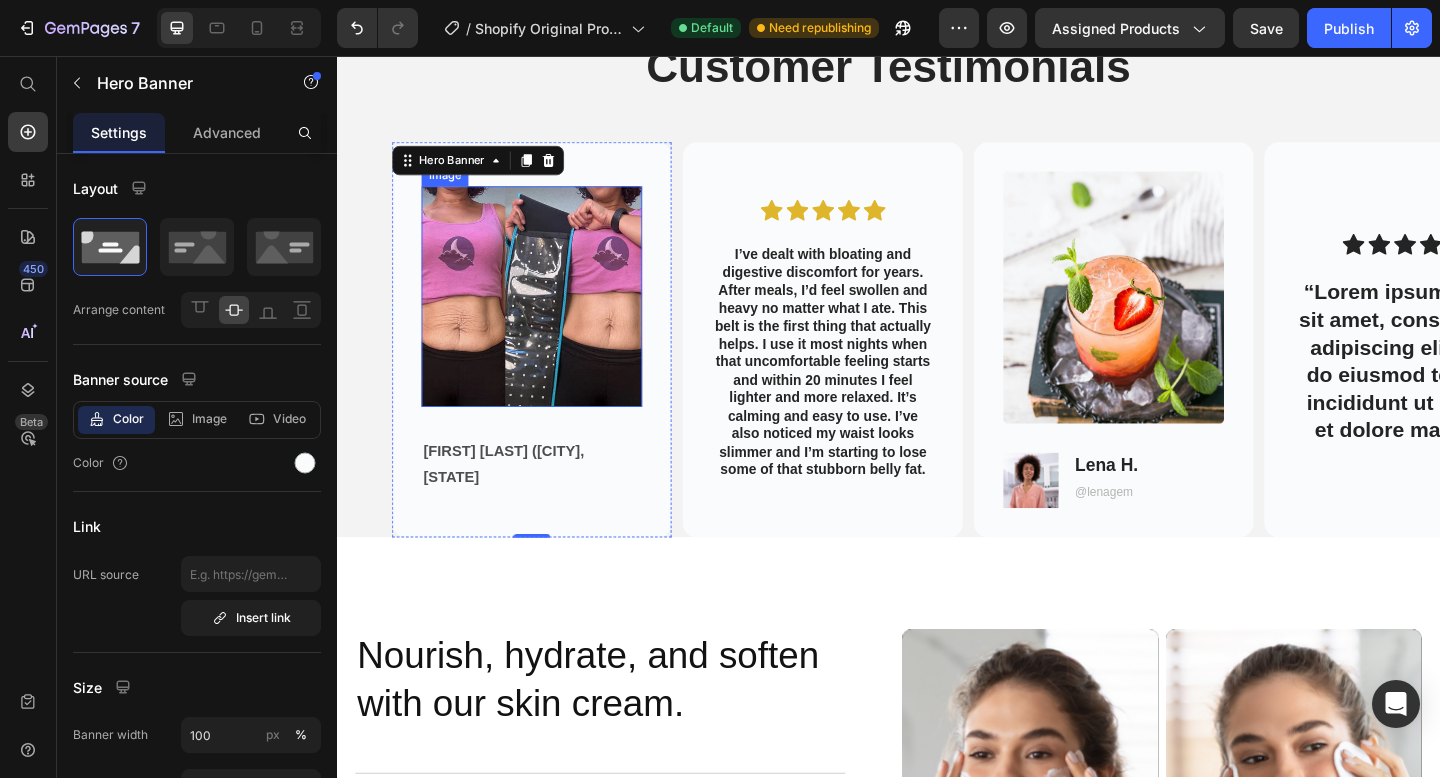 scroll, scrollTop: 2725, scrollLeft: 0, axis: vertical 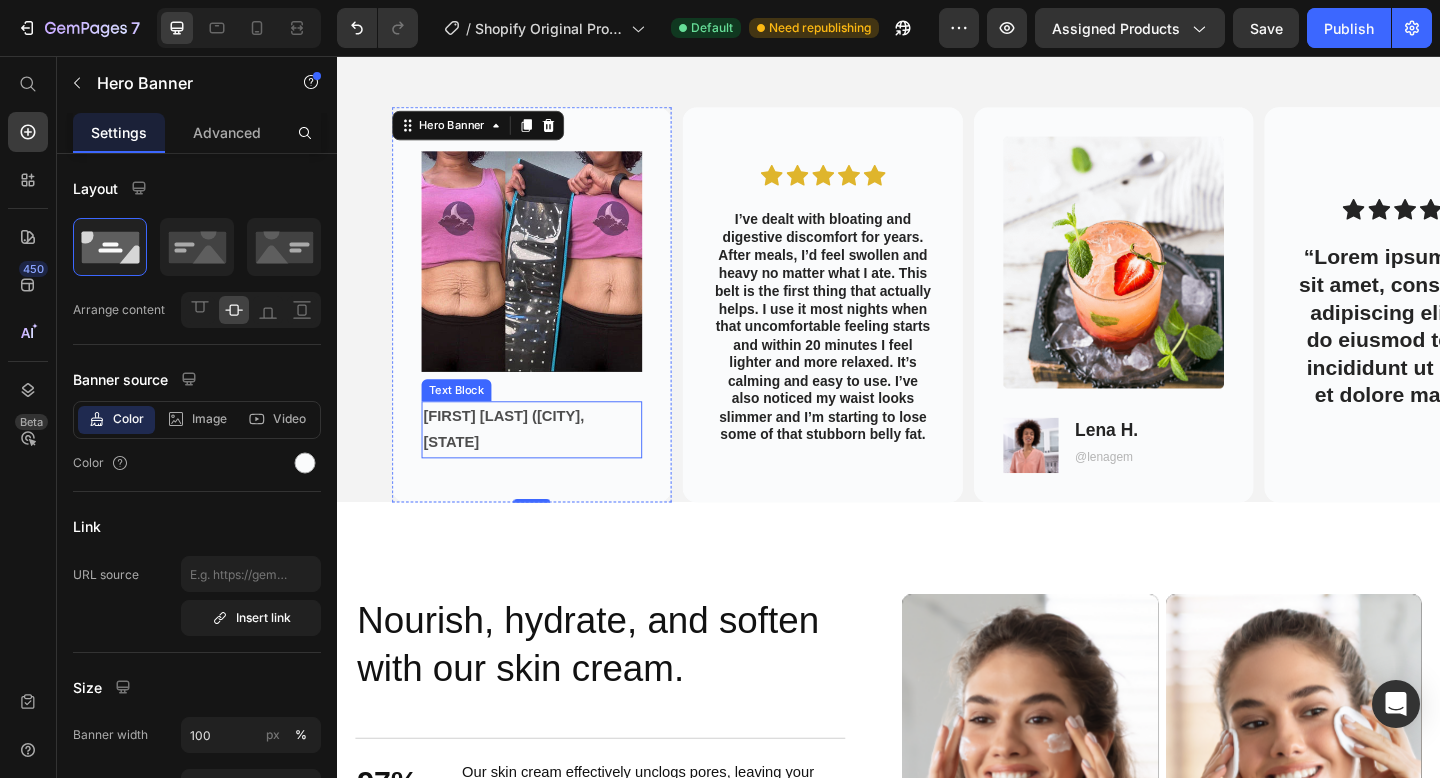 click on "[FIRST] [LAST] ([CITY], [STATE])" at bounding box center [518, 462] 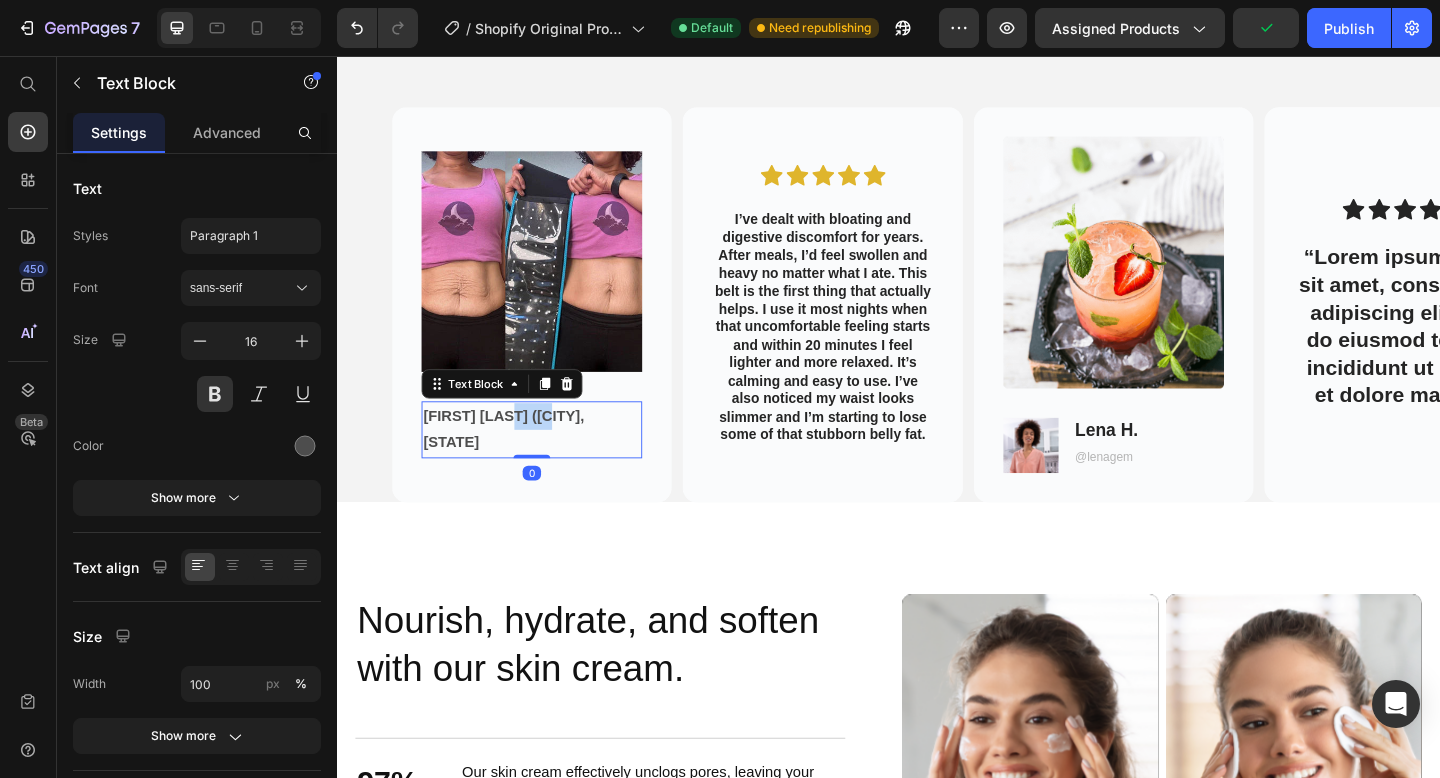 click on "[FIRST] [LAST] ([CITY], [STATE])" at bounding box center [518, 462] 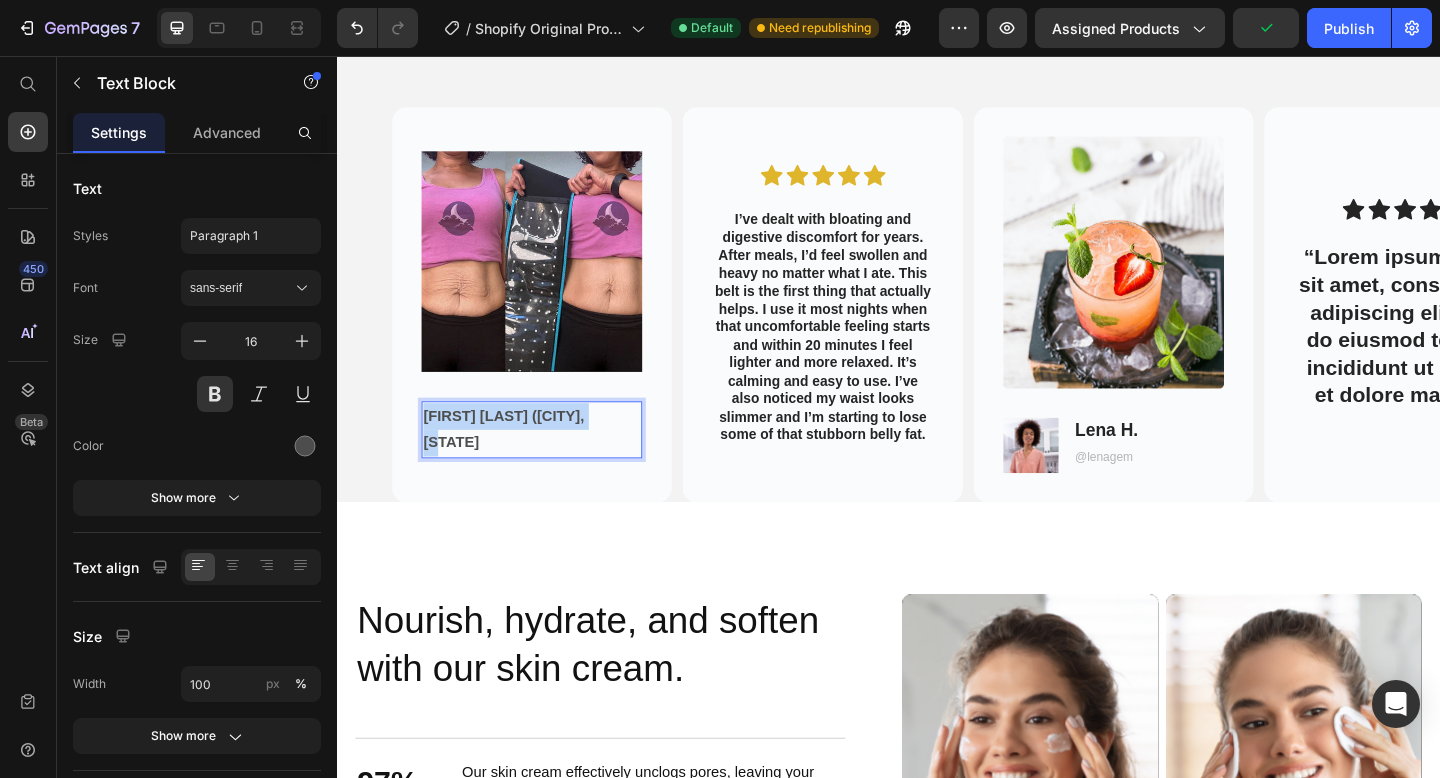 click on "[FIRST] [LAST] ([CITY], [STATE])" at bounding box center (518, 462) 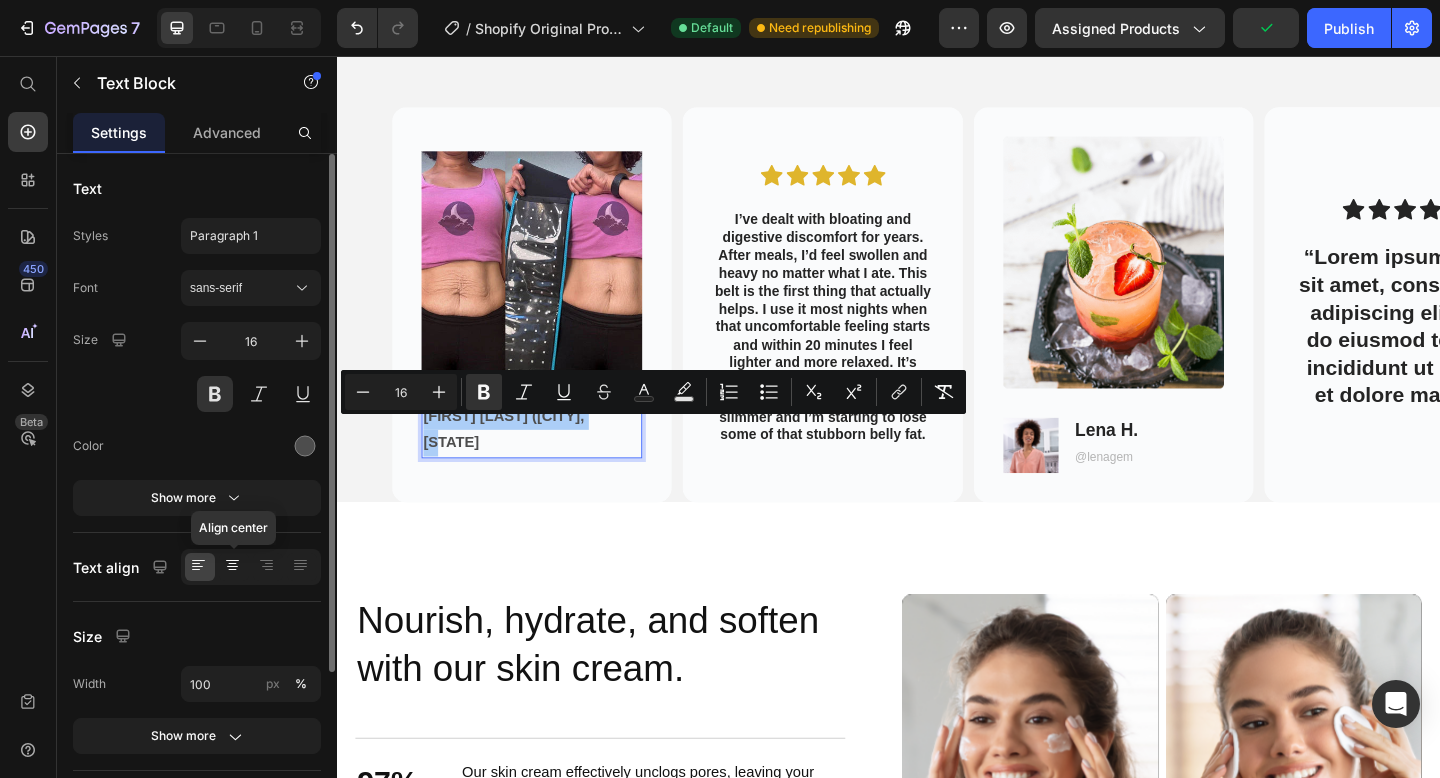 click 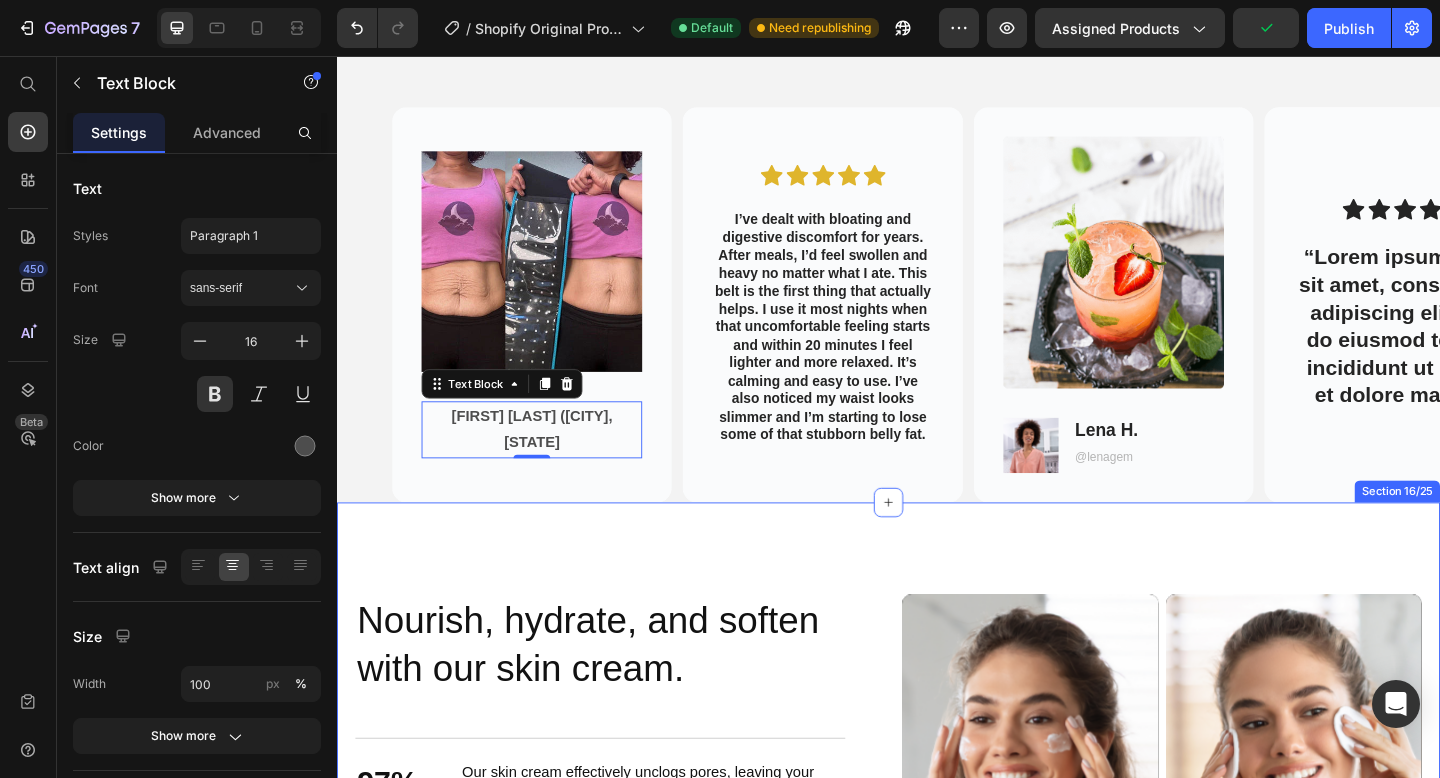 click on "Nourish, hydrate, and soften with our skin cream. Heading Nourish, hydrate, and soften with our skin cream. Heading 97% Text Block Our skin cream effectively unclogs pores, leaving your skin feeling refreshed and clean. Text Block Row 94% Text Block Our skin cream works wonders in maintaining healthy skin, preventing dryness, and keeping breakouts at bay. Text Block Row 92% Text Block Soothe and calm your skin with our skin cream's gentle formula, perfect for sensitive or irritated skin. Text Block Row buy it now Button Row Video Video Carousel Row Section 16/25" at bounding box center (937, 900) 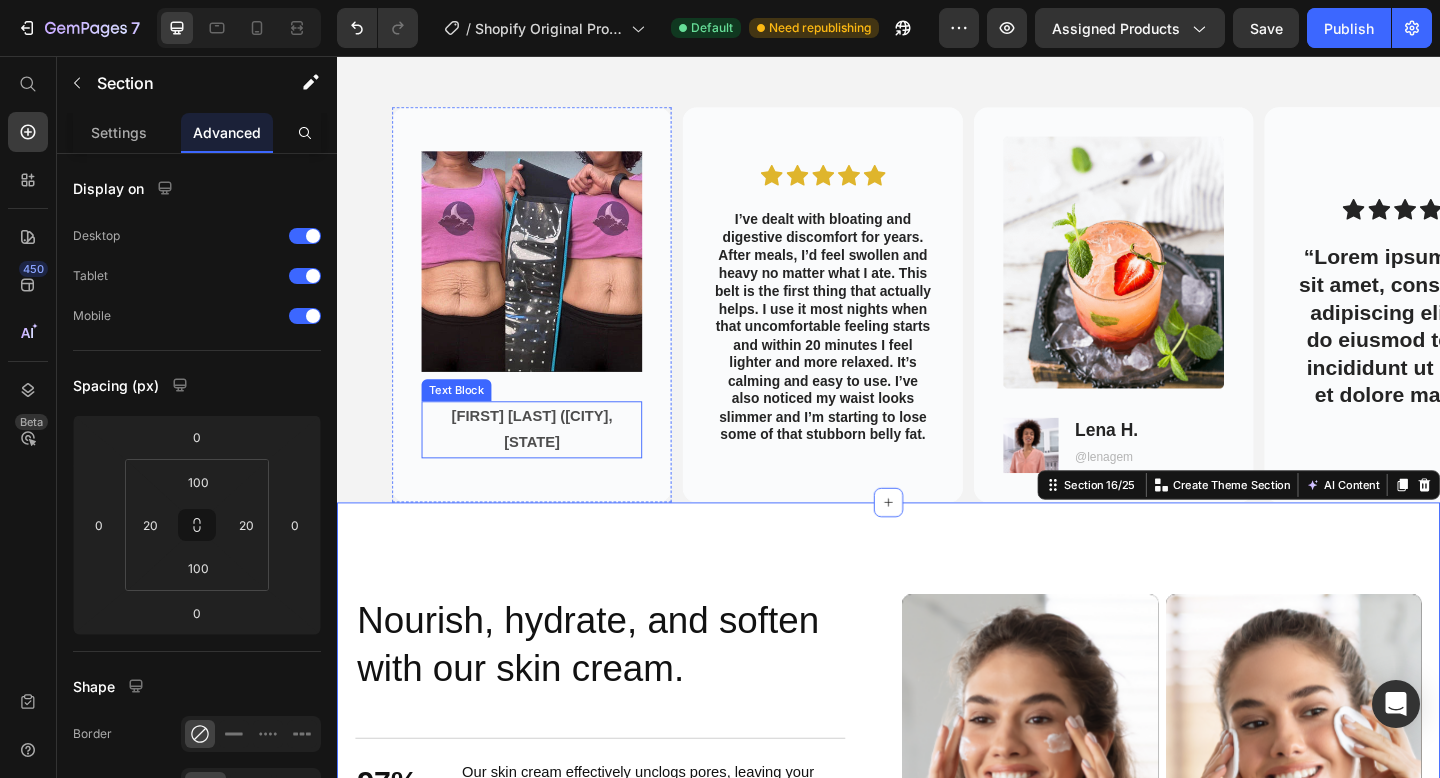 click on "[FIRST] [LAST] ([CITY], [STATE])" at bounding box center [549, 462] 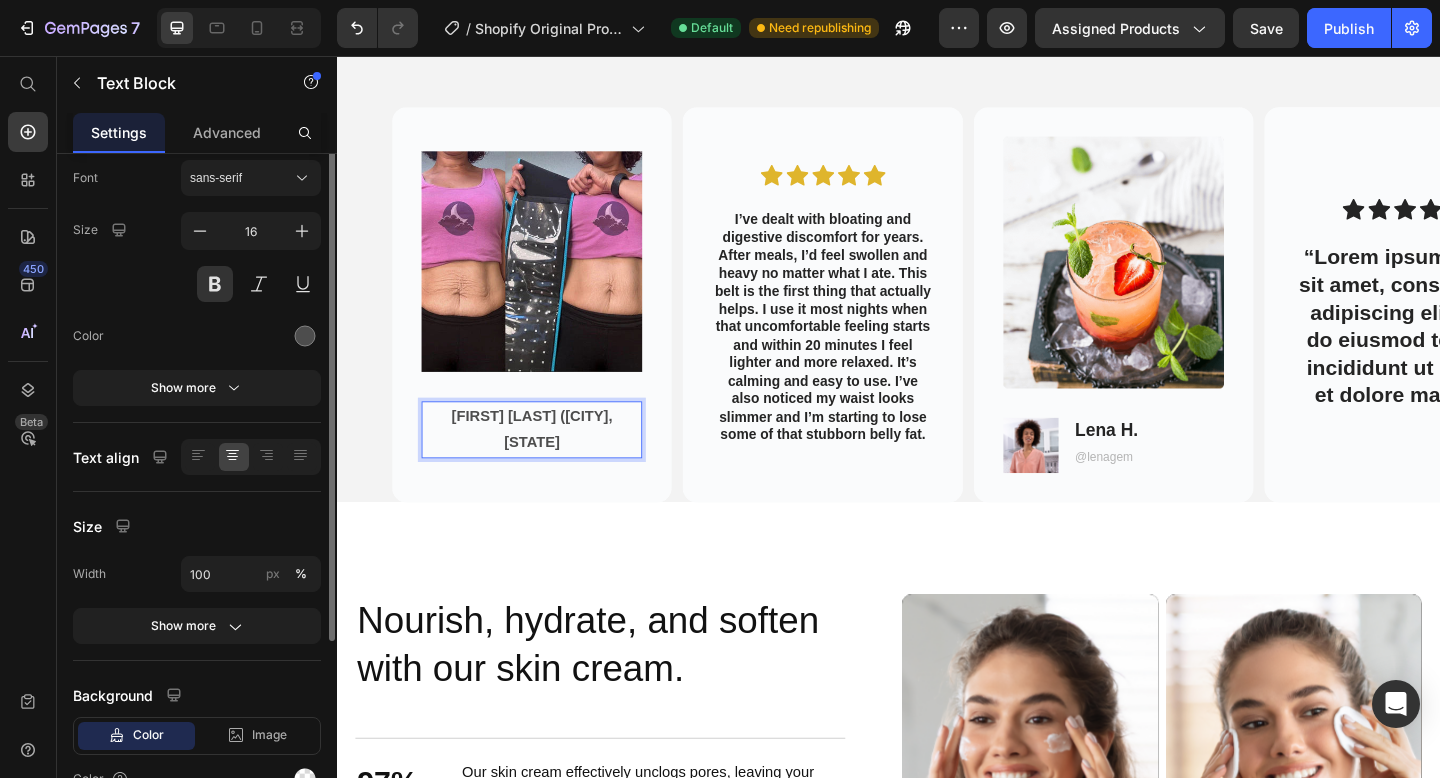 scroll, scrollTop: 0, scrollLeft: 0, axis: both 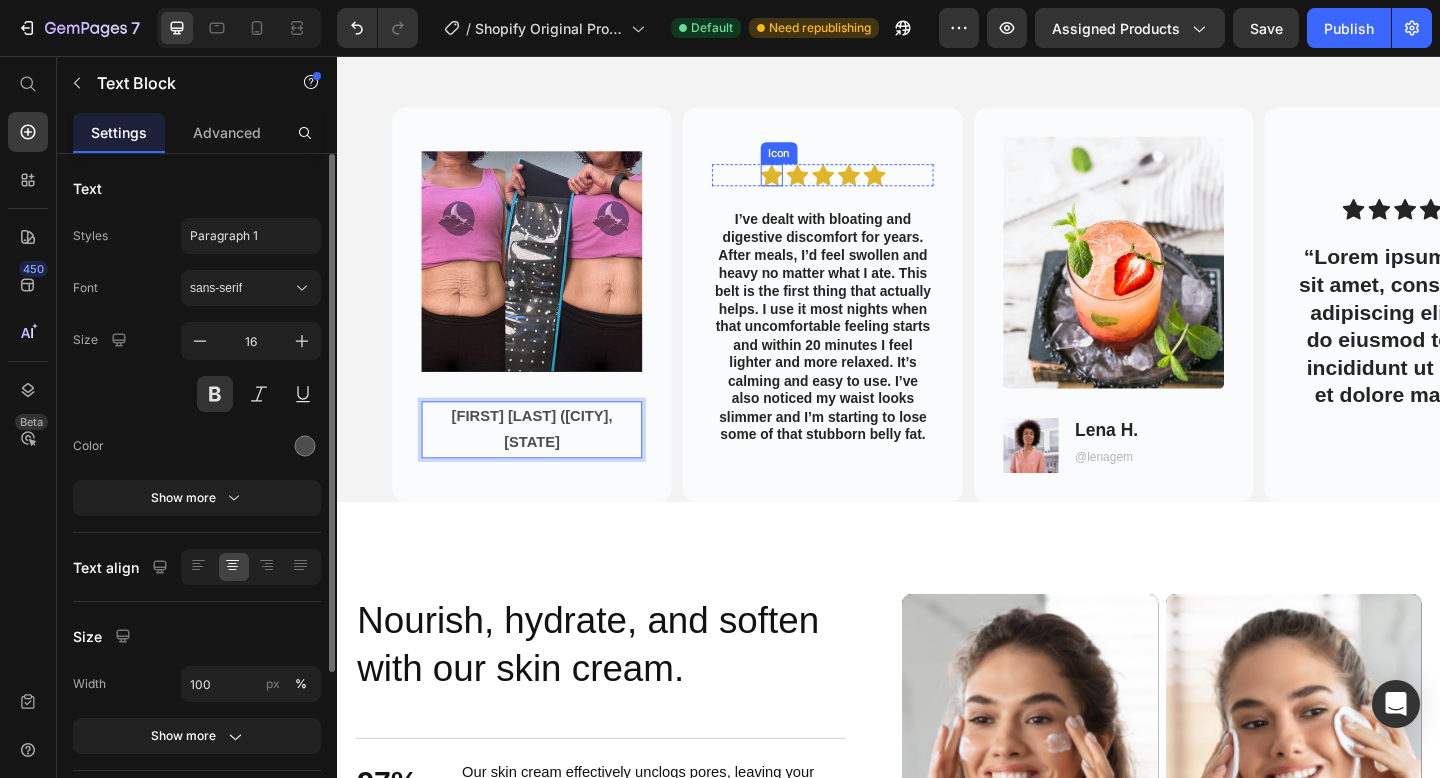 click 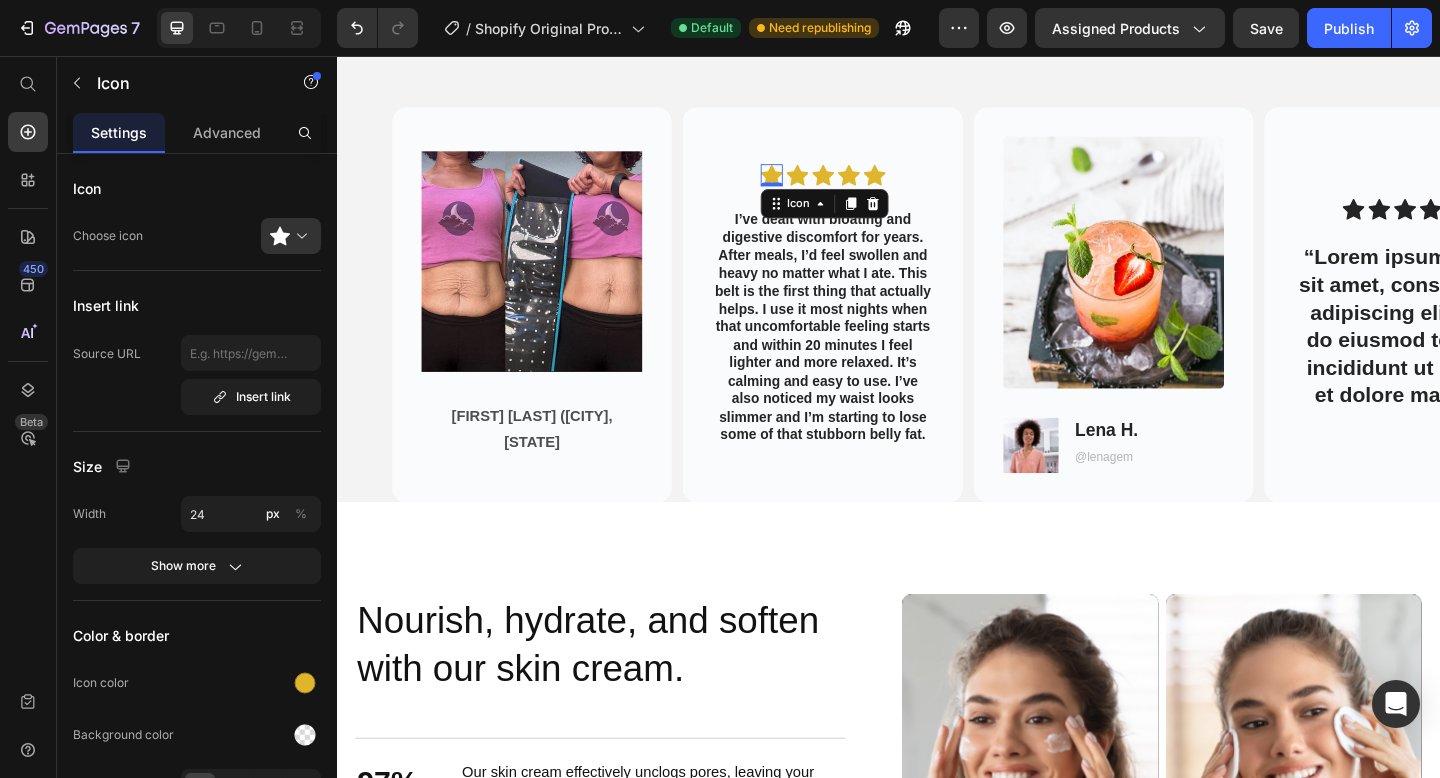 click 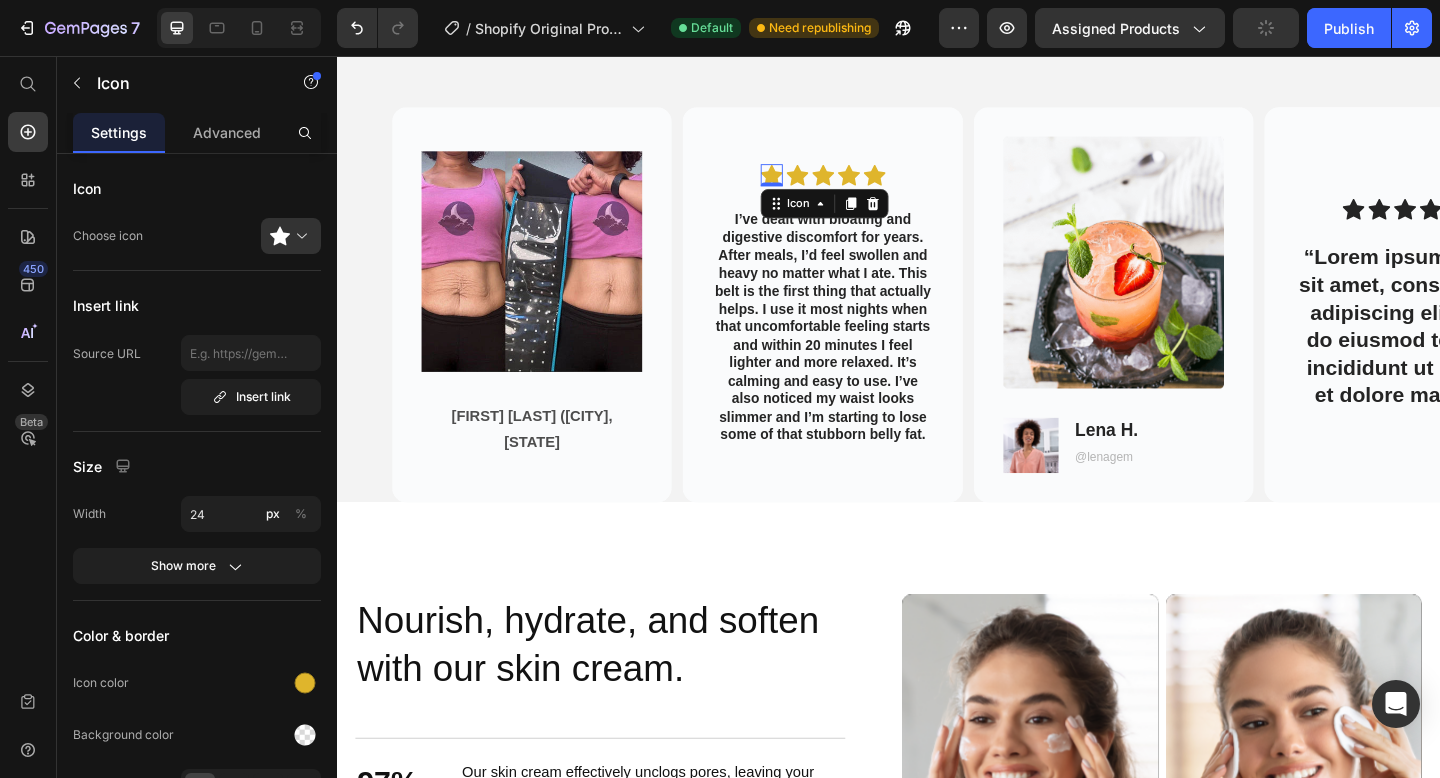 click 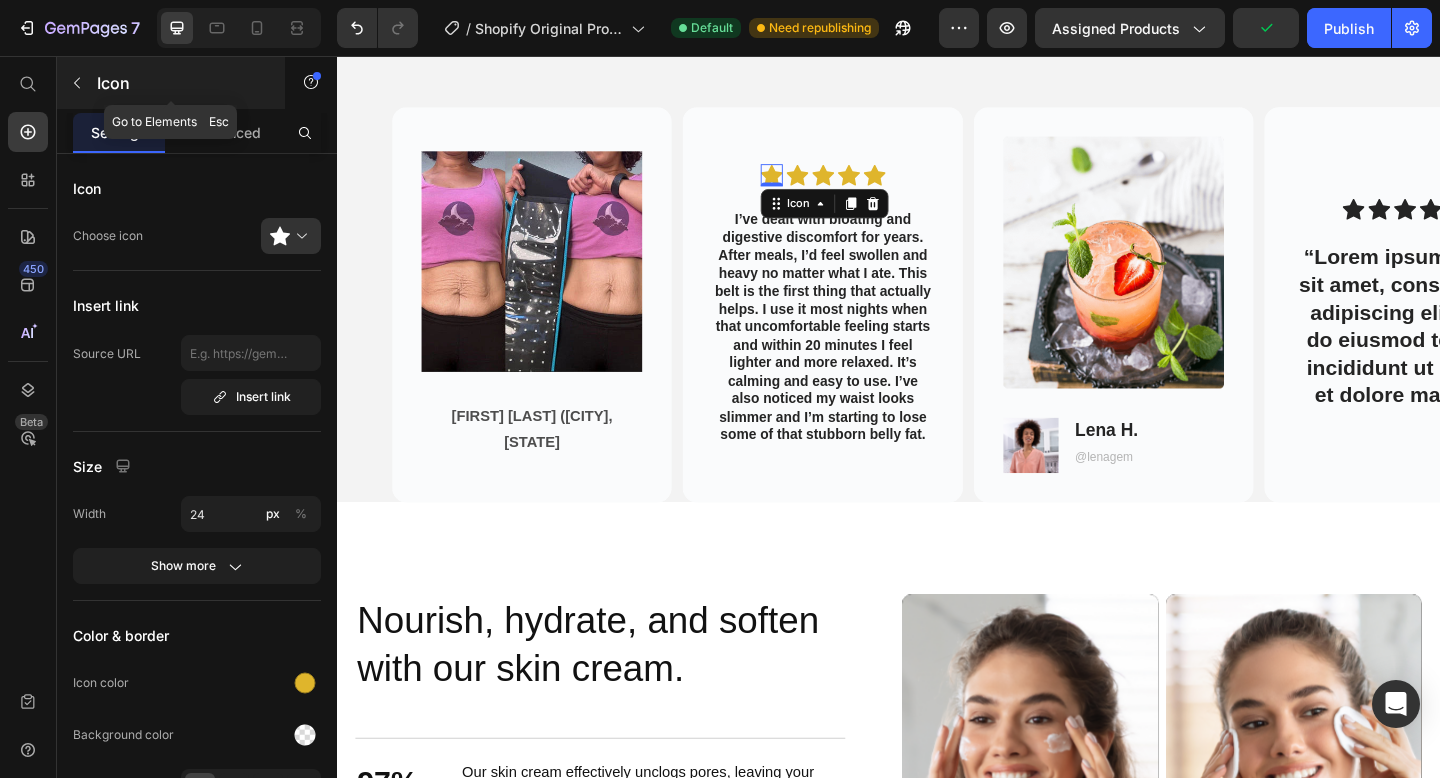 click at bounding box center (77, 83) 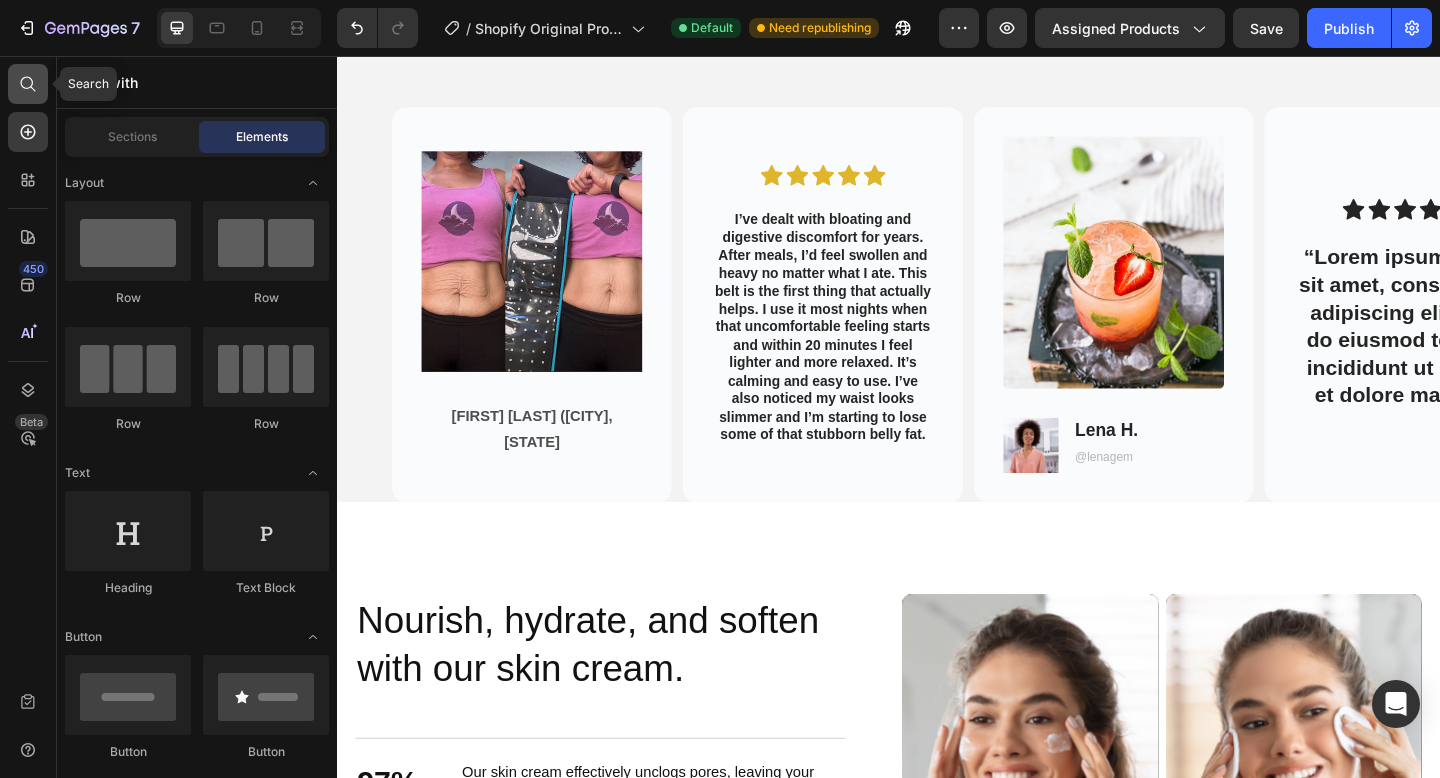 click 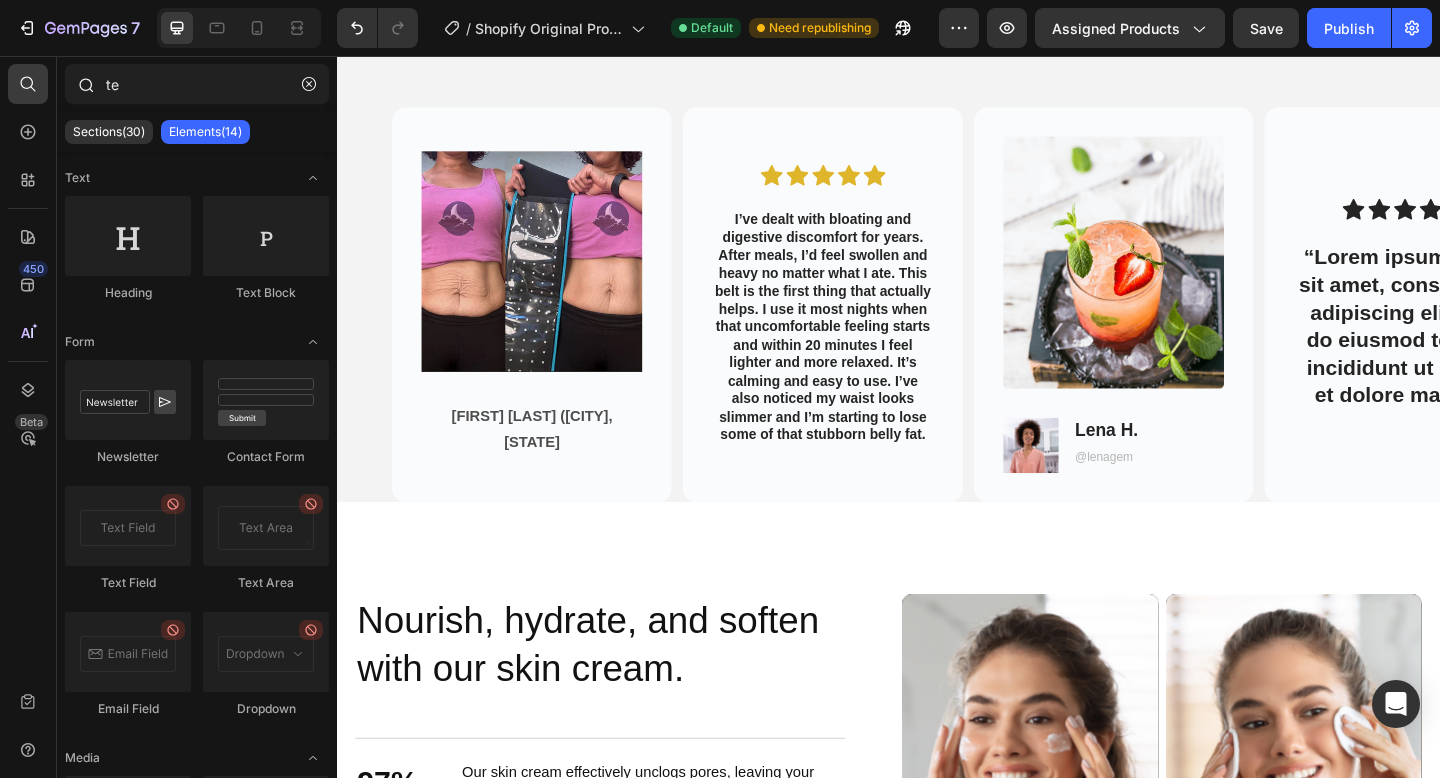 type on "t" 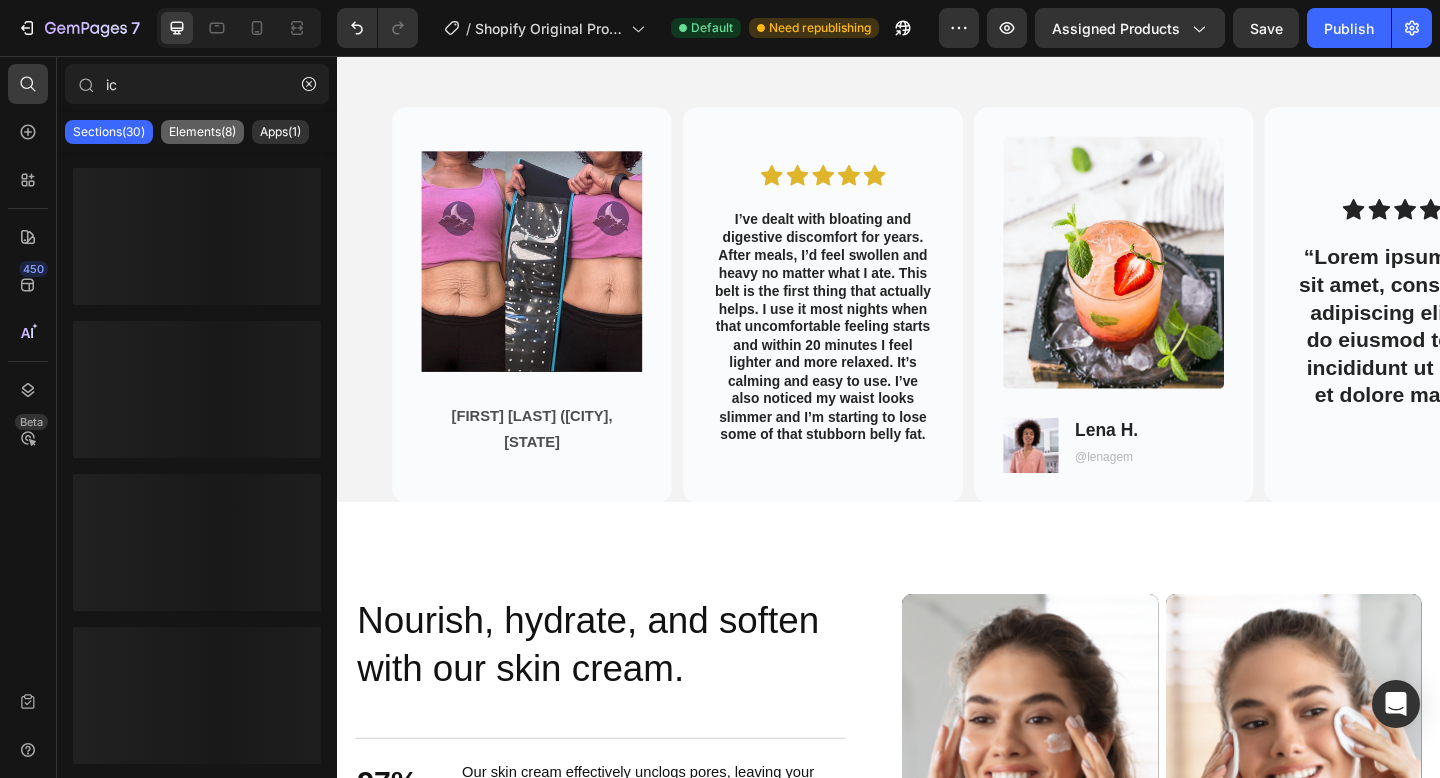 type on "i" 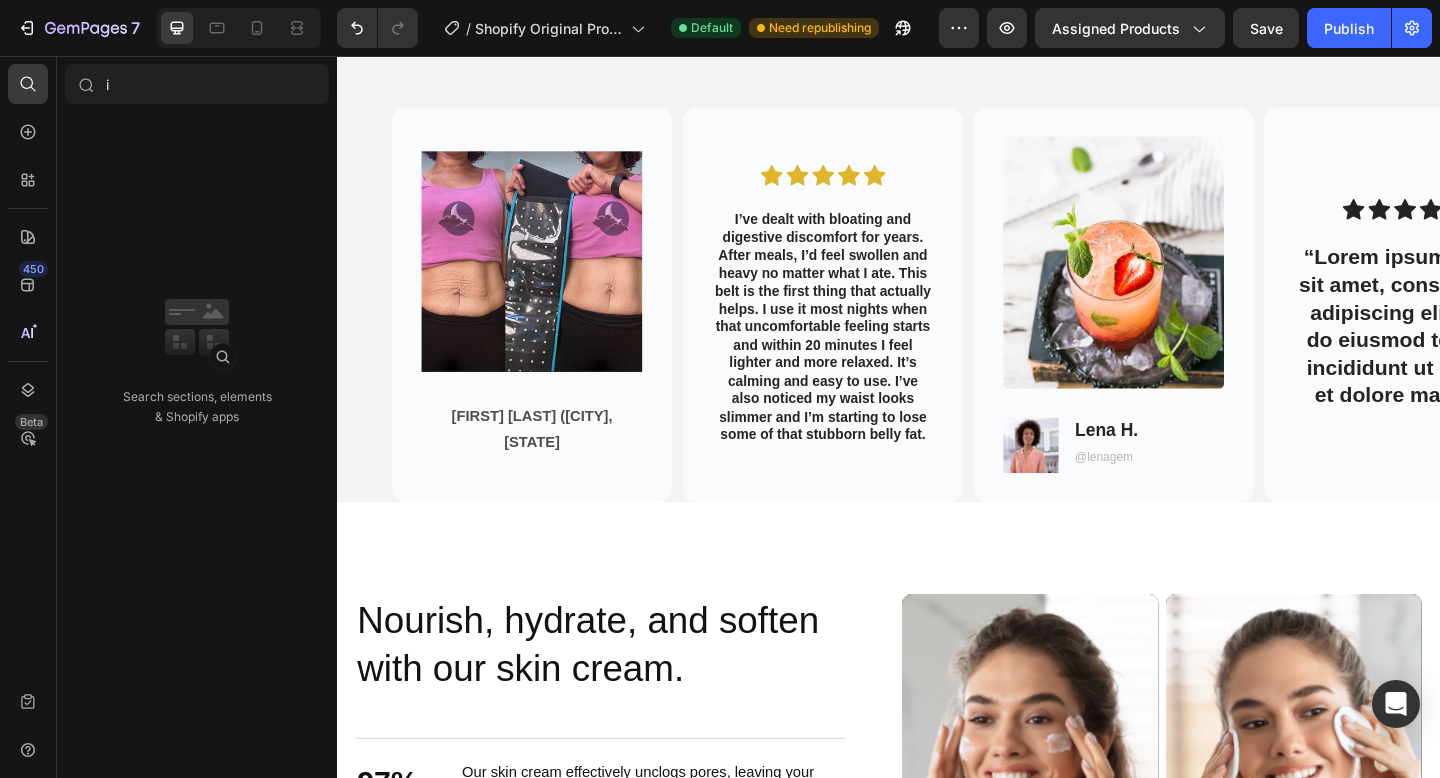 type on "ic" 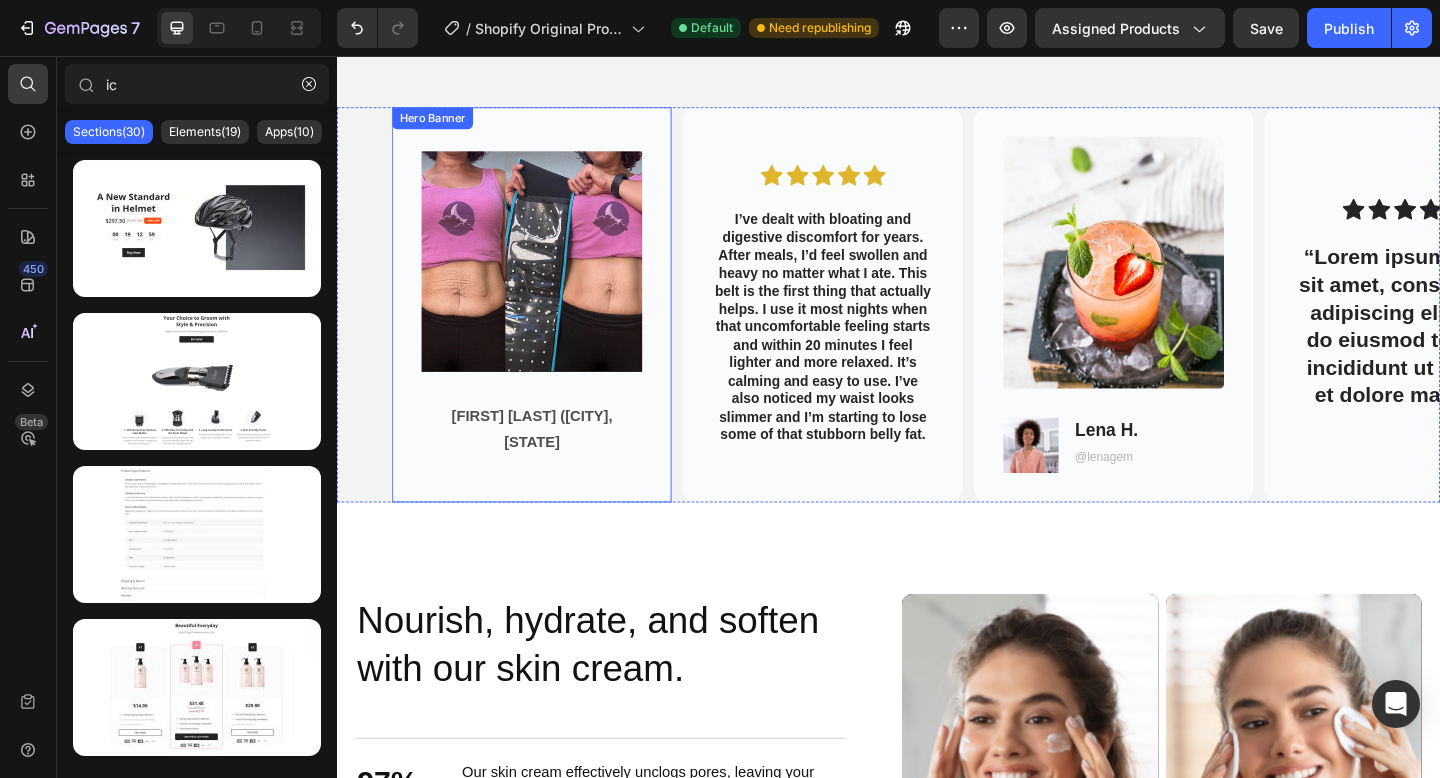 click on "Image Katrina S. (Boston, Maine) Text Block" at bounding box center [549, 327] 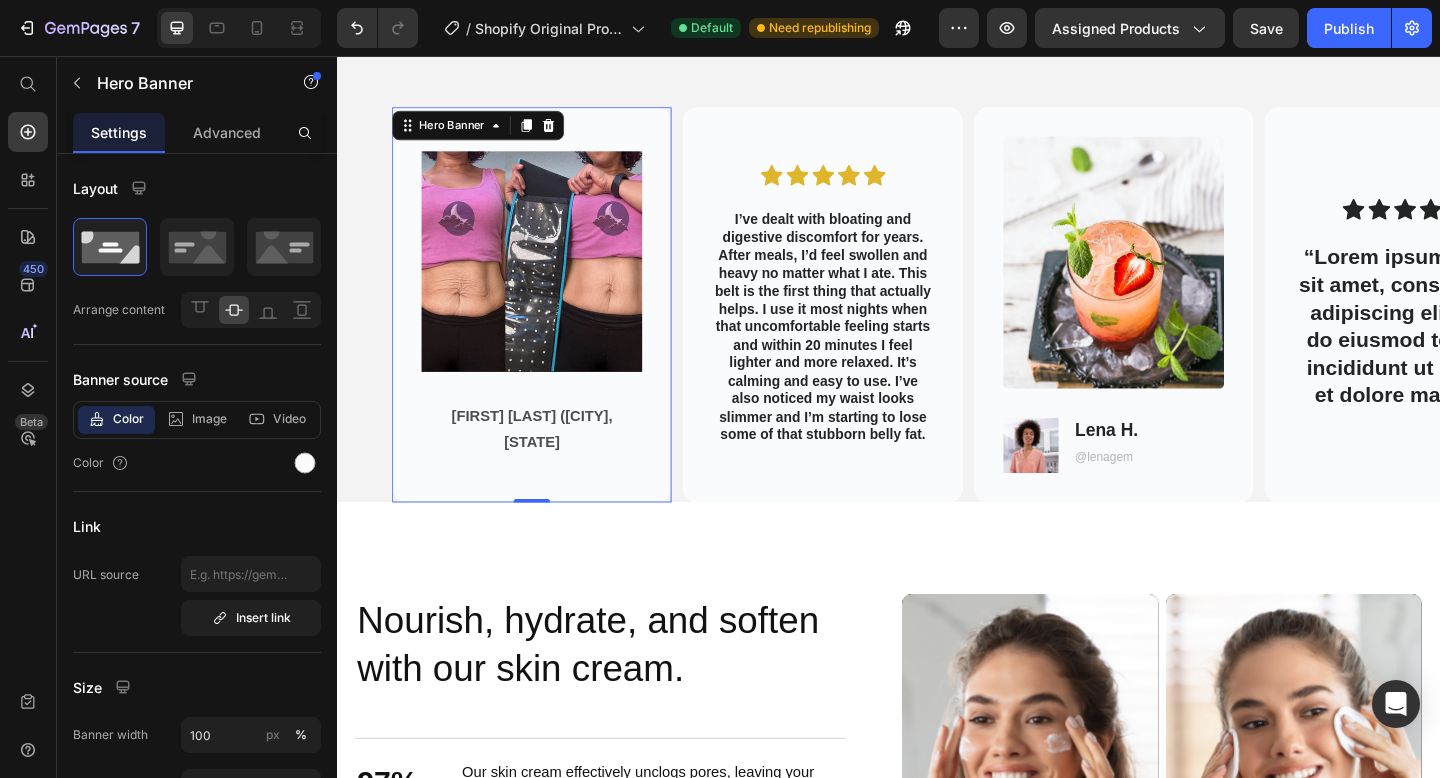 click on "[FIRST] [LAST] ([CITY], [STATE])" at bounding box center [549, 462] 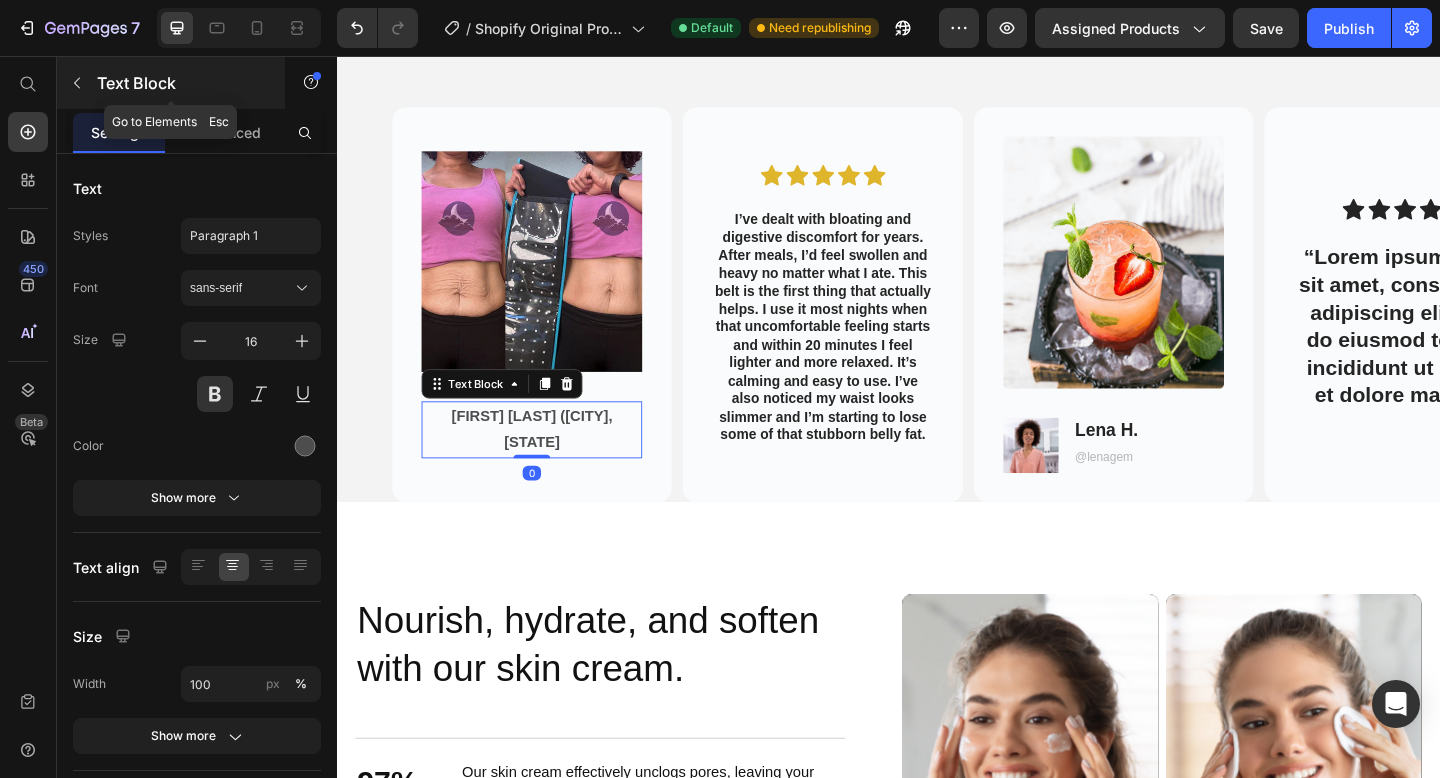 click 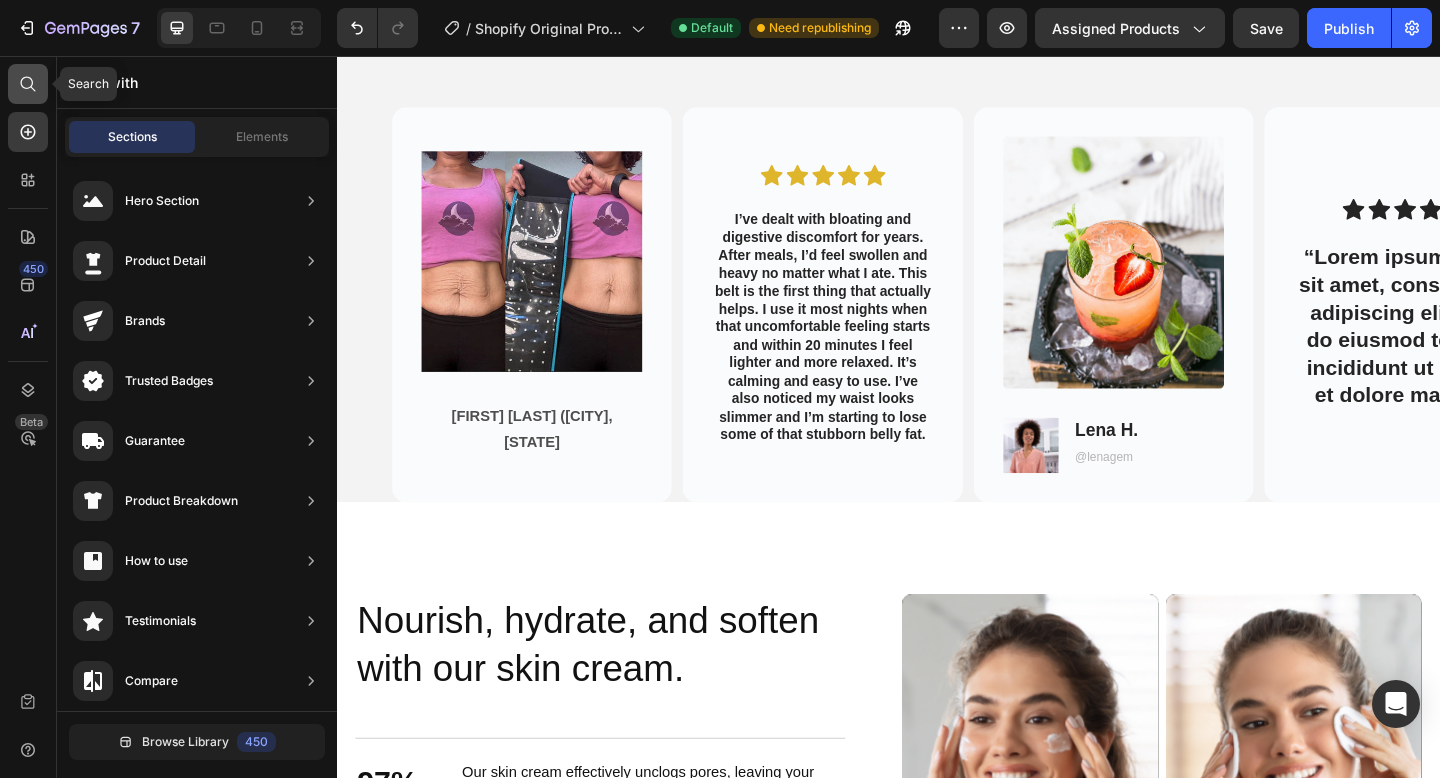click 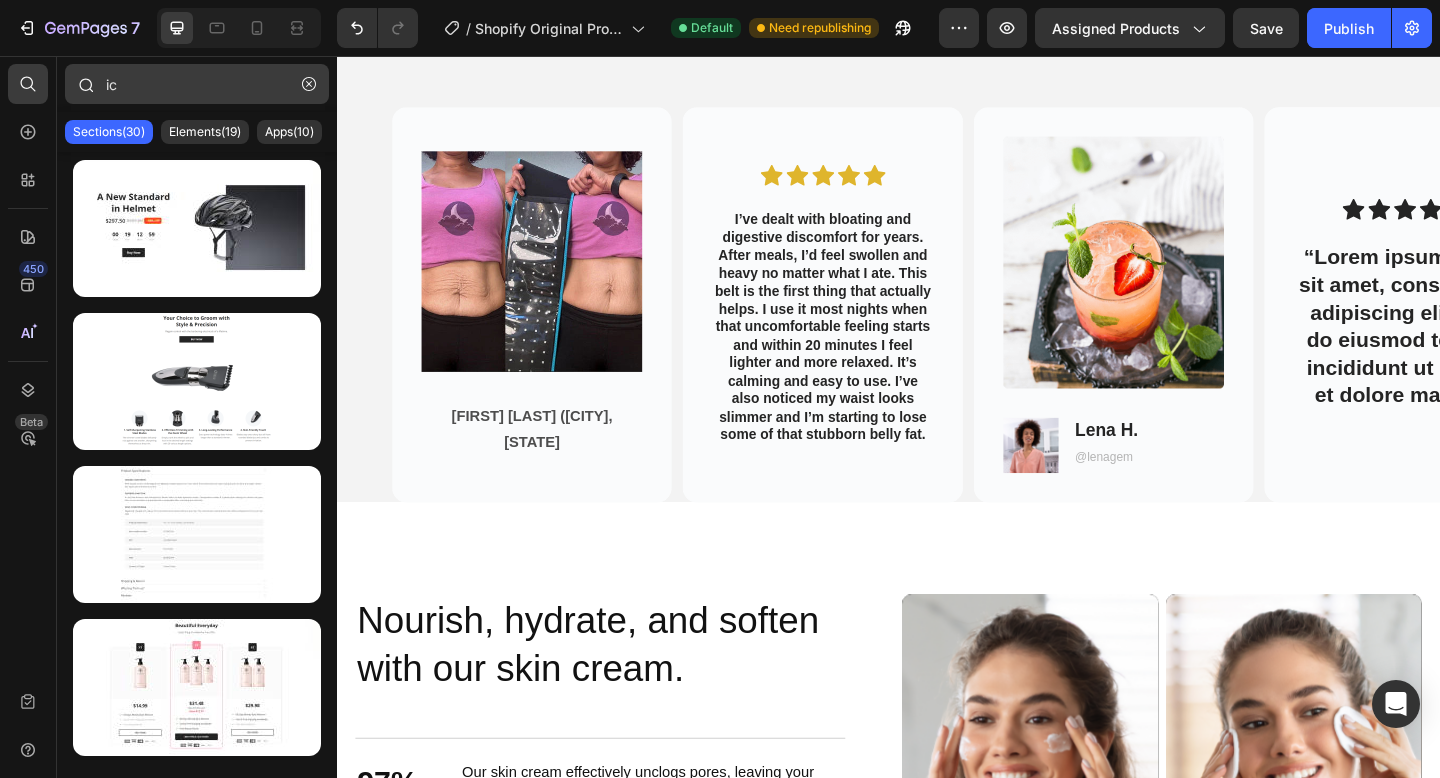 type on "i" 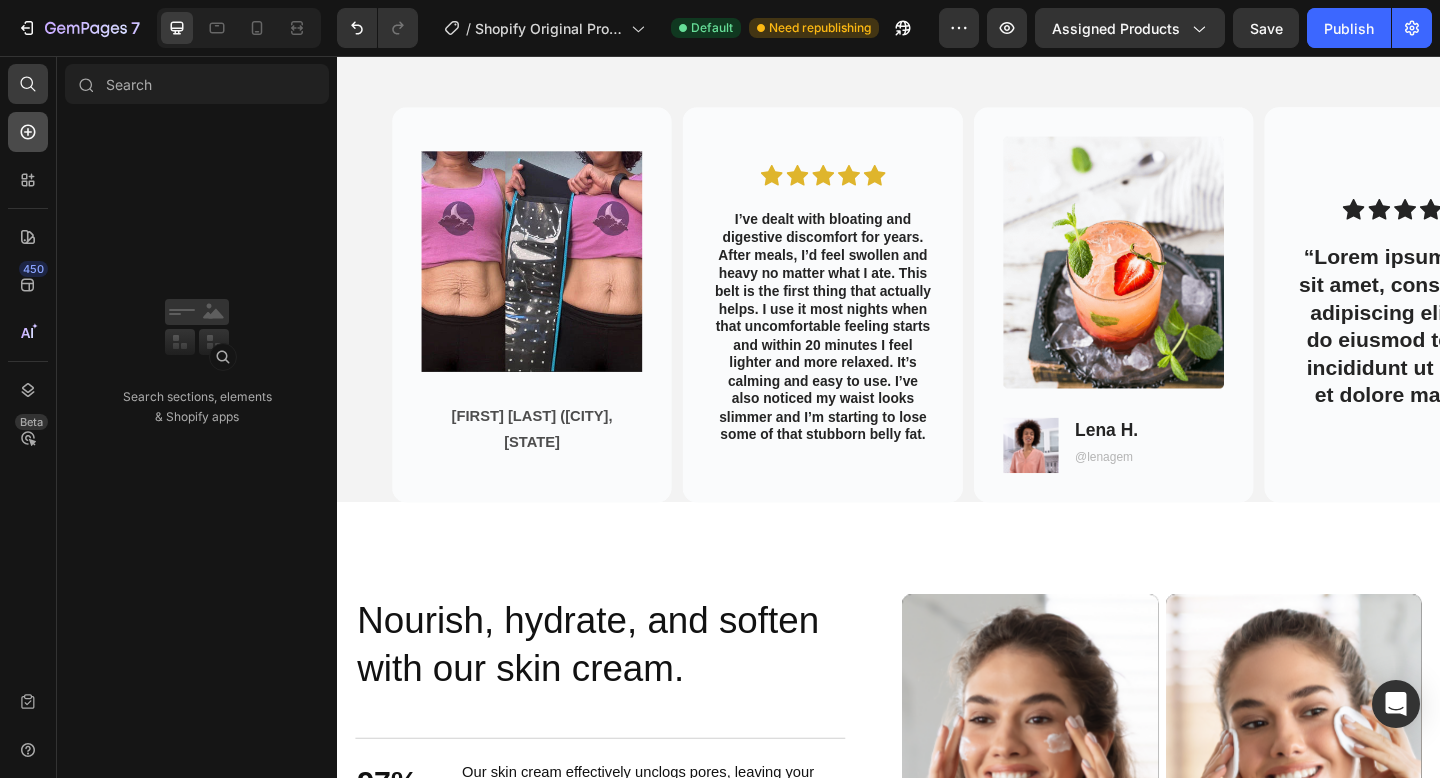 type 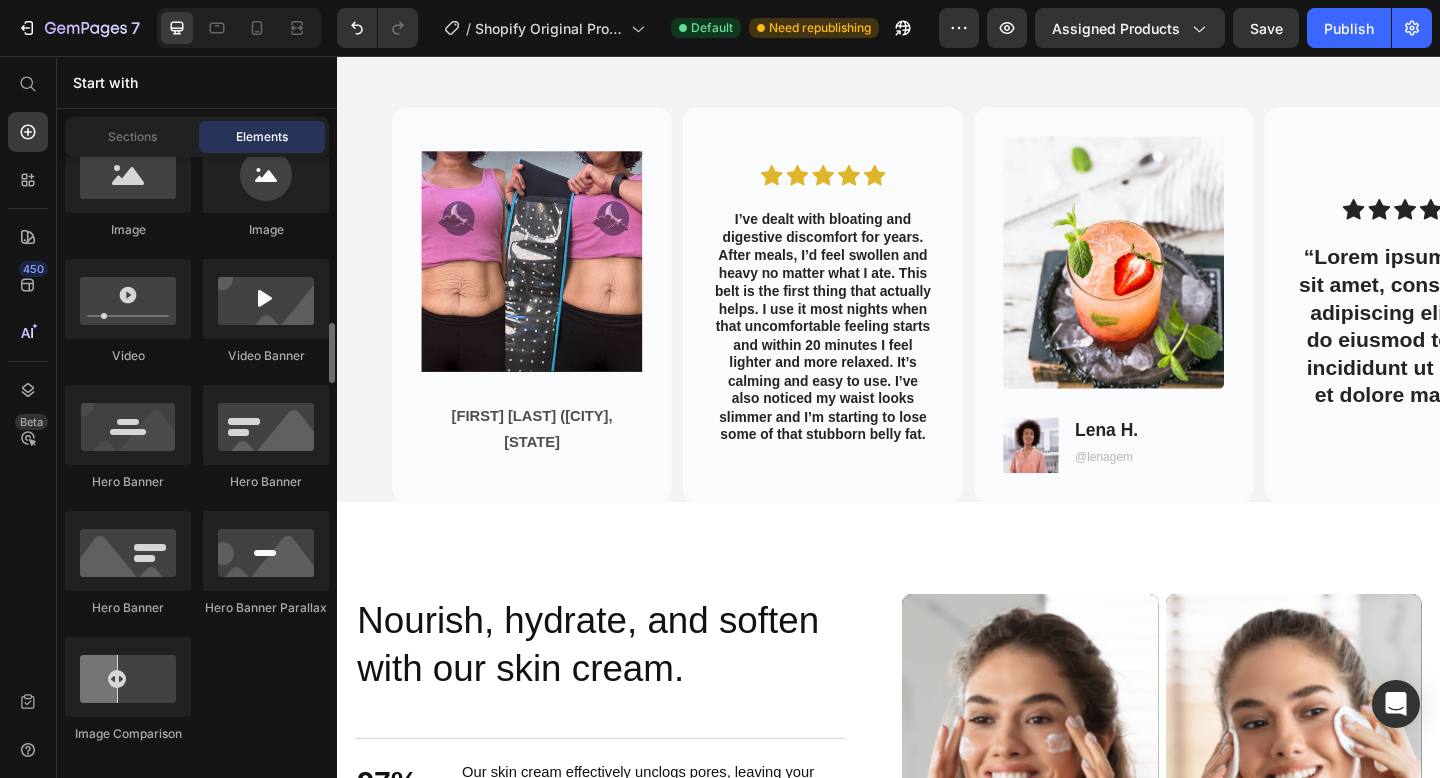 scroll, scrollTop: 932, scrollLeft: 0, axis: vertical 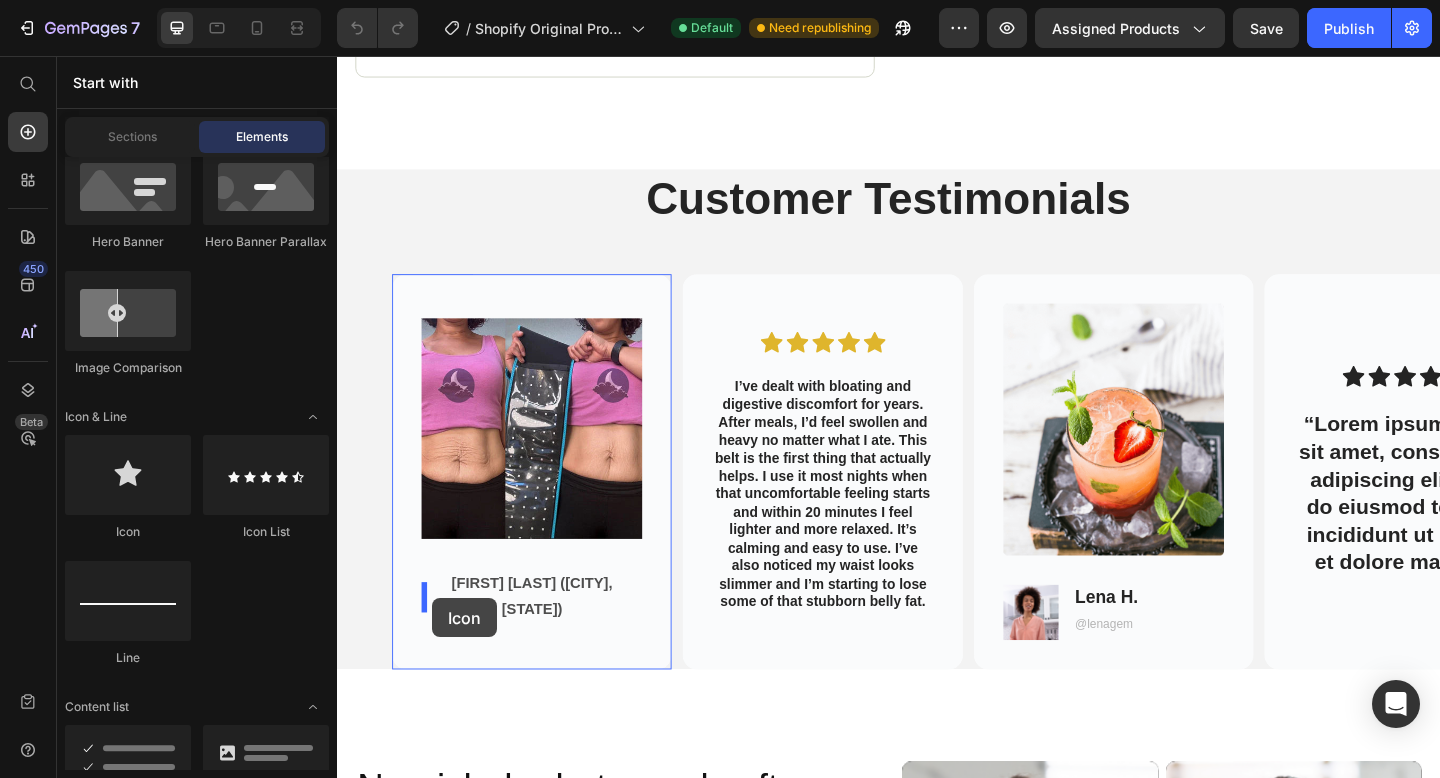 drag, startPoint x: 470, startPoint y: 559, endPoint x: 440, endPoint y: 646, distance: 92.02717 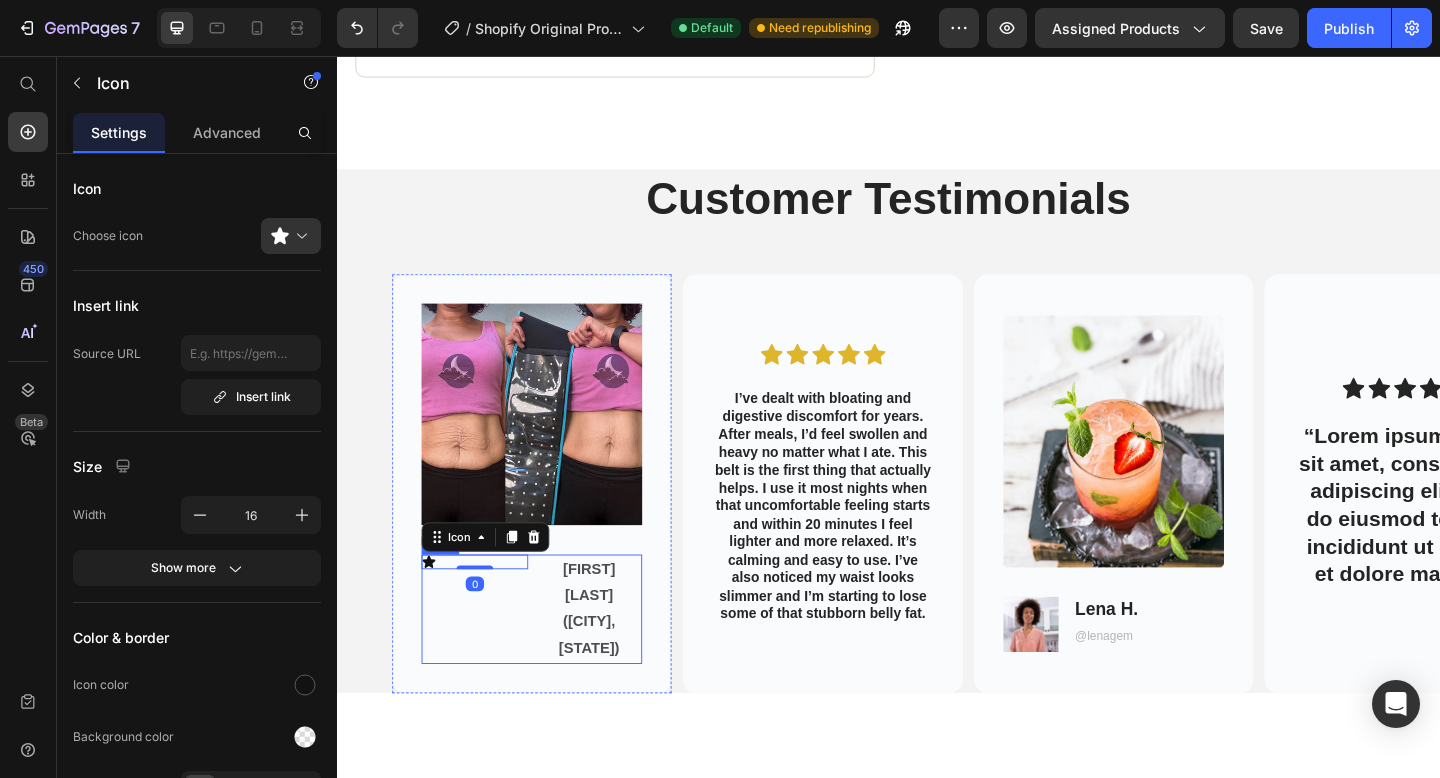 click on "Icon   0" at bounding box center [487, 658] 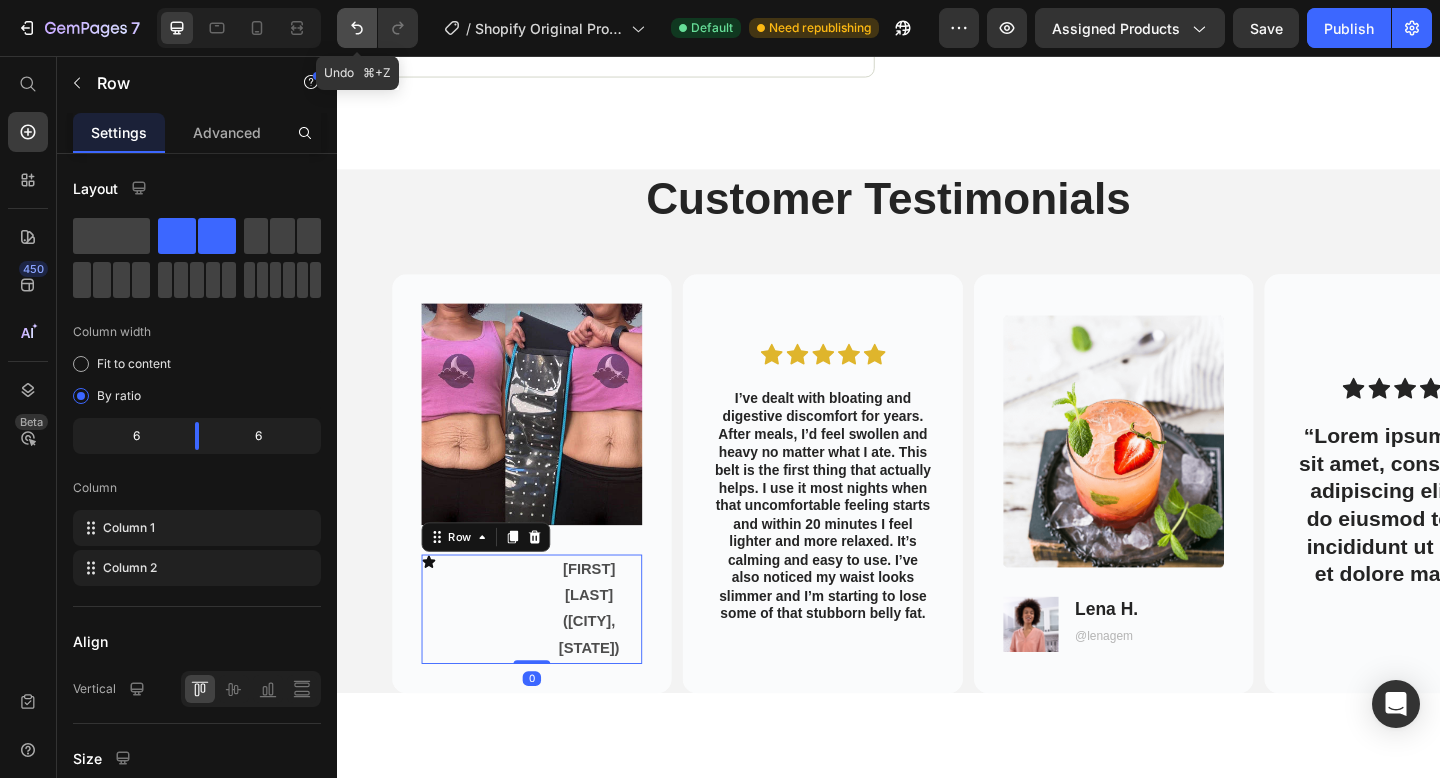 click 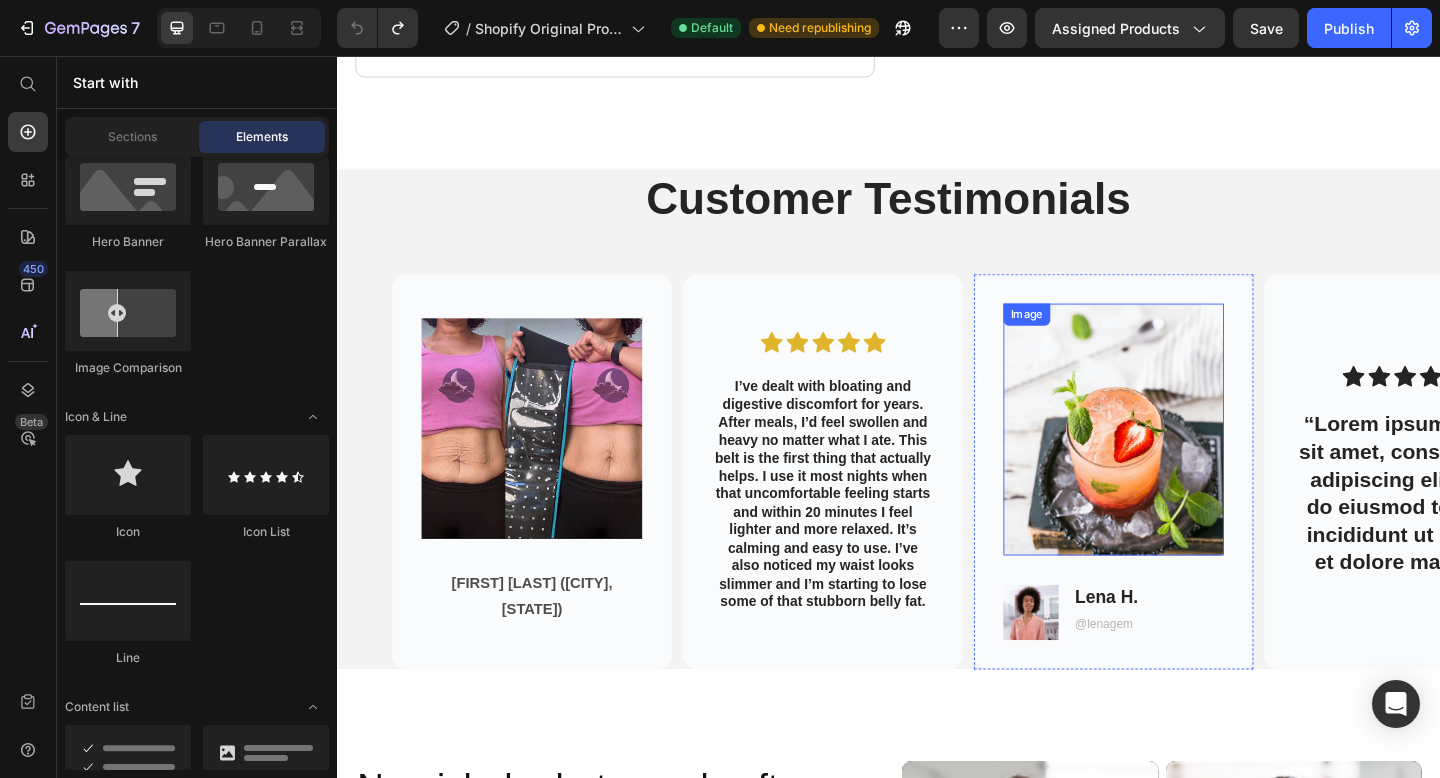 click at bounding box center [1182, 463] 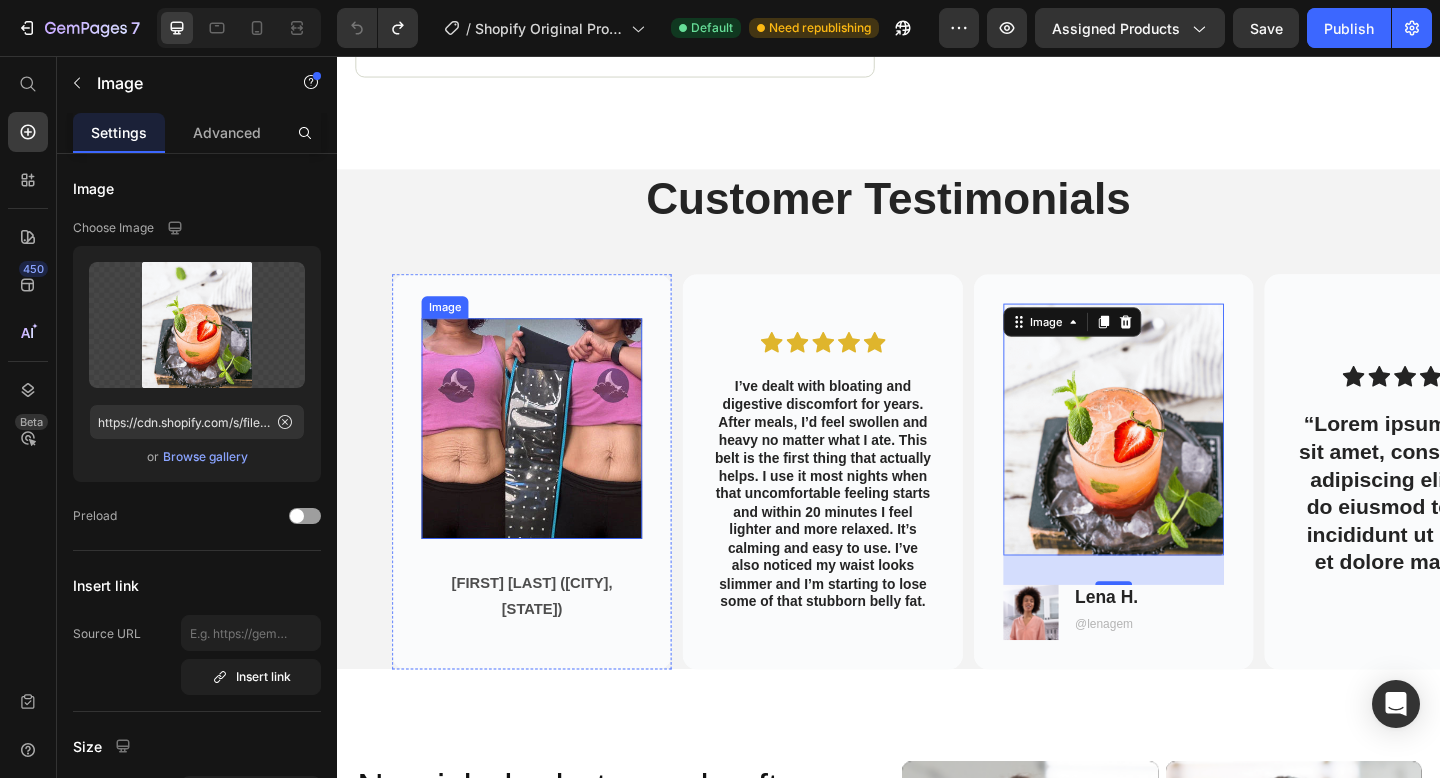 click at bounding box center [549, 462] 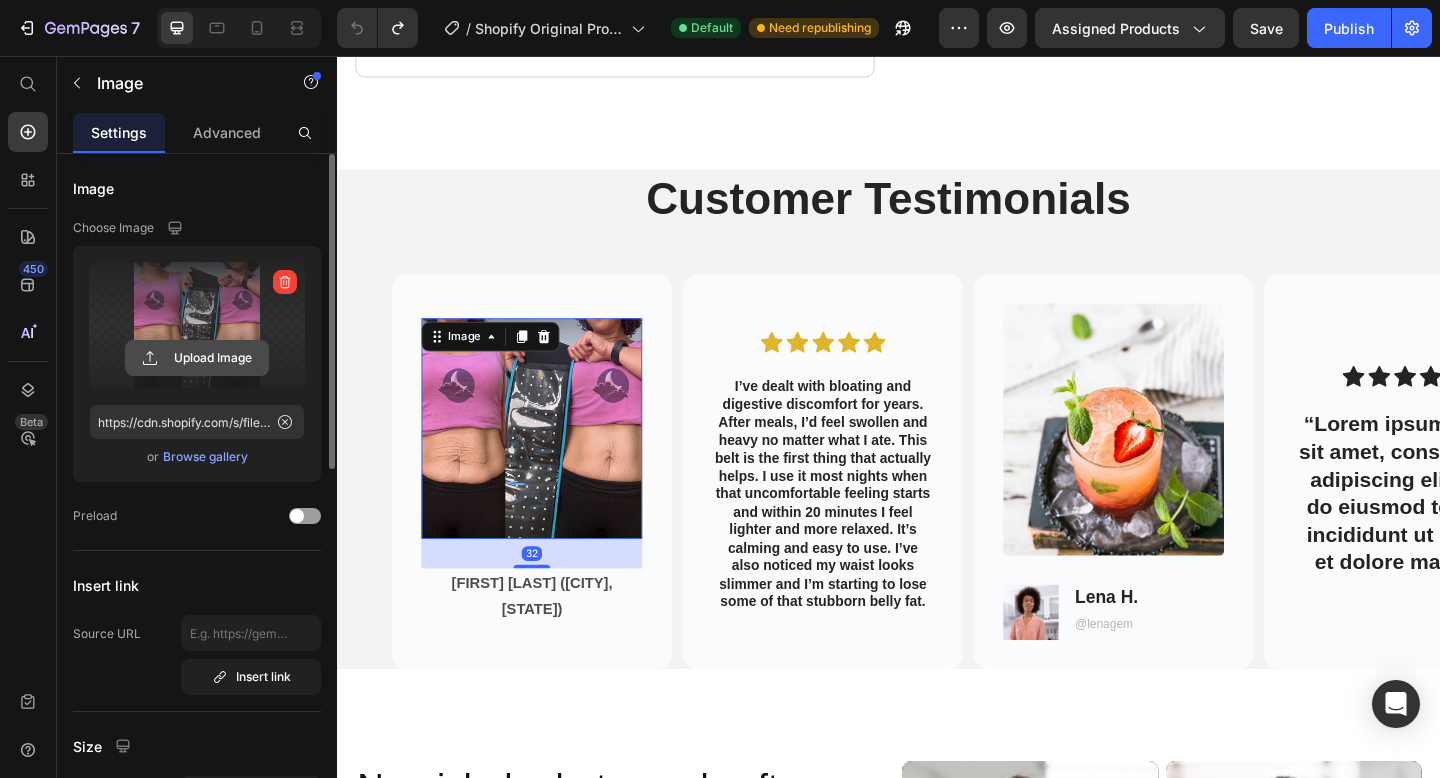 click 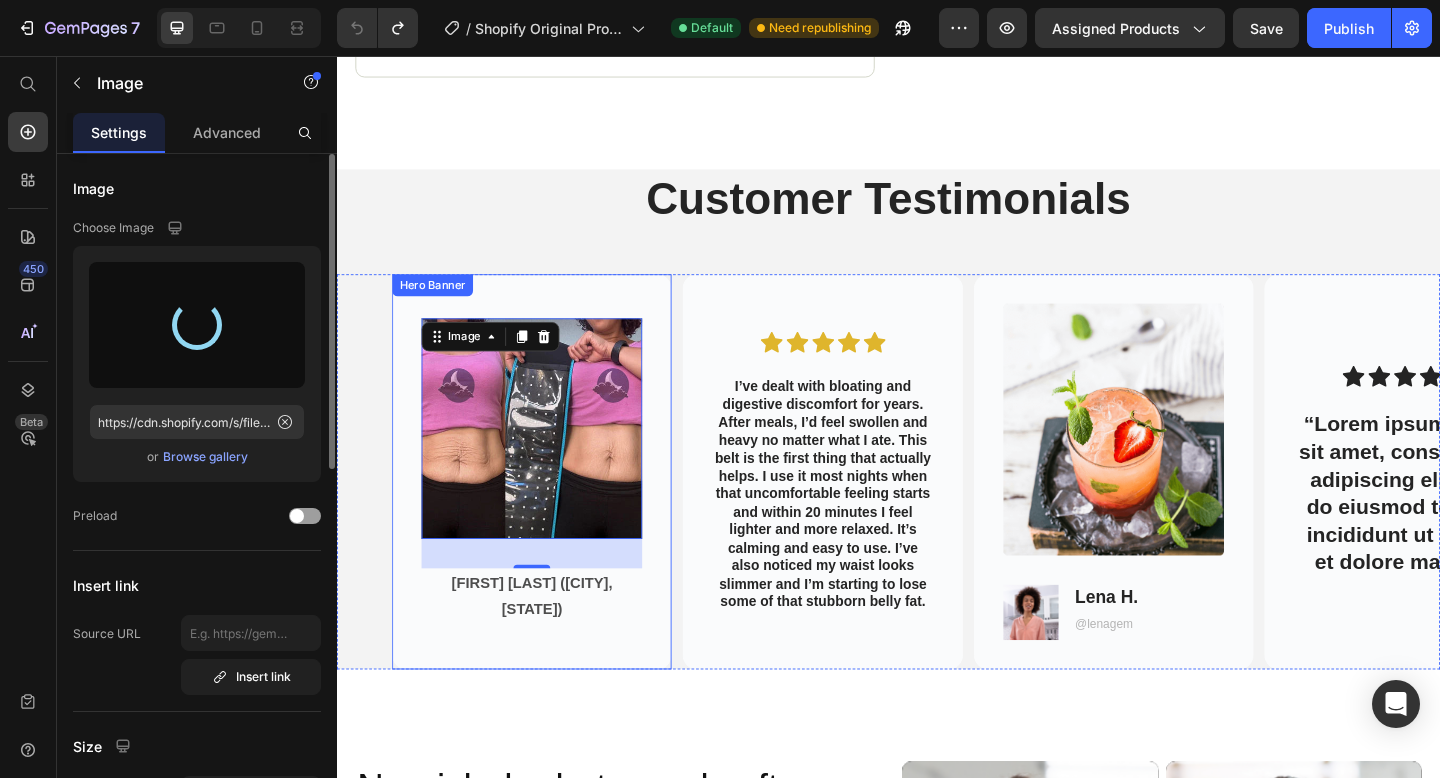 type on "https://cdn.shopify.com/s/files/1/0661/2123/6650/files/gempages_574893241258738917-b8882ecc-deaa-432f-a426-2ad1ea76d301.jpg" 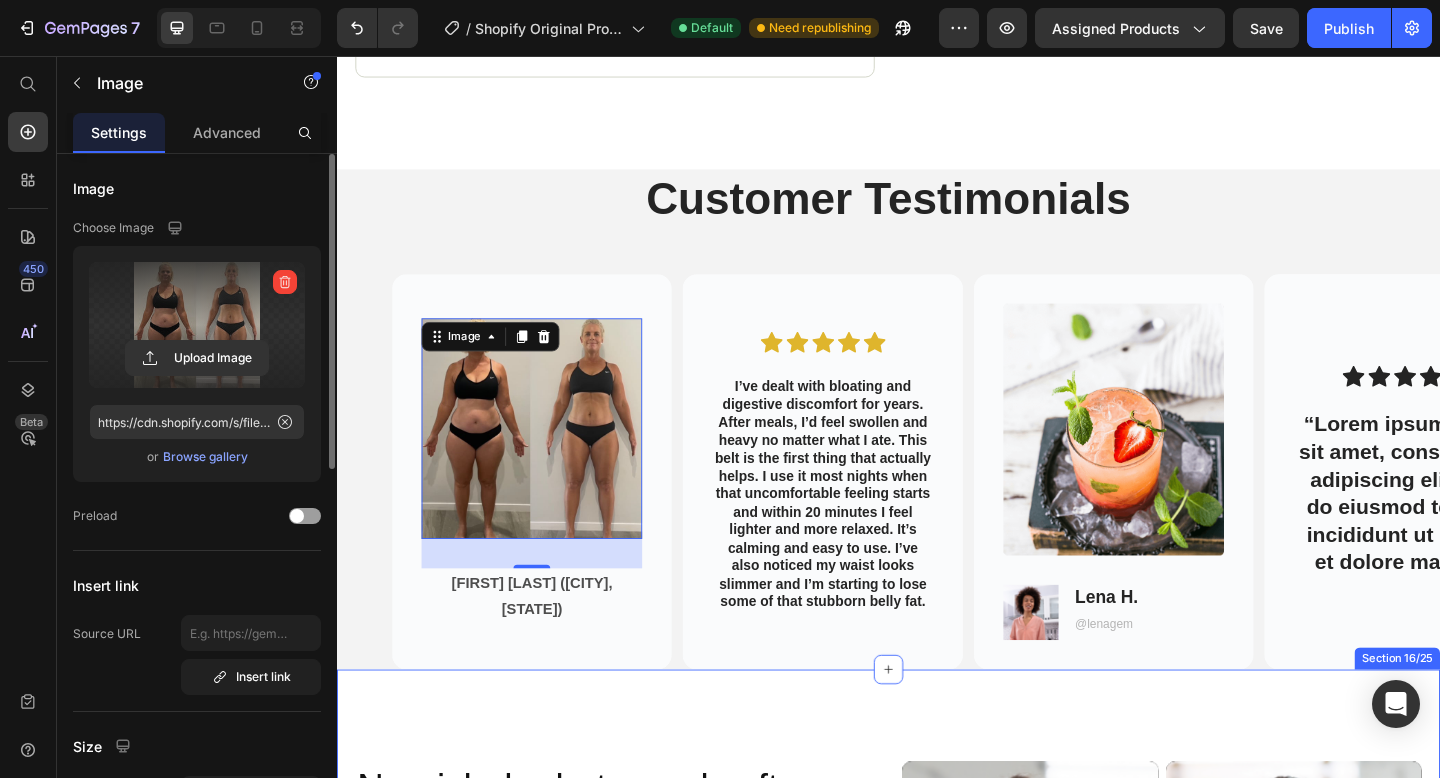 click on "Nourish, hydrate, and soften with our skin cream. Heading Nourish, hydrate, and soften with our skin cream. Heading 97% Text Block Our skin cream effectively unclogs pores, leaving your skin feeling refreshed and clean. Text Block Row 94% Text Block Our skin cream works wonders in maintaining healthy skin, preventing dryness, and keeping breakouts at bay. Text Block Row 92% Text Block Soothe and calm your skin with our skin cream's gentle formula, perfect for sensitive or irritated skin. Text Block Row buy it now Button Row Video Video Carousel Row Section 16/25" at bounding box center (937, 1082) 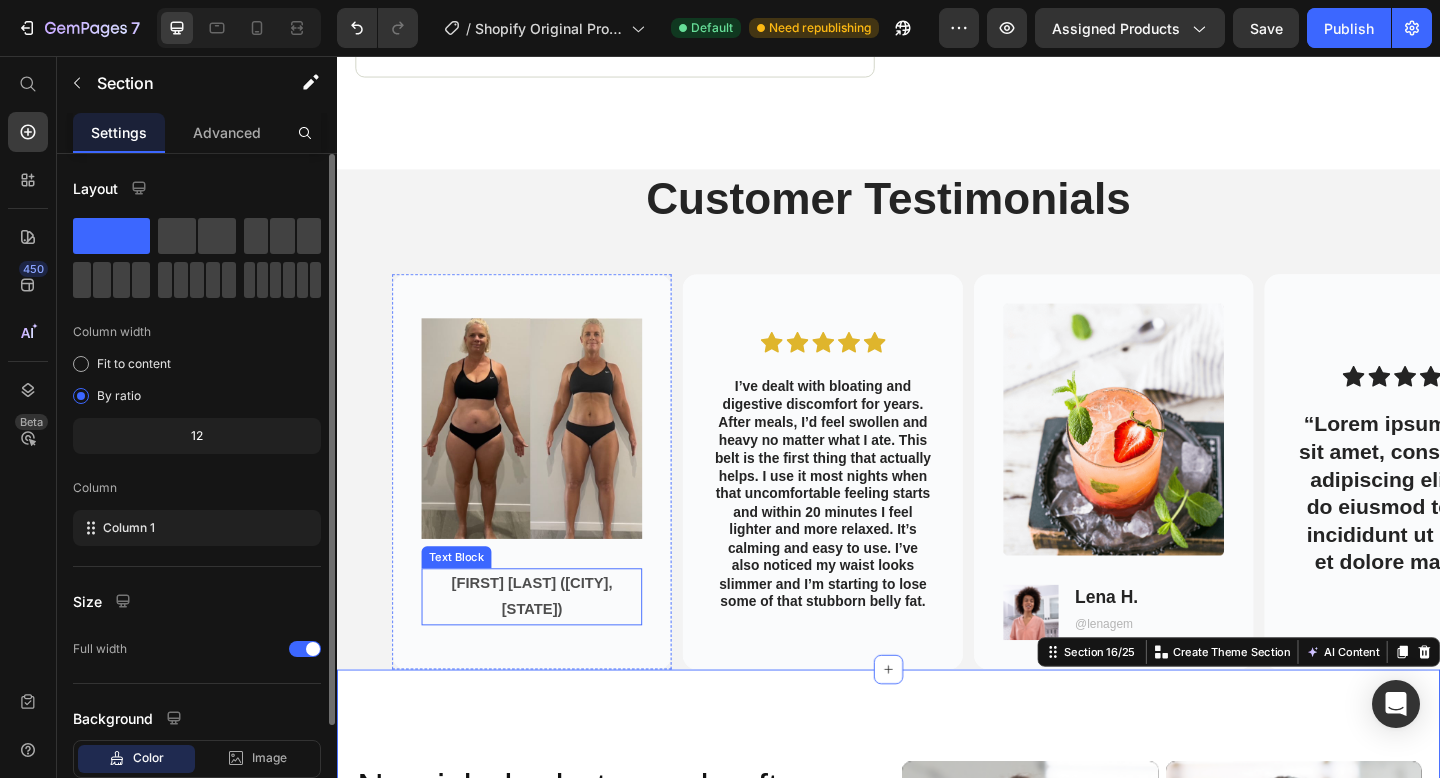 click on "[FIRST] [LAST] ([CITY], [STATE])" at bounding box center [549, 644] 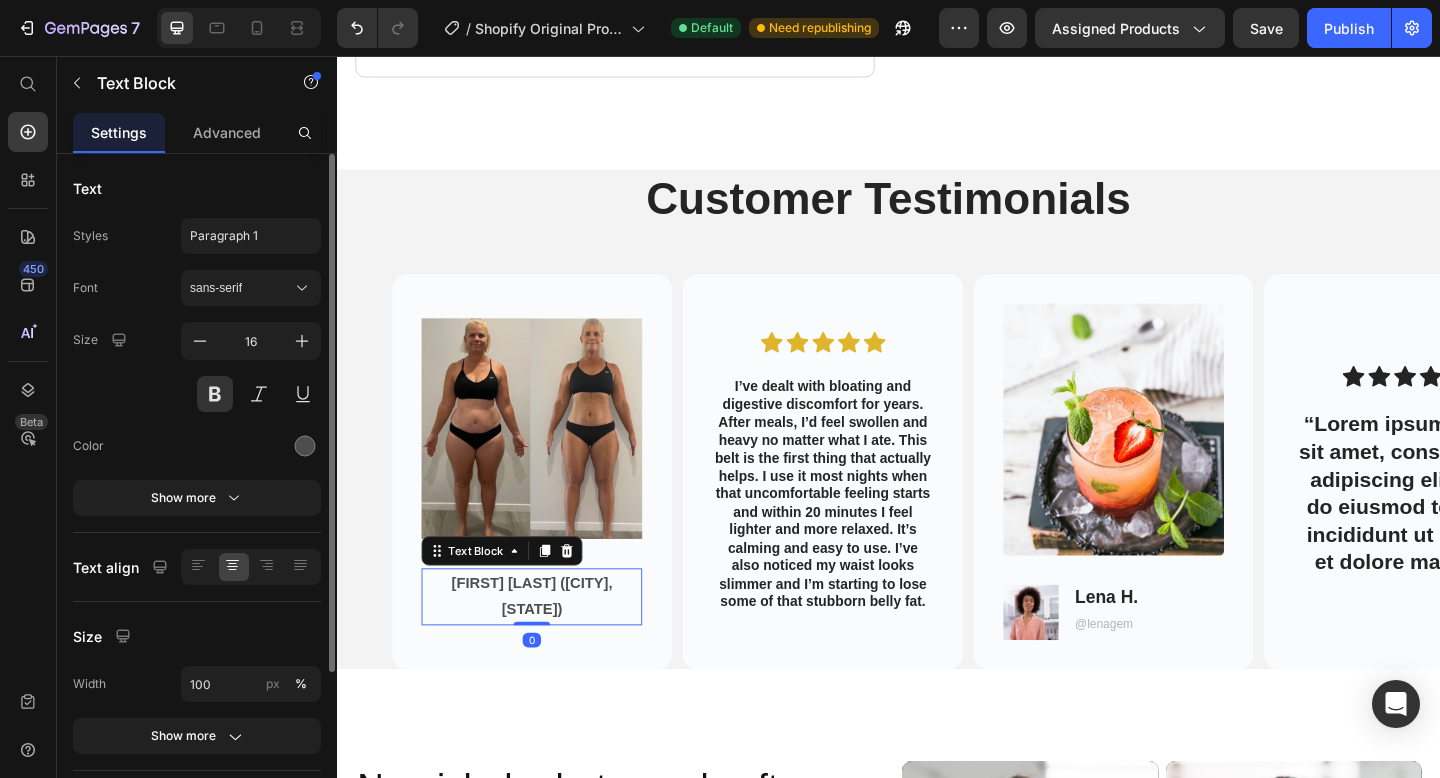 click on "[FIRST] [LAST] ([CITY], [STATE])" at bounding box center [549, 644] 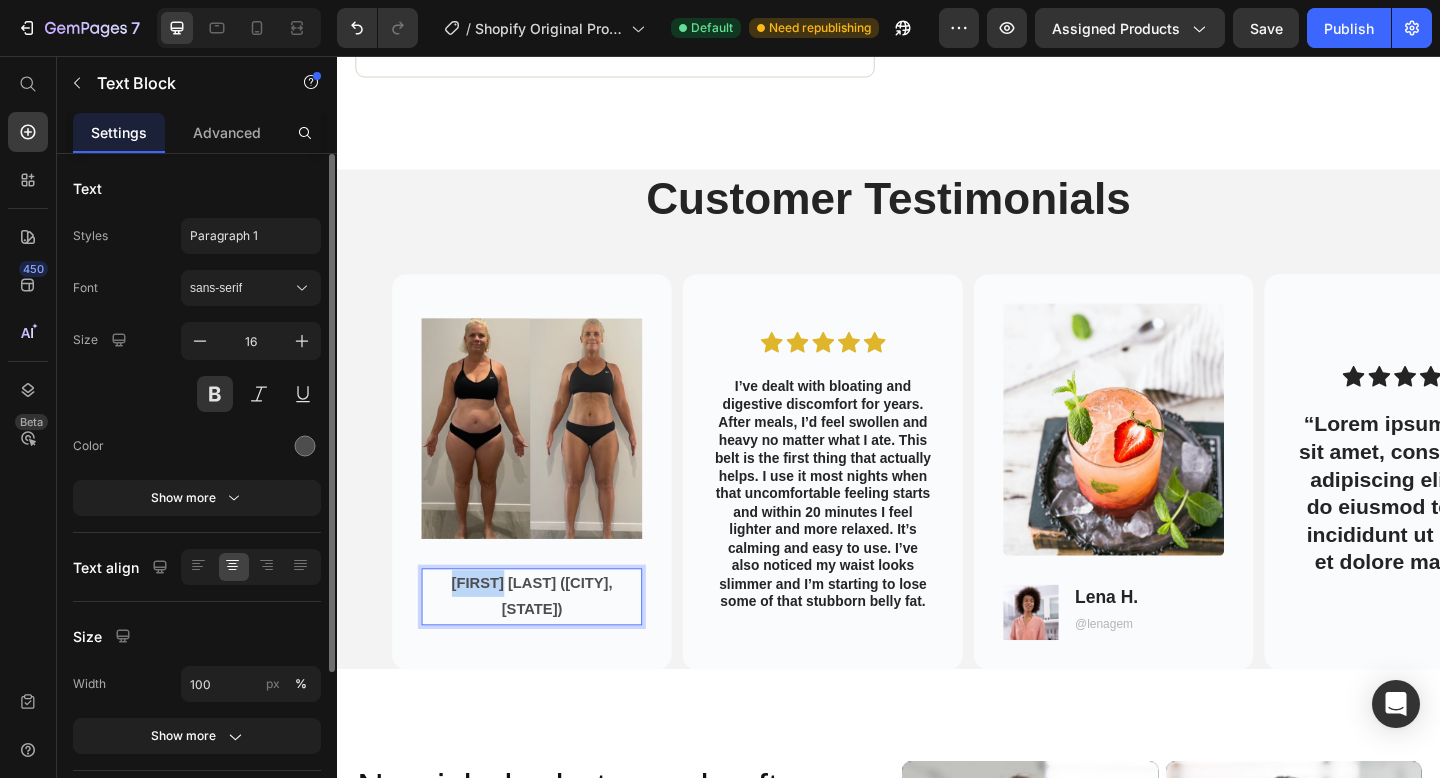click on "[FIRST] [LAST] ([CITY], [STATE])" at bounding box center [549, 644] 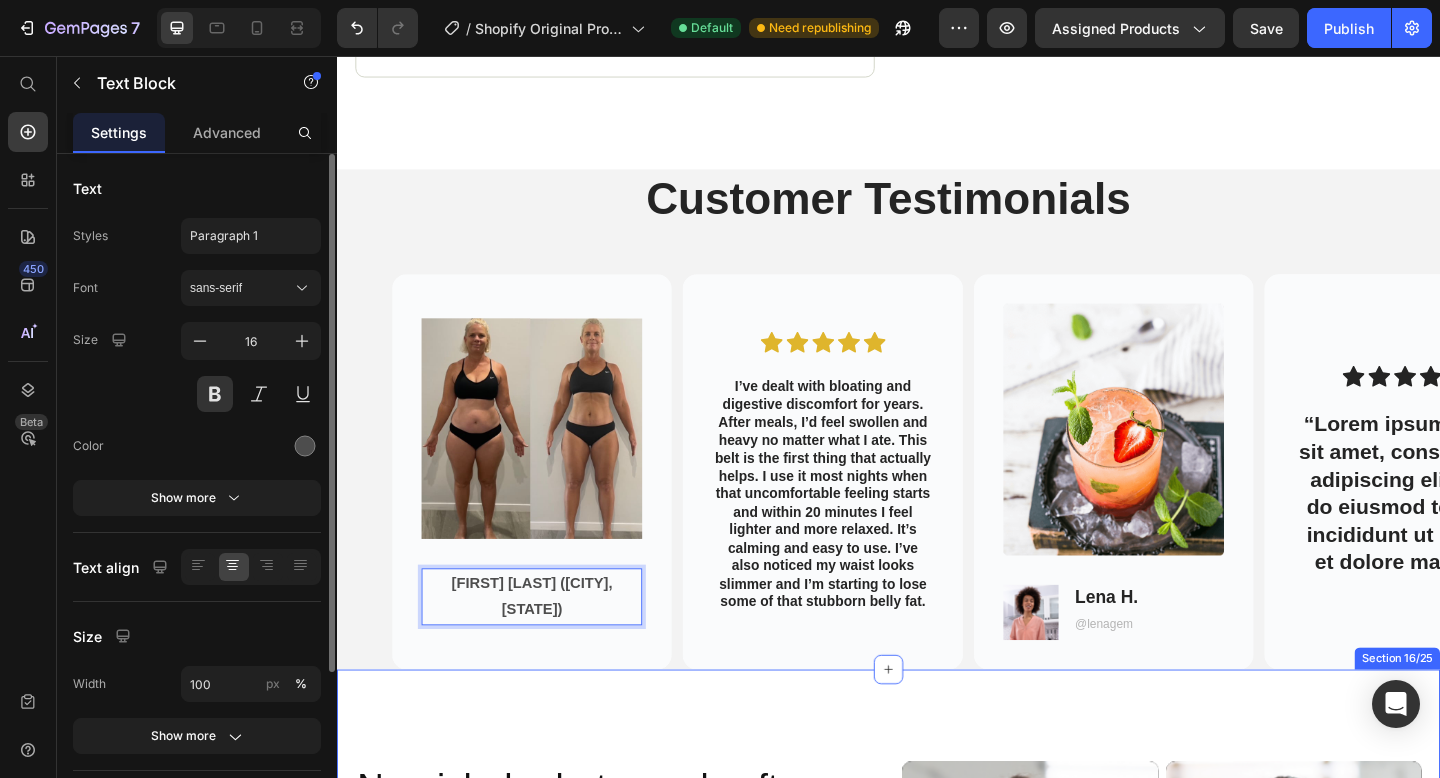 click on "Nourish, hydrate, and soften with our skin cream. Heading Nourish, hydrate, and soften with our skin cream. Heading 97% Text Block Our skin cream effectively unclogs pores, leaving your skin feeling refreshed and clean. Text Block Row 94% Text Block Our skin cream works wonders in maintaining healthy skin, preventing dryness, and keeping breakouts at bay. Text Block Row 92% Text Block Soothe and calm your skin with our skin cream's gentle formula, perfect for sensitive or irritated skin. Text Block Row buy it now Button Row Video Video Carousel Row Section 16/25" at bounding box center (937, 1082) 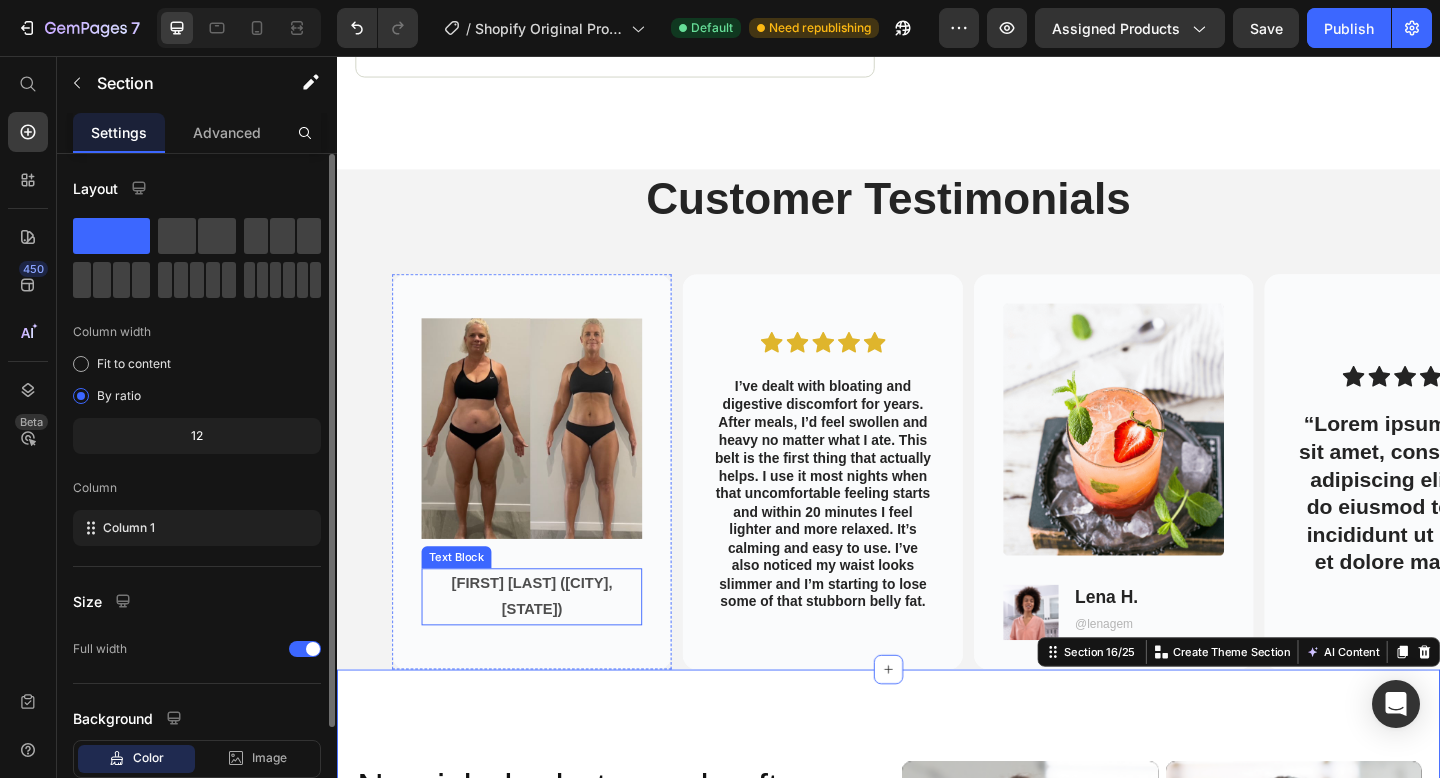 click on "[FIRST] [LAST] ([CITY], [STATE])" at bounding box center [549, 644] 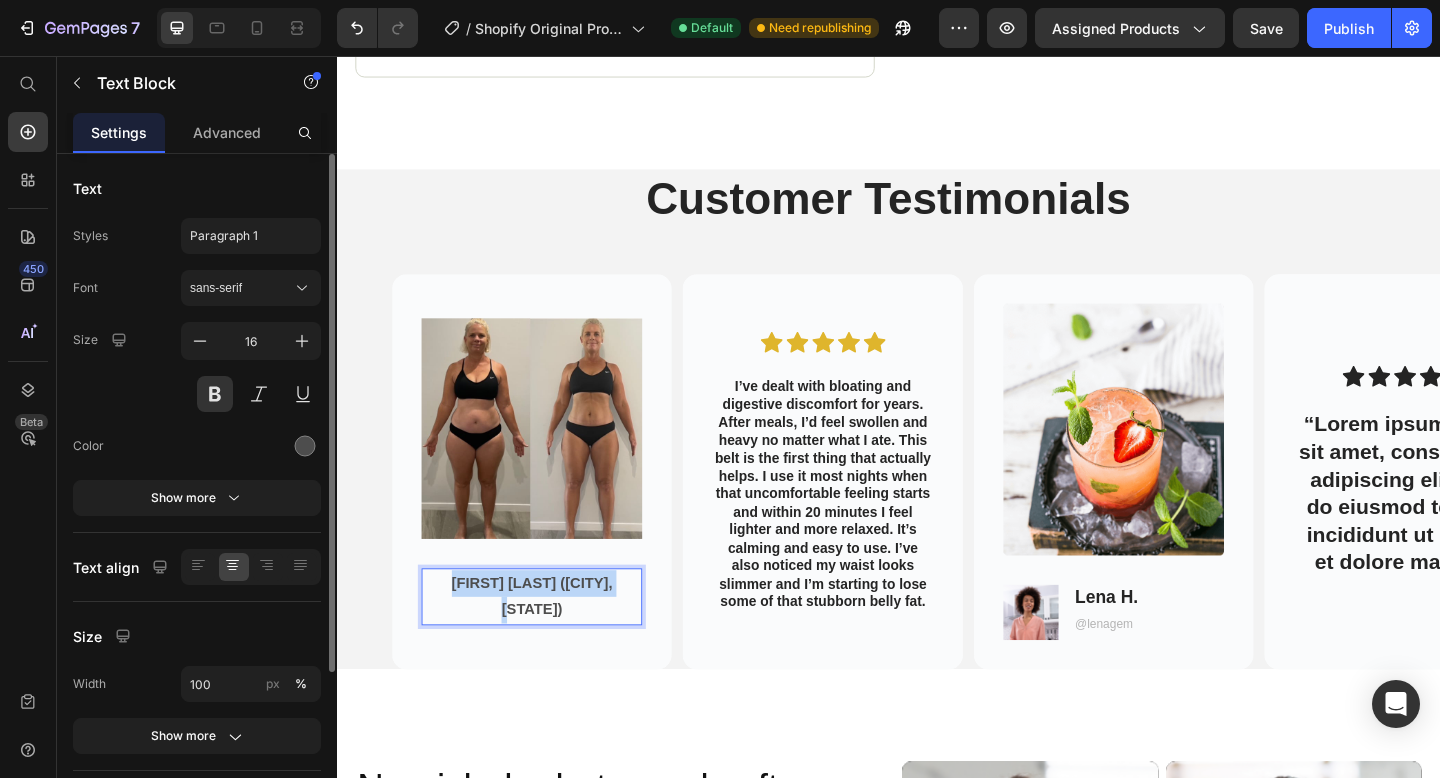click on "[FIRST] [LAST] ([CITY], [STATE])" at bounding box center (549, 644) 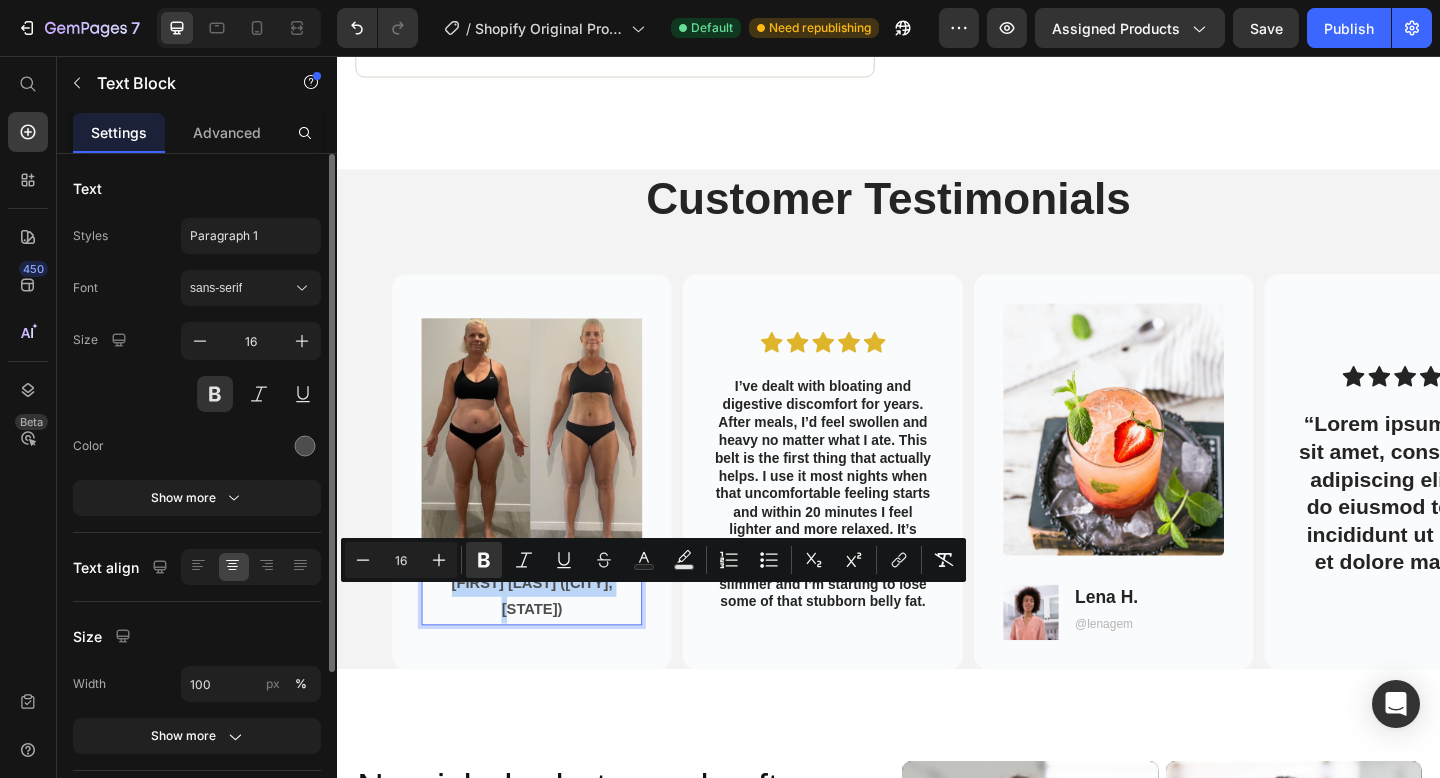 click on "[FIRST] [LAST] ([CITY], [STATE])" at bounding box center (549, 644) 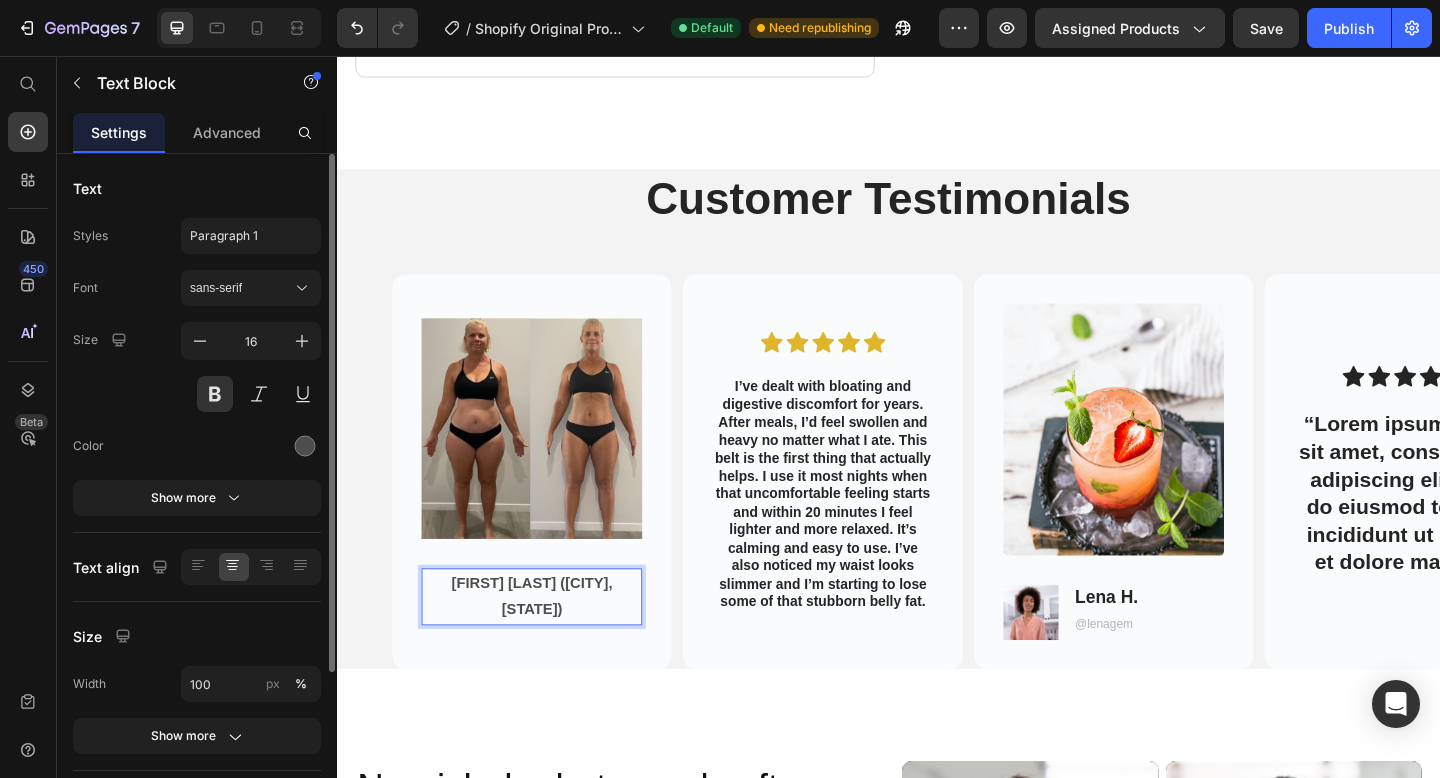 click on "[FIRST] [LAST] ([CITY], [STATE])" at bounding box center (549, 644) 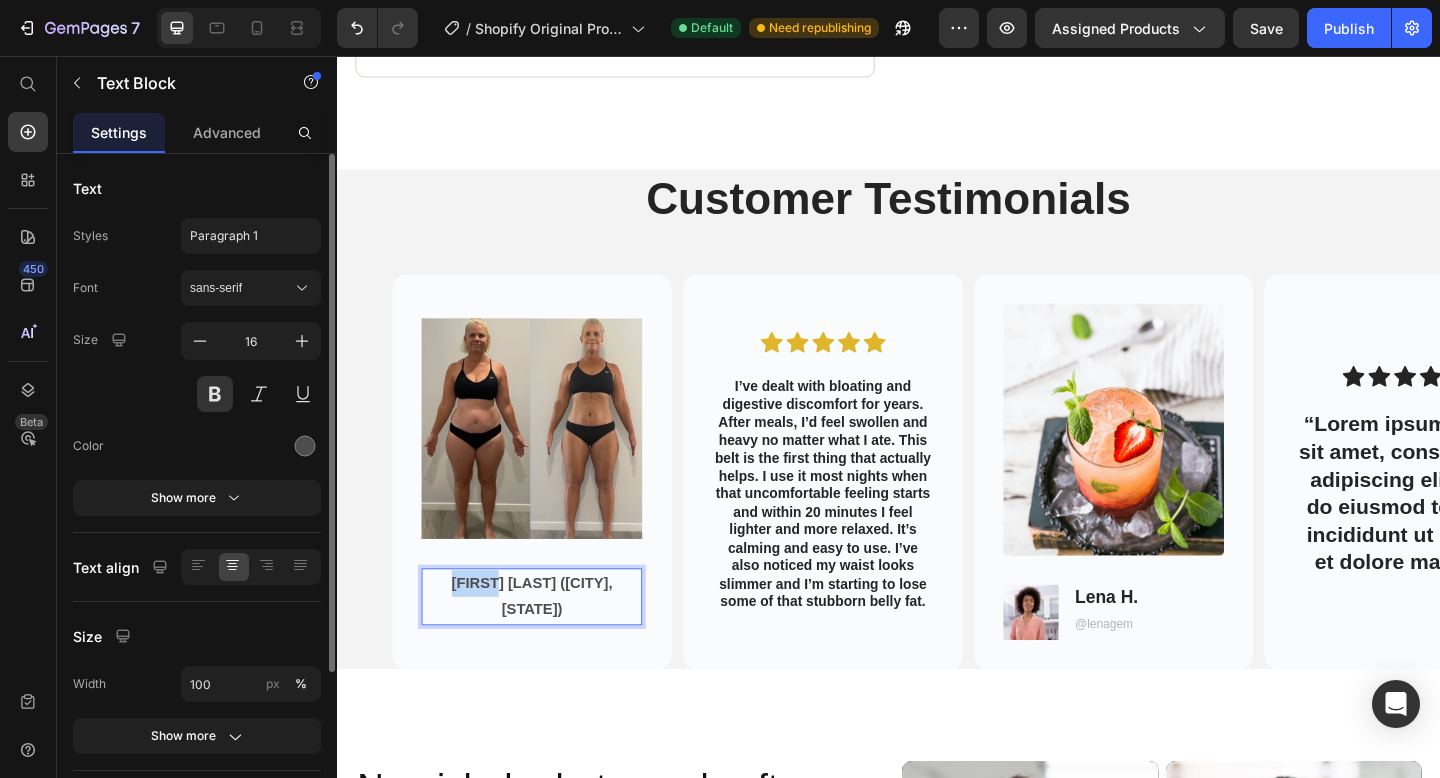 click on "[FIRST] [LAST] ([CITY], [STATE])" at bounding box center [549, 644] 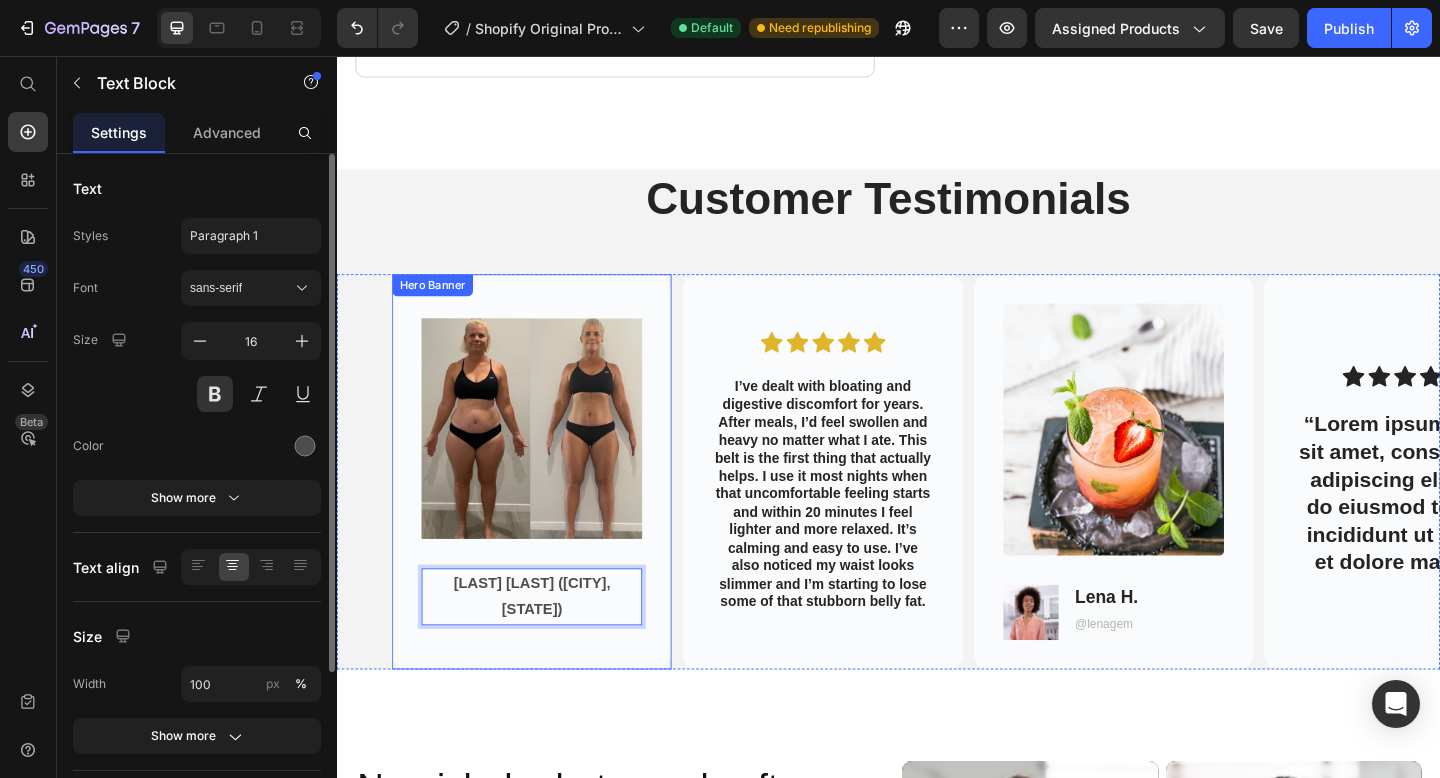 click at bounding box center [549, 509] 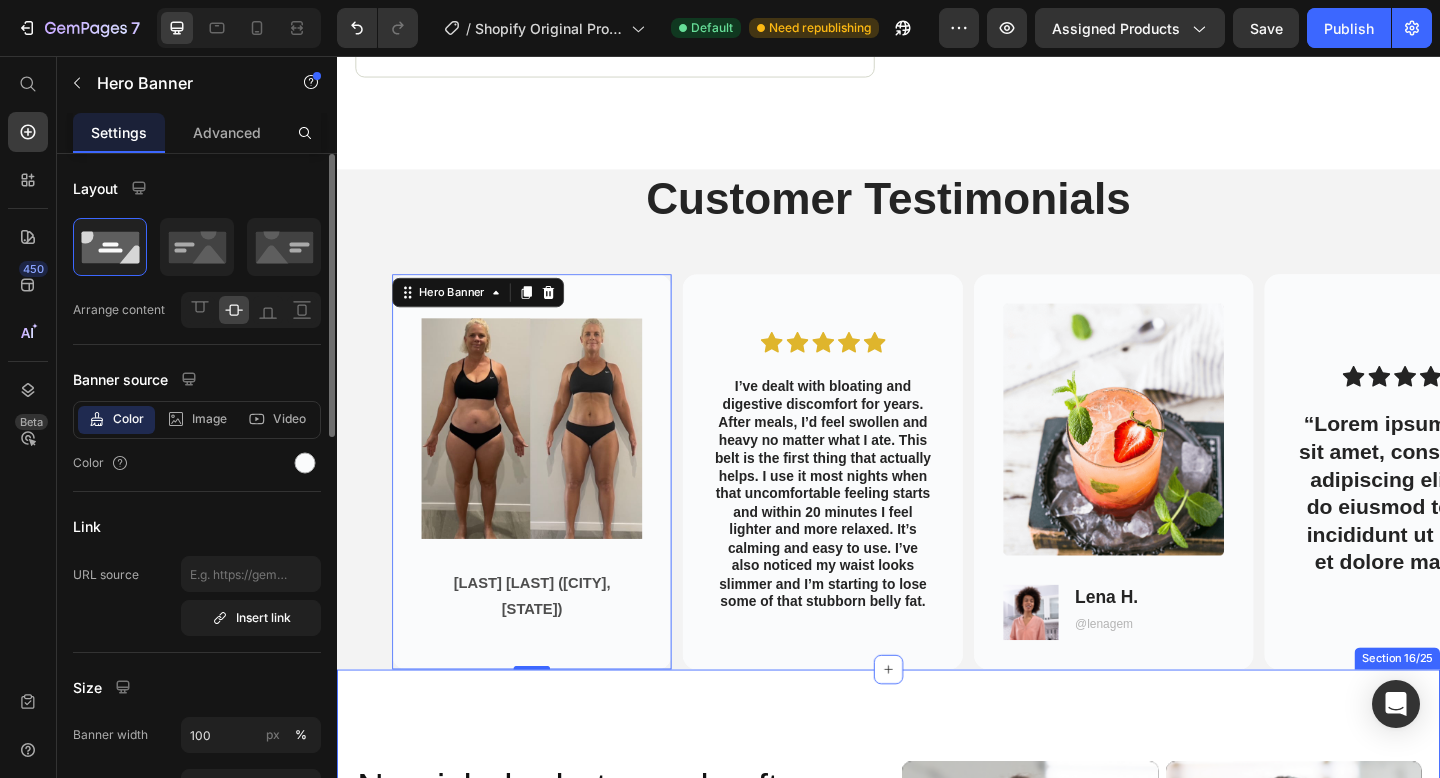 click on "Nourish, hydrate, and soften with our skin cream. Heading Nourish, hydrate, and soften with our skin cream. Heading 97% Text Block Our skin cream effectively unclogs pores, leaving your skin feeling refreshed and clean. Text Block Row 94% Text Block Our skin cream works wonders in maintaining healthy skin, preventing dryness, and keeping breakouts at bay. Text Block Row 92% Text Block Soothe and calm your skin with our skin cream's gentle formula, perfect for sensitive or irritated skin. Text Block Row buy it now Button Row Video Video Carousel Row Section 16/25" at bounding box center (937, 1082) 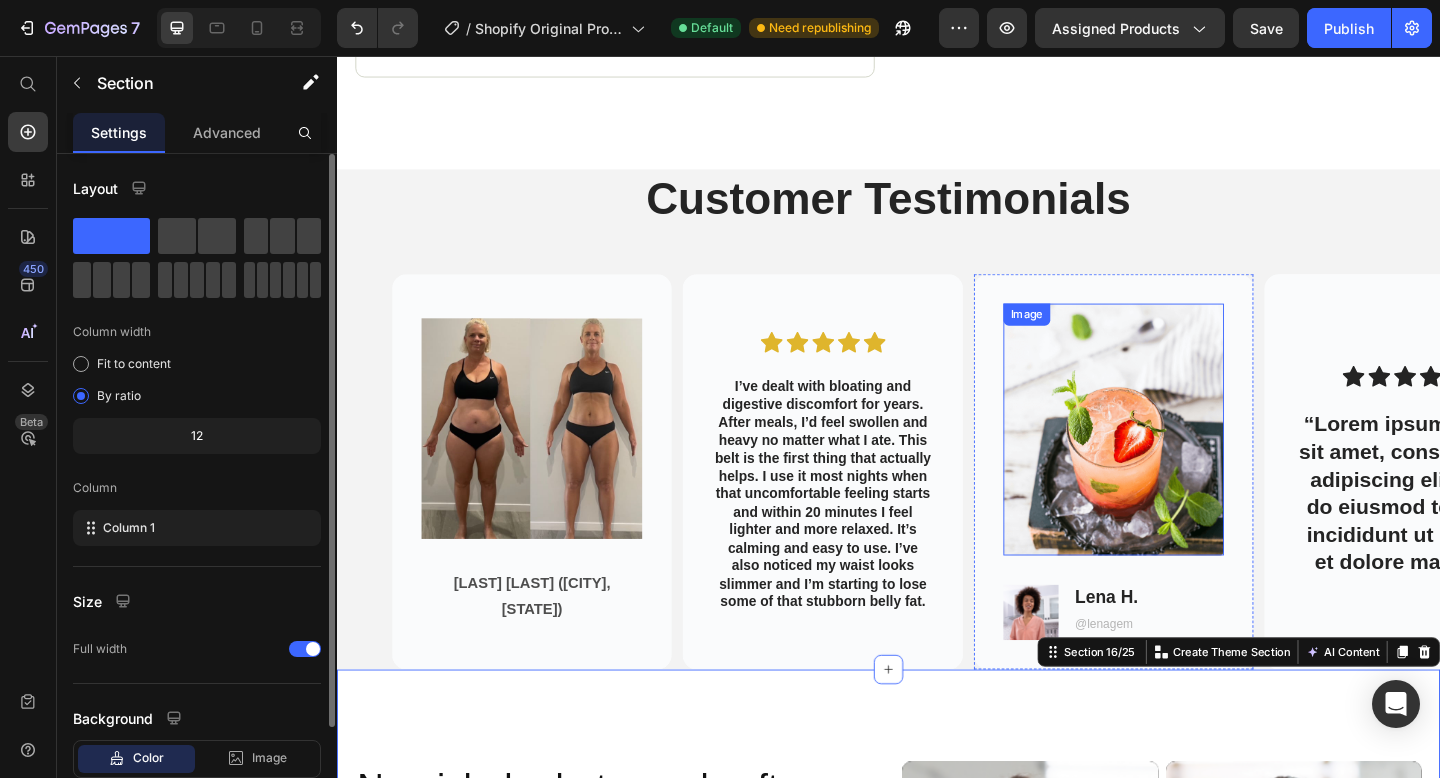 click at bounding box center (1182, 463) 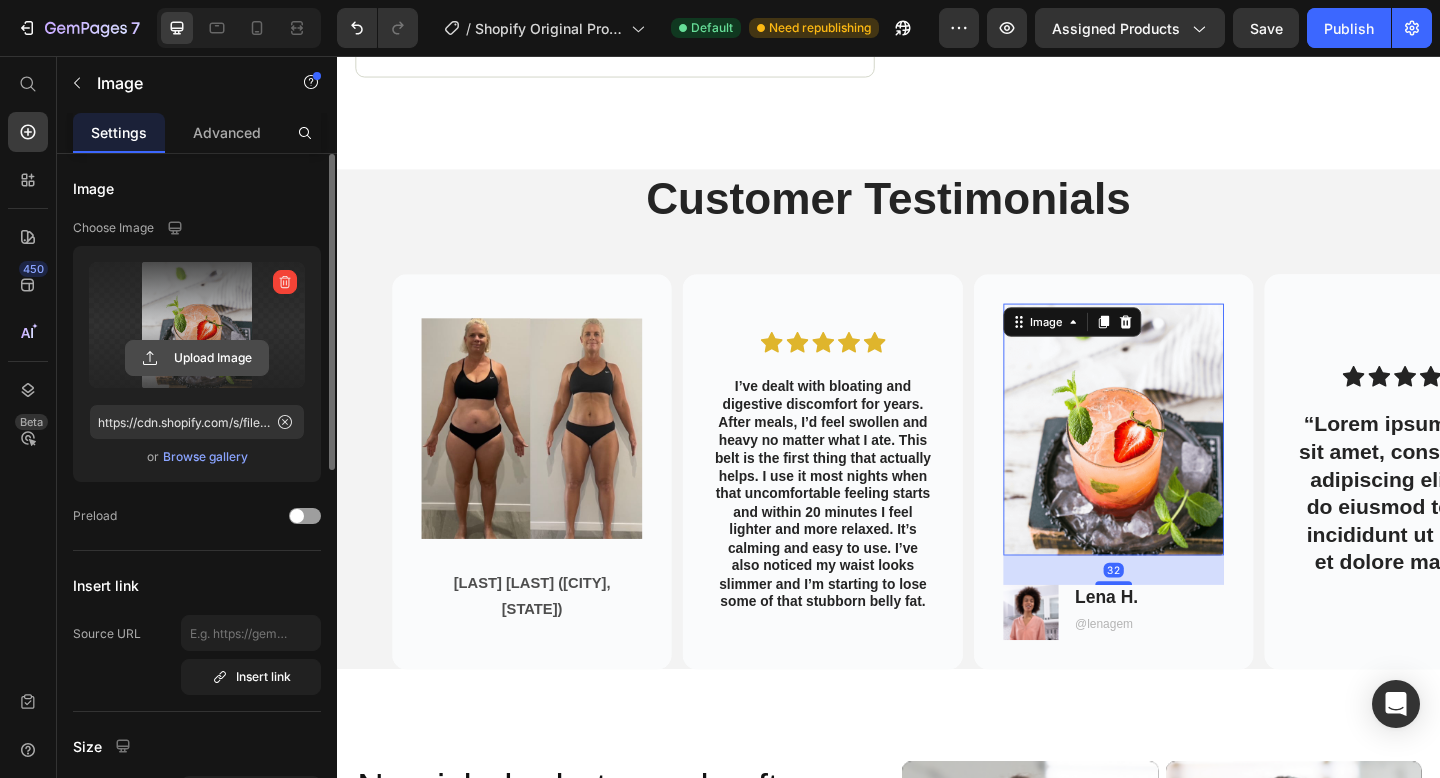 click 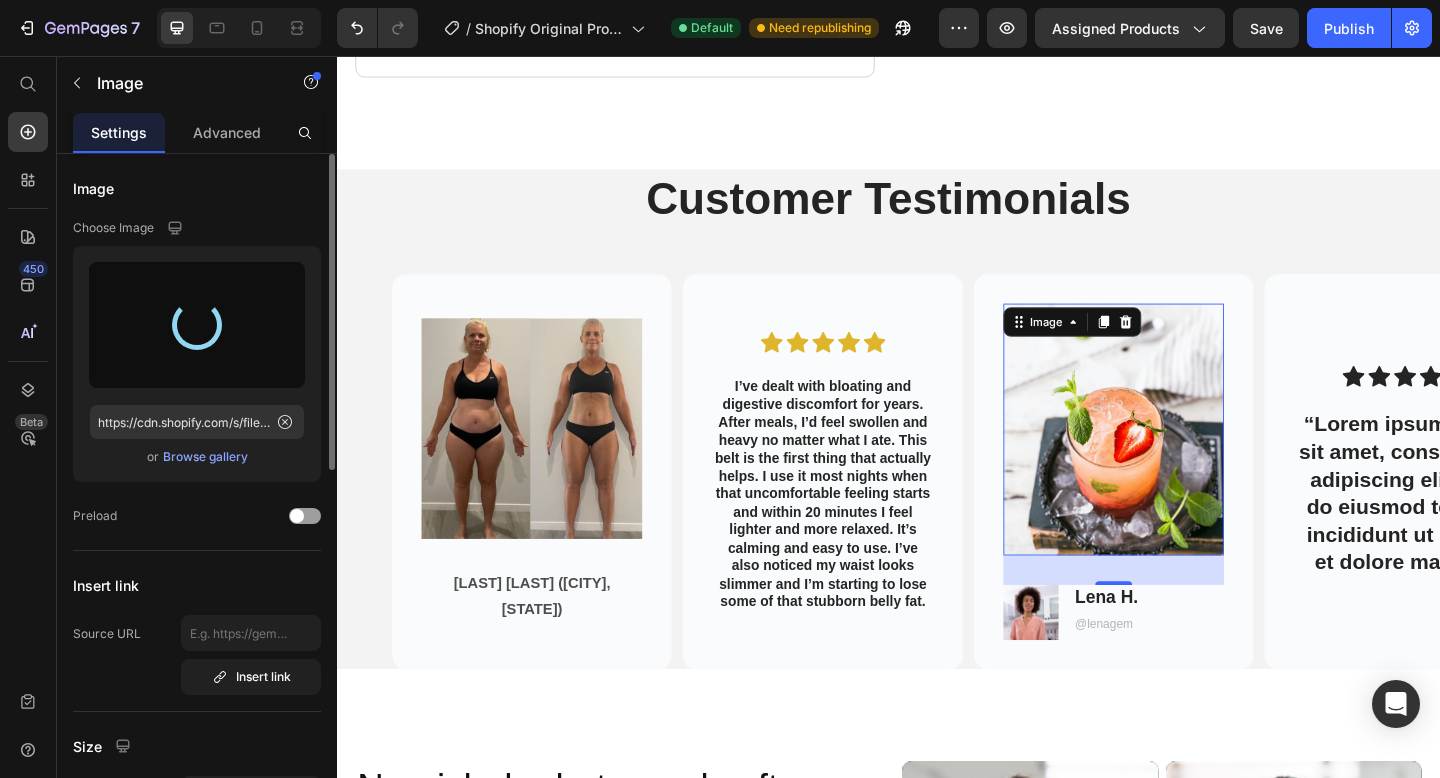type on "https://cdn.shopify.com/s/files/1/0661/2123/6650/files/gempages_574893241258738917-ebc72622-2b89-4602-8054-c17471da4364.jpg" 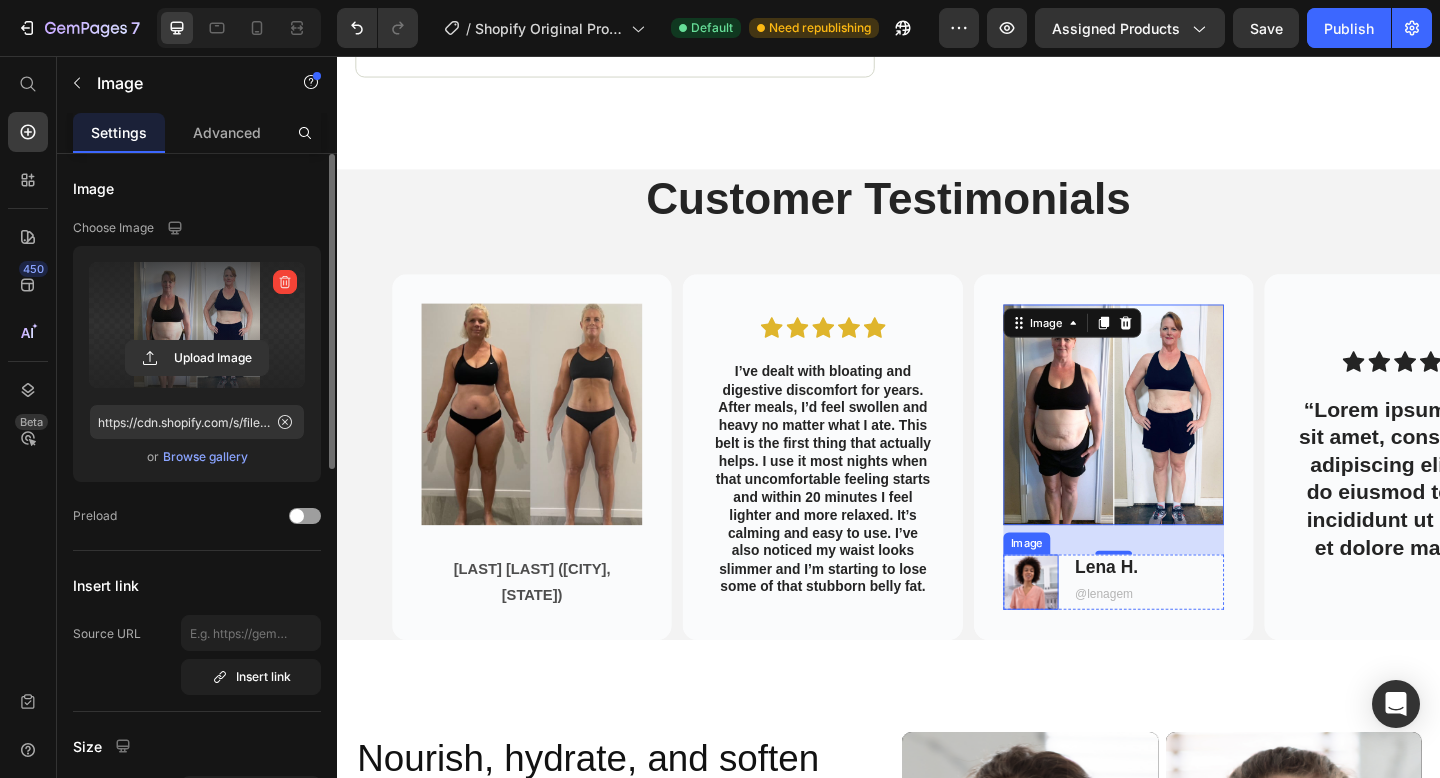 click at bounding box center (1092, 629) 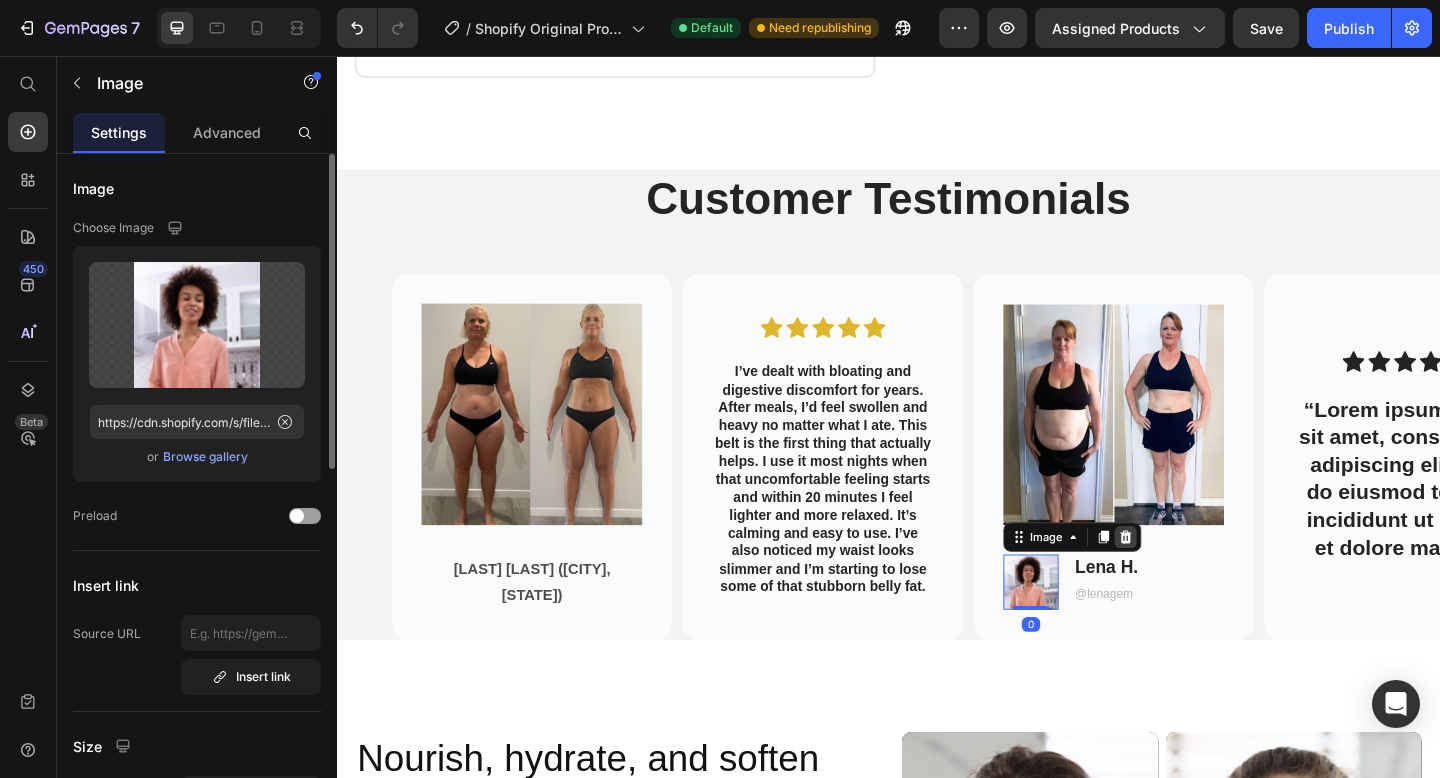 click 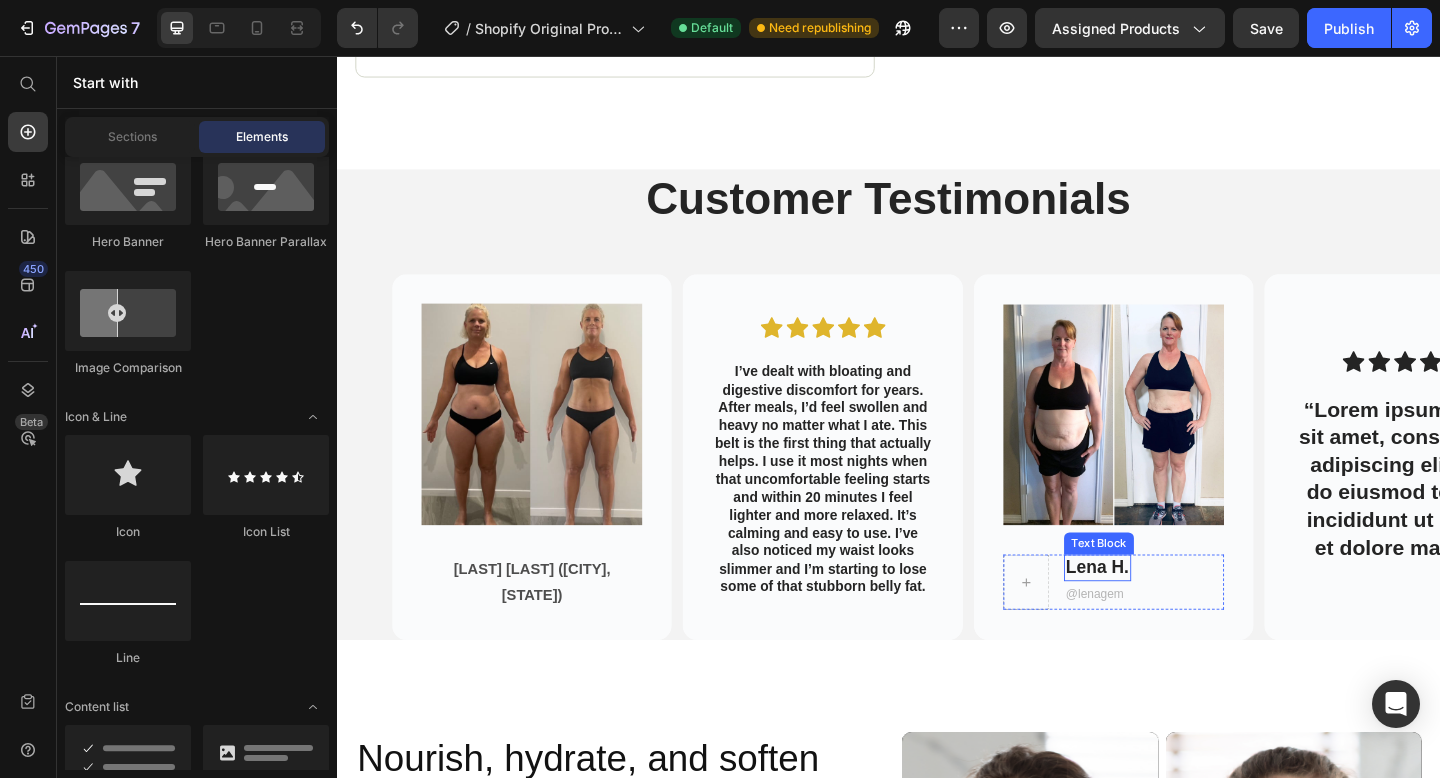 click on "Lena H." at bounding box center [1164, 613] 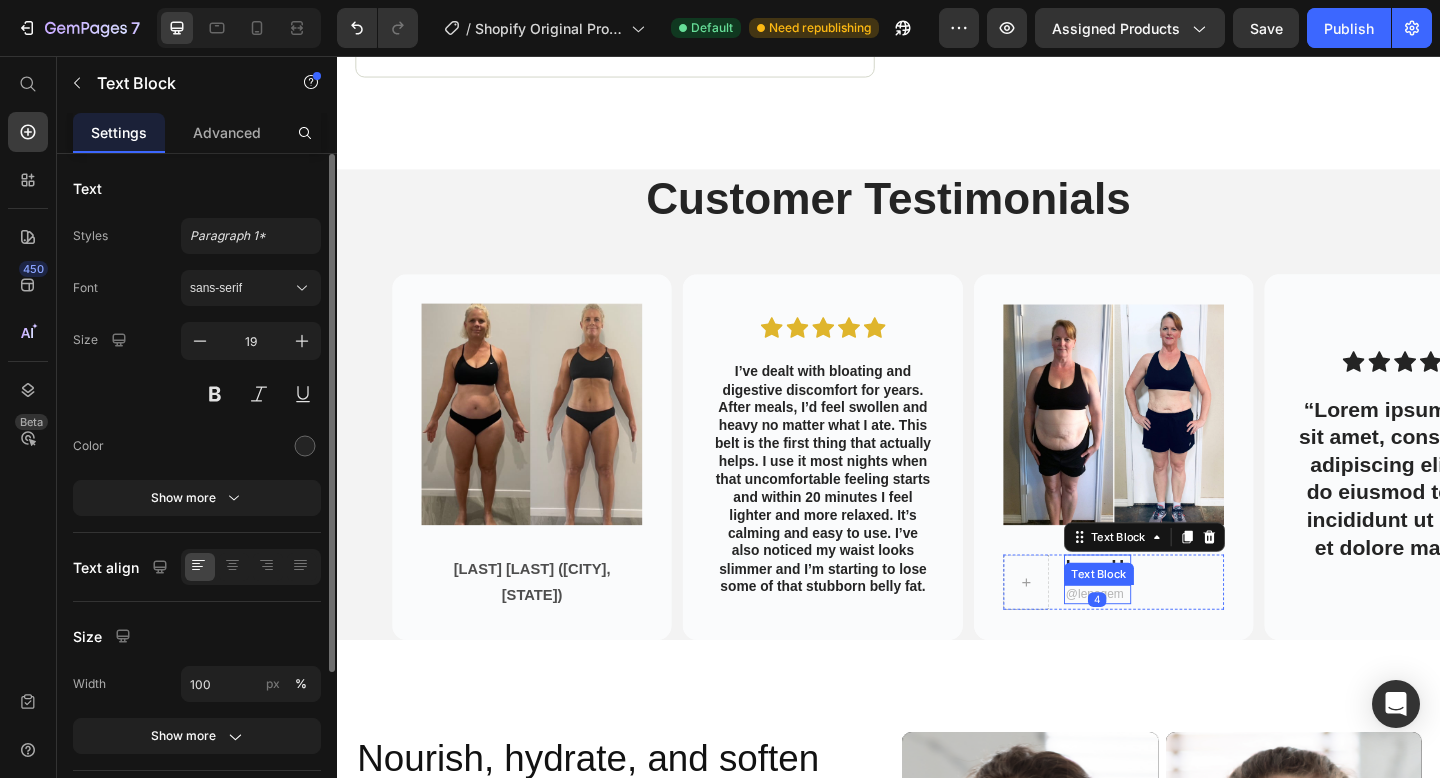 click on "@lenagem" at bounding box center (1164, 642) 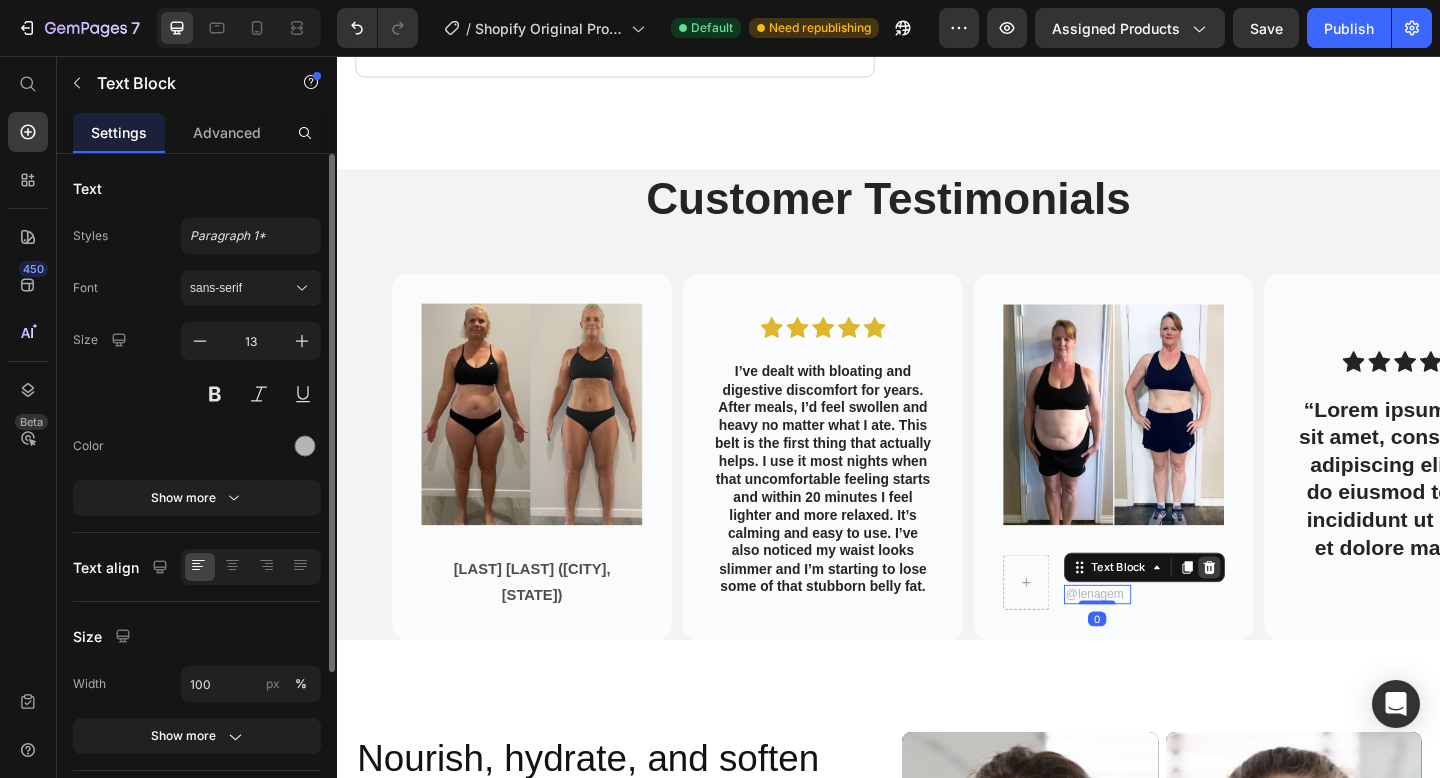 click 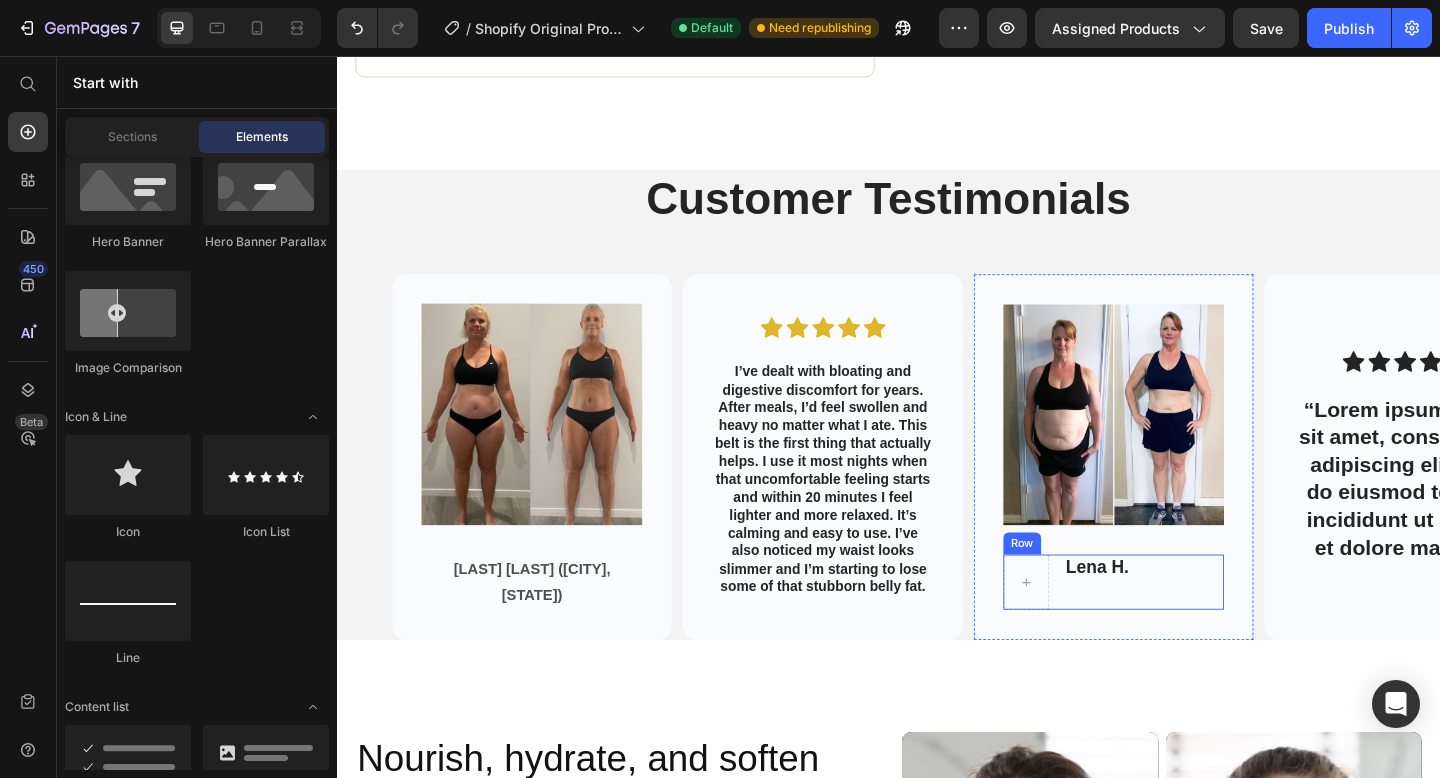 click on "Lena H." at bounding box center [1164, 613] 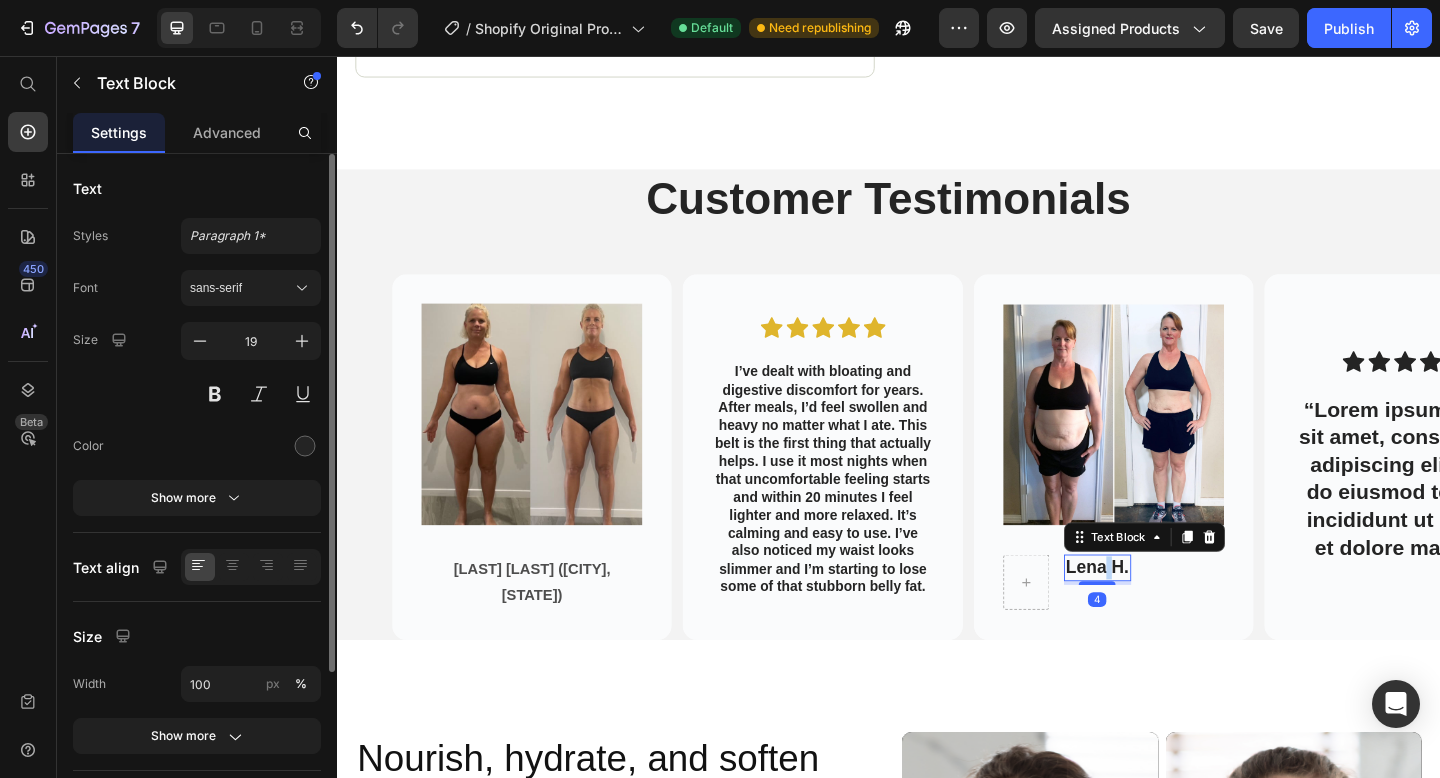 click on "Lena H." at bounding box center (1164, 613) 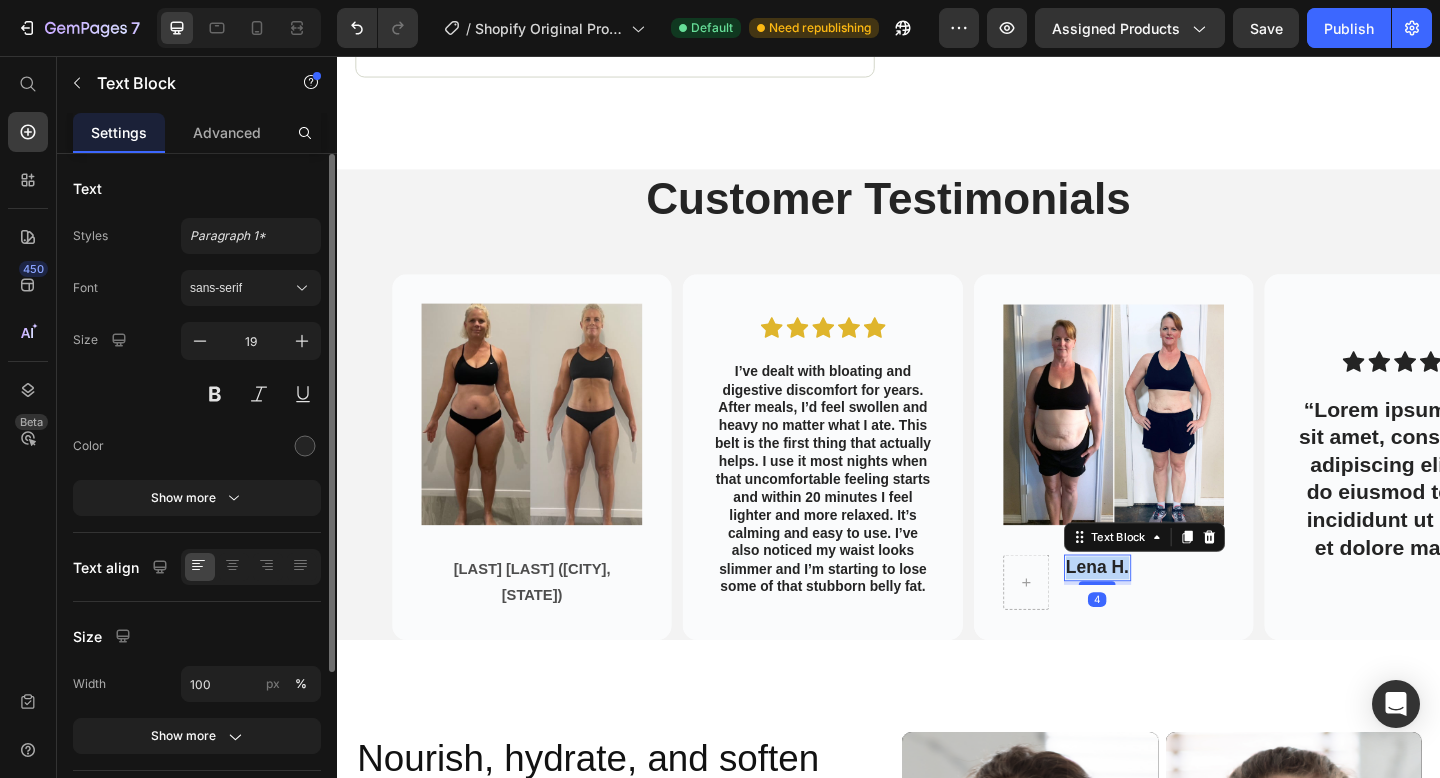 click on "Lena H." at bounding box center (1164, 613) 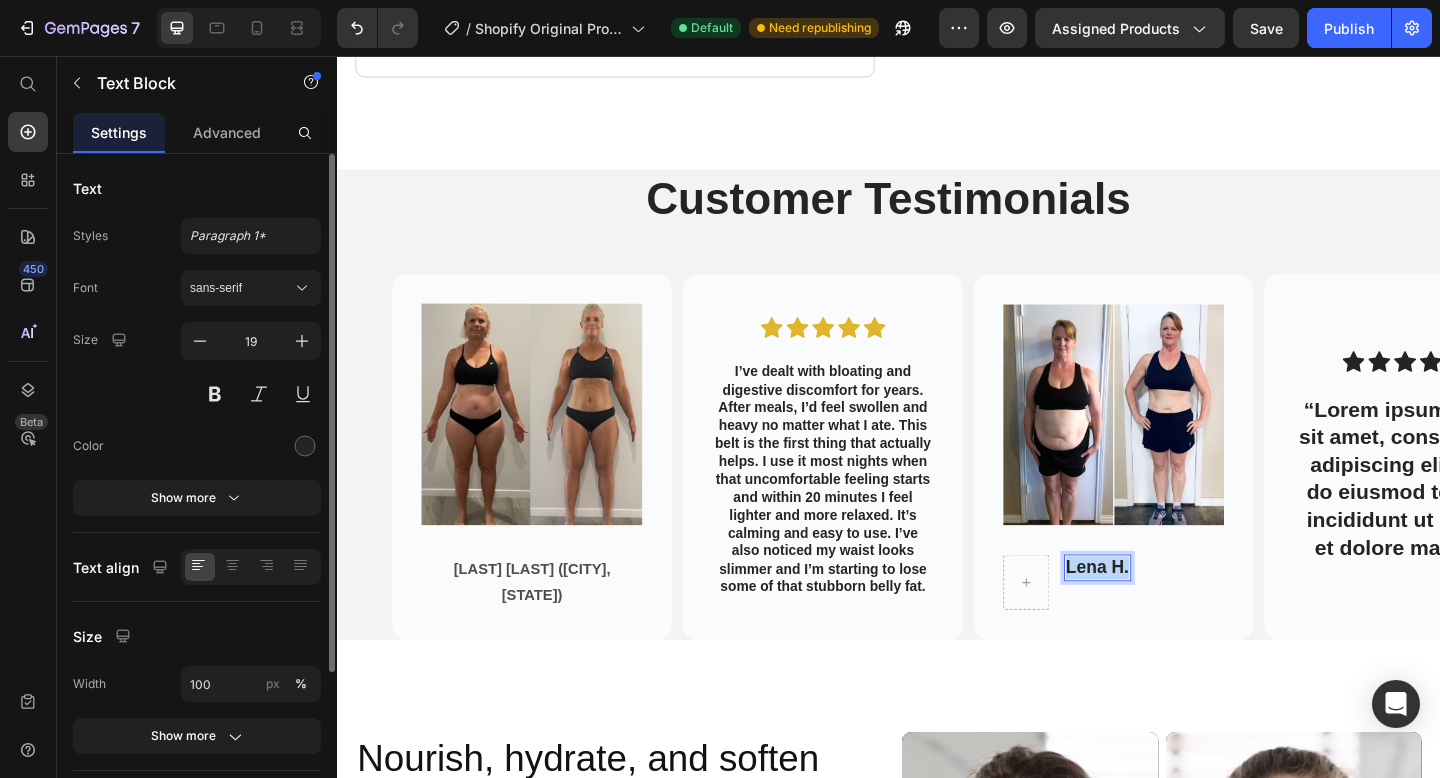 click on "Lena H." at bounding box center (1164, 613) 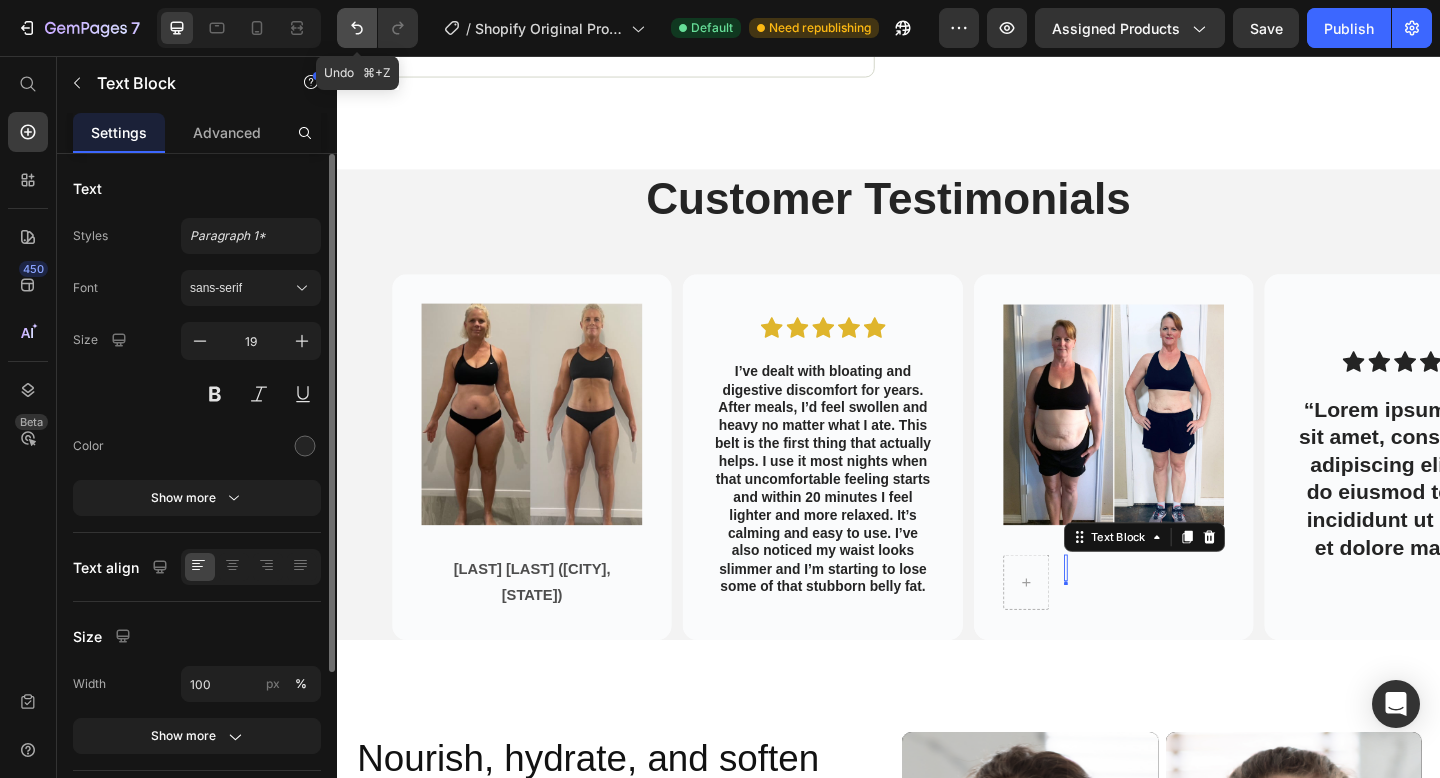 click 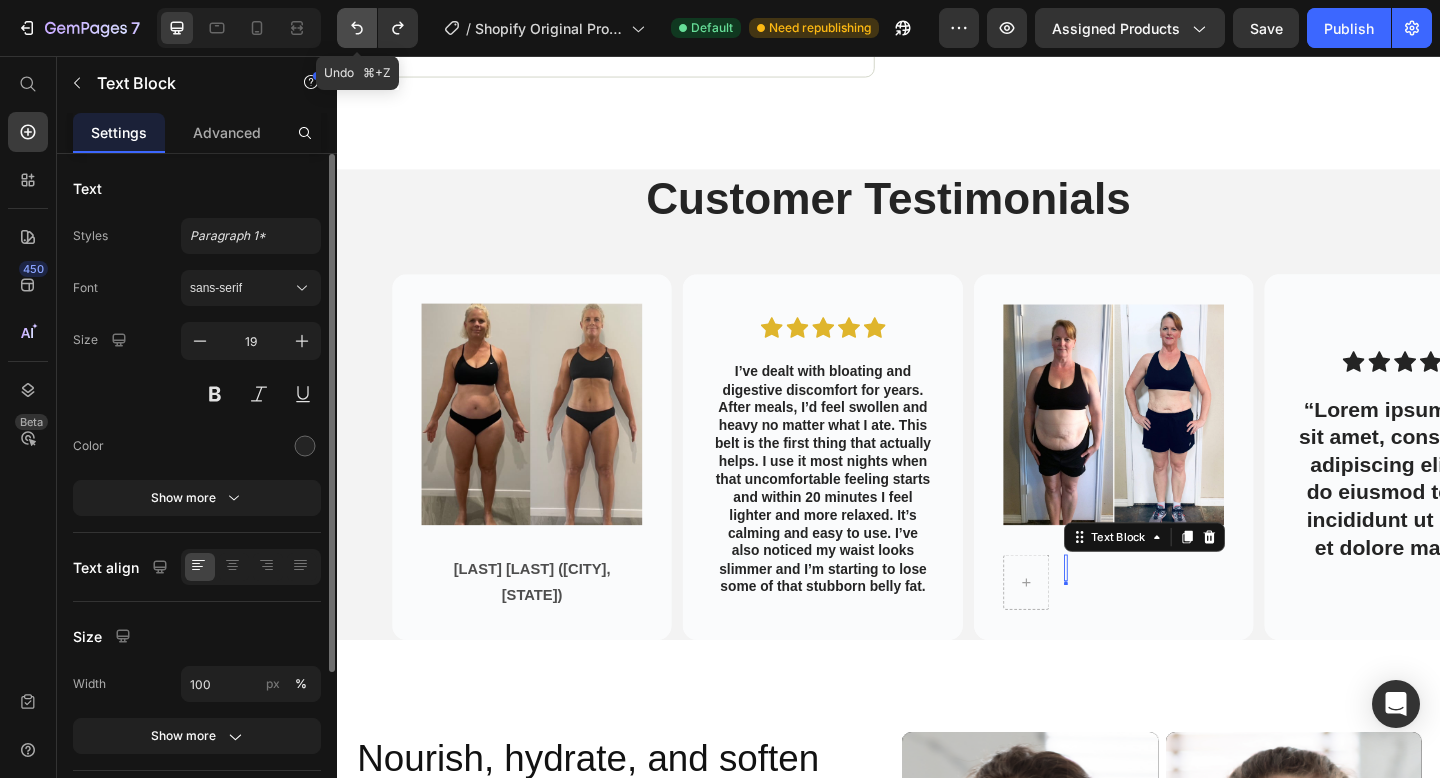 click 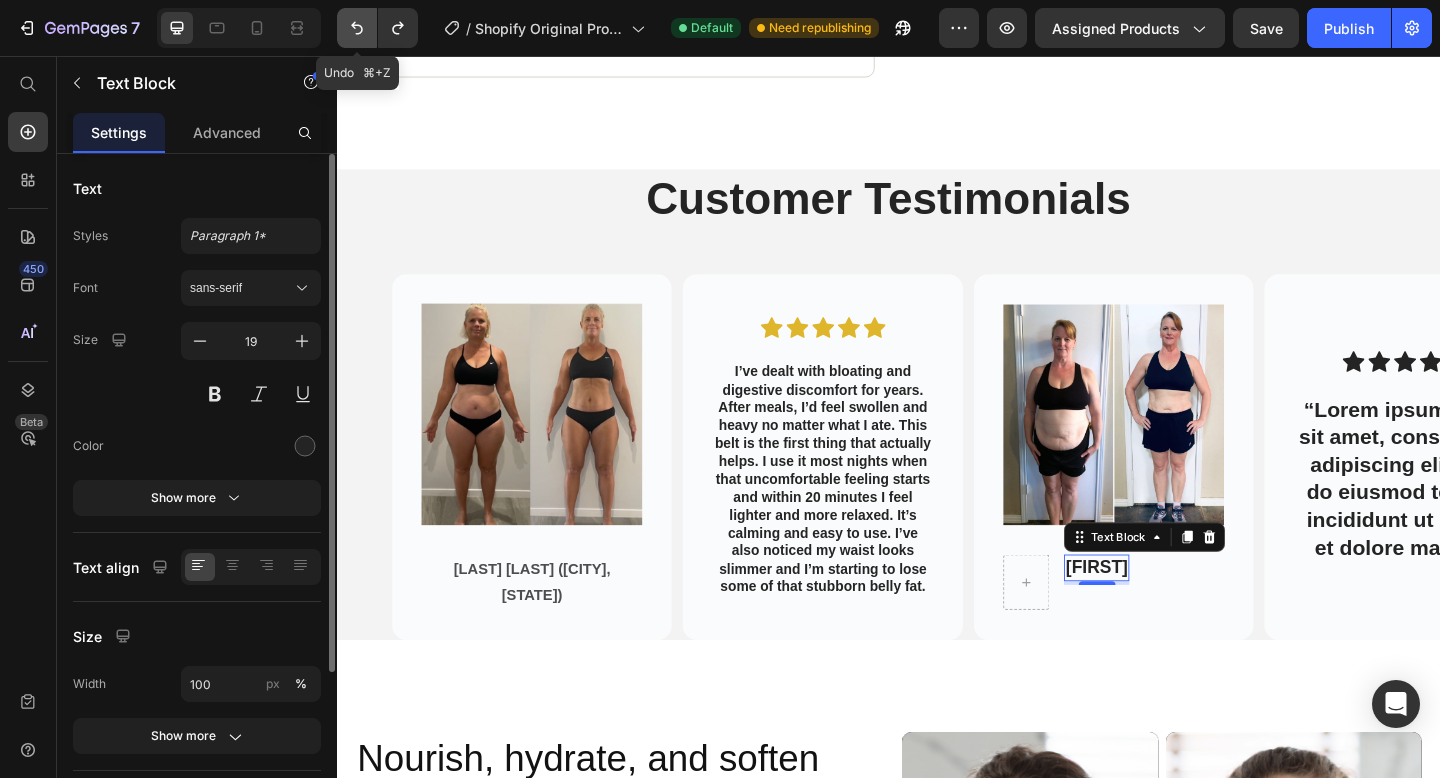 click 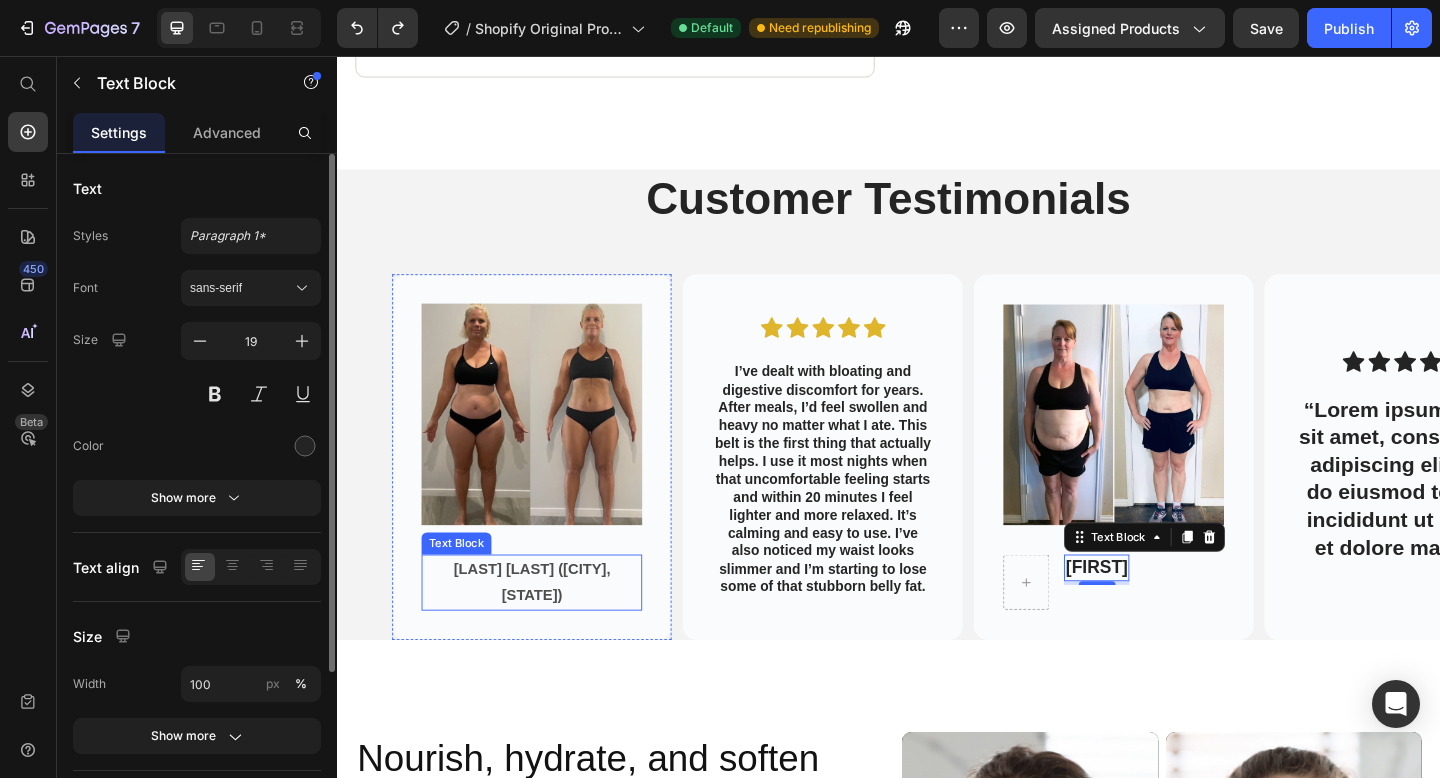 click on "[LAST] [LAST] ([CITY], [STATE])" at bounding box center (549, 629) 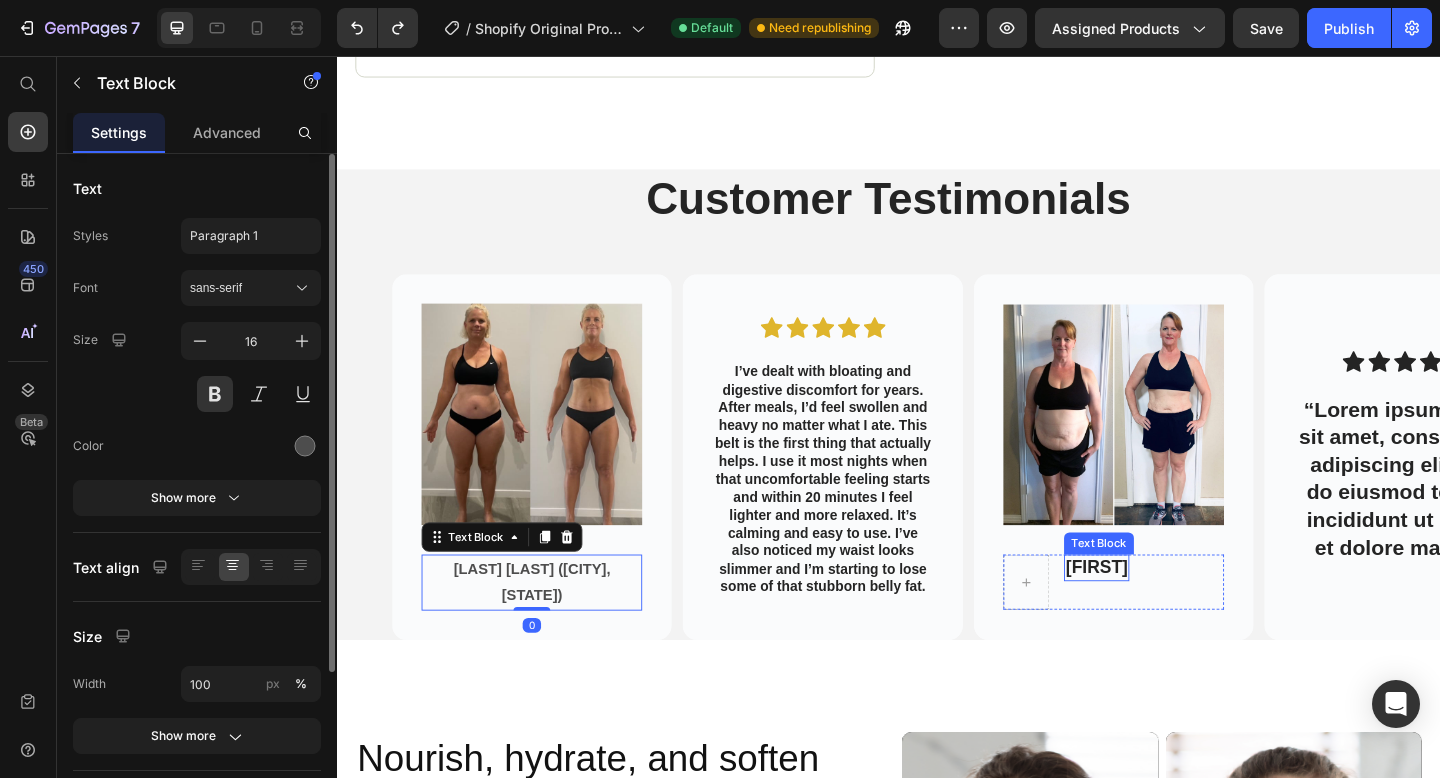click on "[FIRST]" at bounding box center [1164, 613] 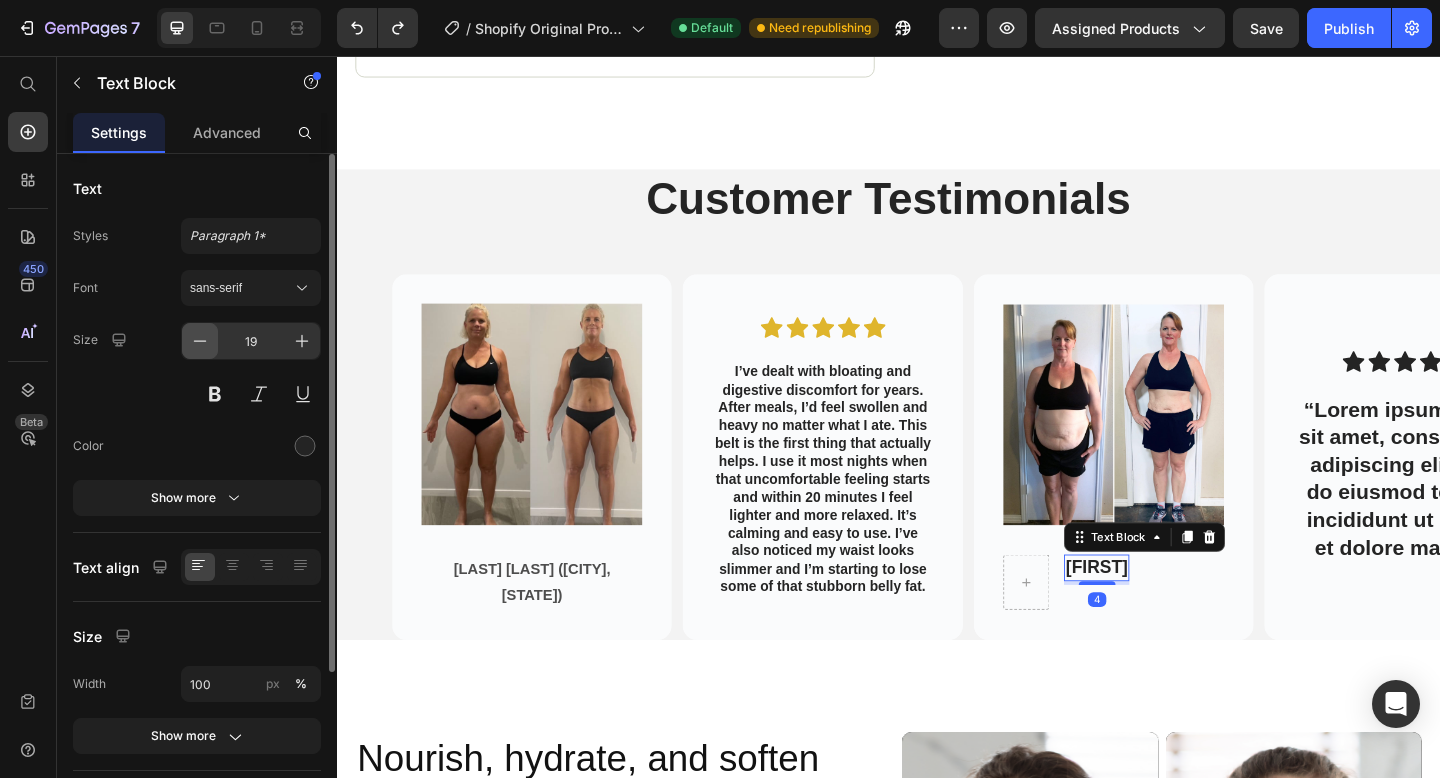 click at bounding box center [200, 341] 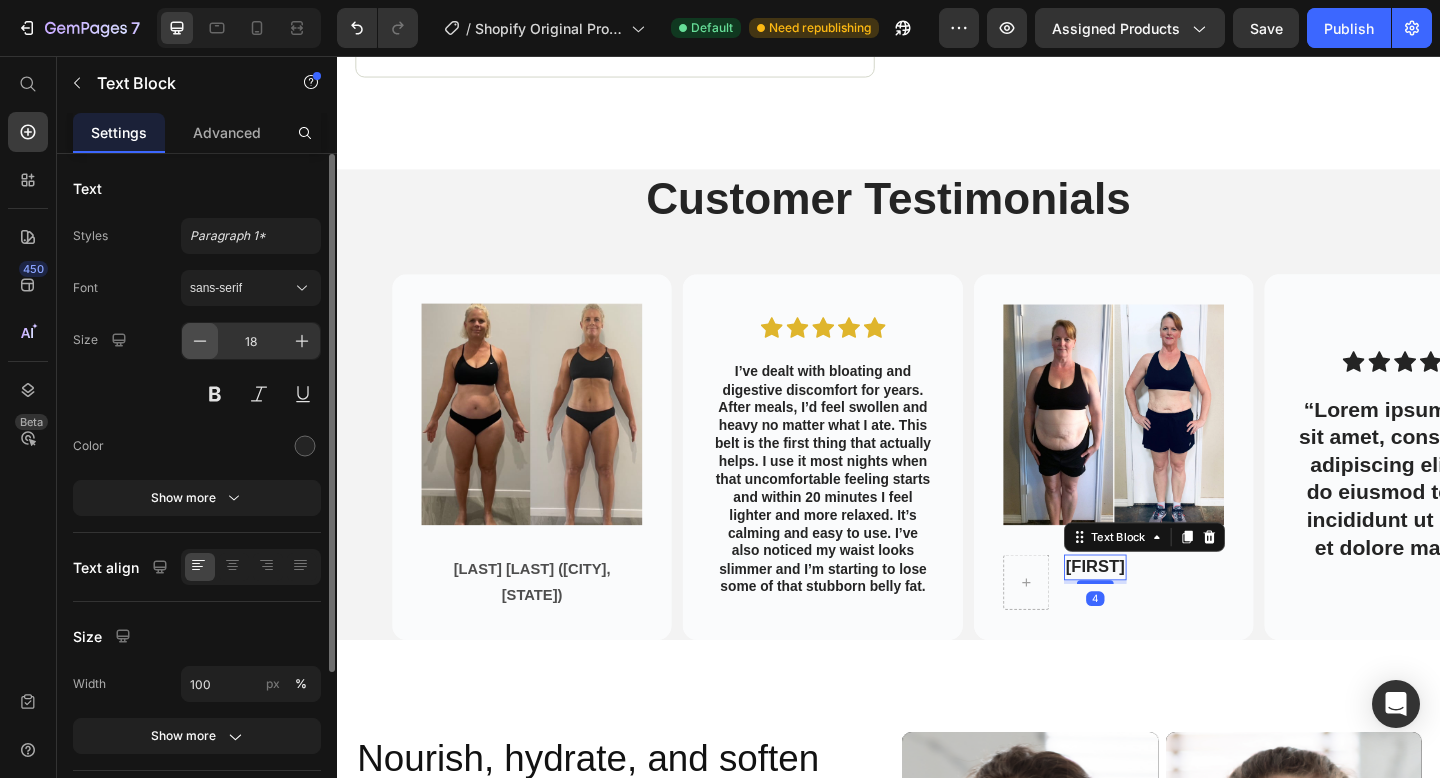 click at bounding box center (200, 341) 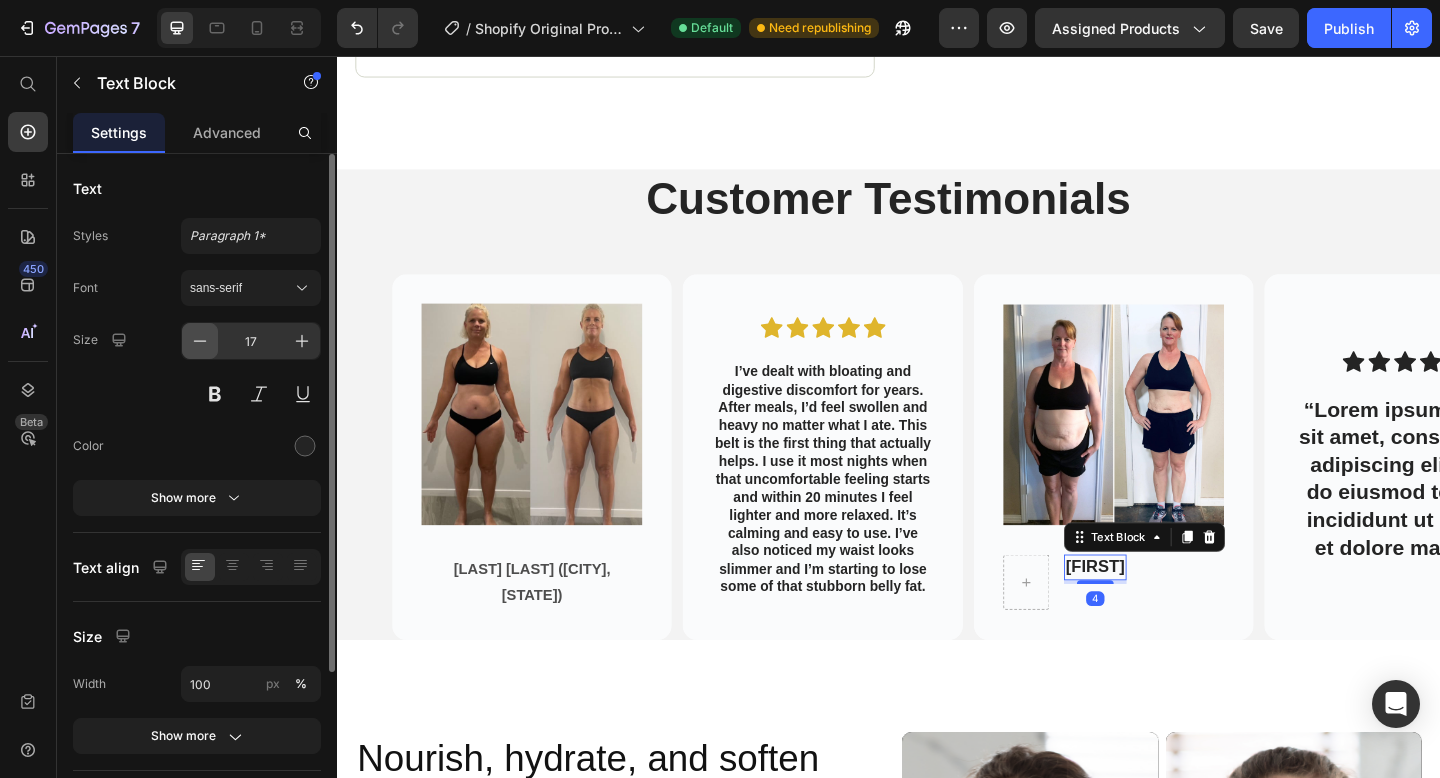 click at bounding box center (200, 341) 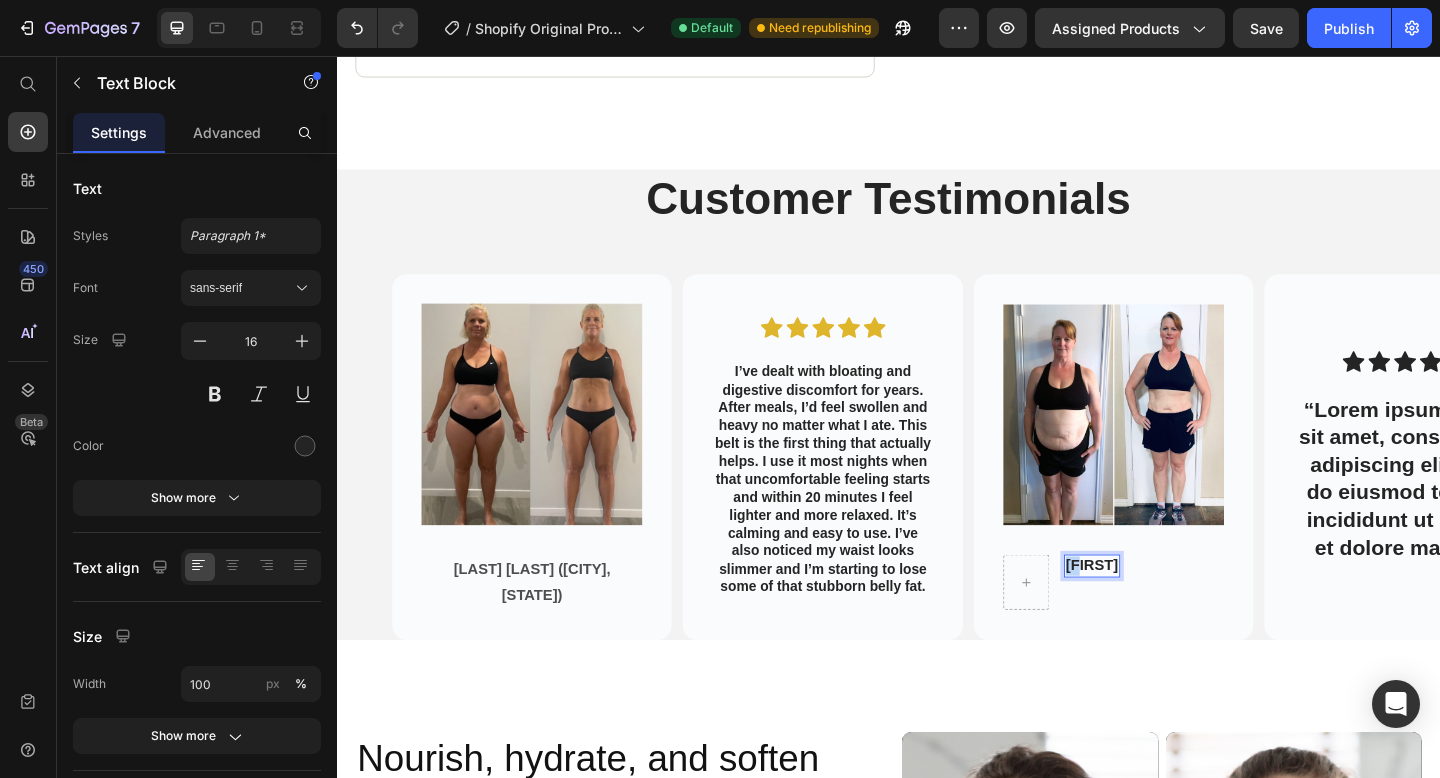 click on "[FIRST]" at bounding box center (1158, 611) 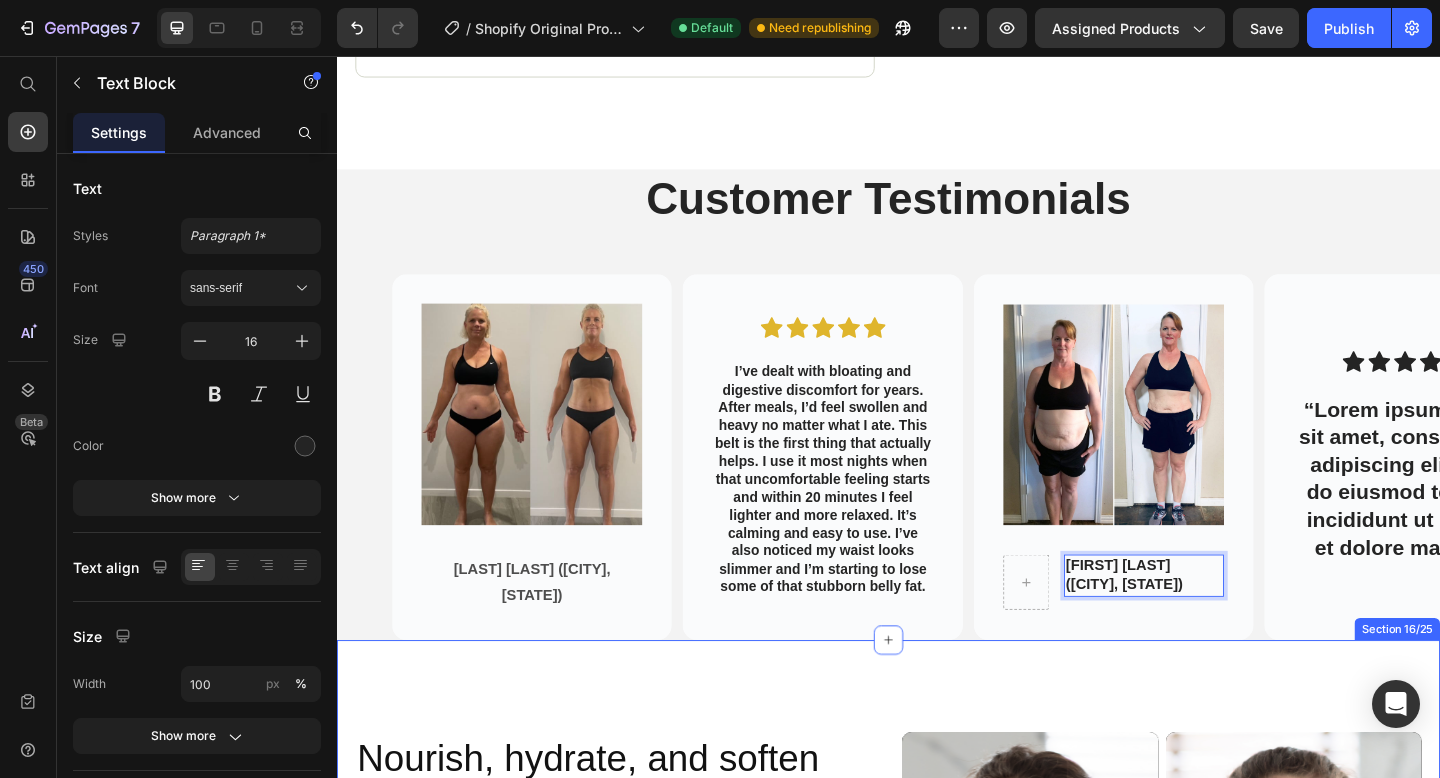 click on "Nourish, hydrate, and soften with our skin cream. Heading Nourish, hydrate, and soften with our skin cream. Heading 97% Text Block Our skin cream effectively unclogs pores, leaving your skin feeling refreshed and clean. Text Block Row 94% Text Block Our skin cream works wonders in maintaining healthy skin, preventing dryness, and keeping breakouts at bay. Text Block Row 92% Text Block Soothe and calm your skin with our skin cream's gentle formula, perfect for sensitive or irritated skin. Text Block Row buy it now Button Row Video Video Carousel Row Section 16/25" at bounding box center [937, 1050] 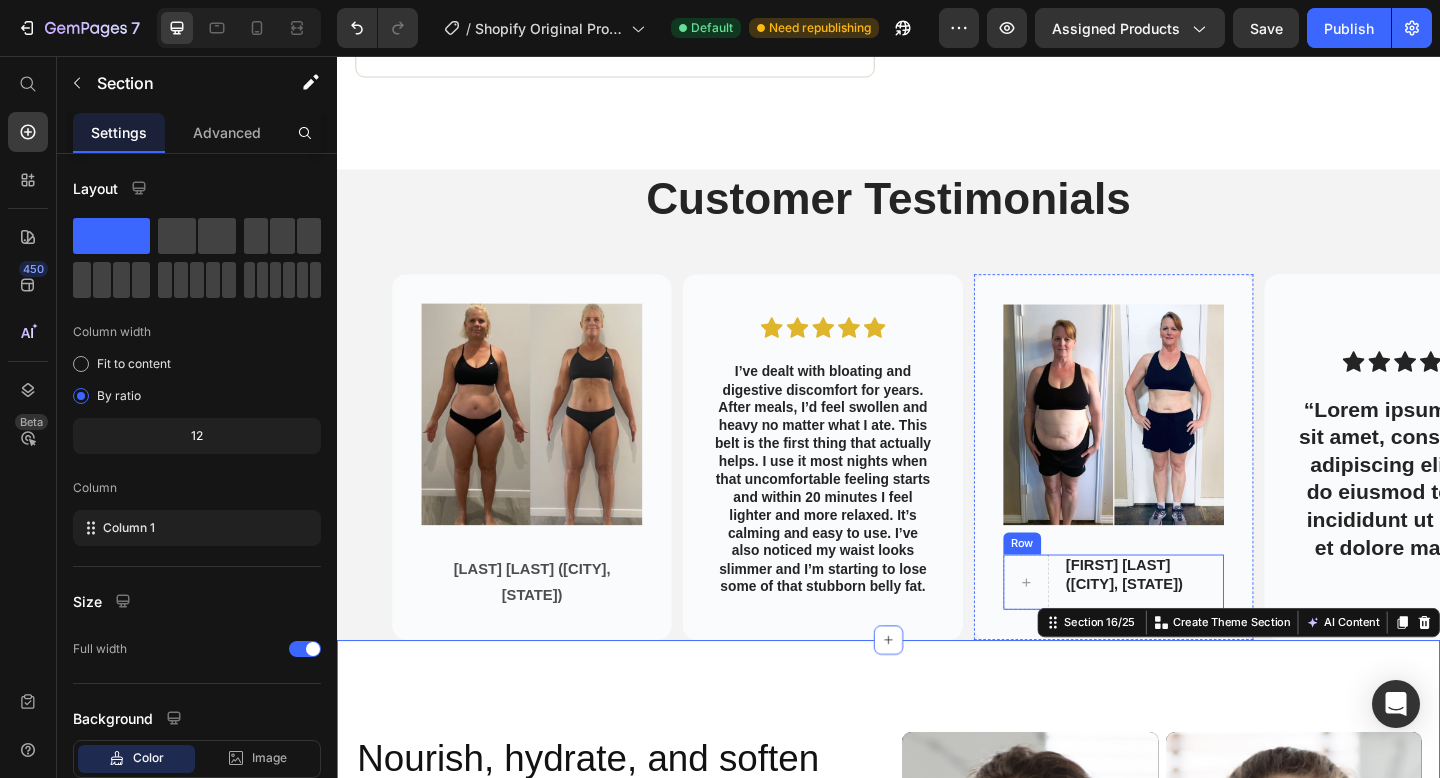 click on "[FIRST] [LAST] ([CITY], [STATE])  Text Block Row" at bounding box center [1182, 629] 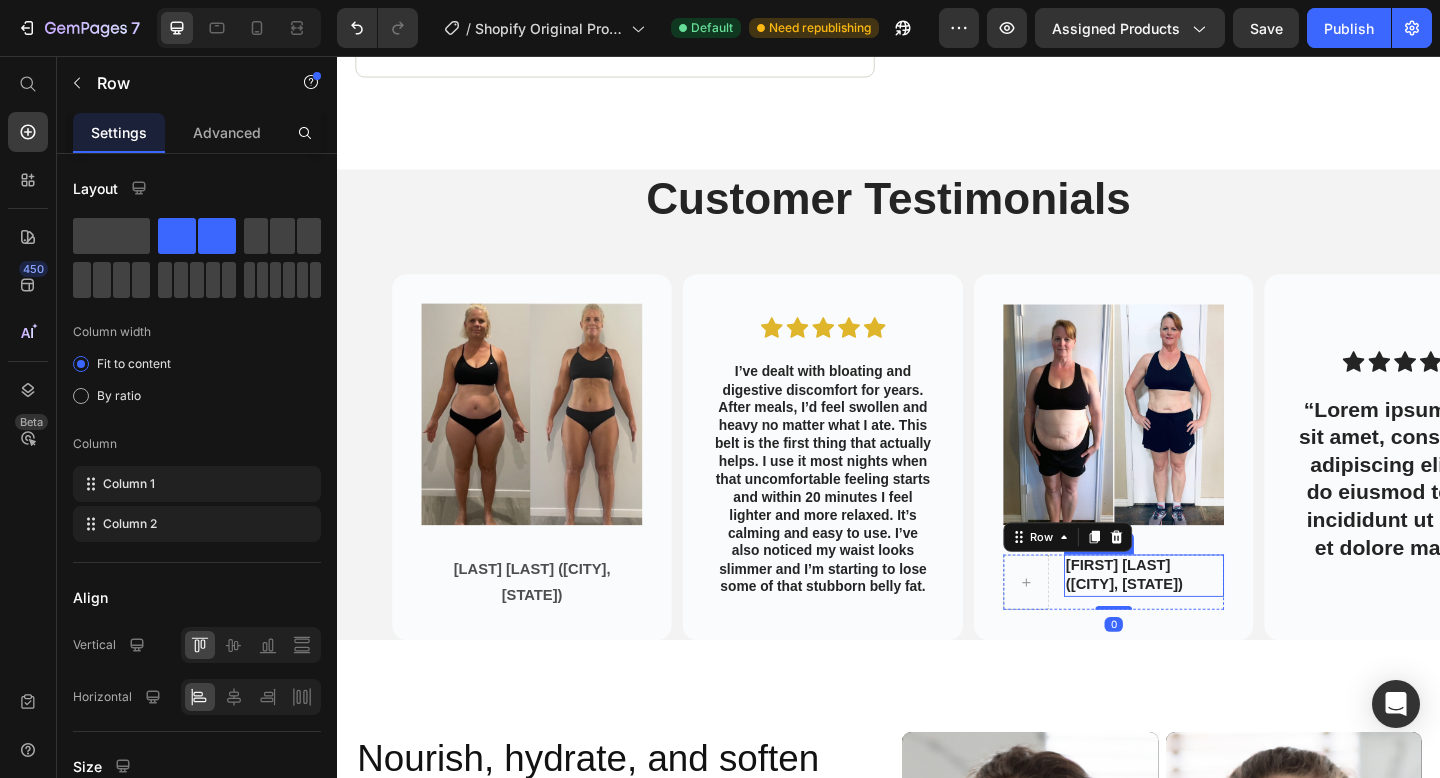 click on "[FIRST] [LAST] ([CITY], [STATE])" at bounding box center [1215, 622] 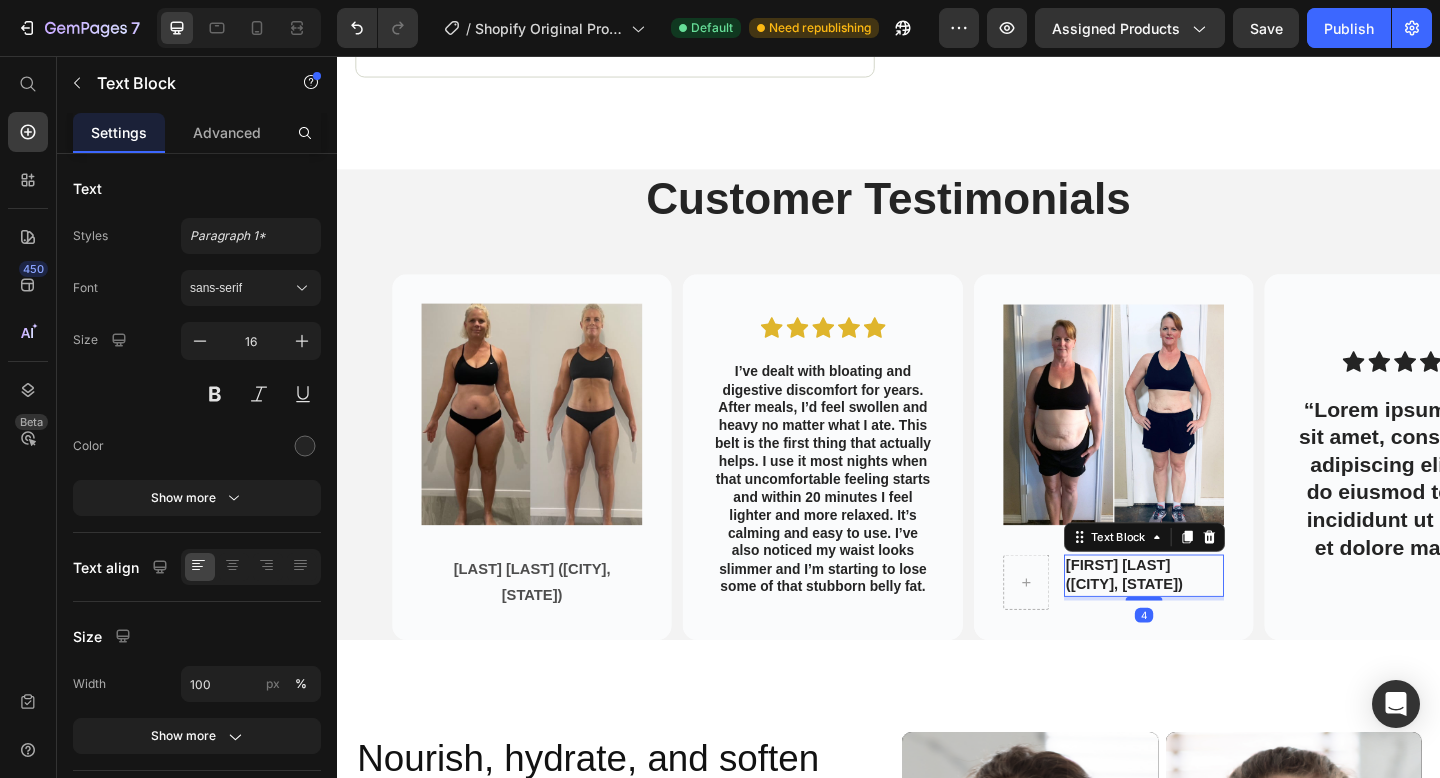 click on "[FIRST] [LAST] ([CITY], [STATE])" at bounding box center (1215, 622) 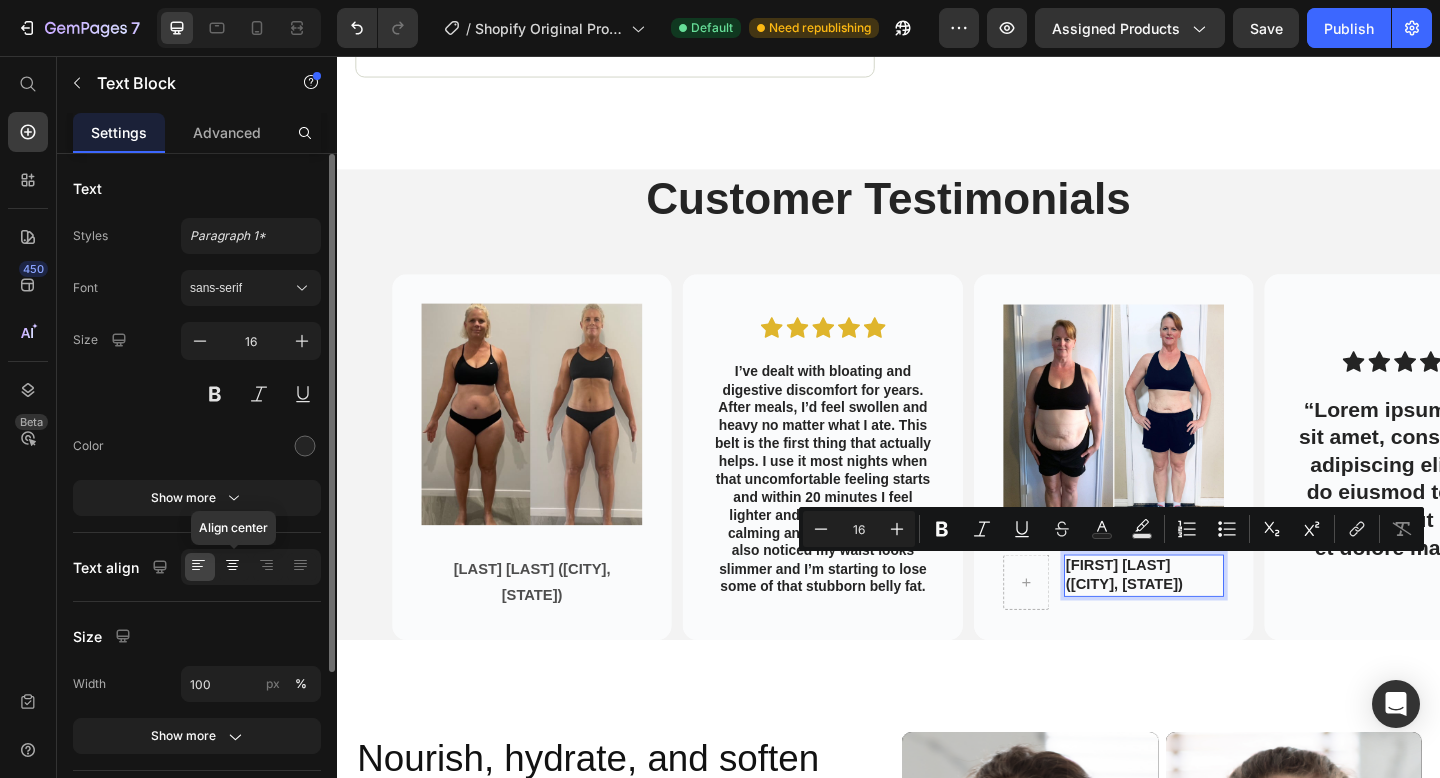 click 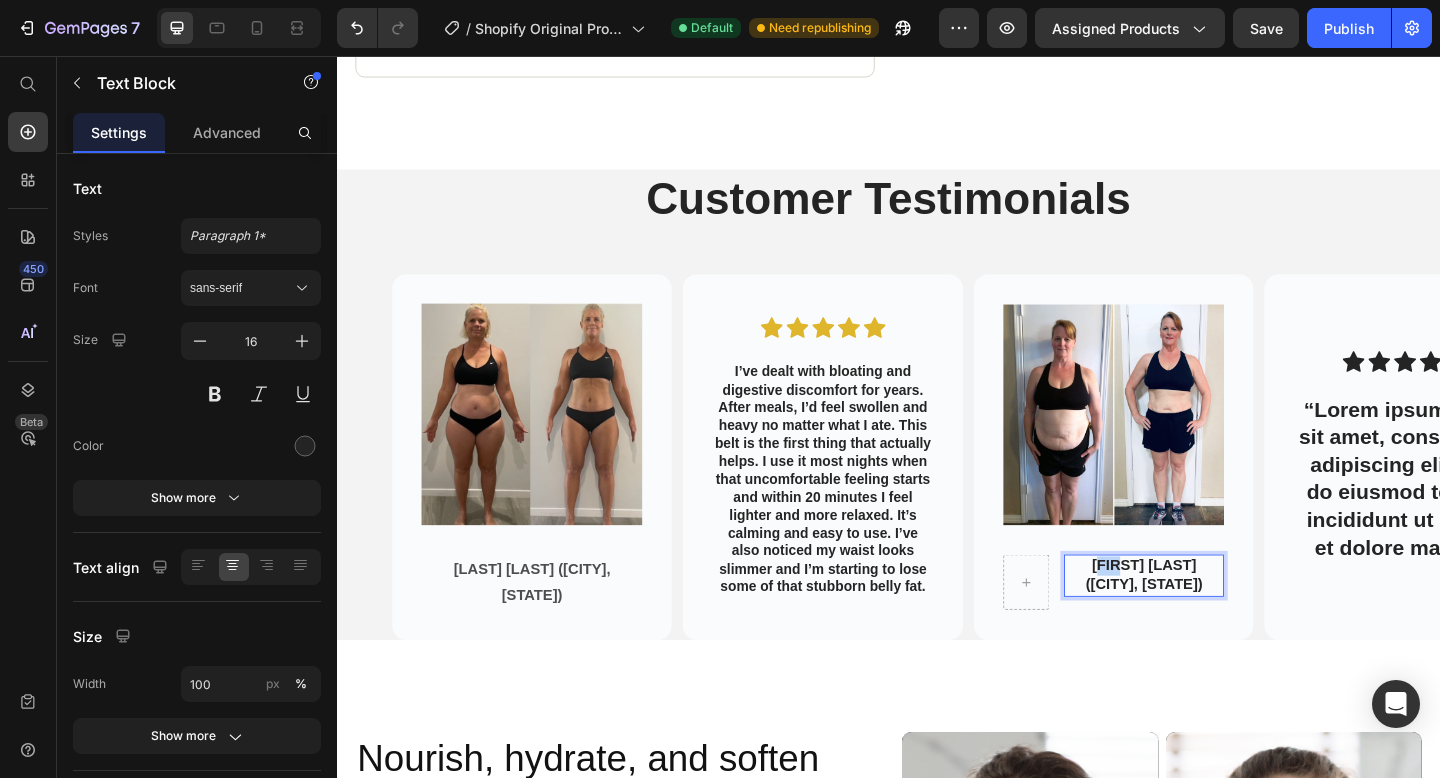 drag, startPoint x: 1169, startPoint y: 620, endPoint x: 1148, endPoint y: 620, distance: 21 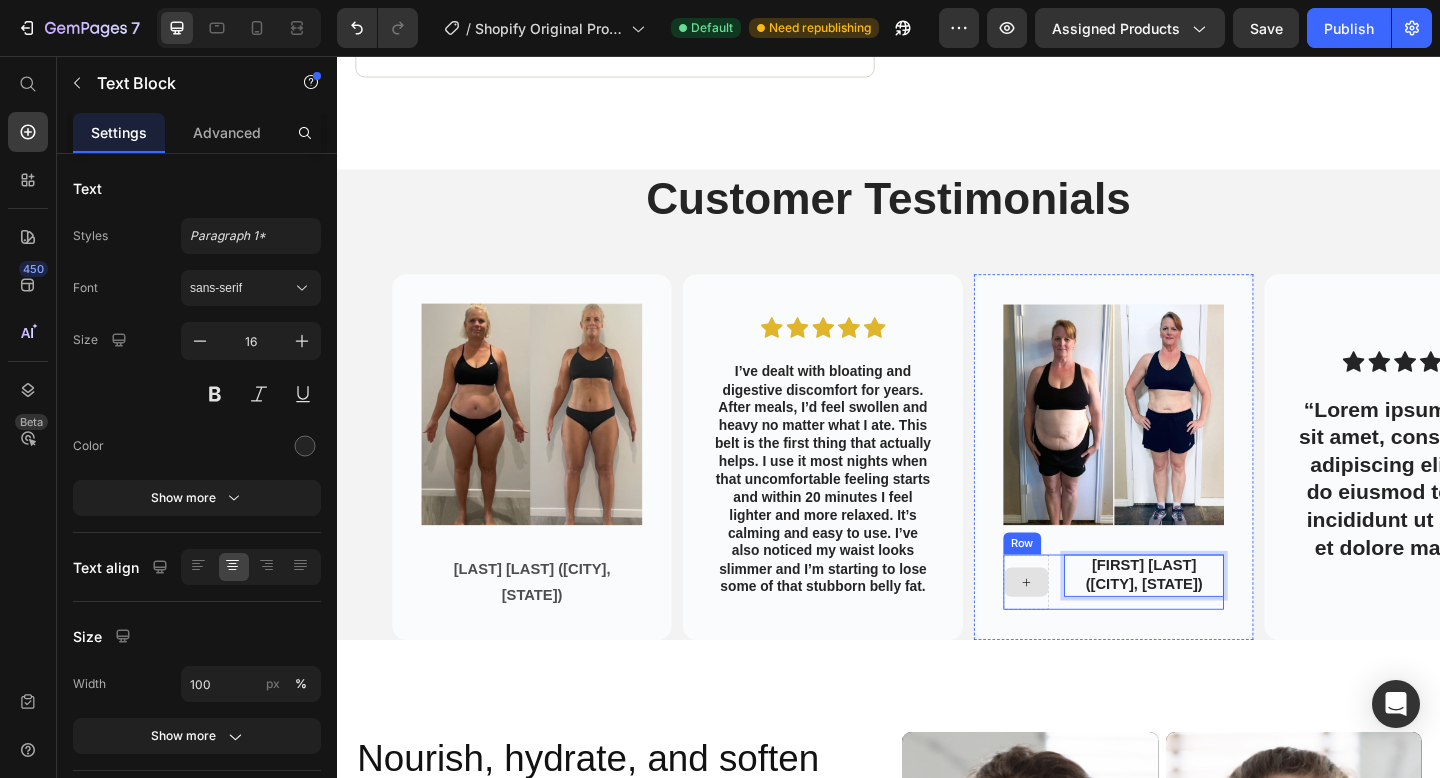 drag, startPoint x: 1147, startPoint y: 630, endPoint x: 1105, endPoint y: 631, distance: 42.0119 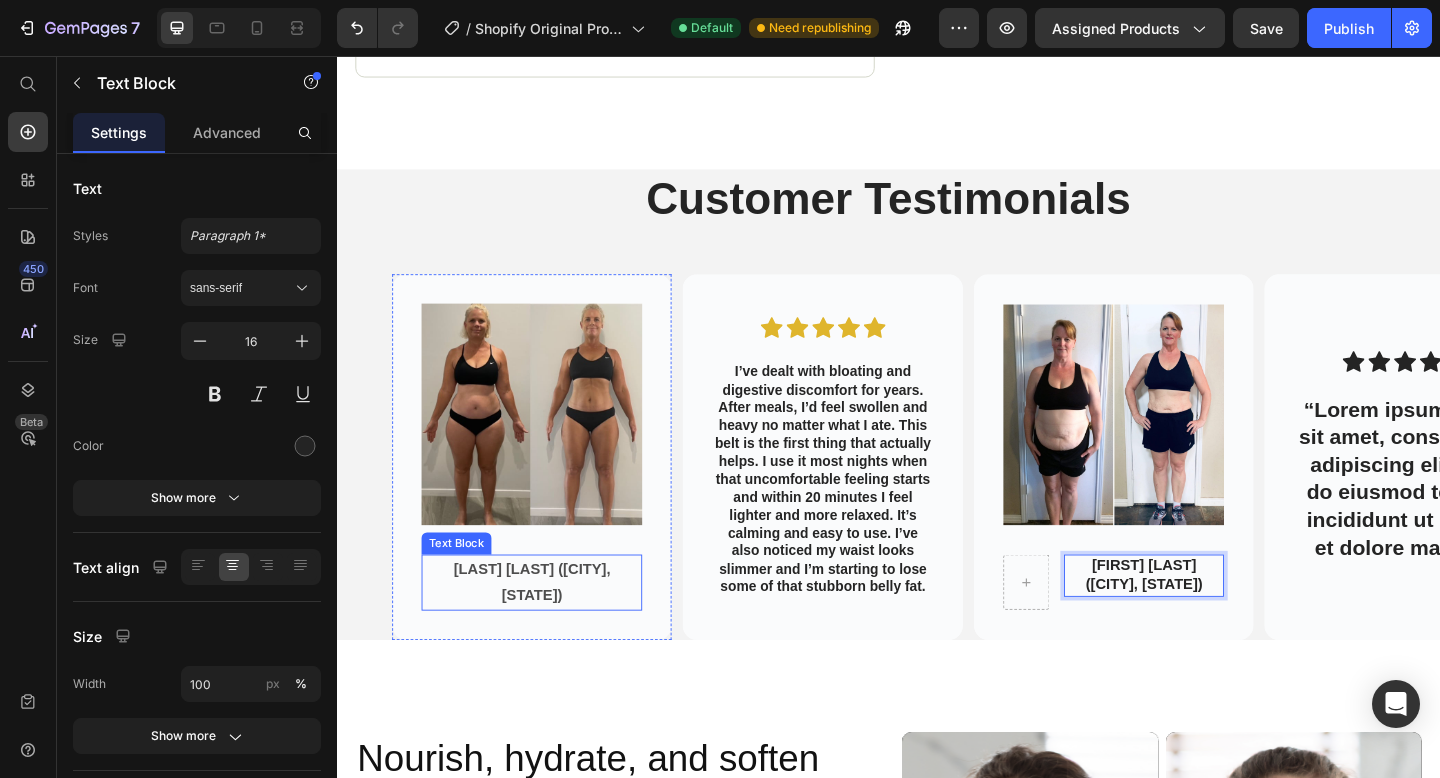 click on "[LAST] [LAST] ([CITY], [STATE])" at bounding box center [549, 630] 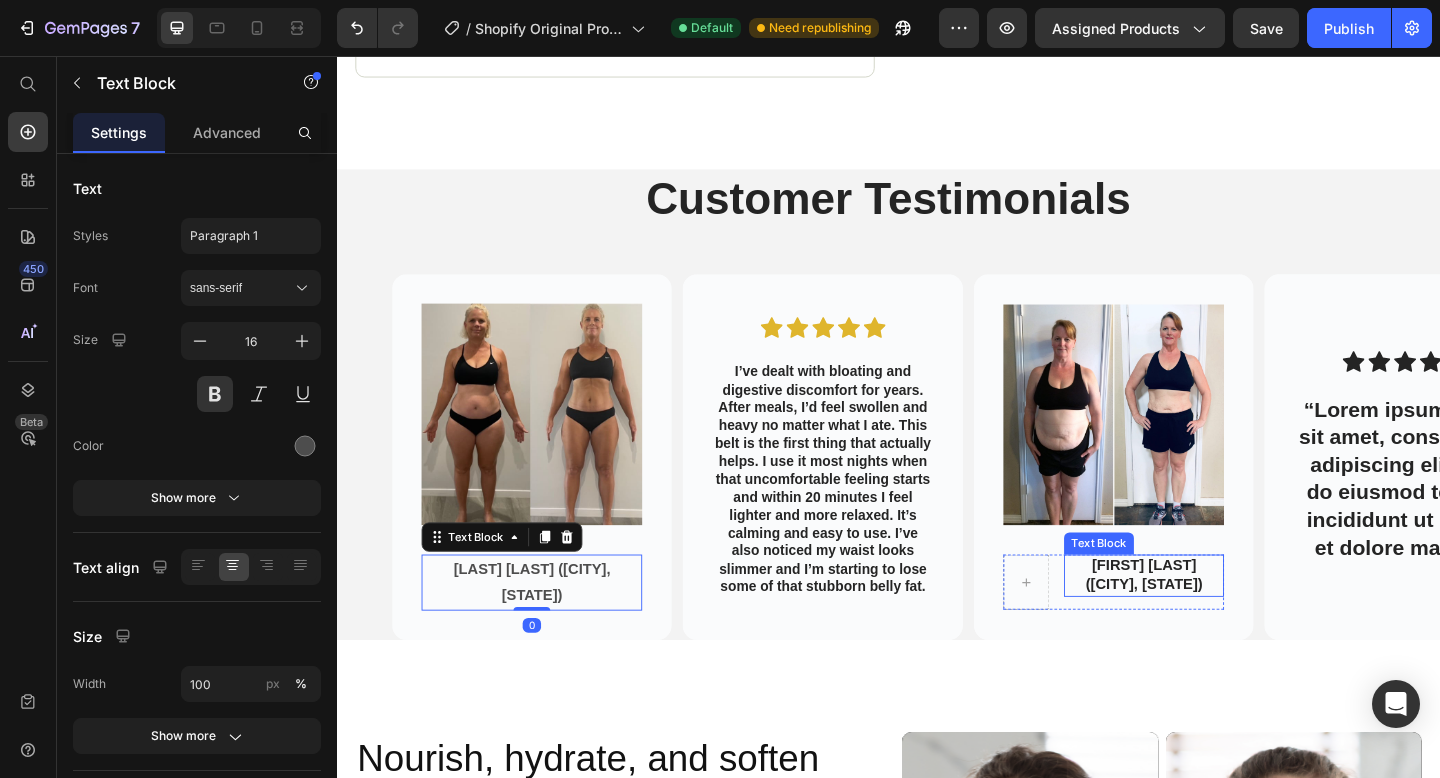 click on "[FIRST] [LAST] ([CITY], [STATE])" at bounding box center [1215, 622] 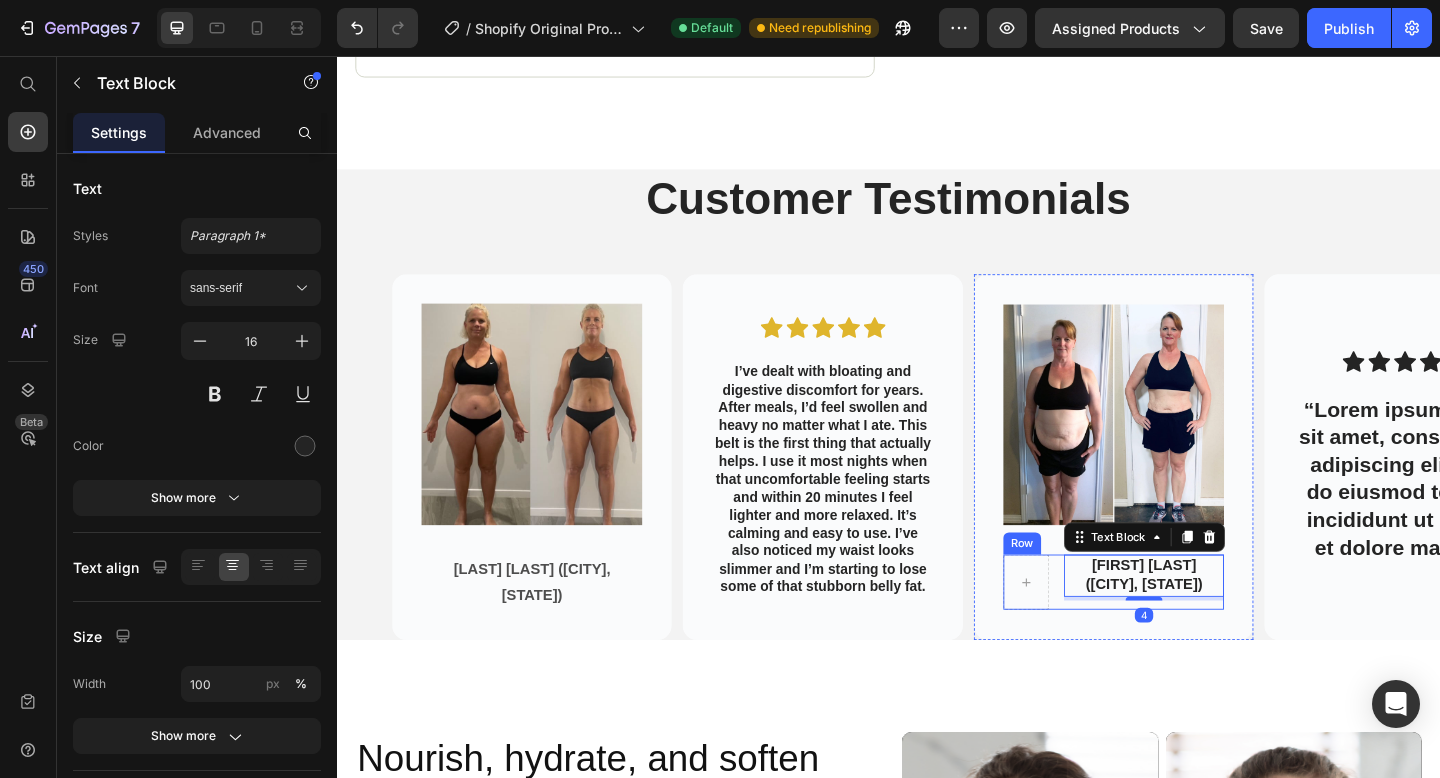 click on "Image [FIRST] [LAST] ([CITY], [STATE])  Text Block   4" at bounding box center (1215, 629) 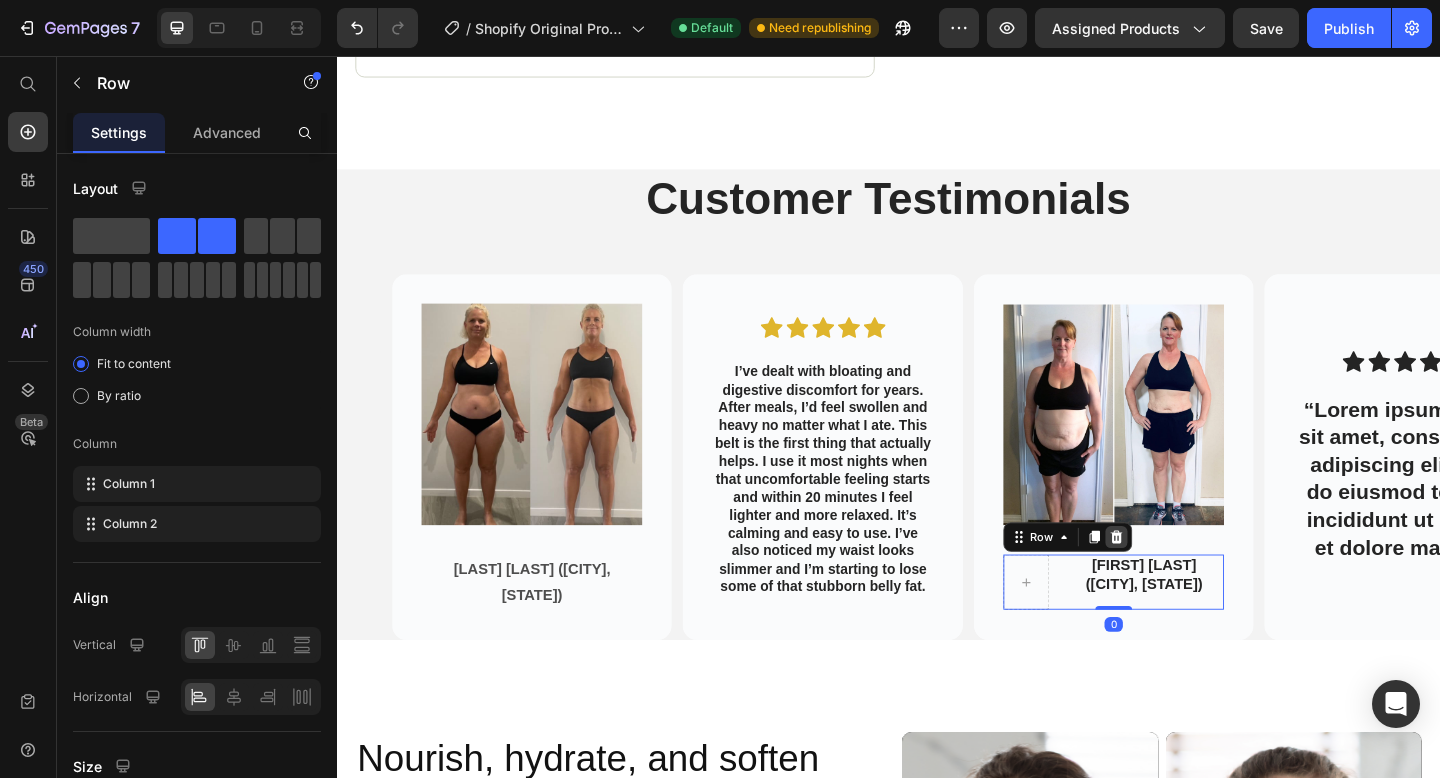 click at bounding box center [1185, 580] 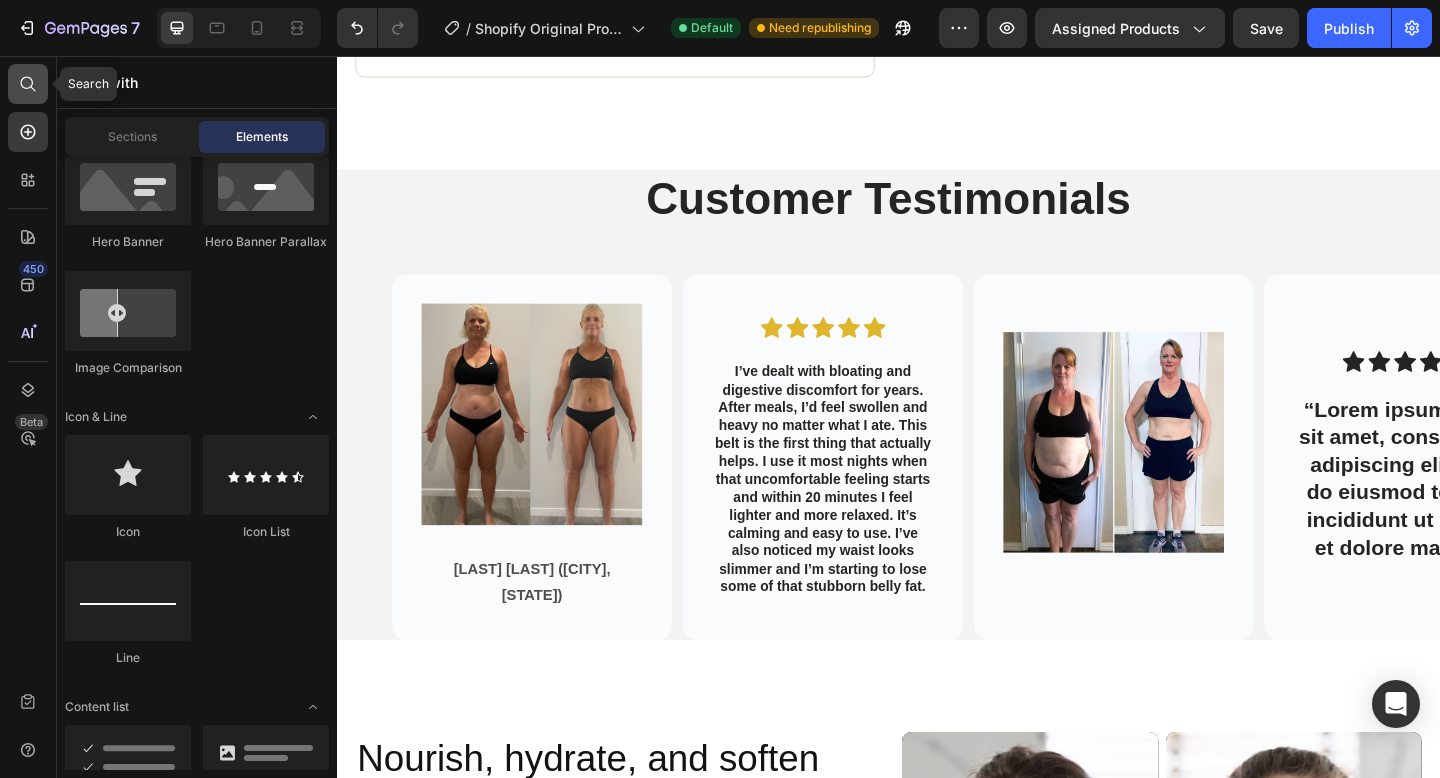 click 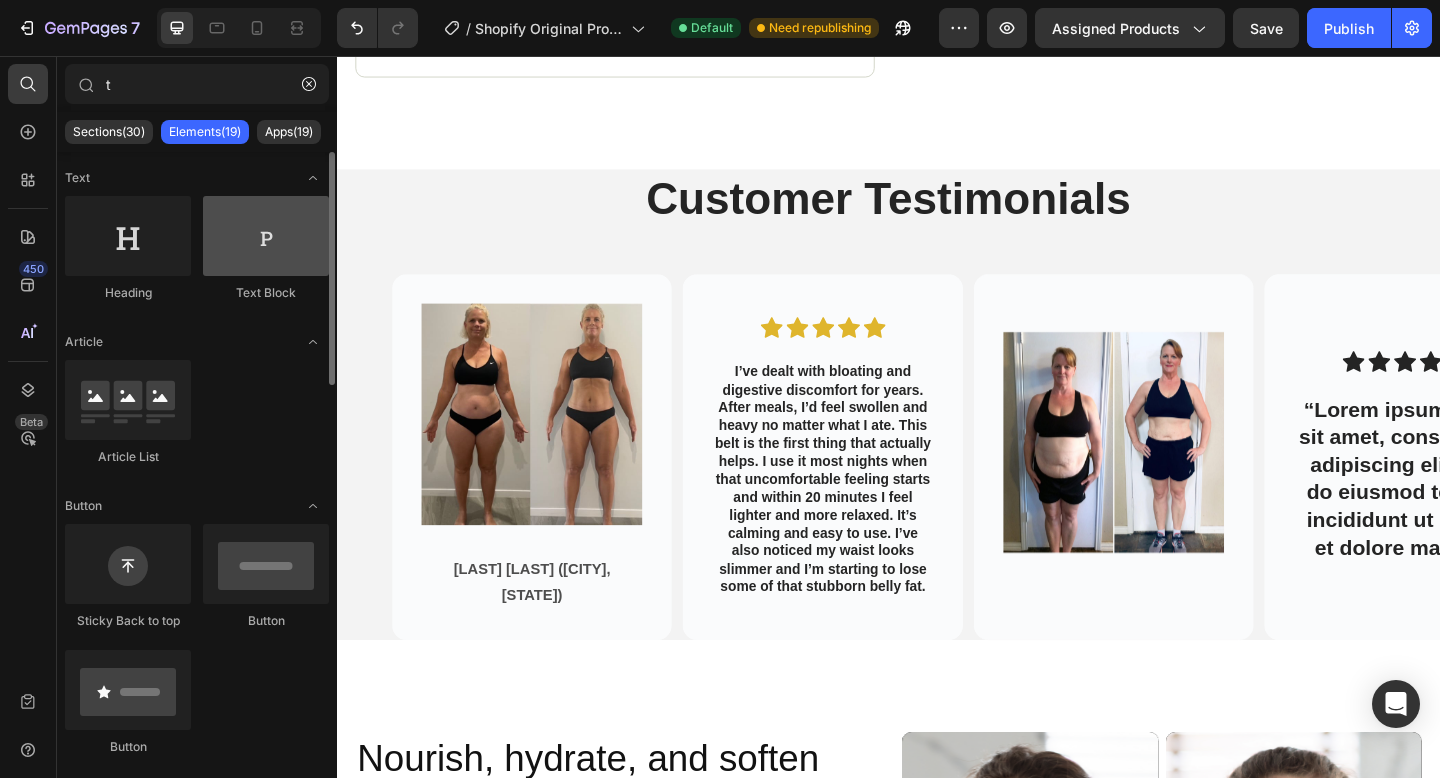 type on "t" 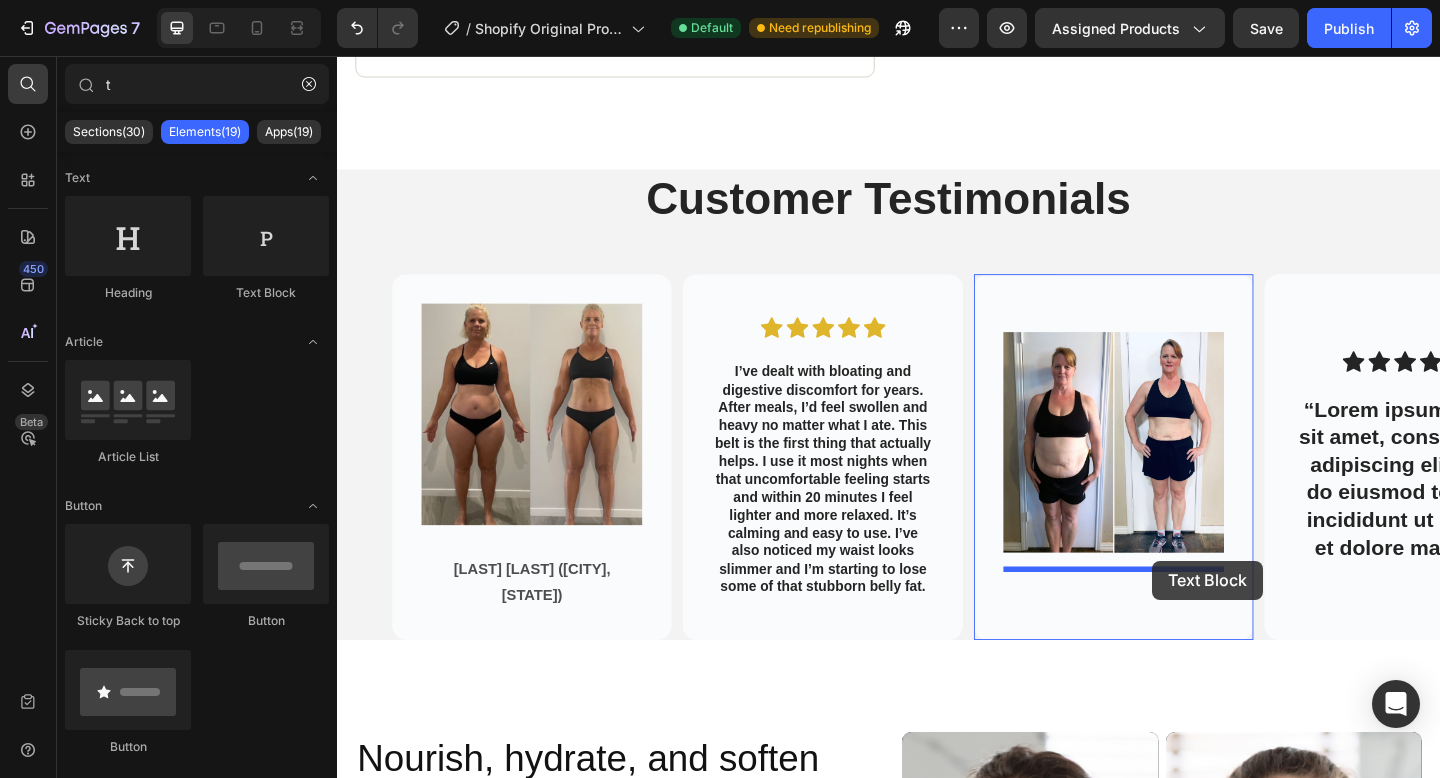 drag, startPoint x: 586, startPoint y: 327, endPoint x: 1224, endPoint y: 605, distance: 695.93677 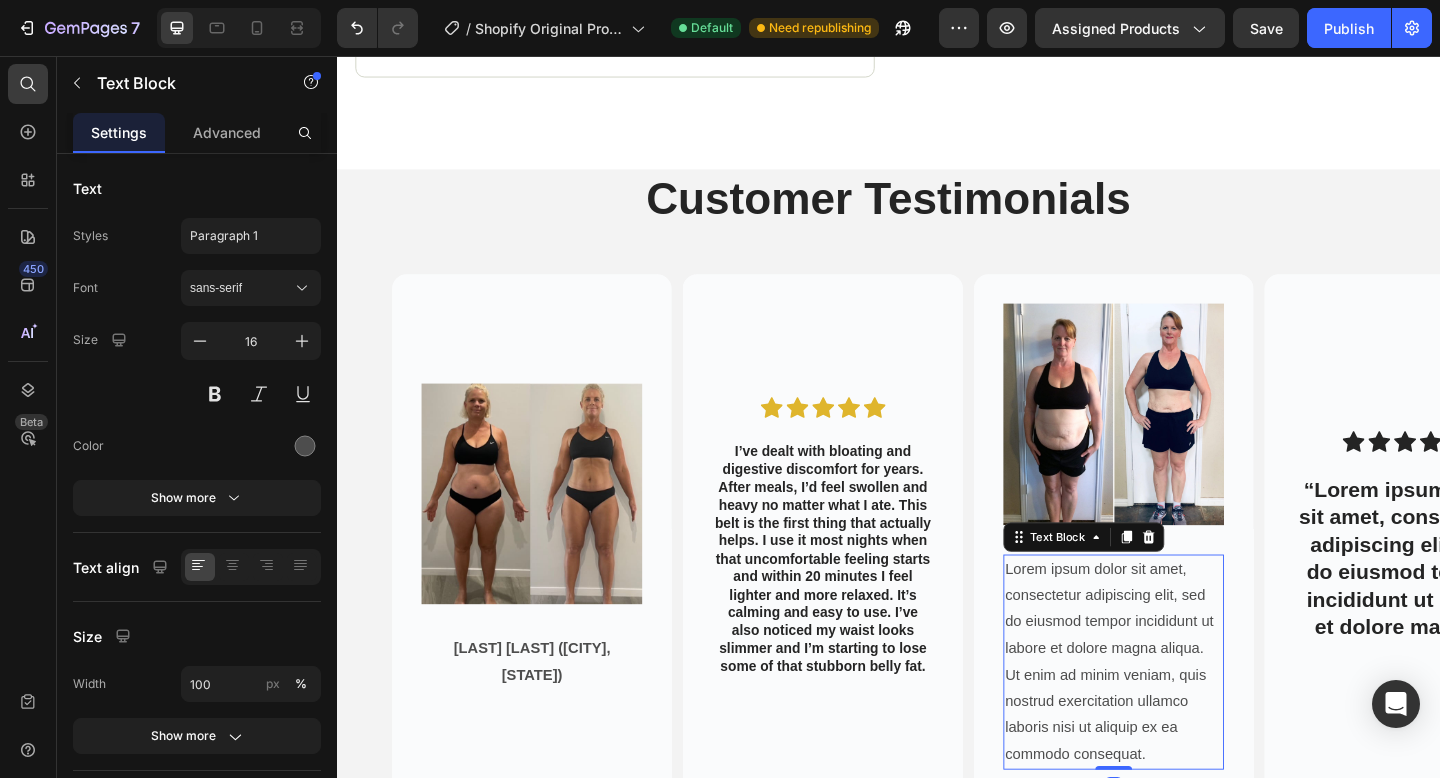 click on "Lorem ipsum dolor sit amet, consectetur adipiscing elit, sed do eiusmod tempor incididunt ut labore et dolore magna aliqua. Ut enim ad minim veniam, quis nostrud exercitation ullamco laboris nisi ut aliquip ex ea commodo consequat." at bounding box center [1182, 716] 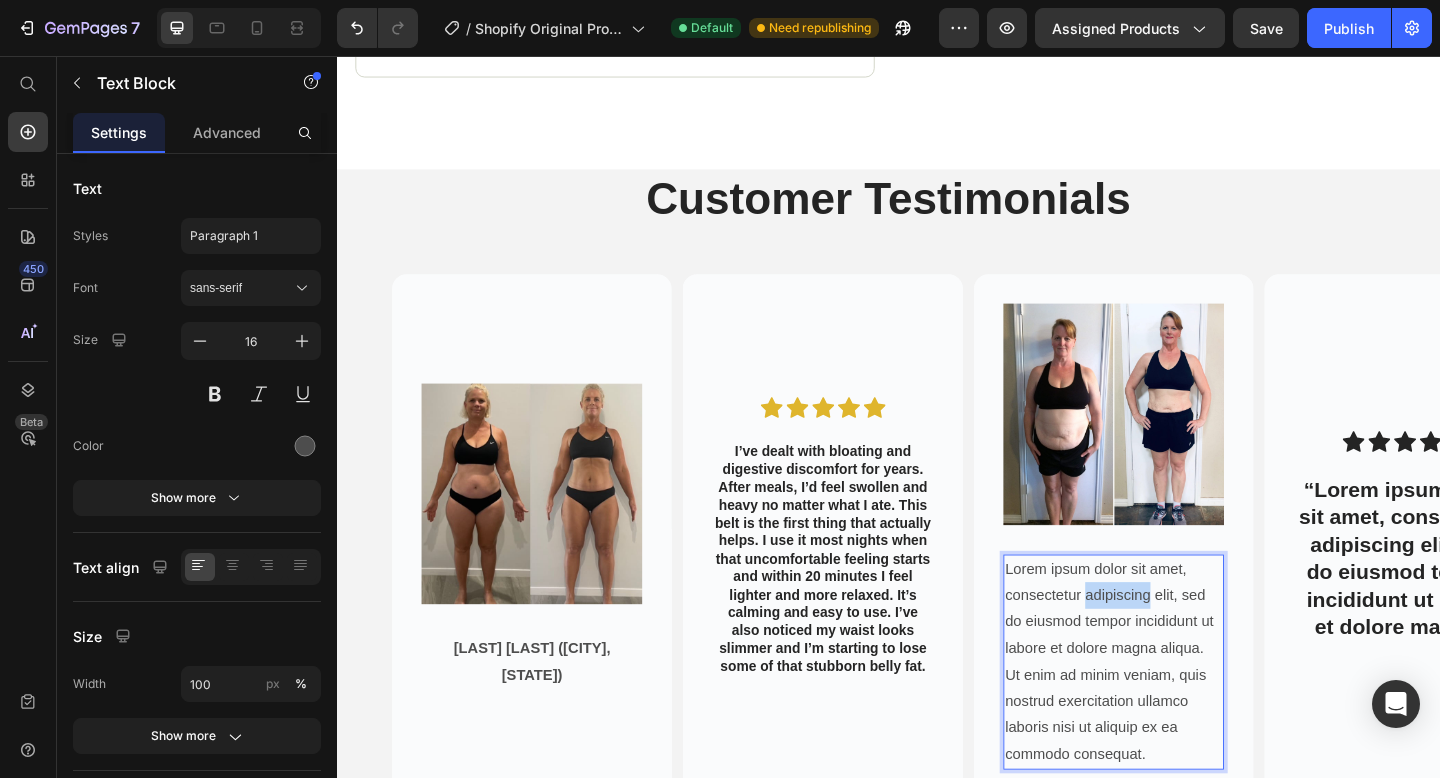 click on "Lorem ipsum dolor sit amet, consectetur adipiscing elit, sed do eiusmod tempor incididunt ut labore et dolore magna aliqua. Ut enim ad minim veniam, quis nostrud exercitation ullamco laboris nisi ut aliquip ex ea commodo consequat." at bounding box center [1182, 716] 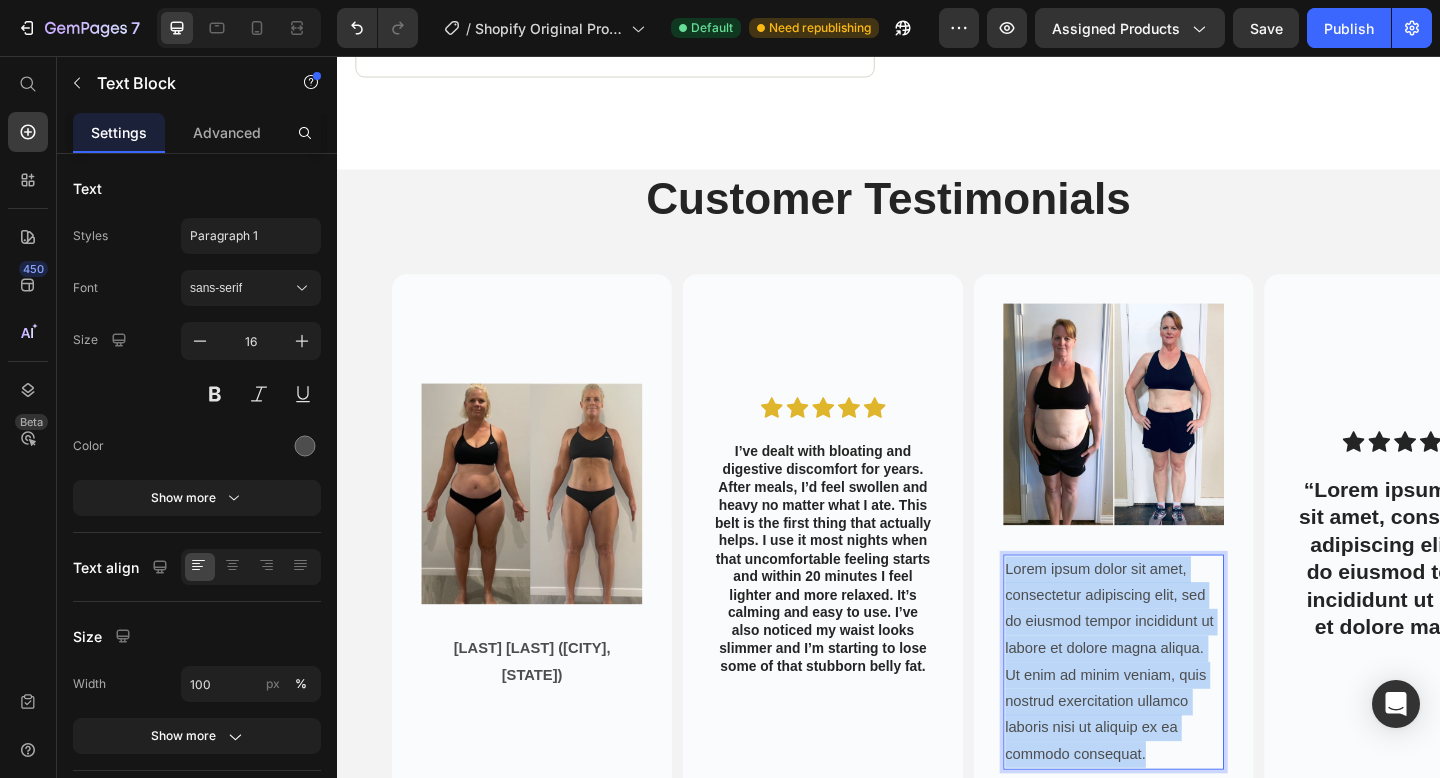 click on "Lorem ipsum dolor sit amet, consectetur adipiscing elit, sed do eiusmod tempor incididunt ut labore et dolore magna aliqua. Ut enim ad minim veniam, quis nostrud exercitation ullamco laboris nisi ut aliquip ex ea commodo consequat." at bounding box center [1182, 716] 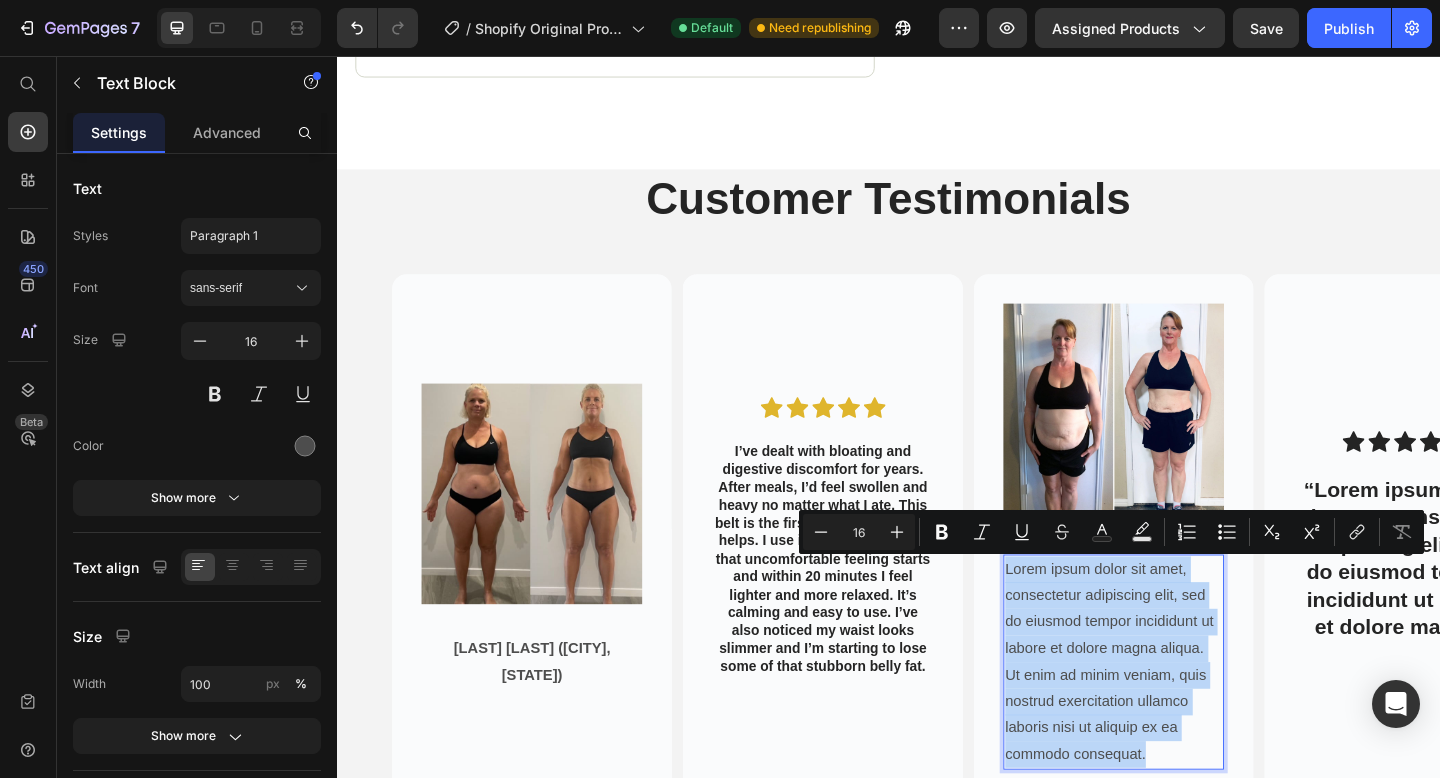 scroll, scrollTop: 2543, scrollLeft: 0, axis: vertical 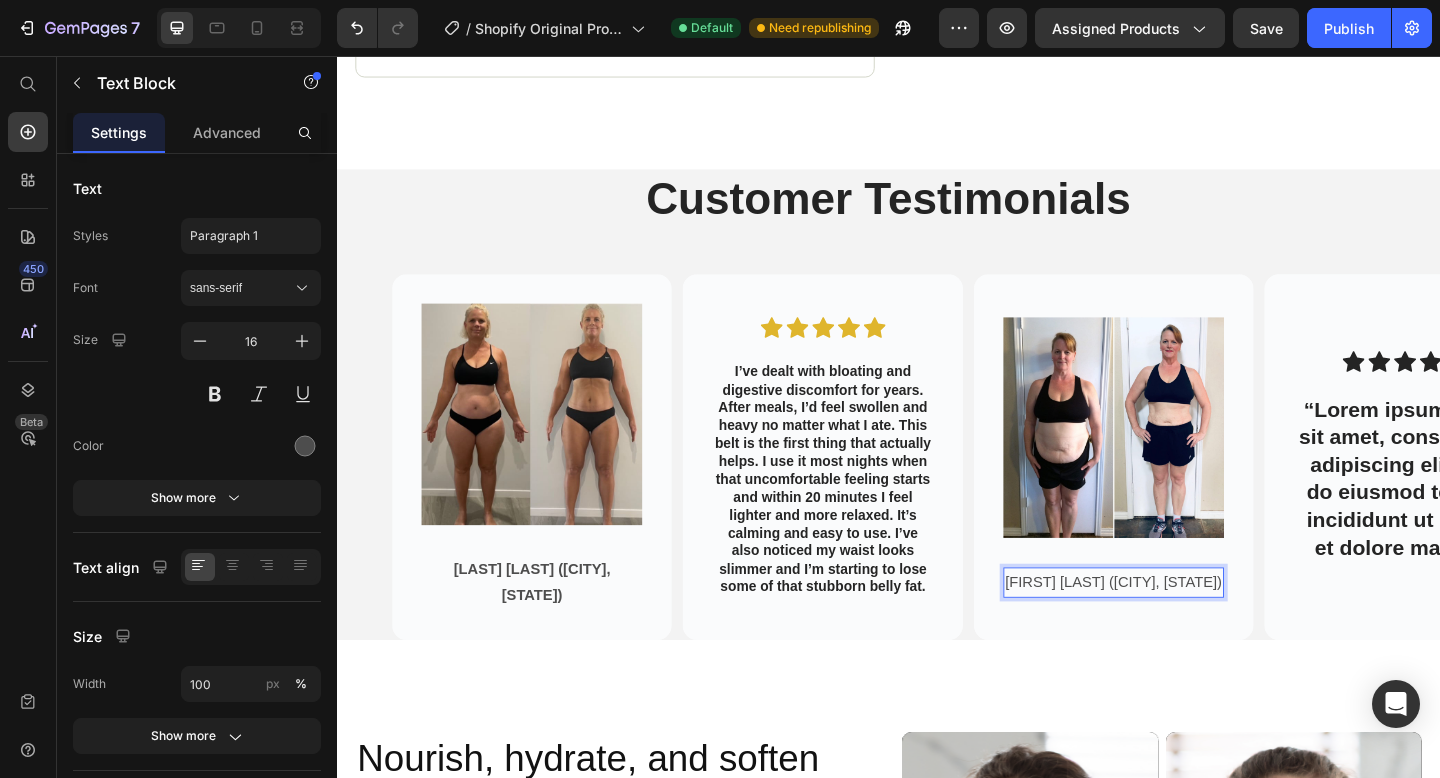 click on "[FIRST] [LAST] ([CITY], [STATE])" at bounding box center (1182, 629) 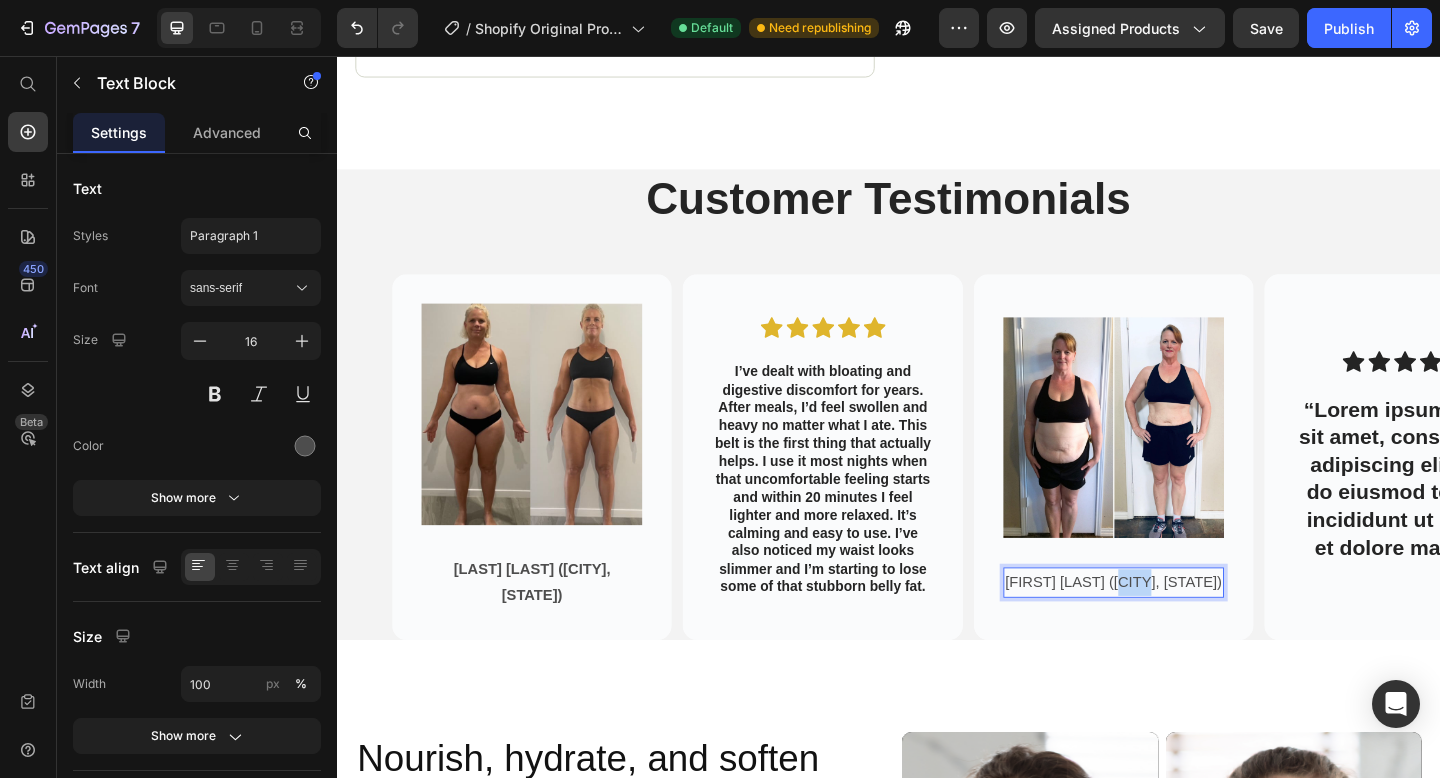 click on "[FIRST] [LAST] ([CITY], [STATE])" at bounding box center (1182, 629) 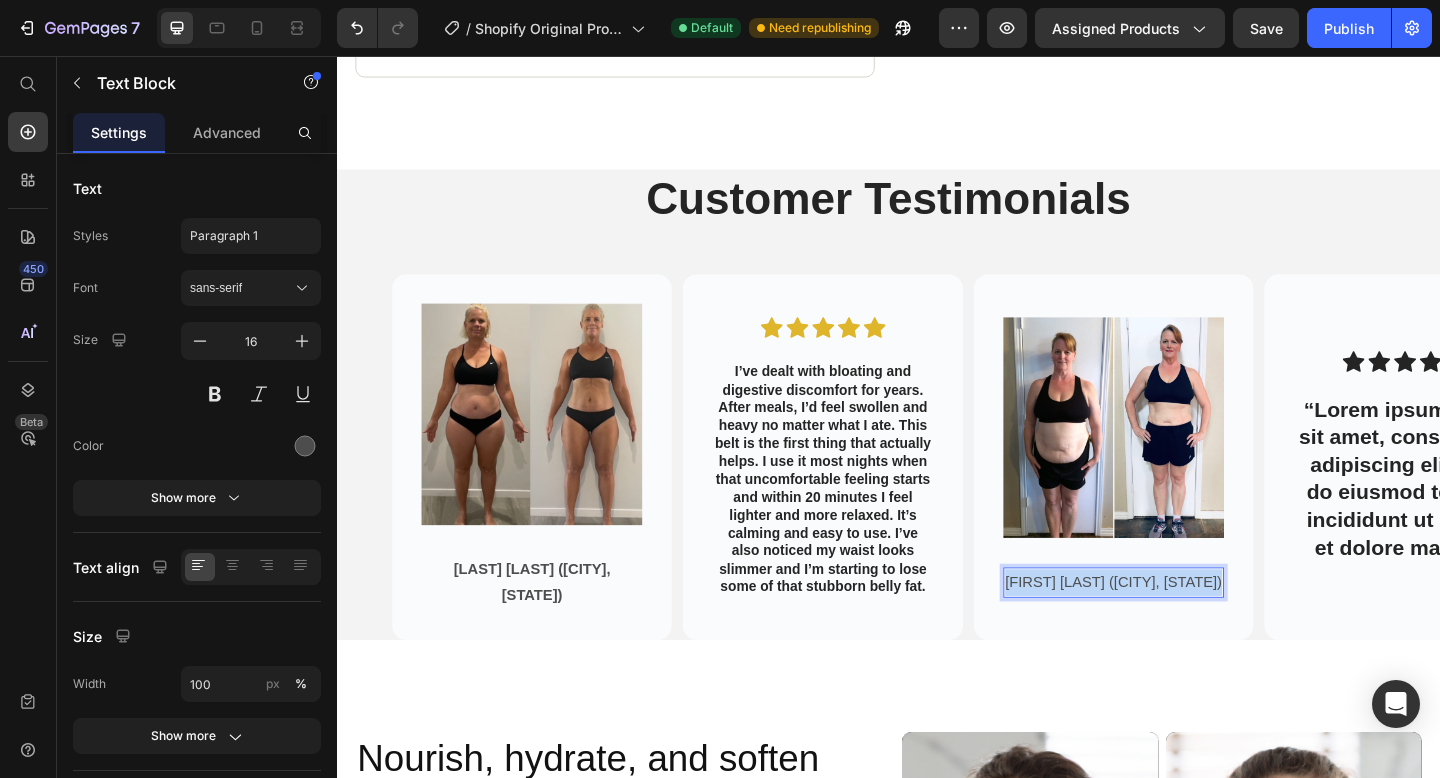 click on "[FIRST] [LAST] ([CITY], [STATE])" at bounding box center (1182, 629) 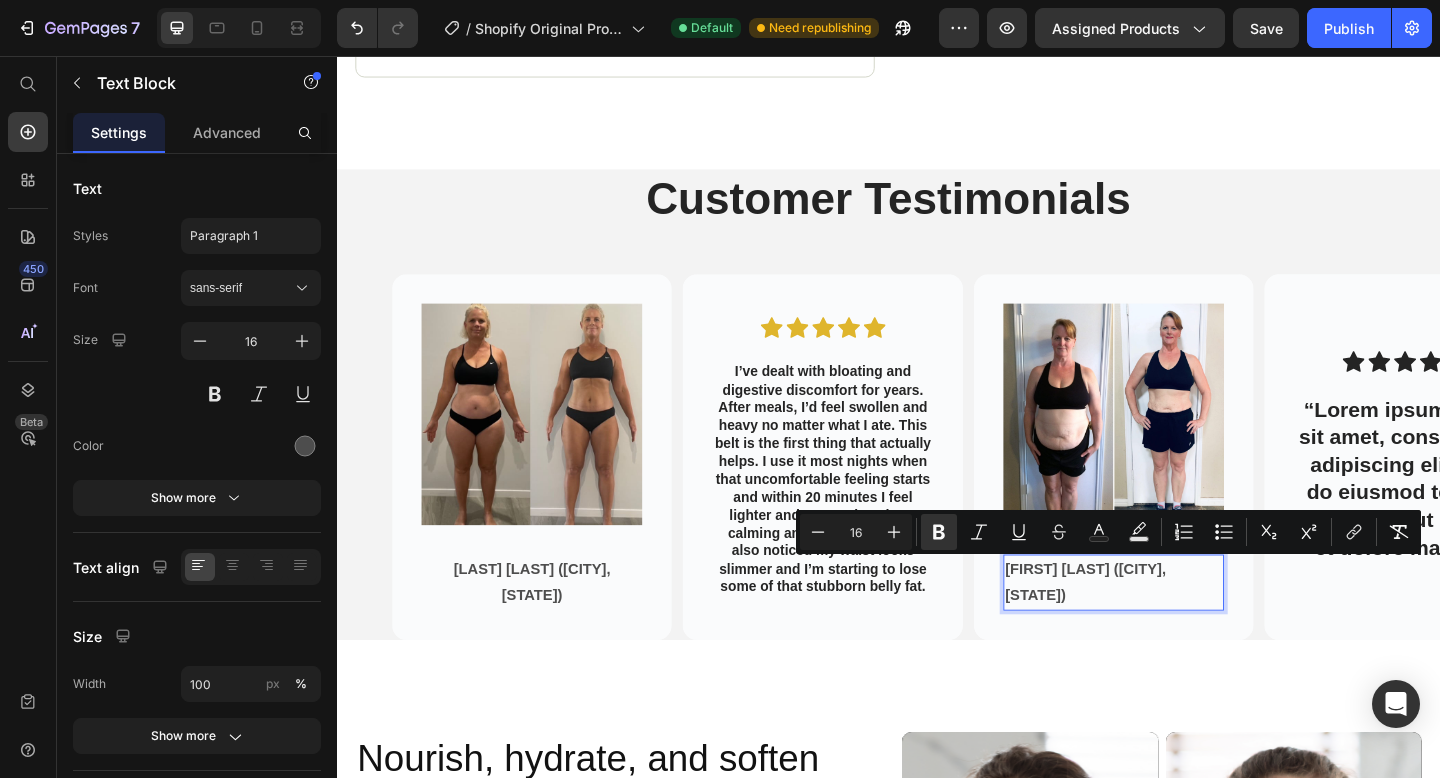 scroll, scrollTop: 2543, scrollLeft: 0, axis: vertical 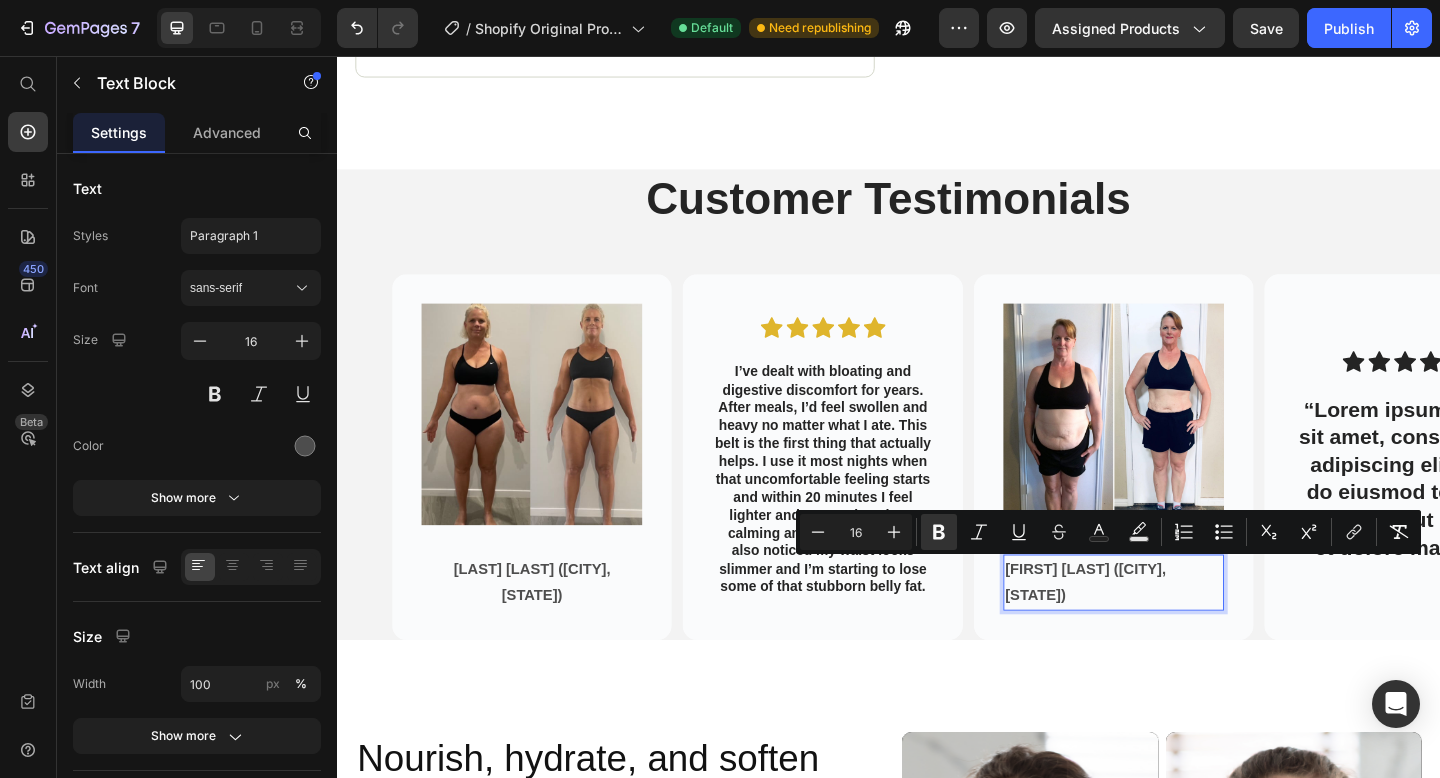 click on "[FIRST] [LAST] ([CITY], [STATE])" at bounding box center (1151, 629) 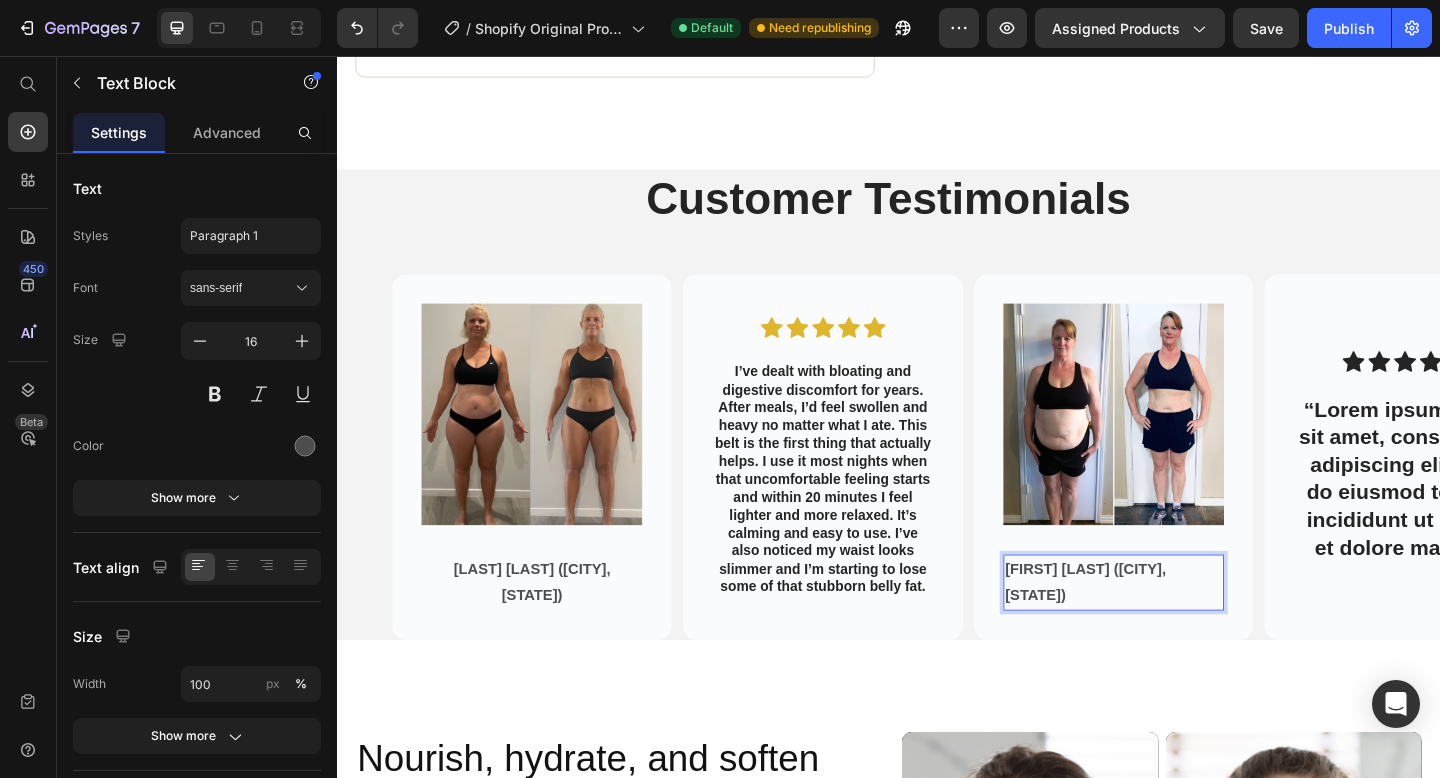click on "[FIRST] [LAST] ([CITY], [STATE])" at bounding box center [1151, 629] 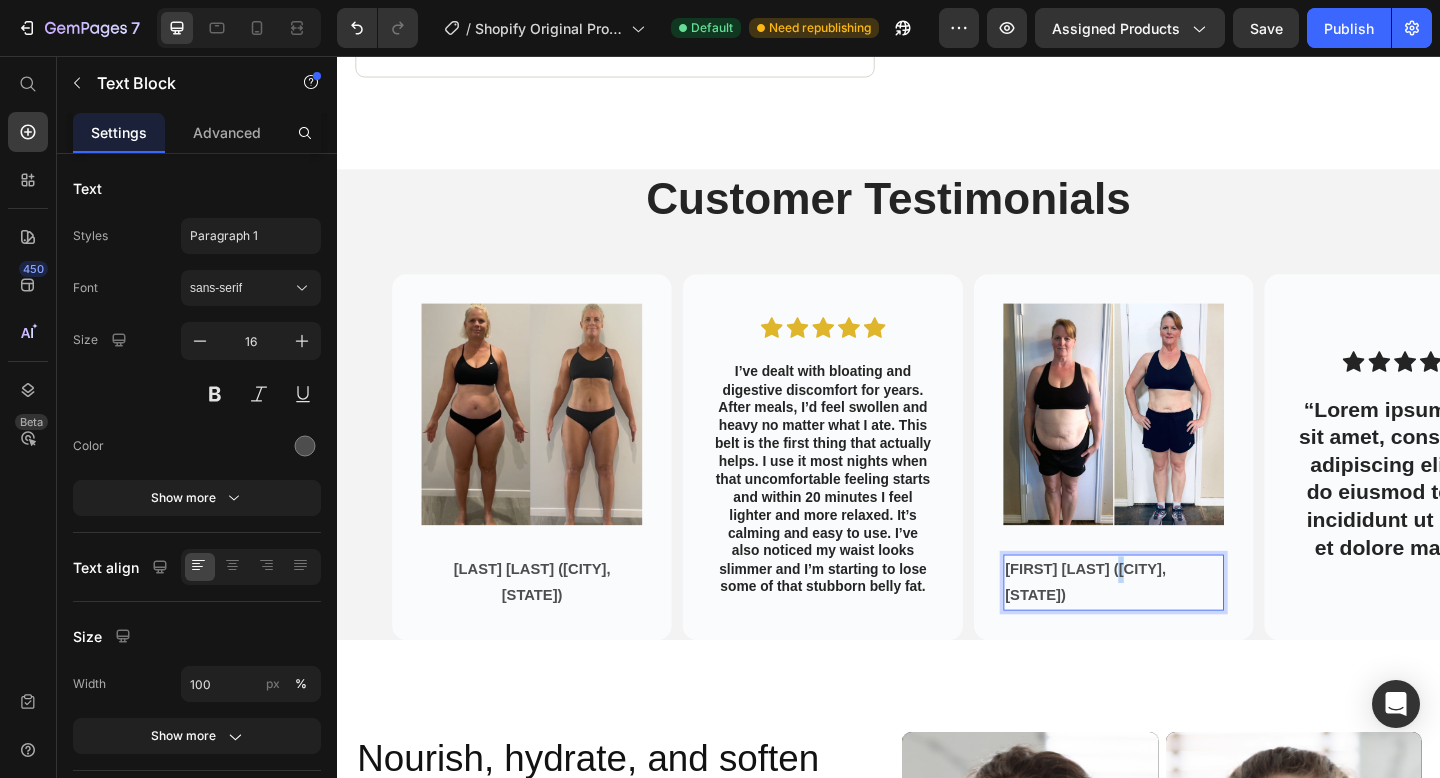 click on "[FIRST] [LAST] ([CITY], [STATE])" at bounding box center [1151, 629] 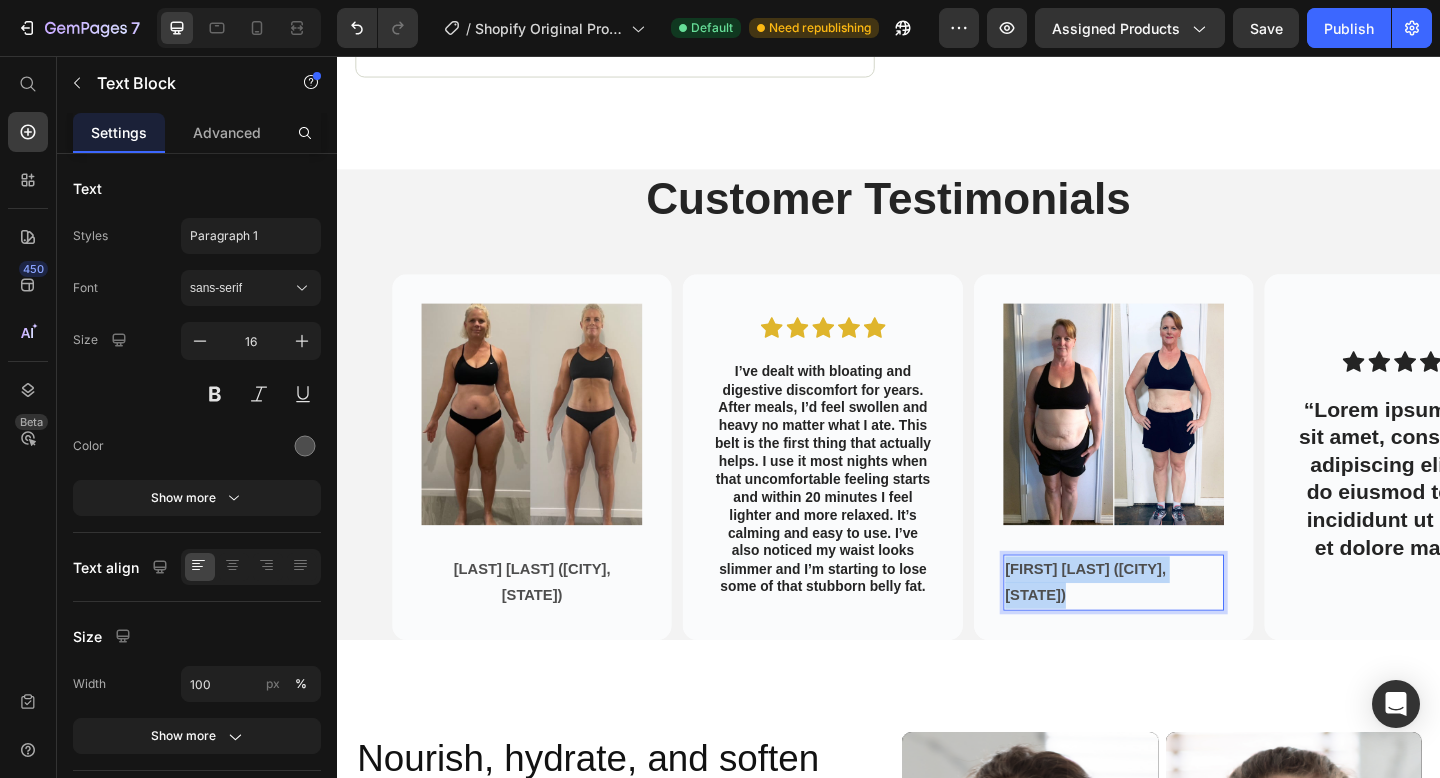 click on "[FIRST] [LAST] ([CITY], [STATE])" at bounding box center (1151, 629) 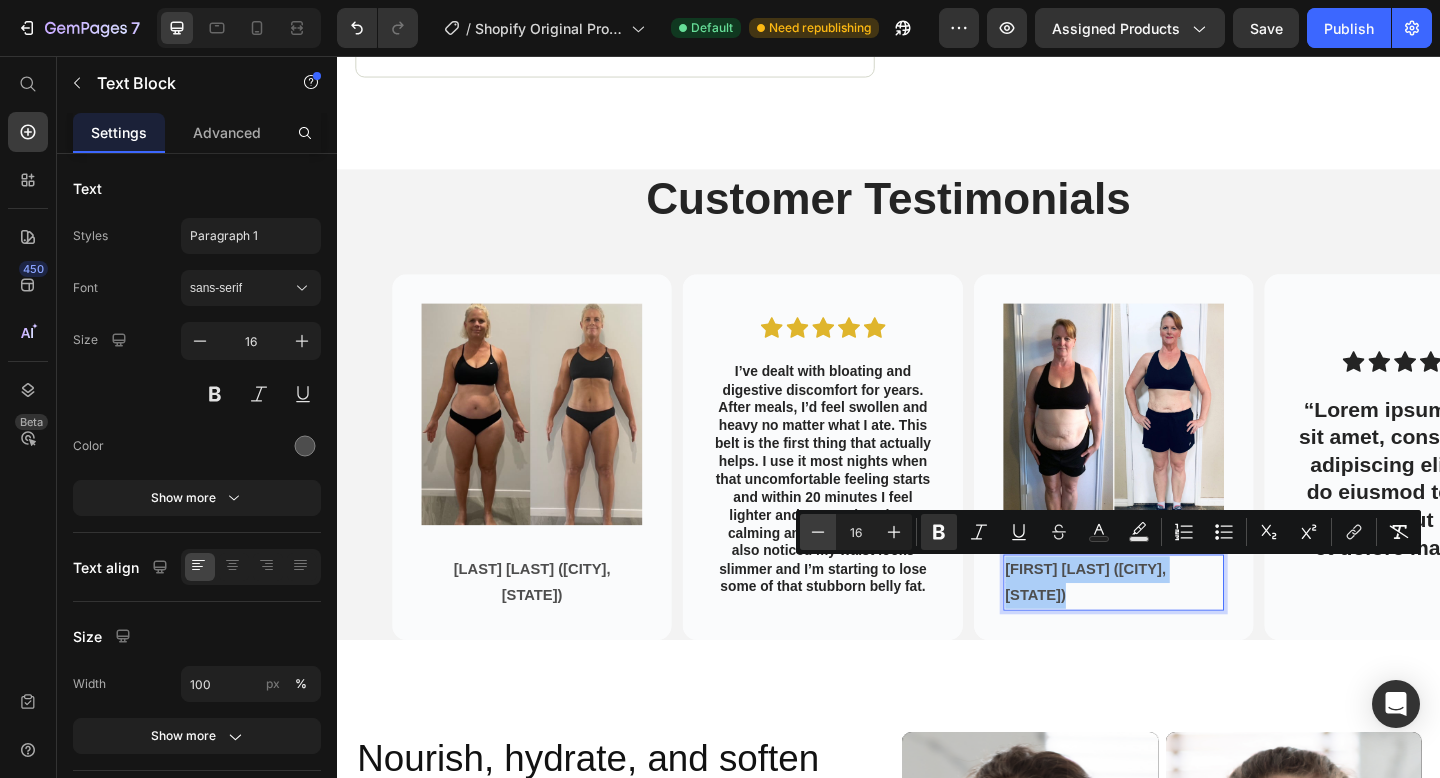 click on "Minus" at bounding box center (818, 532) 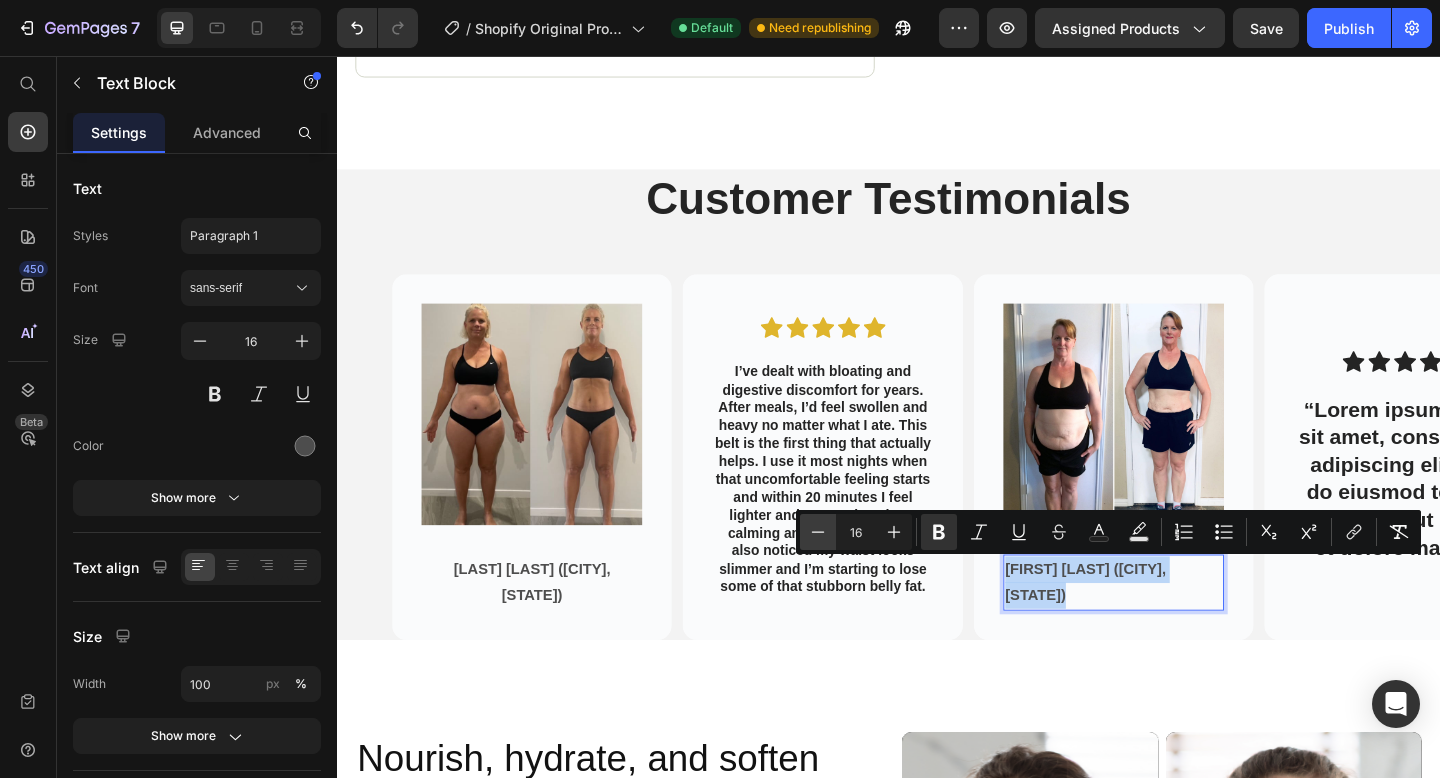 type on "15" 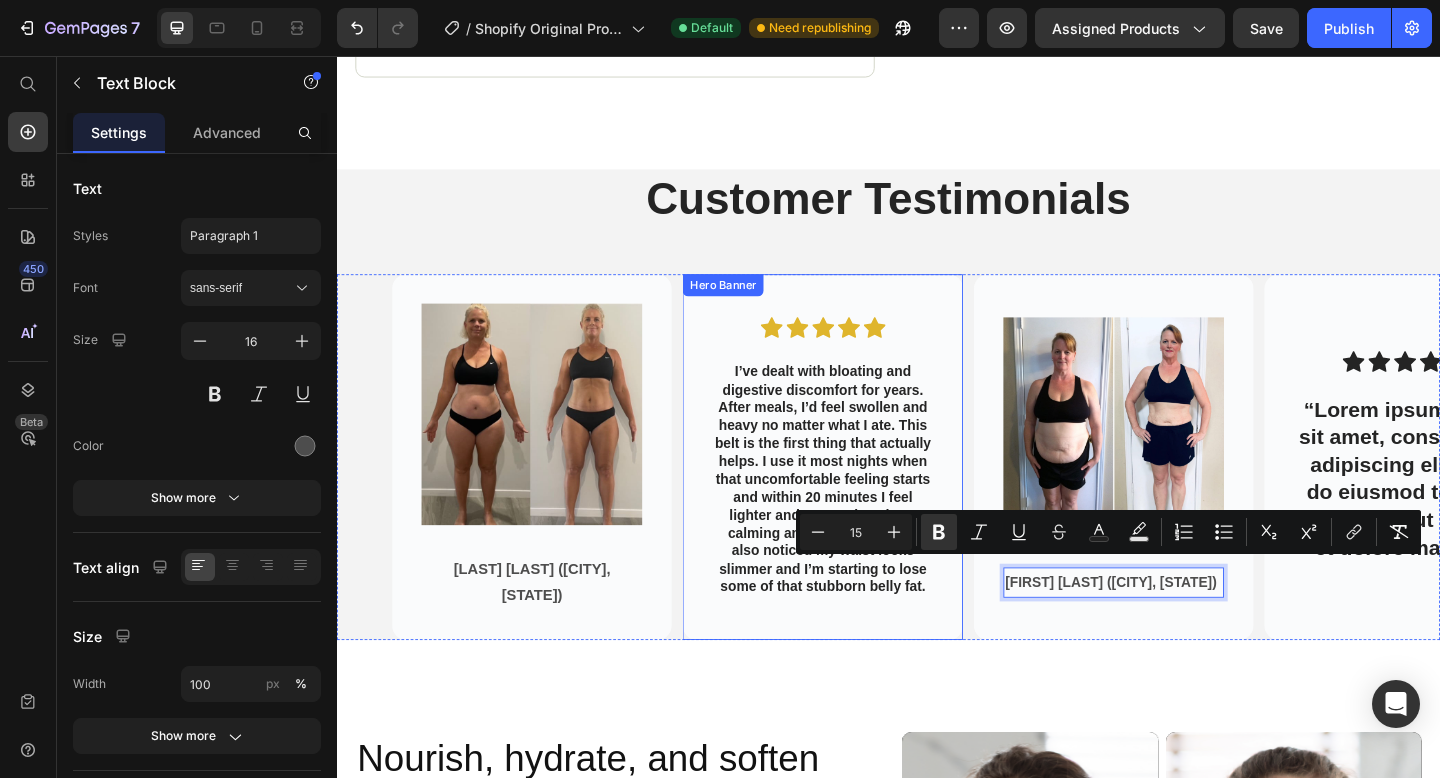 click on "Nourish, hydrate, and soften with our skin cream. Heading Nourish, hydrate, and soften with our skin cream. Heading 97% Text Block Our skin cream effectively unclogs pores, leaving your skin feeling refreshed and clean. Text Block Row 94% Text Block Our skin cream works wonders in maintaining healthy skin, preventing dryness, and keeping breakouts at bay. Text Block Row 92% Text Block Soothe and calm your skin with our skin cream's gentle formula, perfect for sensitive or irritated skin. Text Block Row buy it now Button Row Video Video Carousel Row Section 16/25" at bounding box center (937, 1050) 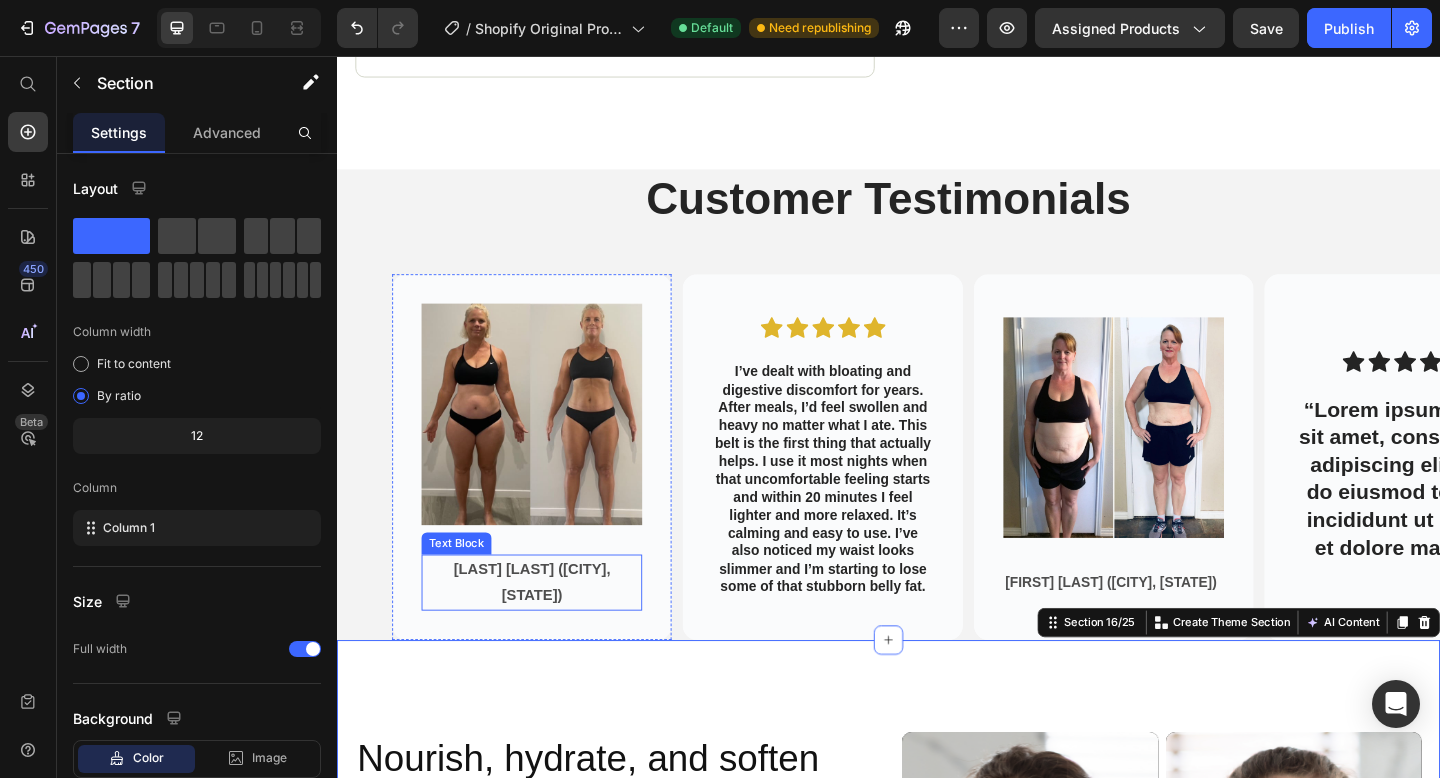 click on "[LAST] [LAST] ([CITY], [STATE])" at bounding box center (549, 629) 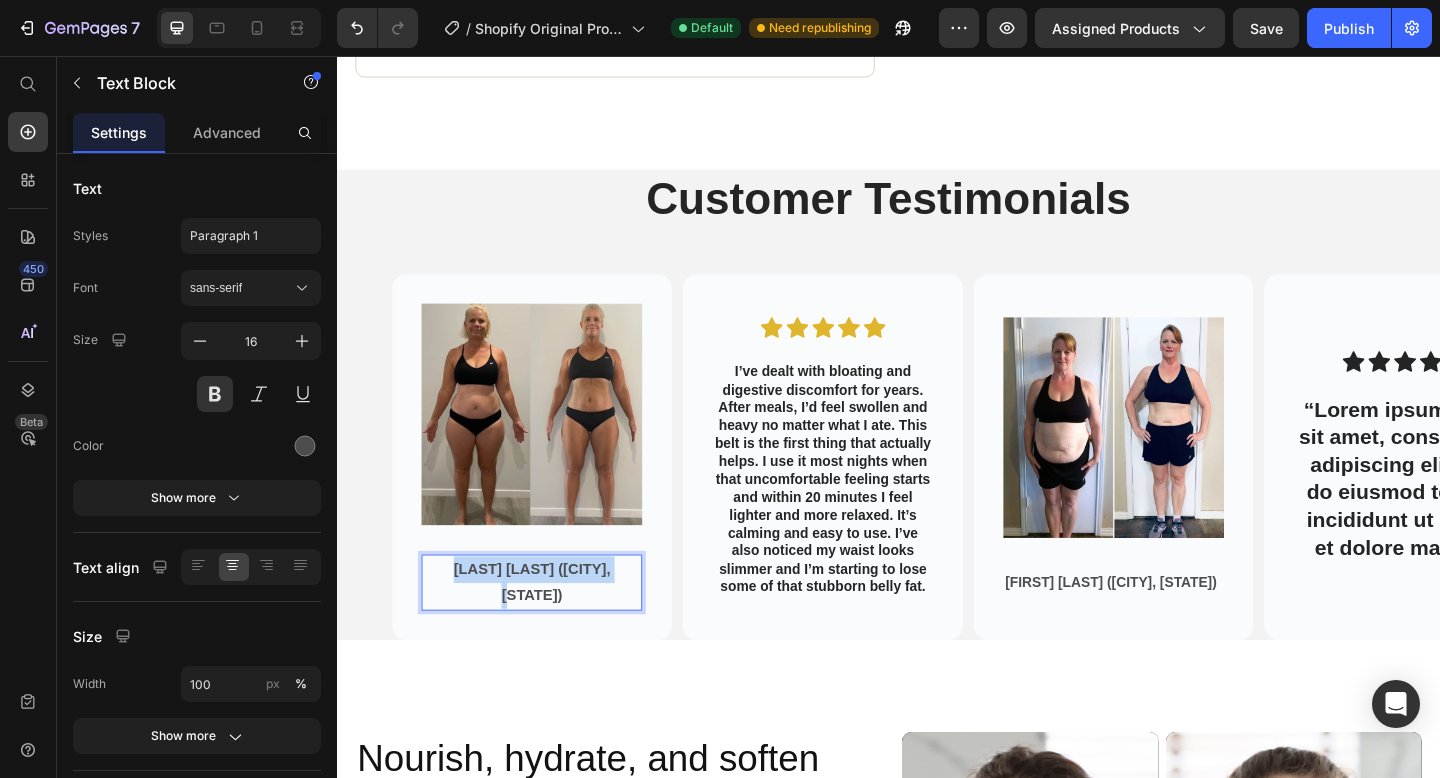 click on "[LAST] [LAST] ([CITY], [STATE])" at bounding box center (549, 629) 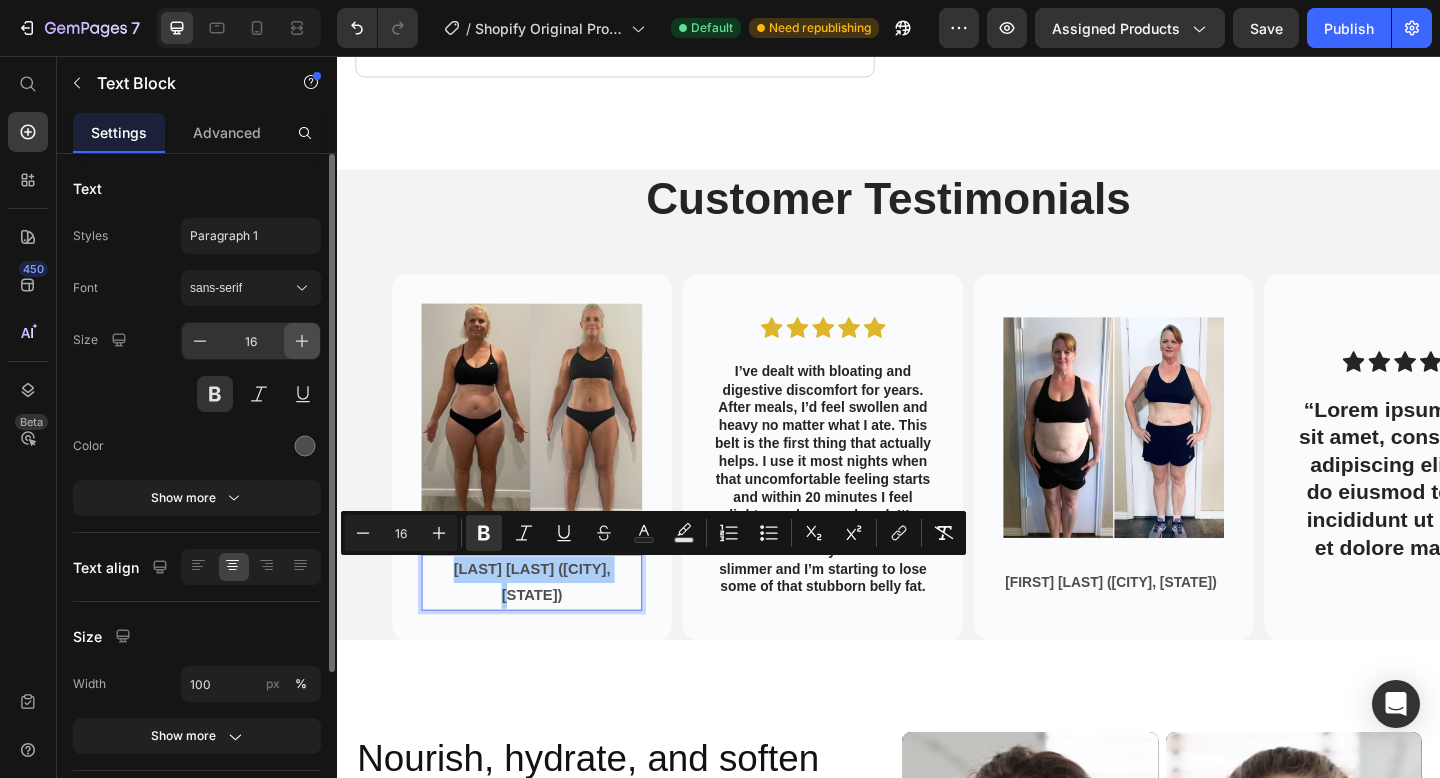 click at bounding box center (302, 341) 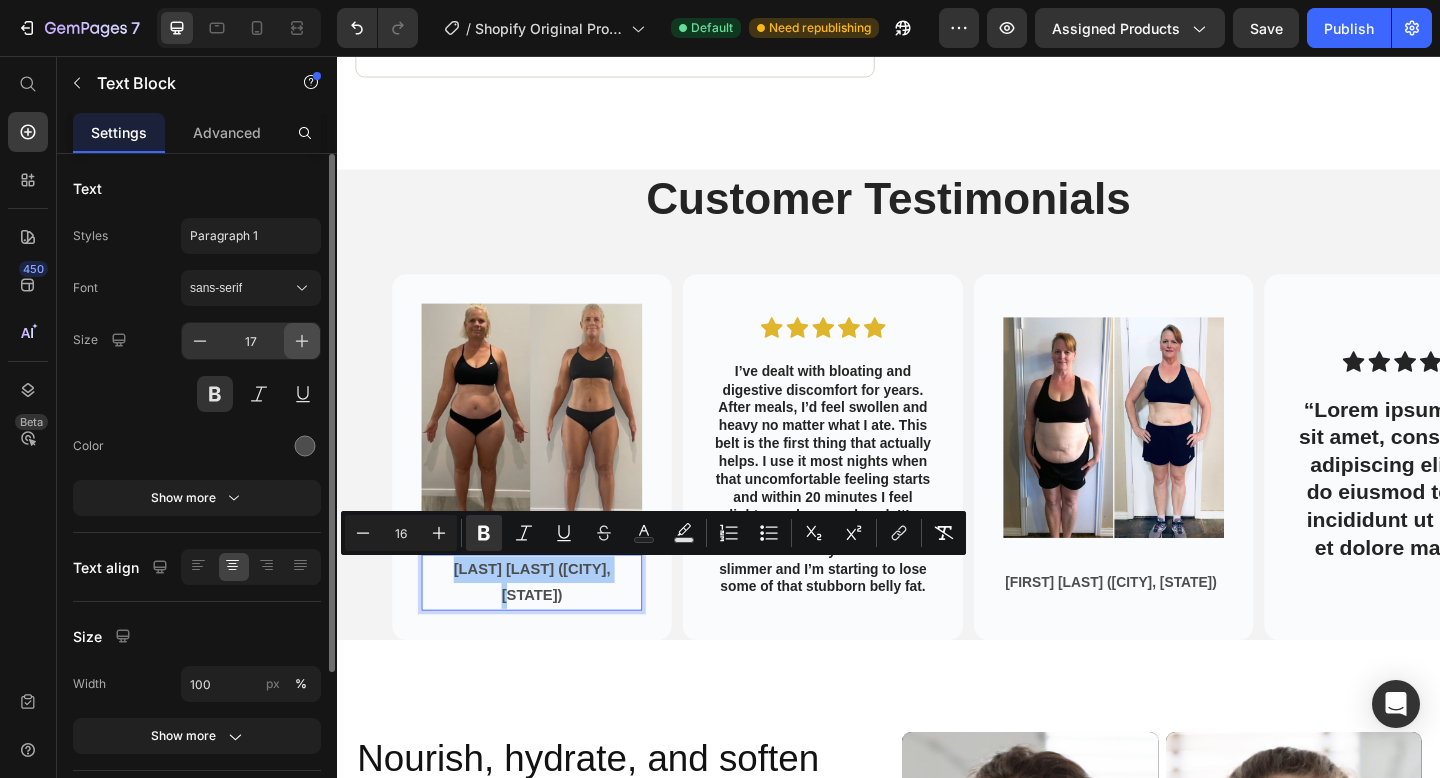 click at bounding box center (302, 341) 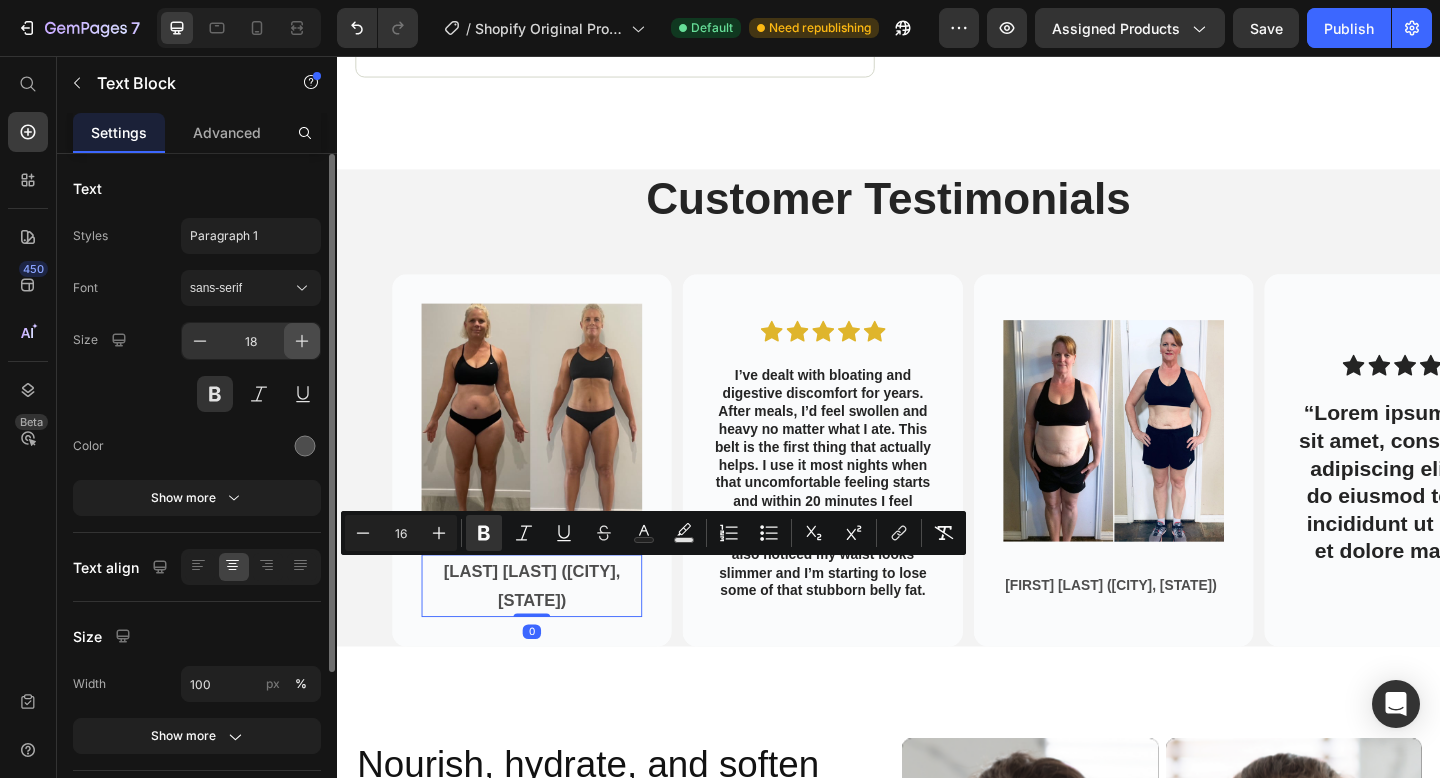 click at bounding box center [302, 341] 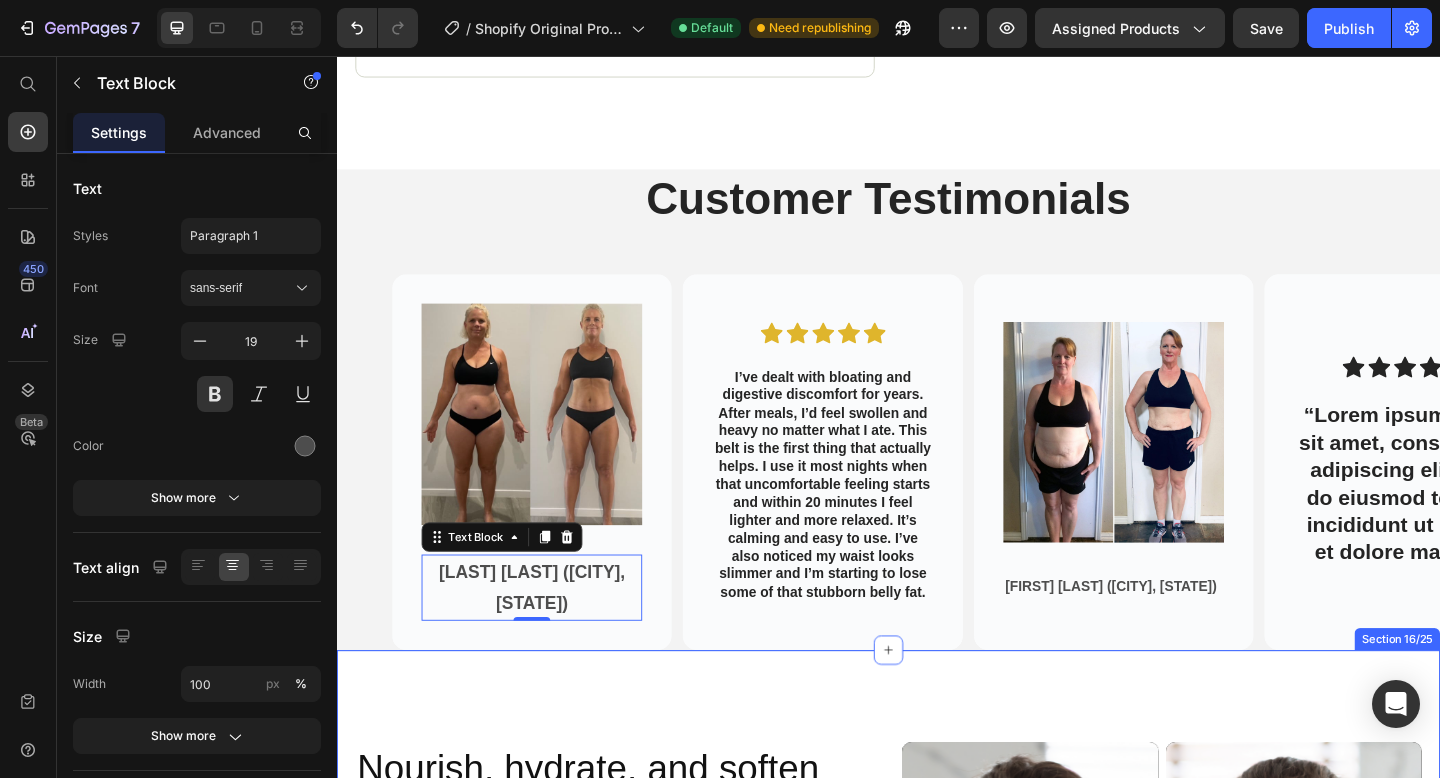 click on "Nourish, hydrate, and soften with our skin cream." at bounding box center (623, 857) 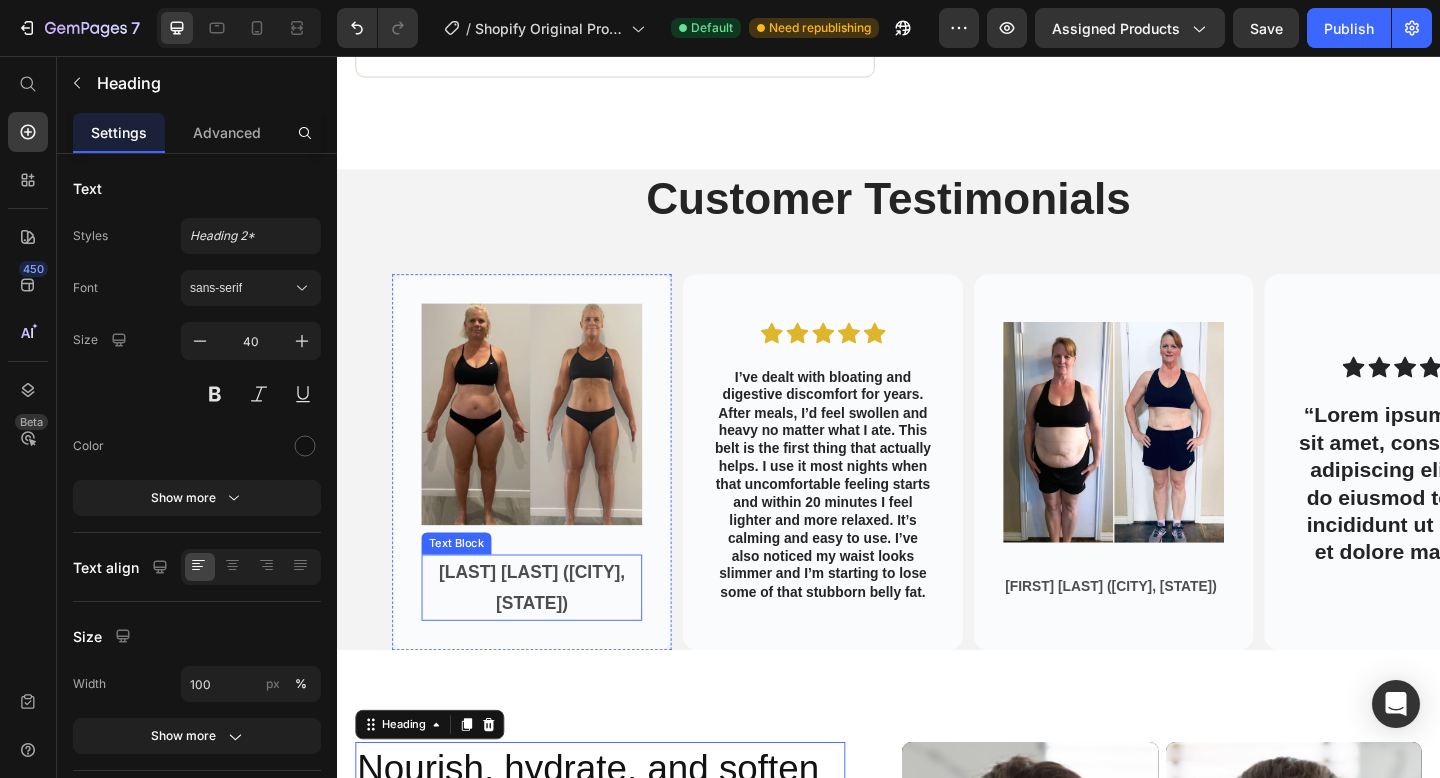 click on "[LAST] [LAST] ([CITY], [STATE])" at bounding box center [549, 634] 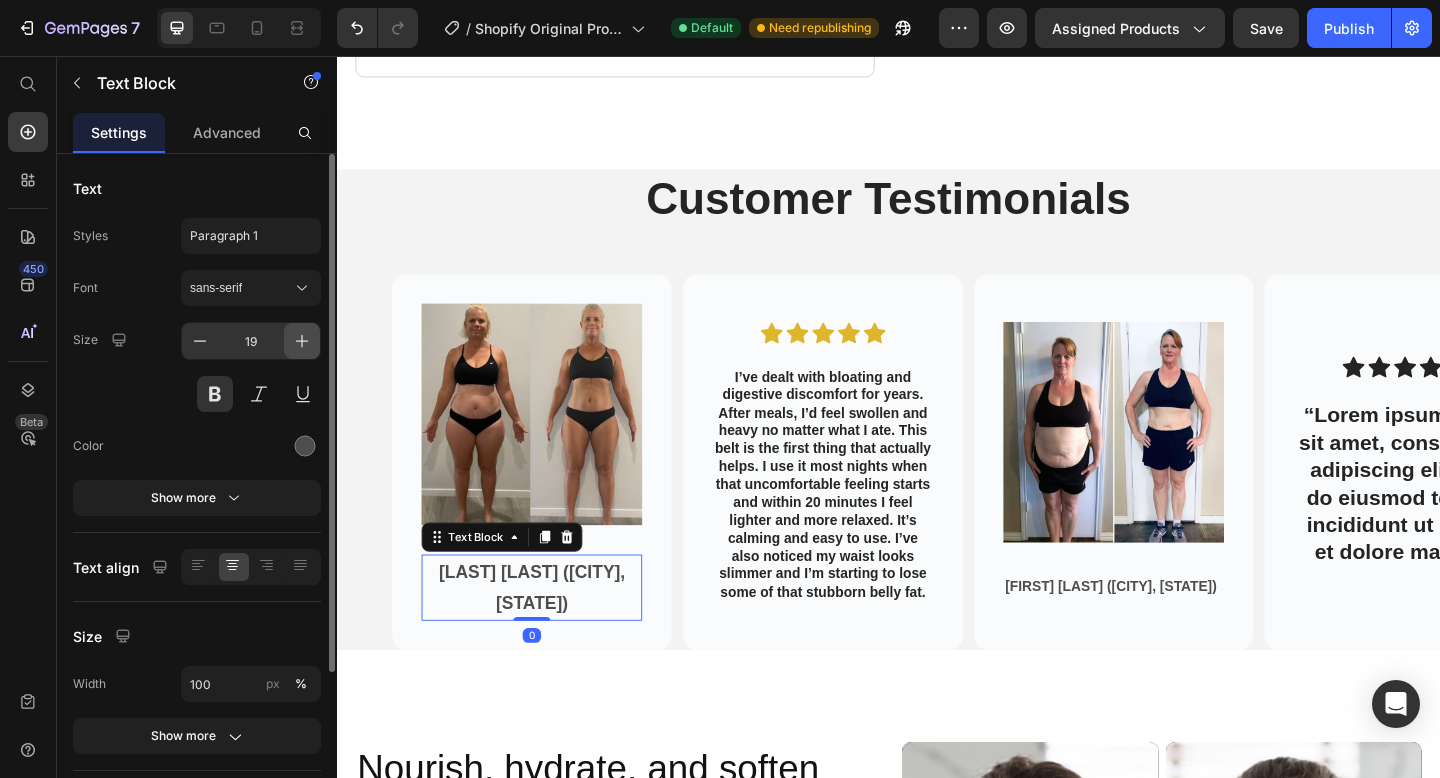 click 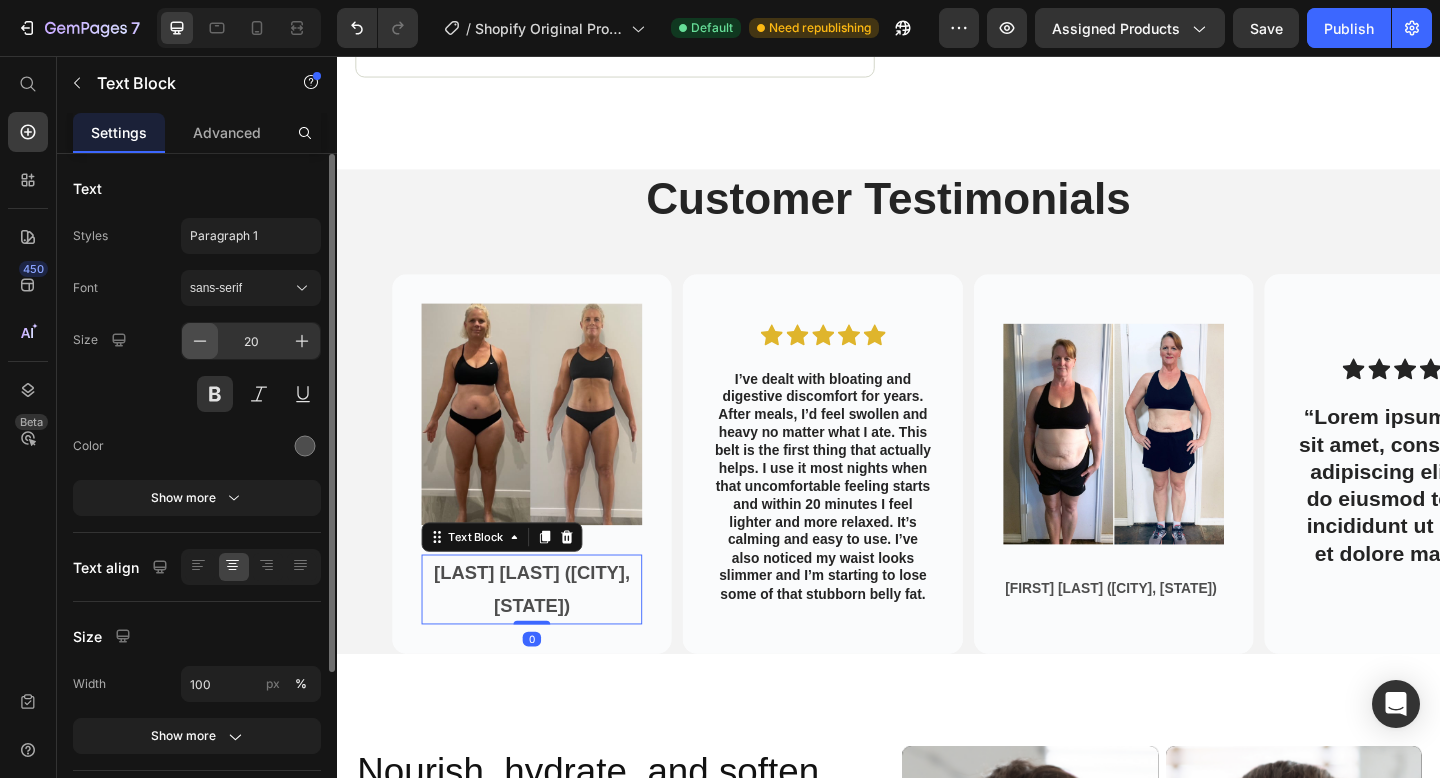 click 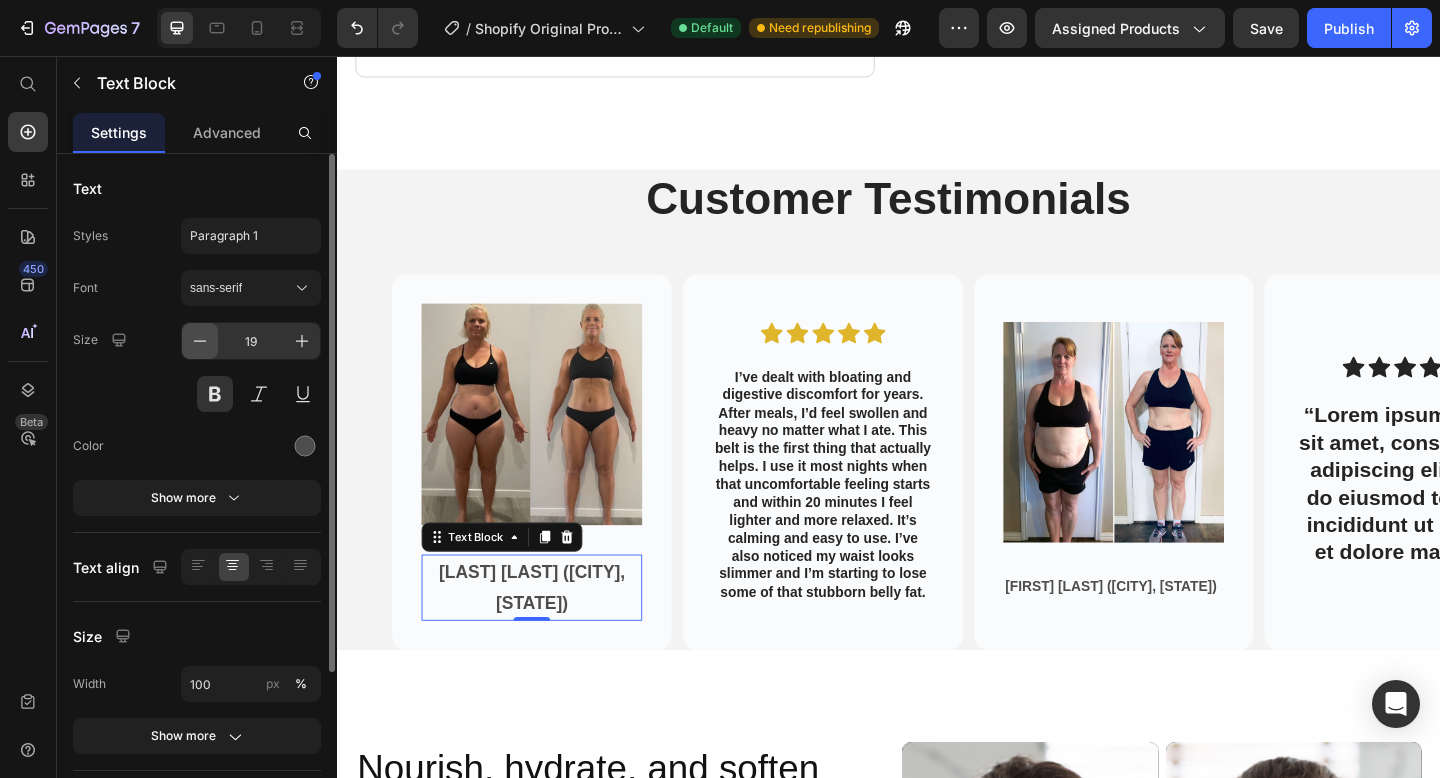 click 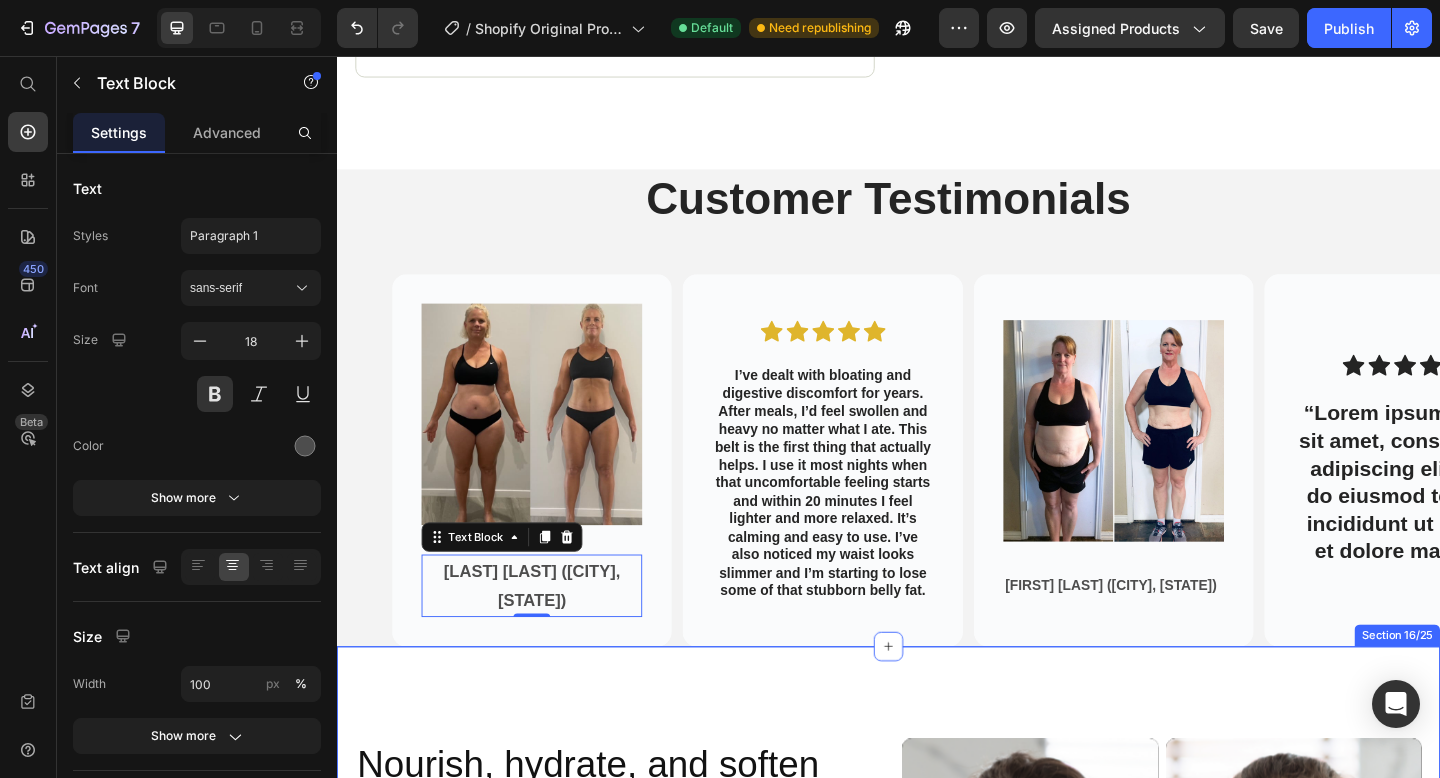 click on "Nourish, hydrate, and soften with our skin cream. Heading Nourish, hydrate, and soften with our skin cream. Heading 97% Text Block Our skin cream effectively unclogs pores, leaving your skin feeling refreshed and clean. Text Block Row 94% Text Block Our skin cream works wonders in maintaining healthy skin, preventing dryness, and keeping breakouts at bay. Text Block Row 92% Text Block Soothe and calm your skin with our skin cream's gentle formula, perfect for sensitive or irritated skin. Text Block Row buy it now Button Row Video Video Carousel Row Section 16/25" at bounding box center [937, 1057] 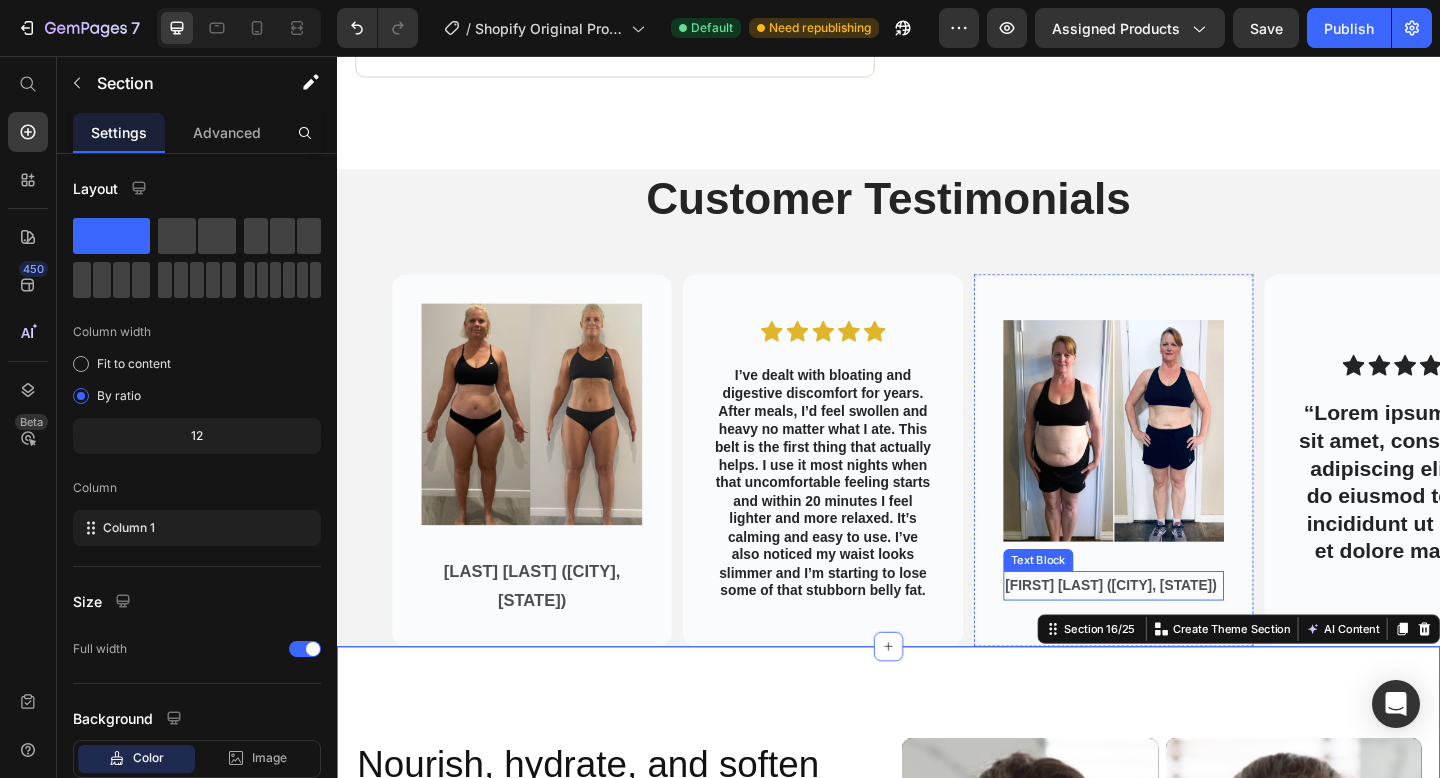 click on "[FIRST] [LAST] ([CITY], [STATE])" at bounding box center (1179, 632) 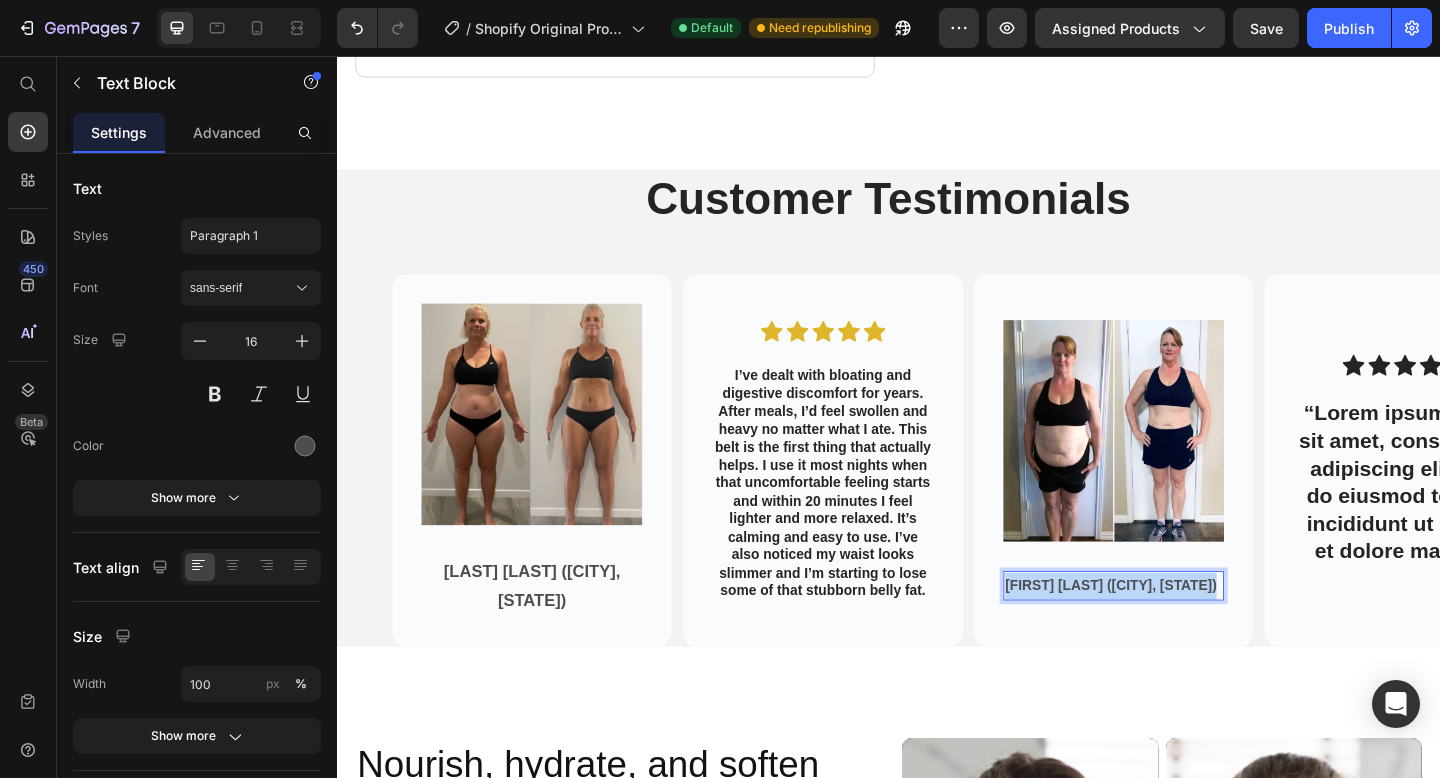 click on "[FIRST] [LAST] ([CITY], [STATE])" at bounding box center [1179, 632] 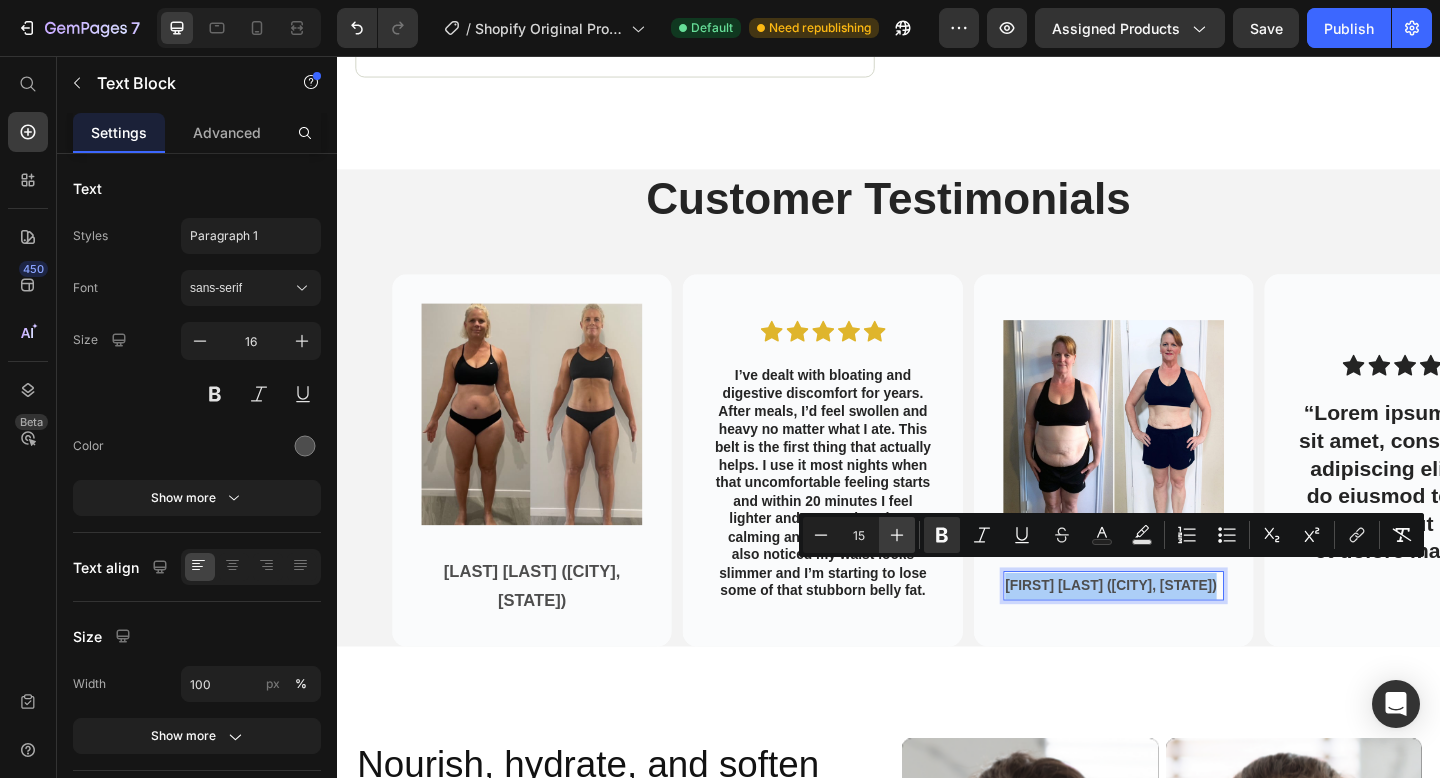 click 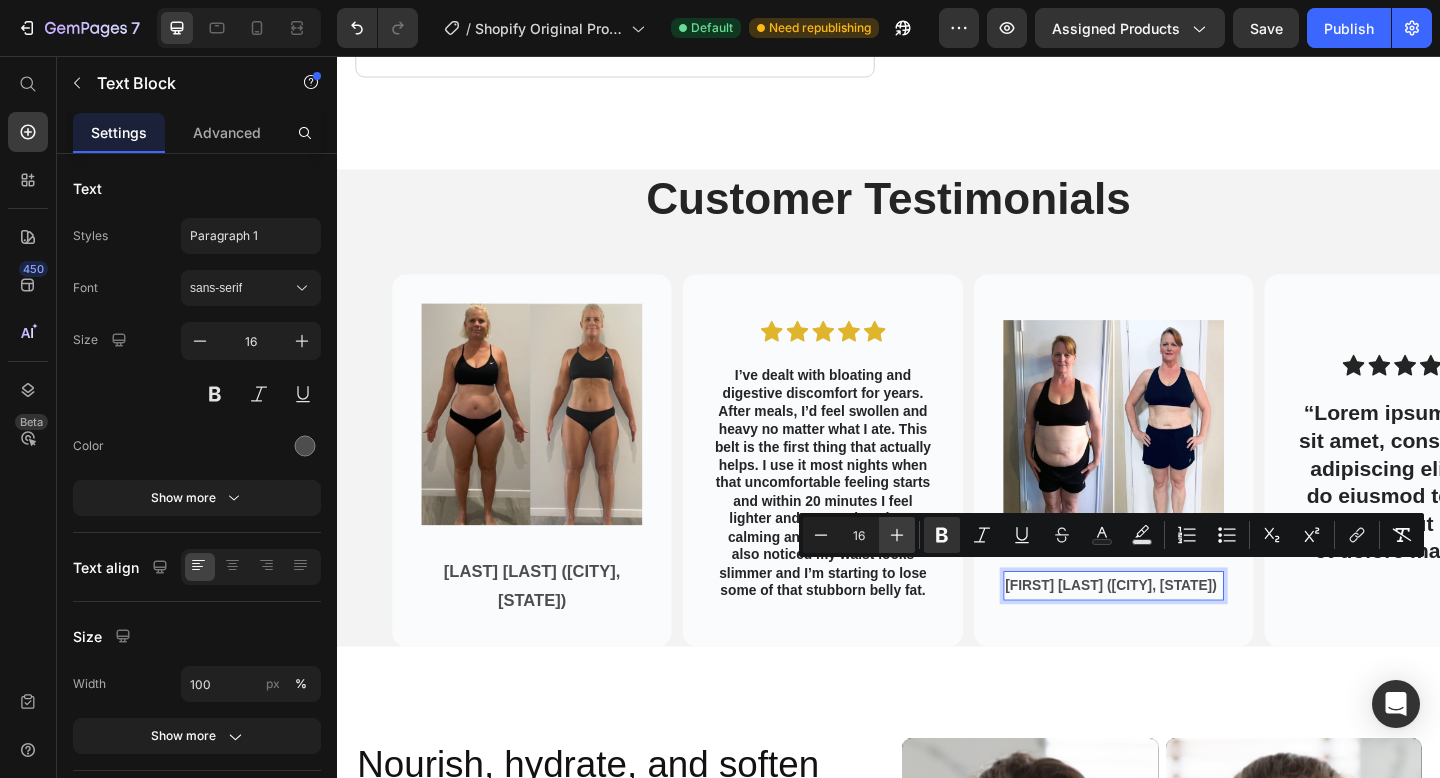click 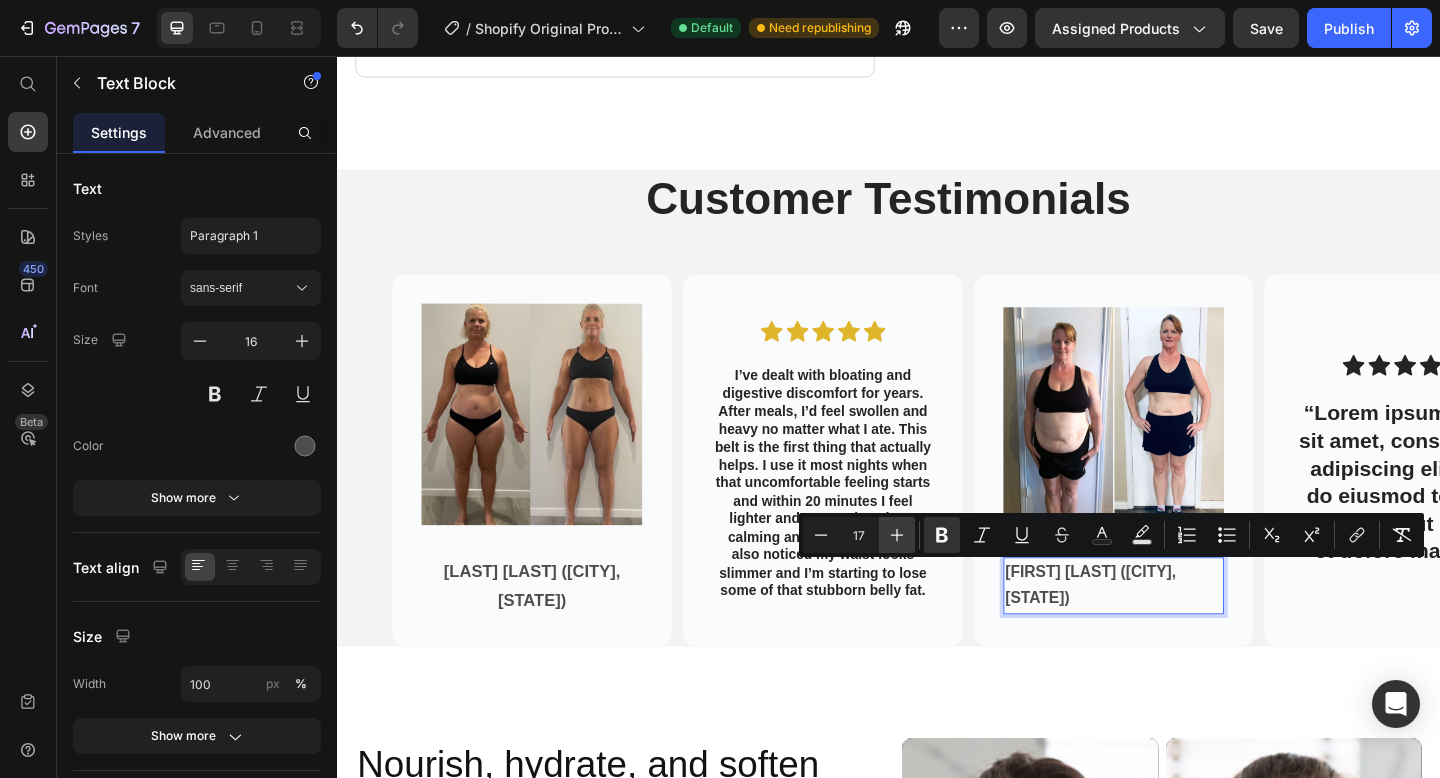 click 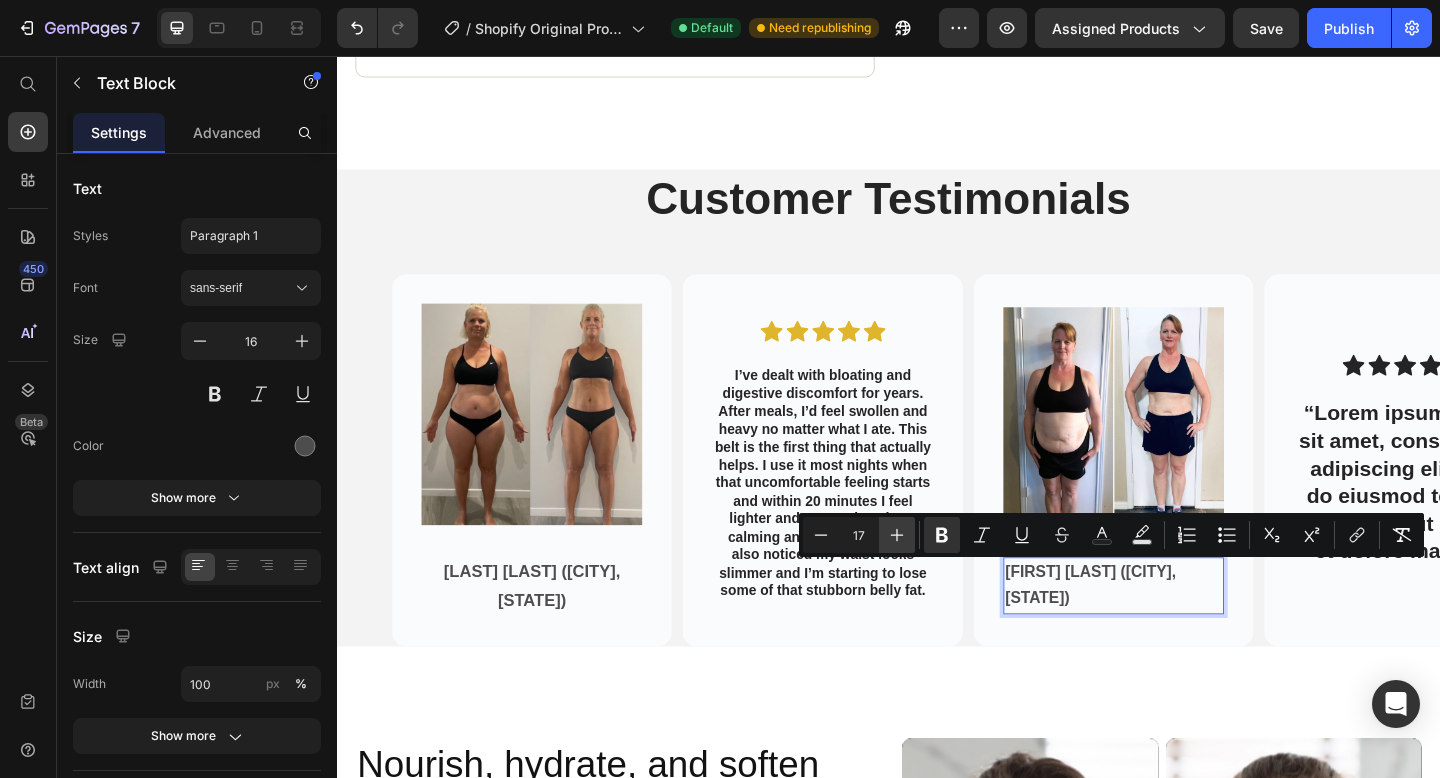 type on "18" 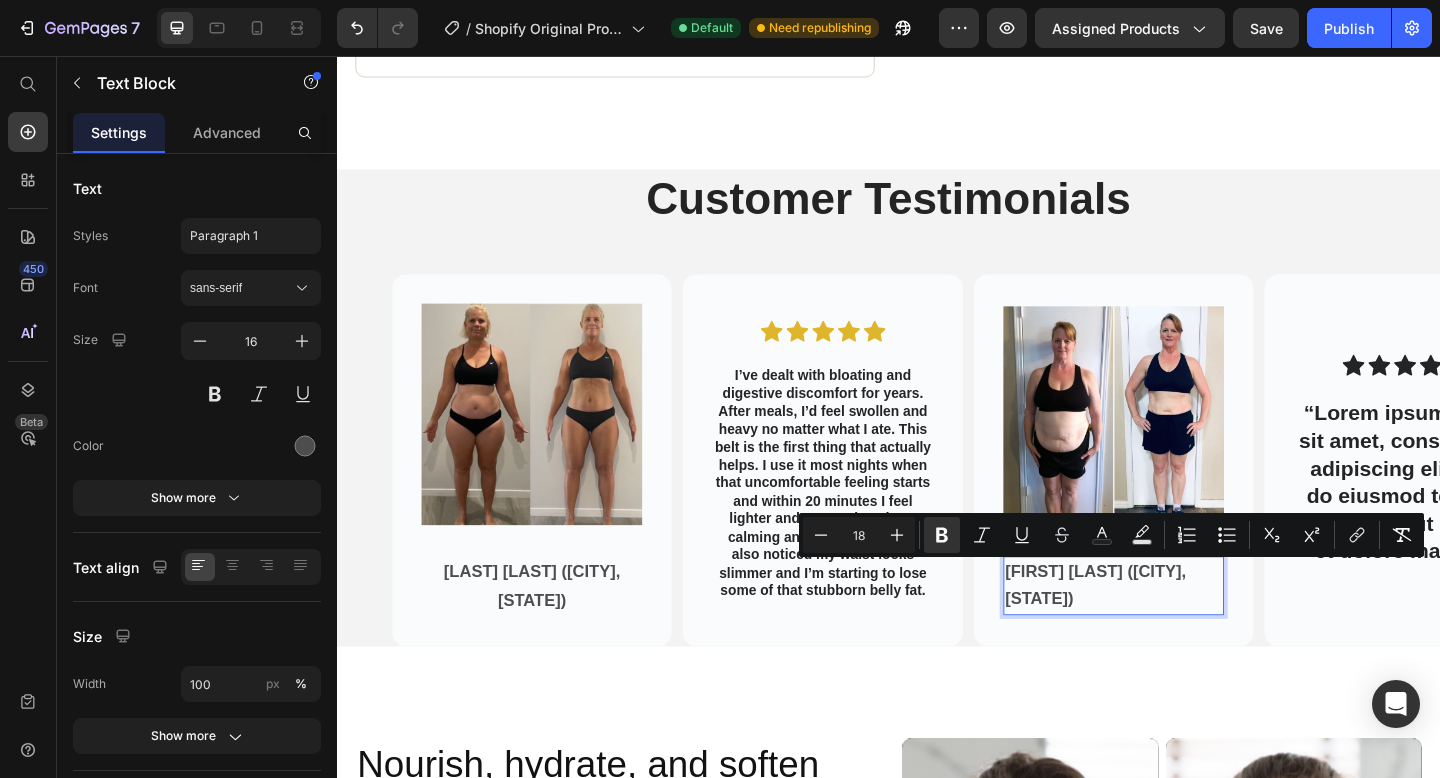 click on "[FIRST] [LAST] ([CITY], [STATE])" at bounding box center (1182, 633) 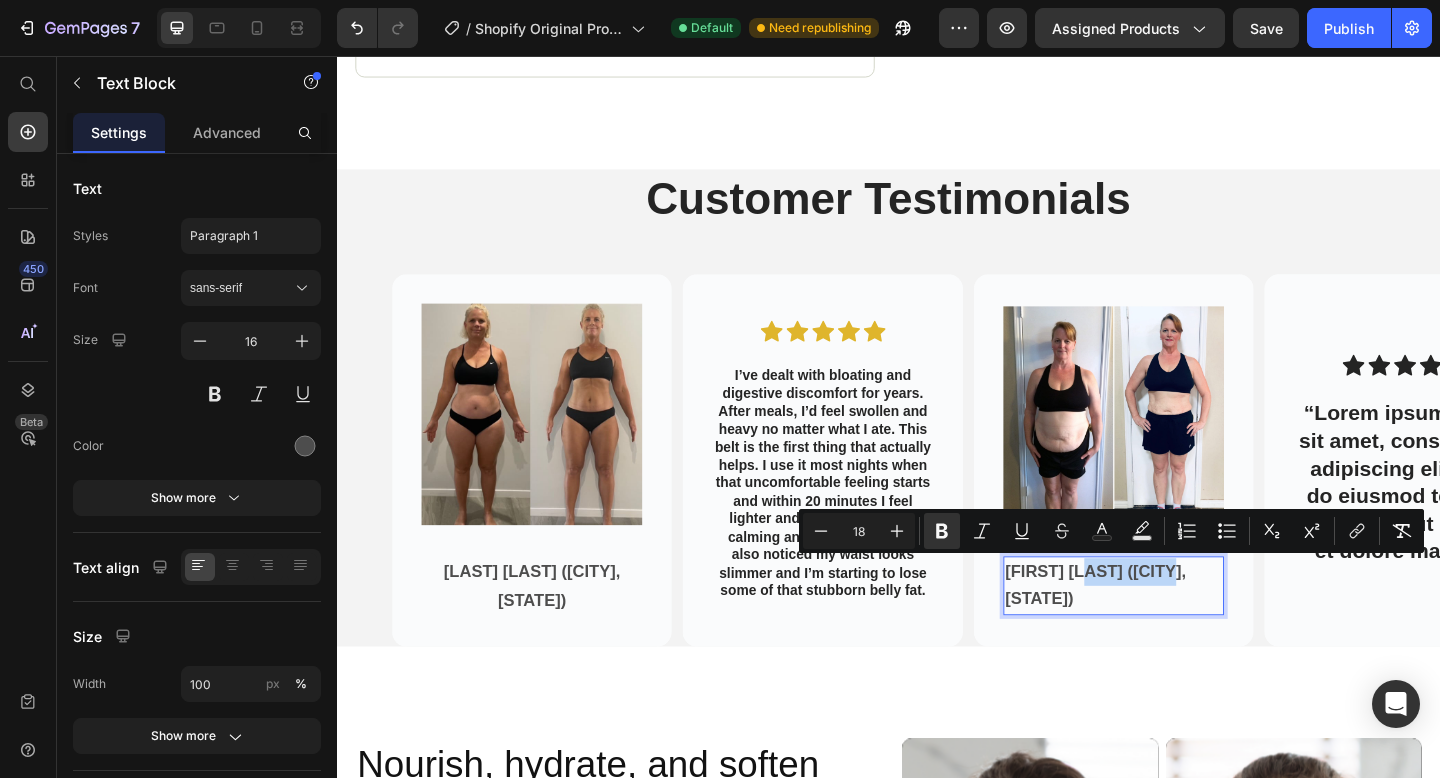 drag, startPoint x: 1250, startPoint y: 613, endPoint x: 1161, endPoint y: 607, distance: 89.20202 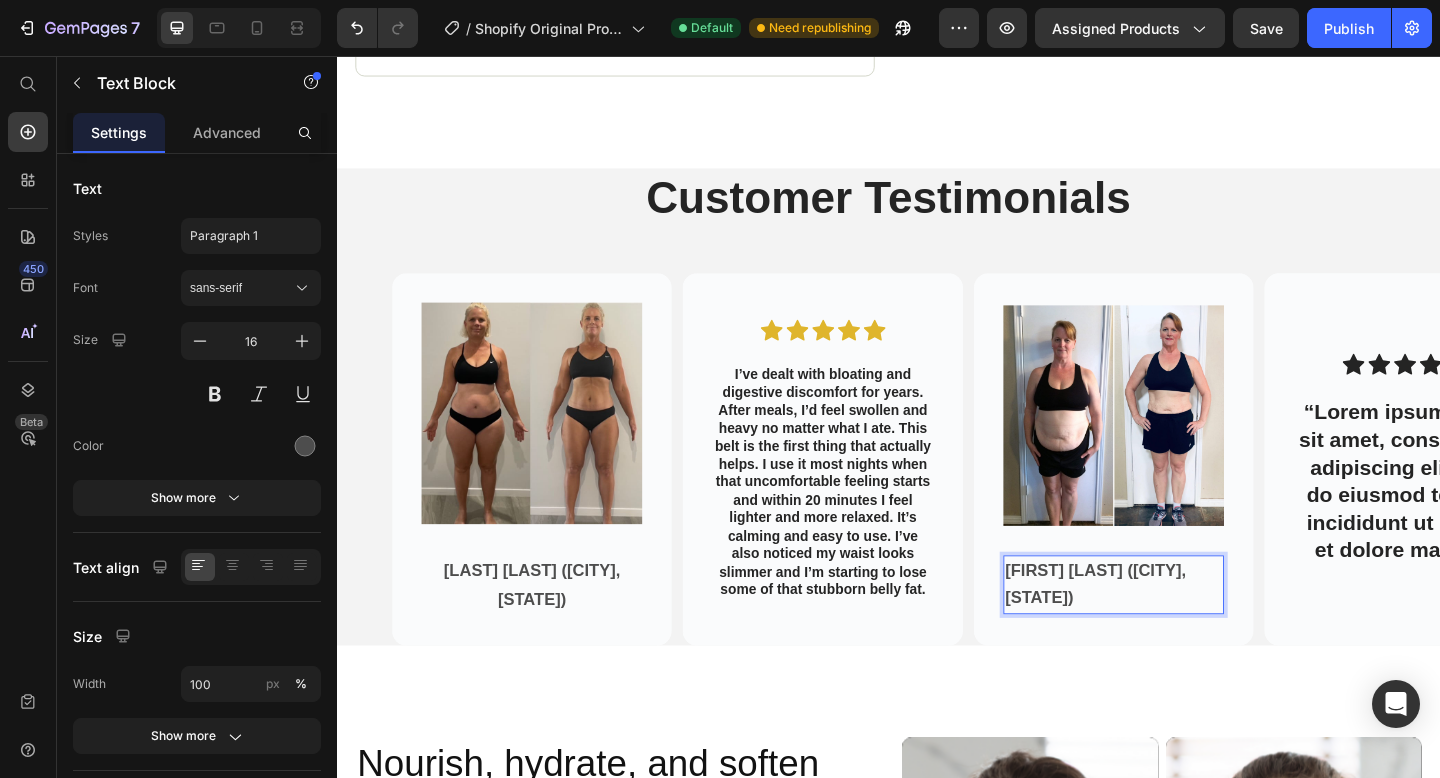 scroll, scrollTop: 2543, scrollLeft: 0, axis: vertical 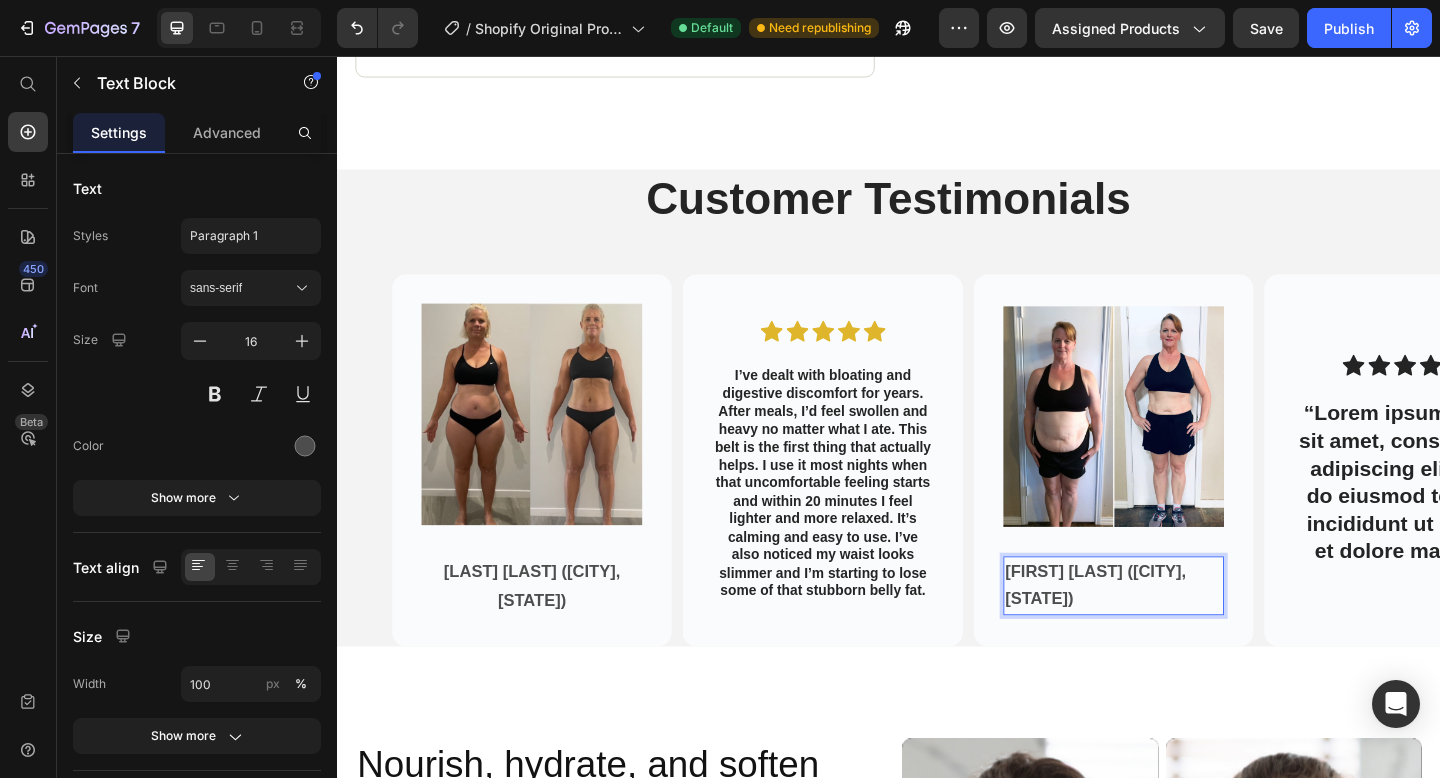 click on "[FIRST] [LAST] ([CITY], [STATE])" at bounding box center [1162, 632] 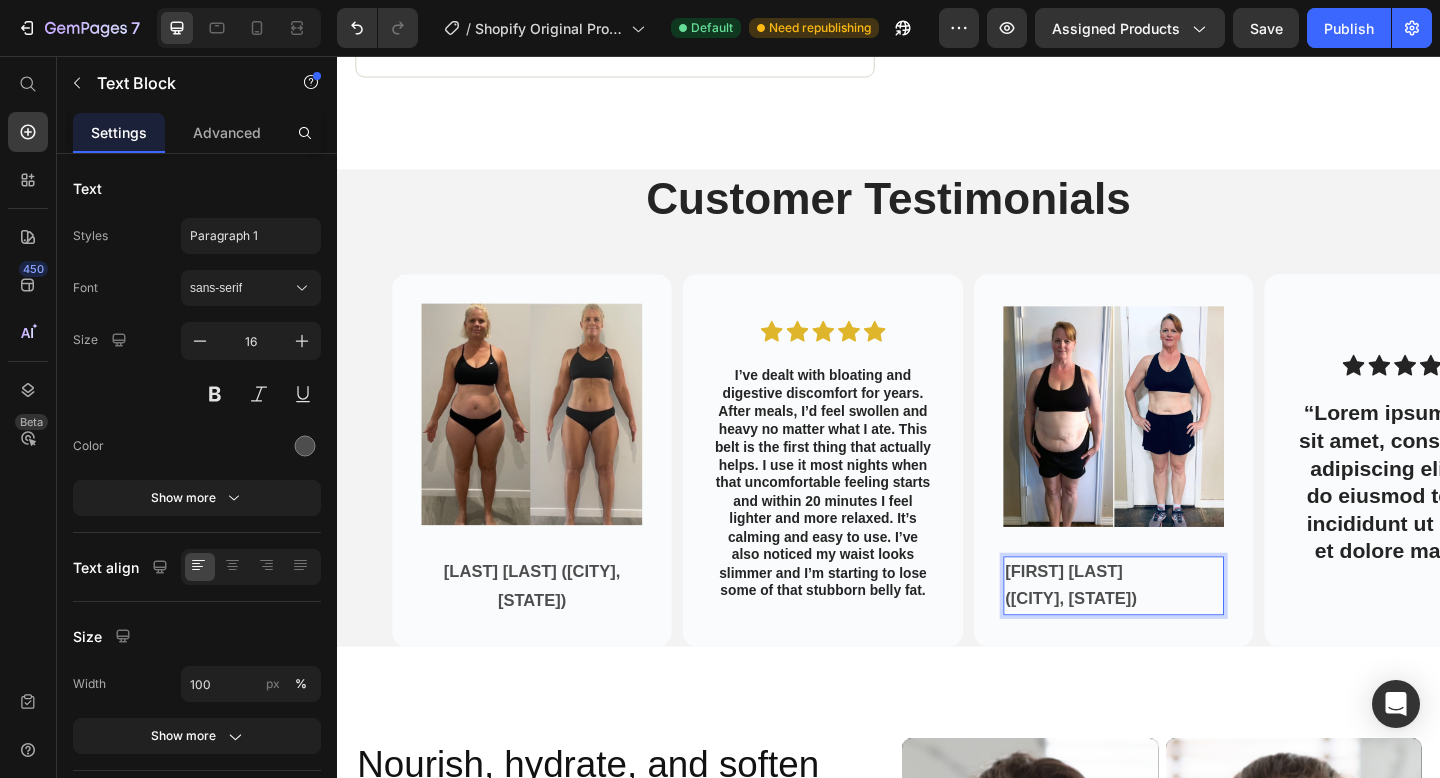 click on "[FIRST] [LAST]" at bounding box center (1128, 617) 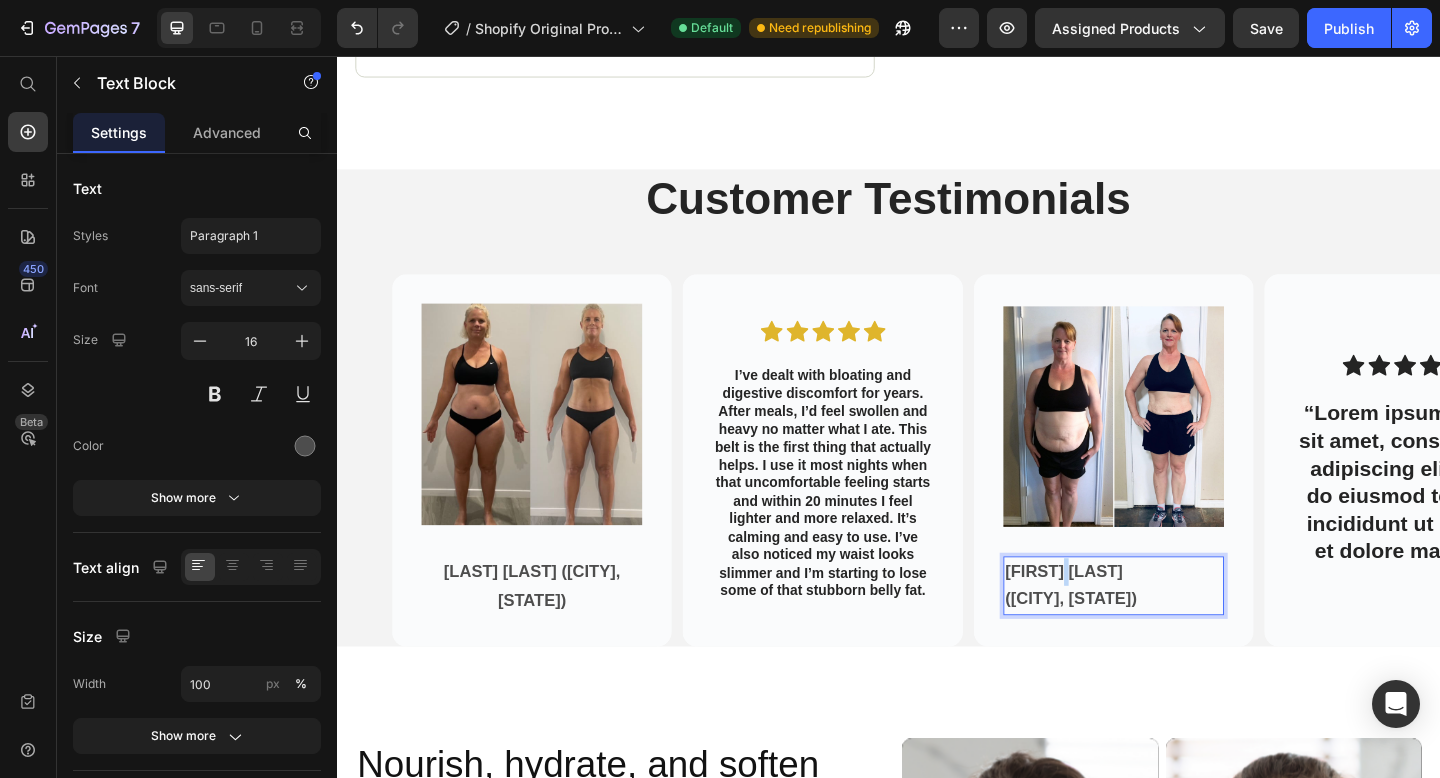 click on "[FIRST] [LAST]" at bounding box center (1128, 617) 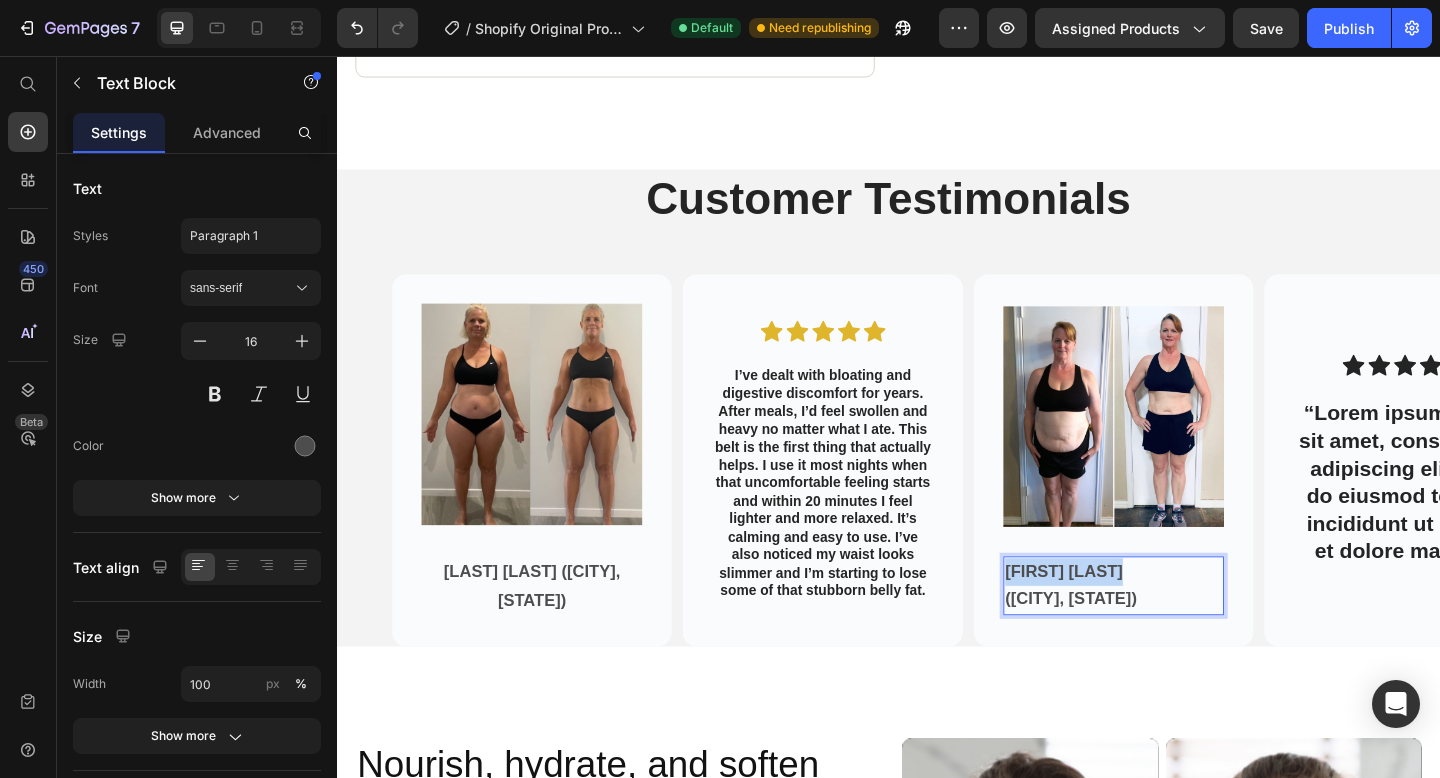 click on "[FIRST] [LAST]" at bounding box center [1128, 617] 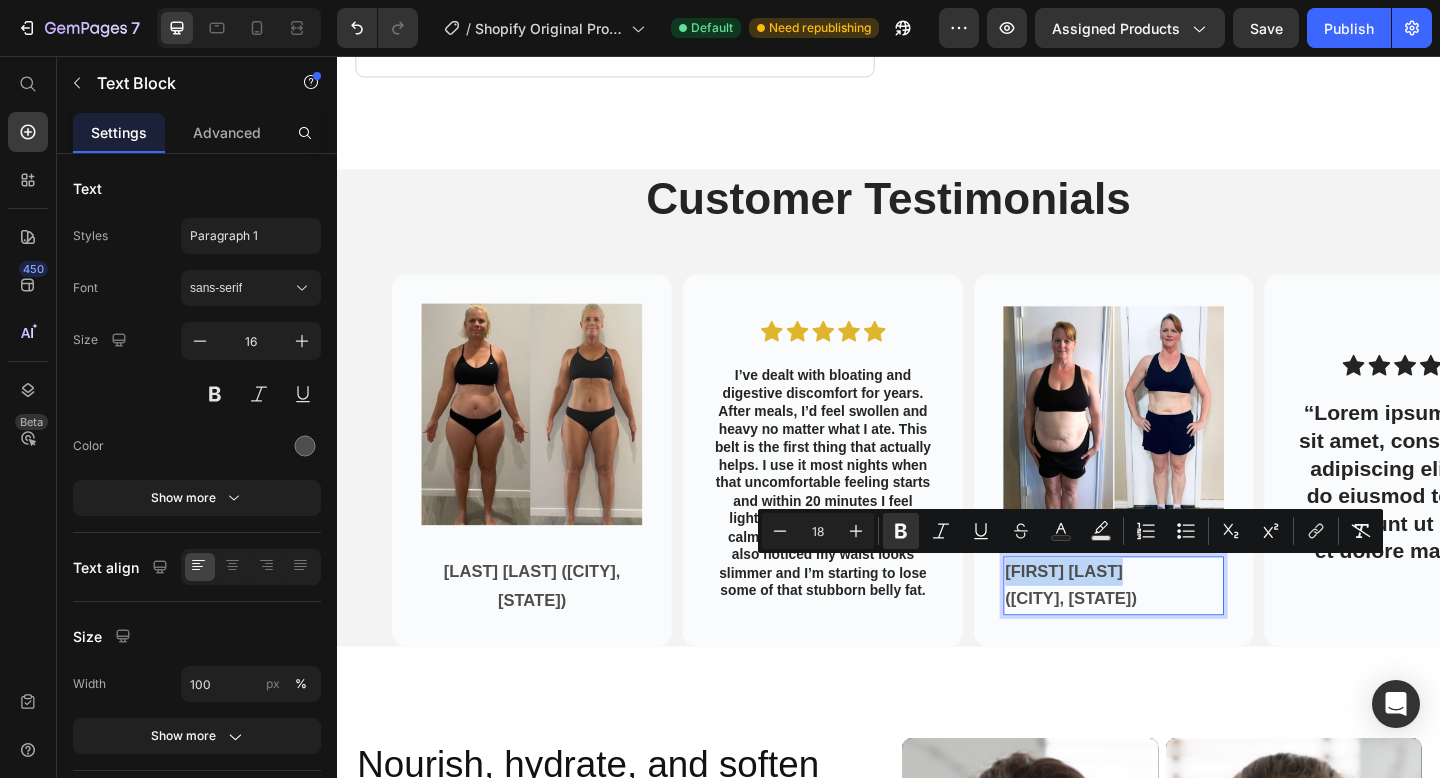 click on "[FIRST] [LAST]" at bounding box center (1128, 617) 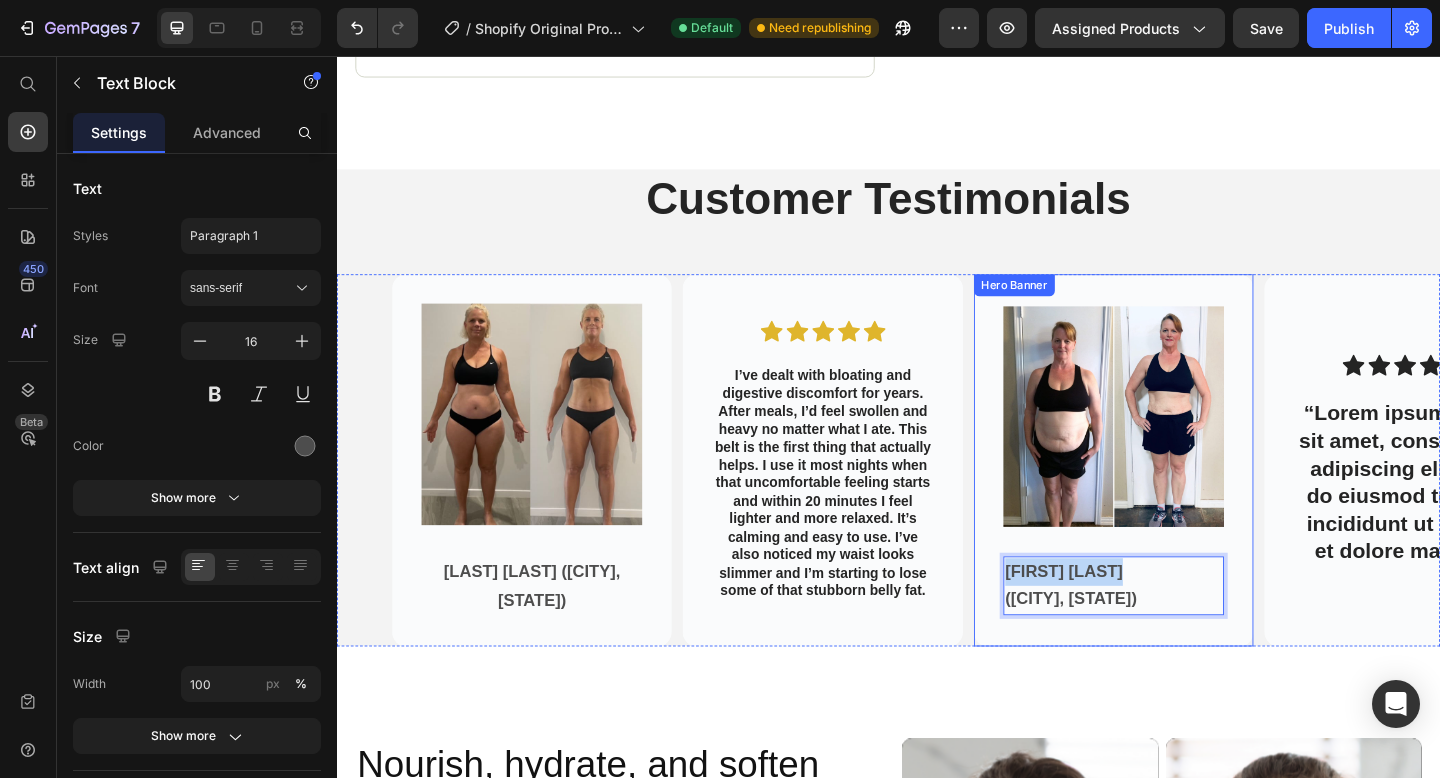 drag, startPoint x: 1068, startPoint y: 614, endPoint x: 1292, endPoint y: 665, distance: 229.73245 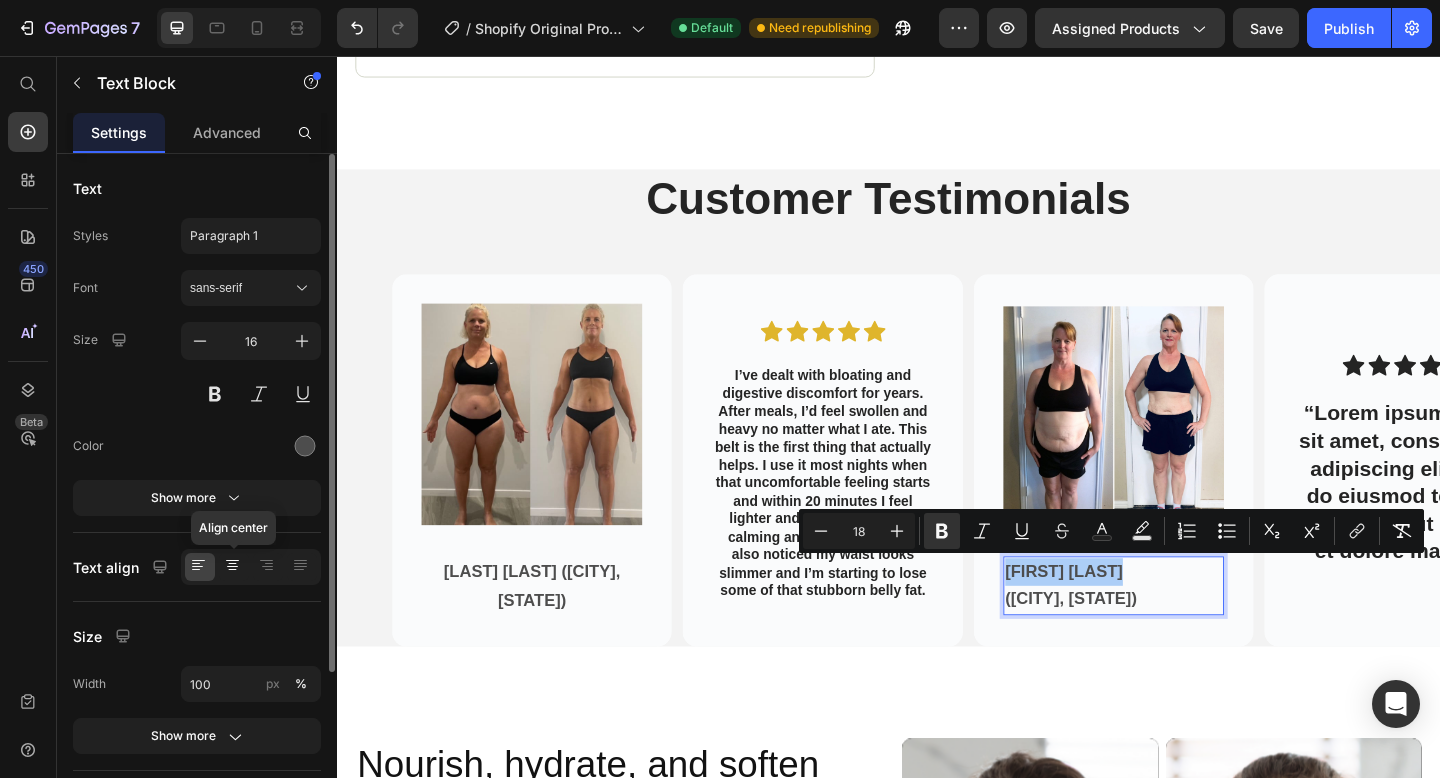click 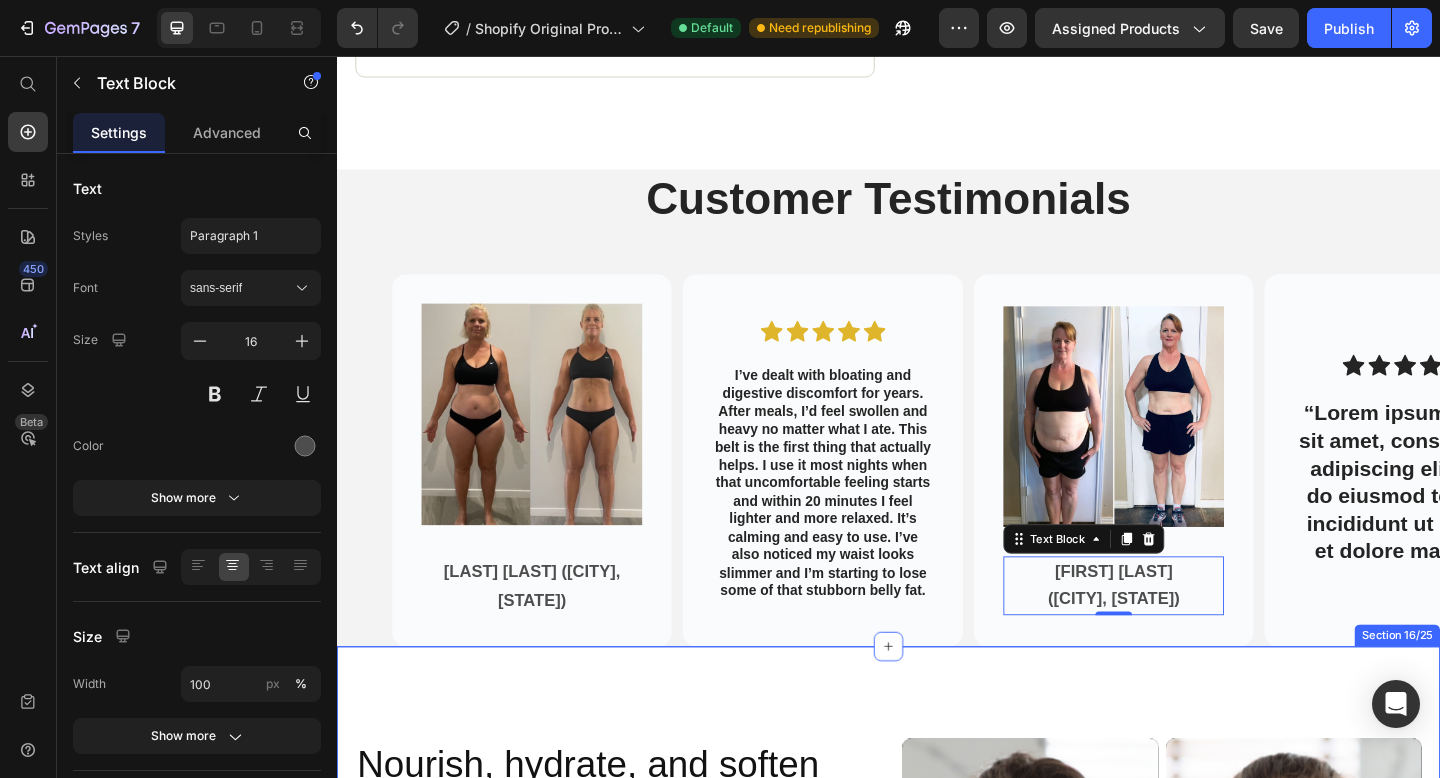 click on "Nourish, hydrate, and soften with our skin cream. Heading Nourish, hydrate, and soften with our skin cream. Heading 97% Text Block Our skin cream effectively unclogs pores, leaving your skin feeling refreshed and clean. Text Block Row 94% Text Block Our skin cream works wonders in maintaining healthy skin, preventing dryness, and keeping breakouts at bay. Text Block Row 92% Text Block Soothe and calm your skin with our skin cream's gentle formula, perfect for sensitive or irritated skin. Text Block Row buy it now Button Row Video Video Carousel Row Section 16/25" at bounding box center (937, 1057) 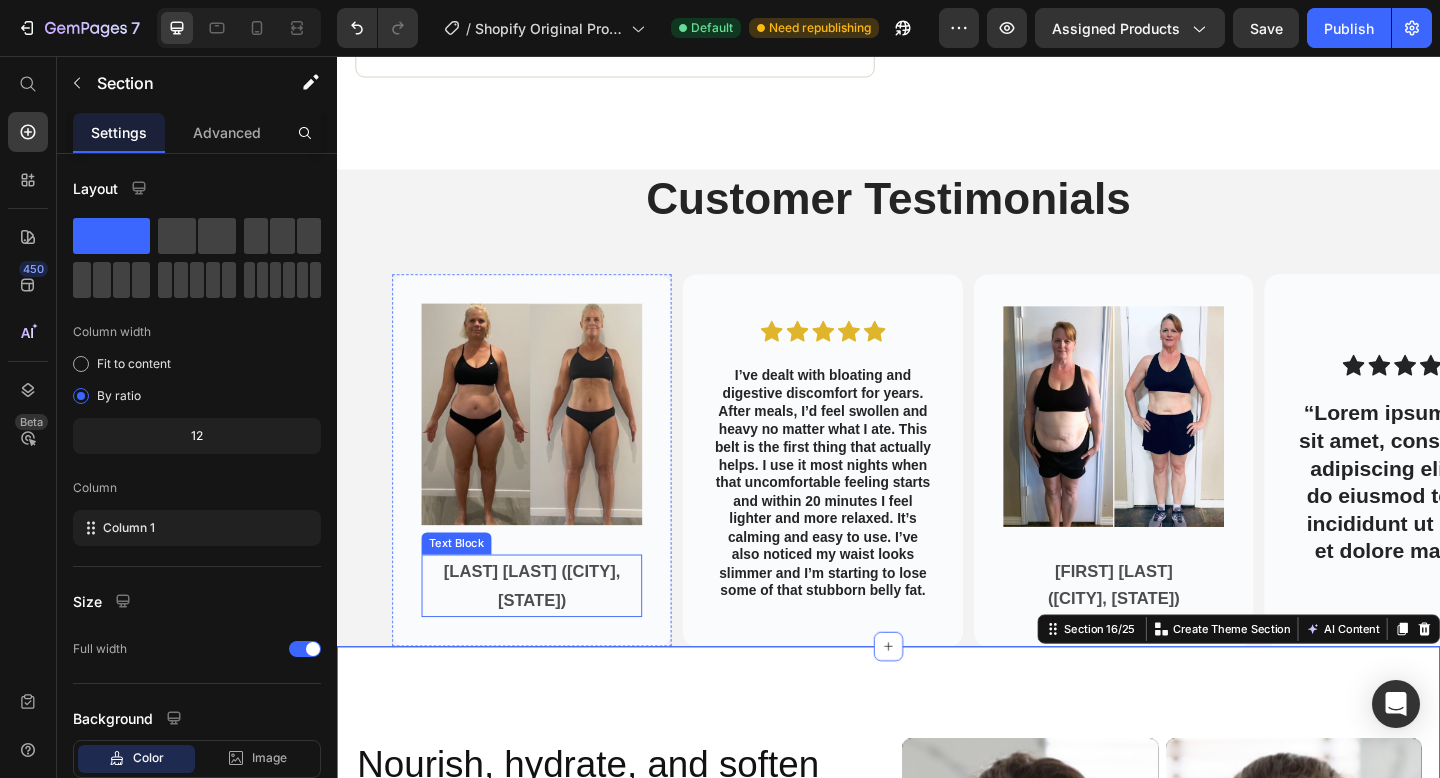 click on "[LAST] [LAST] ([CITY], [STATE])" at bounding box center [549, 633] 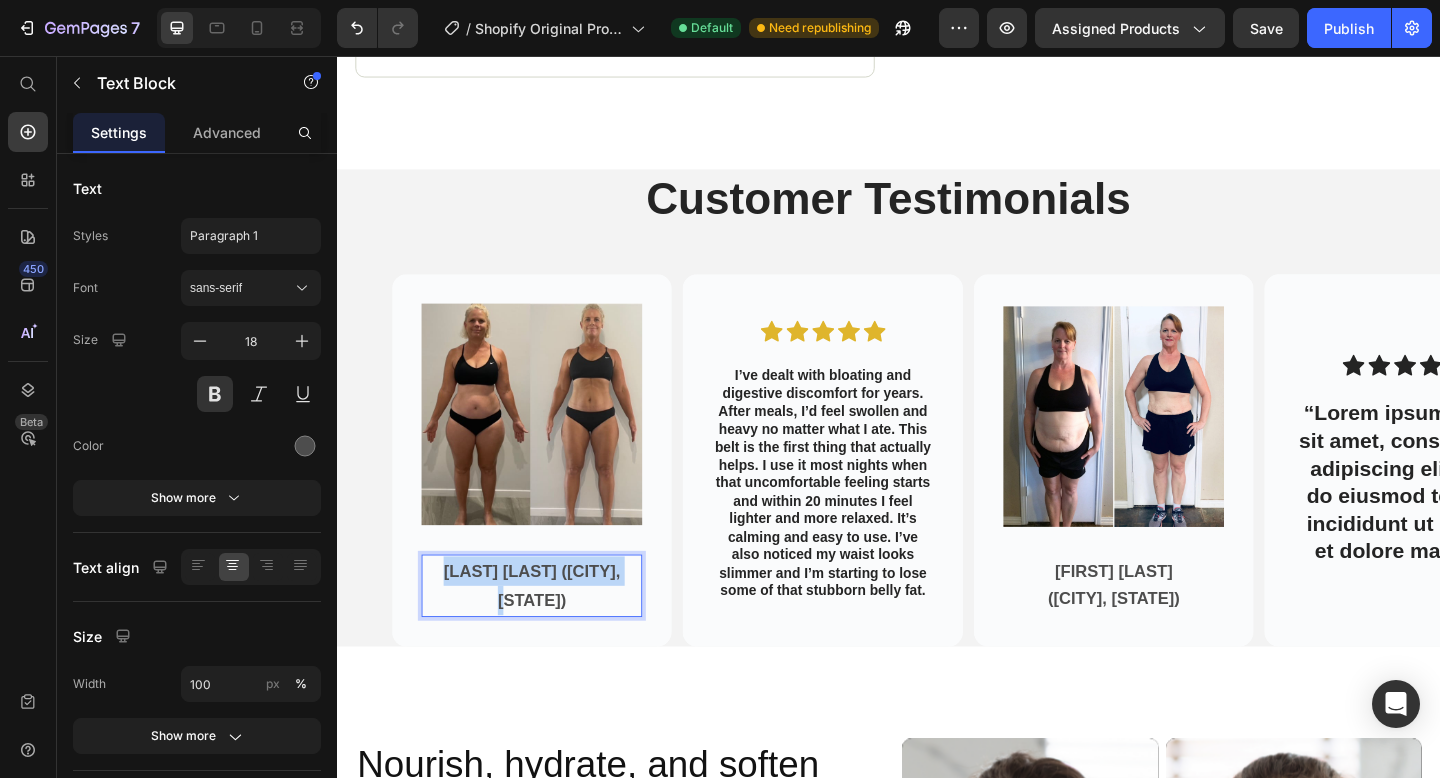 click on "[LAST] [LAST] ([CITY], [STATE])" at bounding box center [549, 633] 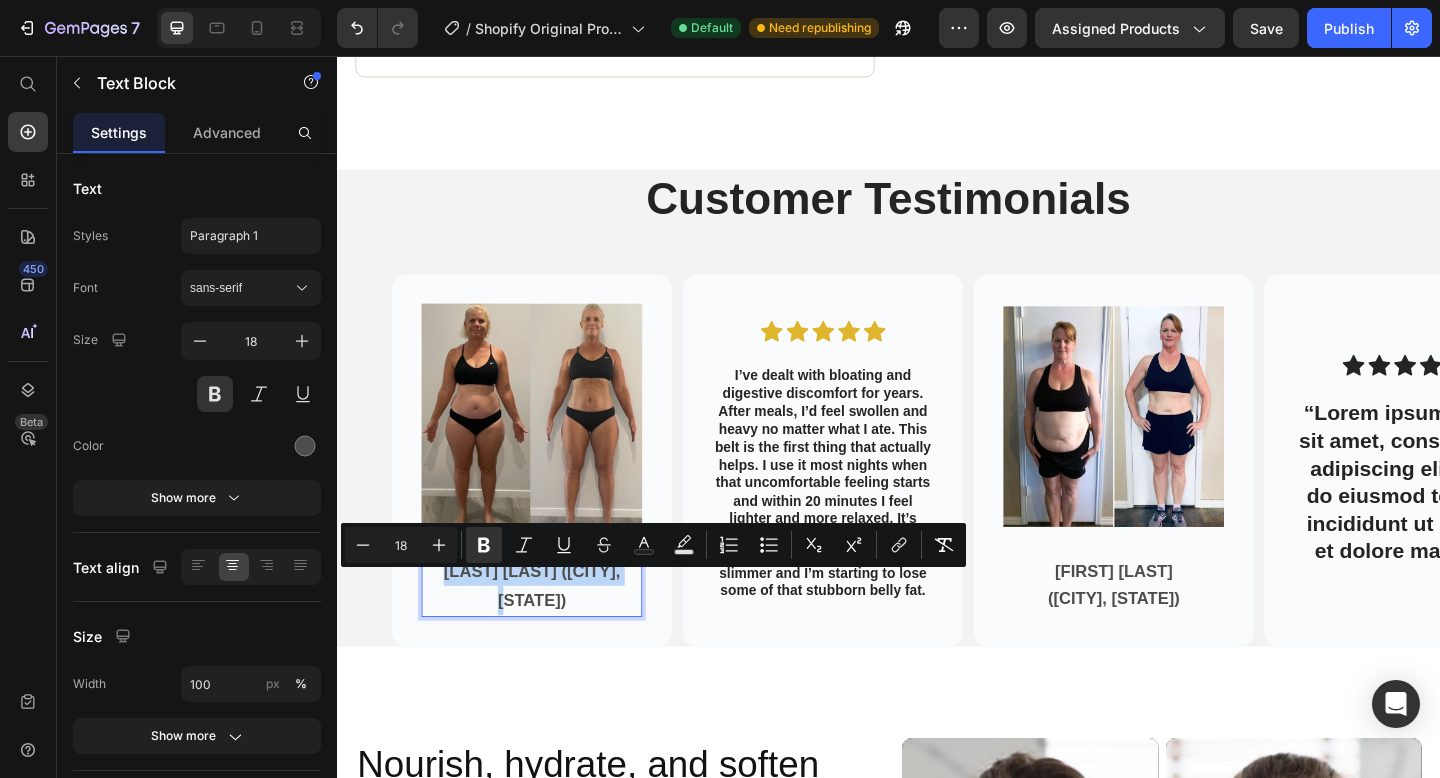 click on "[LAST] [LAST] ([CITY], [STATE])" at bounding box center (549, 633) 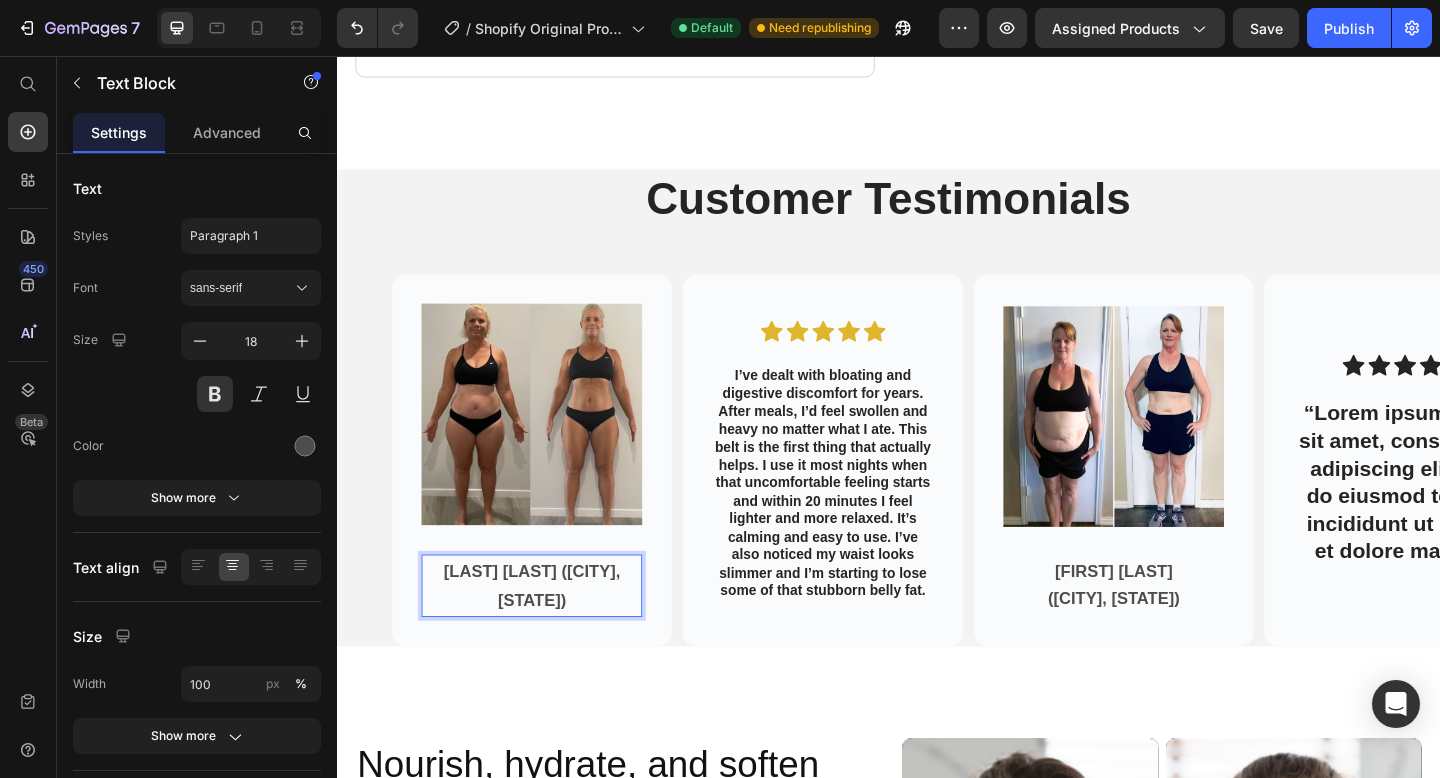 click on "[LAST] [LAST] ([CITY], [STATE])" at bounding box center [549, 633] 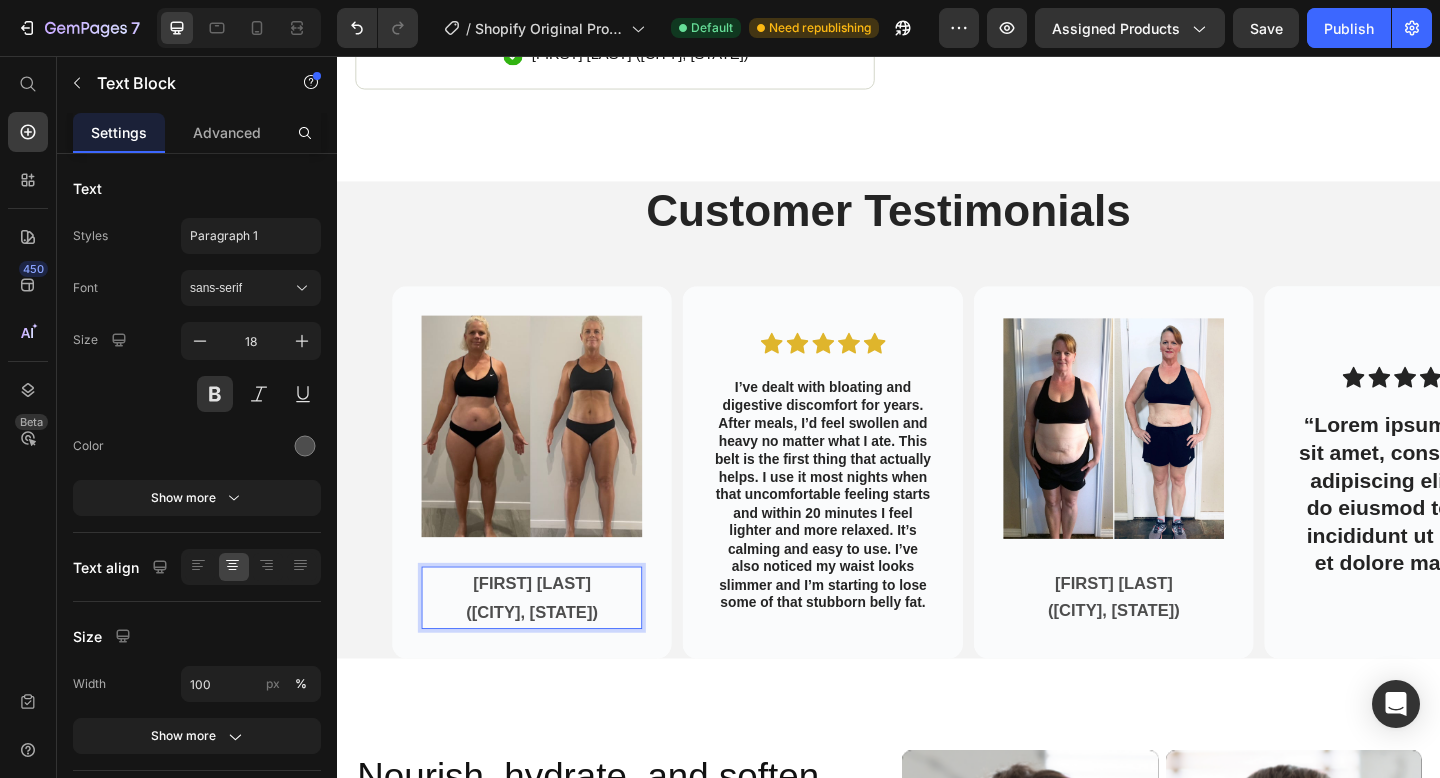 click on "([CITY], [STATE])" at bounding box center [549, 662] 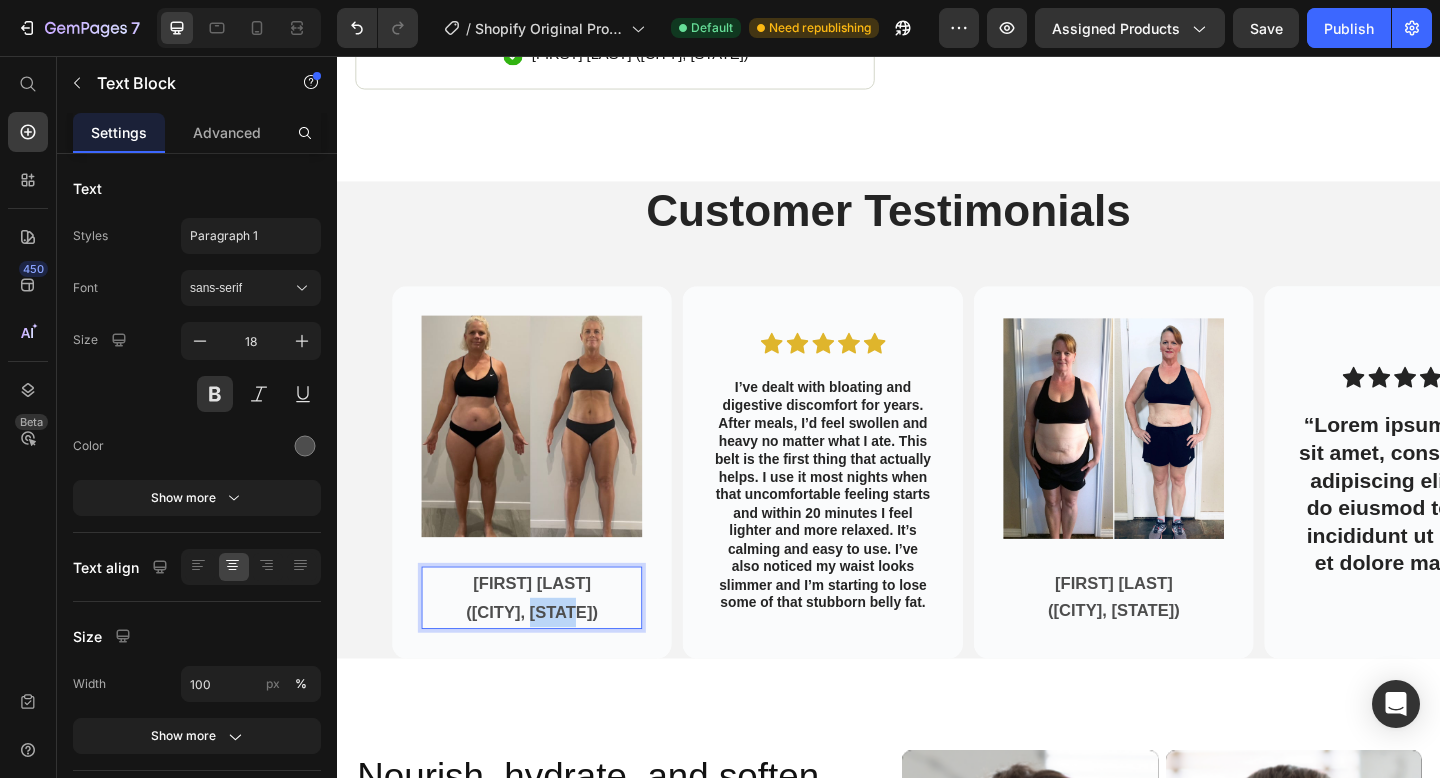 click on "([CITY], [STATE])" at bounding box center [549, 662] 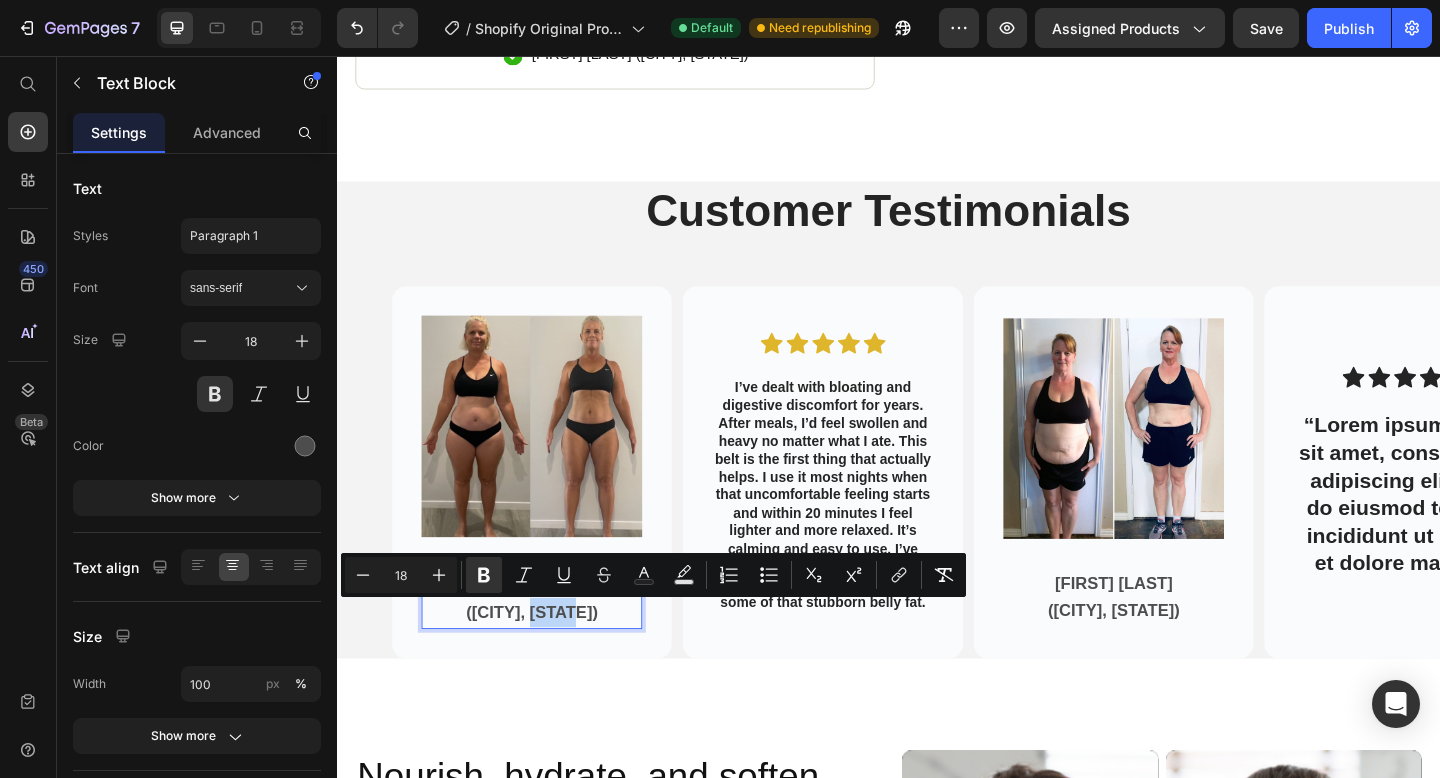 click on "([CITY], [STATE])" at bounding box center [549, 662] 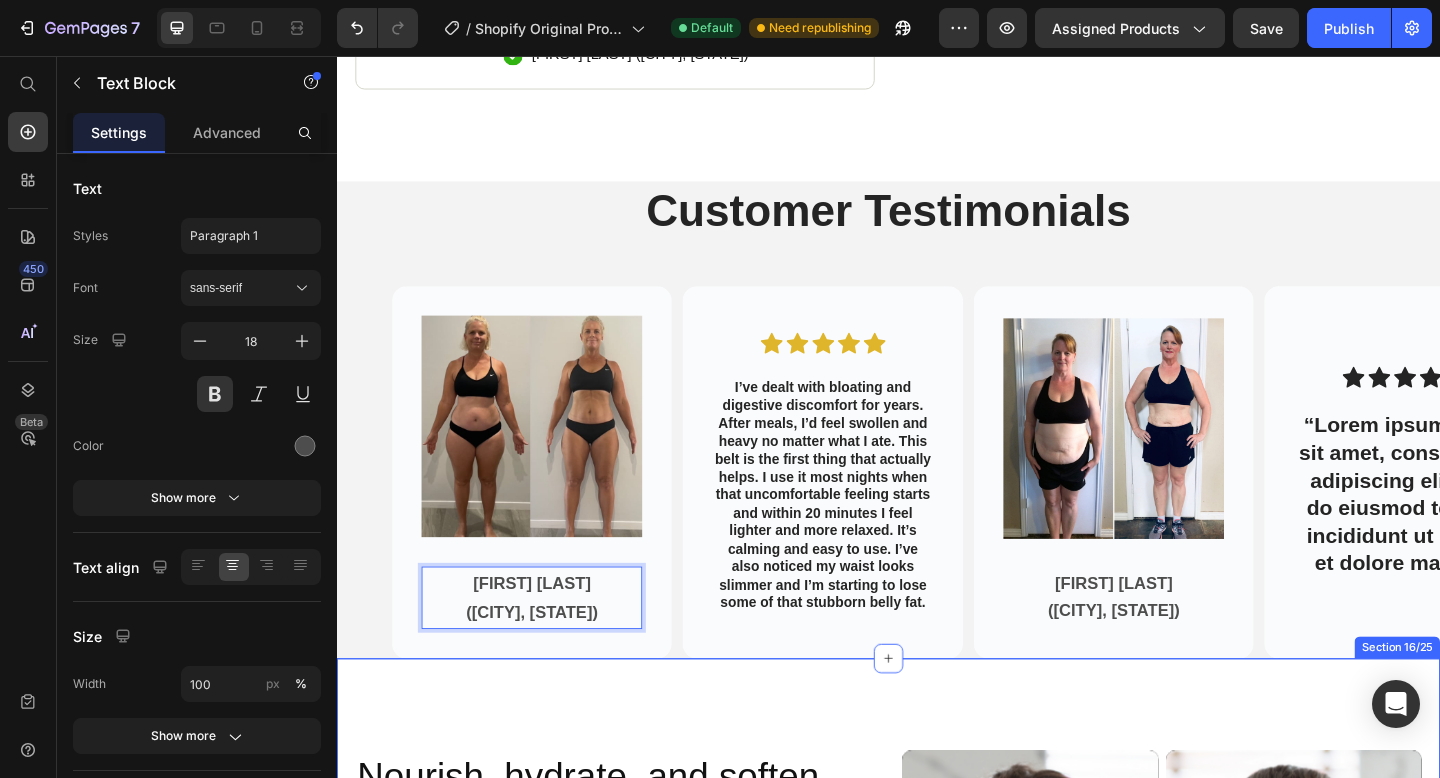 click on "Nourish, hydrate, and soften with our skin cream. Heading Nourish, hydrate, and soften with our skin cream. Heading 97% Text Block Our skin cream effectively unclogs pores, leaving your skin feeling refreshed and clean. Text Block Row 94% Text Block Our skin cream works wonders in maintaining healthy skin, preventing dryness, and keeping breakouts at bay. Text Block Row 92% Text Block Soothe and calm your skin with our skin cream's gentle formula, perfect for sensitive or irritated skin. Text Block Row buy it now Button Row Video Video Carousel Row Section 16/25" at bounding box center (937, 1070) 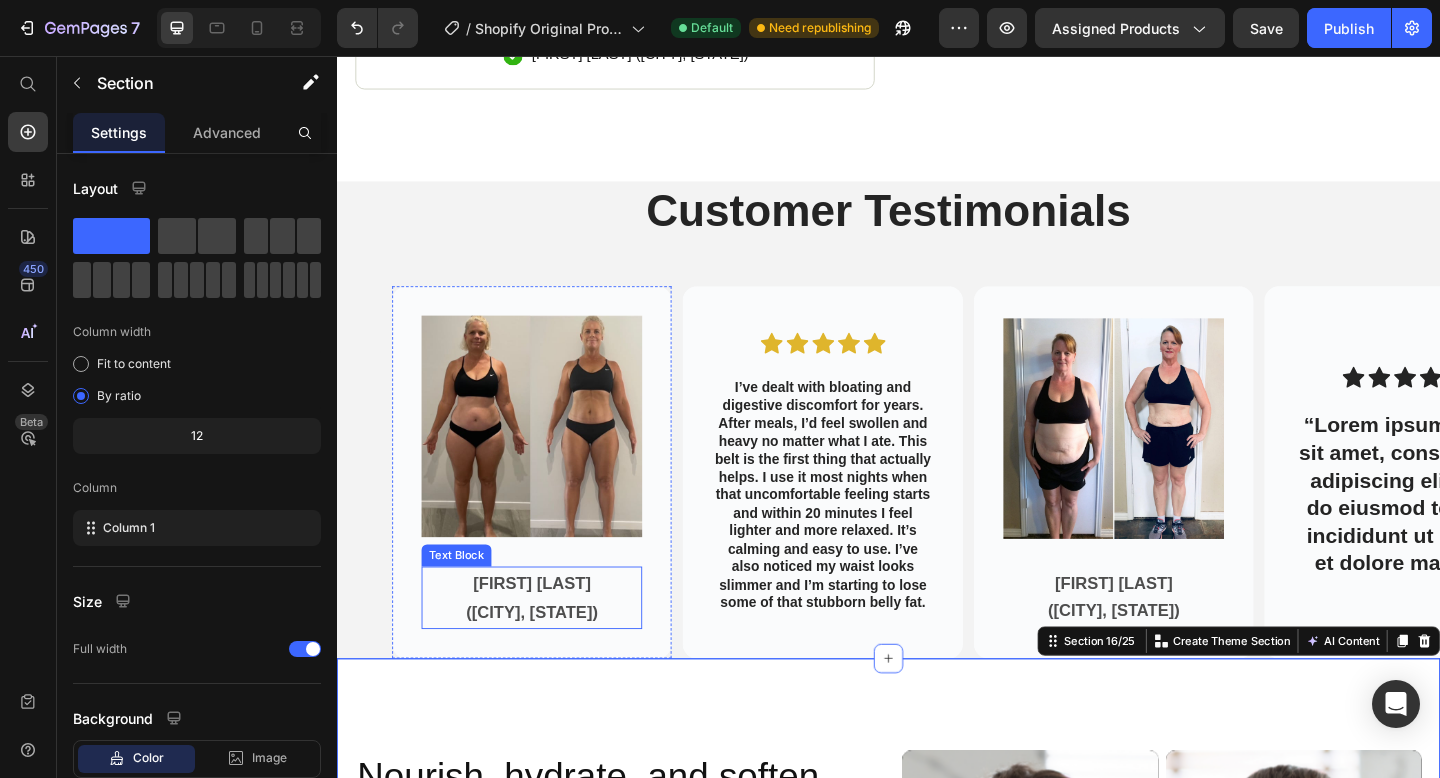 click on "([CITY], [STATE])" at bounding box center (549, 662) 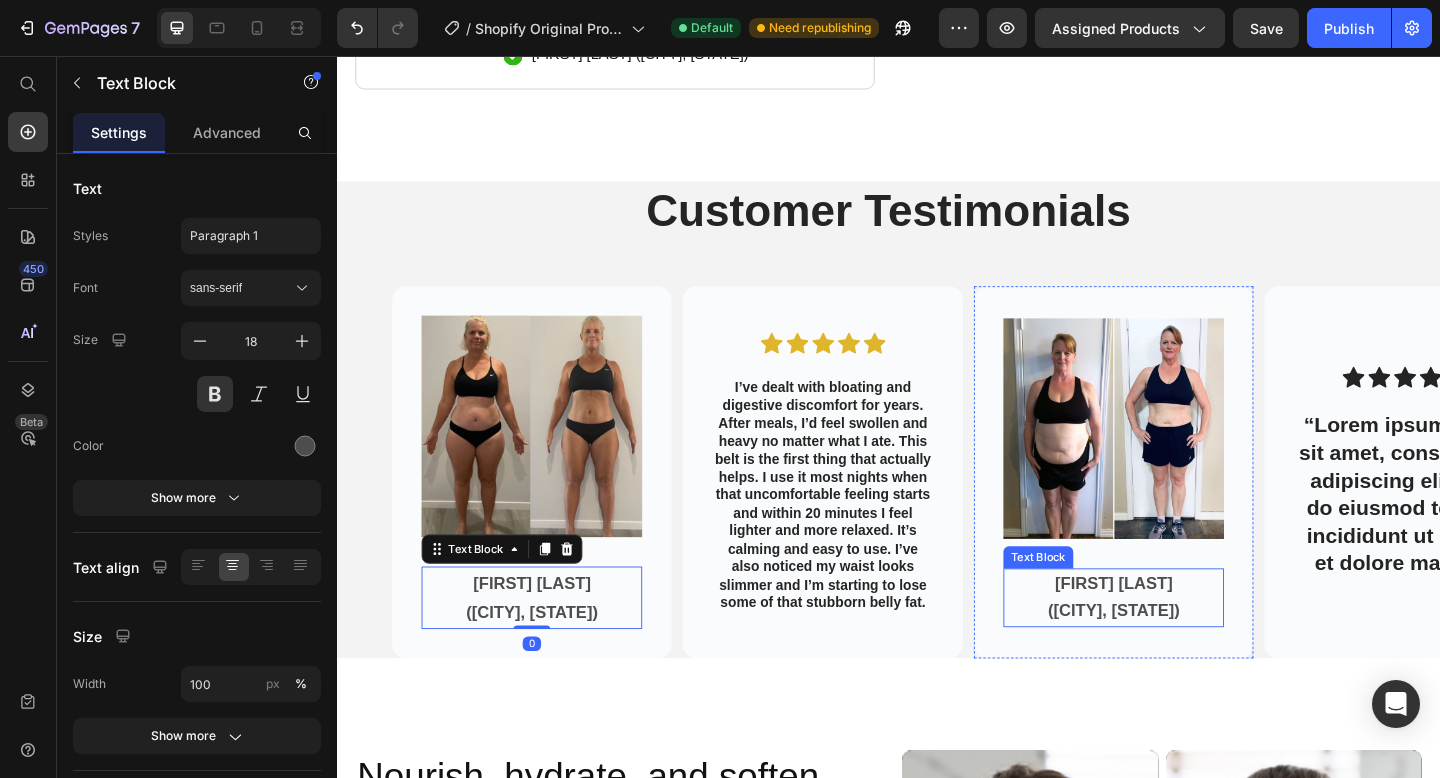 click on "([CITY], [STATE])" at bounding box center [1182, 660] 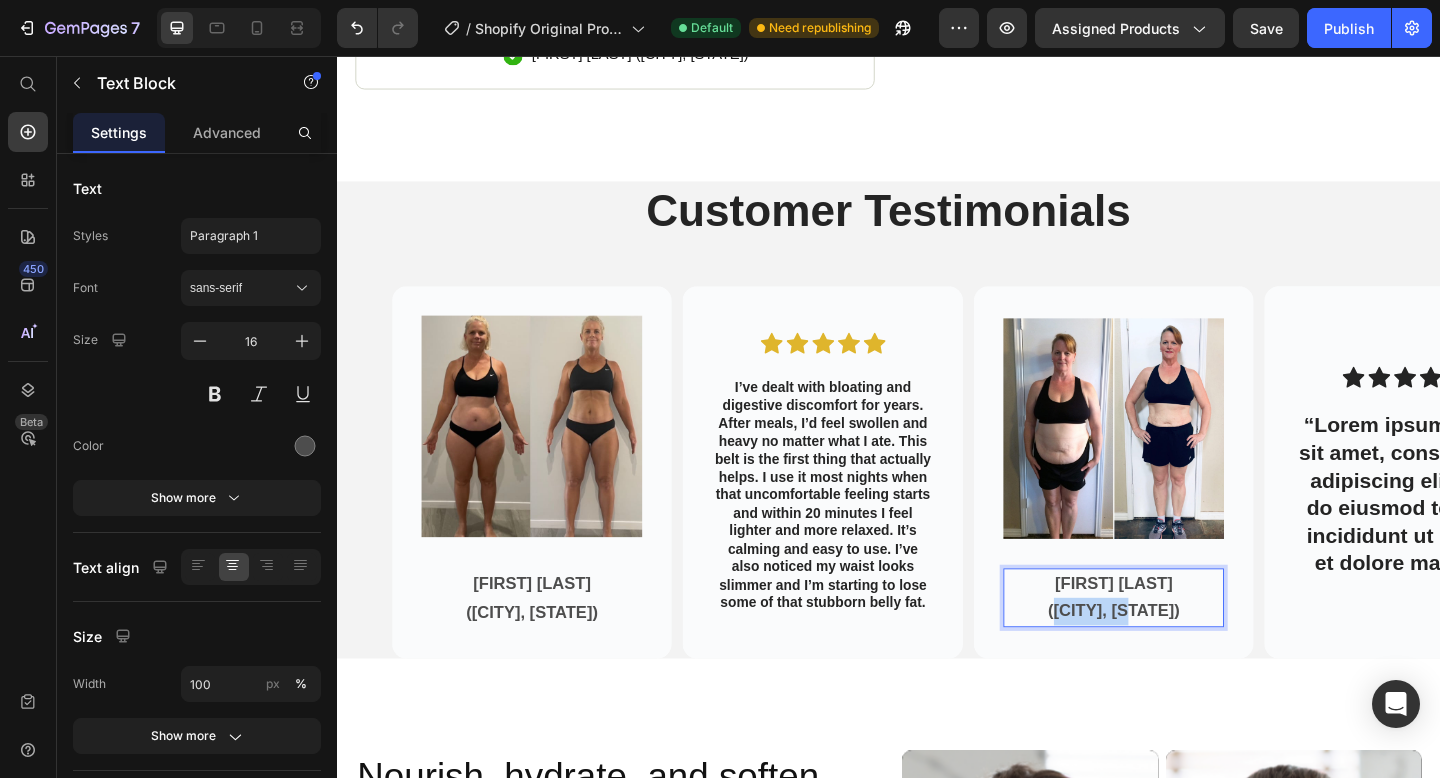 click on "([CITY], [STATE])" at bounding box center (1182, 660) 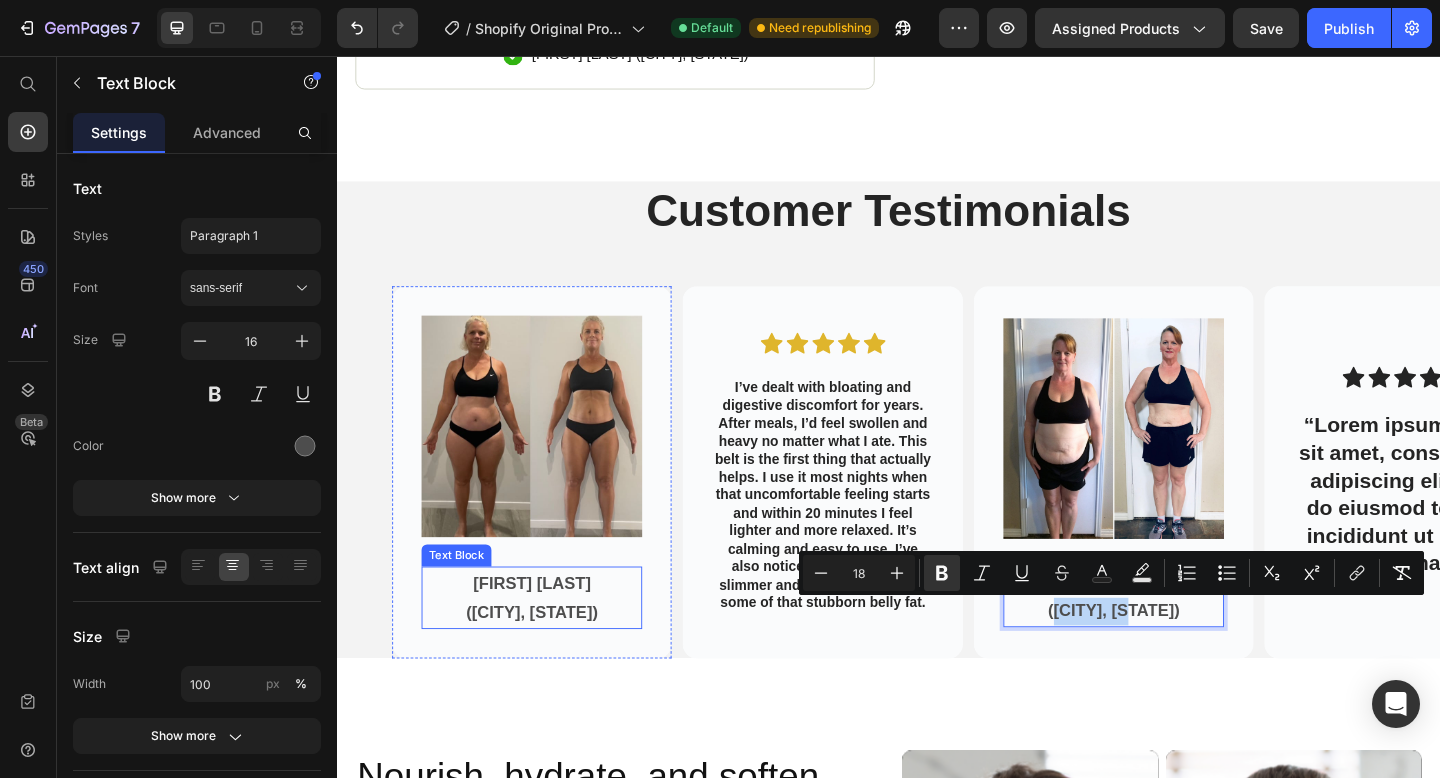 click on "[FIRST] [LAST]" at bounding box center [549, 630] 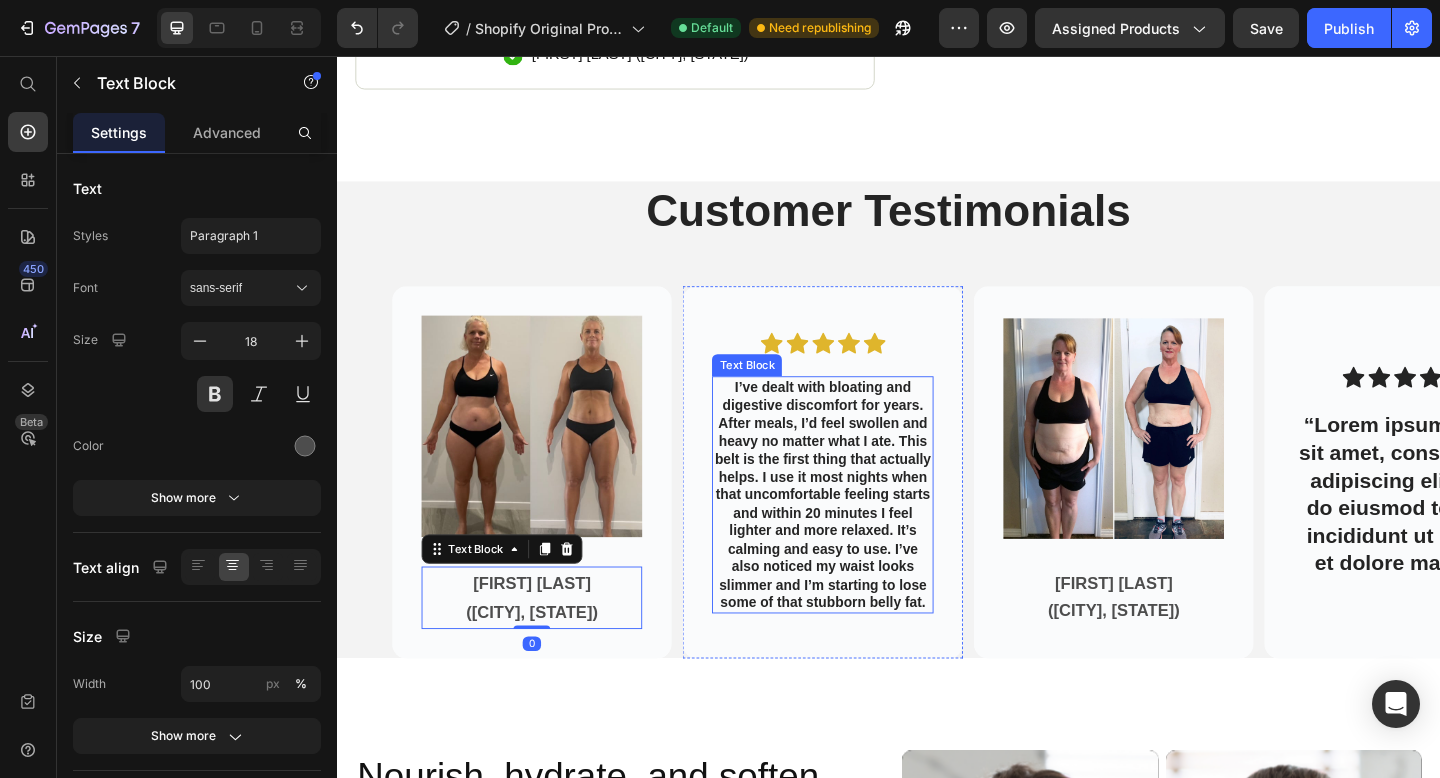 click on "[FIRST] [LAST]" at bounding box center [1182, 630] 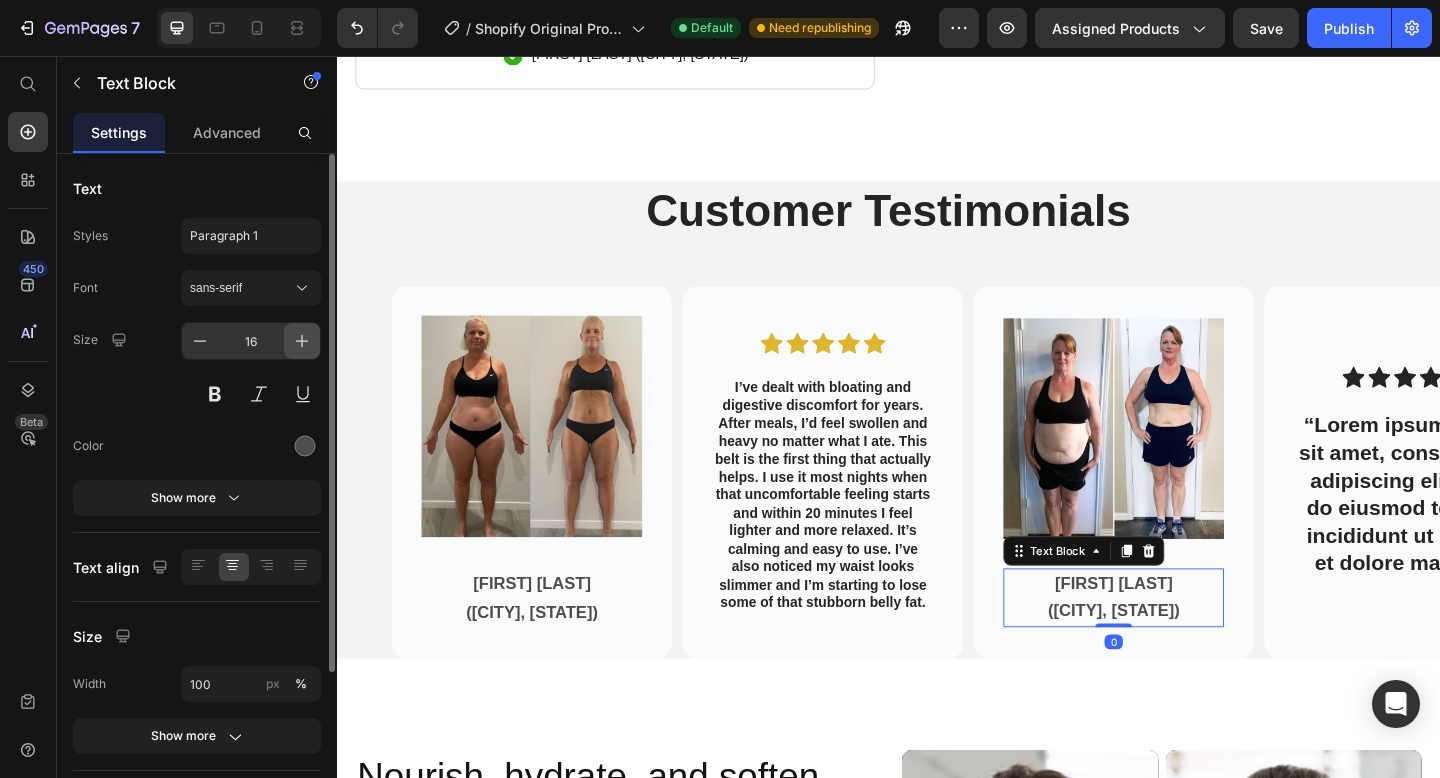 click 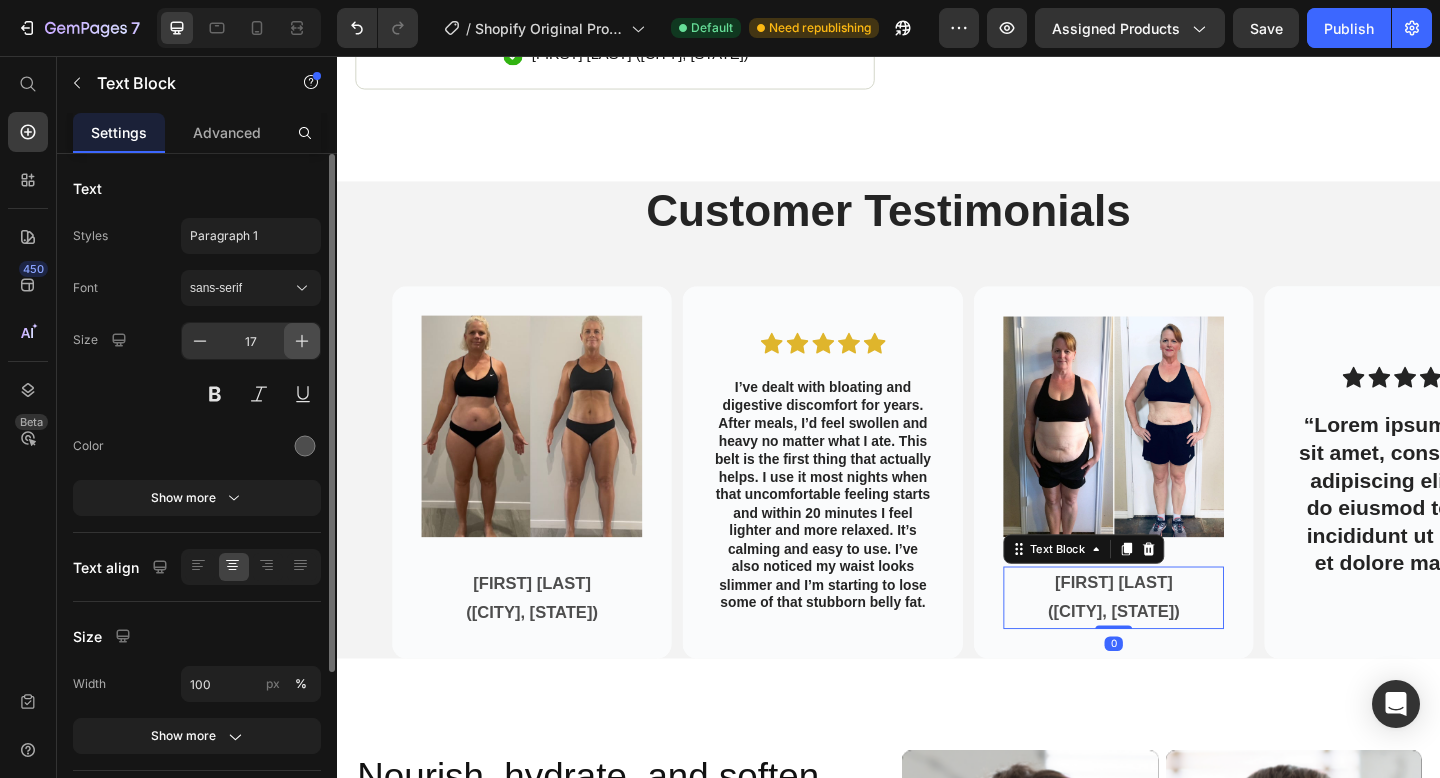 click 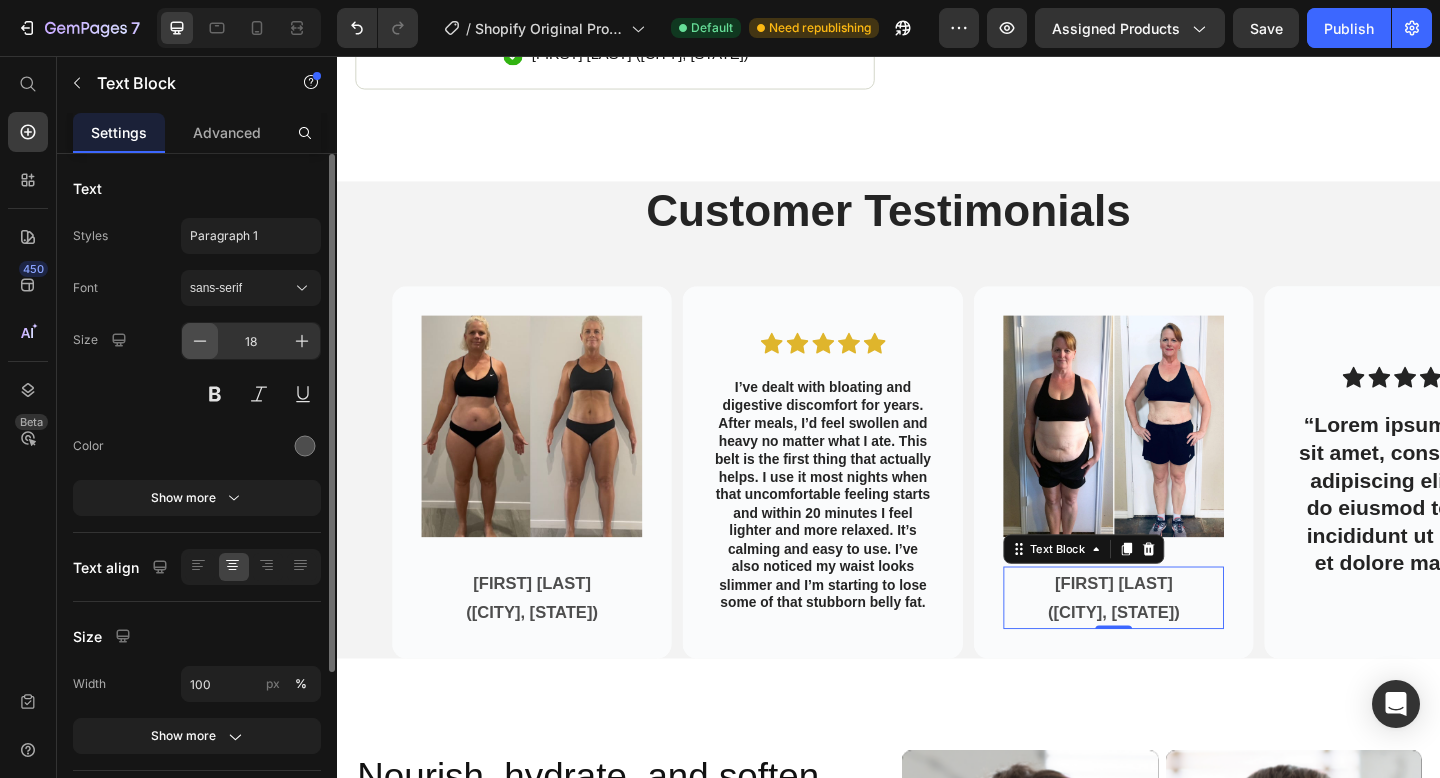 click at bounding box center (200, 341) 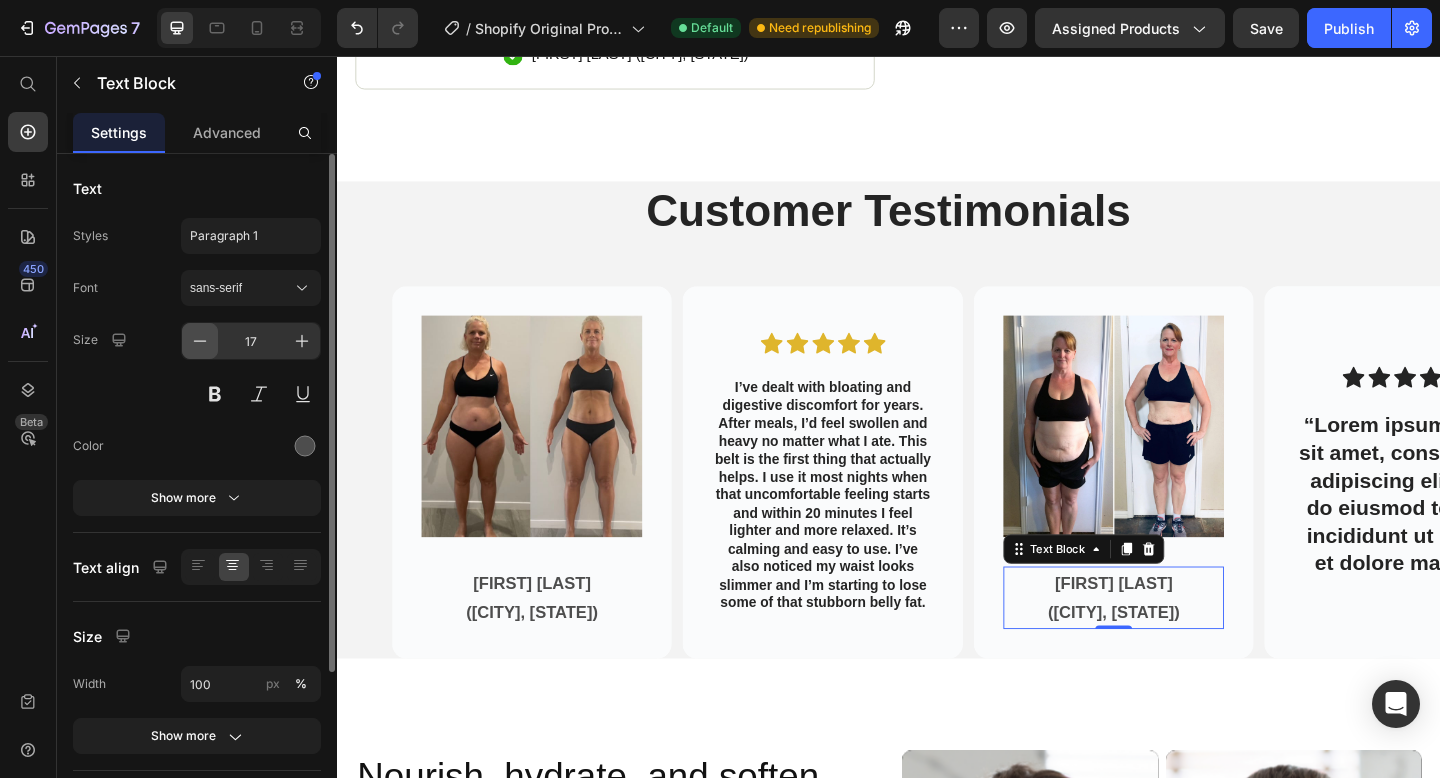 click at bounding box center [200, 341] 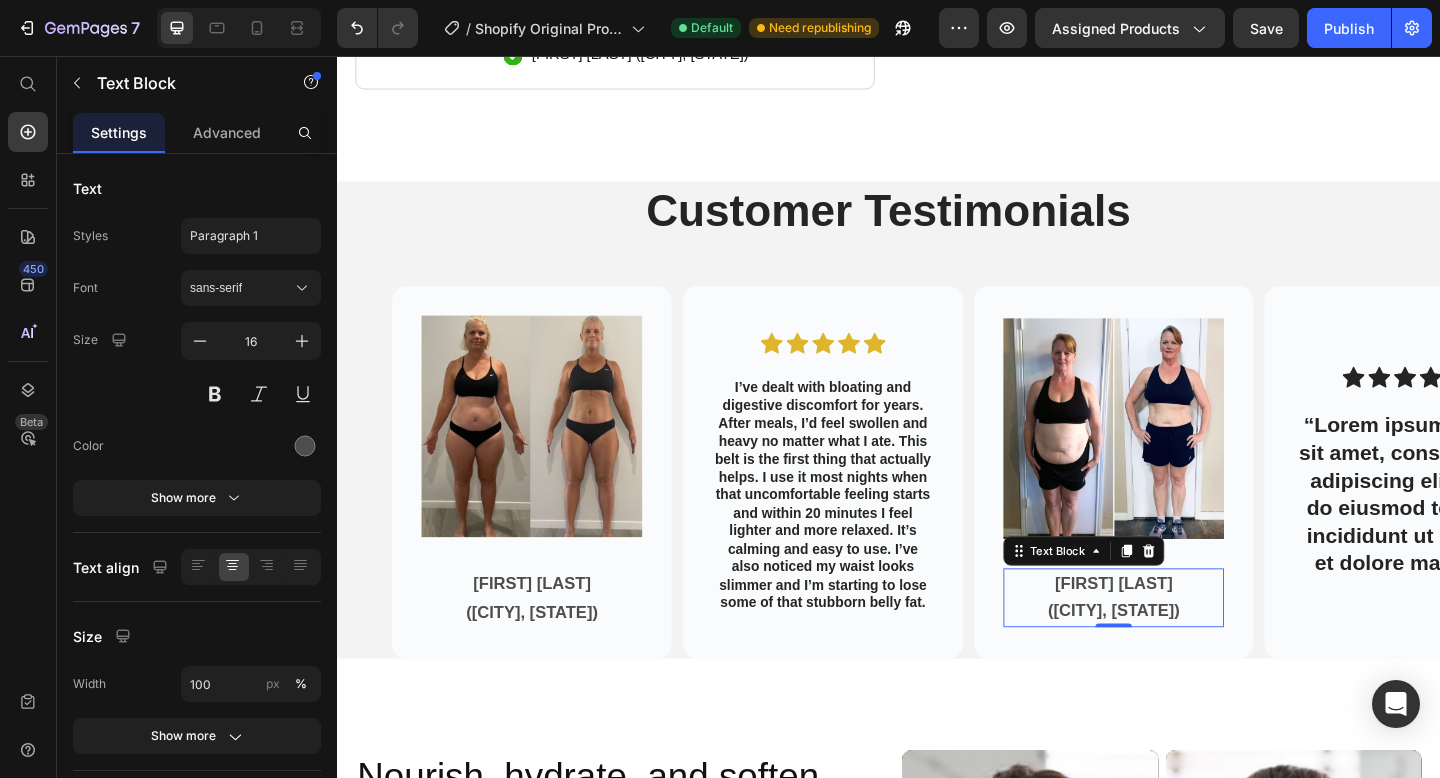 click on "[FIRST] [LAST]" at bounding box center (1182, 631) 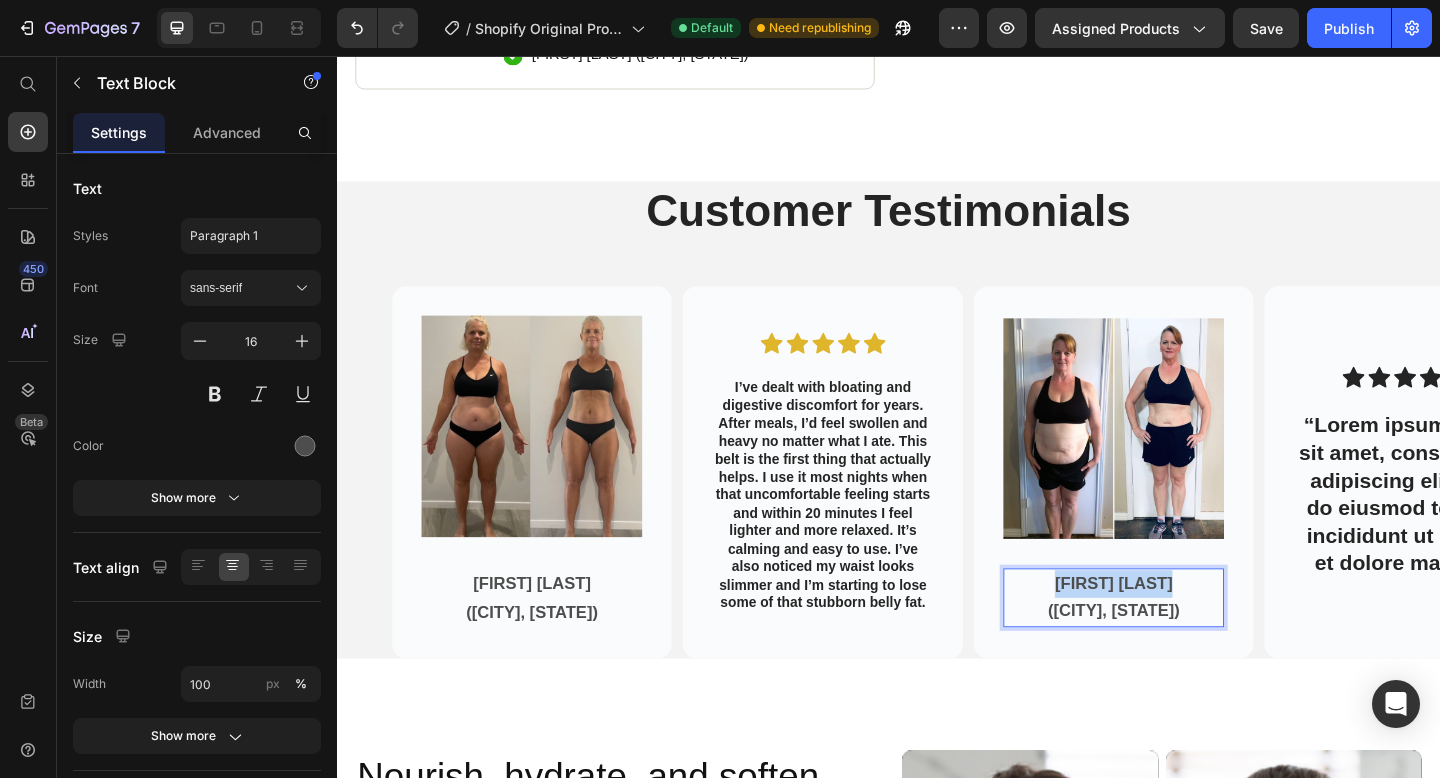 click on "[FIRST] [LAST]" at bounding box center [1182, 631] 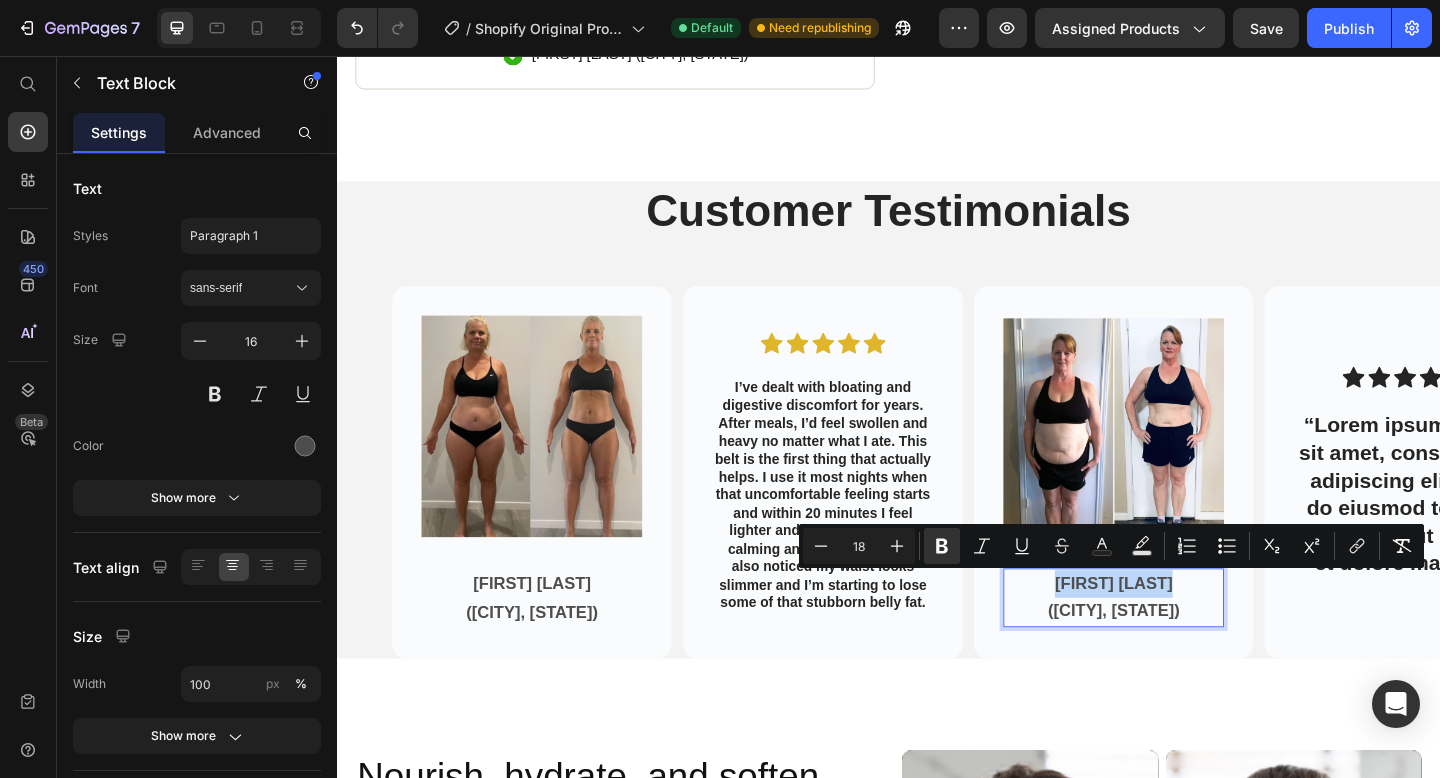 click on "[FIRST] [LAST]" at bounding box center [1182, 631] 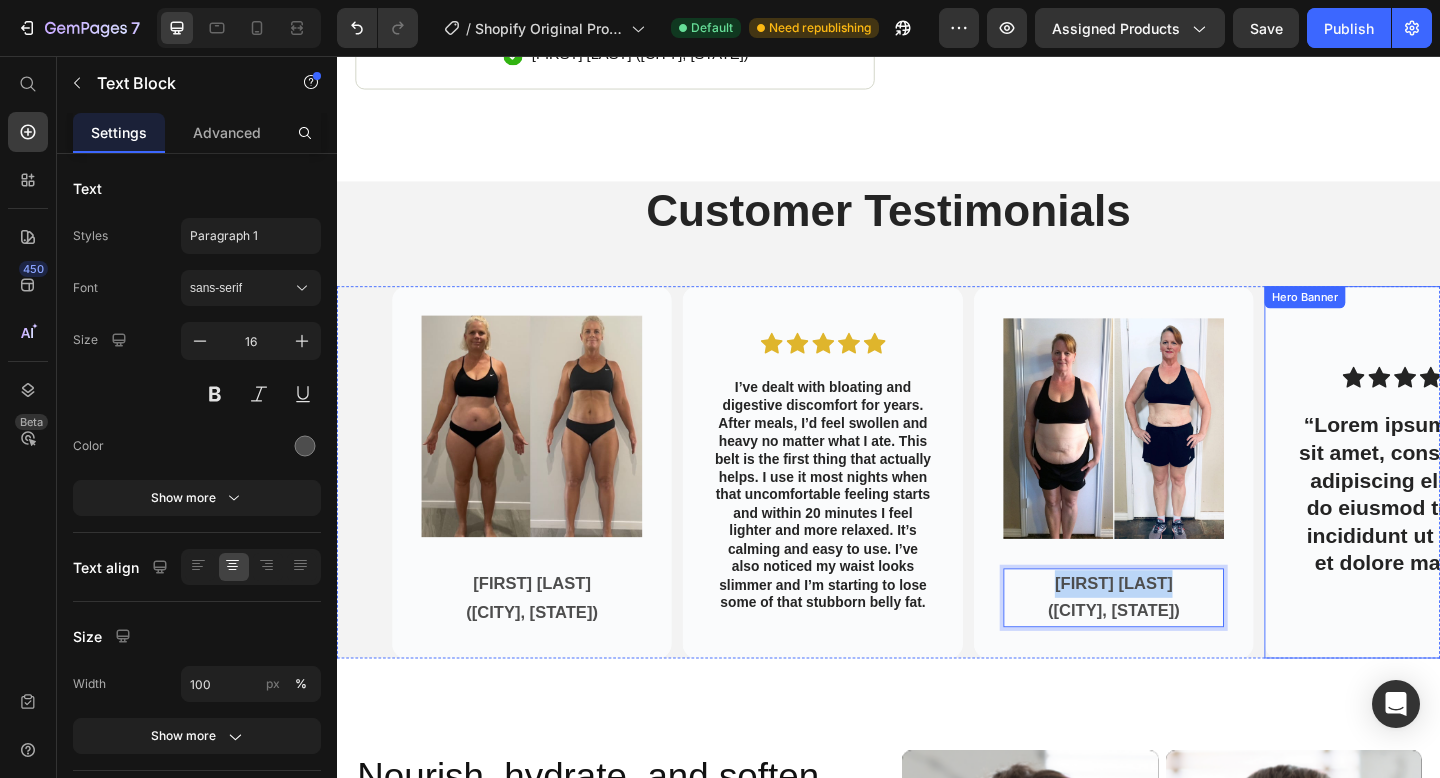 drag, startPoint x: 1139, startPoint y: 638, endPoint x: 1355, endPoint y: 713, distance: 228.65039 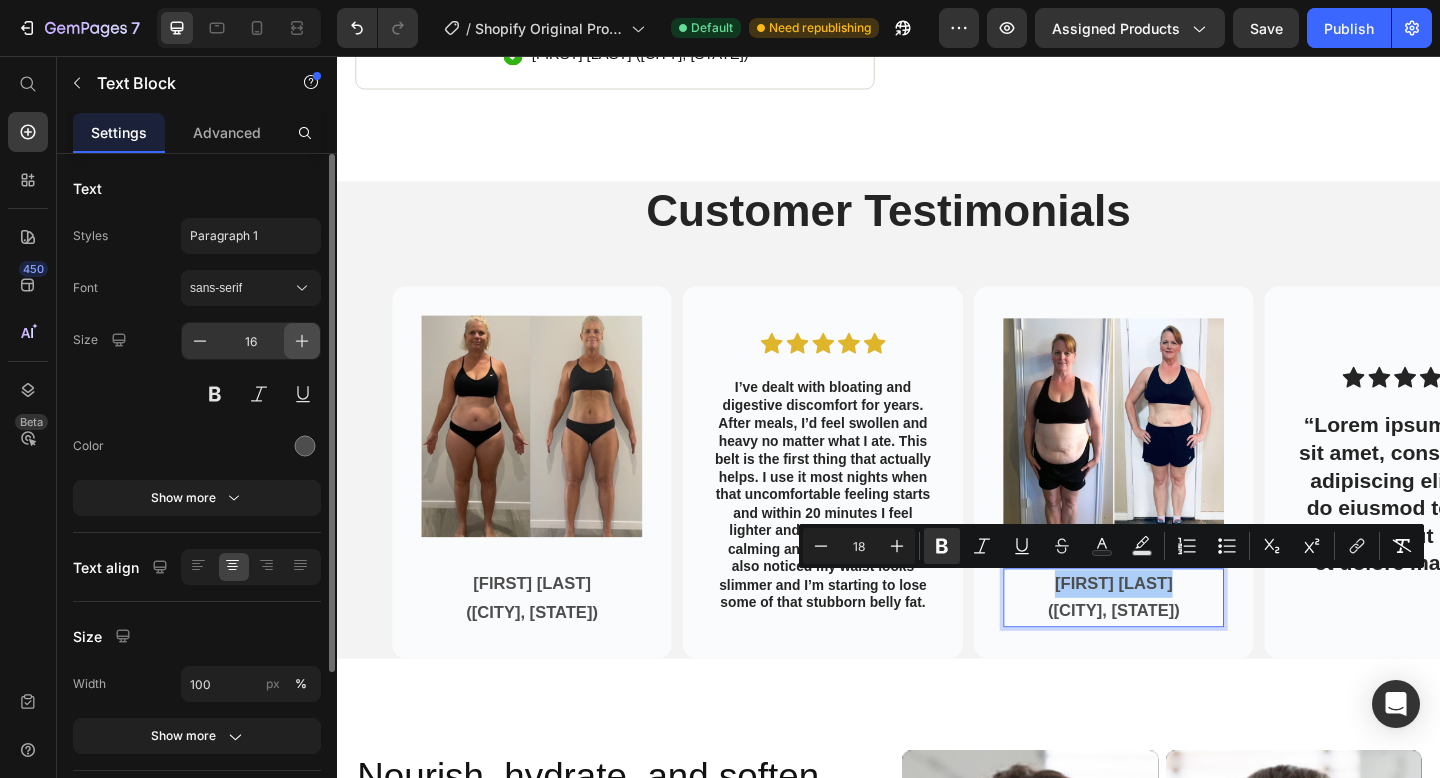 click 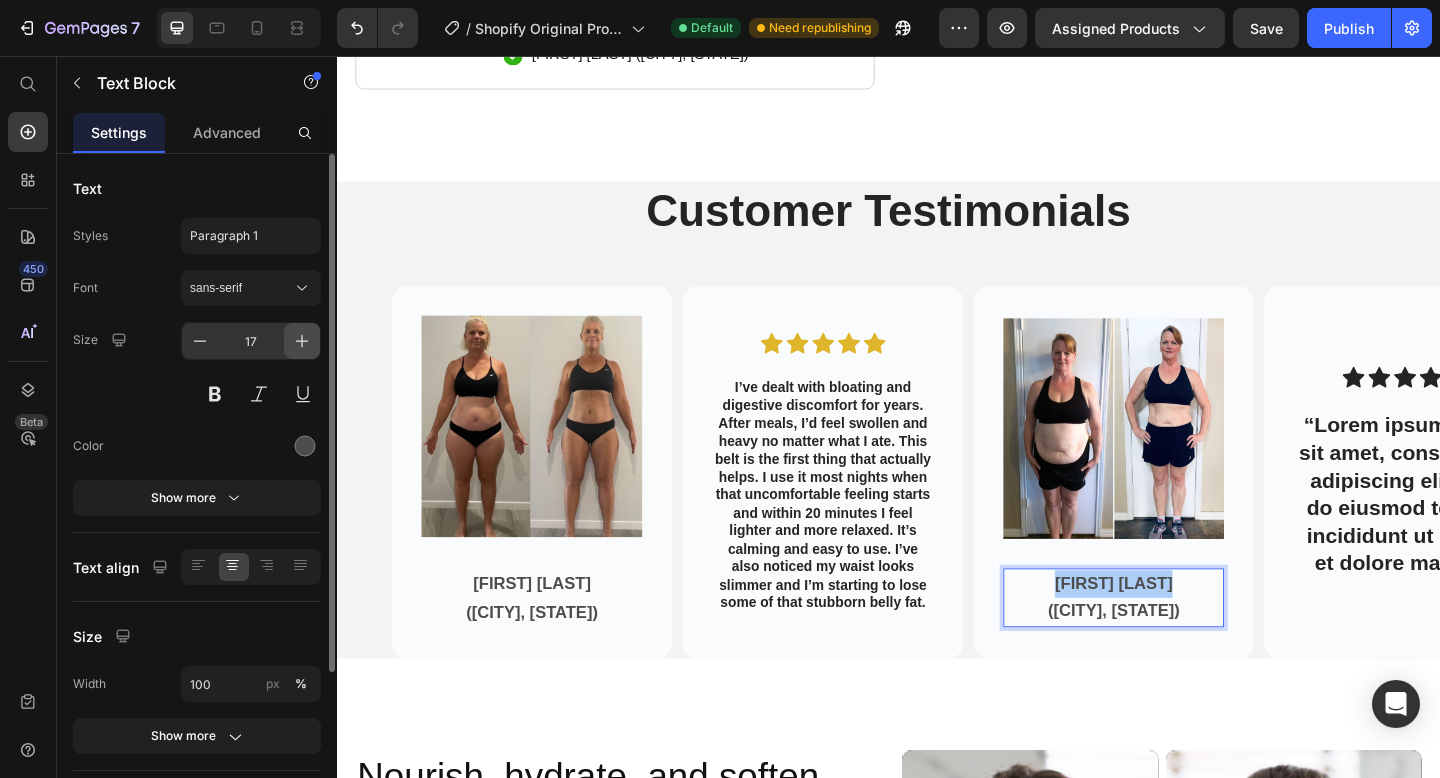 click 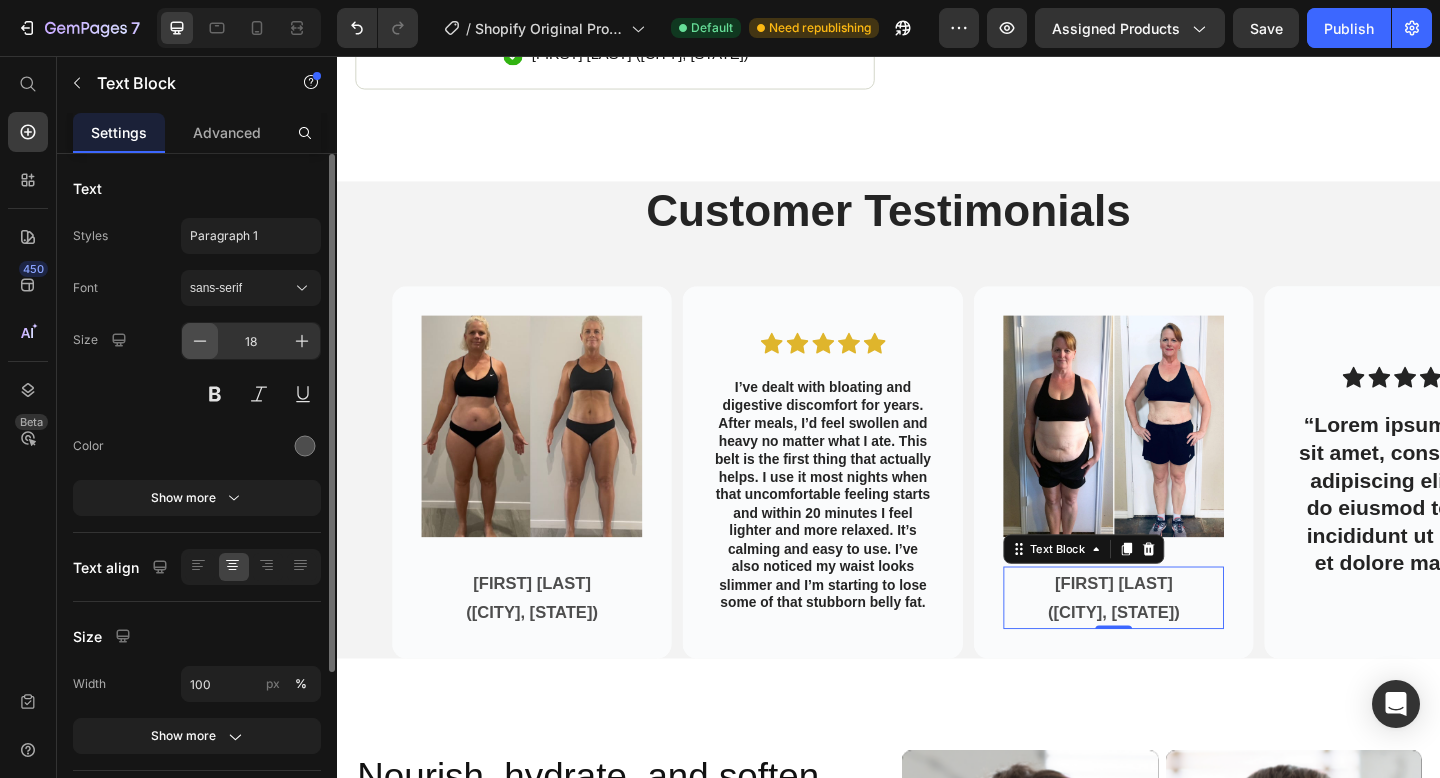 click 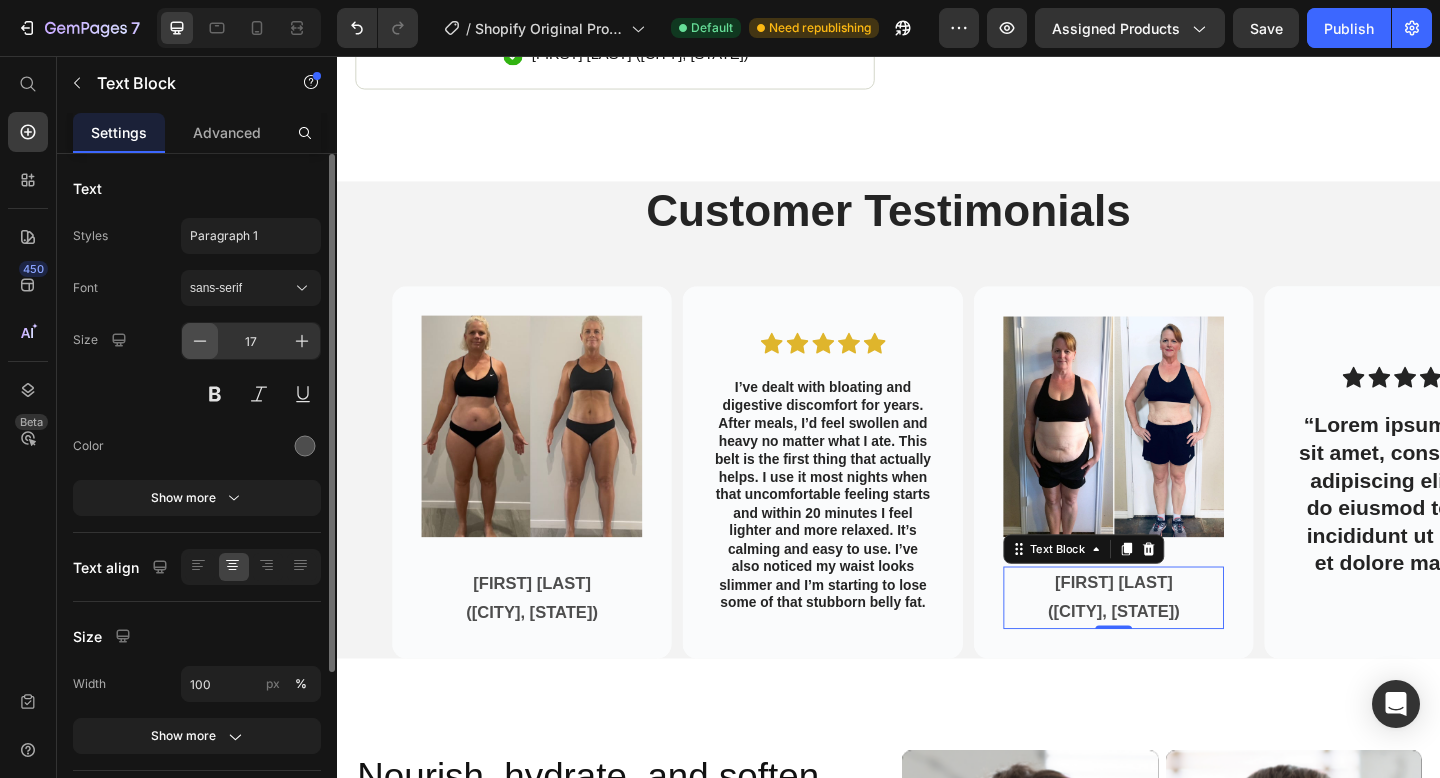 click 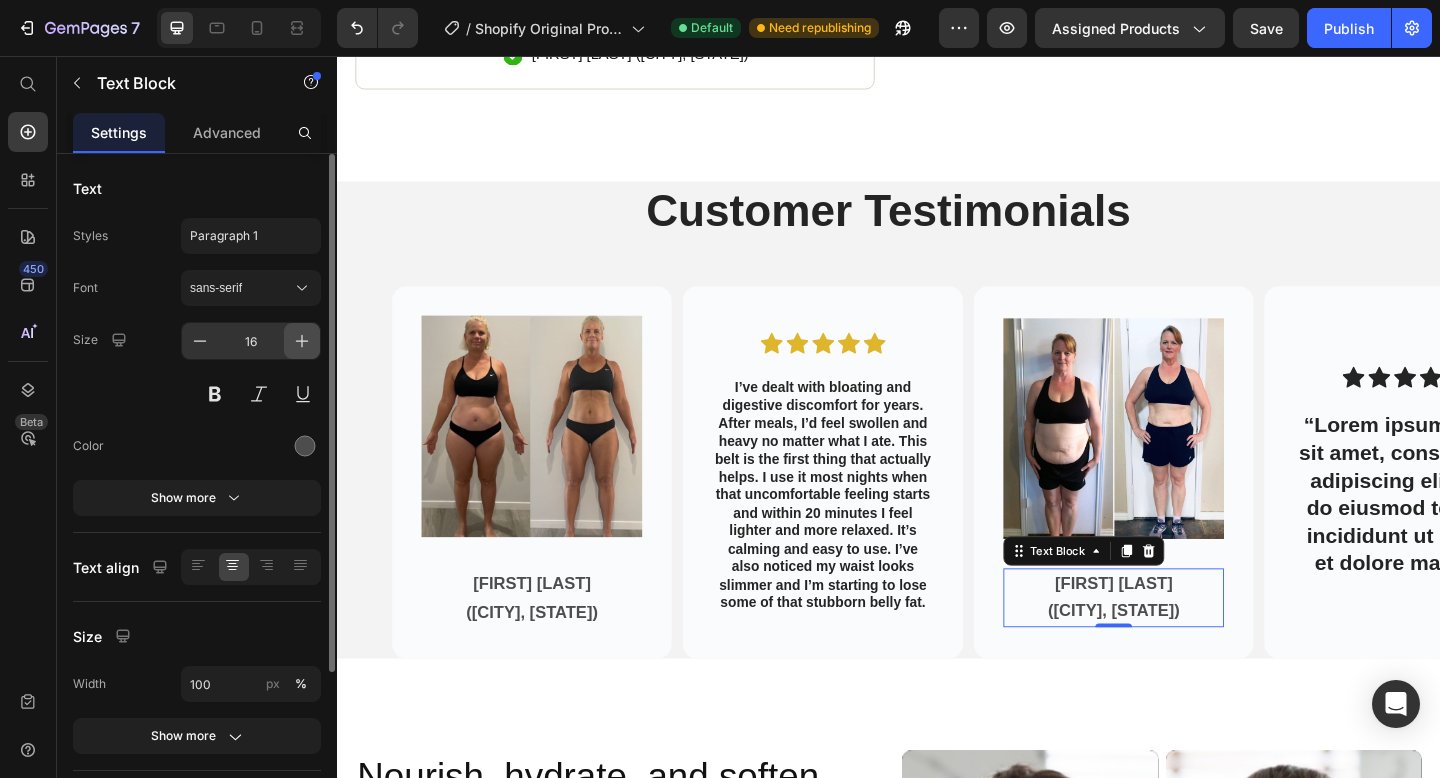 click 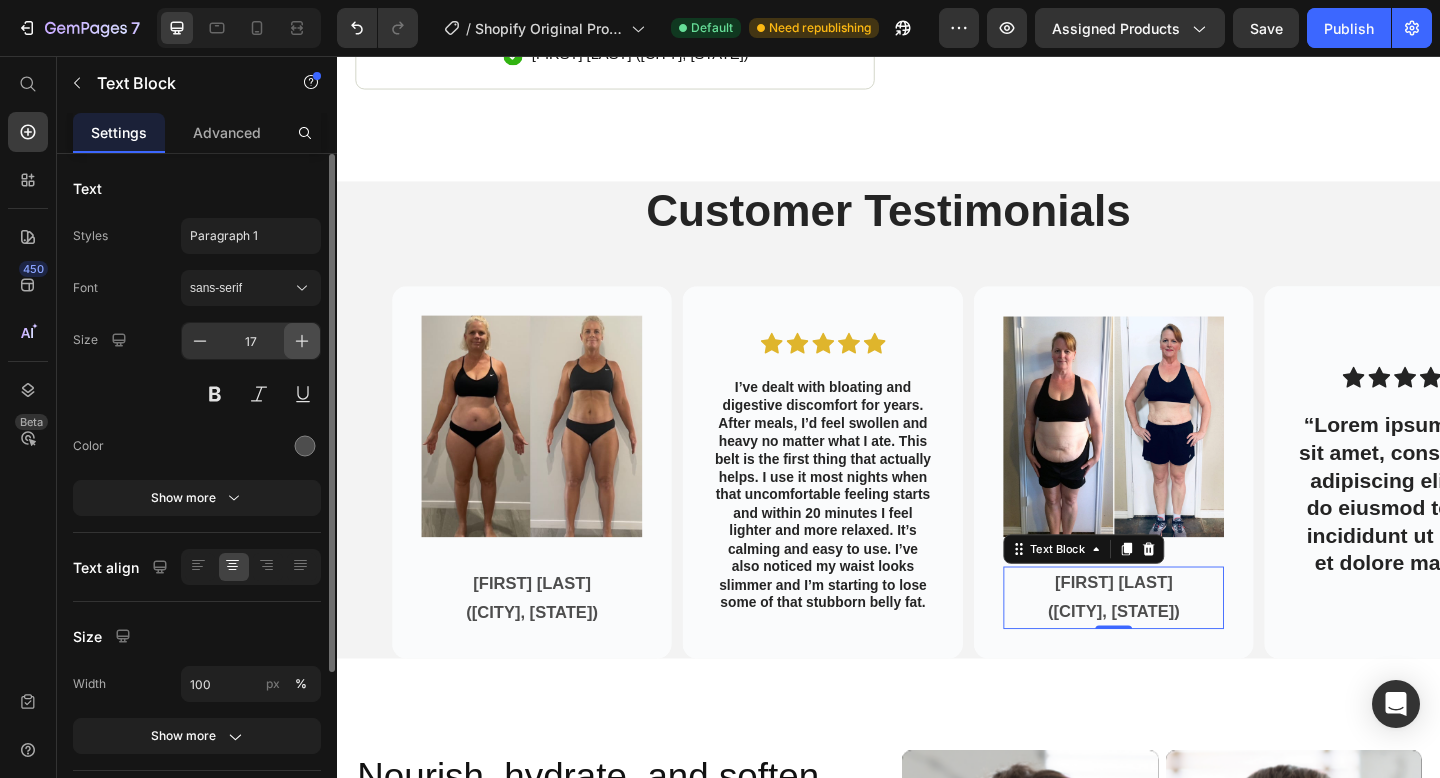 click 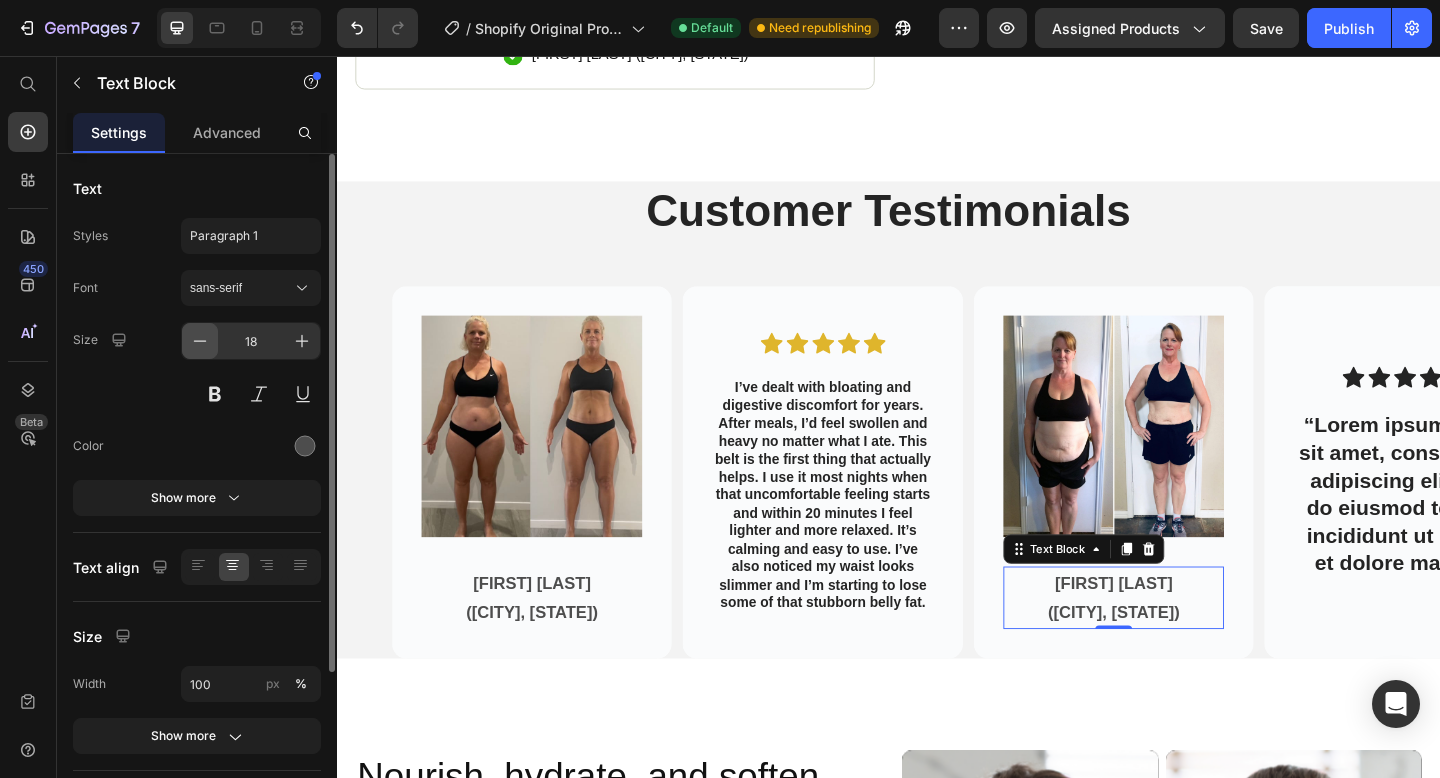 click 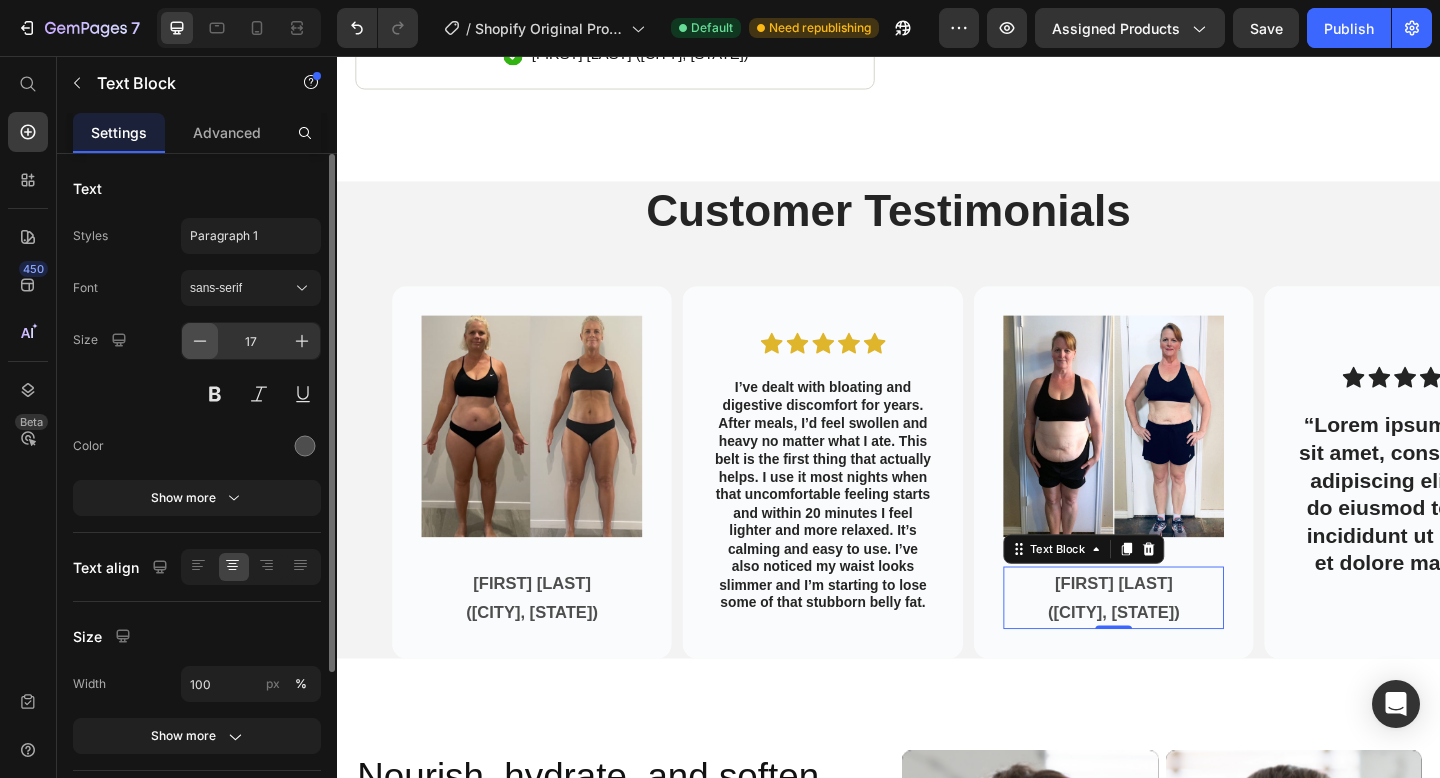 click 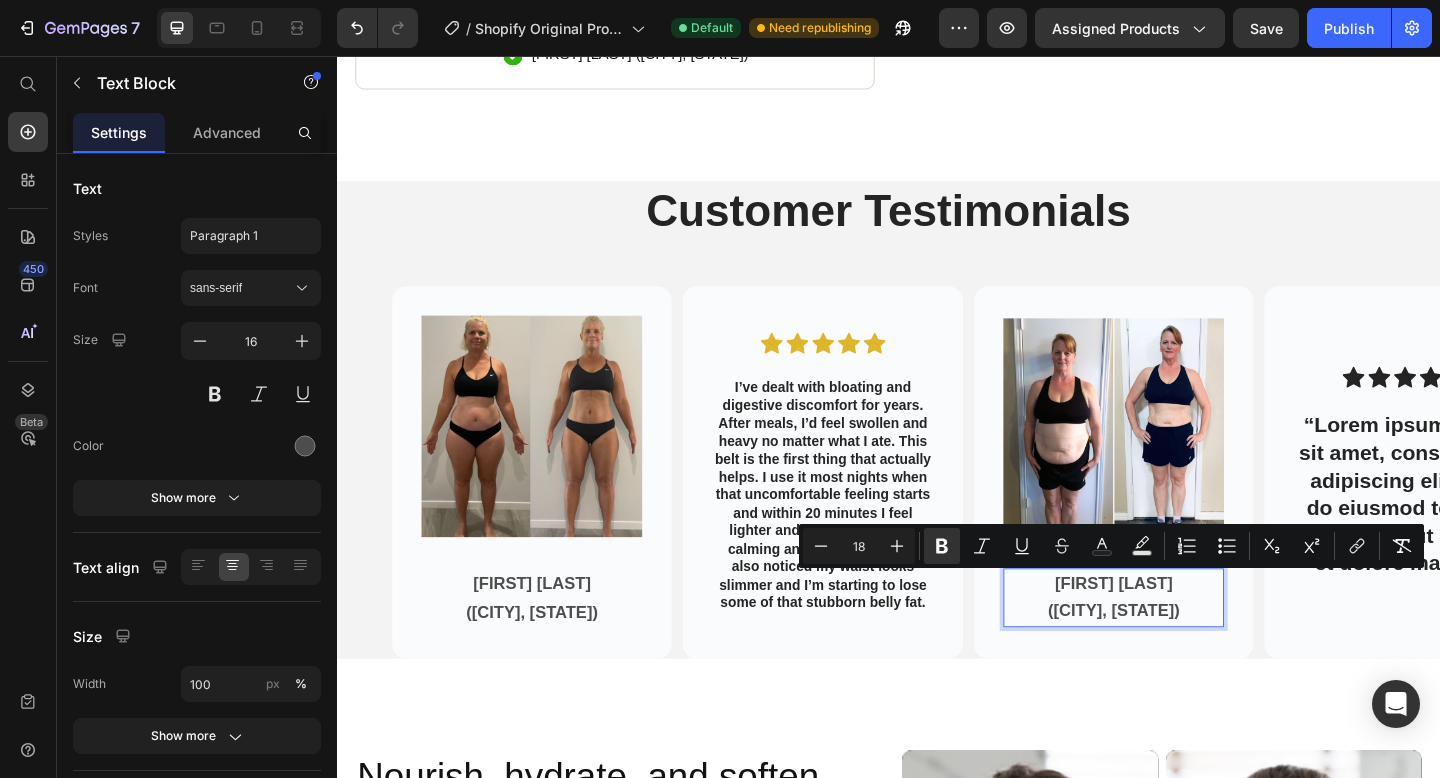 drag, startPoint x: 1132, startPoint y: 631, endPoint x: 1304, endPoint y: 678, distance: 178.30592 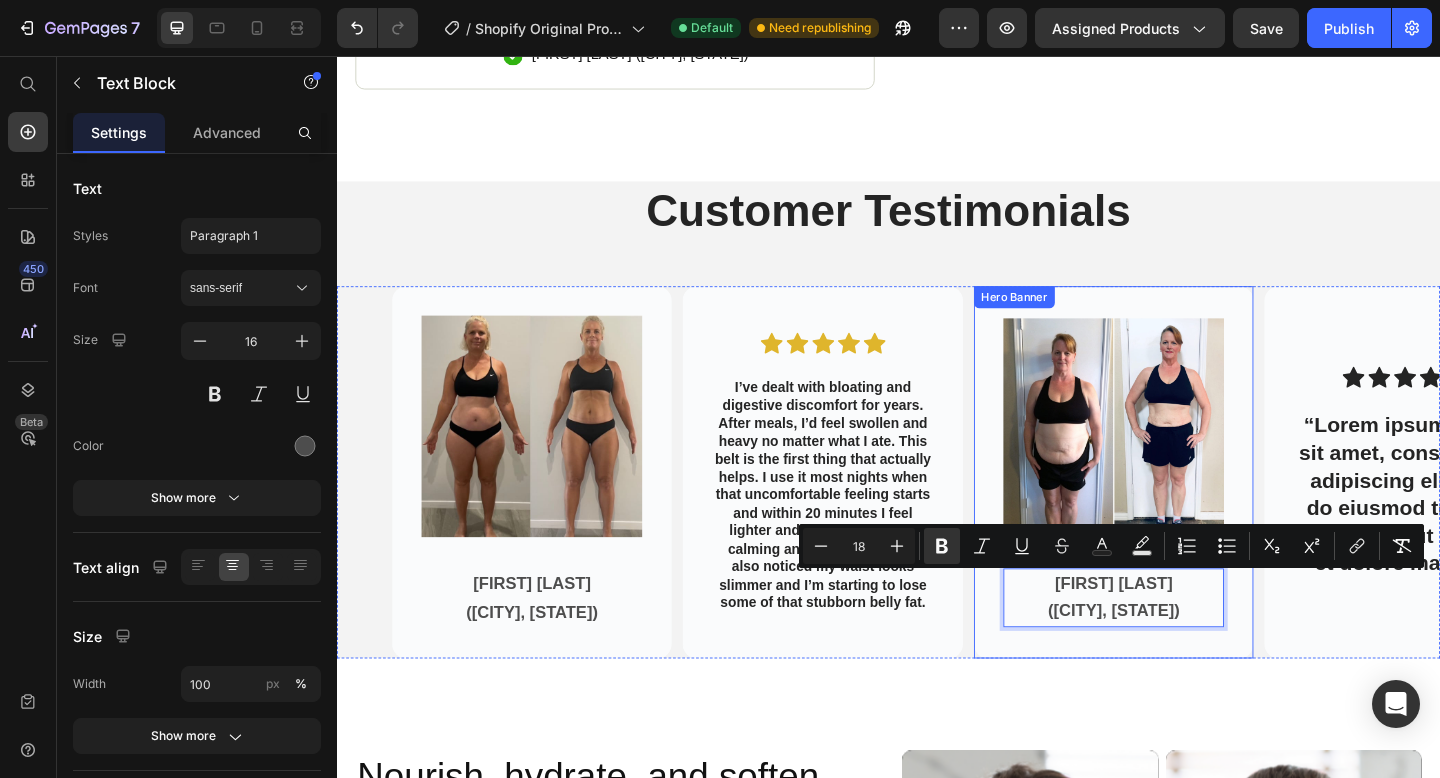 click at bounding box center [1182, 509] 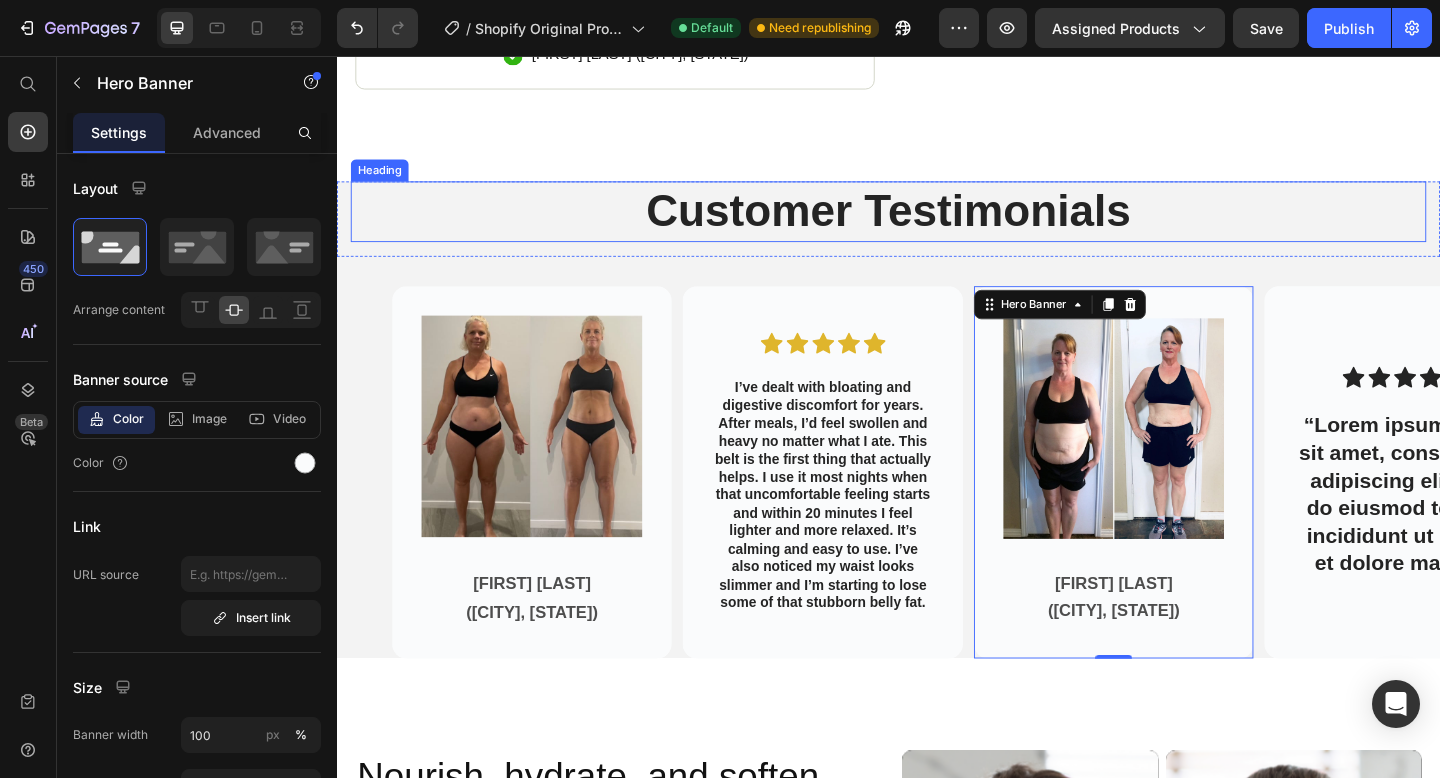 click on "Customer Testimonials" at bounding box center (937, 226) 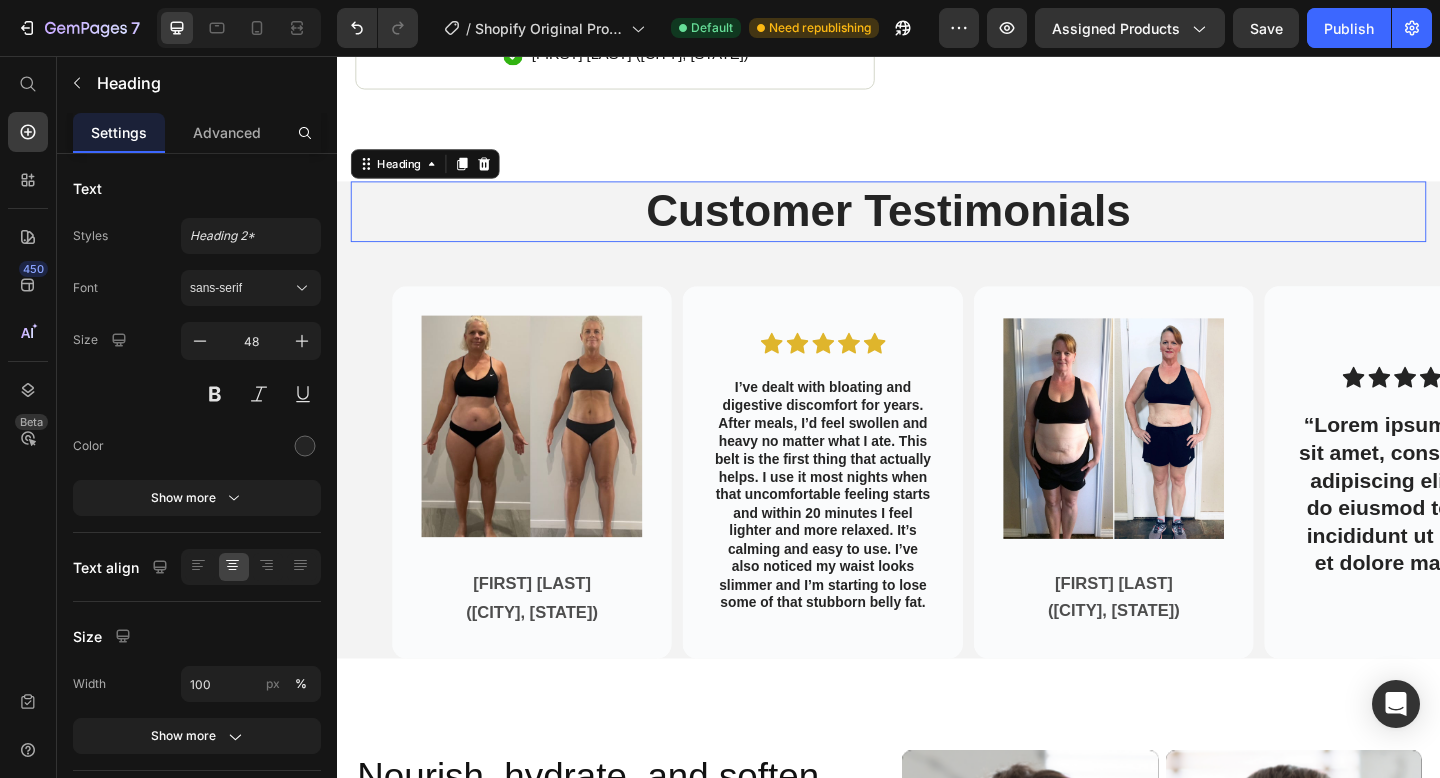 click on "Customer Testimonials" at bounding box center [937, 226] 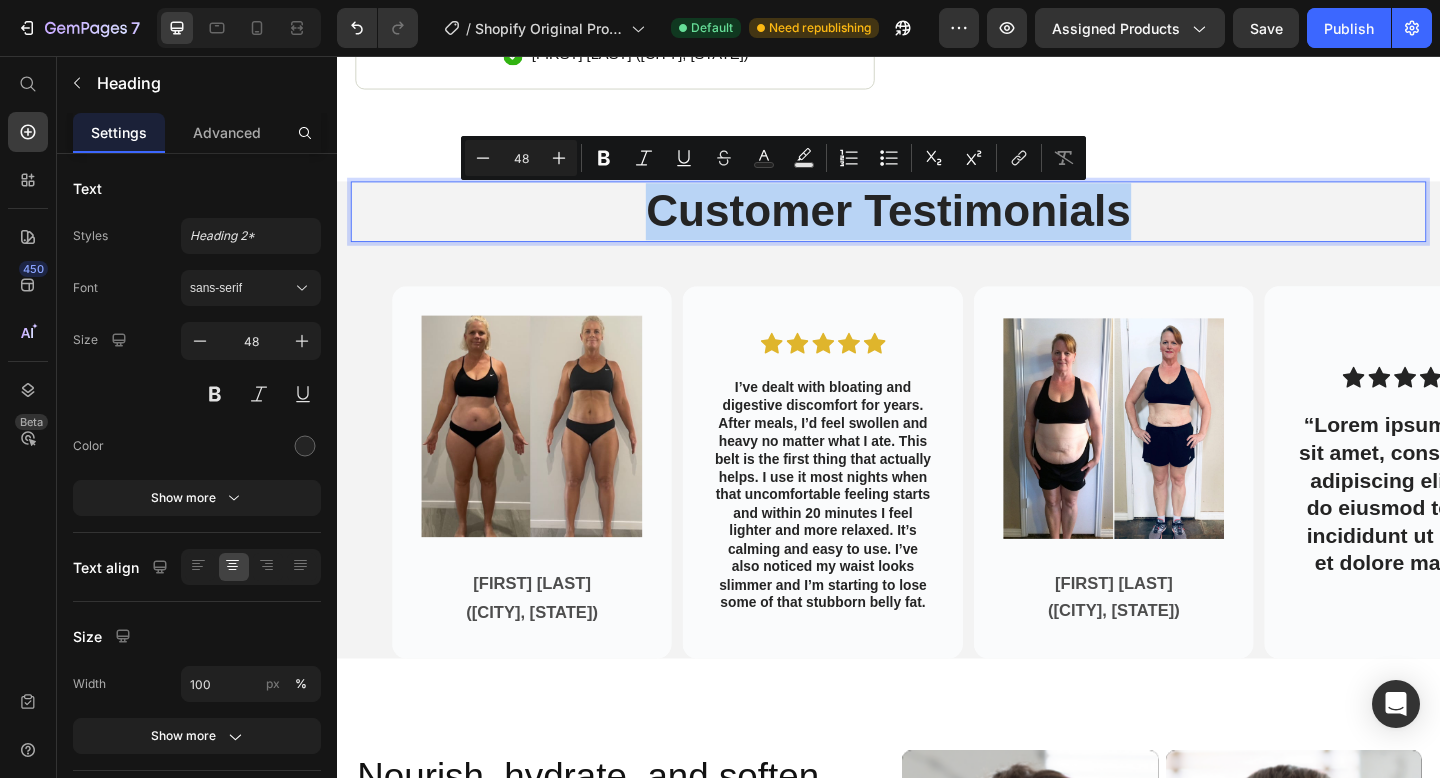click on "Customer Testimonials" at bounding box center [937, 226] 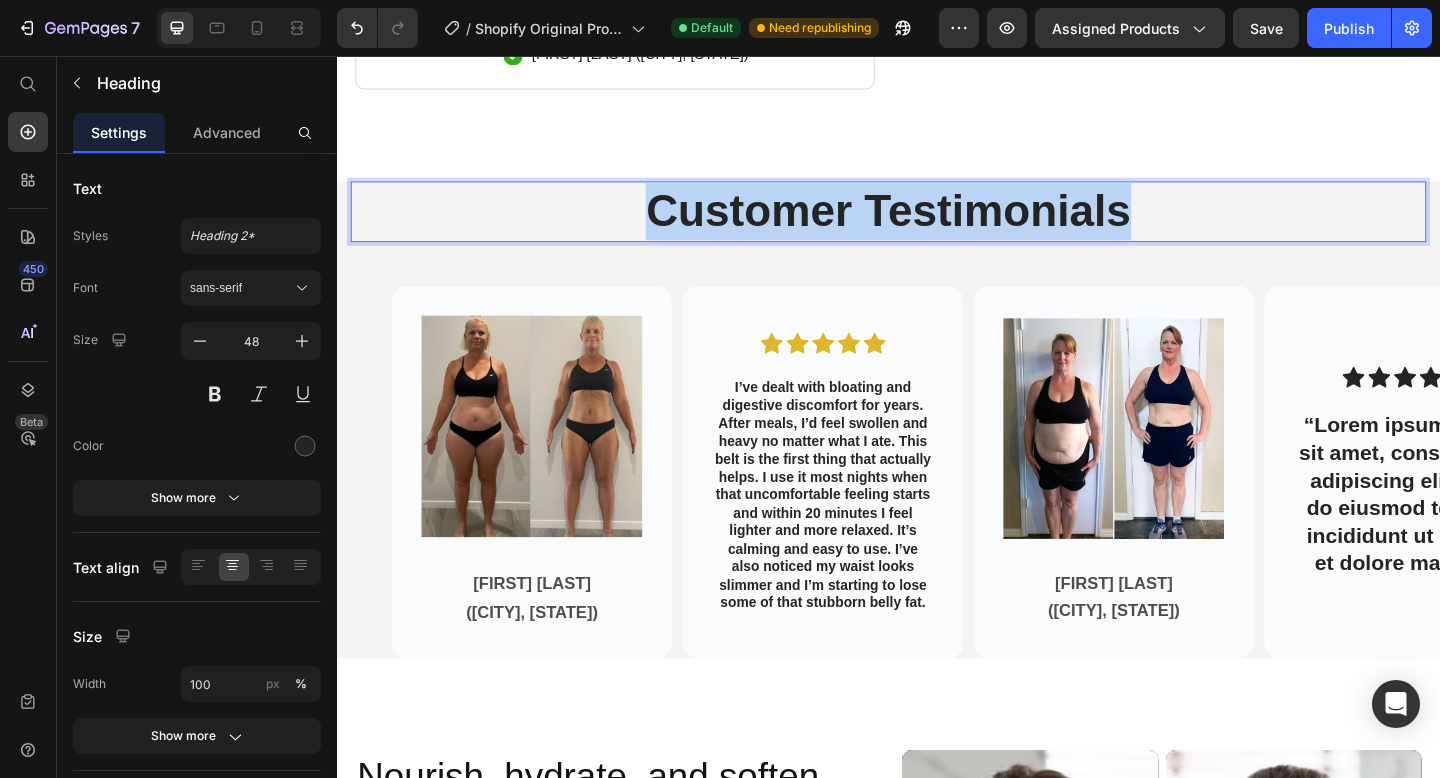 click on "Customer Testimonials" at bounding box center (937, 226) 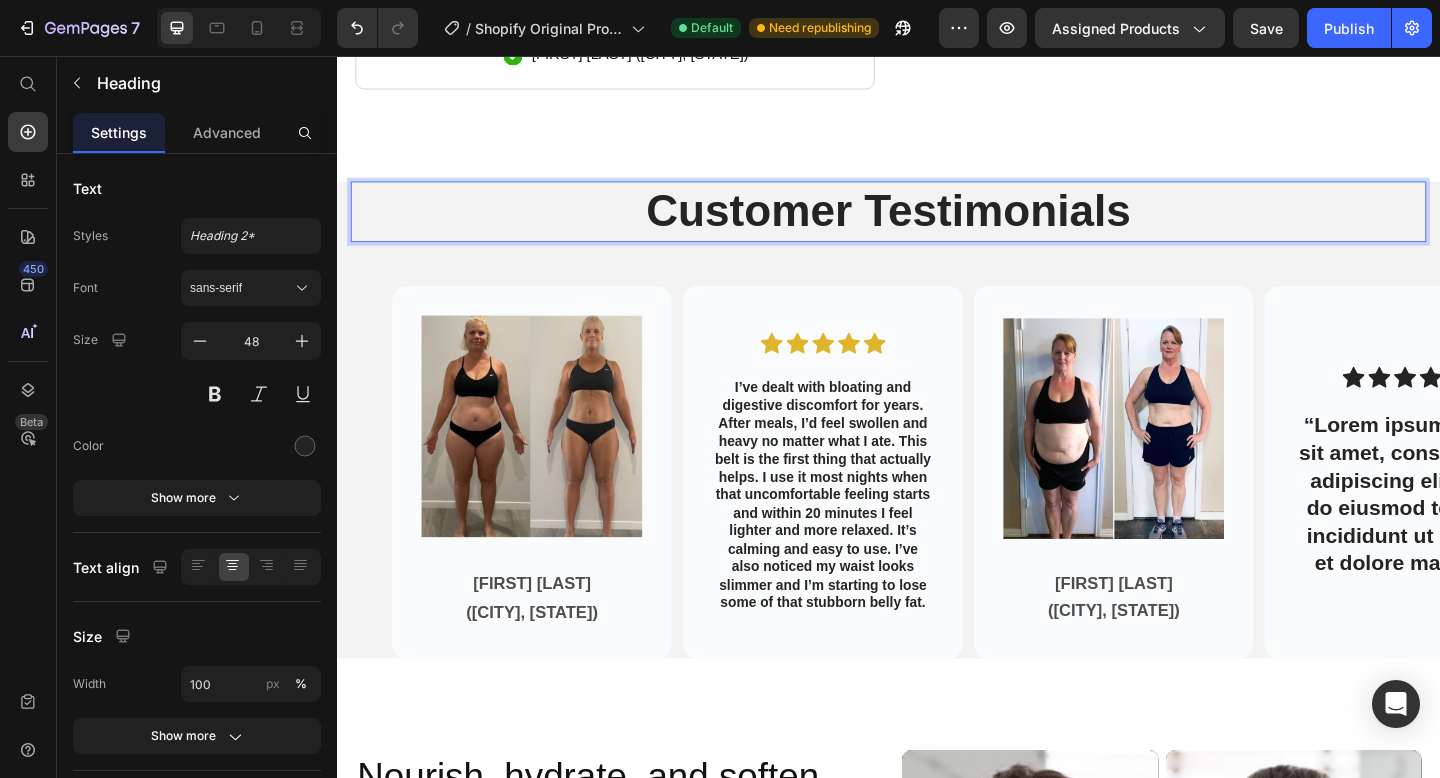 click on "Customer Testimonials" at bounding box center [937, 226] 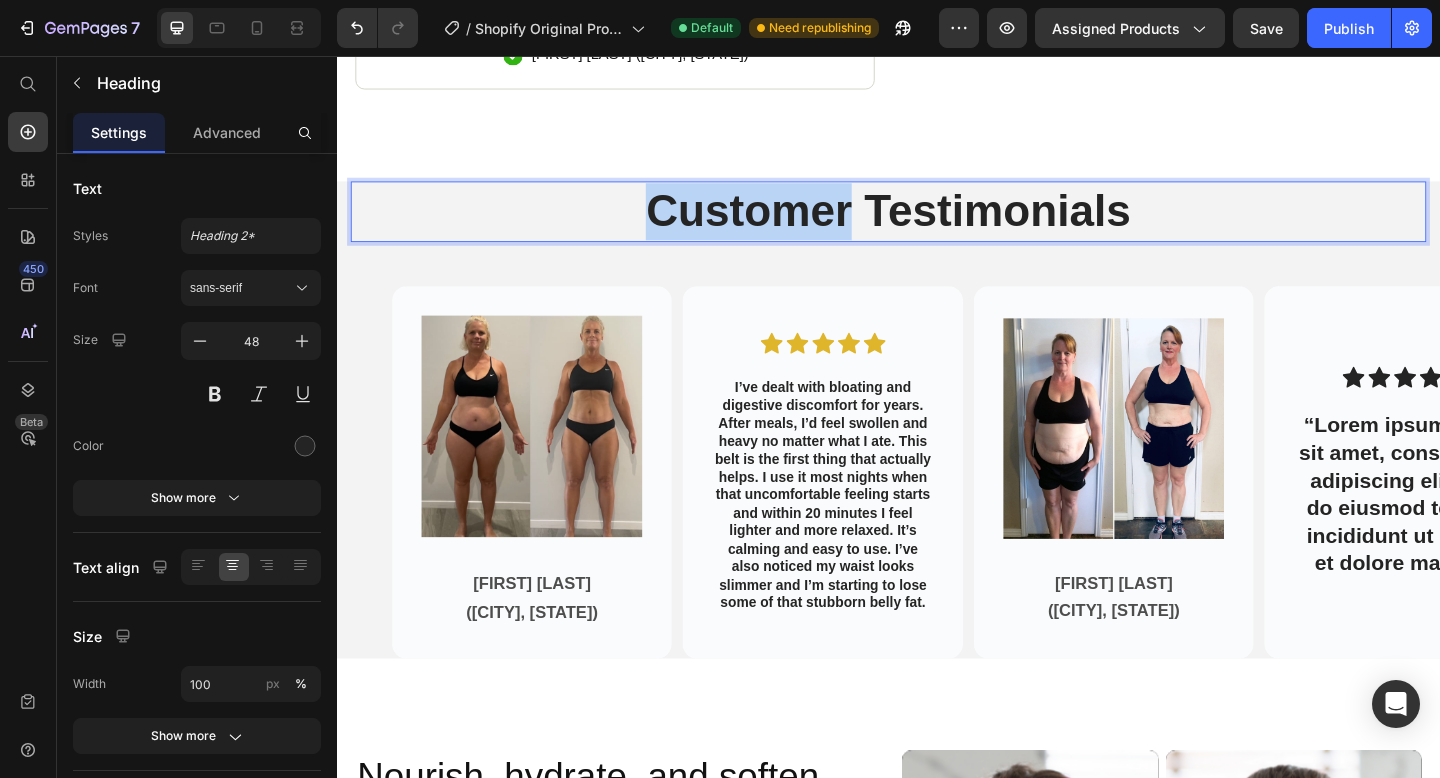 click on "Customer Testimonials" at bounding box center (937, 226) 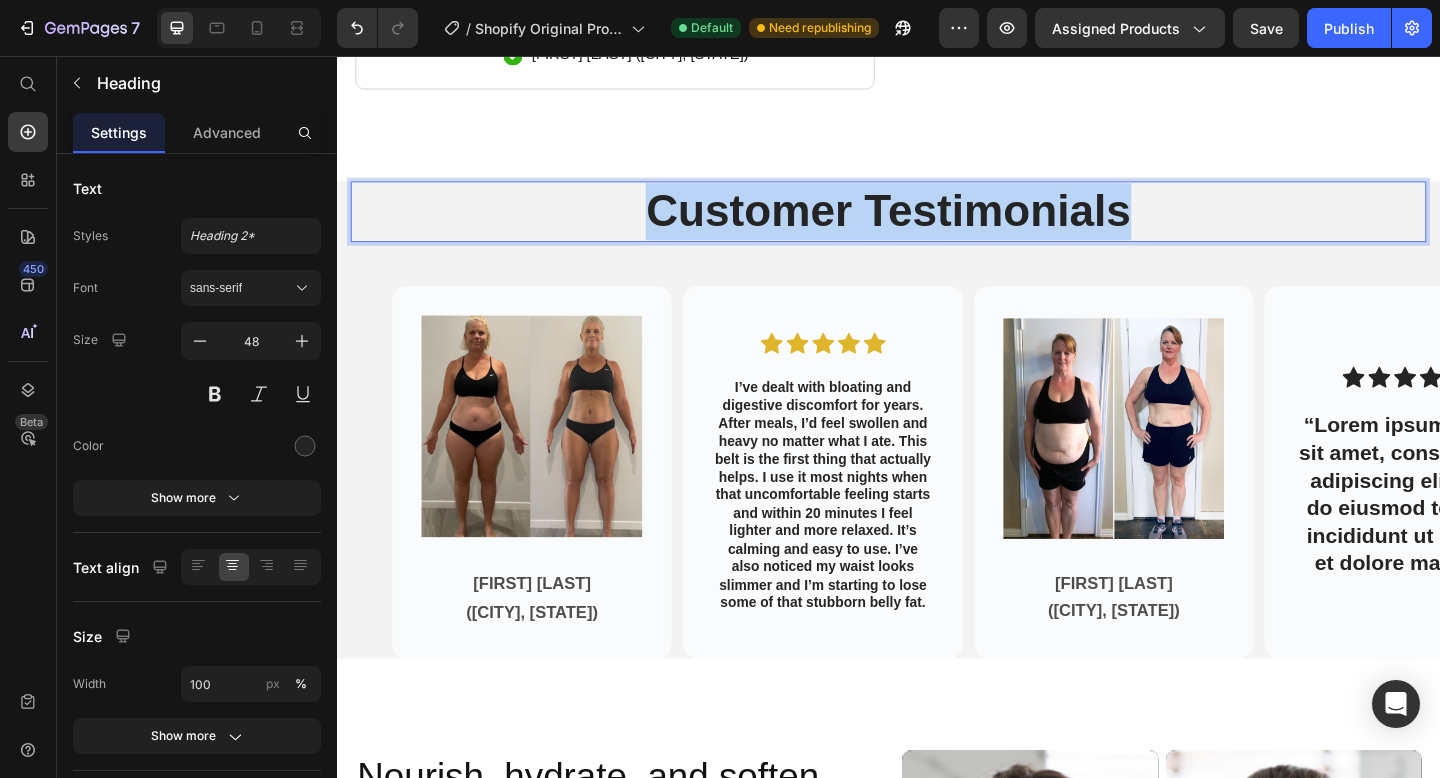 click on "Customer Testimonials" at bounding box center [937, 226] 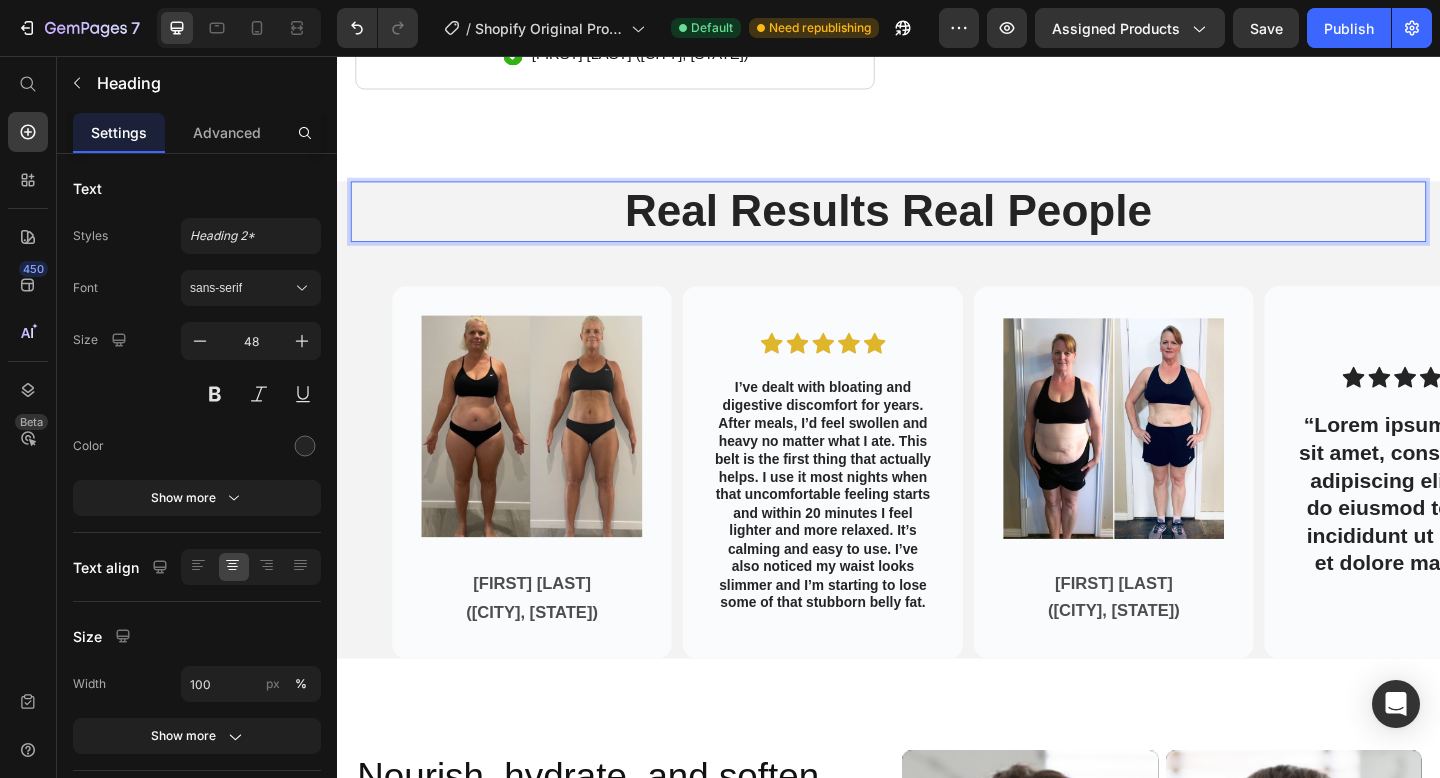click on "Real Results Real People" at bounding box center (937, 226) 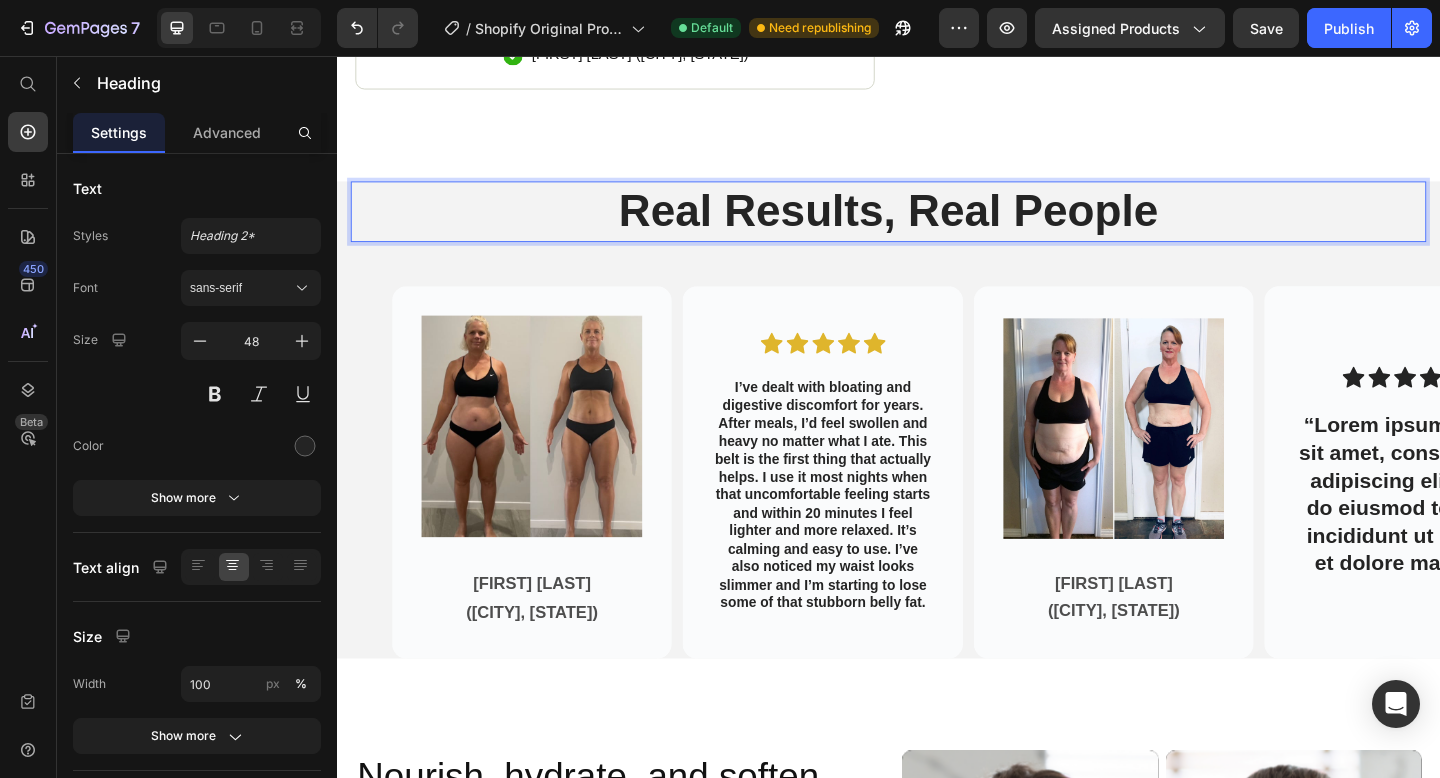 click on "Real Results, Real People" at bounding box center [937, 226] 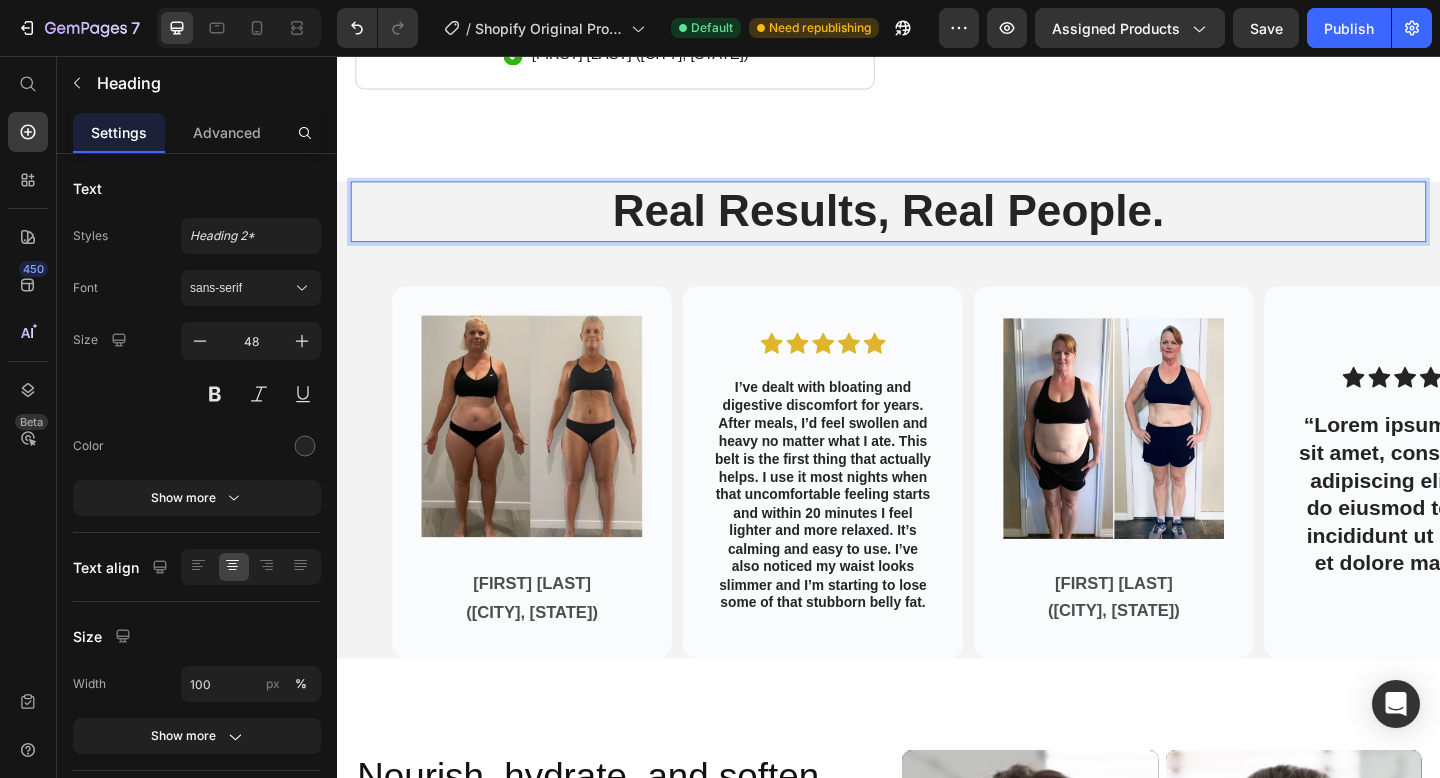 click on "Real Results, Real People." at bounding box center [937, 226] 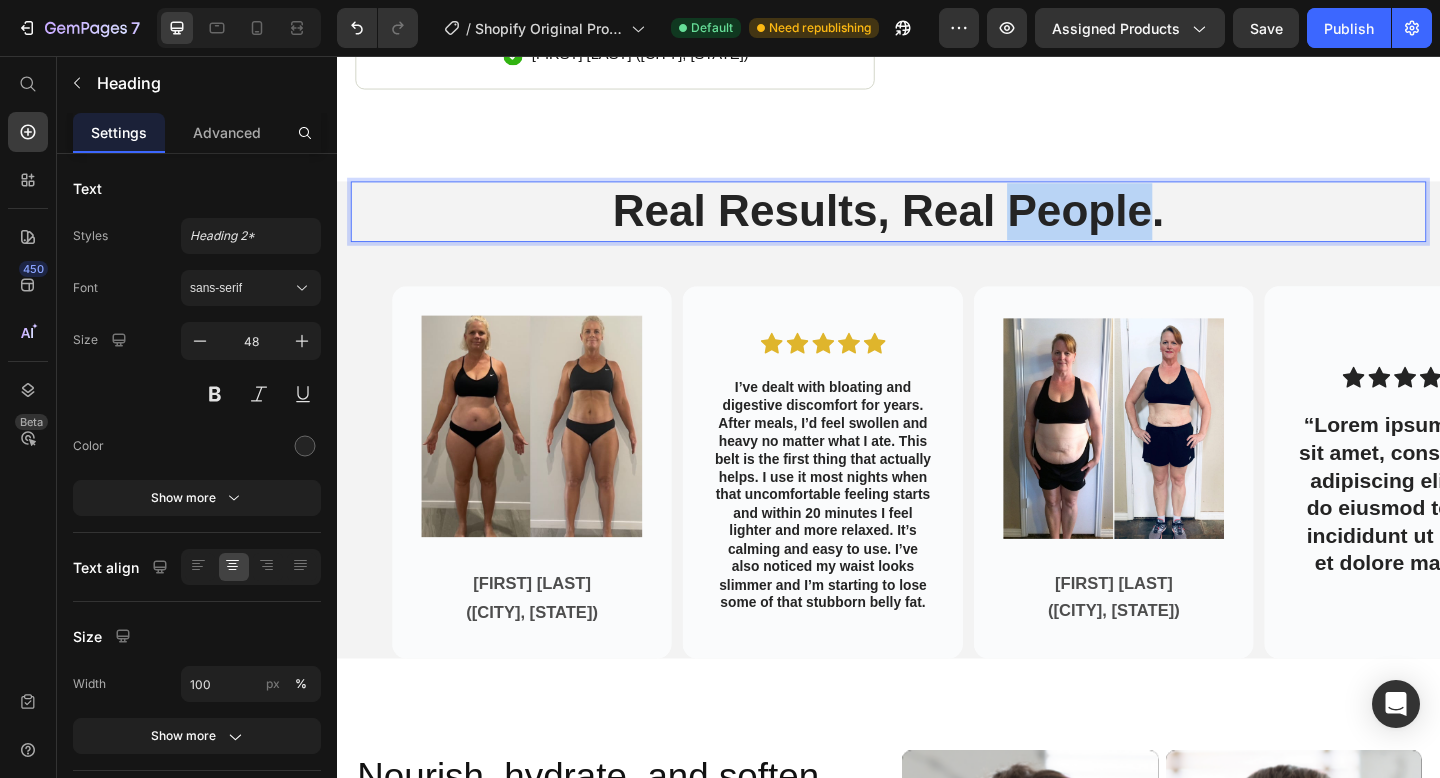 click on "Real Results, Real People." at bounding box center [937, 226] 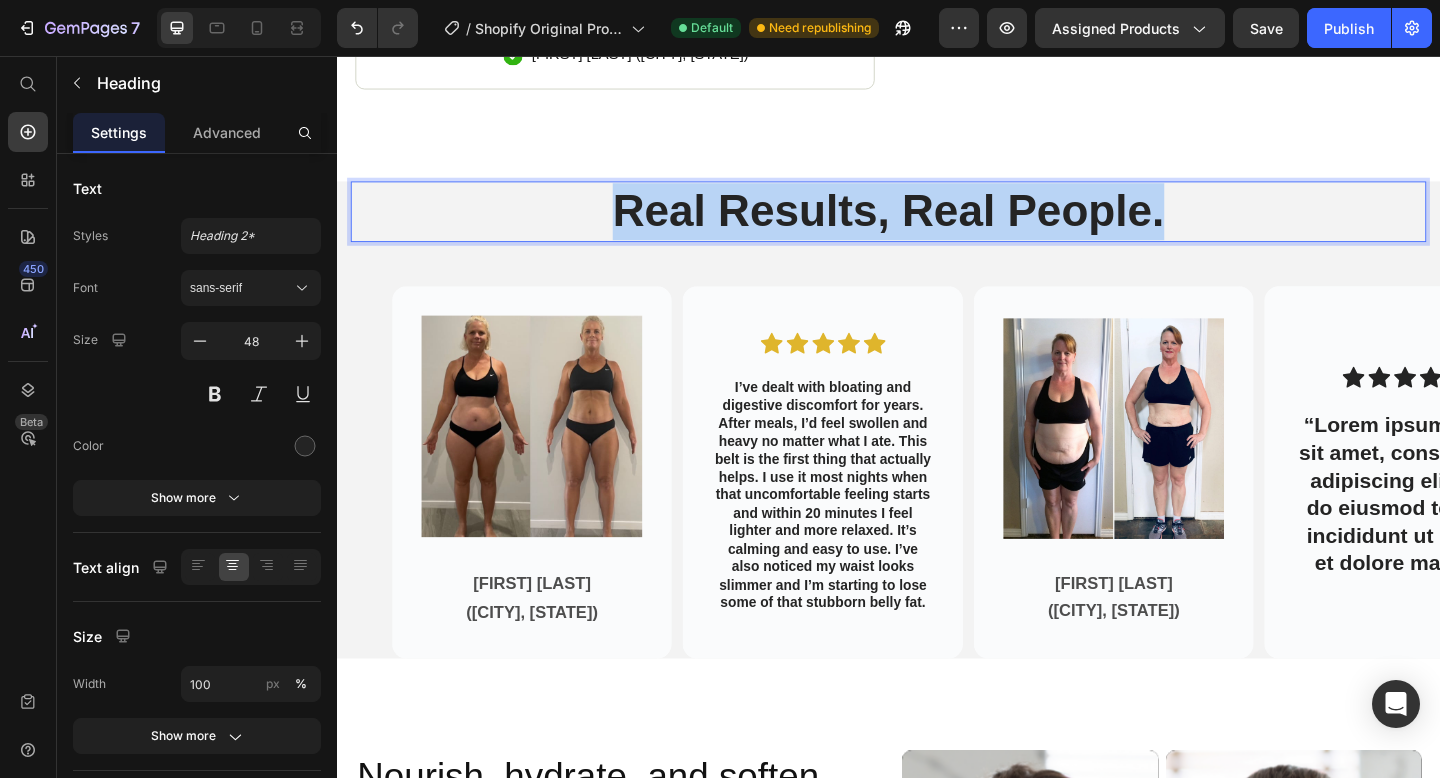 click on "Real Results, Real People." at bounding box center [937, 226] 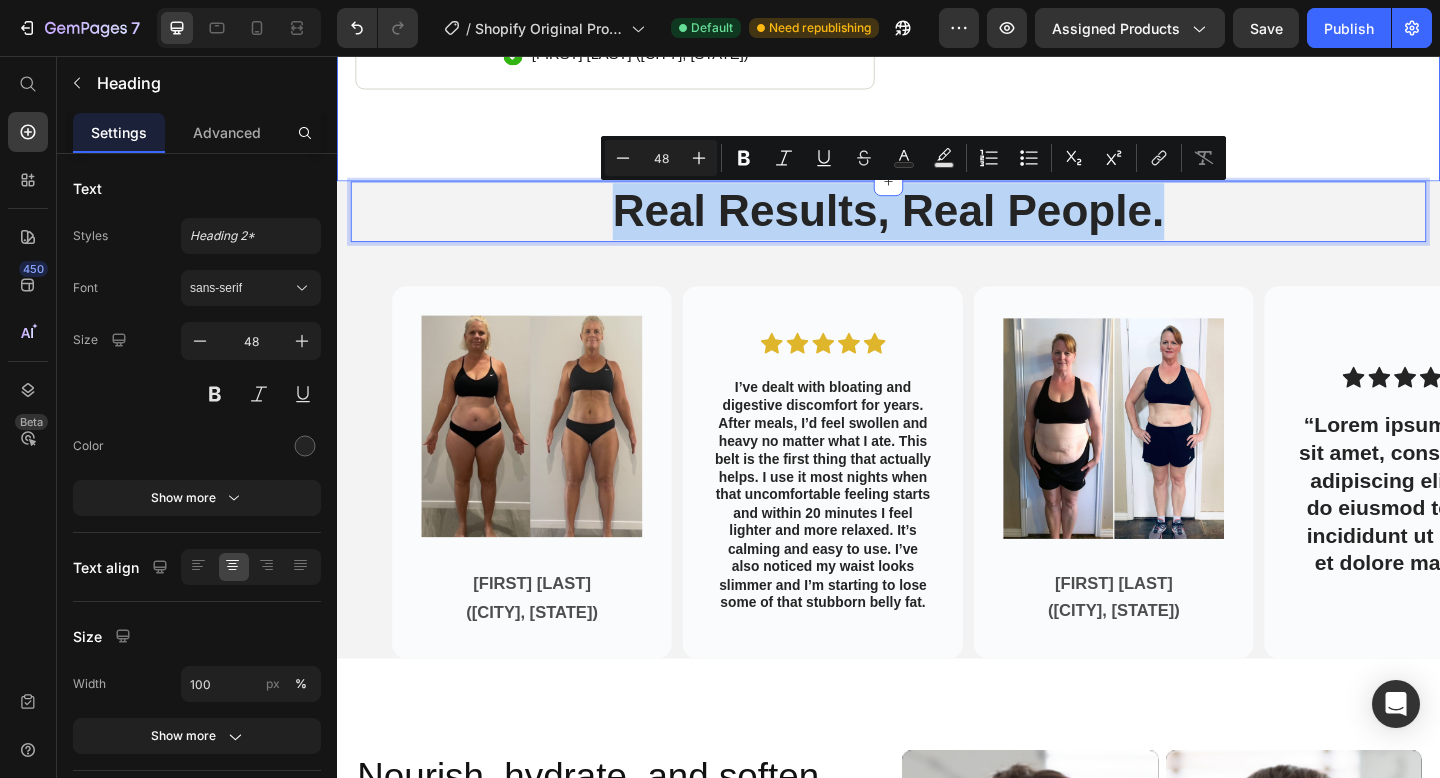 click on "Icon Free Shipping Today Only Text Block Row
Icon 84,000+ Happy Customer Text Block Row Carousel Row
Product Images Image Icon Icon Icon Icon Icon Icon List I got the Avryne™ Revive Pro mainly for myself — I deal with bloating and digestion issues after meals, and nothing was really helping. I’ve tried all the teas, supplements, food changes… but nothing gave me real relief like this. I use it after dinner or whenever that tight, uncomfortable pressure kicks in. Within 15–20 minutes, the bloating settles and I actually feel calm and comfortable again. It’s warm, soothing, and honestly way more comforting than I expected. Text Block
Icon [FIRST] [LAST] ([CITY], [STATE]) Text Block Row Row Row Icon Icon Icon Icon Icon Icon List (1349 Reviews) Text Block Row Avryne™ Revive Pro Product Title The 2023 Rated Innovation in Cosmetics Text Block Hydrate, rejuvenate, and glow with our revolutionary cream. Unleash your skin's potential today. Text Block" at bounding box center (937, -431) 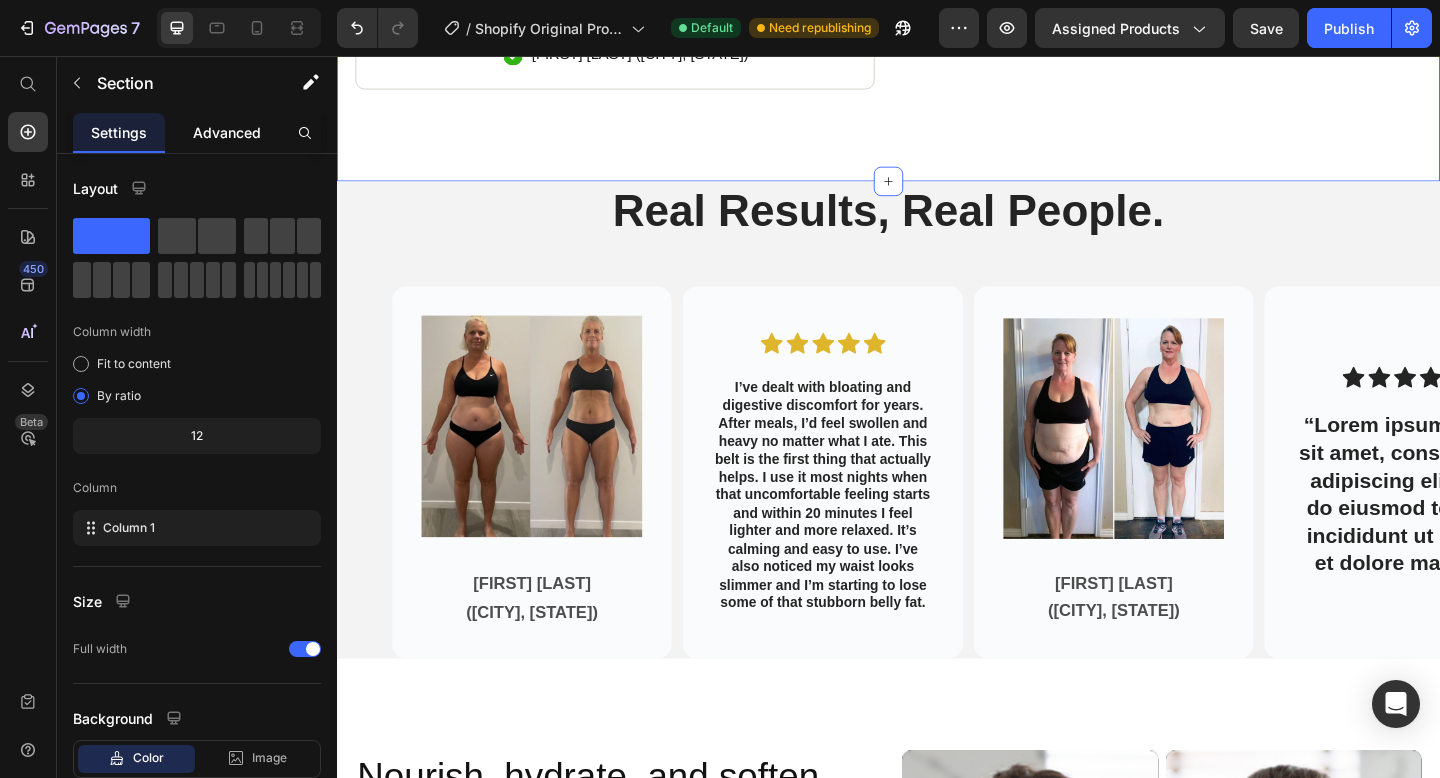 click on "Advanced" at bounding box center [227, 132] 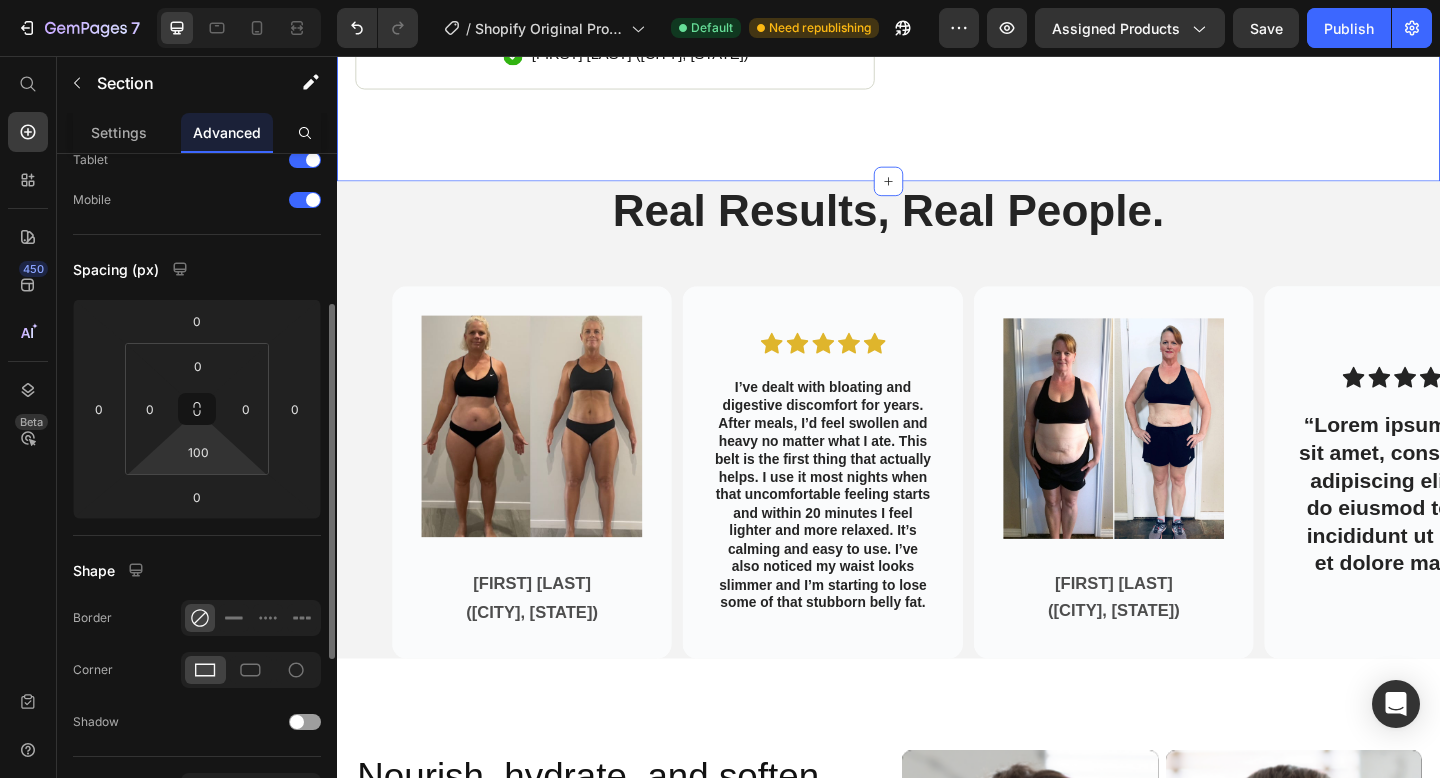 scroll, scrollTop: 213, scrollLeft: 0, axis: vertical 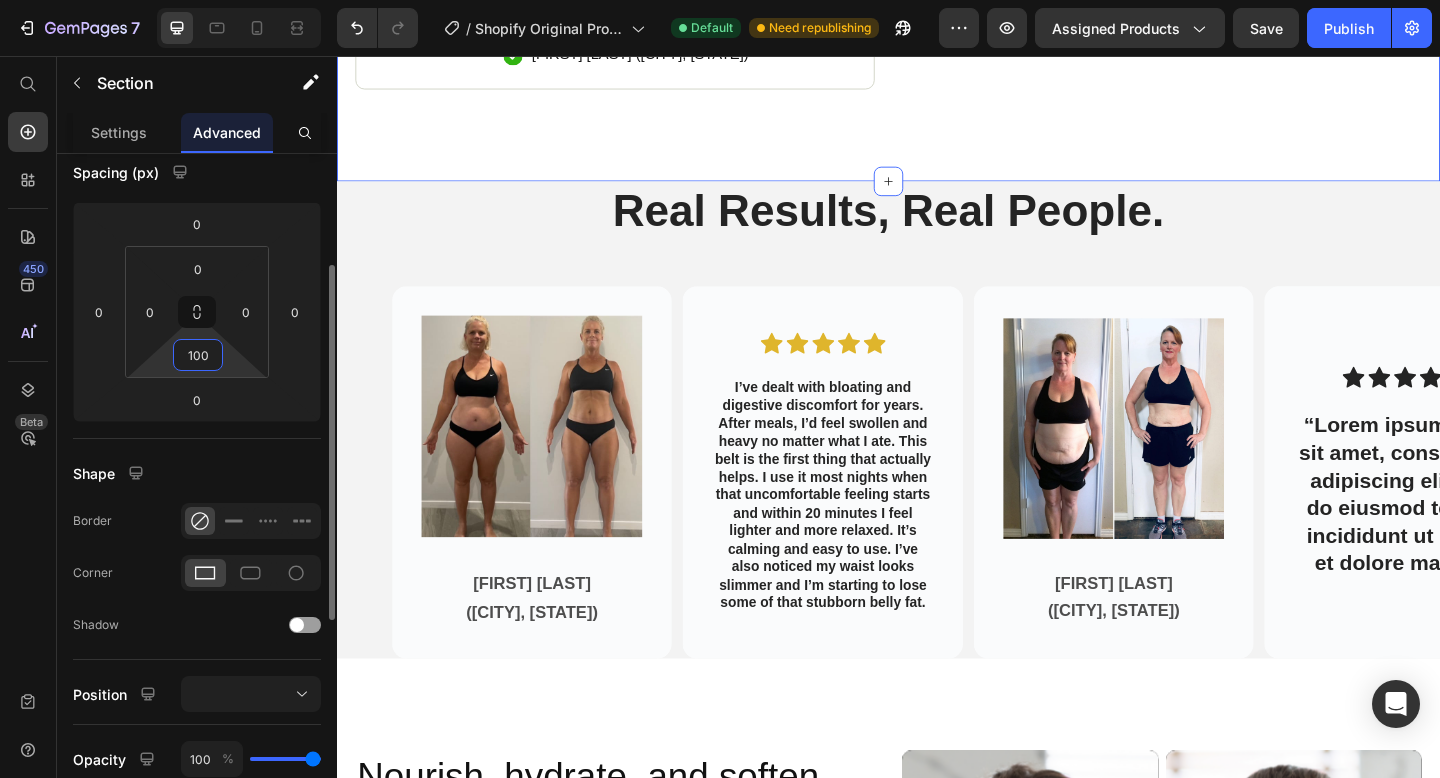 click on "100" at bounding box center (198, 355) 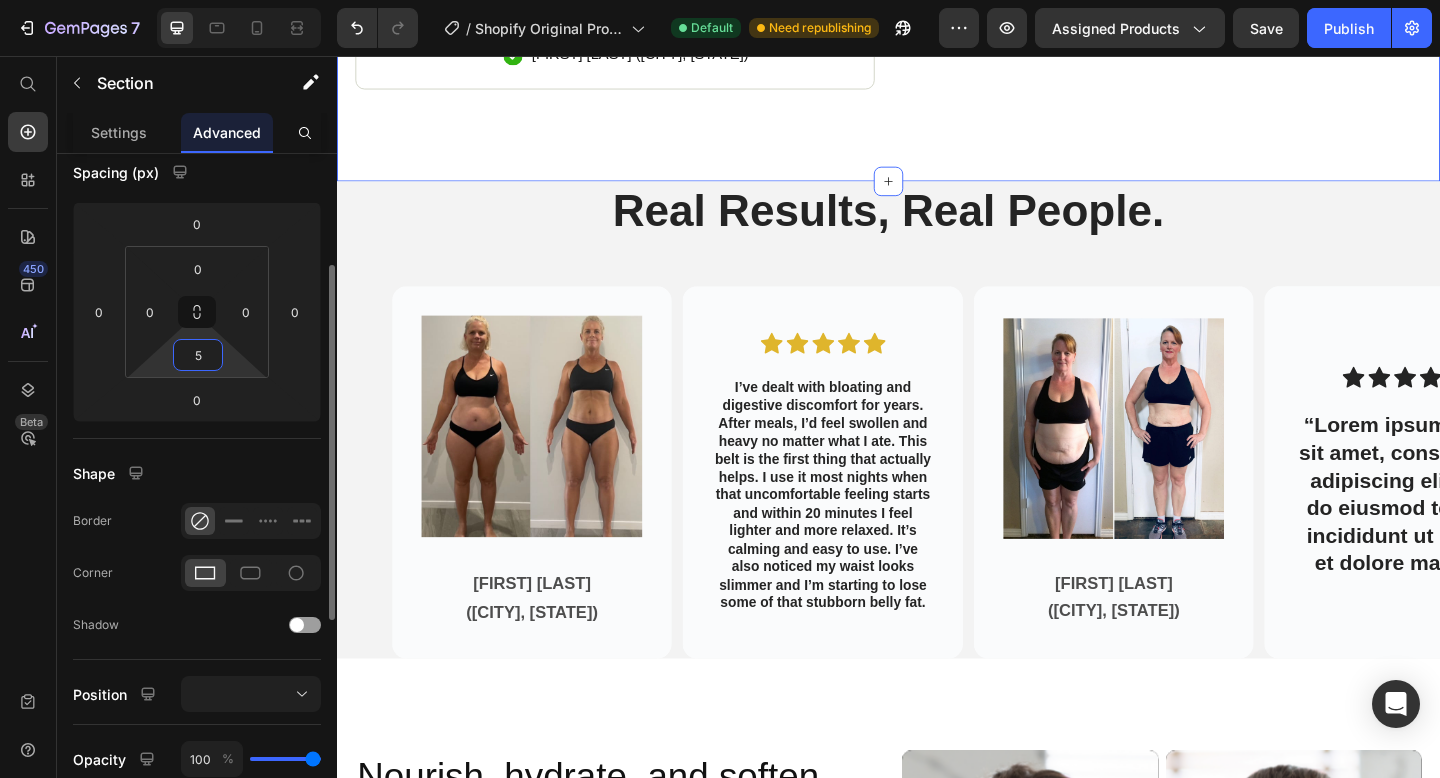 type on "50" 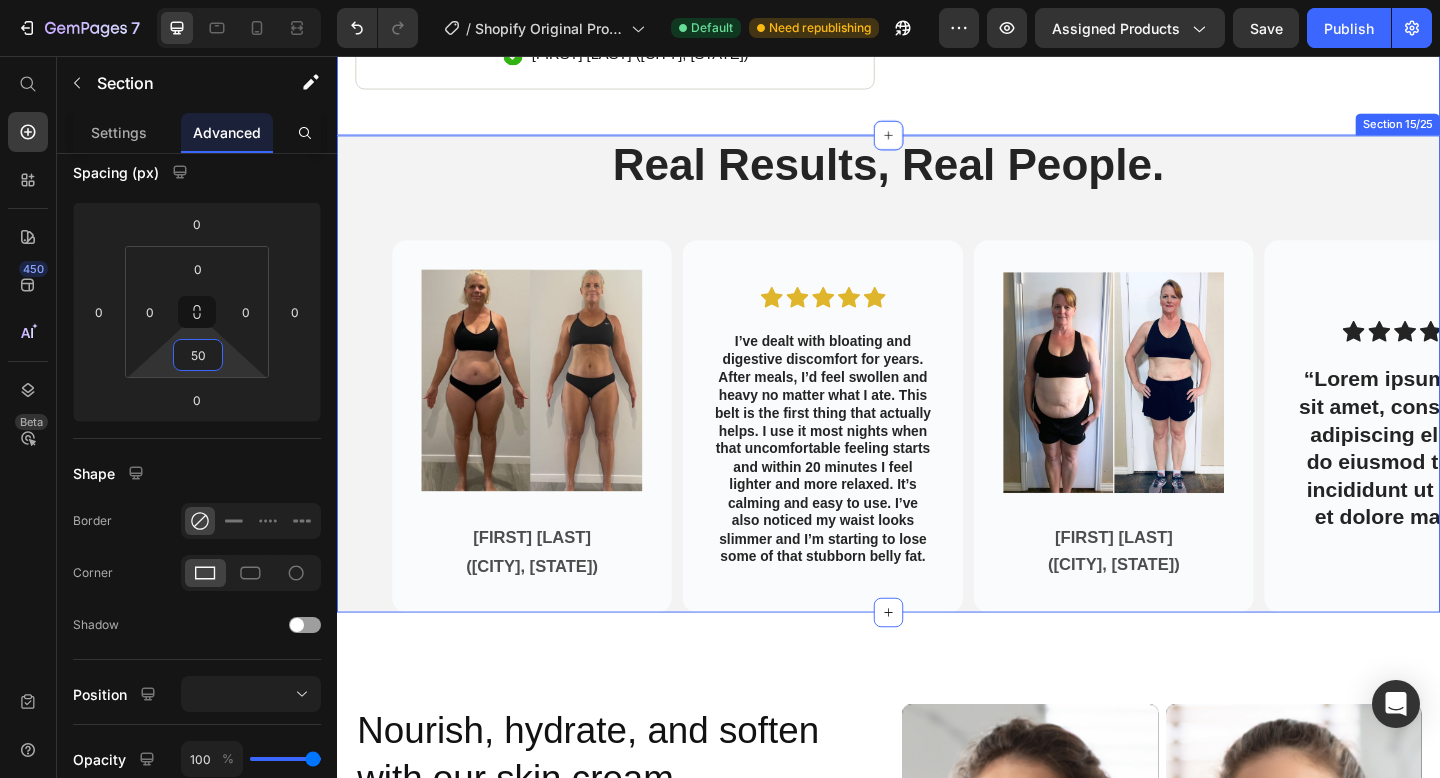 click on "Real Results, Real People. Heading Row Image [LAST] [LAST].  ([CITY], [STATE]) Text Block Hero Banner Icon Icon Icon Icon Icon Icon List I’ve dealt with bloating and digestive discomfort for years. After meals, I’d feel swollen and heavy no matter what I ate. This belt is the first thing that actually helps. I use it most nights when that uncomfortable feeling starts and within 20 minutes I feel lighter and more relaxed. It’s calming and easy to use. I’ve also noticed my waist looks slimmer and I’m starting to lose some of that stubborn belly fat. Text Block Hero Banner Image [FIRST] [LAST].  ([CITY], [STATE]) Text Block Hero Banner Icon Icon Icon Icon Icon Icon List “Lorem ipsum dolor sit amet, consectetur adipiscing elit, sed do eiusmod tempor incididunt ut labore et dolore magna.” Text Block Hero Banner Carousel" at bounding box center [937, 403] 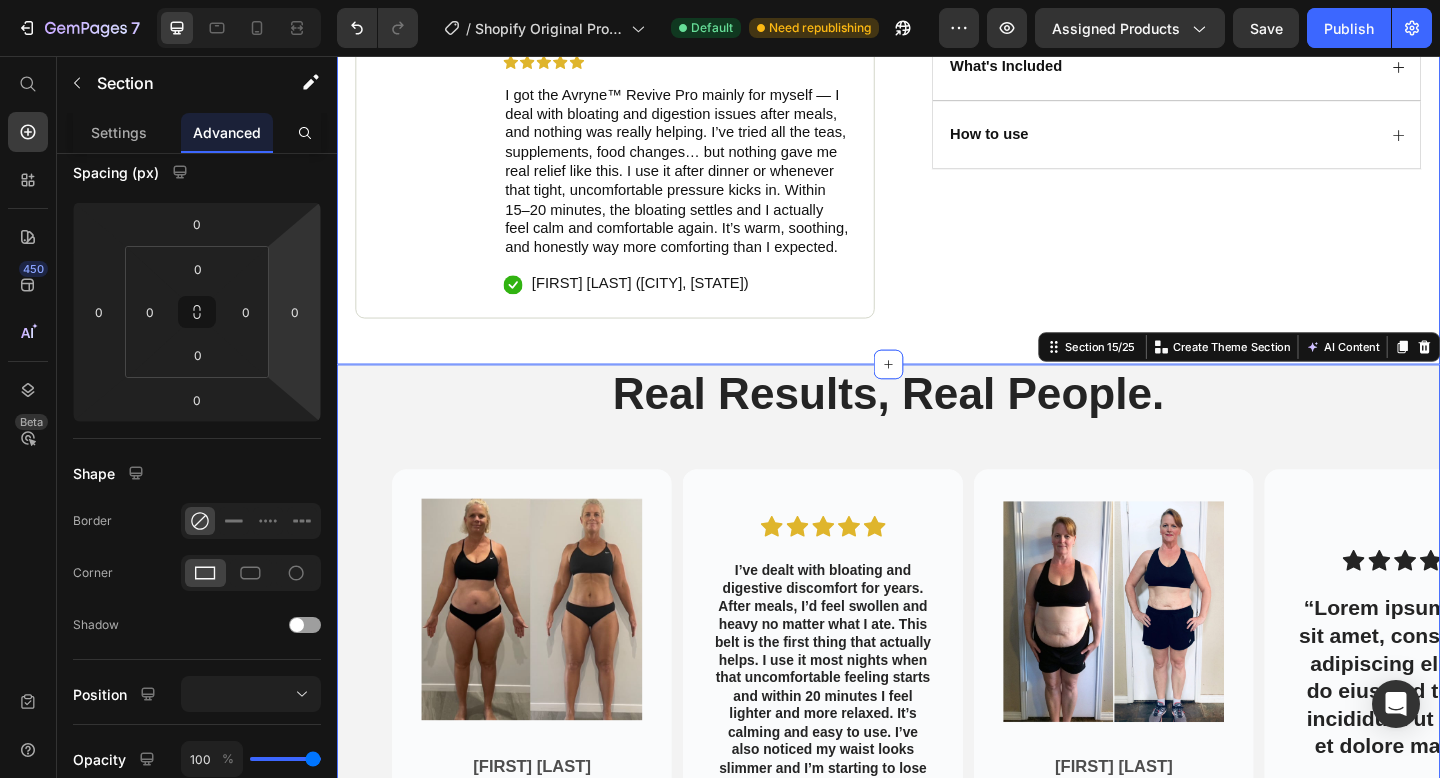 scroll, scrollTop: 2254, scrollLeft: 0, axis: vertical 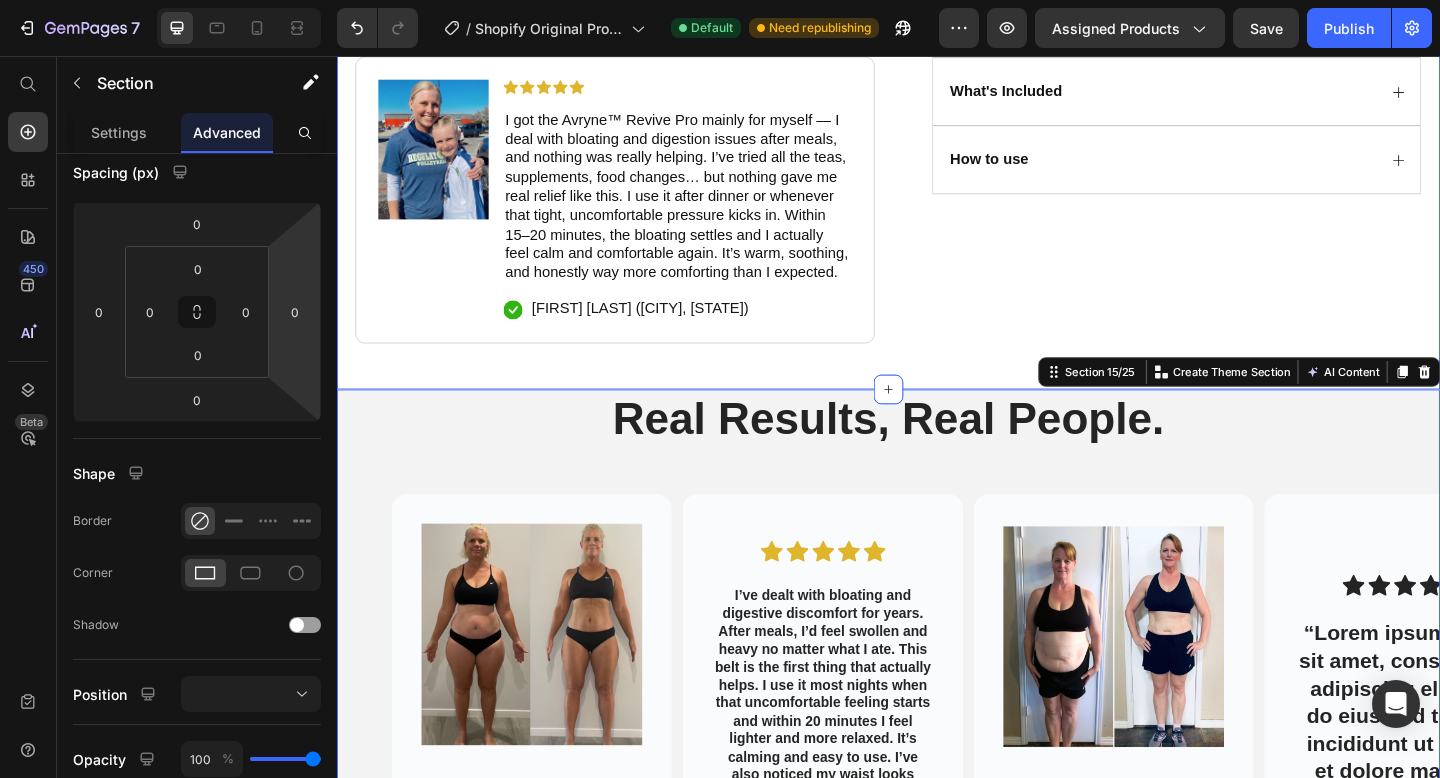 click on "Icon Free Shipping Today Only Text Block Row
Icon 84,000+ Happy Customer Text Block Row Carousel Row
Product Images Image Icon Icon Icon Icon Icon Icon List I got the Avryne™ Revive Pro mainly for myself — I deal with bloating and digestion issues after meals, and nothing was really helping. I’ve tried all the teas, supplements, food changes… but nothing gave me real relief like this. I use it after dinner or whenever that tight, uncomfortable pressure kicks in. Within 15–20 minutes, the bloating settles and I actually feel calm and comfortable again. It’s warm, soothing, and honestly way more comforting than I expected. Text Block
Icon [FIRST] [LAST] ([CITY], [STATE]) Text Block Row Row Row Icon Icon Icon Icon Icon Icon List (1349 Reviews) Text Block Row Avryne™ Revive Pro Product Title The 2023 Rated Innovation in Cosmetics Text Block Hydrate, rejuvenate, and glow with our revolutionary cream. Unleash your skin's potential today. Text Block" at bounding box center (937, -180) 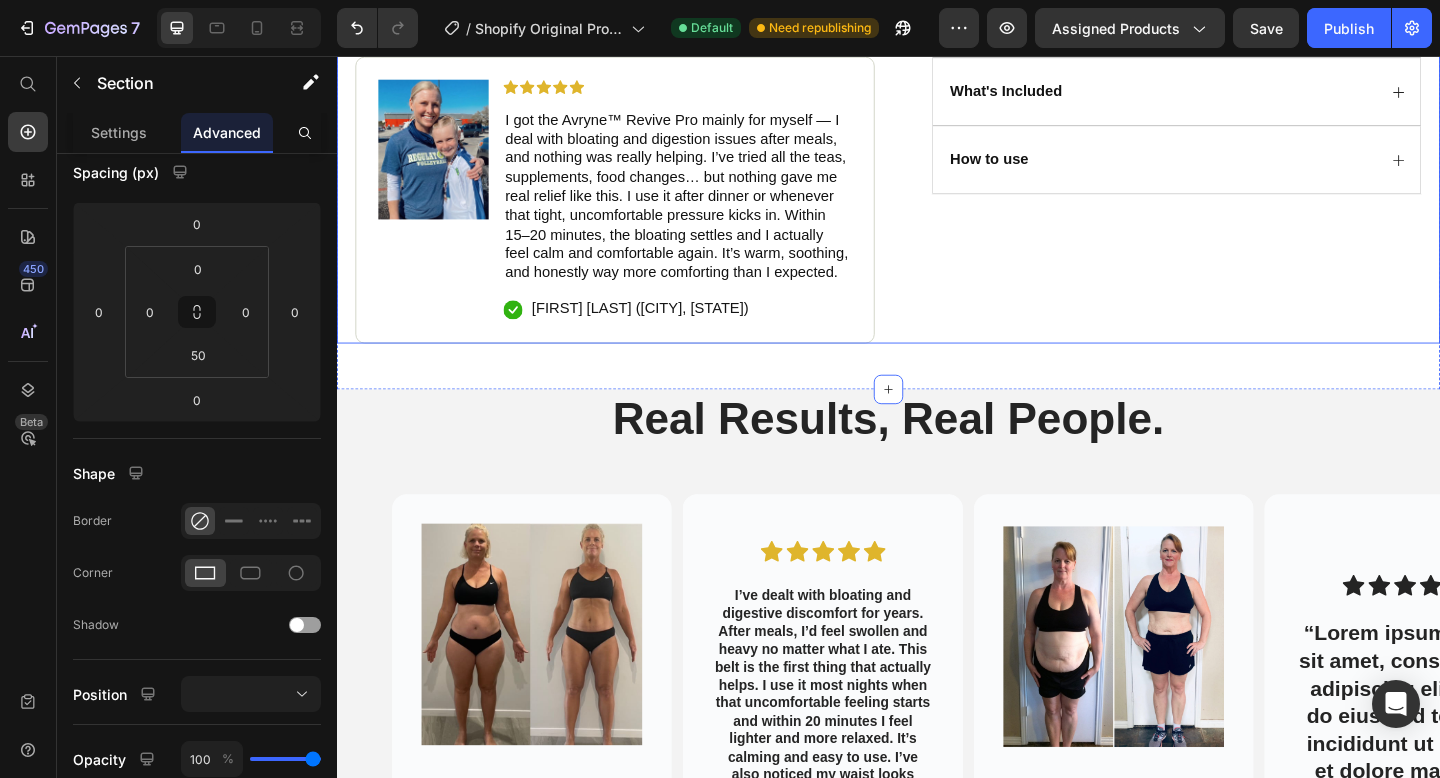 click on "I got the Avryne™ Revive Pro mainly for myself — I deal with bloating and digestion issues after meals, and nothing was really helping. I’ve tried all the teas, supplements, food changes… but nothing gave me real relief like this. I use it after dinner or whenever that tight, uncomfortable pressure kicks in. Within 15–20 minutes, the bloating settles and I actually feel calm and comfortable again. It’s warm, soothing, and honestly way more comforting than I expected. Text Block
Icon [FIRST] [LAST] ([CITY], [STATE]) Text Block Row Row Row Icon Icon Icon Icon Icon Icon List (1349 Reviews) Text Block Row Avryne™ Revive Pro Product Title The 2023 Rated Innovation in Cosmetics Text Block Hydrate, rejuvenate, and glow with our revolutionary cream. Unleash your skin's potential today. Text Block
Intense Hydration
Environmentally Friendly
Made in Germany Item List" at bounding box center [937, -187] 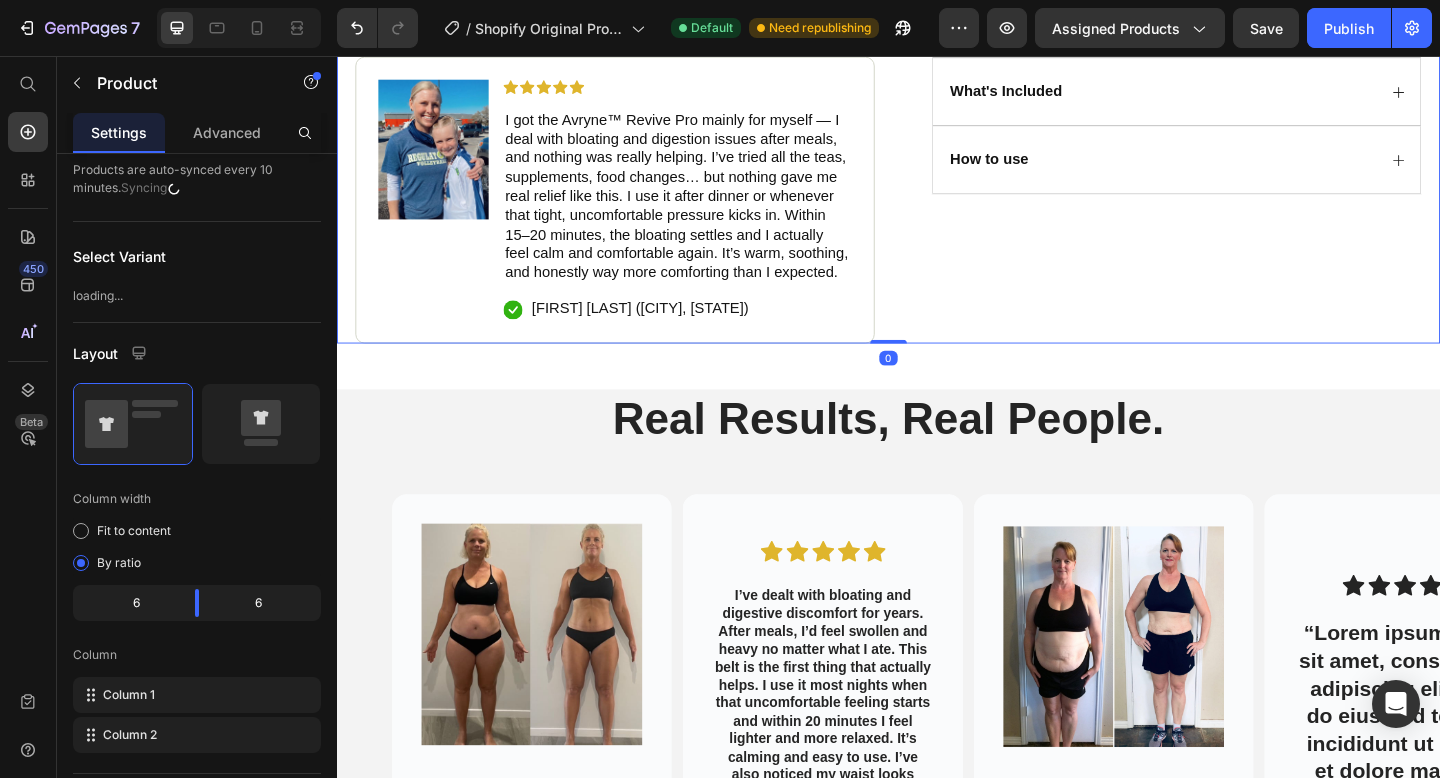 scroll, scrollTop: 0, scrollLeft: 0, axis: both 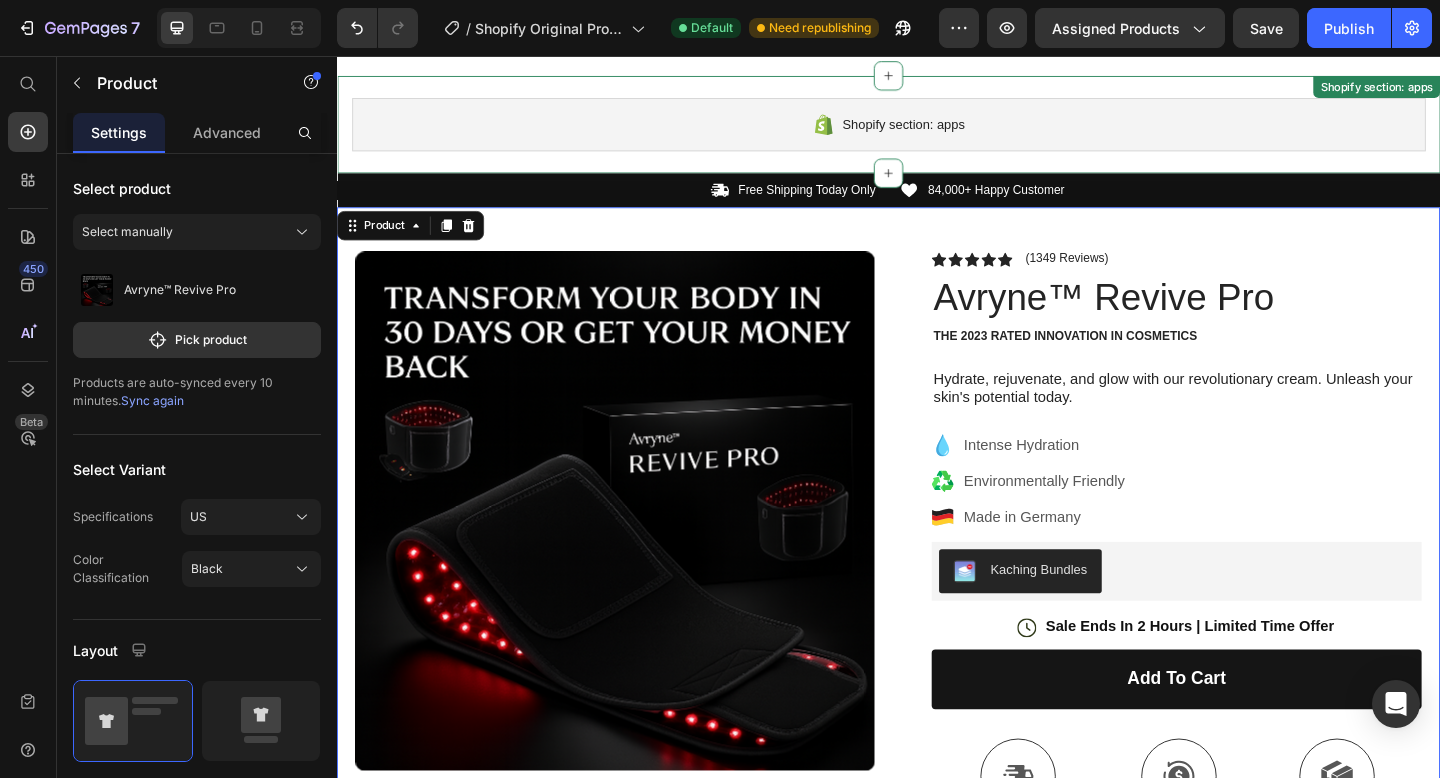 click on "Shopify section: apps Shopify section: apps" at bounding box center [937, 131] 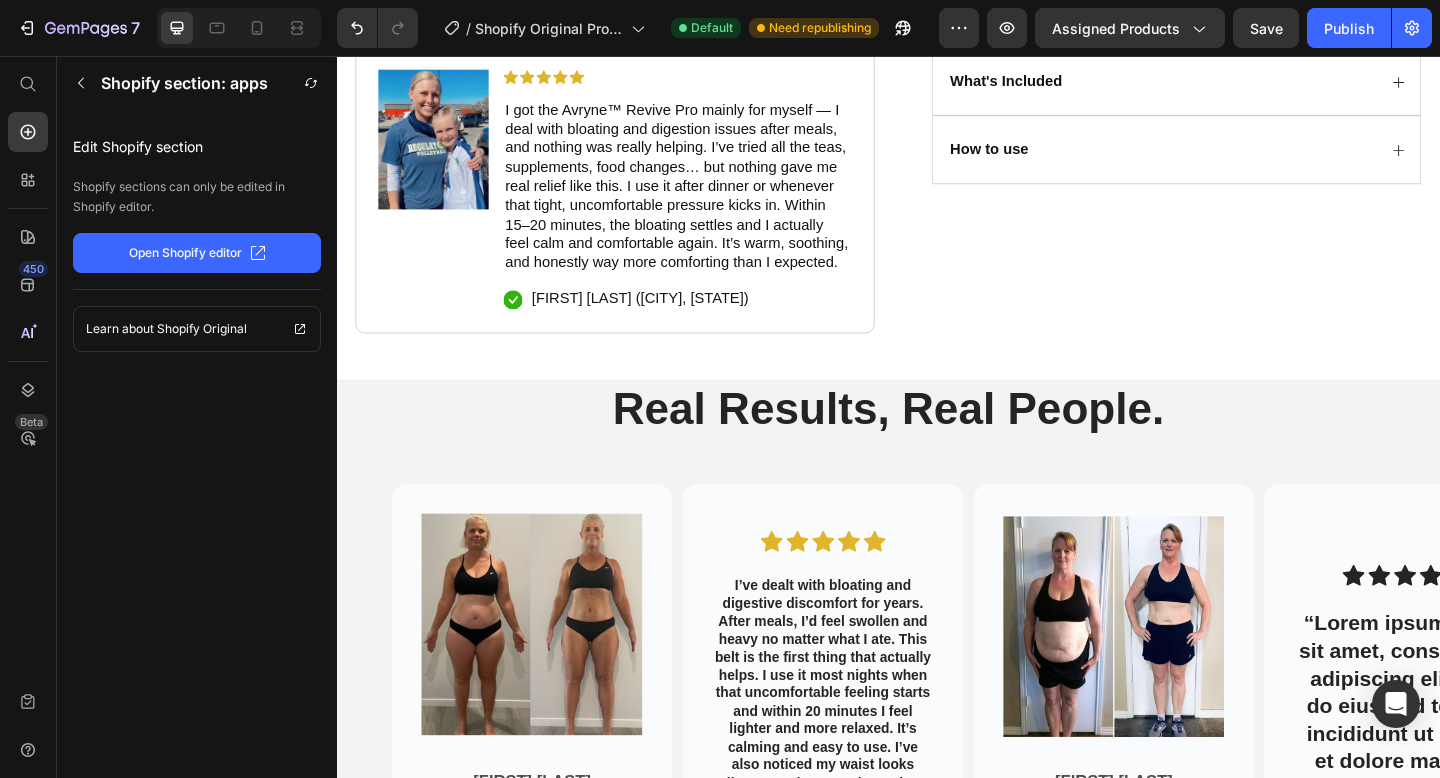 scroll, scrollTop: 2269, scrollLeft: 0, axis: vertical 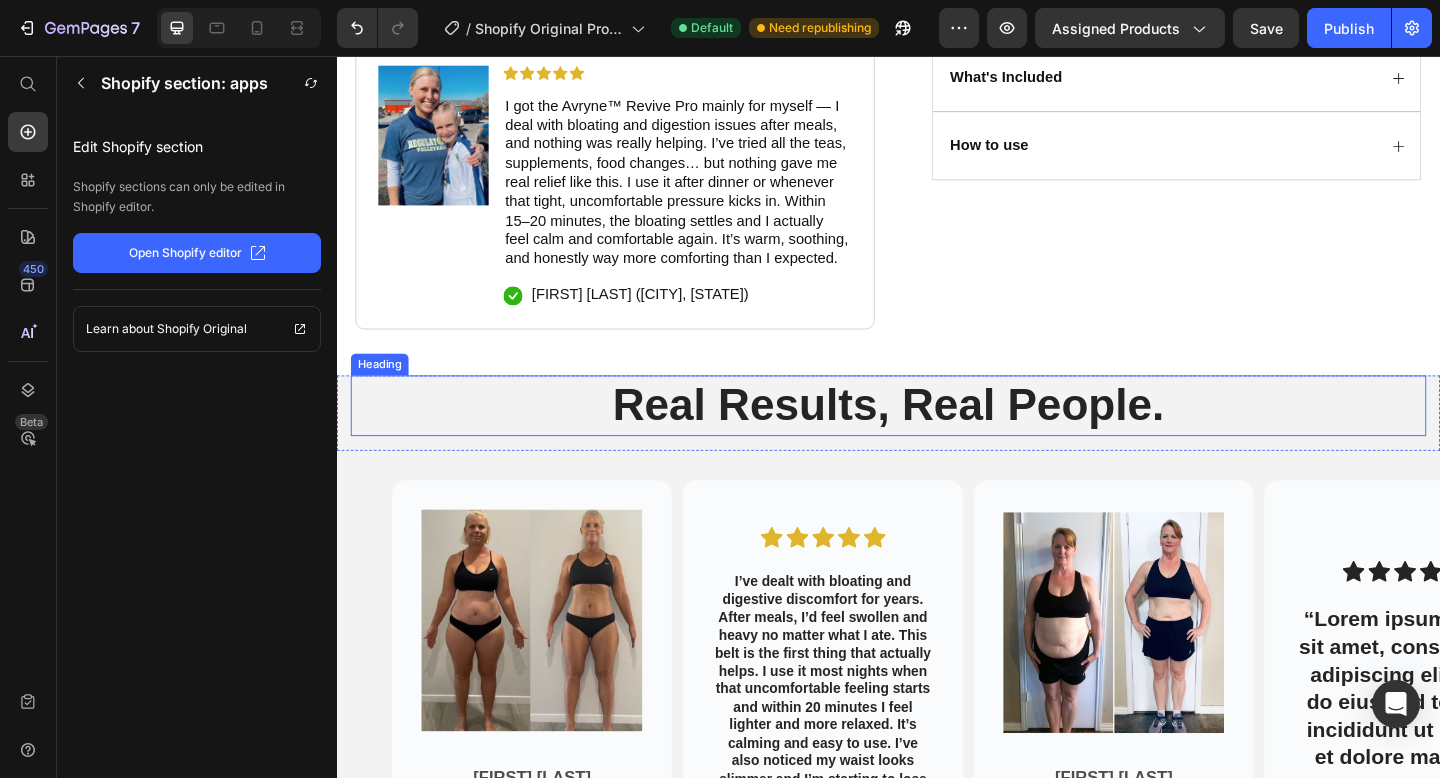 click on "Real Results, Real People." at bounding box center (937, 437) 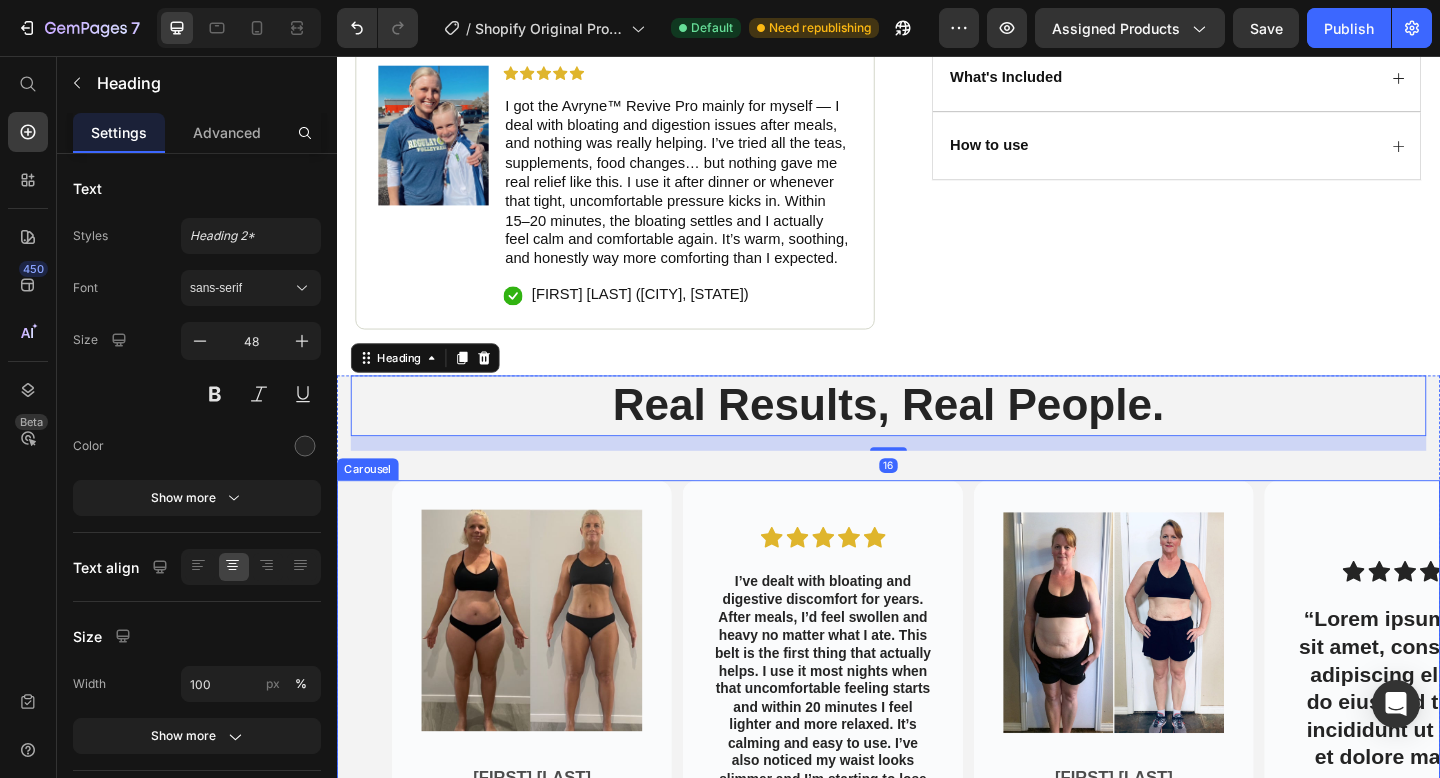click on "Image [LAST] [LAST].  ([CITY], [STATE]) Text Block Hero Banner Icon Icon Icon Icon Icon Icon List I’ve dealt with bloating and digestive discomfort for years. After meals, I’d feel swollen and heavy no matter what I ate. This belt is the first thing that actually helps. I use it most nights when that uncomfortable feeling starts and within 20 minutes I feel lighter and more relaxed. It’s calming and easy to use. I’ve also noticed my waist looks slimmer and I’m starting to lose some of that stubborn belly fat. Text Block Hero Banner Image [FIRST] [LAST].  ([CITY], [STATE]) Text Block Hero Banner Icon Icon Icon Icon Icon Icon List “Lorem ipsum dolor sit amet, consectetur adipiscing elit, sed do eiusmod tempor incididunt ut labore et dolore magna.” Text Block Hero Banner Carousel" at bounding box center (937, 720) 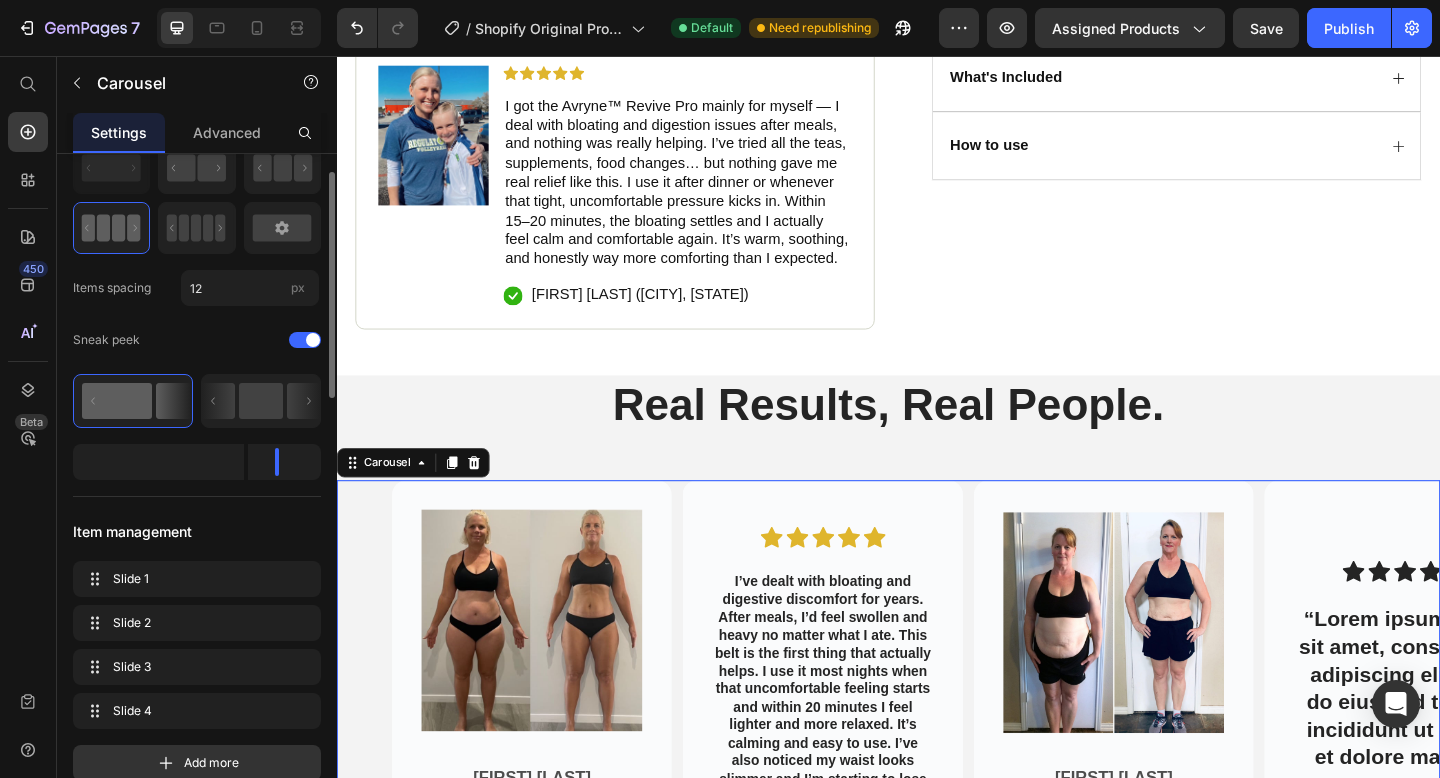 scroll, scrollTop: 105, scrollLeft: 0, axis: vertical 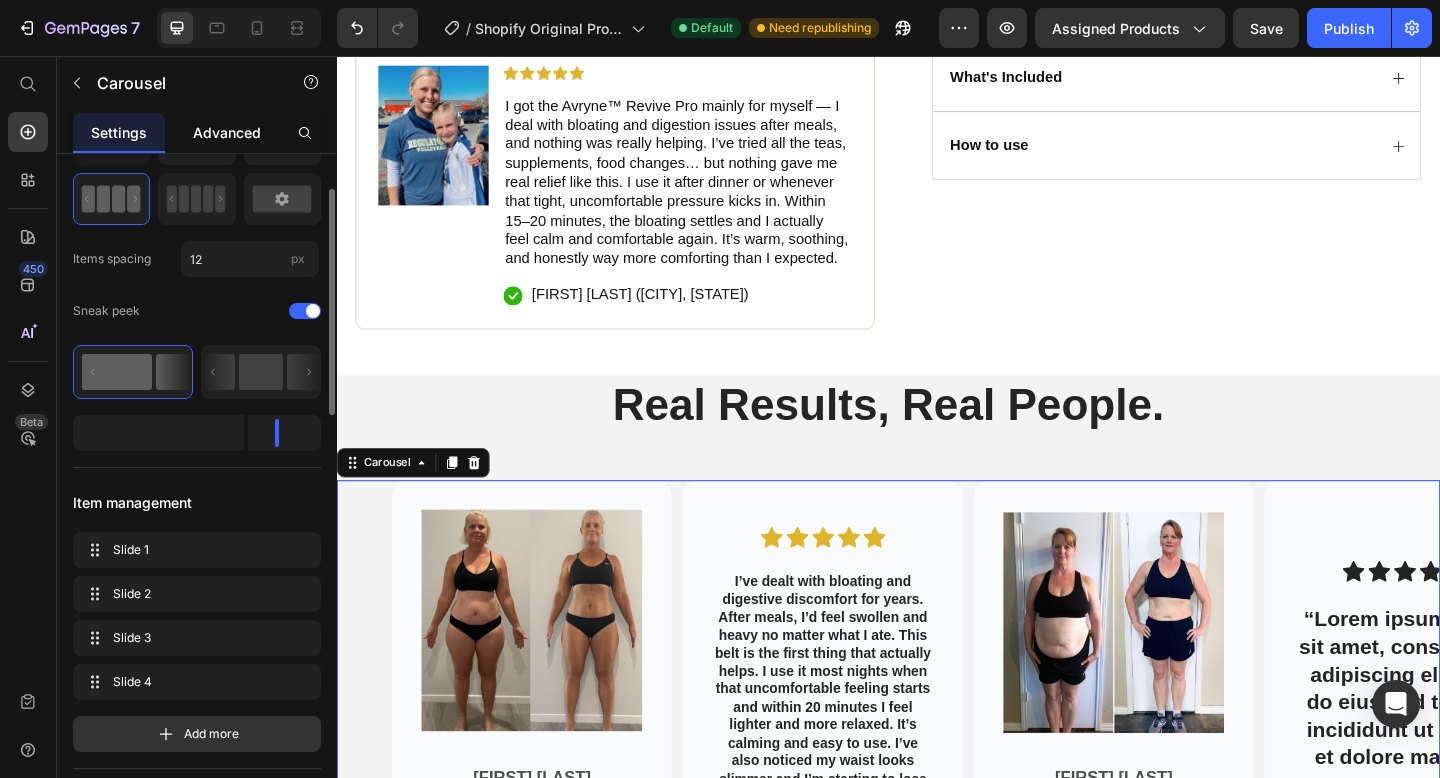 click on "Advanced" at bounding box center [227, 132] 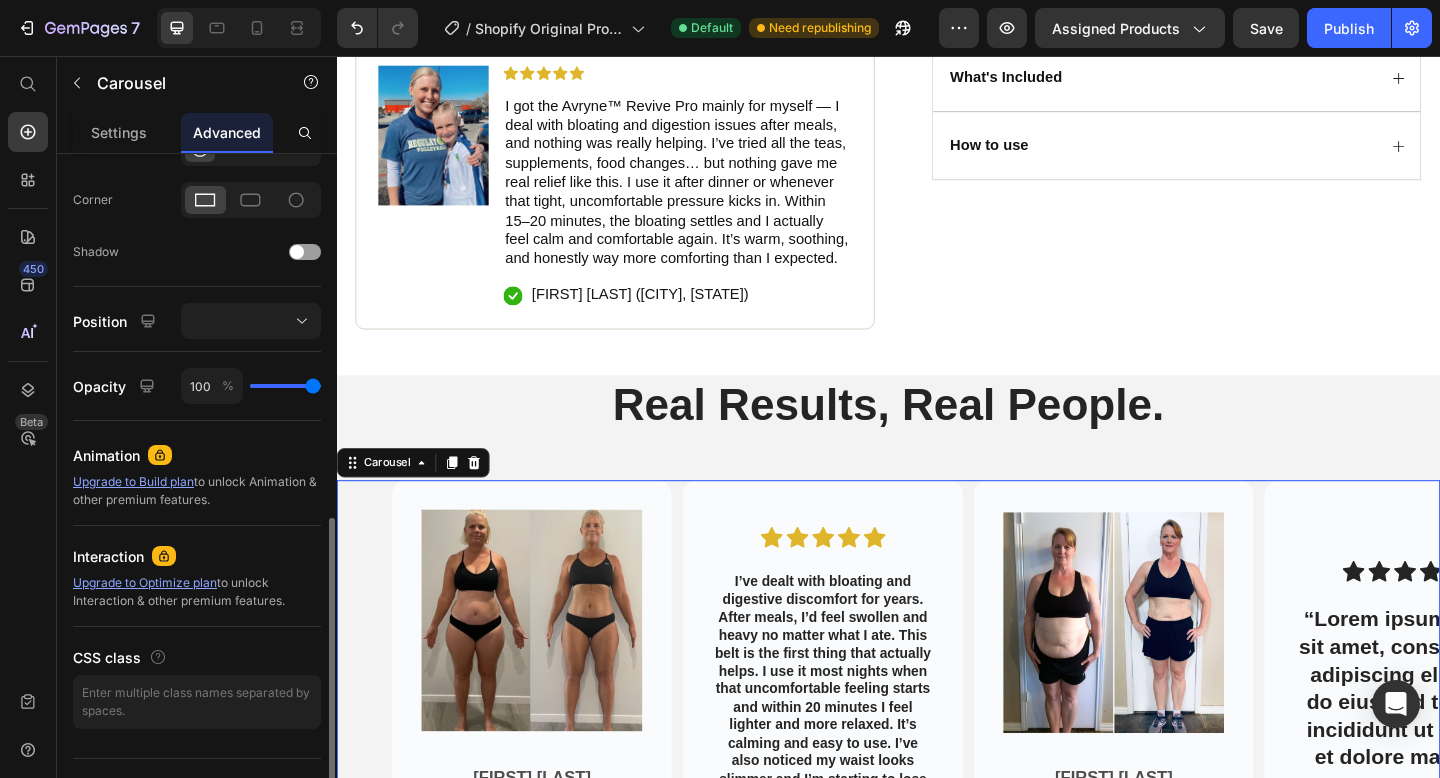 scroll, scrollTop: 624, scrollLeft: 0, axis: vertical 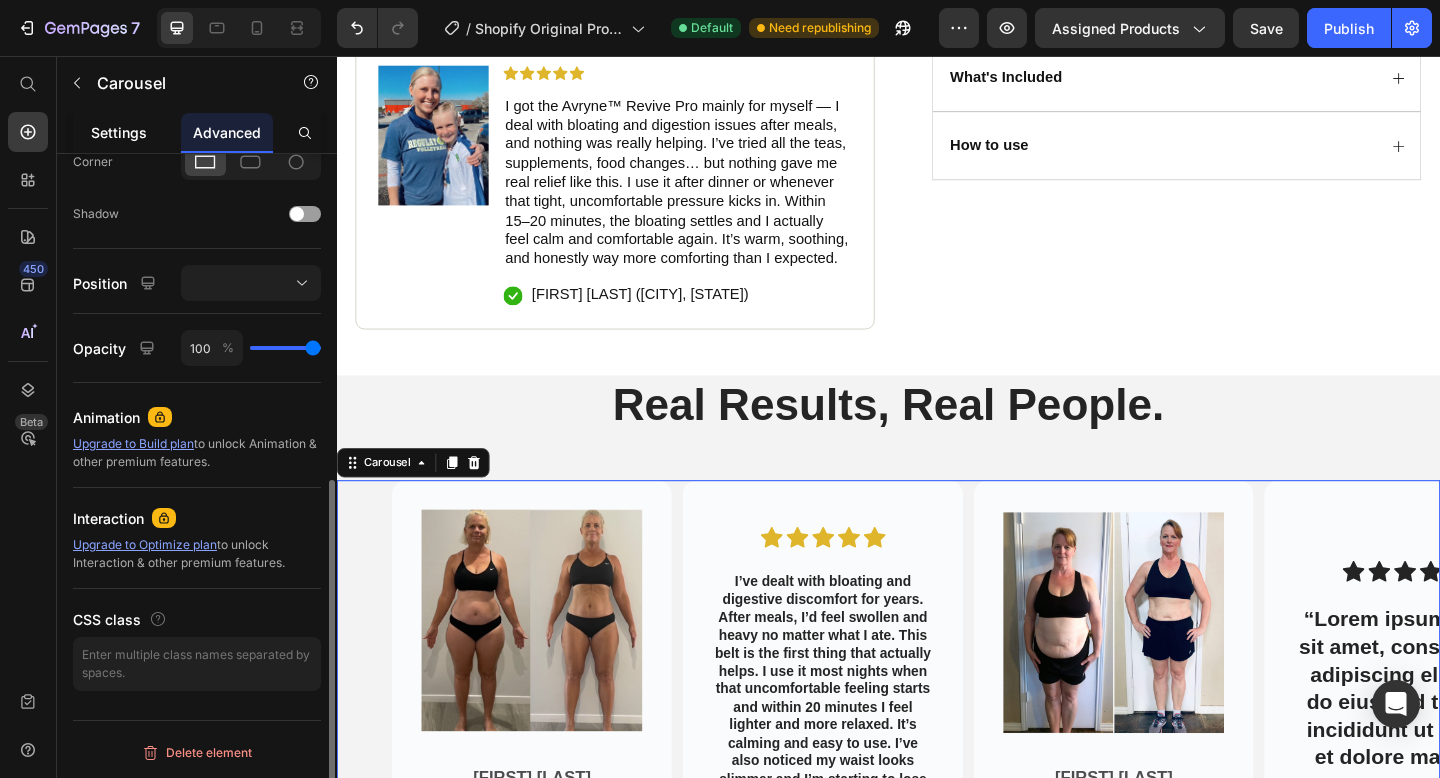 click on "Settings" at bounding box center [119, 132] 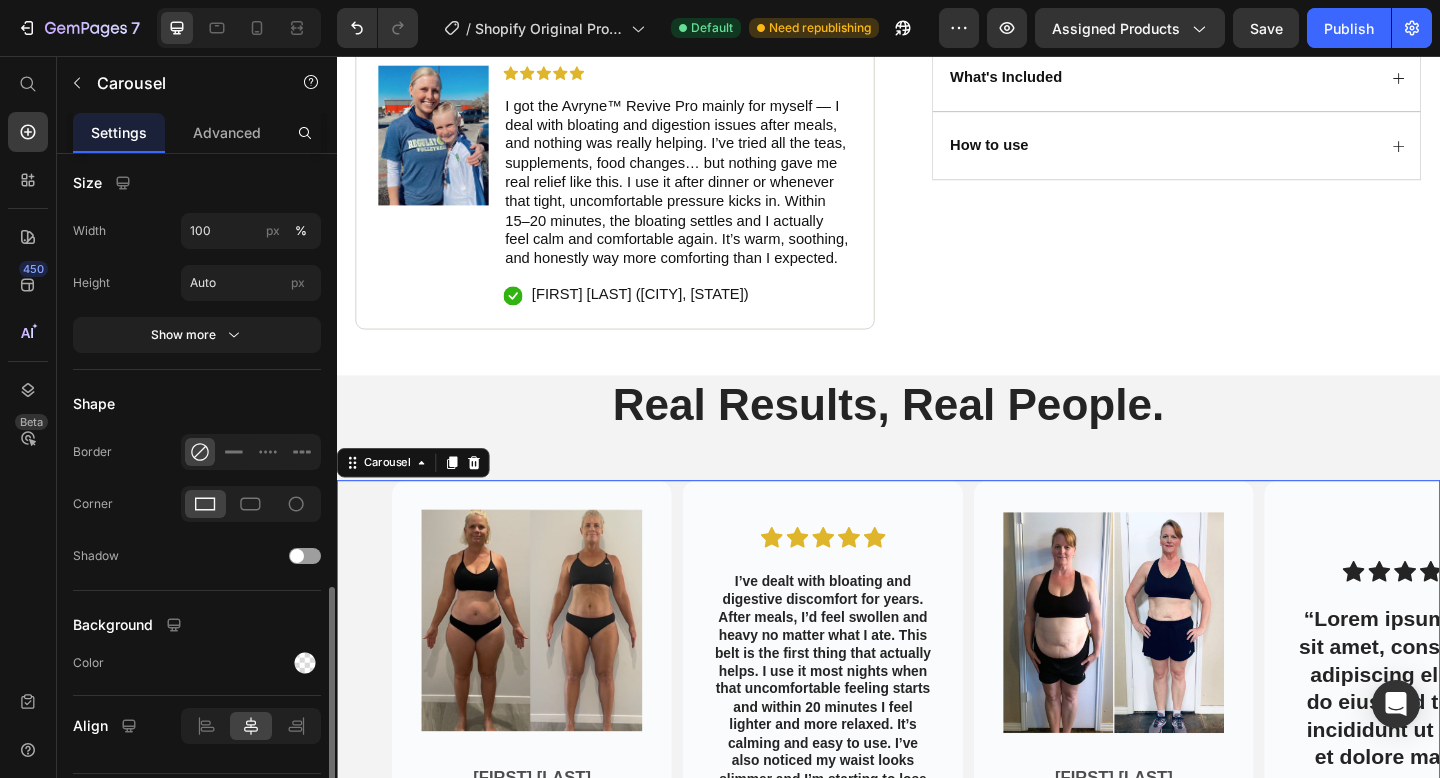 scroll, scrollTop: 1363, scrollLeft: 0, axis: vertical 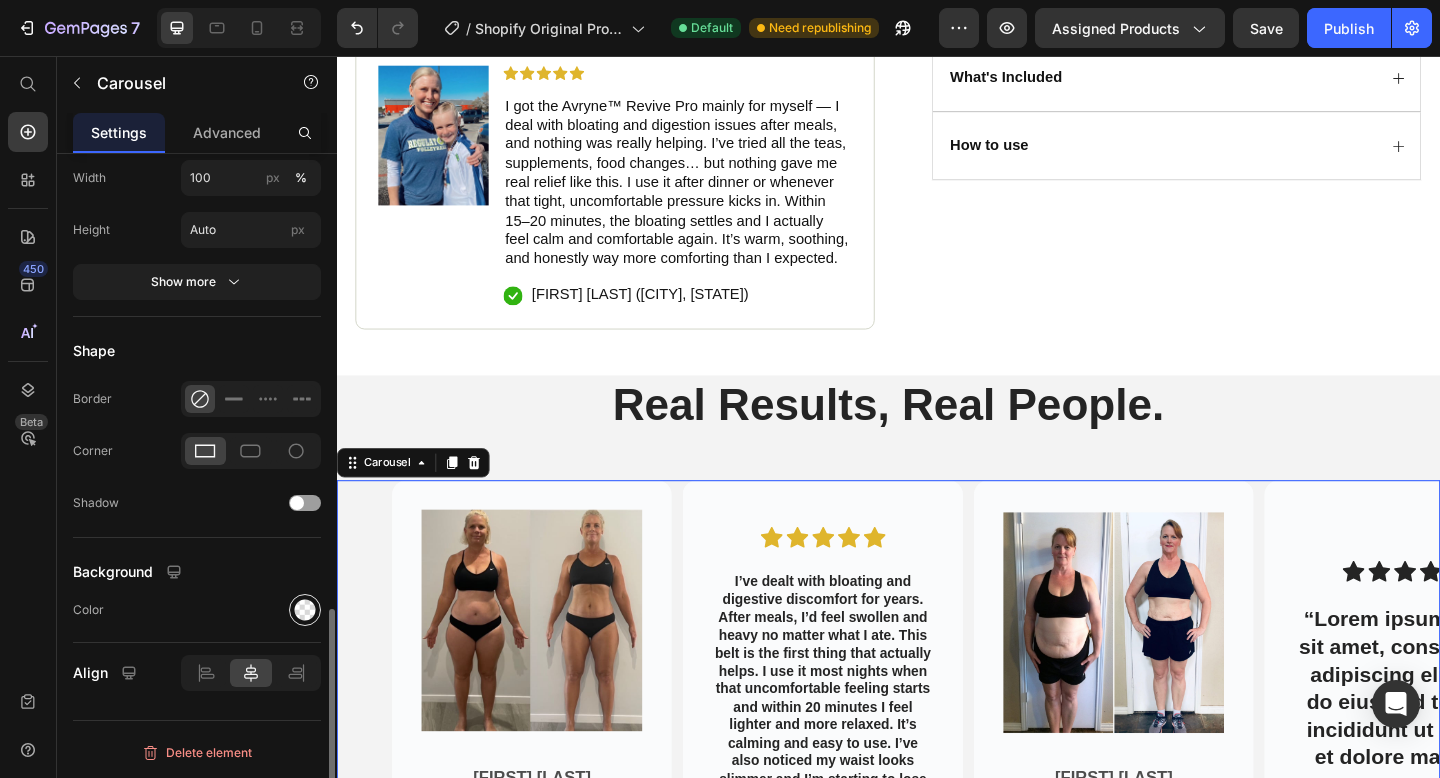 click at bounding box center [305, 610] 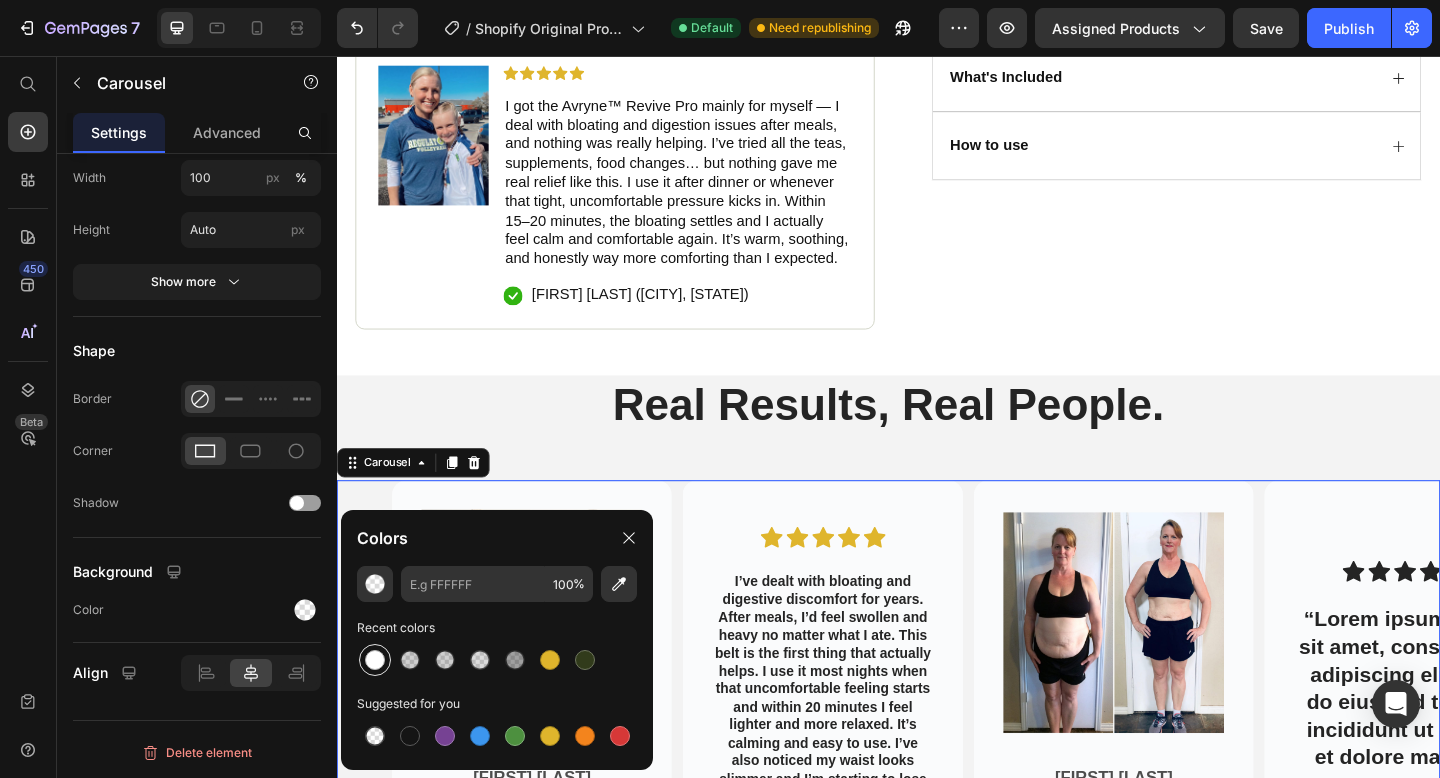 click at bounding box center (375, 660) 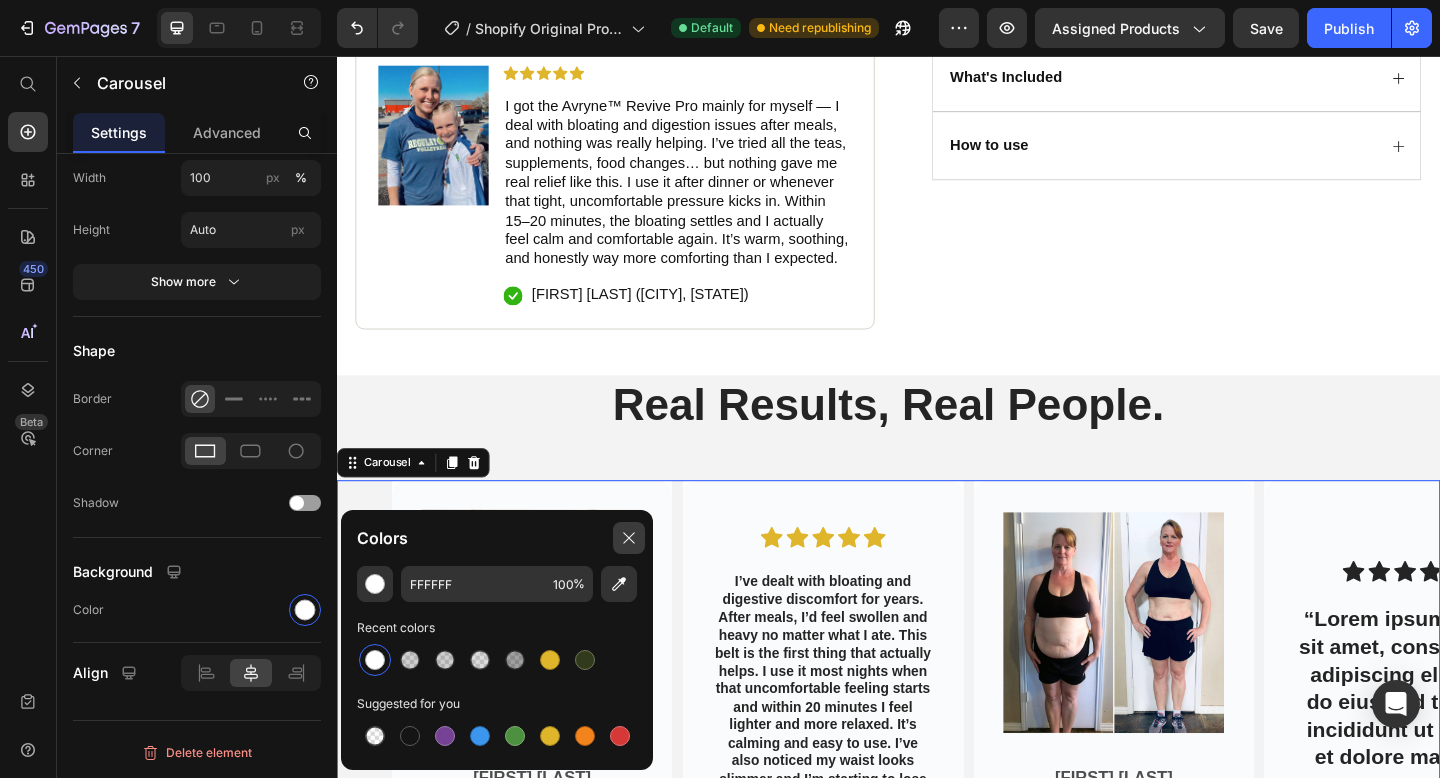 click 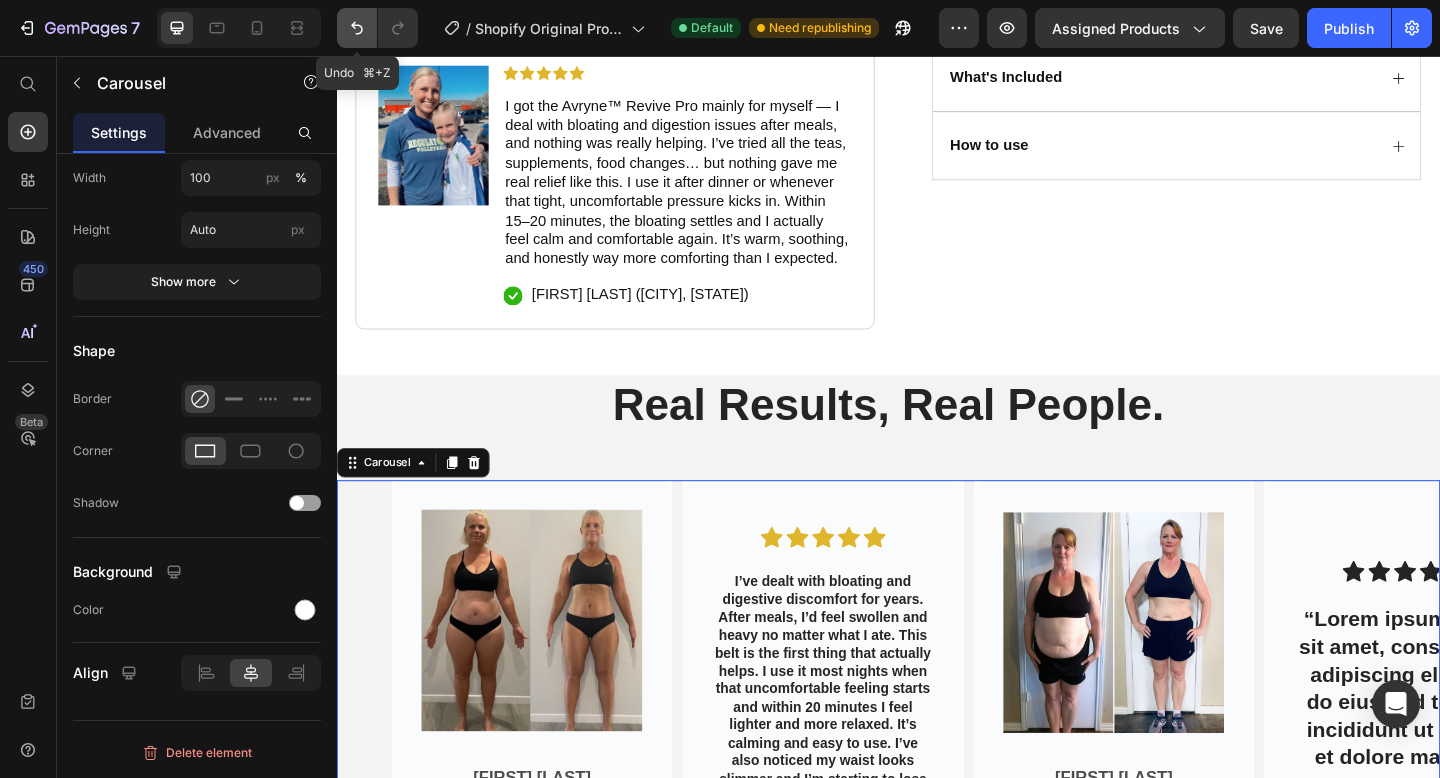 click 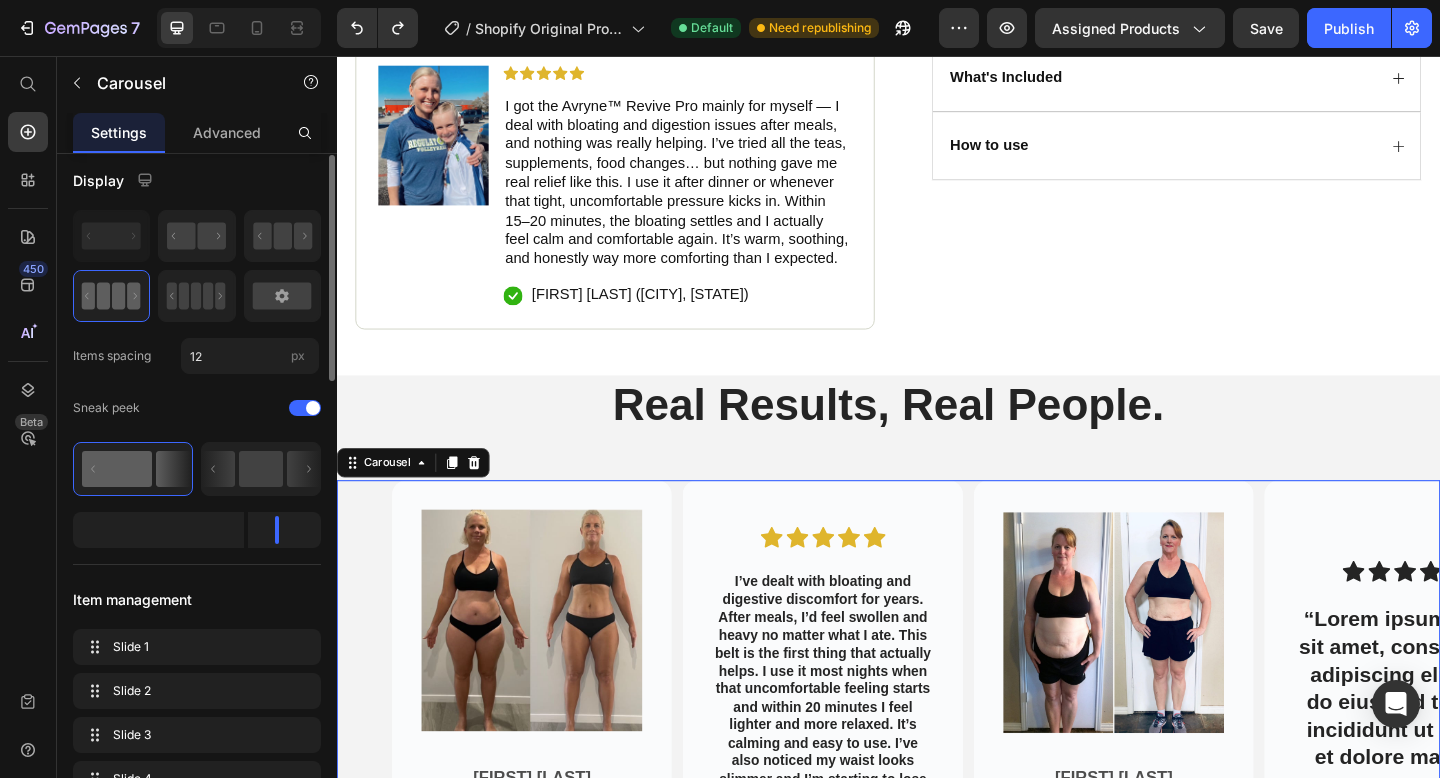 scroll, scrollTop: 0, scrollLeft: 0, axis: both 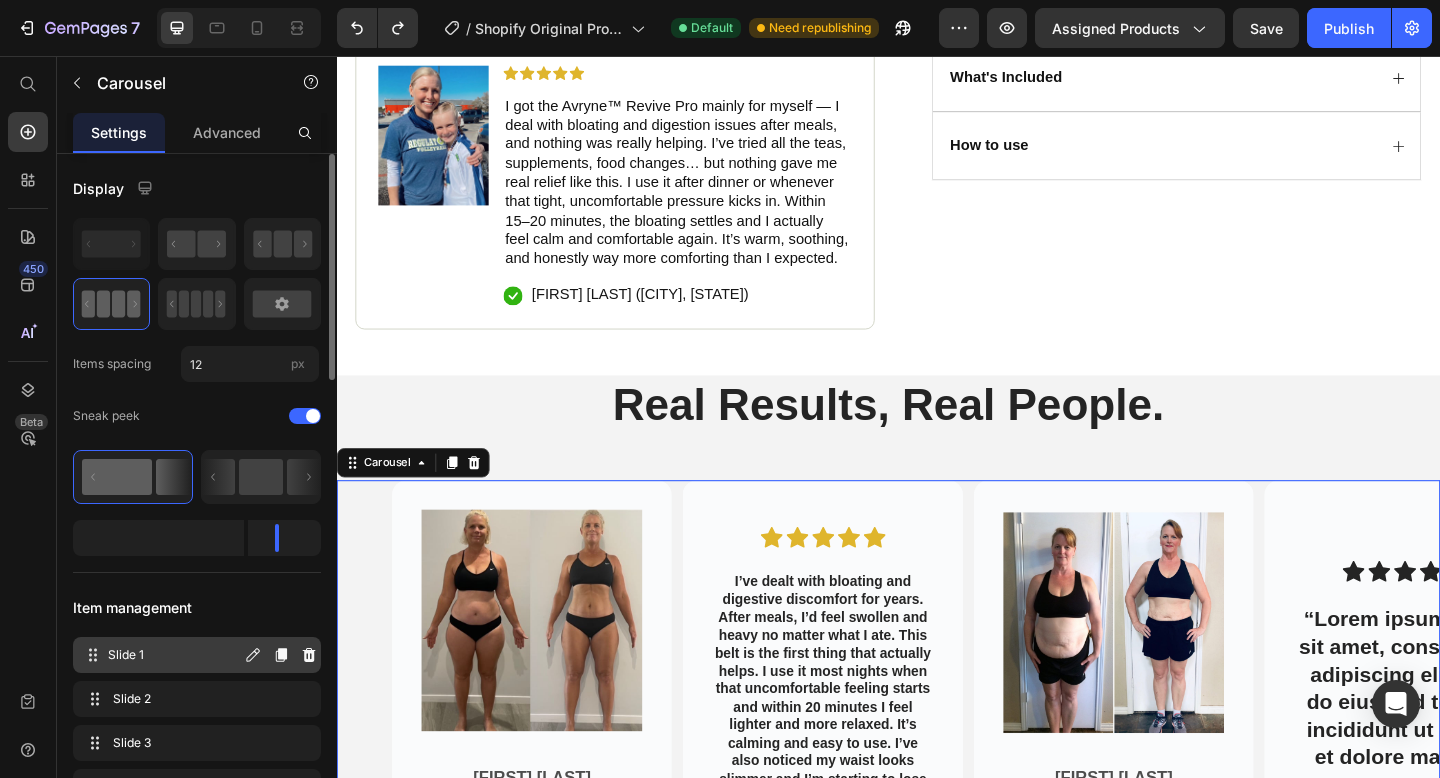 click on "Slide 1" at bounding box center [174, 655] 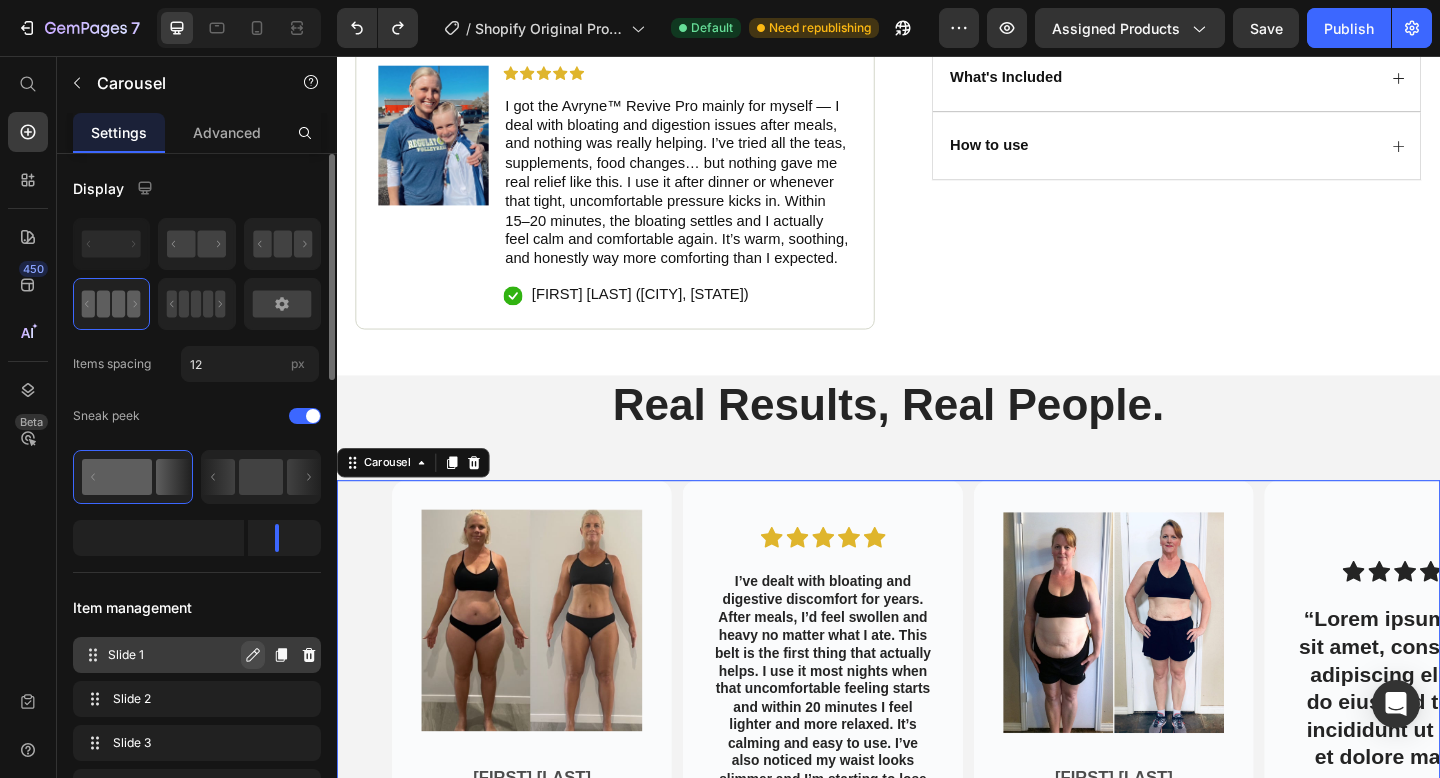 click 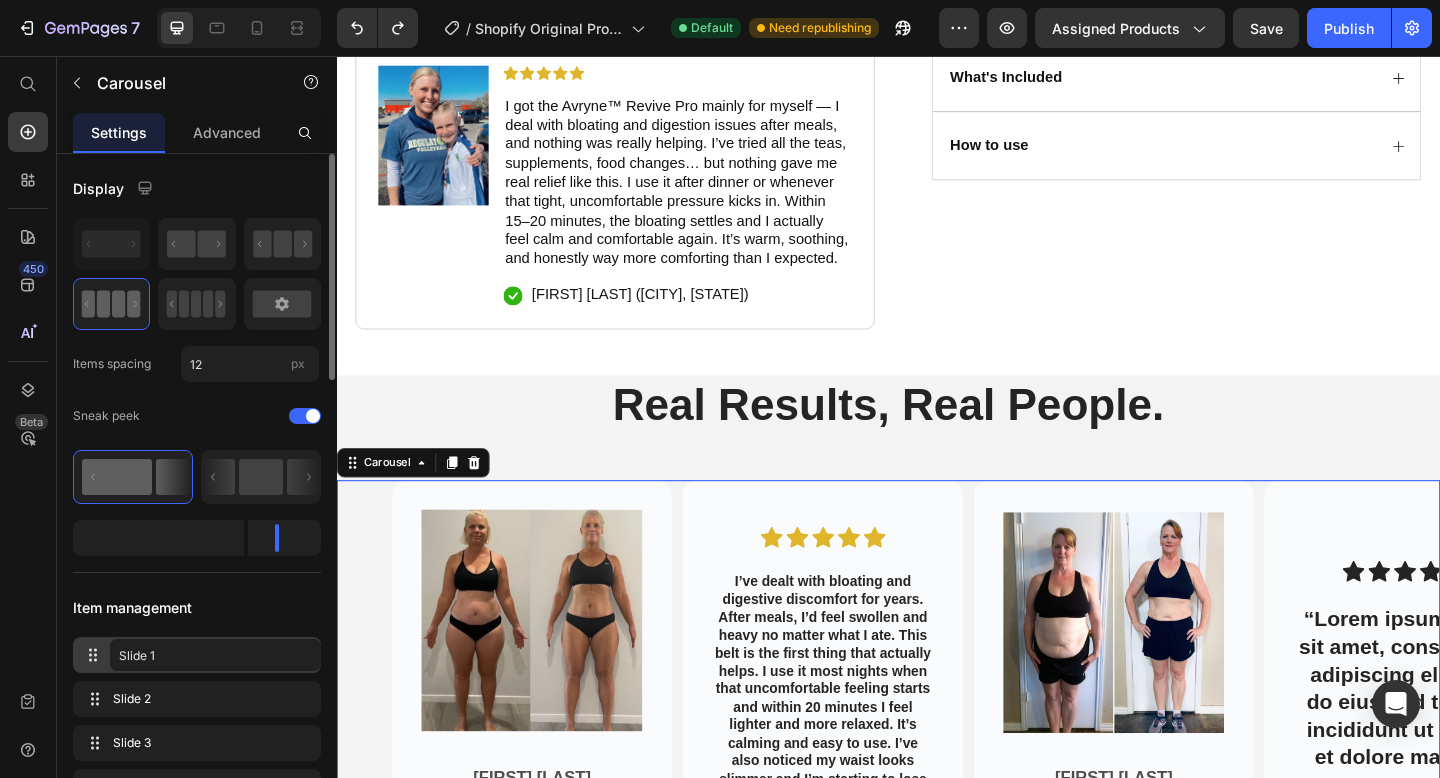 click on "Item management" at bounding box center (197, 607) 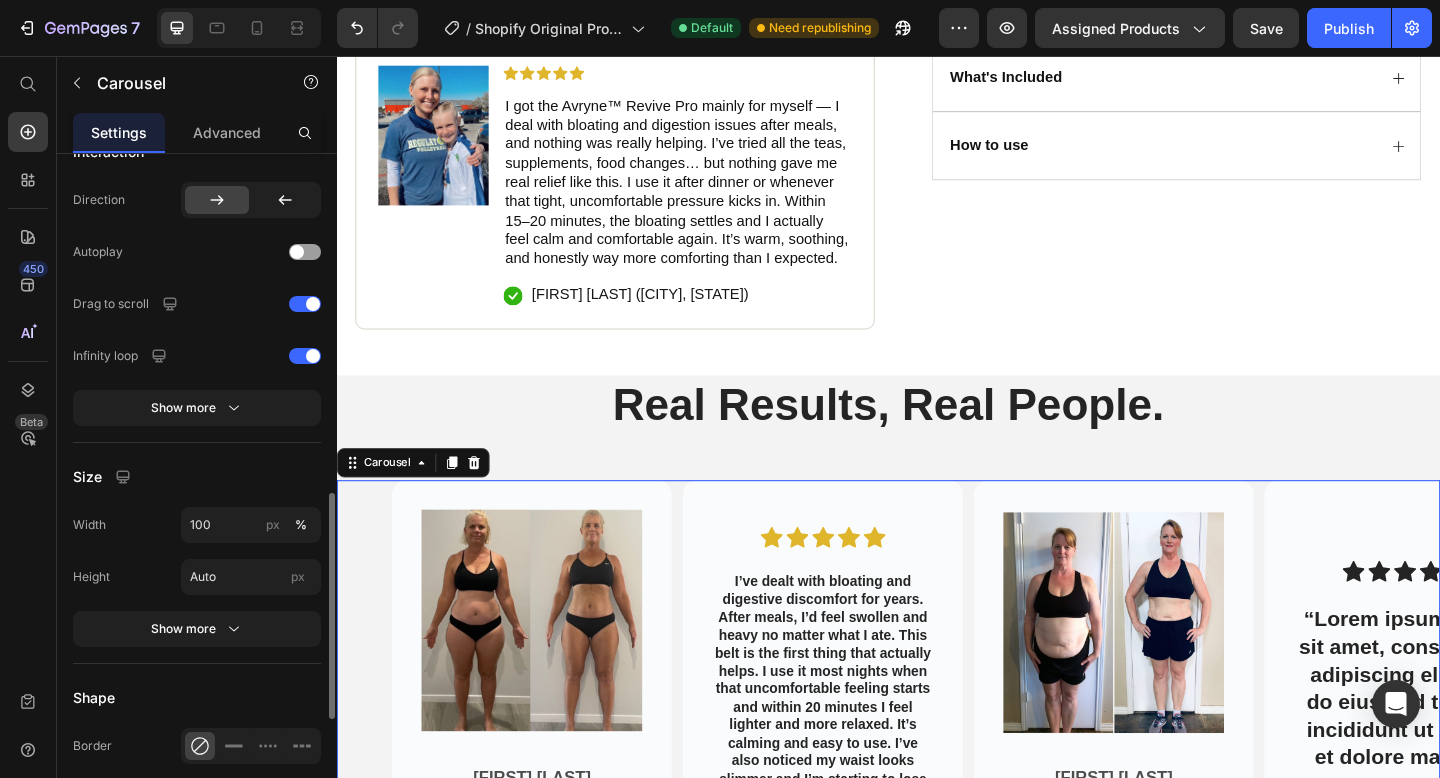 scroll, scrollTop: 1363, scrollLeft: 0, axis: vertical 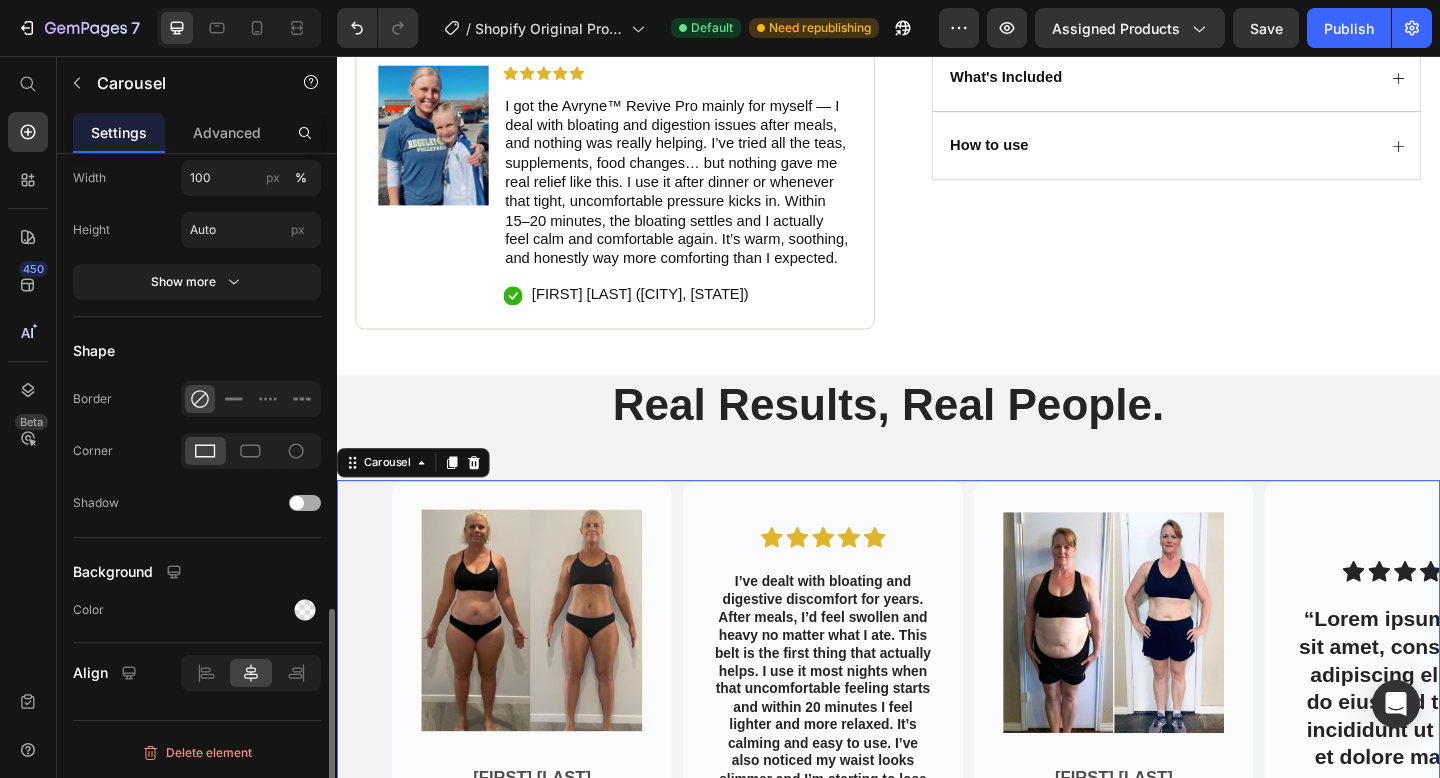 click on "Shadow" 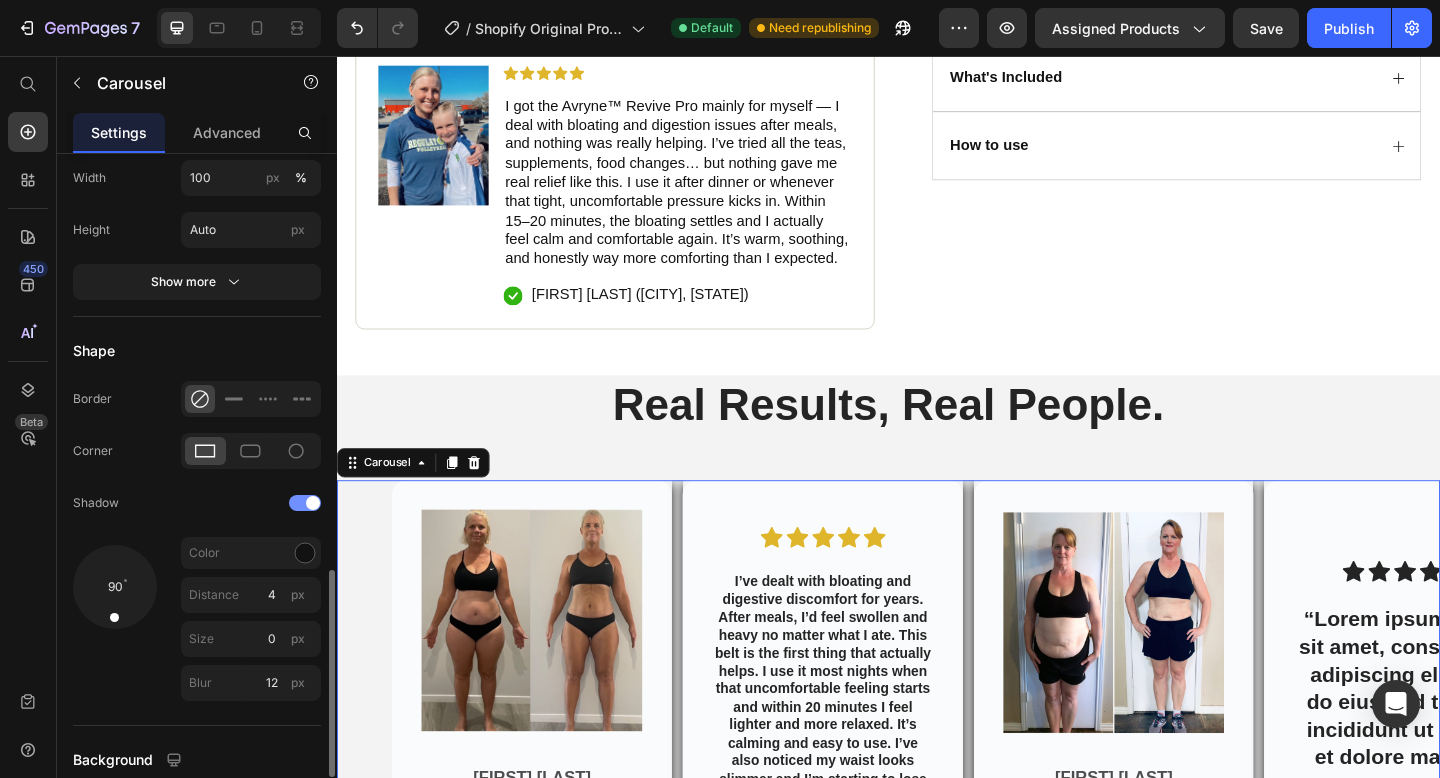 click at bounding box center [313, 503] 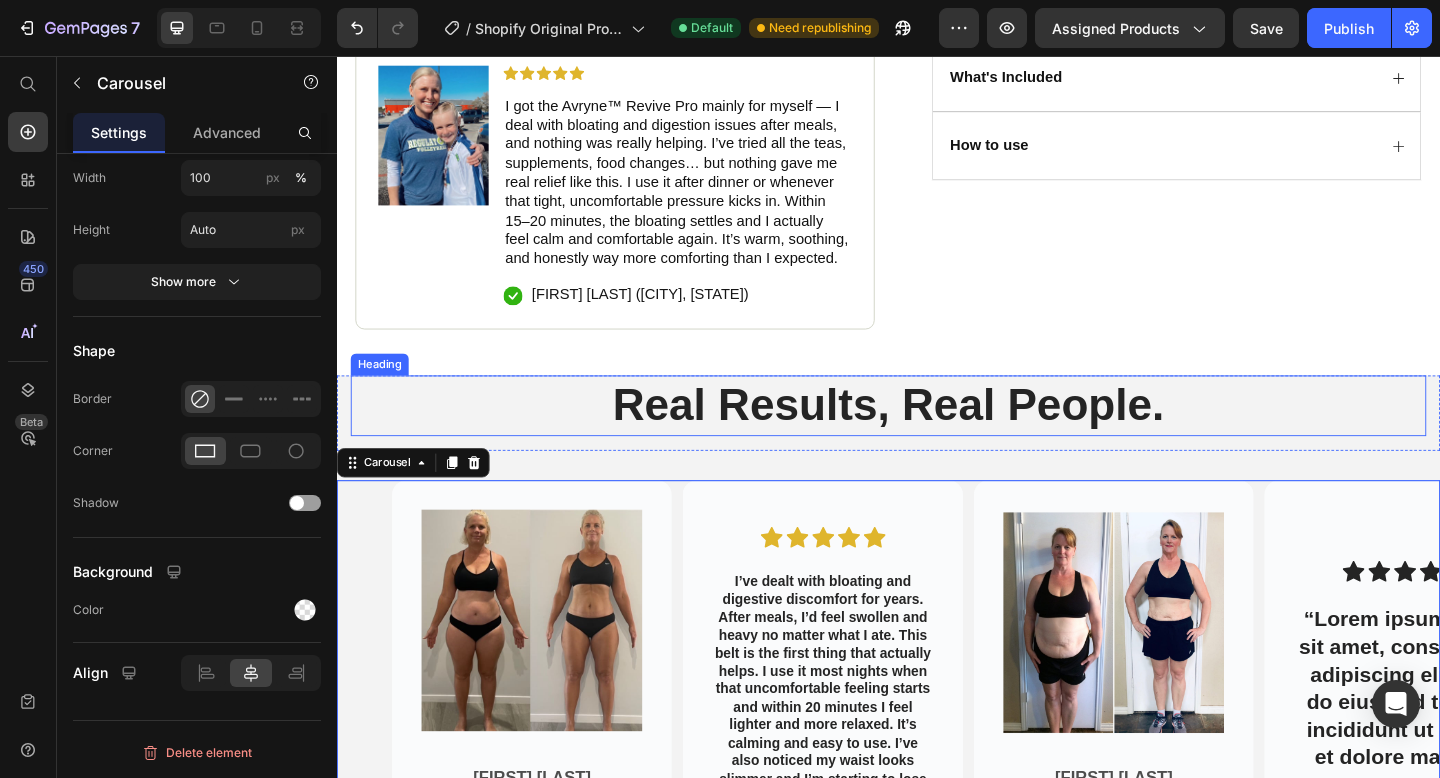 click on "Real Results, Real People." at bounding box center (937, 437) 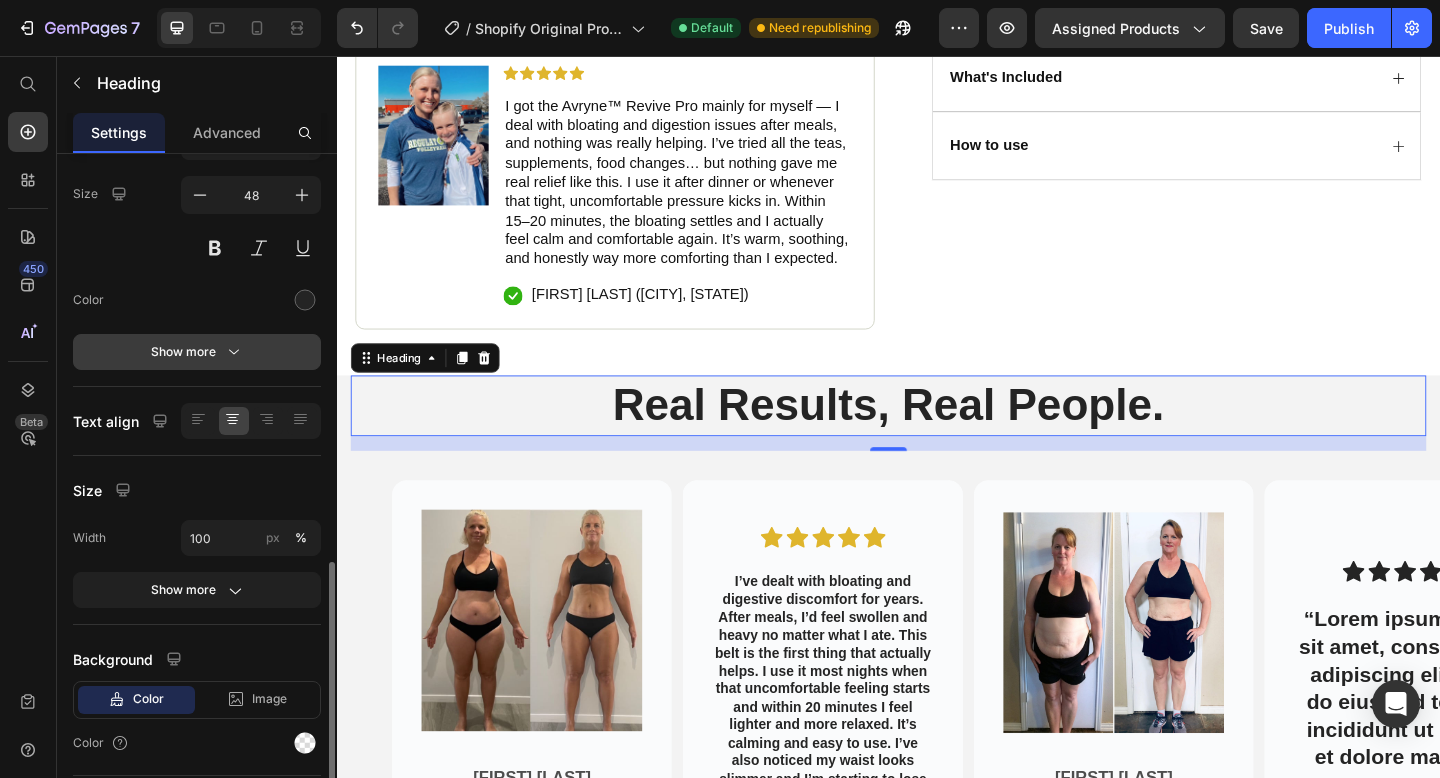 scroll, scrollTop: 331, scrollLeft: 0, axis: vertical 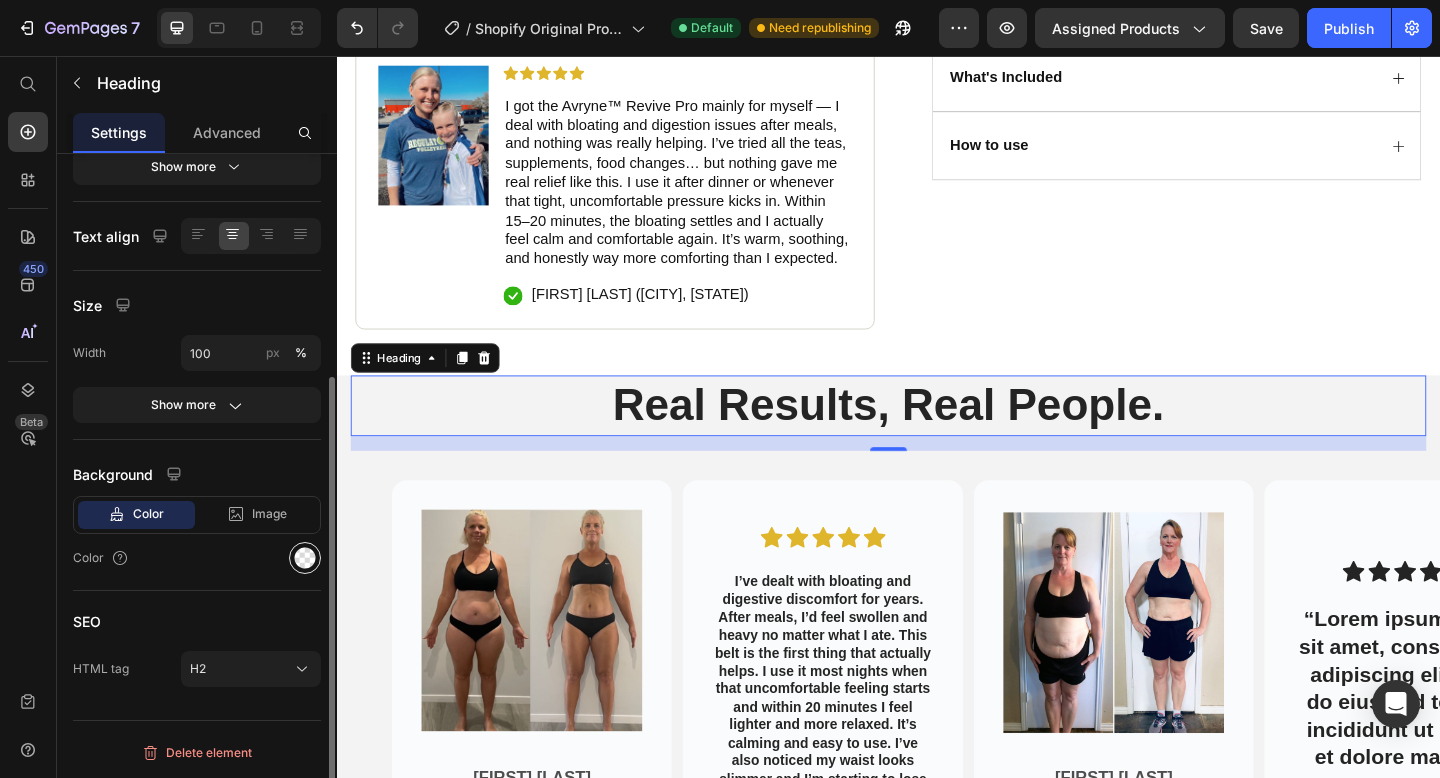 click at bounding box center (305, 558) 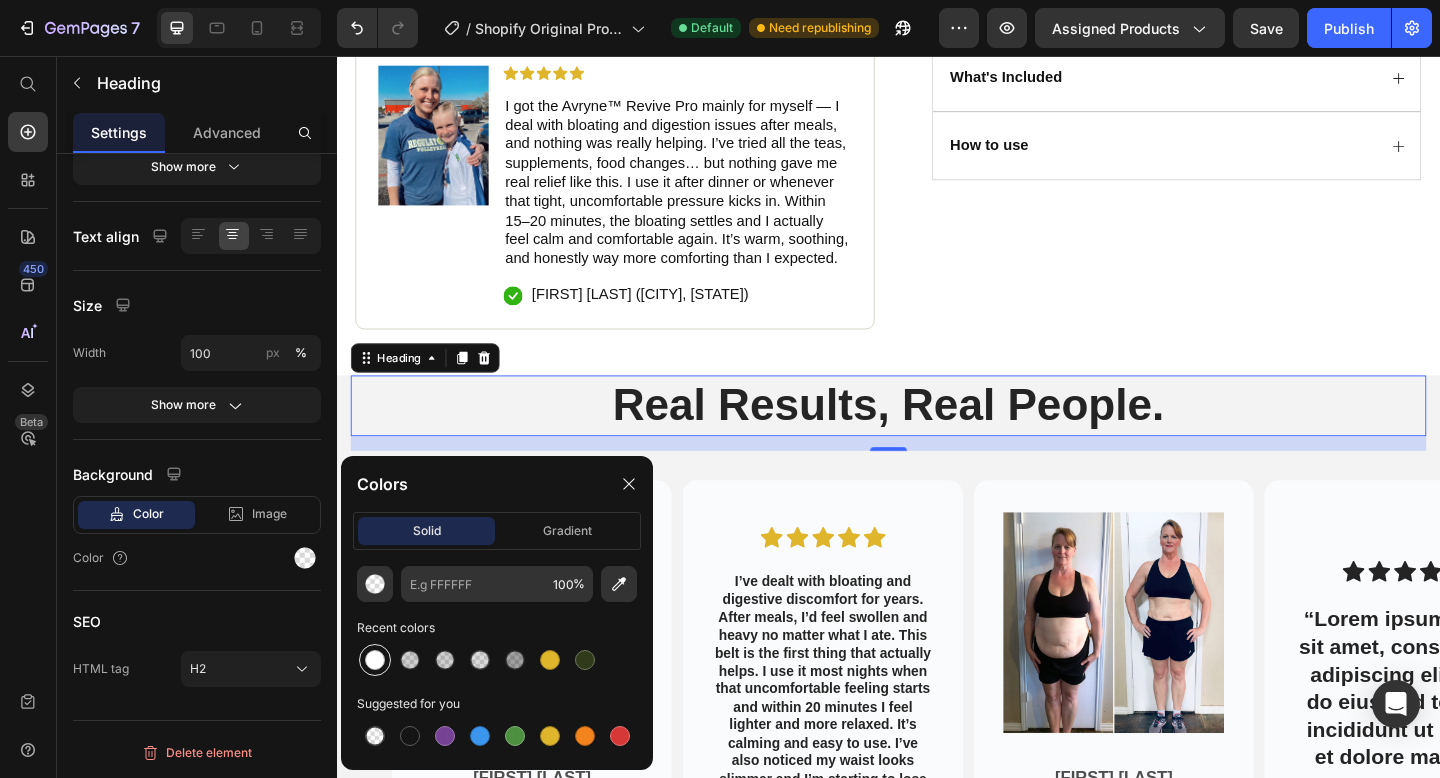 click at bounding box center (375, 660) 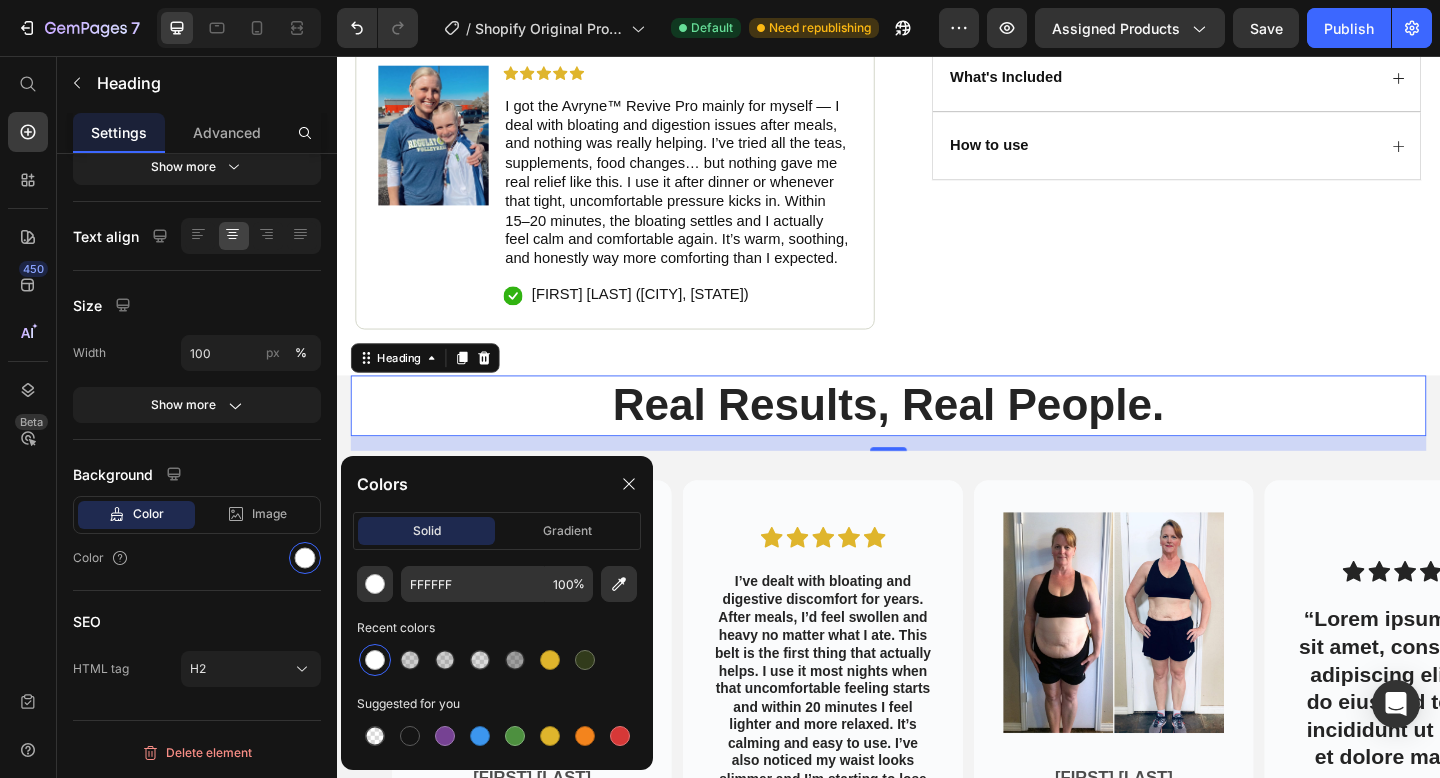 click on "Real Results, Real People." at bounding box center [937, 437] 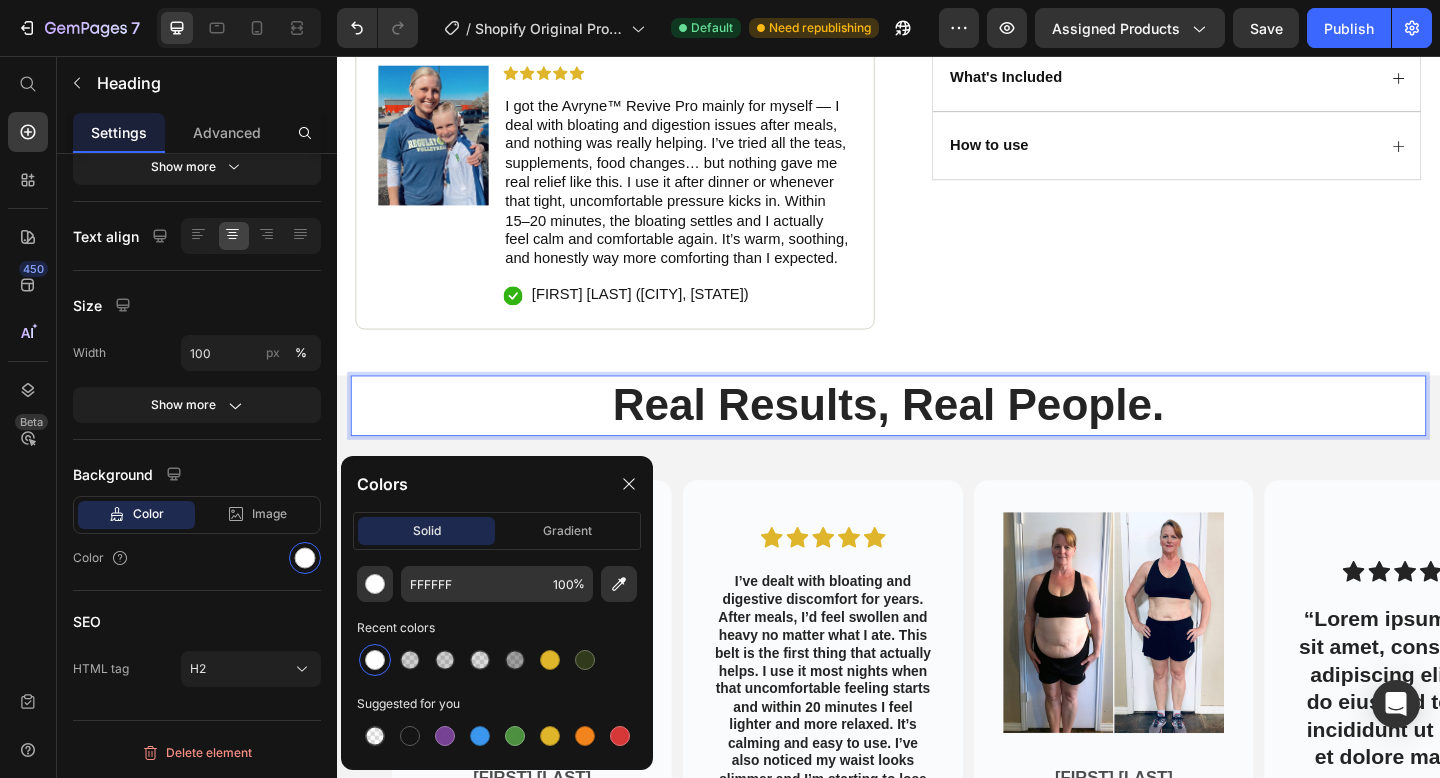 click on "Icon Free Shipping Today Only Text Block Row
Icon 84,000+ Happy Customer Text Block Row Carousel Row
Product Images Image Icon Icon Icon Icon Icon Icon List I got the Avryne™ Revive Pro mainly for myself — I deal with bloating and digestion issues after meals, and nothing was really helping. I’ve tried all the teas, supplements, food changes… but nothing gave me real relief like this. I use it after dinner or whenever that tight, uncomfortable pressure kicks in. Within 15–20 minutes, the bloating settles and I actually feel calm and comfortable again. It’s warm, soothing, and honestly way more comforting than I expected. Text Block
Icon [FIRST] [LAST] ([CITY], [STATE]) Text Block Row Row Row Icon Icon Icon Icon Icon Icon List (1349 Reviews) Text Block Row Avryne™ Revive Pro Product Title The 2023 Rated Innovation in Cosmetics Text Block Hydrate, rejuvenate, and glow with our revolutionary cream. Unleash your skin's potential today. Text Block" at bounding box center [937, -195] 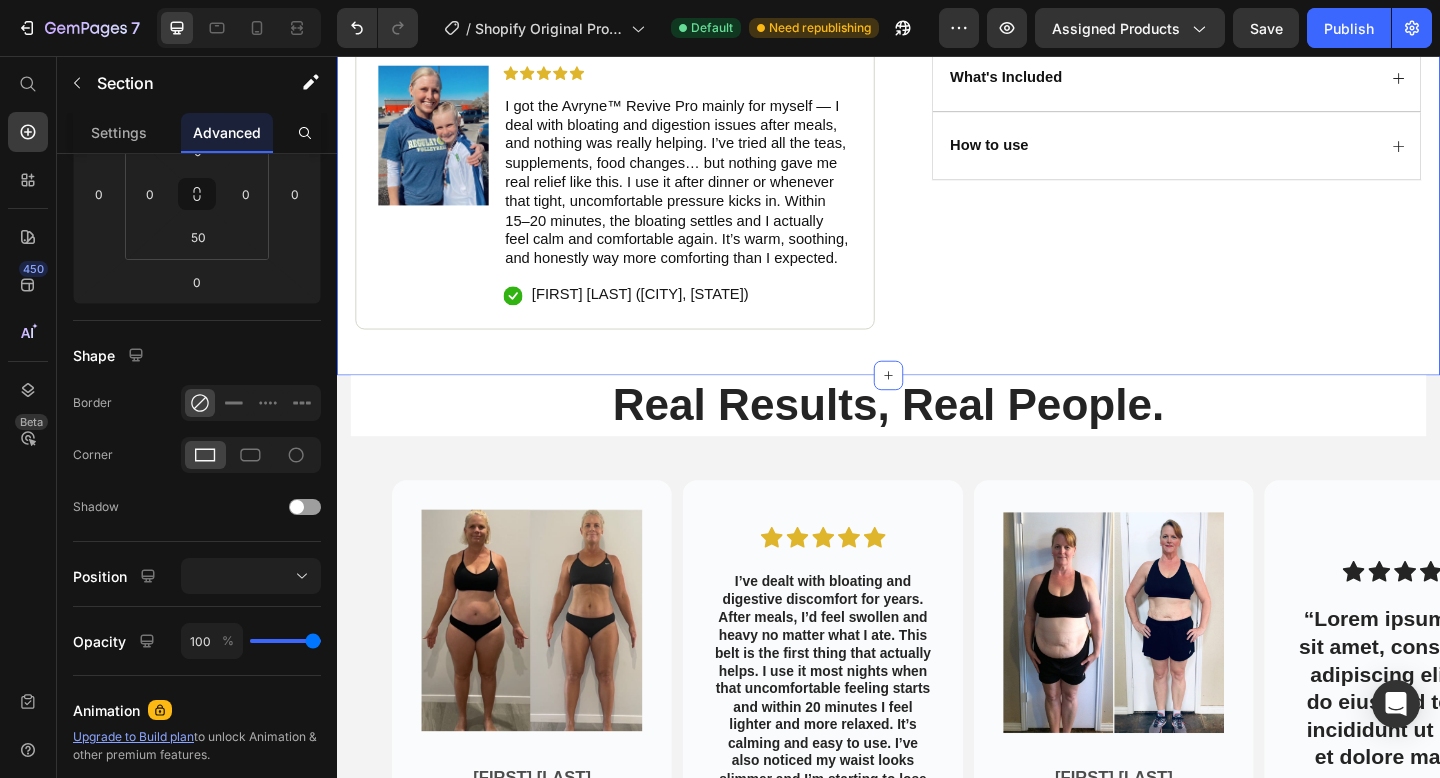 scroll, scrollTop: 0, scrollLeft: 0, axis: both 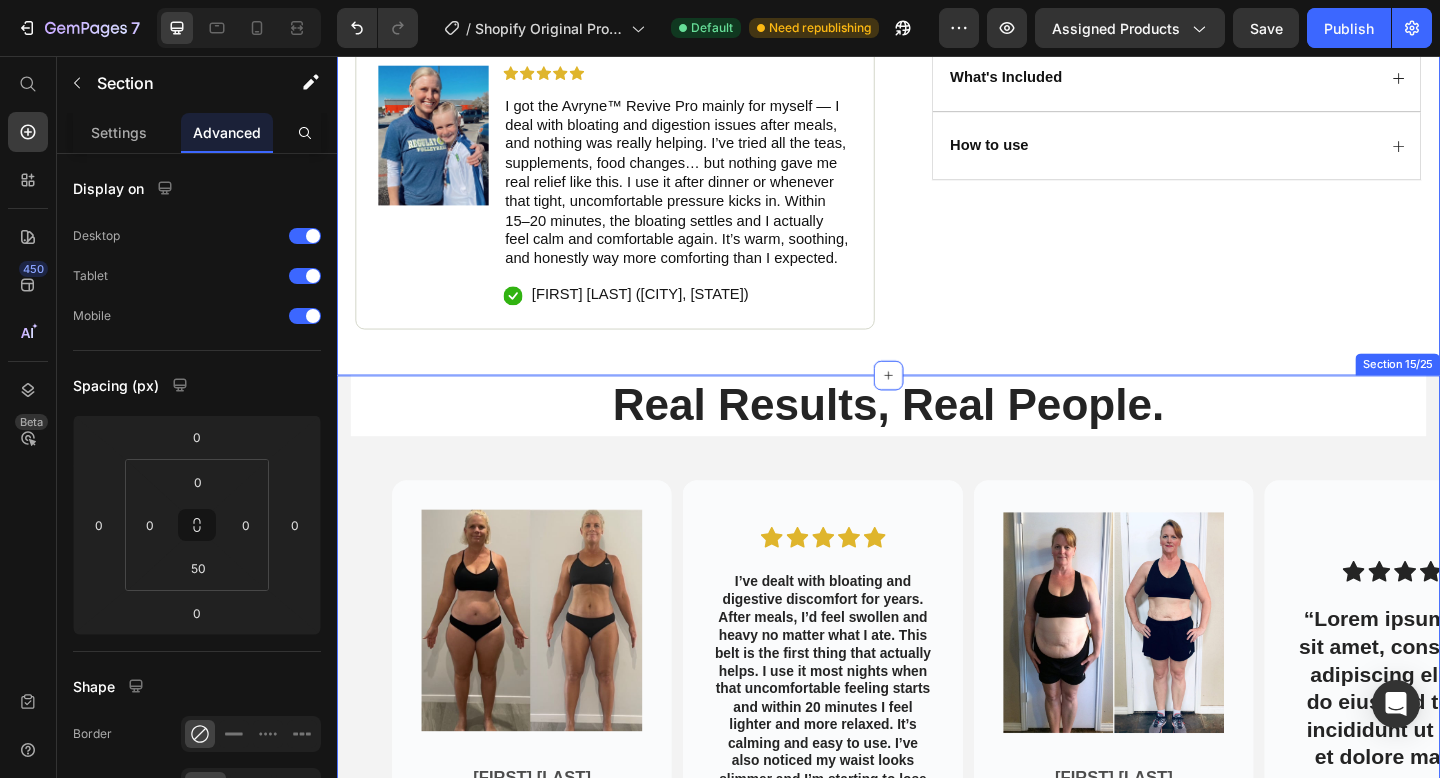click on "Real Results, Real People. Heading Row Image [LAST] [LAST].  ([CITY], [STATE]) Text Block Hero Banner Icon Icon Icon Icon Icon Icon List I’ve dealt with bloating and digestive discomfort for years. After meals, I’d feel swollen and heavy no matter what I ate. This belt is the first thing that actually helps. I use it most nights when that uncomfortable feeling starts and within 20 minutes I feel lighter and more relaxed. It’s calming and easy to use. I’ve also noticed my waist looks slimmer and I’m starting to lose some of that stubborn belly fat. Text Block Hero Banner Image [FIRST] [LAST].  ([CITY], [STATE]) Text Block Hero Banner Icon Icon Icon Icon Icon Icon List “Lorem ipsum dolor sit amet, consectetur adipiscing elit, sed do eiusmod tempor incididunt ut labore et dolore magna.” Text Block Hero Banner Carousel" at bounding box center (937, 664) 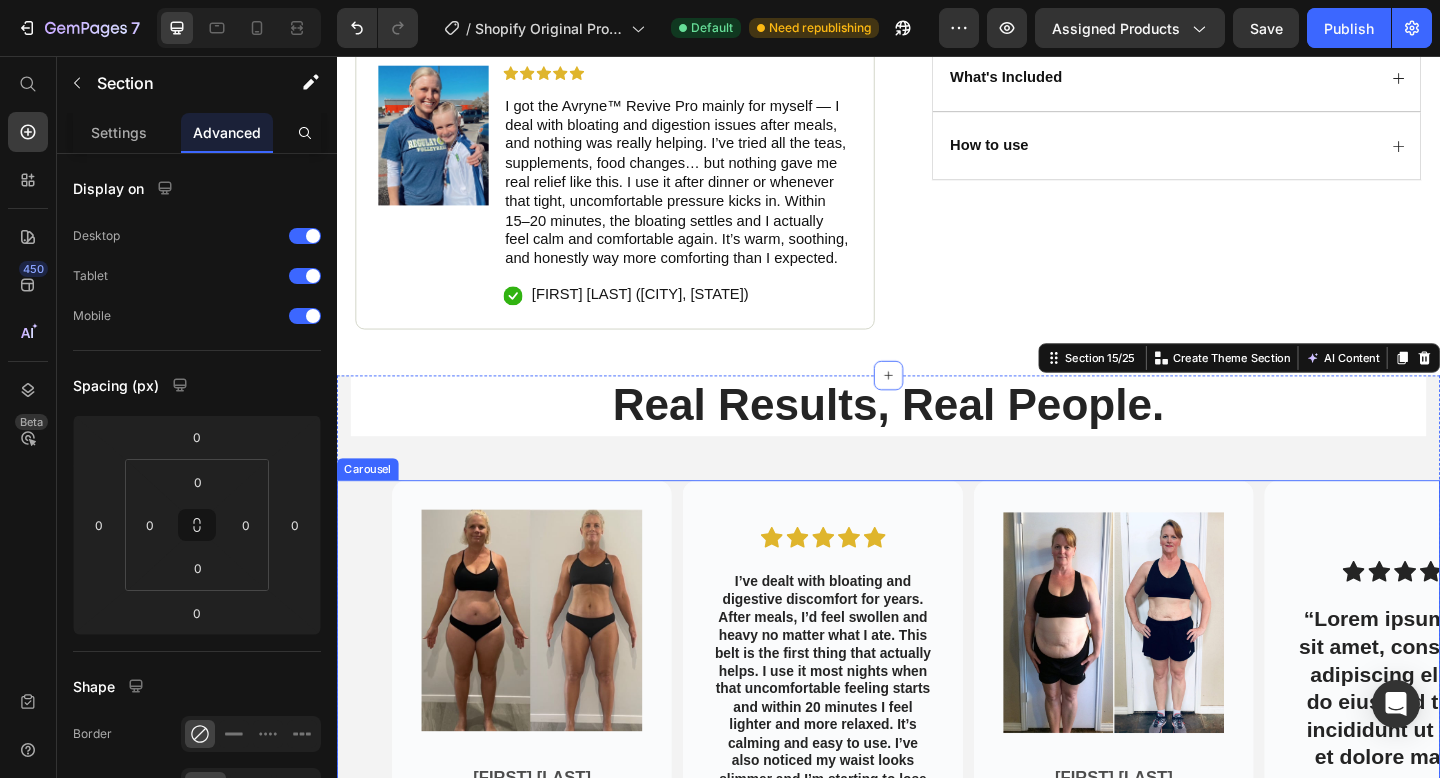 click on "Image [LAST] [LAST].  ([CITY], [STATE]) Text Block Hero Banner Icon Icon Icon Icon Icon Icon List I’ve dealt with bloating and digestive discomfort for years. After meals, I’d feel swollen and heavy no matter what I ate. This belt is the first thing that actually helps. I use it most nights when that uncomfortable feeling starts and within 20 minutes I feel lighter and more relaxed. It’s calming and easy to use. I’ve also noticed my waist looks slimmer and I’m starting to lose some of that stubborn belly fat. Text Block Hero Banner Image [FIRST] [LAST].  ([CITY], [STATE]) Text Block Hero Banner Icon Icon Icon Icon Icon Icon List “Lorem ipsum dolor sit amet, consectetur adipiscing elit, sed do eiusmod tempor incididunt ut labore et dolore magna.” Text Block Hero Banner Carousel" at bounding box center [937, 720] 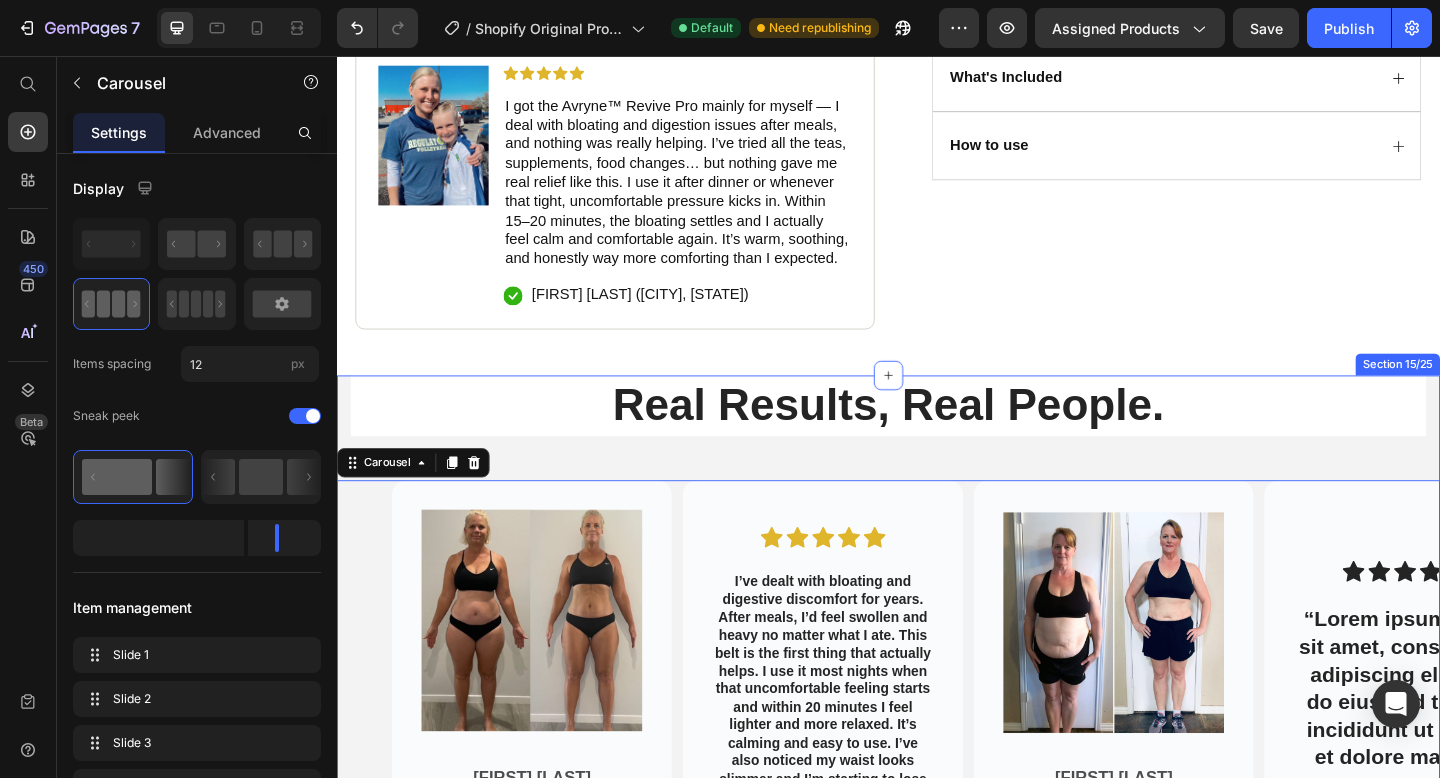 click on "Real Results, Real People. Heading Row Image [LAST] [LAST].  ([CITY], [STATE]) Text Block Hero Banner Icon Icon Icon Icon Icon Icon List I’ve dealt with bloating and digestive discomfort for years. After meals, I’d feel swollen and heavy no matter what I ate. This belt is the first thing that actually helps. I use it most nights when that uncomfortable feeling starts and within 20 minutes I feel lighter and more relaxed. It’s calming and easy to use. I’ve also noticed my waist looks slimmer and I’m starting to lose some of that stubborn belly fat. Text Block Hero Banner Image [FIRST] [LAST].  ([CITY], [STATE]) Text Block Hero Banner Icon Icon Icon Icon Icon Icon List “Lorem ipsum dolor sit amet, consectetur adipiscing elit, sed do eiusmod tempor incididunt ut labore et dolore magna.” Text Block Hero Banner Carousel   0" at bounding box center [937, 664] 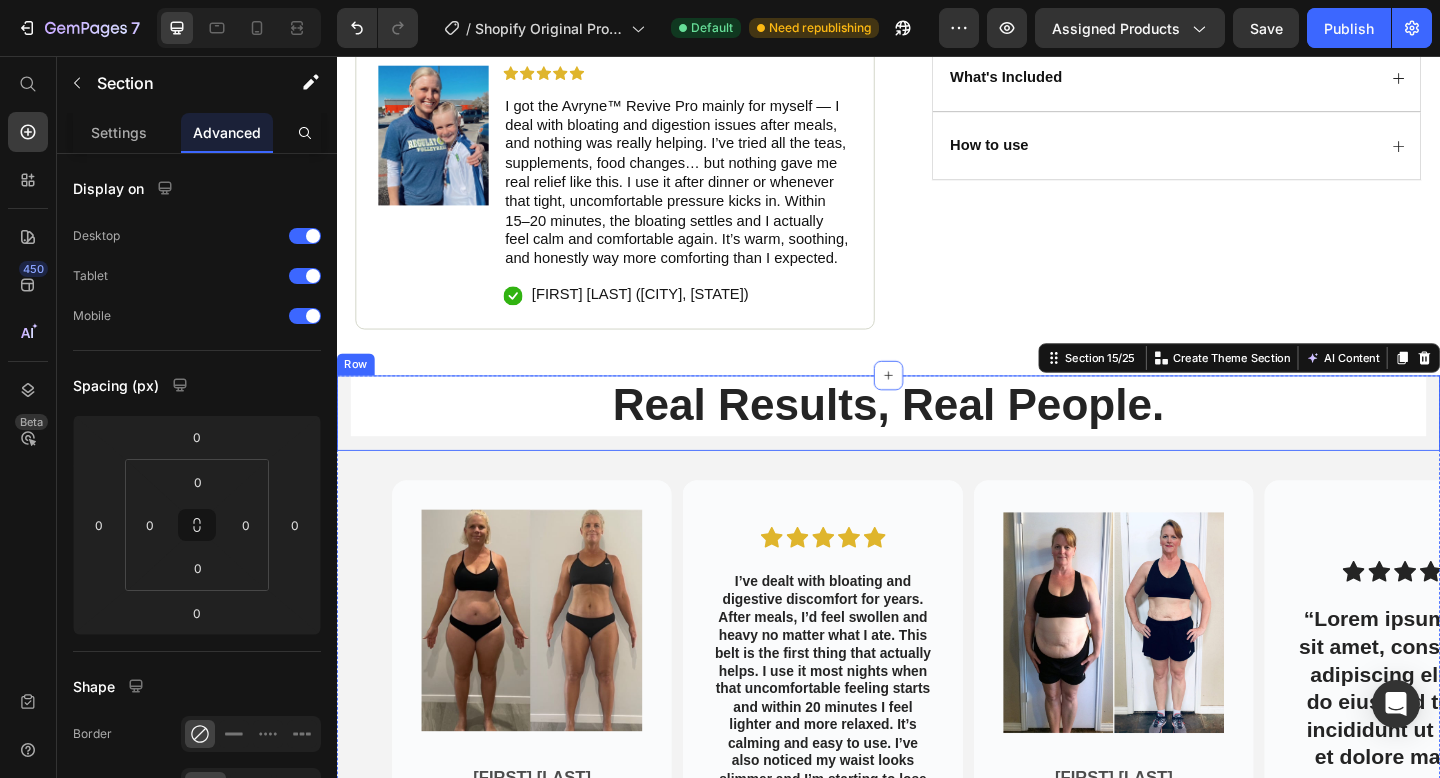 click on "Real Results, Real People. Heading" at bounding box center (937, 445) 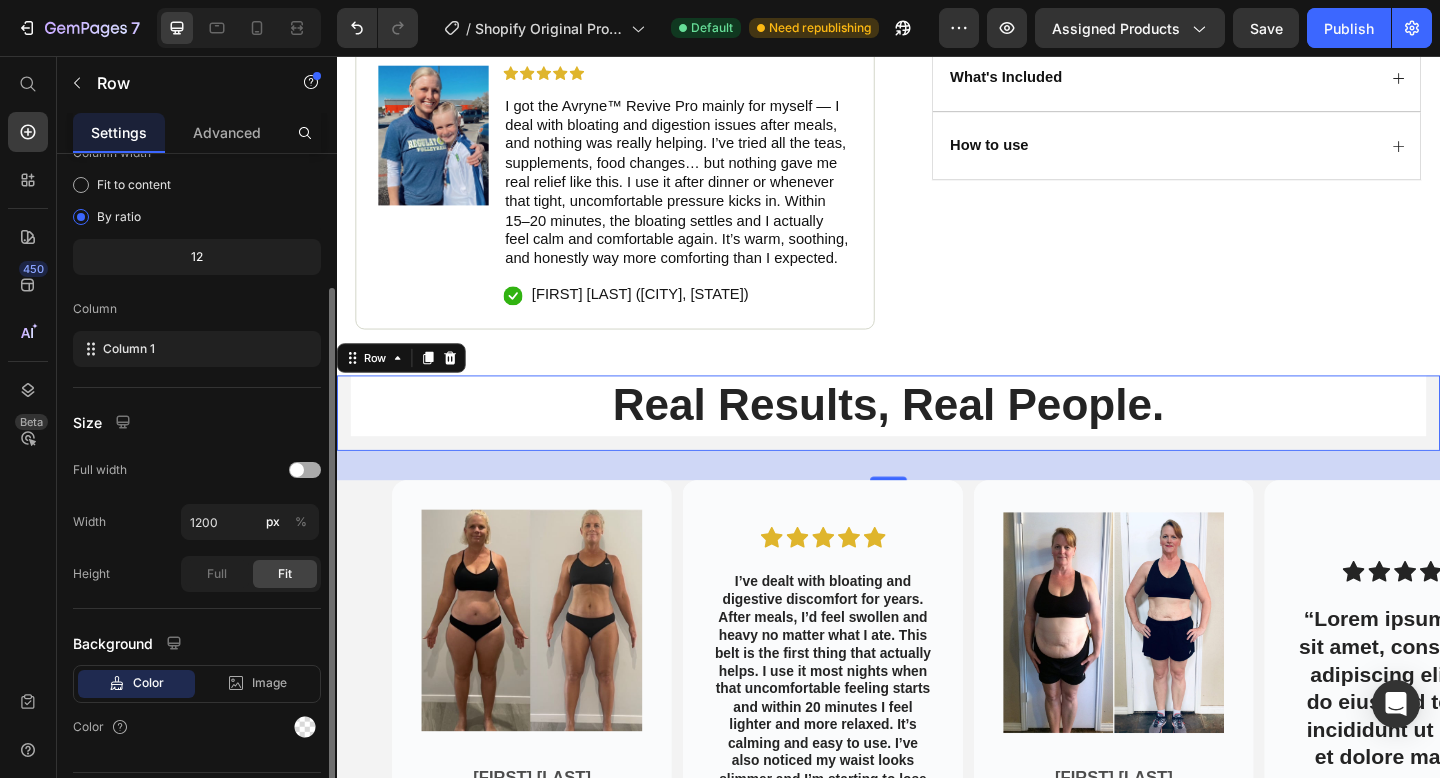 scroll, scrollTop: 231, scrollLeft: 0, axis: vertical 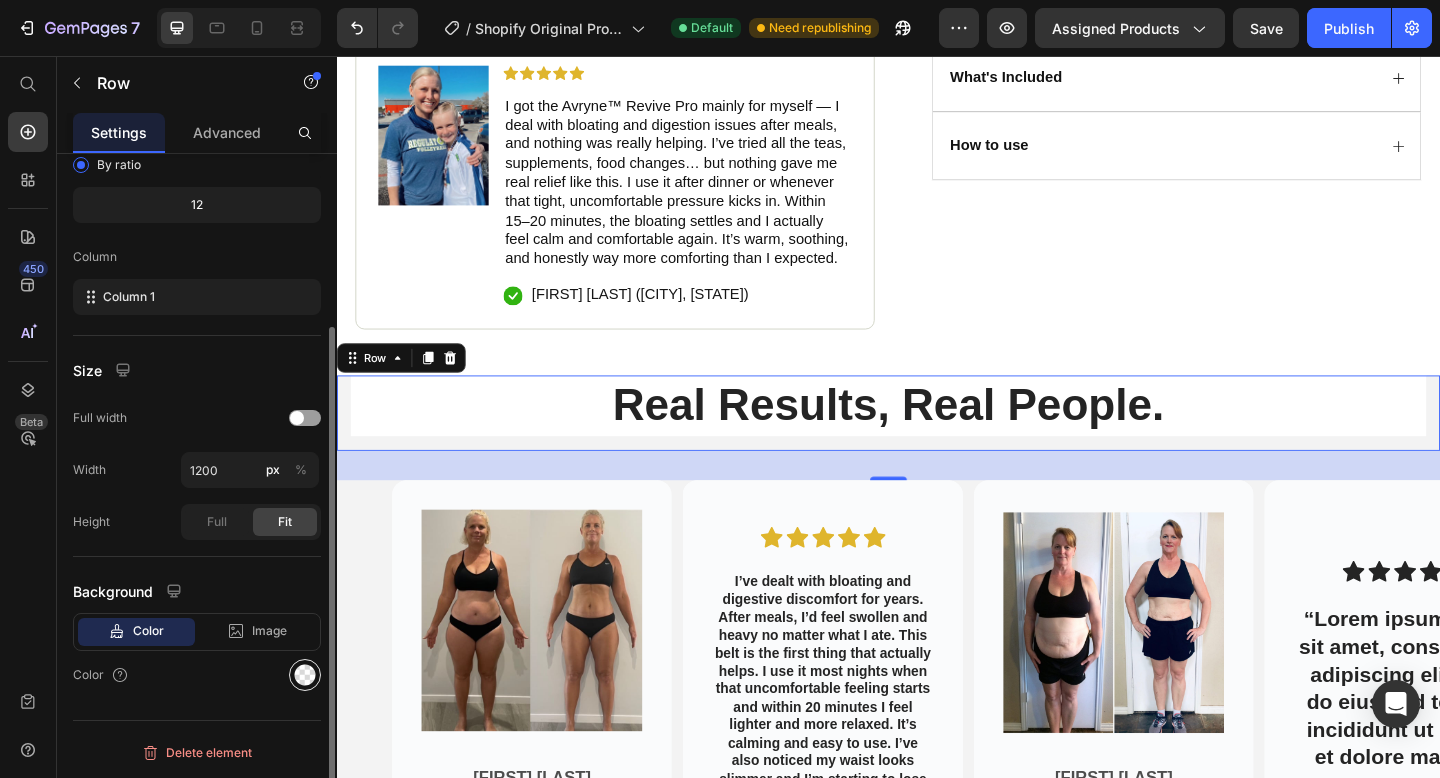 click at bounding box center [305, 675] 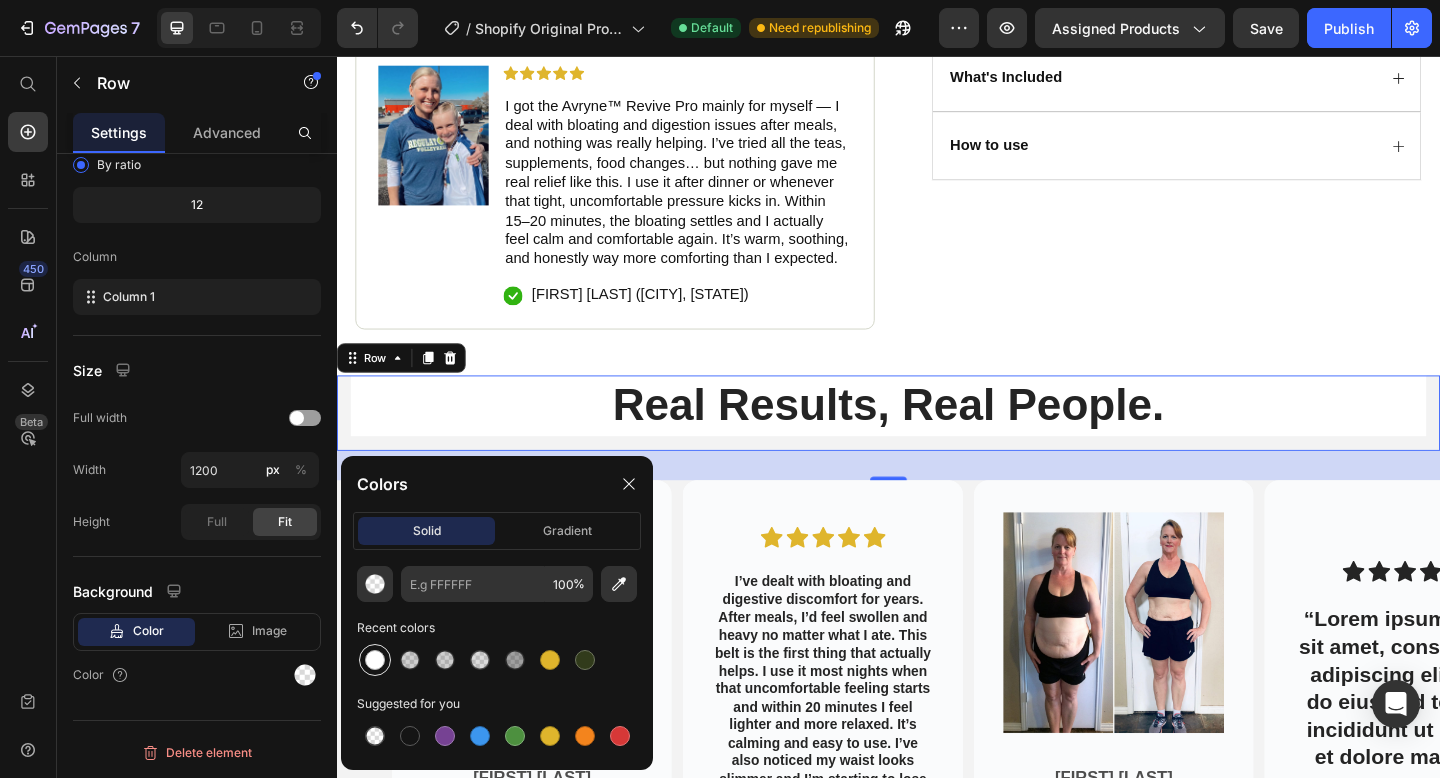 click at bounding box center [375, 660] 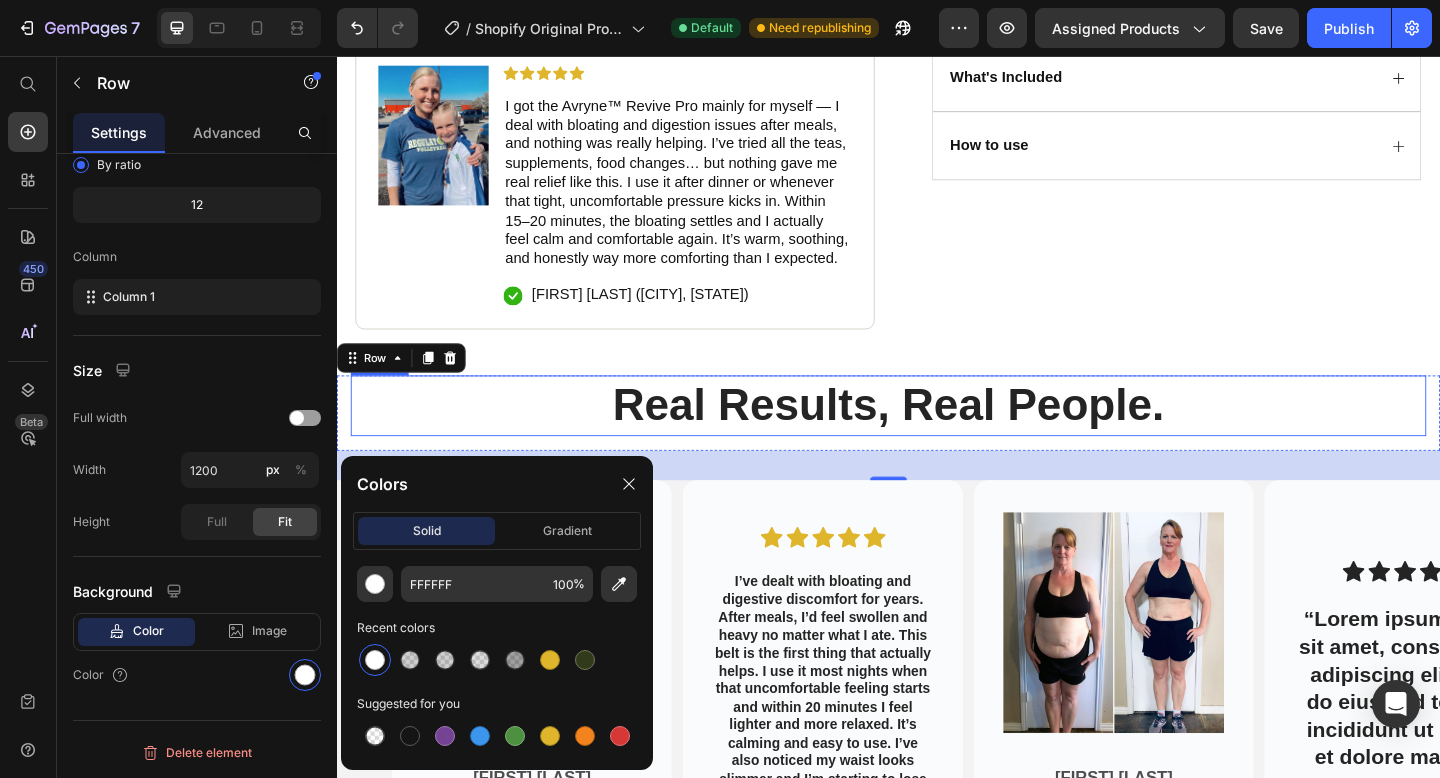 click on "Icon Free Shipping Today Only Text Block Row
Icon 84,000+ Happy Customer Text Block Row Carousel Row
Product Images Image Icon Icon Icon Icon Icon Icon List I got the Avryne™ Revive Pro mainly for myself — I deal with bloating and digestion issues after meals, and nothing was really helping. I’ve tried all the teas, supplements, food changes… but nothing gave me real relief like this. I use it after dinner or whenever that tight, uncomfortable pressure kicks in. Within 15–20 minutes, the bloating settles and I actually feel calm and comfortable again. It’s warm, soothing, and honestly way more comforting than I expected. Text Block
Icon [FIRST] [LAST] ([CITY], [STATE]) Text Block Row Row Row Icon Icon Icon Icon Icon Icon List (1349 Reviews) Text Block Row Avryne™ Revive Pro Product Title The 2023 Rated Innovation in Cosmetics Text Block Hydrate, rejuvenate, and glow with our revolutionary cream. Unleash your skin's potential today. Text Block" at bounding box center (937, -195) 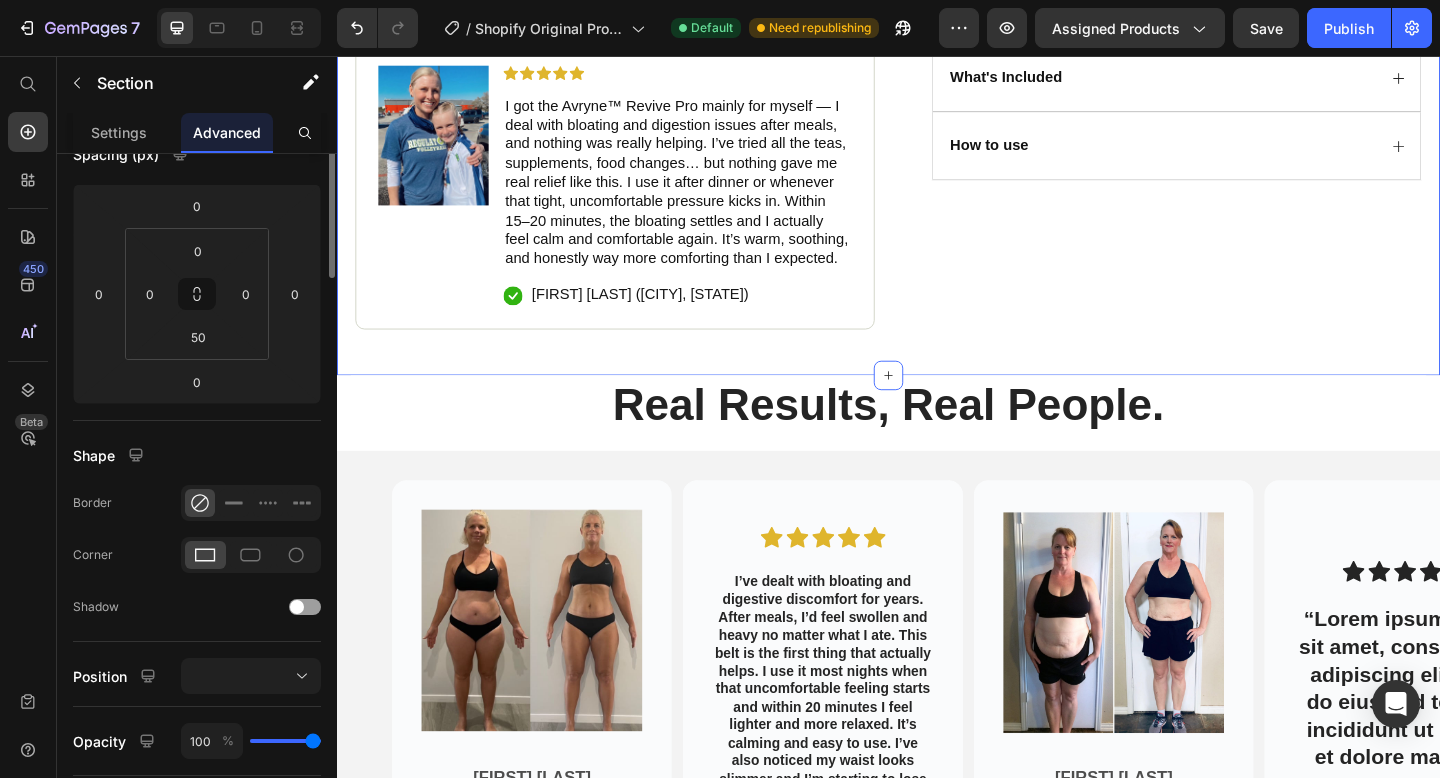 scroll, scrollTop: 0, scrollLeft: 0, axis: both 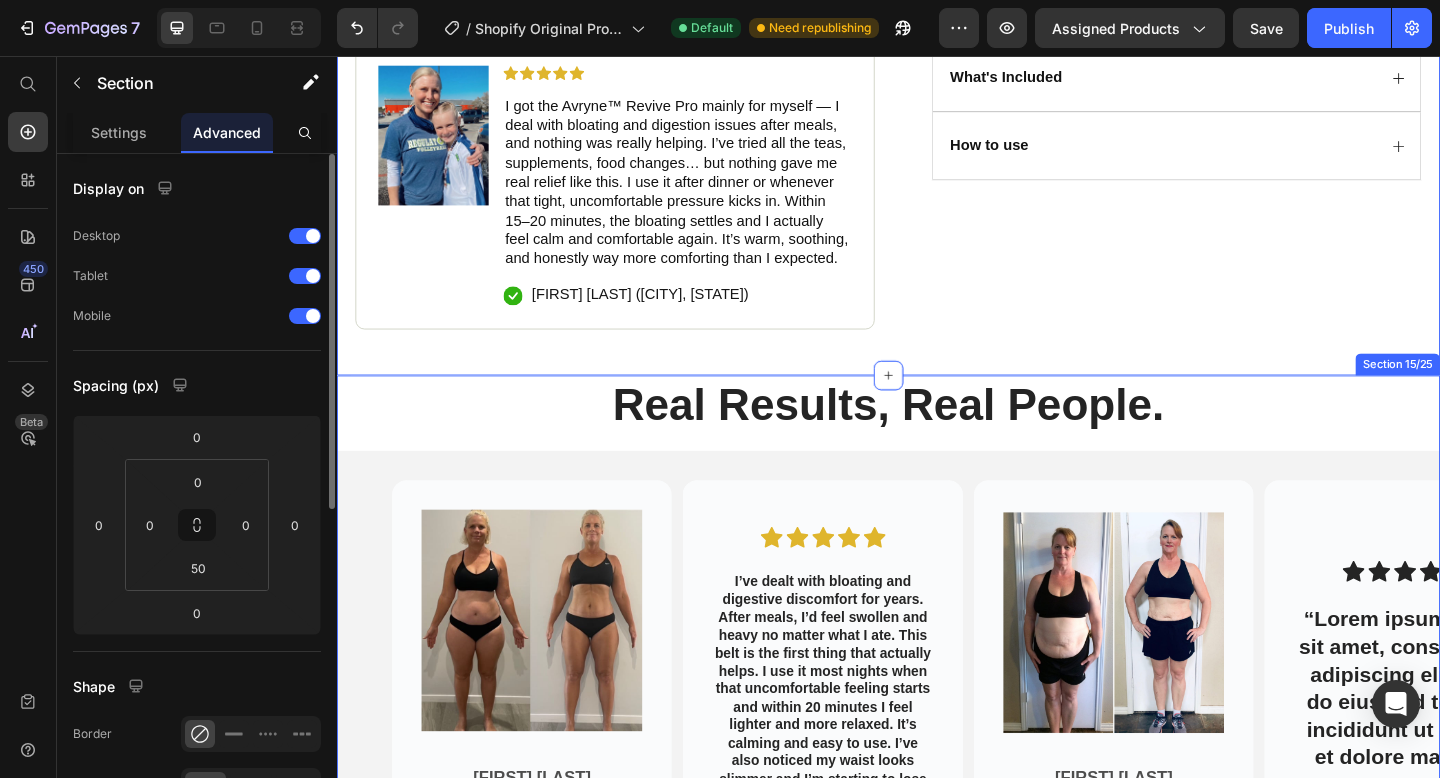 click on "Real Results, Real People. Heading Row Image [LAST] [LAST].  ([CITY], [STATE]) Text Block Hero Banner Icon Icon Icon Icon Icon Icon List I’ve dealt with bloating and digestive discomfort for years. After meals, I’d feel swollen and heavy no matter what I ate. This belt is the first thing that actually helps. I use it most nights when that uncomfortable feeling starts and within 20 minutes I feel lighter and more relaxed. It’s calming and easy to use. I’ve also noticed my waist looks slimmer and I’m starting to lose some of that stubborn belly fat. Text Block Hero Banner Image [FIRST] [LAST].  ([CITY], [STATE]) Text Block Hero Banner Icon Icon Icon Icon Icon Icon List “Lorem ipsum dolor sit amet, consectetur adipiscing elit, sed do eiusmod tempor incididunt ut labore et dolore magna.” Text Block Hero Banner Carousel" at bounding box center (937, 664) 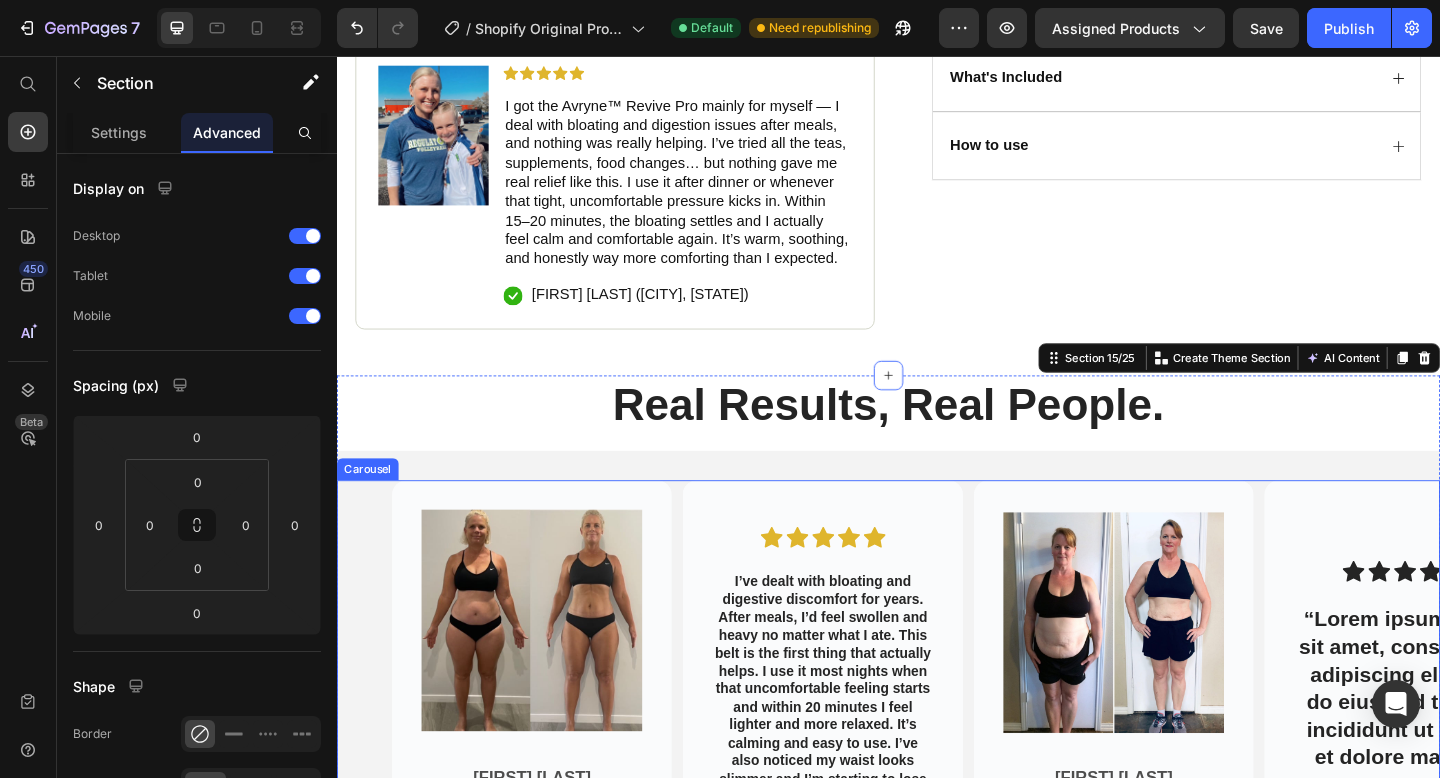click on "Image [LAST] [LAST].  ([CITY], [STATE]) Text Block Hero Banner Icon Icon Icon Icon Icon Icon List I’ve dealt with bloating and digestive discomfort for years. After meals, I’d feel swollen and heavy no matter what I ate. This belt is the first thing that actually helps. I use it most nights when that uncomfortable feeling starts and within 20 minutes I feel lighter and more relaxed. It’s calming and easy to use. I’ve also noticed my waist looks slimmer and I’m starting to lose some of that stubborn belly fat. Text Block Hero Banner Image [FIRST] [LAST].  ([CITY], [STATE]) Text Block Hero Banner Icon Icon Icon Icon Icon Icon List “Lorem ipsum dolor sit amet, consectetur adipiscing elit, sed do eiusmod tempor incididunt ut labore et dolore magna.” Text Block Hero Banner Carousel" at bounding box center (937, 720) 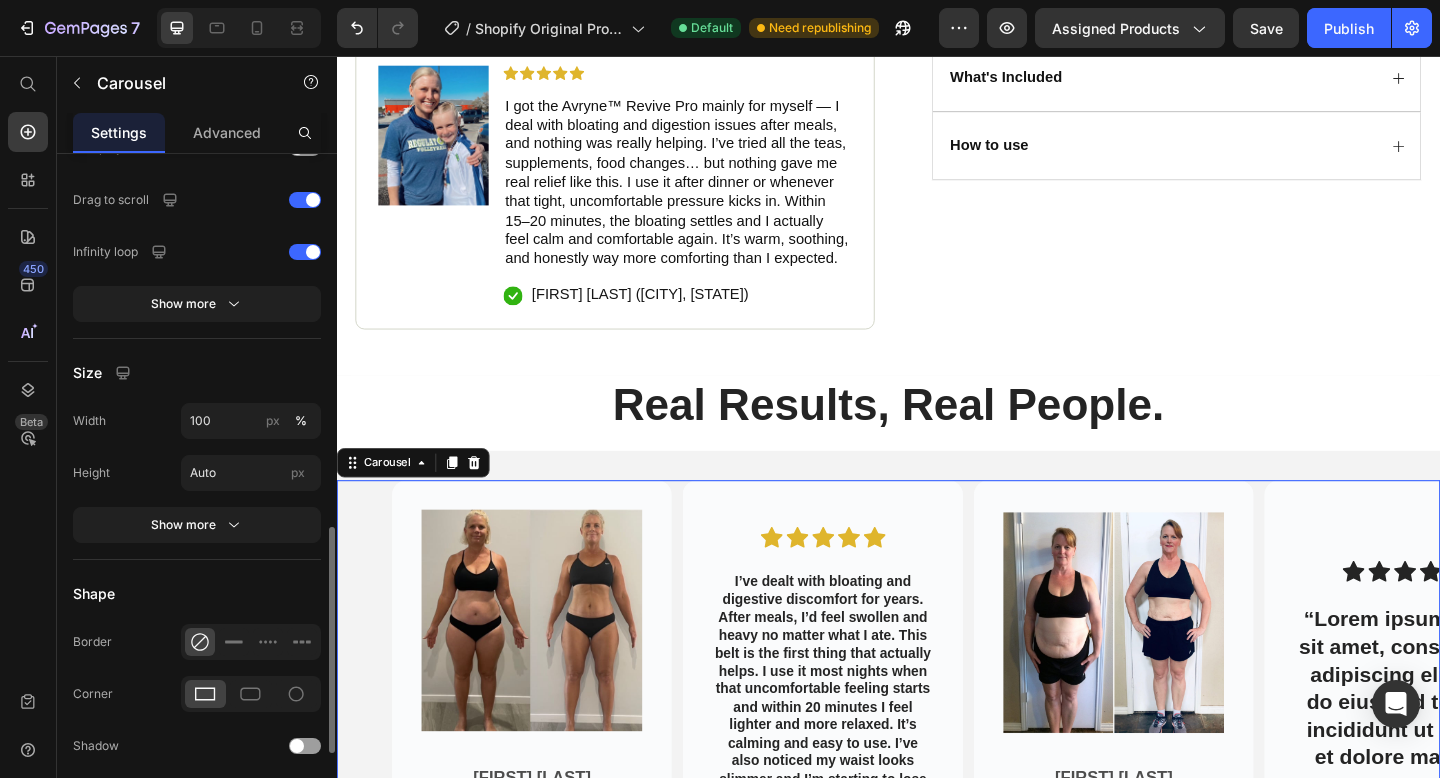 scroll, scrollTop: 1363, scrollLeft: 0, axis: vertical 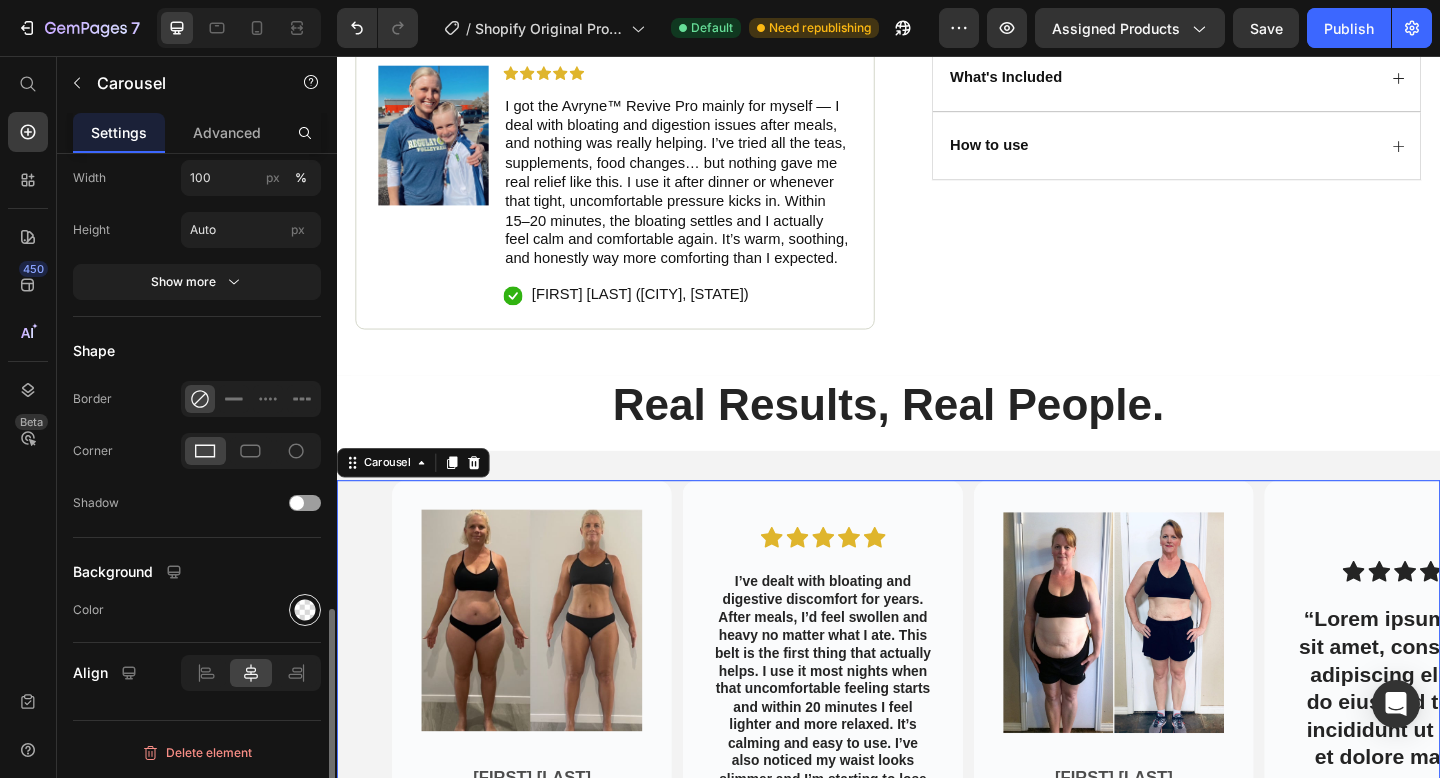 click at bounding box center (305, 610) 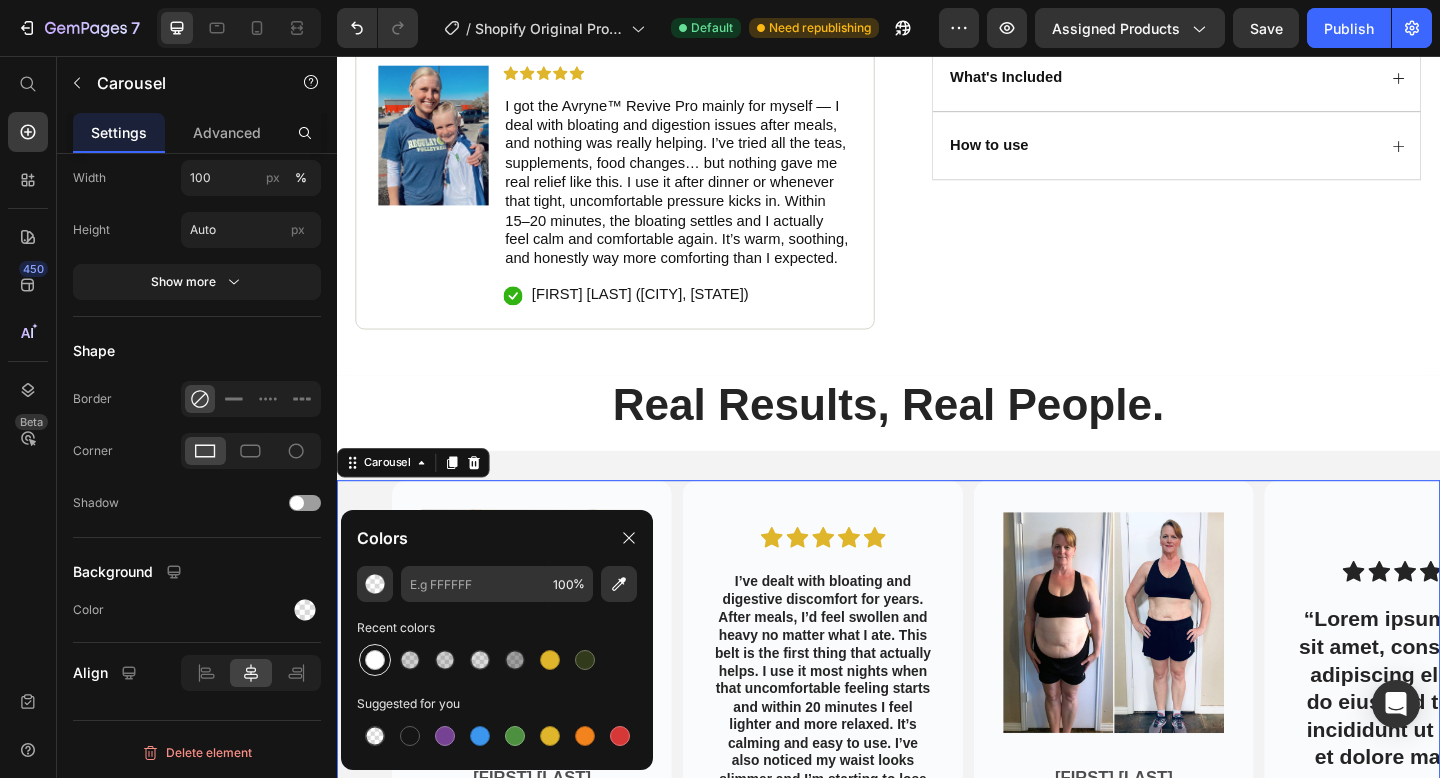click at bounding box center [375, 660] 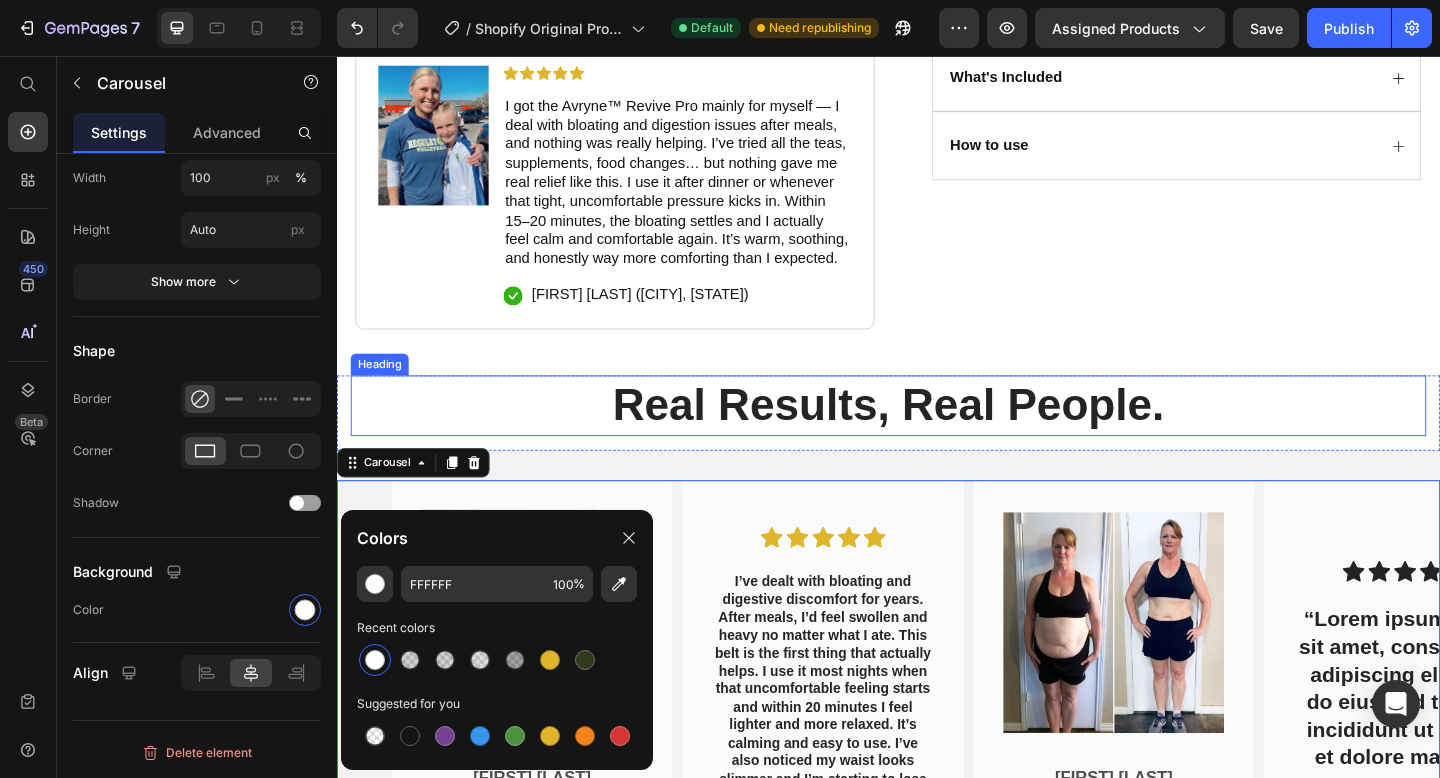 click on "Real Results, Real People." at bounding box center [937, 437] 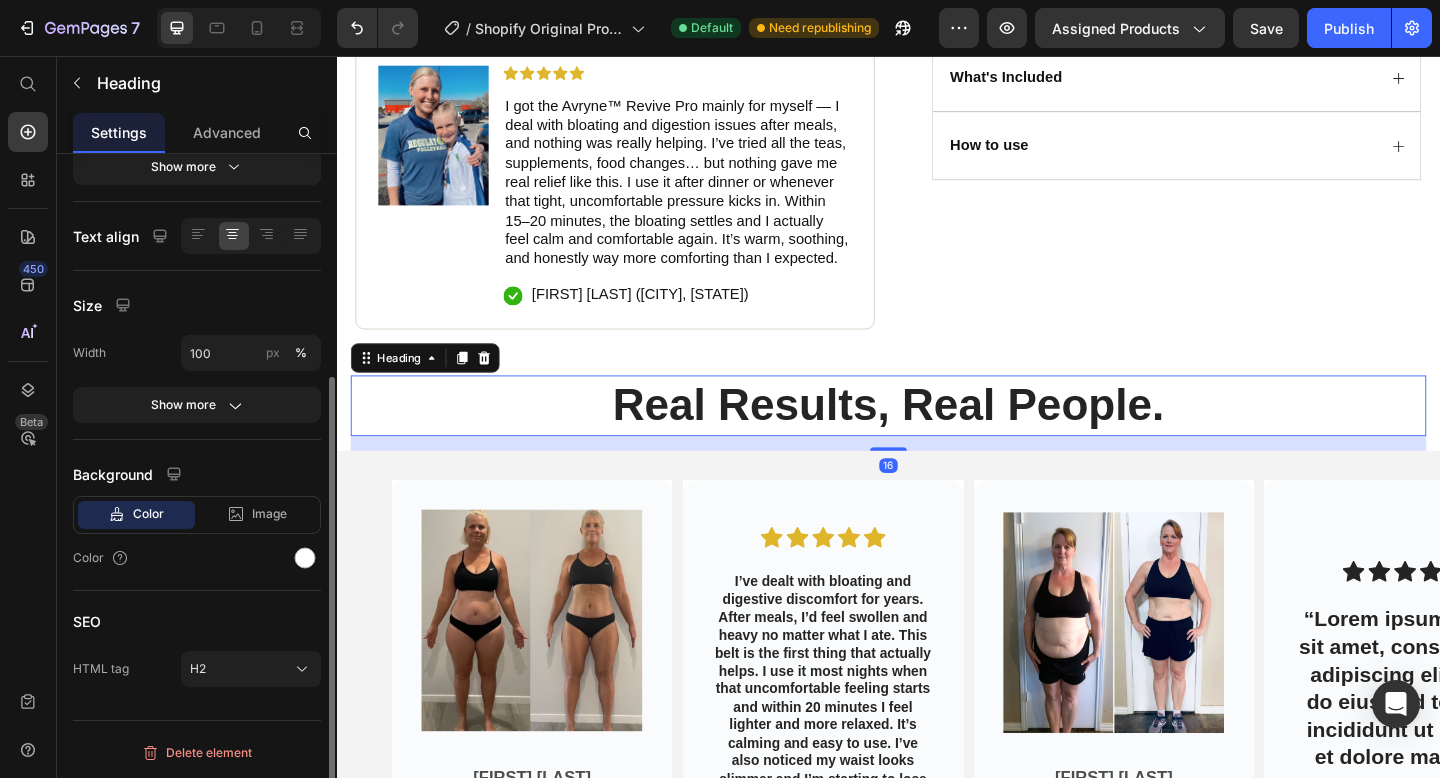 scroll, scrollTop: 0, scrollLeft: 0, axis: both 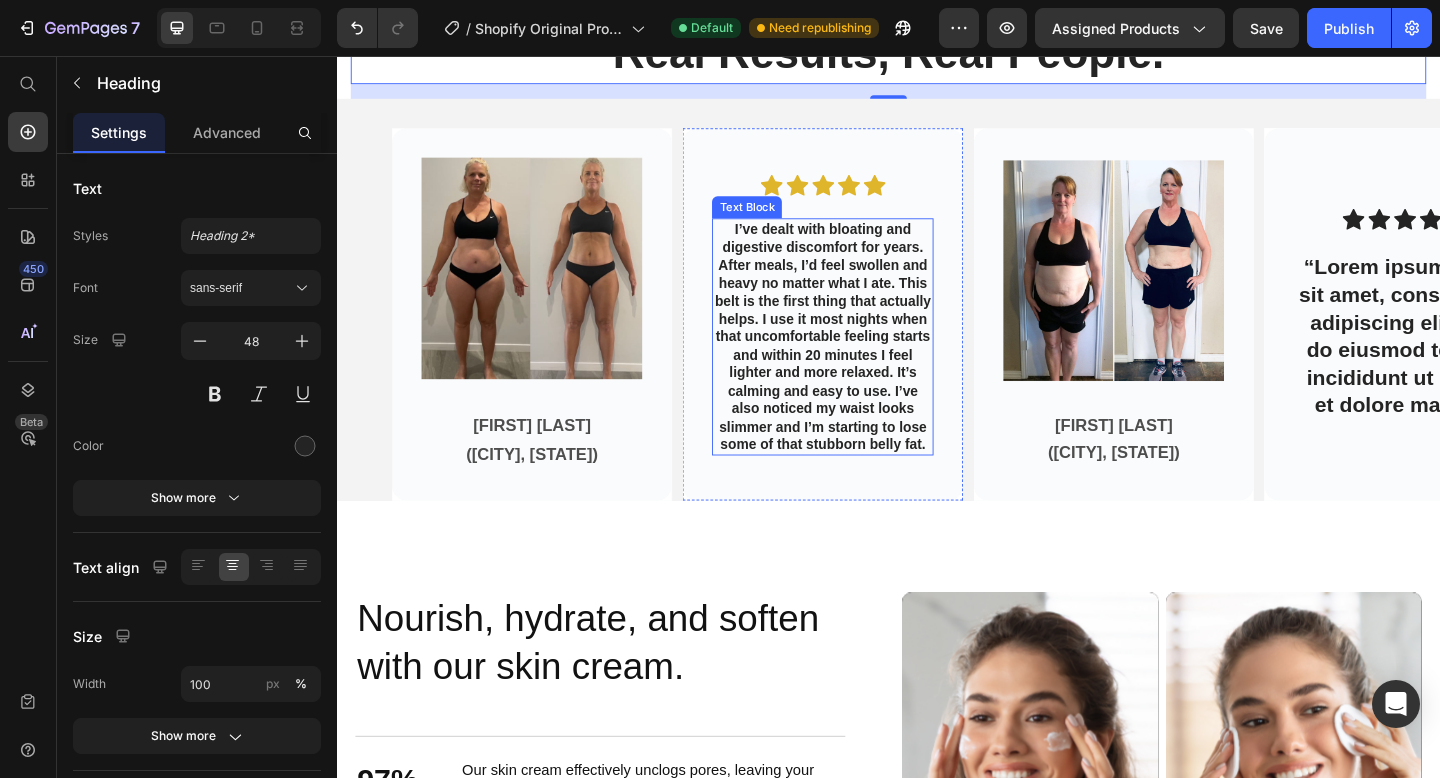 click on "Icon Icon Icon Icon Icon Icon List I’ve dealt with bloating and digestive discomfort for years. After meals, I’d feel swollen and heavy no matter what I ate. This belt is the first thing that actually helps. I use it most nights when that uncomfortable feeling starts and within 20 minutes I feel lighter and more relaxed. It’s calming and easy to use. I’ve also noticed my waist looks slimmer and I’m starting to lose some of that stubborn belly fat. Text Block" at bounding box center (865, 338) 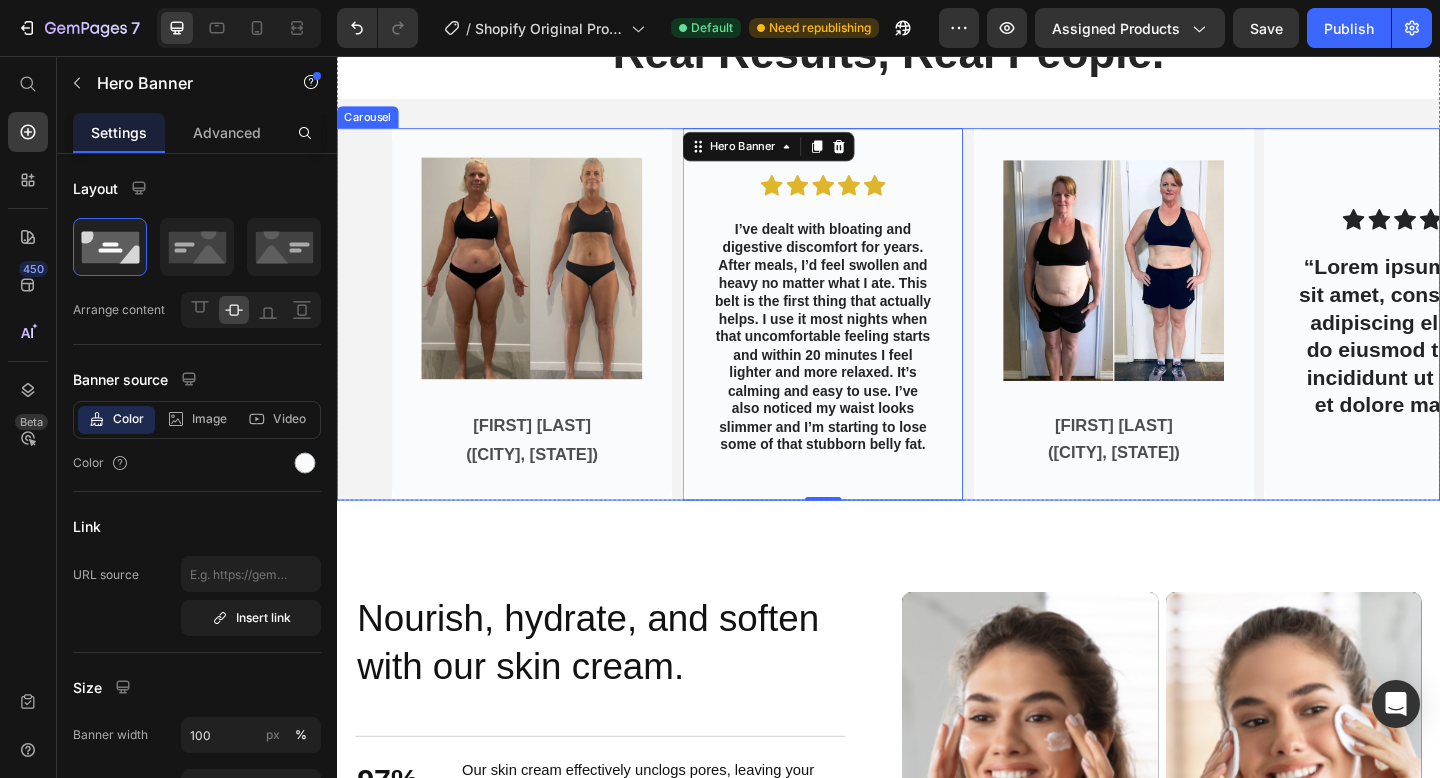 click on "Image [LAST] [LAST].  ([CITY], [STATE]) Text Block Hero Banner Icon Icon Icon Icon Icon Icon List I’ve dealt with bloating and digestive discomfort for years. After meals, I’d feel swollen and heavy no matter what I ate. This belt is the first thing that actually helps. I use it most nights when that uncomfortable feeling starts and within 20 minutes I feel lighter and more relaxed. It’s calming and easy to use. I’ve also noticed my waist looks slimmer and I’m starting to lose some of that stubborn belly fat. Text Block   0 Image [FIRST] [LAST].  ([CITY], [STATE]) Text Block Hero Banner Icon Icon Icon Icon Icon Icon List “Lorem ipsum dolor sit amet, consectetur adipiscing elit, sed do eiusmod tempor incididunt ut labore et dolore magna.” Text Block Hero Banner" at bounding box center (967, 337) 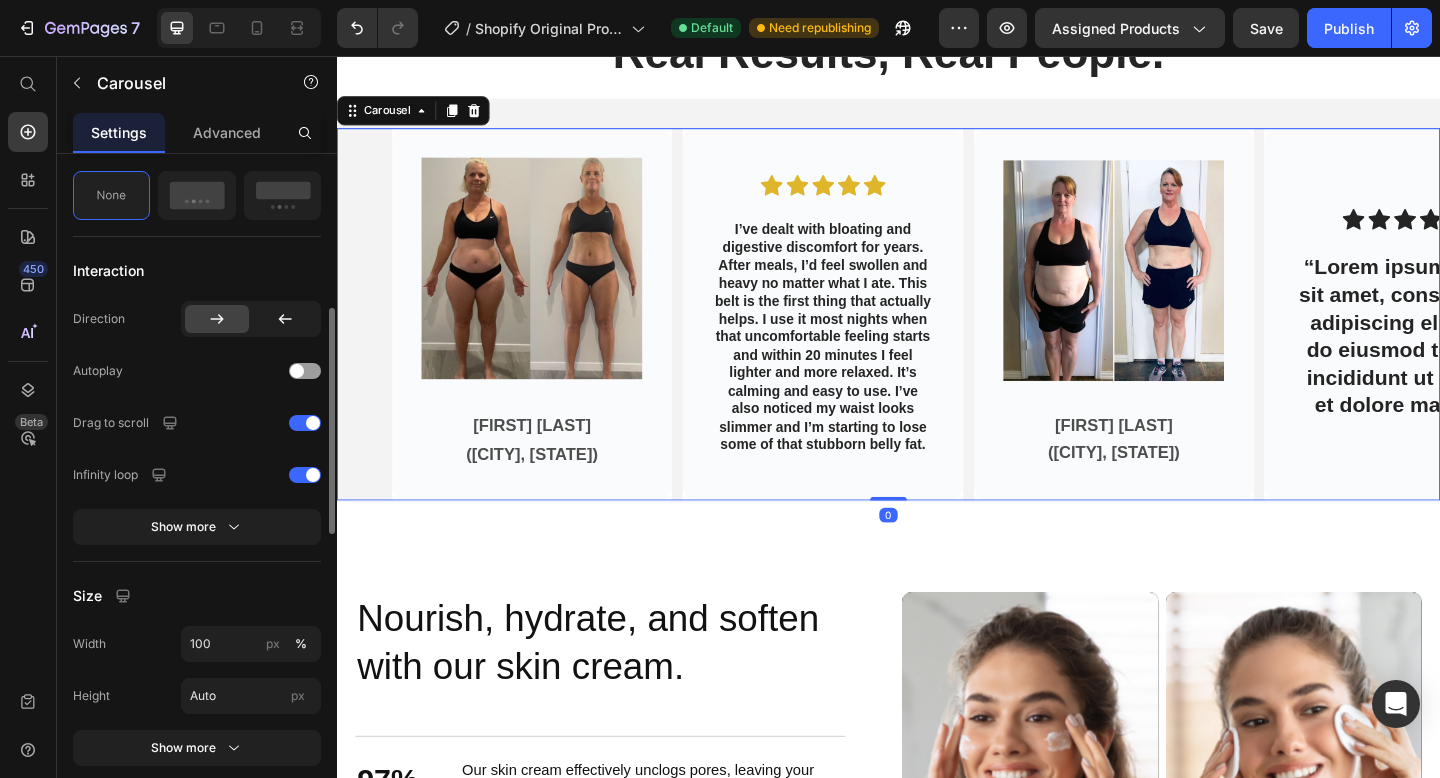 scroll, scrollTop: 1363, scrollLeft: 0, axis: vertical 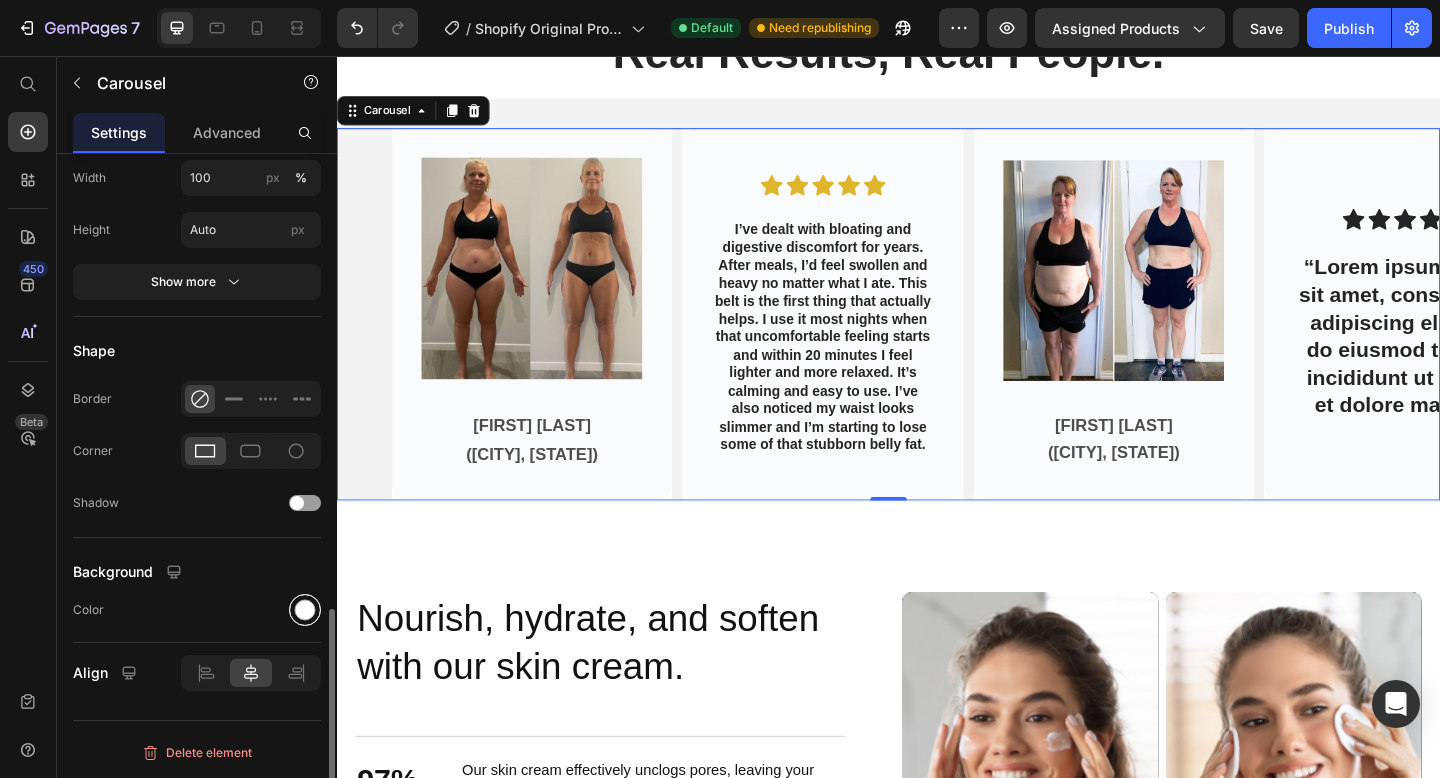 click at bounding box center [305, 610] 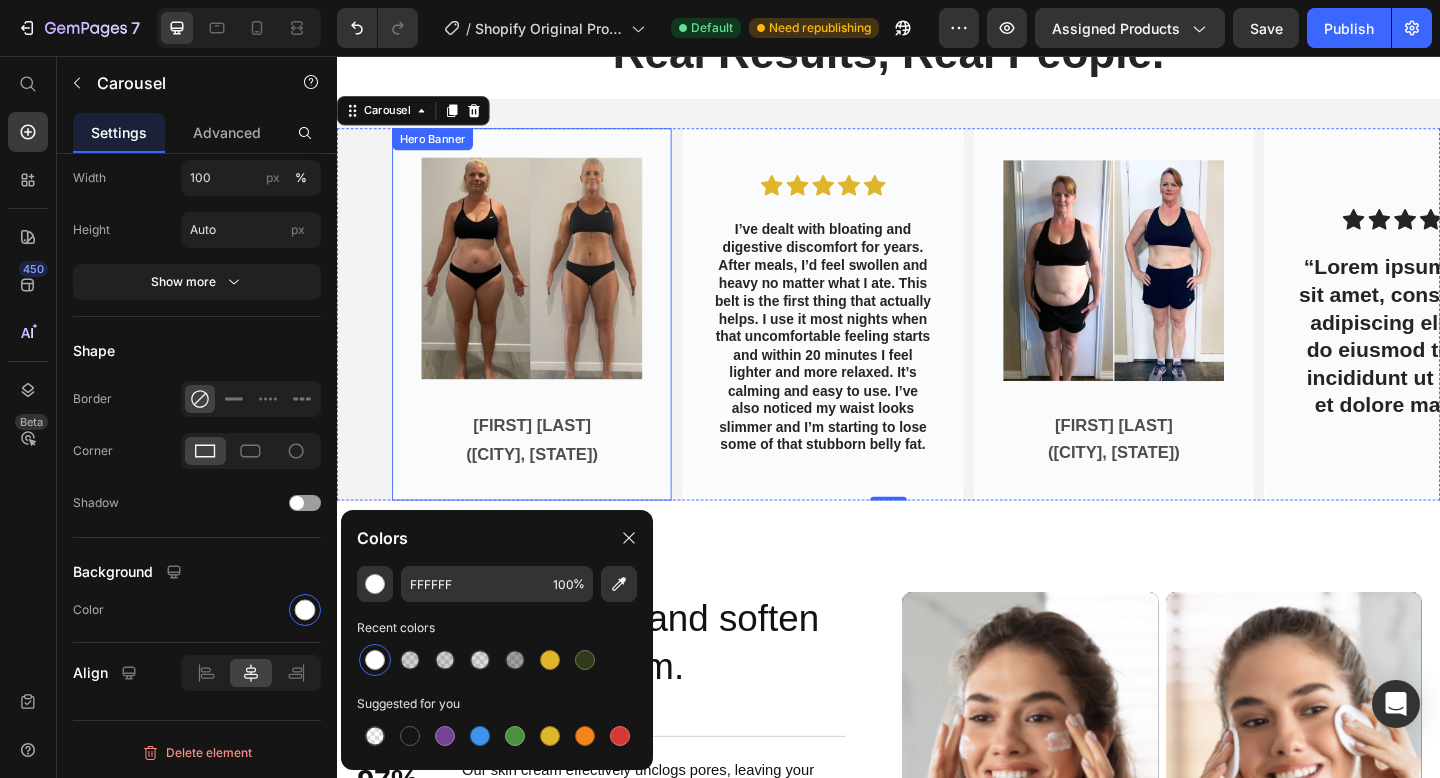 click on "Image [LAST] [LAST].  ([CITY], [STATE]) Text Block" at bounding box center [549, 337] 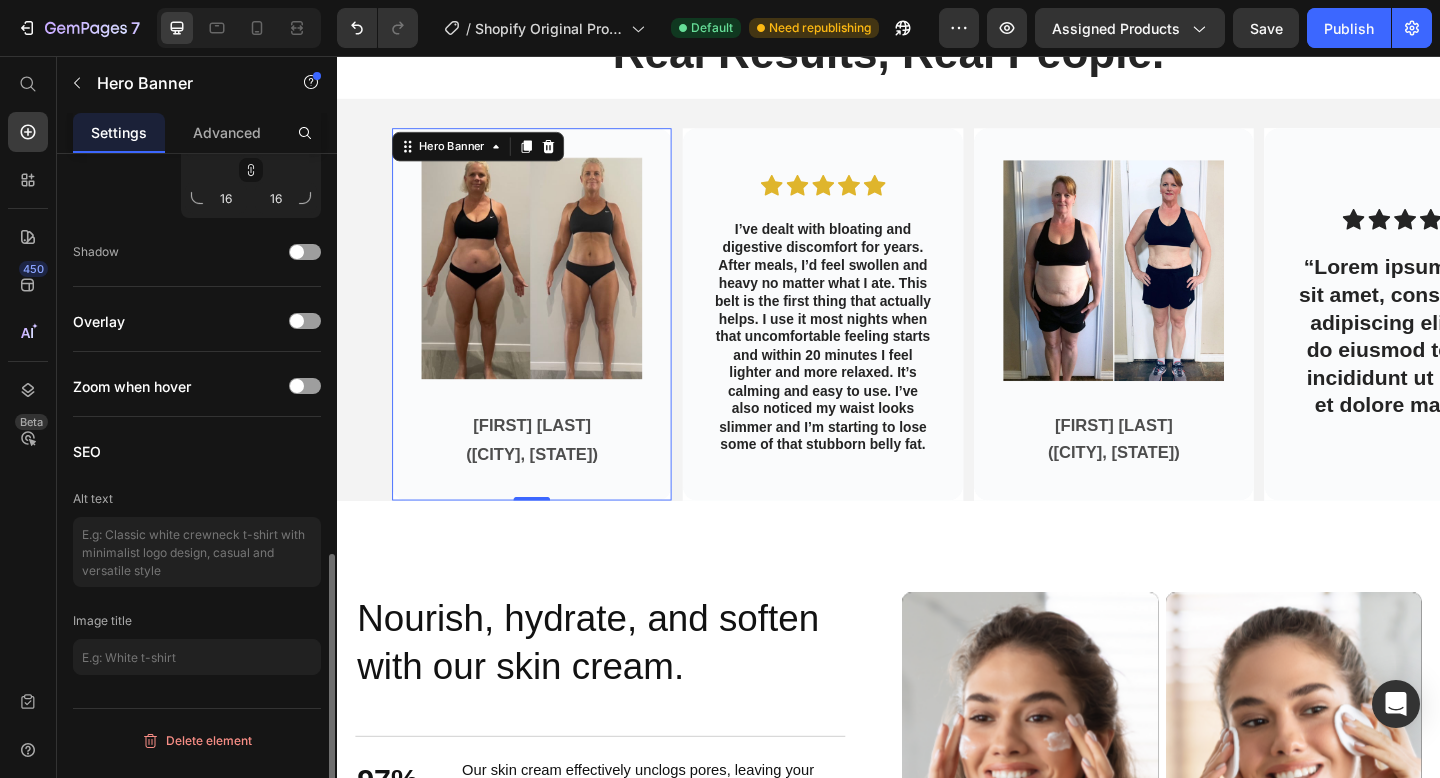 scroll, scrollTop: 0, scrollLeft: 0, axis: both 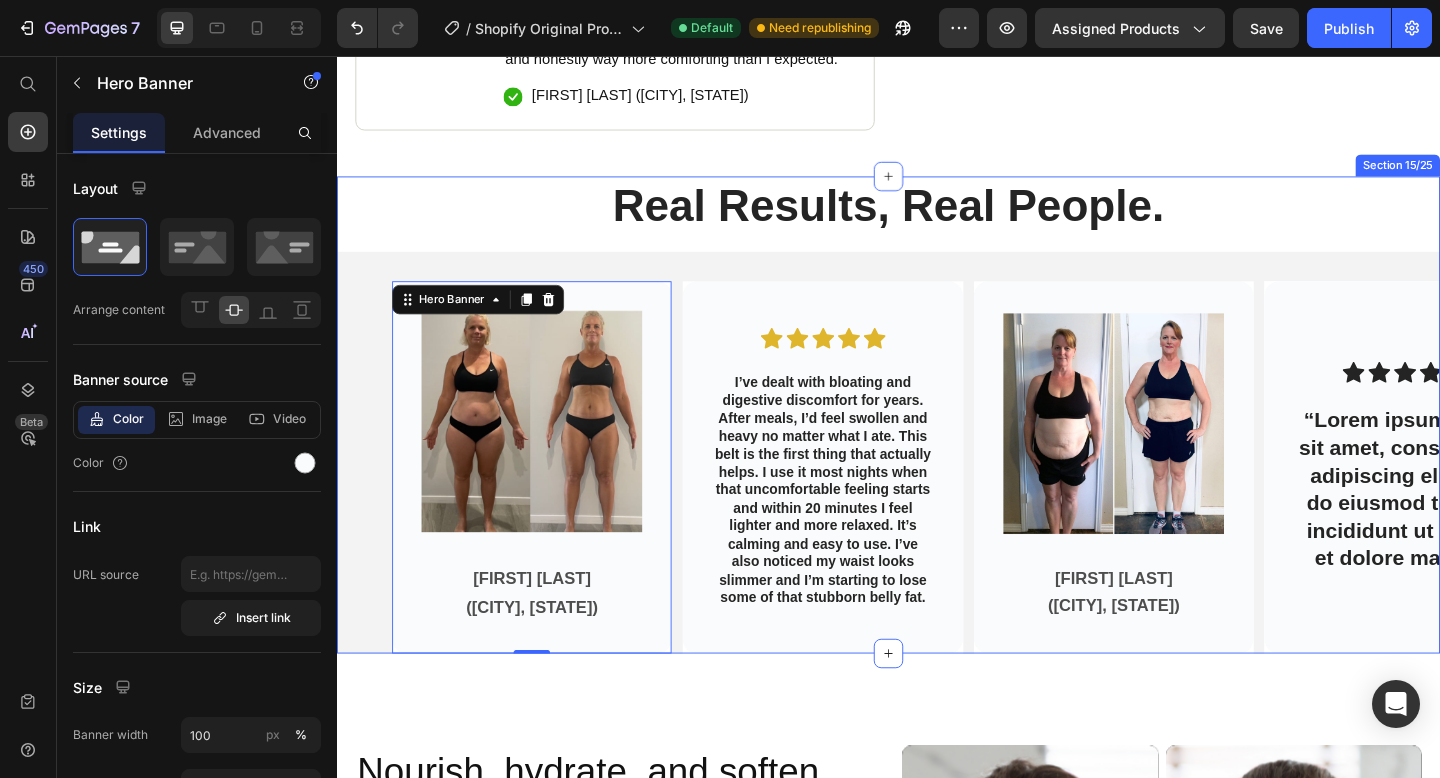 click on "Real Results, Real People. Heading Row Image [LAST] [LAST].  ([CITY], [STATE]) Text Block Hero Banner   0 Icon Icon Icon Icon Icon Icon List I’ve dealt with bloating and digestive discomfort for years. After meals, I’d feel swollen and heavy no matter what I ate. This belt is the first thing that actually helps. I use it most nights when that uncomfortable feeling starts and within 20 minutes I feel lighter and more relaxed. It’s calming and easy to use. I’ve also noticed my waist looks slimmer and I’m starting to lose some of that stubborn belly fat. Text Block Hero Banner Image [FIRST] [LAST].  ([CITY], [STATE]) Text Block Hero Banner Icon Icon Icon Icon Icon Icon List “Lorem ipsum dolor sit amet, consectetur adipiscing elit, sed do eiusmod tempor incididunt ut labore et dolore magna.” Text Block Hero Banner Carousel" at bounding box center [937, 447] 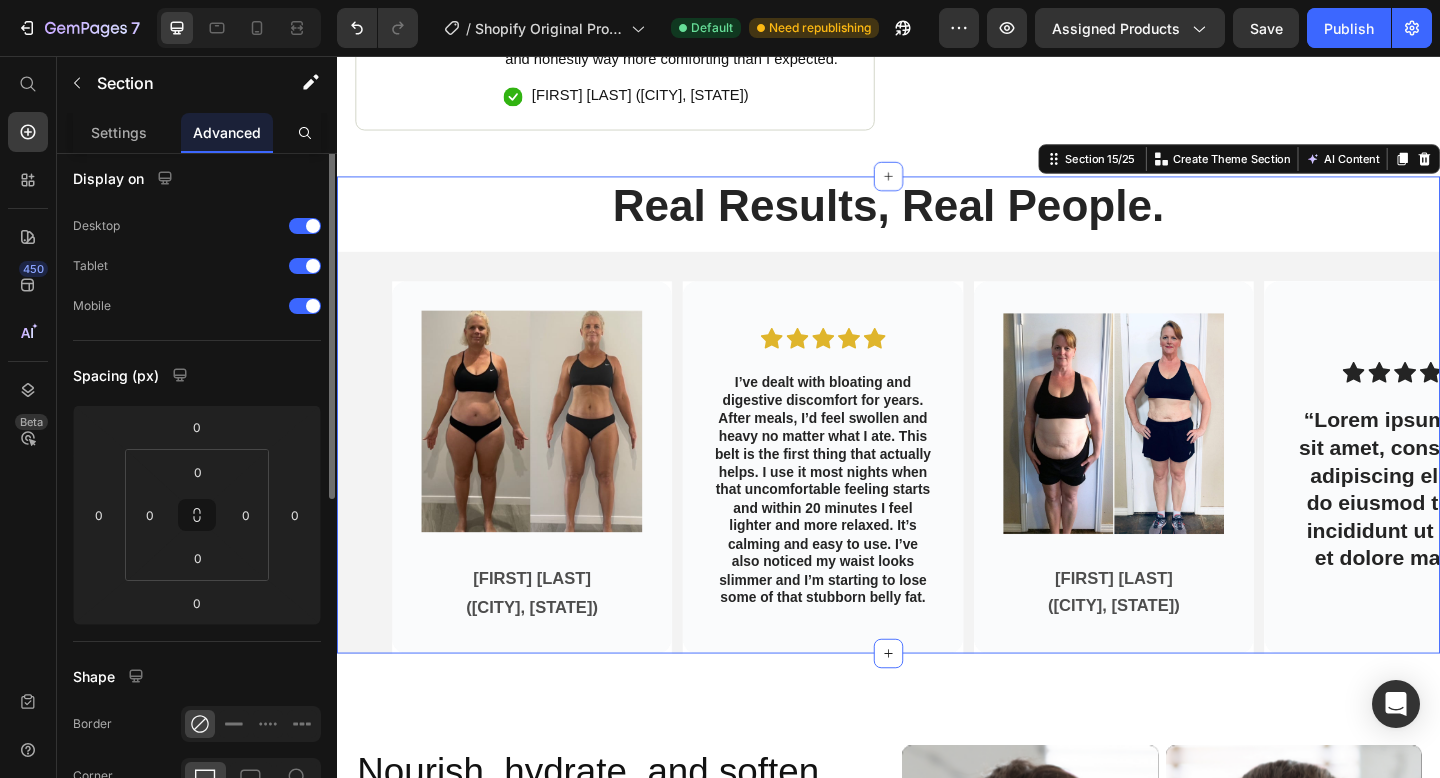scroll, scrollTop: 0, scrollLeft: 0, axis: both 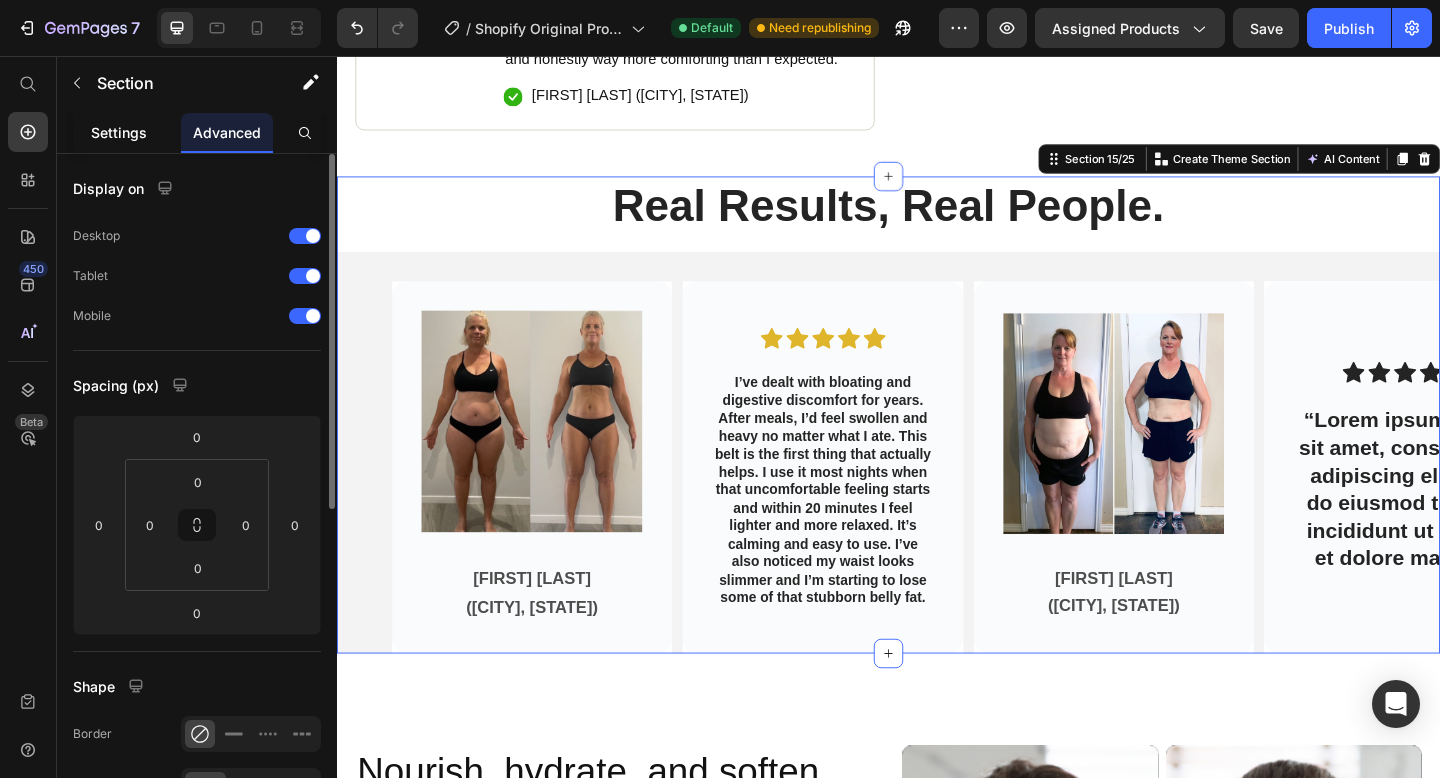 click on "Settings" at bounding box center [119, 132] 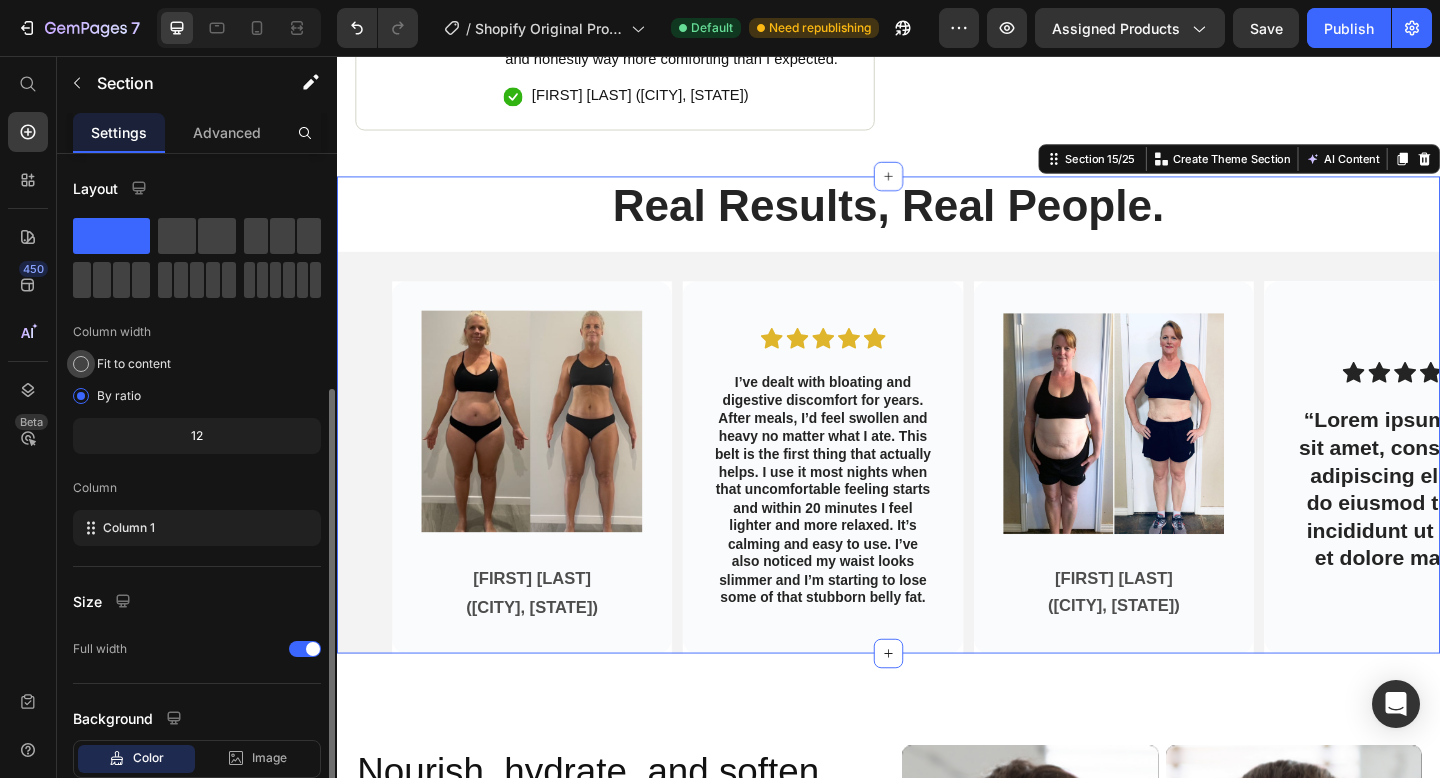scroll, scrollTop: 127, scrollLeft: 0, axis: vertical 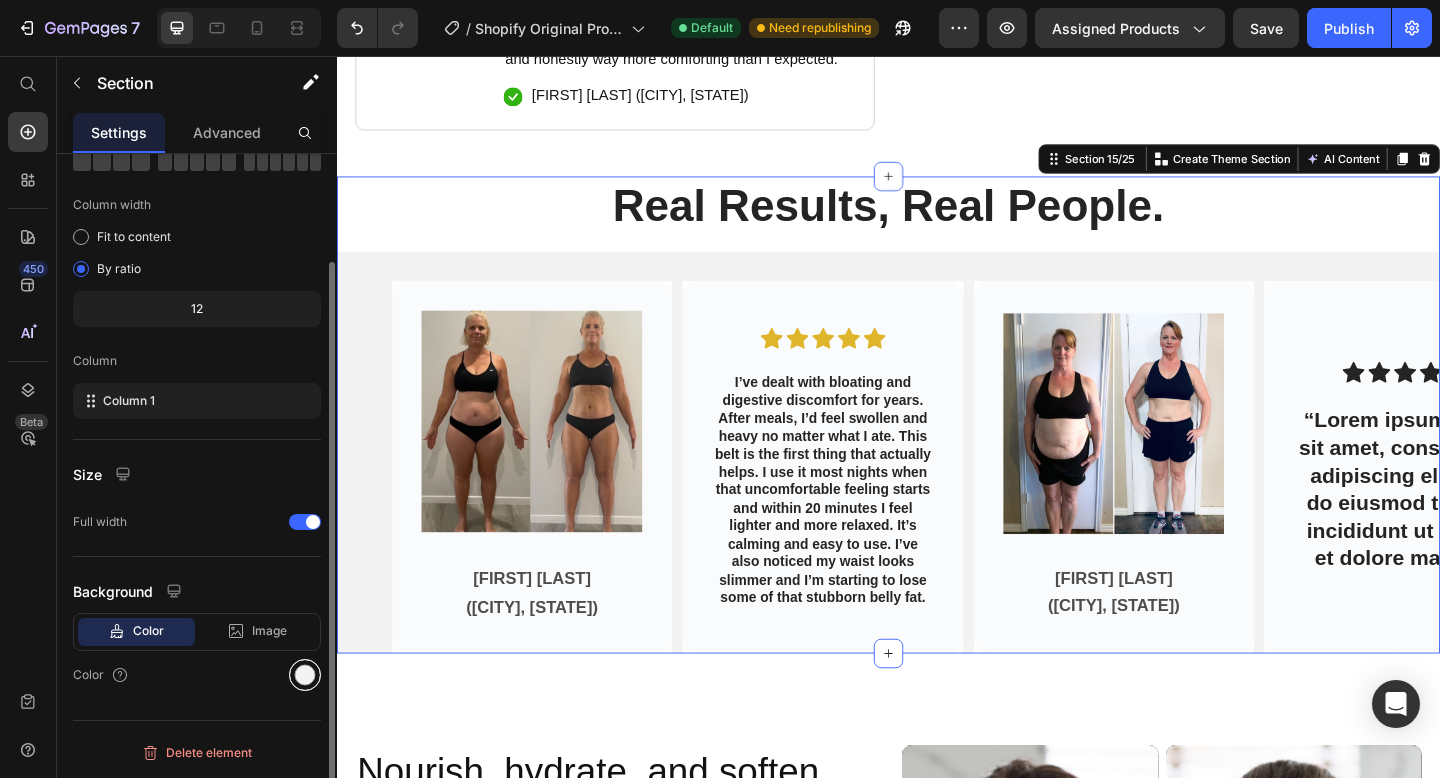 click at bounding box center [305, 675] 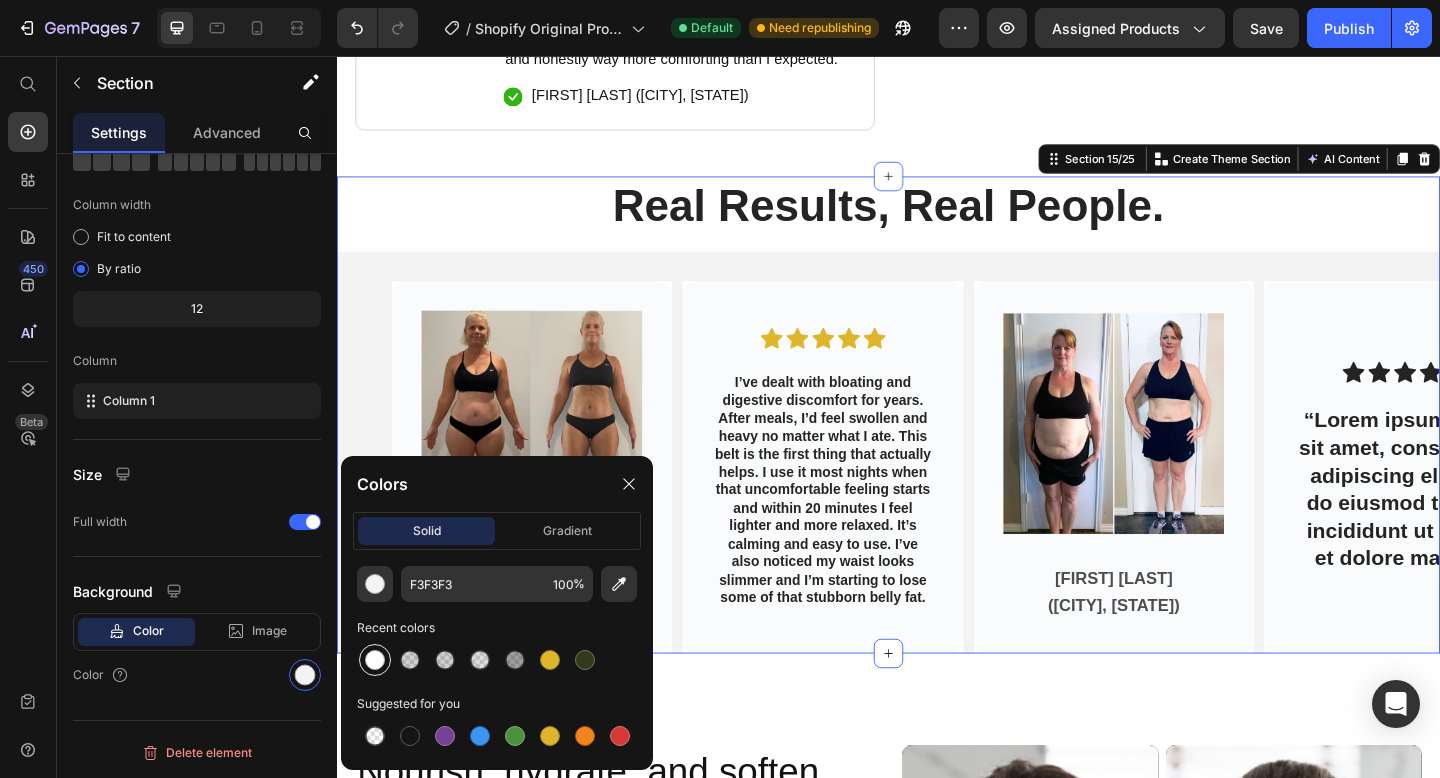 click at bounding box center (375, 660) 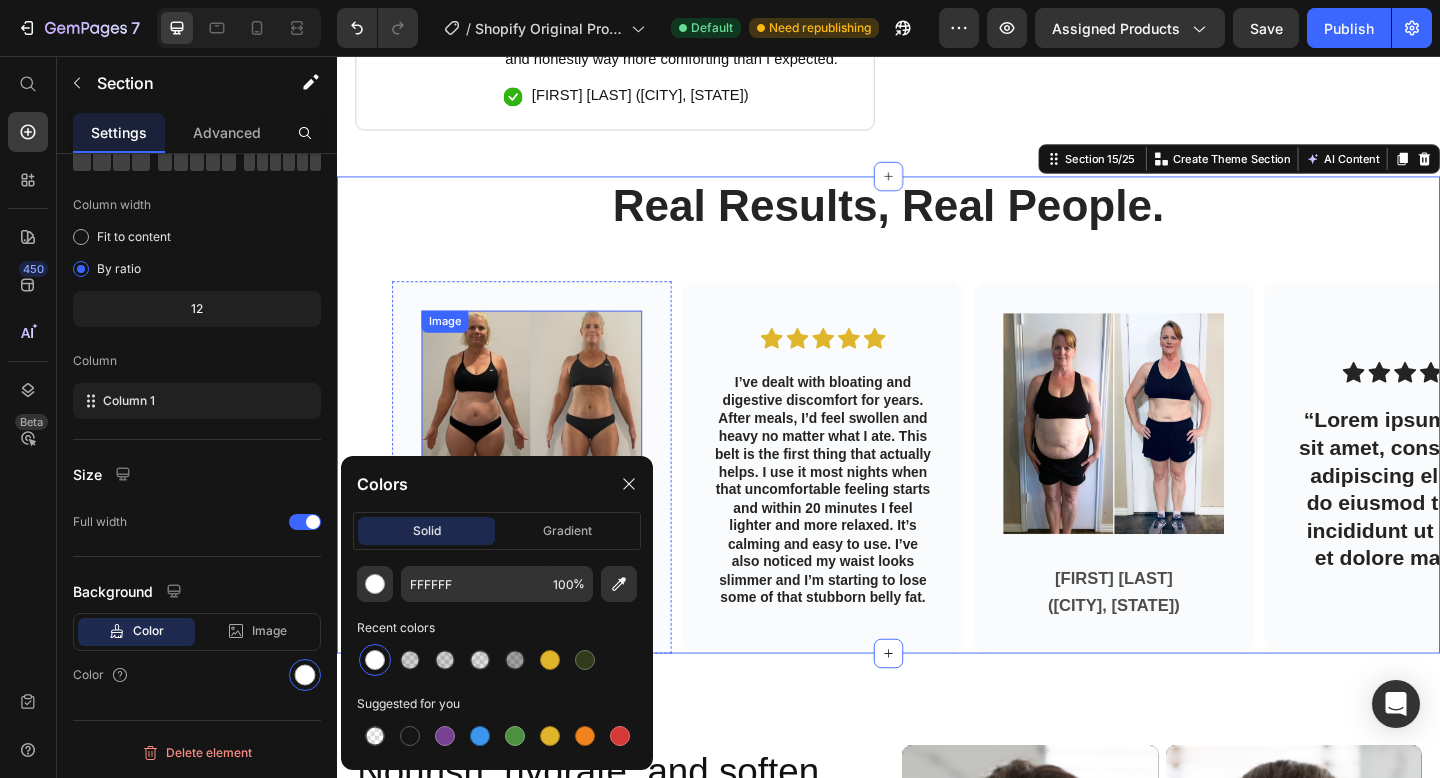 click at bounding box center (549, 453) 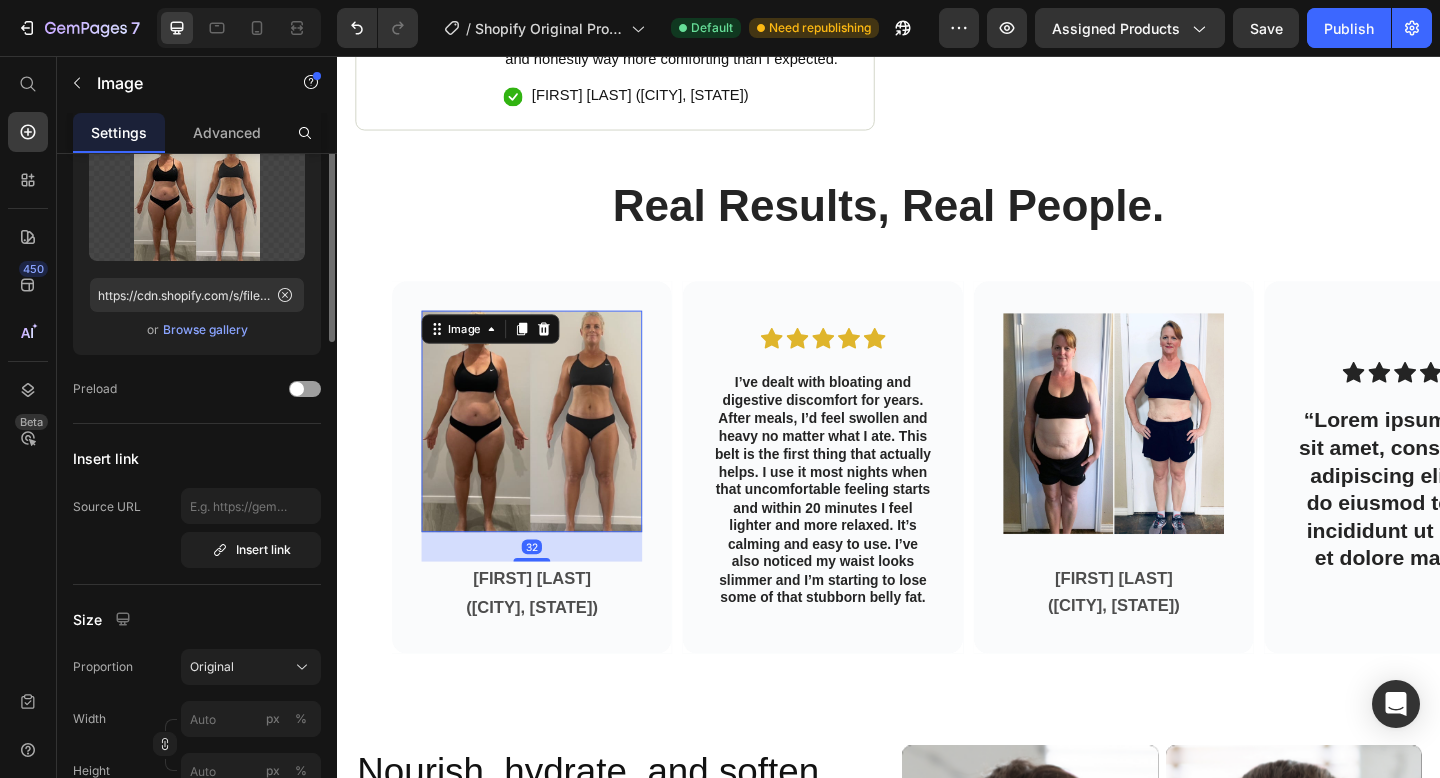 scroll, scrollTop: 0, scrollLeft: 0, axis: both 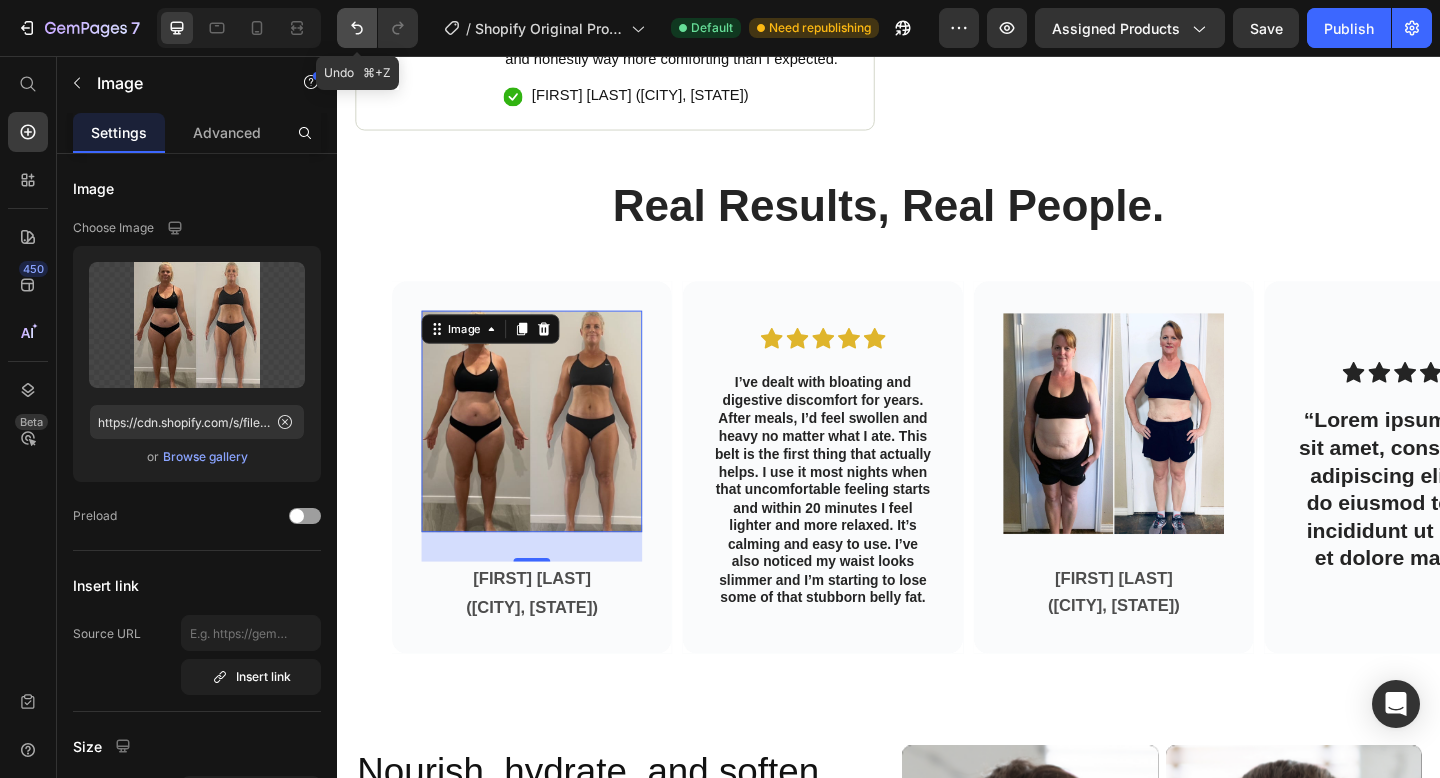 click 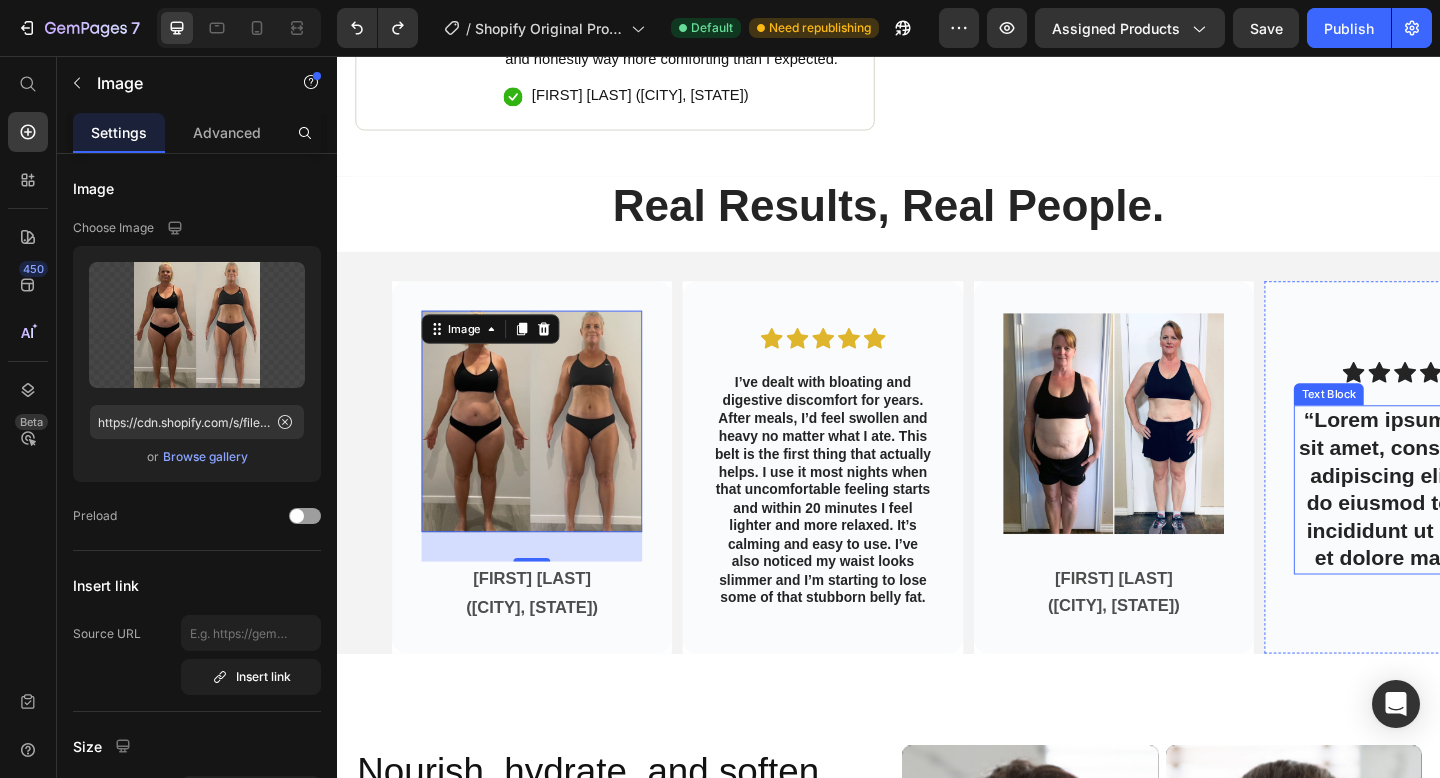 click on "“Lorem ipsum dolor sit amet, consectetur adipiscing elit, sed do eiusmod tempor incididunt ut labore et dolore magna.”" at bounding box center (1498, 527) 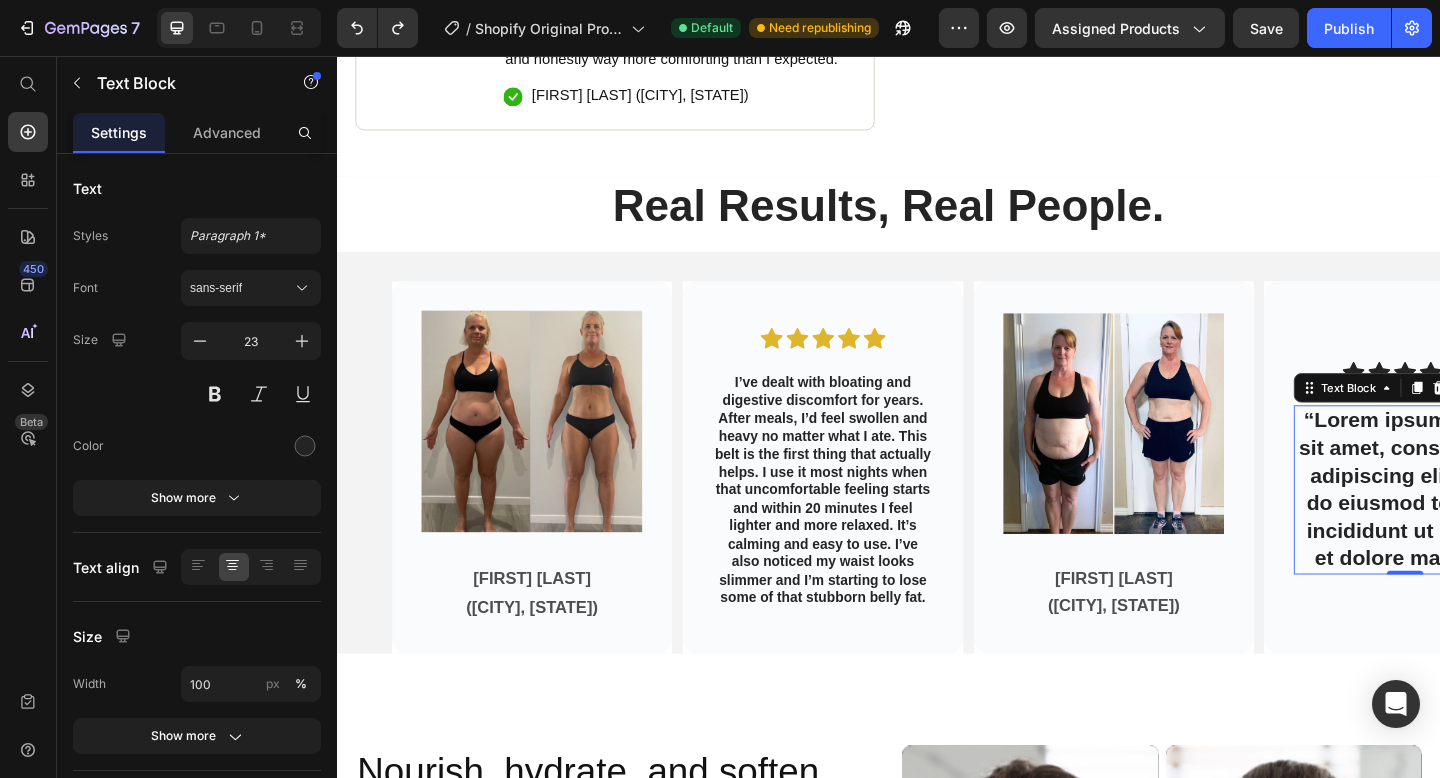 click on "“Lorem ipsum dolor sit amet, consectetur adipiscing elit, sed do eiusmod tempor incididunt ut labore et dolore magna.”" at bounding box center [1498, 527] 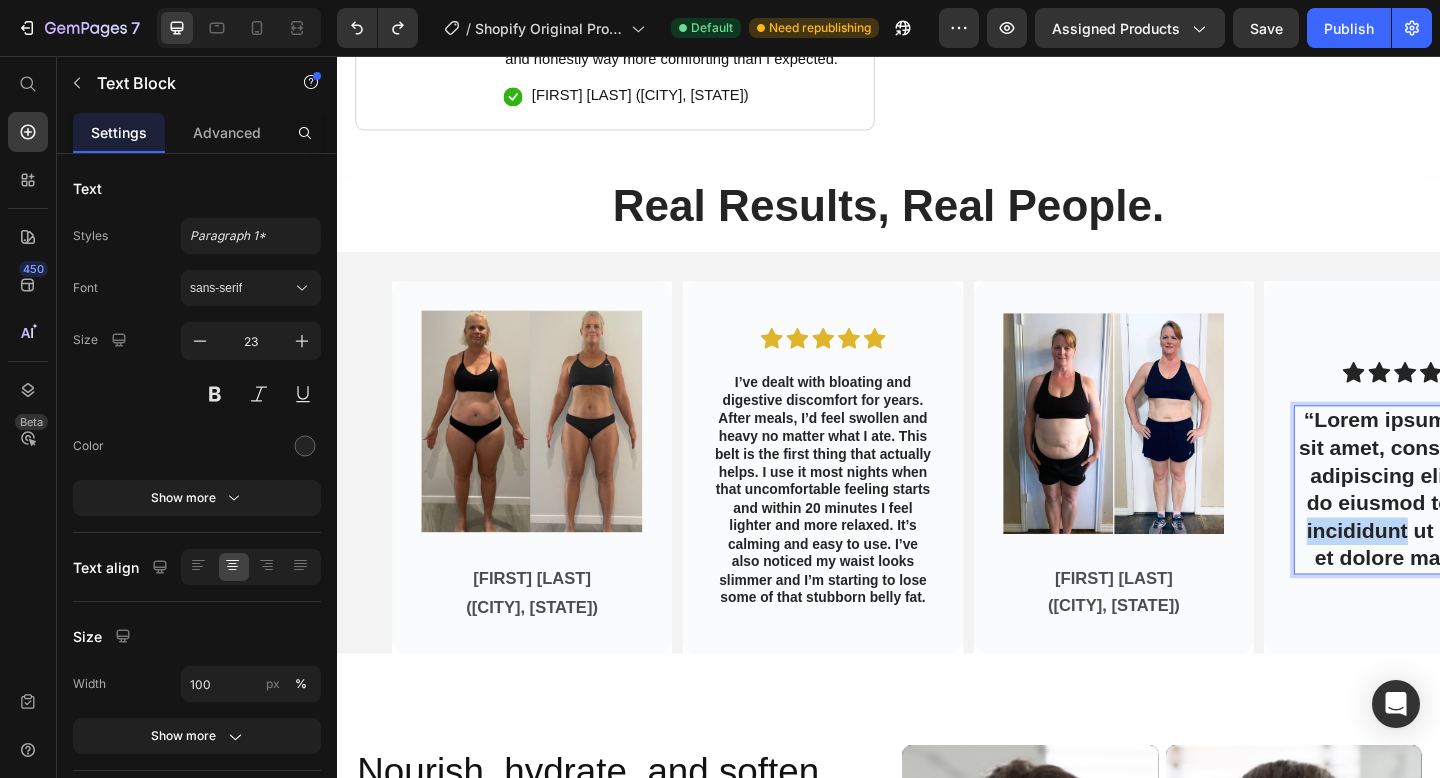 click on "“Lorem ipsum dolor sit amet, consectetur adipiscing elit, sed do eiusmod tempor incididunt ut labore et dolore magna.”" at bounding box center (1498, 527) 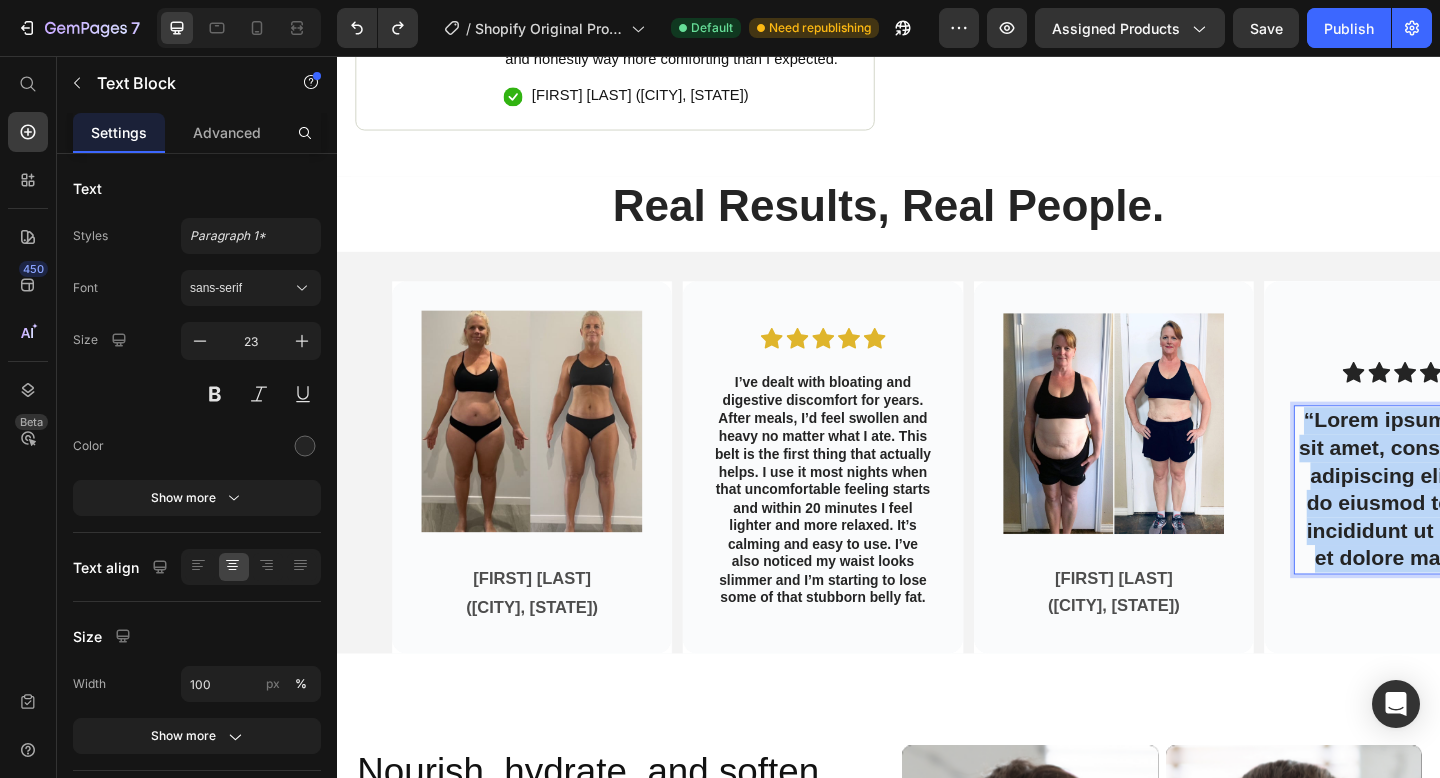 click on "“Lorem ipsum dolor sit amet, consectetur adipiscing elit, sed do eiusmod tempor incididunt ut labore et dolore magna.”" at bounding box center [1498, 527] 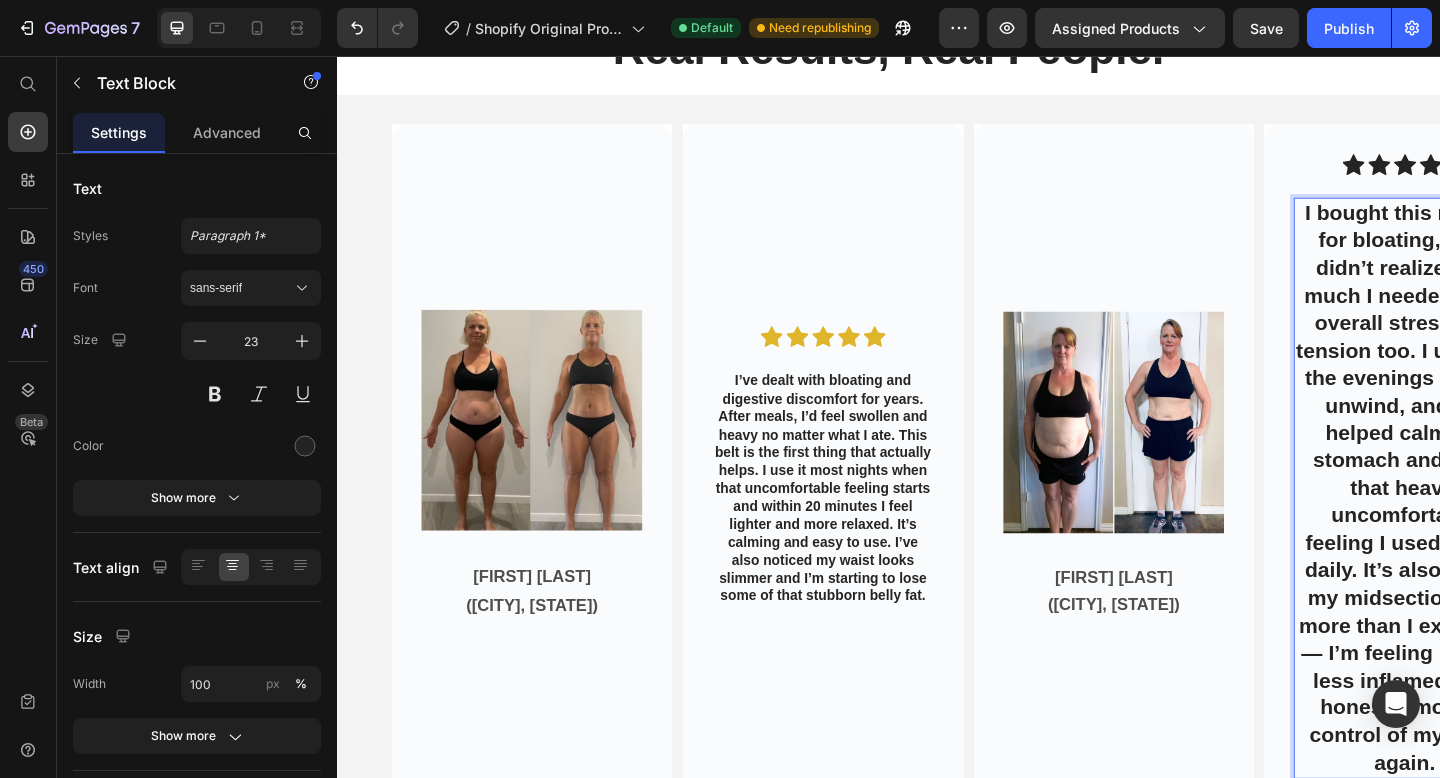 scroll, scrollTop: 2674, scrollLeft: 0, axis: vertical 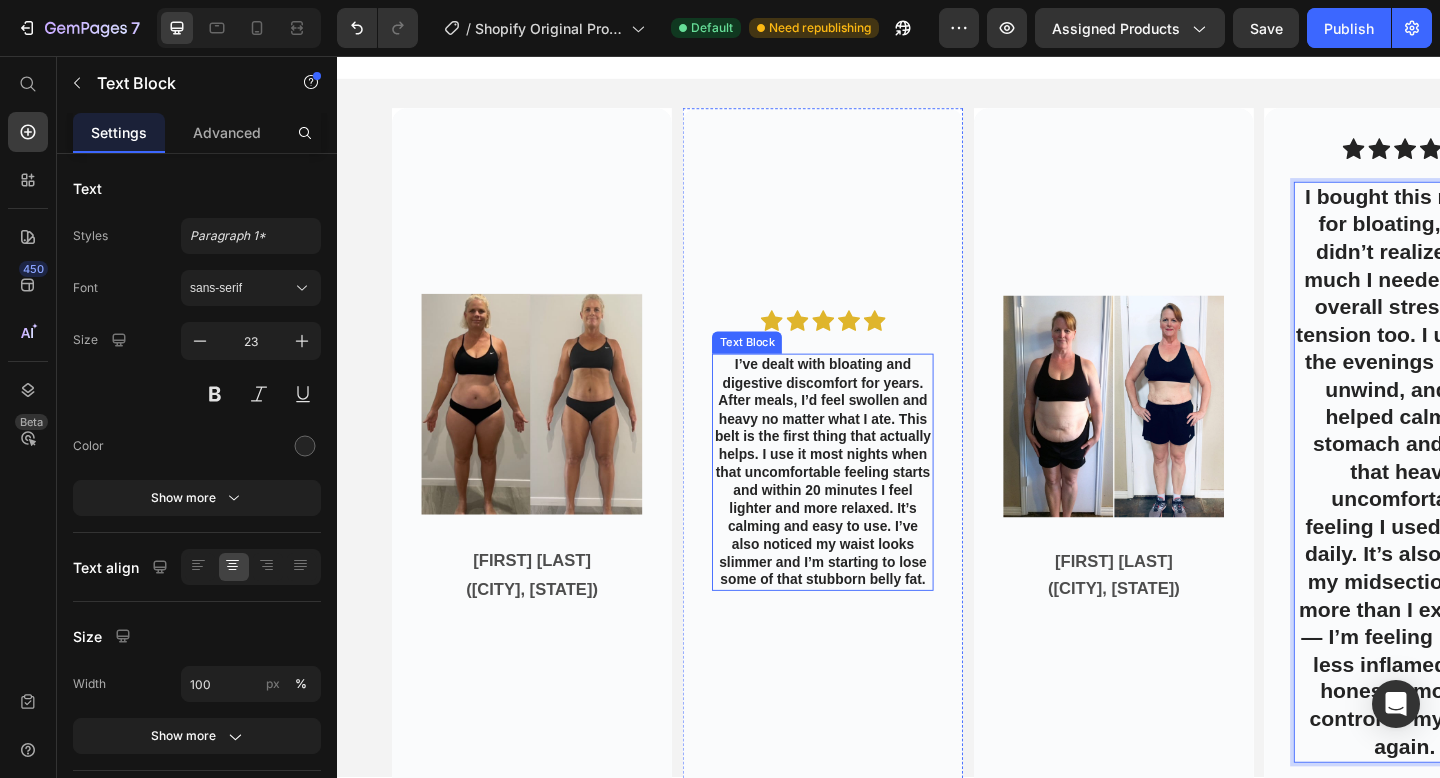 click on "I’ve dealt with bloating and digestive discomfort for years. After meals, I’d feel swollen and heavy no matter what I ate. This belt is the first thing that actually helps. I use it most nights when that uncomfortable feeling starts and within 20 minutes I feel lighter and more relaxed. It’s calming and easy to use. I’ve also noticed my waist looks slimmer and I’m starting to lose some of that stubborn belly fat." at bounding box center [865, 509] 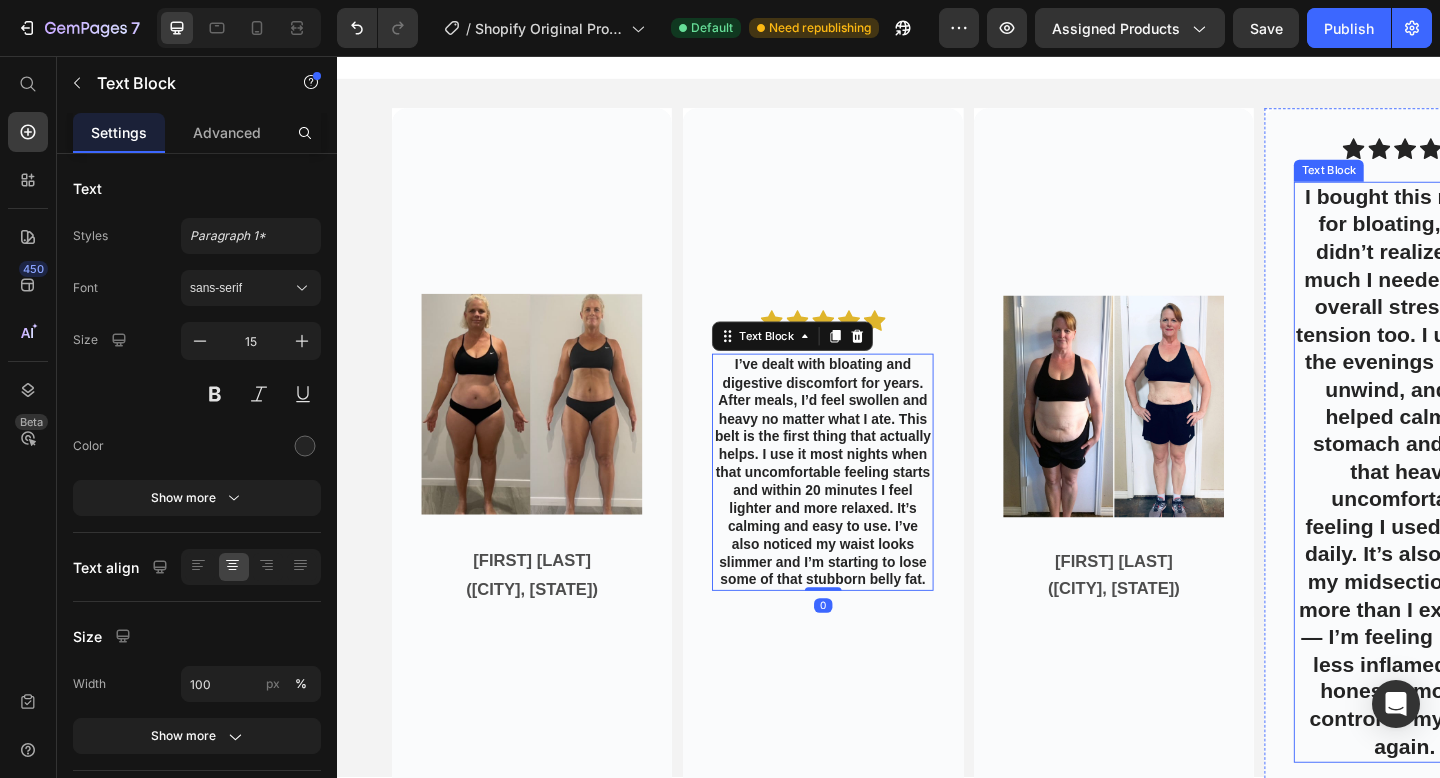 click on "I bought this mainly for bloating, but I didn’t realize how much I needed it for overall stress and tension too. I use it in the evenings while I unwind, and it’s helped calm my stomach and ease that heavy, uncomfortable feeling I used to get daily. It’s also toned my midsection way more than I expected — I’m feeling lighter, less inflamed, and honestly more in control of my body again." at bounding box center (1498, 509) 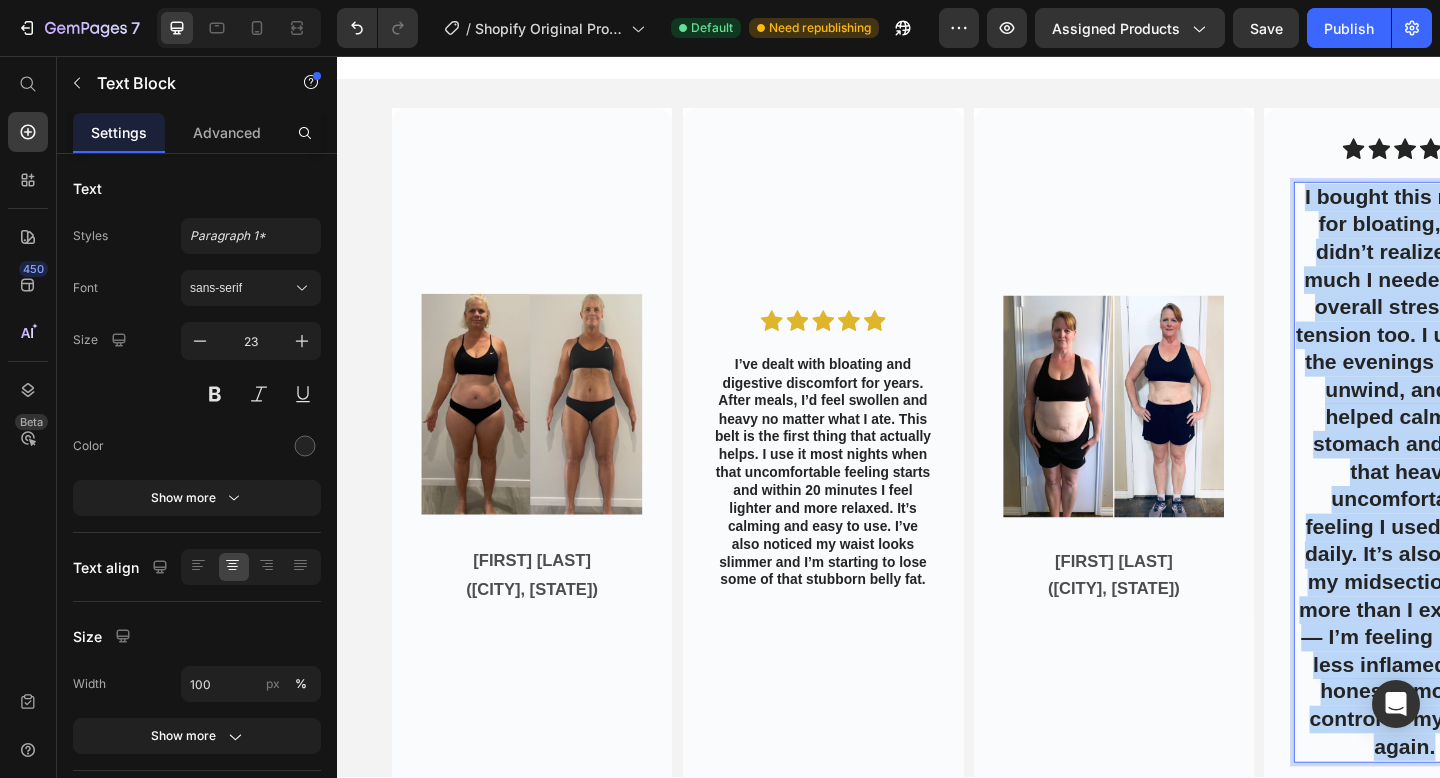 click on "I bought this mainly for bloating, but I didn’t realize how much I needed it for overall stress and tension too. I use it in the evenings while I unwind, and it’s helped calm my stomach and ease that heavy, uncomfortable feeling I used to get daily. It’s also toned my midsection way more than I expected — I’m feeling lighter, less inflamed, and honestly more in control of my body again." at bounding box center [1498, 509] 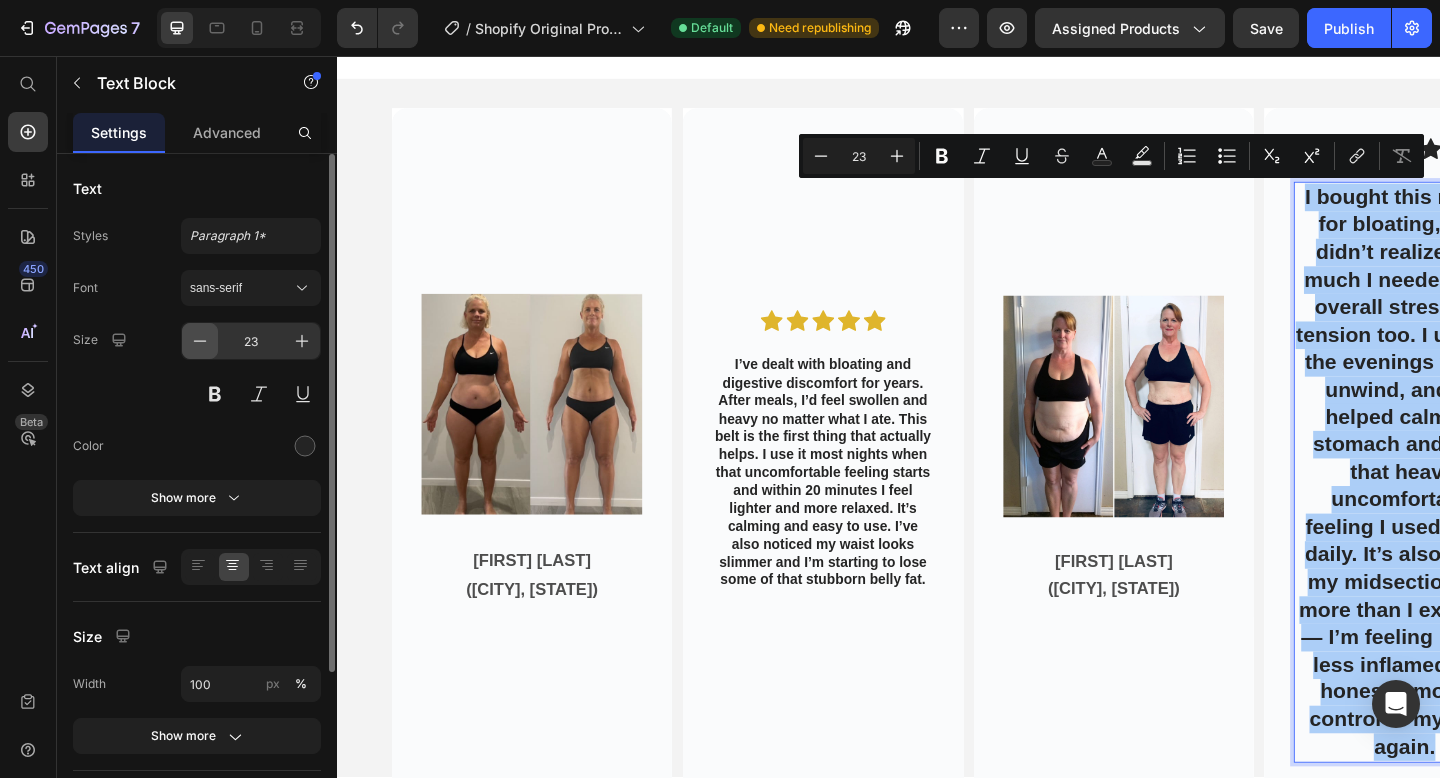 click 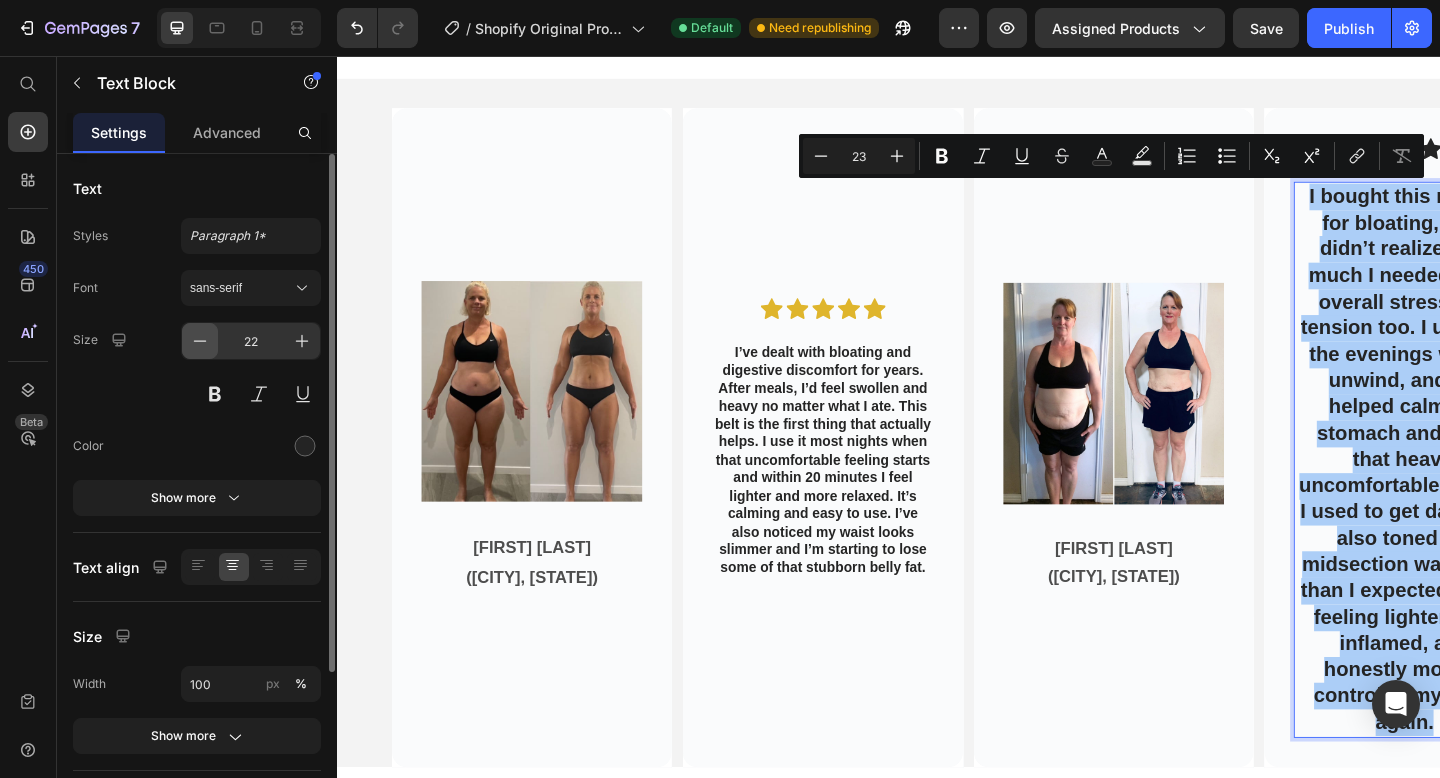 click 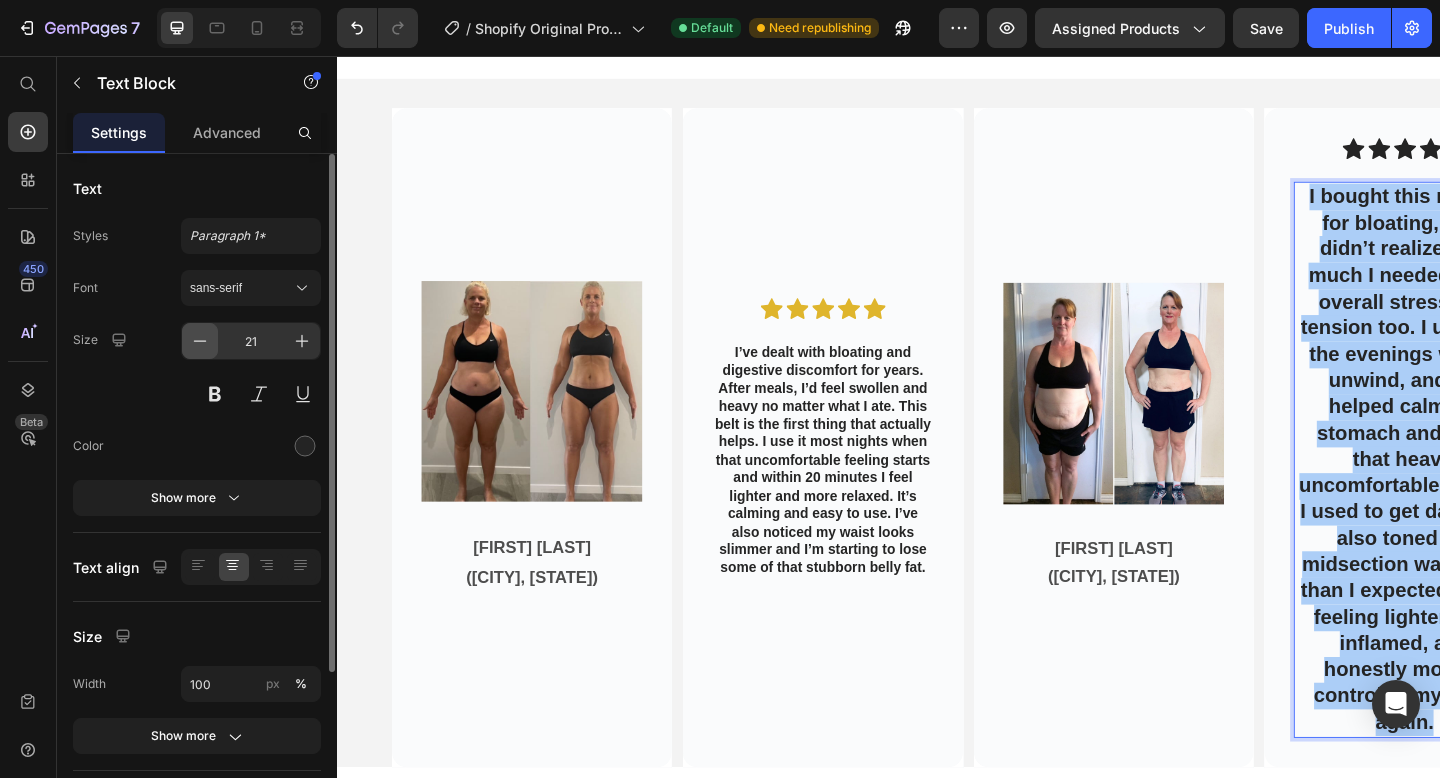 click 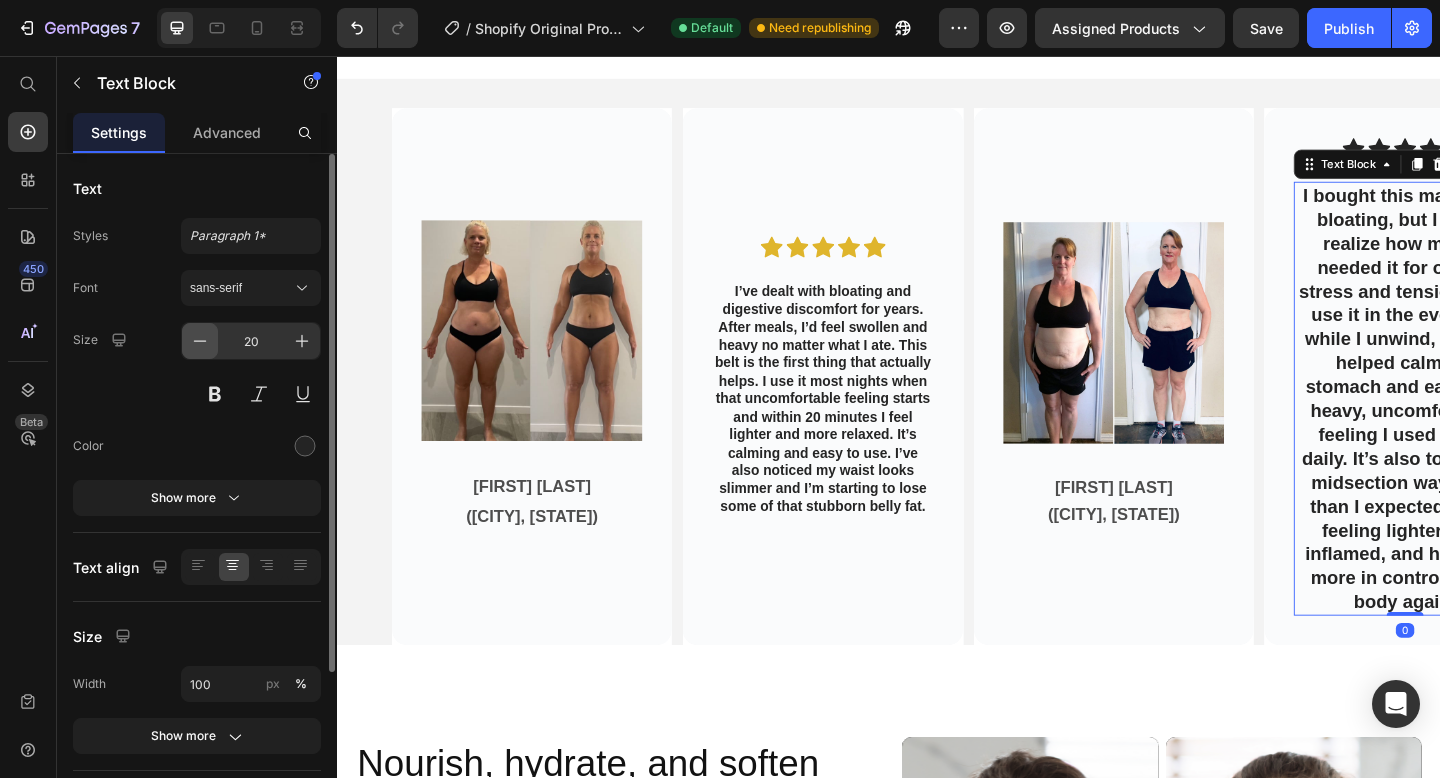 click 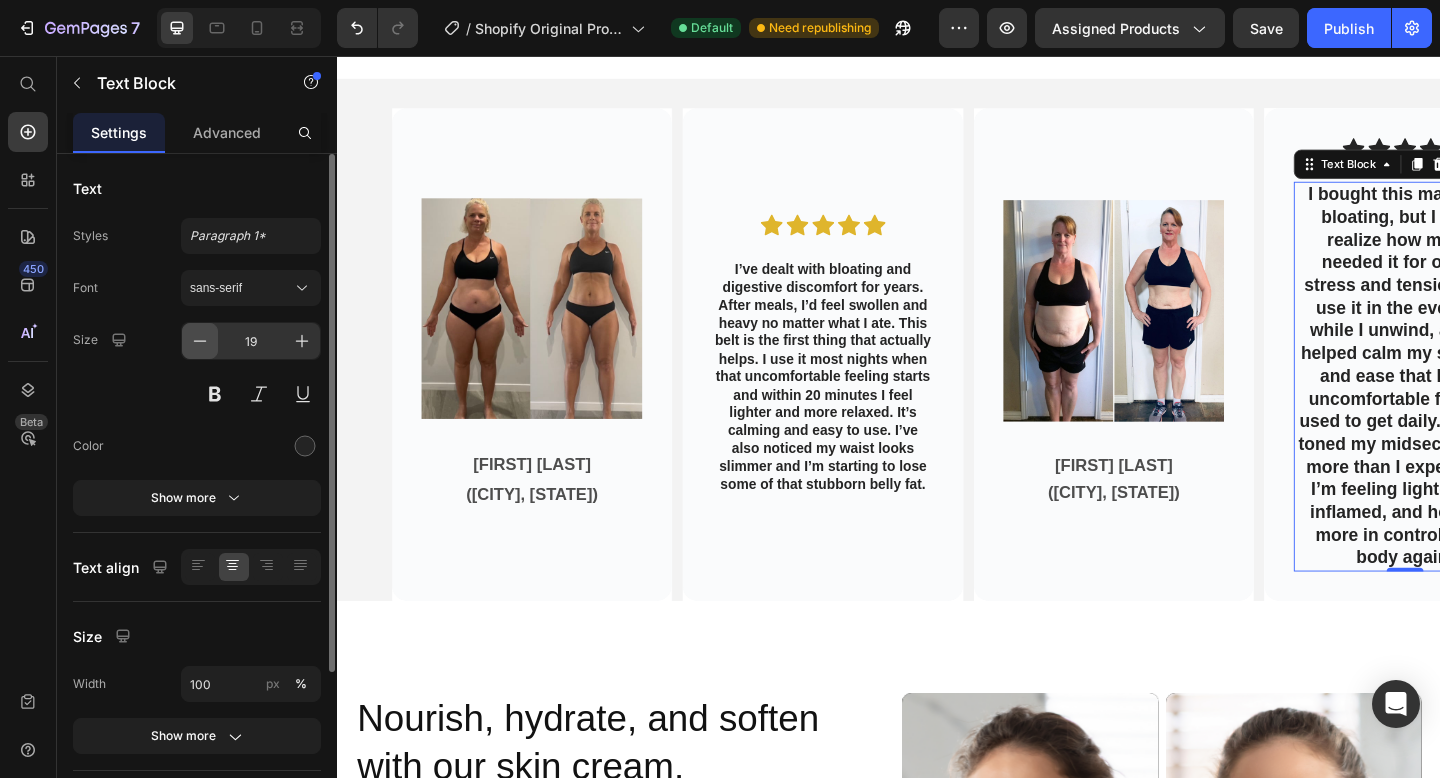 click 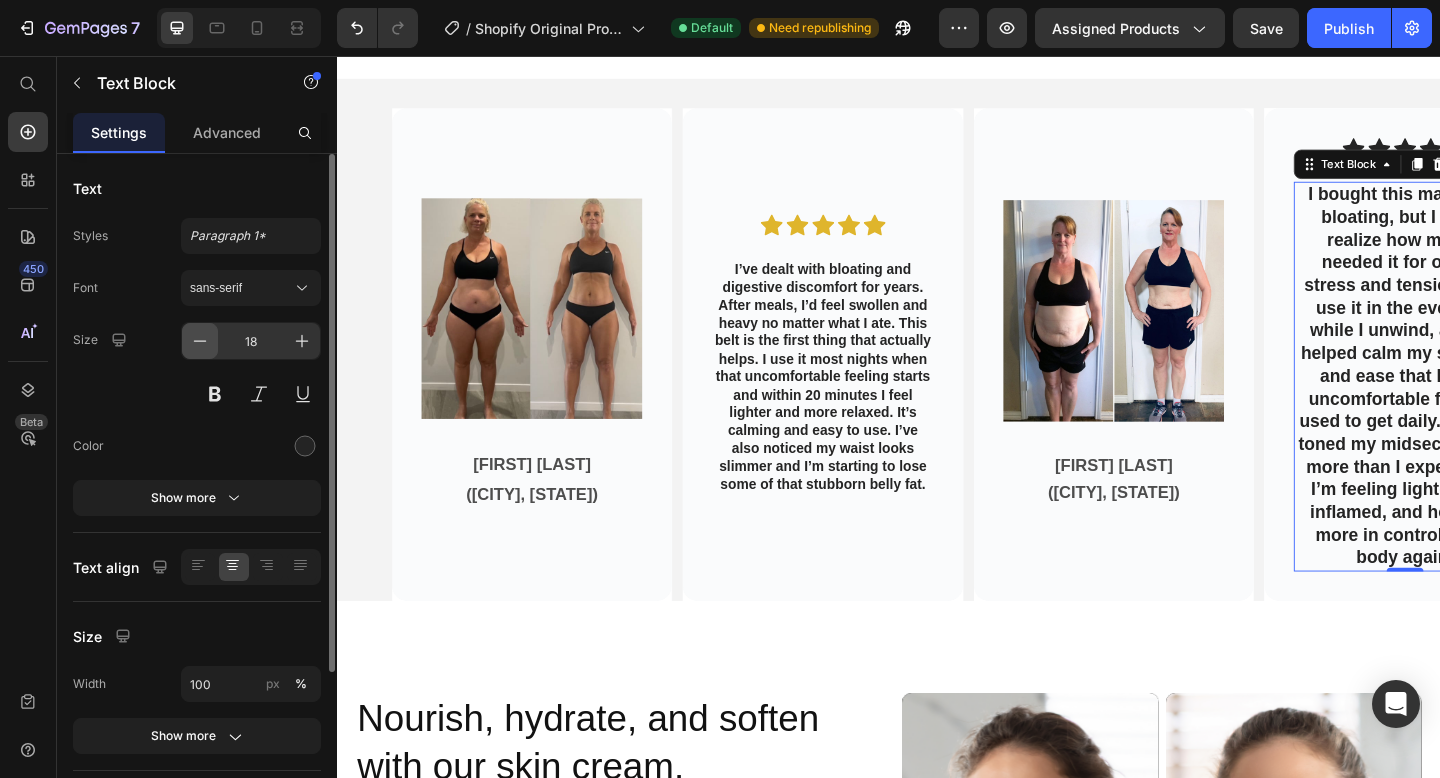 click 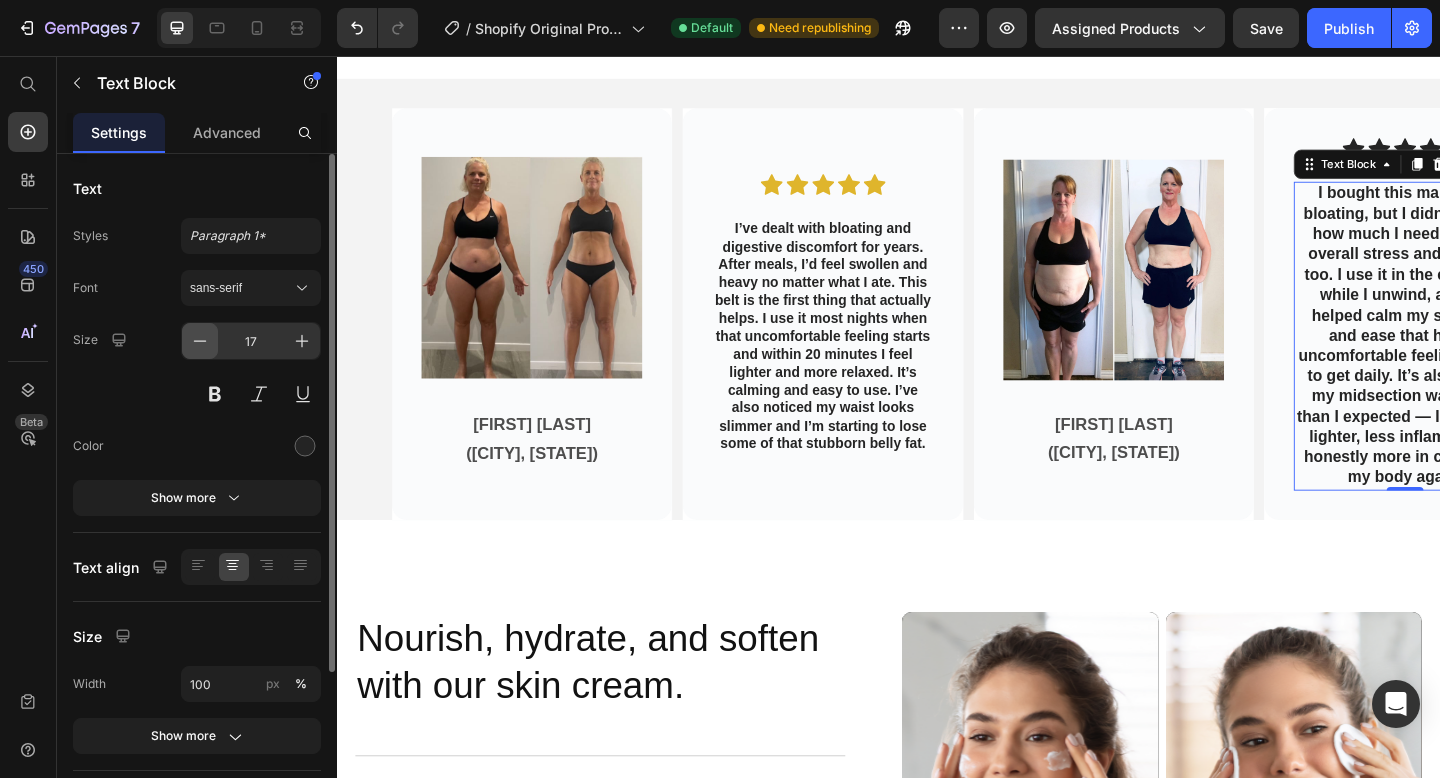 click 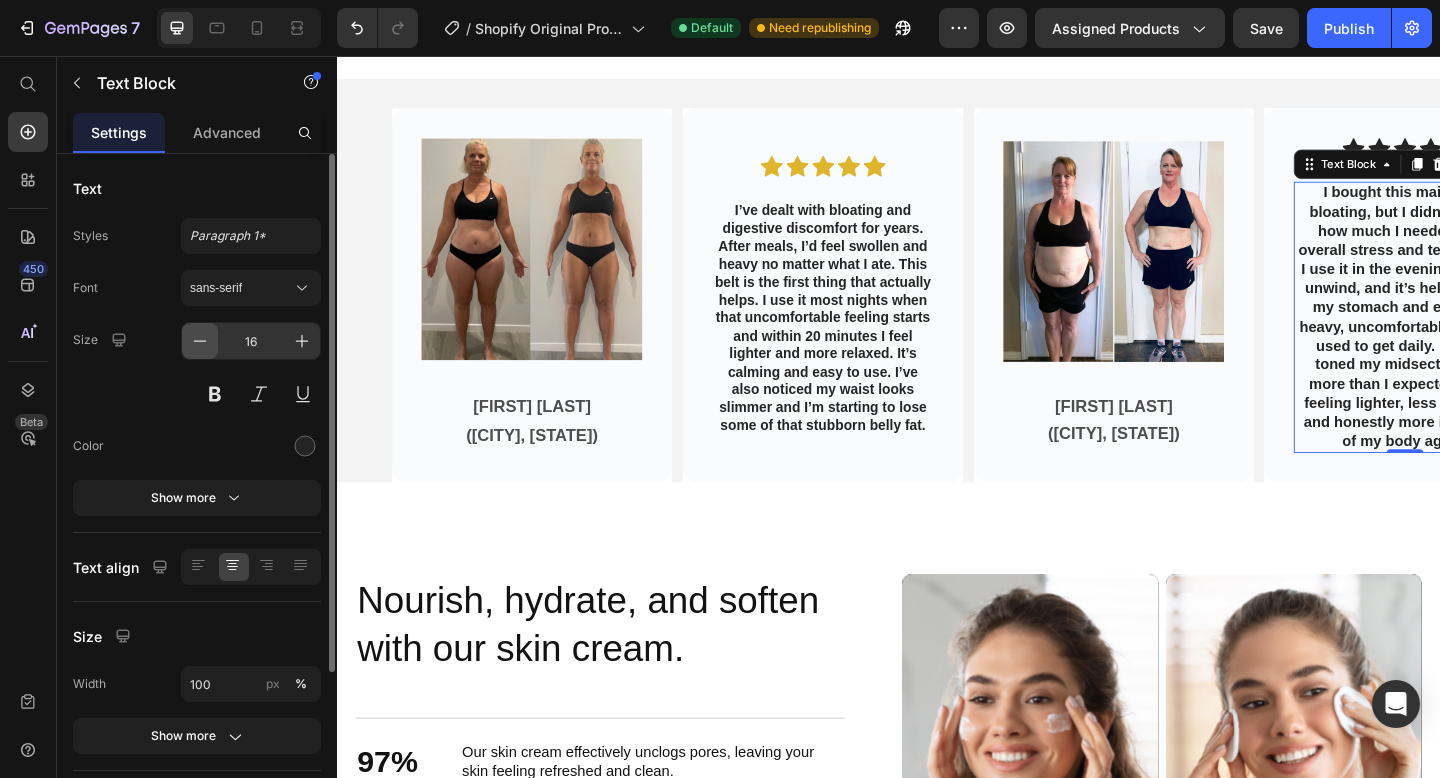 click 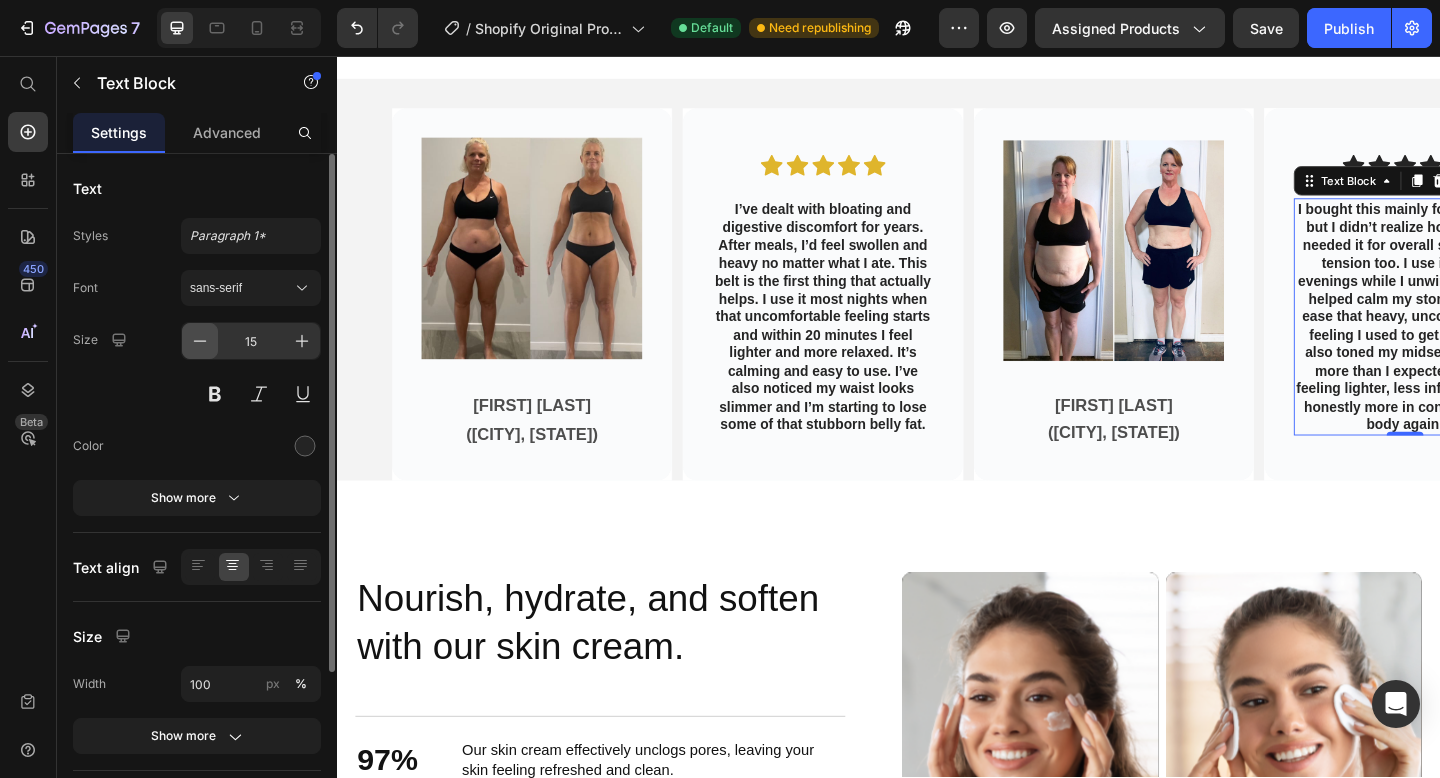 click 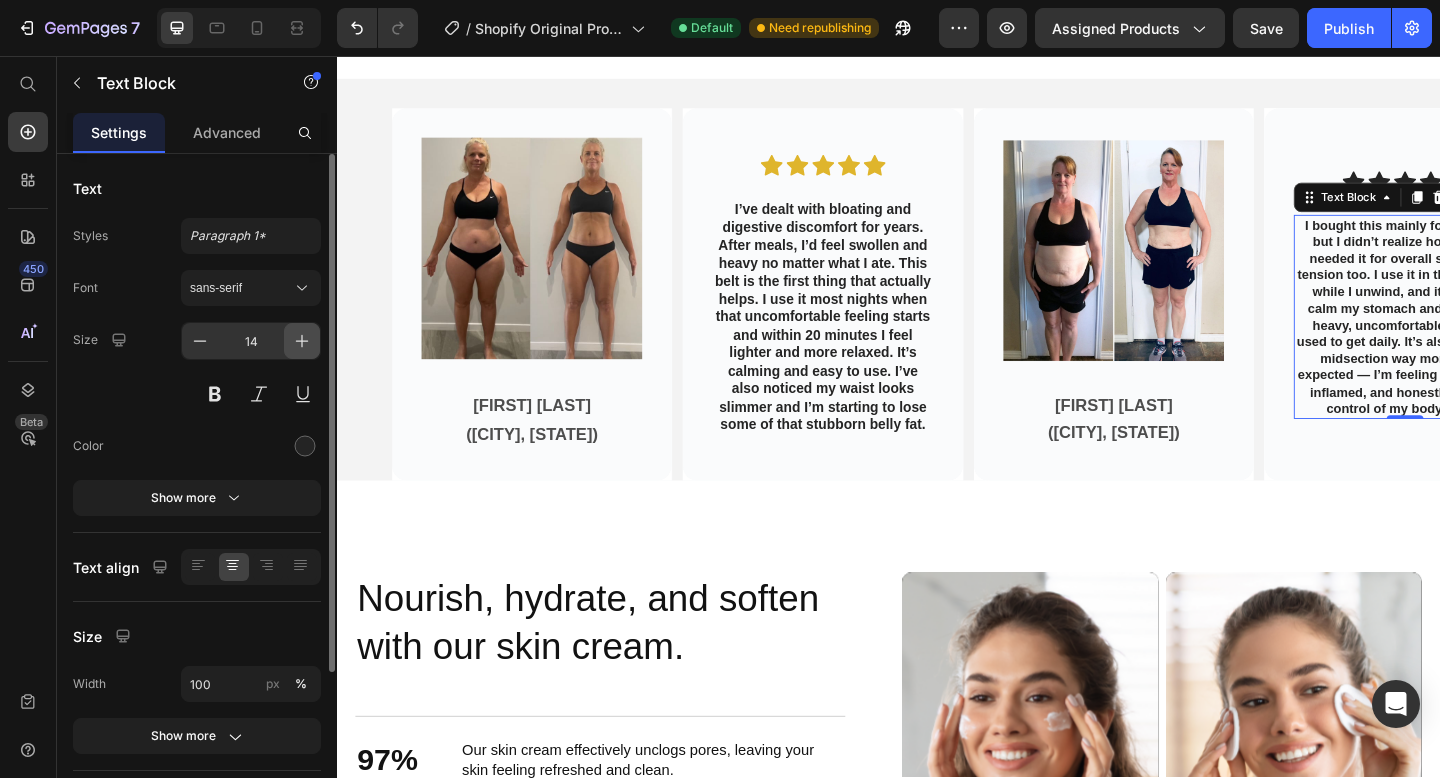 click 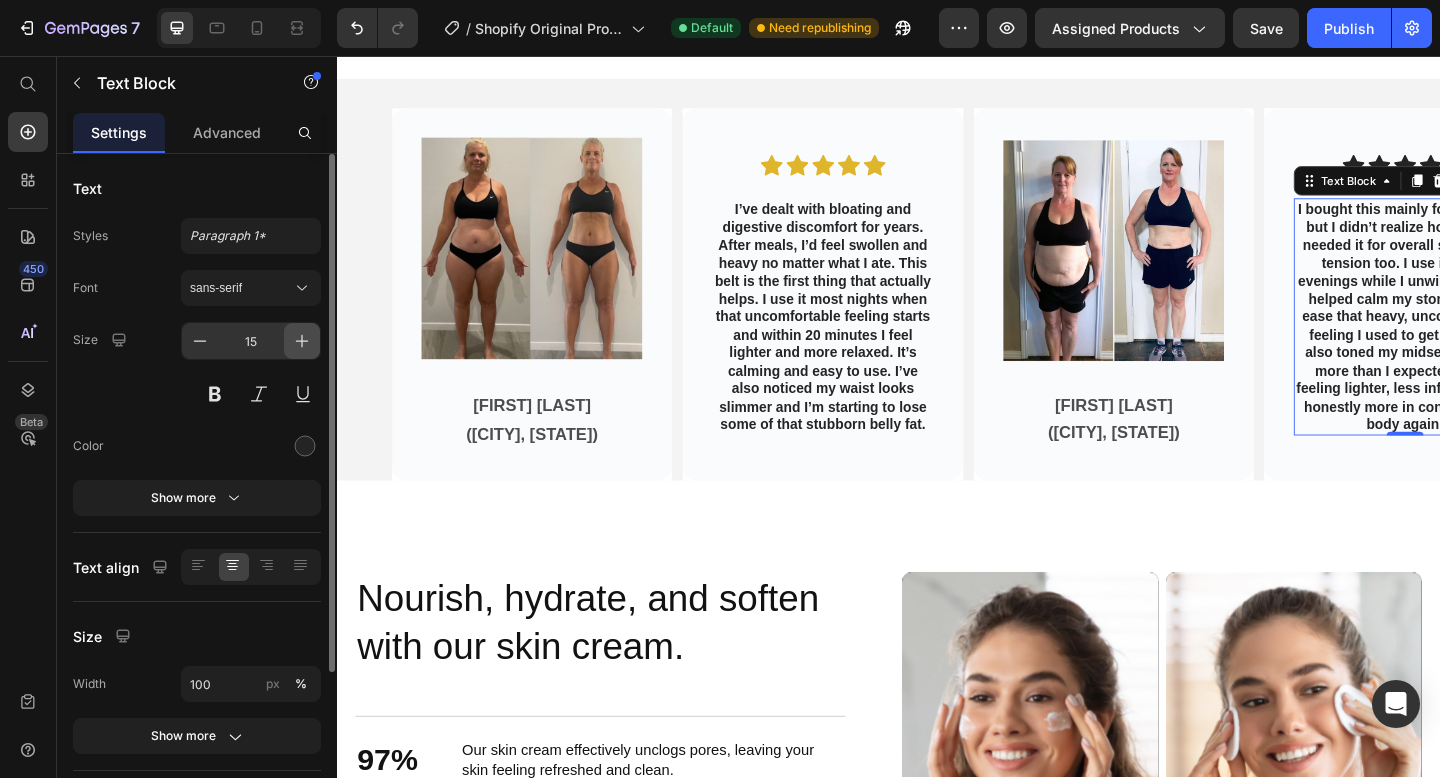 click 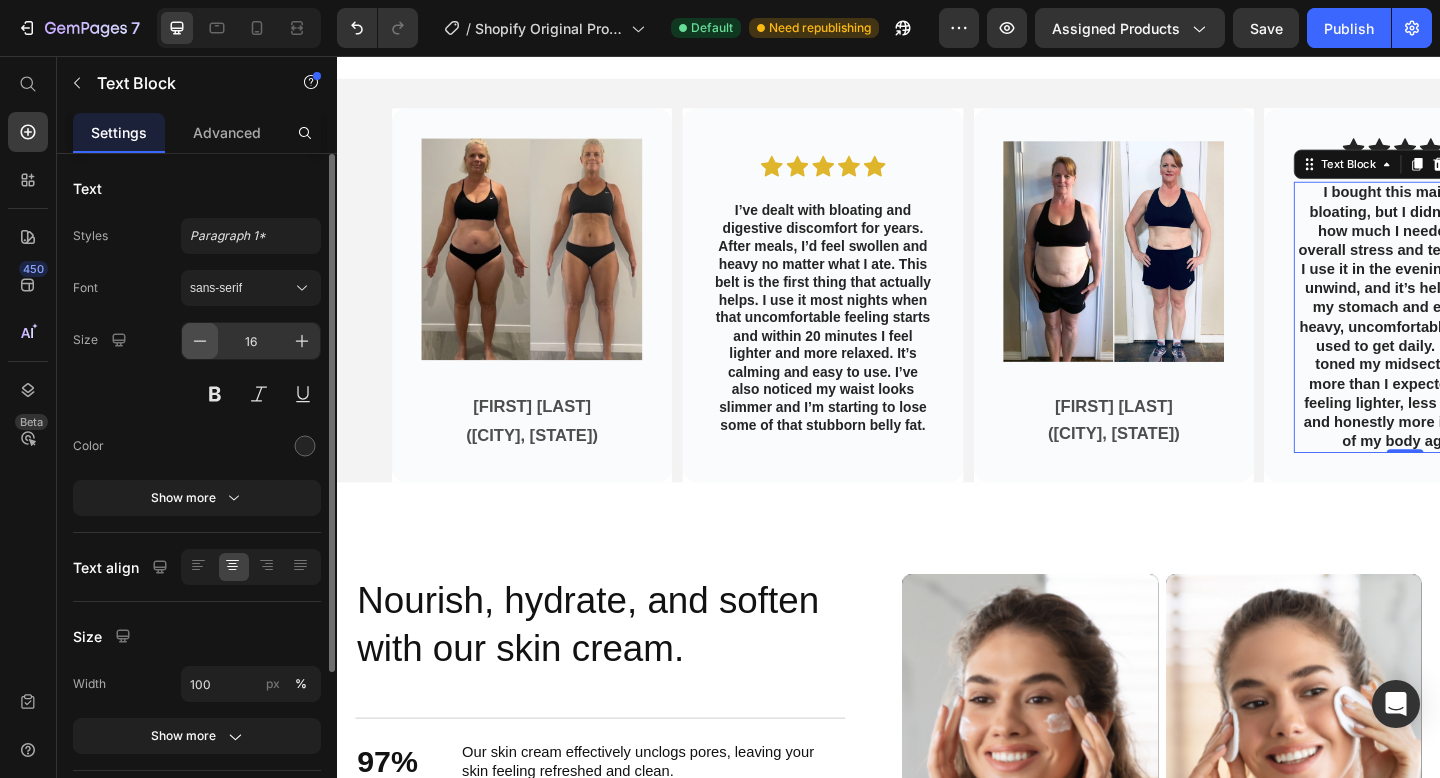 click at bounding box center [200, 341] 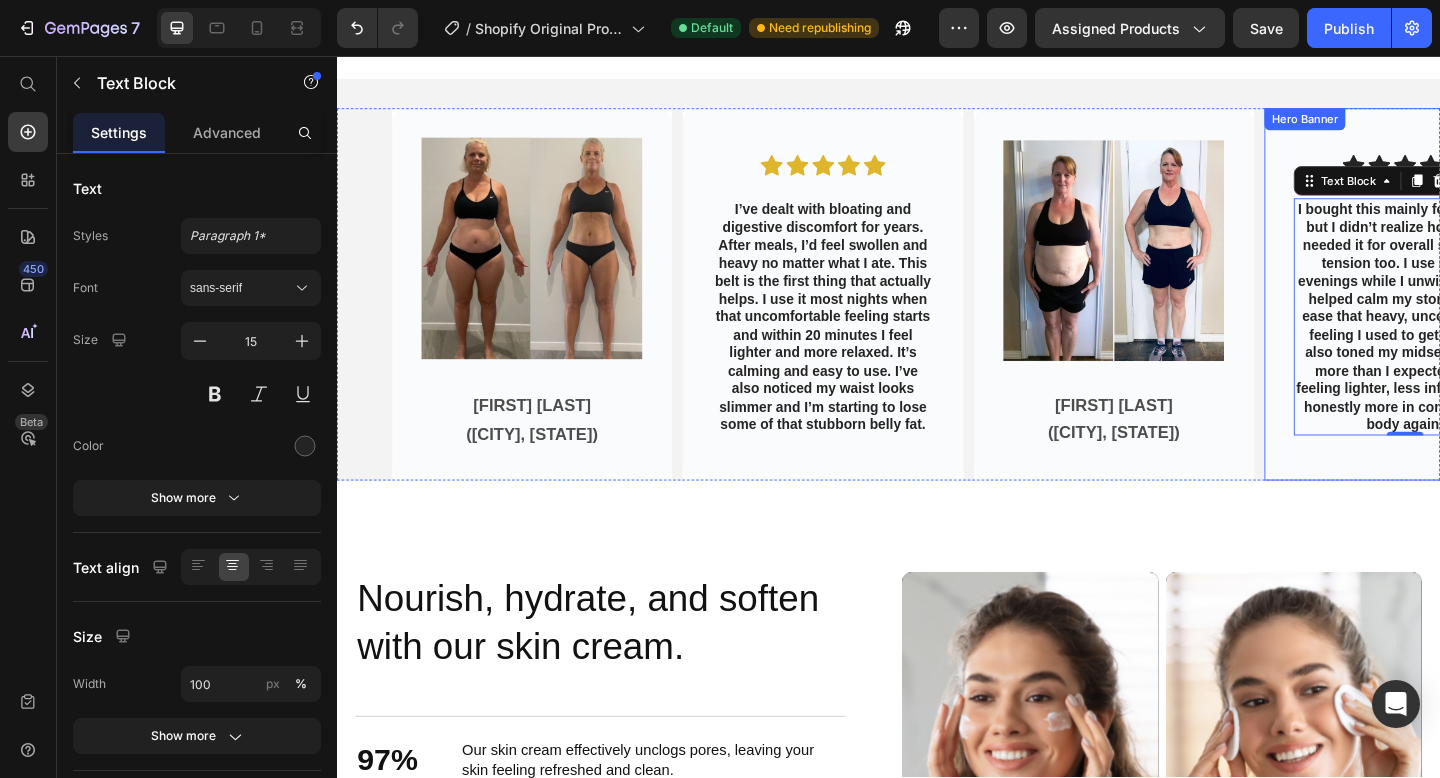 click on "I bought this mainly for bloating, but I didn’t realize how much I needed it for overall stress and tension too. I use it in the evenings while I unwind, and it’s helped calm my stomach and ease that heavy, uncomfortable feeling I used to get daily. It’s also toned my midsection way more than I expected — I’m feeling lighter, less inflamed, and honestly more in control of my body again. Text Block   0" at bounding box center [1498, 316] 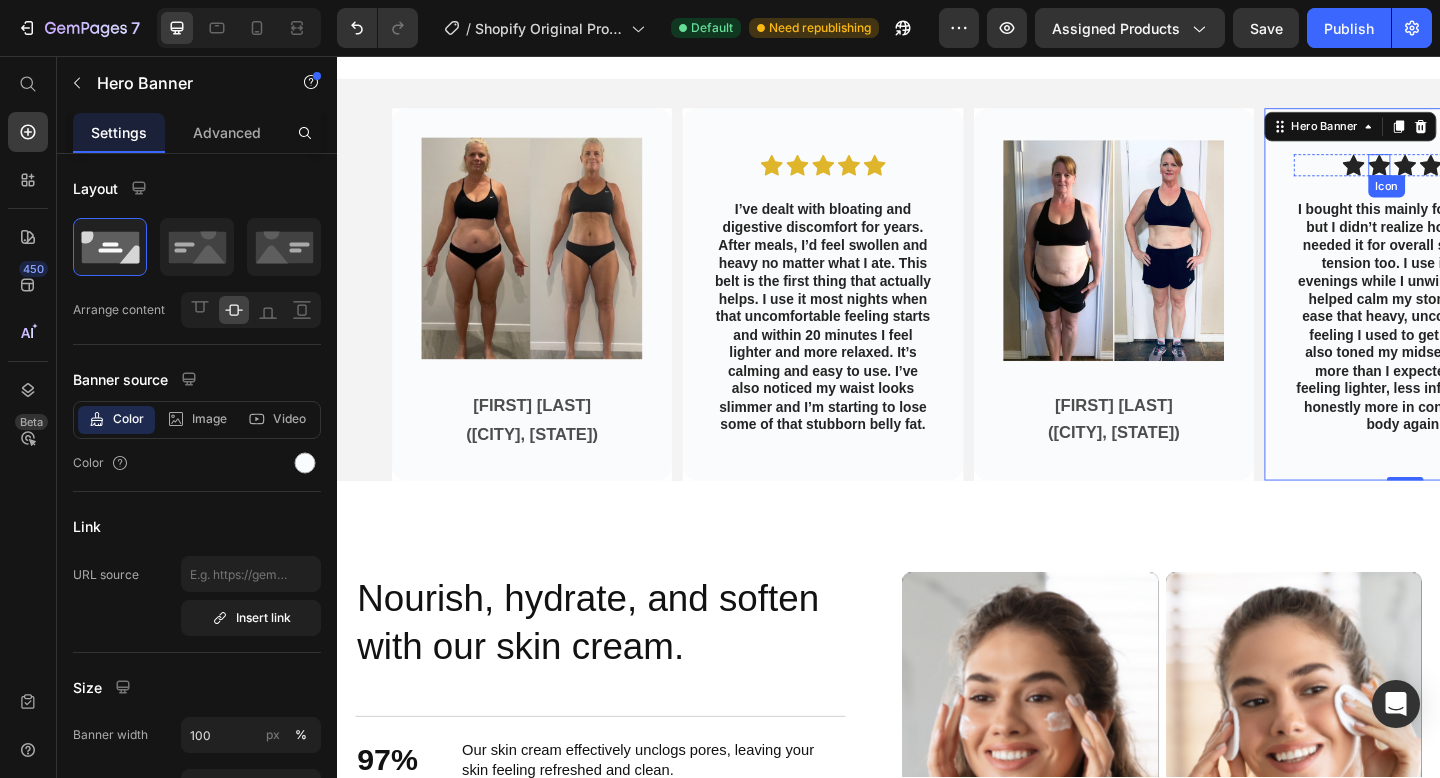 click on "Icon Icon Icon Icon Icon" at bounding box center [1498, 175] 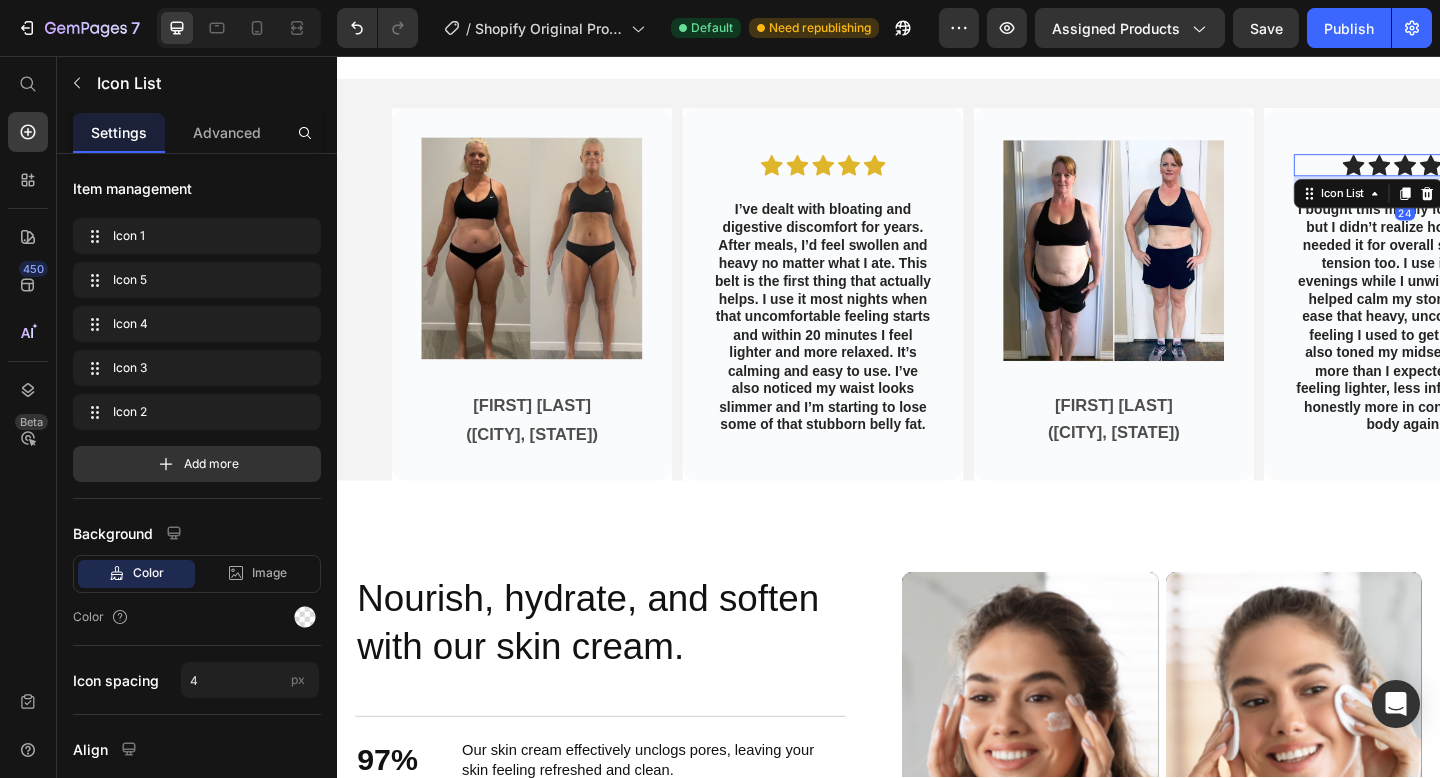 click 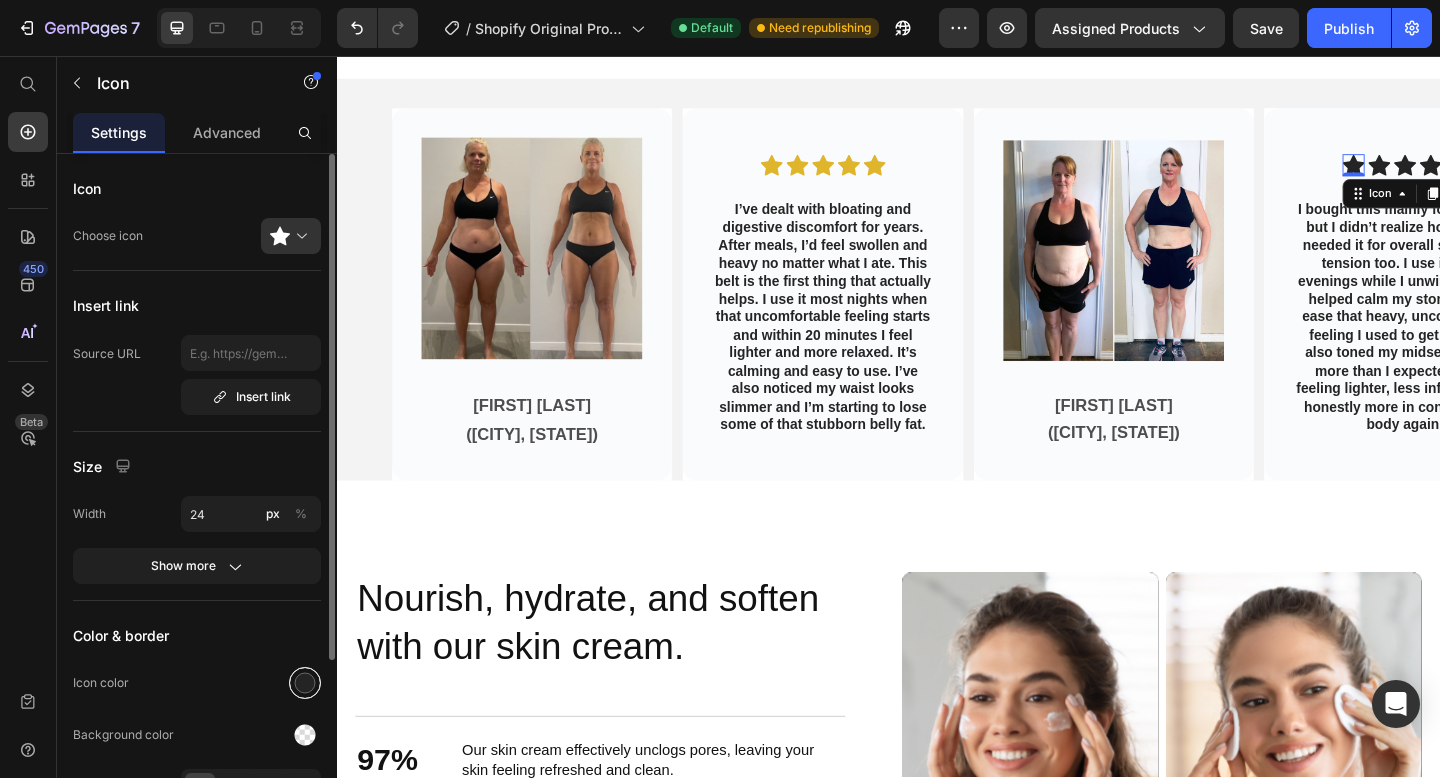 click at bounding box center (305, 683) 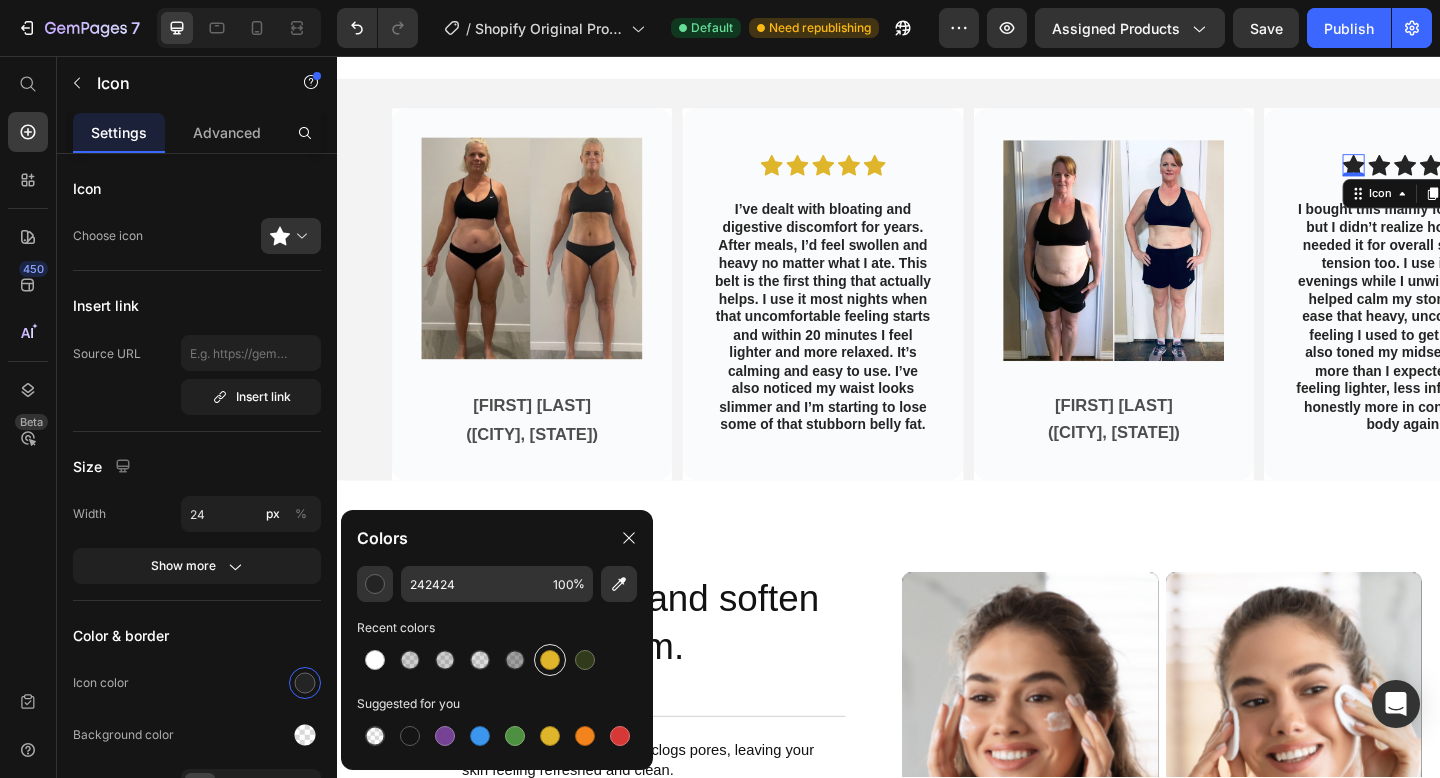 click at bounding box center (550, 660) 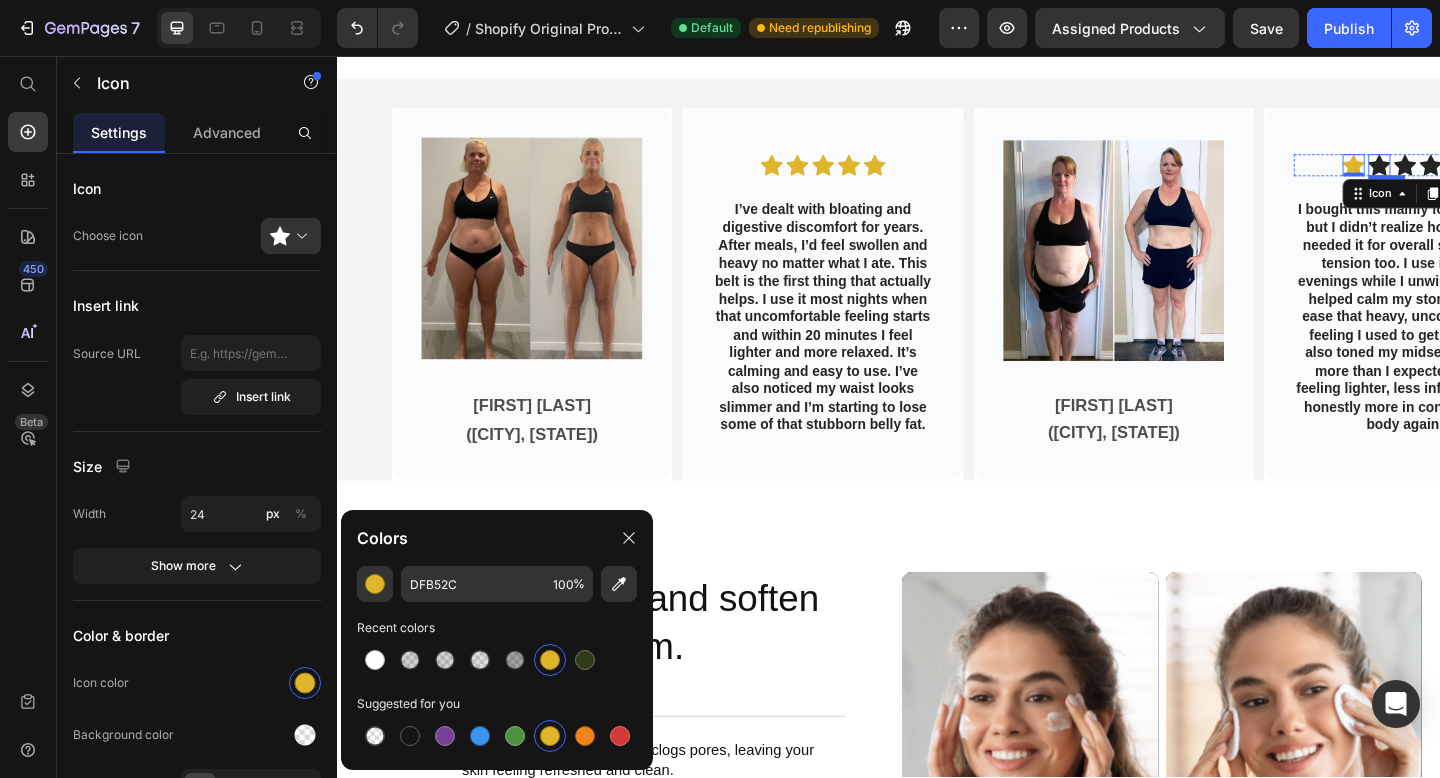 click 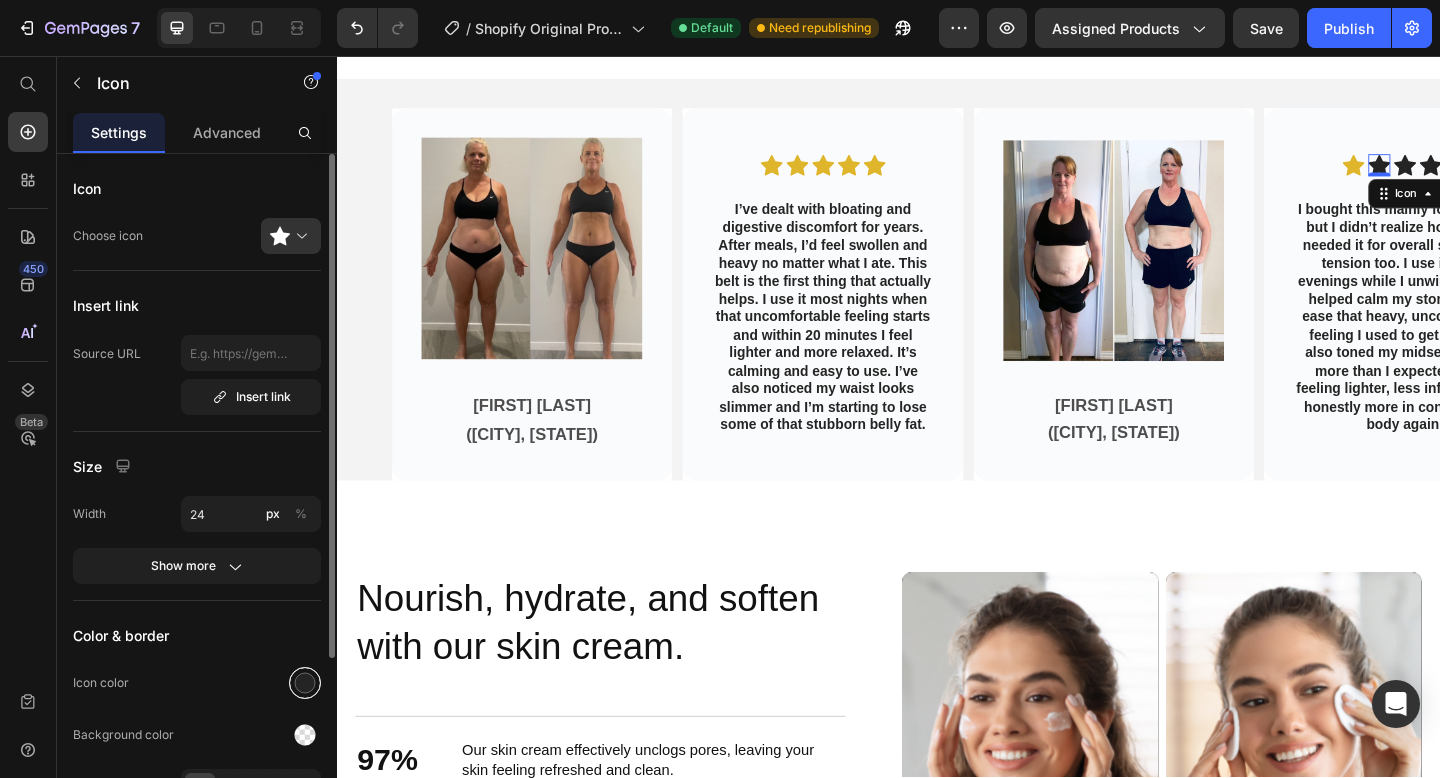 click at bounding box center (305, 683) 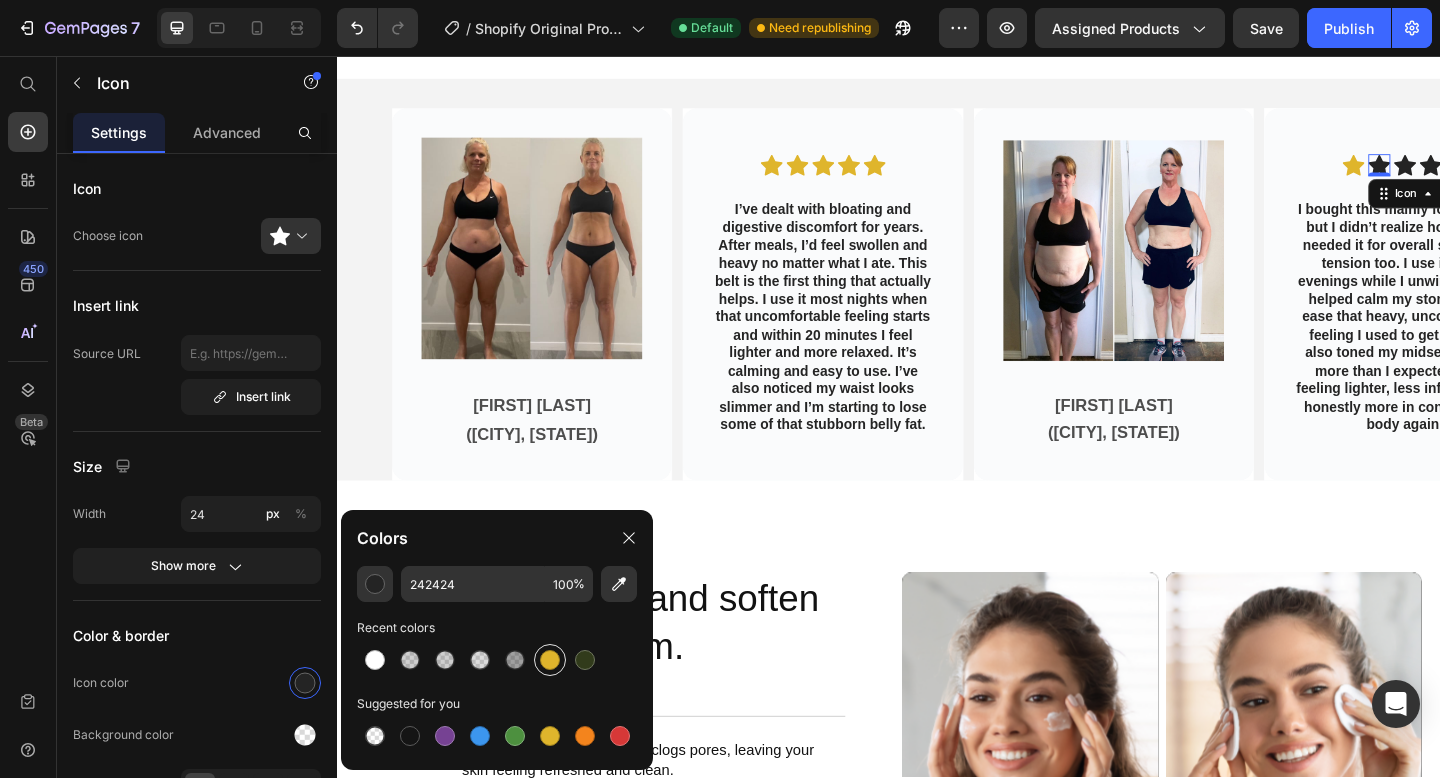 click at bounding box center [550, 660] 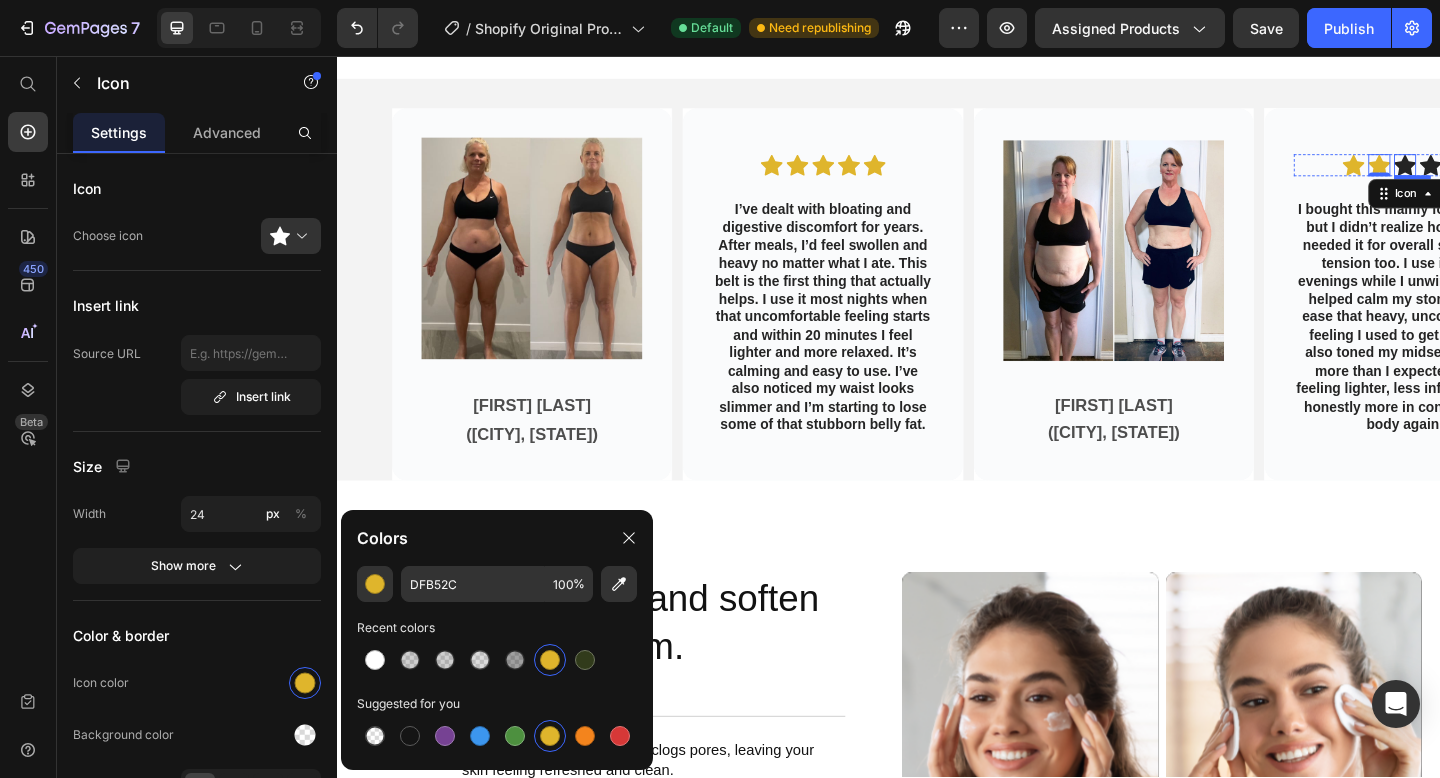 click 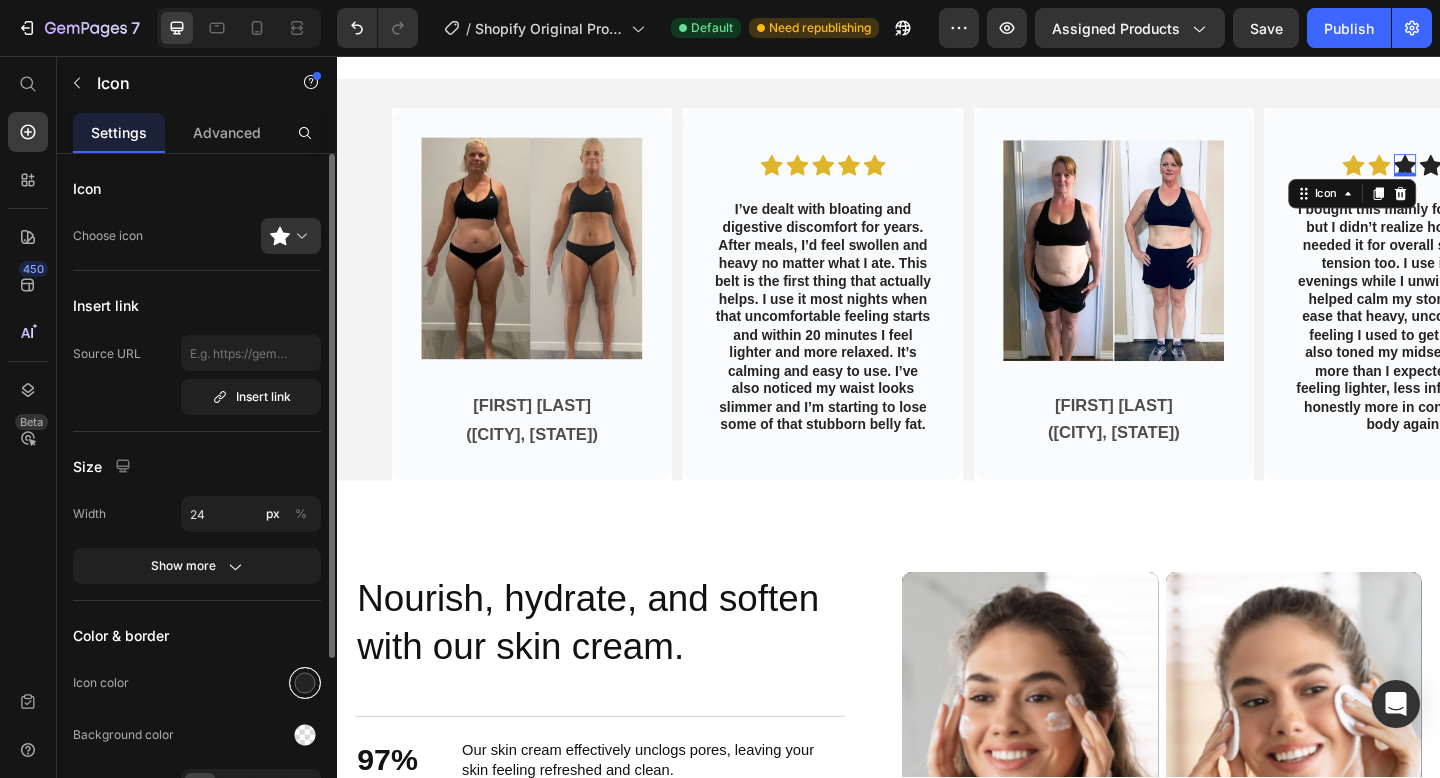 click at bounding box center (305, 683) 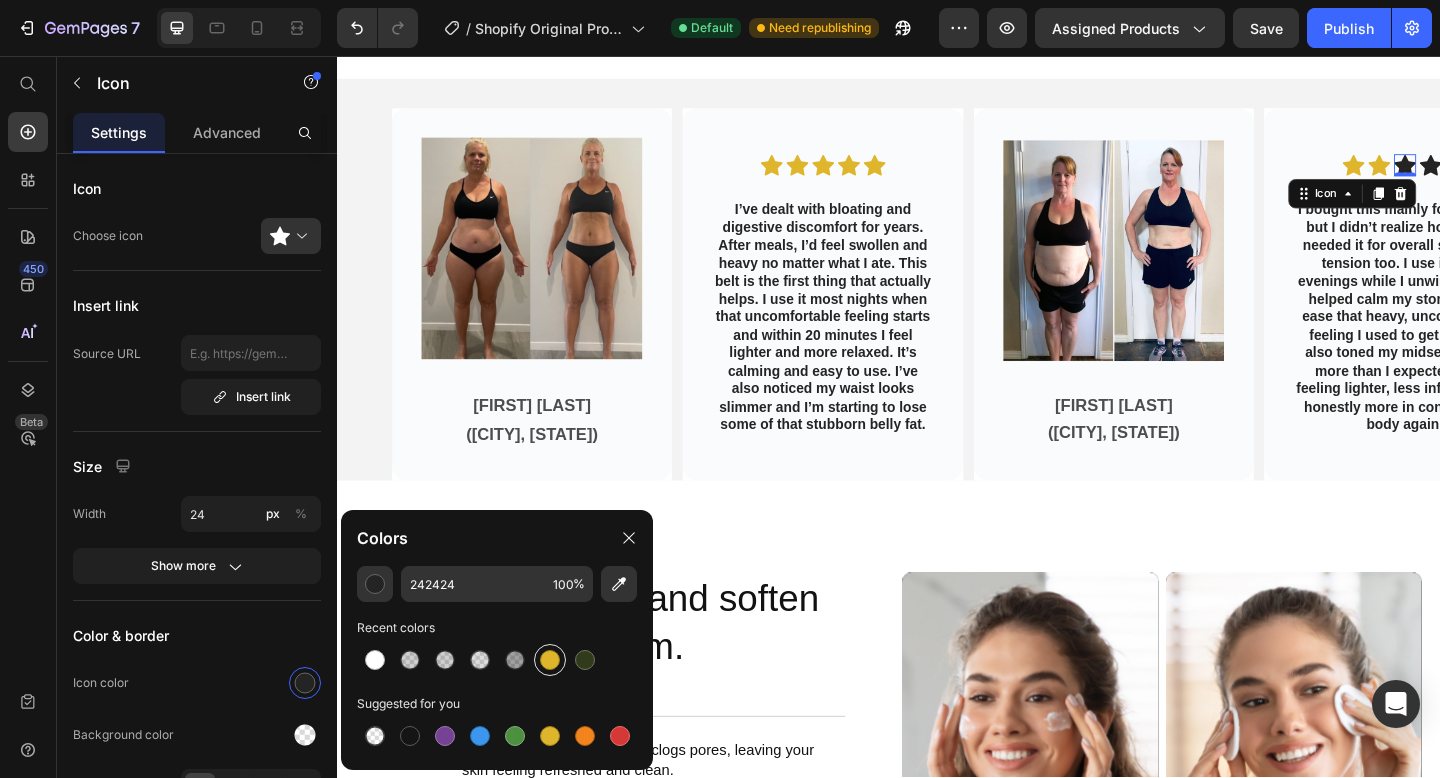 click at bounding box center [550, 660] 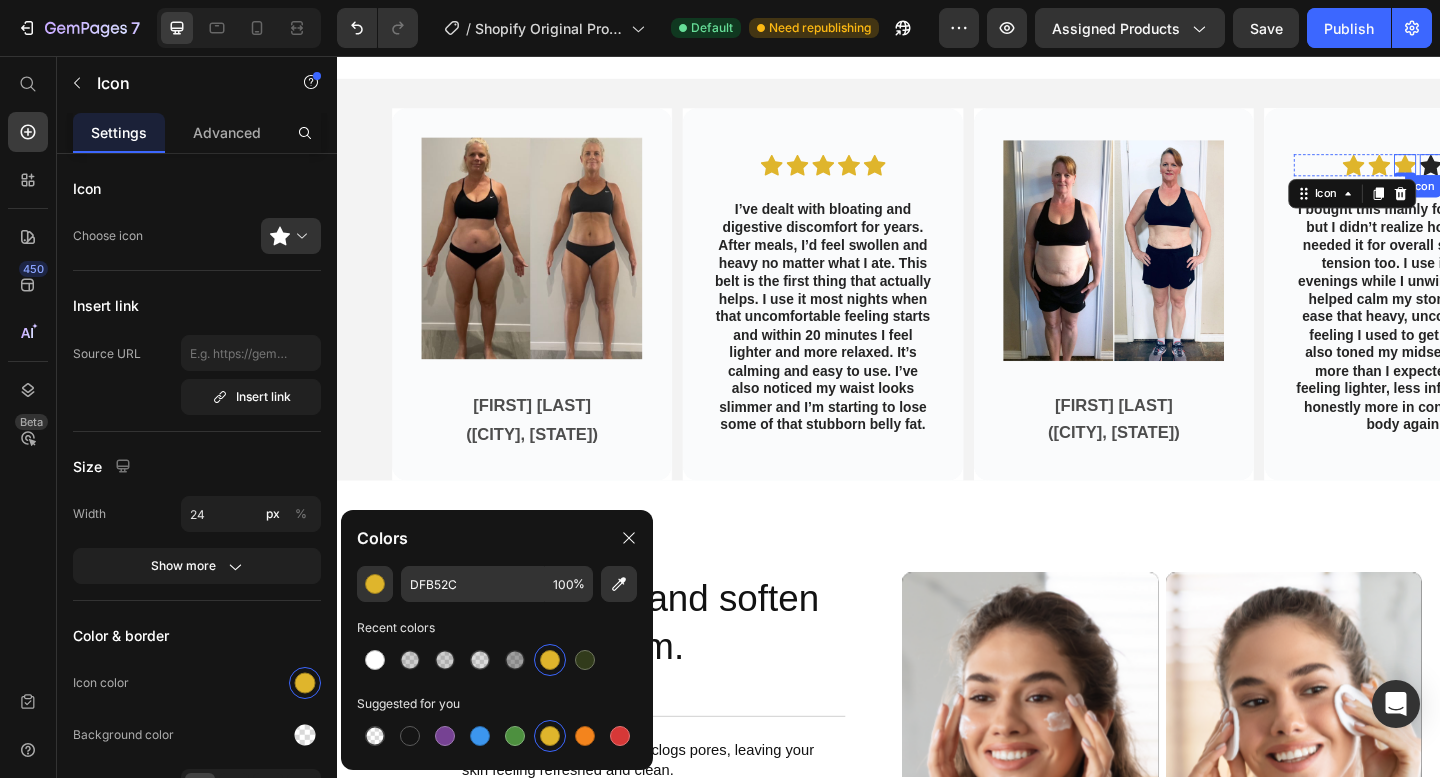 click 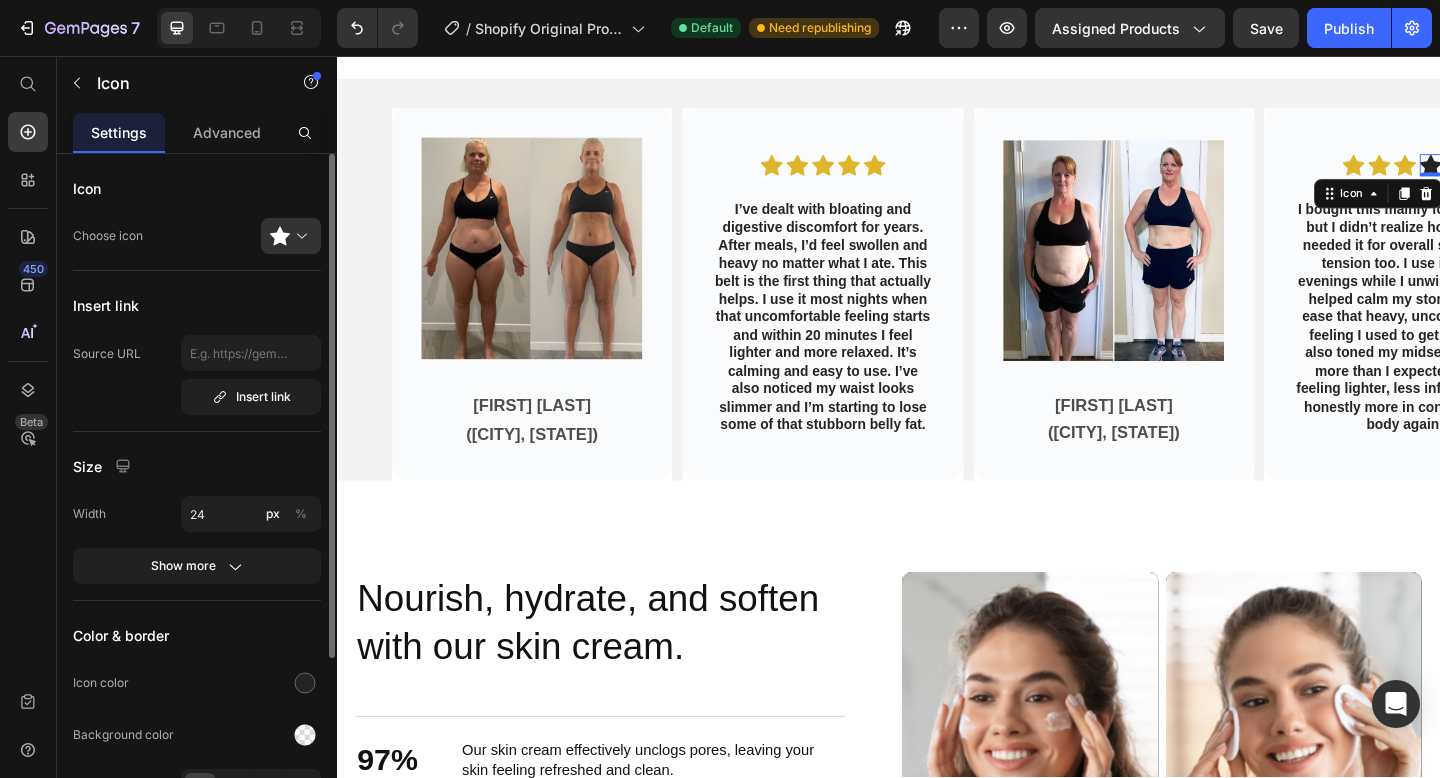 click on "Icon color" 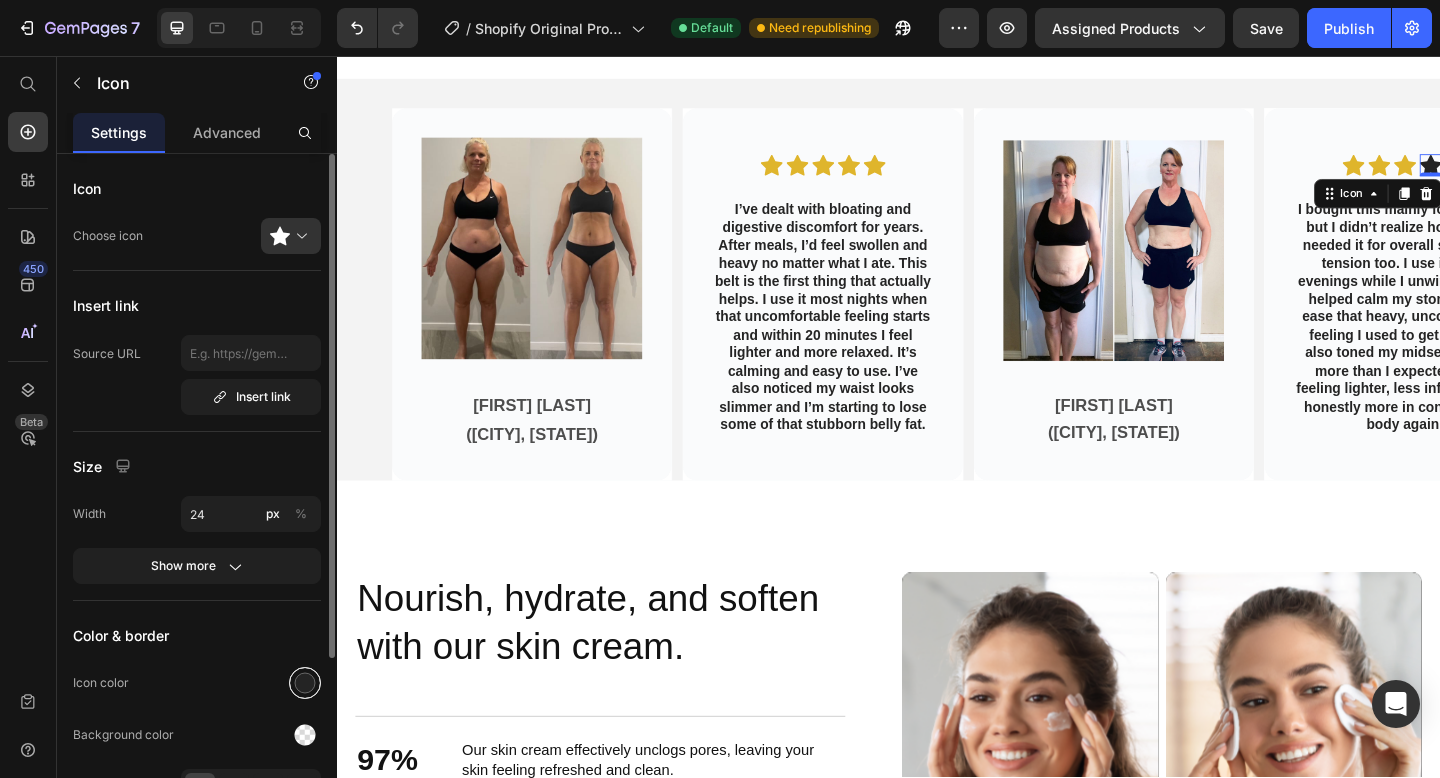 click at bounding box center [305, 683] 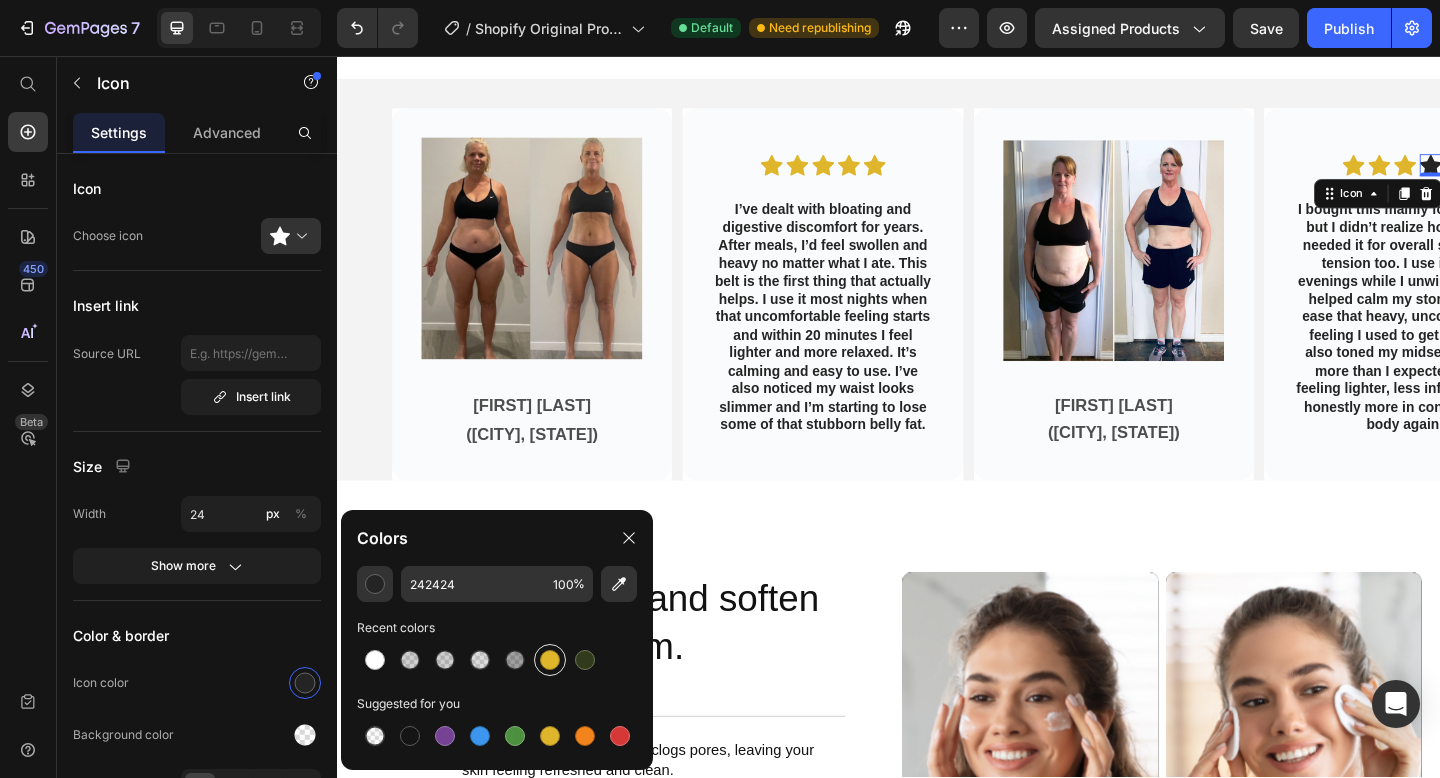 click at bounding box center [550, 660] 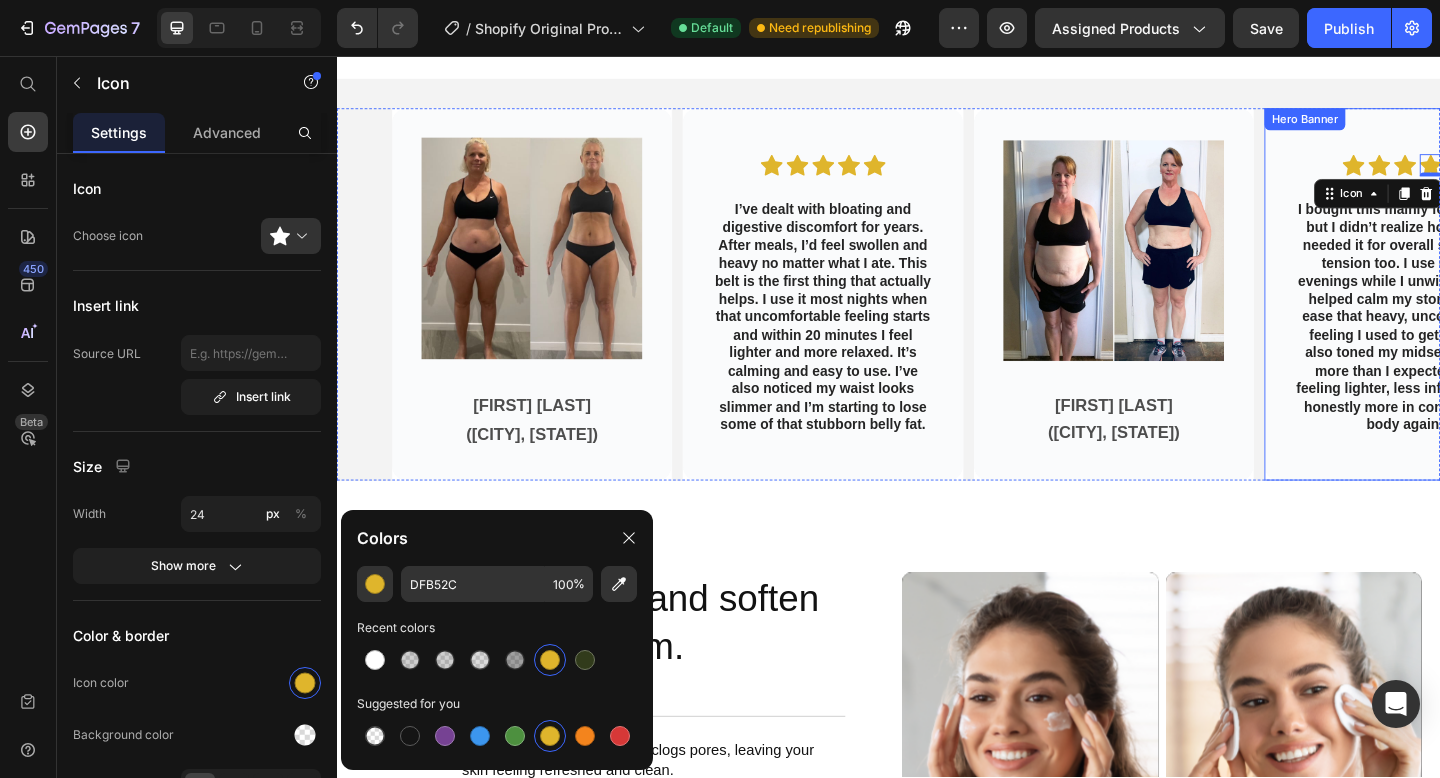 click on "Hero Banner" at bounding box center [1390, 125] 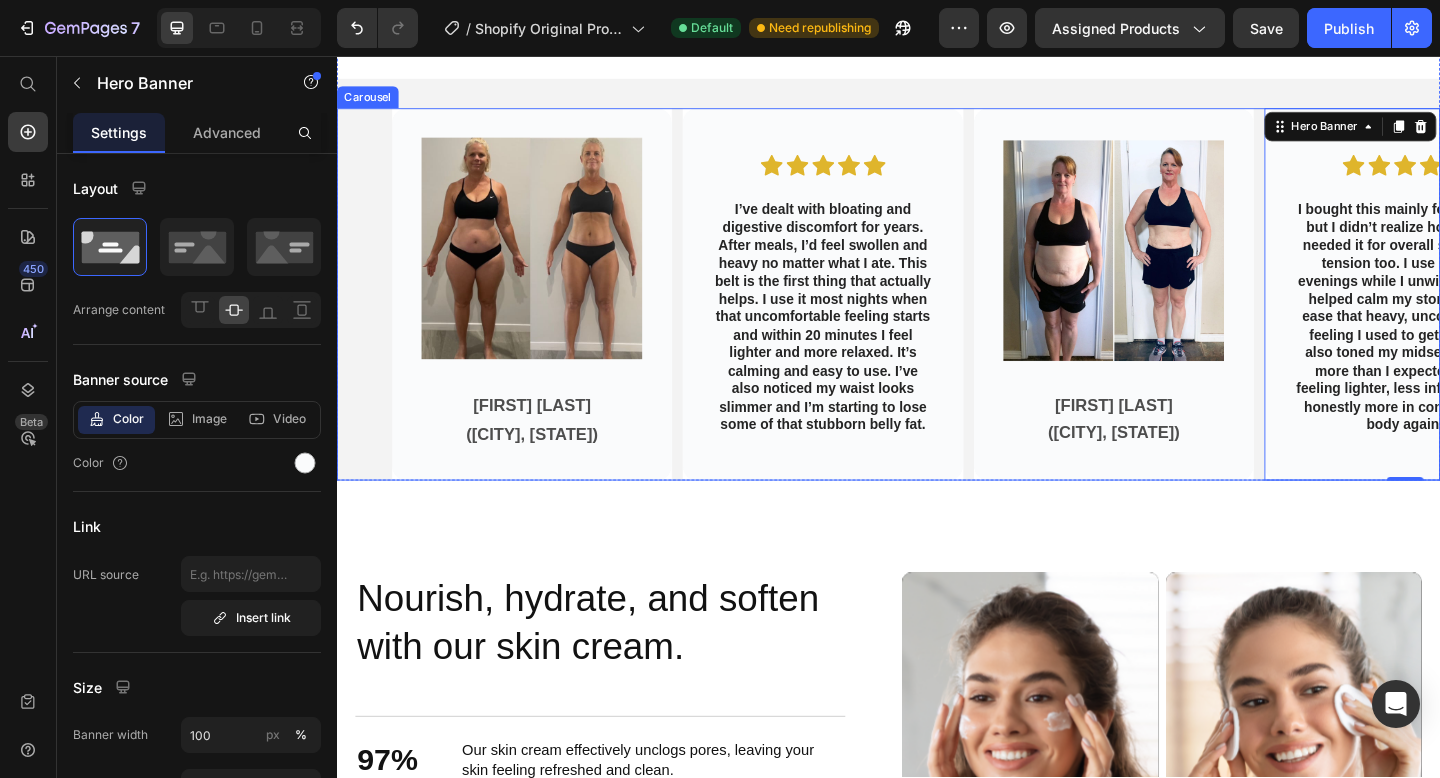 click on "Image [LAST] [LAST].  ([CITY], [STATE]) Text Block Hero Banner Icon Icon Icon Icon Icon Icon List I’ve dealt with bloating and digestive discomfort for years. After meals, I’d feel swollen and heavy no matter what I ate. This belt is the first thing that actually helps. I use it most nights when that uncomfortable feeling starts and within 20 minutes I feel lighter and more relaxed. It’s calming and easy to use. I’ve also noticed my waist looks slimmer and I’m starting to lose some of that stubborn belly fat. Text Block Hero Banner Image [FIRST] [LAST].  ([CITY], [STATE]) Text Block Hero Banner Icon Icon Icon Icon Icon Icon List Text Block Hero Banner   0 Carousel" at bounding box center [937, 315] 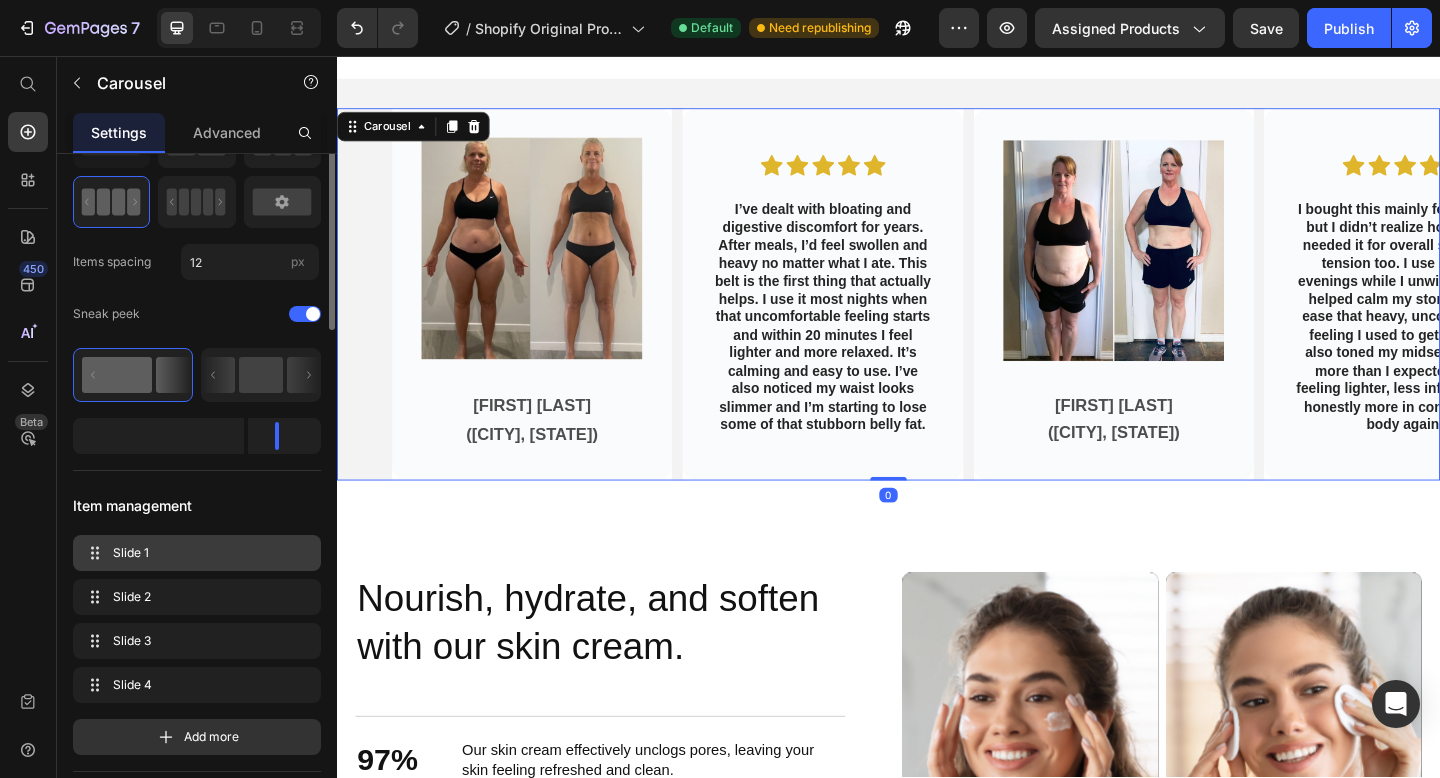 scroll, scrollTop: 110, scrollLeft: 0, axis: vertical 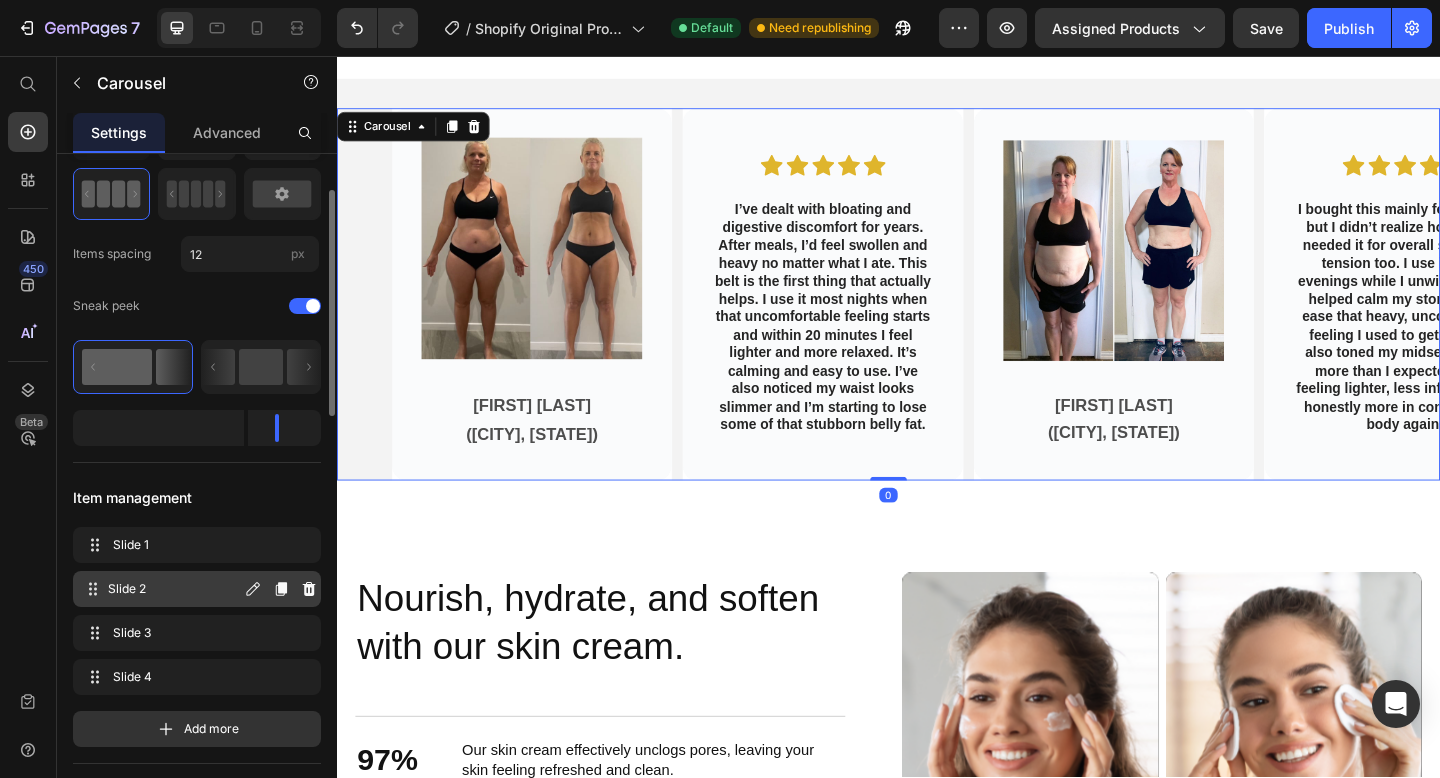 click on "Slide 2" at bounding box center (174, 589) 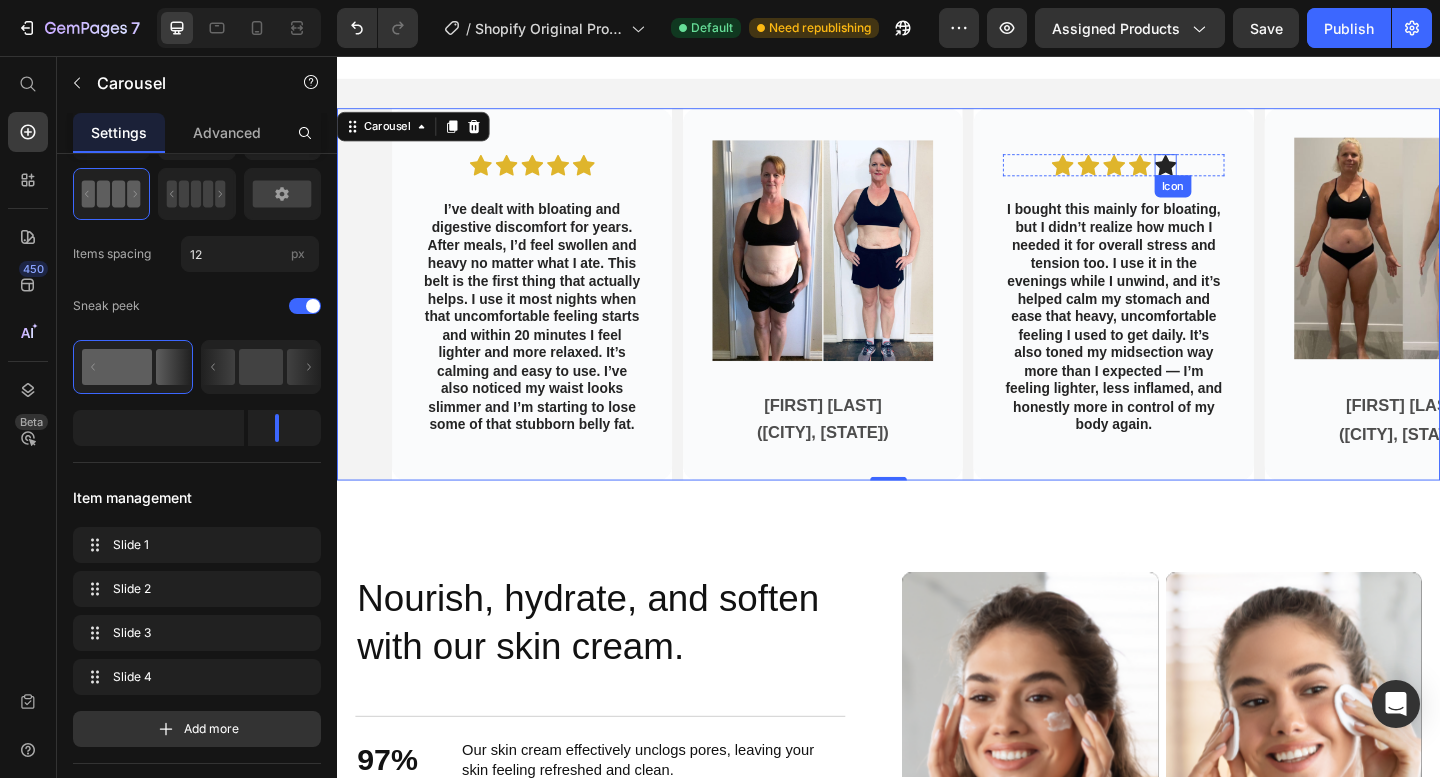 click 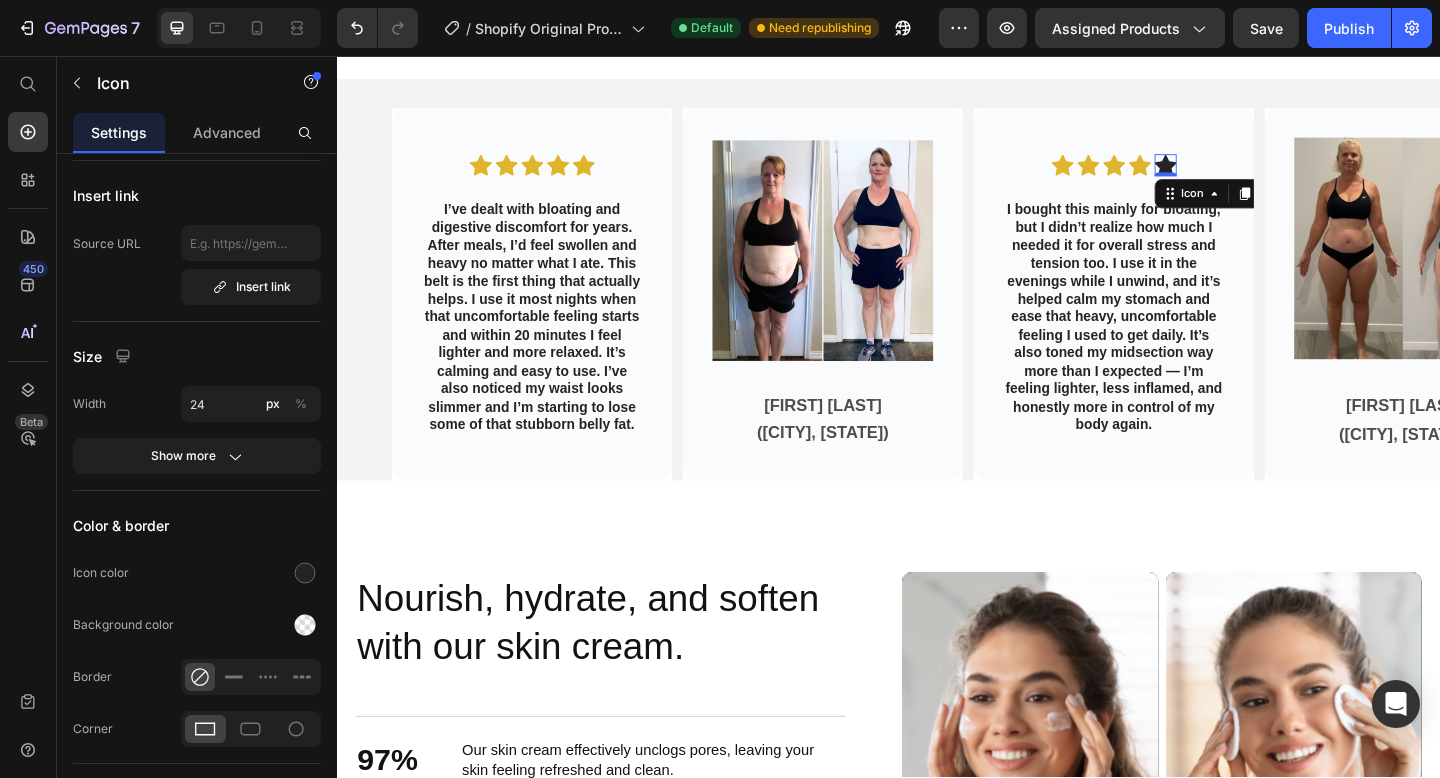 scroll, scrollTop: 0, scrollLeft: 0, axis: both 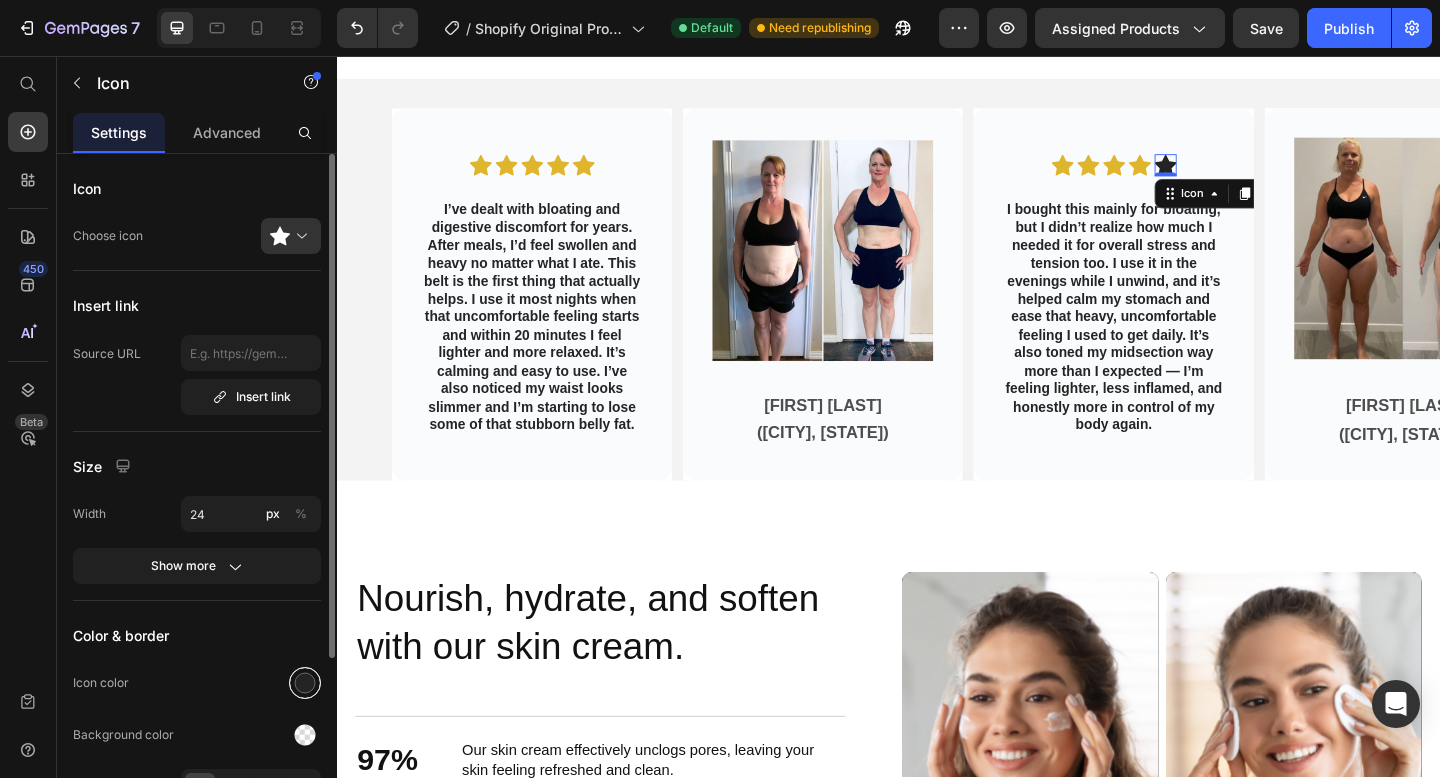 click at bounding box center (305, 683) 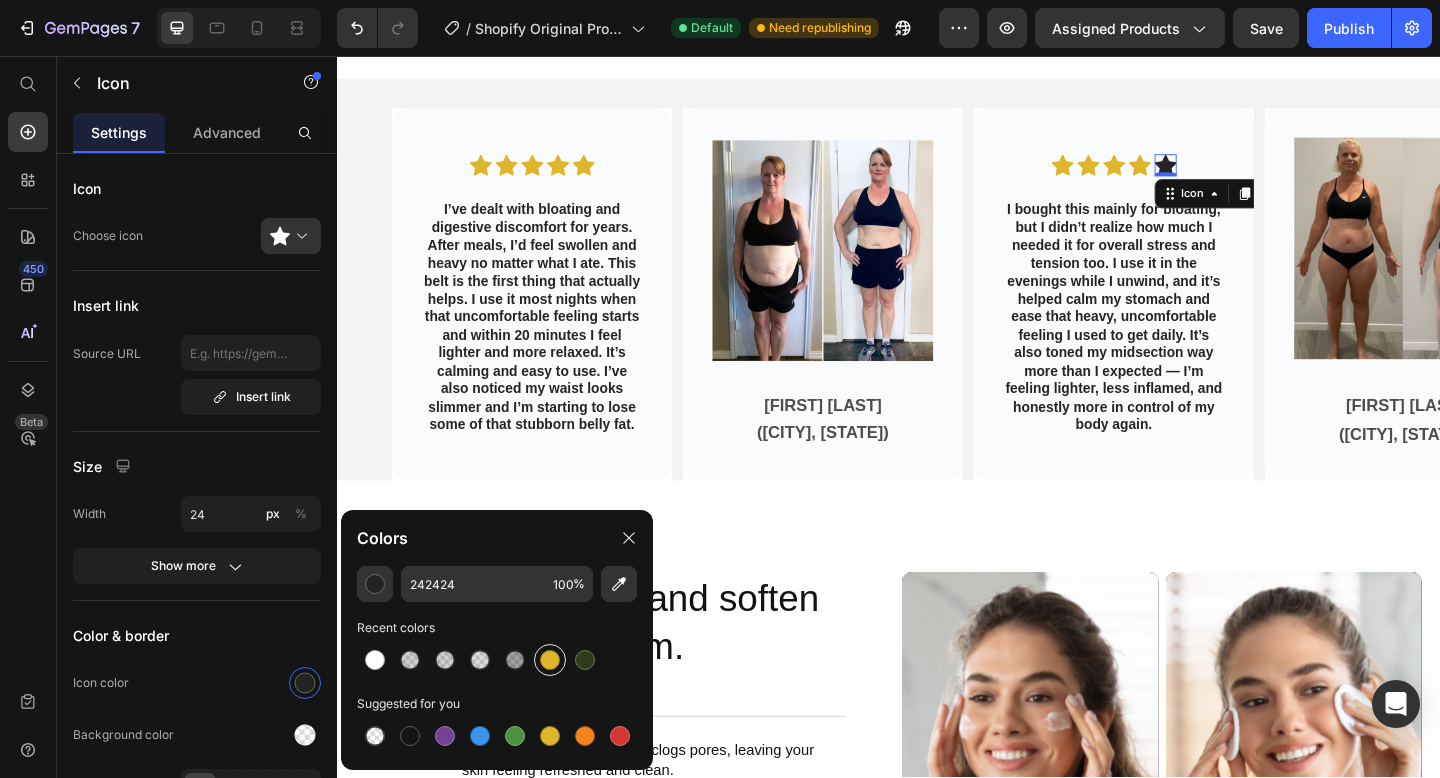 click at bounding box center [550, 660] 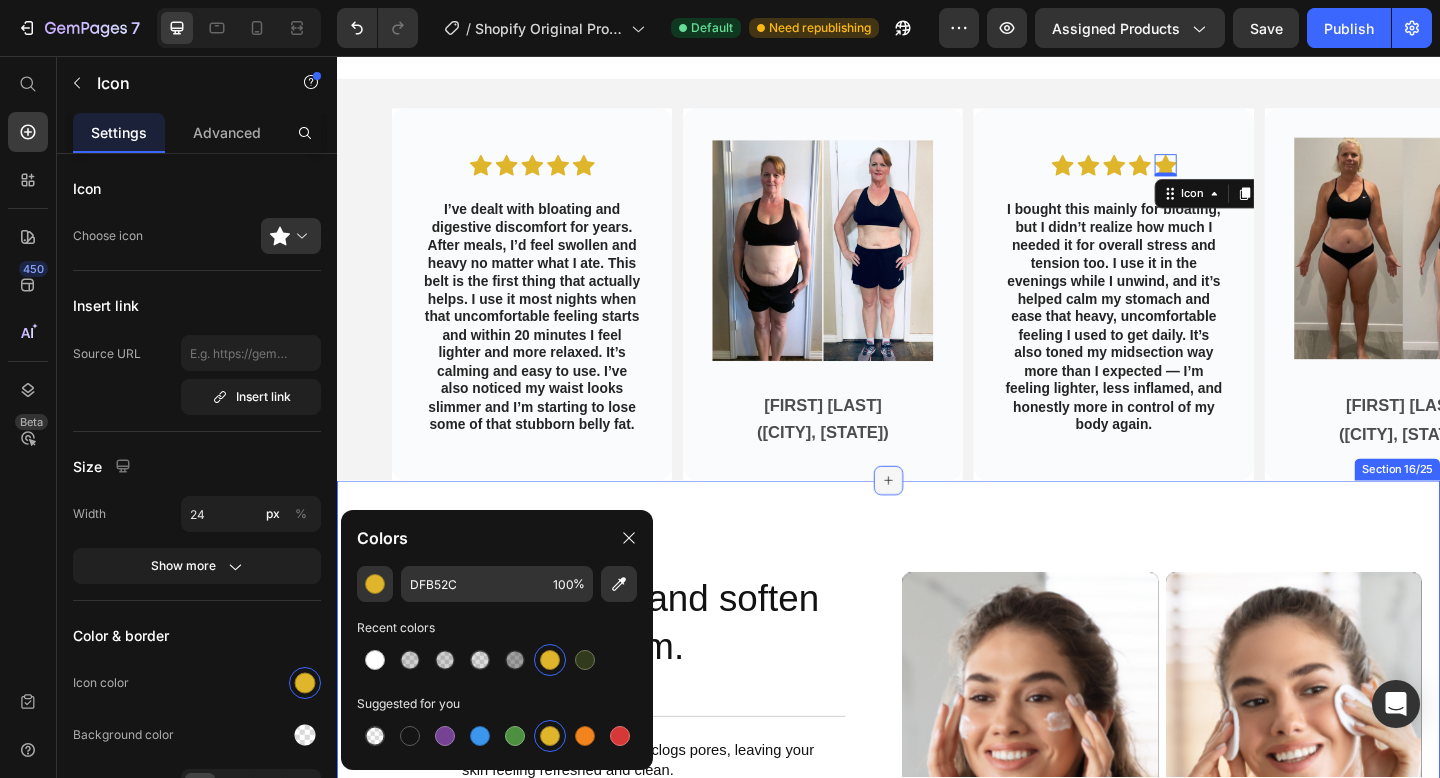 click at bounding box center [937, 518] 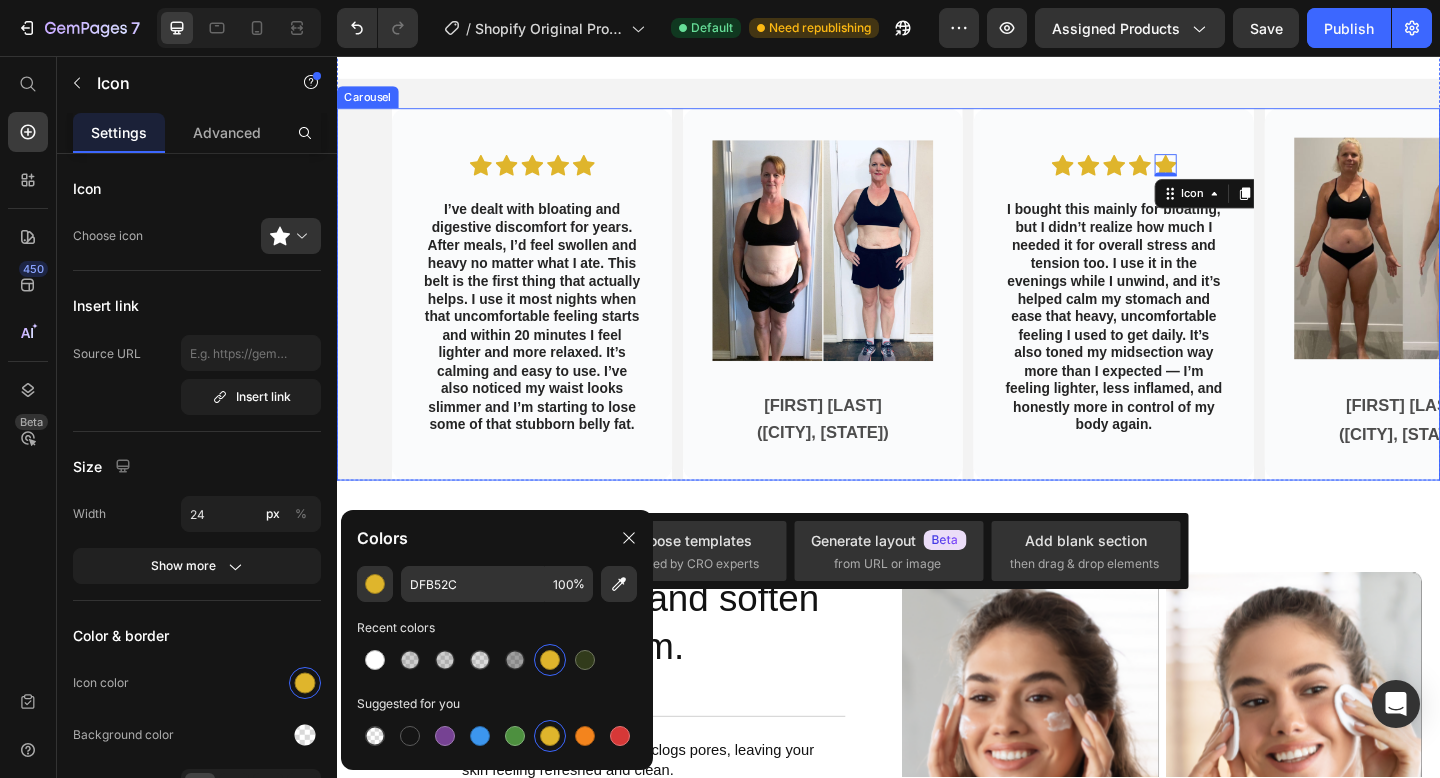 click on "Image [LAST] [LAST].  ([CITY], [STATE]) Text Block Hero Banner Icon Icon Icon Icon Icon Icon List I’ve dealt with bloating and digestive discomfort for years. After meals, I’d feel swollen and heavy no matter what I ate. This belt is the first thing that actually helps. I use it most nights when that uncomfortable feeling starts and within 20 minutes I feel lighter and more relaxed. It’s calming and easy to use. I’ve also noticed my waist looks slimmer and I’m starting to lose some of that stubborn belly fat. Text Block Hero Banner Image [FIRST] [LAST].  ([CITY], [STATE]) Text Block Hero Banner Icon Icon Icon Icon Icon   0 Icon List Text Block Hero Banner Carousel" at bounding box center [937, 315] 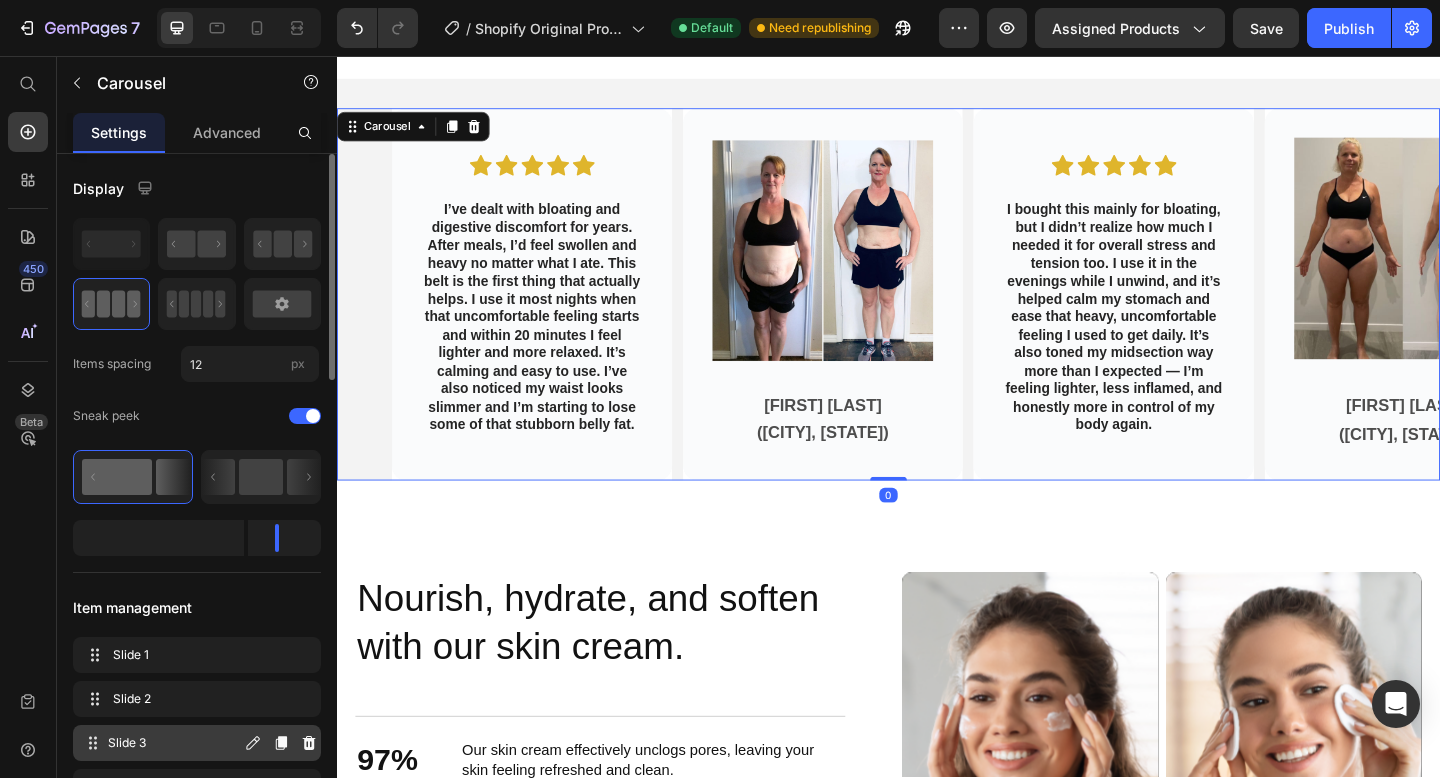 click on "Slide 3" at bounding box center (174, 743) 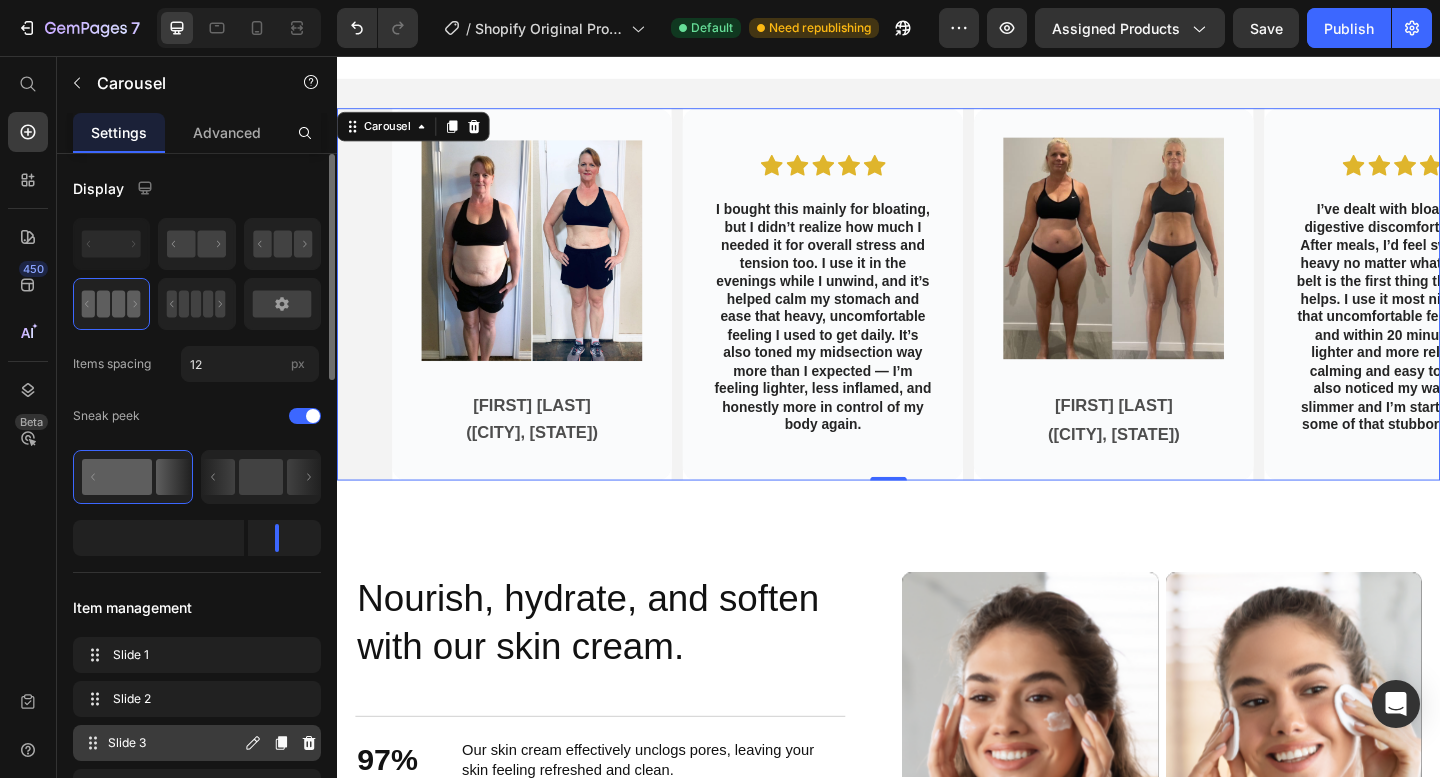 click on "Slide 3" at bounding box center (174, 743) 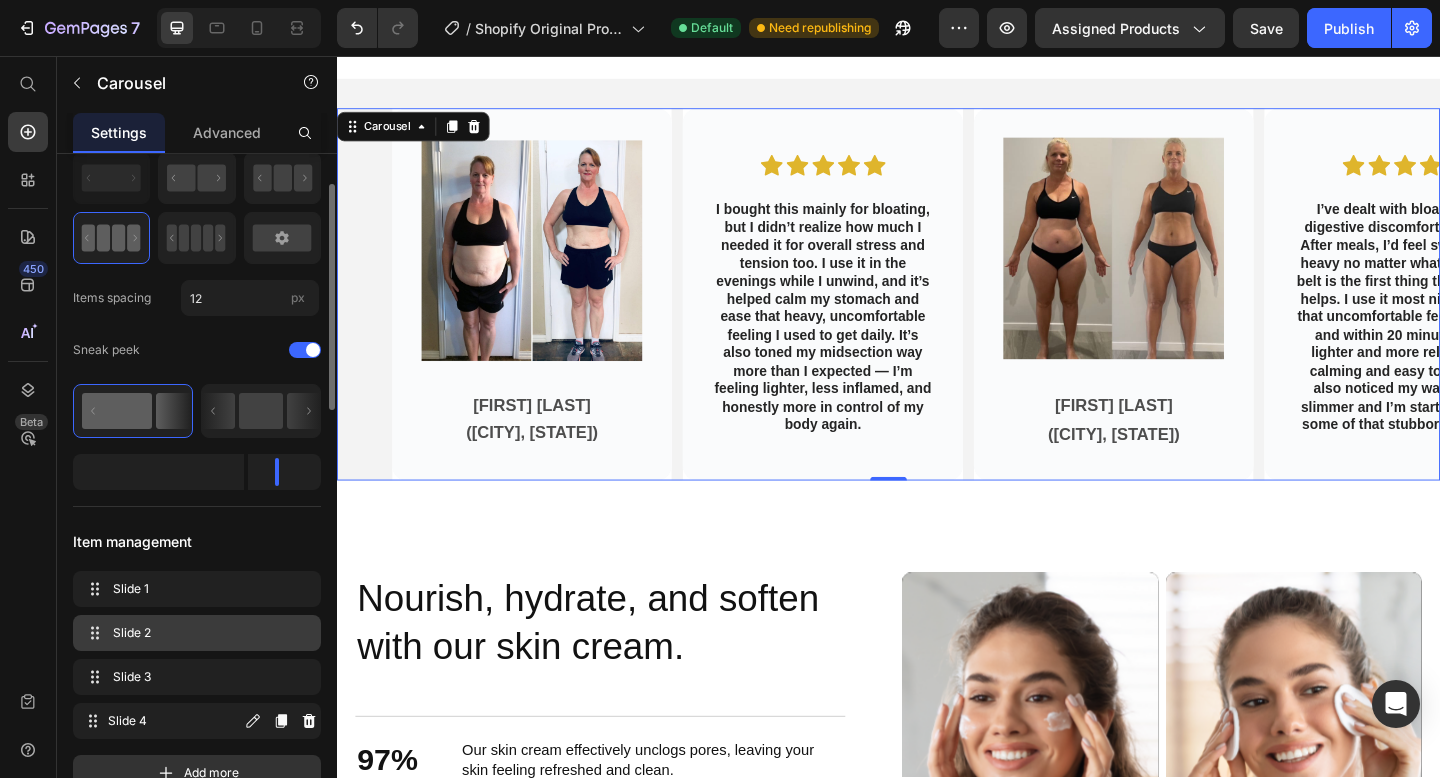 scroll, scrollTop: 129, scrollLeft: 0, axis: vertical 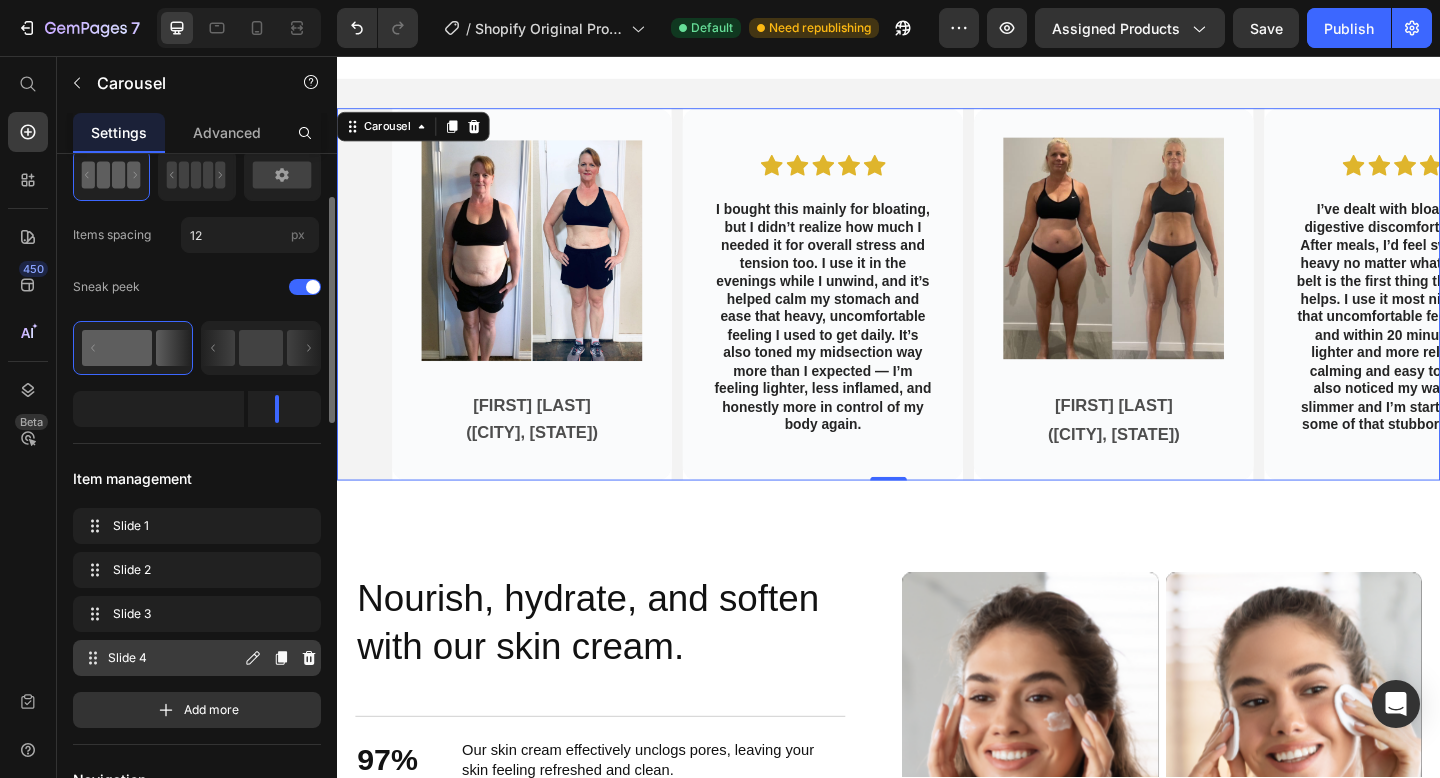 click on "Slide 4 Slide 4" at bounding box center [161, 658] 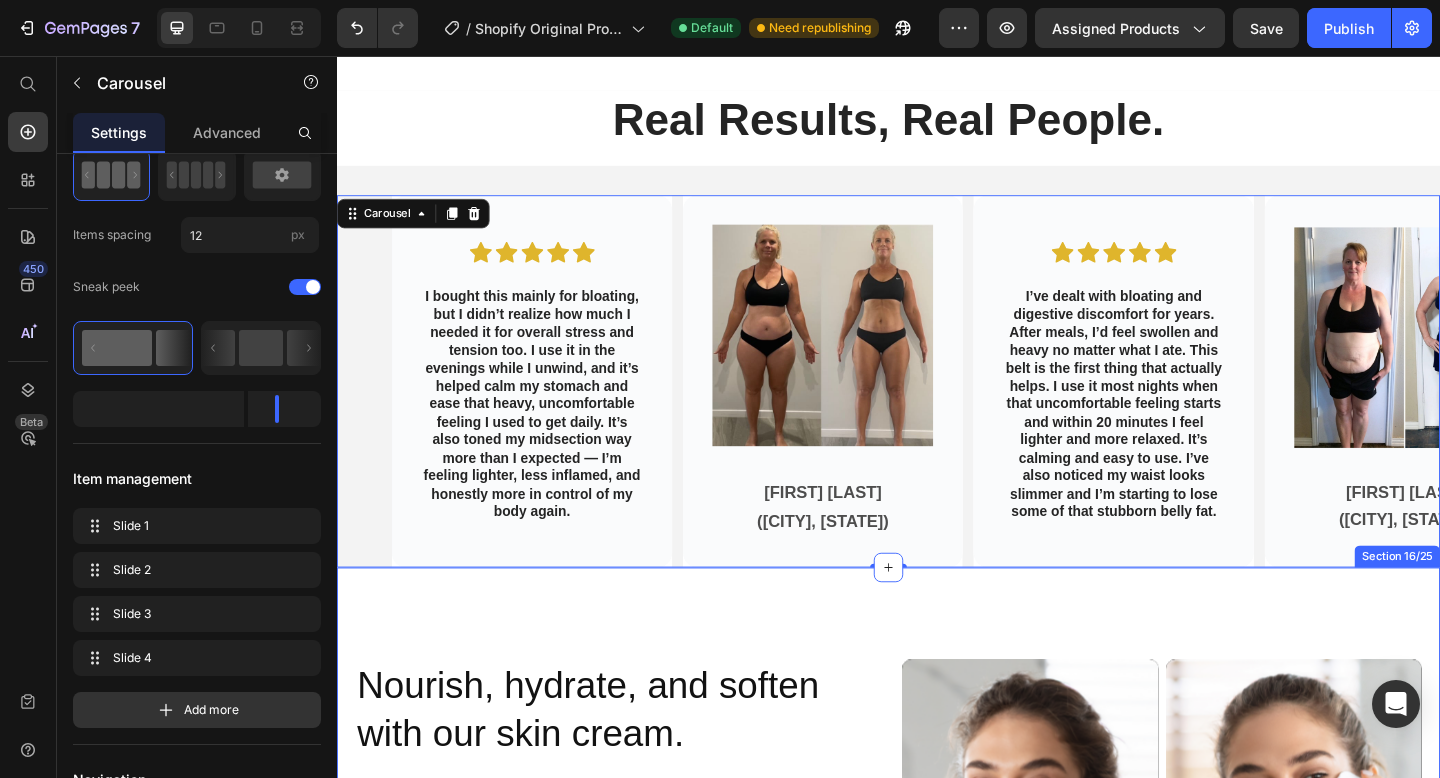scroll, scrollTop: 2575, scrollLeft: 0, axis: vertical 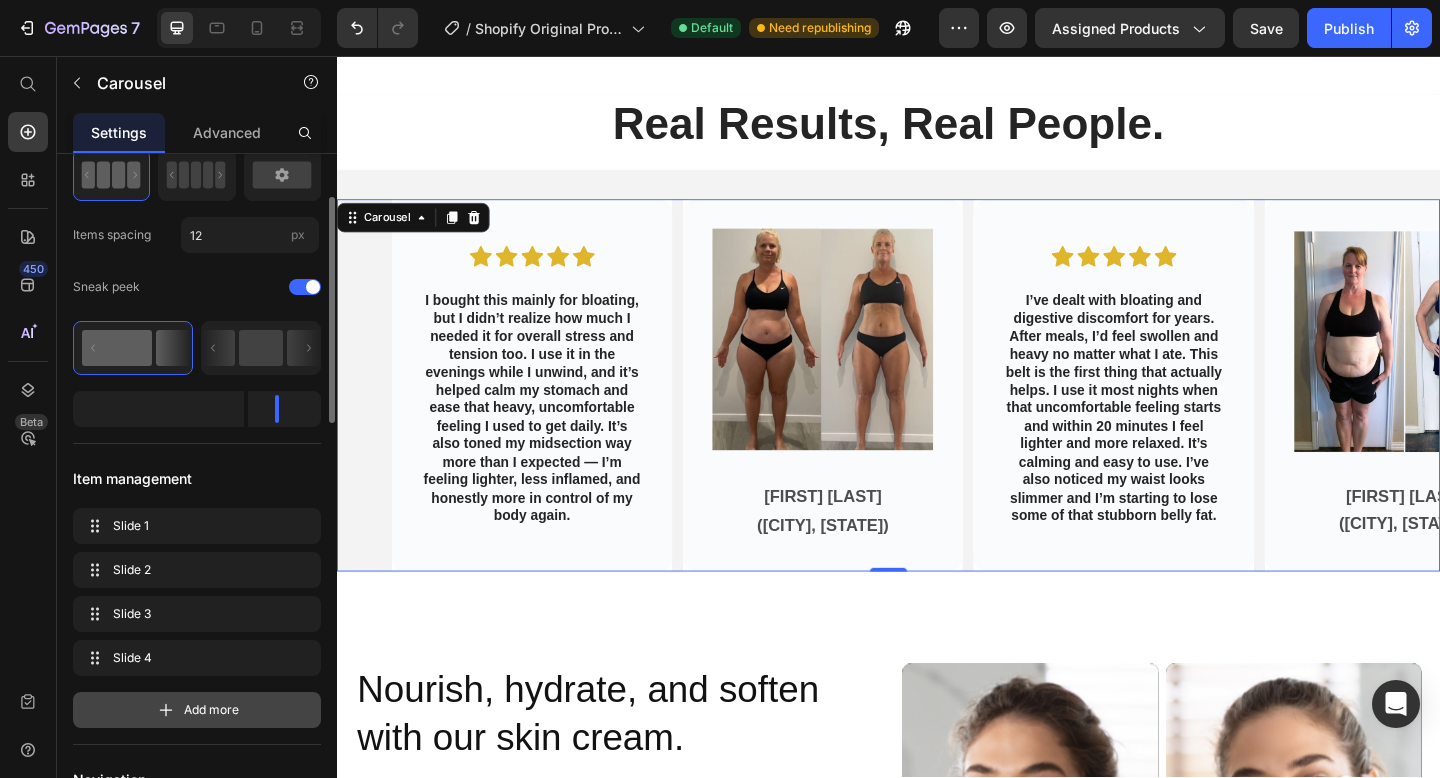 click on "Add more" at bounding box center [211, 710] 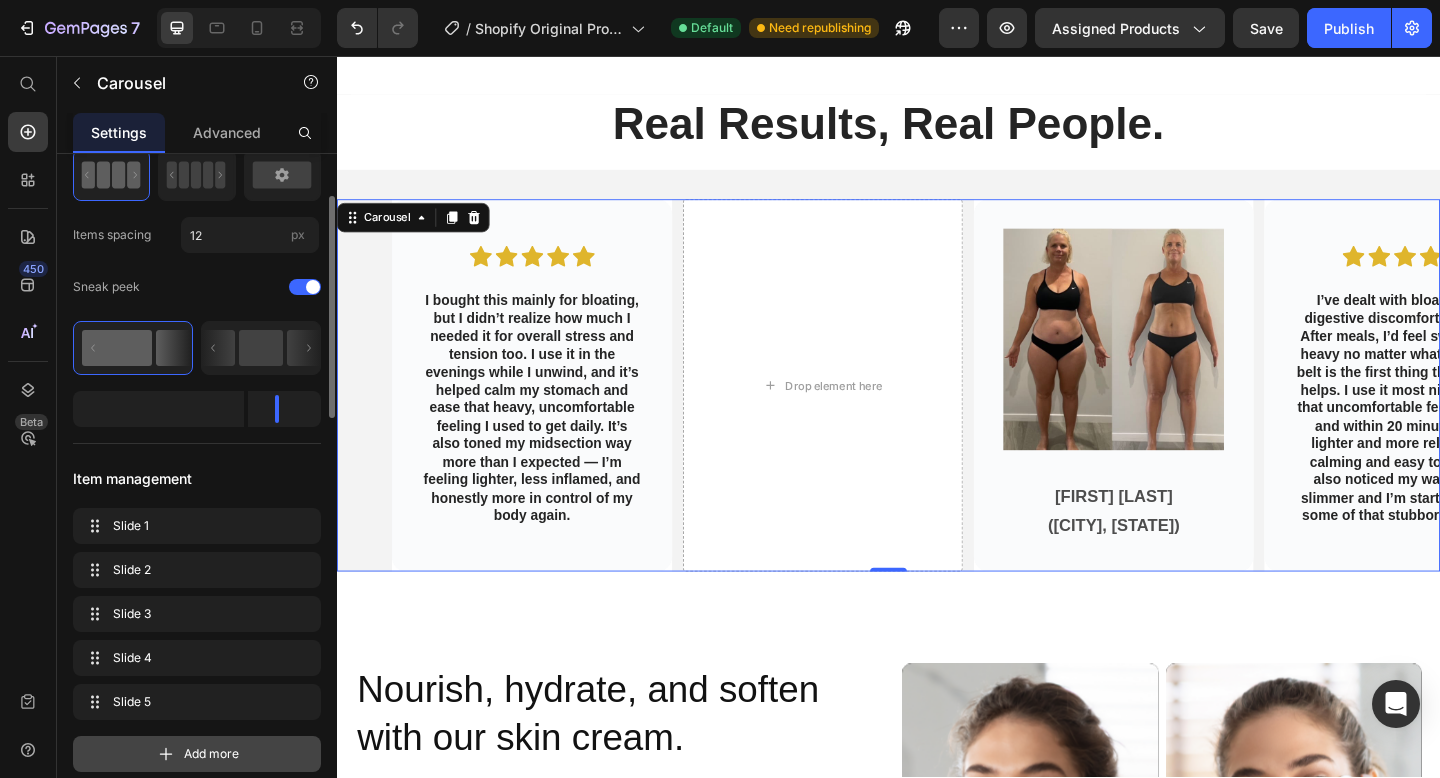 drag, startPoint x: 224, startPoint y: 746, endPoint x: 258, endPoint y: 505, distance: 243.38652 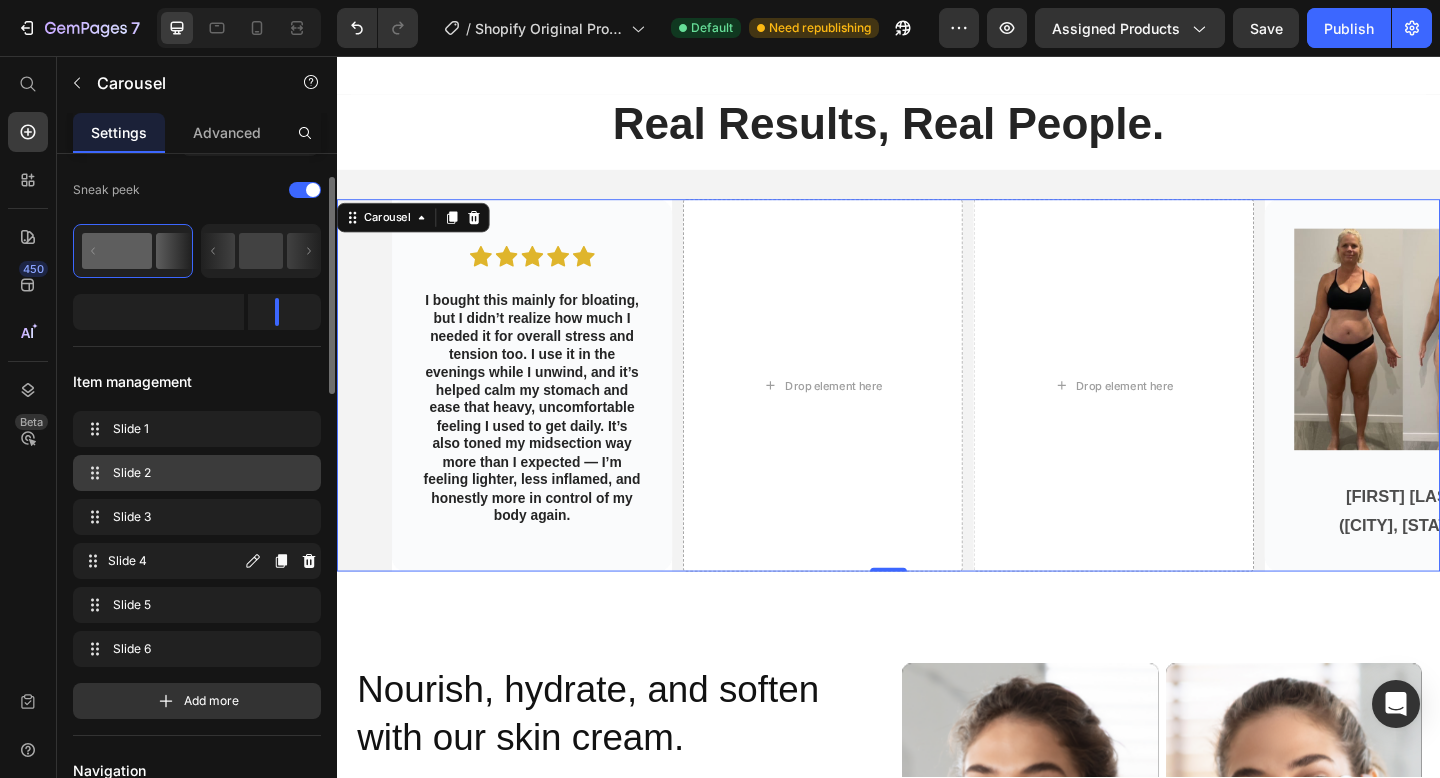scroll, scrollTop: 267, scrollLeft: 0, axis: vertical 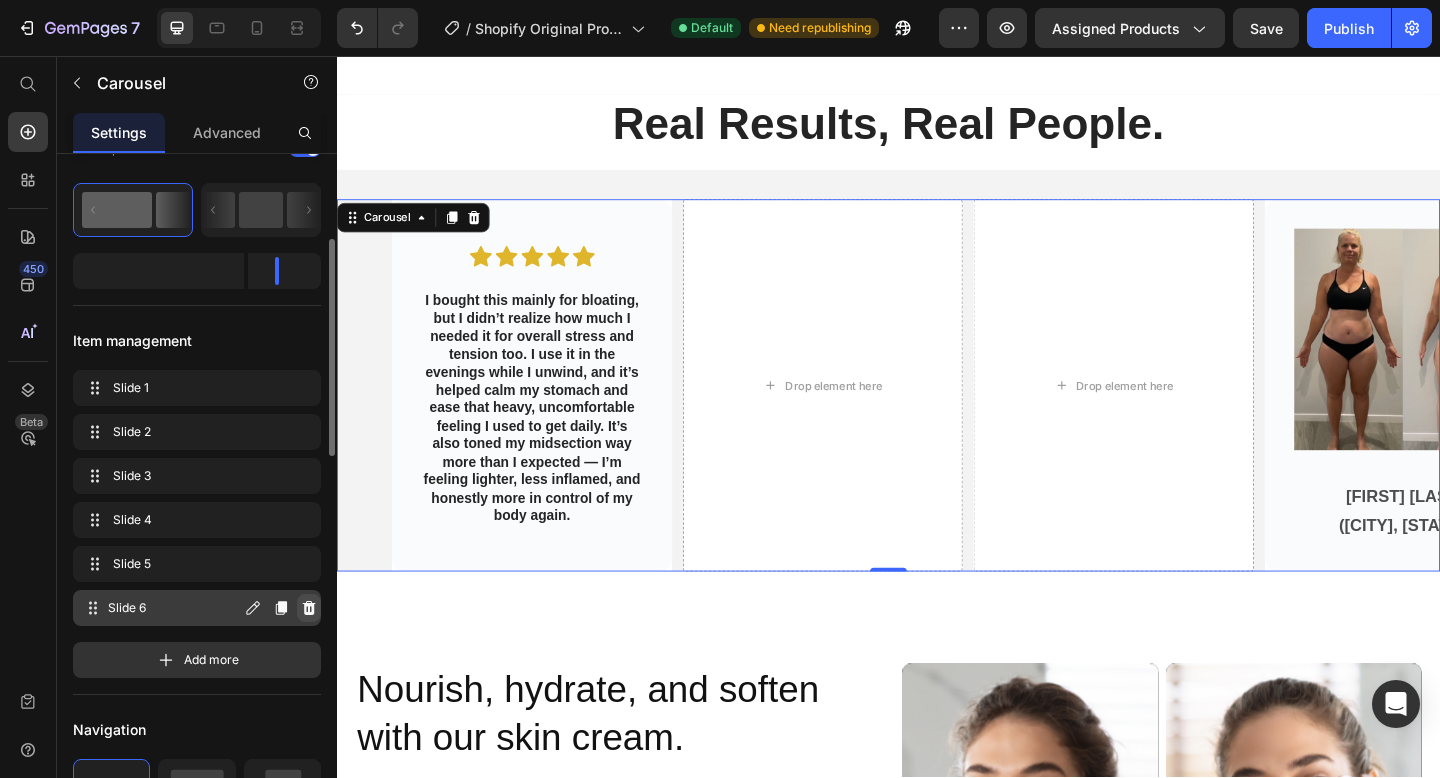 click 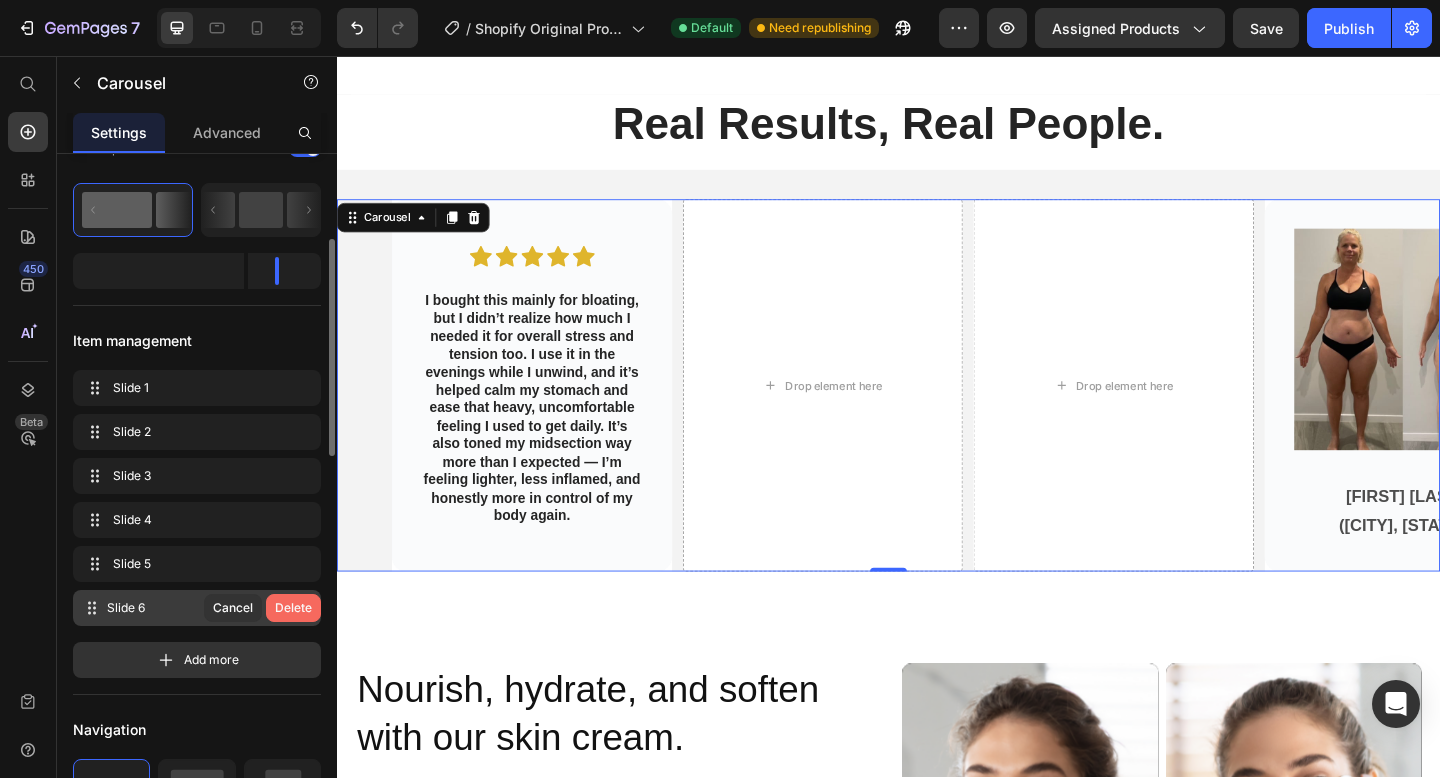 click on "Delete" at bounding box center (293, 608) 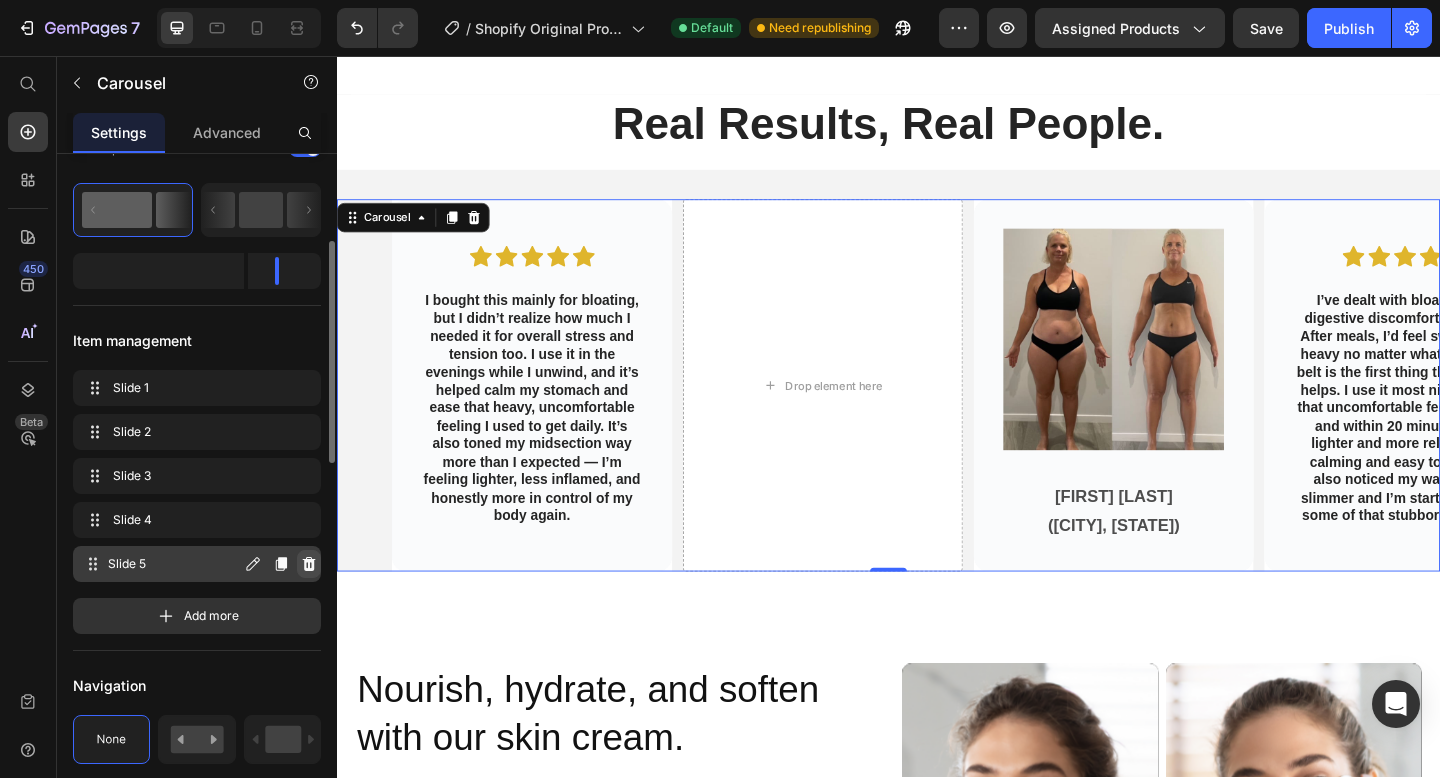 click 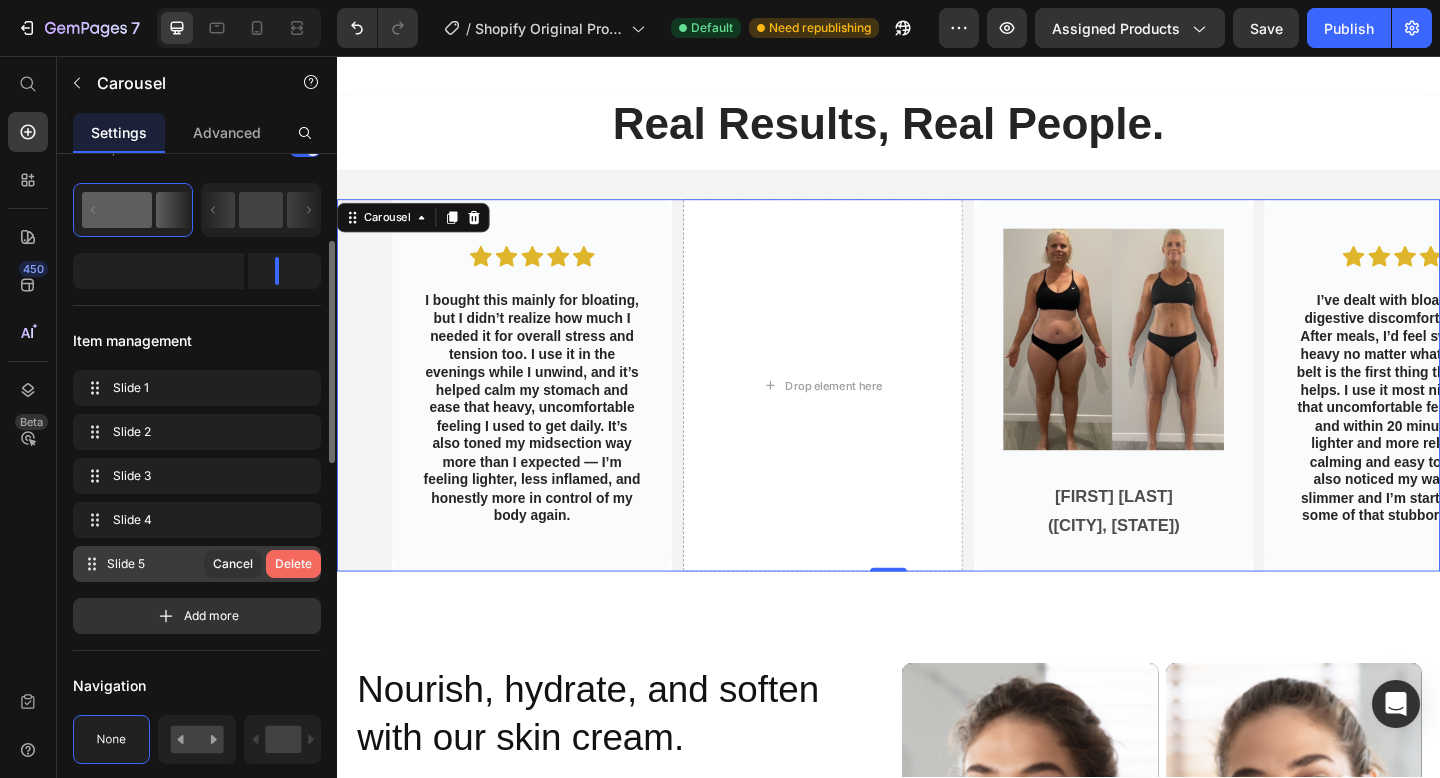 click on "Delete" at bounding box center [293, 564] 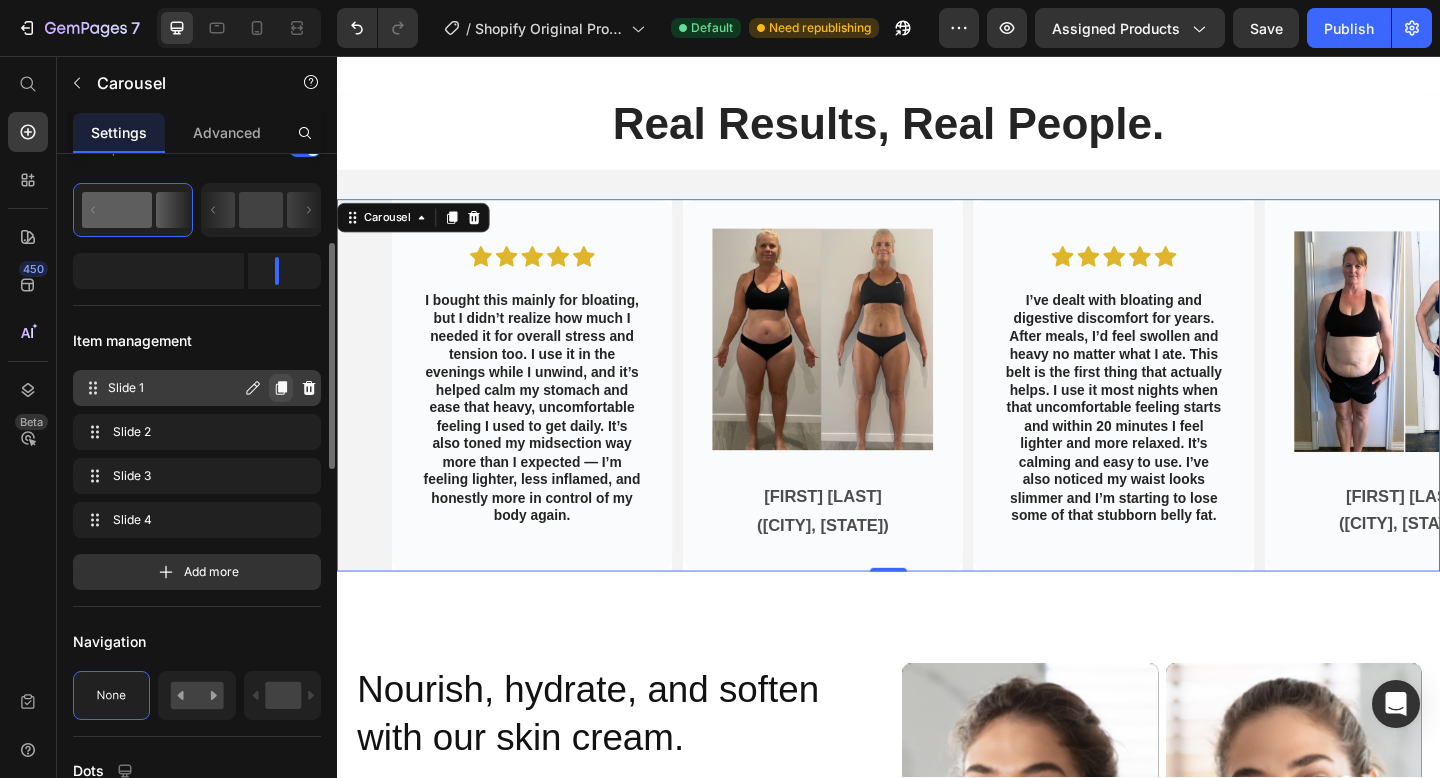 click 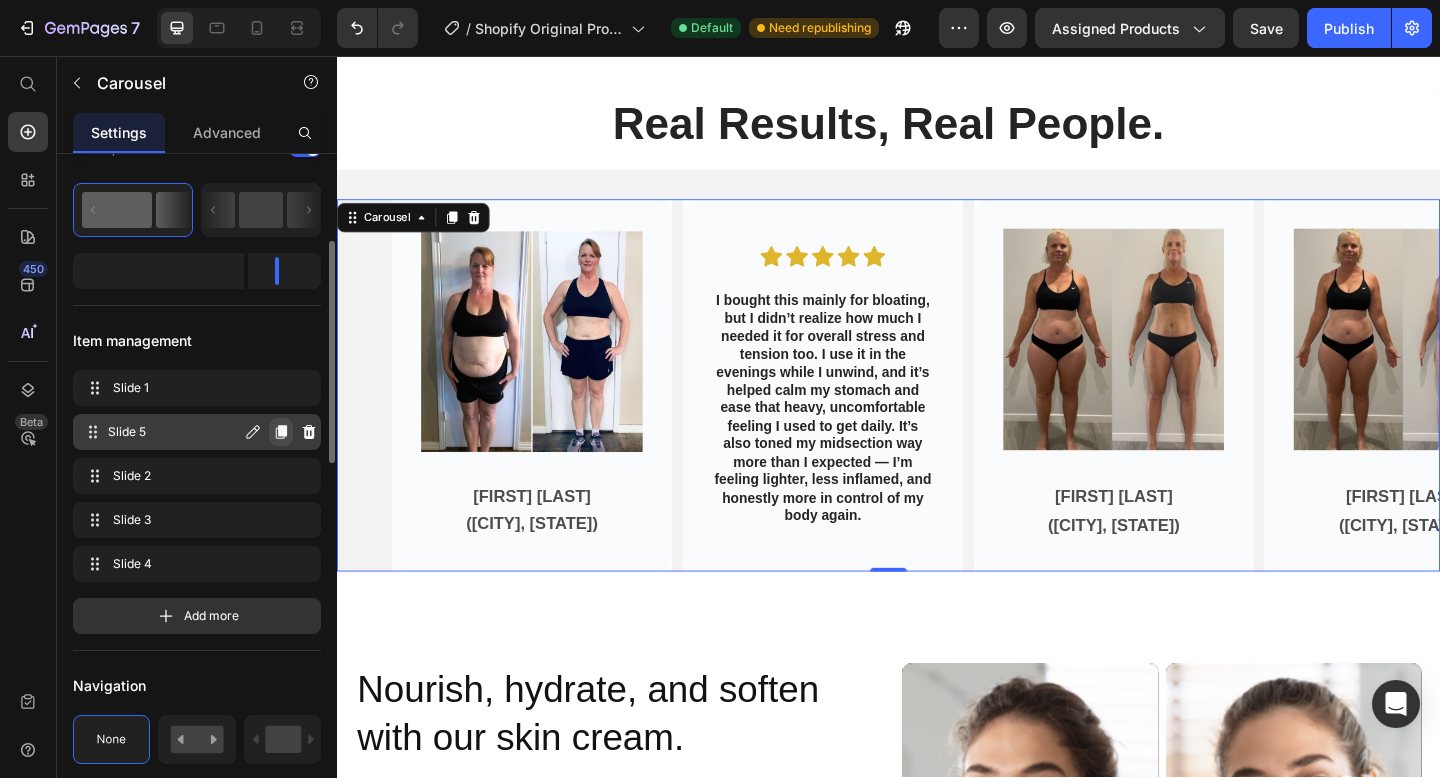 click 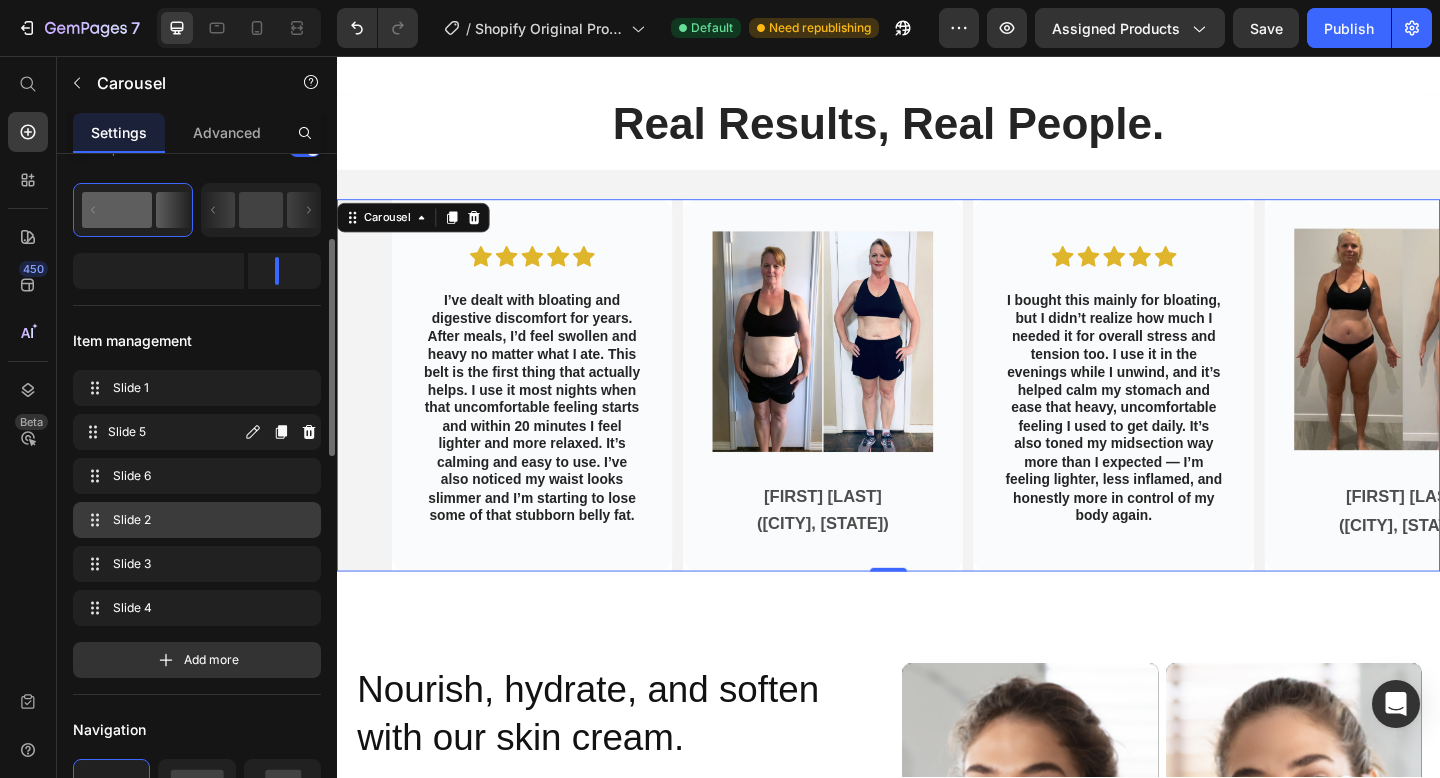 type 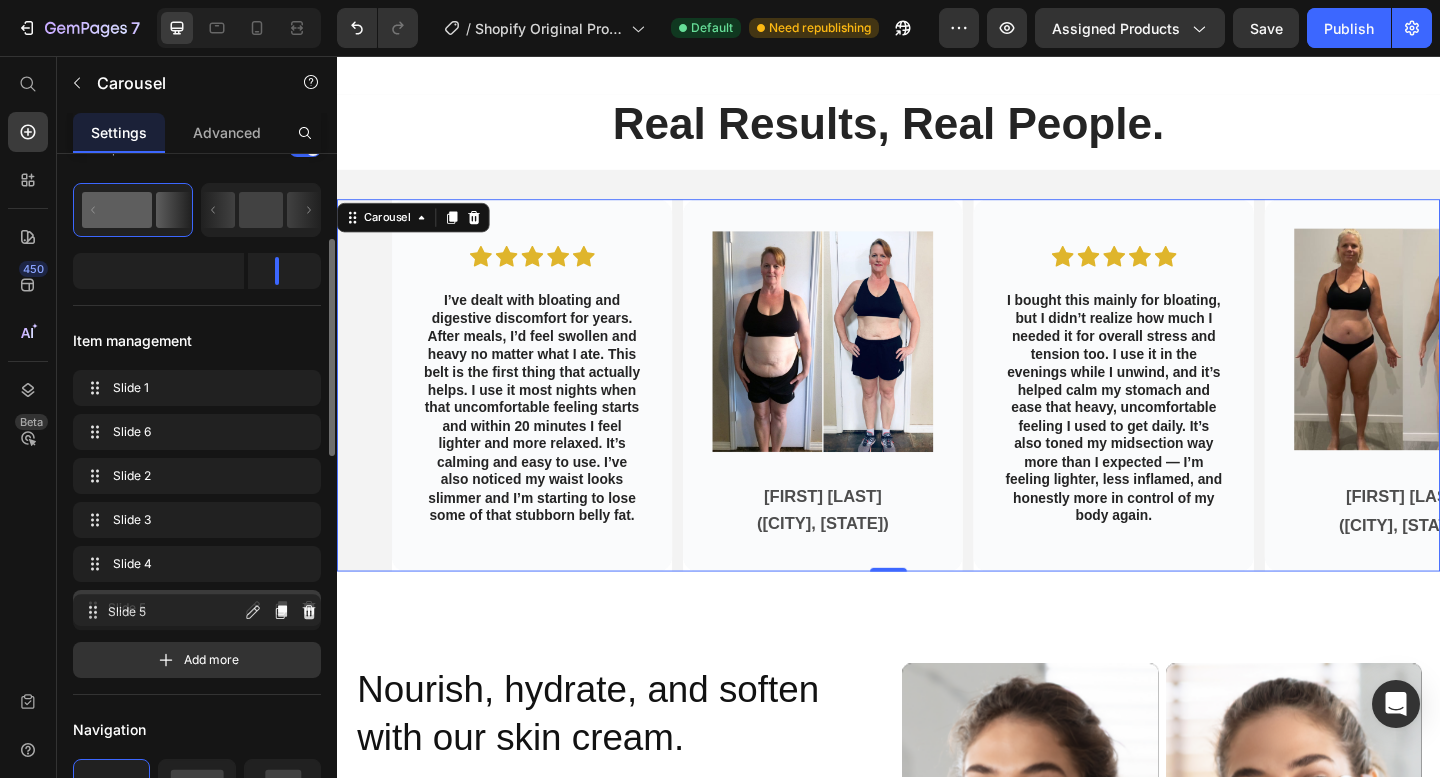 drag, startPoint x: 195, startPoint y: 439, endPoint x: 195, endPoint y: 621, distance: 182 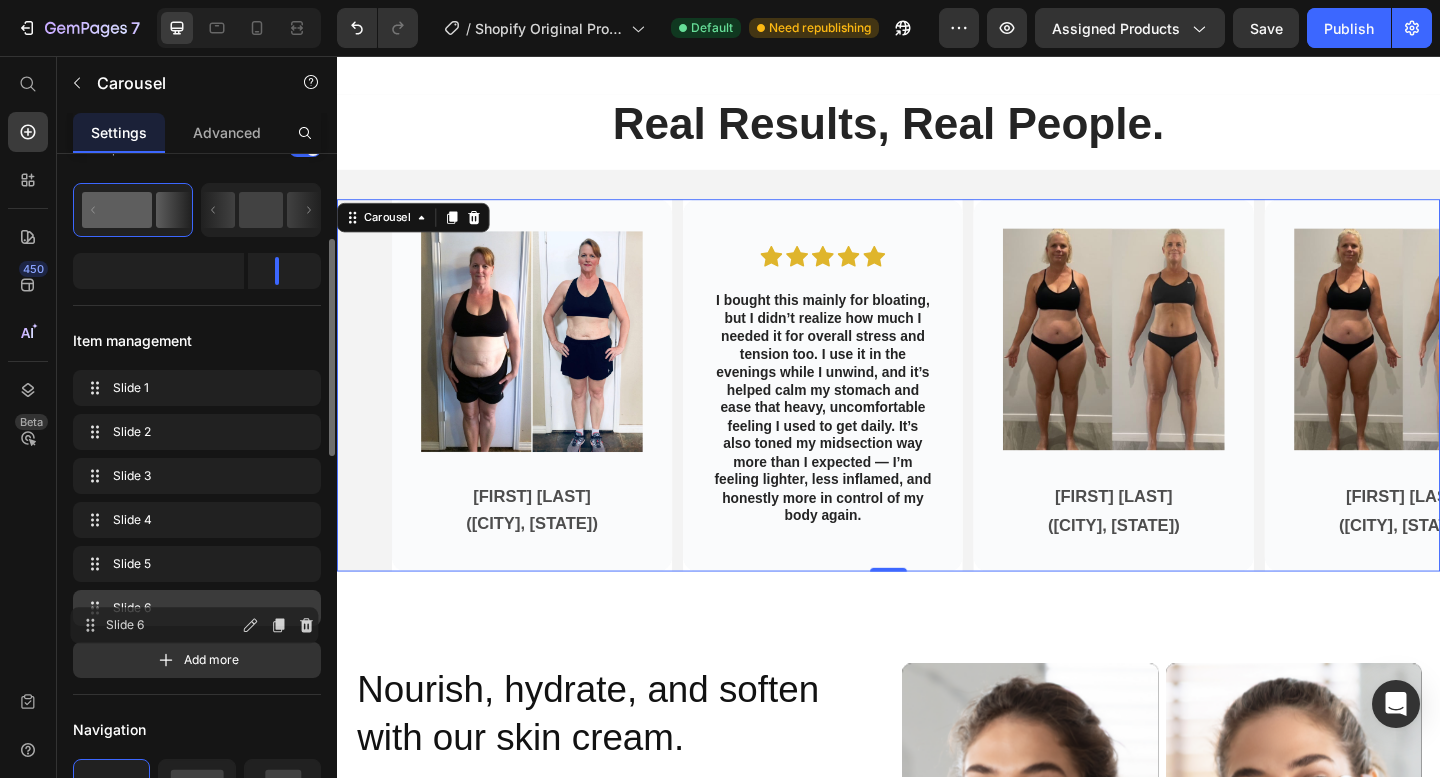 drag, startPoint x: 199, startPoint y: 441, endPoint x: 196, endPoint y: 634, distance: 193.02332 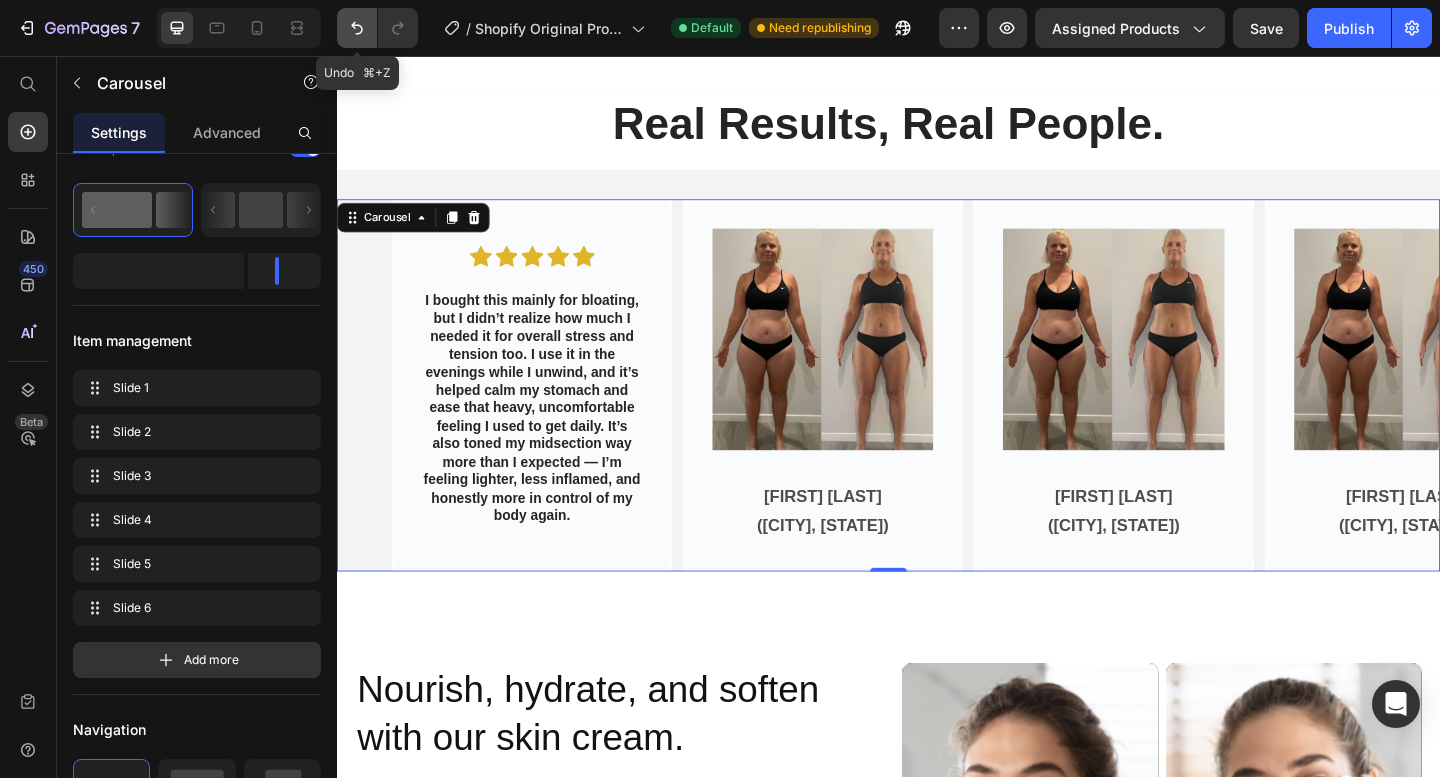 click 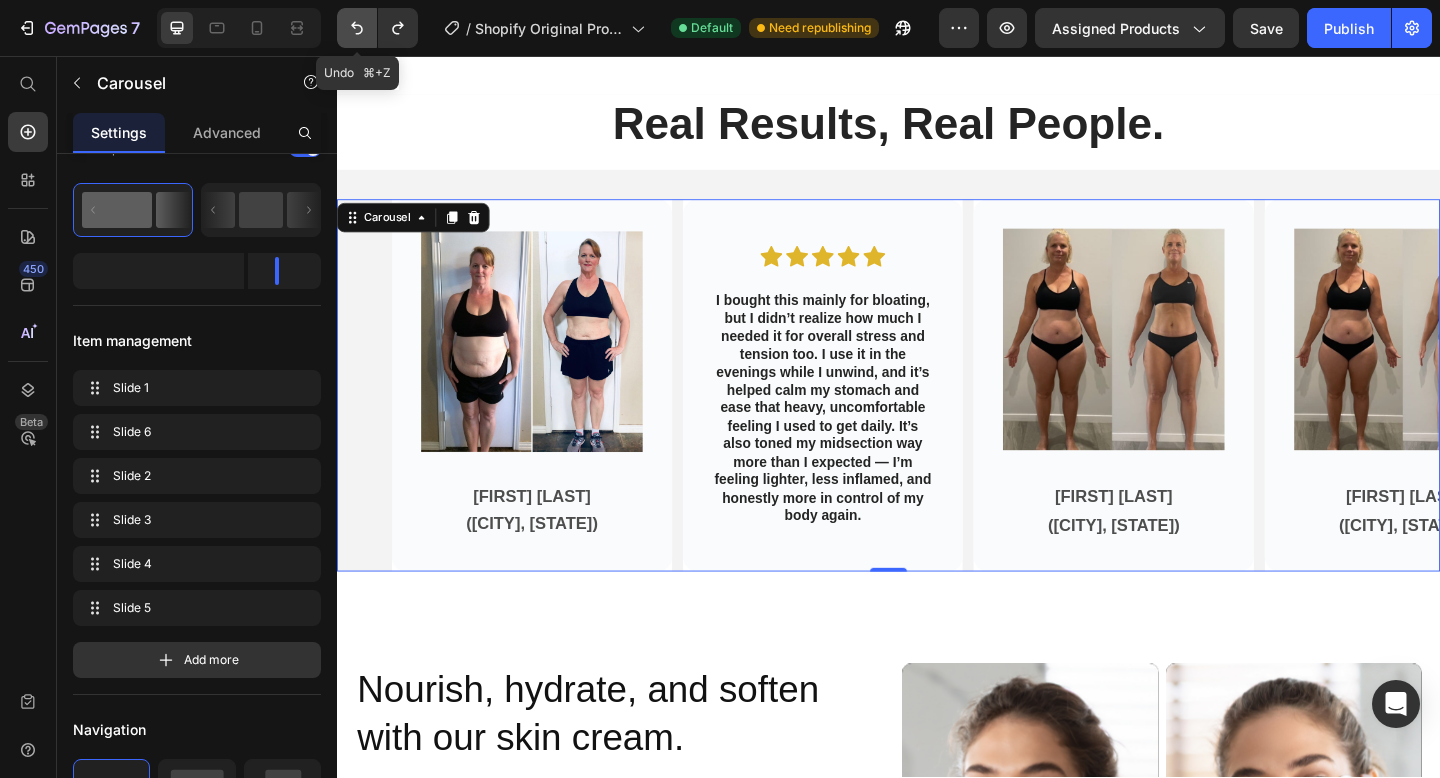 click 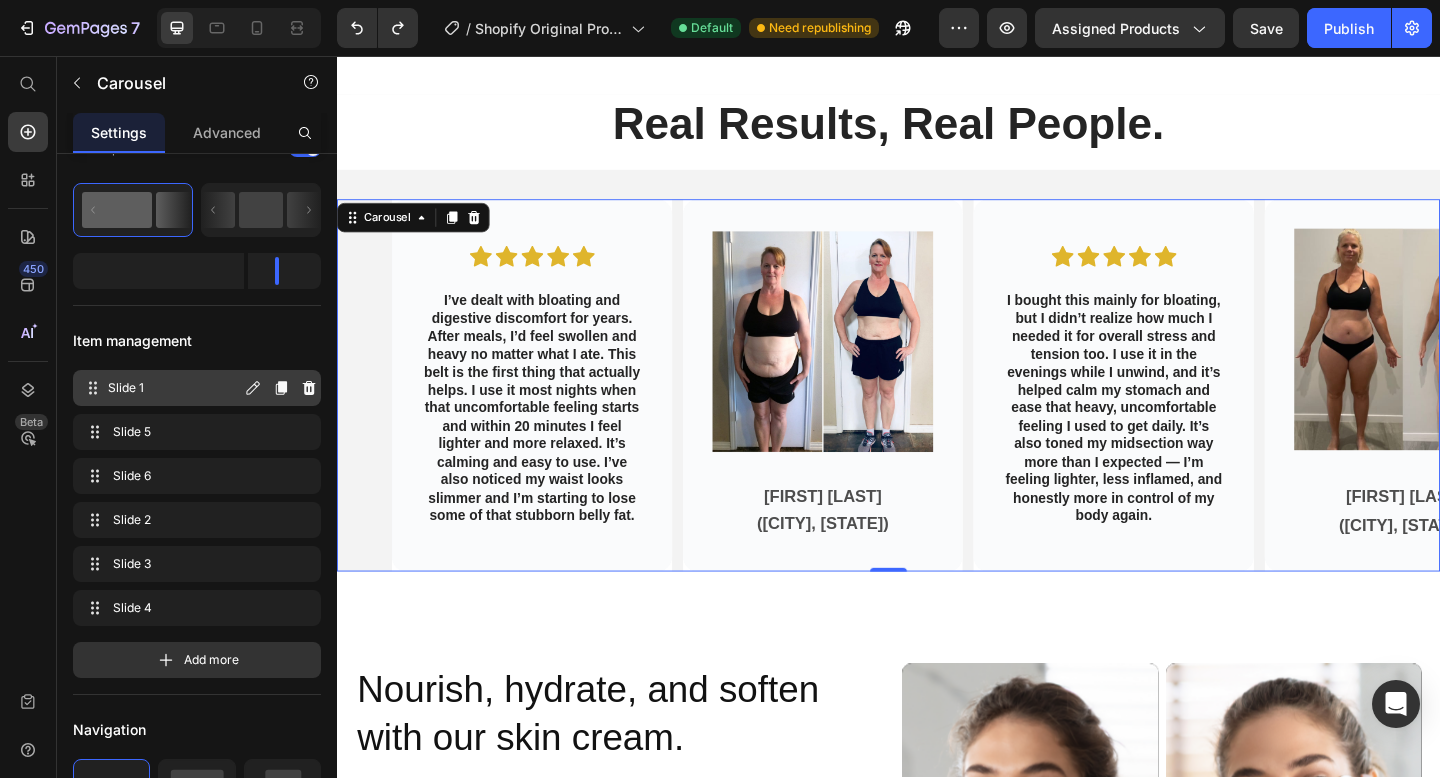 click on "Slide 1" at bounding box center [174, 388] 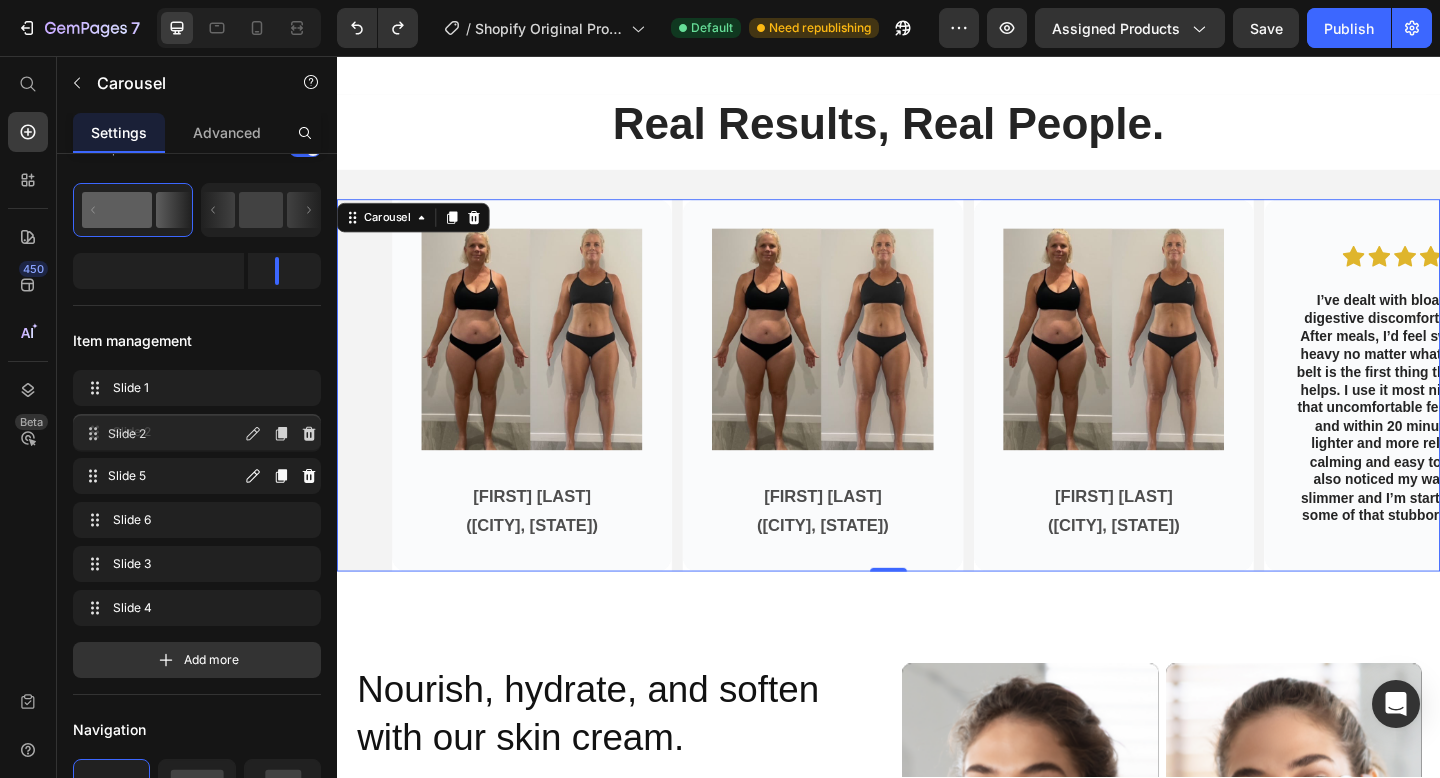 drag, startPoint x: 186, startPoint y: 528, endPoint x: 191, endPoint y: 417, distance: 111.11256 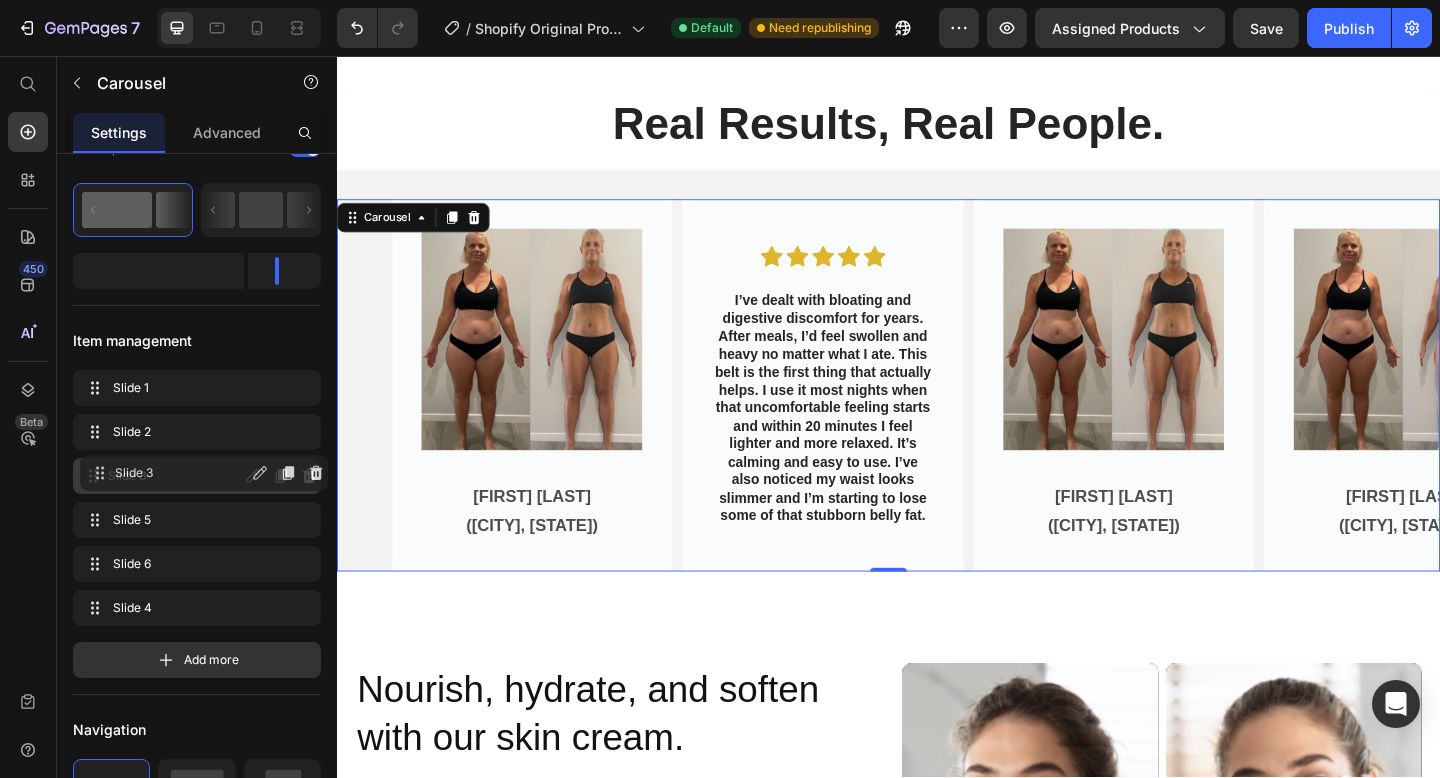 drag, startPoint x: 159, startPoint y: 567, endPoint x: 166, endPoint y: 476, distance: 91.26884 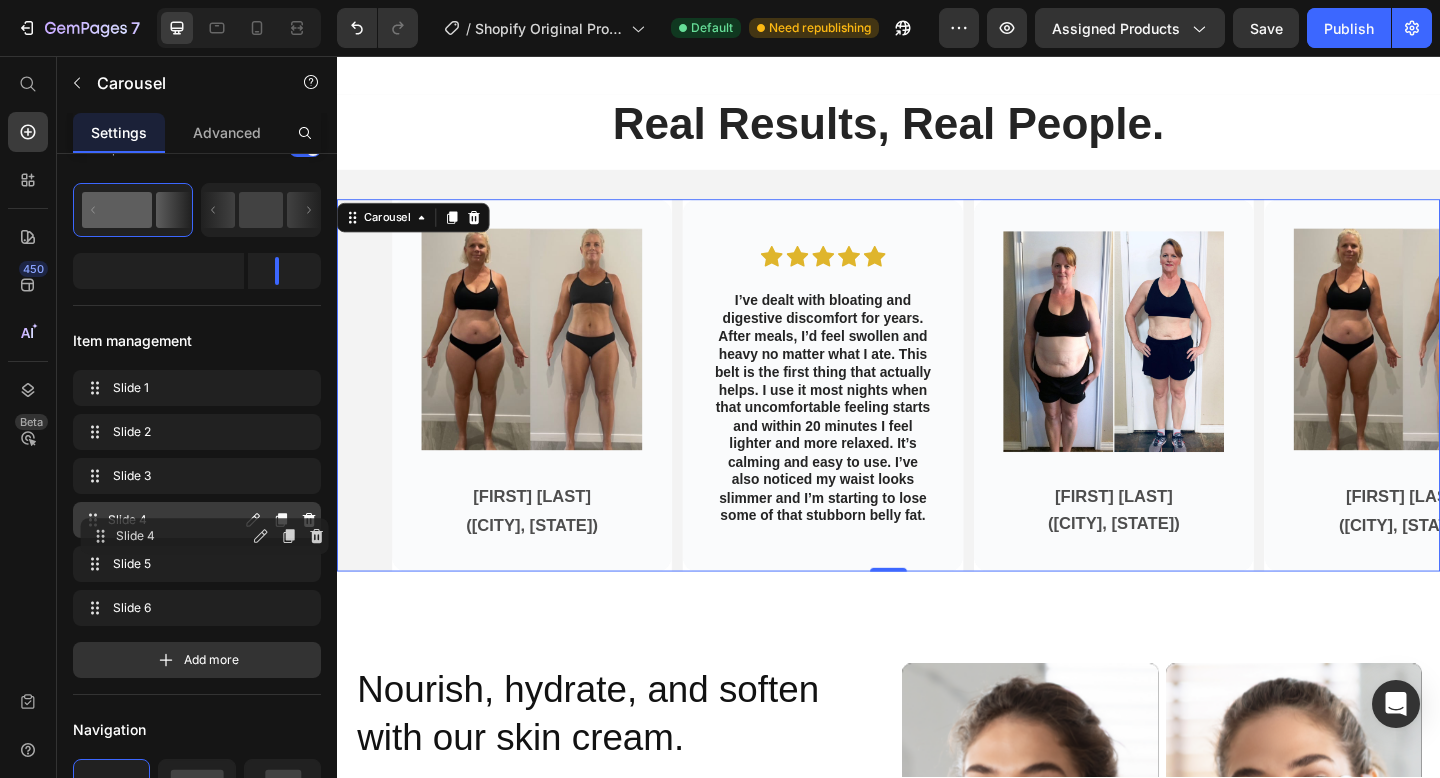 drag, startPoint x: 147, startPoint y: 597, endPoint x: 157, endPoint y: 505, distance: 92.541885 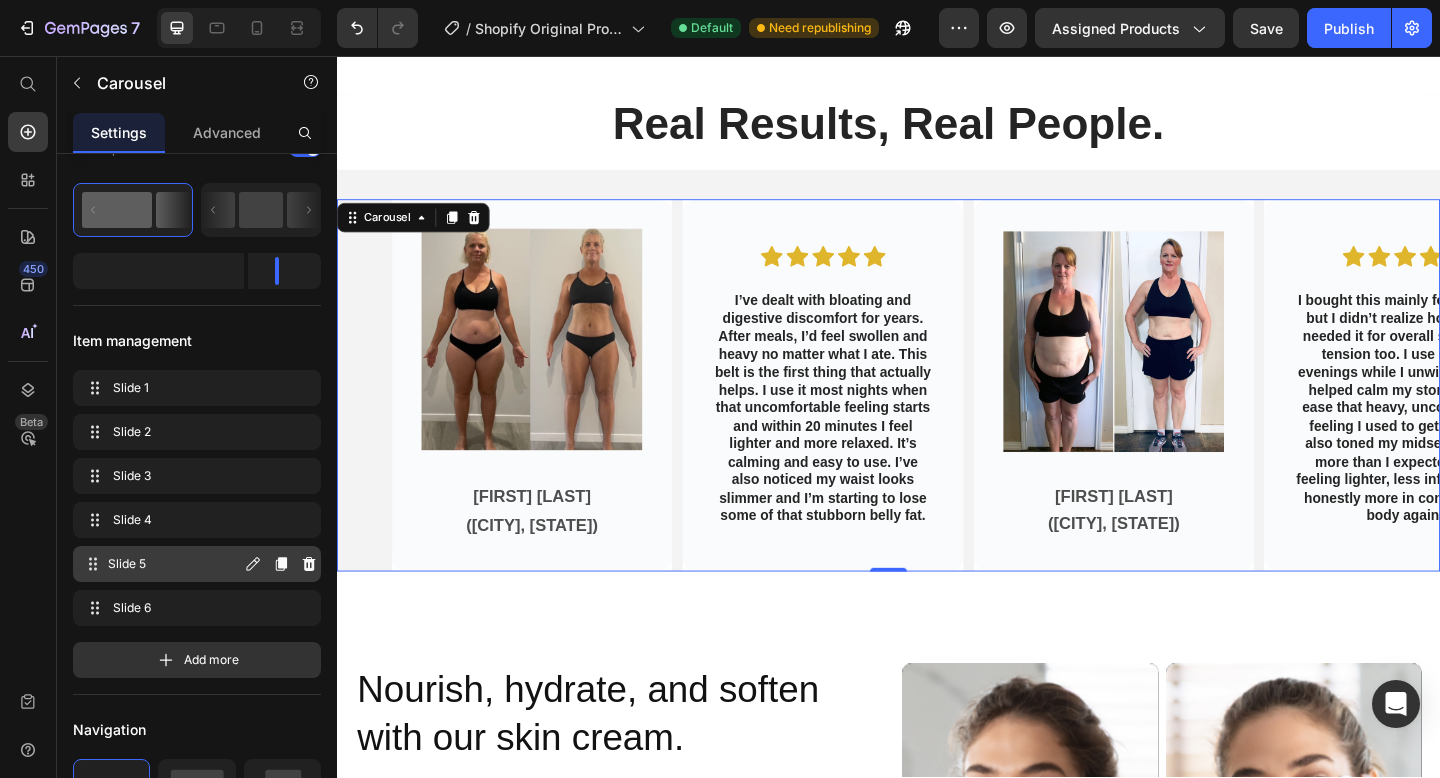 click on "Slide 5" at bounding box center [174, 564] 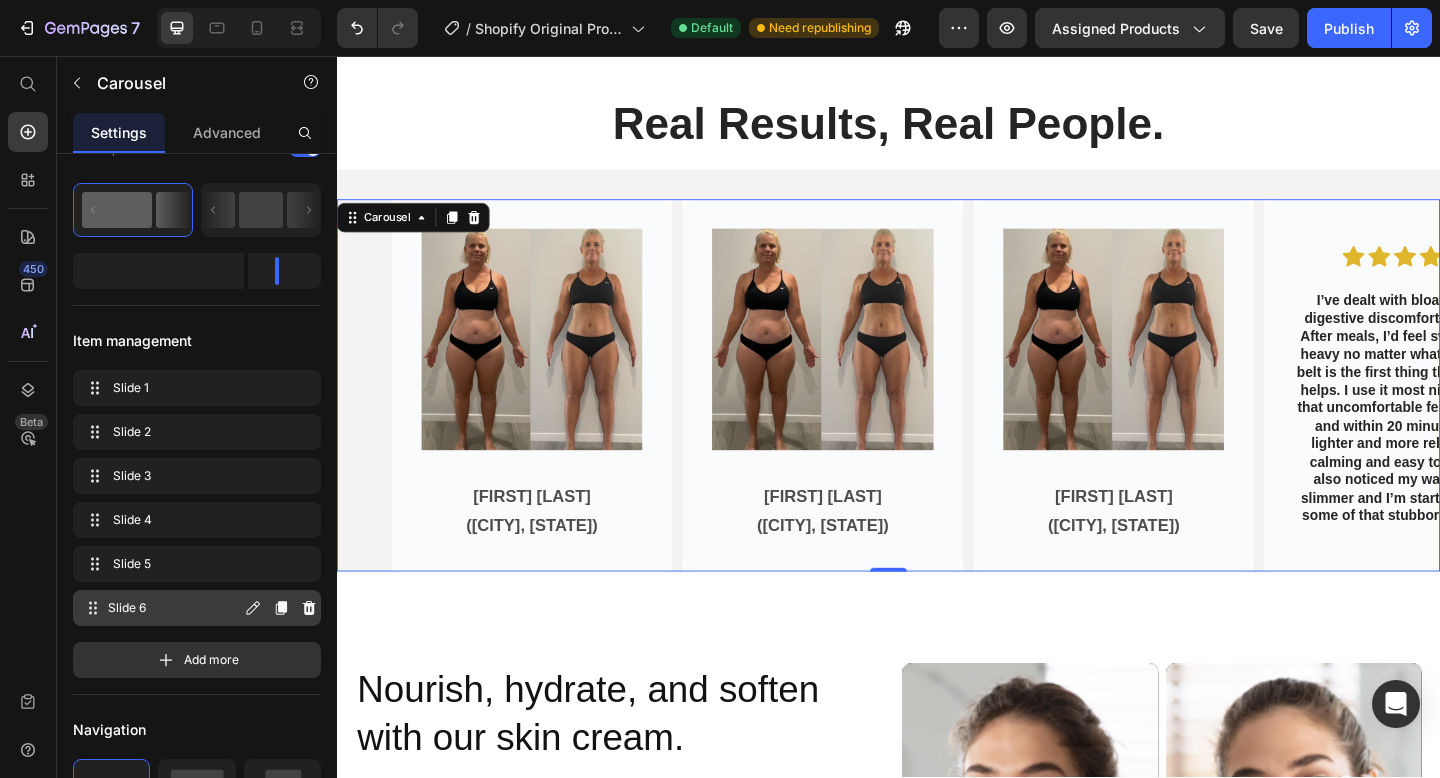 click on "Slide 6" at bounding box center (174, 608) 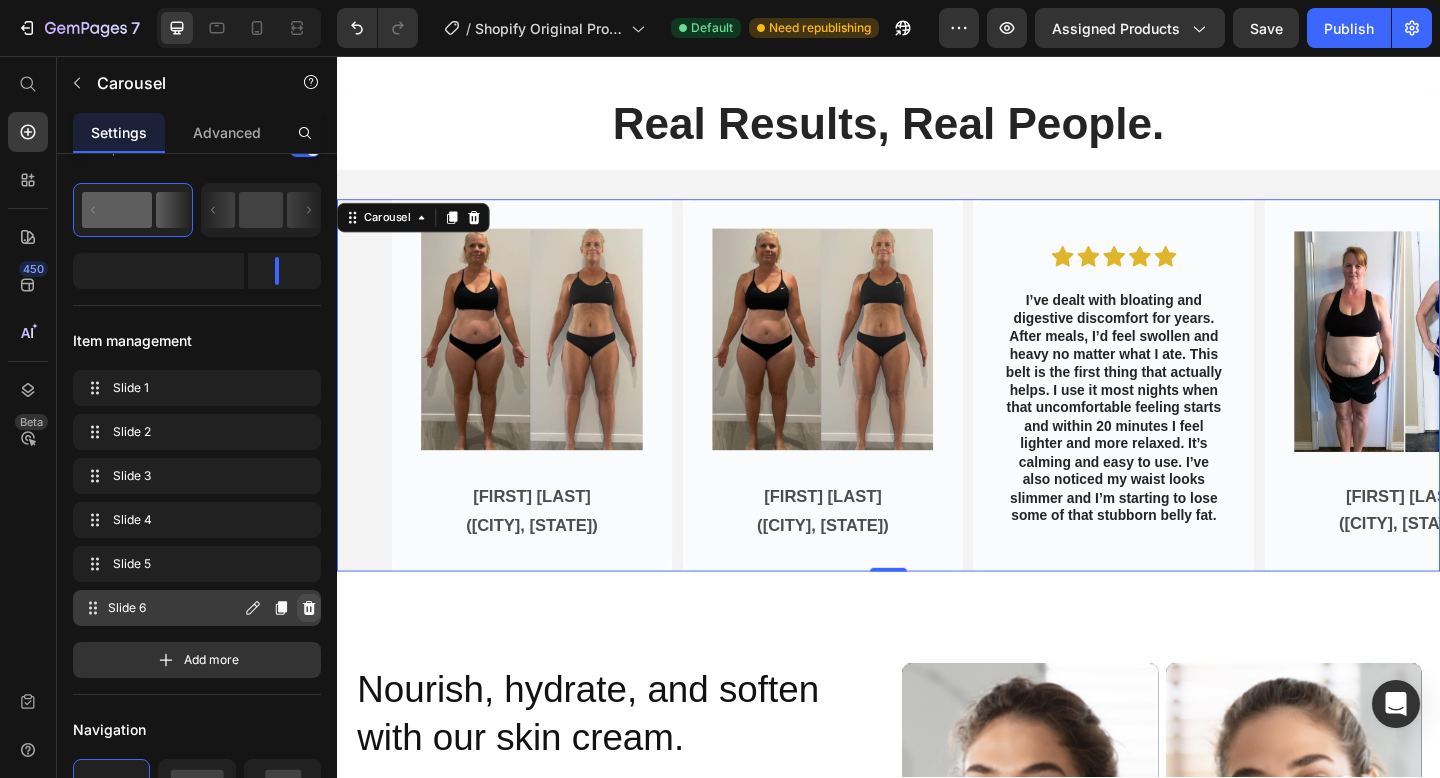 click 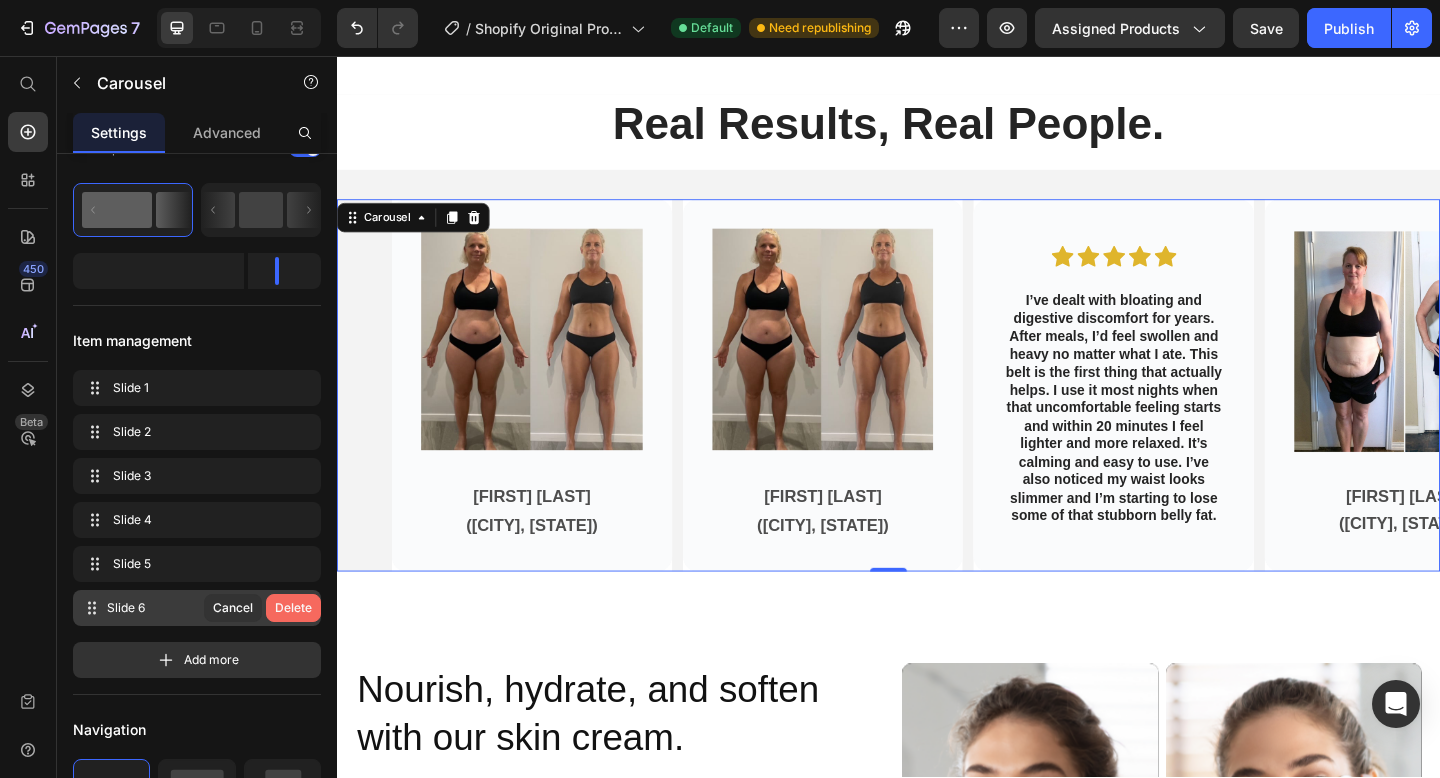 click on "Delete" at bounding box center (293, 608) 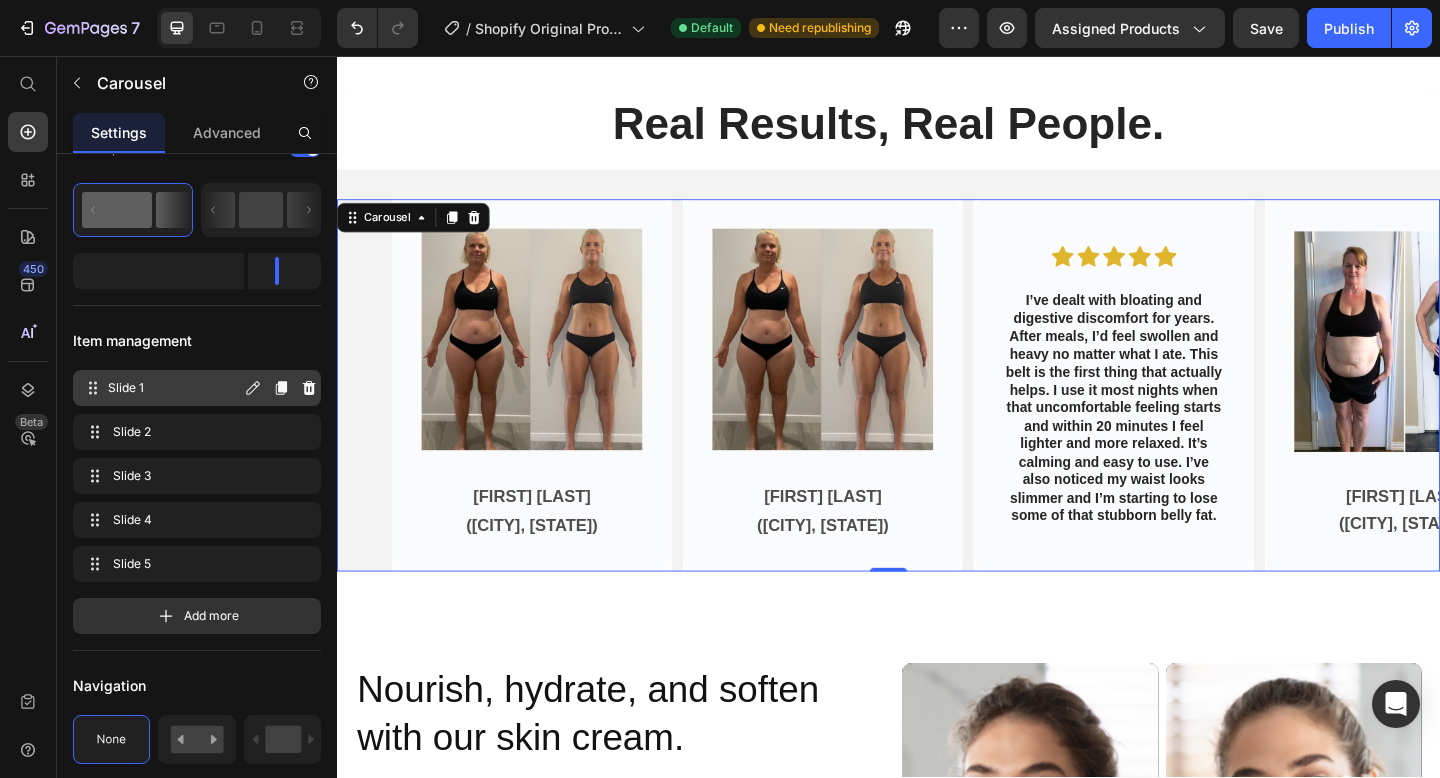 click on "Slide 1" at bounding box center [174, 388] 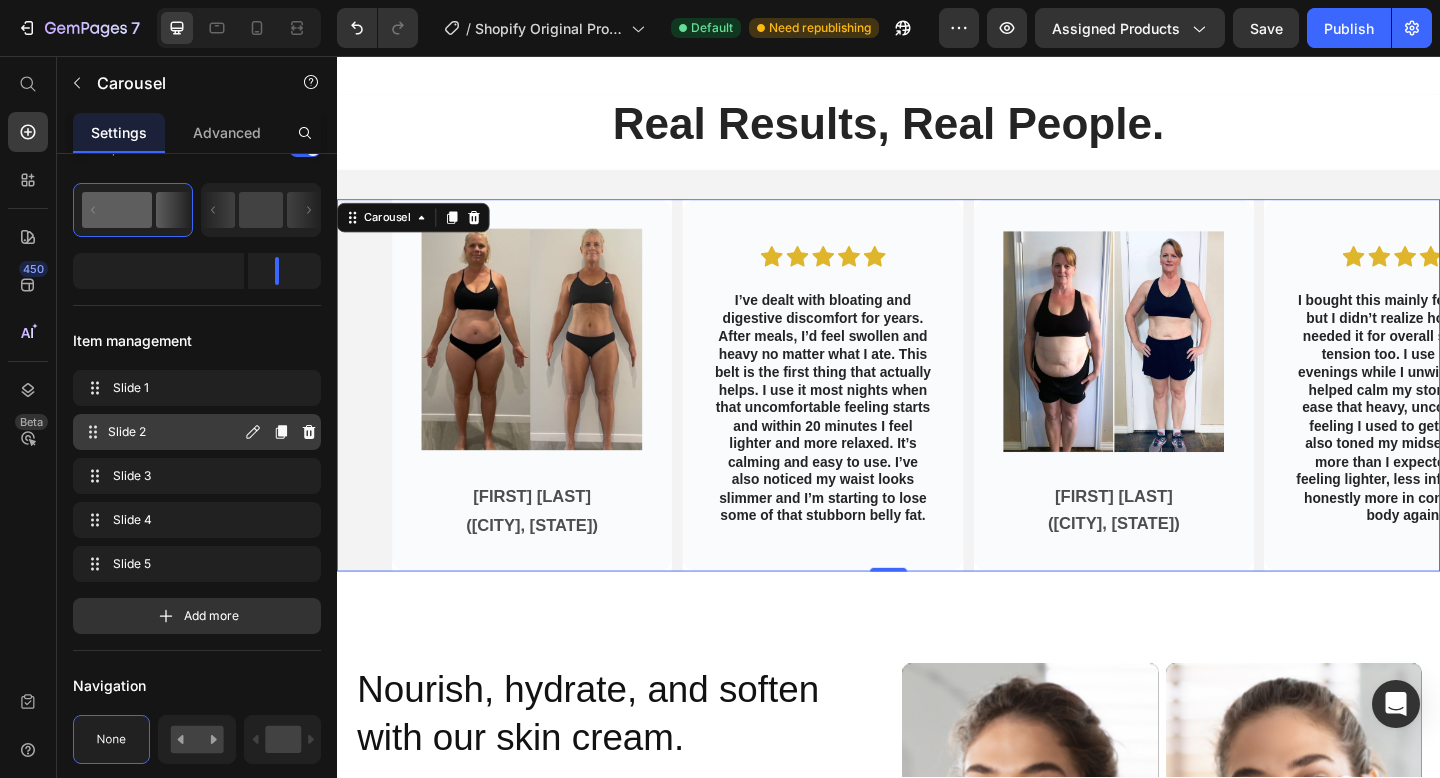 click on "Slide 2 Slide 2" at bounding box center (161, 432) 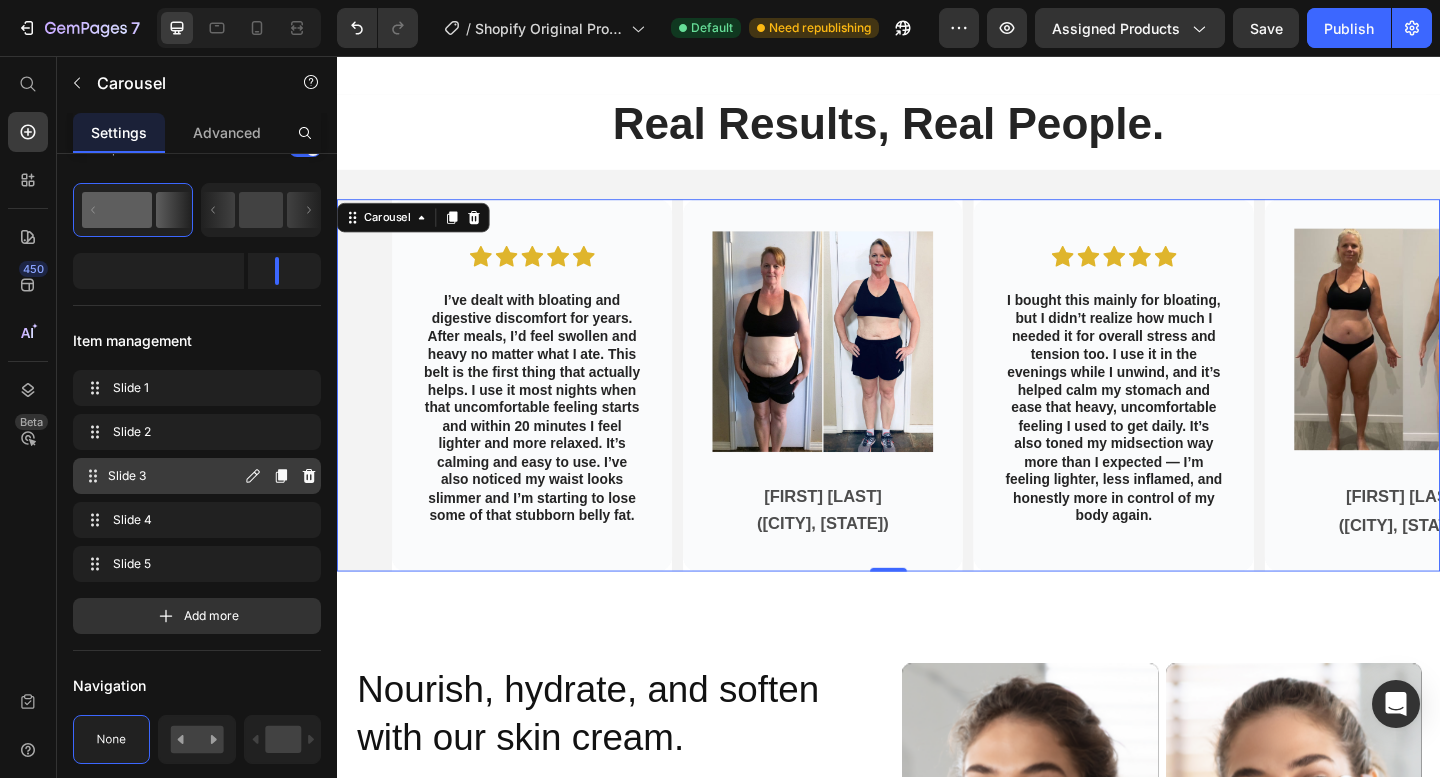 click on "Slide 3" at bounding box center (174, 476) 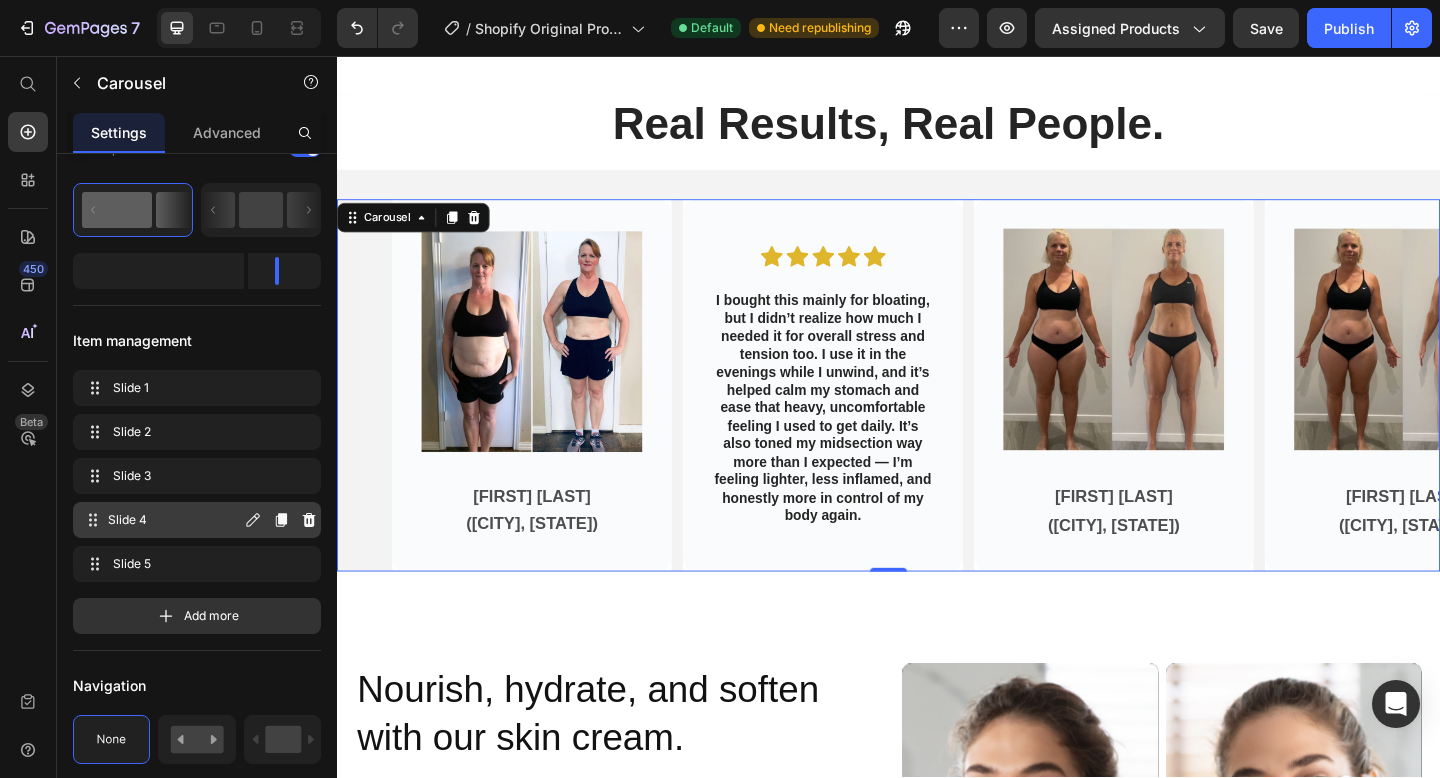 click on "Slide 4" at bounding box center (174, 520) 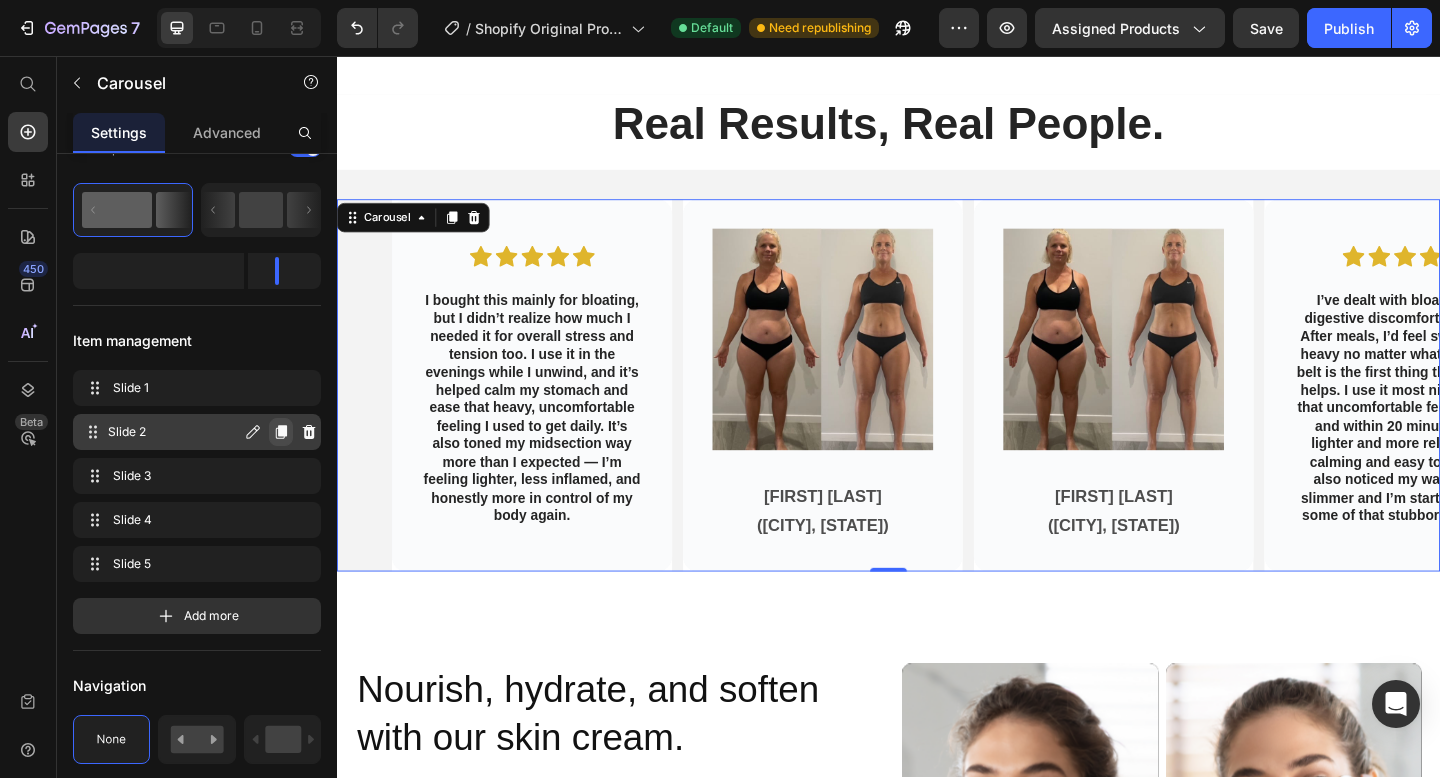 click 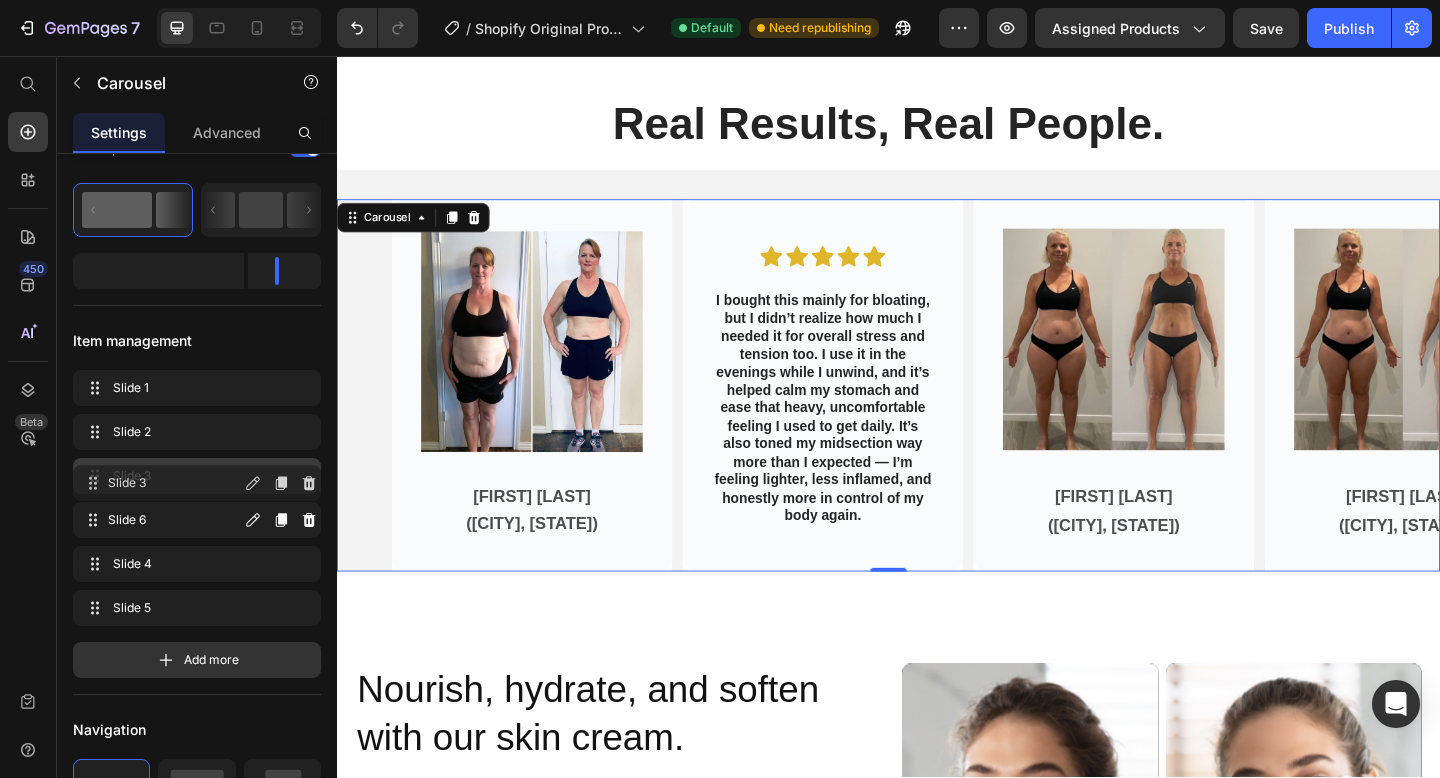 drag, startPoint x: 192, startPoint y: 518, endPoint x: 192, endPoint y: 481, distance: 37 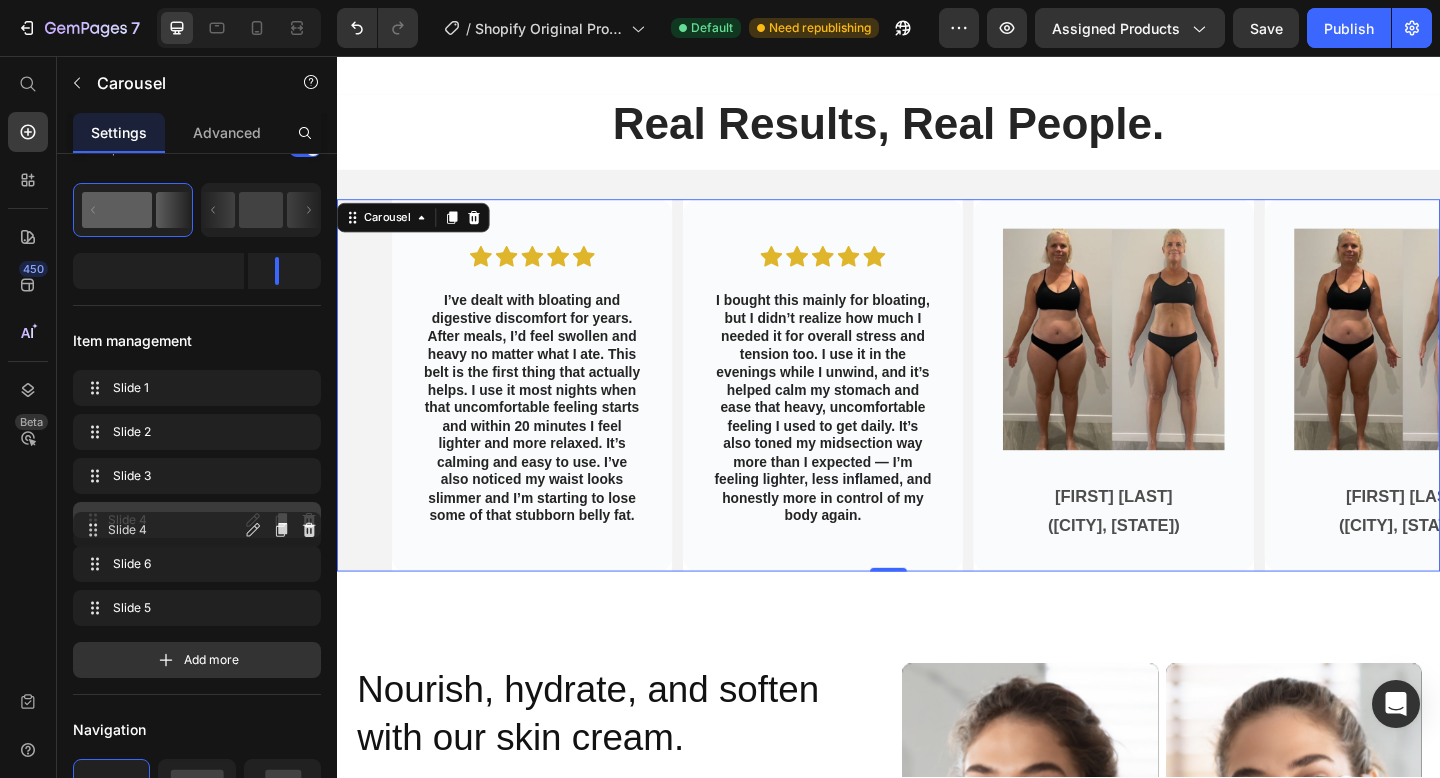 drag, startPoint x: 174, startPoint y: 556, endPoint x: 159, endPoint y: 585, distance: 32.649654 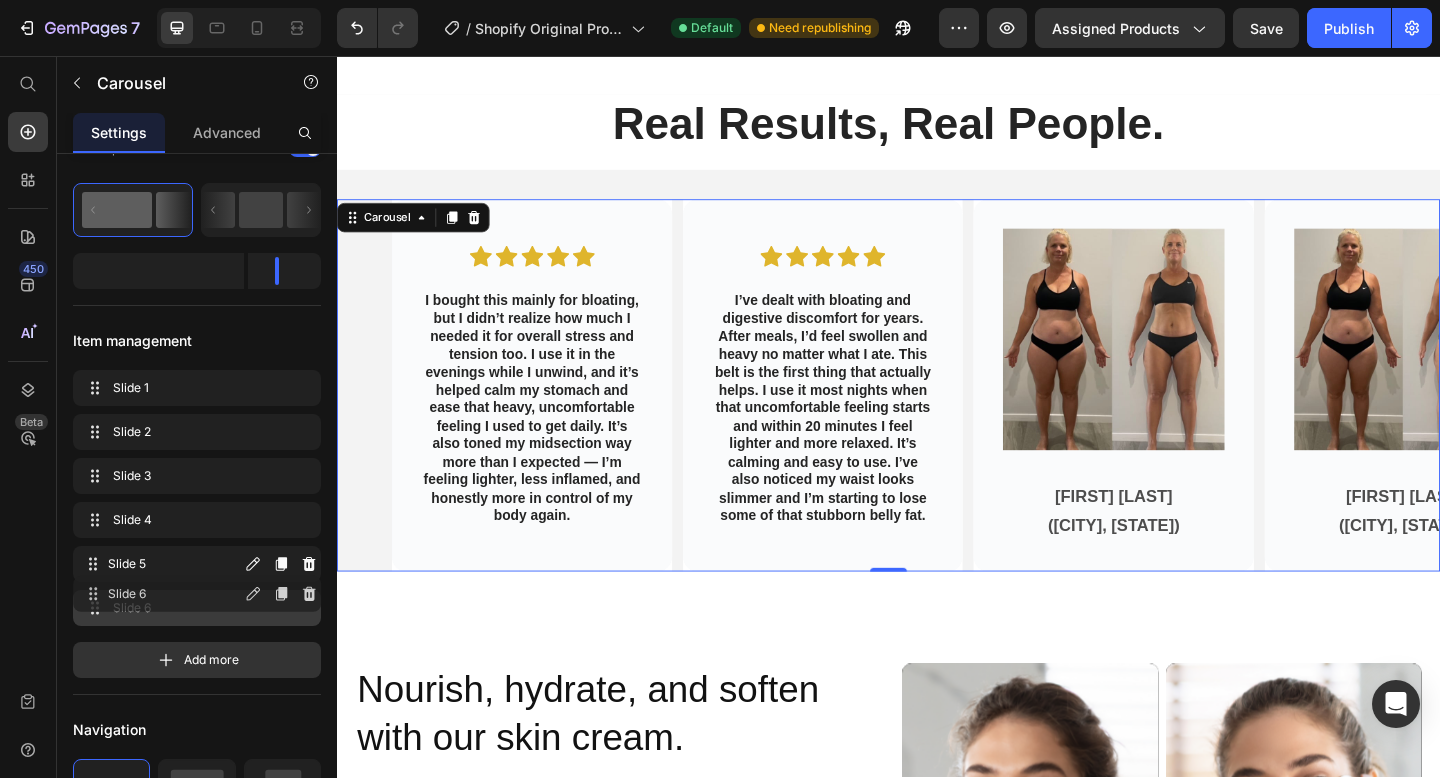 drag, startPoint x: 167, startPoint y: 566, endPoint x: 168, endPoint y: 596, distance: 30.016663 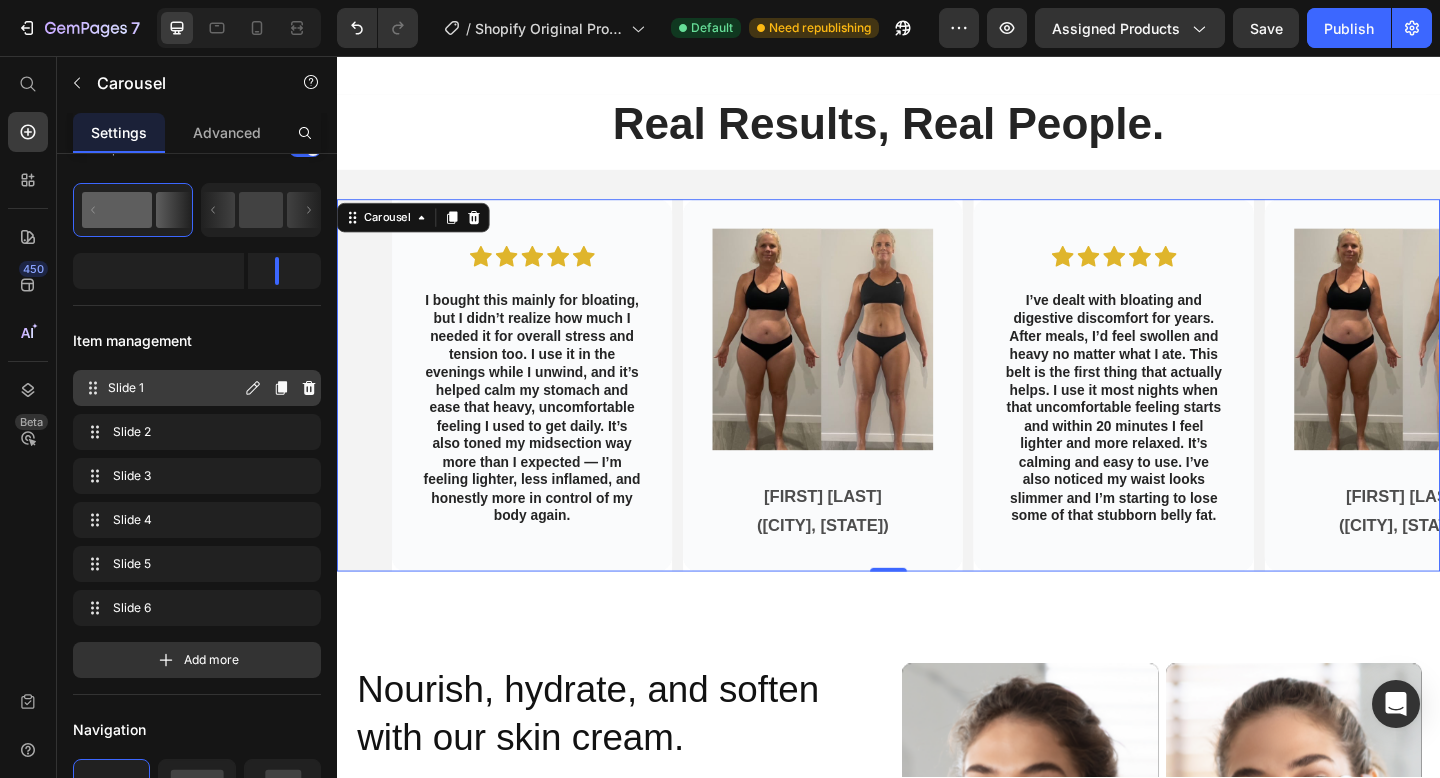 click on "Slide 1 Slide 1" at bounding box center [161, 388] 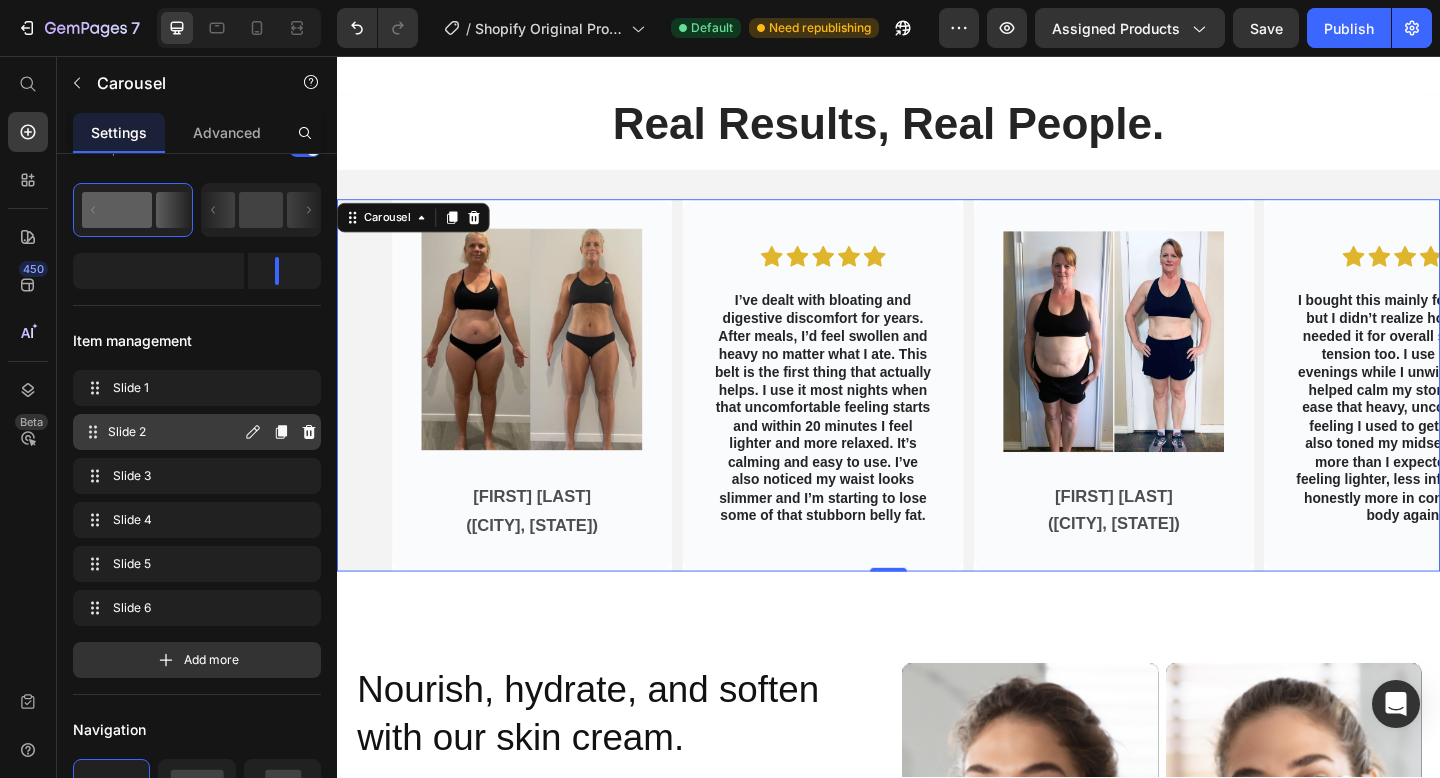 click on "Slide 2" at bounding box center (174, 432) 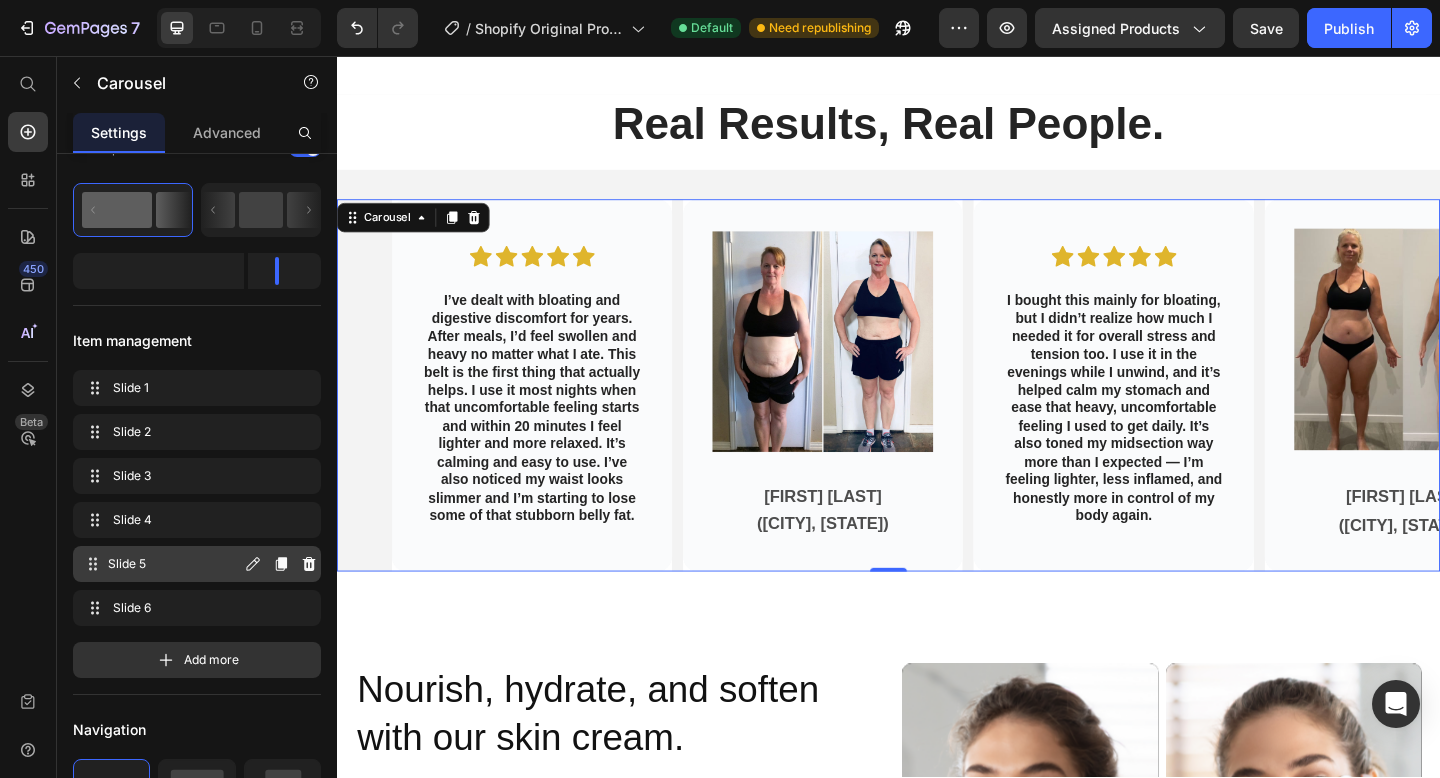 click on "Slide 5 Slide 5" at bounding box center [197, 564] 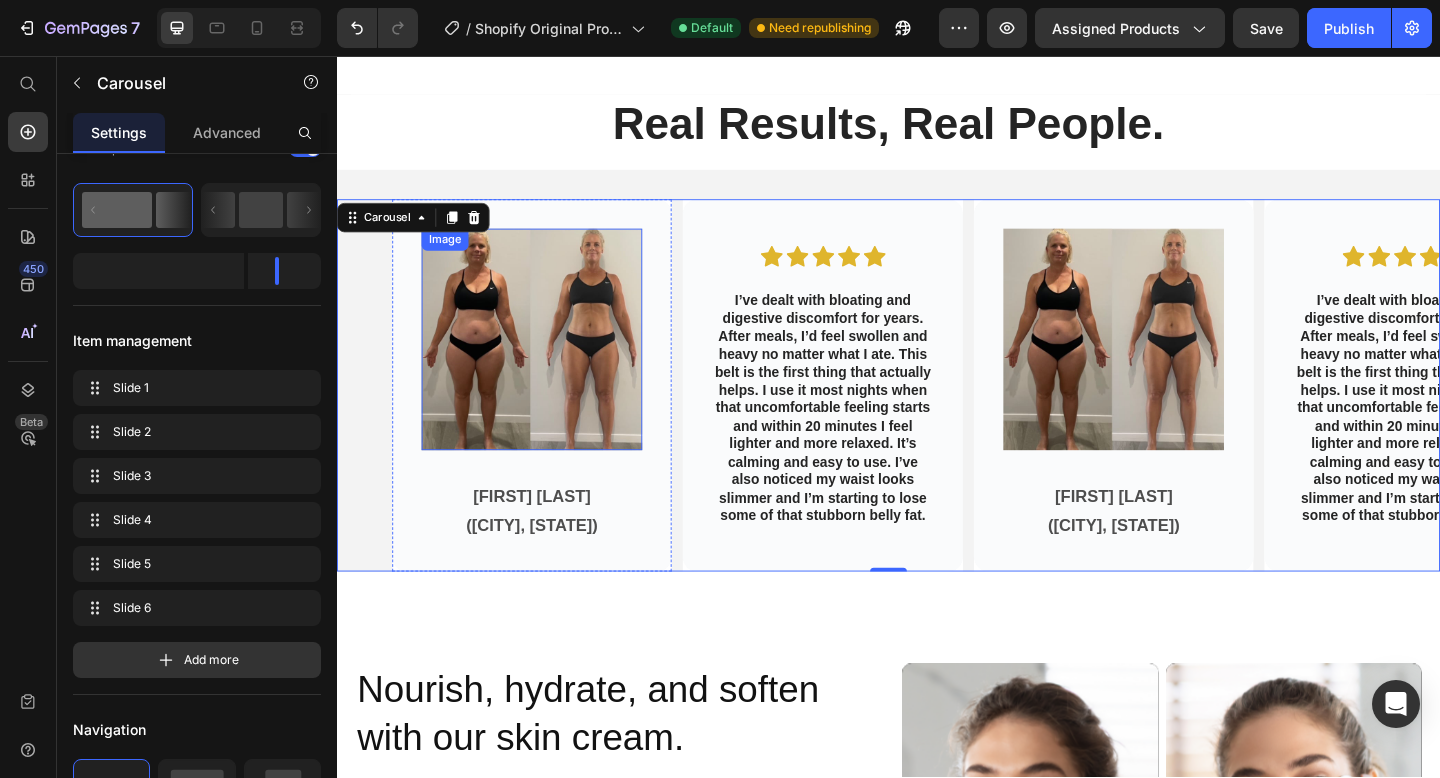 click at bounding box center (549, 364) 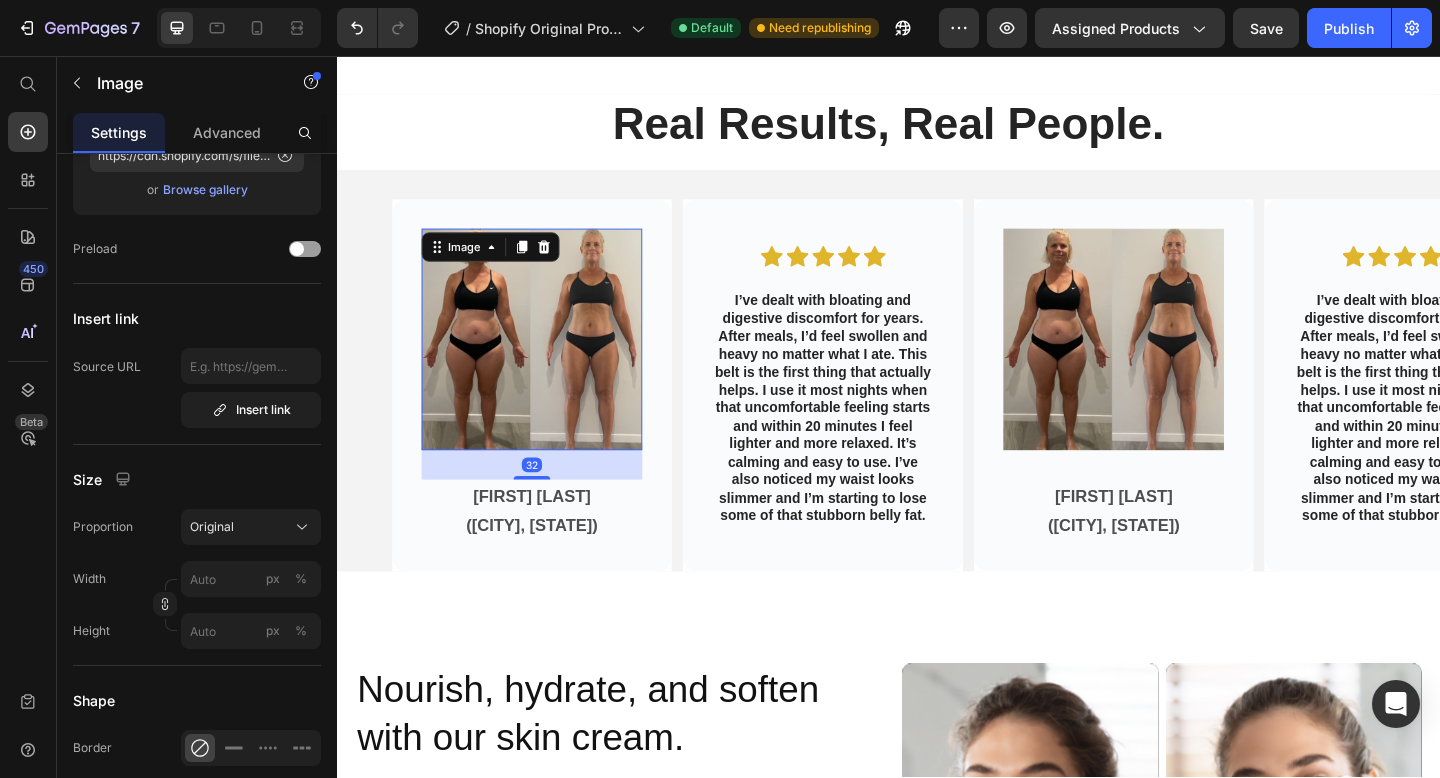 scroll, scrollTop: 0, scrollLeft: 0, axis: both 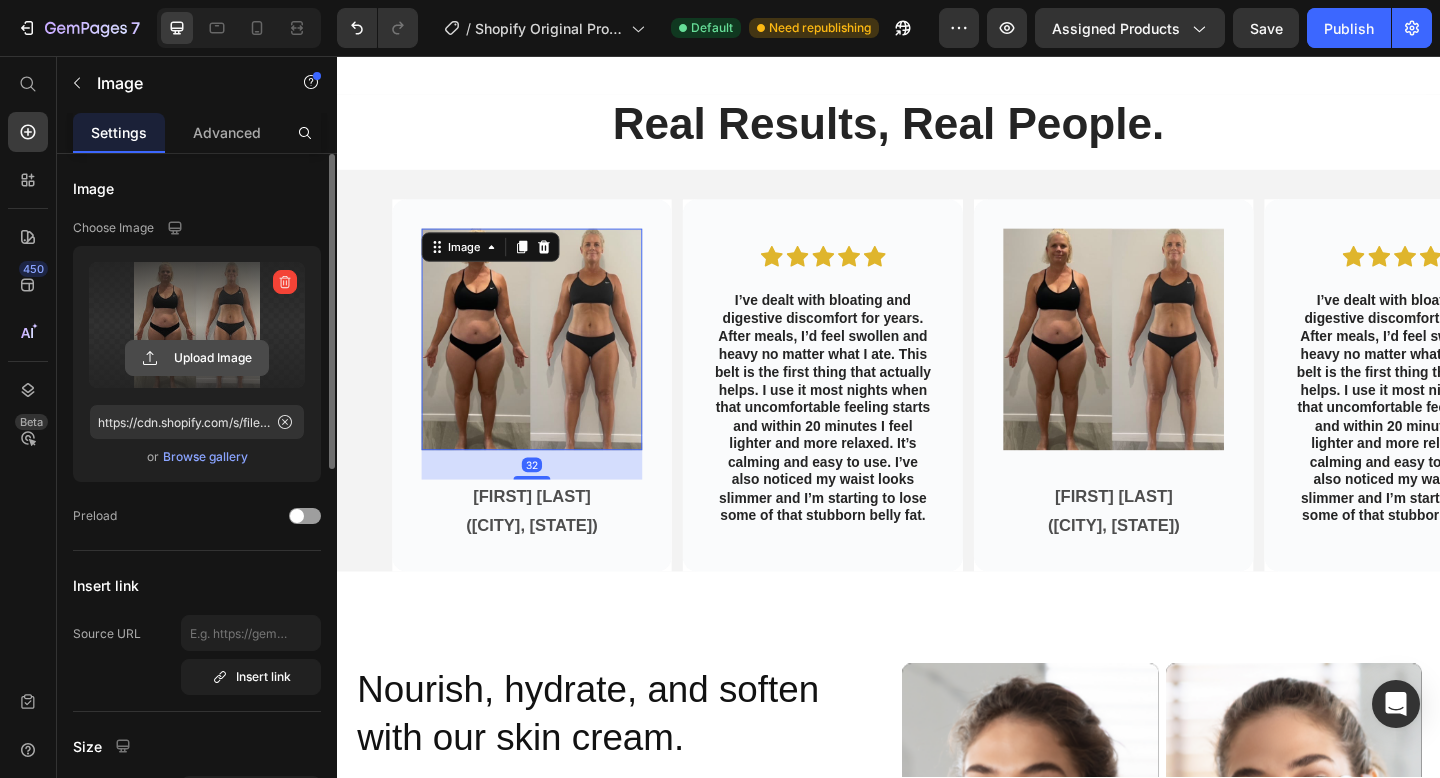 click 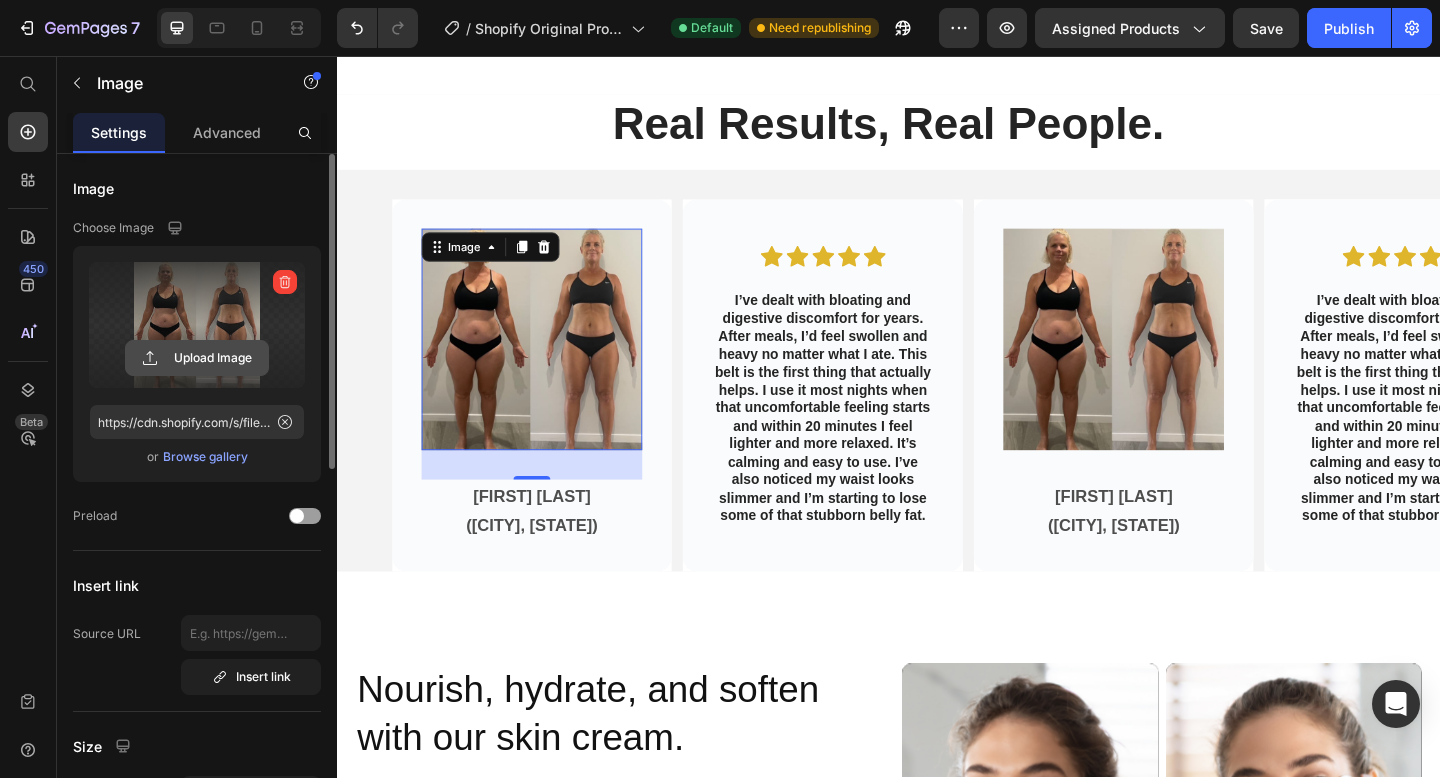 type on "C:\fakepath\katie-wls-5-10-before-after-1506733533.avif" 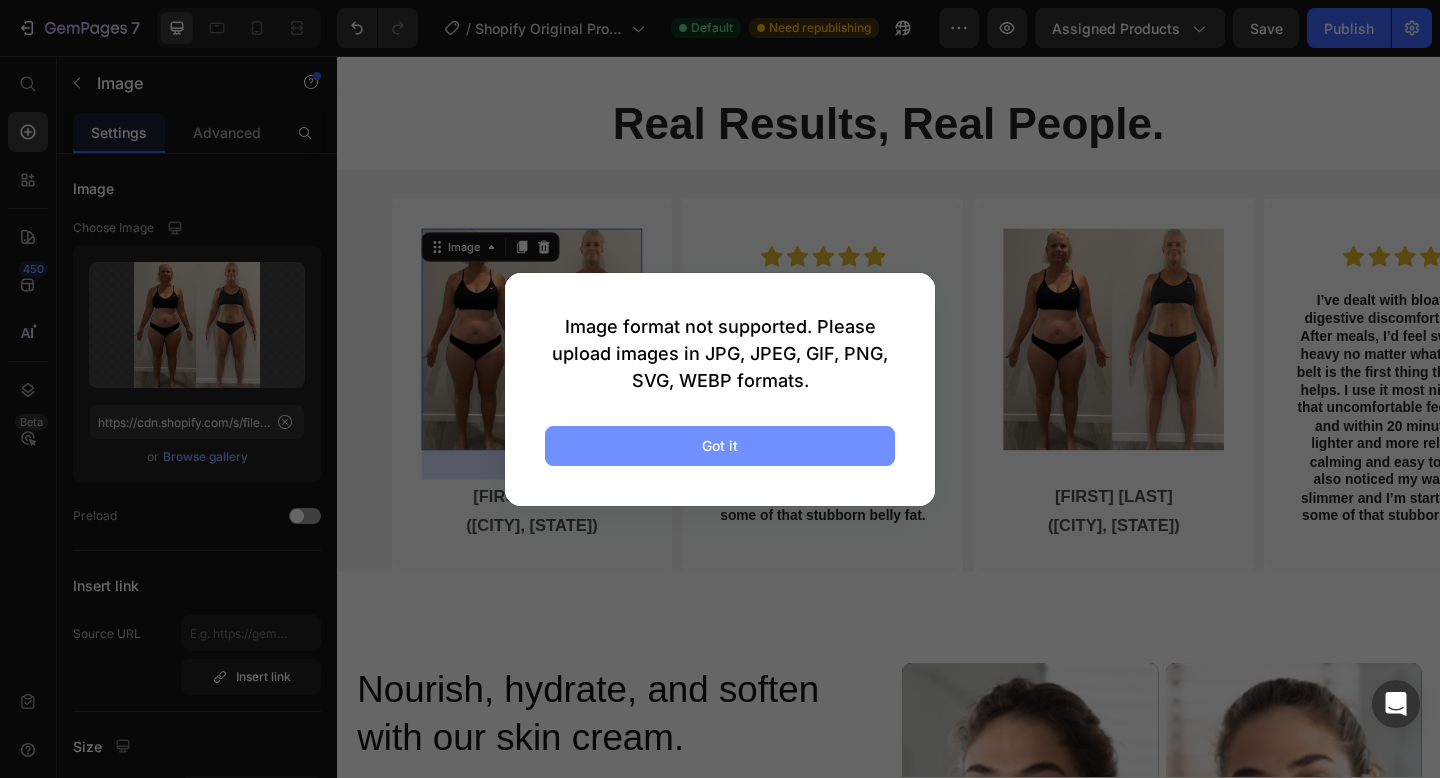 click on "Got it" at bounding box center [720, 446] 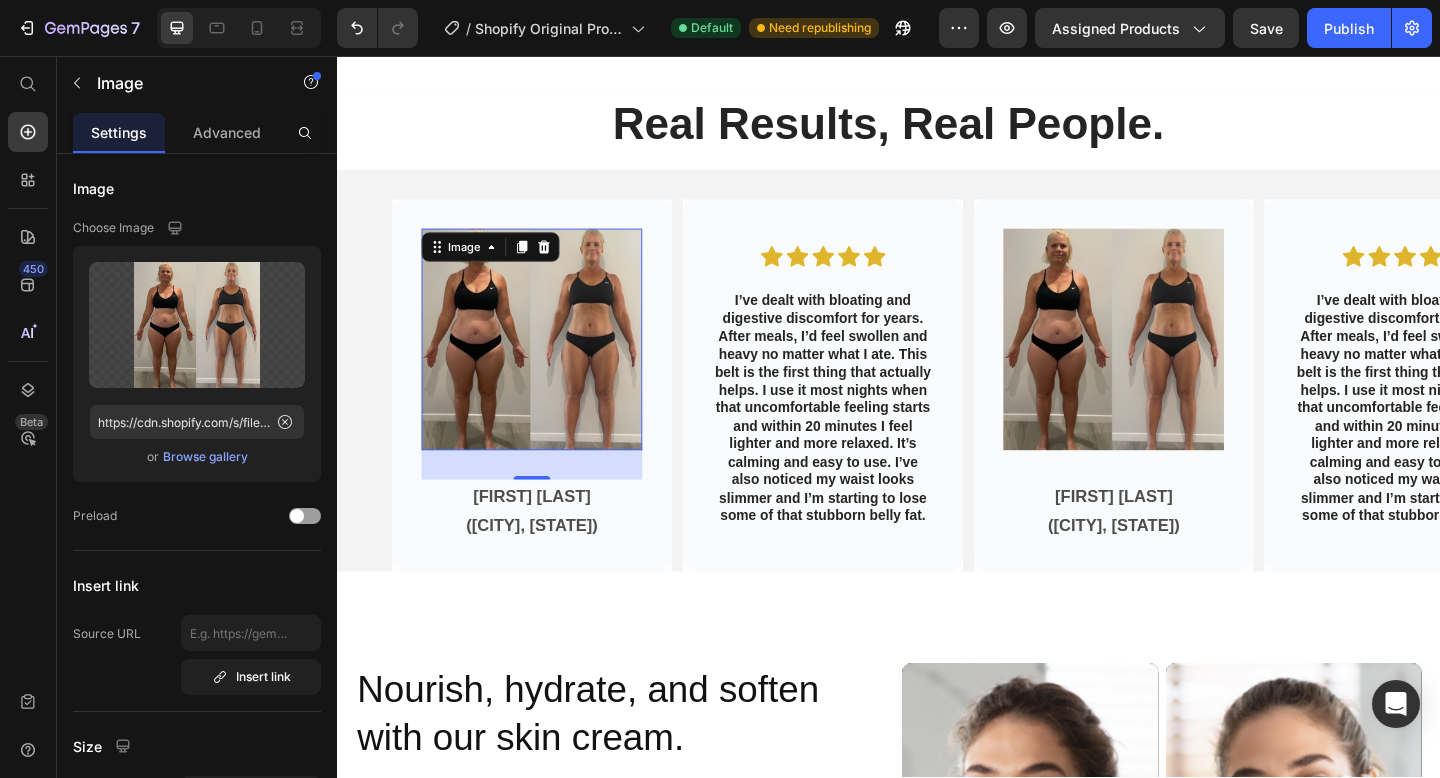 click at bounding box center [549, 364] 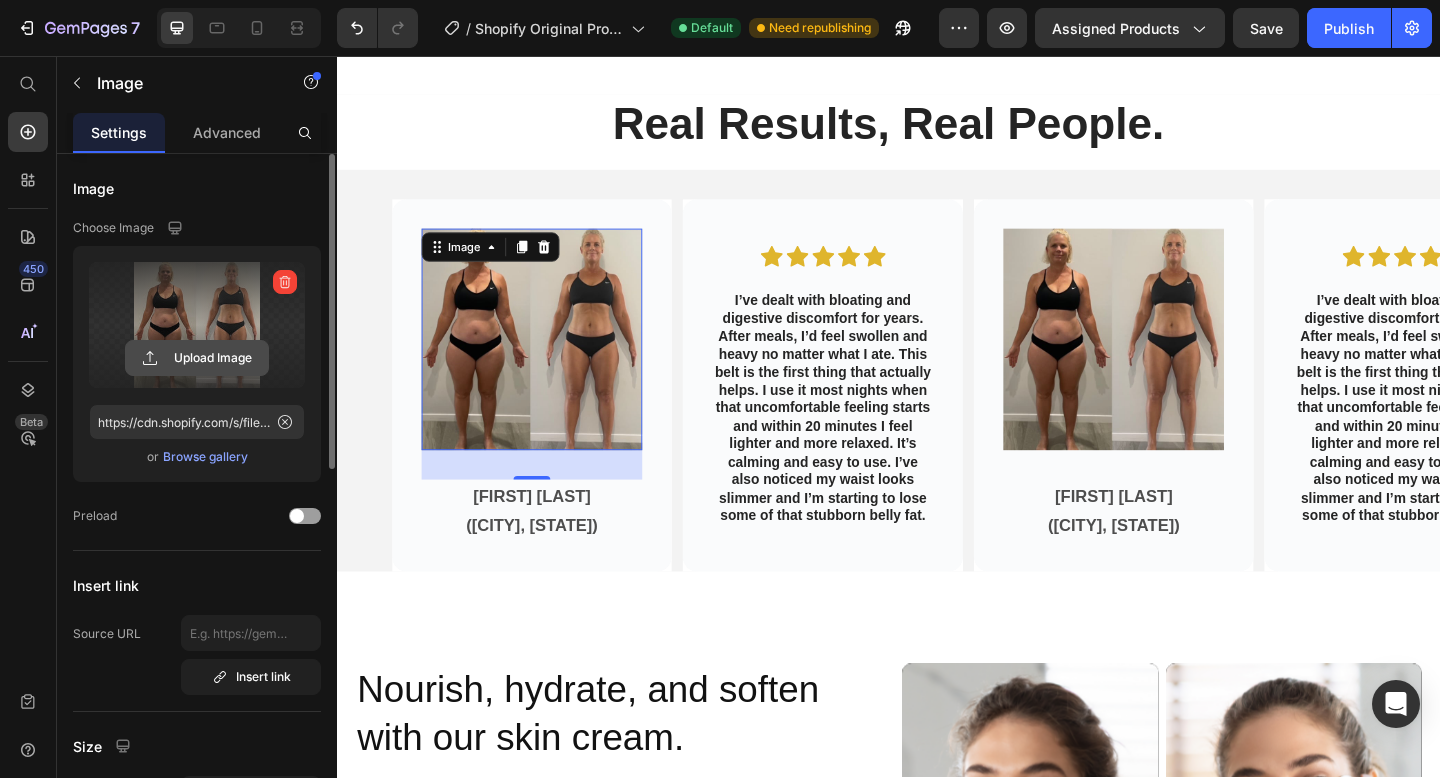 click 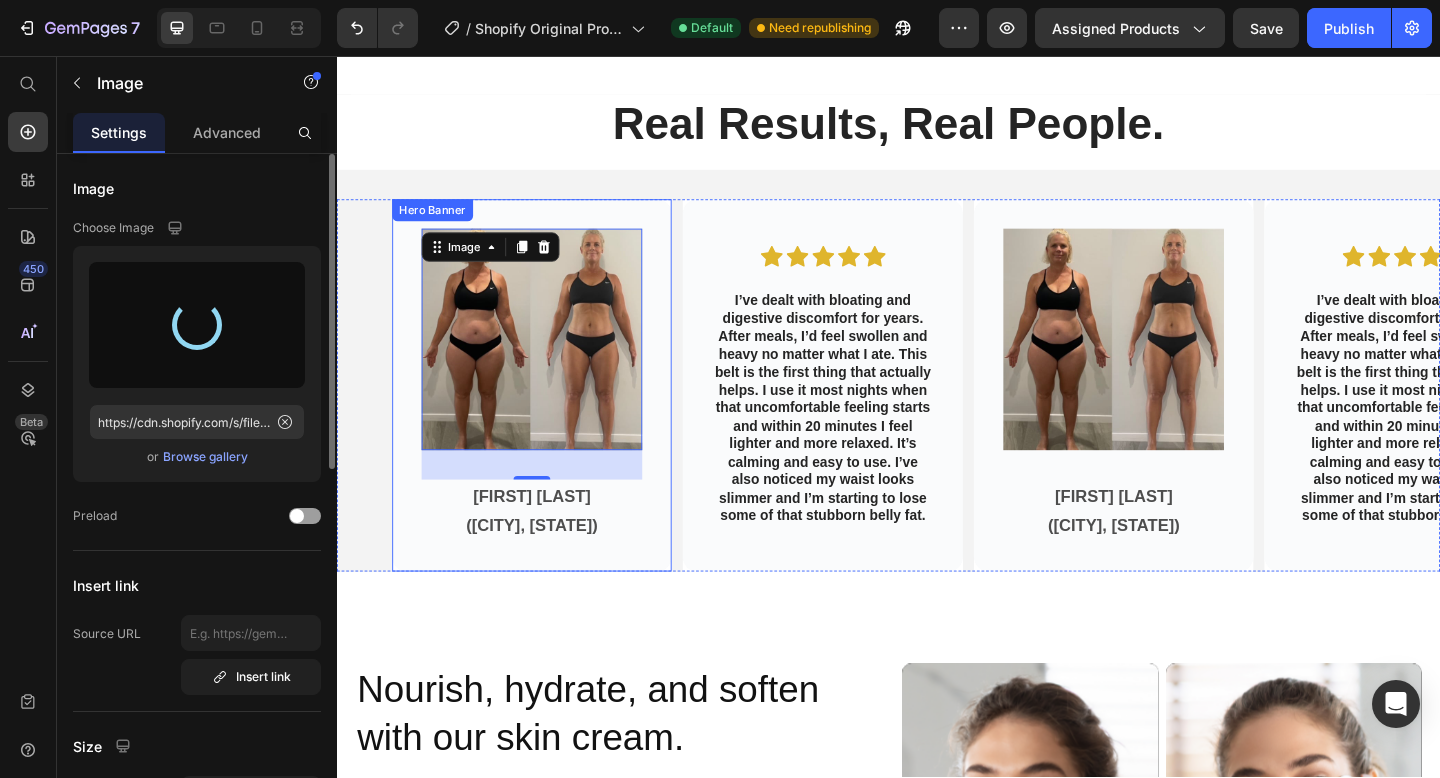 type on "https://cdn.shopify.com/s/files/1/0661/2123/6650/files/gempages_574893241258738917-724a885f-0101-44c7-82ba-3e46ad952b10.jpg" 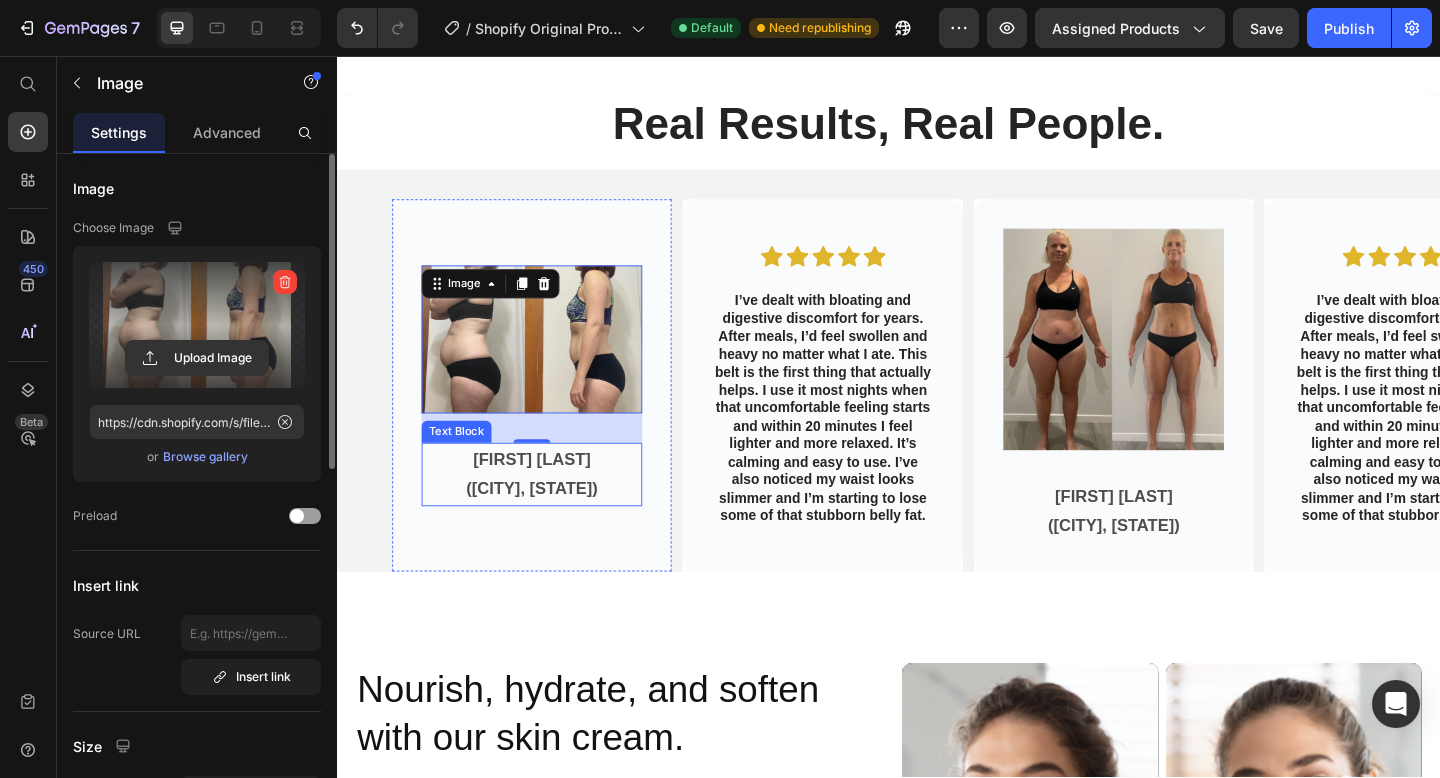 click on "[FIRST] [LAST]" at bounding box center [549, 495] 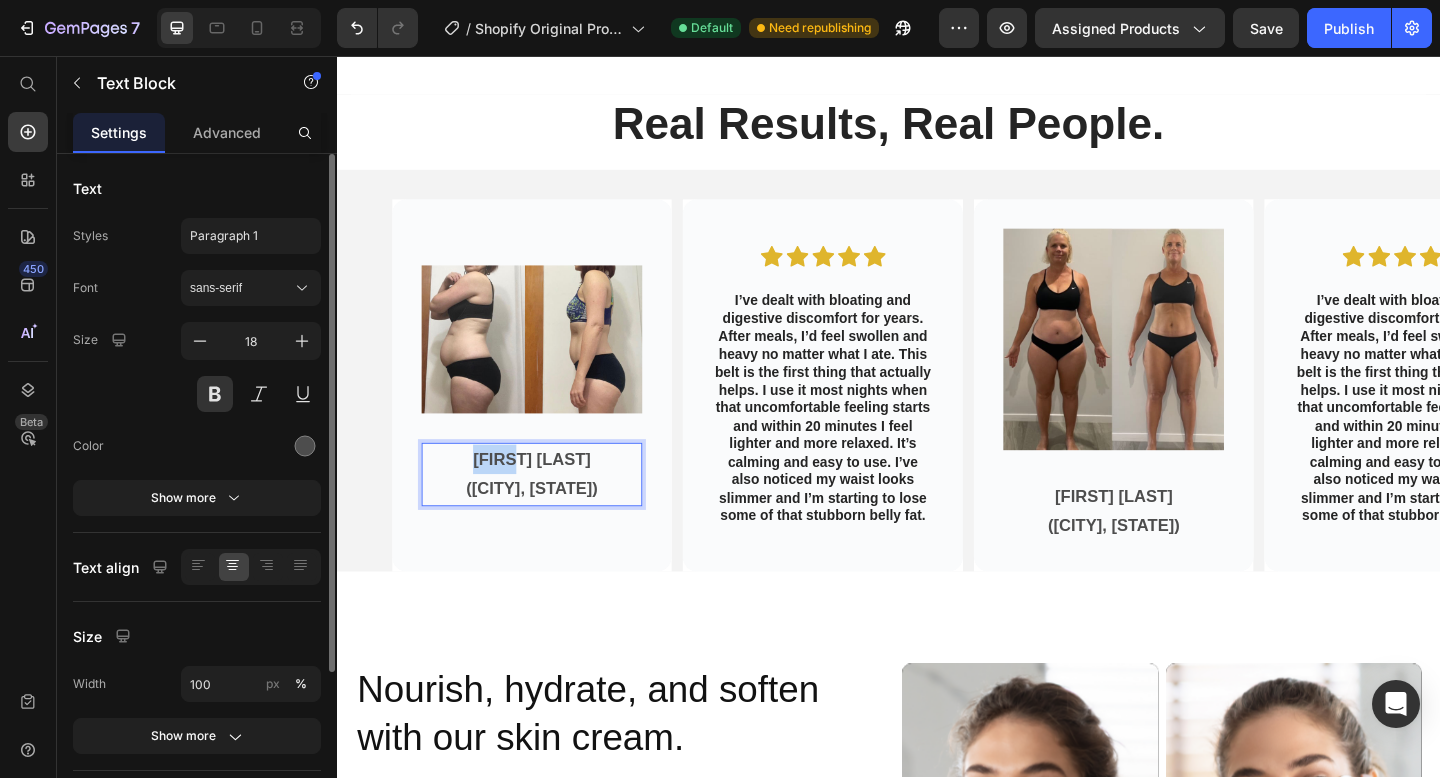 click on "[FIRST] [LAST]" at bounding box center (549, 495) 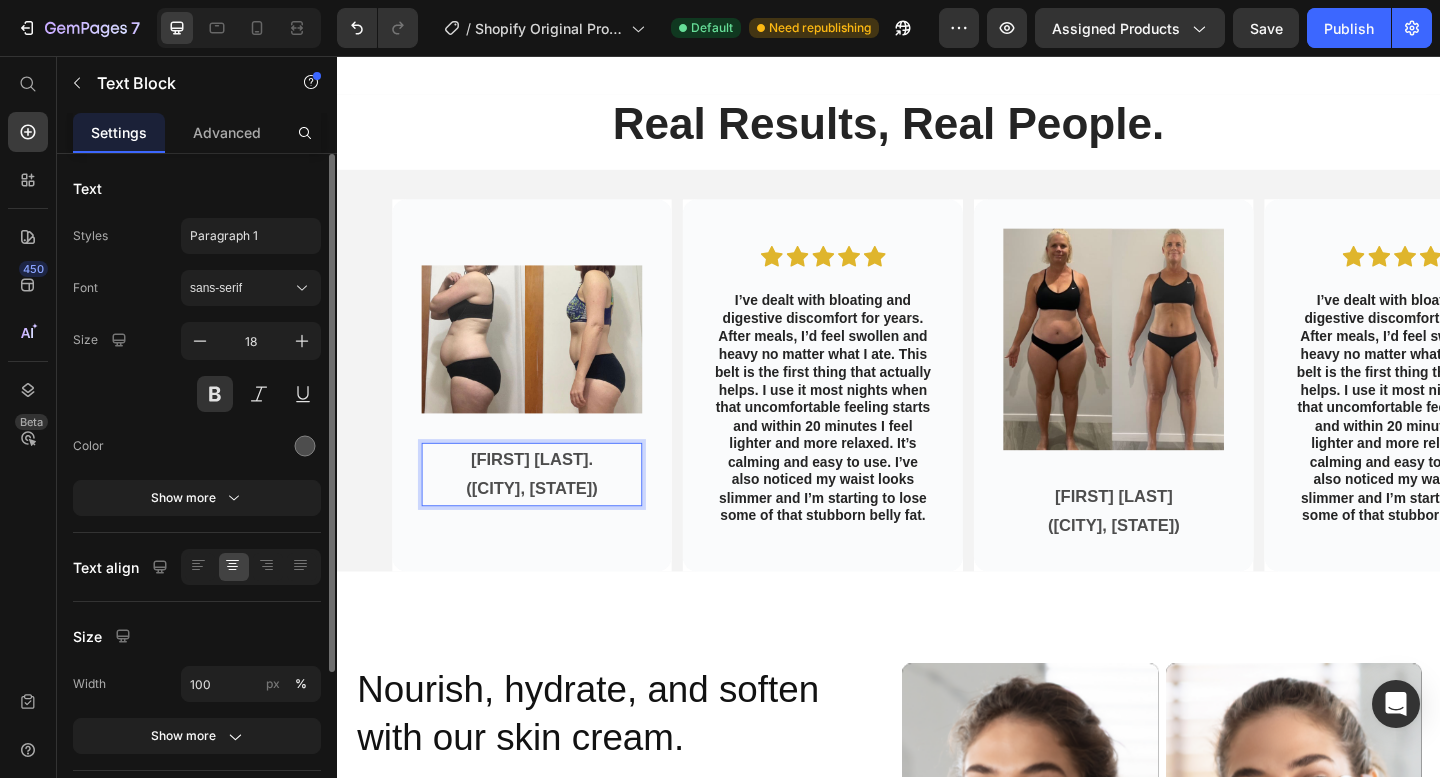 click on "[FIRST] [LAST]." at bounding box center (549, 495) 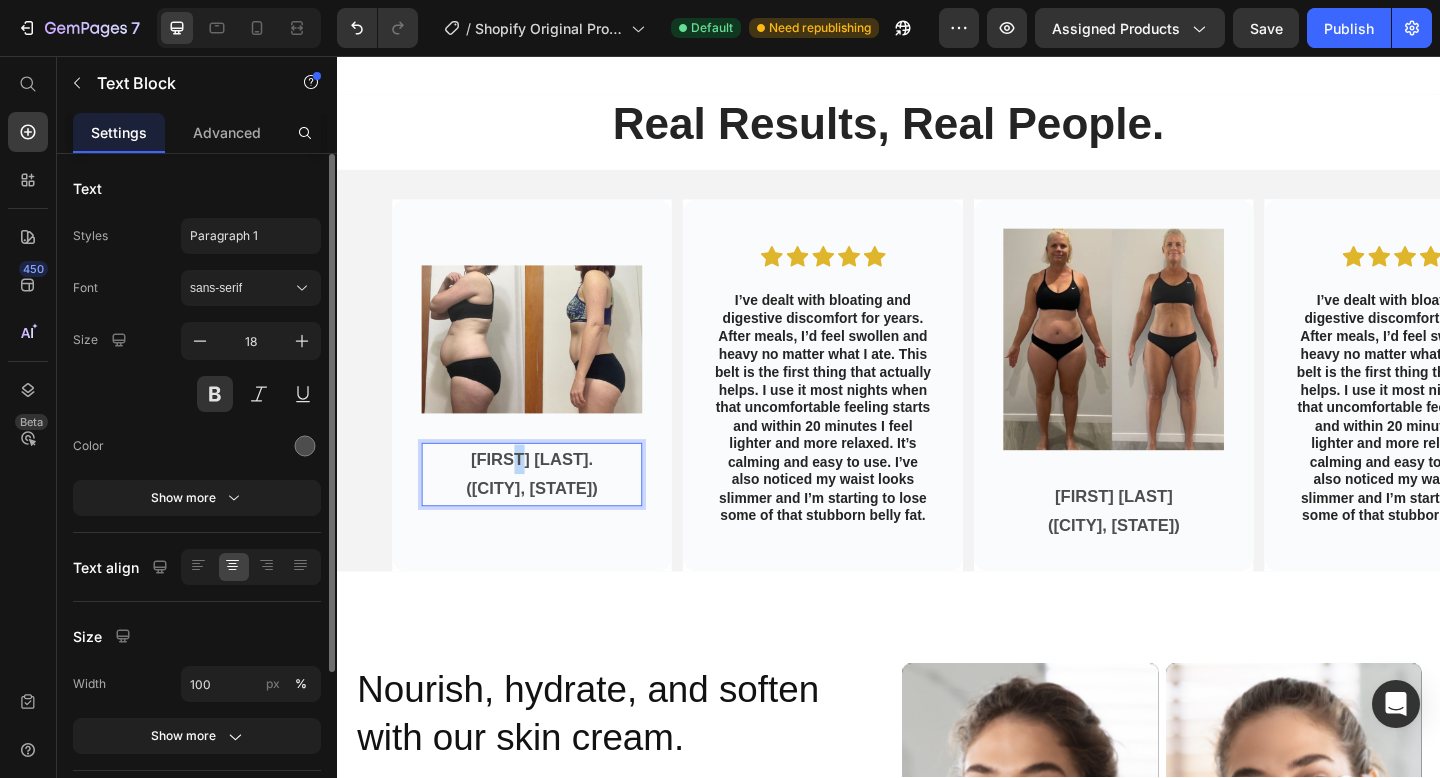 click on "[FIRST] [LAST]." at bounding box center (549, 495) 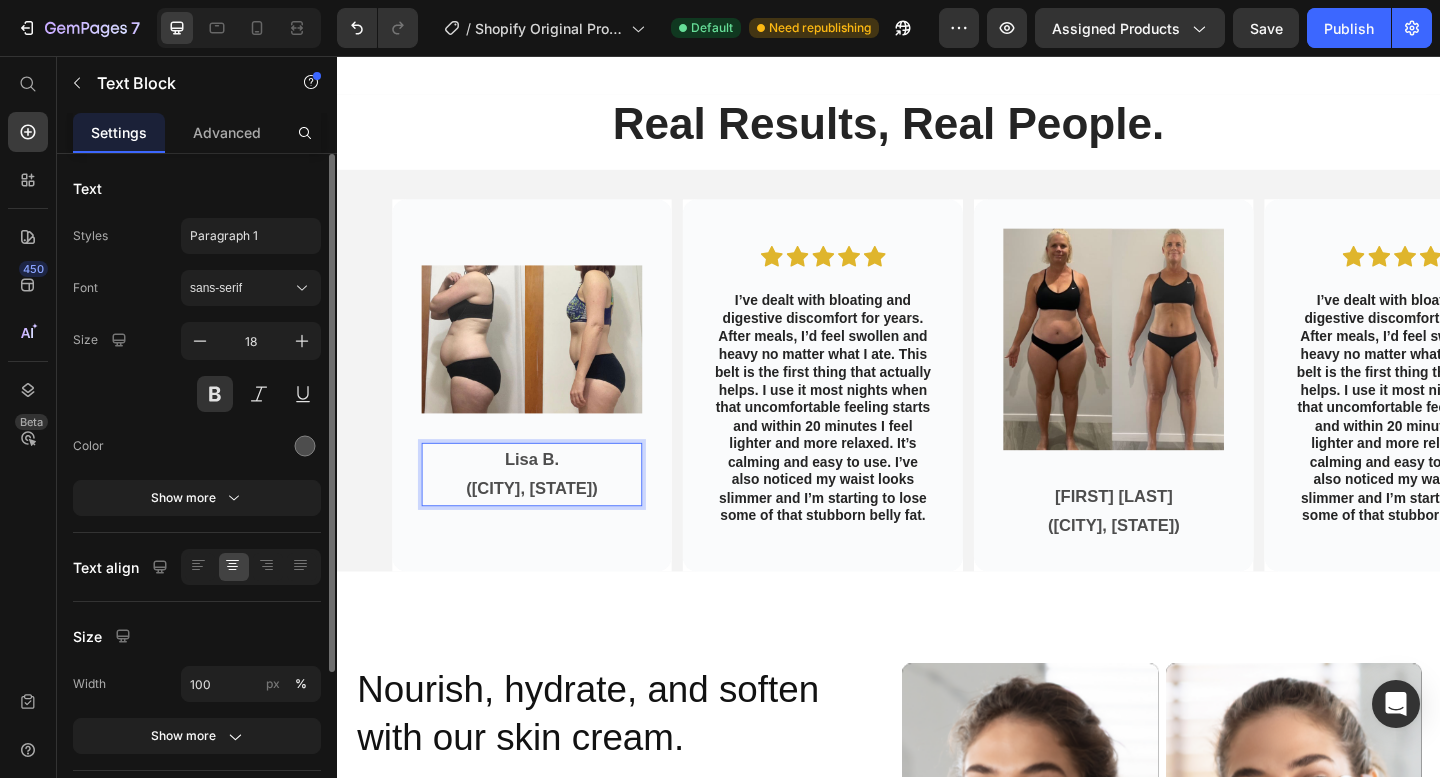 click on "([CITY], [STATE])" at bounding box center (549, 527) 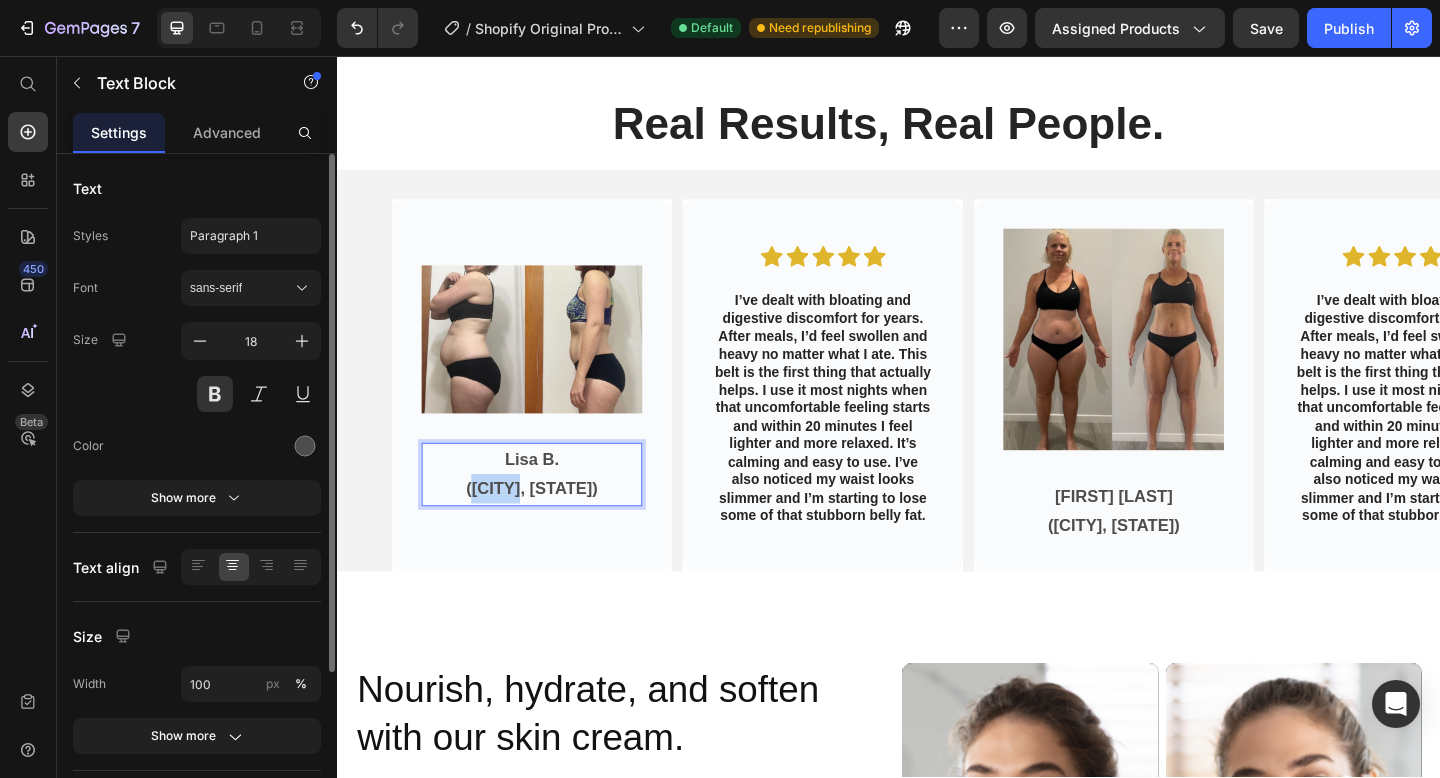 click on "([CITY], [STATE])" at bounding box center [549, 527] 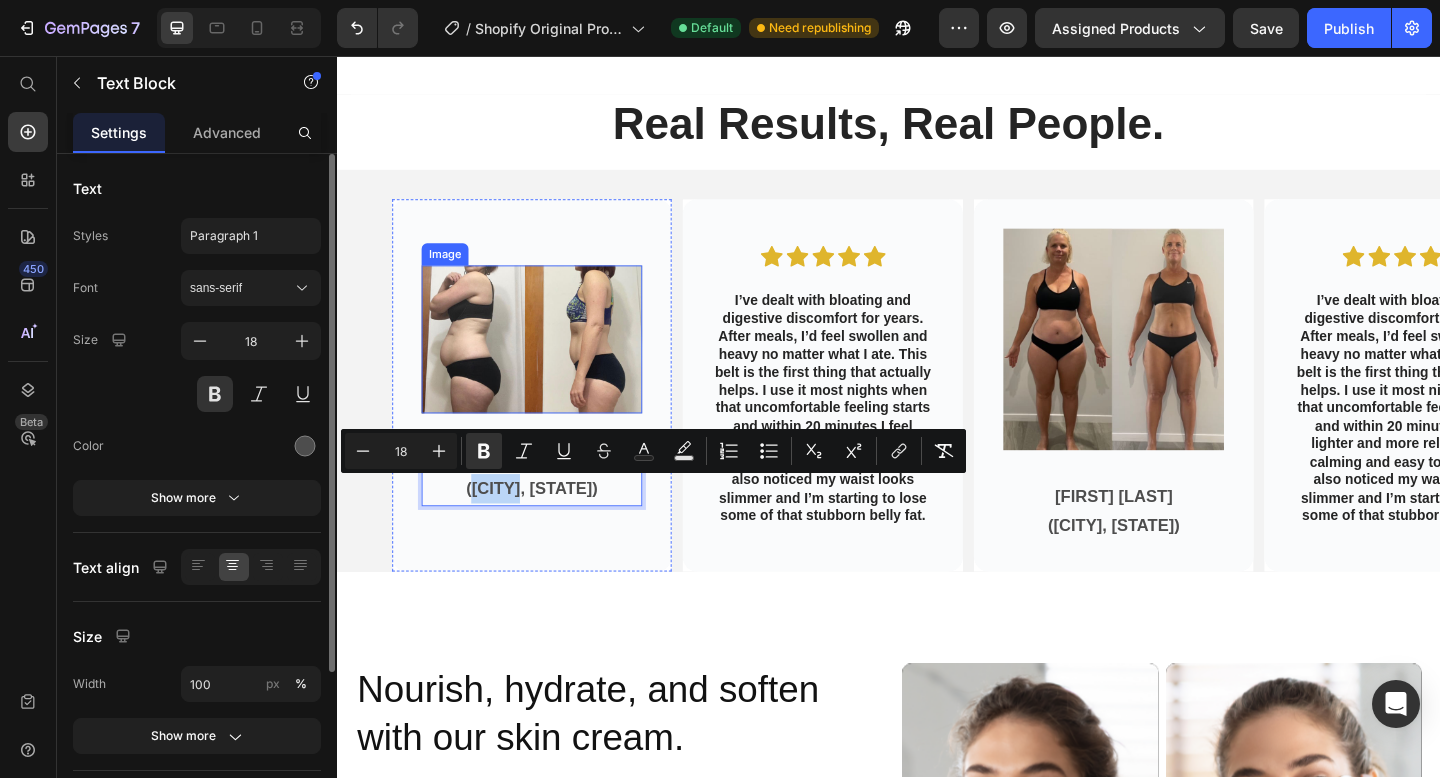 click at bounding box center [549, 364] 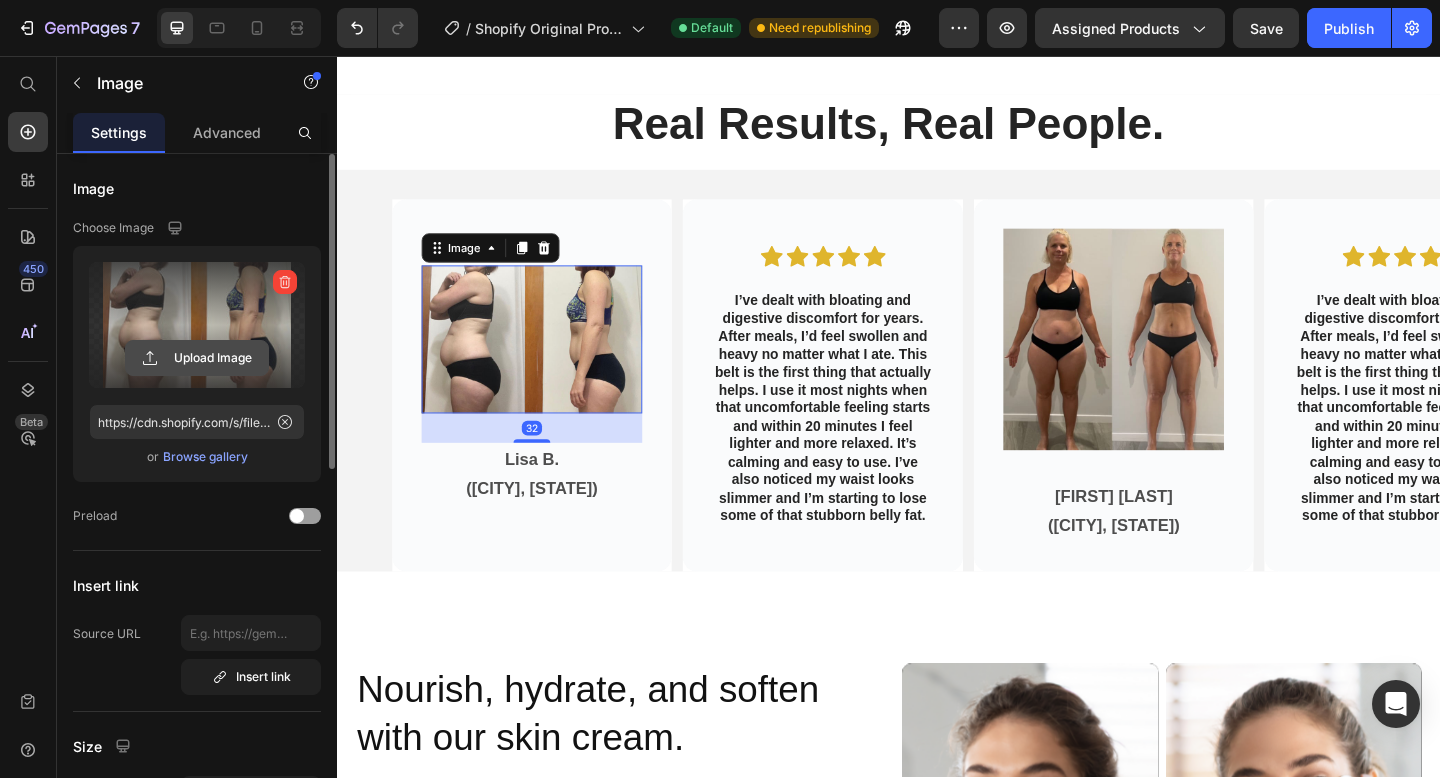 click 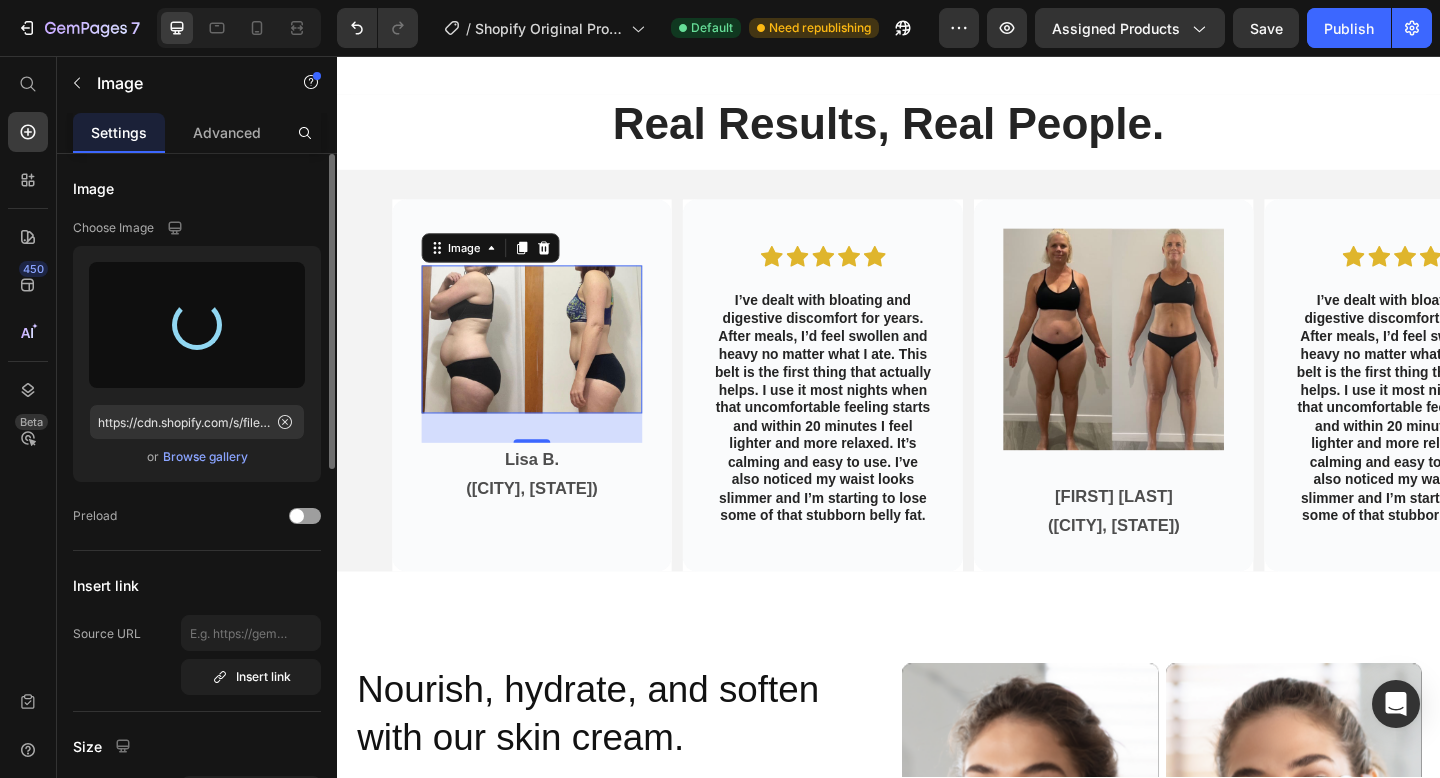 type on "https://cdn.shopify.com/s/files/1/0661/2123/6650/files/gempages_574893241258738917-478961a6-16c7-46e9-bda9-e14784f5e20a.webp" 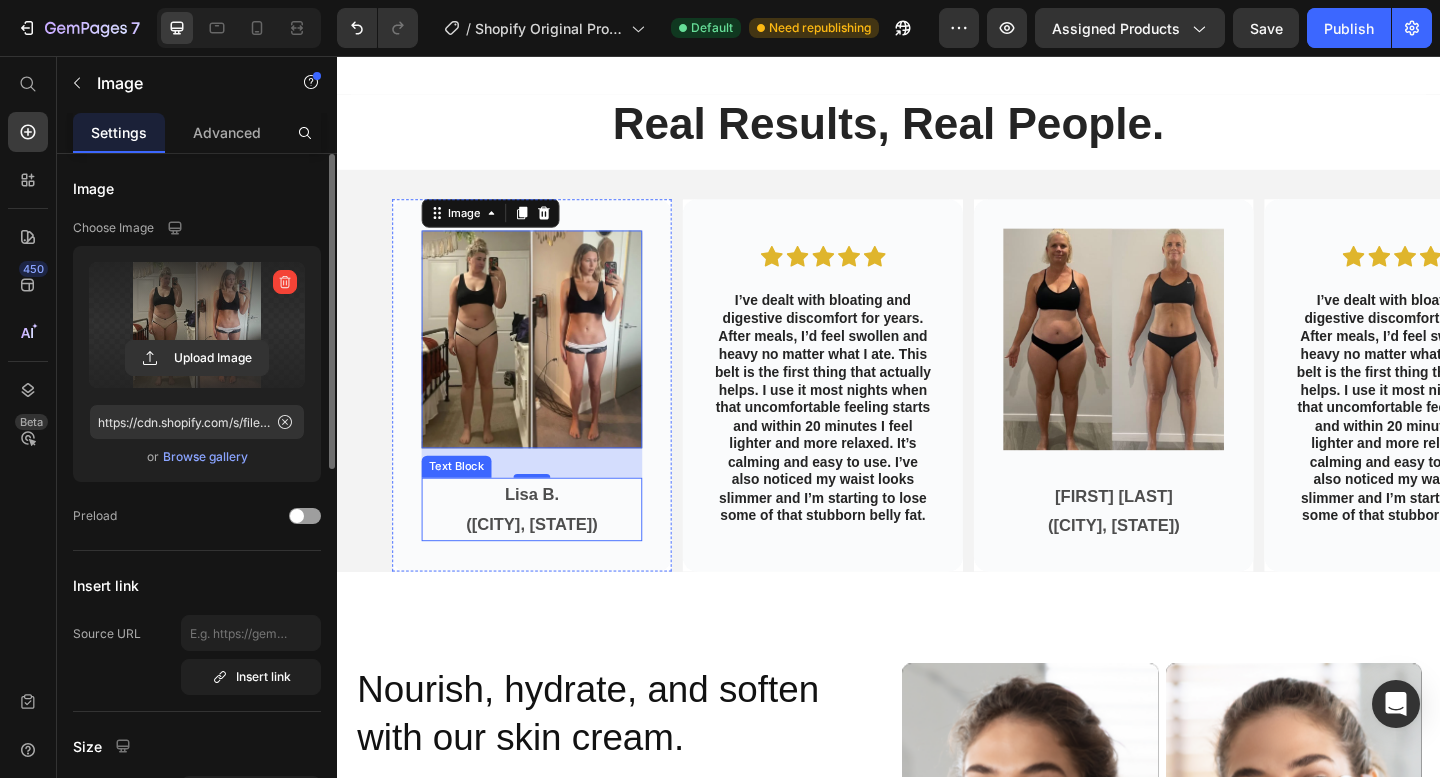 click on "Lisa B." at bounding box center (549, 533) 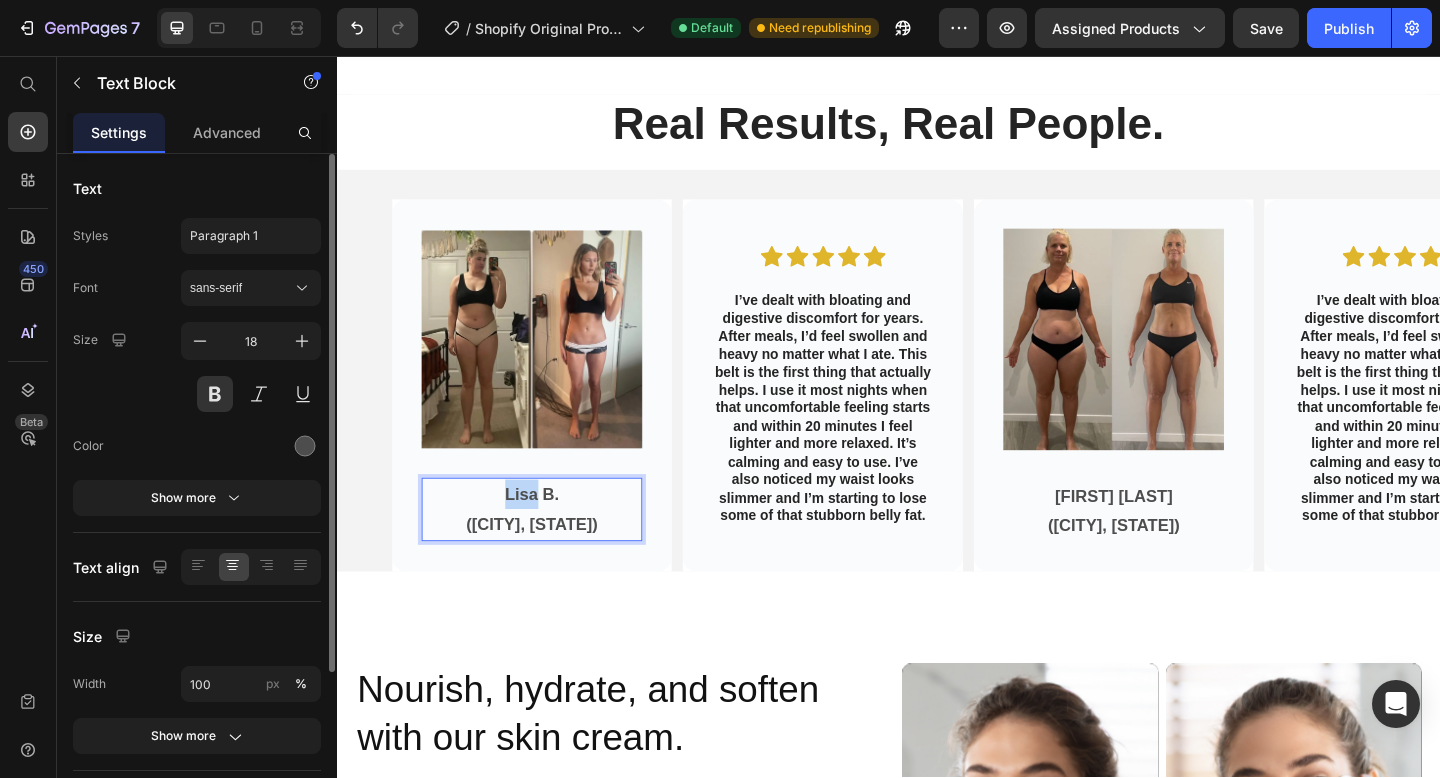 click on "Lisa B." at bounding box center (549, 533) 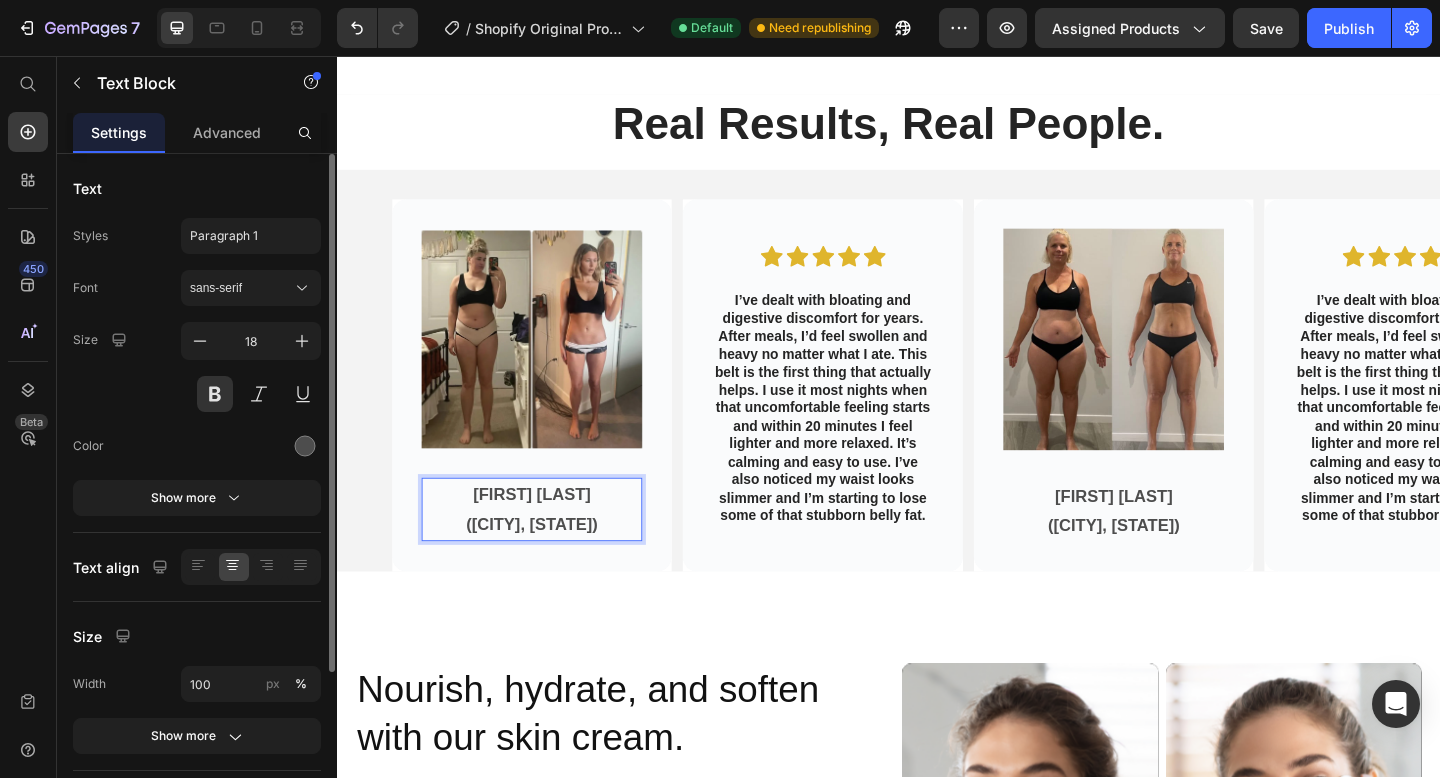 click on "([CITY], [STATE])" at bounding box center [549, 566] 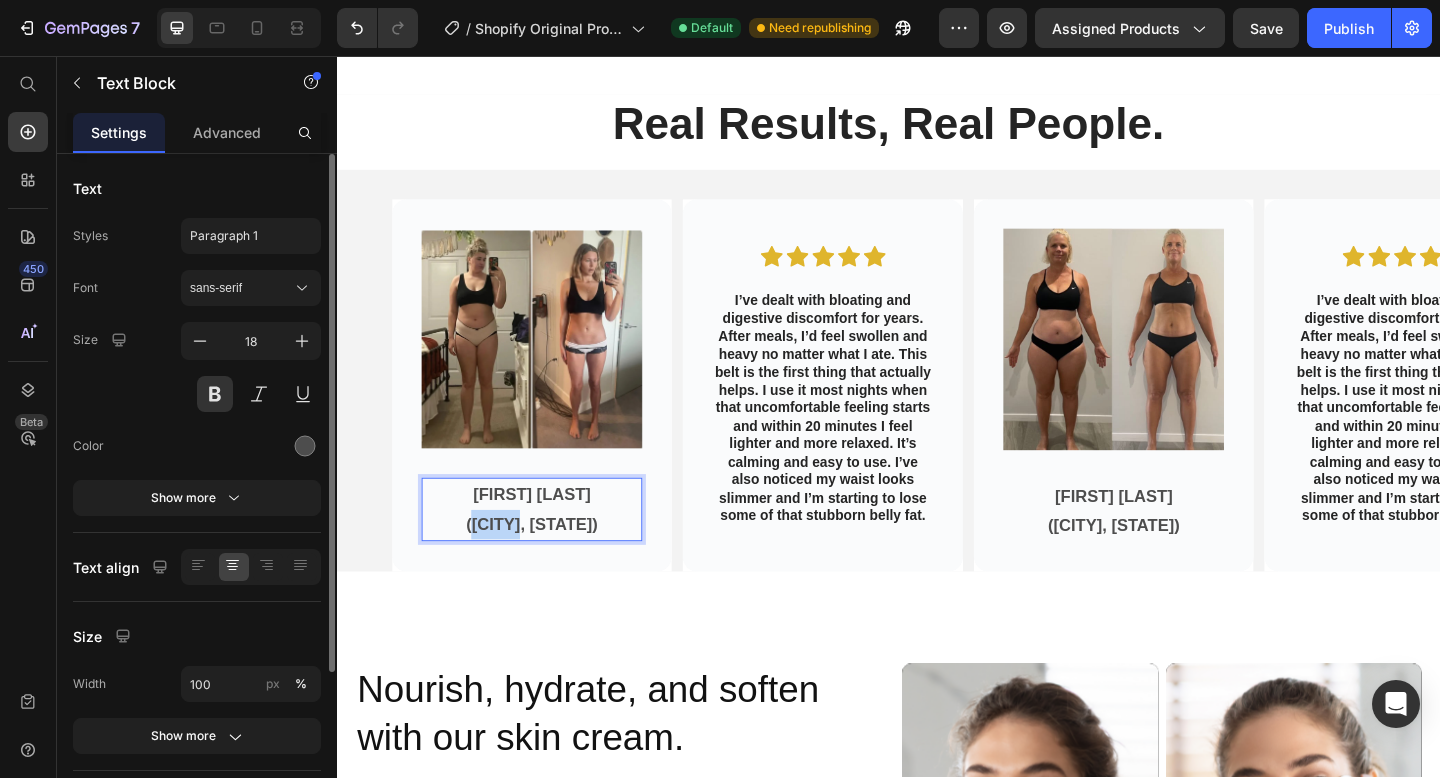 click on "([CITY], [STATE])" at bounding box center (549, 566) 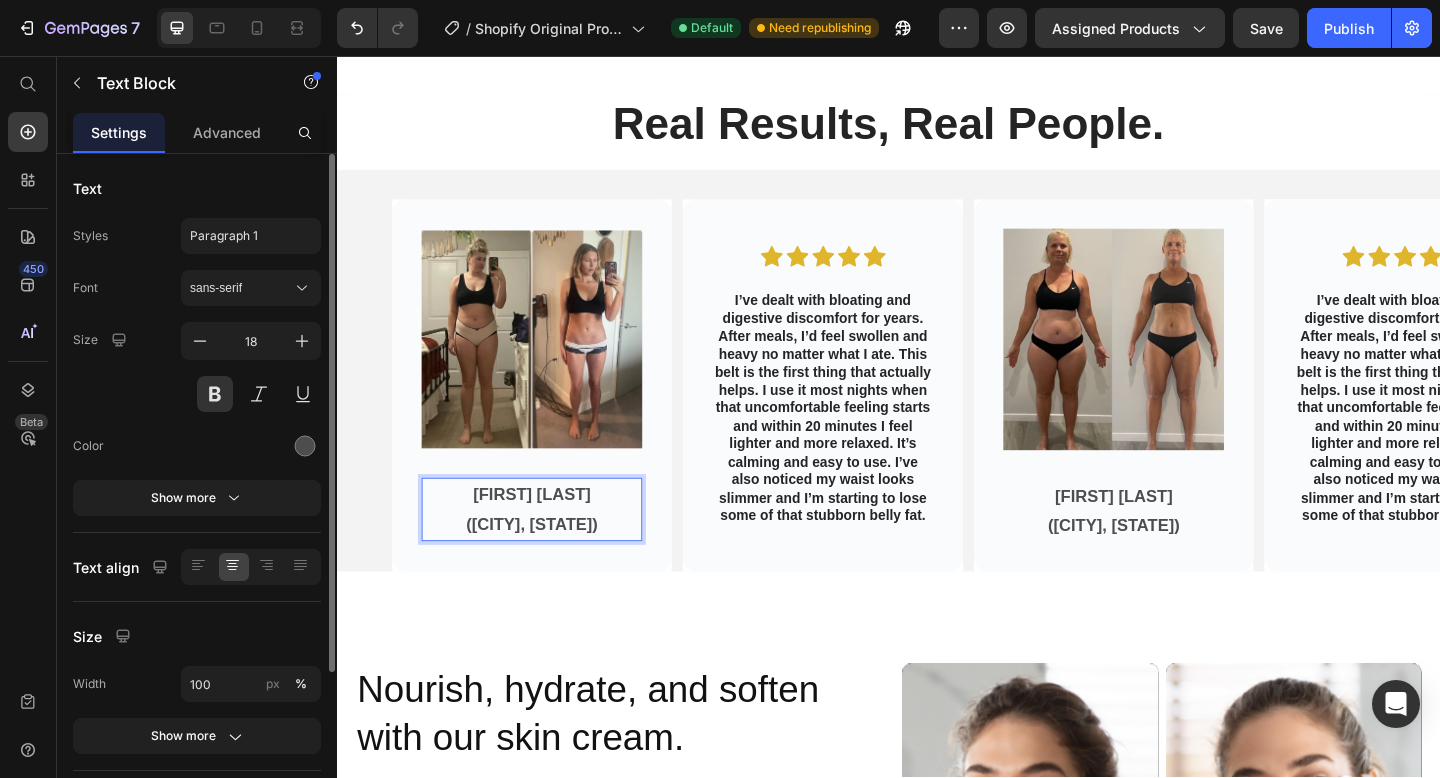 click on "([CITY], [STATE])" at bounding box center (549, 566) 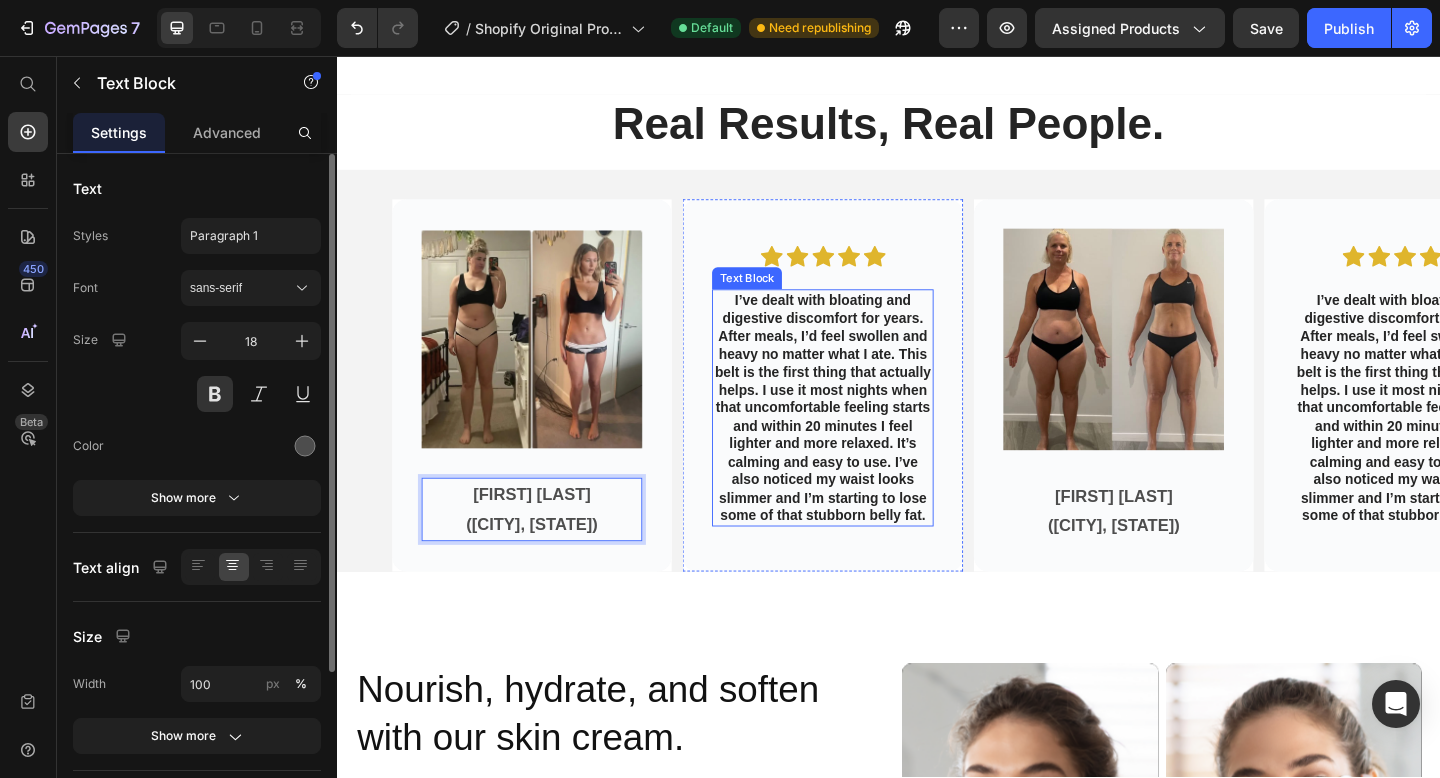 click on "Nourish, hydrate, and soften with our skin cream. Heading Nourish, hydrate, and soften with our skin cream. Heading 97% Text Block Our skin cream effectively unclogs pores, leaving your skin feeling refreshed and clean. Text Block Row 94% Text Block Our skin cream works wonders in maintaining healthy skin, preventing dryness, and keeping breakouts at bay. Text Block Row 92% Text Block Soothe and calm your skin with our skin cream's gentle formula, perfect for sensitive or irritated skin. Text Block Row buy it now Button Row Video Video Carousel Row Section 16/25" at bounding box center [937, 975] 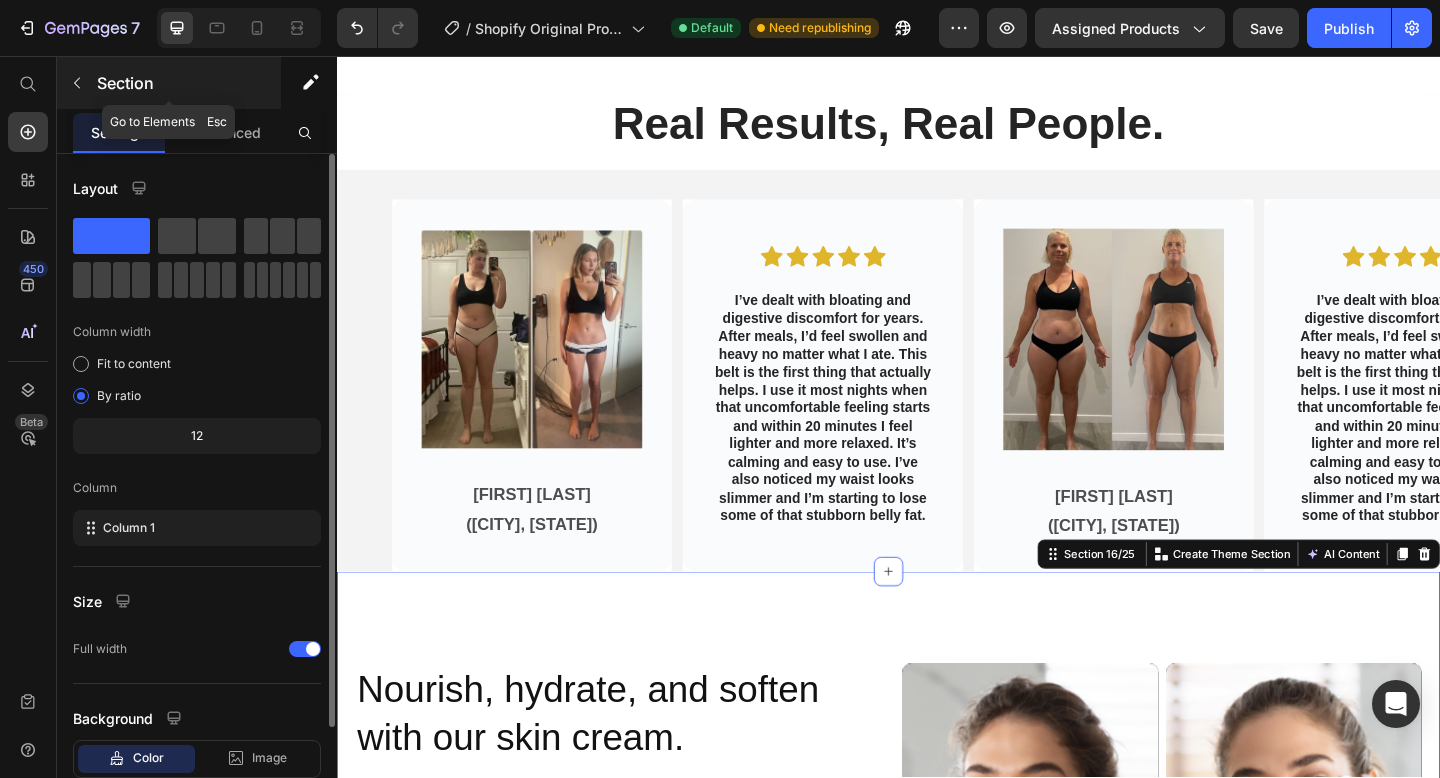 click 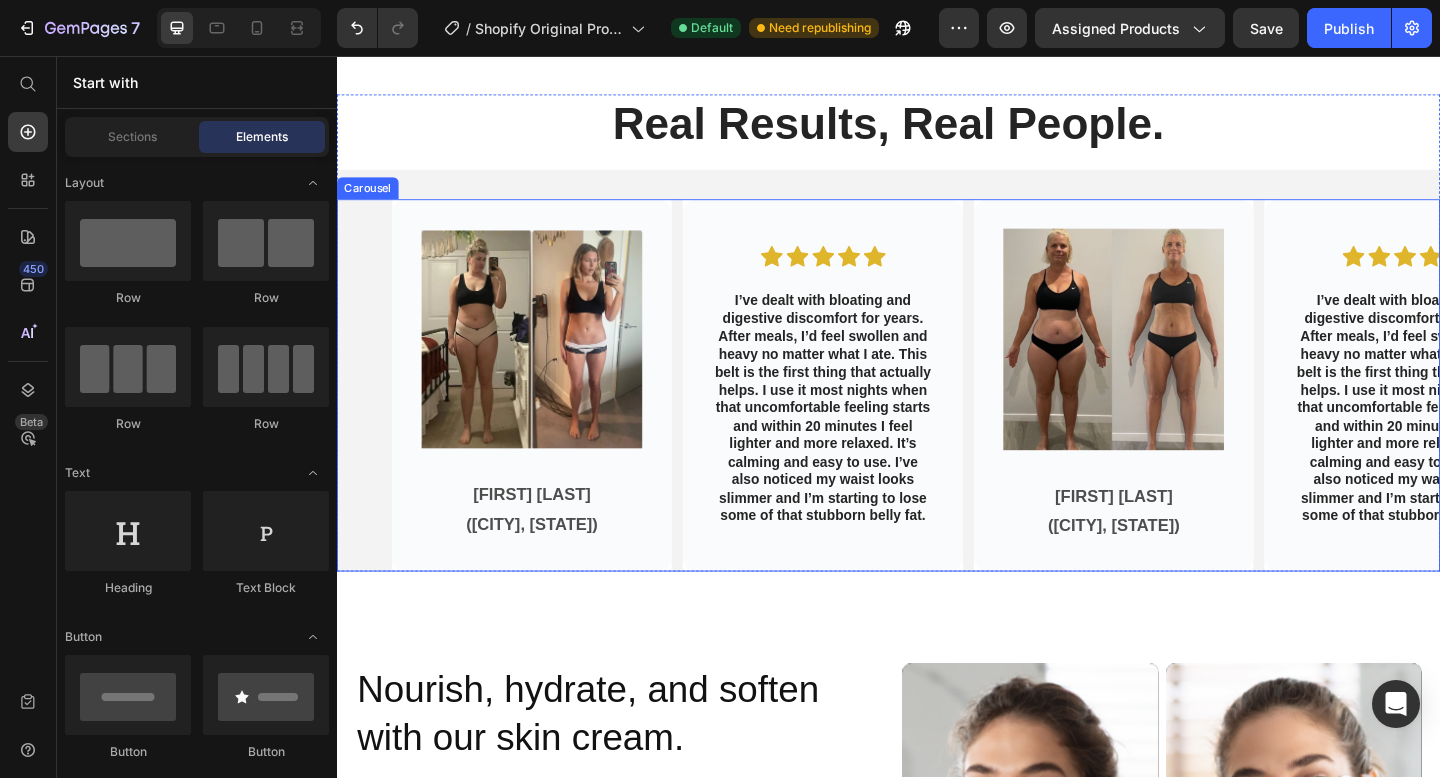 click on "Image [LAST] [LAST].  ([CITY], [STATE]) Text Block Hero Banner Icon Icon Icon Icon Icon Icon List I’ve dealt with bloating and digestive discomfort for years. After meals, I’d feel swollen and heavy no matter what I ate. This belt is the first thing that actually helps. I use it most nights when that uncomfortable feeling starts and within 20 minutes I feel lighter and more relaxed. It’s calming and easy to use. I’ve also noticed my waist looks slimmer and I’m starting to lose some of that stubborn belly fat. Text Block Hero Banner Image [FIRST] [LAST].  ([CITY], [STATE]) Text Block Hero Banner Icon Icon Icon Icon Icon Icon List Text Block Hero Banner Image [FIRST] [LAST].  ([CITY], [STATE]) Text Block Hero Banner Icon Icon Icon Icon Icon Icon List Text Block Hero Banner Carousel" at bounding box center (937, 414) 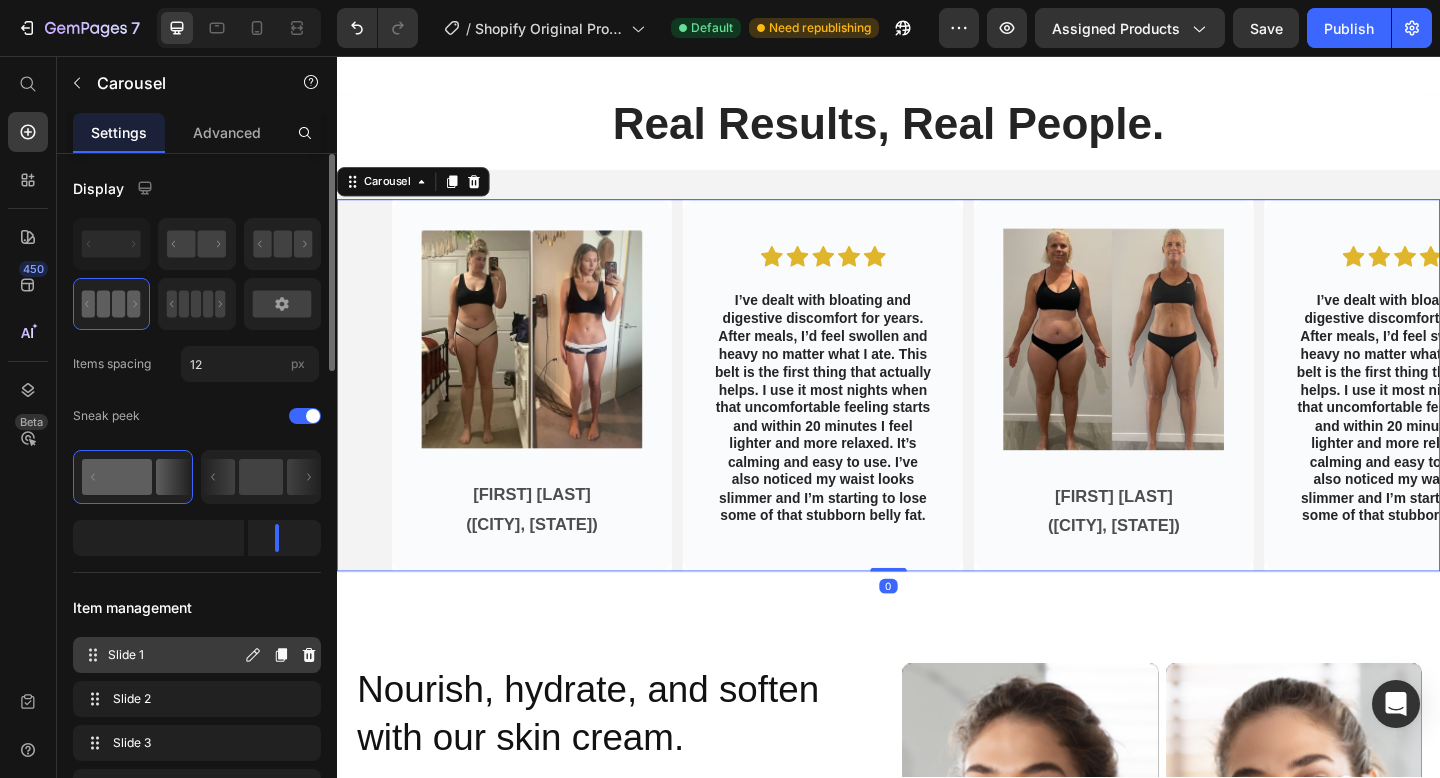 click on "Slide 1" at bounding box center (174, 655) 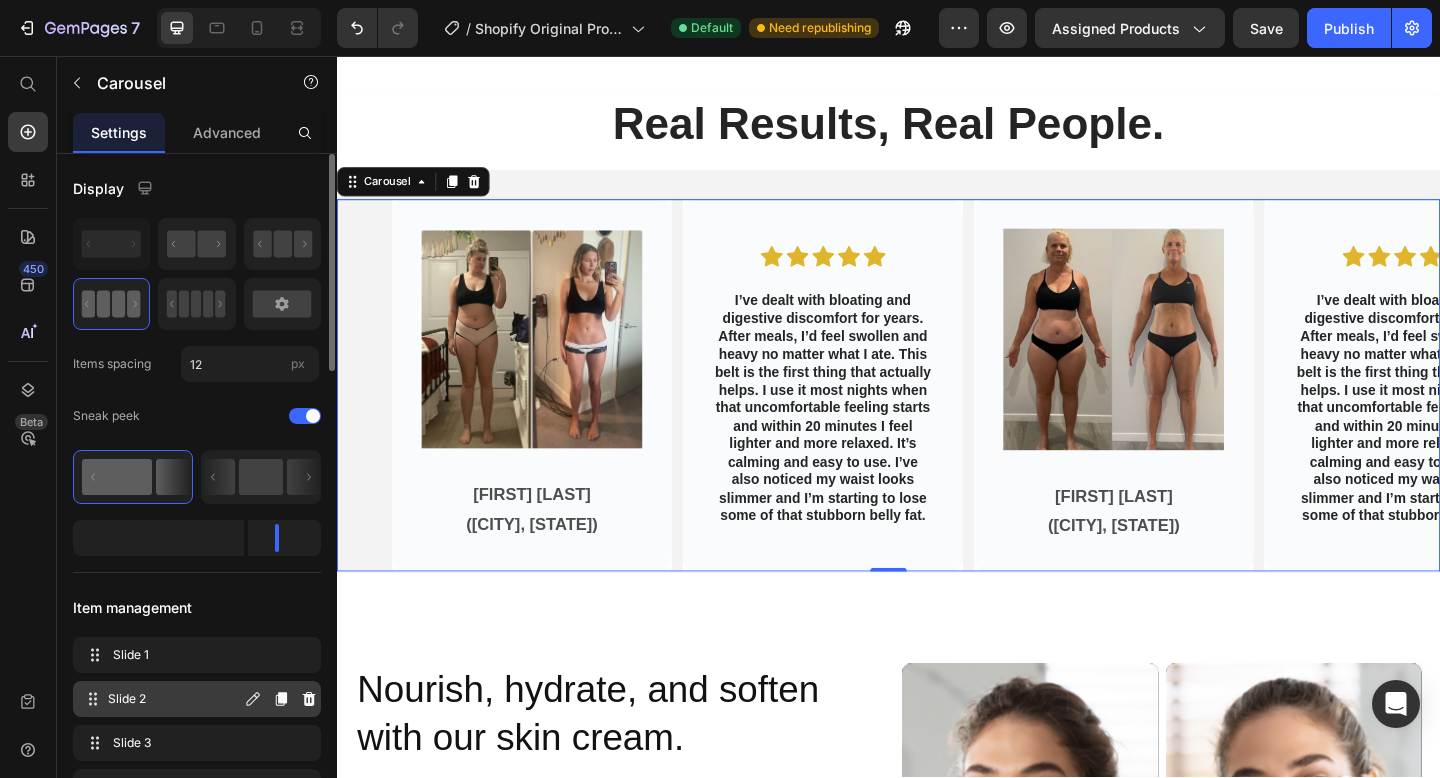click on "Slide 2" at bounding box center [174, 699] 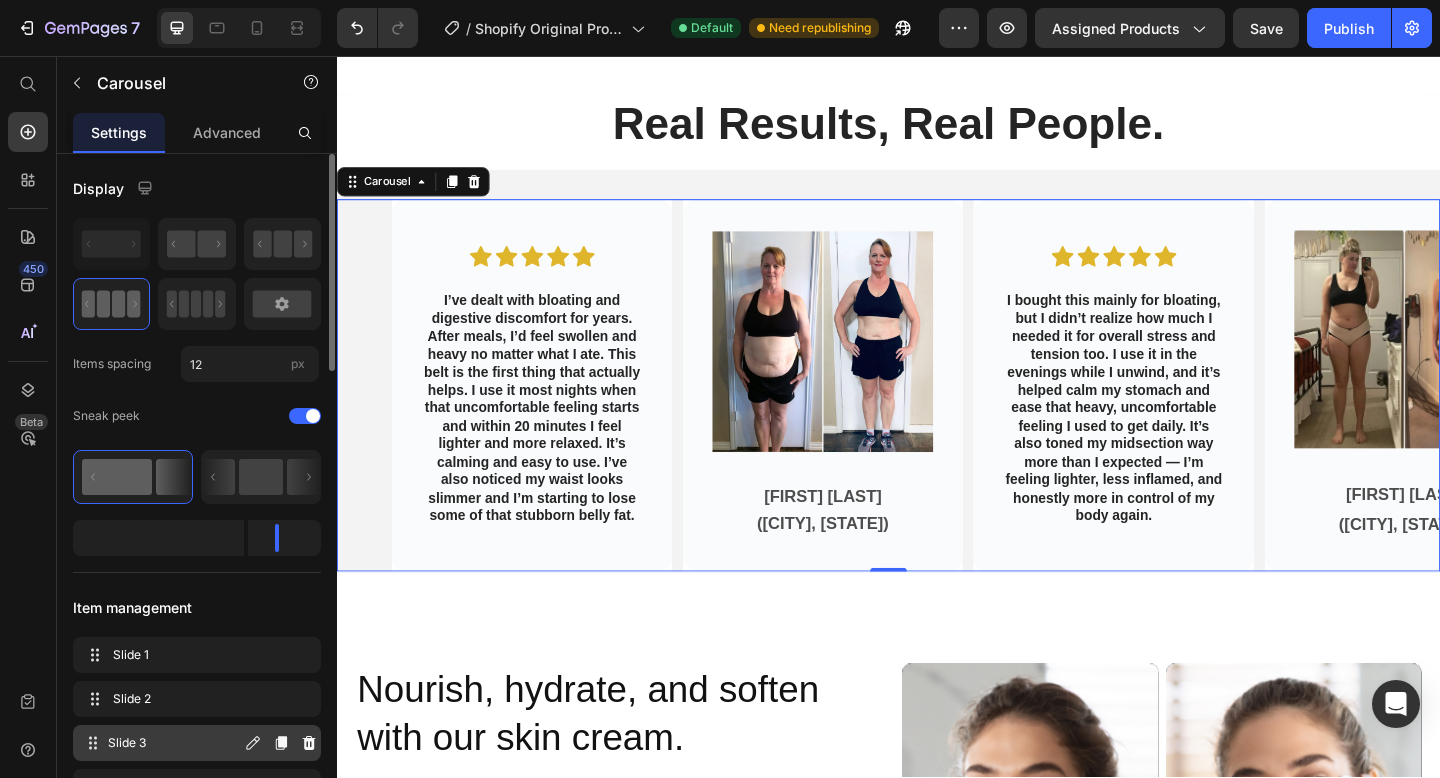 click on "Slide 3" at bounding box center [174, 743] 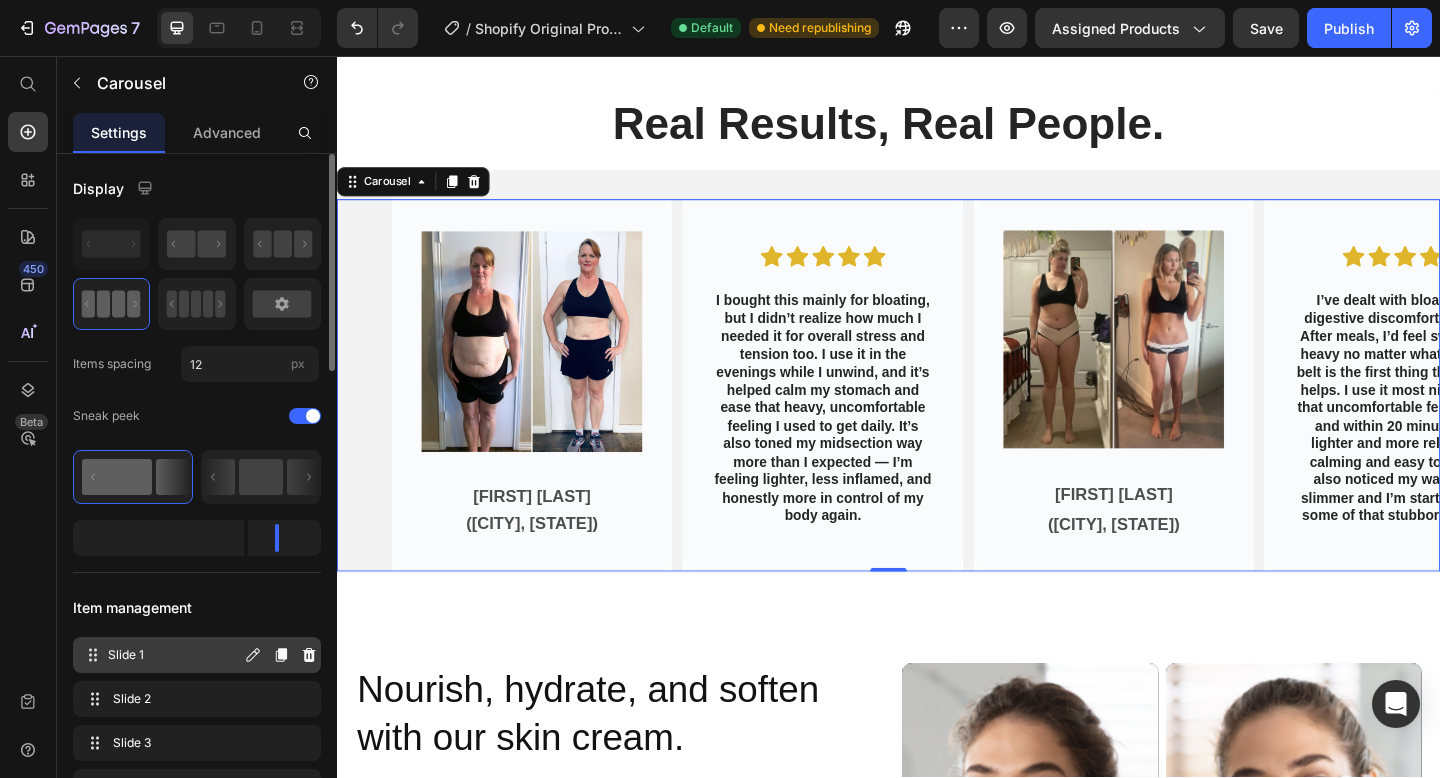 click on "Slide 1" at bounding box center [174, 655] 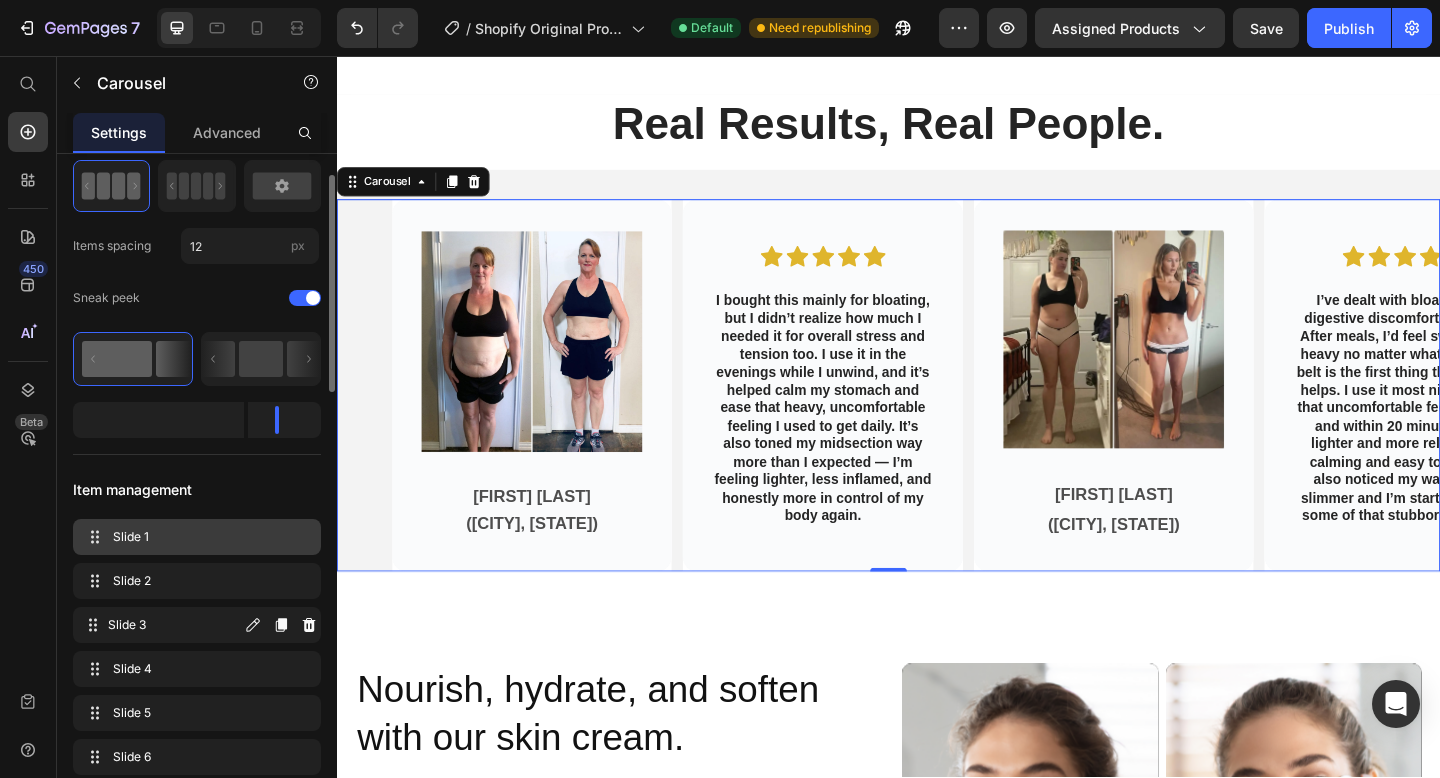 scroll, scrollTop: 199, scrollLeft: 0, axis: vertical 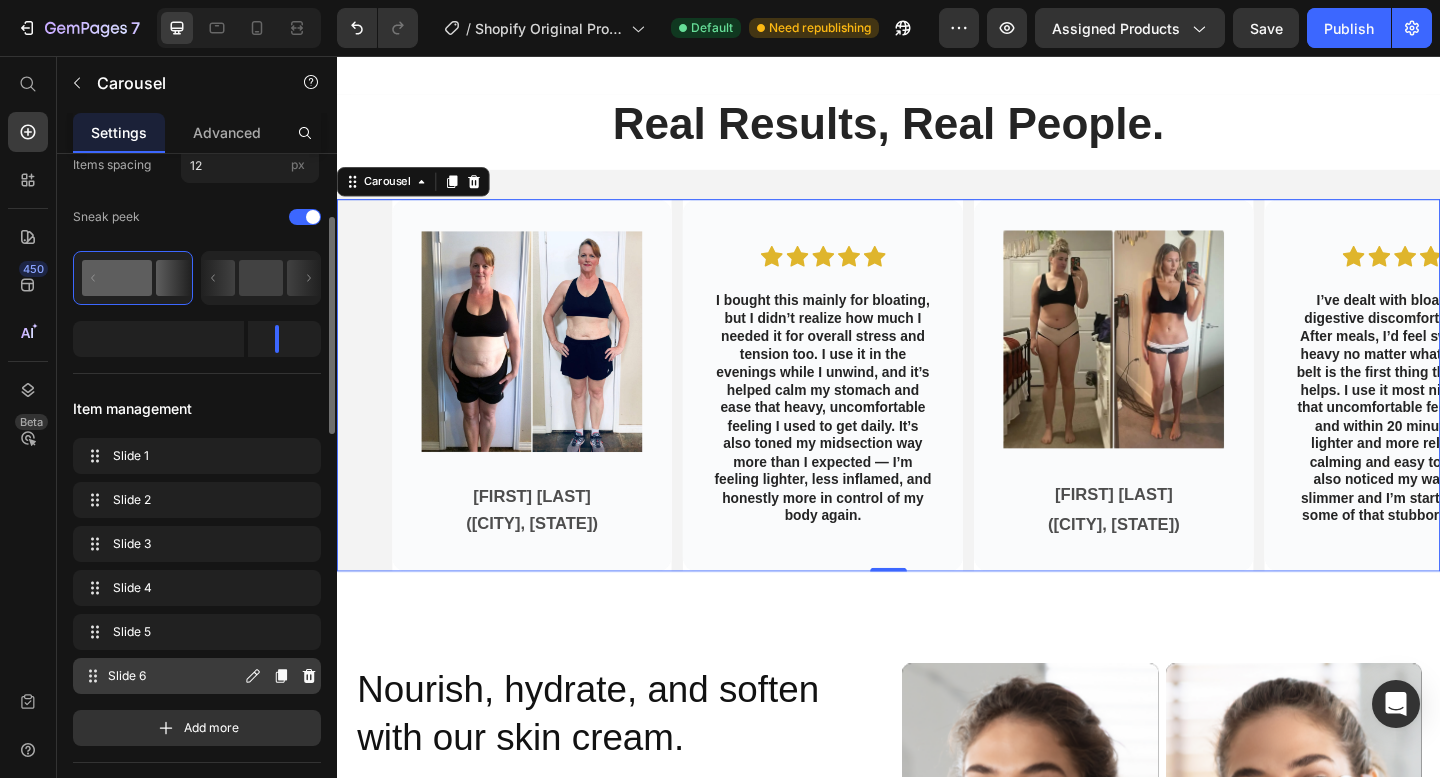 click on "Slide 6 Slide 6" at bounding box center [161, 676] 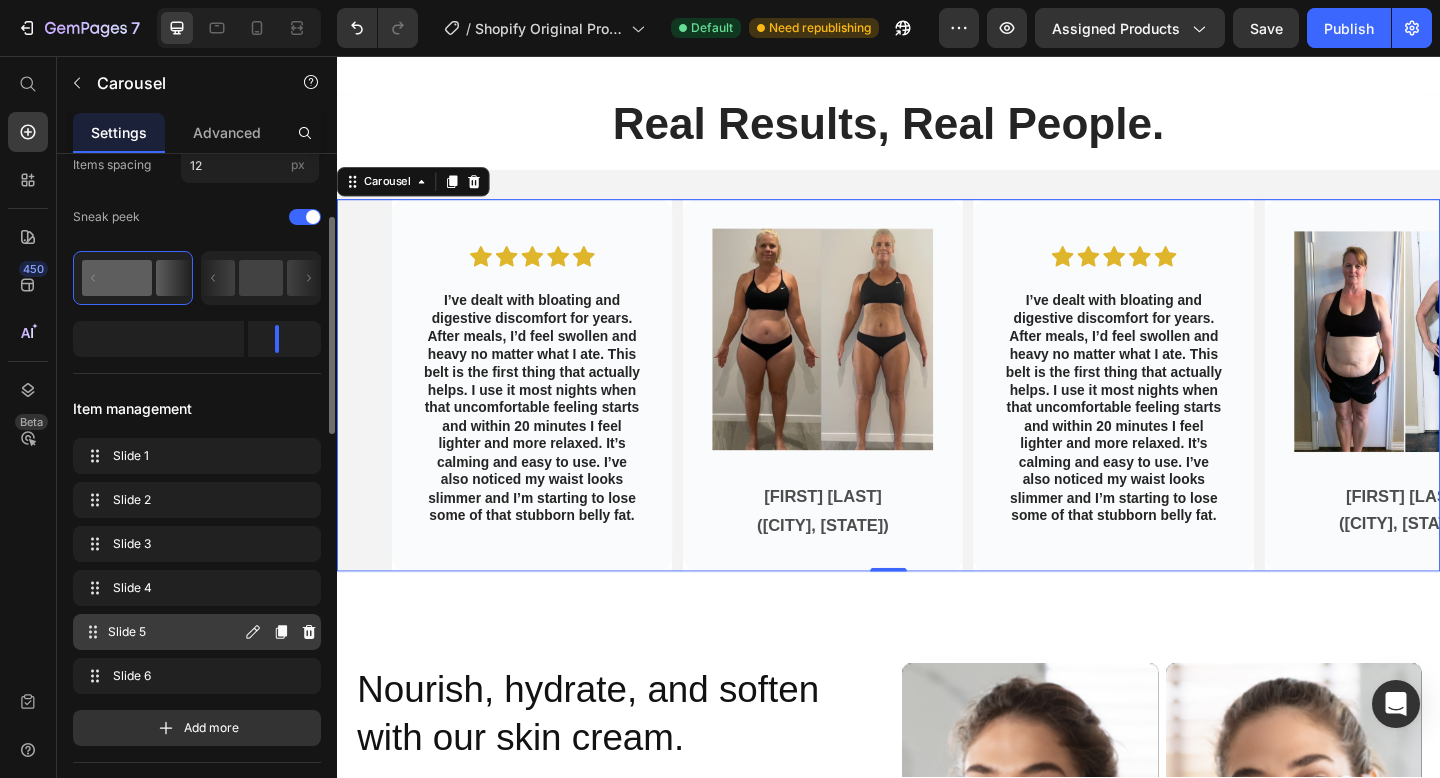 click on "Slide 5" at bounding box center (174, 632) 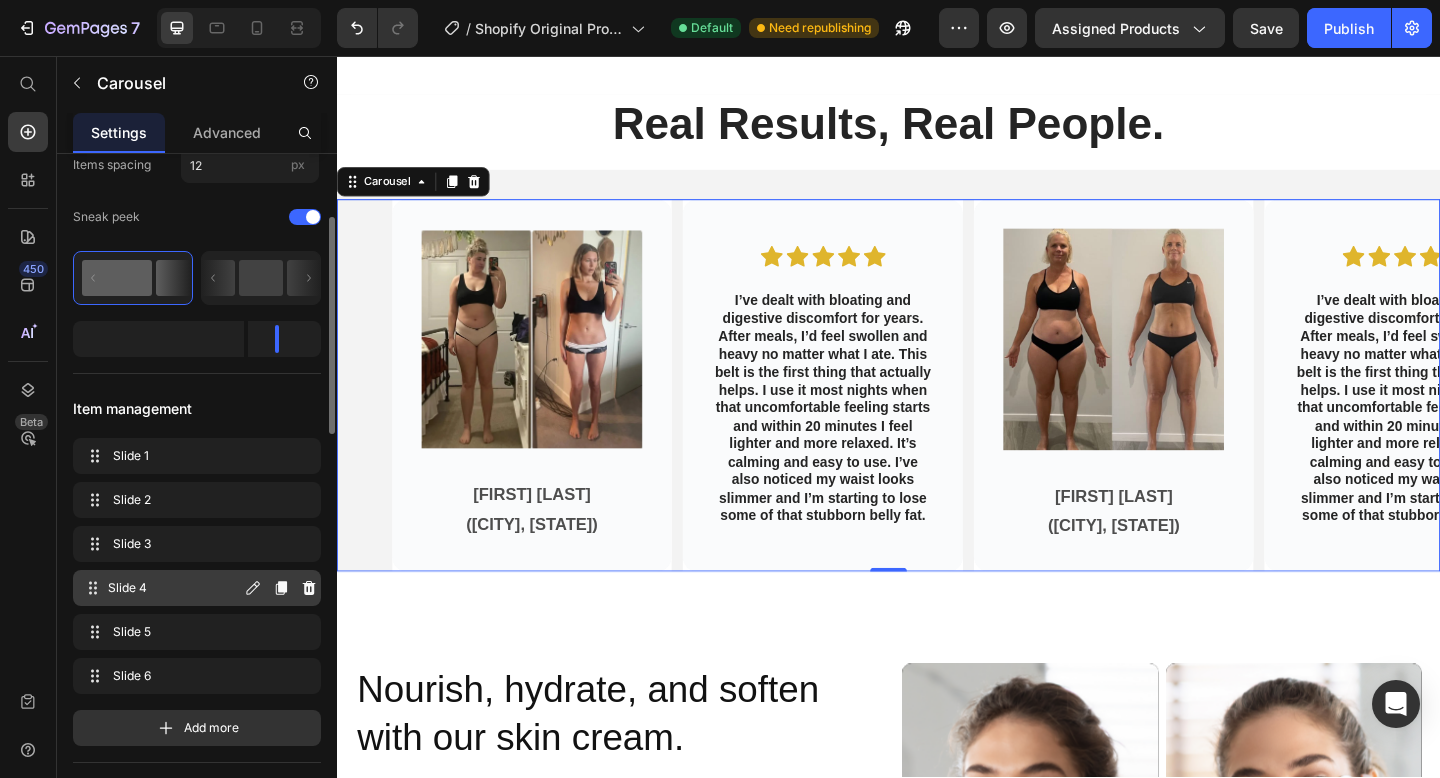 click on "Slide 4" at bounding box center (174, 588) 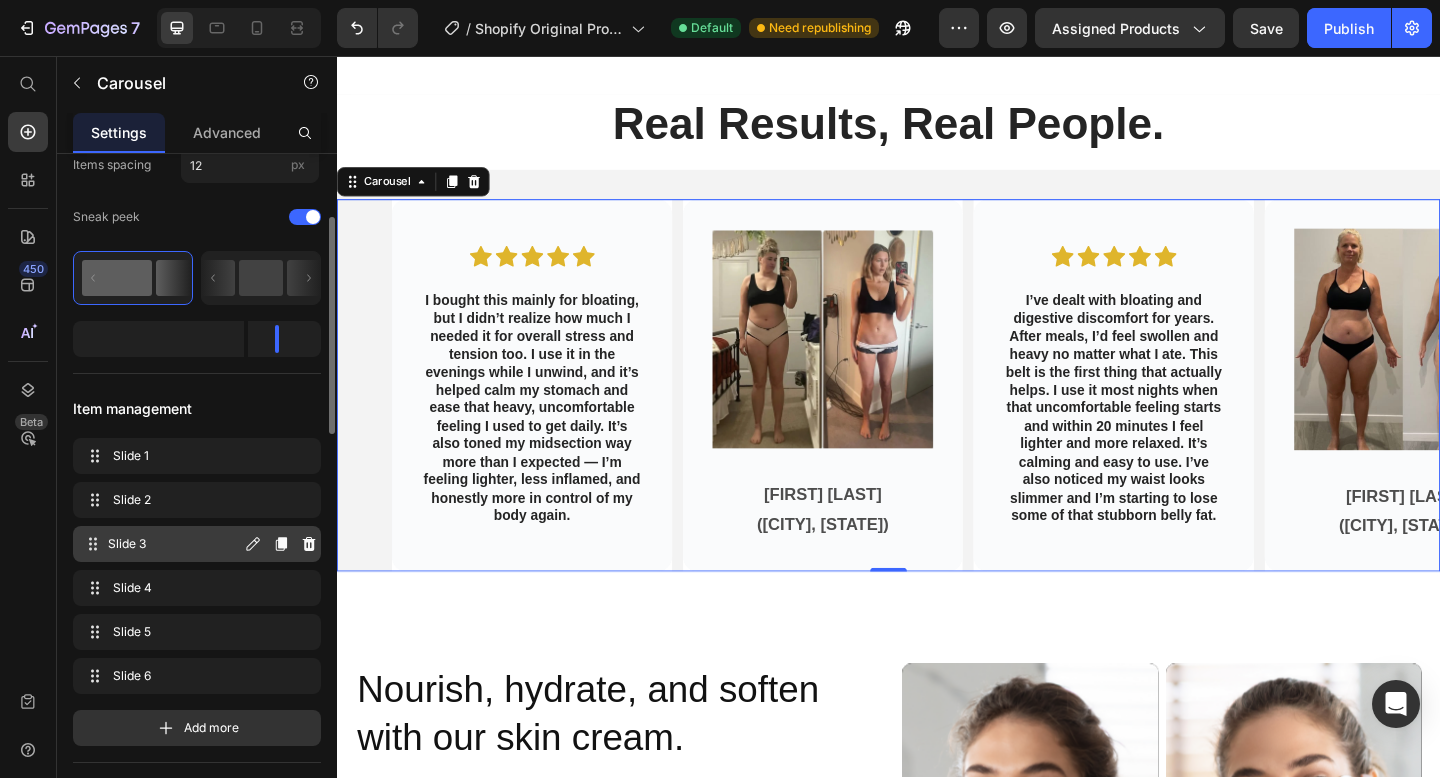click on "Slide 3" at bounding box center (174, 544) 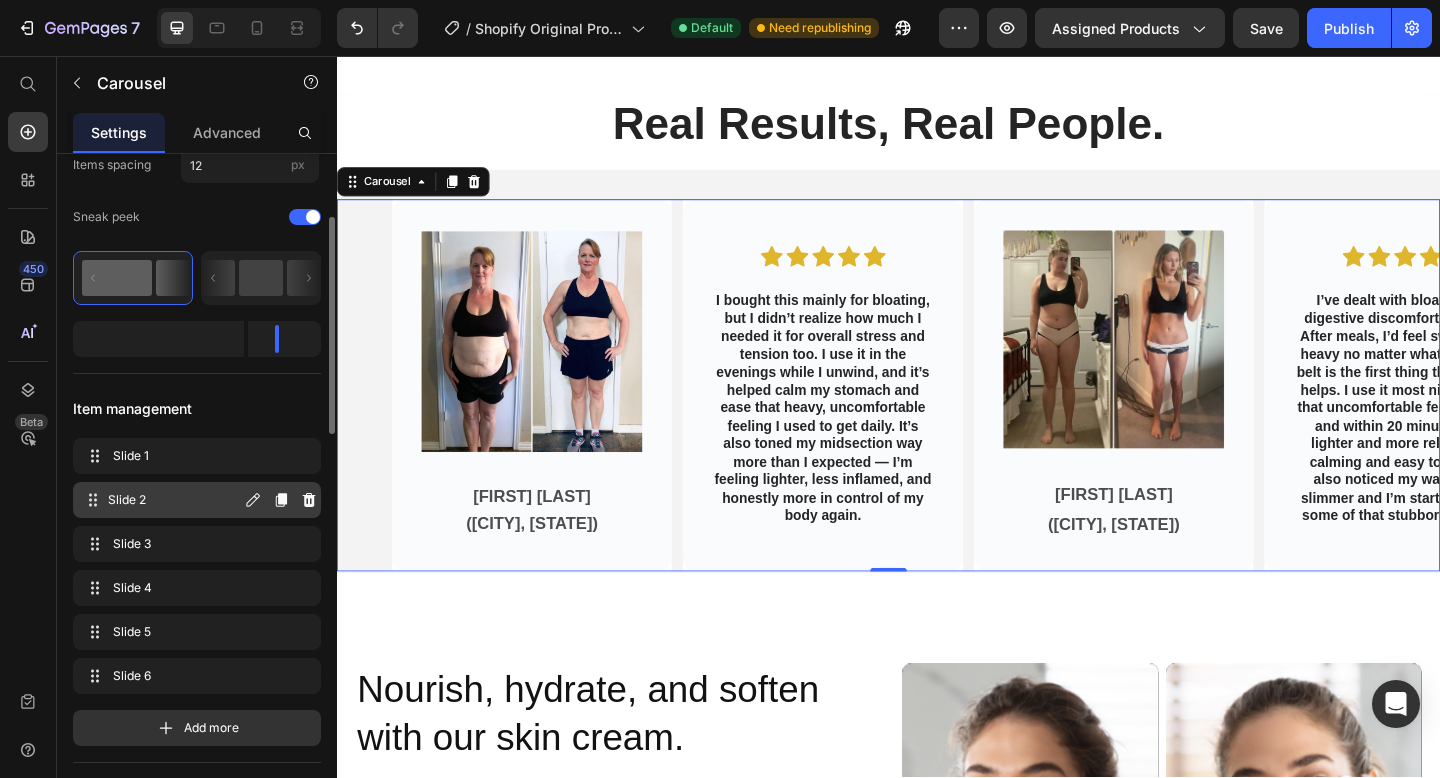 click on "Slide 2 Slide 2" at bounding box center [161, 500] 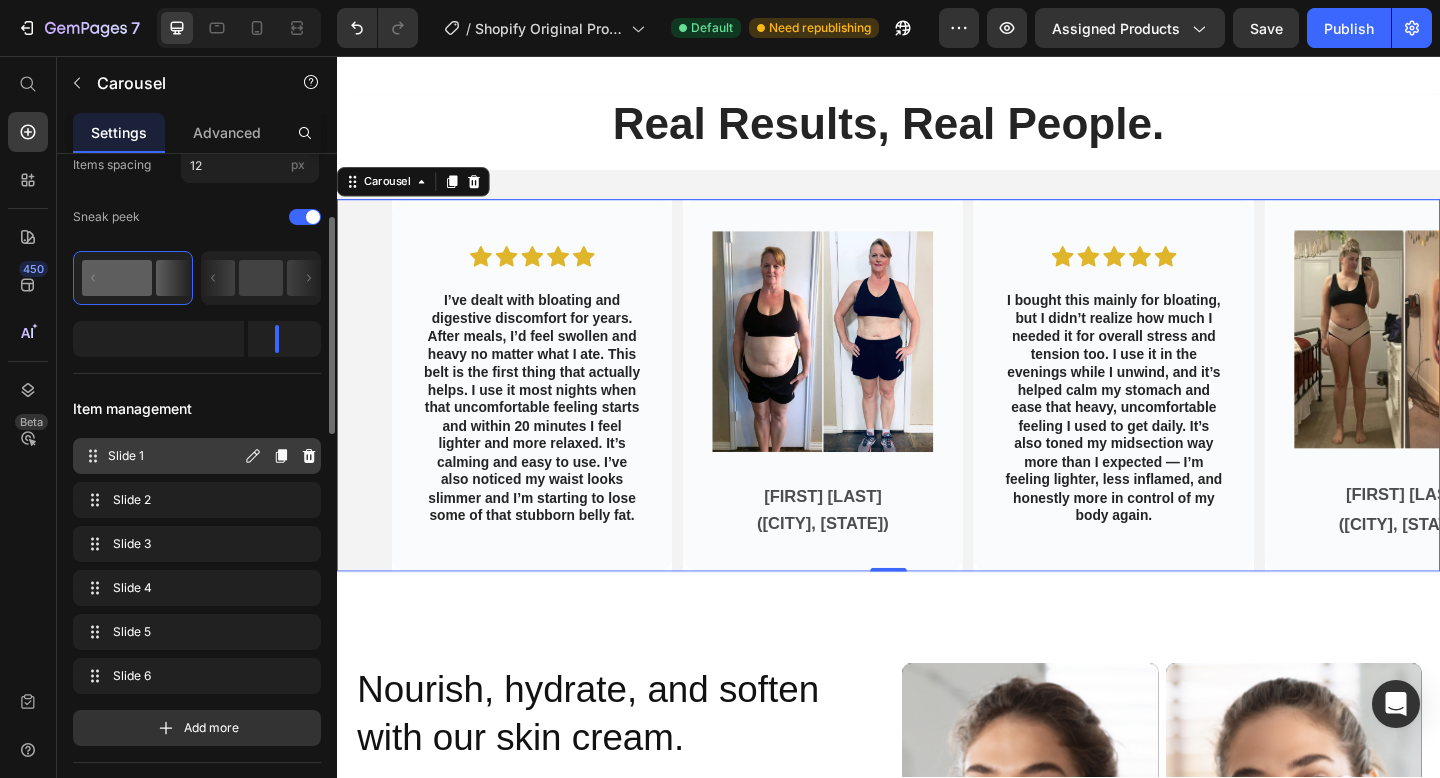 click on "Slide 1 Slide 1" at bounding box center [161, 456] 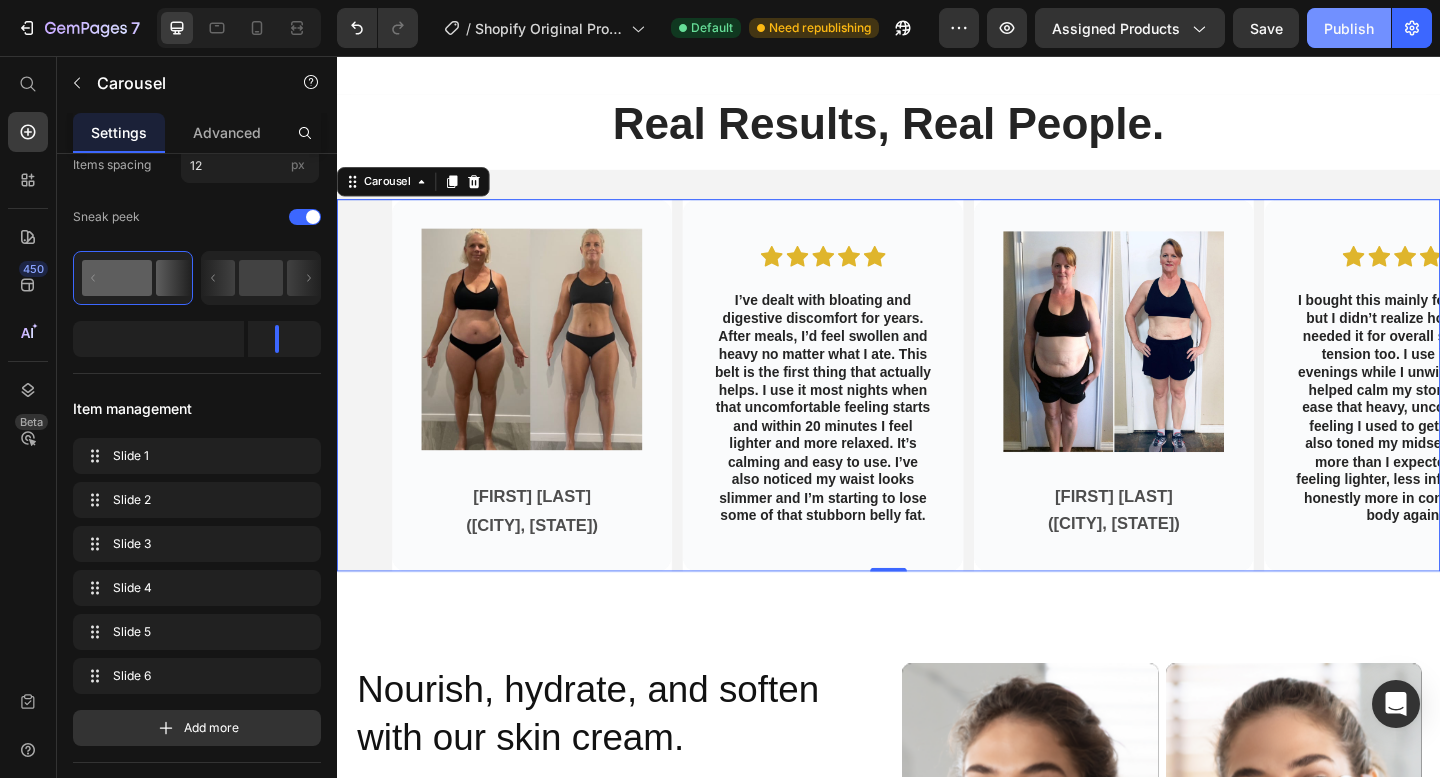 click on "Publish" 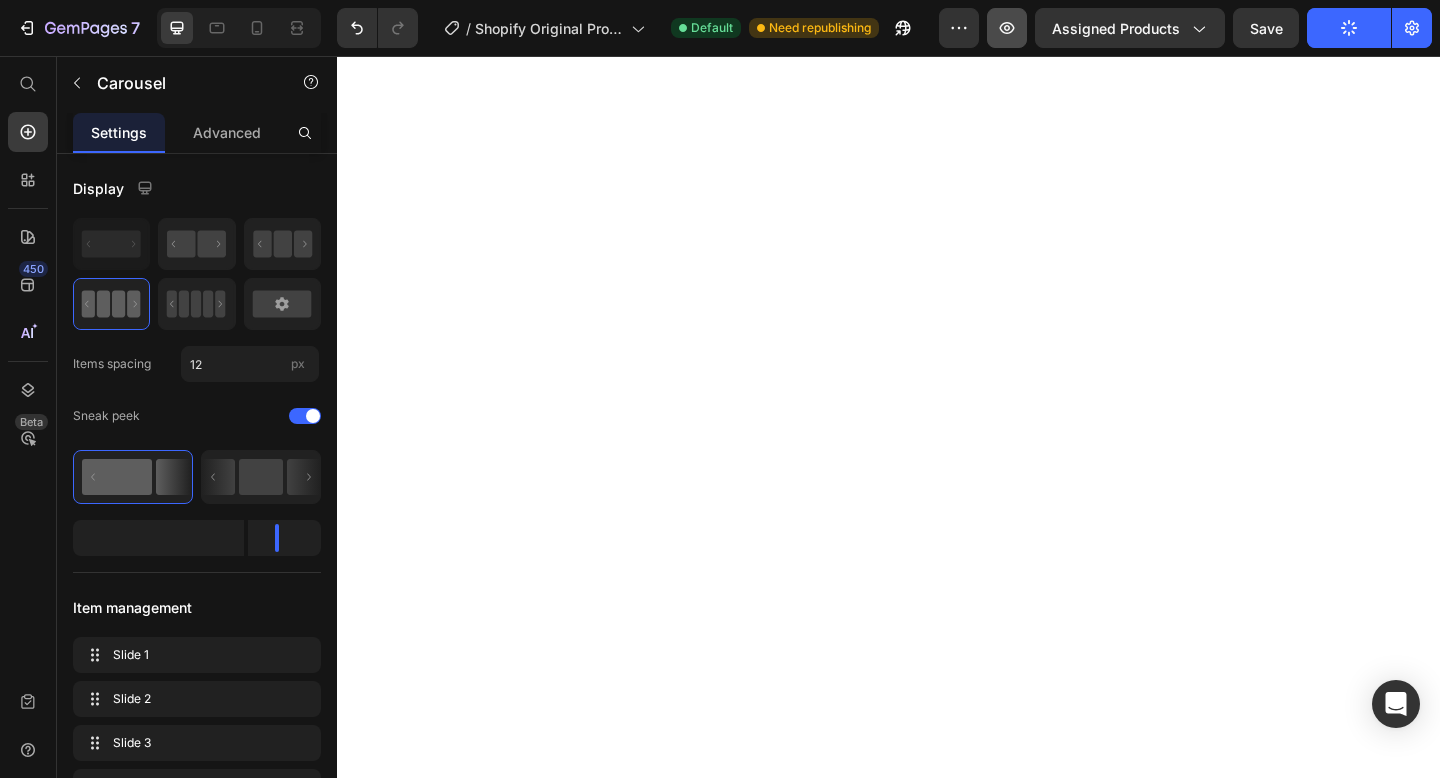 scroll, scrollTop: 0, scrollLeft: 0, axis: both 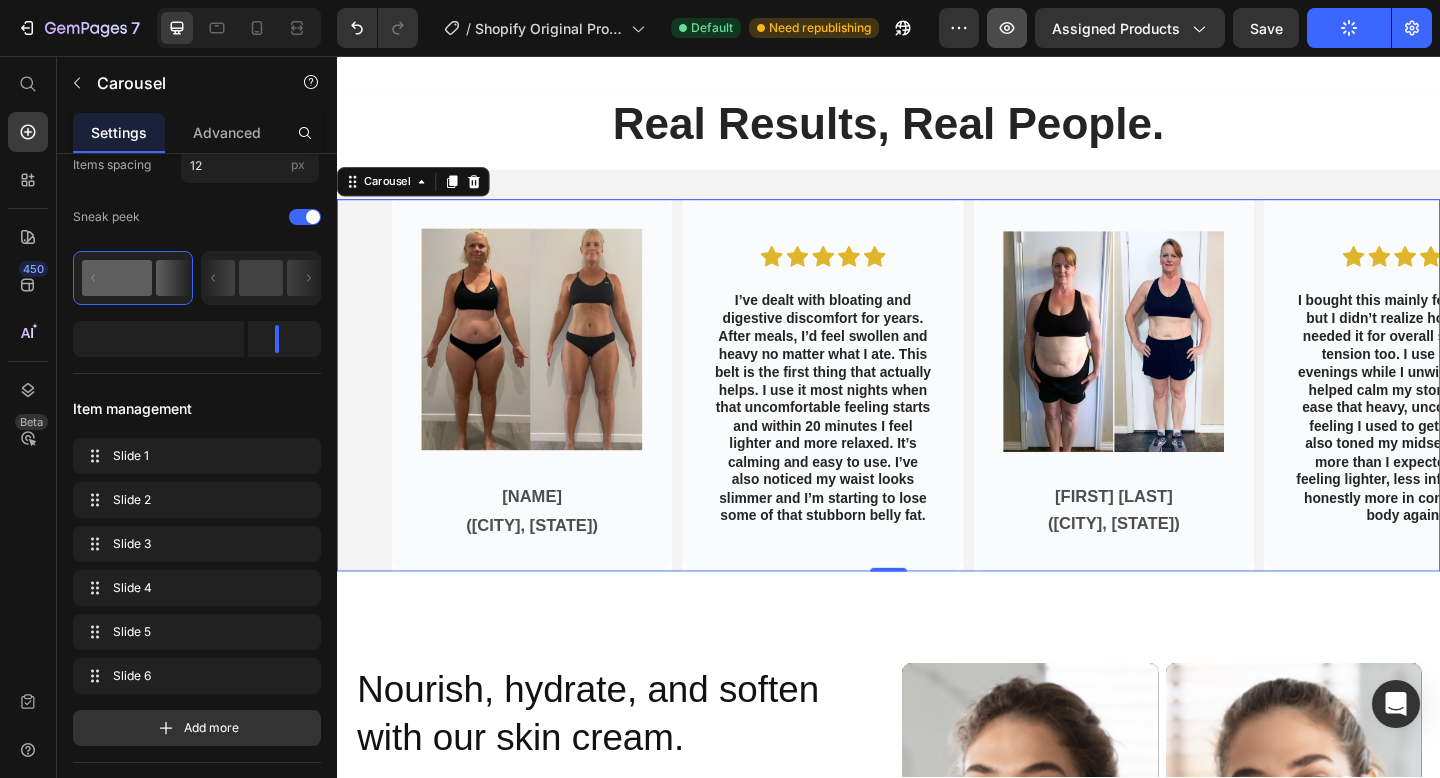 click 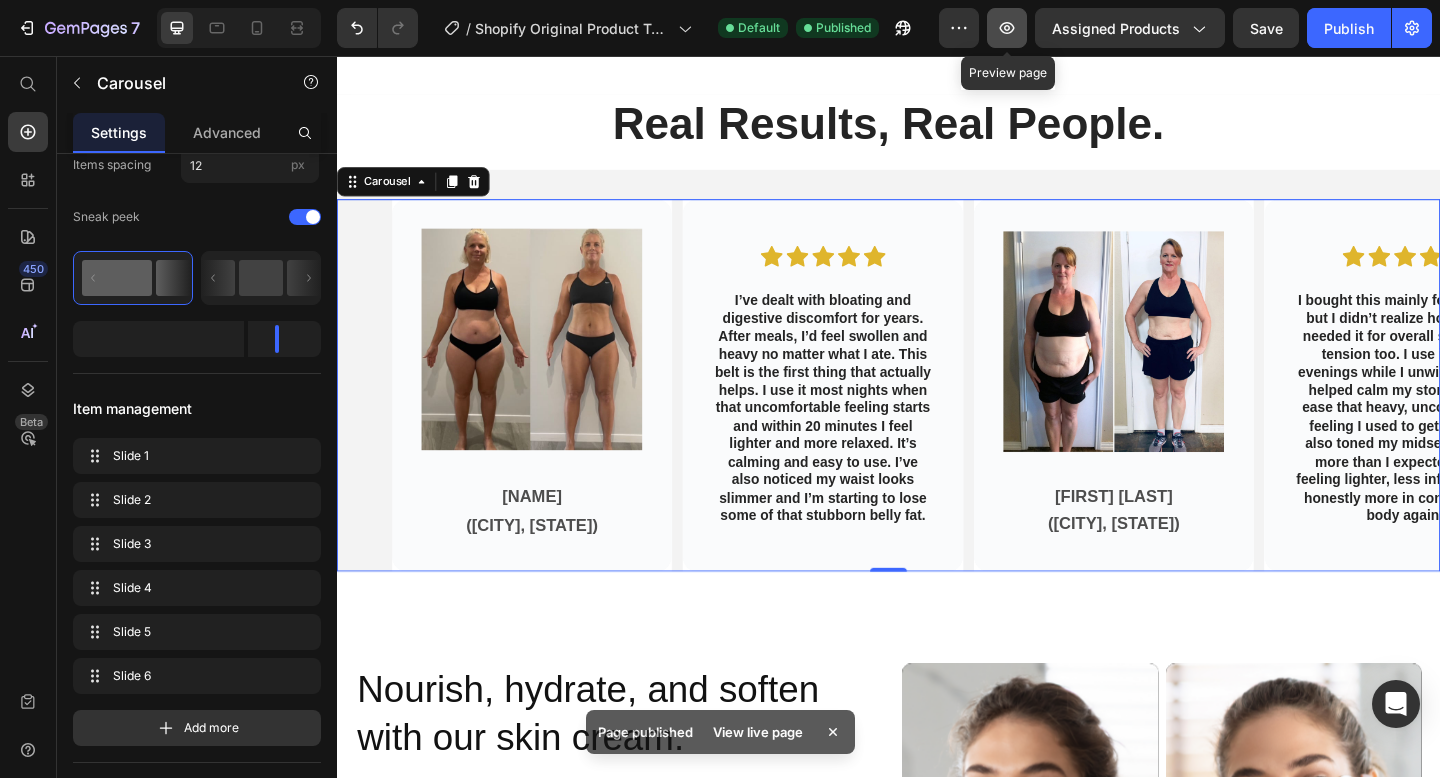 scroll, scrollTop: 2575, scrollLeft: 0, axis: vertical 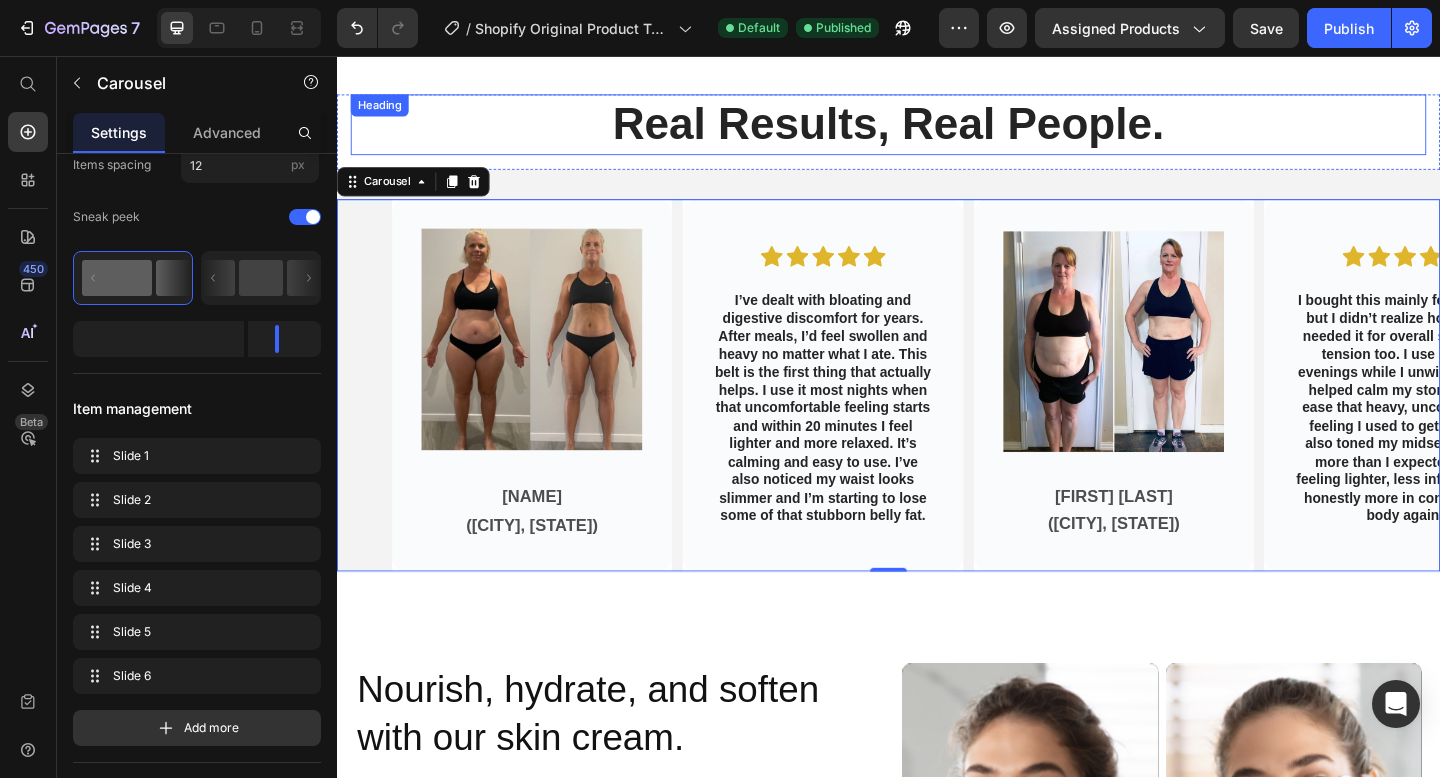 click at bounding box center [549, 364] 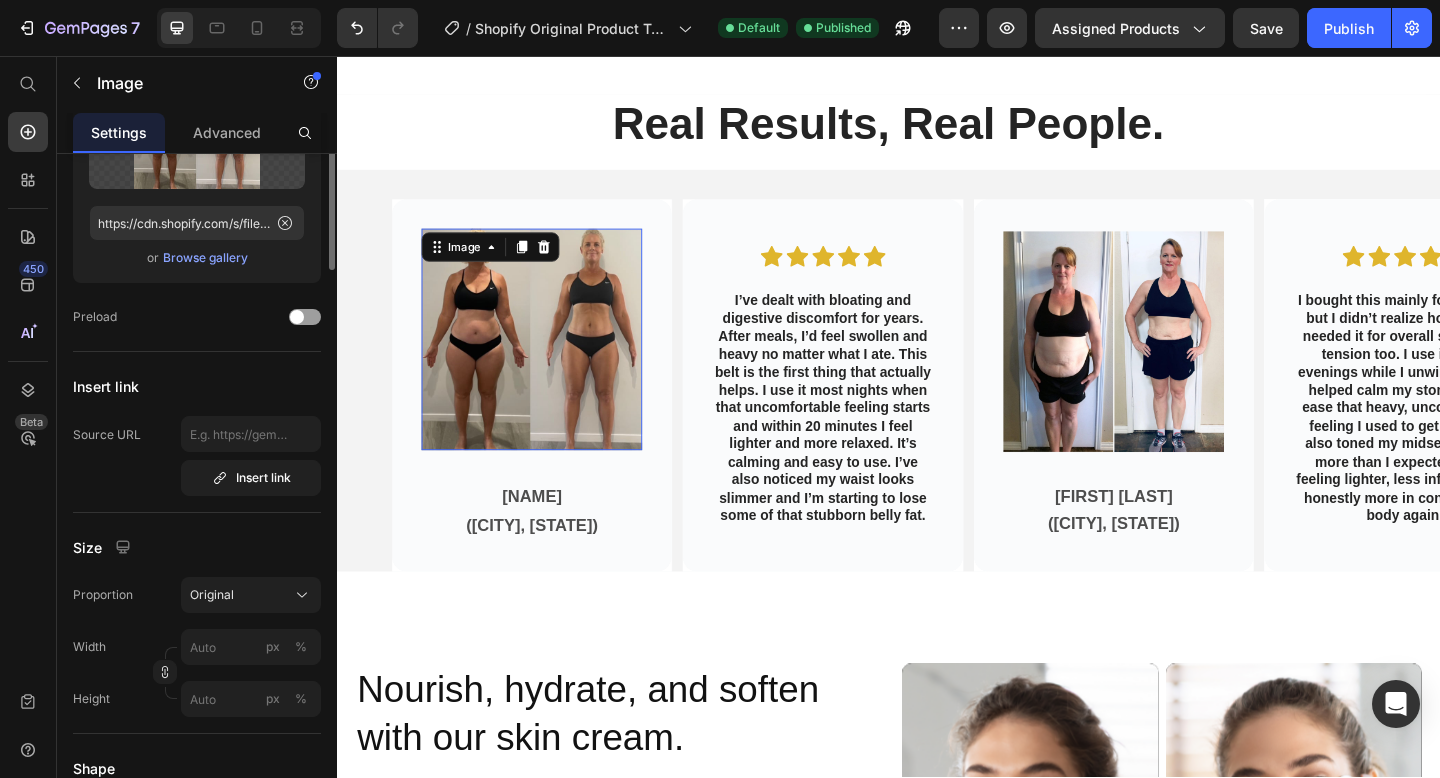 scroll, scrollTop: 0, scrollLeft: 0, axis: both 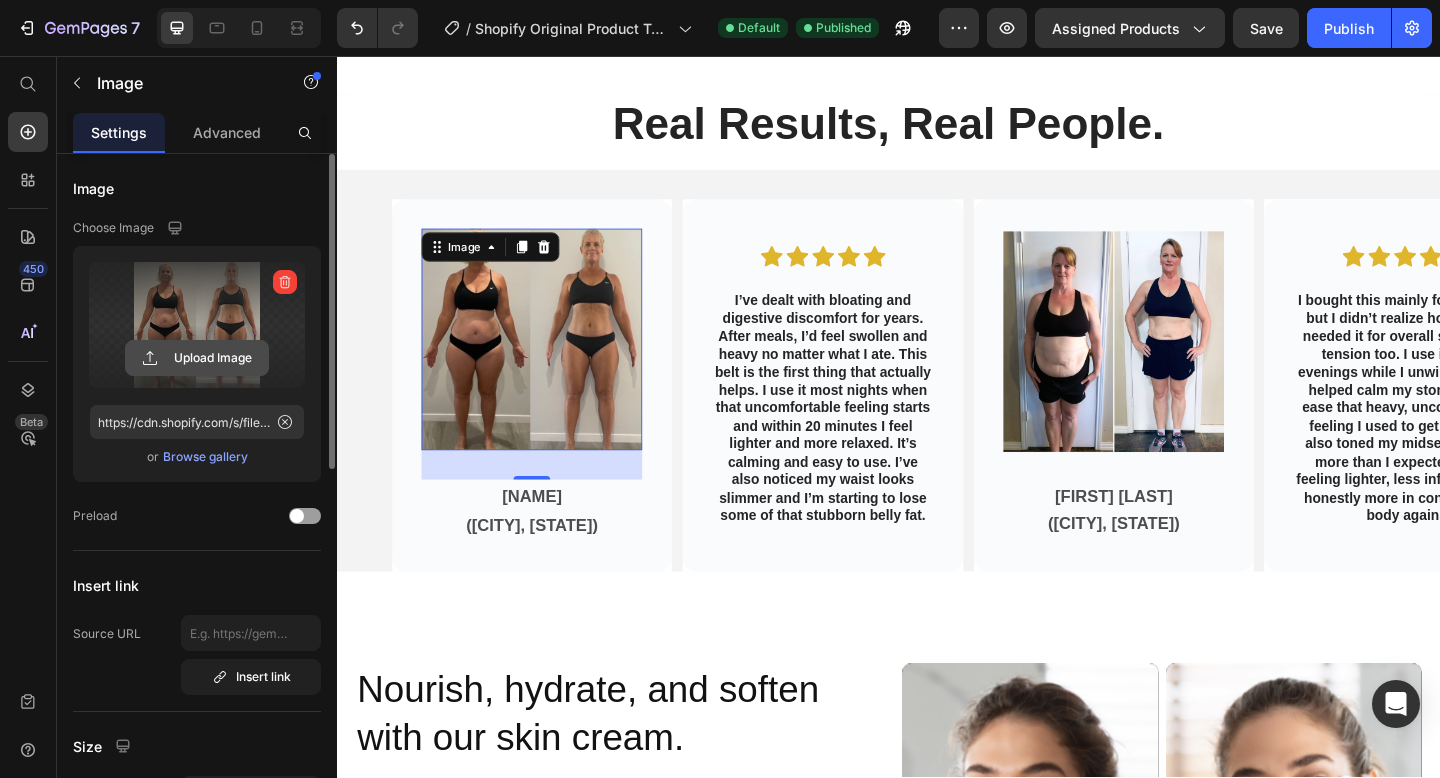 click 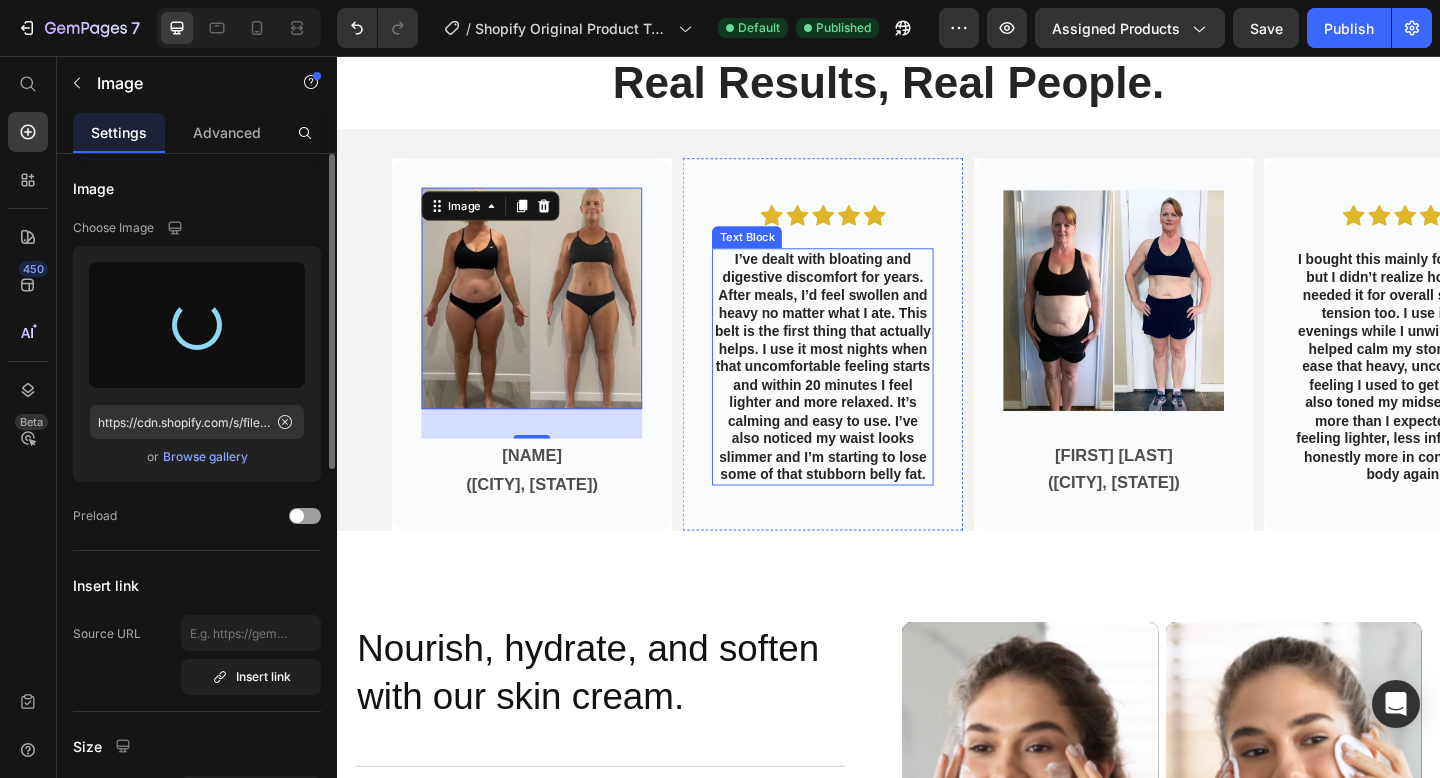 scroll, scrollTop: 2598, scrollLeft: 0, axis: vertical 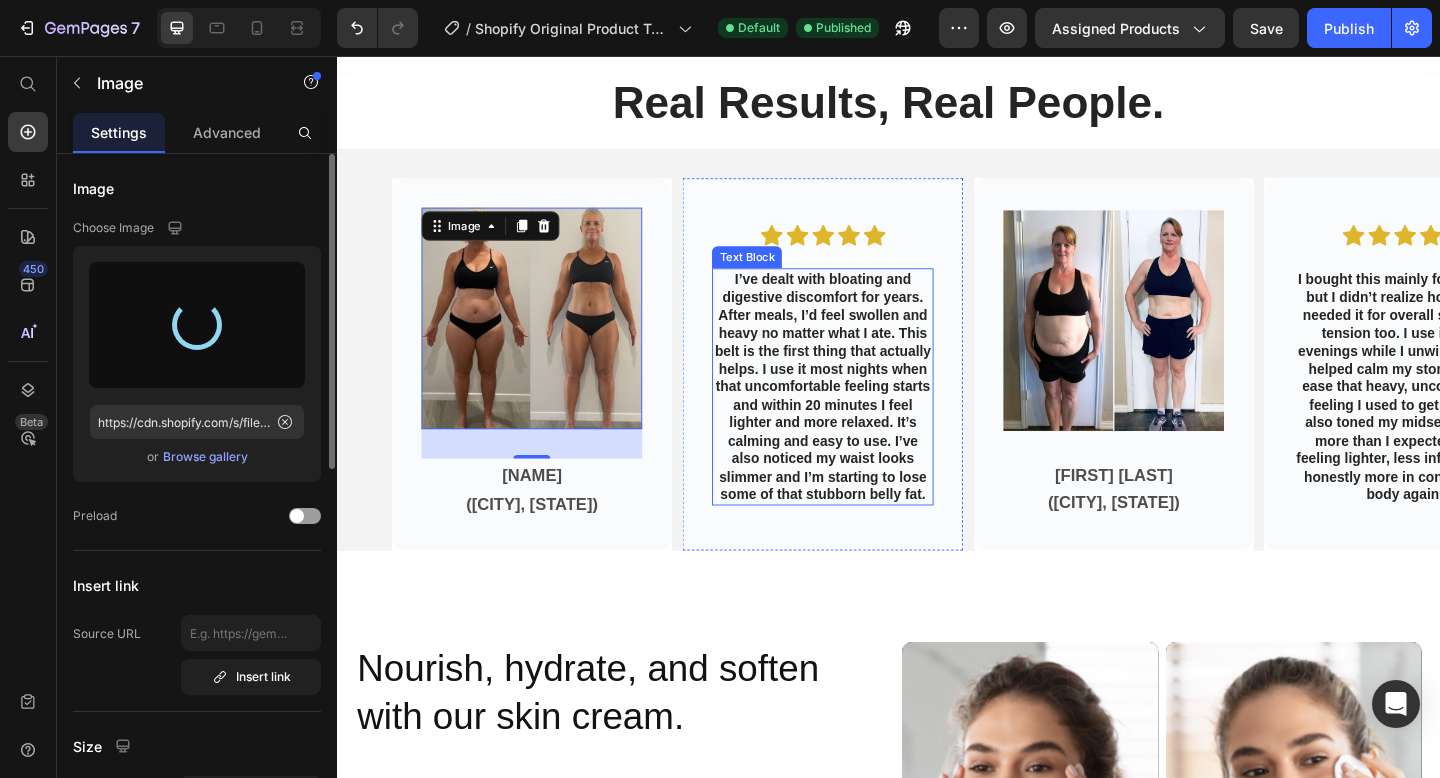 type on "https://cdn.shopify.com/s/files/1/0661/2123/6650/files/gempages_574893241258738917-4107bd3c-d9fd-419b-867f-5ac06dda8d59.gif" 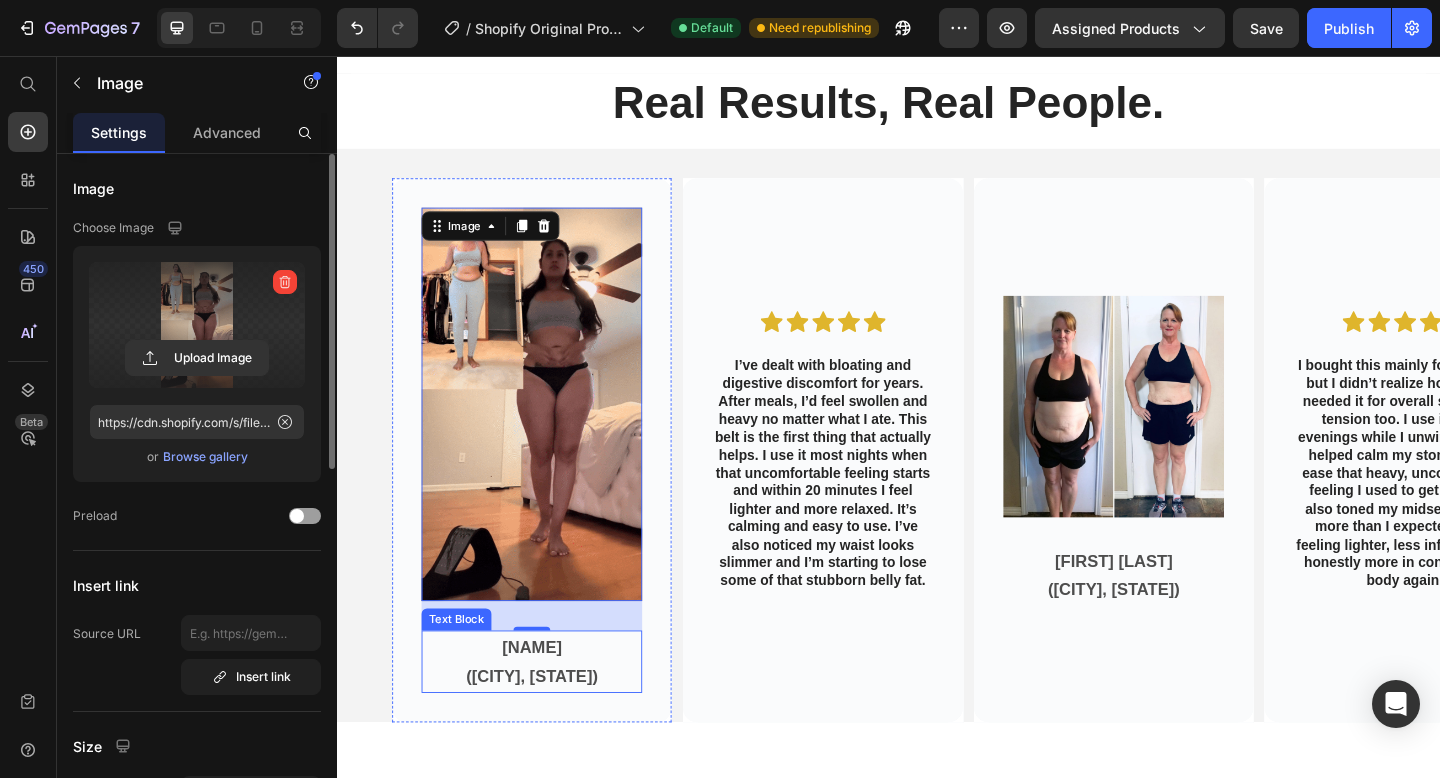 click on "[FIRST] [LAST]" at bounding box center [549, 699] 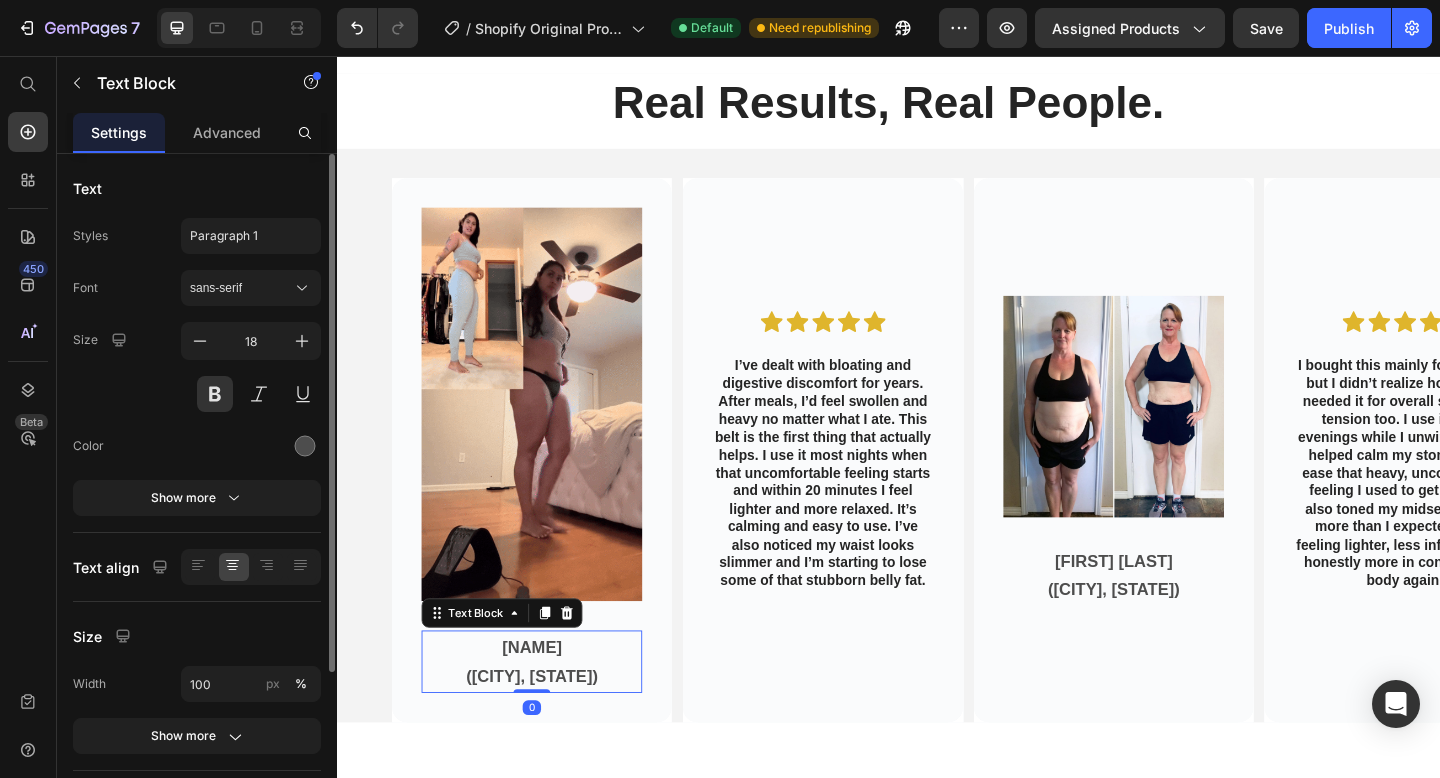 click on "[FIRST] [LAST]" at bounding box center [549, 699] 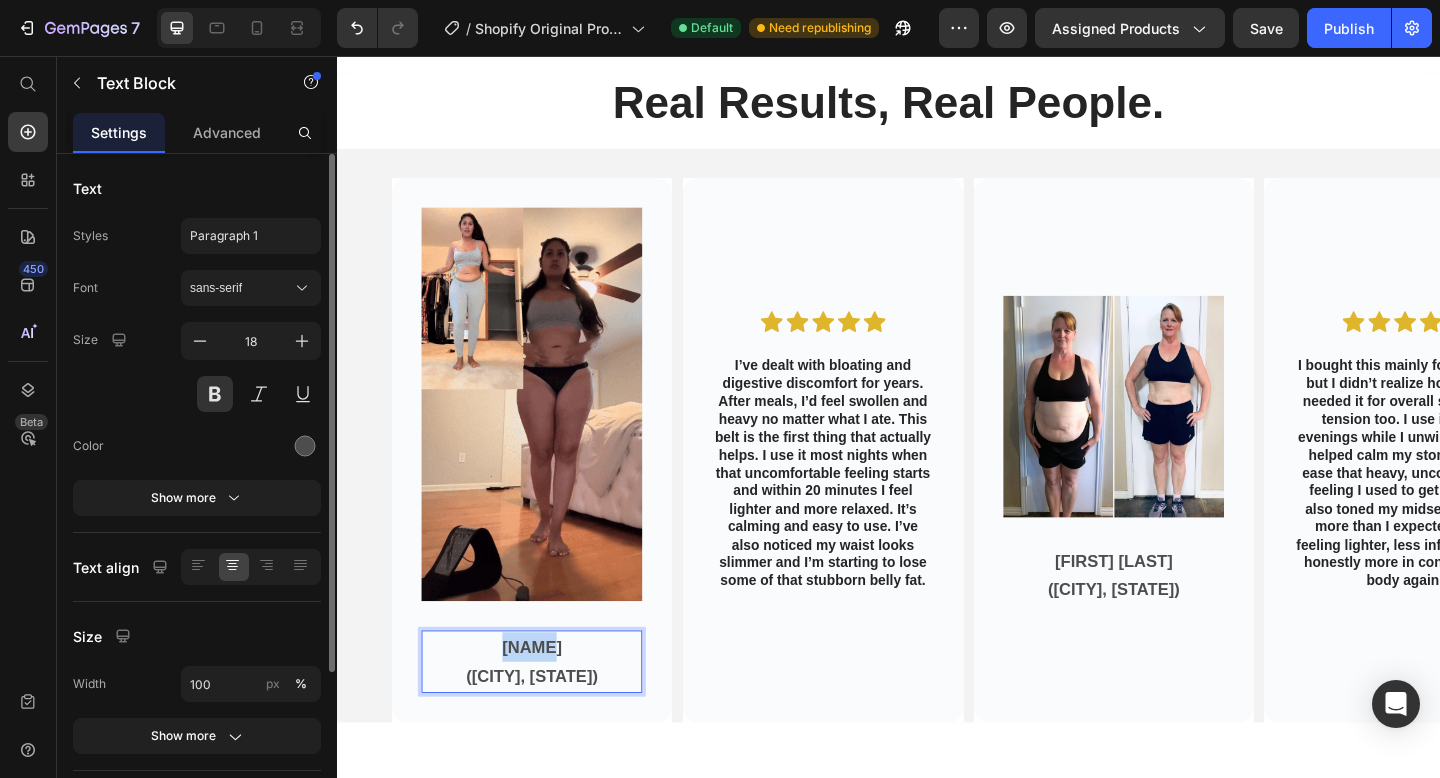 click on "[FIRST] [LAST]" at bounding box center [549, 699] 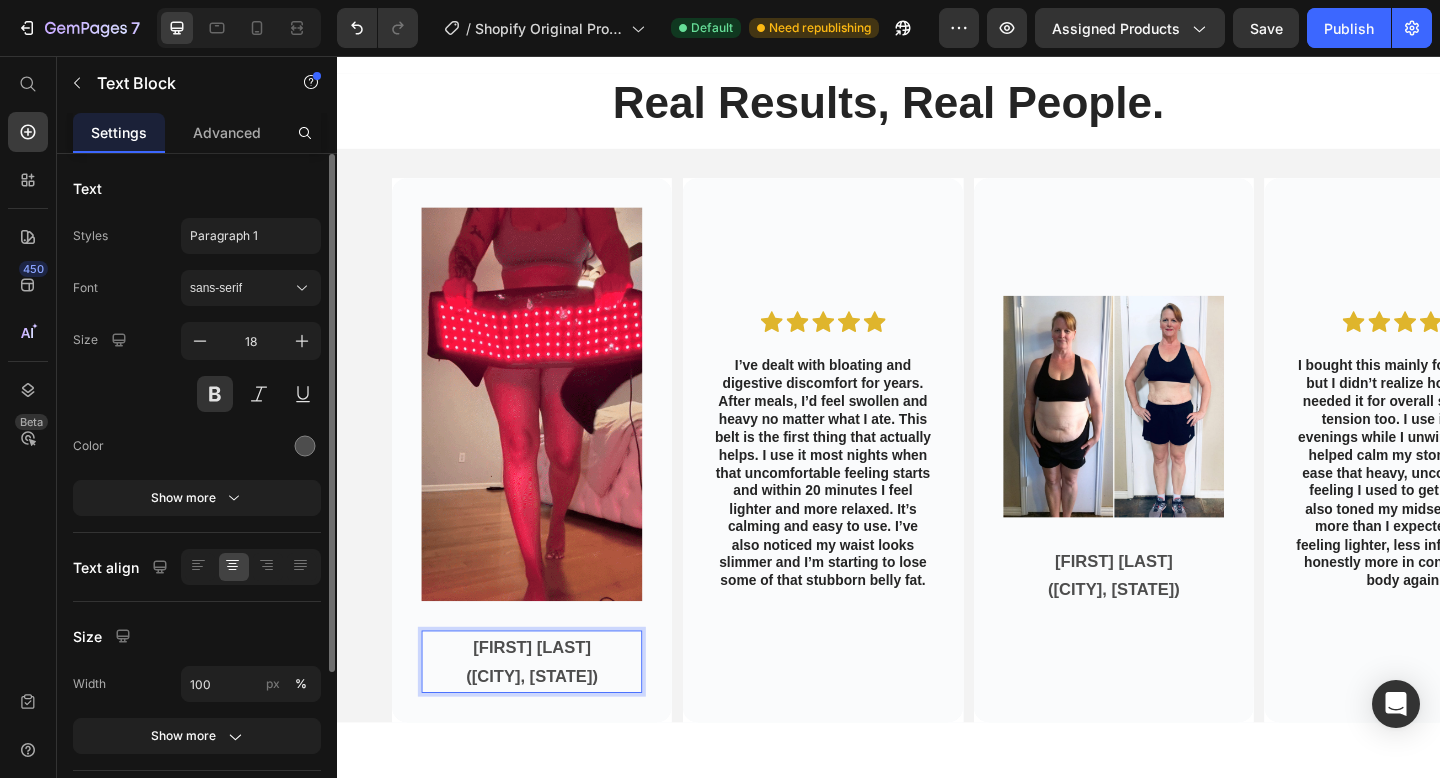 click on "([CITY], [STATE])" at bounding box center [549, 731] 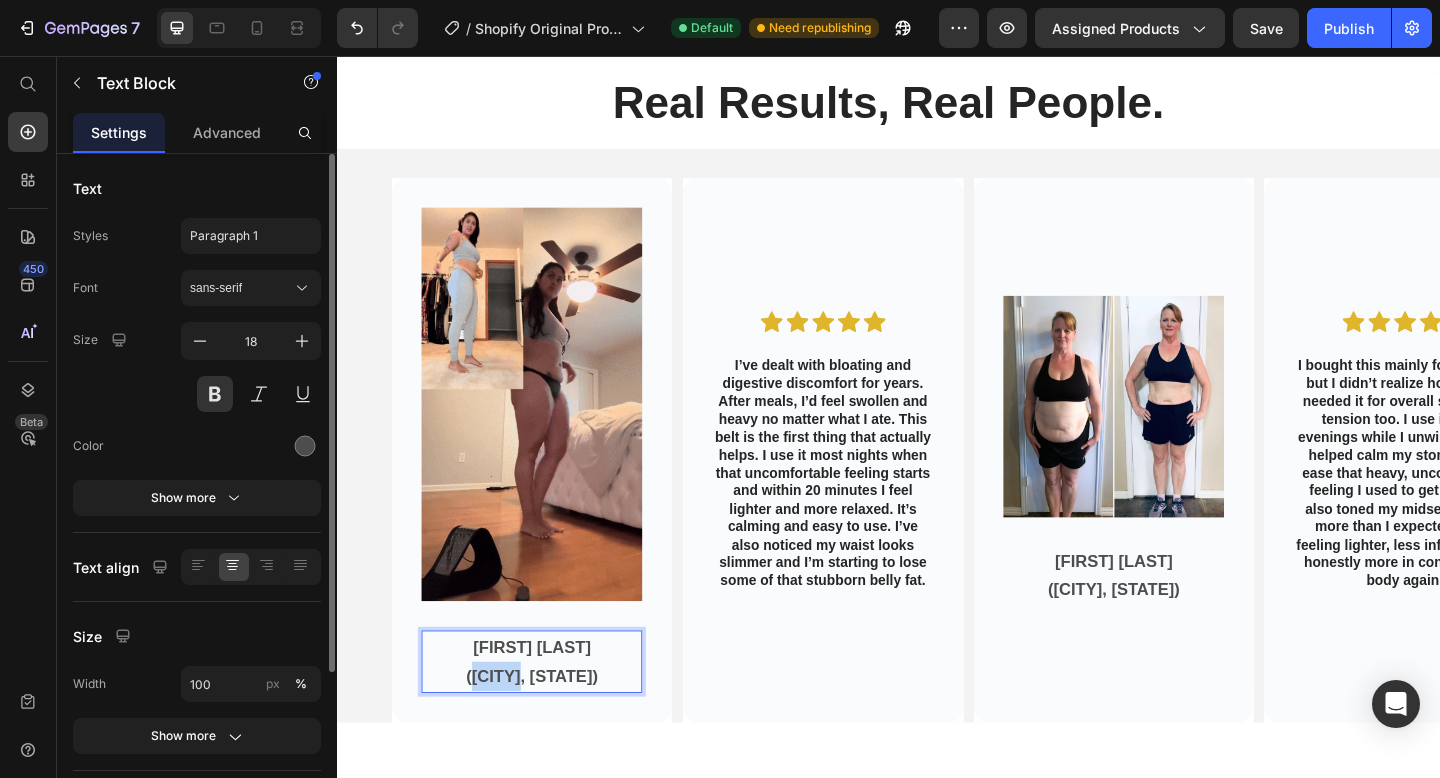 click on "([CITY], [STATE])" at bounding box center [549, 731] 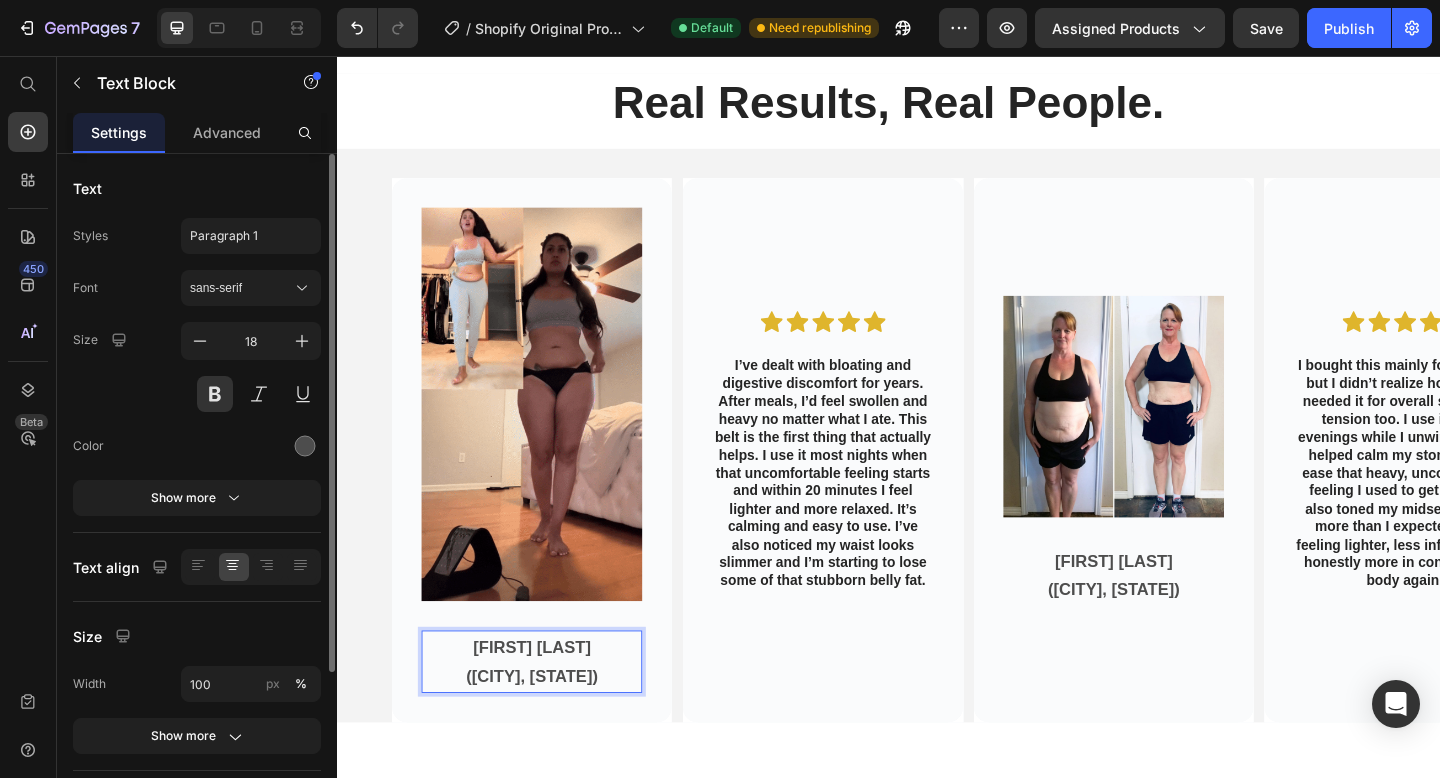 click on "(Houston, Massachusetts)" at bounding box center [549, 731] 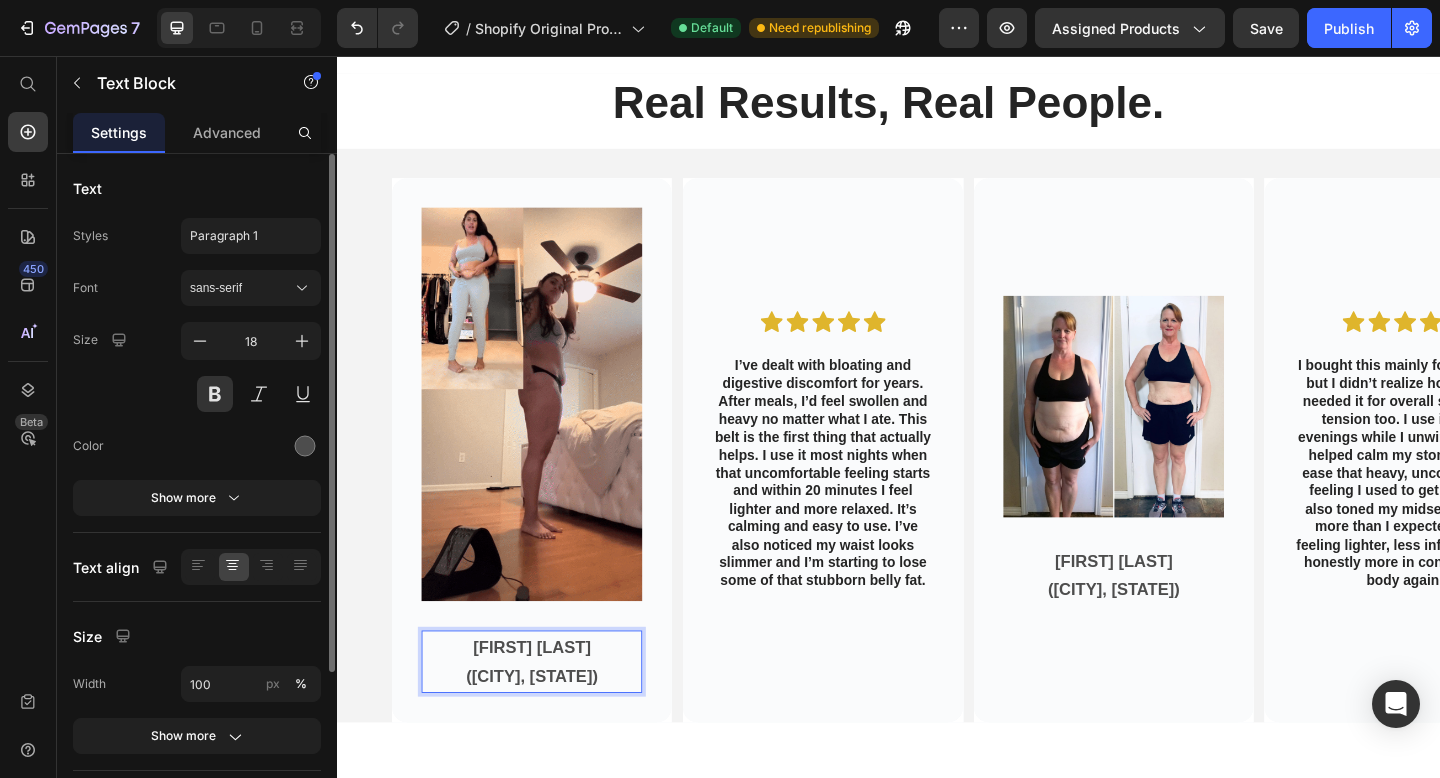 click on "(Houston, Massachusetts)" at bounding box center [549, 731] 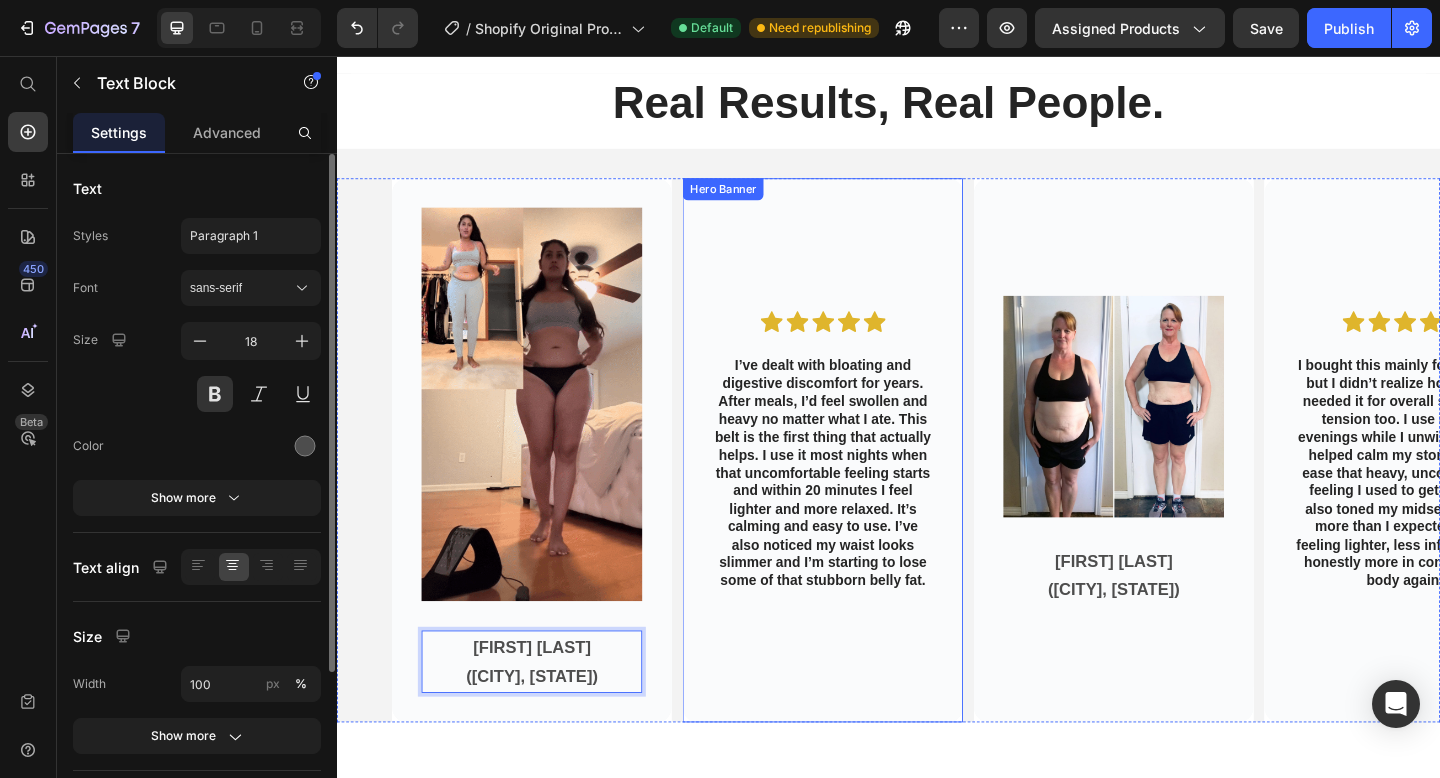 click at bounding box center [865, 485] 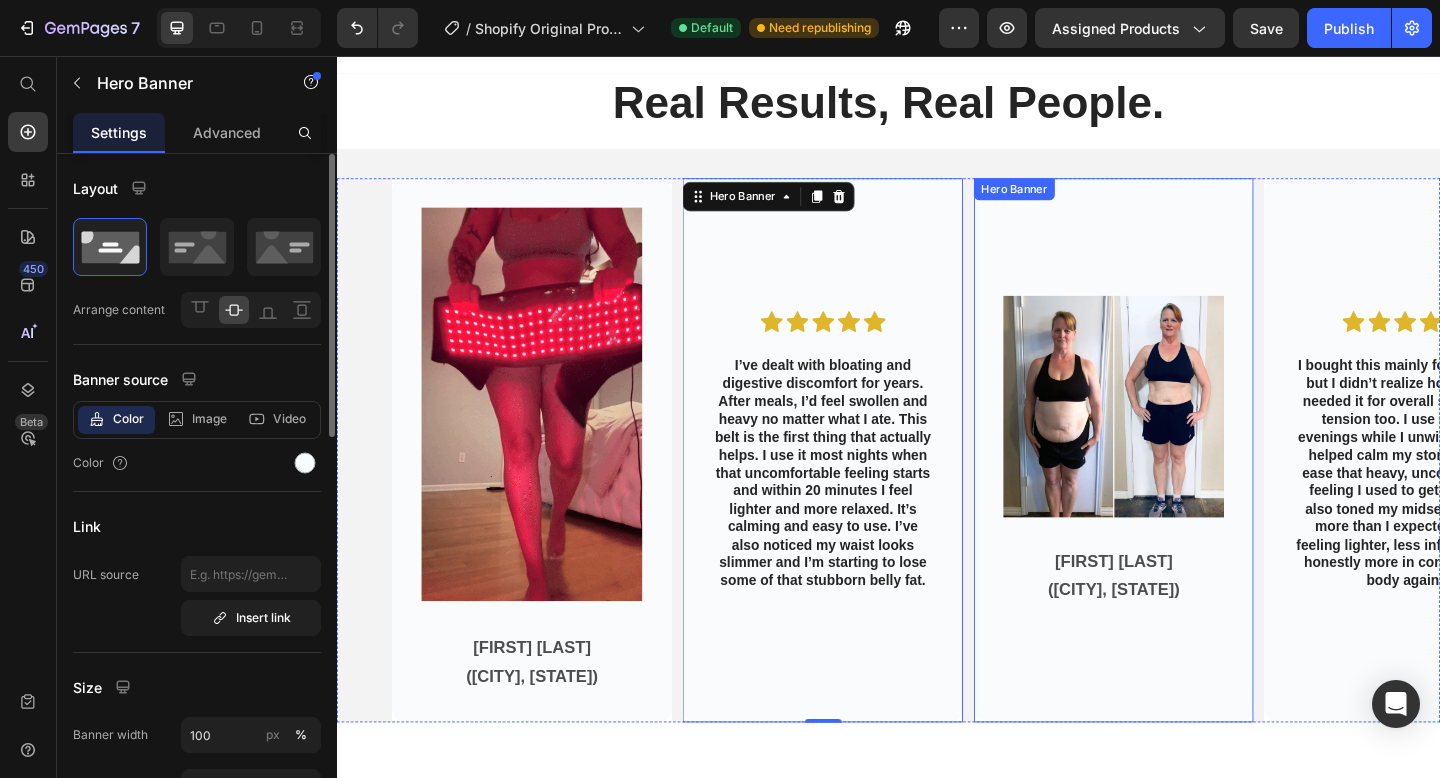 click at bounding box center (1182, 437) 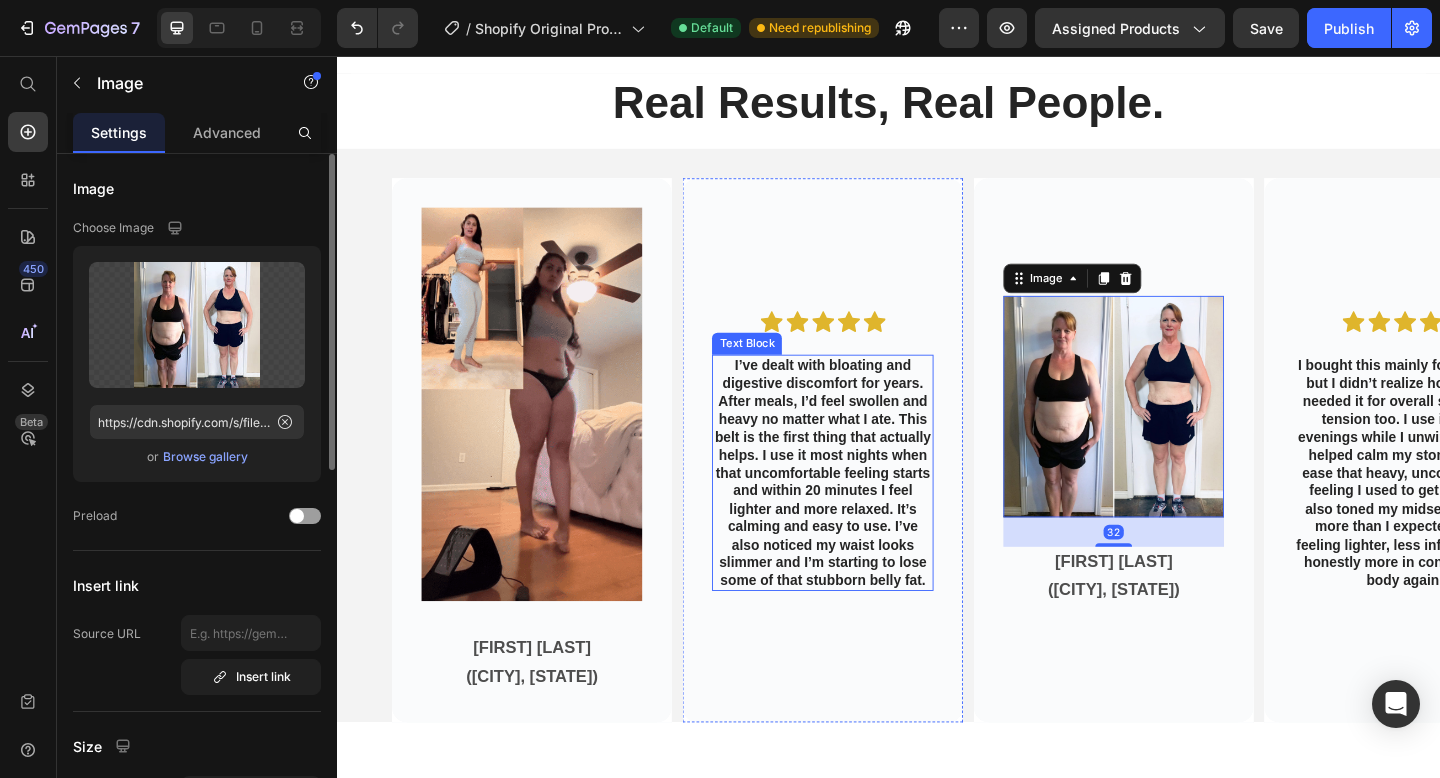 click on "I’ve dealt with bloating and digestive discomfort for years. After meals, I’d feel swollen and heavy no matter what I ate. This belt is the first thing that actually helps. I use it most nights when that uncomfortable feeling starts and within 20 minutes I feel lighter and more relaxed. It’s calming and easy to use. I’ve also noticed my waist looks slimmer and I’m starting to lose some of that stubborn belly fat." at bounding box center (865, 510) 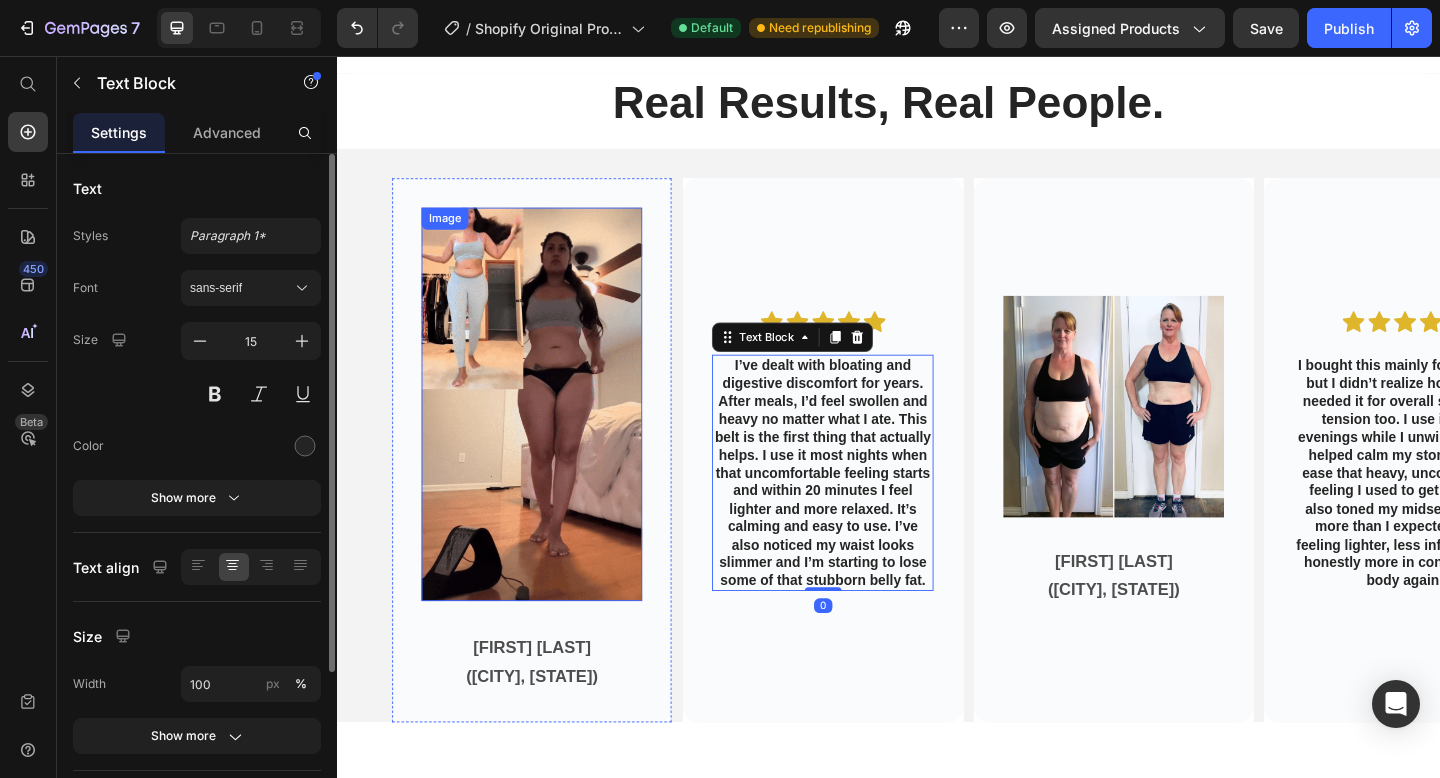 click at bounding box center (549, 434) 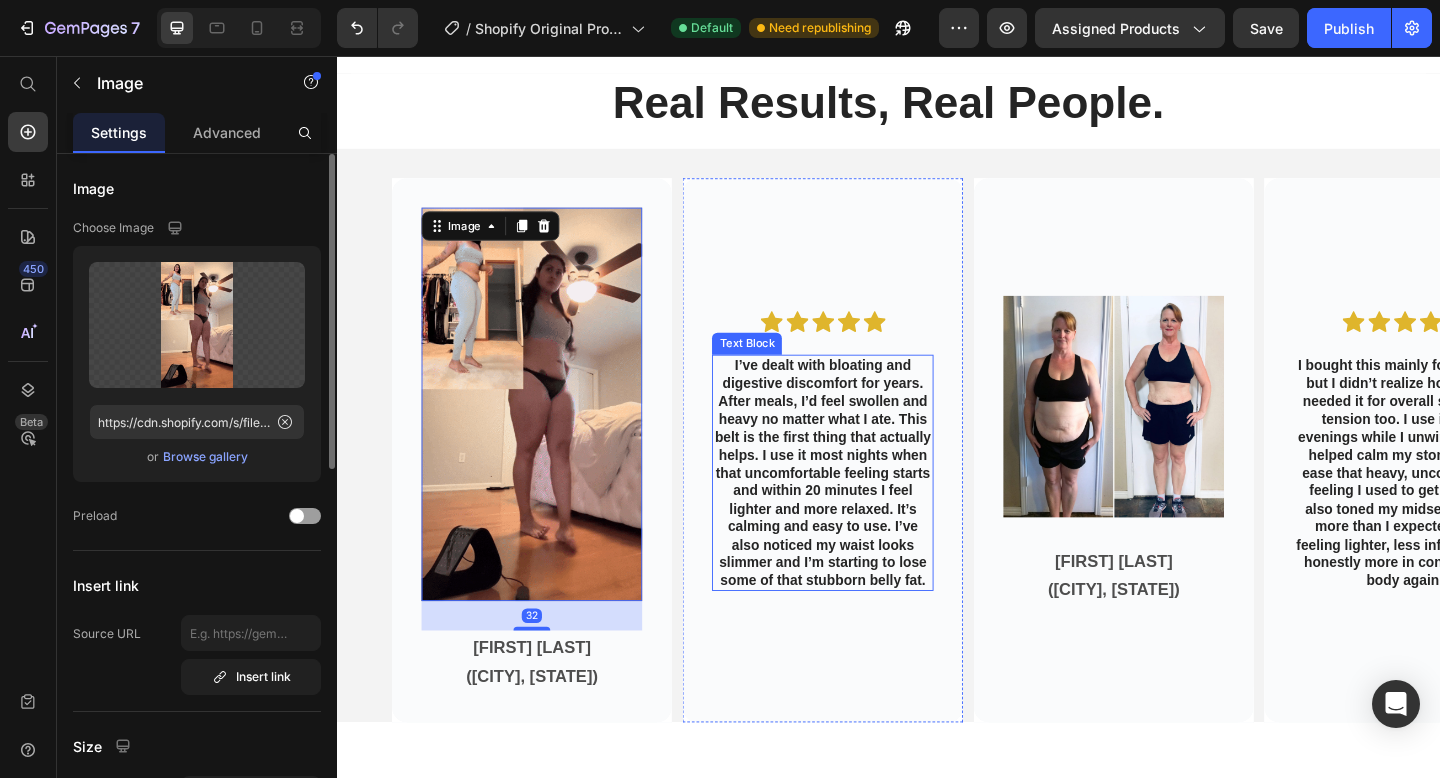 click on "I’ve dealt with bloating and digestive discomfort for years. After meals, I’d feel swollen and heavy no matter what I ate. This belt is the first thing that actually helps. I use it most nights when that uncomfortable feeling starts and within 20 minutes I feel lighter and more relaxed. It’s calming and easy to use. I’ve also noticed my waist looks slimmer and I’m starting to lose some of that stubborn belly fat." at bounding box center (865, 510) 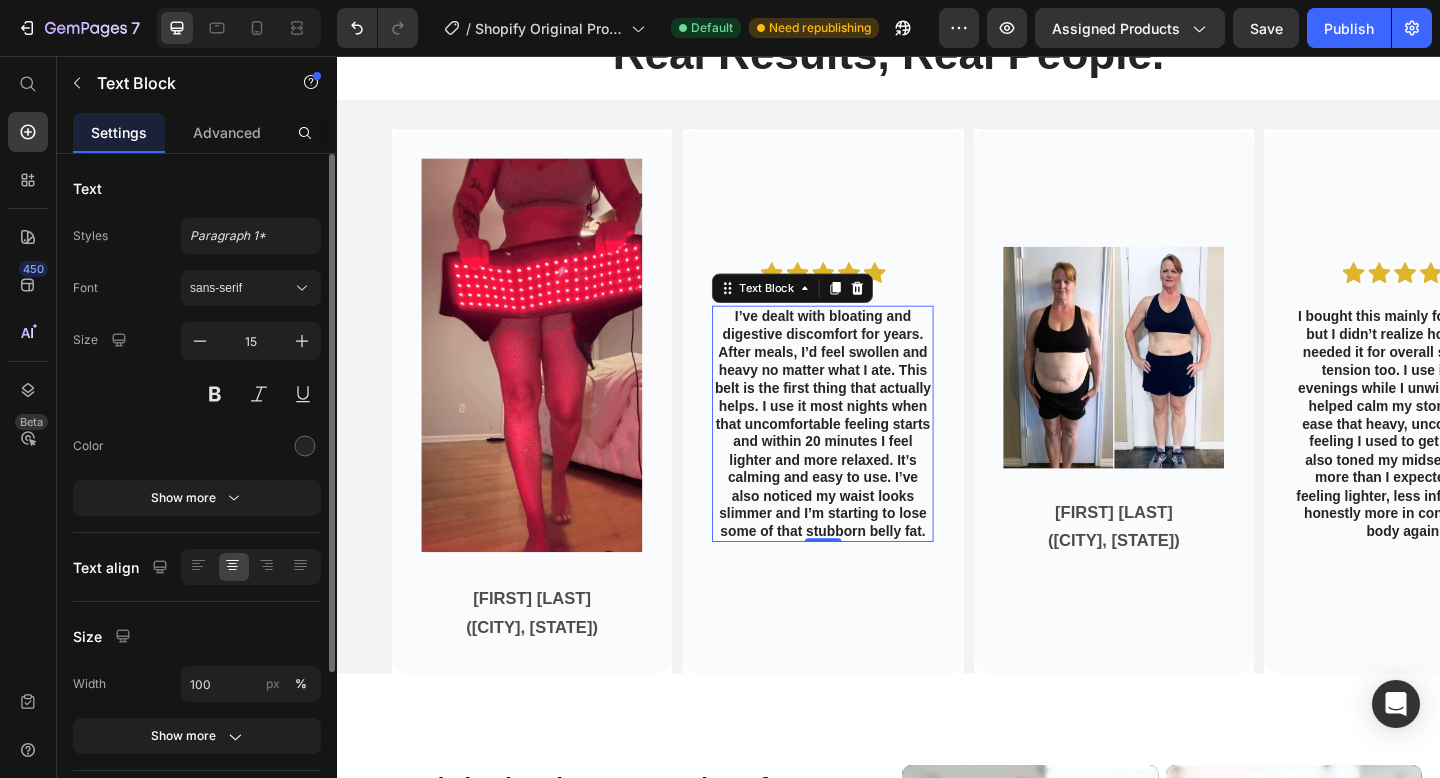 scroll, scrollTop: 2653, scrollLeft: 0, axis: vertical 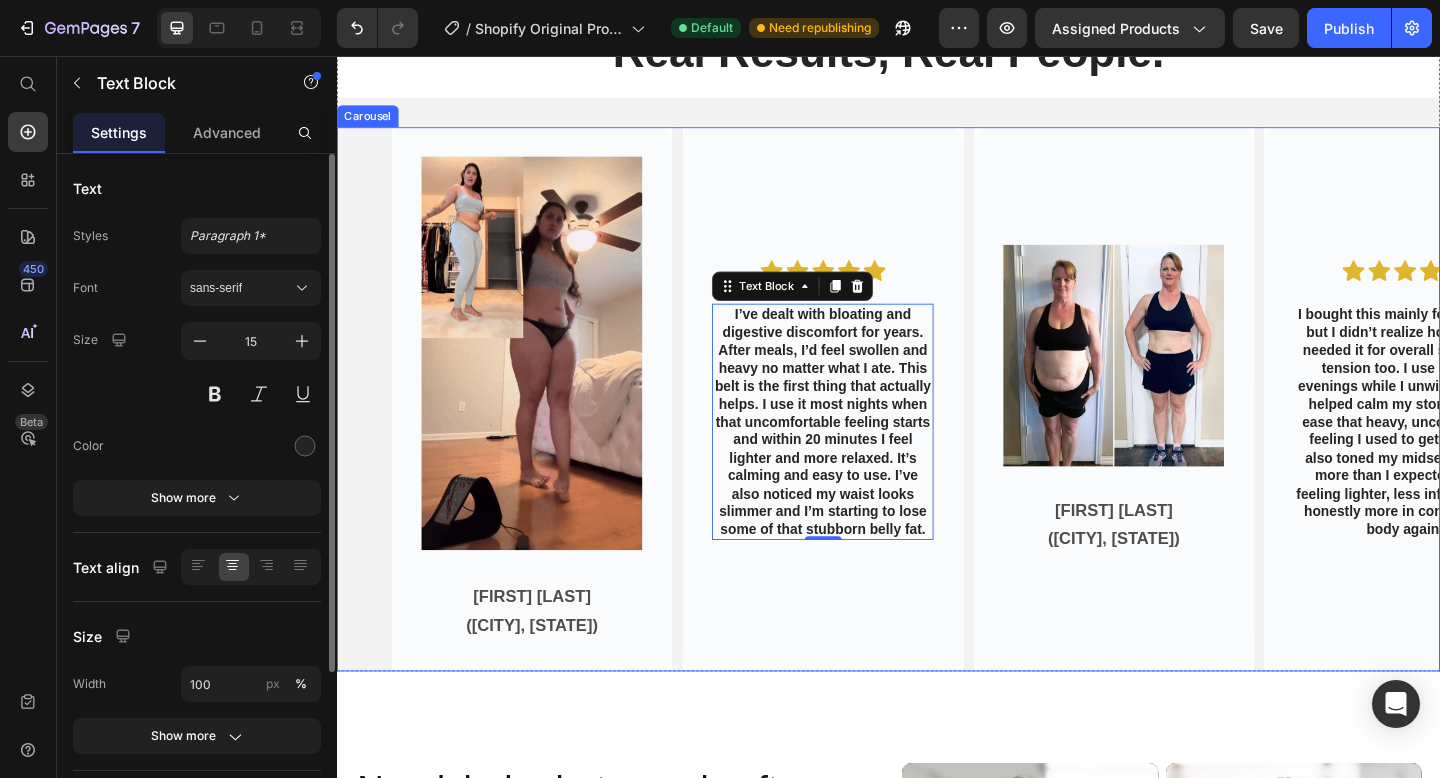 click on "Image Katrina S.  (Houston, Texas) Text Block Hero Banner Icon Icon Icon Icon Icon Icon List I’ve dealt with bloating and digestive discomfort for years. After meals, I’d feel swollen and heavy no matter what I ate. This belt is the first thing that actually helps. I use it most nights when that uncomfortable feeling starts and within 20 minutes I feel lighter and more relaxed. It’s calming and easy to use. I’ve also noticed my waist looks slimmer and I’m starting to lose some of that stubborn belly fat. Text Block   0 Hero Banner Image Wendy M.  (Springdale, Arkansas) Text Block Hero Banner Icon Icon Icon Icon Icon Icon List Text Block Hero Banner Image Lauren B.  (Fresnos, California) Text Block Hero Banner Icon Icon Icon Icon Icon Icon List Text Block Hero Banner Carousel" at bounding box center [937, 430] 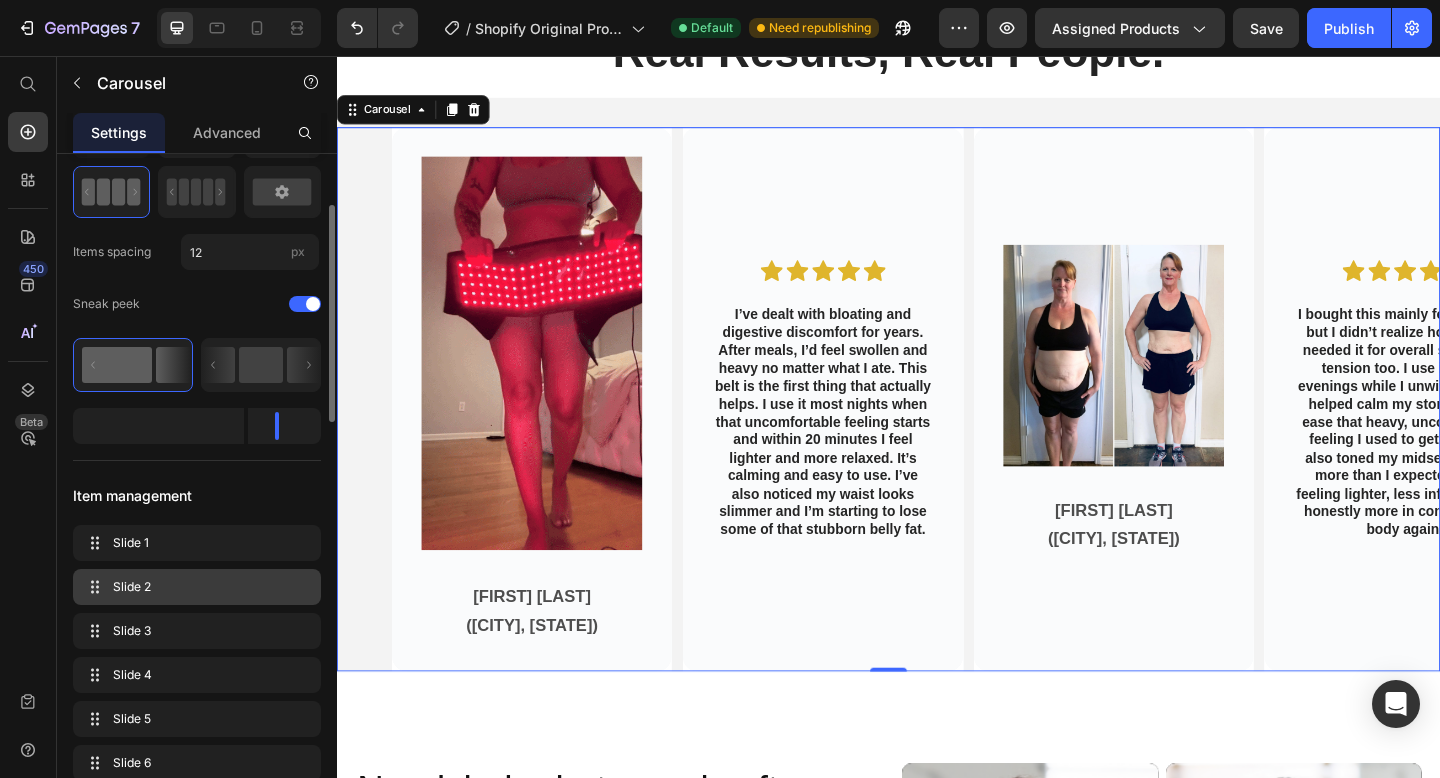 scroll, scrollTop: 124, scrollLeft: 0, axis: vertical 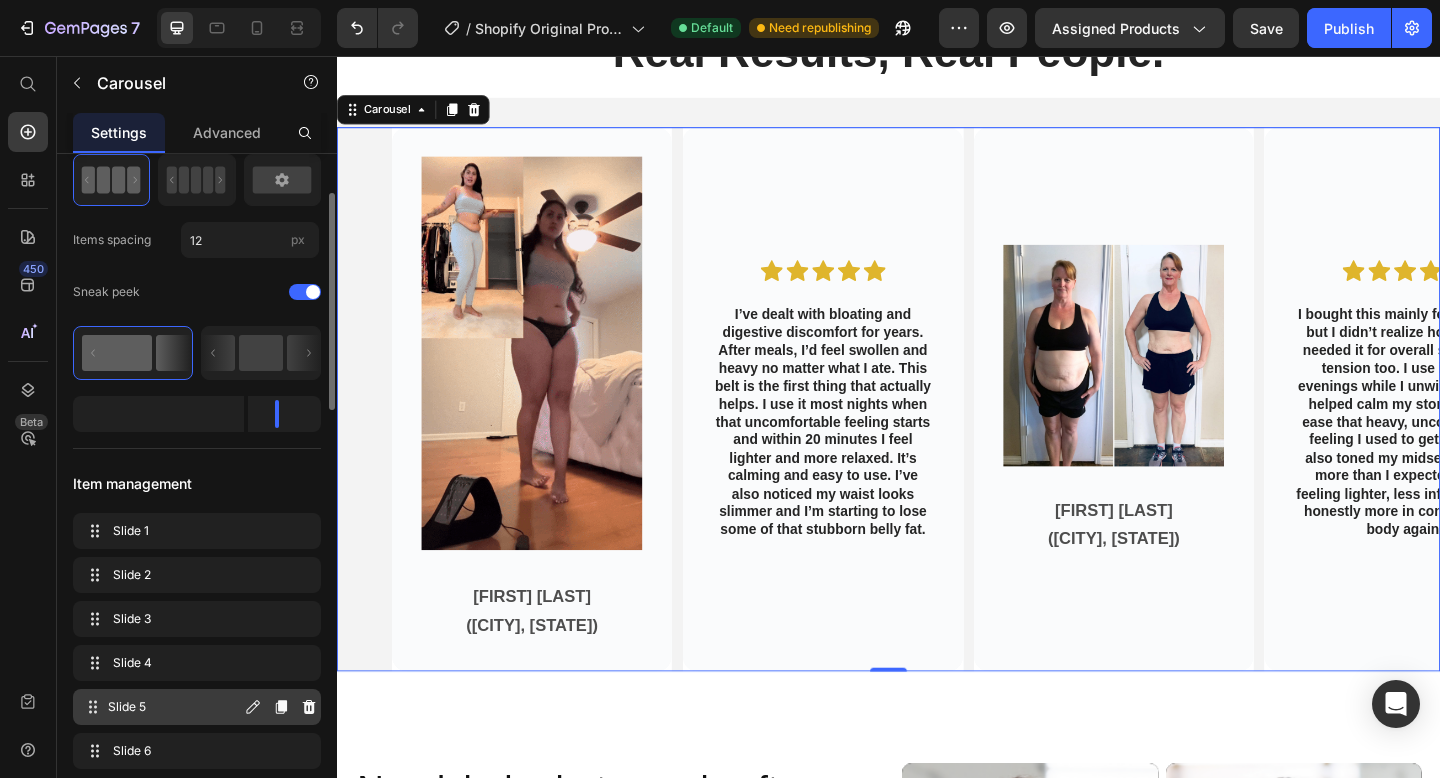 click on "Slide 5" at bounding box center [174, 707] 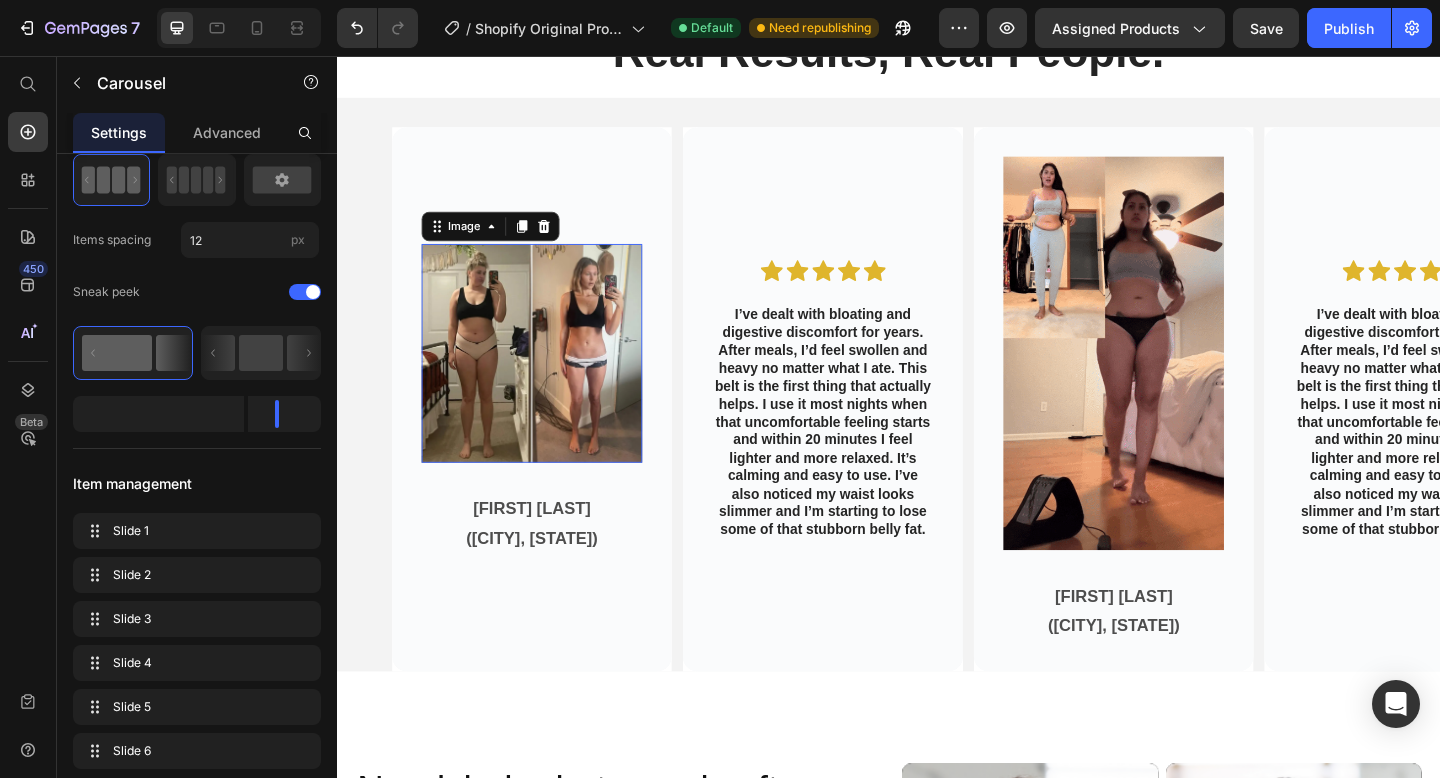click at bounding box center (549, 380) 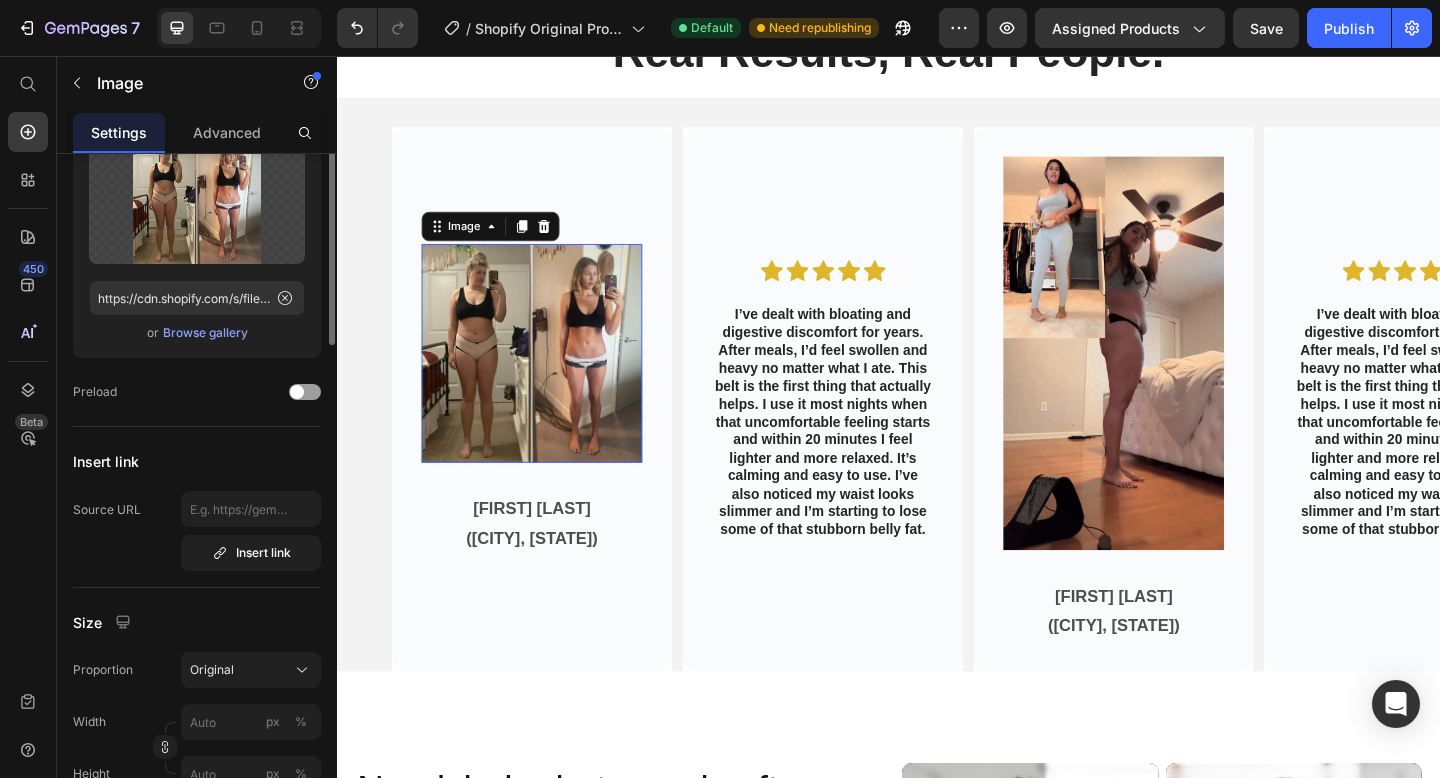scroll, scrollTop: 0, scrollLeft: 0, axis: both 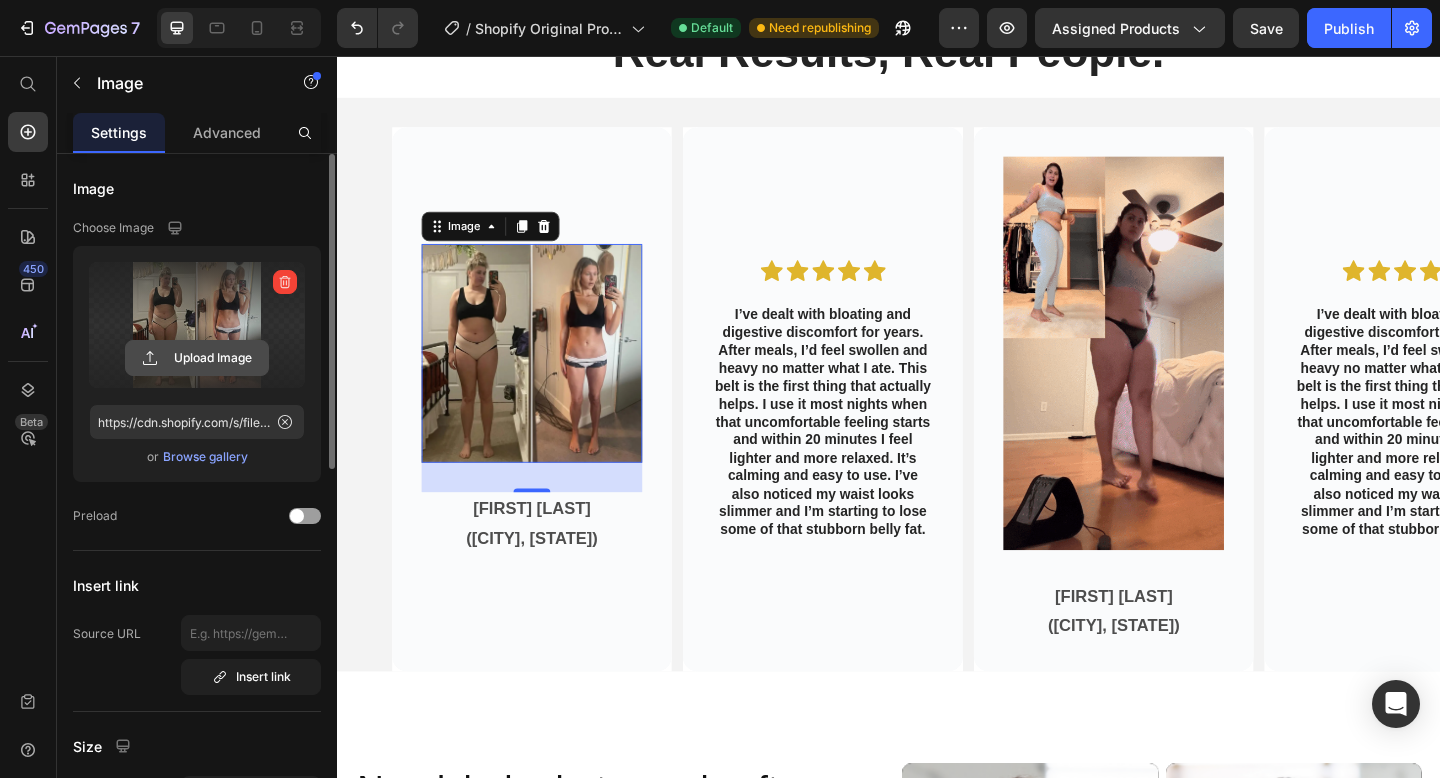 click 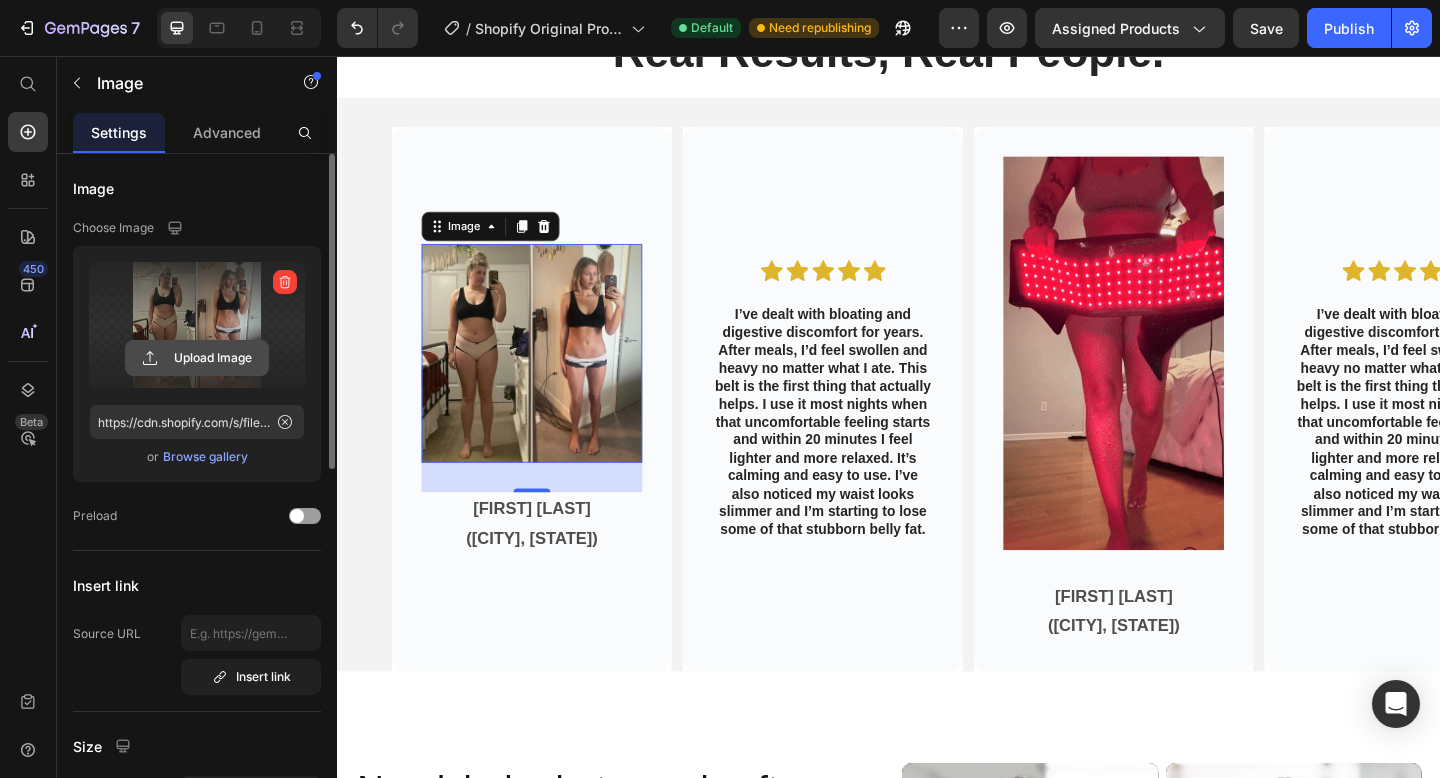 type on "C:\fakepath\giff_1_9e9ab49e-e0cf-40bf-81c9-9960a2ba83d8.gif" 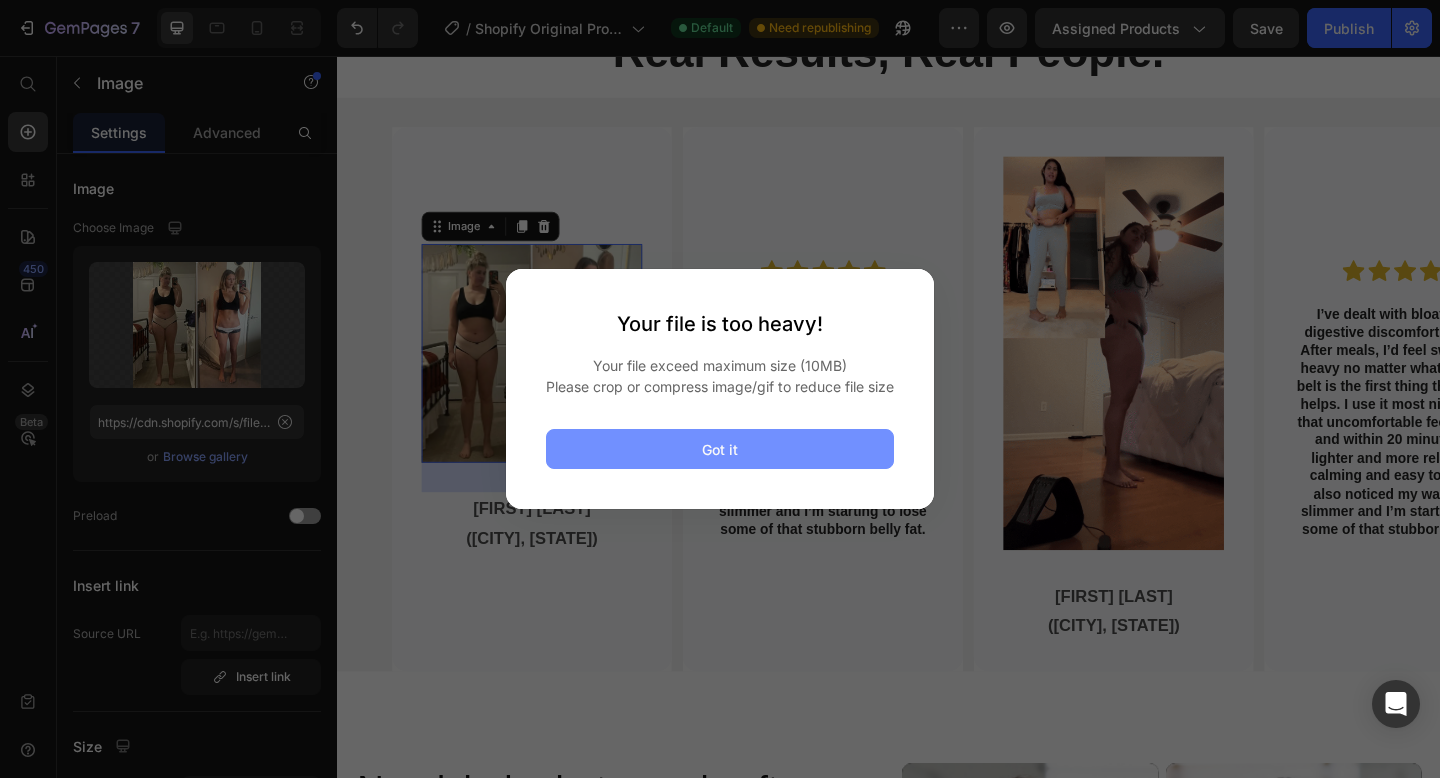 click on "Got it" at bounding box center (720, 449) 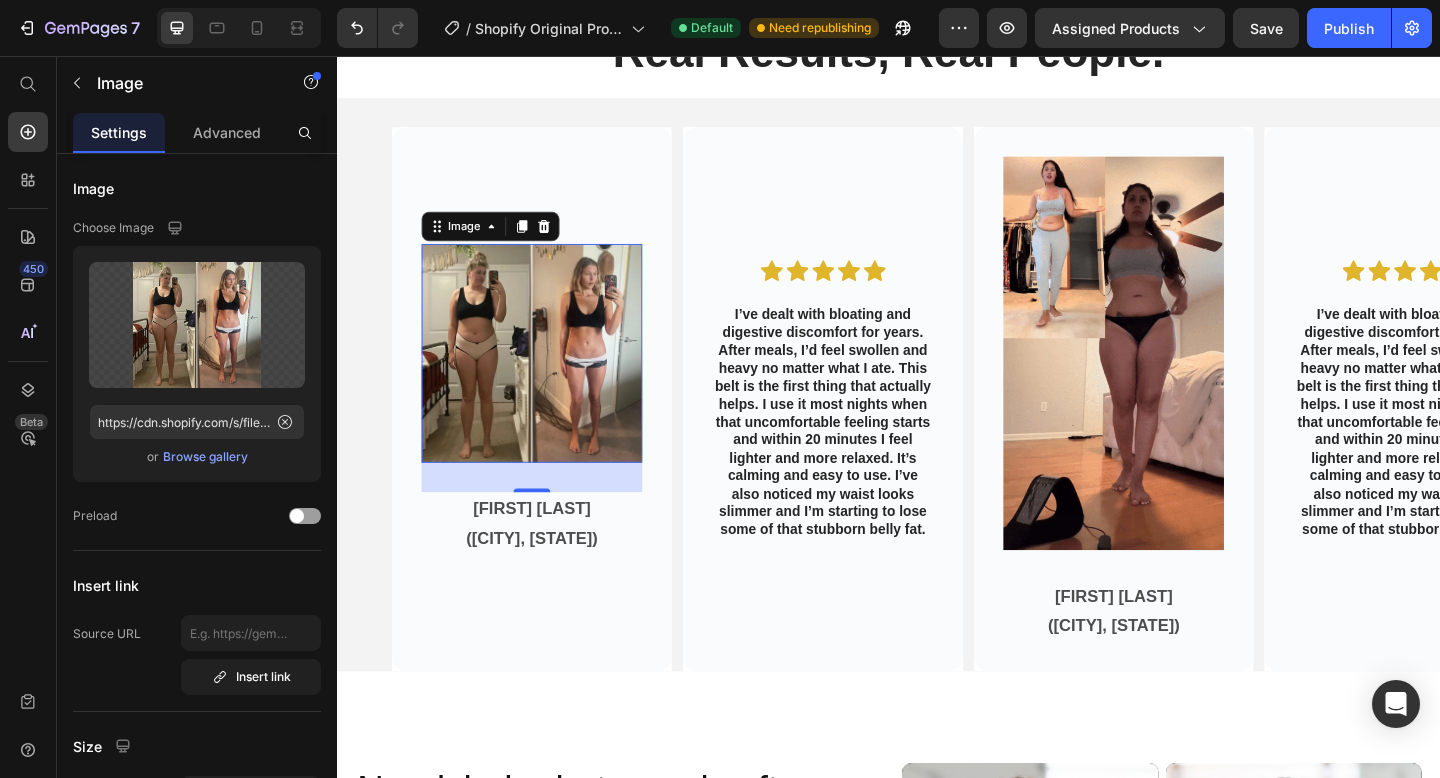 click at bounding box center (549, 380) 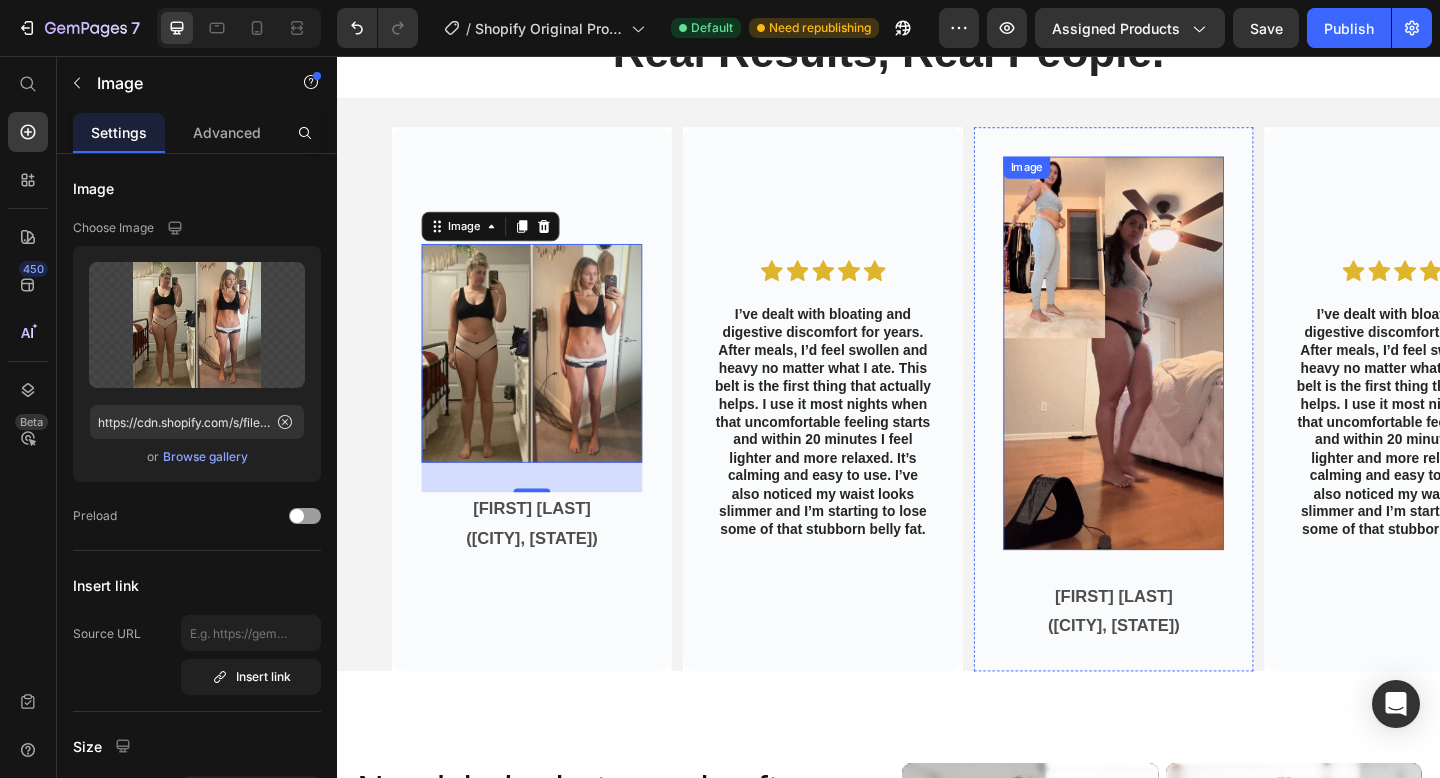 click at bounding box center [1182, 379] 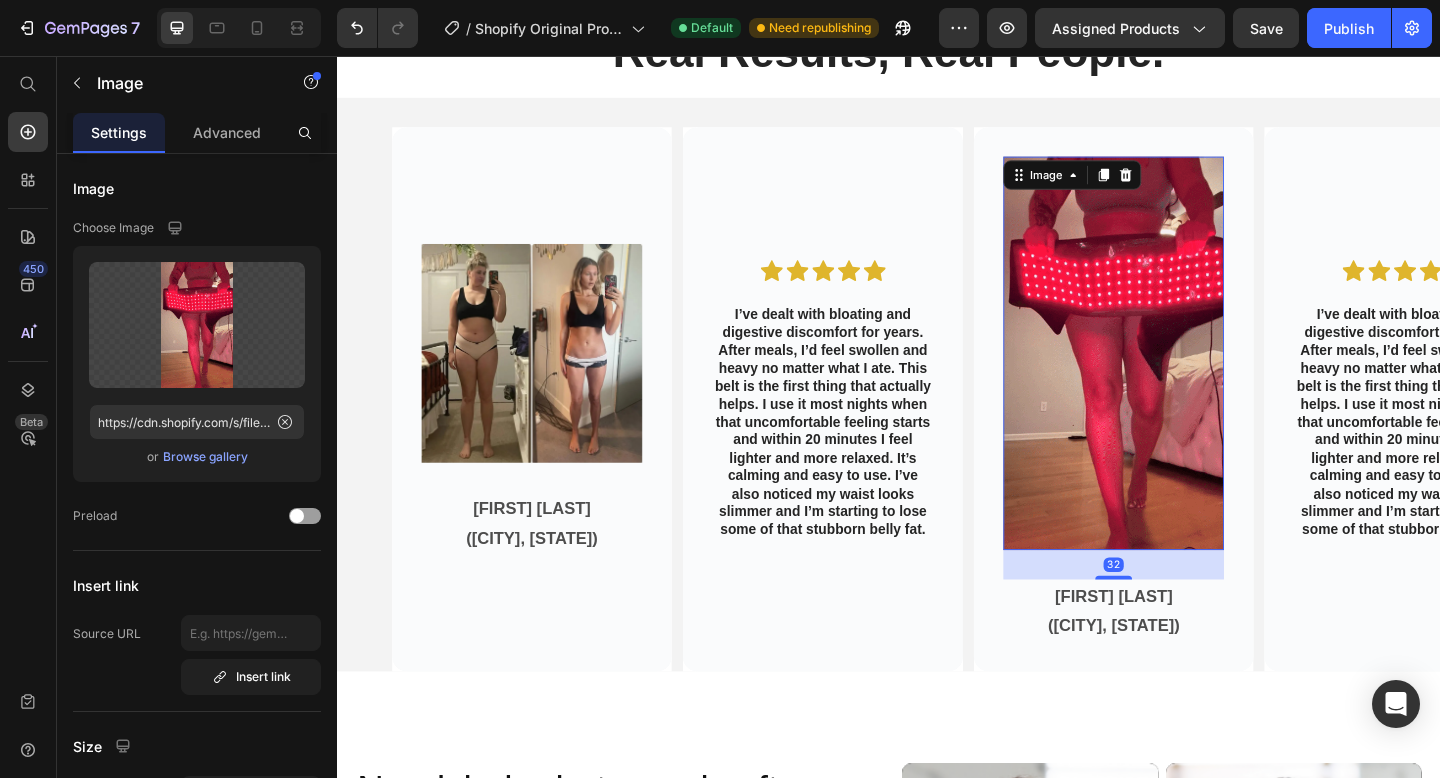 click at bounding box center [1182, 379] 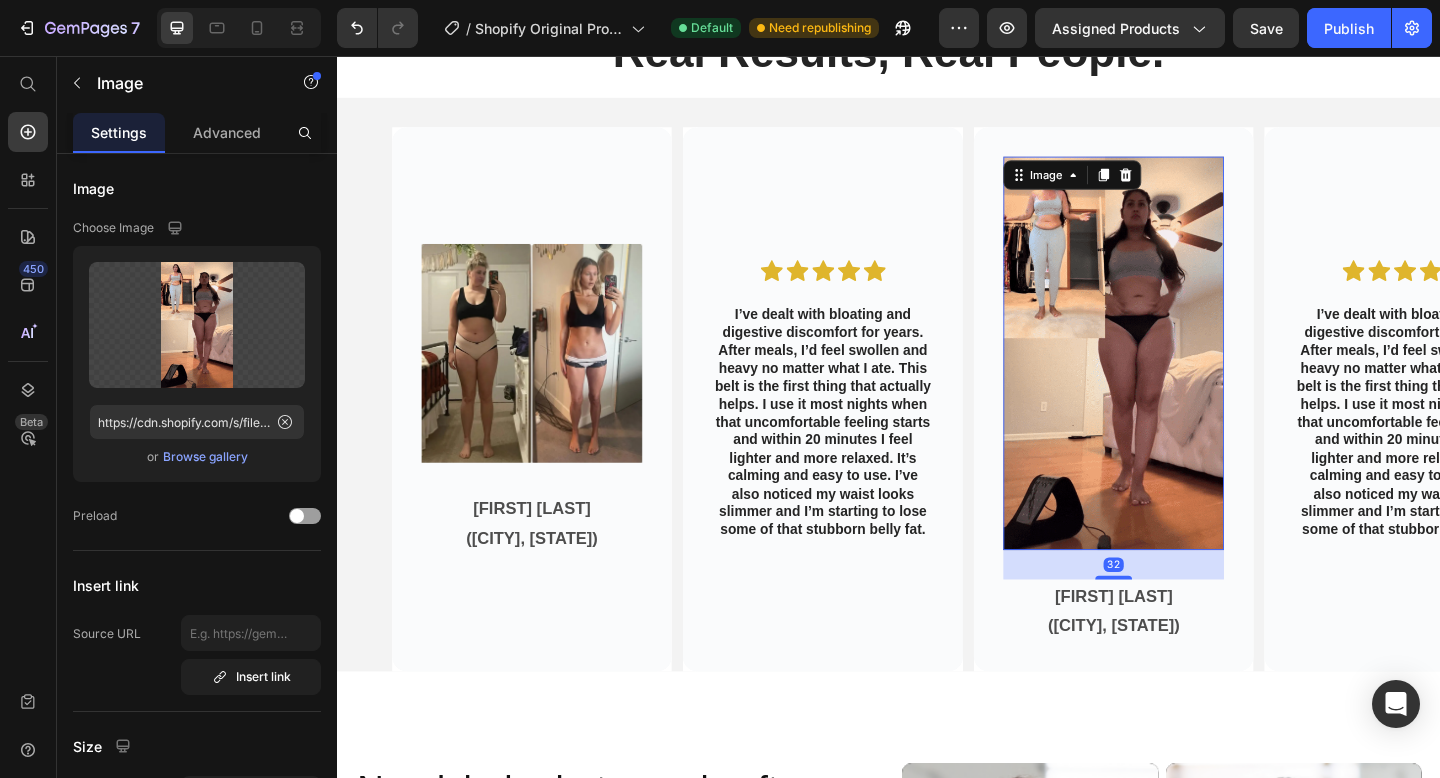 click at bounding box center [1182, 379] 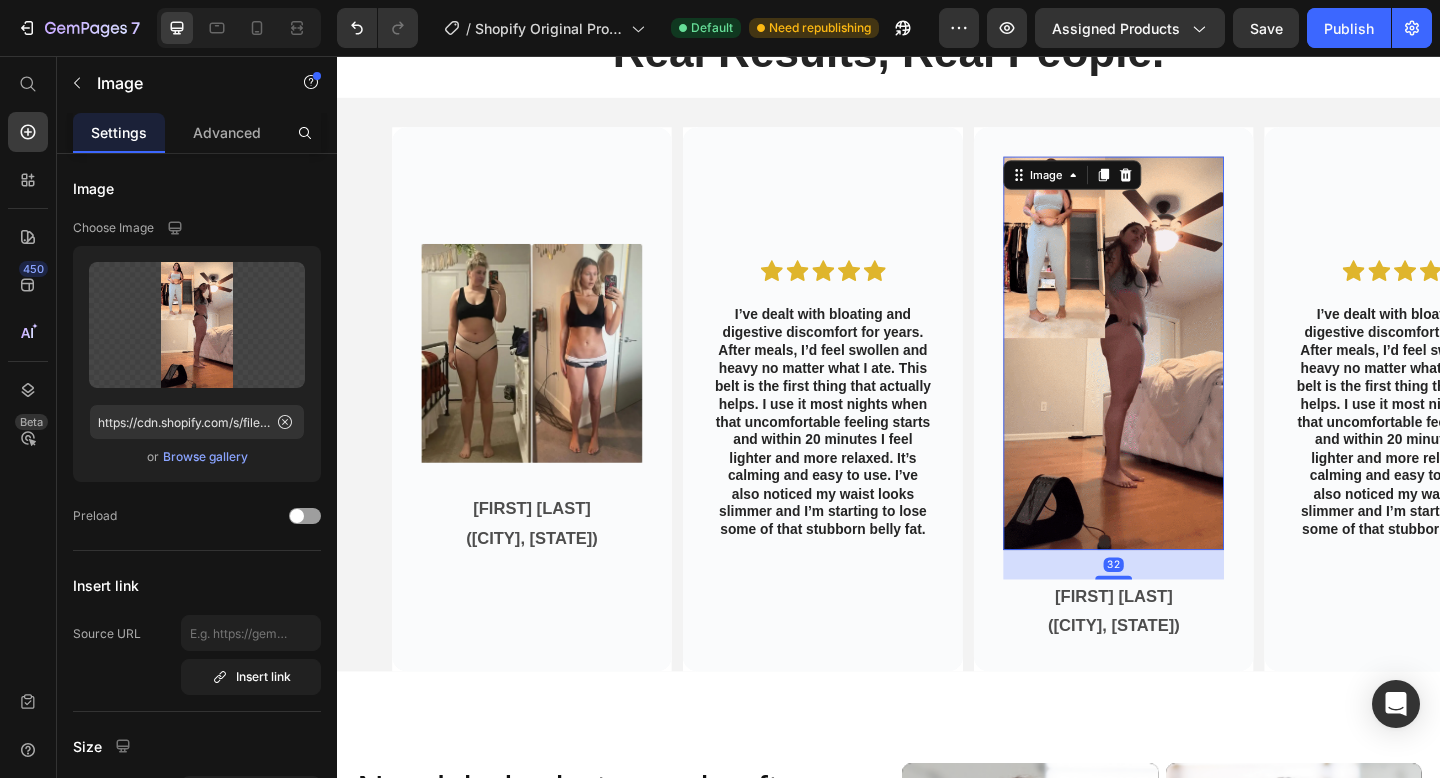 click on "I’ve dealt with bloating and digestive discomfort for years. After meals, I’d feel swollen and heavy no matter what I ate. This belt is the first thing that actually helps. I use it most nights when that uncomfortable feeling starts and within 20 minutes I feel lighter and more relaxed. It’s calming and easy to use. I’ve also noticed my waist looks slimmer and I’m starting to lose some of that stubborn belly fat." at bounding box center [865, 455] 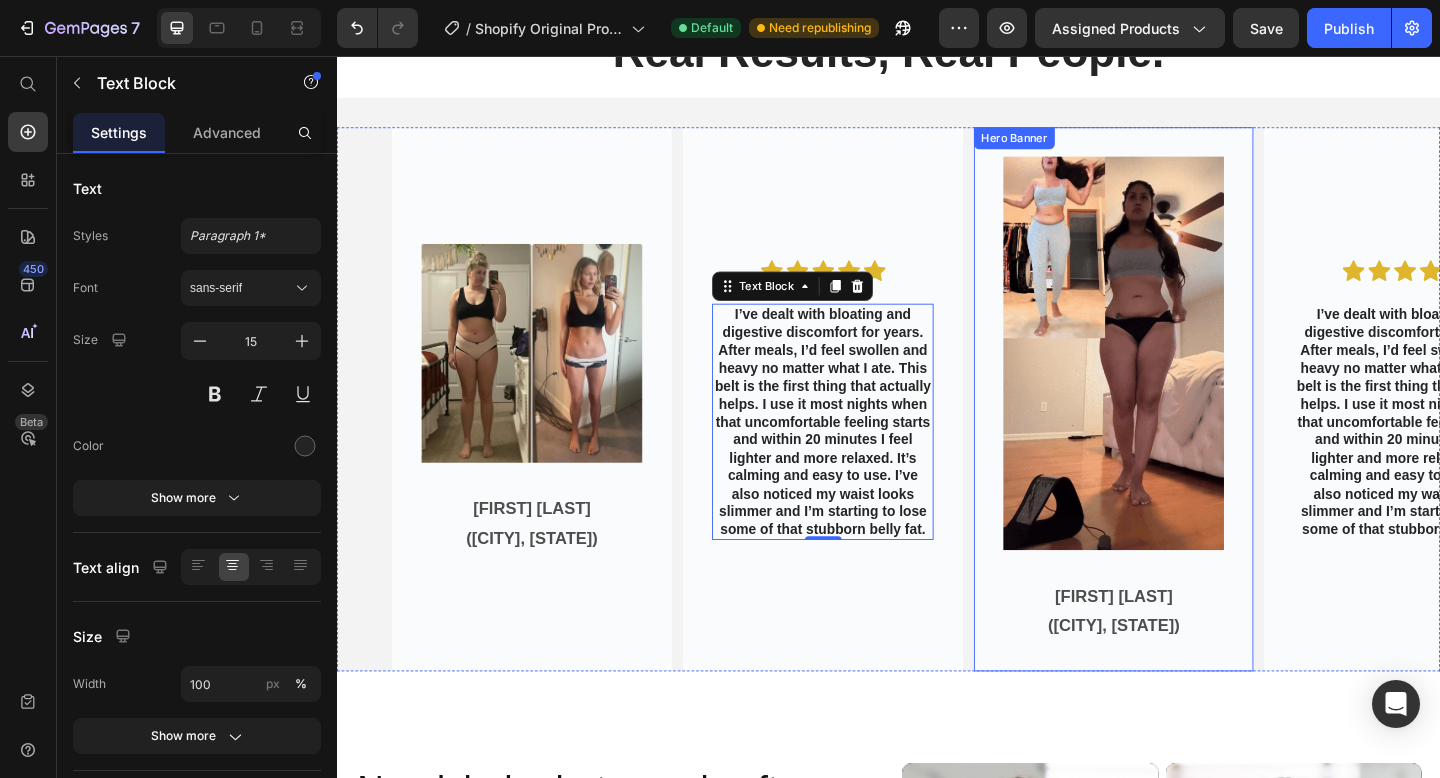 click on "Image Katrina S.  (Houston, Texas) Text Block" at bounding box center (1182, 430) 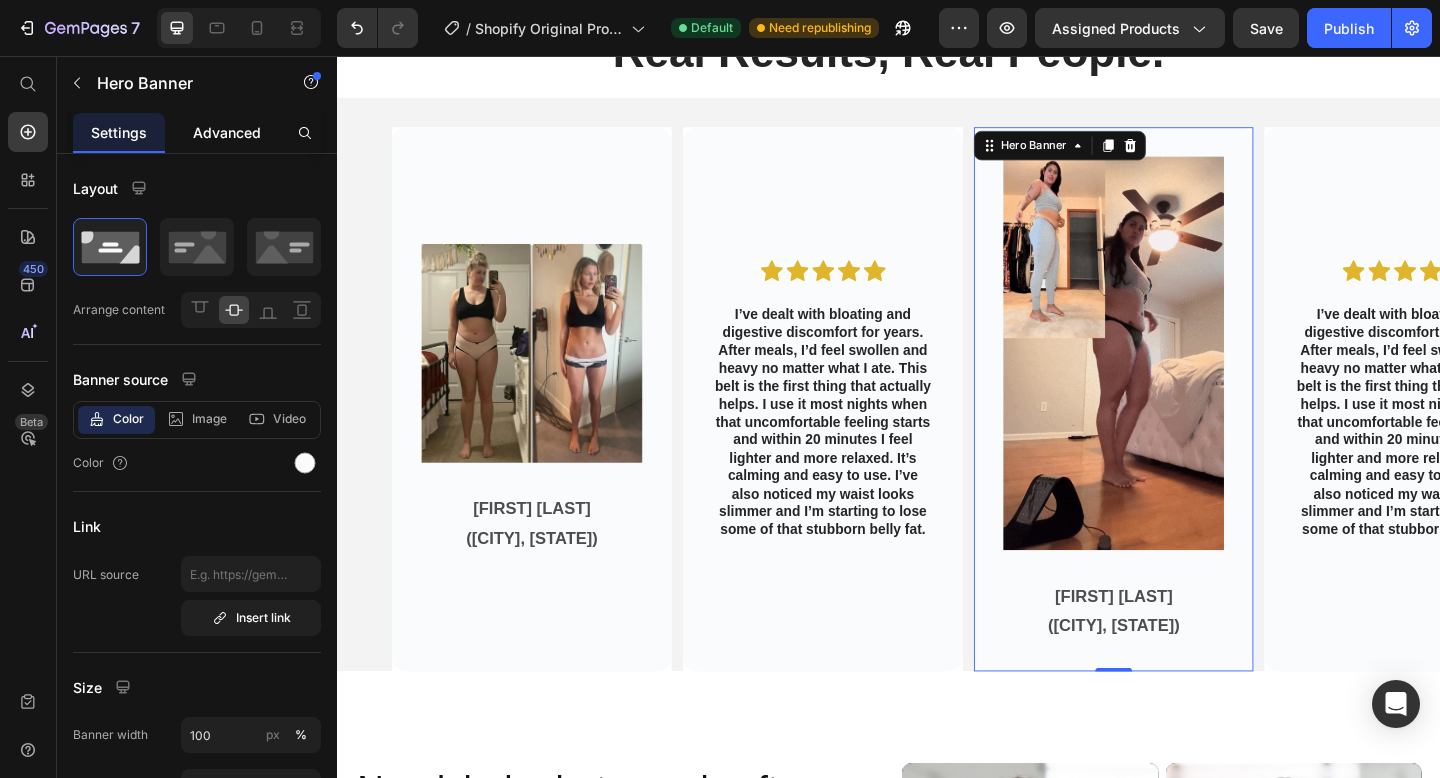 click on "Advanced" 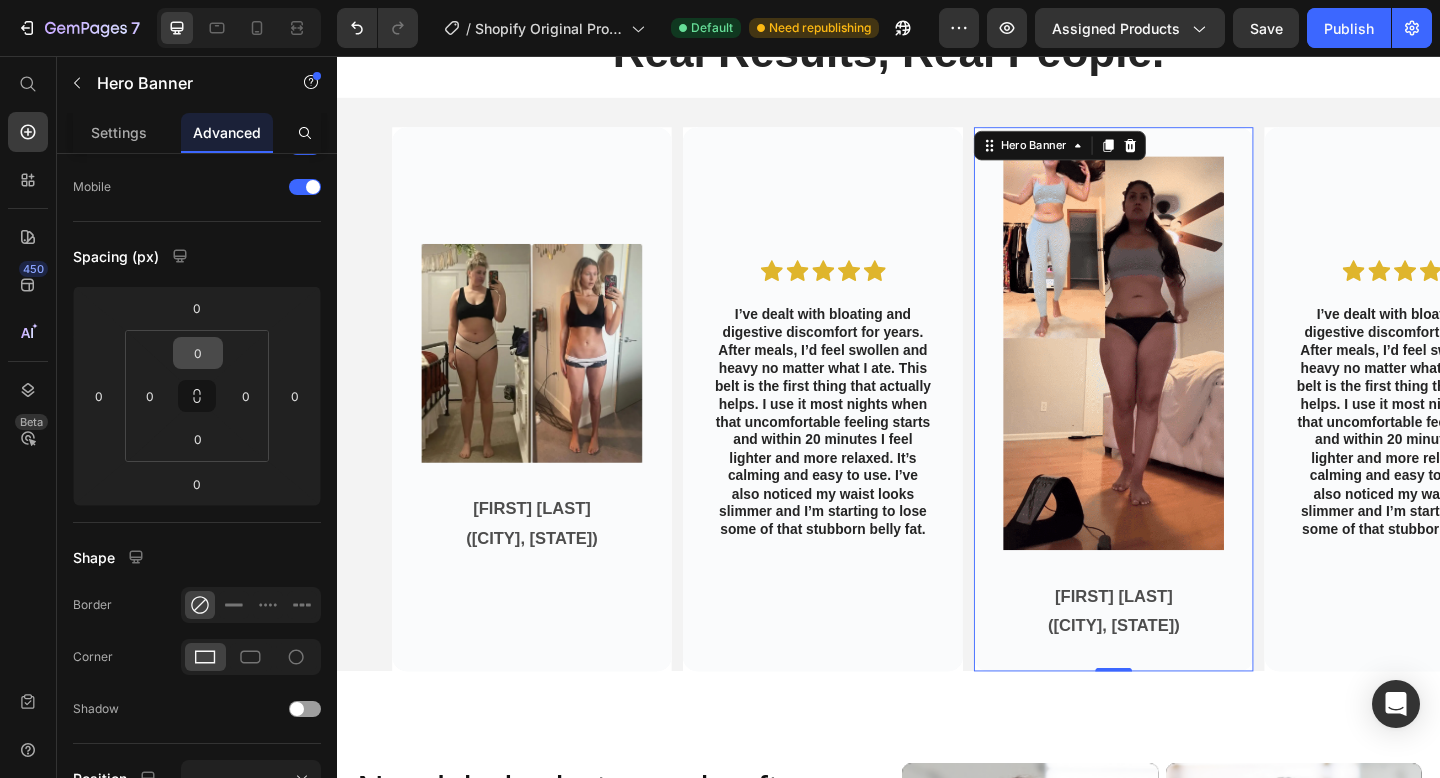 scroll, scrollTop: 0, scrollLeft: 0, axis: both 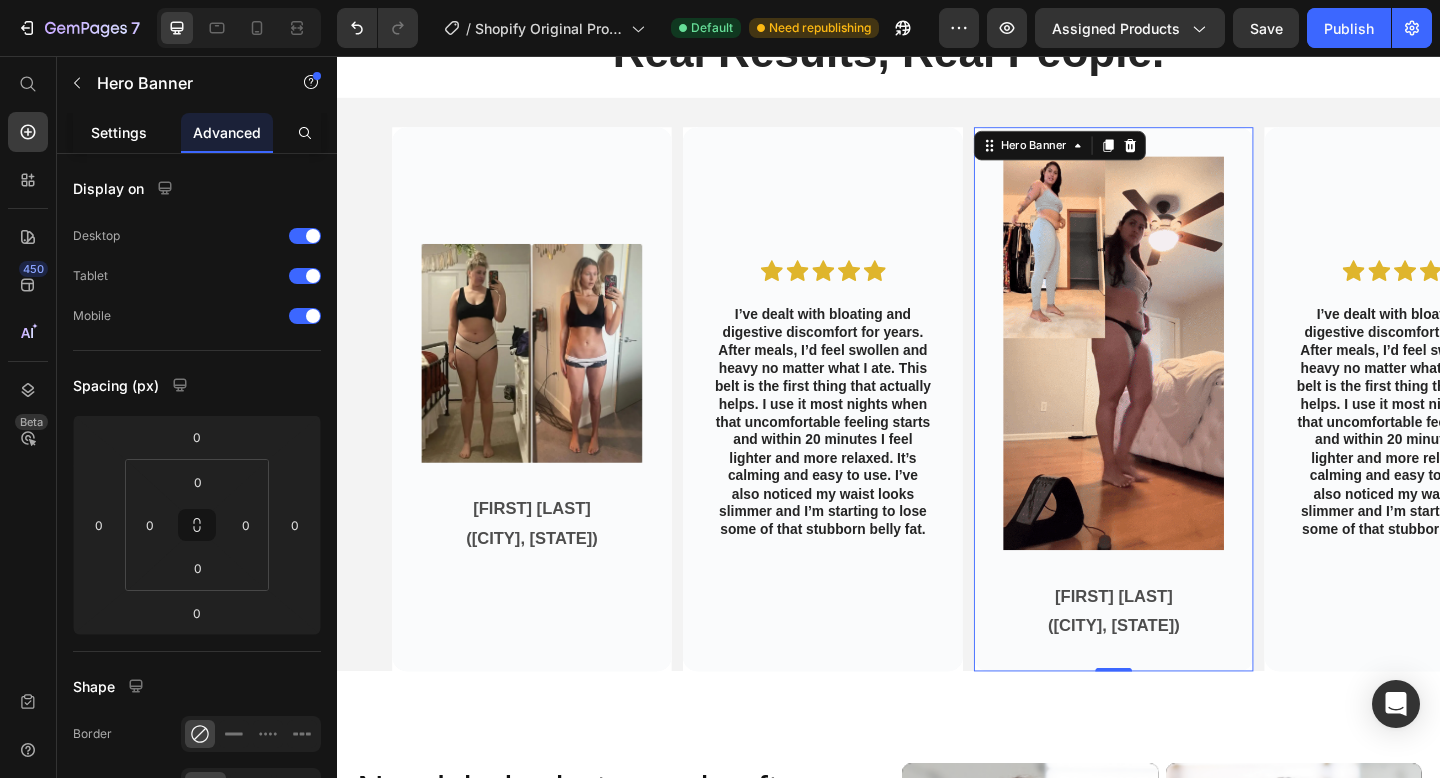 click on "Settings" 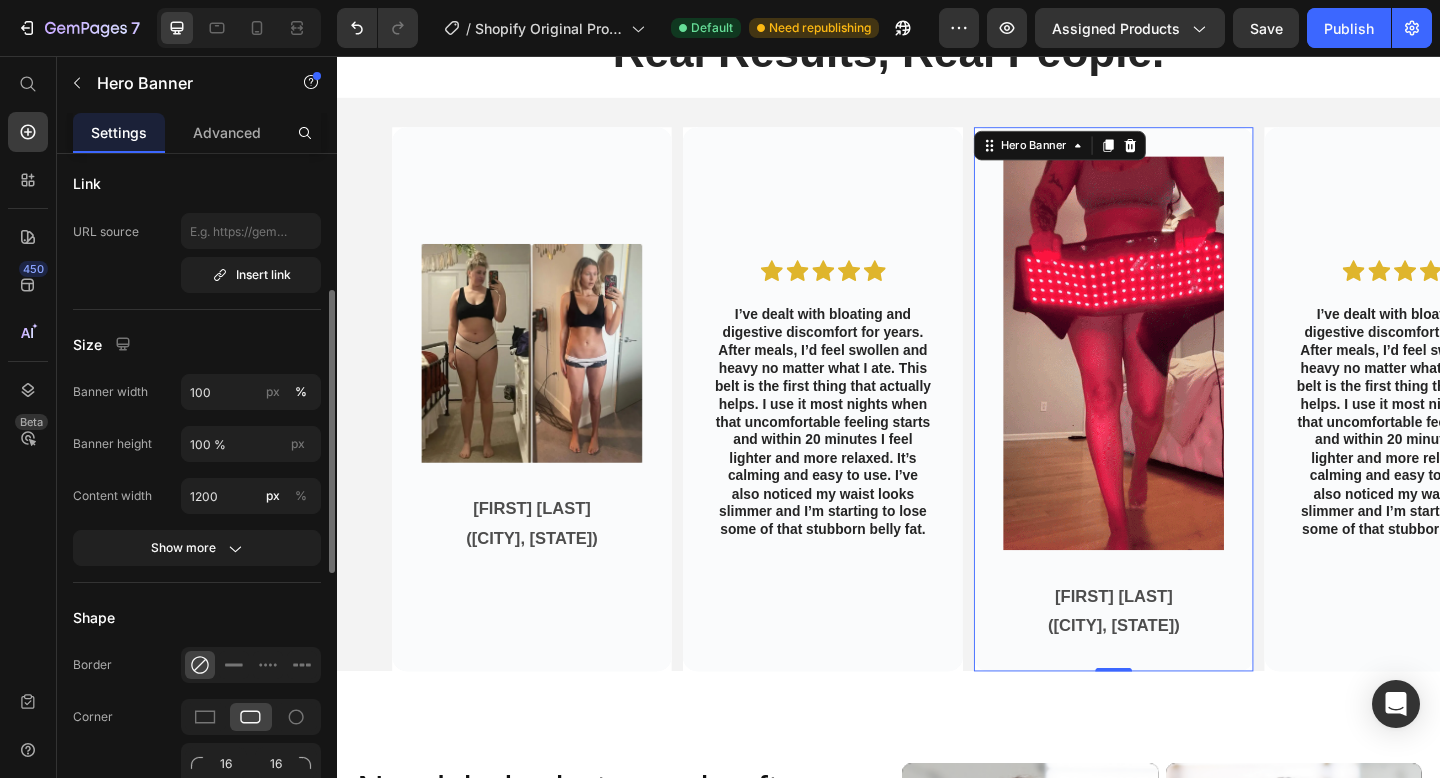 scroll, scrollTop: 350, scrollLeft: 0, axis: vertical 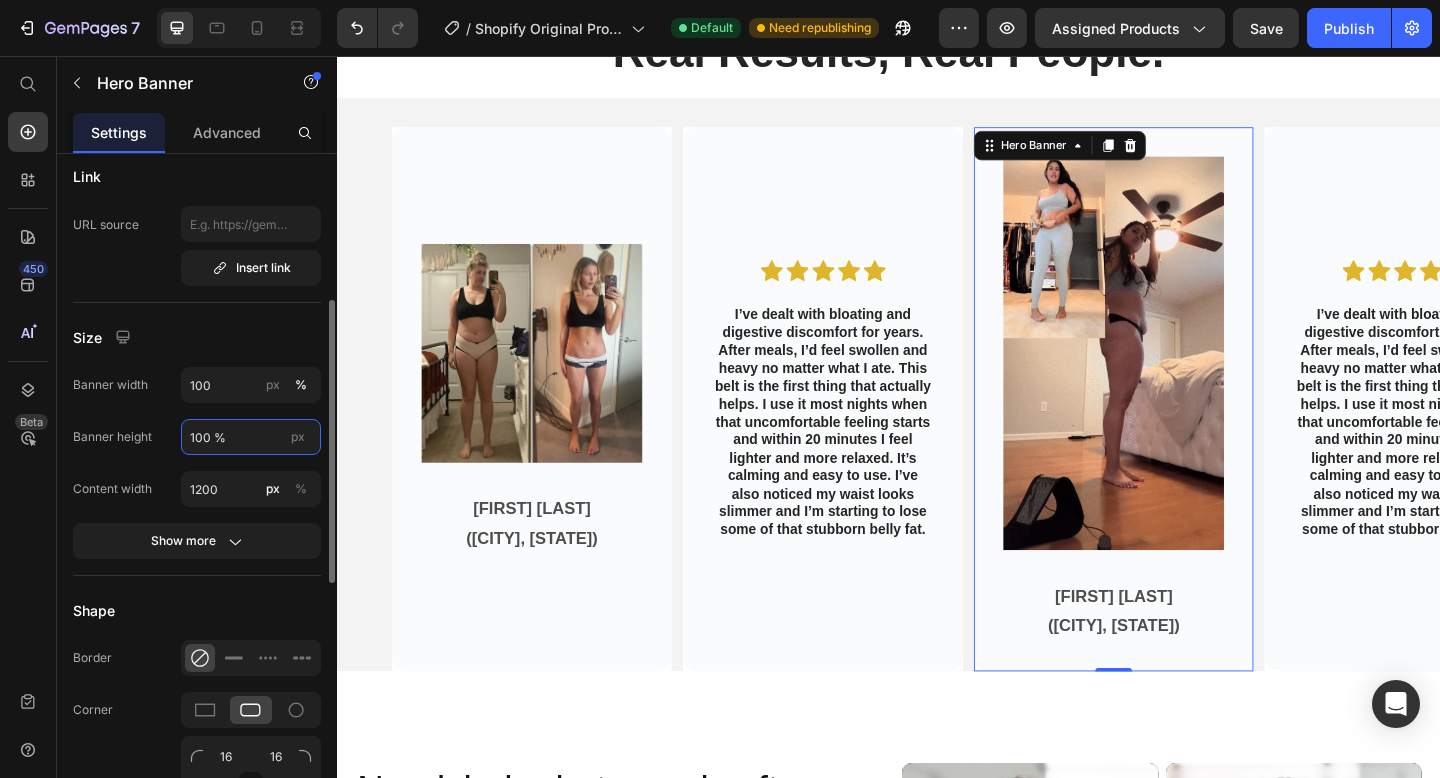click on "100 %" at bounding box center [251, 437] 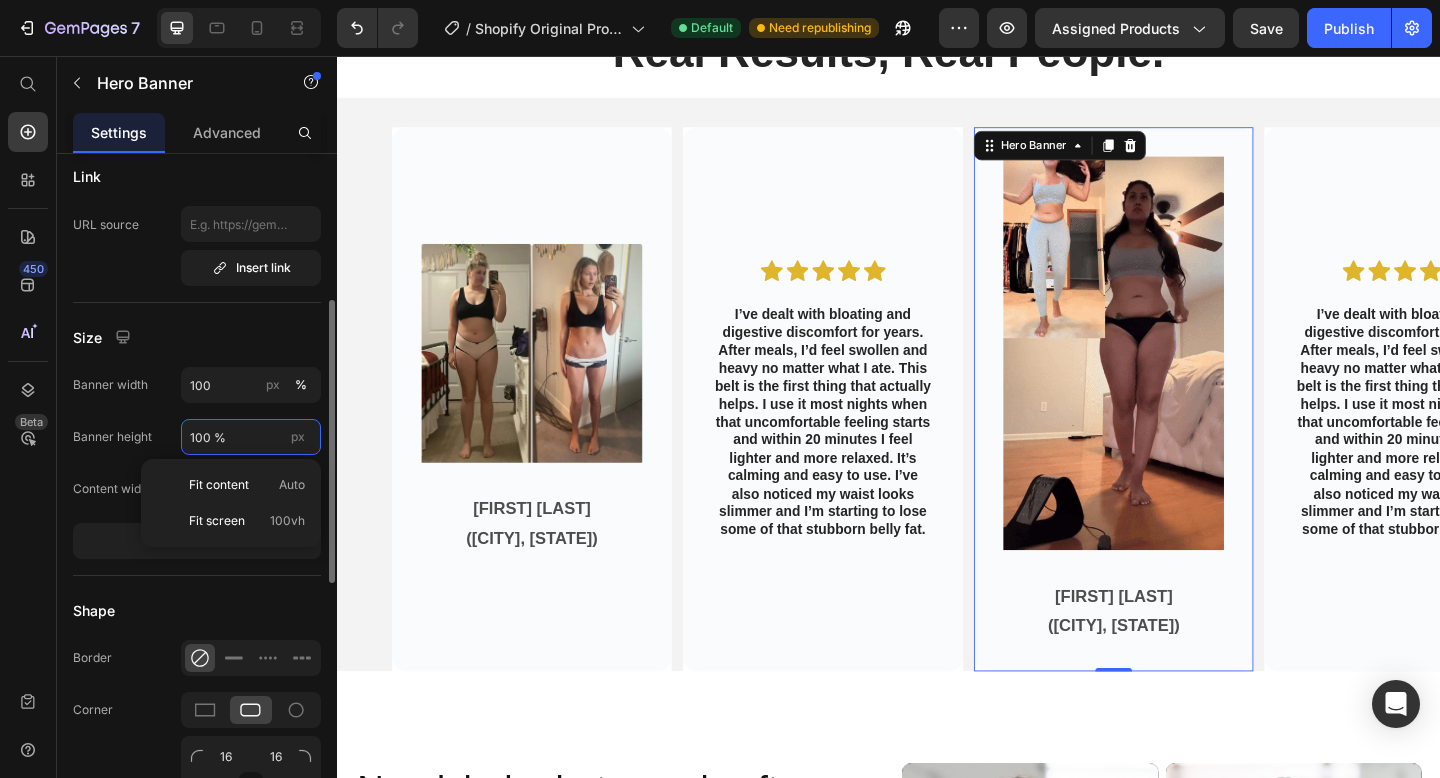 click on "100 %" at bounding box center (251, 437) 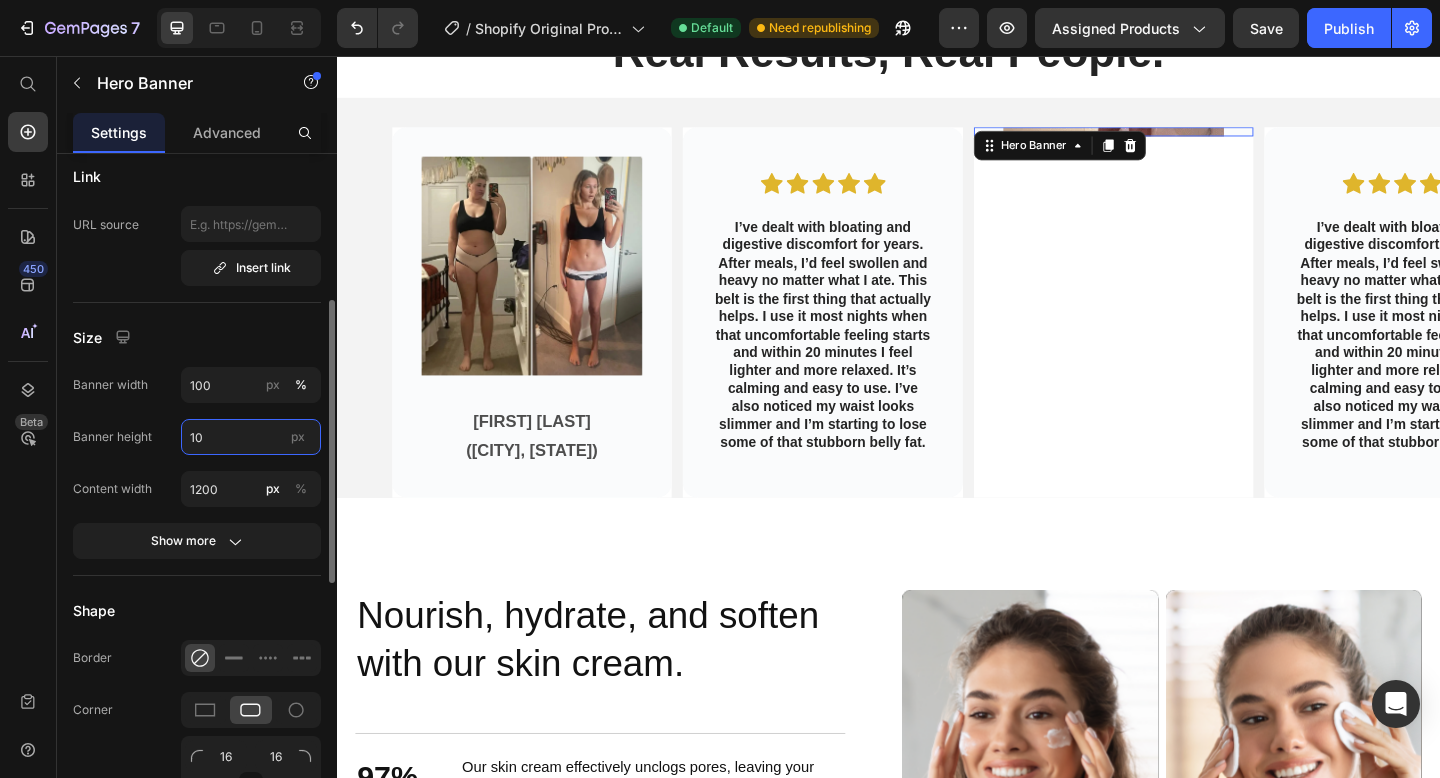 type on "1" 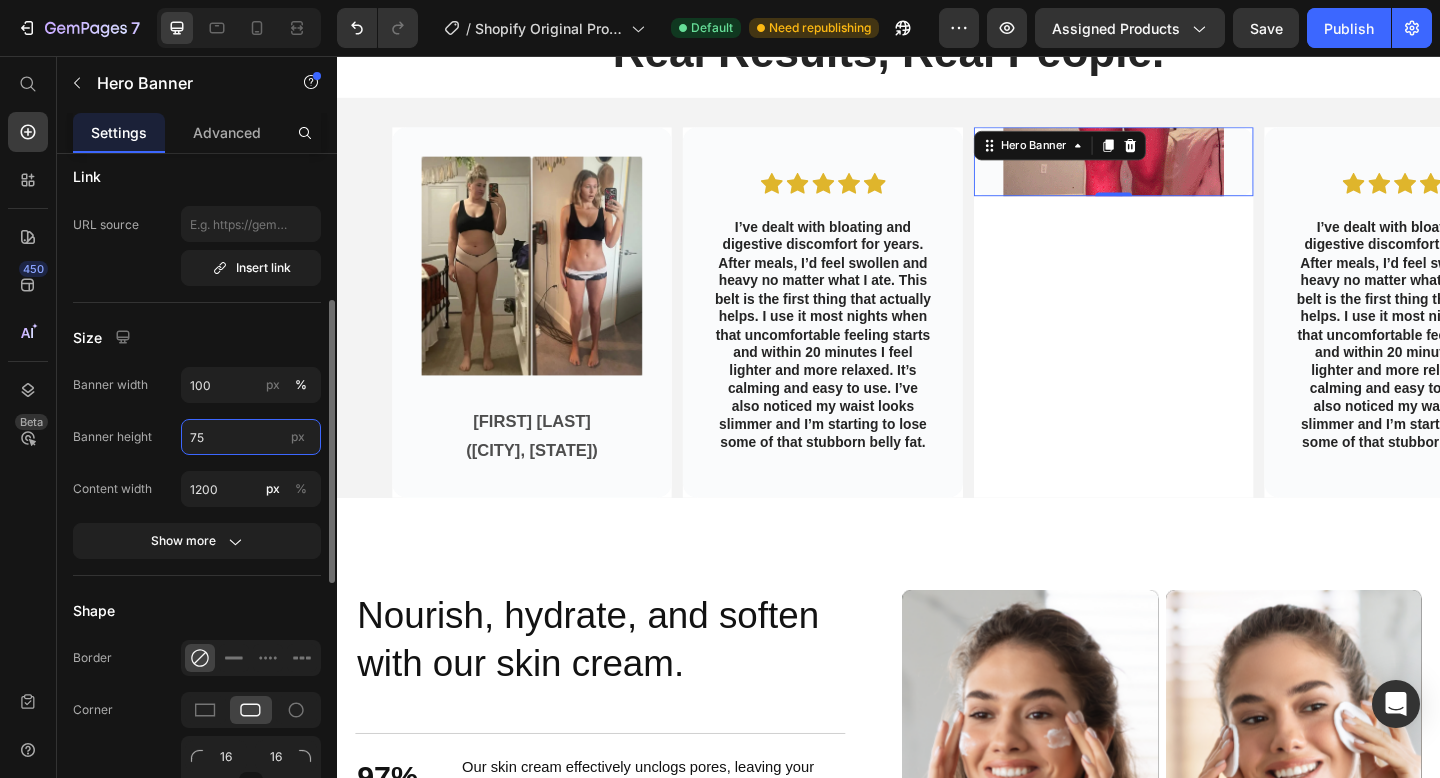 type on "7" 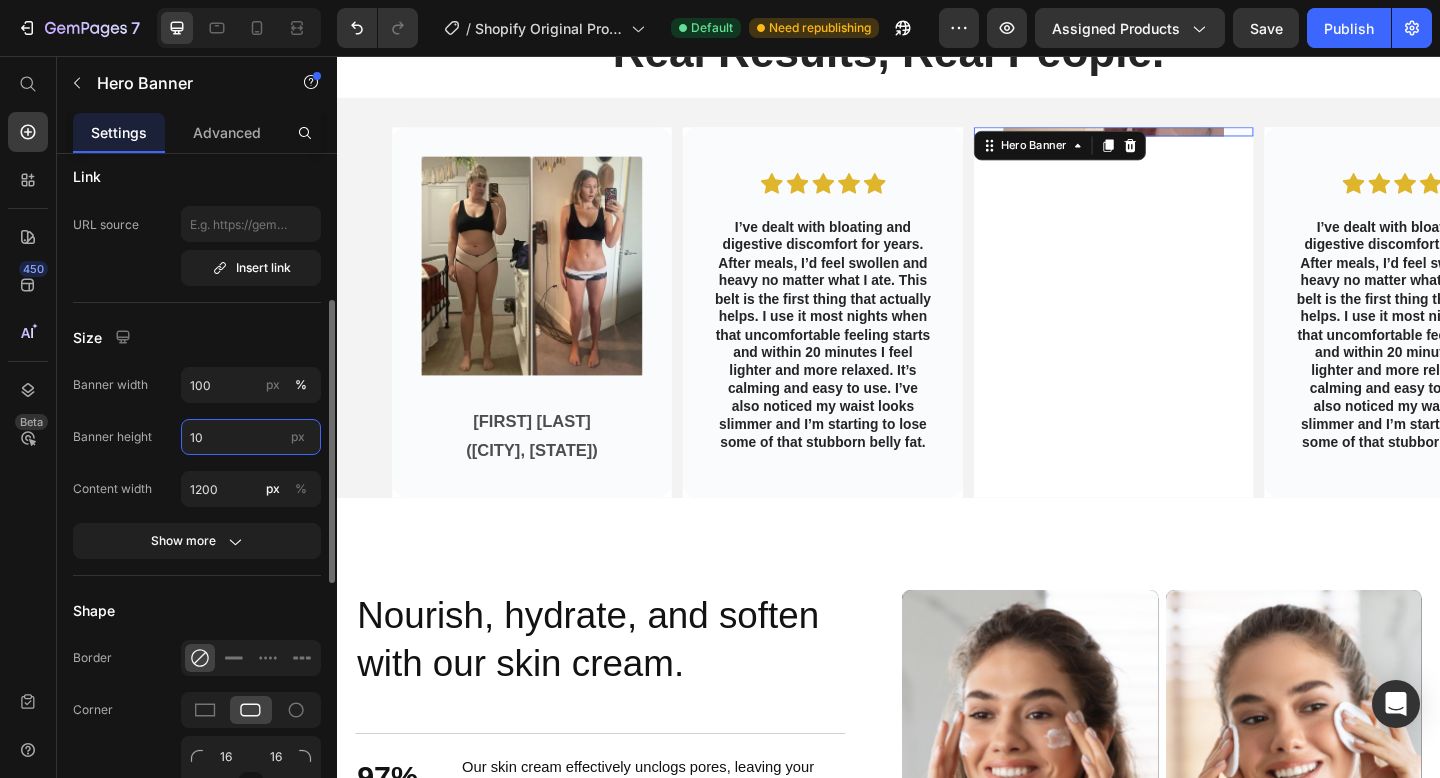 type on "1" 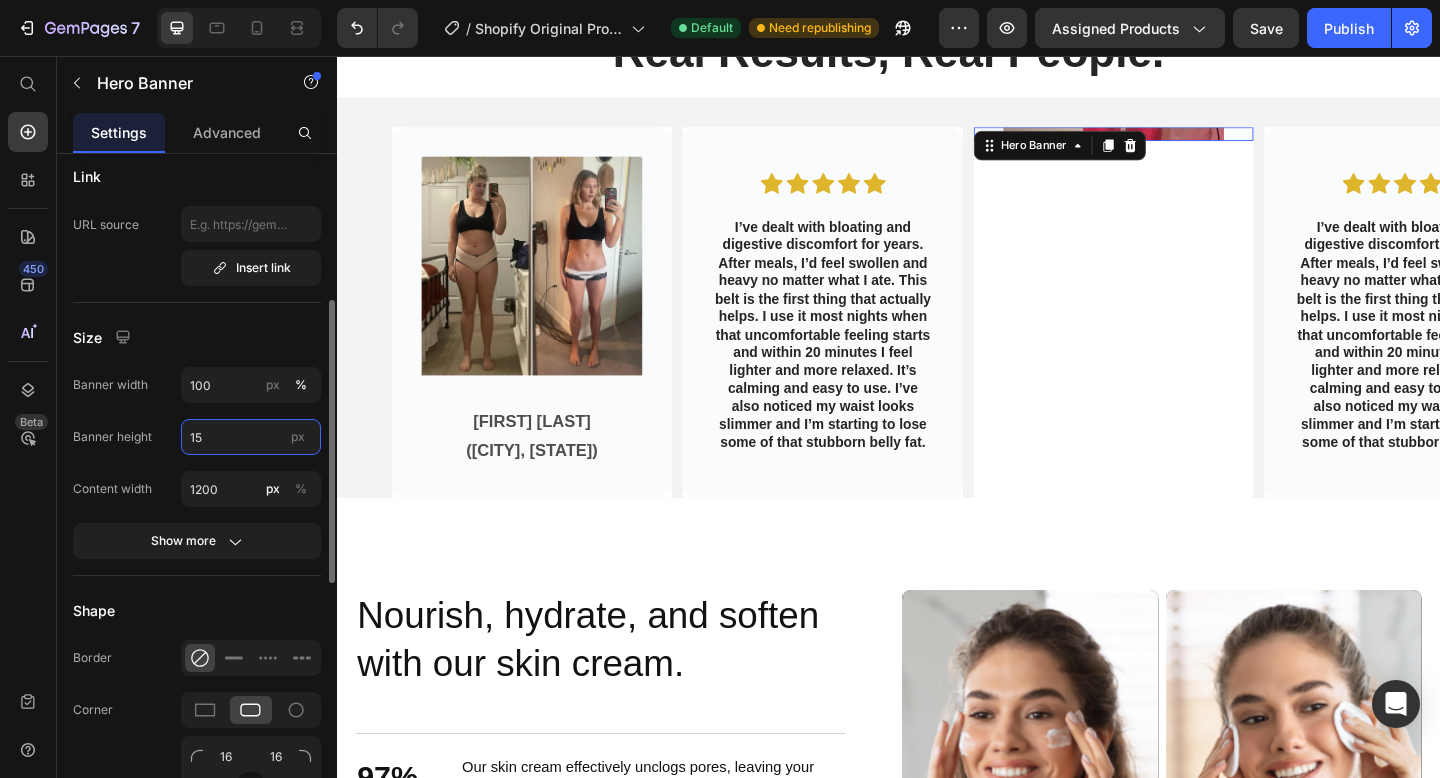 type on "1" 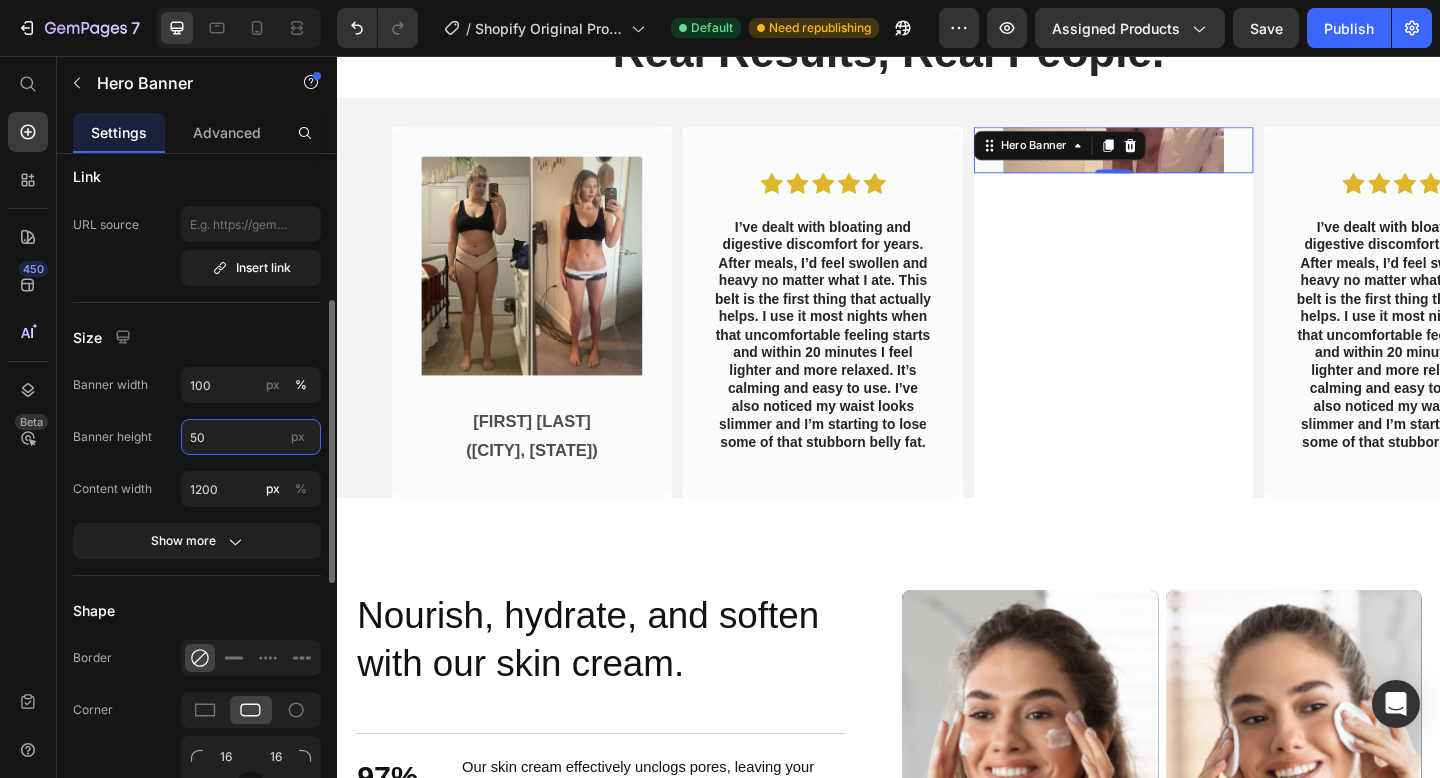 type on "5" 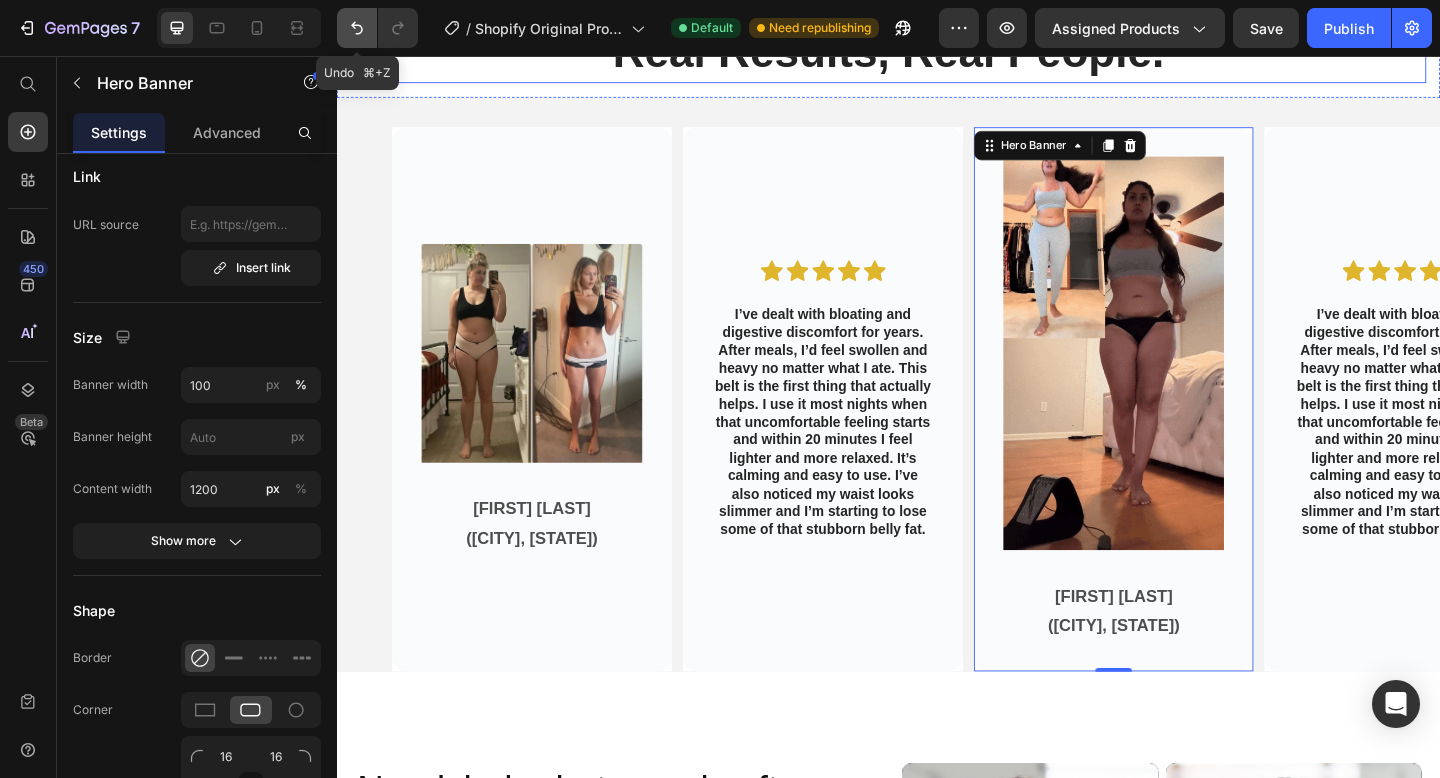 click 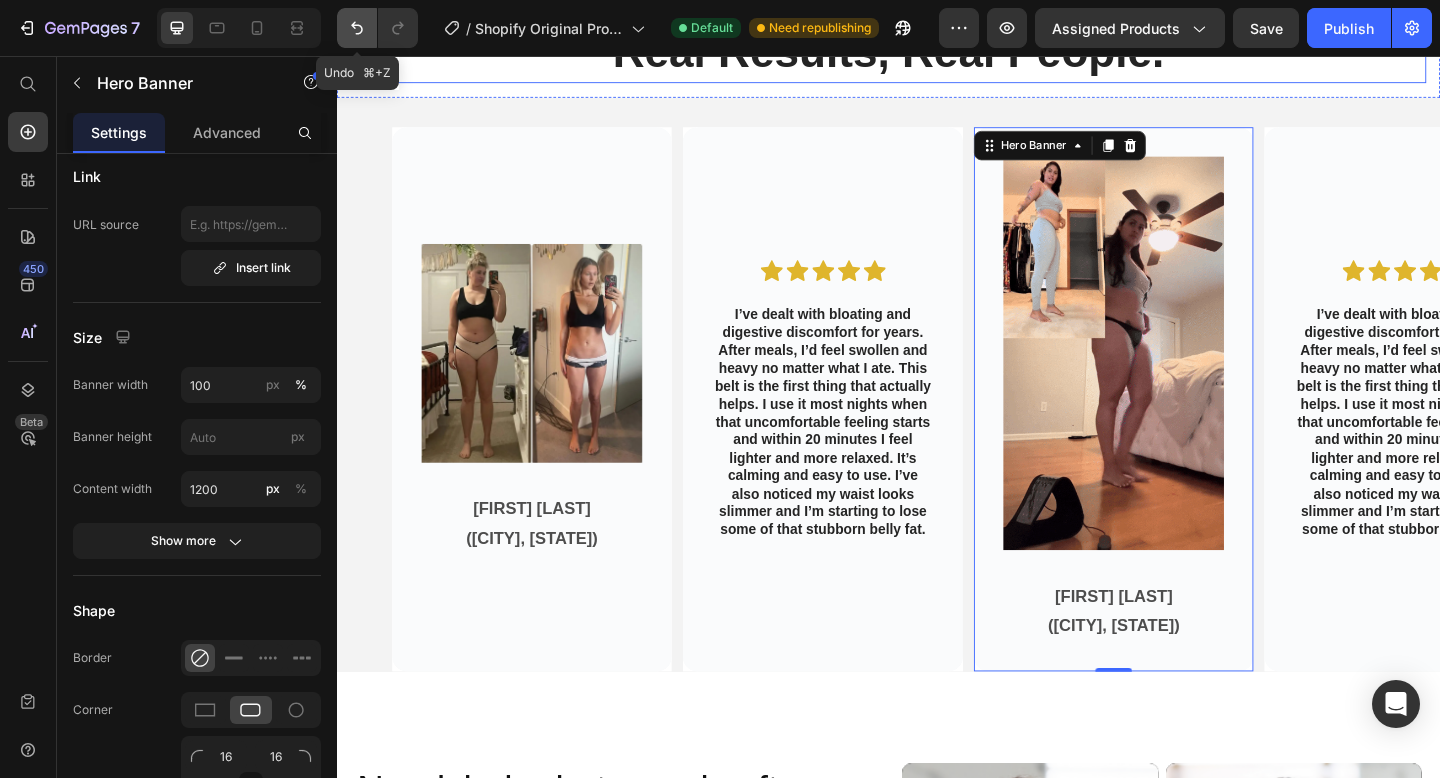 type on "100 %" 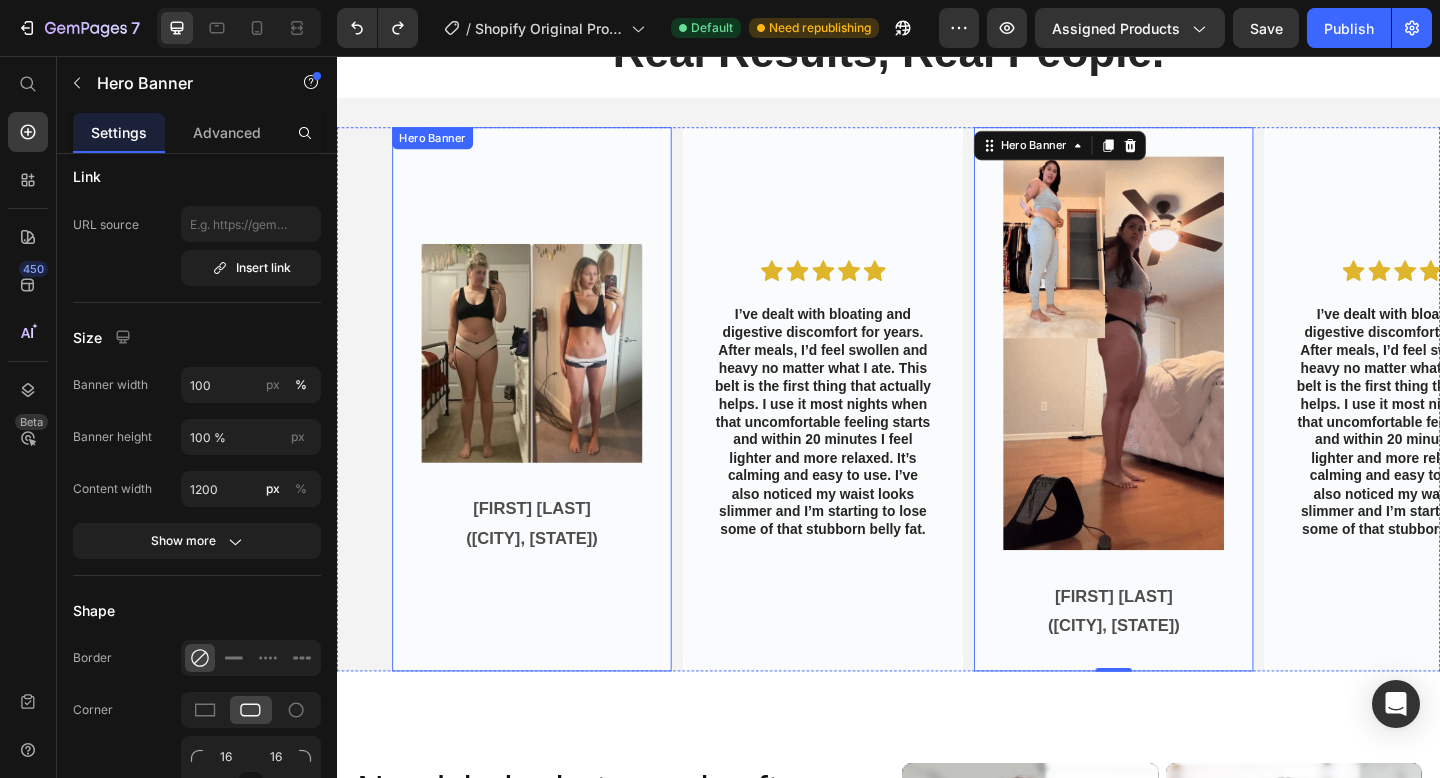 click at bounding box center (549, 430) 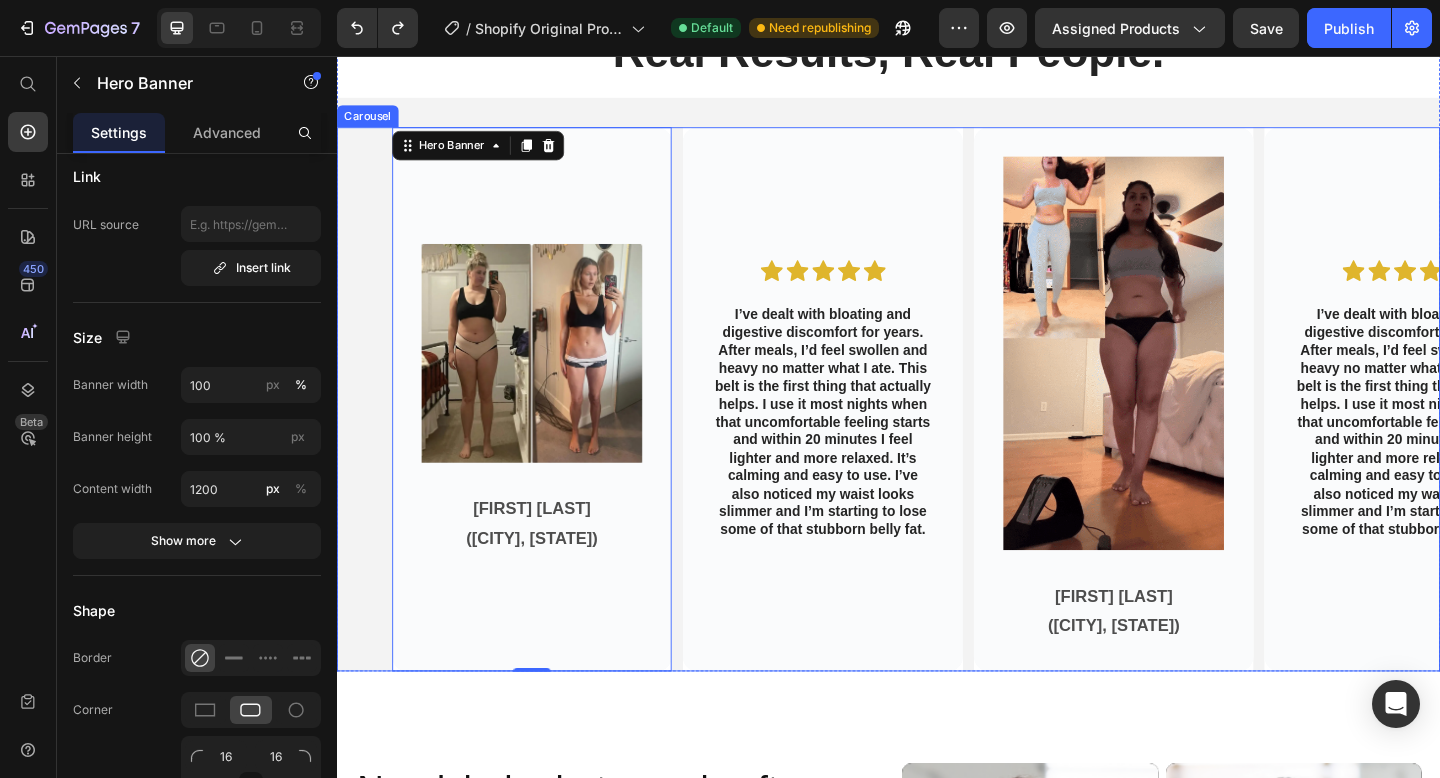 click on "Image Katrina S.  (Houston, Texas) Text Block Hero Banner Icon Icon Icon Icon Icon Icon List I’ve dealt with bloating and digestive discomfort for years. After meals, I’d feel swollen and heavy no matter what I ate. This belt is the first thing that actually helps. I use it most nights when that uncomfortable feeling starts and within 20 minutes I feel lighter and more relaxed. It’s calming and easy to use. I’ve also noticed my waist looks slimmer and I’m starting to lose some of that stubborn belly fat. Text Block Hero Banner Image Wendy M.  (Springdale, Arkansas) Text Block Hero Banner Icon Icon Icon Icon Icon Icon List Text Block Hero Banner Image Lauren B.  (Fresnos, California) Text Block Hero Banner   0 Icon Icon Icon Icon Icon Icon List Text Block Hero Banner Carousel" at bounding box center [937, 430] 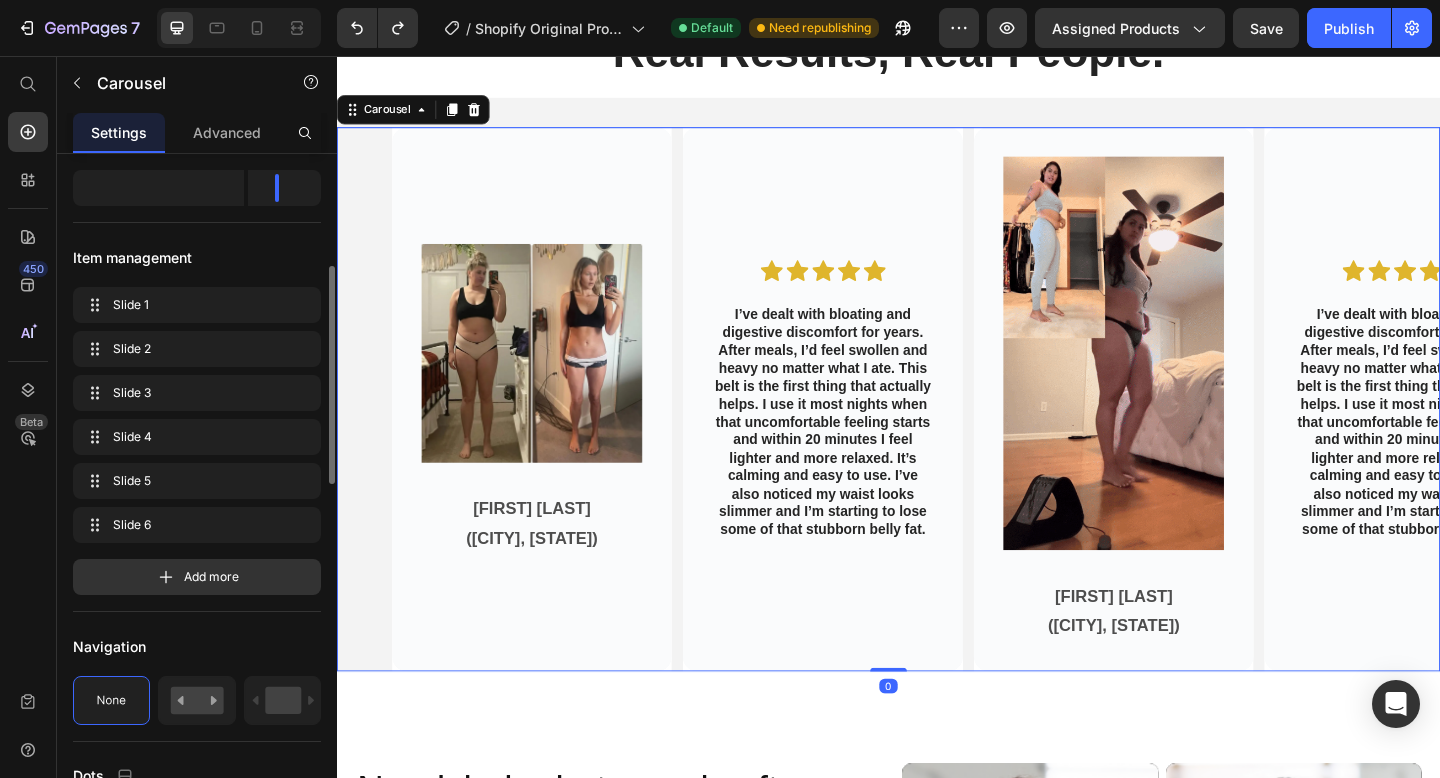 scroll, scrollTop: 0, scrollLeft: 0, axis: both 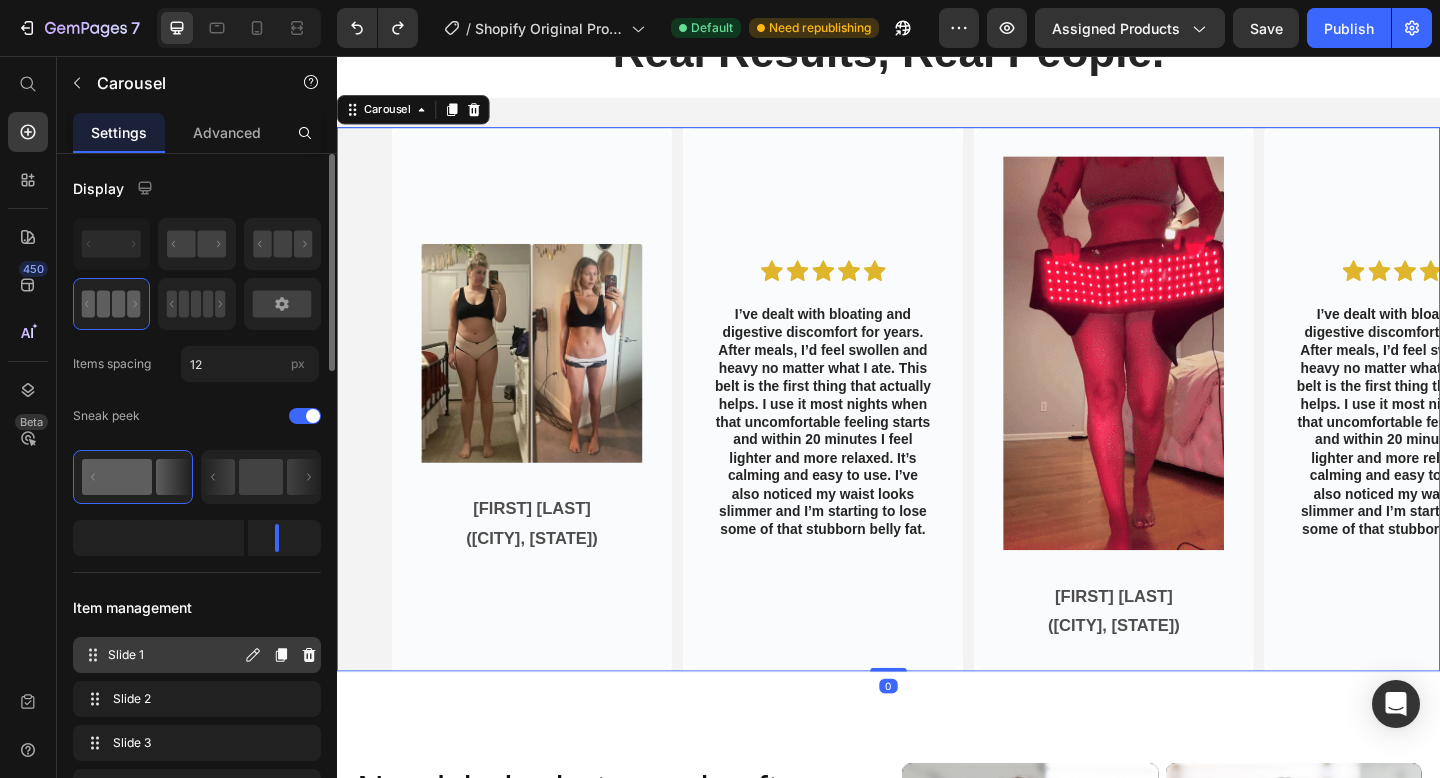 click on "Slide 1" at bounding box center (174, 655) 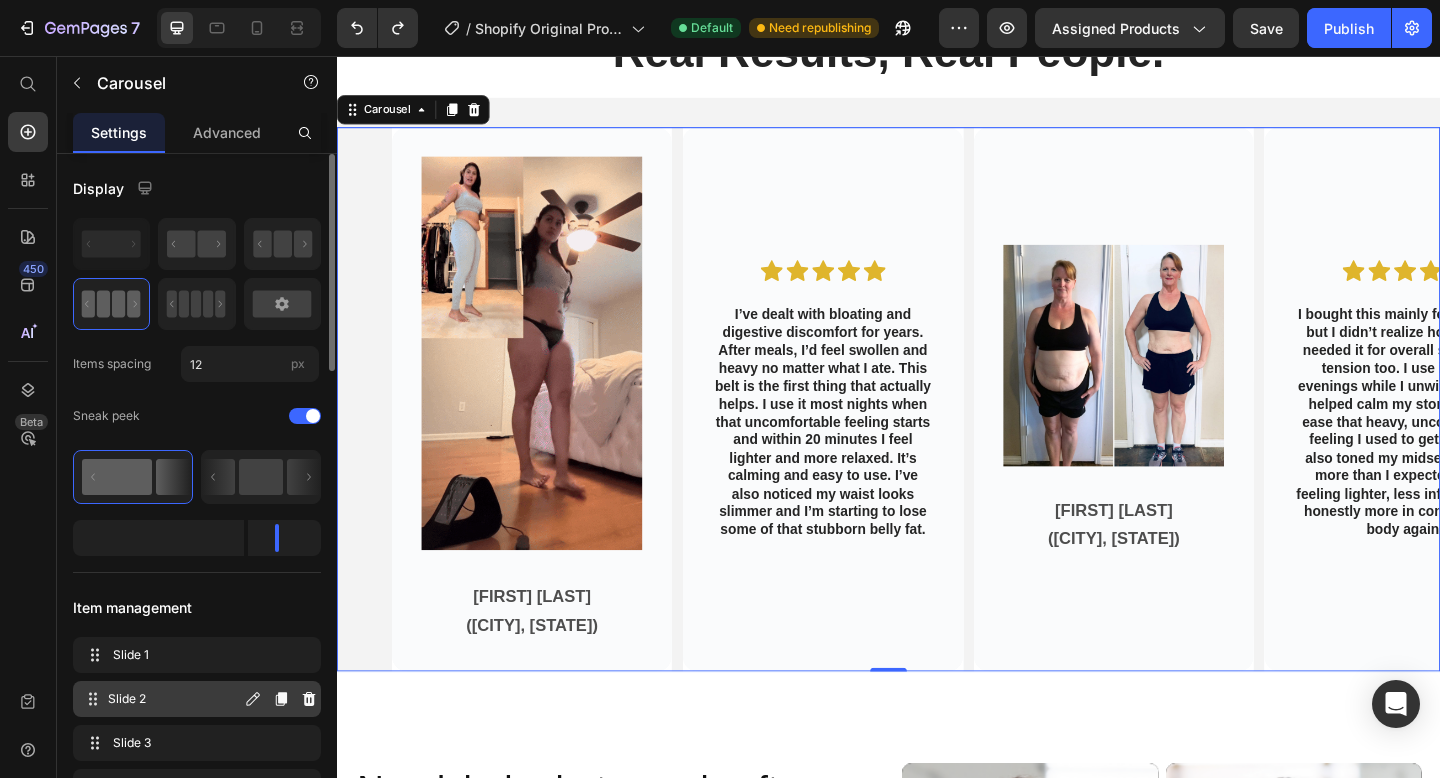 click on "Slide 2" at bounding box center [174, 699] 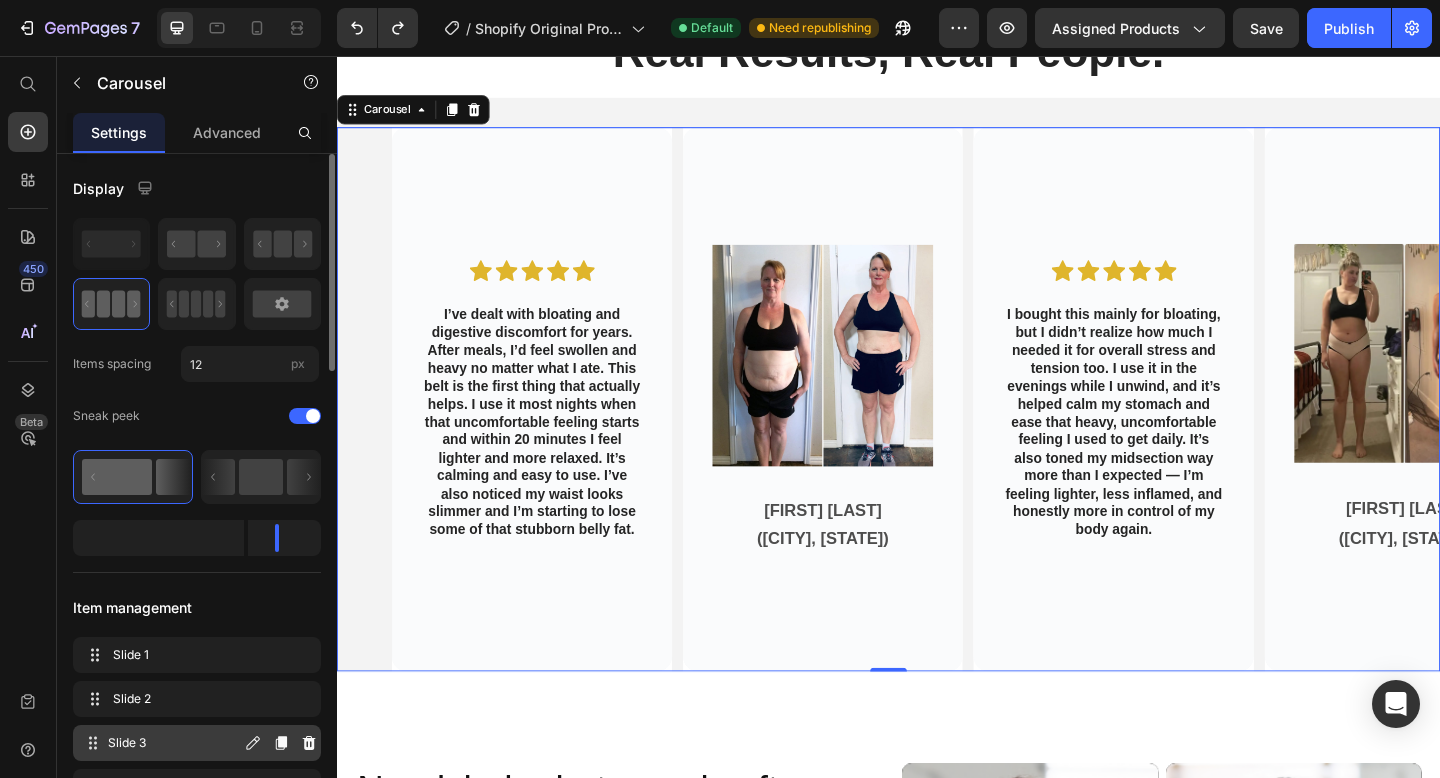 click on "Slide 3 Slide 3" at bounding box center (161, 743) 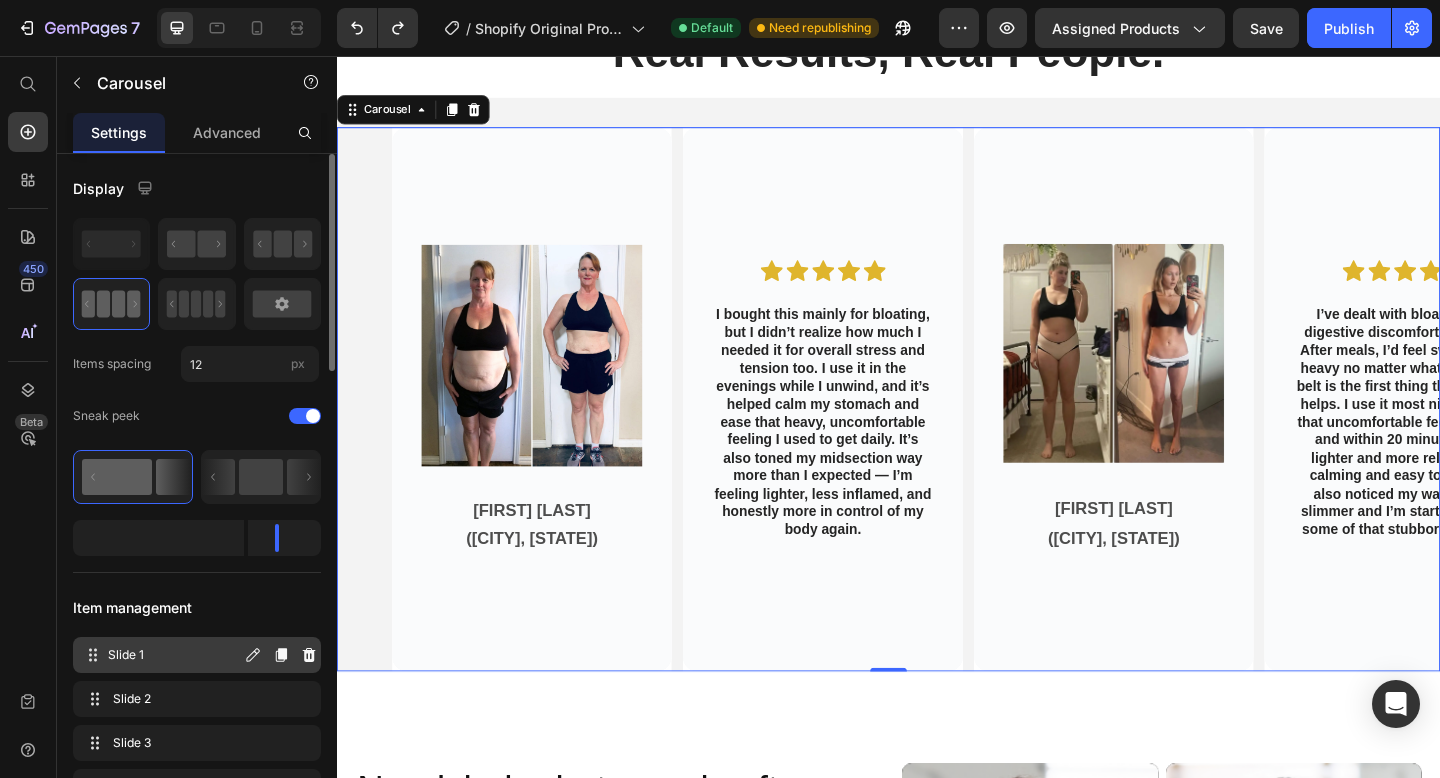 click on "Slide 1" at bounding box center (174, 655) 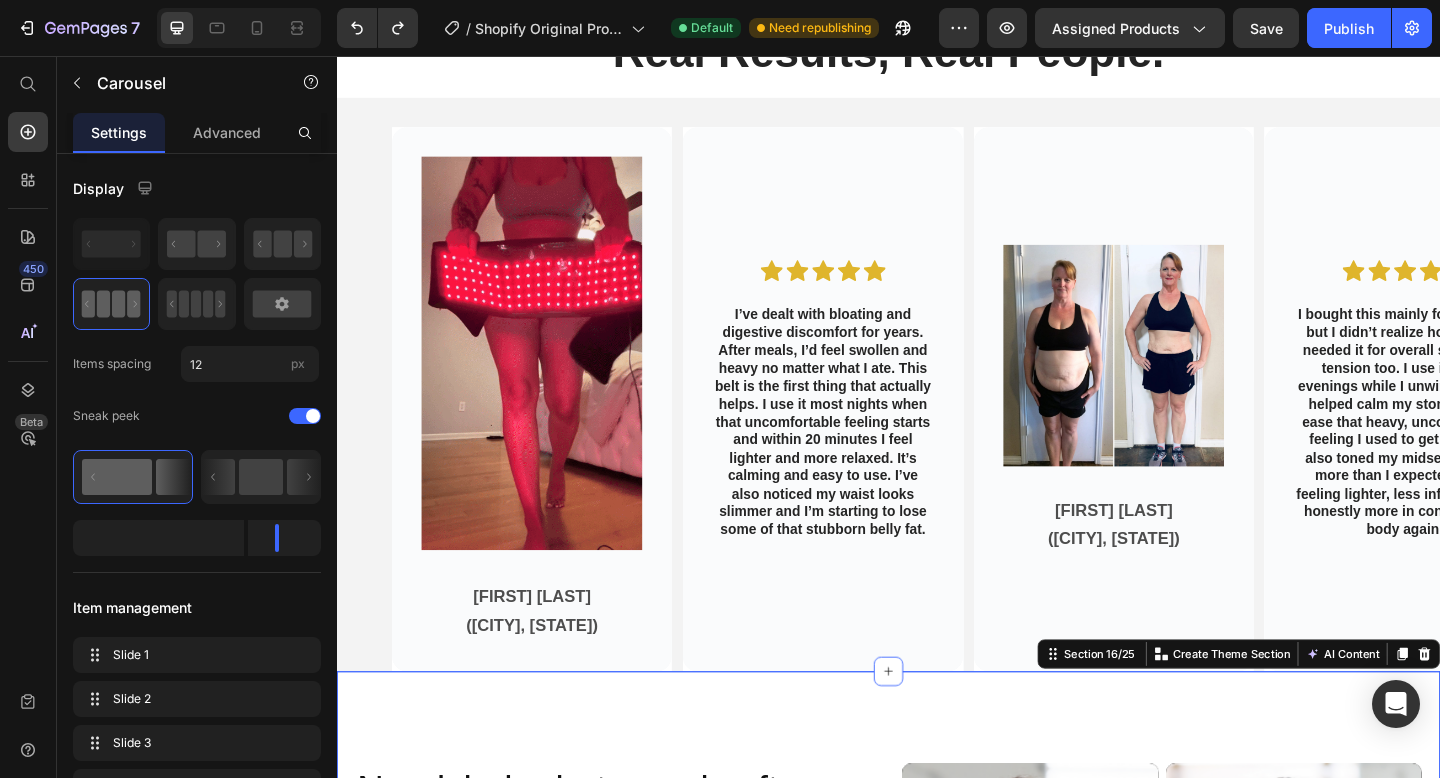 click on "Nourish, hydrate, and soften with our skin cream. Heading Nourish, hydrate, and soften with our skin cream. Heading 97% Text Block Our skin cream effectively unclogs pores, leaving your skin feeling refreshed and clean. Text Block Row 94% Text Block Our skin cream works wonders in maintaining healthy skin, preventing dryness, and keeping breakouts at bay. Text Block Row 92% Text Block Soothe and calm your skin with our skin cream's gentle formula, perfect for sensitive or irritated skin. Text Block Row buy it now Button Row Video Video Carousel Row Section 16/25   You can create reusable sections Create Theme Section AI Content Write with GemAI What would you like to describe here? Tone and Voice Persuasive Product Show more Generate" at bounding box center [937, 1084] 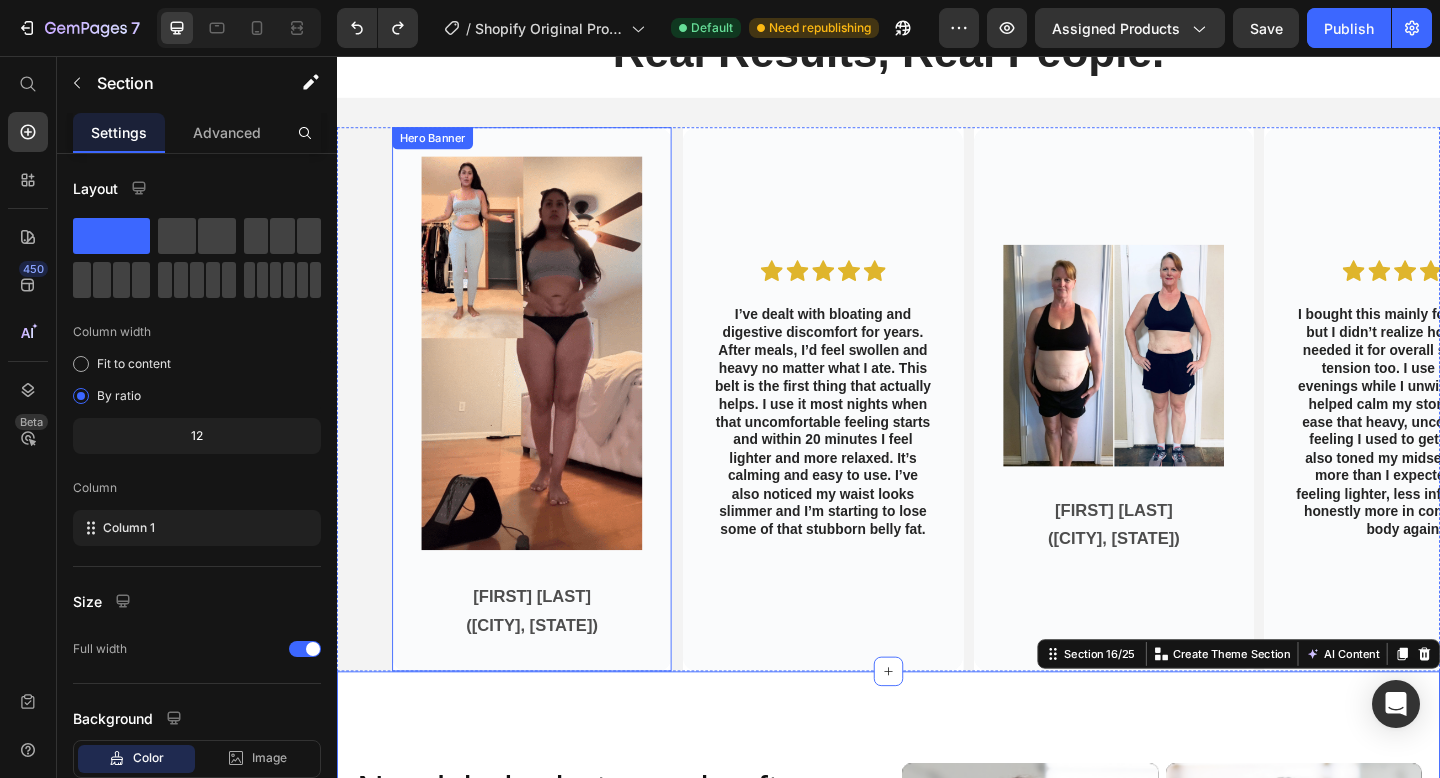 click on "Image Katrina S.  (Houston, Texas) Text Block Hero Banner Icon Icon Icon Icon Icon Icon List I’ve dealt with bloating and digestive discomfort for years. After meals, I’d feel swollen and heavy no matter what I ate. This belt is the first thing that actually helps. I use it most nights when that uncomfortable feeling starts and within 20 minutes I feel lighter and more relaxed. It’s calming and easy to use. I’ve also noticed my waist looks slimmer and I’m starting to lose some of that stubborn belly fat. Text Block Hero Banner Image Wendy M.  (Springdale, Arkansas) Text Block Hero Banner Icon Icon Icon Icon Icon Icon List Text Block Hero Banner Image Lauren B.  (Fresnos, California) Text Block Hero Banner Icon Icon Icon Icon Icon Icon List Text Block Hero Banner Carousel" at bounding box center [937, 430] 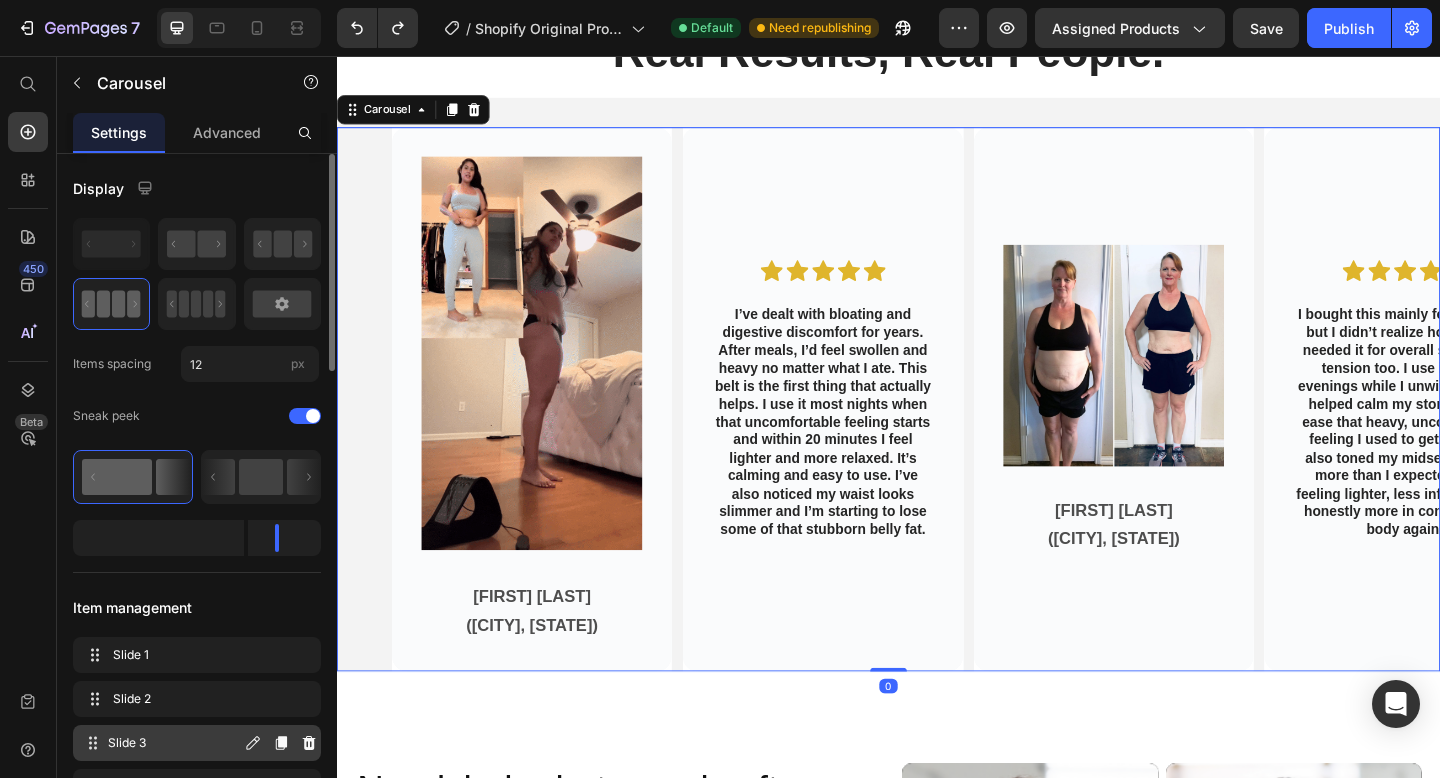 click on "Slide 3" at bounding box center (174, 743) 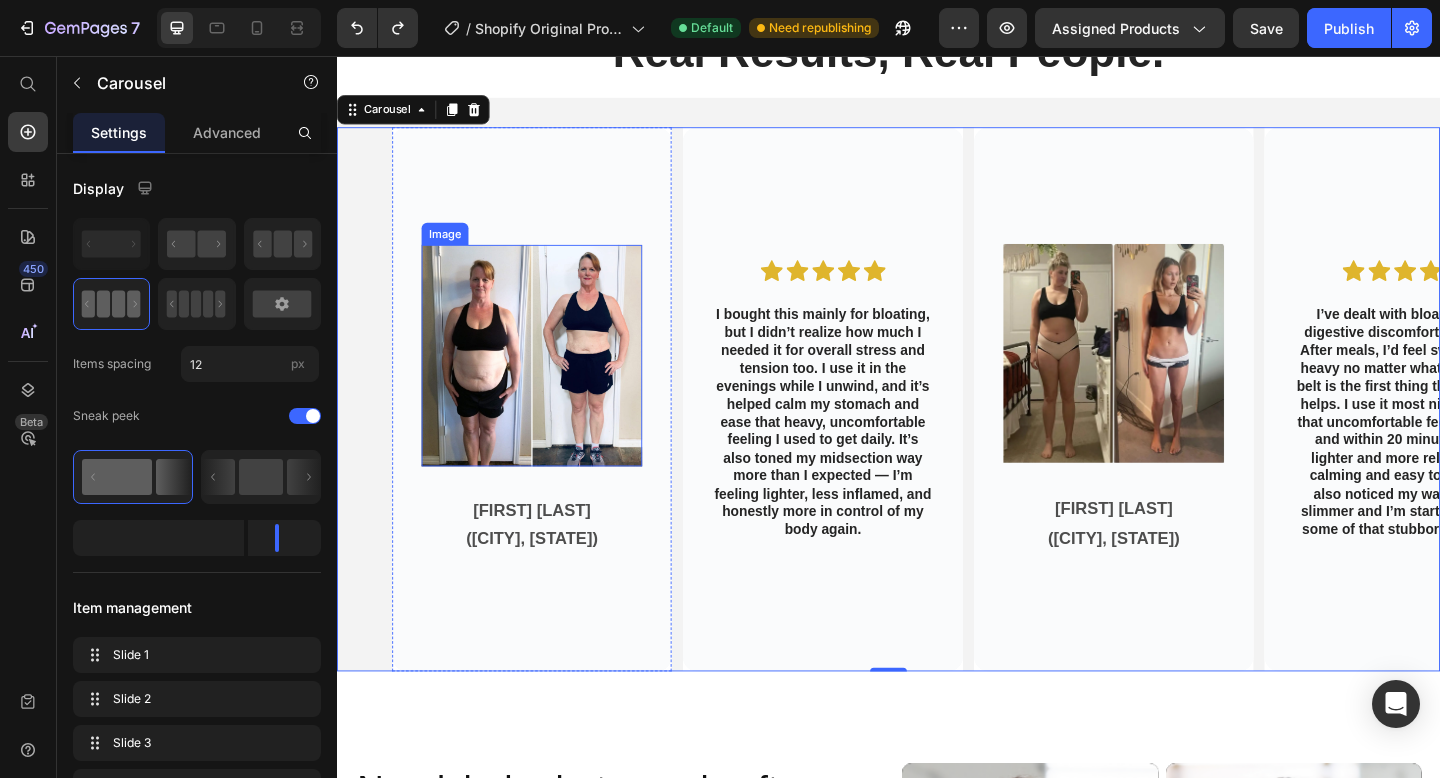 click at bounding box center (549, 382) 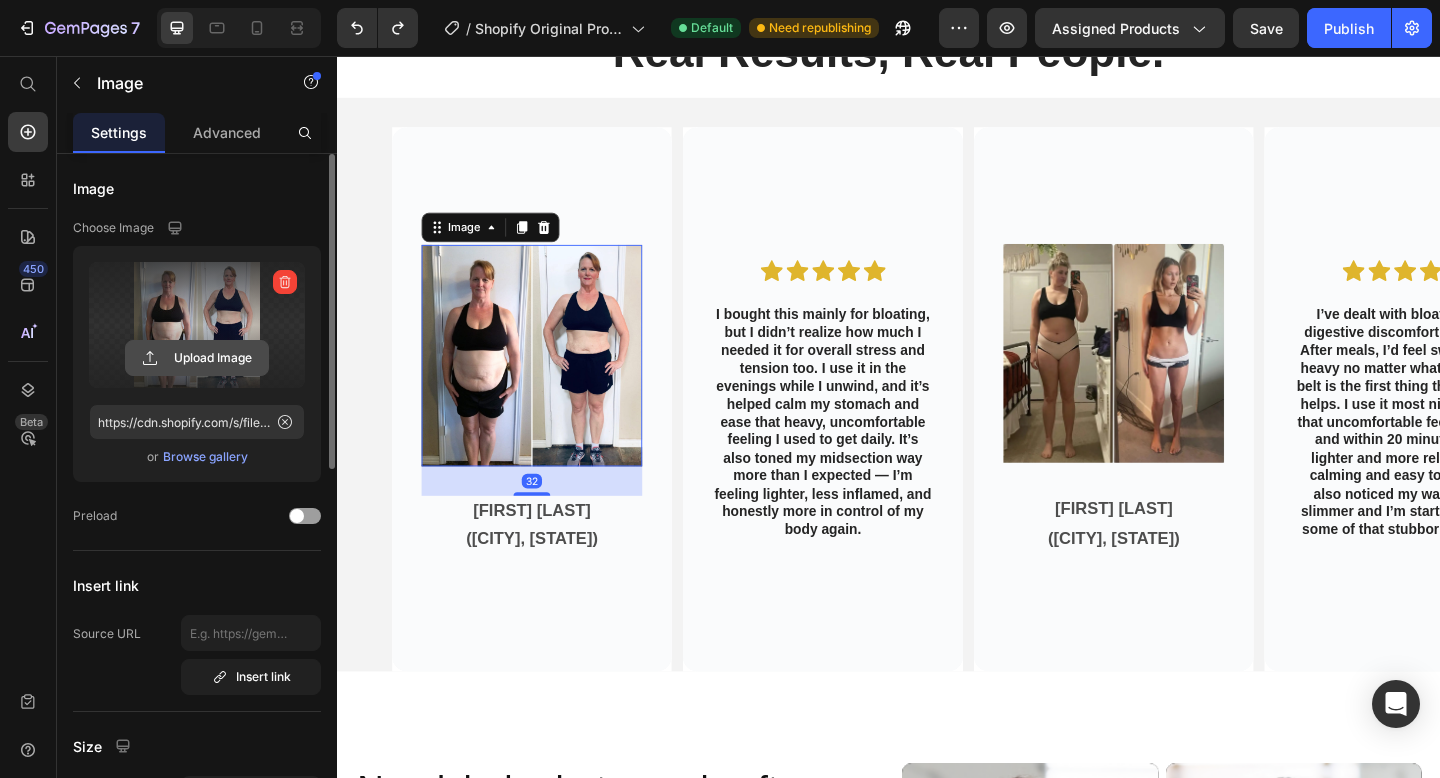 click 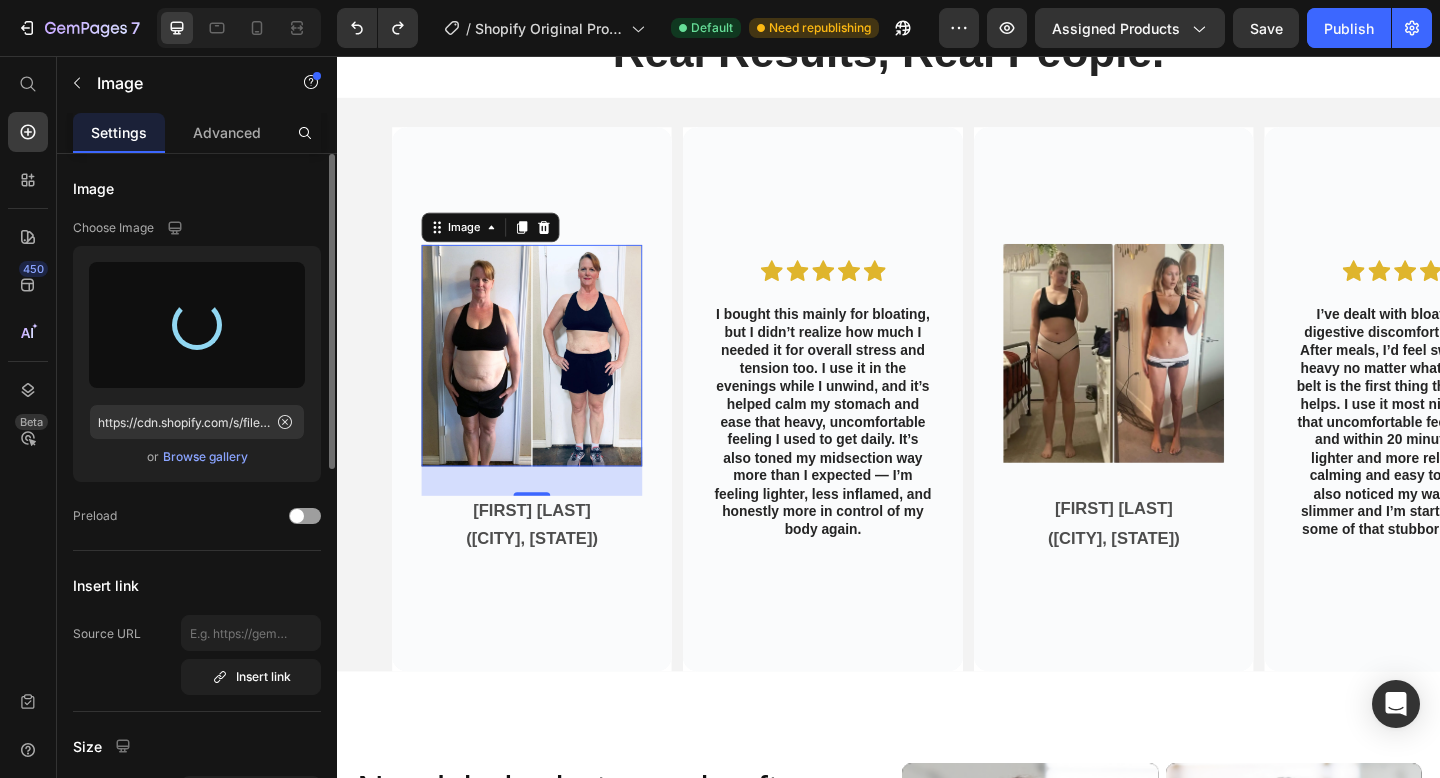 type on "https://cdn.shopify.com/s/files/1/0661/2123/6650/files/gempages_574893241258738917-478961a6-16c7-46e9-bda9-e14784f5e20a.webp" 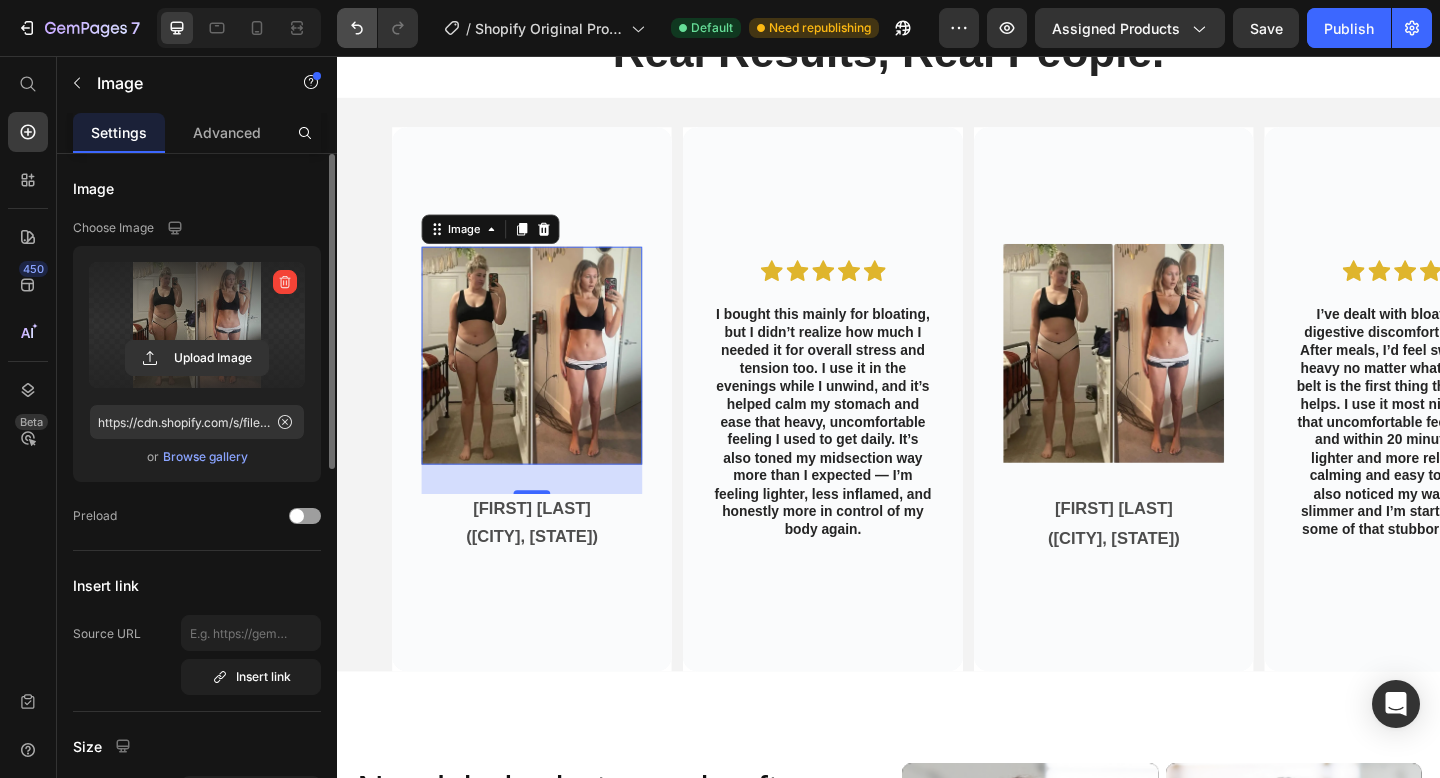 click 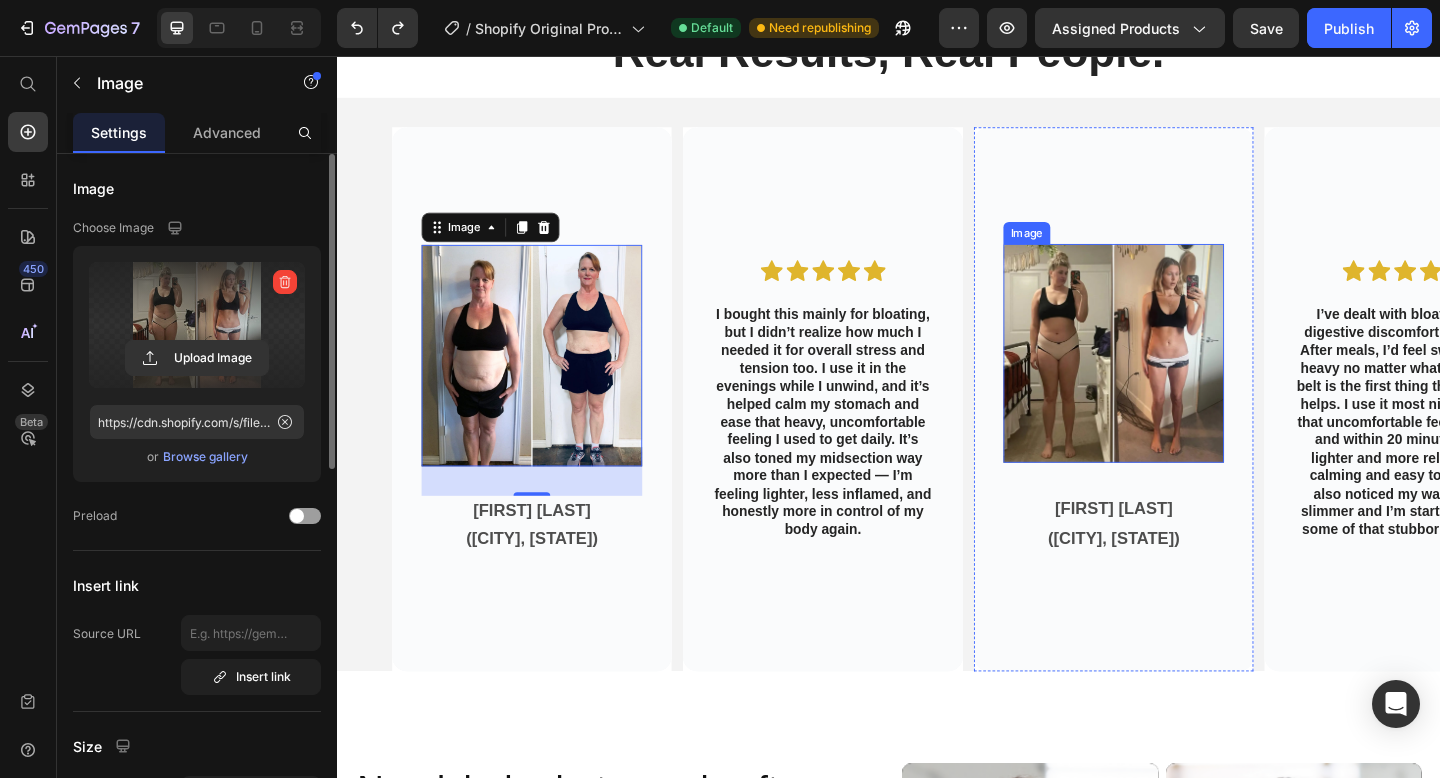 click at bounding box center [1182, 380] 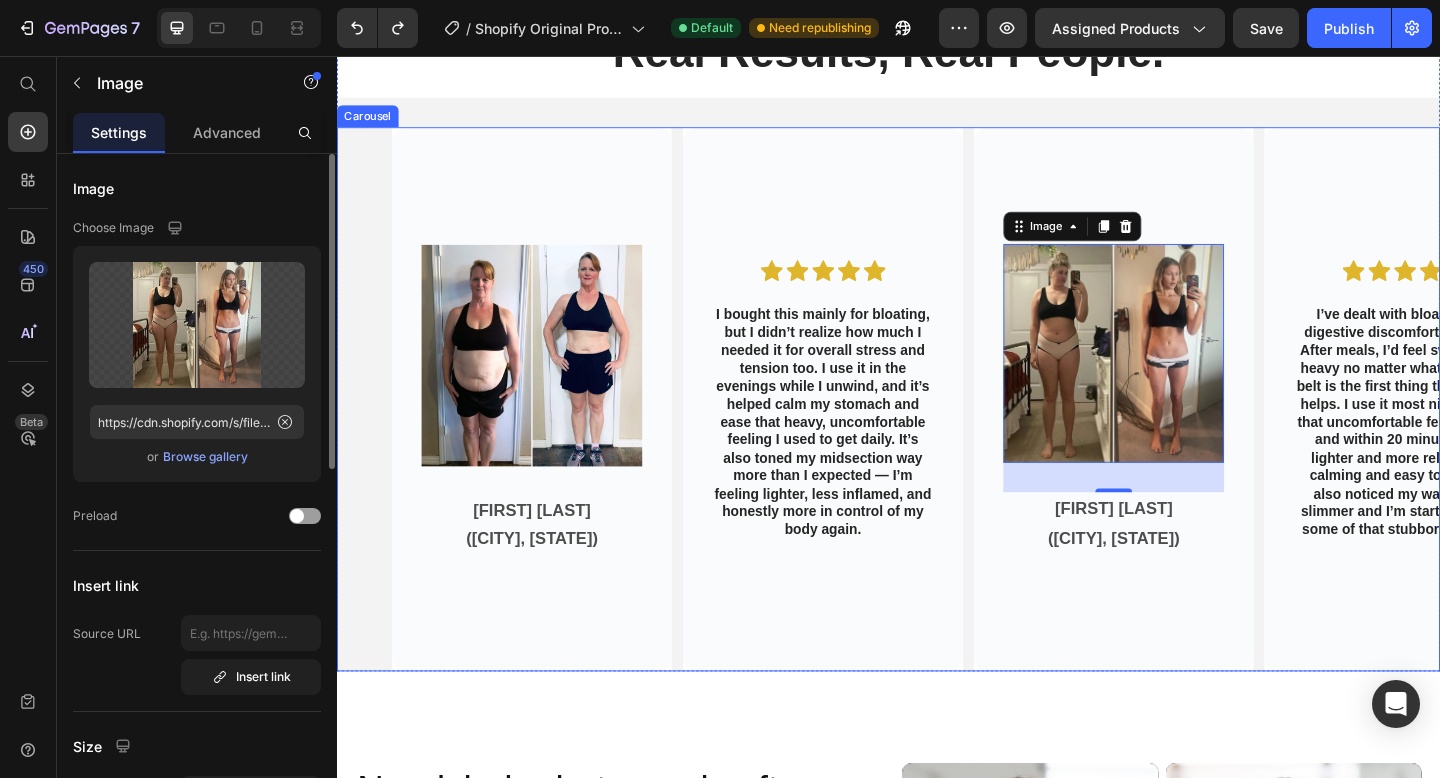 click on "Image Katrina S.  (Houston, Texas) Text Block Hero Banner Icon Icon Icon Icon Icon Icon List I’ve dealt with bloating and digestive discomfort for years. After meals, I’d feel swollen and heavy no matter what I ate. This belt is the first thing that actually helps. I use it most nights when that uncomfortable feeling starts and within 20 minutes I feel lighter and more relaxed. It’s calming and easy to use. I’ve also noticed my waist looks slimmer and I’m starting to lose some of that stubborn belly fat. Text Block Hero Banner Image Wendy M.  (Springdale, Arkansas) Text Block Hero Banner Icon Icon Icon Icon Icon Icon List Text Block Hero Banner Image   32 Lauren B.  (Fresnos, California) Text Block Hero Banner Icon Icon Icon Icon Icon Icon List Text Block Hero Banner Carousel" at bounding box center [937, 430] 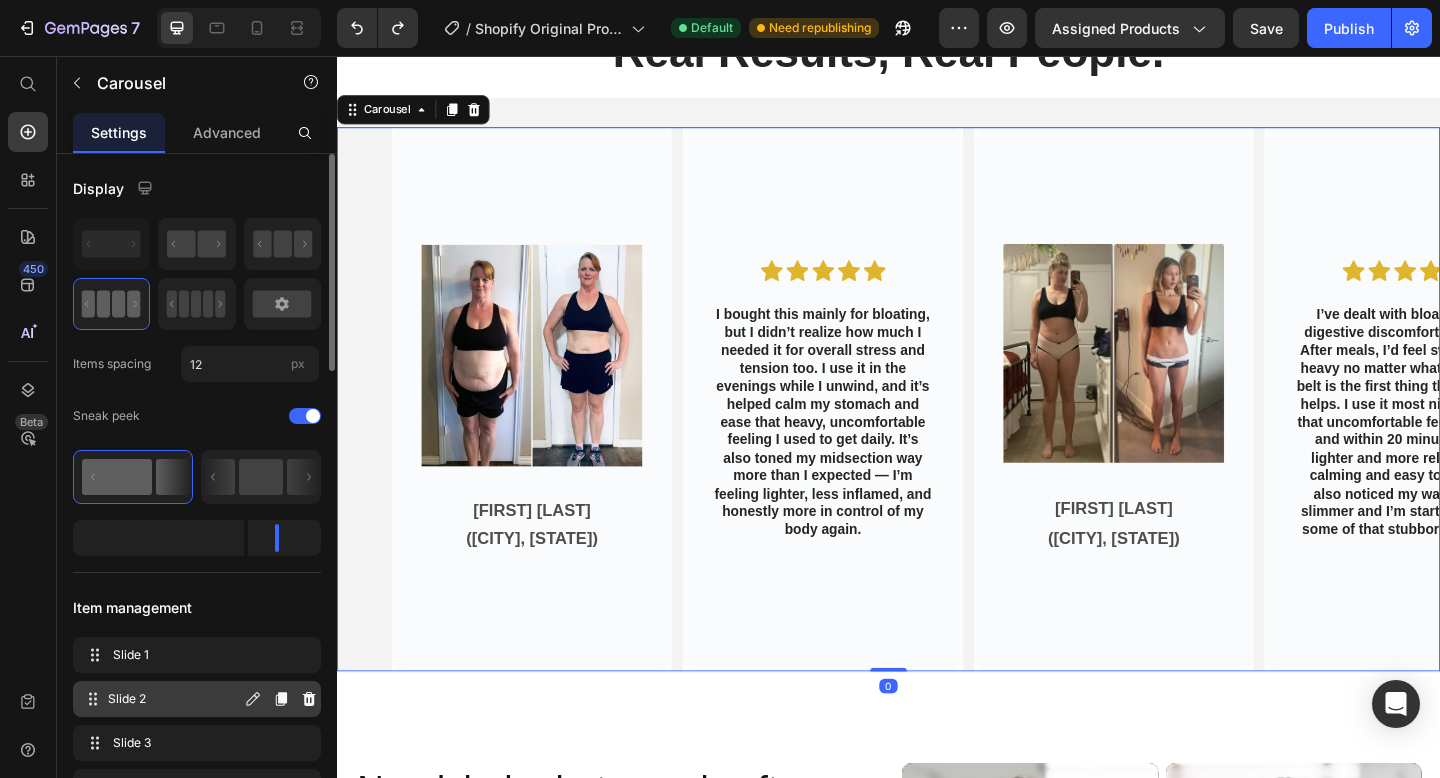 click on "Slide 2" at bounding box center [174, 699] 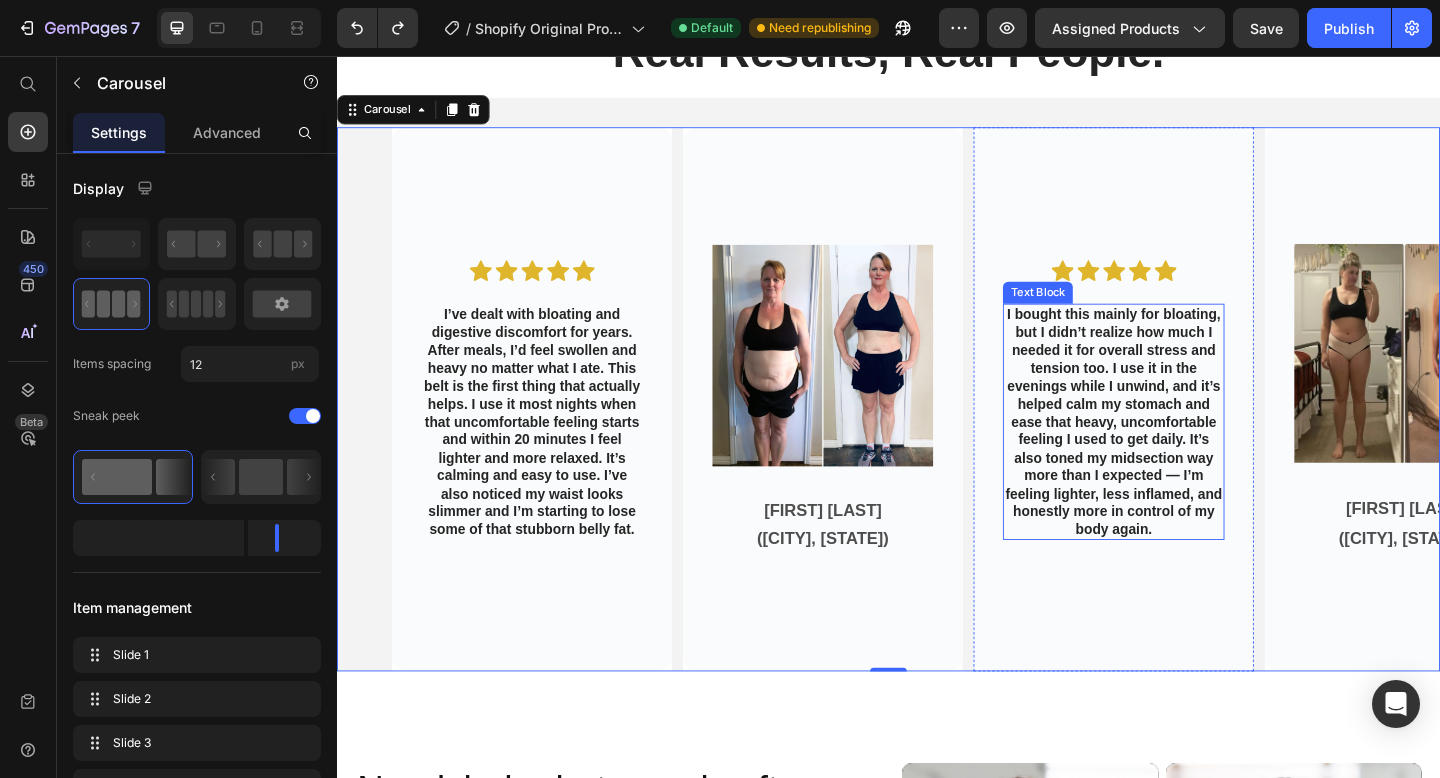 click on "I bought this mainly for bloating, but I didn’t realize how much I needed it for overall stress and tension too. I use it in the evenings while I unwind, and it’s helped calm my stomach and ease that heavy, uncomfortable feeling I used to get daily. It’s also toned my midsection way more than I expected — I’m feeling lighter, less inflamed, and honestly more in control of my body again." at bounding box center (1182, 455) 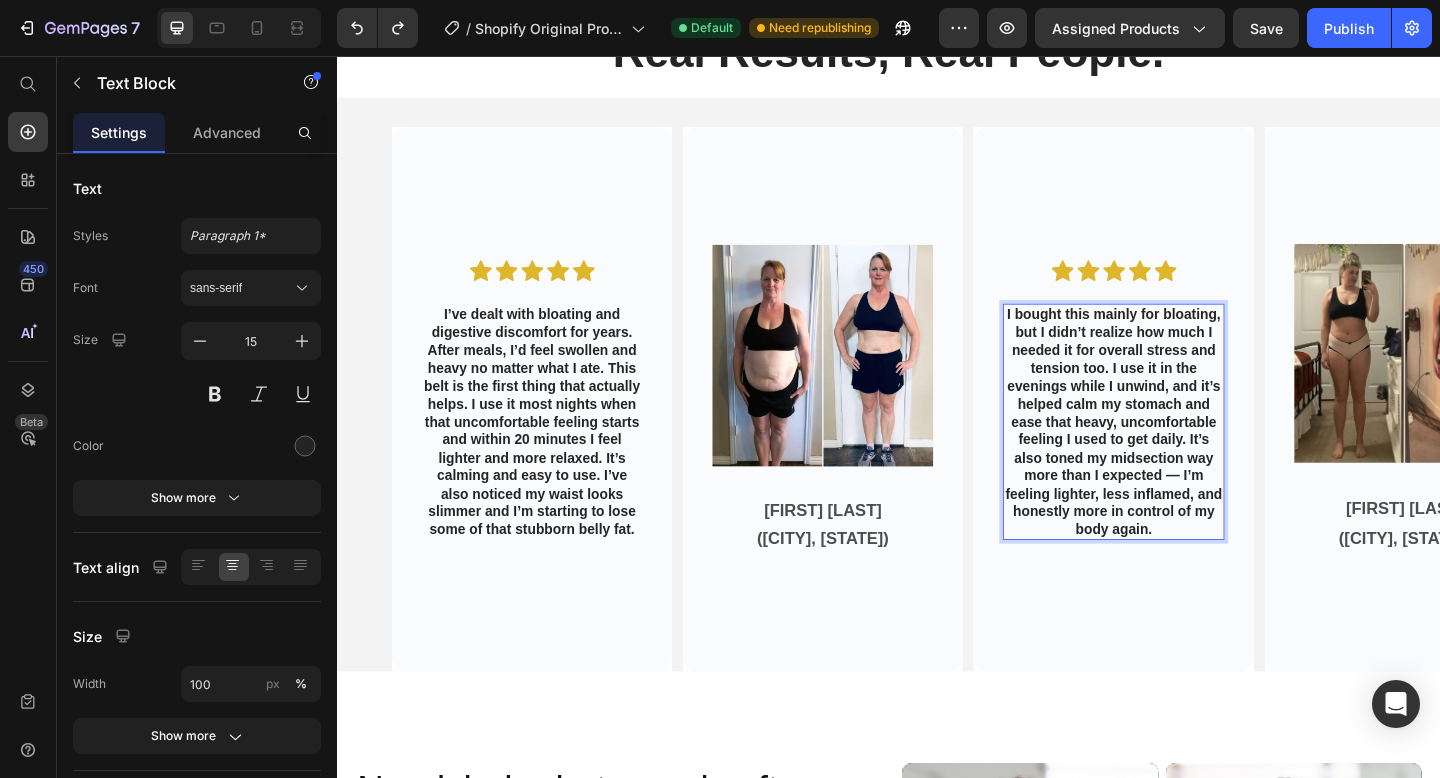 click on "I bought this mainly for bloating, but I didn’t realize how much I needed it for overall stress and tension too. I use it in the evenings while I unwind, and it’s helped calm my stomach and ease that heavy, uncomfortable feeling I used to get daily. It’s also toned my midsection way more than I expected — I’m feeling lighter, less inflamed, and honestly more in control of my body again." at bounding box center [1182, 455] 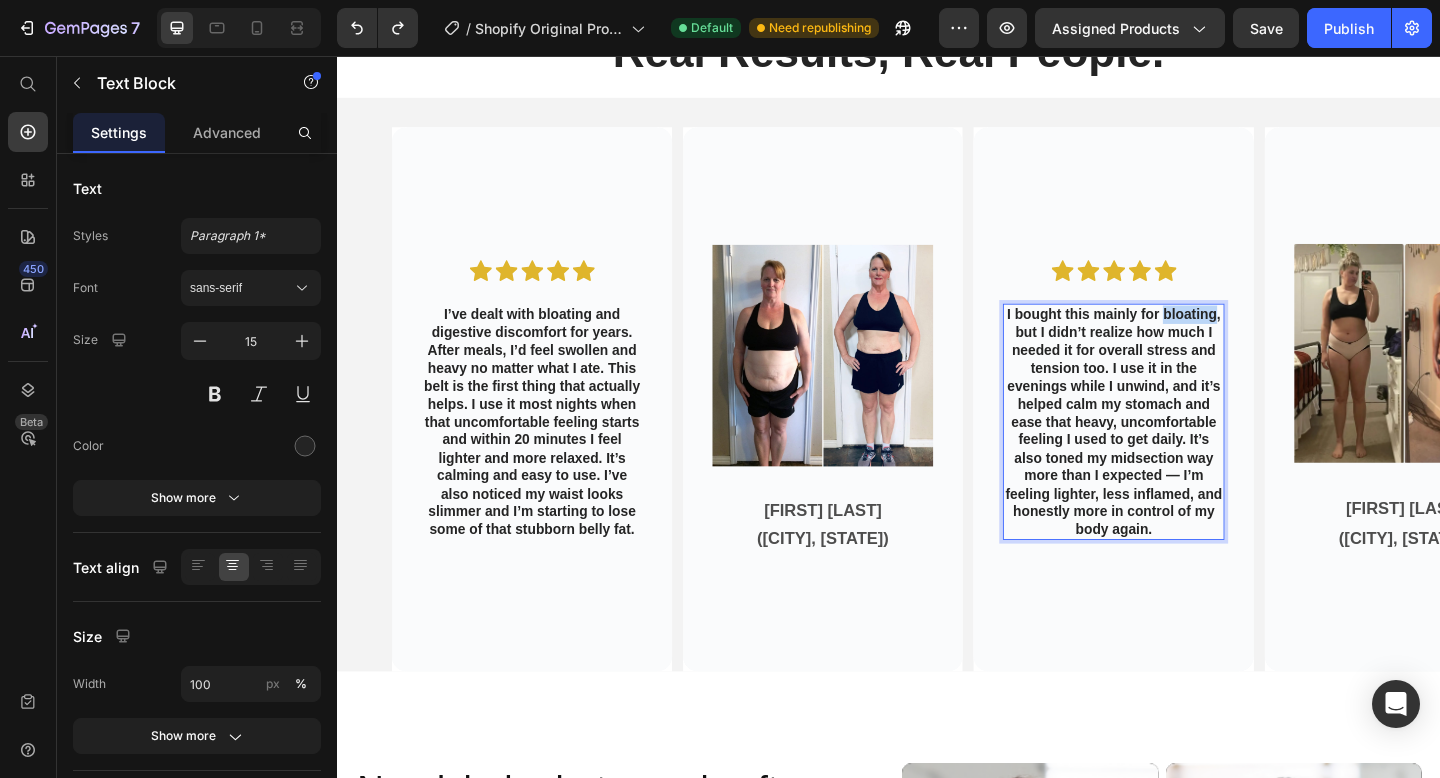 click on "I bought this mainly for bloating, but I didn’t realize how much I needed it for overall stress and tension too. I use it in the evenings while I unwind, and it’s helped calm my stomach and ease that heavy, uncomfortable feeling I used to get daily. It’s also toned my midsection way more than I expected — I’m feeling lighter, less inflamed, and honestly more in control of my body again." at bounding box center (1182, 455) 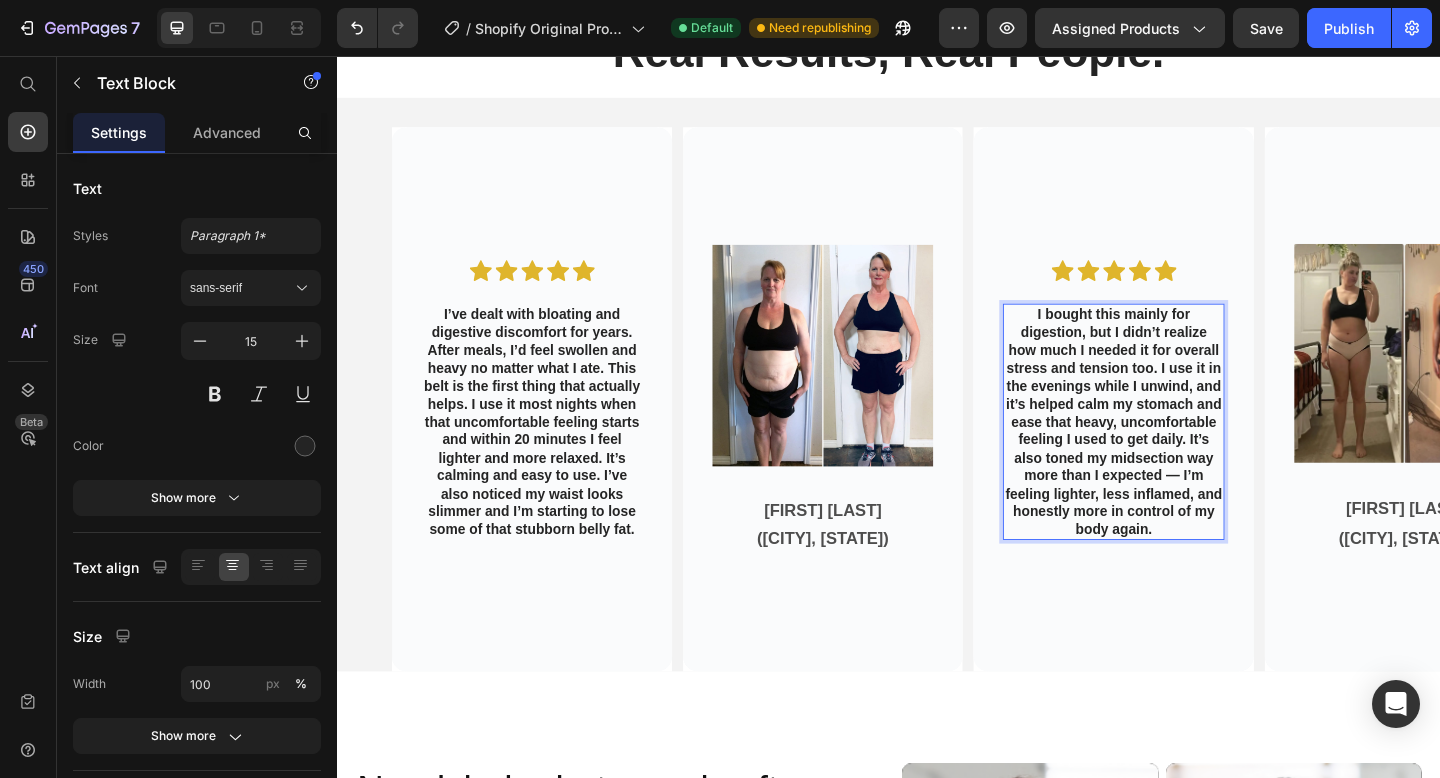 click on "I bought this mainly for digestion, but I didn’t realize how much I needed it for overall stress and tension too. I use it in the evenings while I unwind, and it’s helped calm my stomach and ease that heavy, uncomfortable feeling I used to get daily. It’s also toned my midsection way more than I expected — I’m feeling lighter, less inflamed, and honestly more in control of my body again." at bounding box center (1182, 455) 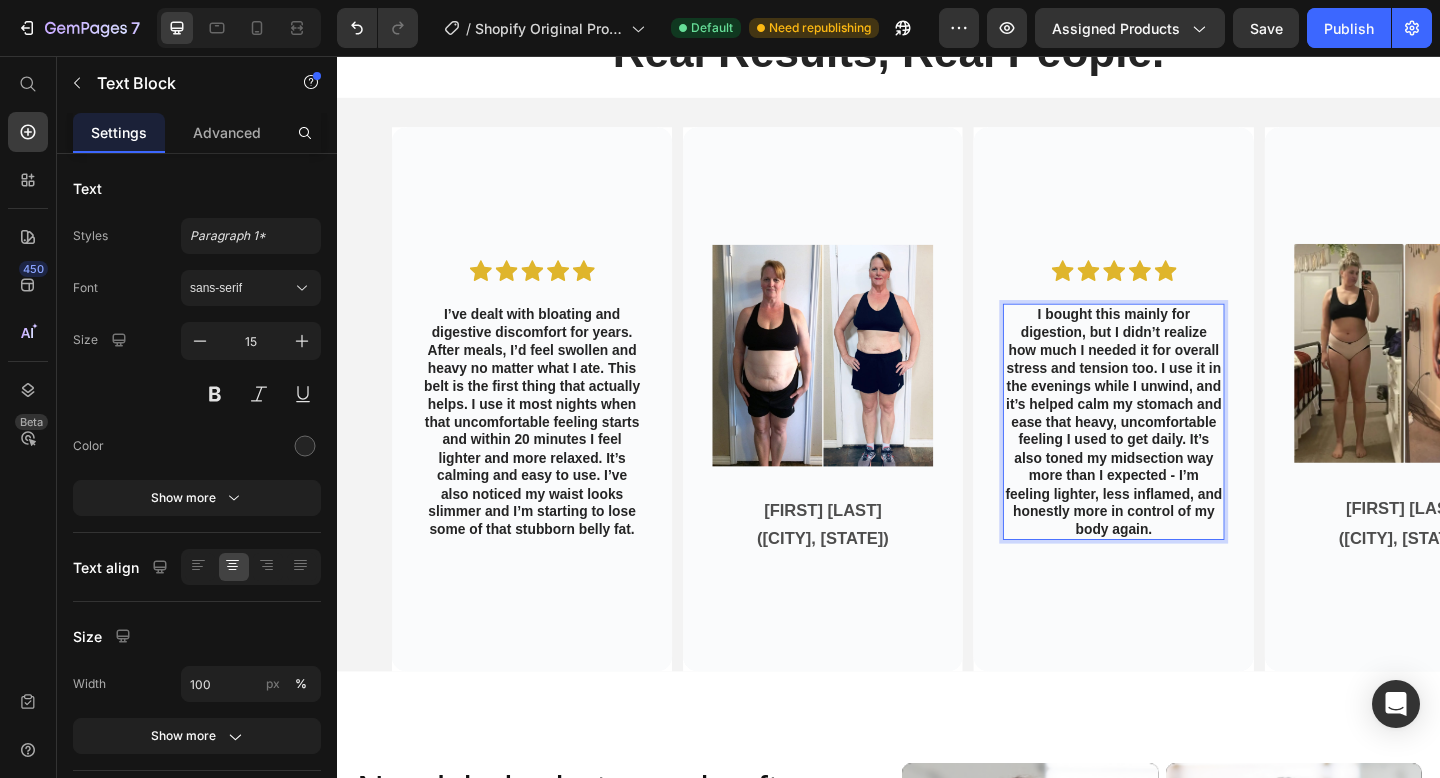 click on "I bought this mainly for digestion, but I didn’t realize how much I needed it for overall stress and tension too. I use it in the evenings while I unwind, and it’s helped calm my stomach and ease that heavy, uncomfortable feeling I used to get daily. It’s also toned my midsection way more than I expected - I’m feeling lighter, less inflamed, and honestly more in control of my body again." at bounding box center [1182, 455] 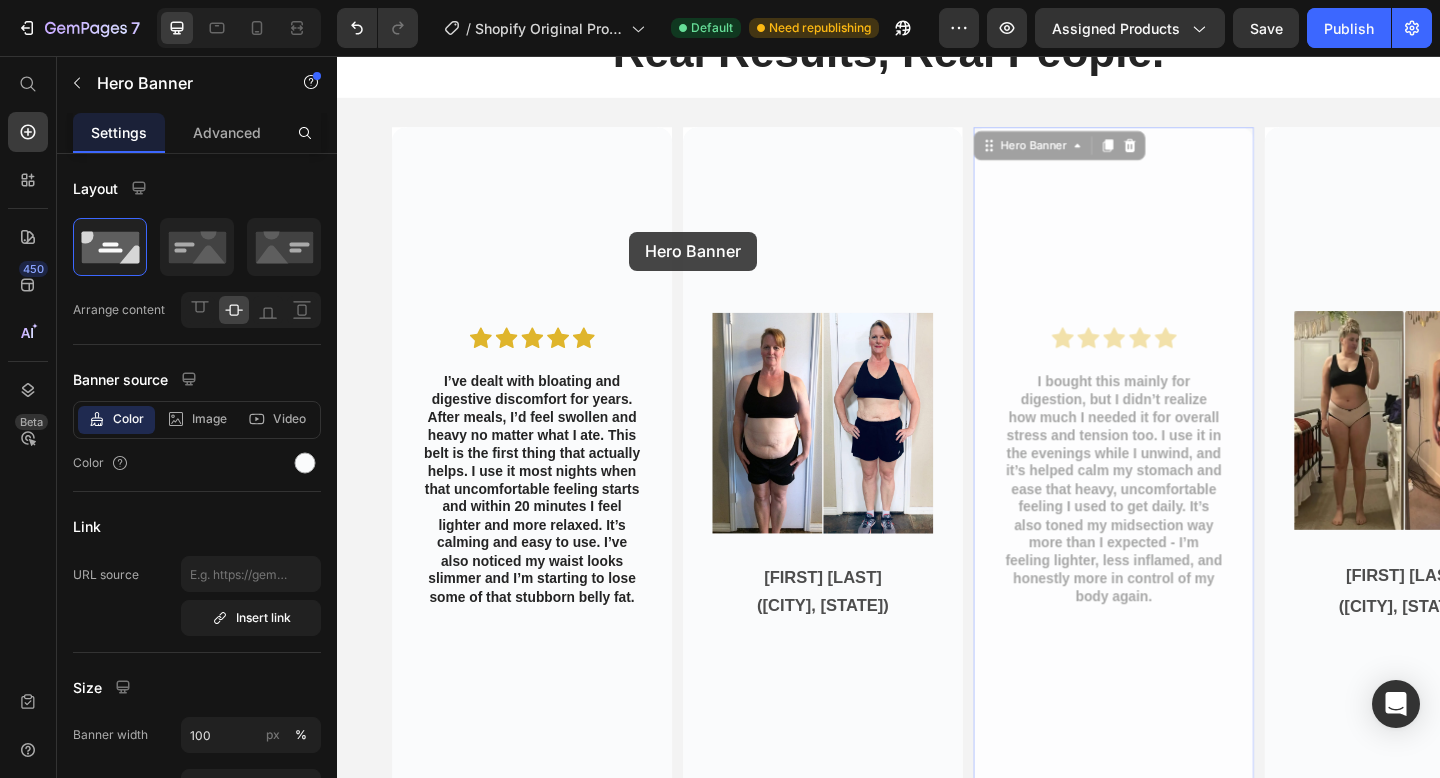 drag, startPoint x: 1082, startPoint y: 220, endPoint x: 867, endPoint y: 211, distance: 215.1883 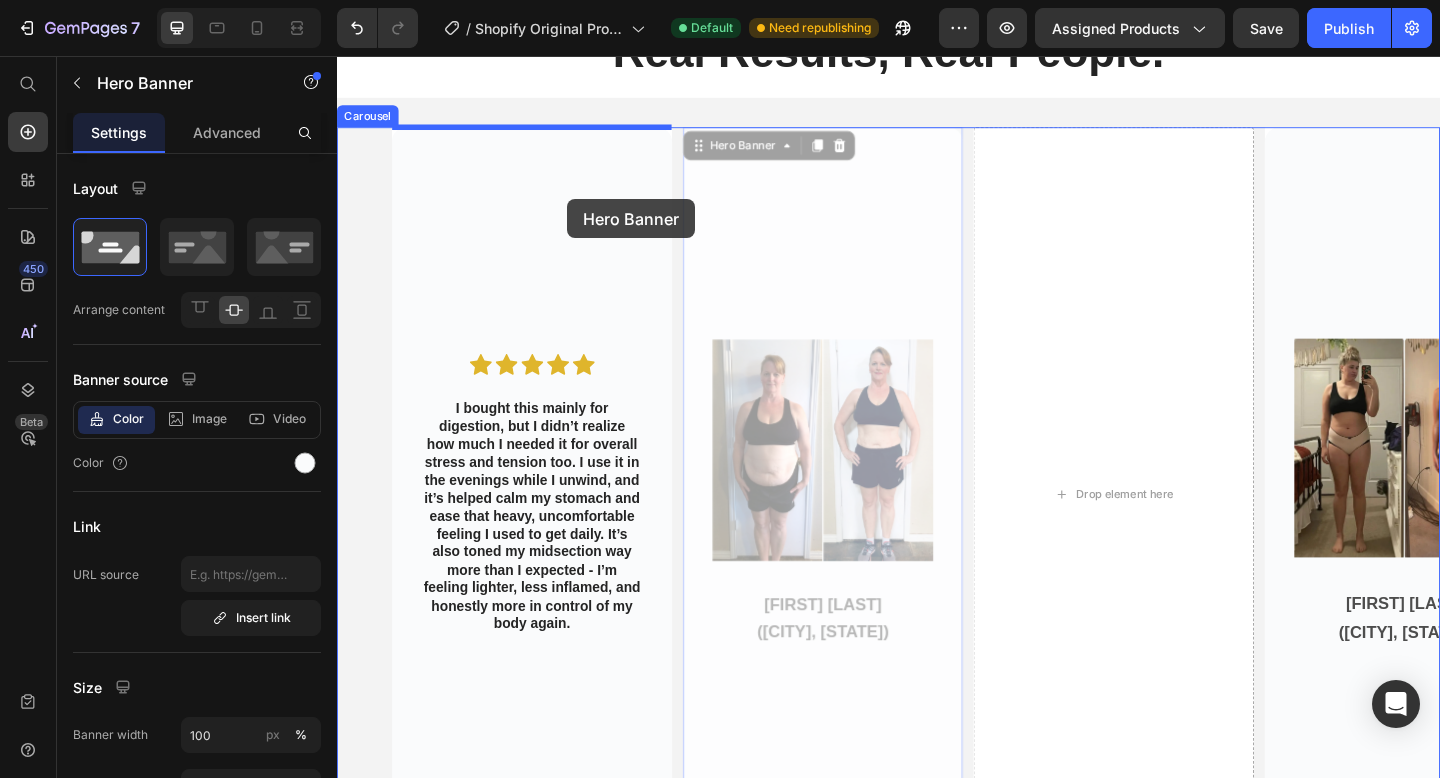 drag, startPoint x: 850, startPoint y: 211, endPoint x: 582, endPoint y: 212, distance: 268.00186 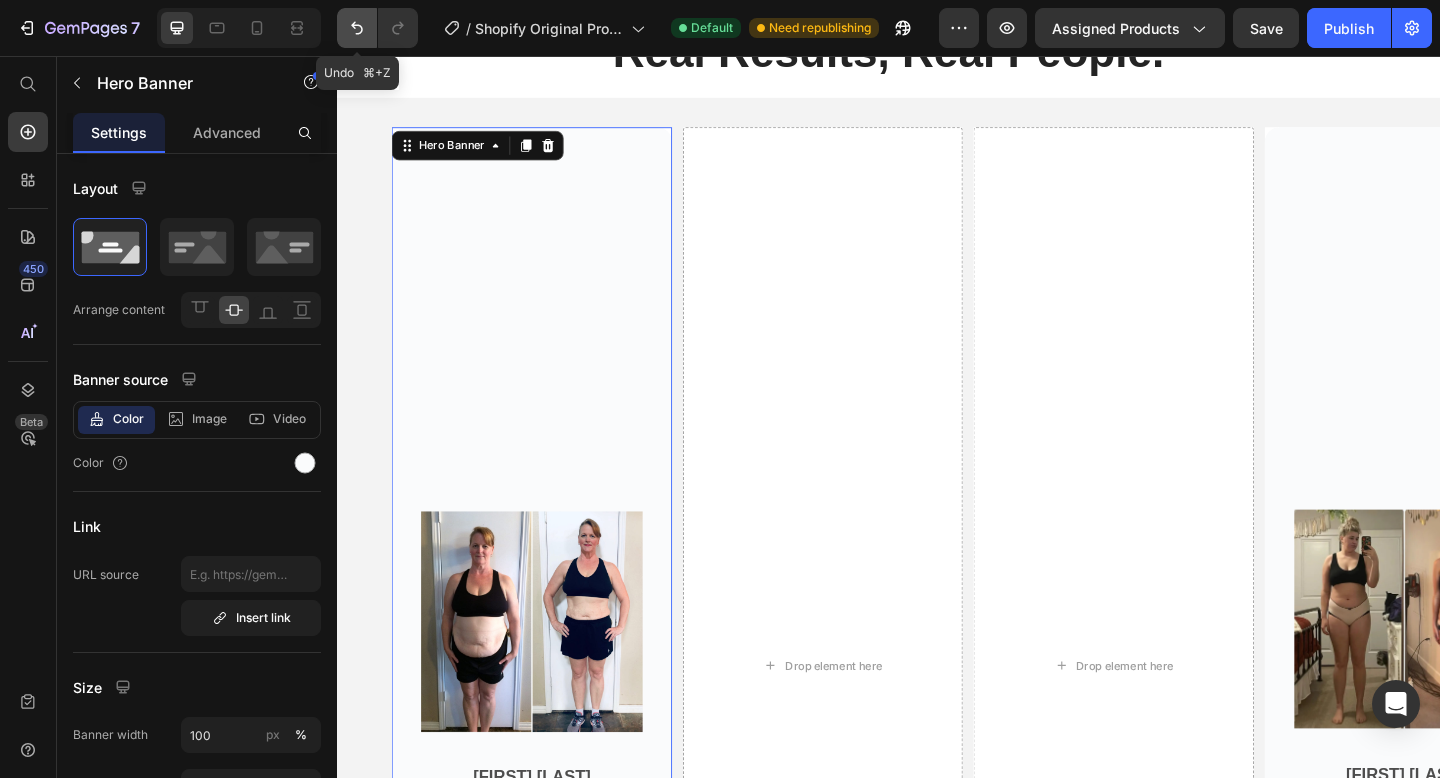 click 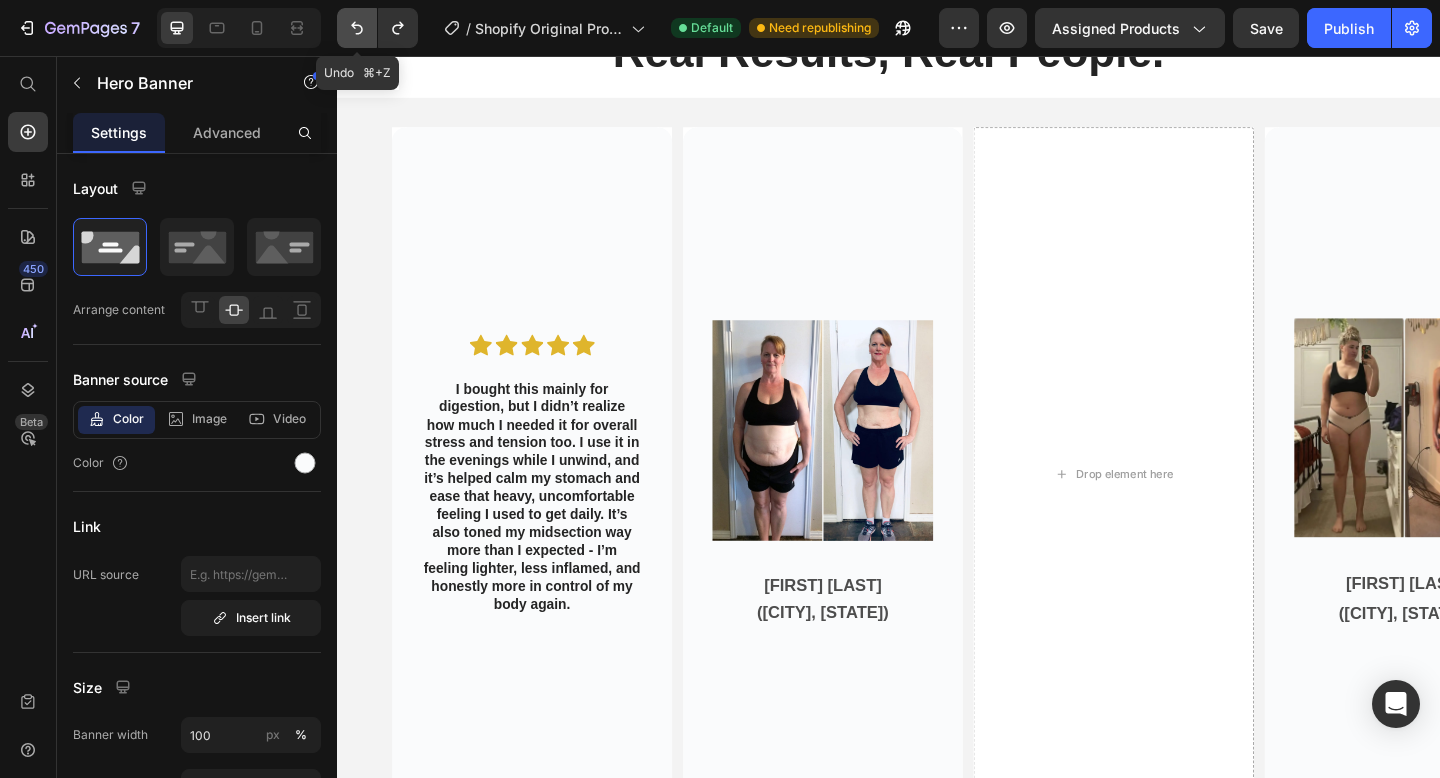 click 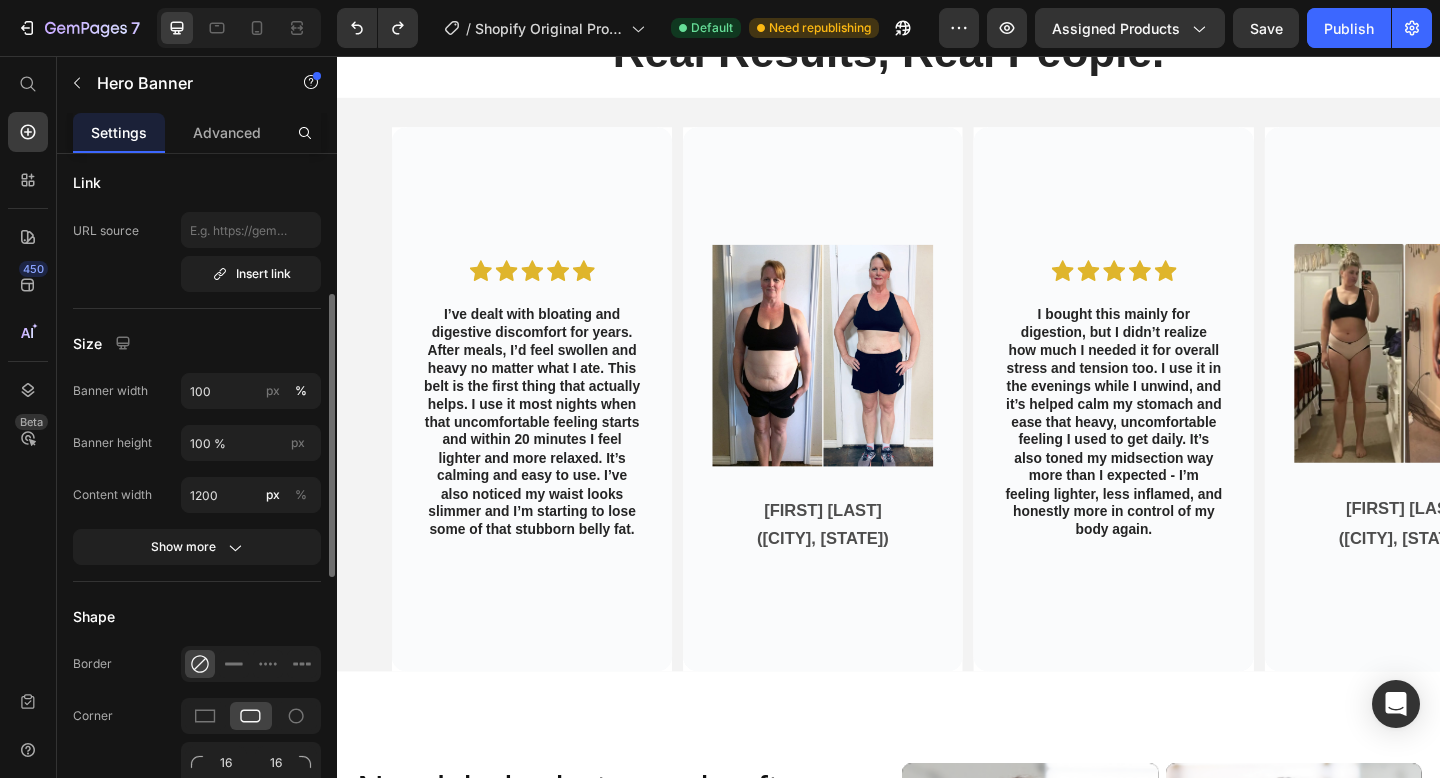 scroll, scrollTop: 353, scrollLeft: 0, axis: vertical 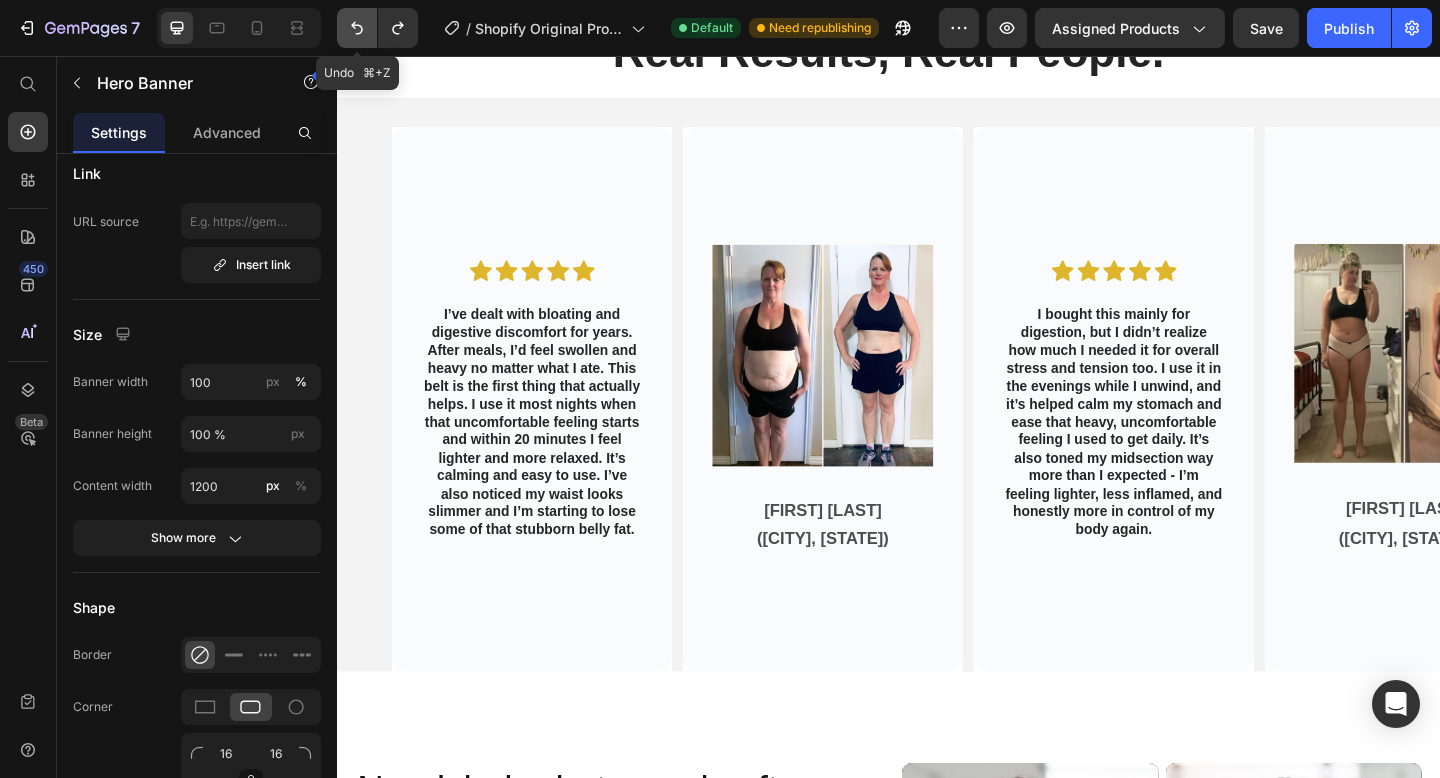 click 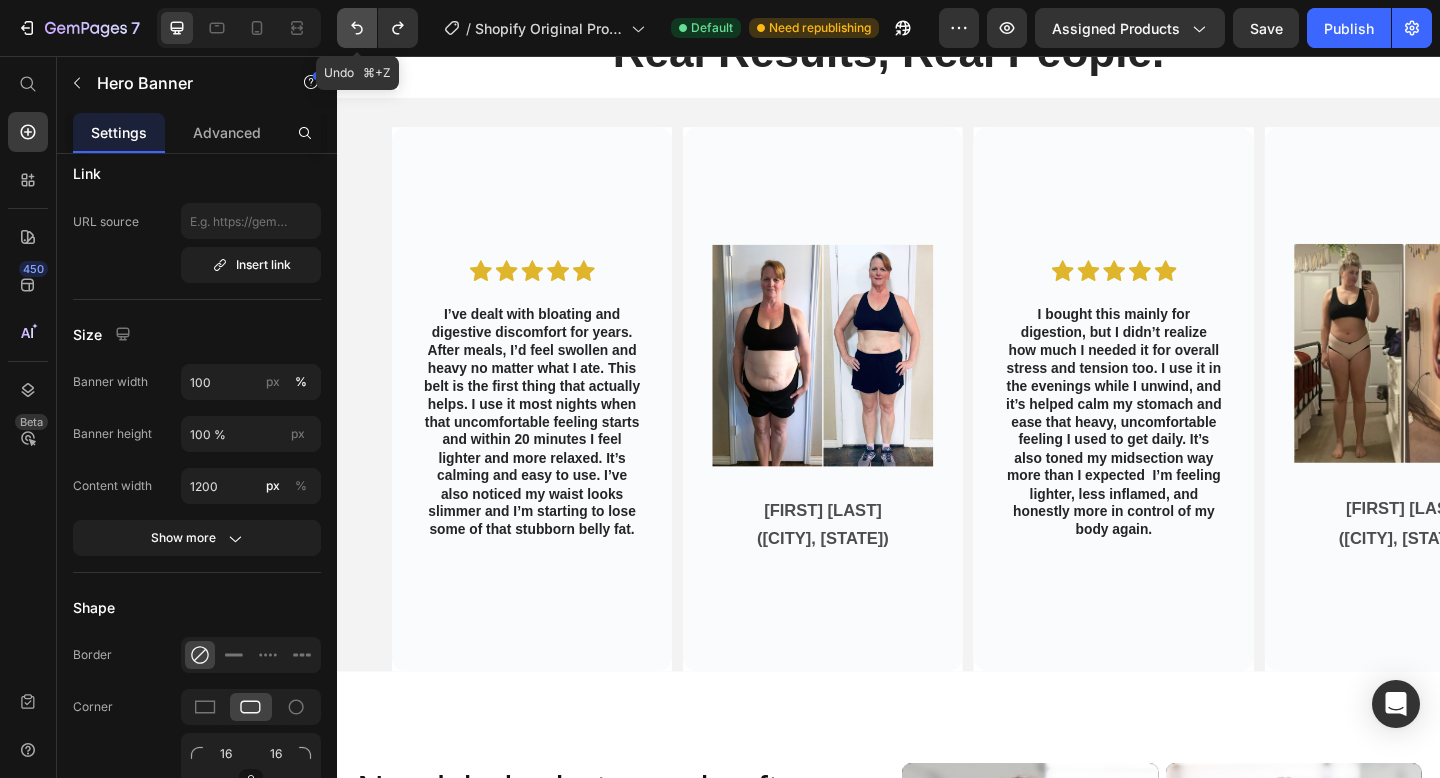 click 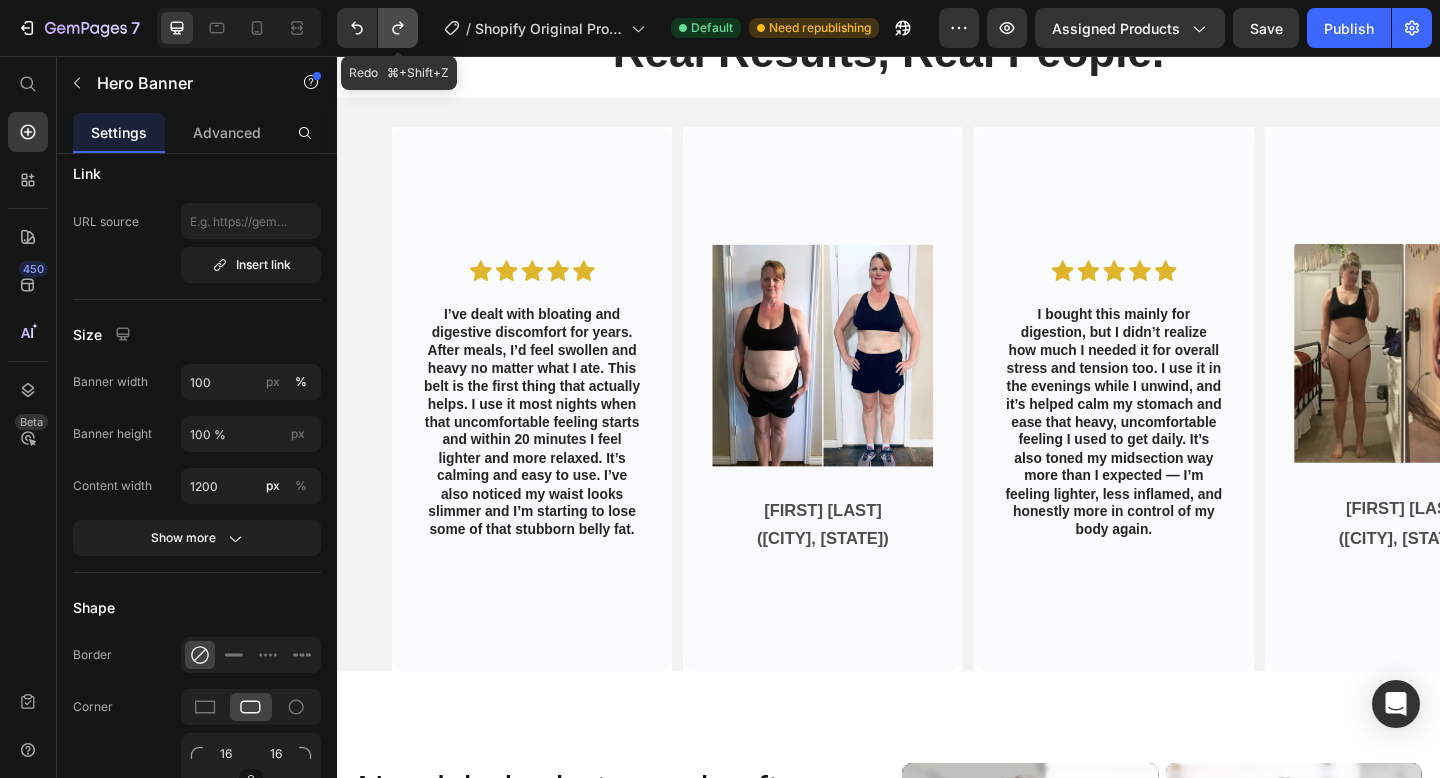 click 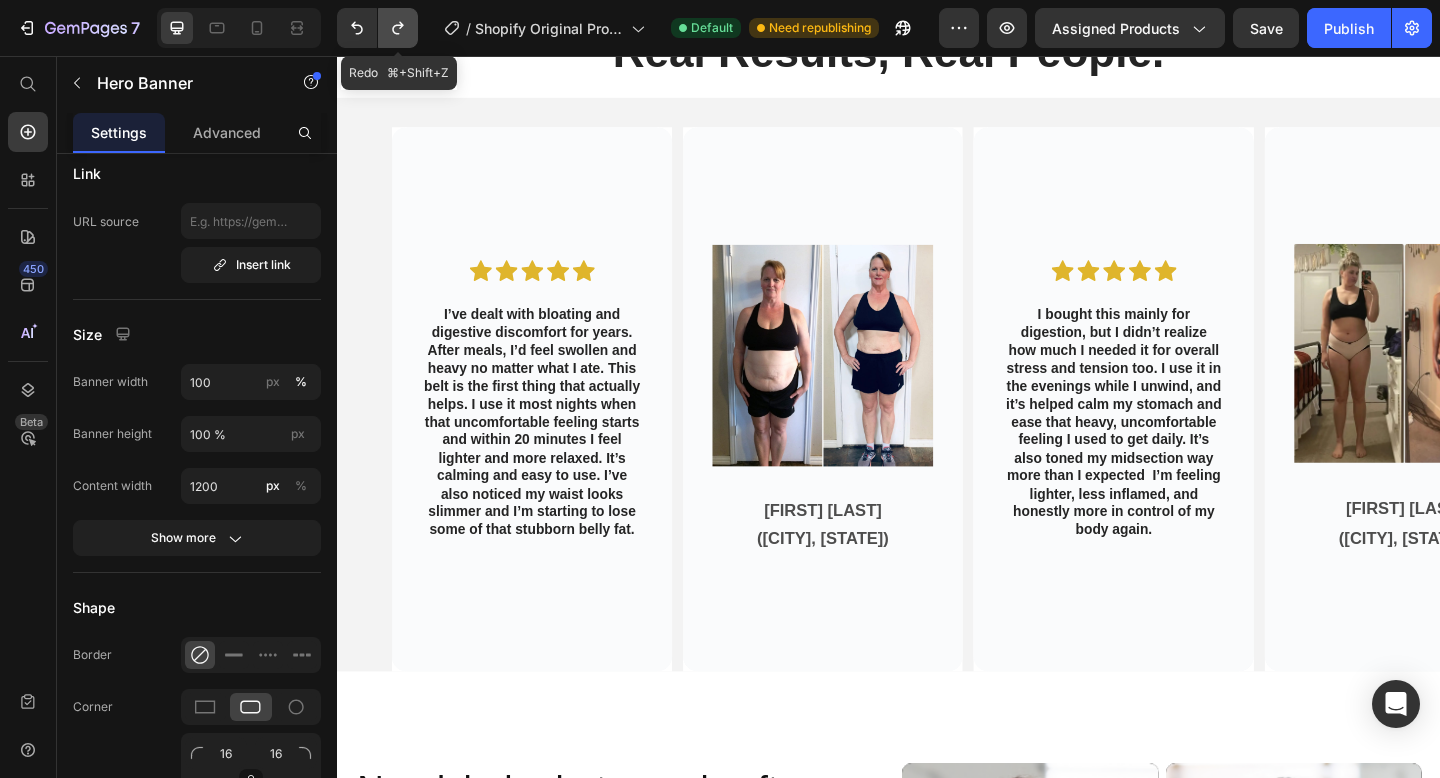 click 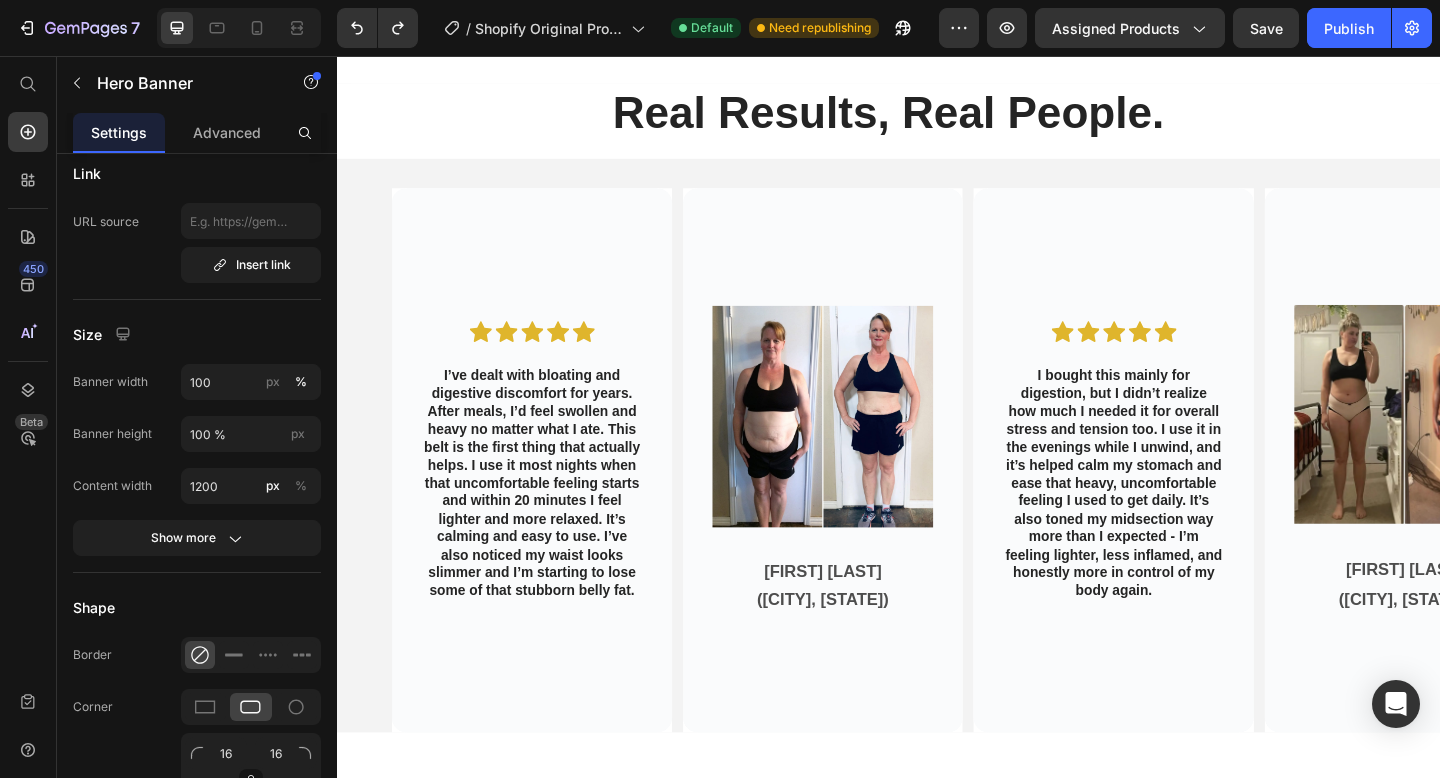 scroll, scrollTop: 2614, scrollLeft: 0, axis: vertical 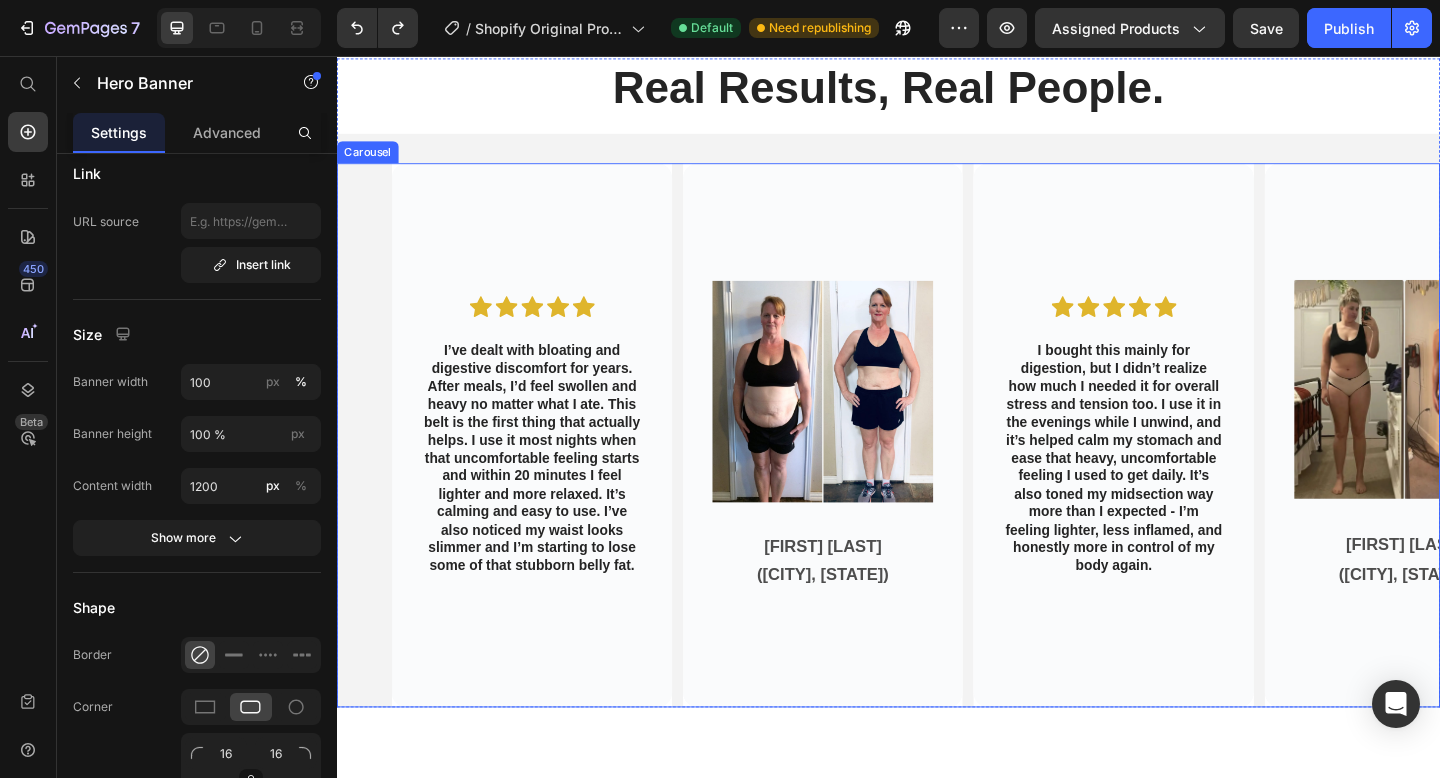 click on "Image Katrina S.  (Houston, Texas) Text Block Hero Banner Icon Icon Icon Icon Icon Icon List I’ve dealt with bloating and digestive discomfort for years. After meals, I’d feel swollen and heavy no matter what I ate. This belt is the first thing that actually helps. I use it most nights when that uncomfortable feeling starts and within 20 minutes I feel lighter and more relaxed. It’s calming and easy to use. I’ve also noticed my waist looks slimmer and I’m starting to lose some of that stubborn belly fat. Text Block Hero Banner Image Wendy M.  (Springdale, Arkansas) Text Block Hero Banner Icon Icon Icon Icon Icon Icon List Text Block Hero Banner Image Lauren B.  (Fresnos, California) Text Block Hero Banner Icon Icon Icon Icon Icon Icon List Text Block Hero Banner Carousel" at bounding box center (937, 469) 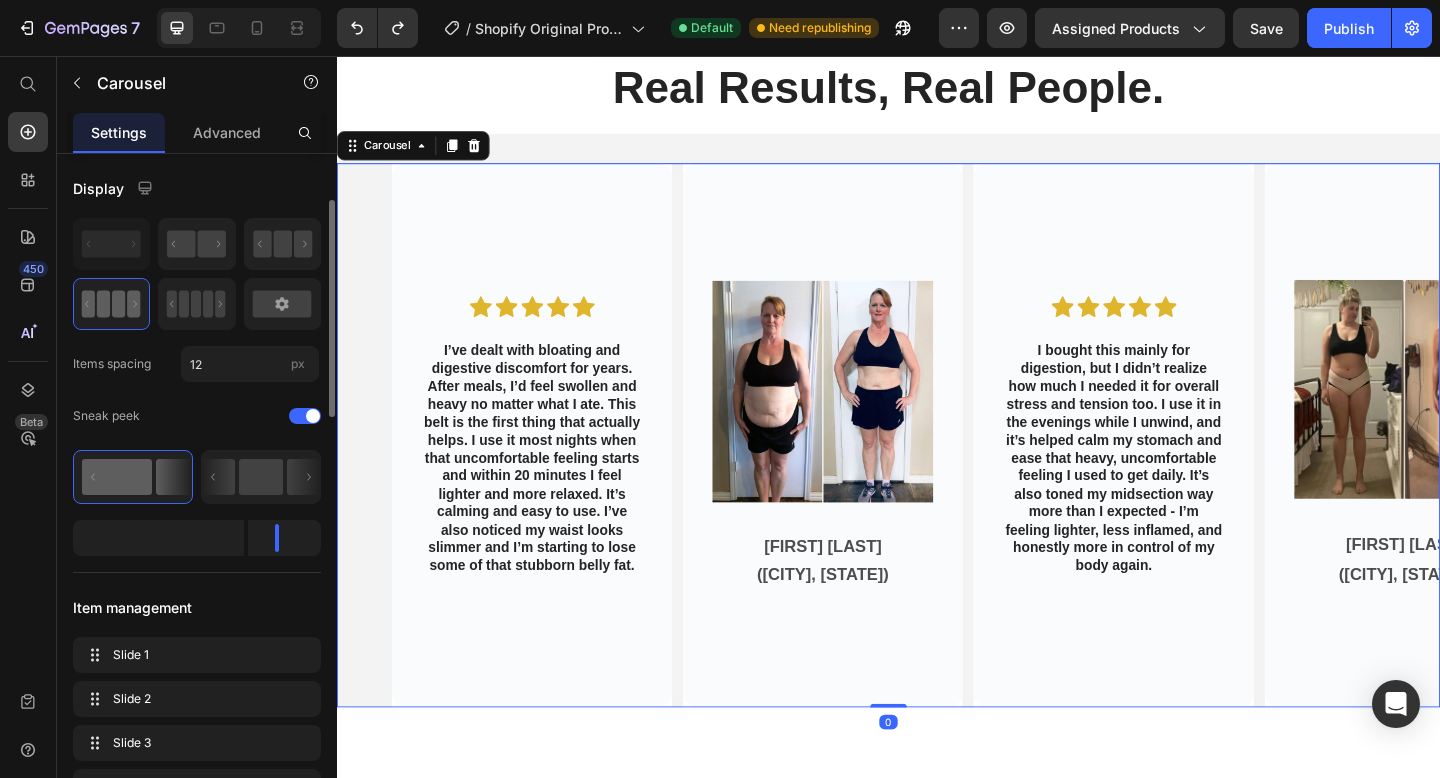 scroll, scrollTop: 171, scrollLeft: 0, axis: vertical 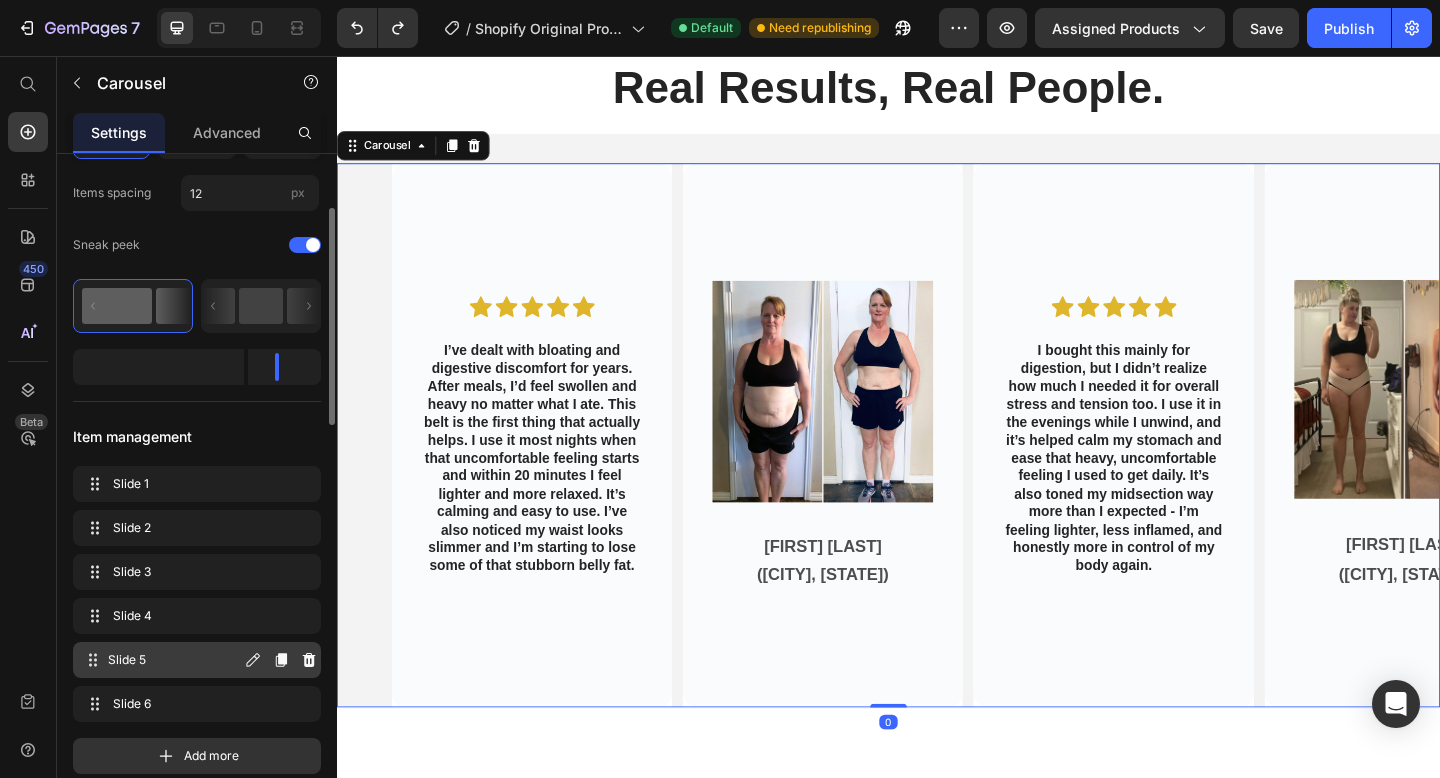 click on "Slide 5 Slide 5" at bounding box center [197, 660] 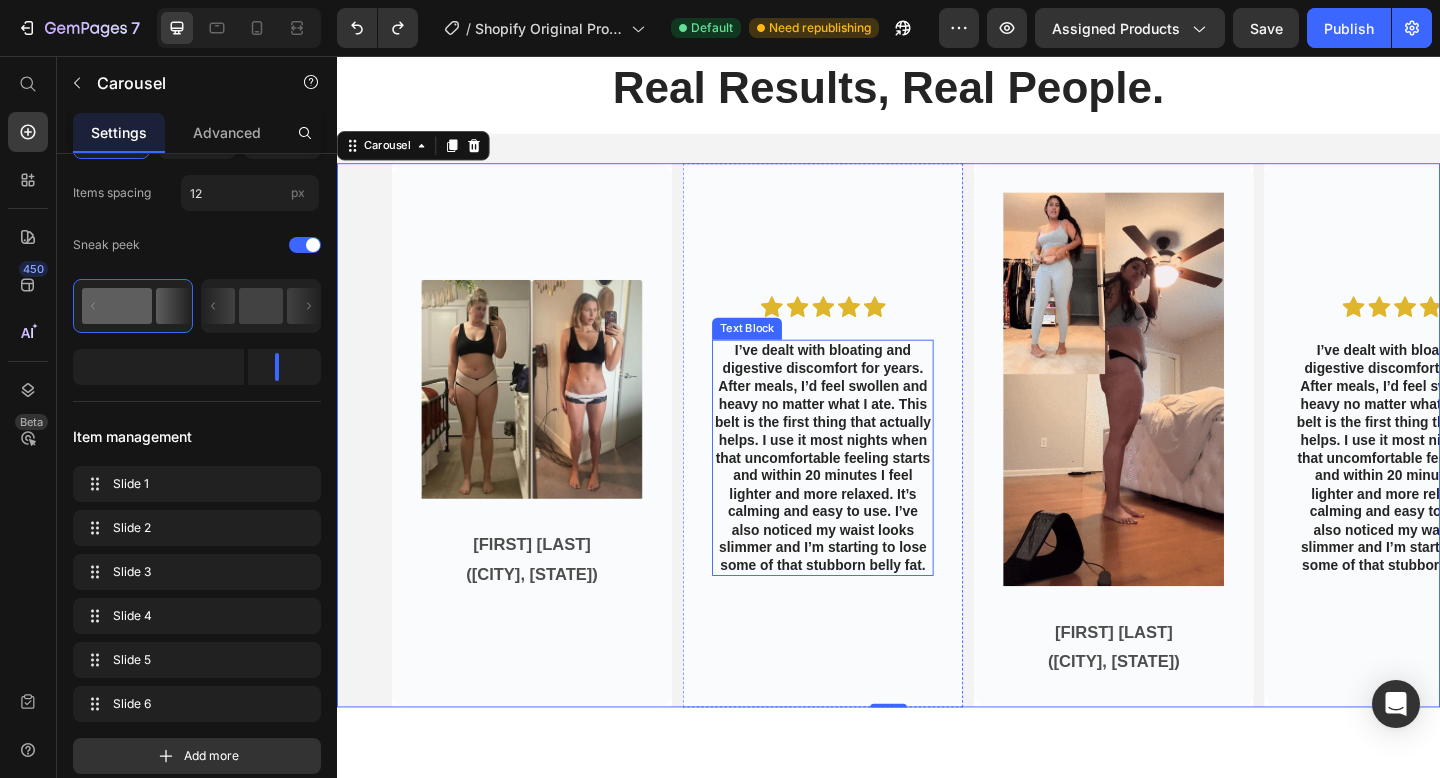 click on "I’ve dealt with bloating and digestive discomfort for years. After meals, I’d feel swollen and heavy no matter what I ate. This belt is the first thing that actually helps. I use it most nights when that uncomfortable feeling starts and within 20 minutes I feel lighter and more relaxed. It’s calming and easy to use. I’ve also noticed my waist looks slimmer and I’m starting to lose some of that stubborn belly fat." at bounding box center [865, 494] 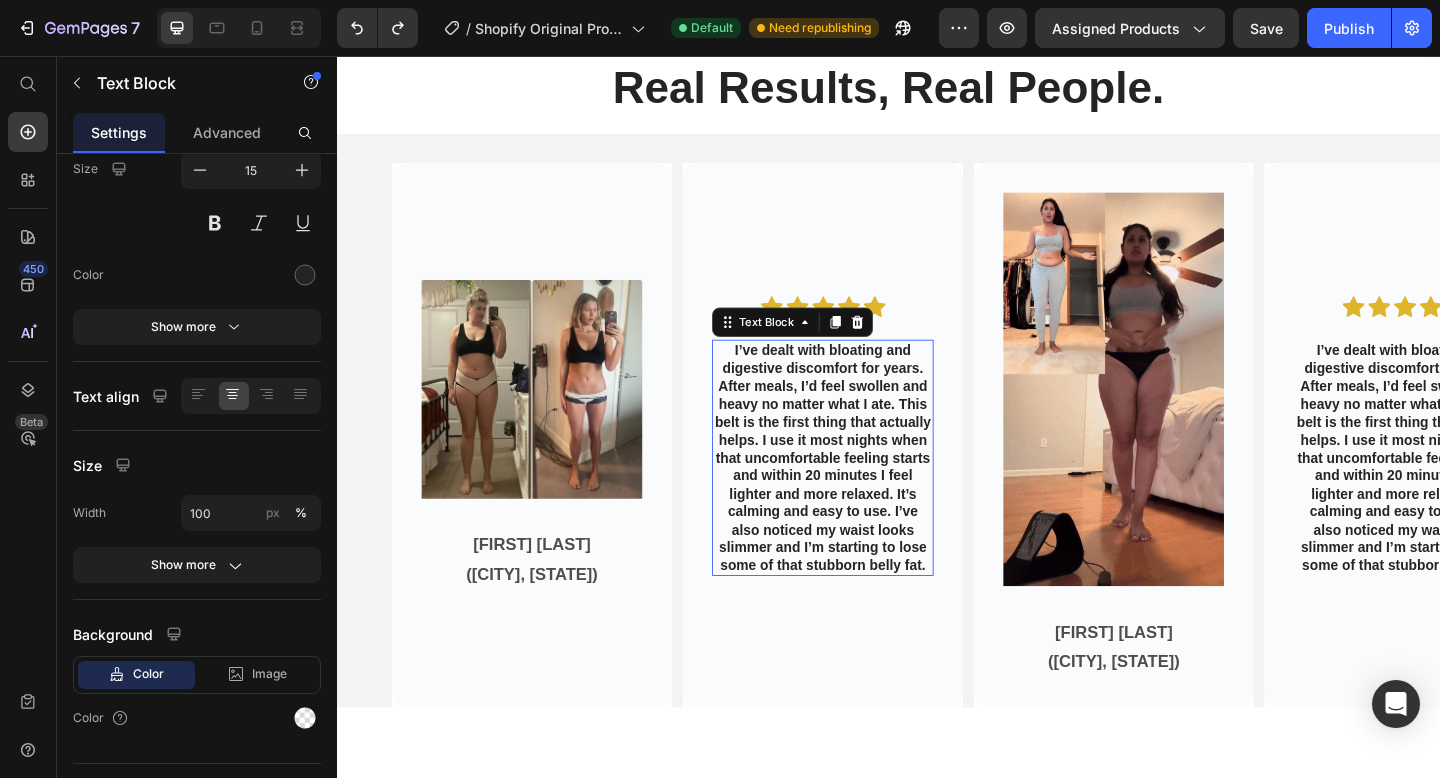 scroll, scrollTop: 0, scrollLeft: 0, axis: both 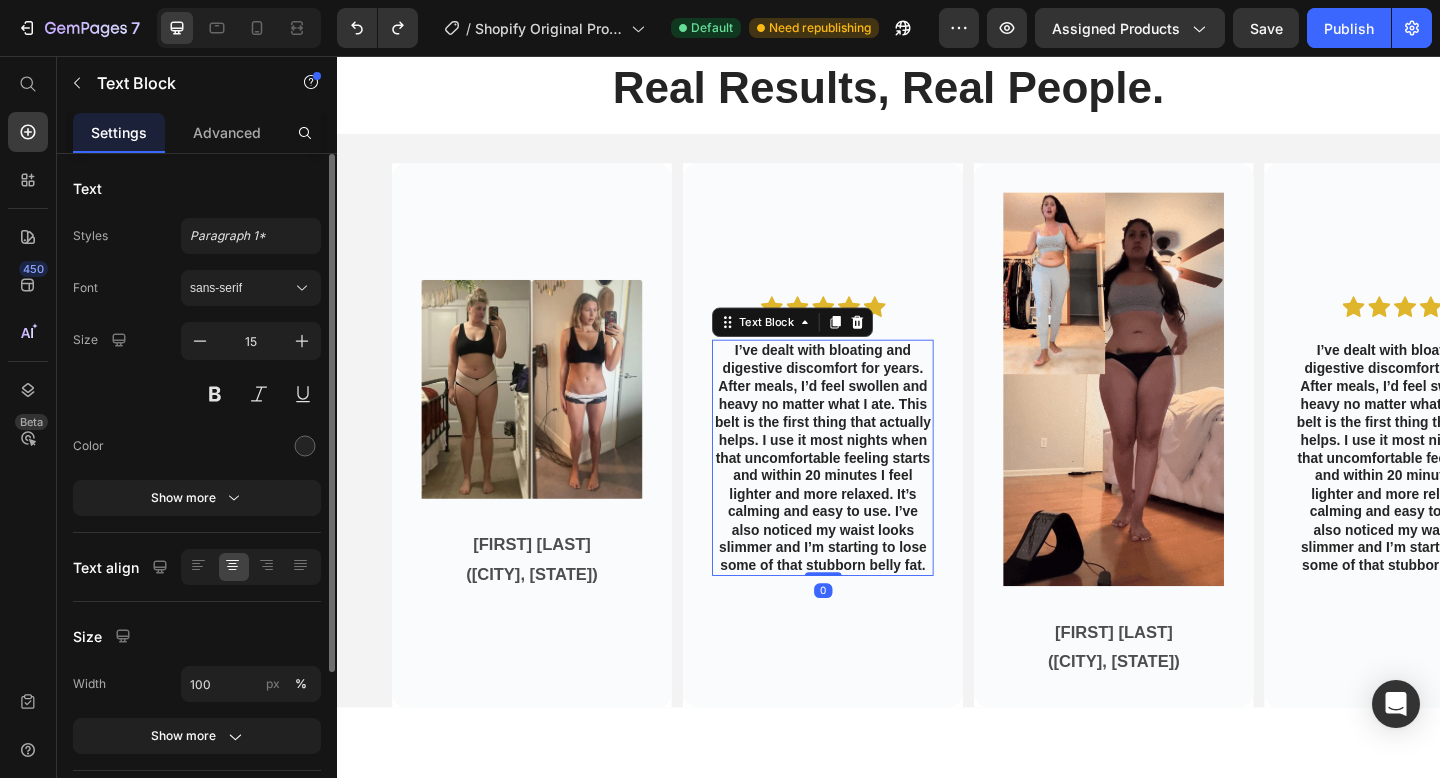 click on "I’ve dealt with bloating and digestive discomfort for years. After meals, I’d feel swollen and heavy no matter what I ate. This belt is the first thing that actually helps. I use it most nights when that uncomfortable feeling starts and within 20 minutes I feel lighter and more relaxed. It’s calming and easy to use. I’ve also noticed my waist looks slimmer and I’m starting to lose some of that stubborn belly fat." at bounding box center (865, 494) 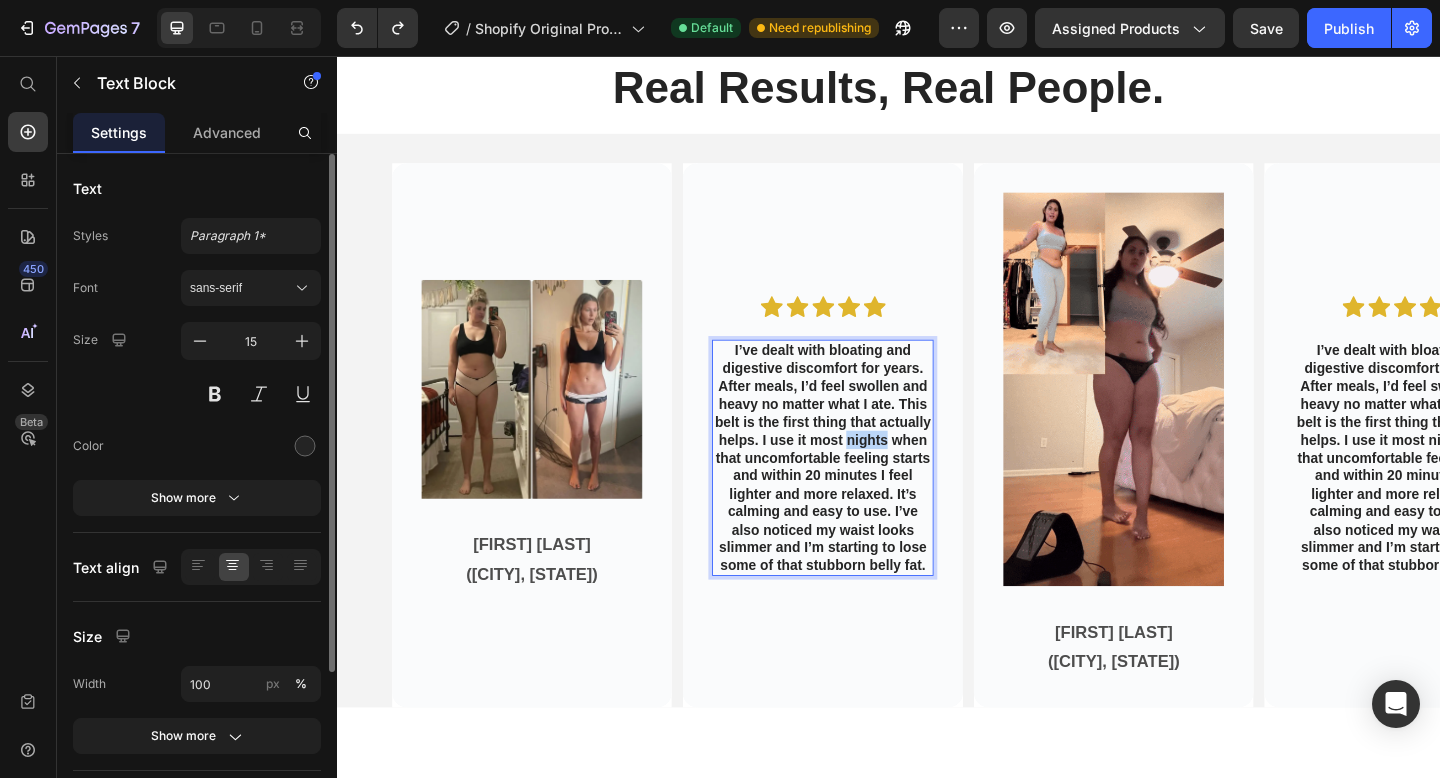 click on "I’ve dealt with bloating and digestive discomfort for years. After meals, I’d feel swollen and heavy no matter what I ate. This belt is the first thing that actually helps. I use it most nights when that uncomfortable feeling starts and within 20 minutes I feel lighter and more relaxed. It’s calming and easy to use. I’ve also noticed my waist looks slimmer and I’m starting to lose some of that stubborn belly fat." at bounding box center [865, 494] 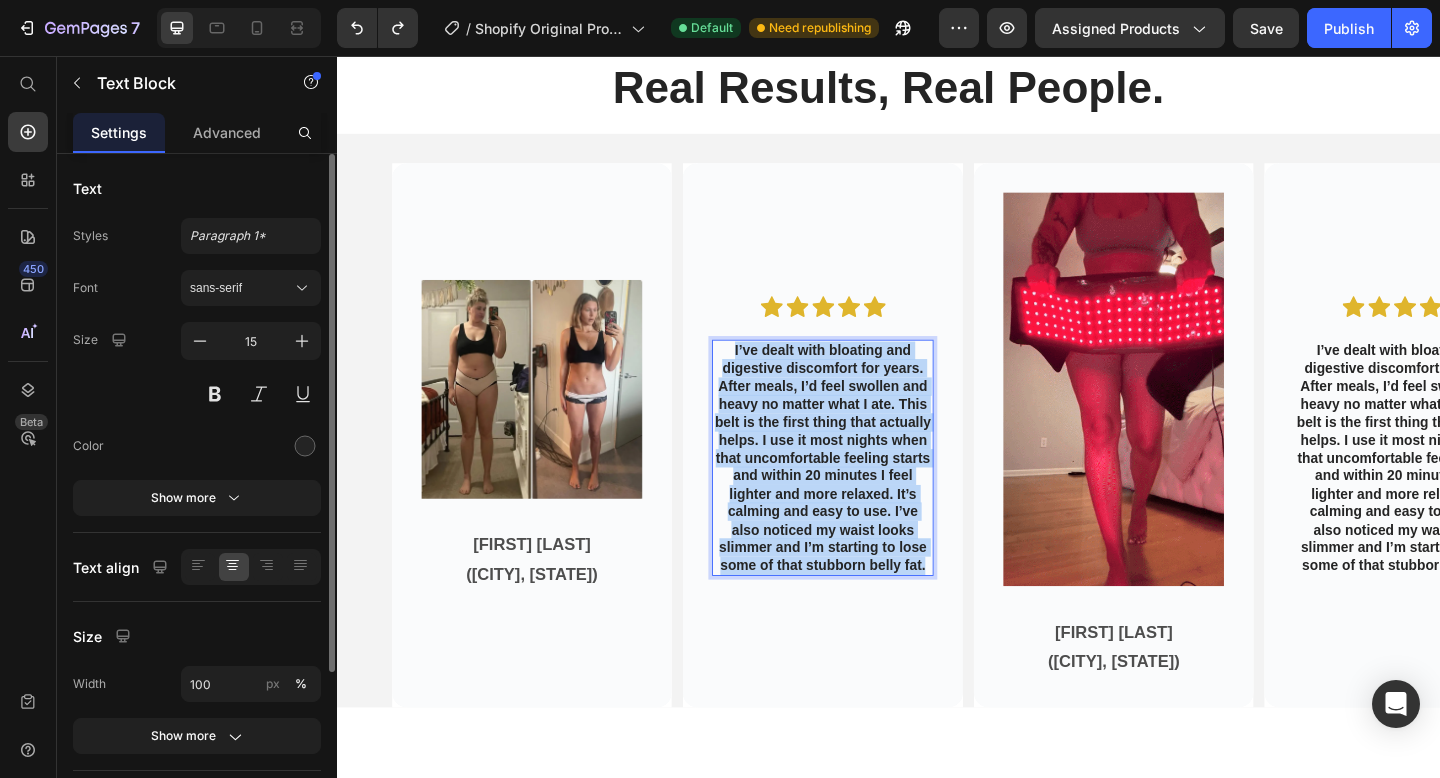 click on "I’ve dealt with bloating and digestive discomfort for years. After meals, I’d feel swollen and heavy no matter what I ate. This belt is the first thing that actually helps. I use it most nights when that uncomfortable feeling starts and within 20 minutes I feel lighter and more relaxed. It’s calming and easy to use. I’ve also noticed my waist looks slimmer and I’m starting to lose some of that stubborn belly fat." at bounding box center [865, 494] 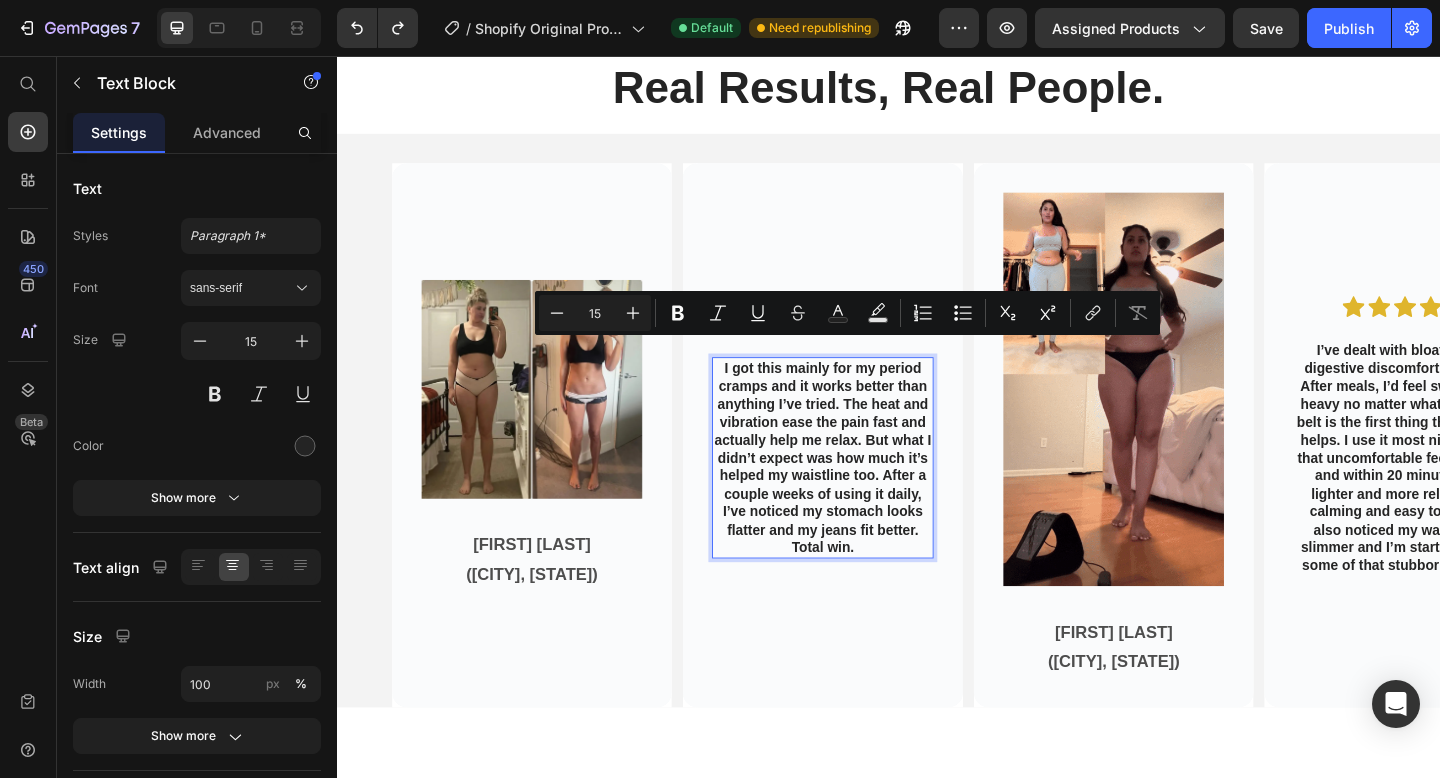scroll, scrollTop: 2633, scrollLeft: 0, axis: vertical 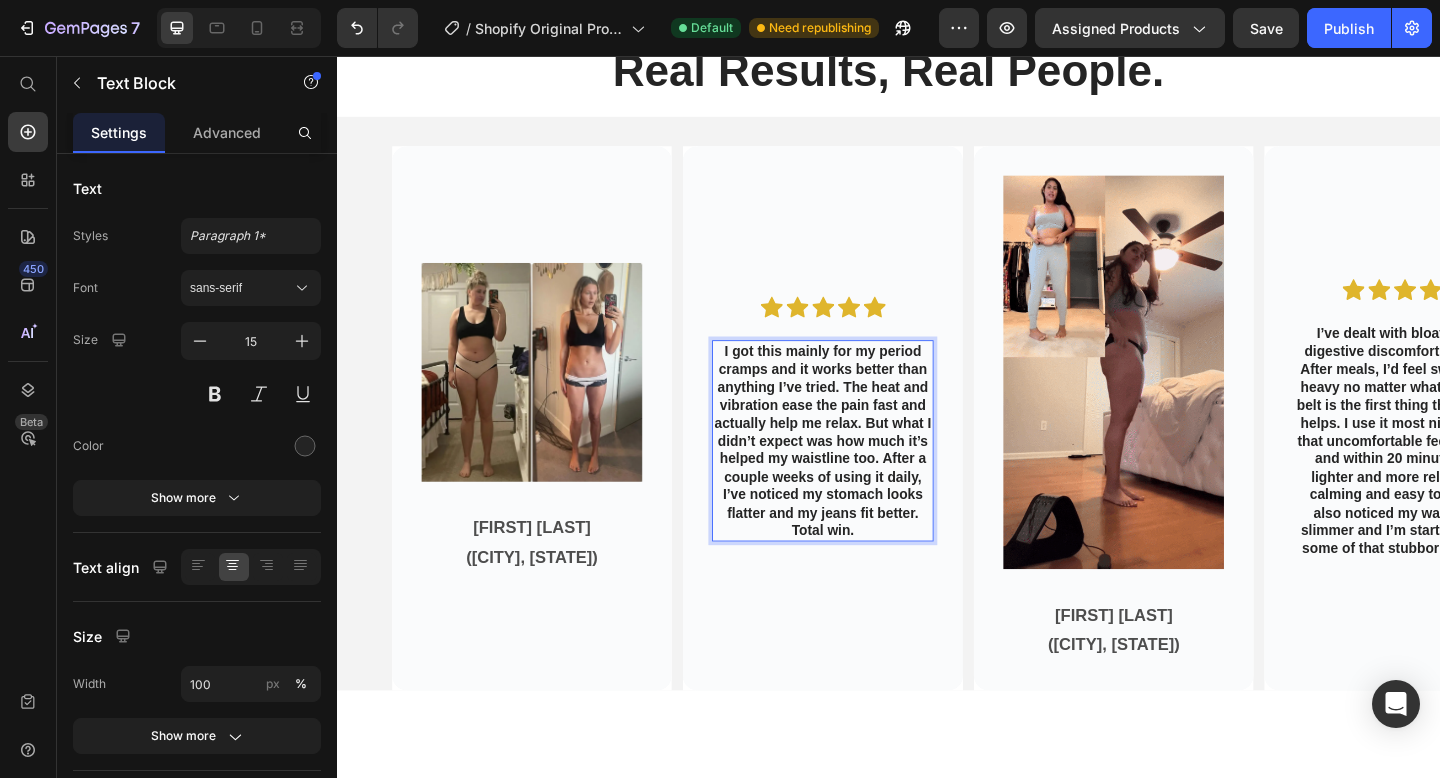 click on "I got this mainly for my period cramps and it works better than anything I’ve tried. The heat and vibration ease the pain fast and actually help me relax. But what I didn’t expect was how much it’s helped my waistline too. After a couple weeks of using it daily, I’ve noticed my stomach looks flatter and my jeans fit better. Total win." at bounding box center [865, 474] 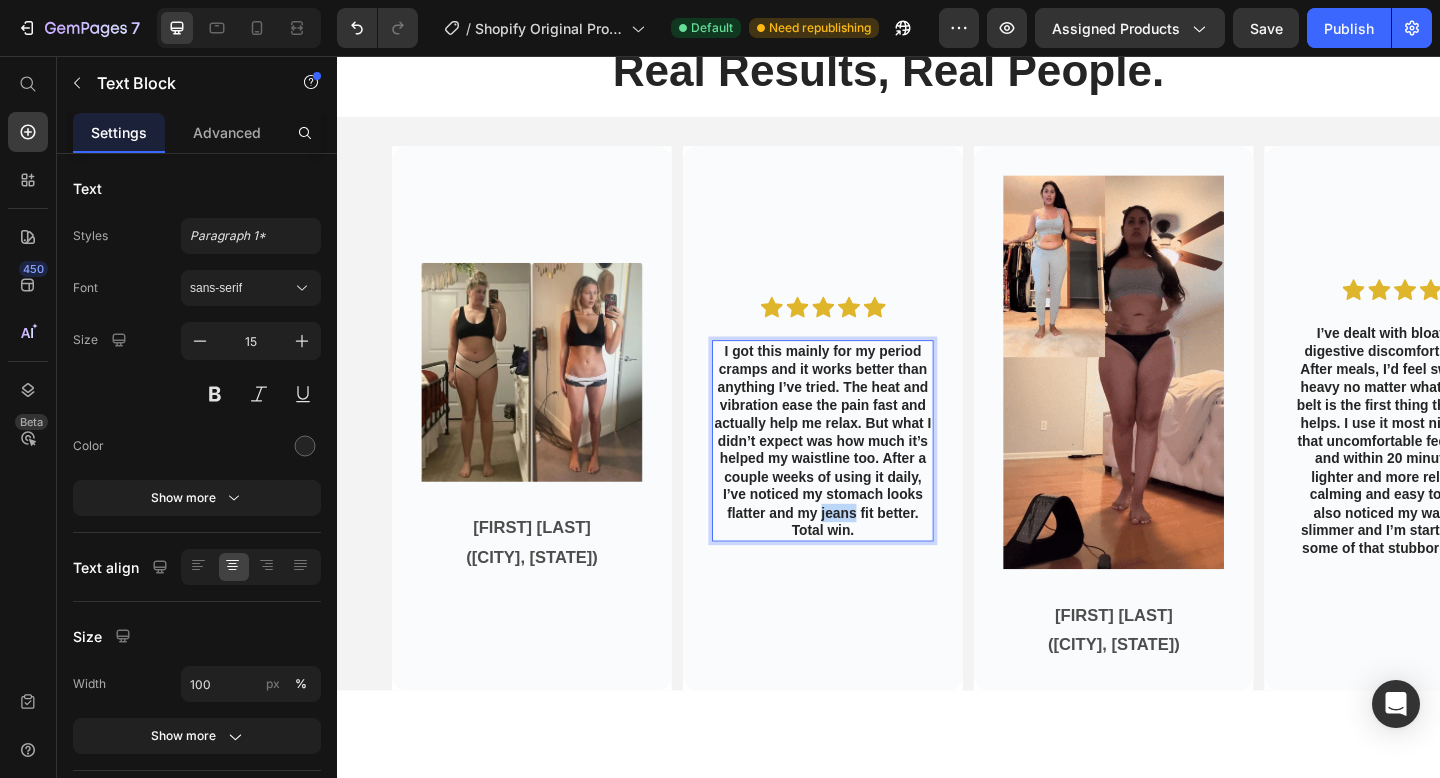 click on "I got this mainly for my period cramps and it works better than anything I’ve tried. The heat and vibration ease the pain fast and actually help me relax. But what I didn’t expect was how much it’s helped my waistline too. After a couple weeks of using it daily, I’ve noticed my stomach looks flatter and my jeans fit better. Total win." at bounding box center (865, 474) 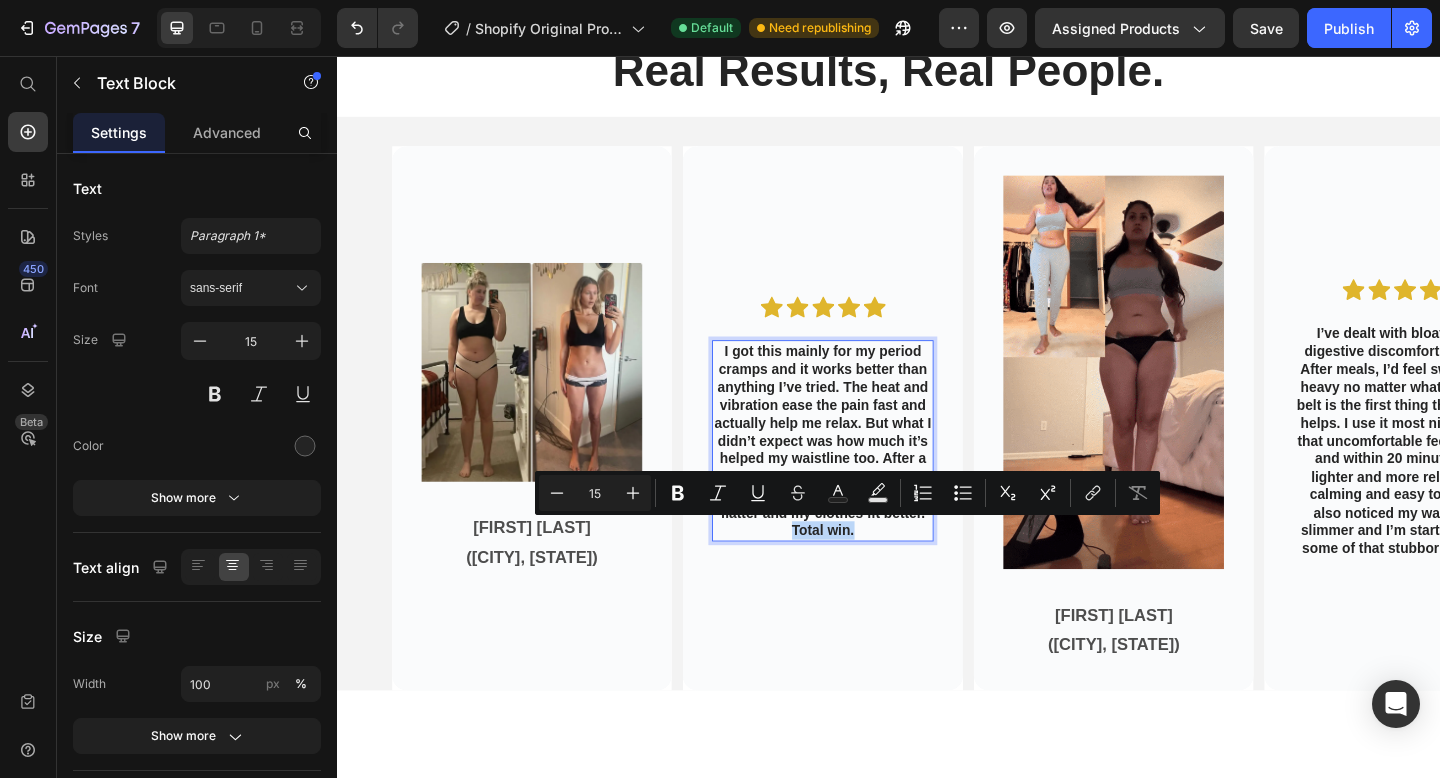 drag, startPoint x: 918, startPoint y: 570, endPoint x: 979, endPoint y: 557, distance: 62.369865 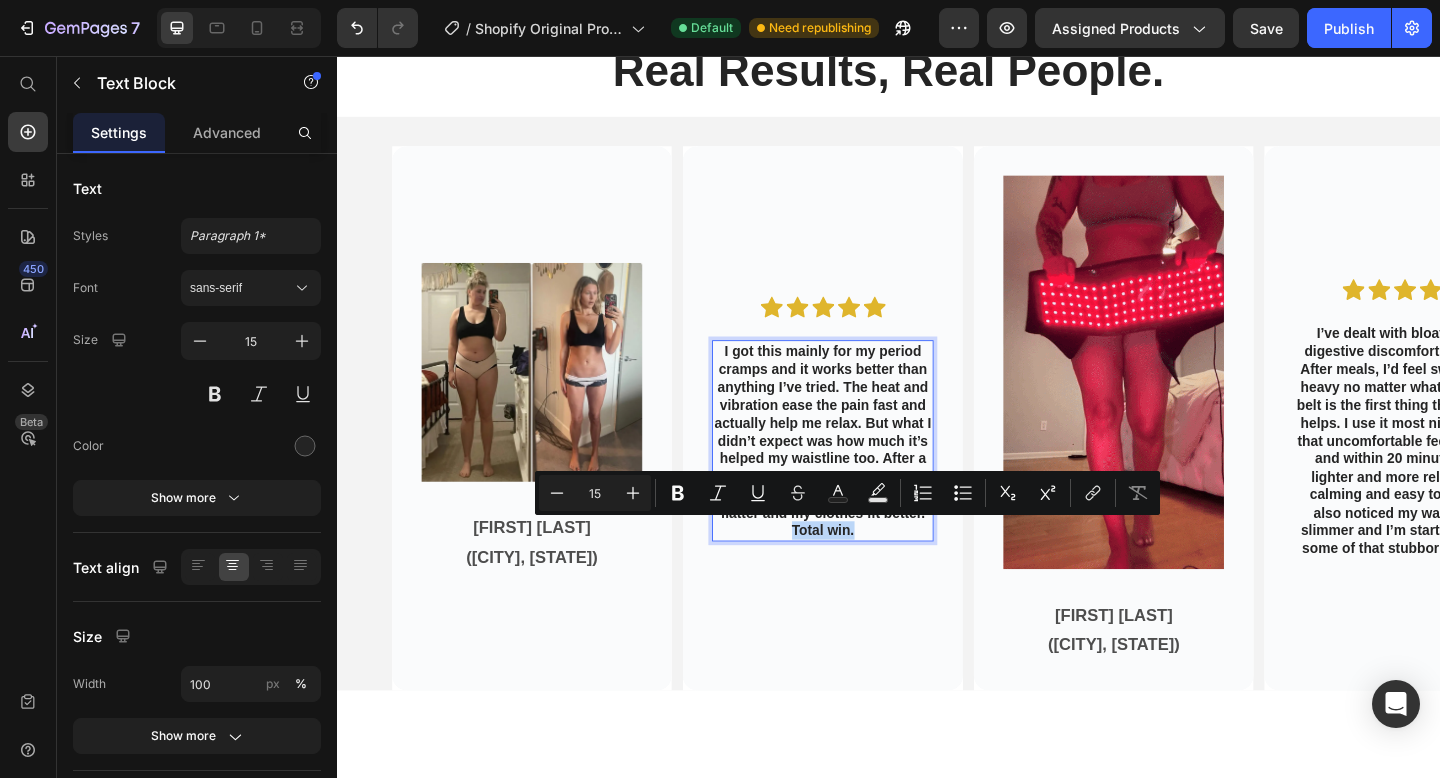 click on "I got this mainly for my period cramps and it works better than anything I’ve tried. The heat and vibration ease the pain fast and actually help me relax. But what I didn’t expect was how much it’s helped my waistline too. After a couple weeks of using it daily, I’ve noticed my stomach looks flatter and my clothes fit better. Total win." at bounding box center [865, 474] 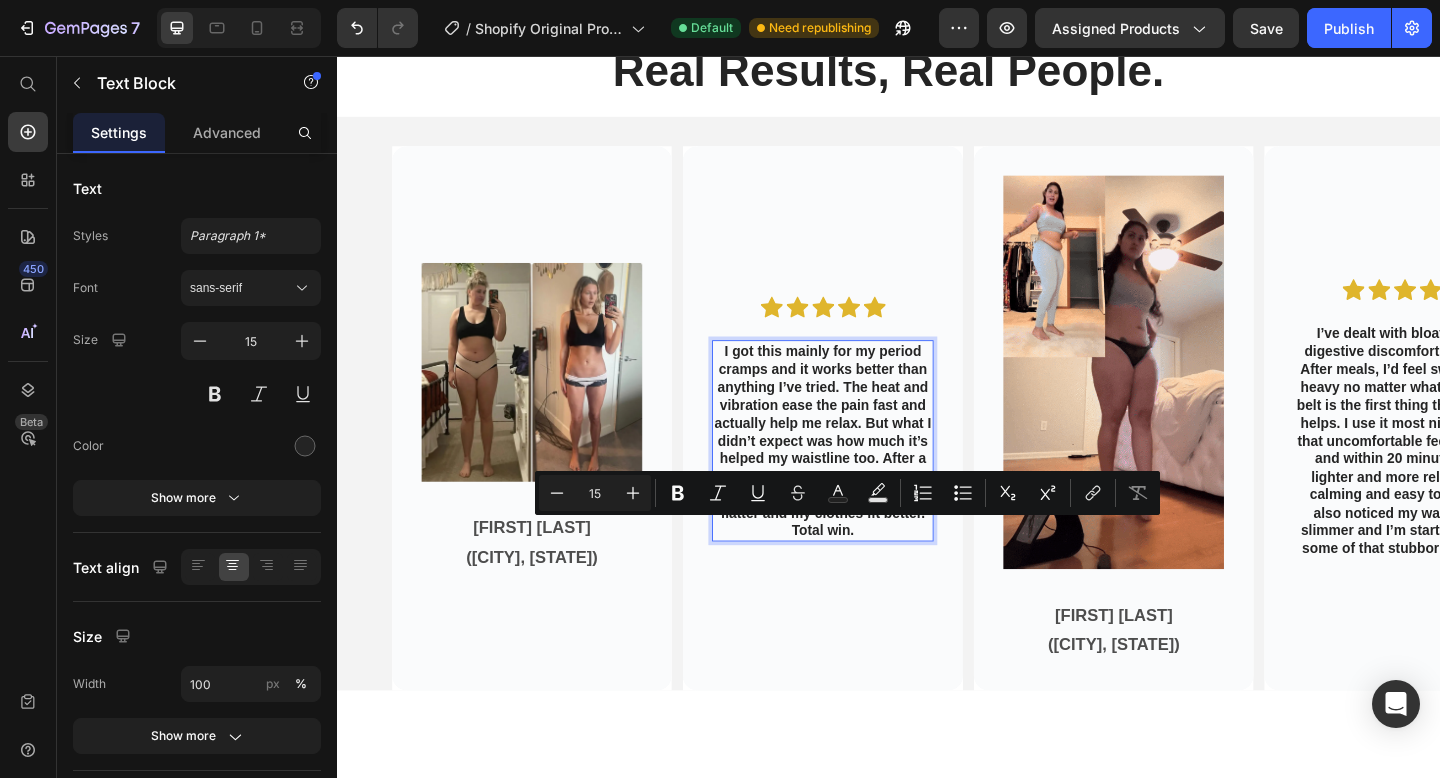 scroll, scrollTop: 2643, scrollLeft: 0, axis: vertical 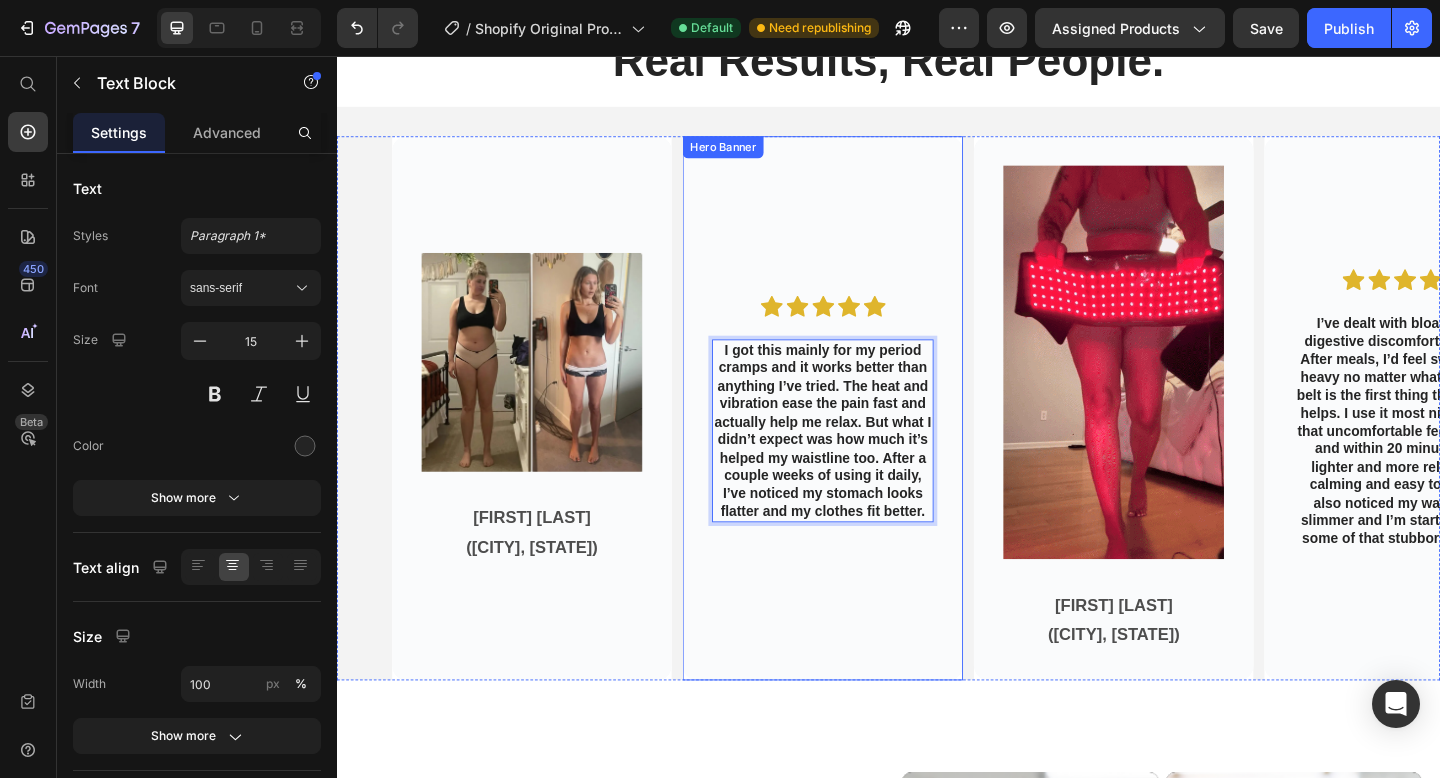 click on "Icon Icon Icon Icon Icon Icon List I got this mainly for my period cramps and it works better than anything I’ve tried. The heat and vibration ease the pain fast and actually help me relax. But what I didn’t expect was how much it’s helped my waistline too. After a couple weeks of using it daily, I’ve noticed my stomach looks flatter and my clothes fit better. Text Block   0" at bounding box center (865, 440) 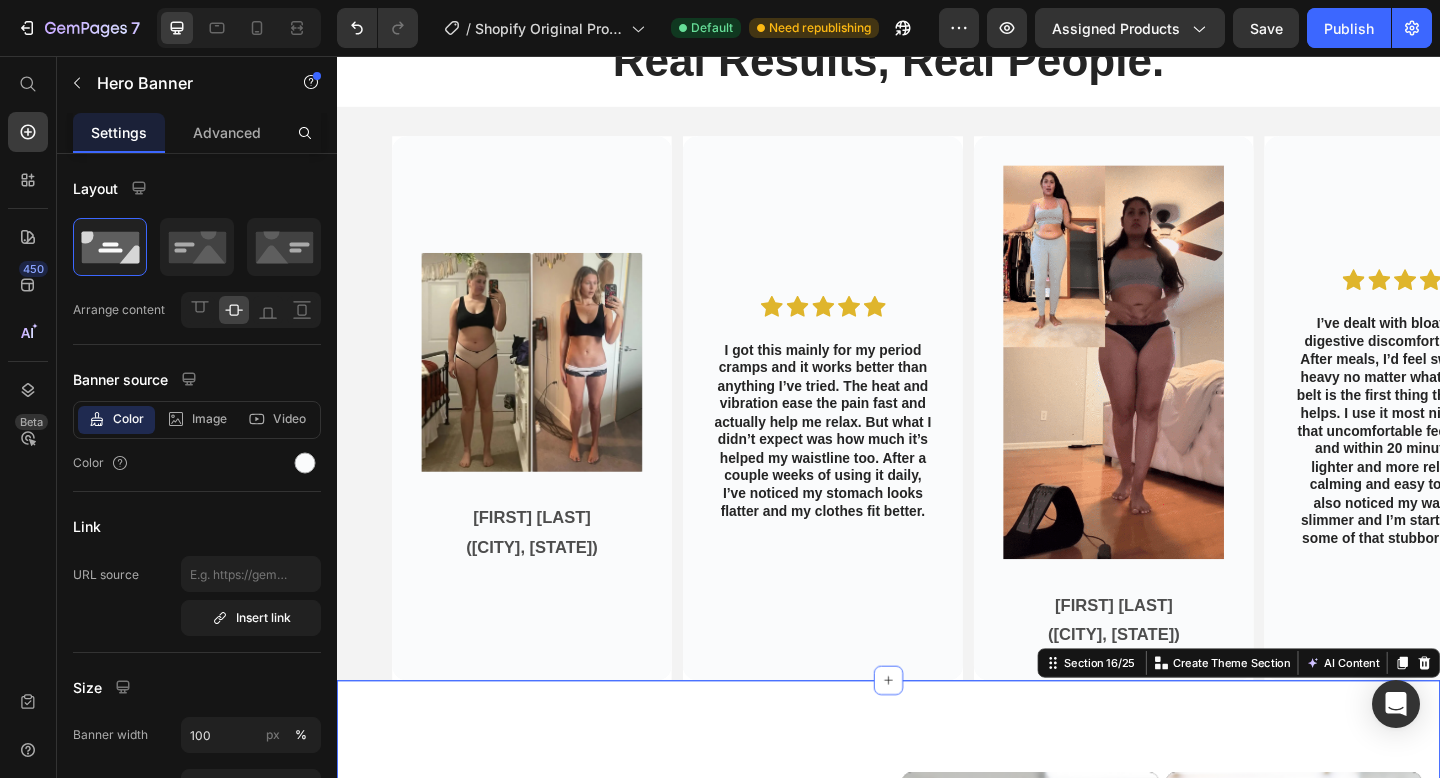 click on "Nourish, hydrate, and soften with our skin cream. Heading Nourish, hydrate, and soften with our skin cream. Heading 97% Text Block Our skin cream effectively unclogs pores, leaving your skin feeling refreshed and clean. Text Block Row 94% Text Block Our skin cream works wonders in maintaining healthy skin, preventing dryness, and keeping breakouts at bay. Text Block Row 92% Text Block Soothe and calm your skin with our skin cream's gentle formula, perfect for sensitive or irritated skin. Text Block Row buy it now Button Row Video Video Carousel Row Section 16/25   You can create reusable sections Create Theme Section AI Content Write with GemAI What would you like to describe here? Tone and Voice Persuasive Product Show more Generate" at bounding box center [937, 1094] 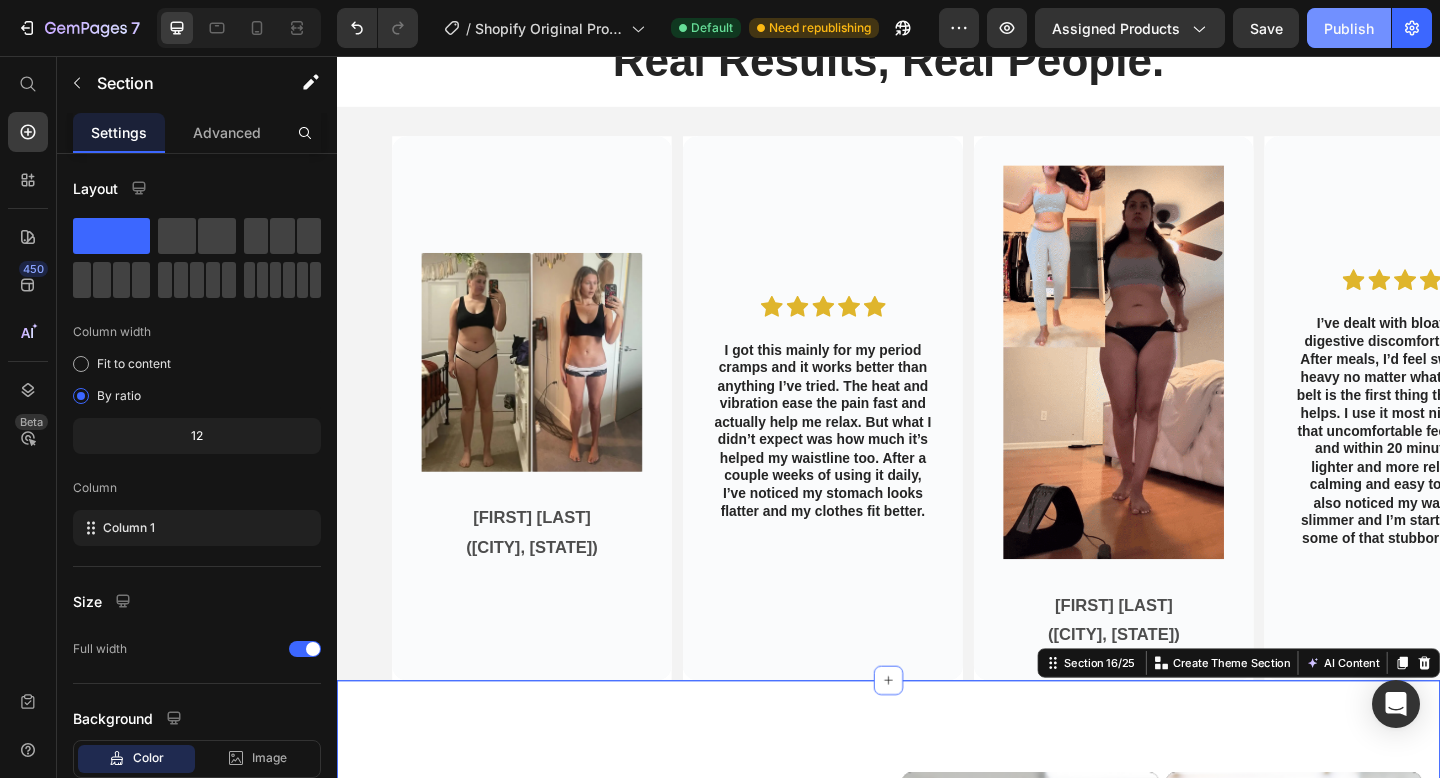 click on "Publish" at bounding box center [1349, 28] 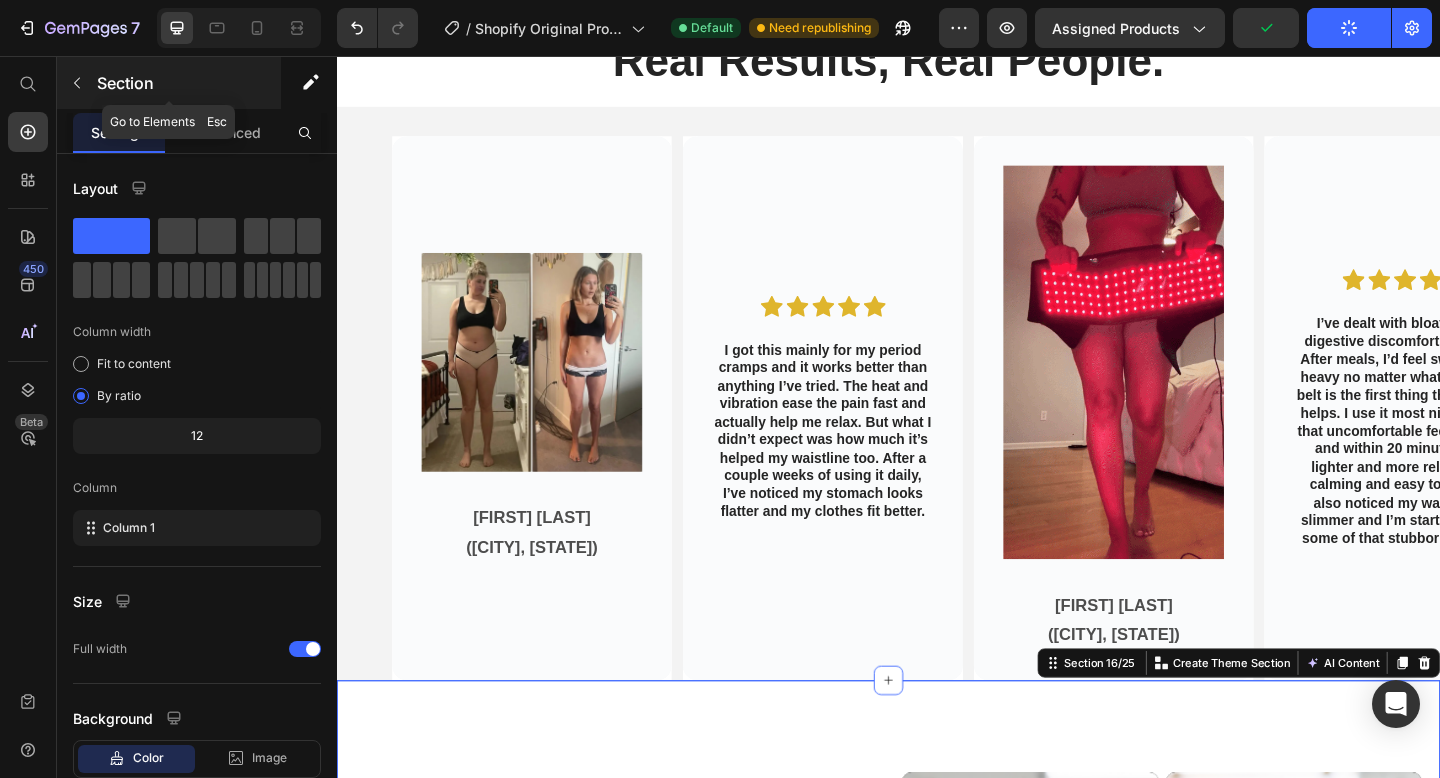 click 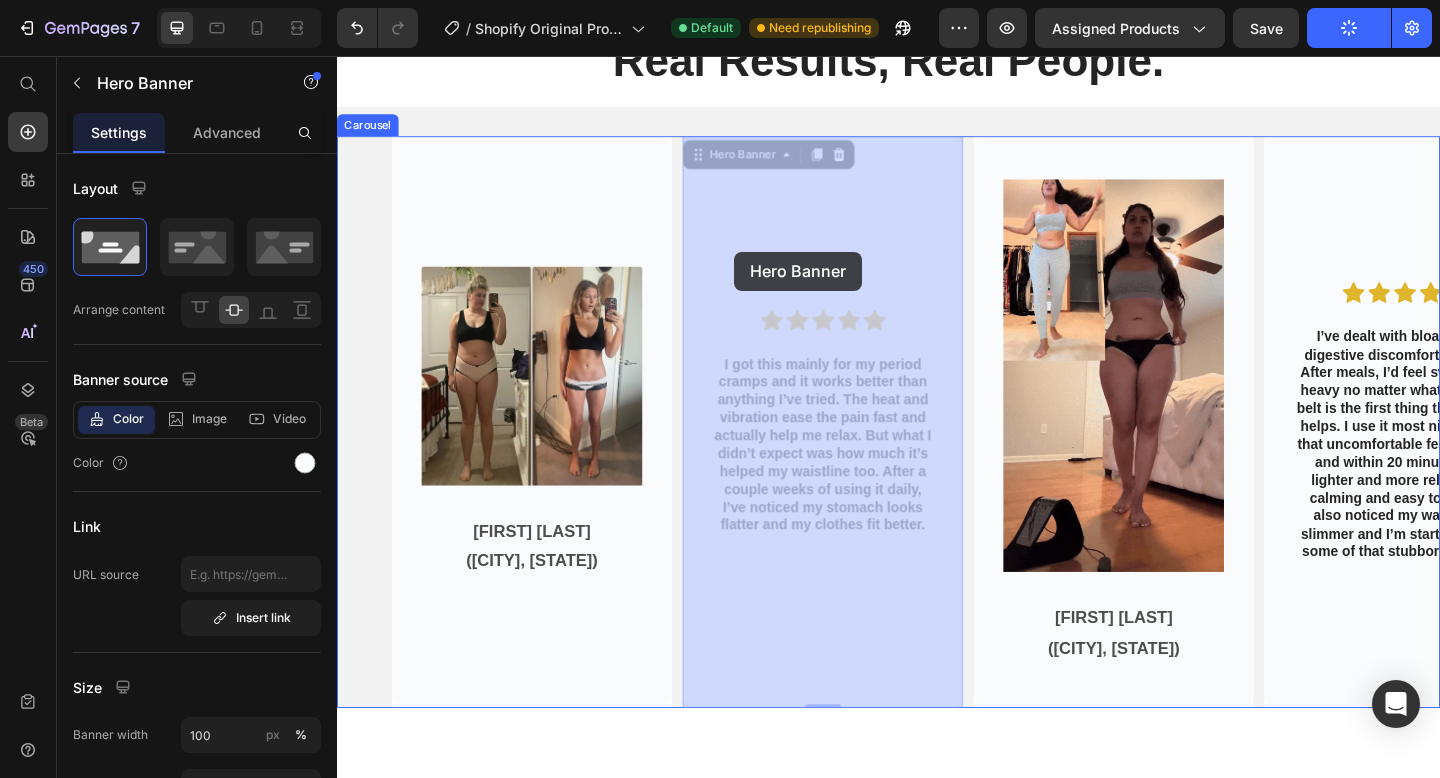 drag, startPoint x: 973, startPoint y: 261, endPoint x: 766, endPoint y: 269, distance: 207.15453 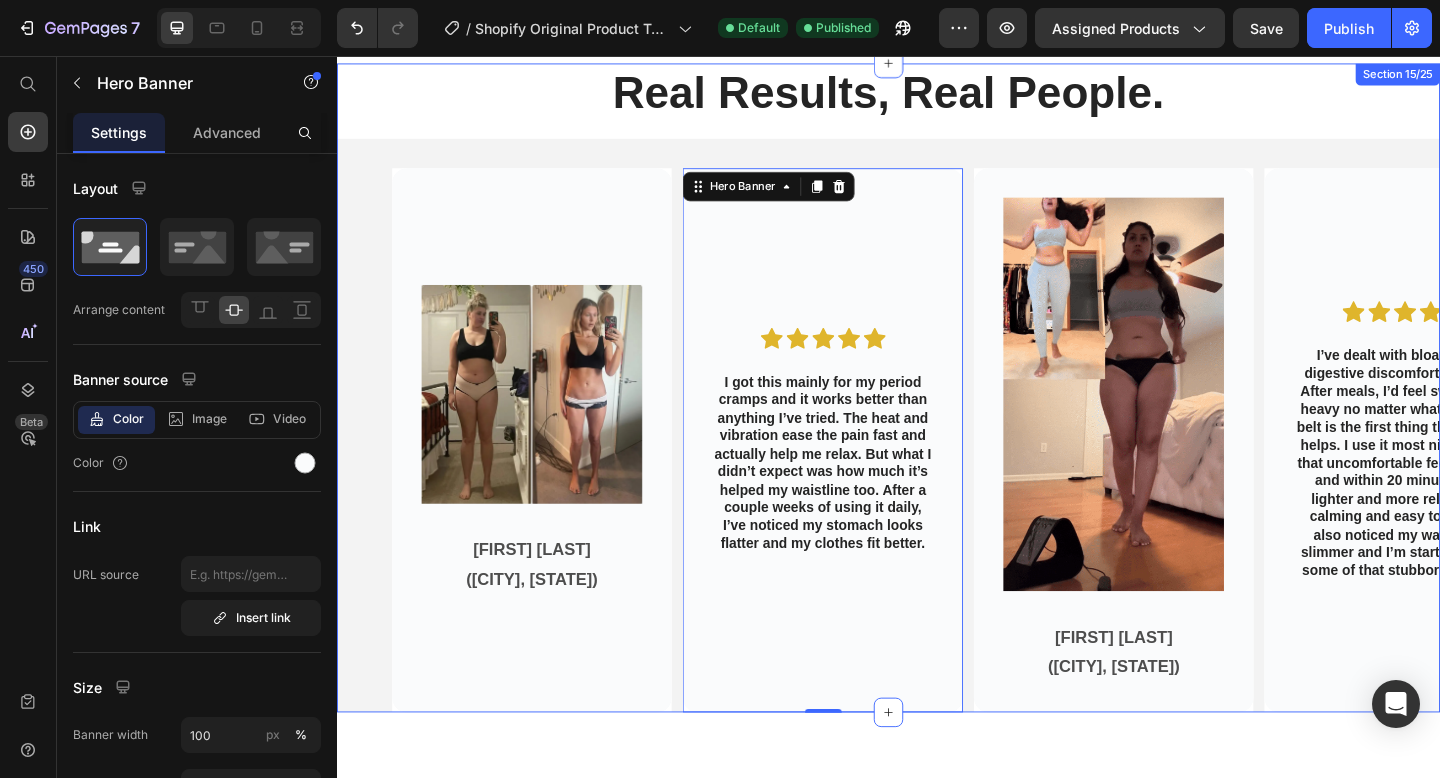 scroll, scrollTop: 2601, scrollLeft: 0, axis: vertical 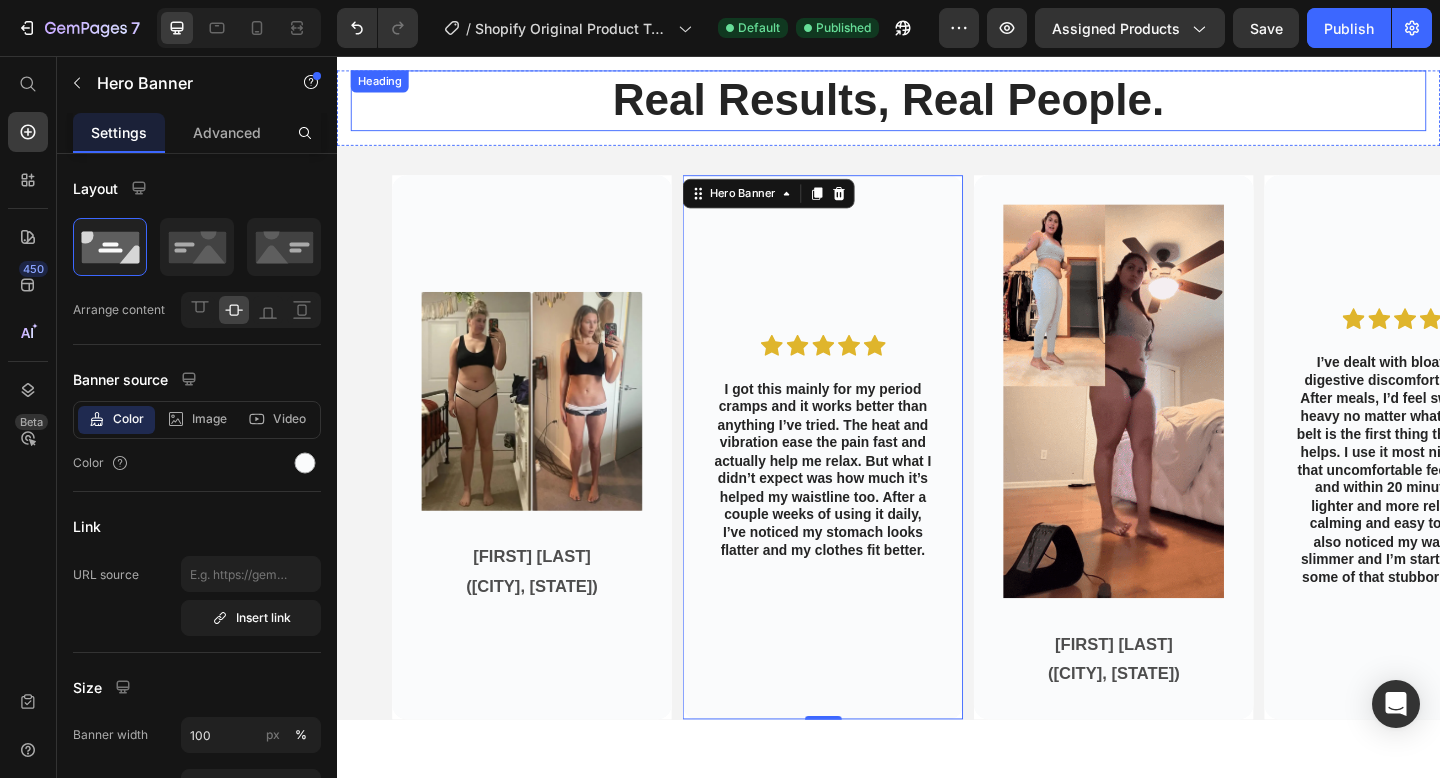 click on "Real Results, Real People." at bounding box center (937, 105) 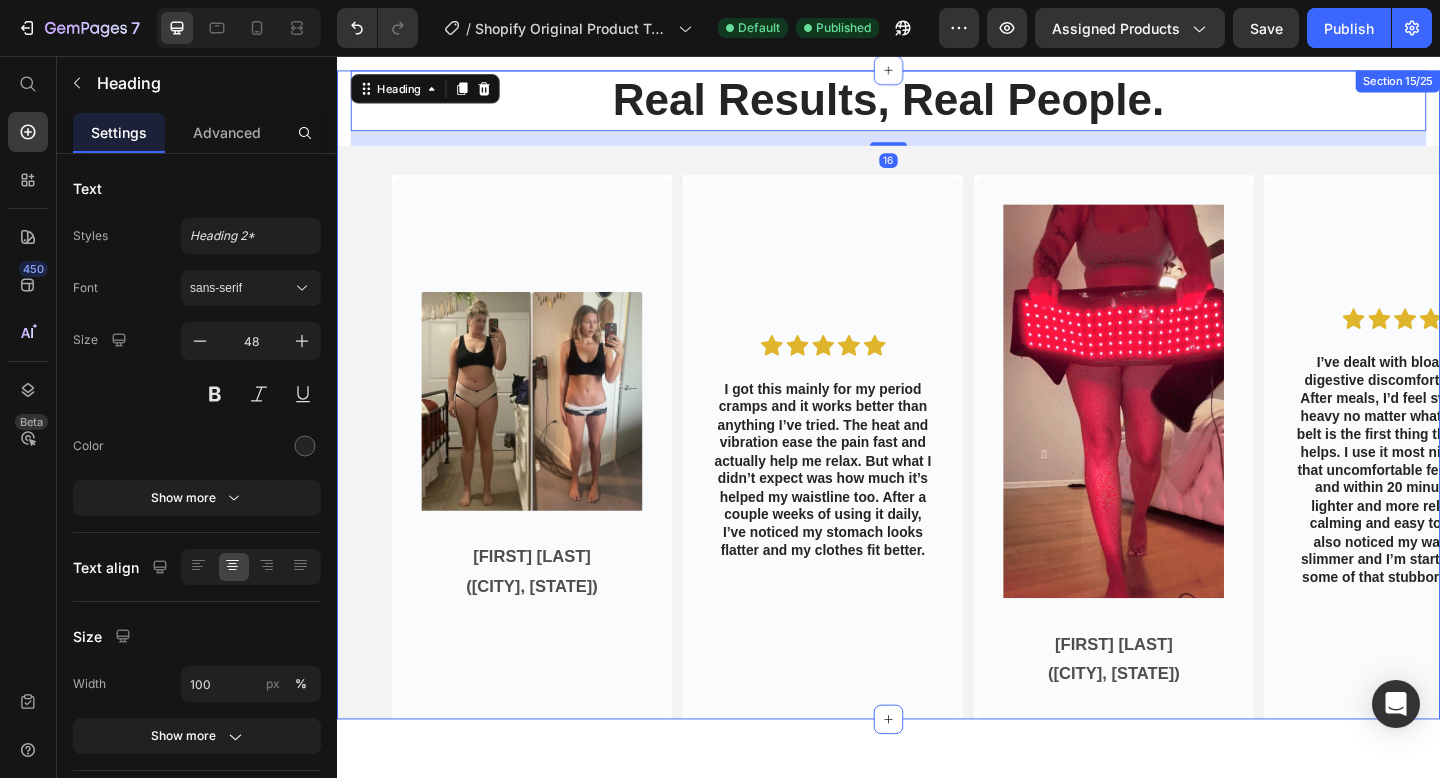 click on "Real Results, Real People. Heading   16 Row Image Katrina S.  (Houston, Texas) Text Block Hero Banner Icon Icon Icon Icon Icon Icon List I’ve dealt with bloating and digestive discomfort for years. After meals, I’d feel swollen and heavy no matter what I ate. This belt is the first thing that actually helps. I use it most nights when that uncomfortable feeling starts and within 20 minutes I feel lighter and more relaxed. It’s calming and easy to use. I’ve also noticed my waist looks slimmer and I’m starting to lose some of that stubborn belly fat. Text Block Hero Banner Image Wendy M.  (Springdale, Arkansas) Text Block Hero Banner Icon Icon Icon Icon Icon Icon List Text Block Hero Banner Image Lauren B.  (Fresnos, California) Text Block Hero Banner Icon Icon Icon Icon Icon Icon List Text Block Hero Banner Carousel" at bounding box center (937, 425) 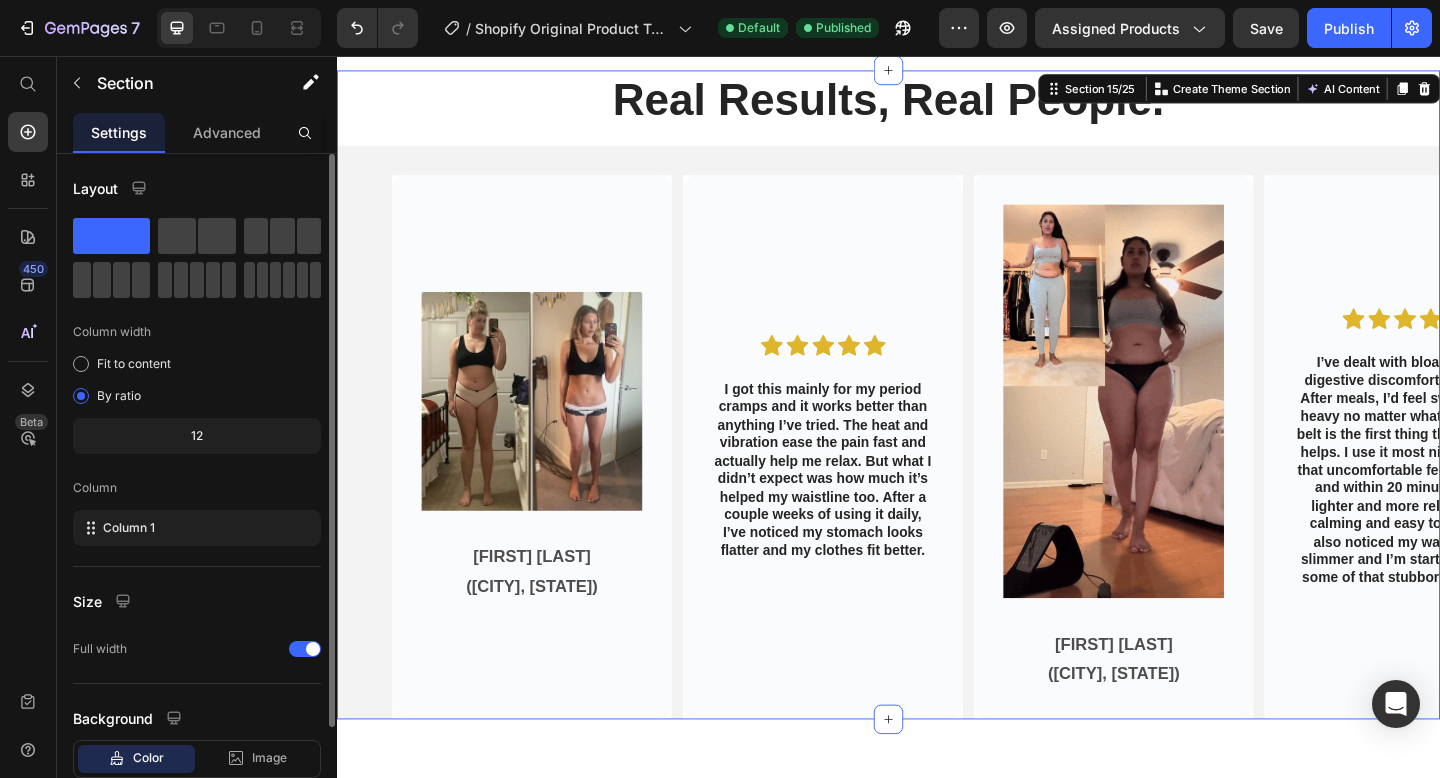scroll, scrollTop: 127, scrollLeft: 0, axis: vertical 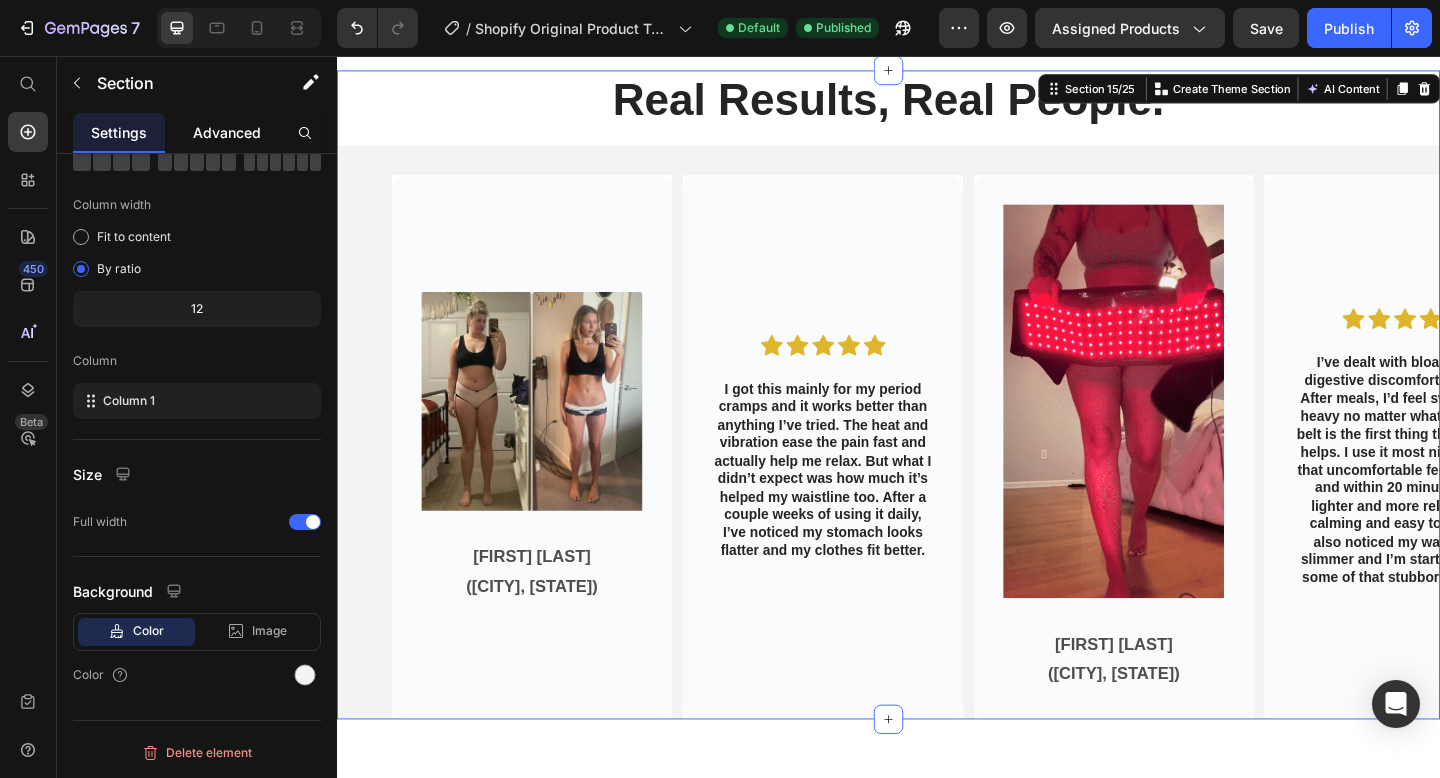 click on "Advanced" at bounding box center [227, 132] 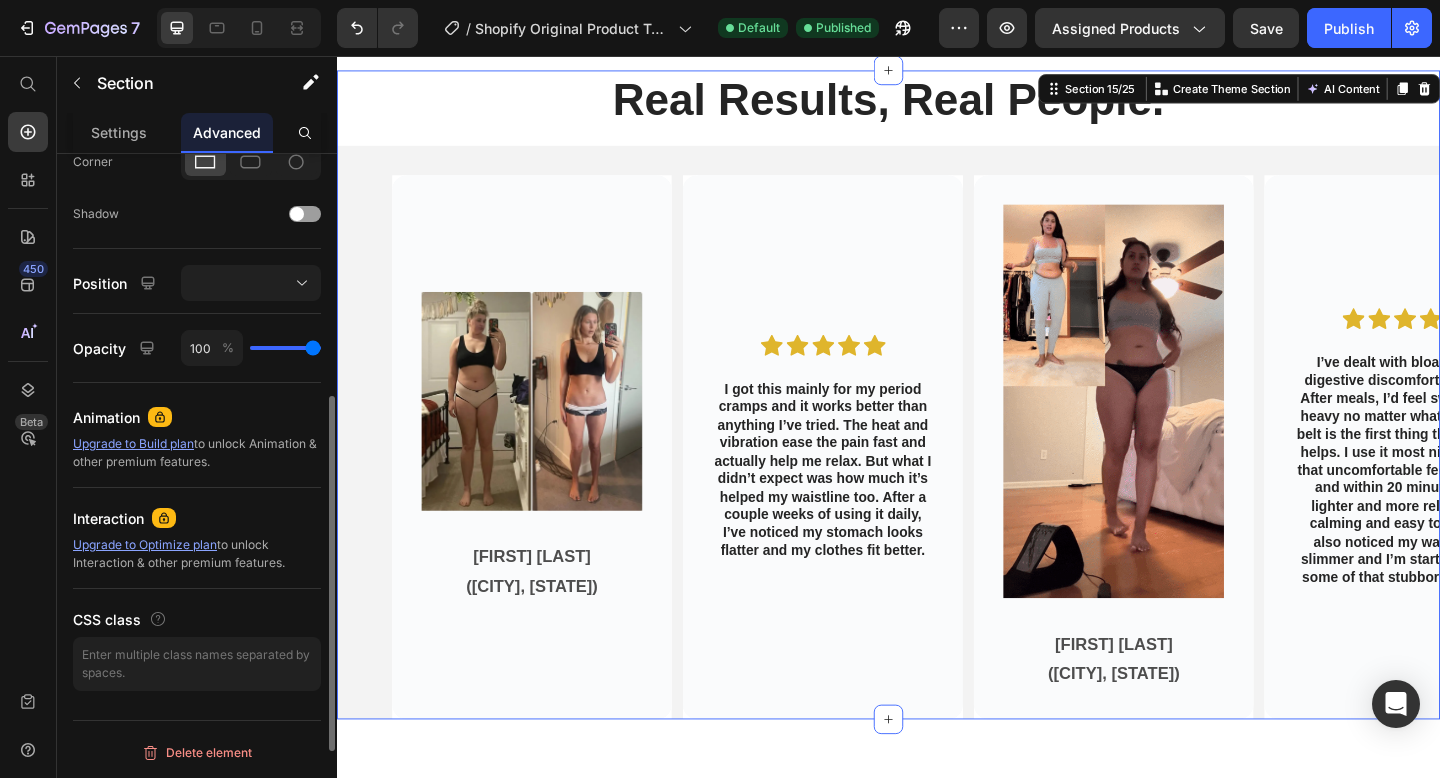 scroll, scrollTop: 0, scrollLeft: 0, axis: both 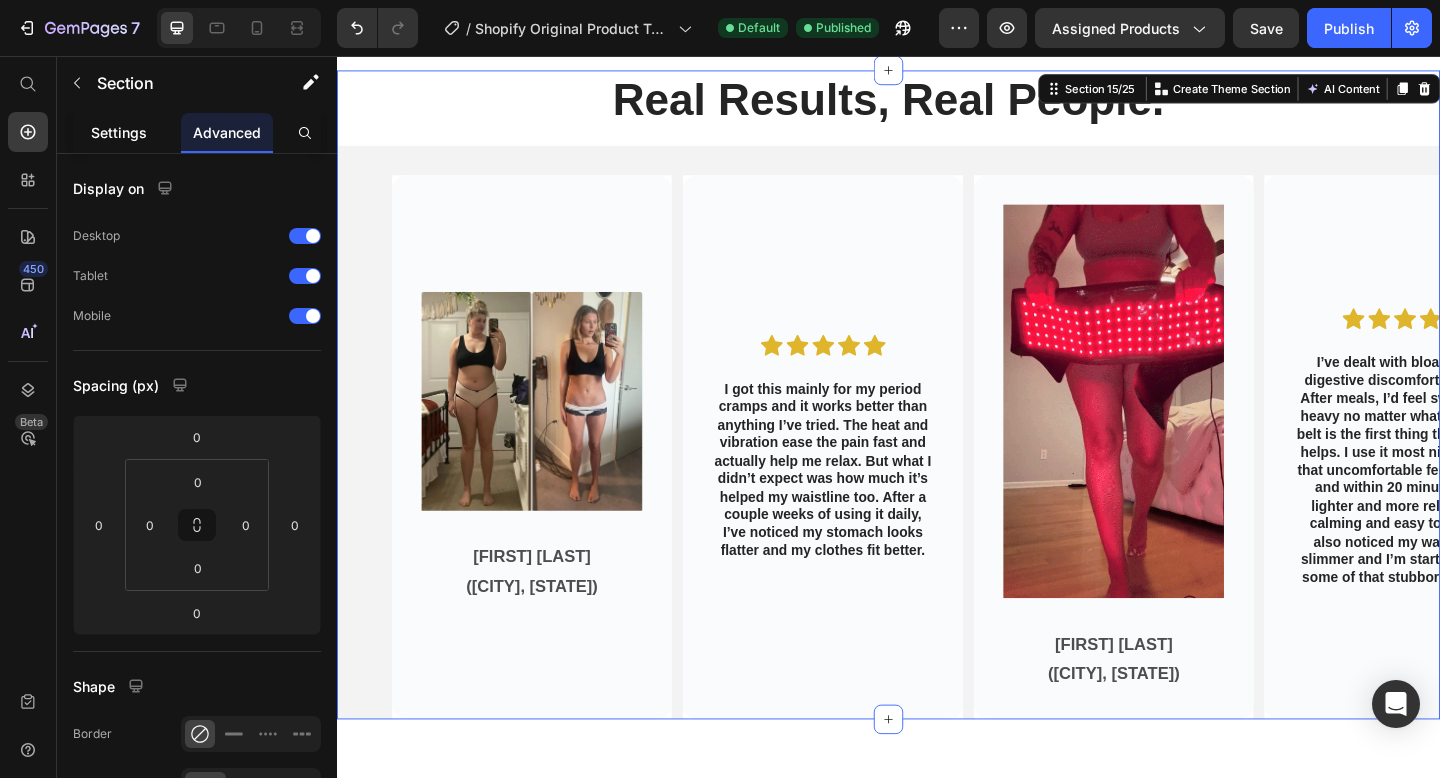 click on "Settings" 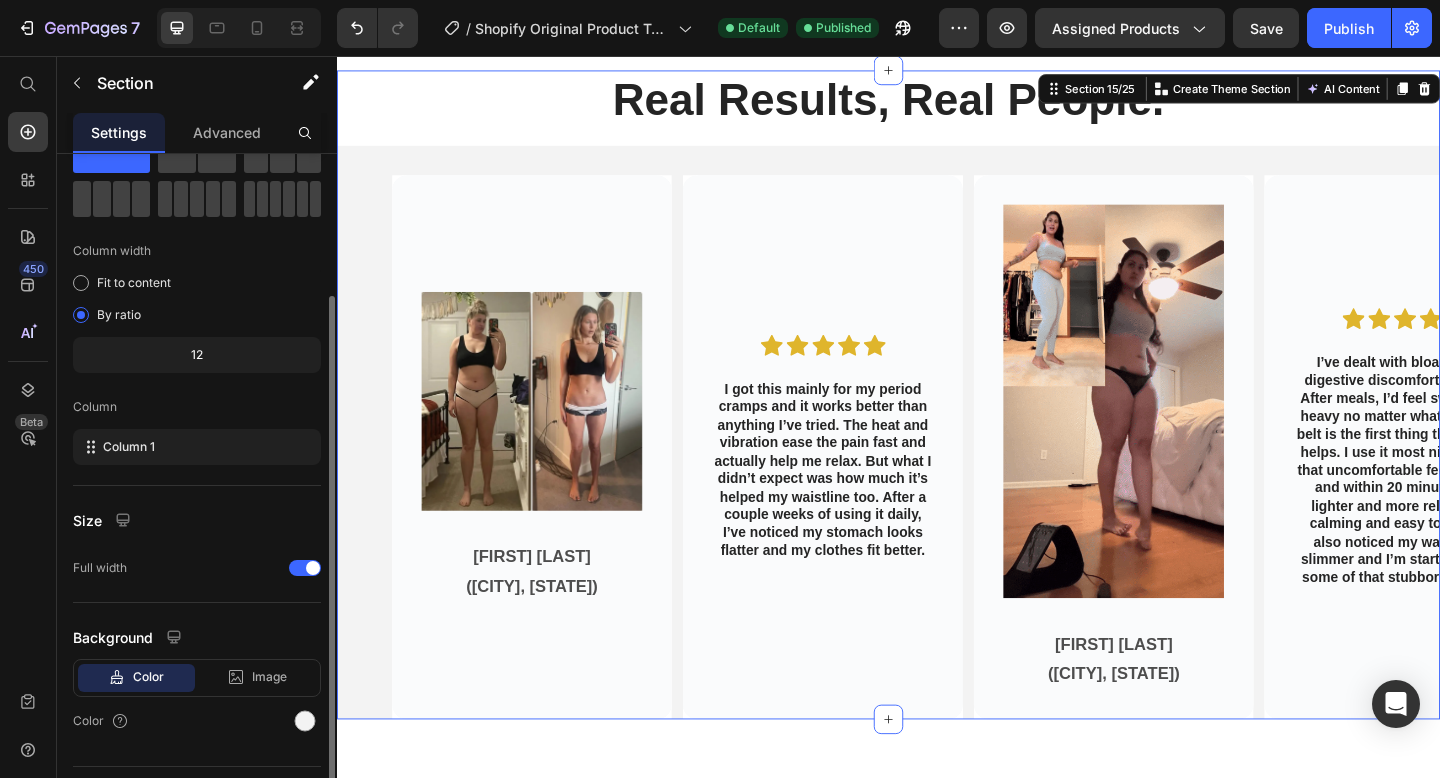 scroll, scrollTop: 127, scrollLeft: 0, axis: vertical 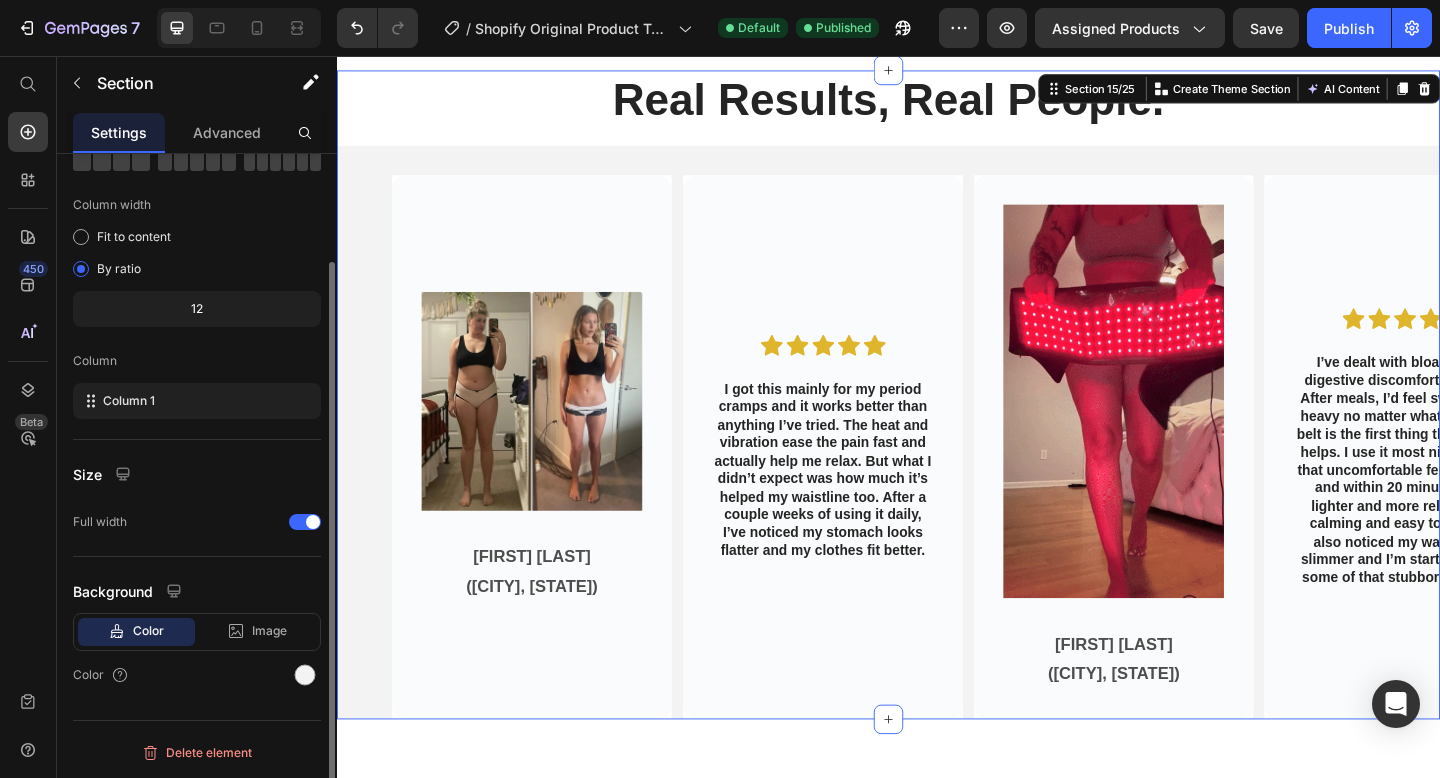 click on "12" 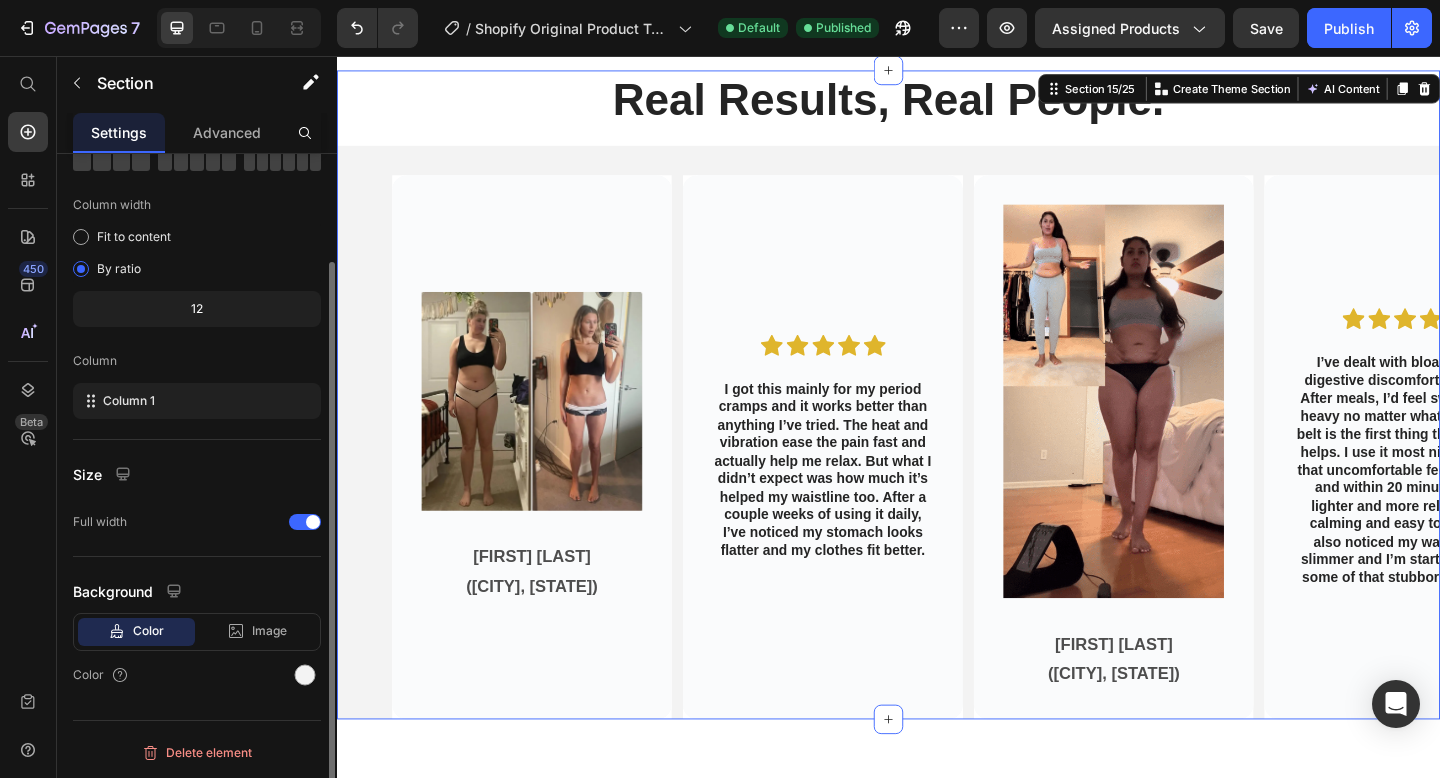 click on "12" 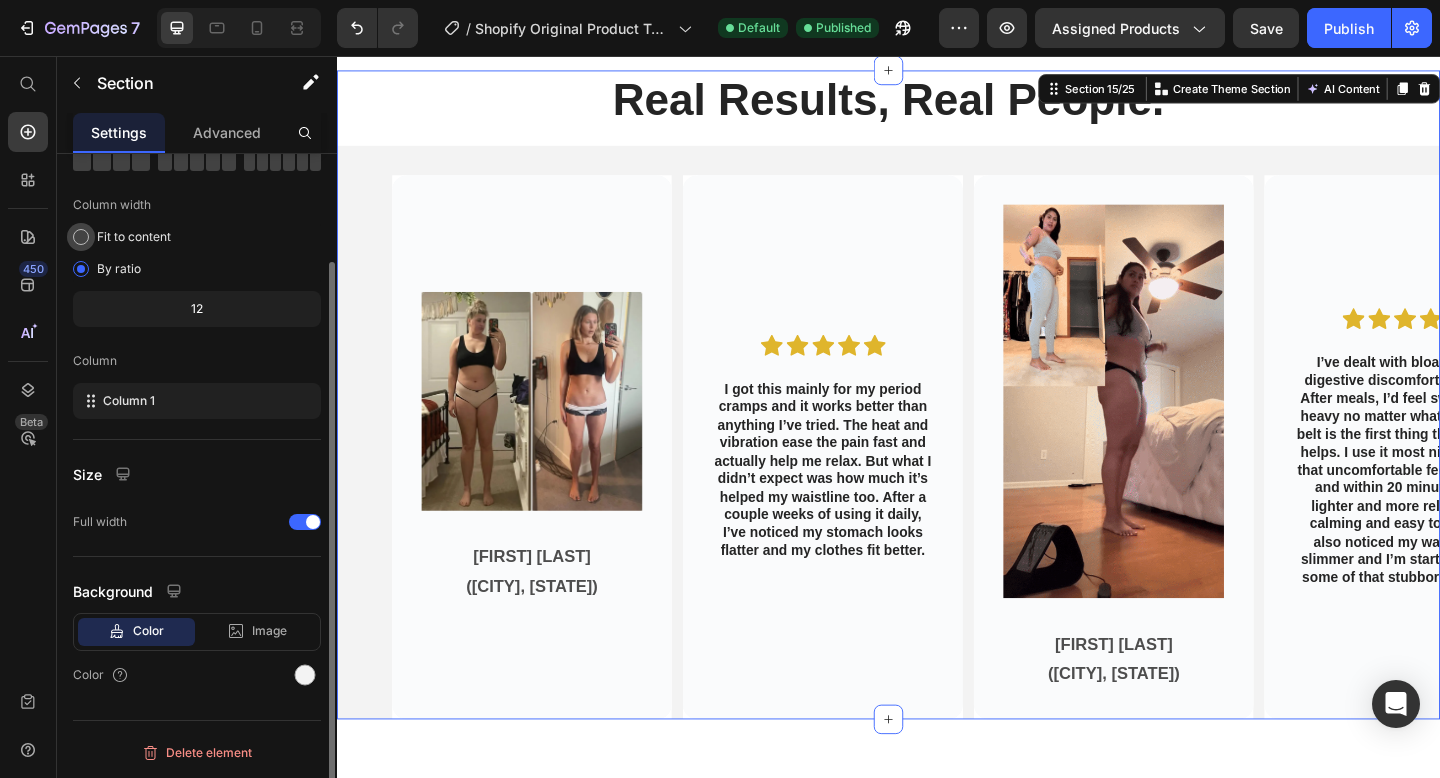 click on "Fit to content" at bounding box center [134, 237] 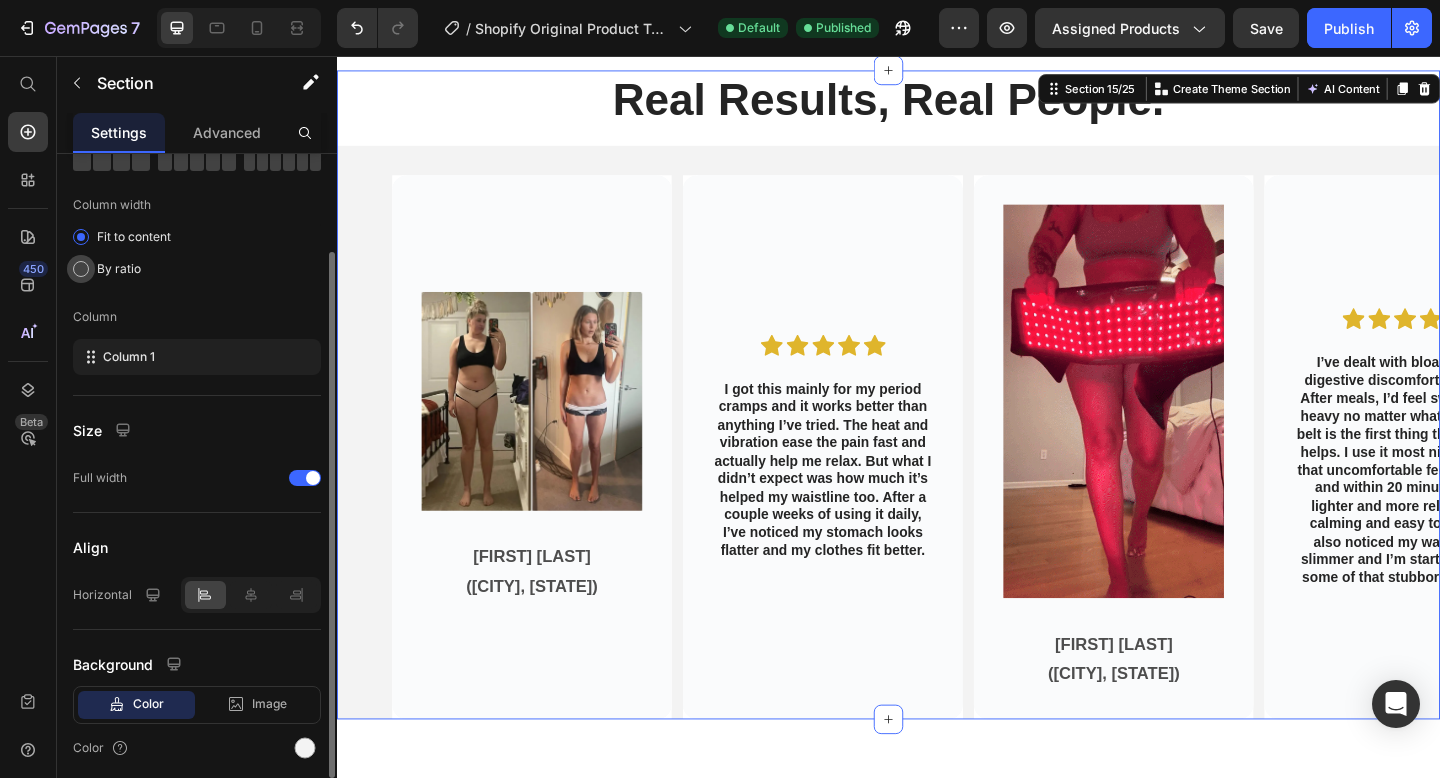 click on "By ratio" at bounding box center [119, 269] 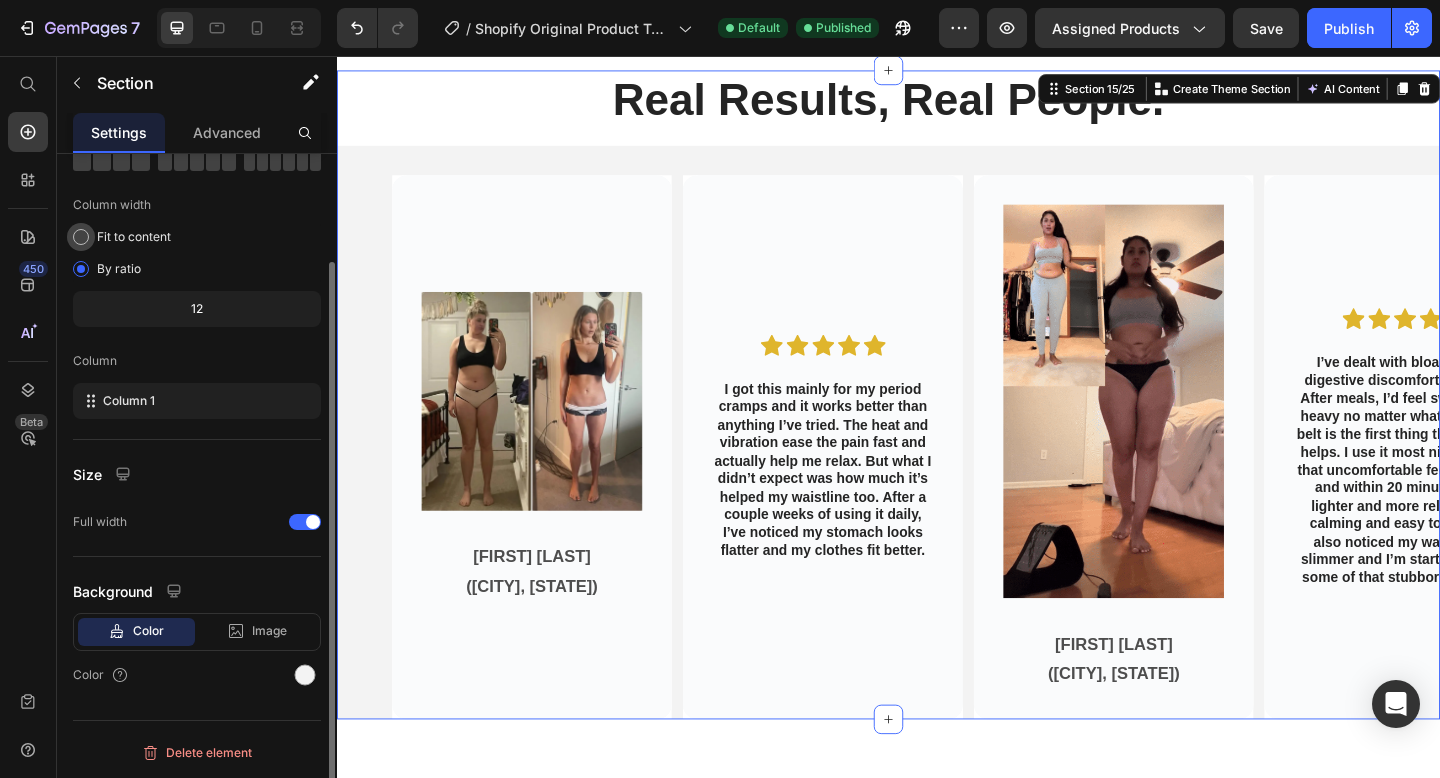 click on "Fit to content" at bounding box center [134, 237] 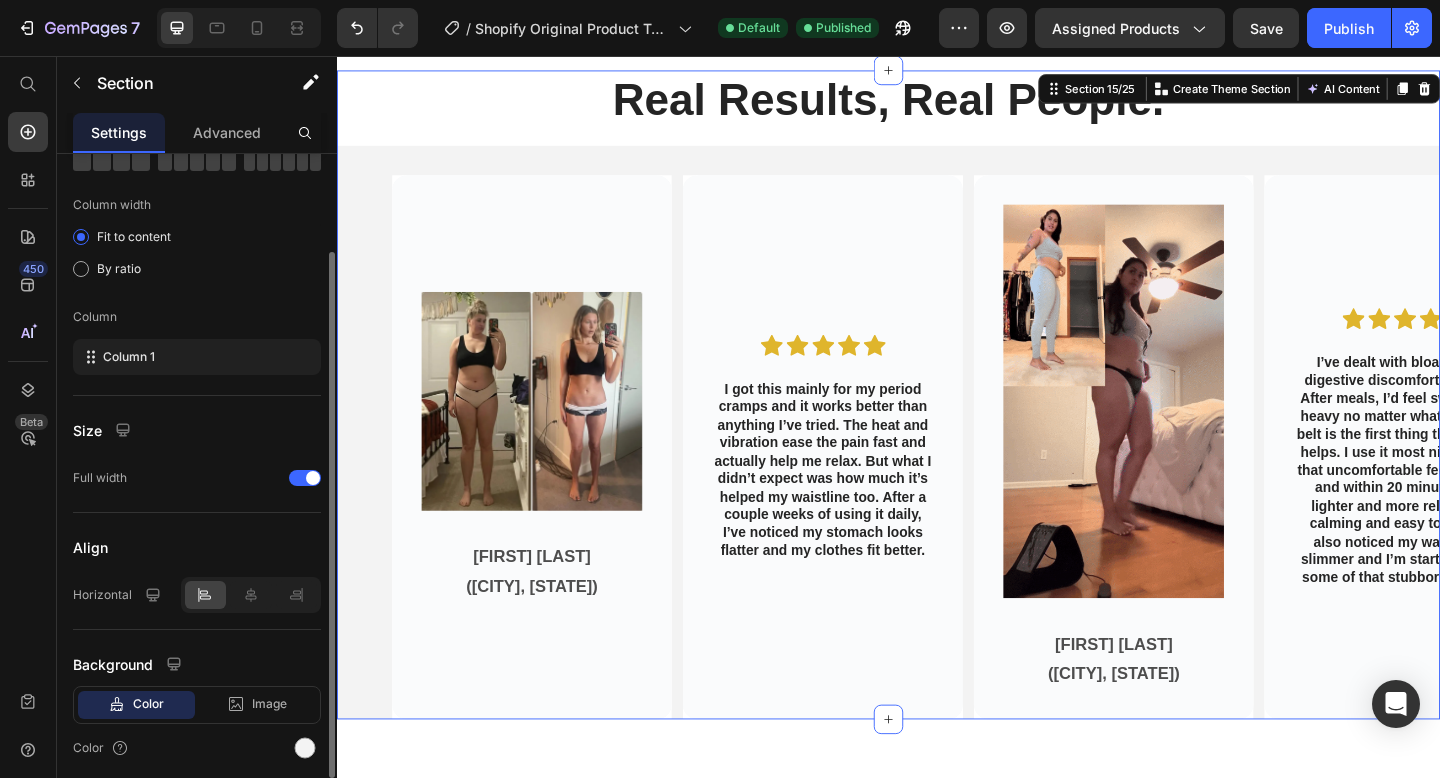 click on "Fit to content By ratio" at bounding box center [197, 253] 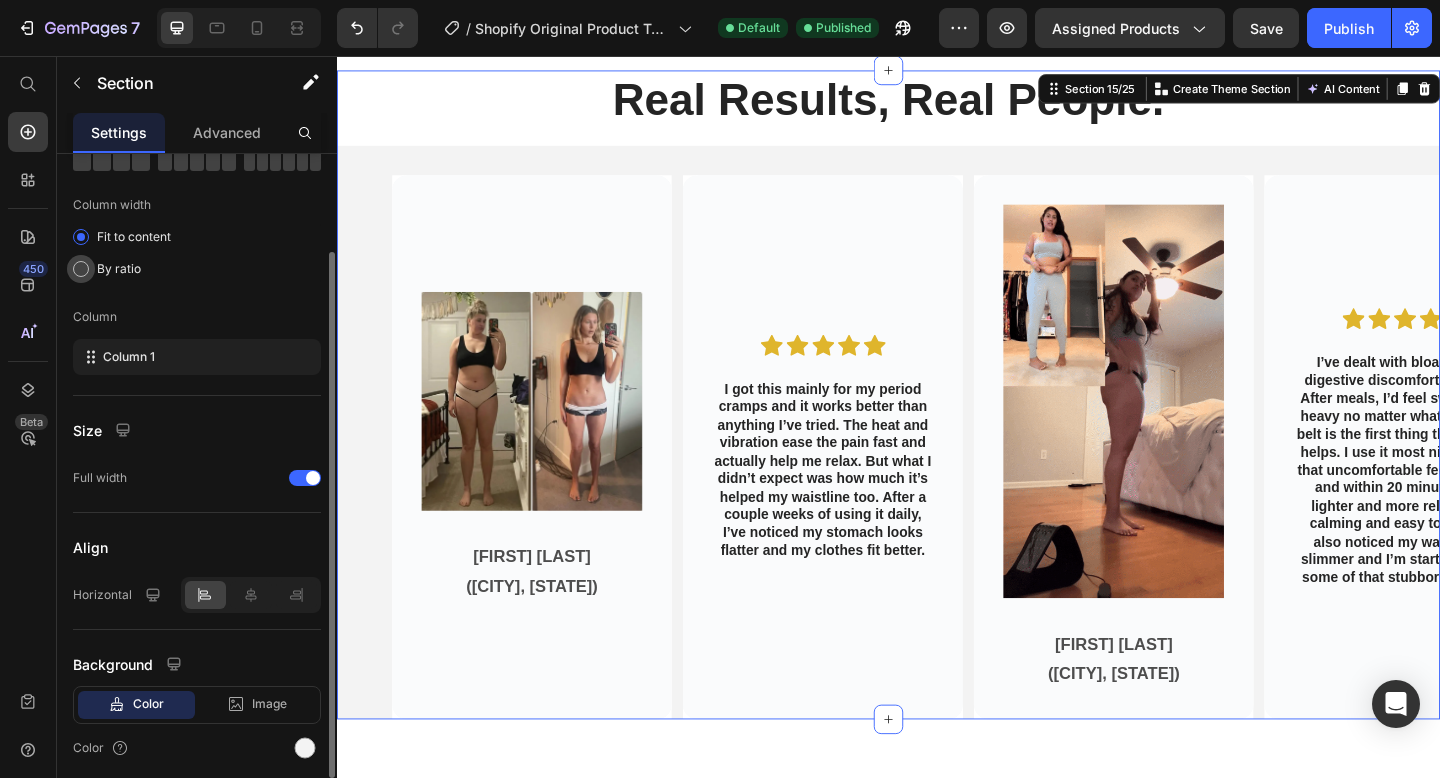 click on "By ratio" 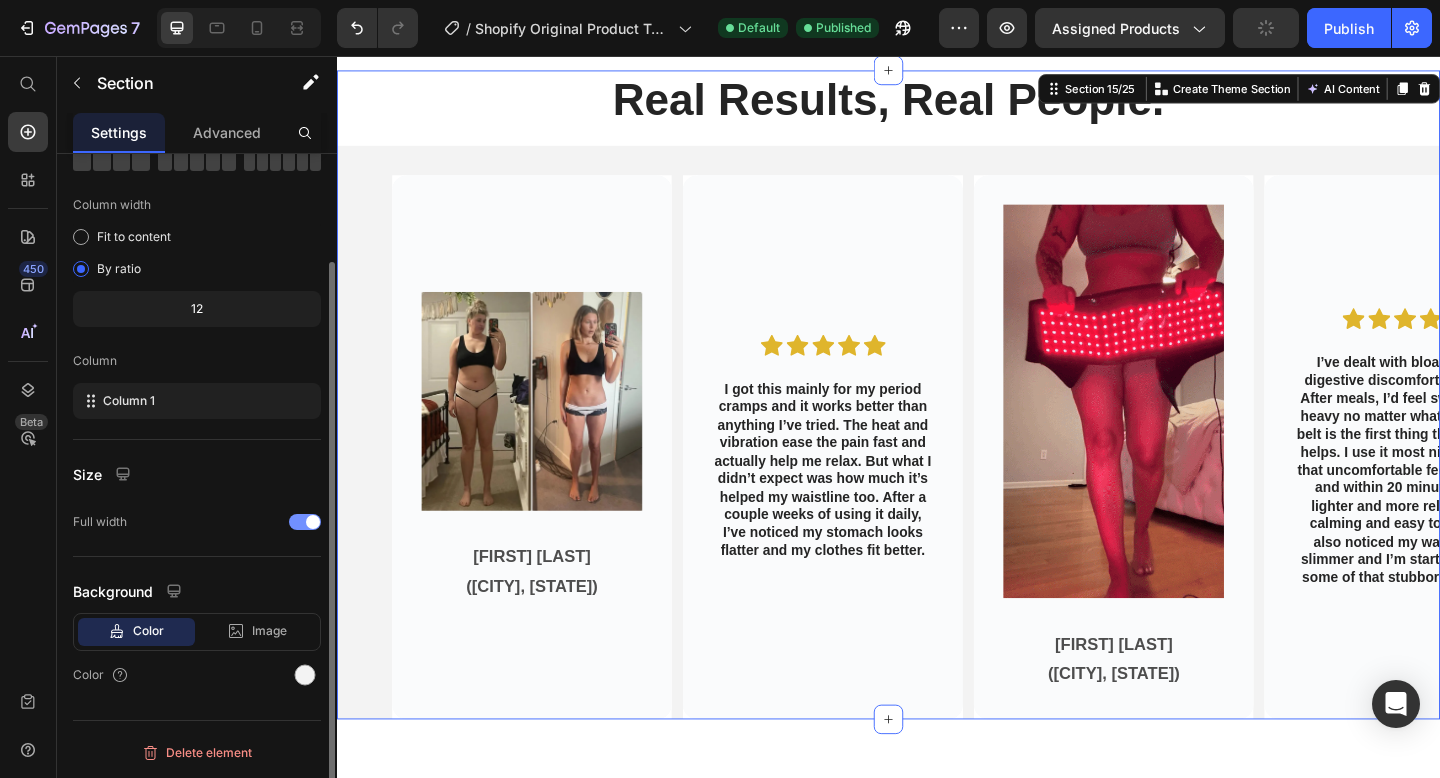 click at bounding box center (313, 522) 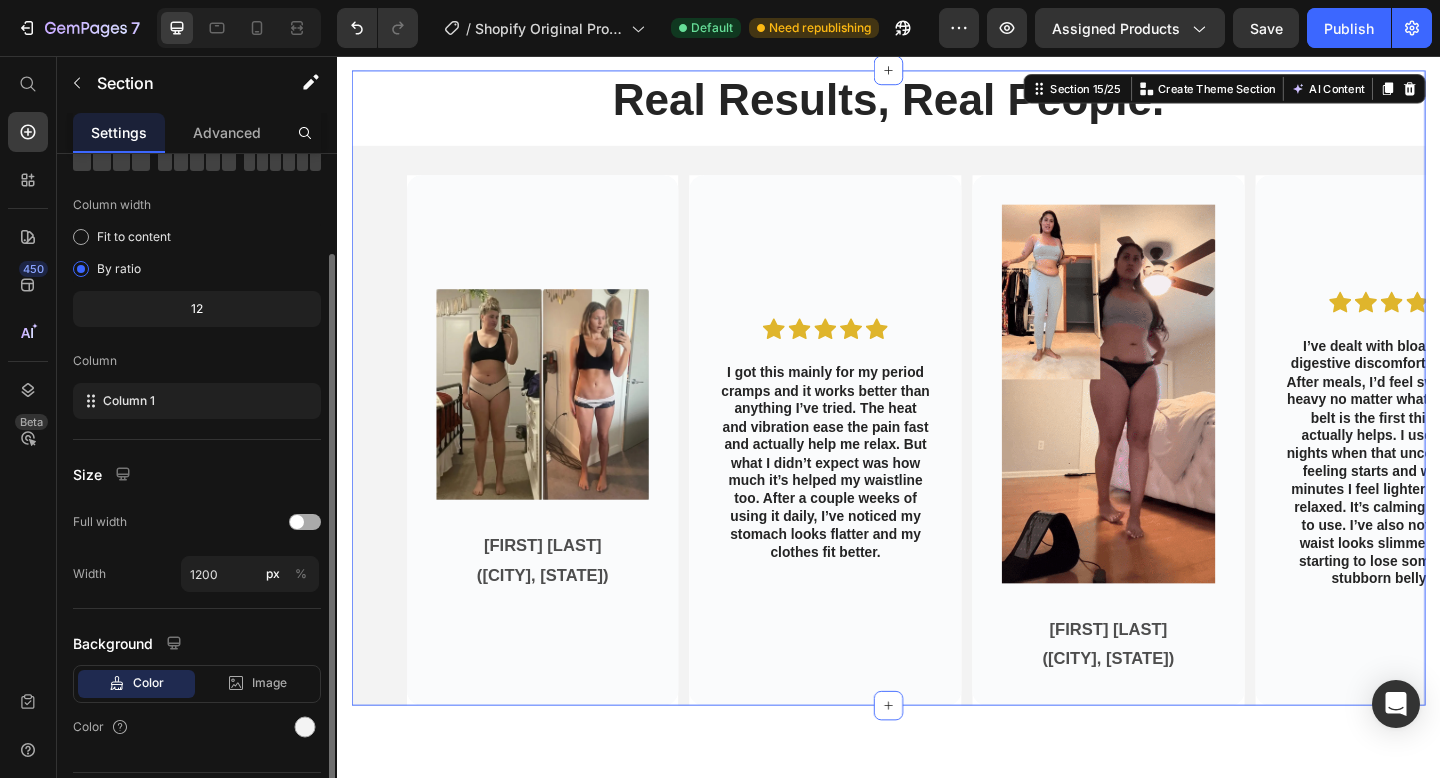 click at bounding box center [305, 522] 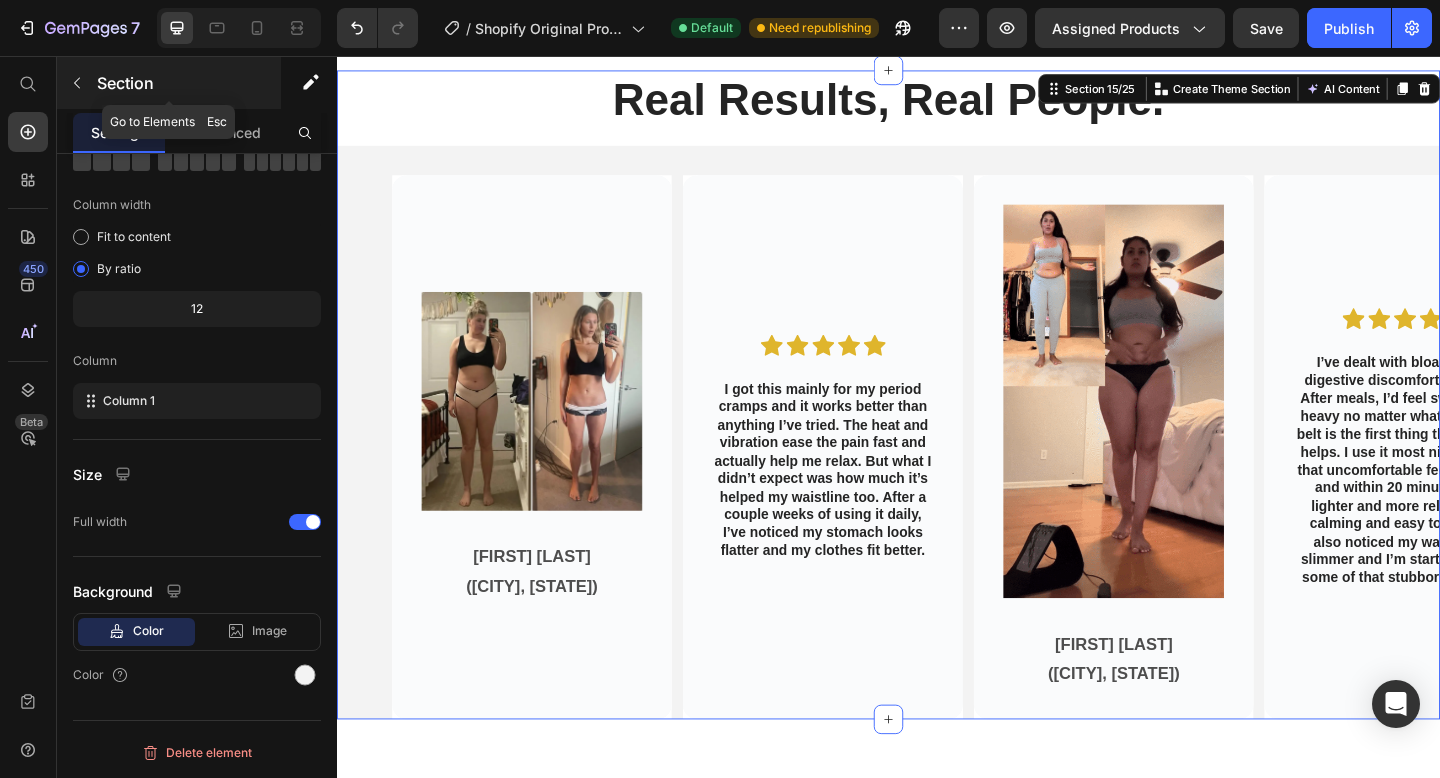 click at bounding box center [77, 83] 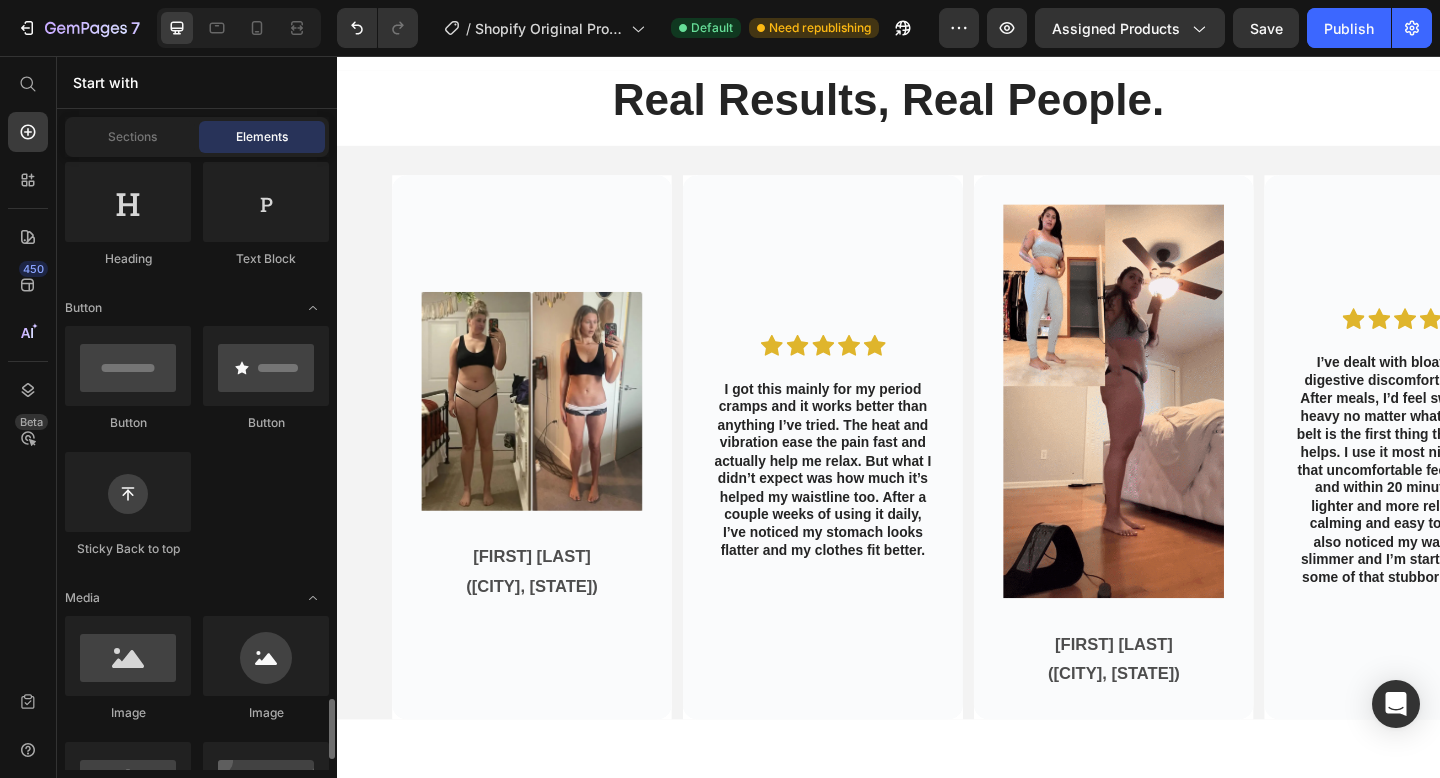 scroll, scrollTop: 0, scrollLeft: 0, axis: both 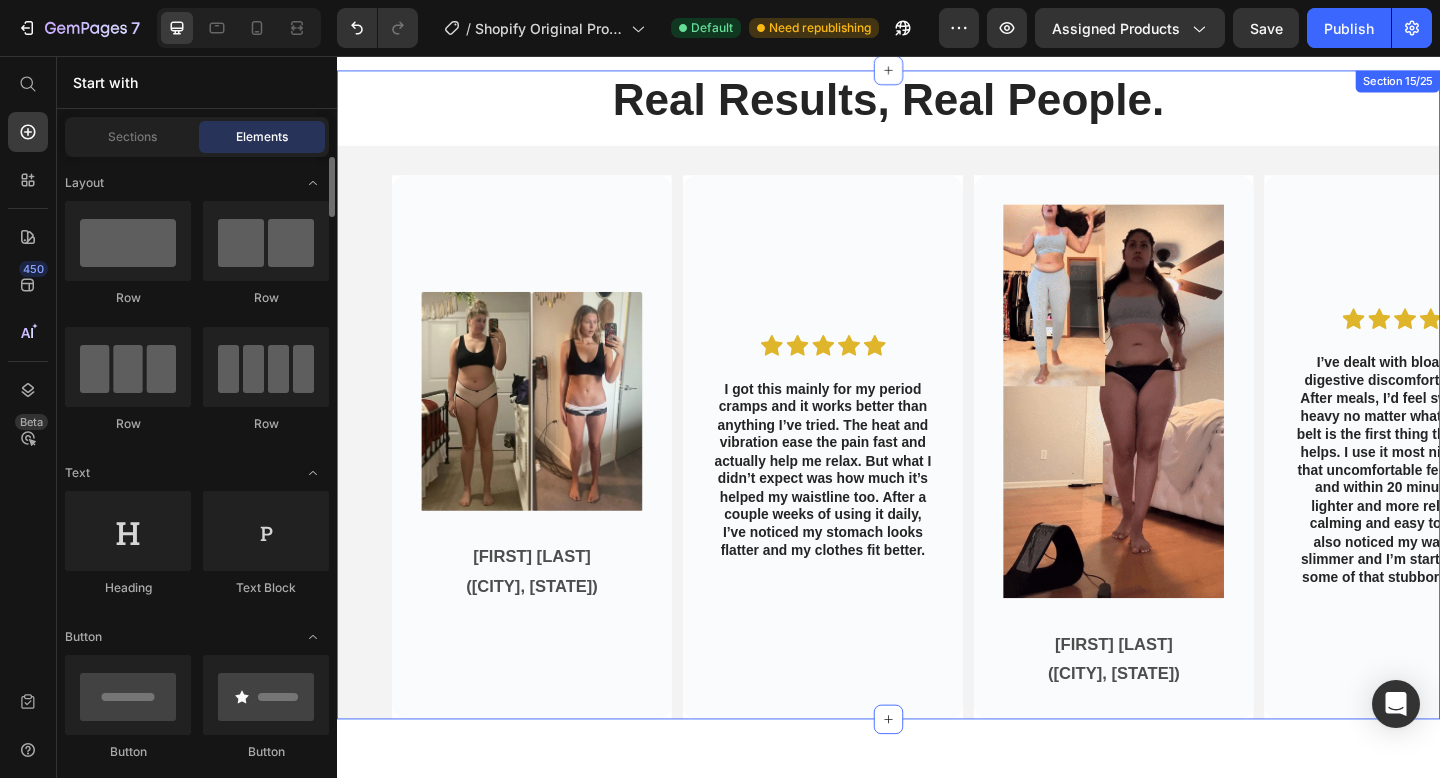 click on "Real Results, Real People. Heading Row Image Katrina S.  (Houston, Texas) Text Block Hero Banner Icon Icon Icon Icon Icon Icon List I’ve dealt with bloating and digestive discomfort for years. After meals, I’d feel swollen and heavy no matter what I ate. This belt is the first thing that actually helps. I use it most nights when that uncomfortable feeling starts and within 20 minutes I feel lighter and more relaxed. It’s calming and easy to use. I’ve also noticed my waist looks slimmer and I’m starting to lose some of that stubborn belly fat. Text Block Hero Banner Image Wendy M.  (Springdale, Arkansas) Text Block Hero Banner Icon Icon Icon Icon Icon Icon List Text Block Hero Banner Image Lauren B.  (Fresnos, California) Text Block Hero Banner Icon Icon Icon Icon Icon Icon List Text Block Hero Banner Carousel" at bounding box center [937, 425] 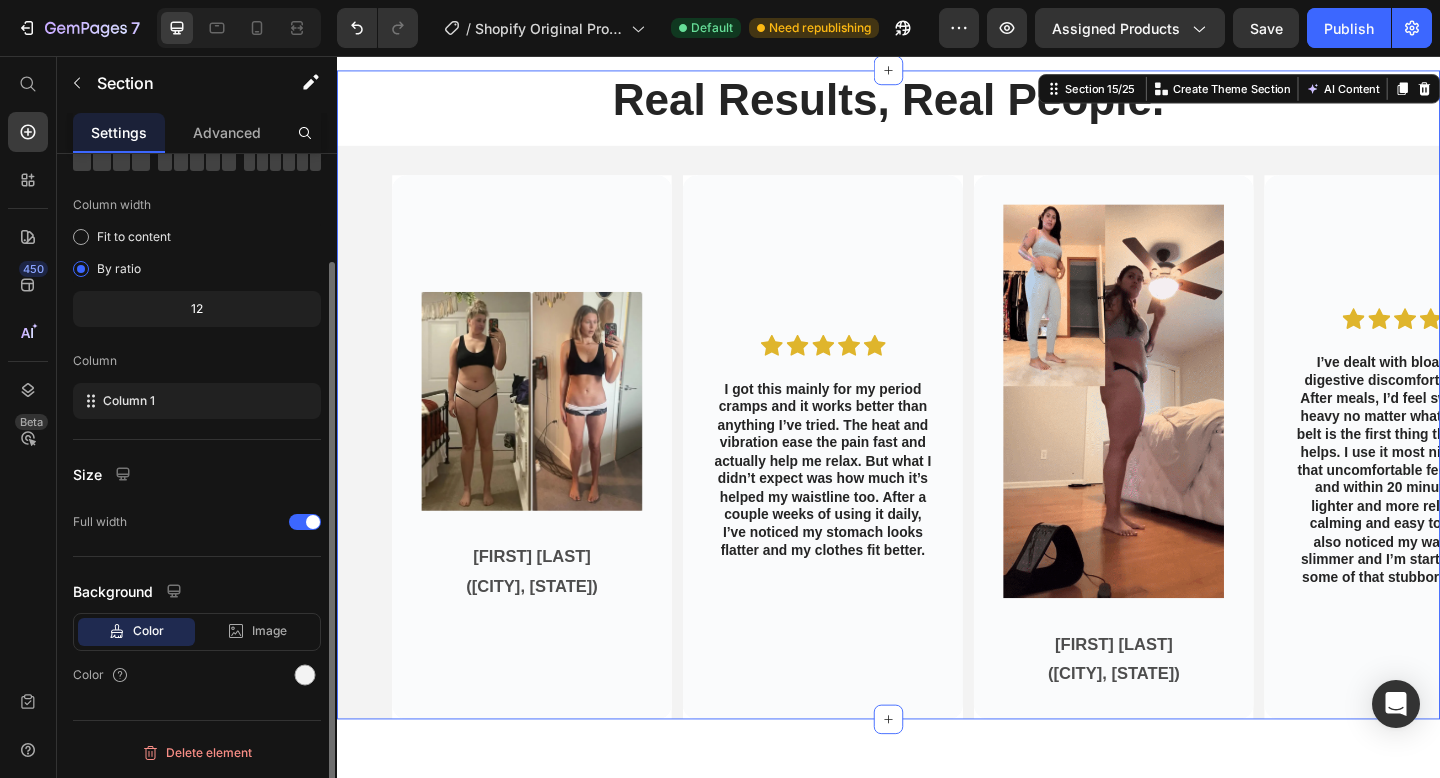 scroll, scrollTop: 0, scrollLeft: 0, axis: both 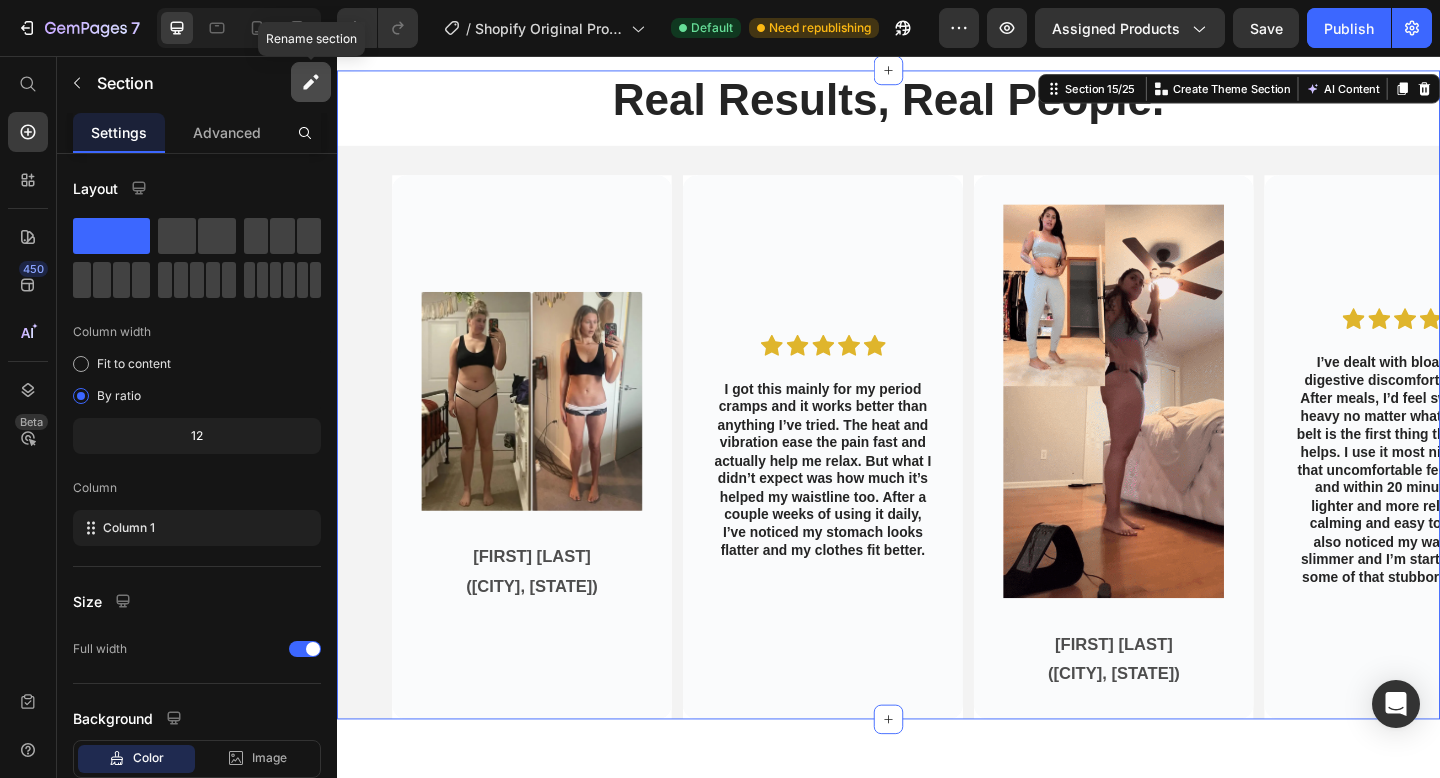 click 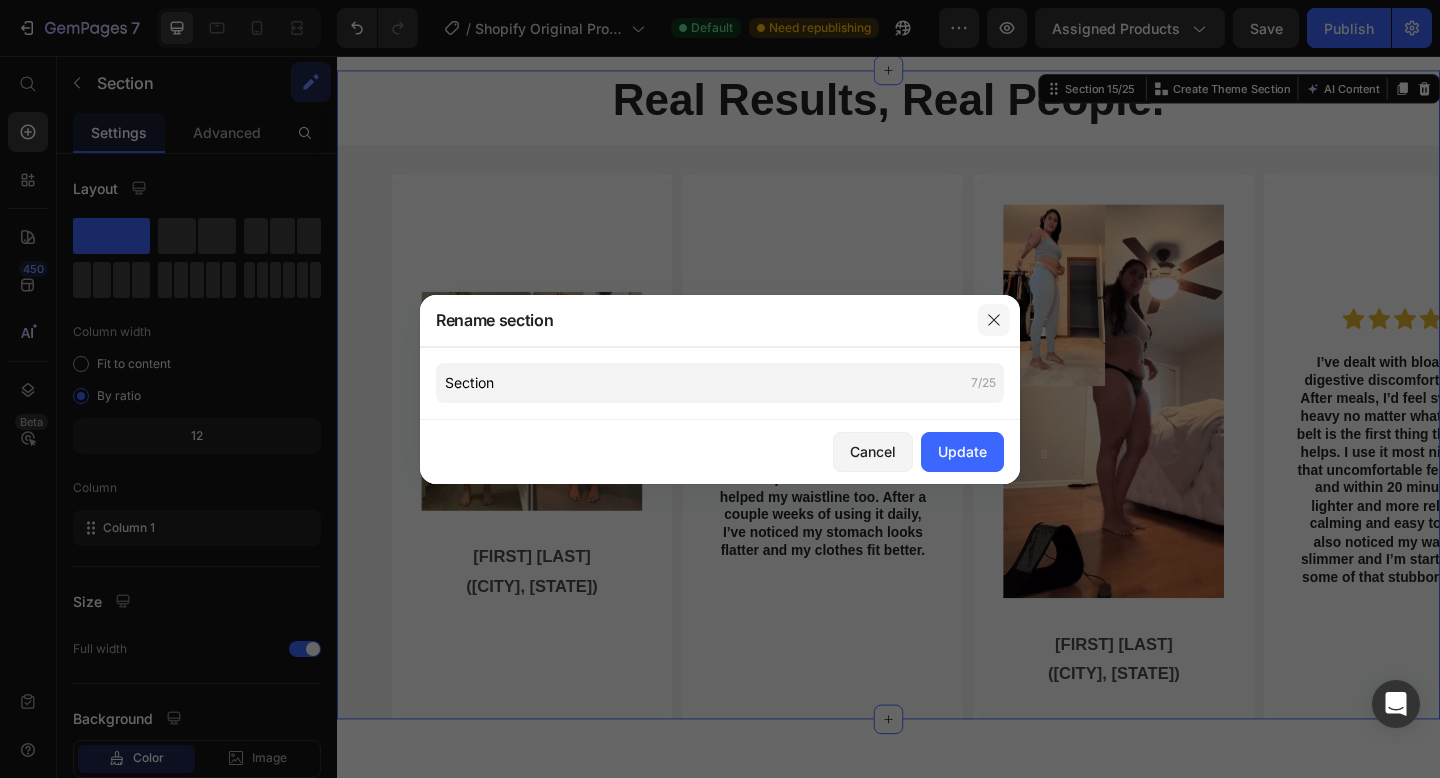 click 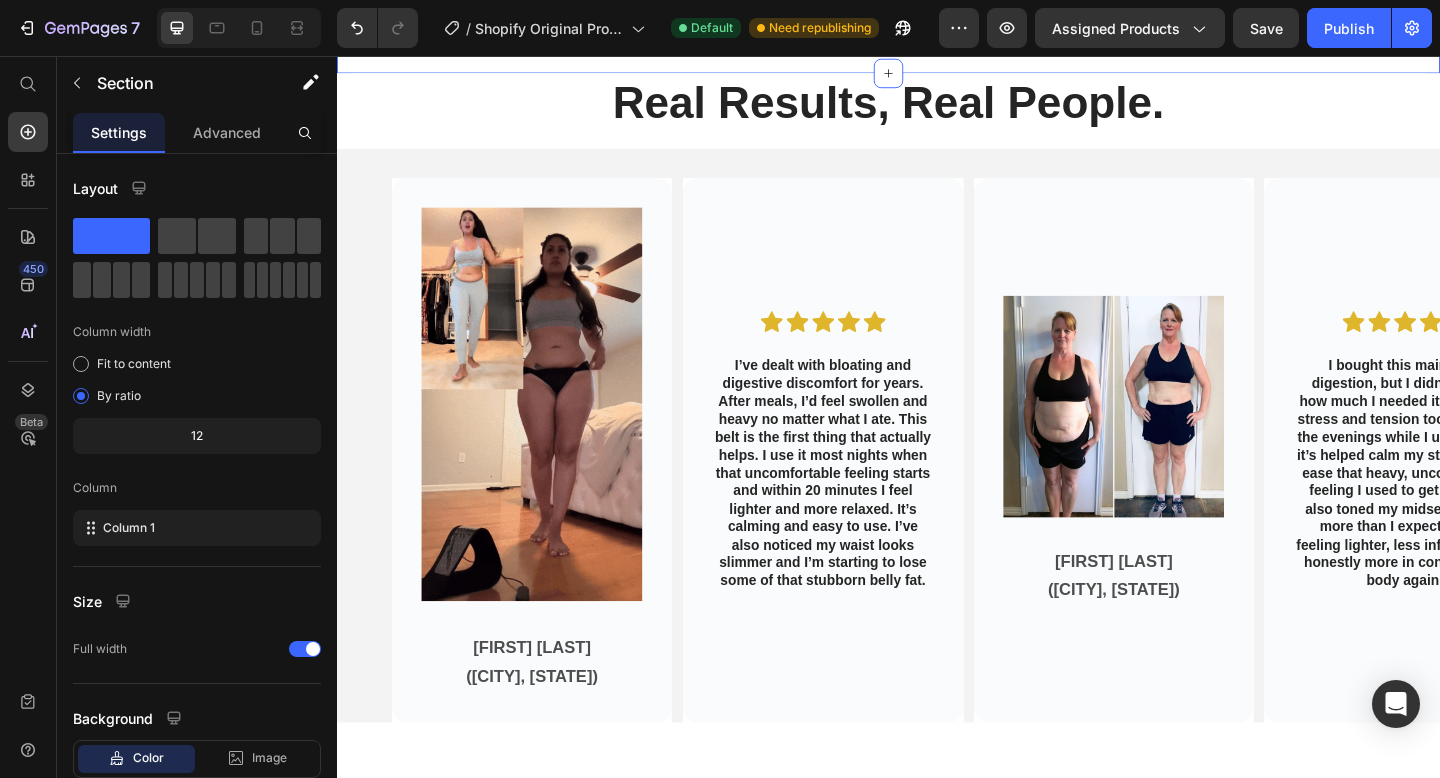 scroll, scrollTop: 2613, scrollLeft: 0, axis: vertical 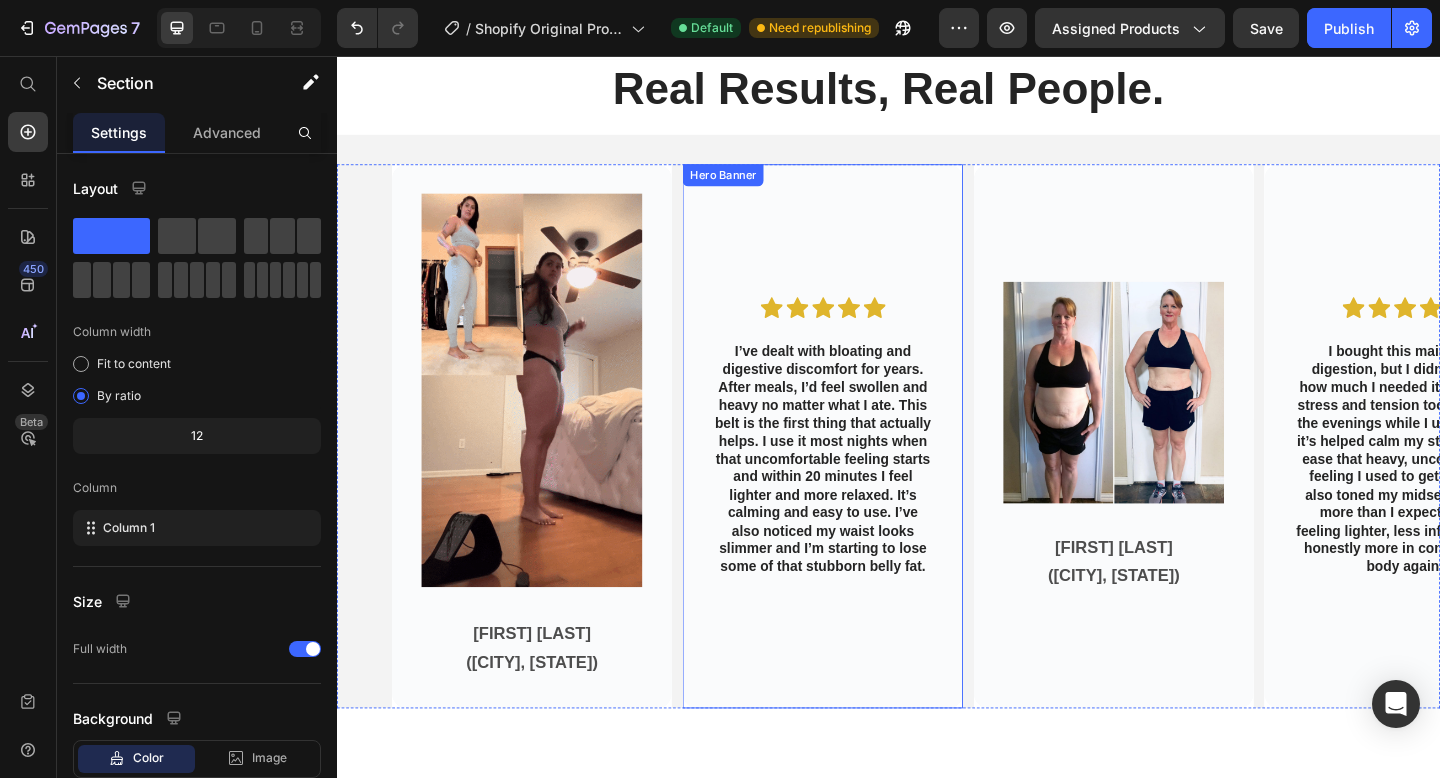 click at bounding box center [865, 470] 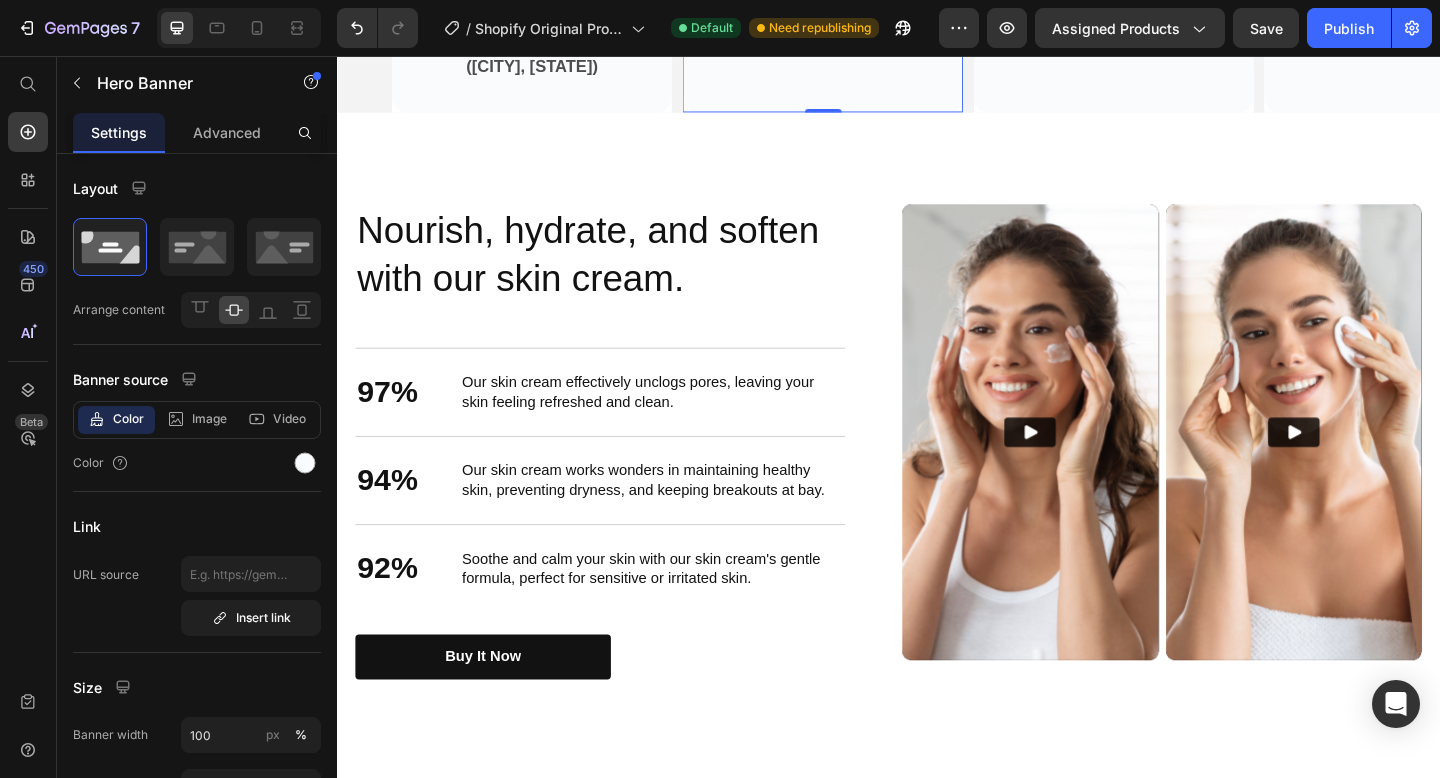 scroll, scrollTop: 3265, scrollLeft: 0, axis: vertical 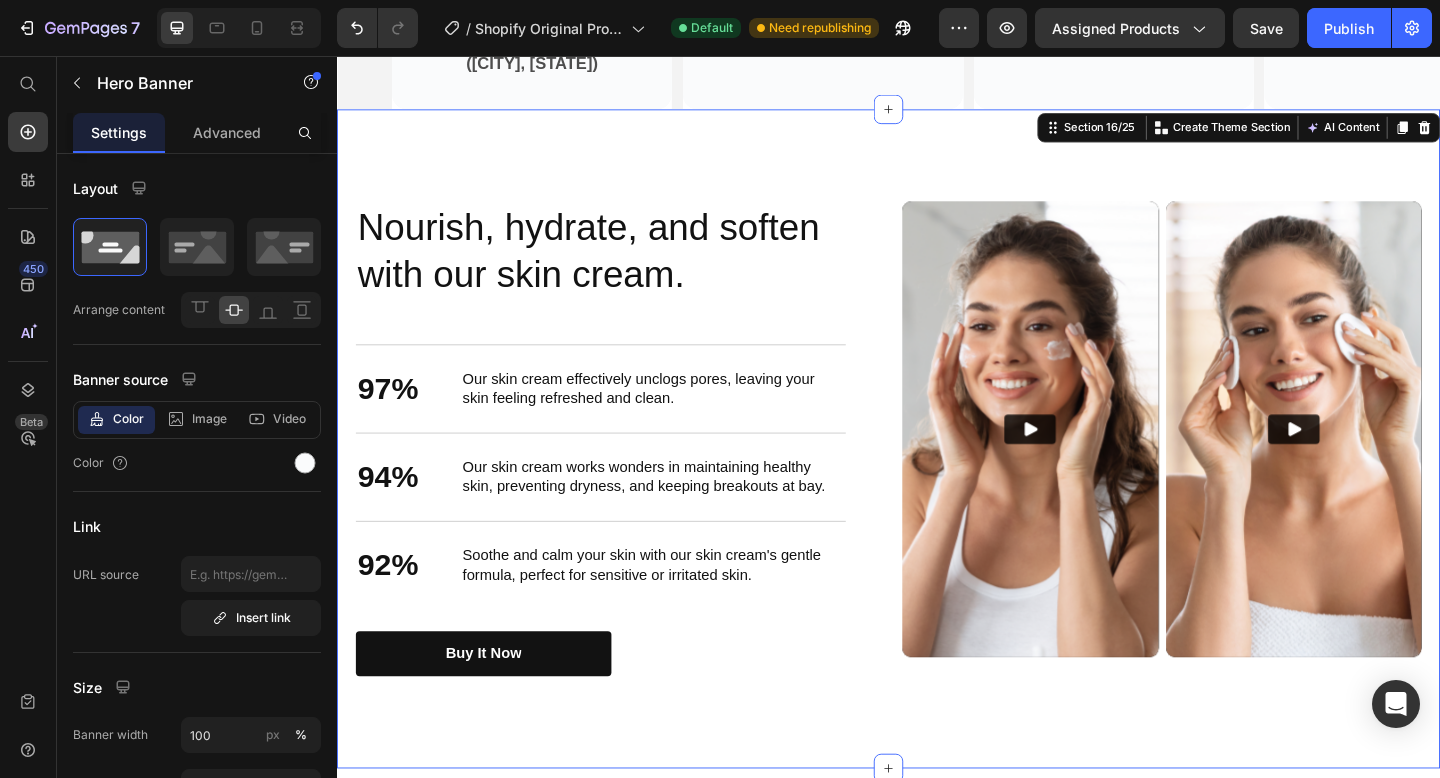 click on "Nourish, hydrate, and soften with our skin cream. Heading Nourish, hydrate, and soften with our skin cream. Heading 97% Text Block Our skin cream effectively unclogs pores, leaving your skin feeling refreshed and clean. Text Block Row 94% Text Block Our skin cream works wonders in maintaining healthy skin, preventing dryness, and keeping breakouts at bay. Text Block Row 92% Text Block Soothe and calm your skin with our skin cream's gentle formula, perfect for sensitive or irritated skin. Text Block Row buy it now Button Row Video Video Carousel Row Section 16/25   You can create reusable sections Create Theme Section AI Content Write with GemAI What would you like to describe here? Tone and Voice Persuasive Product Show more Generate" at bounding box center (937, 472) 